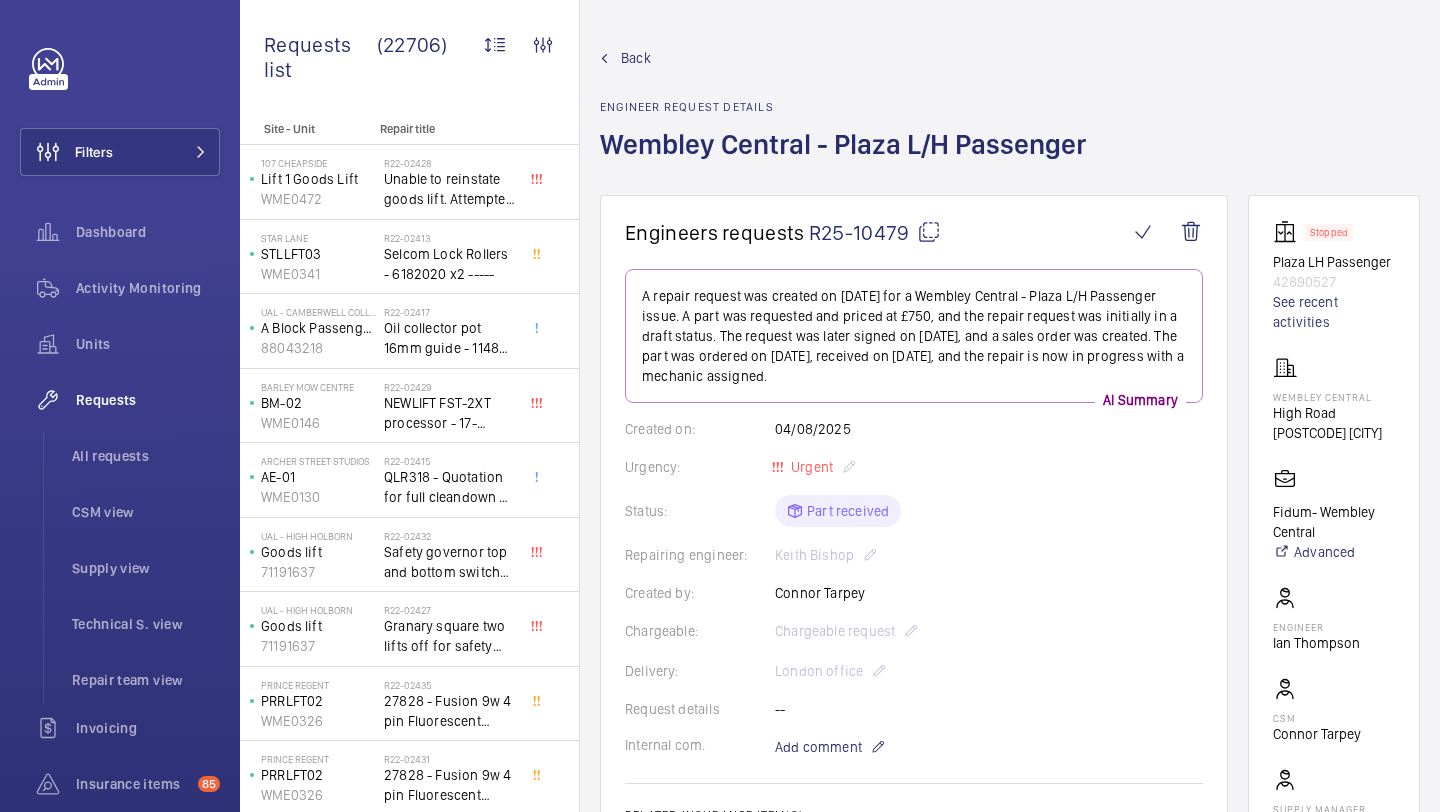 scroll, scrollTop: 0, scrollLeft: 0, axis: both 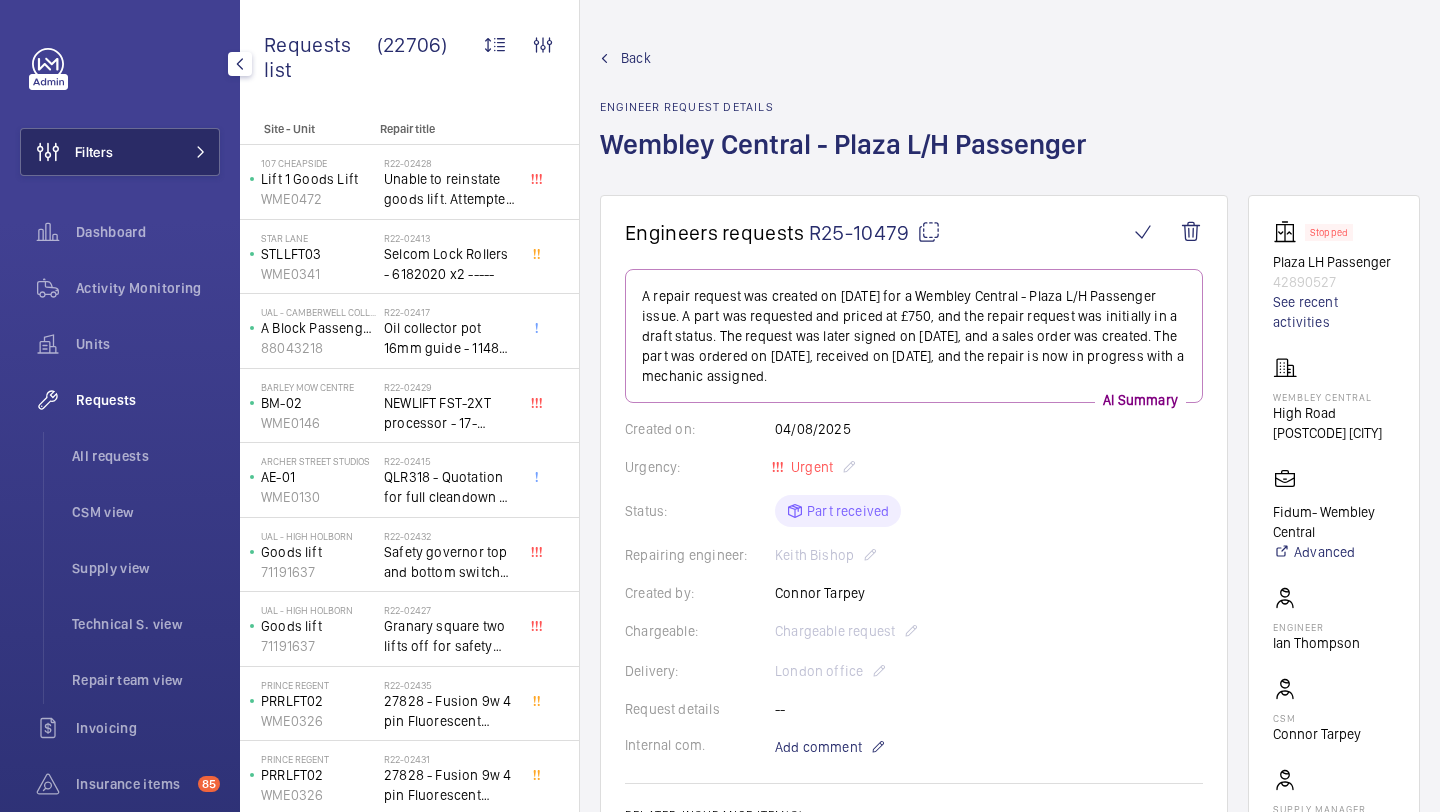 click on "Filters" 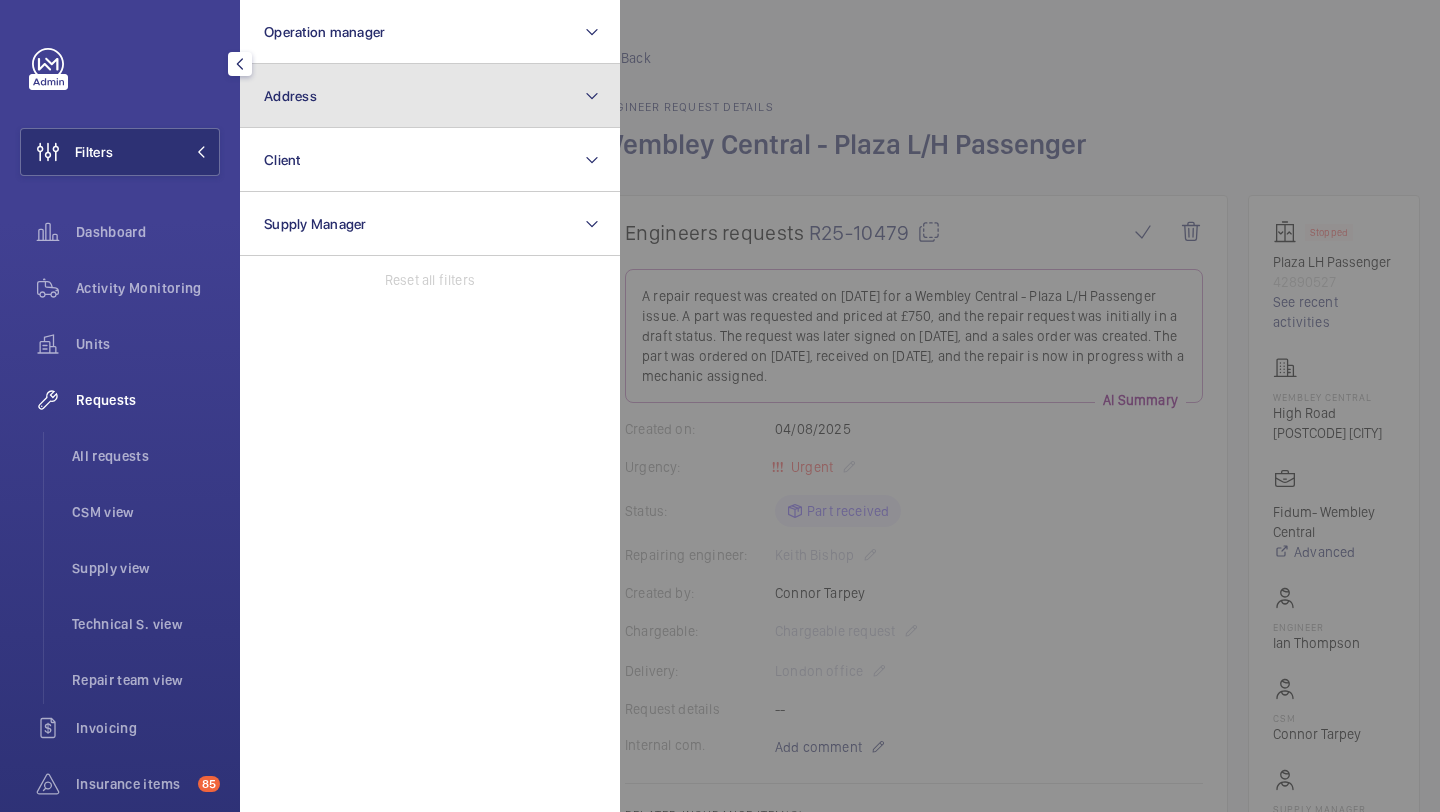 click on "Address" 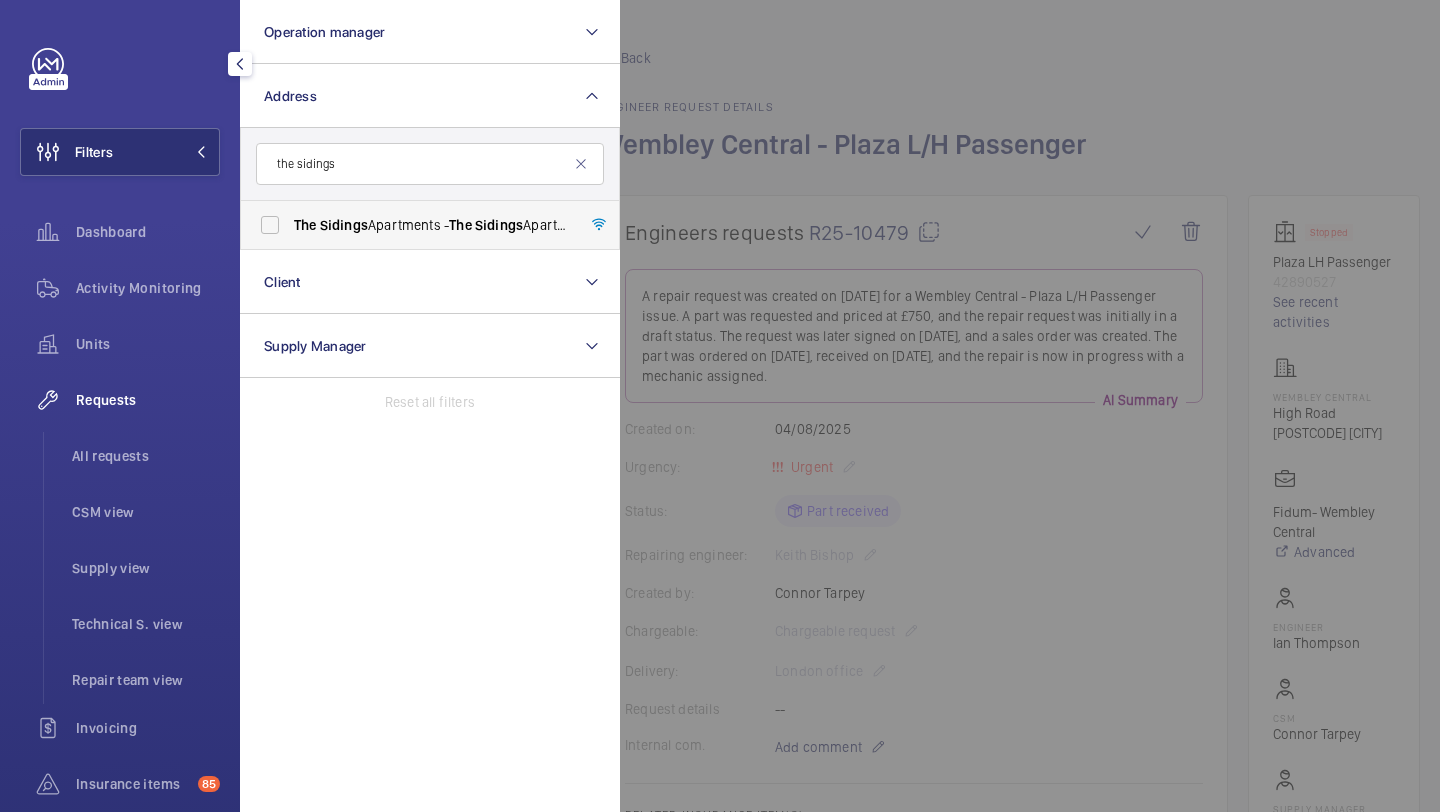 type on "the sidings" 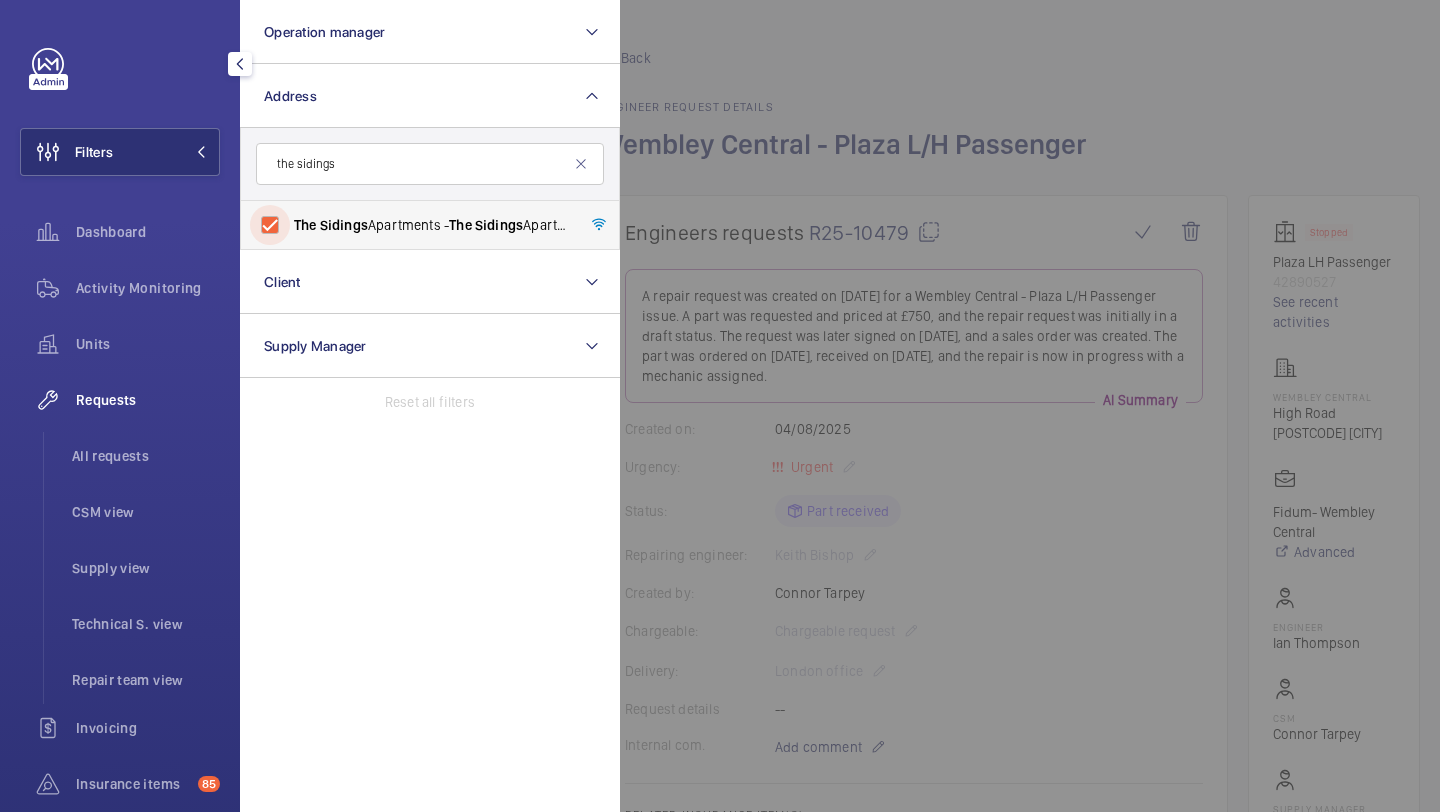 checkbox on "true" 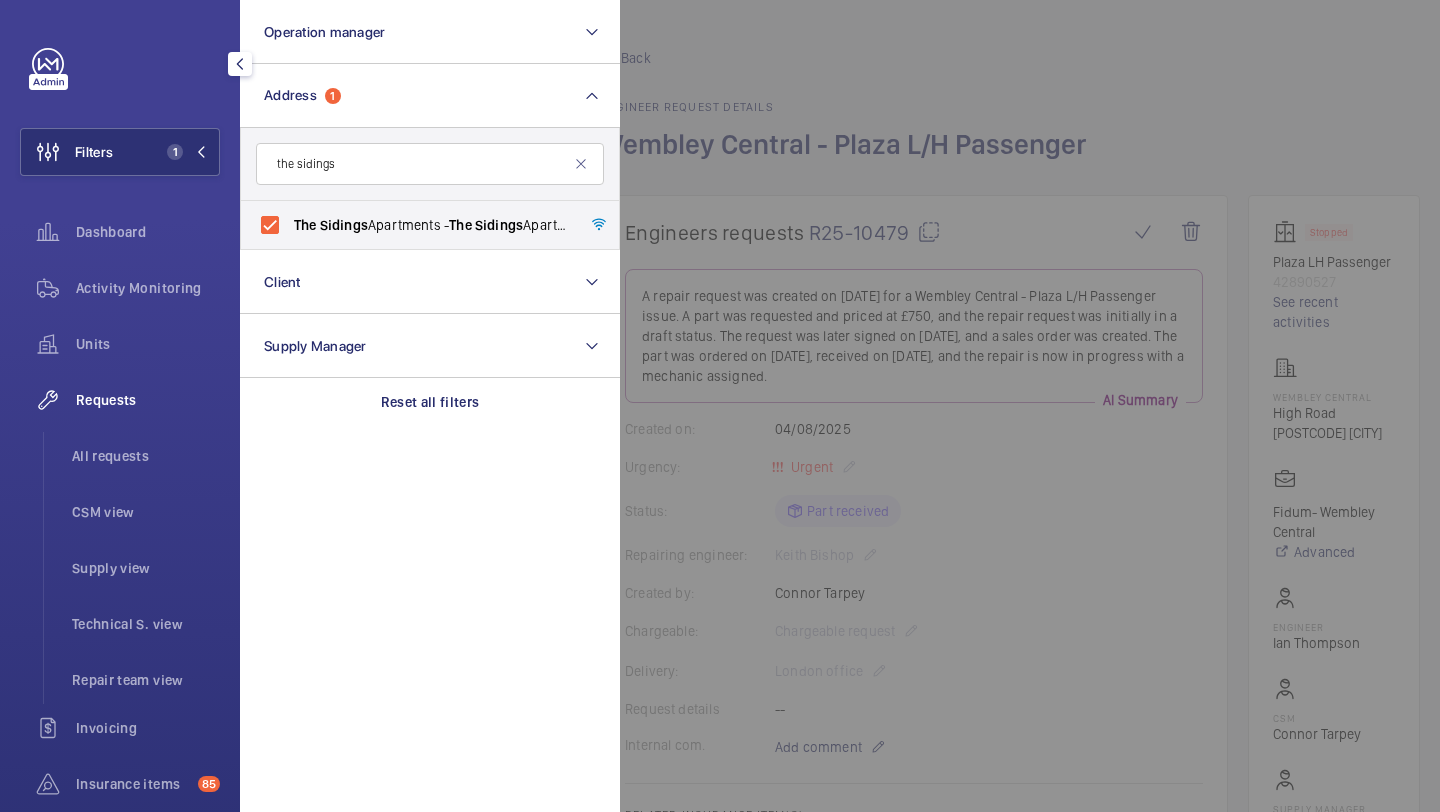 click on "All requests   CSM view   Supply view   Technical S. view   Repair team view" 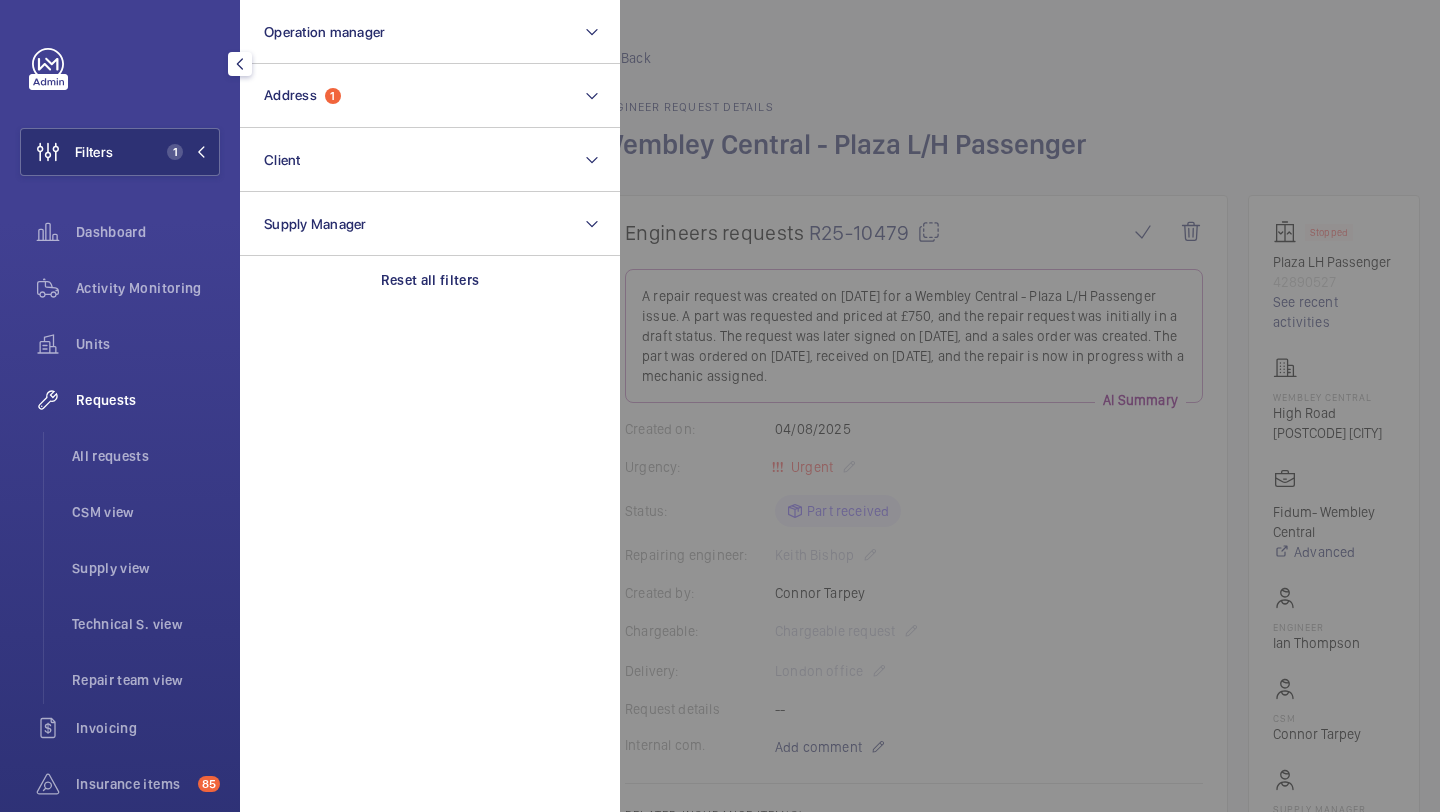 click on "All requests   CSM view   Supply view   Technical S. view   Repair team view" 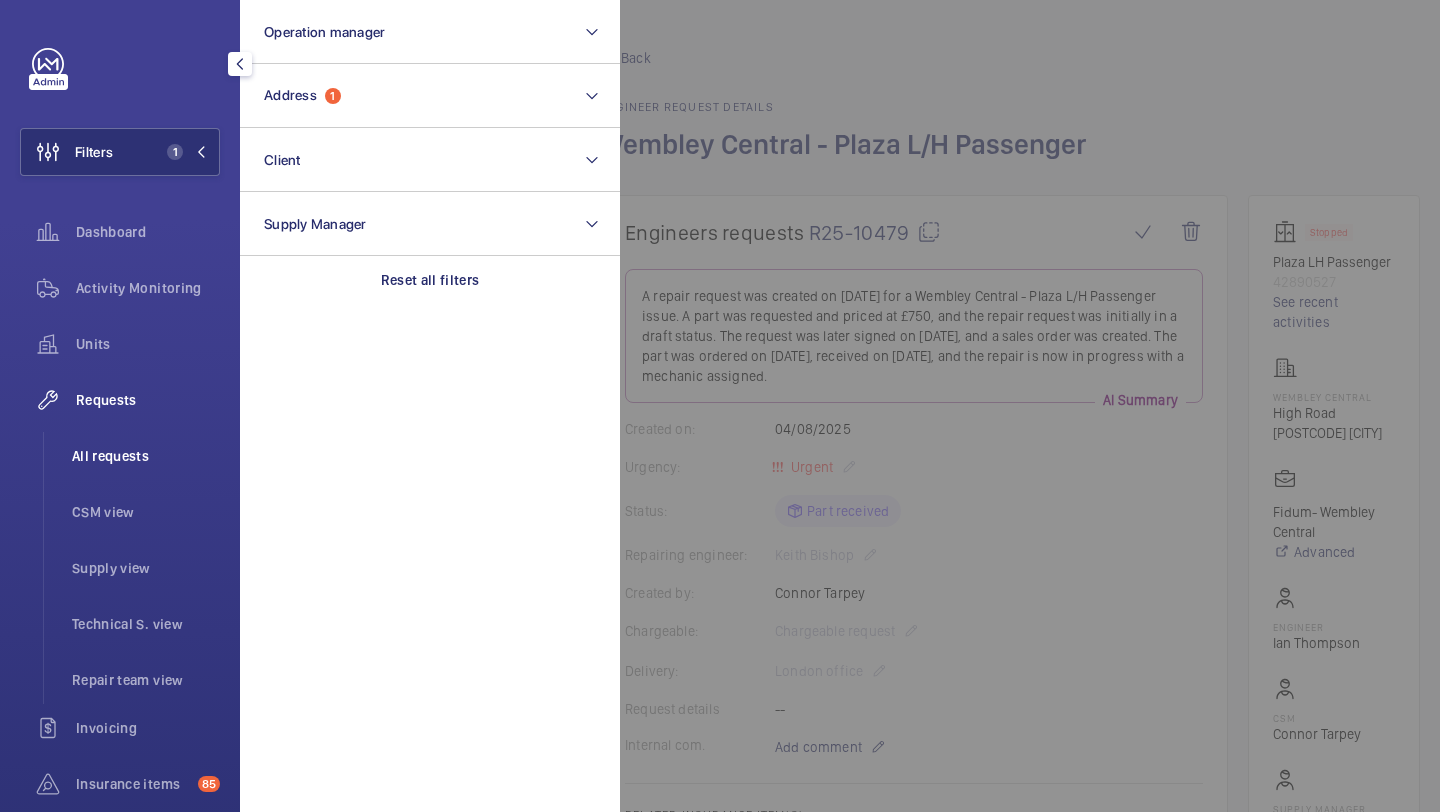 click on "All requests" 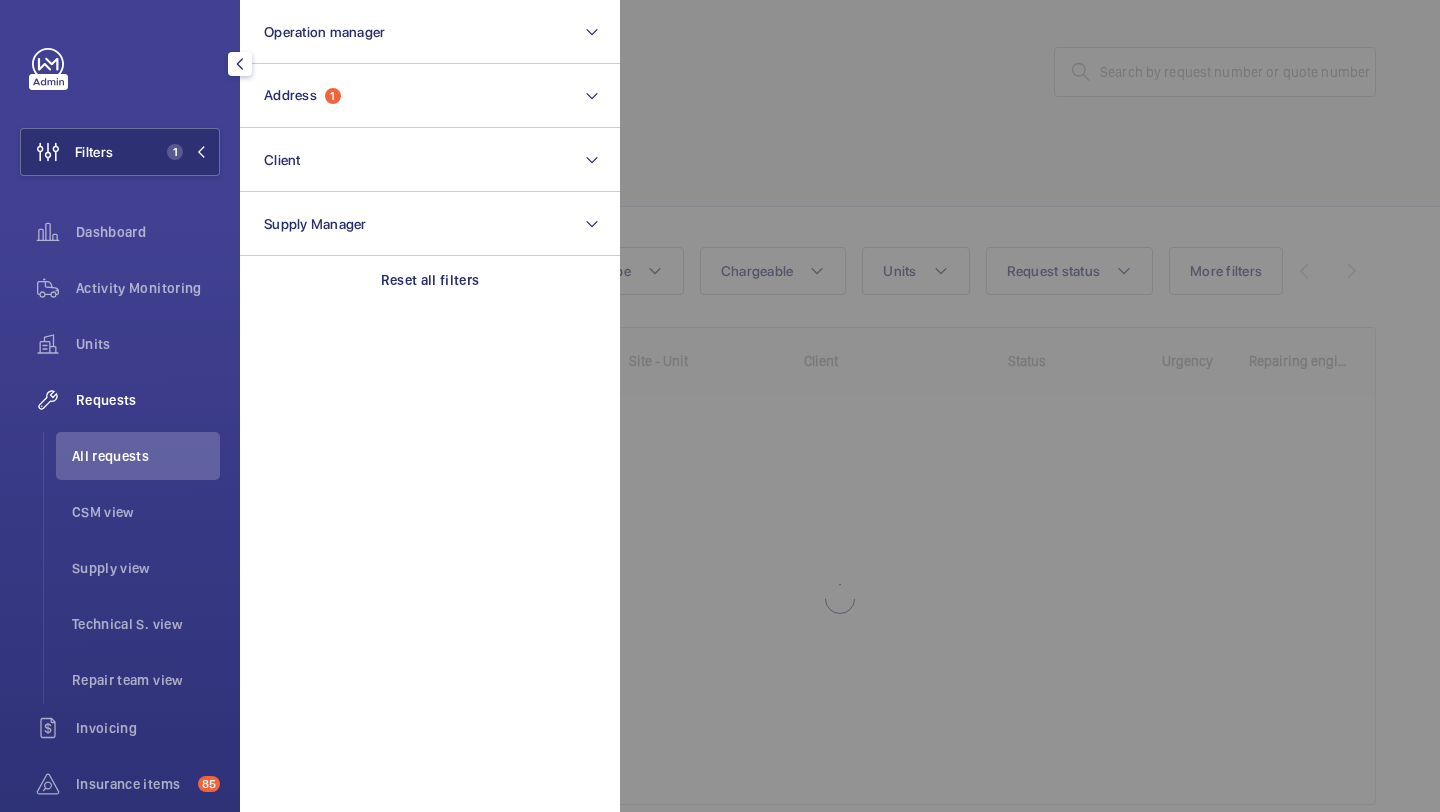 click 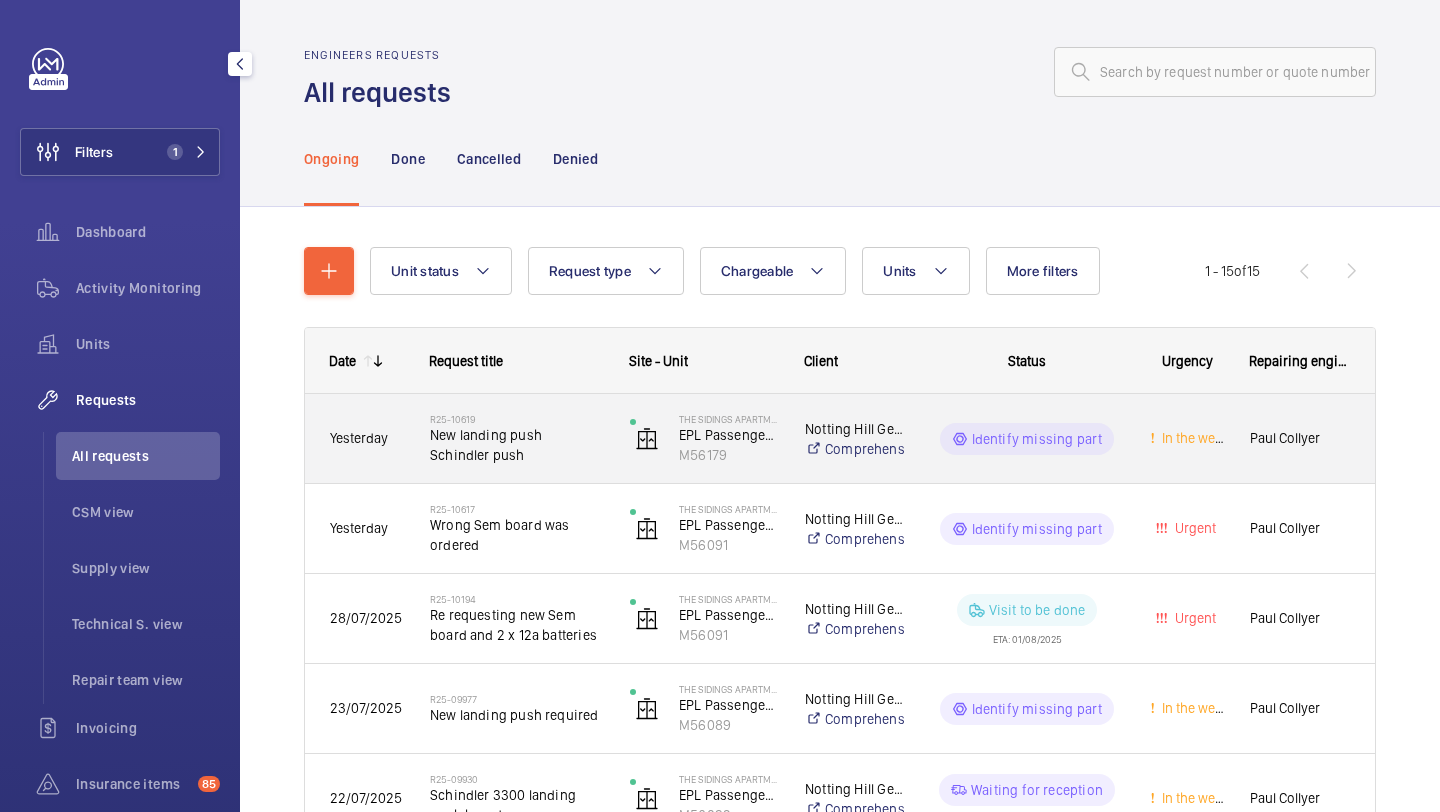 click on "New landing push Schindler push" 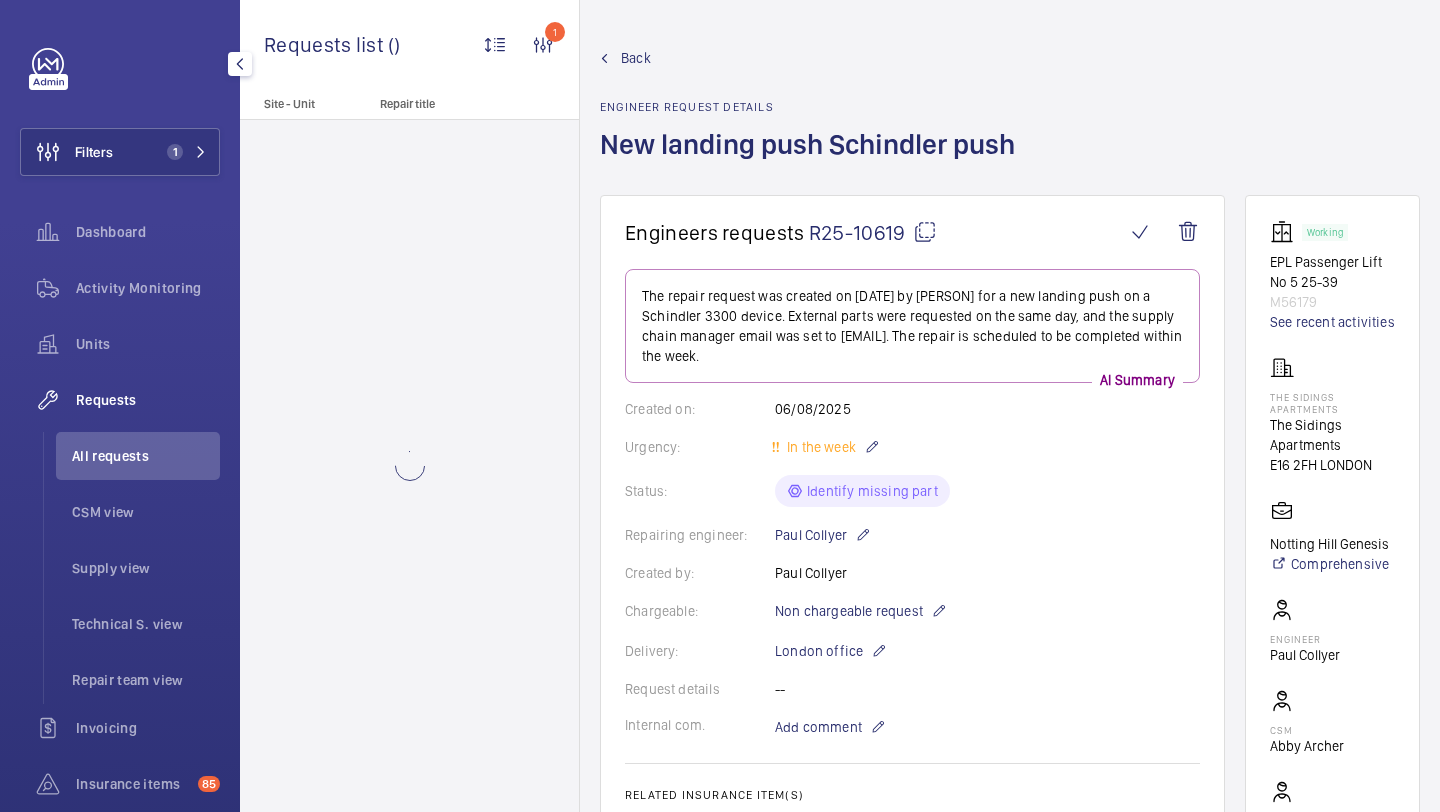 scroll, scrollTop: 837, scrollLeft: 0, axis: vertical 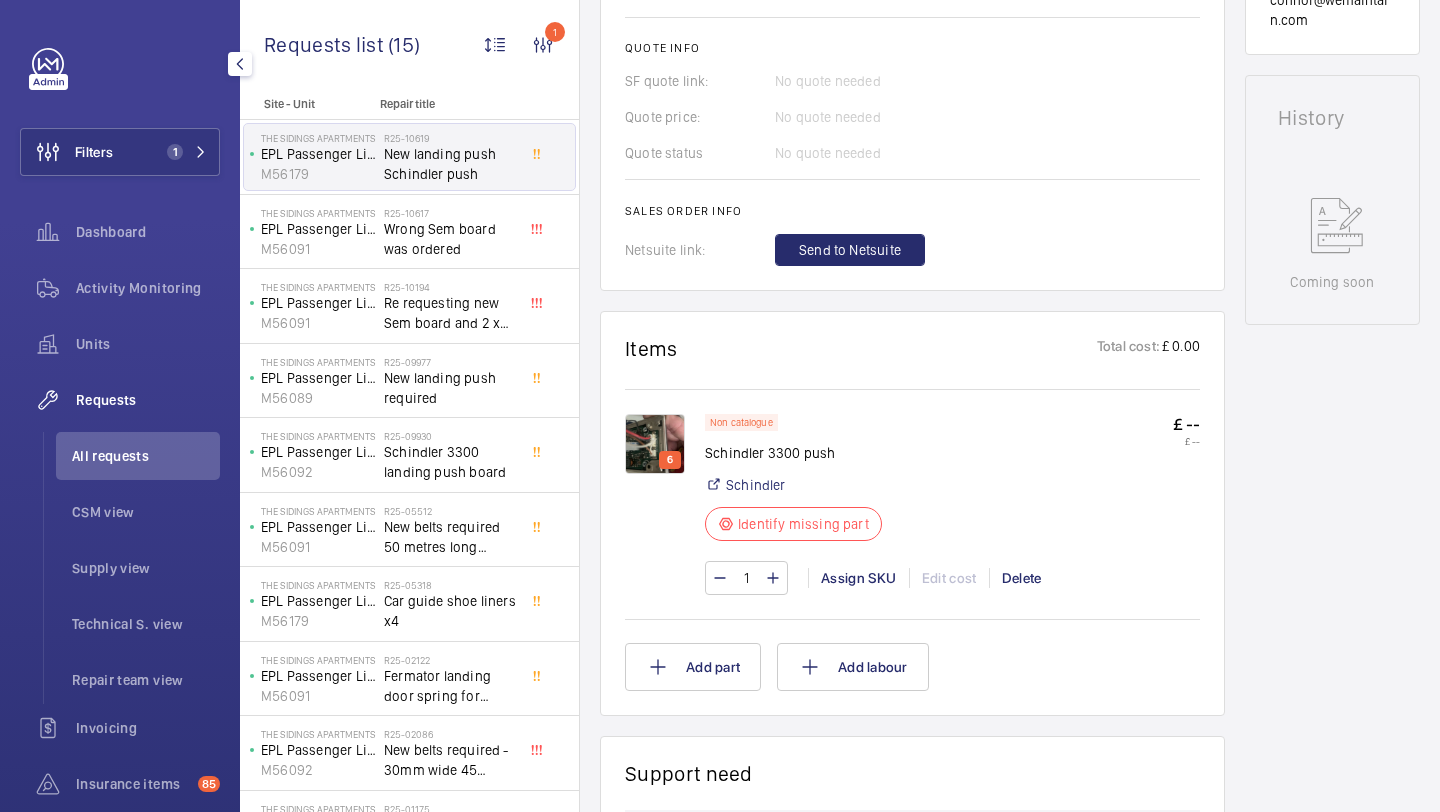 click 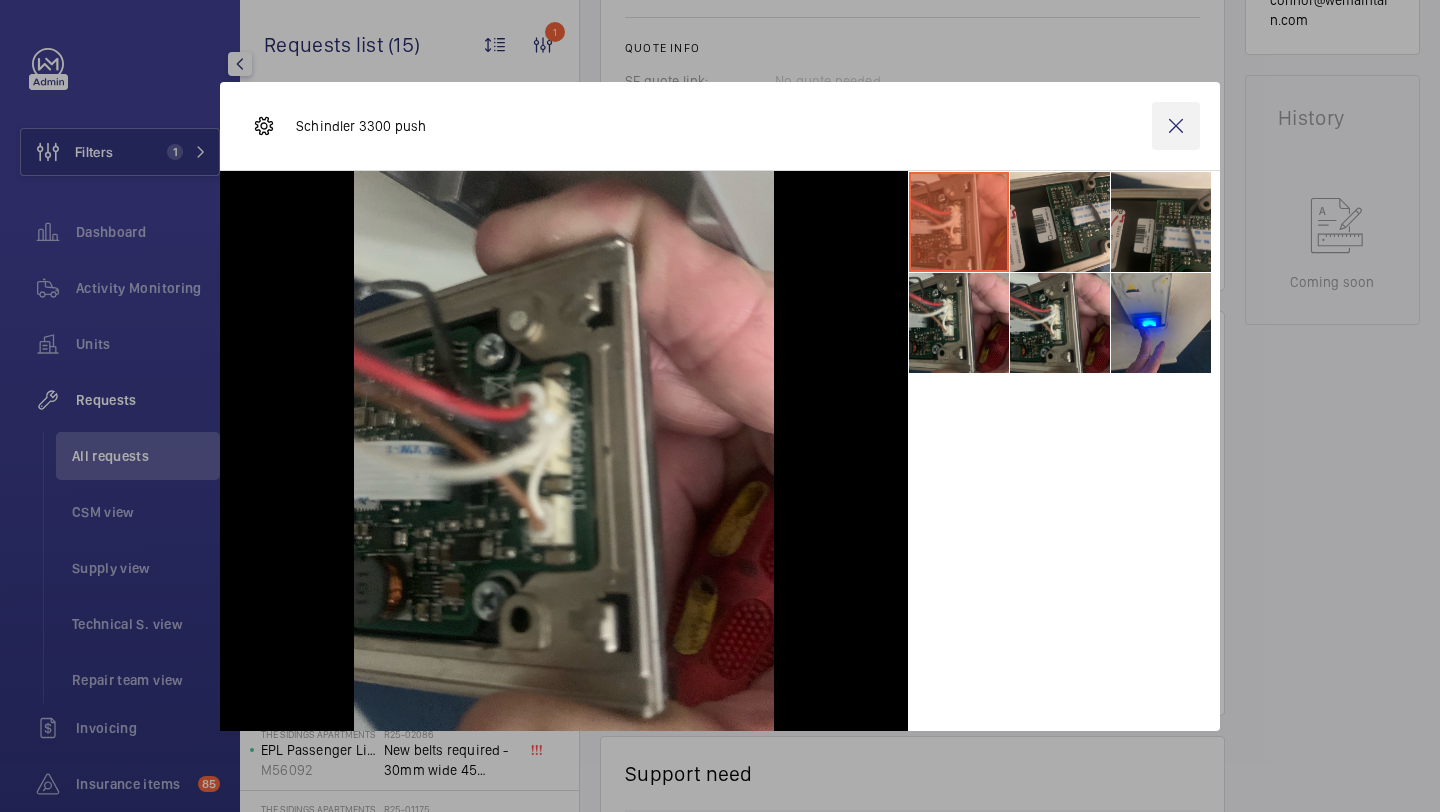 click at bounding box center [1176, 126] 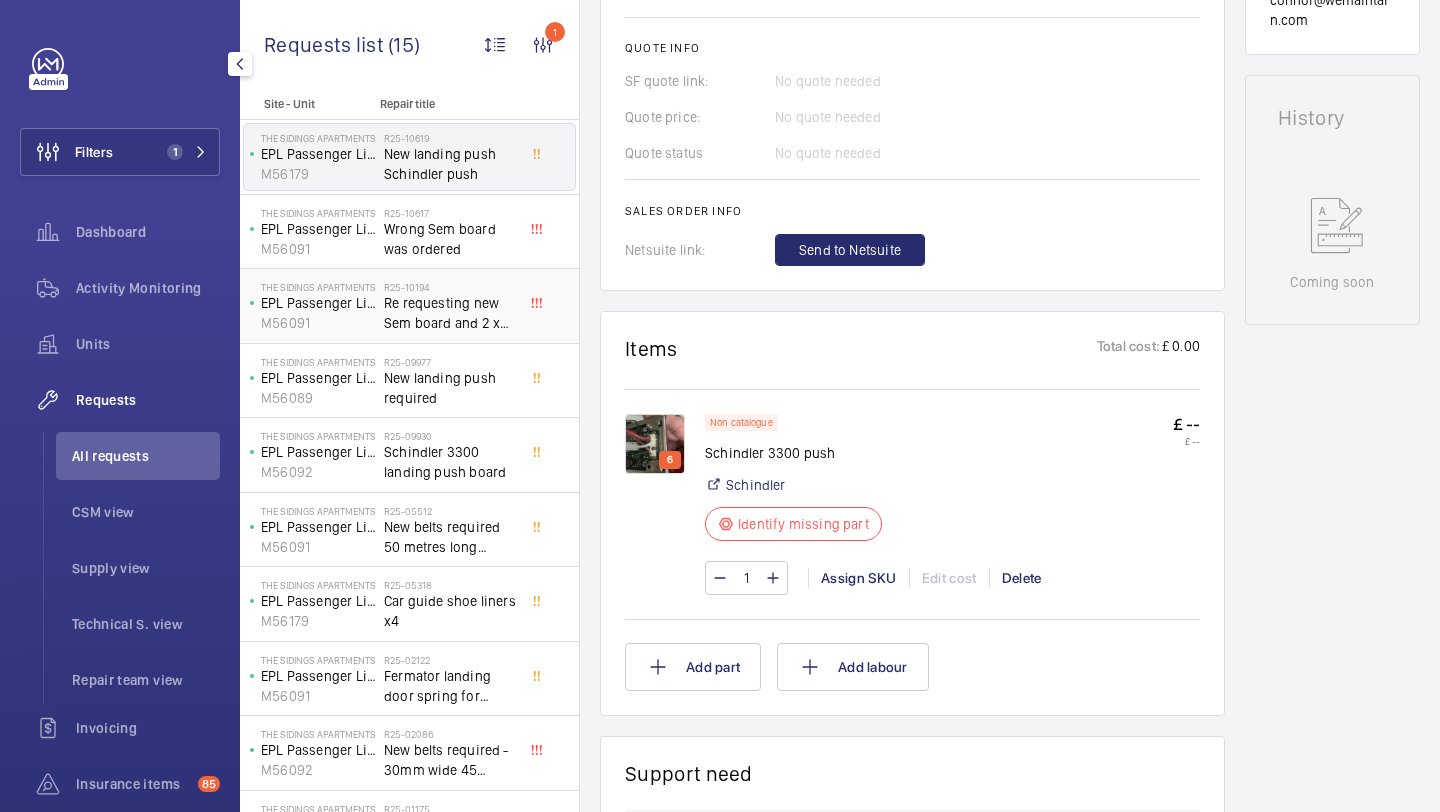 click on "Re requesting new Sem board and 2 x 12a batteries" 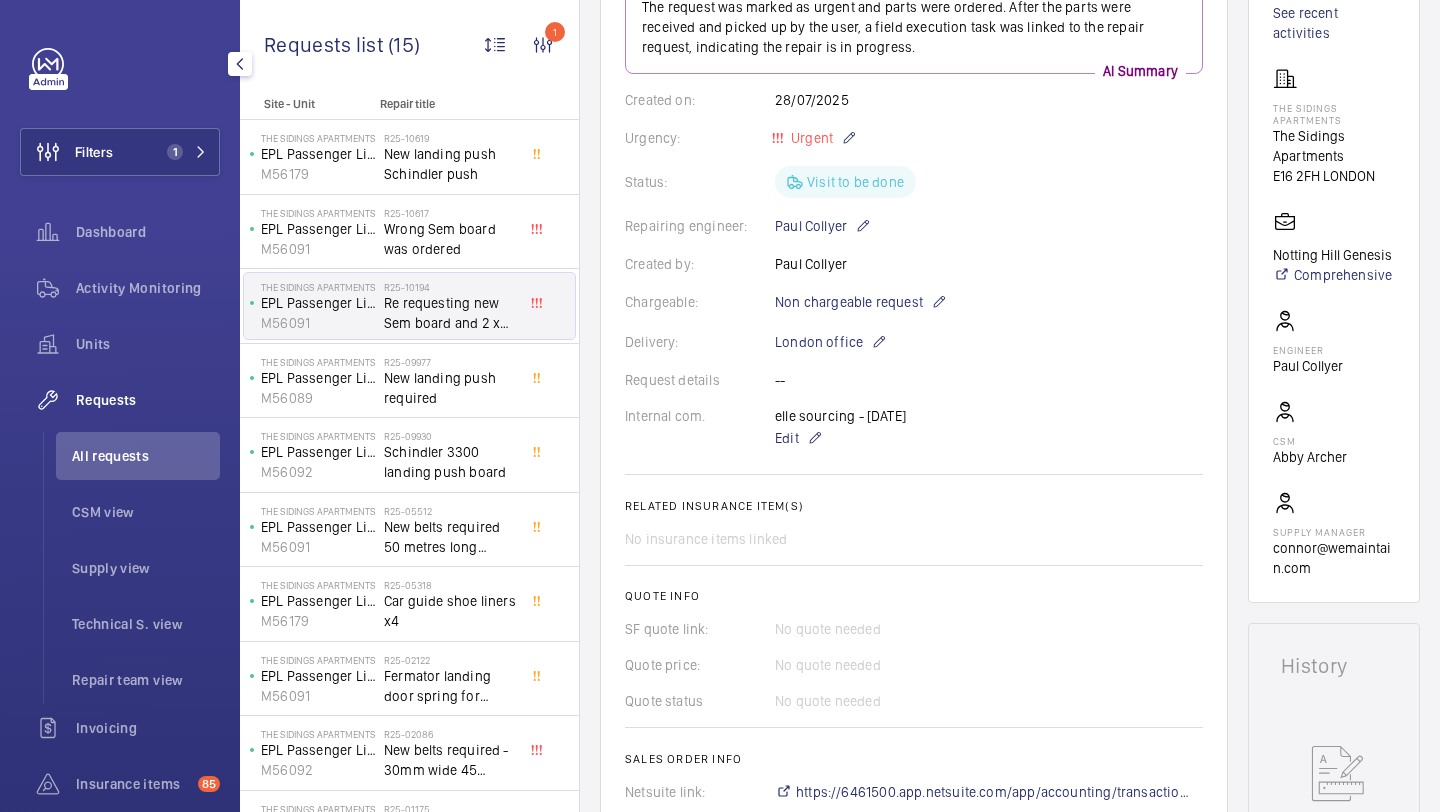 scroll, scrollTop: 120, scrollLeft: 0, axis: vertical 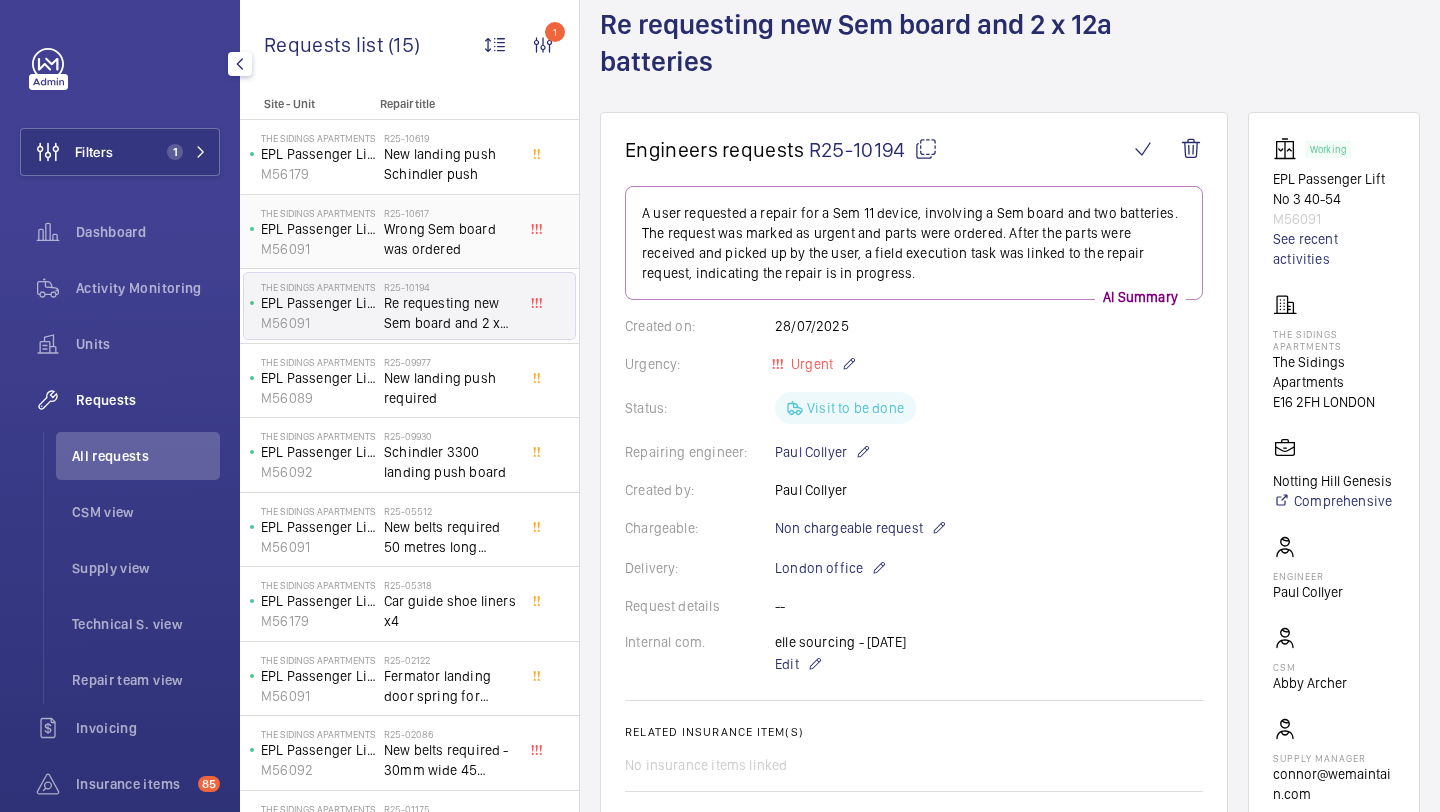 click on "The Sidings Apartments   EPL Passenger Lift No 3 40-54   M56091   R25-10194   Re requesting new Sem board and 2 x 12a batteries" 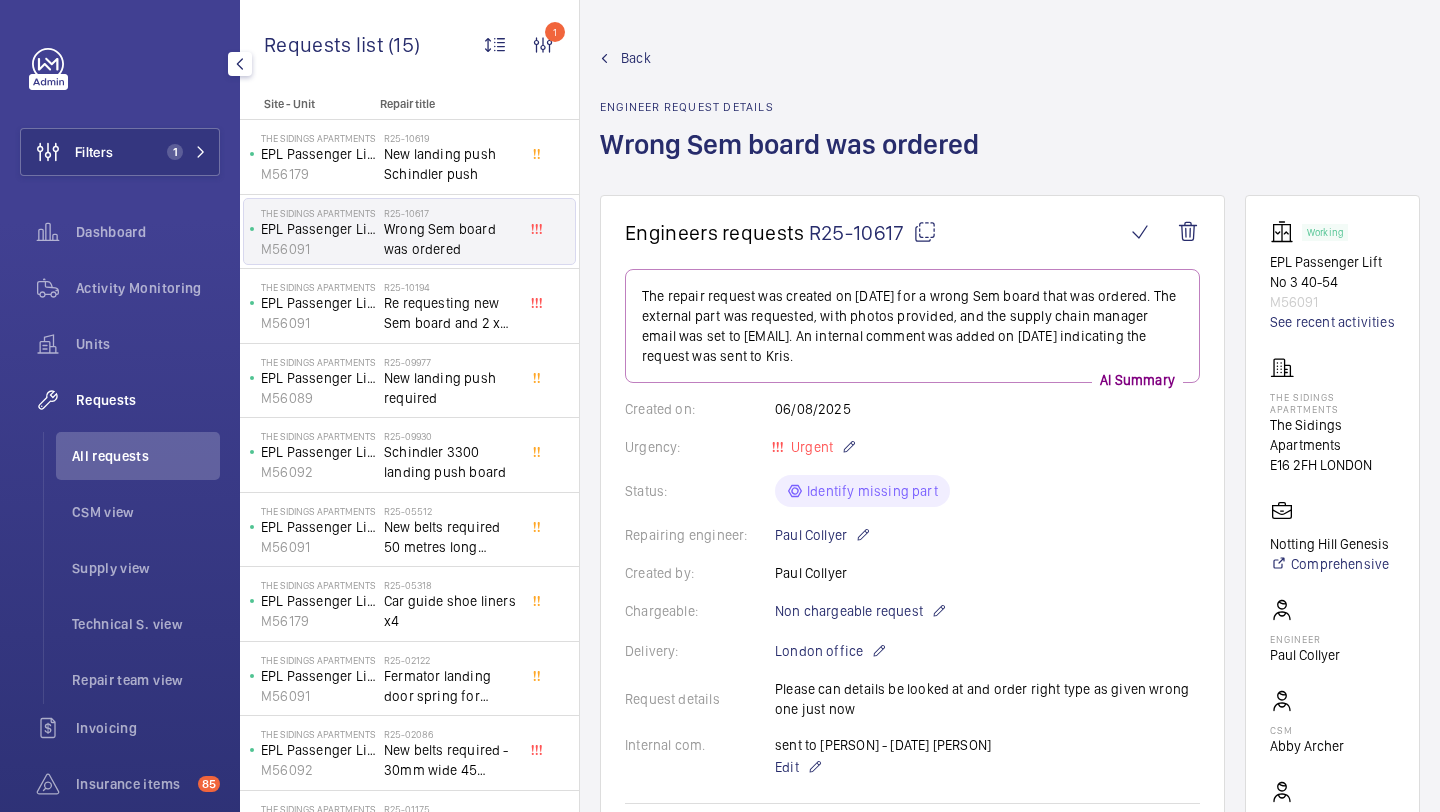 scroll, scrollTop: 943, scrollLeft: 0, axis: vertical 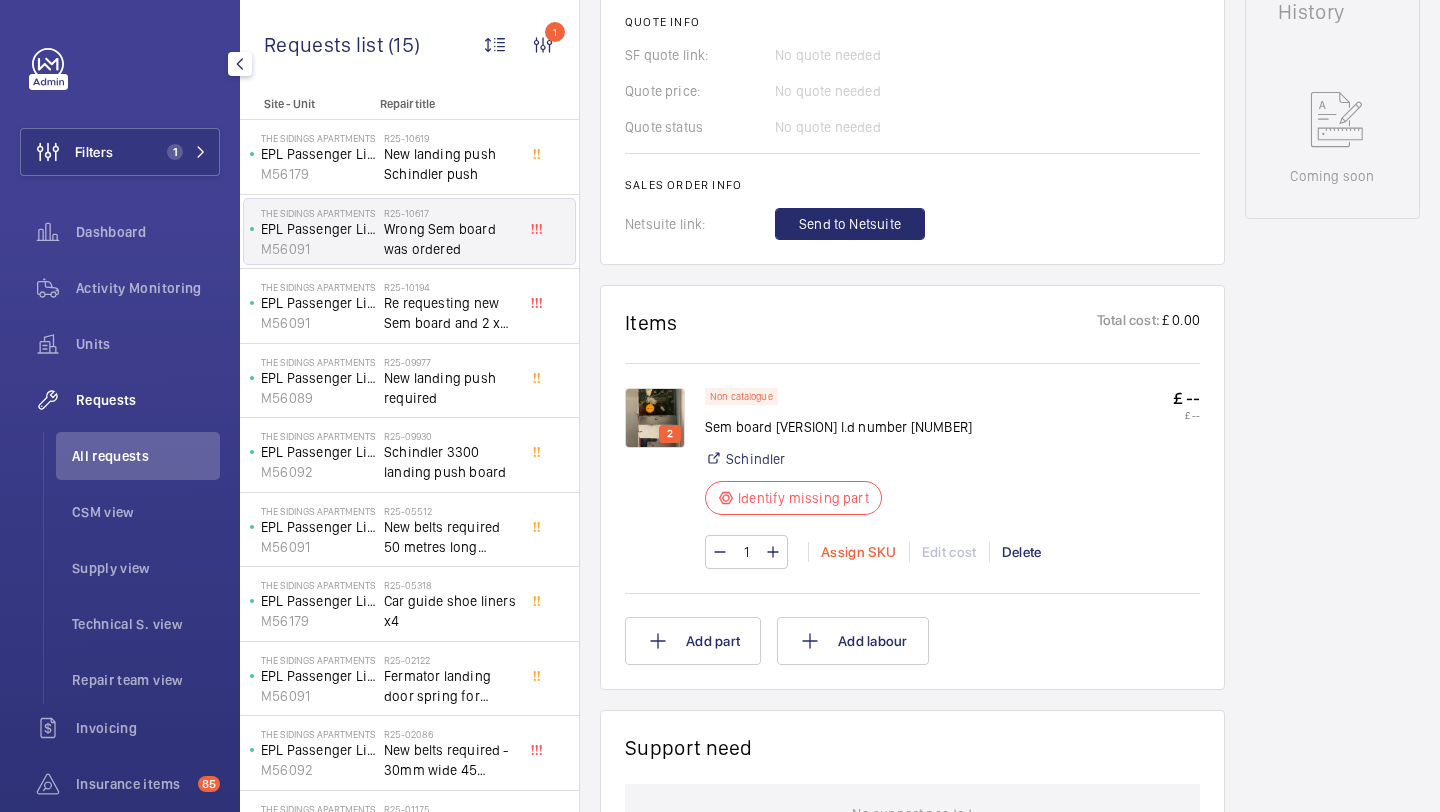 click on "Assign SKU" 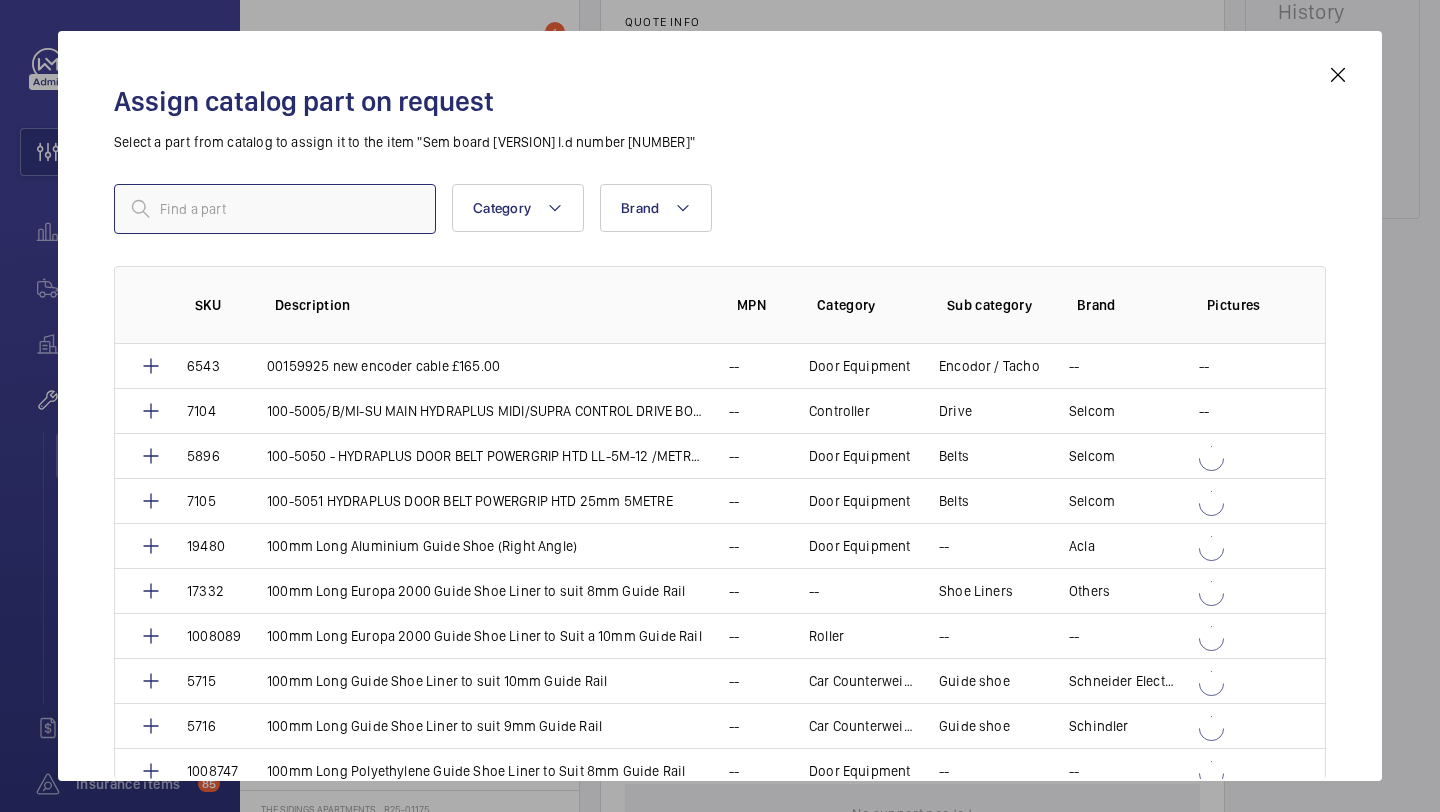 click at bounding box center [275, 209] 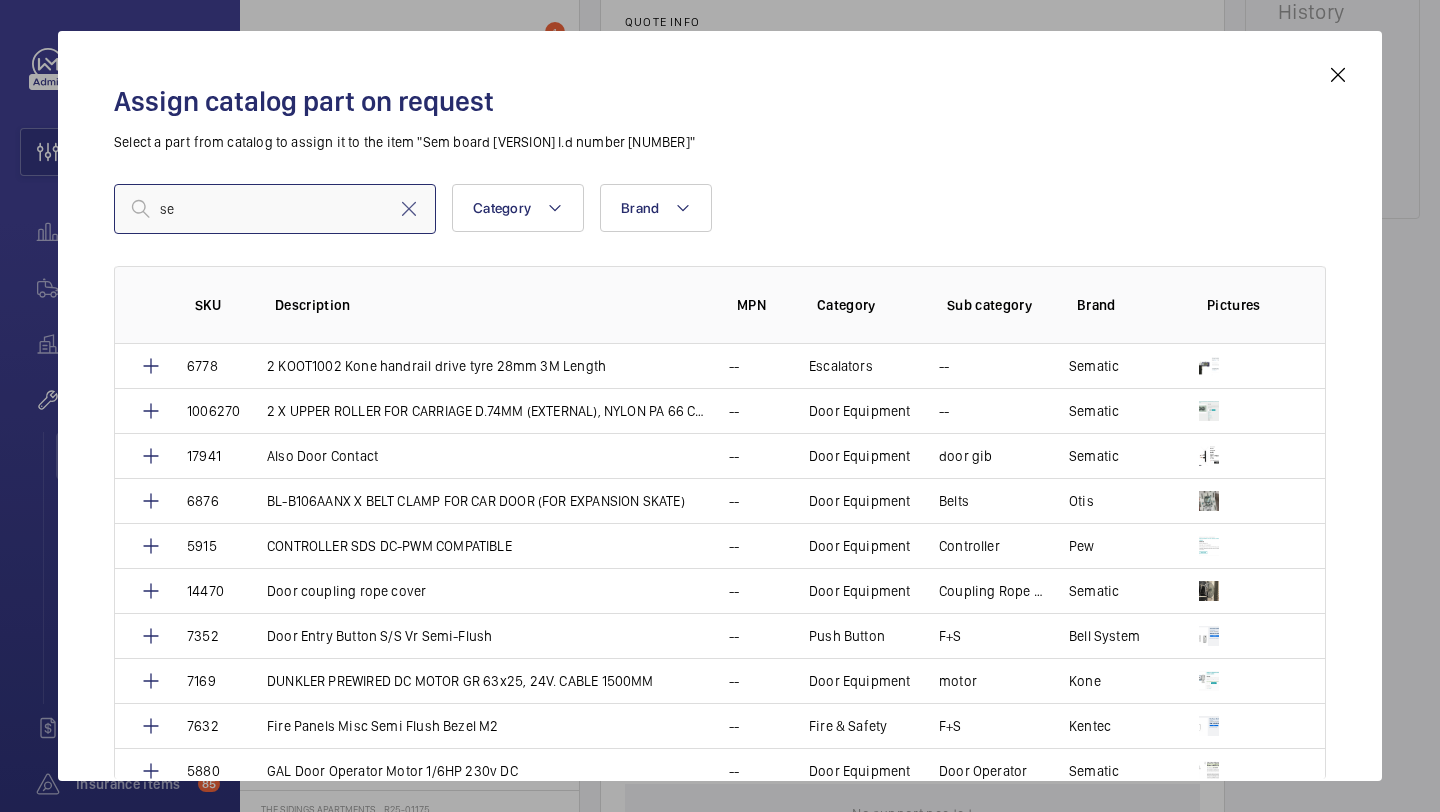 type on "s" 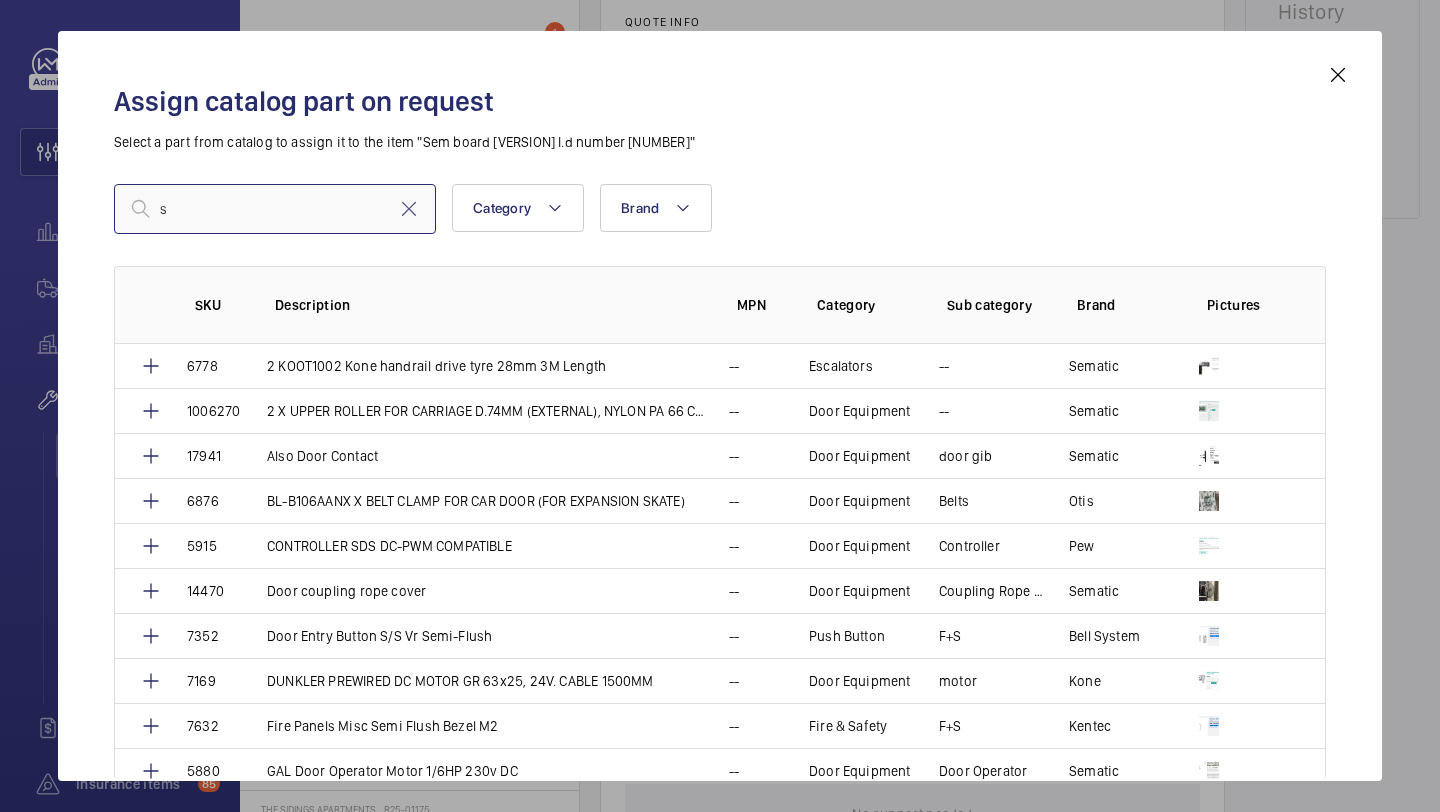 type 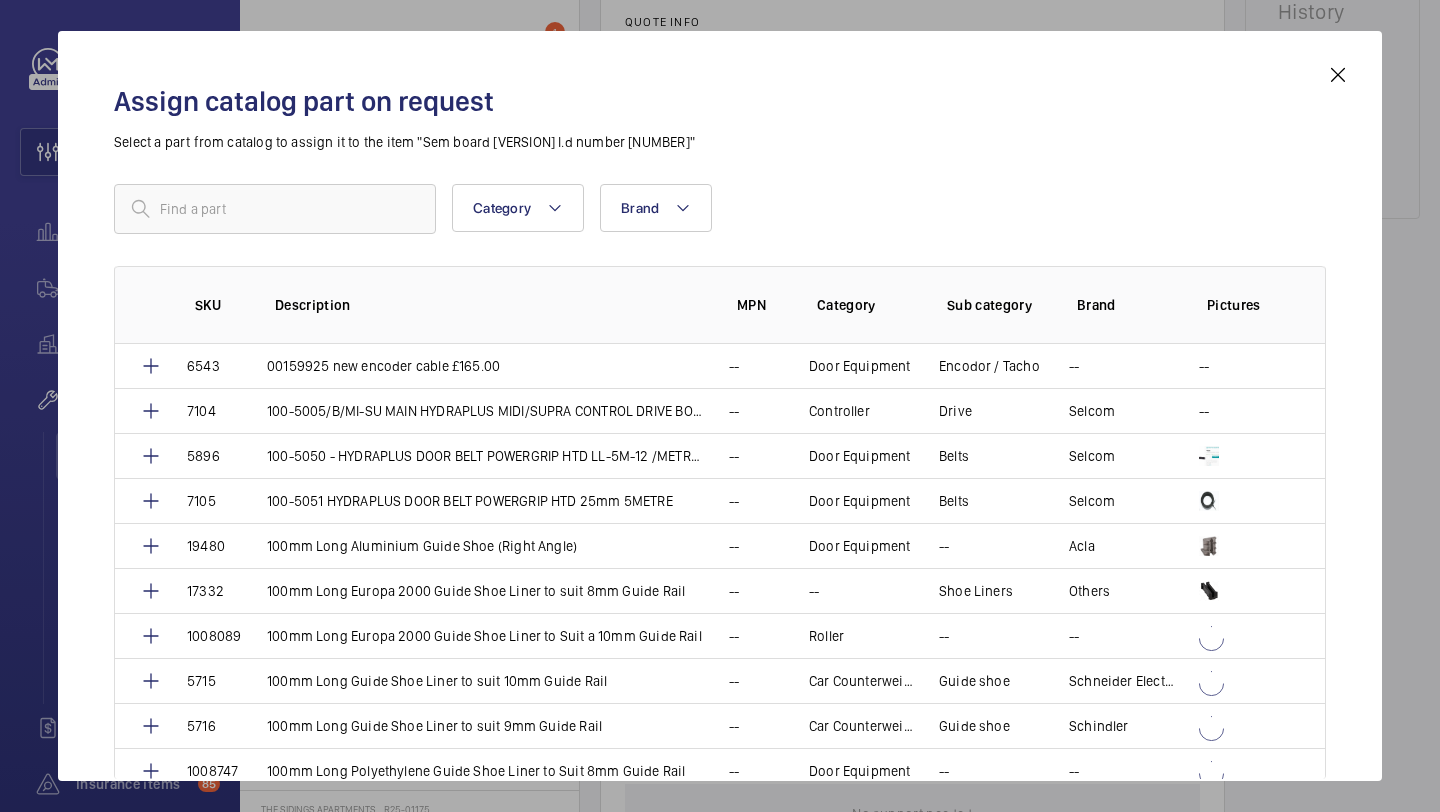 click at bounding box center (1338, 75) 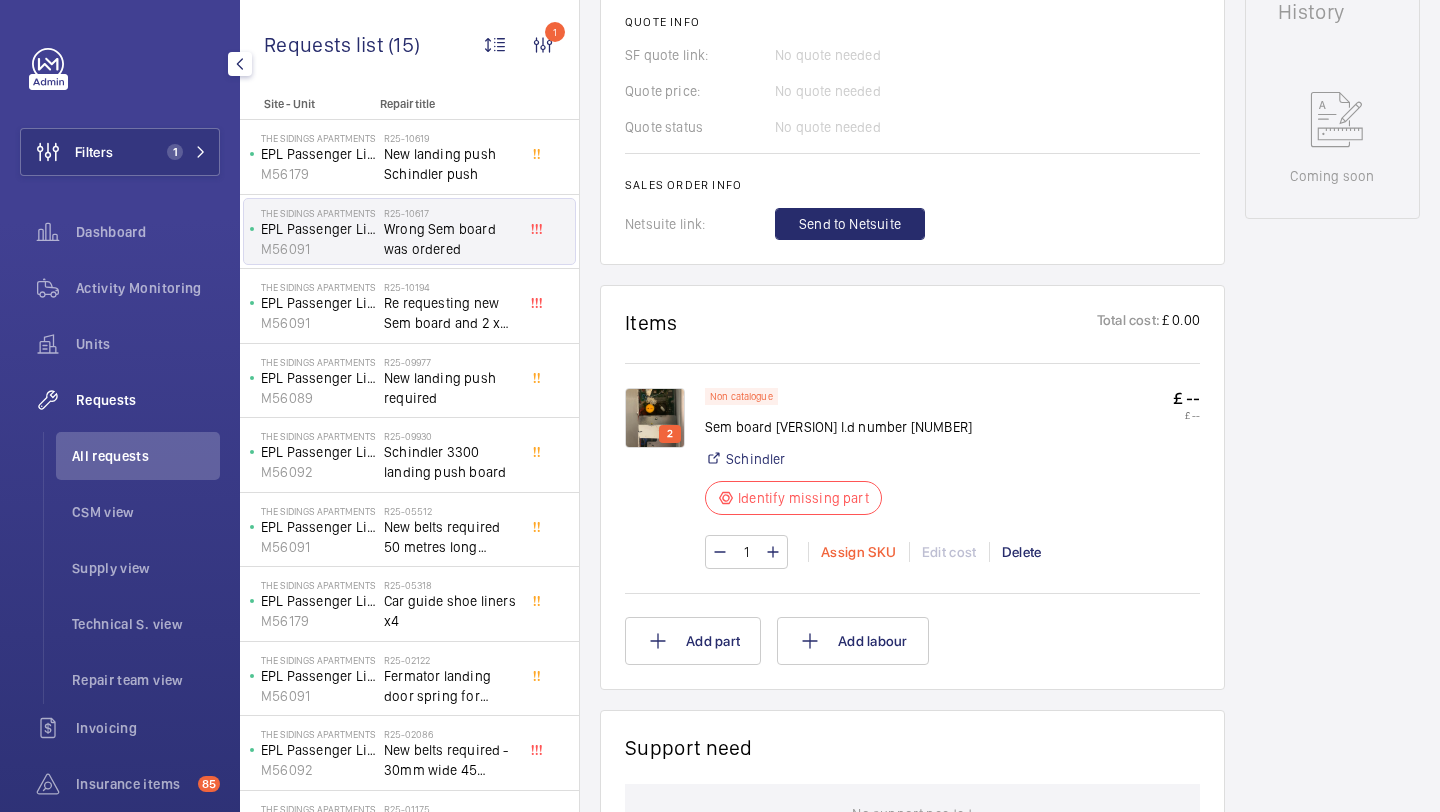 click on "Assign SKU" 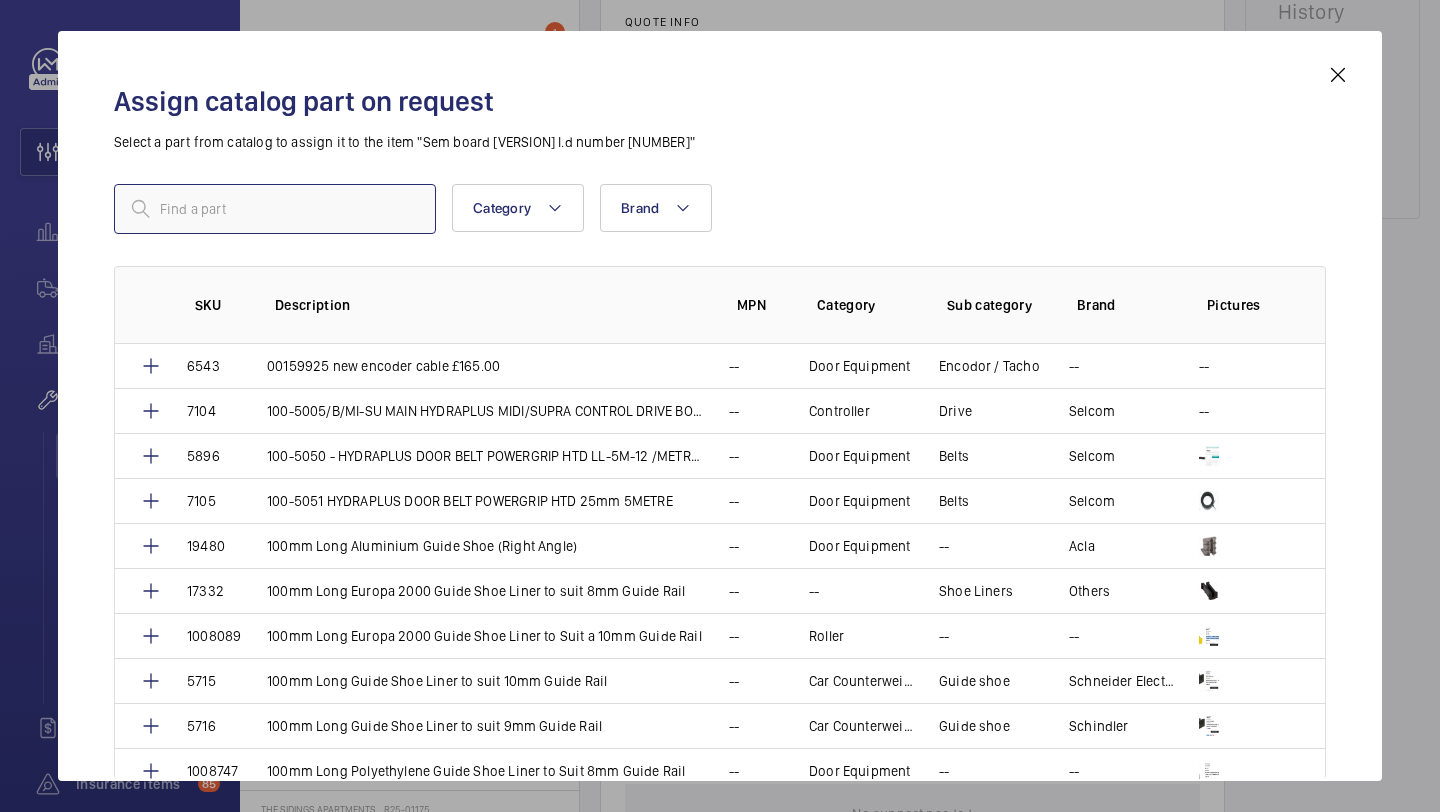 click at bounding box center (275, 209) 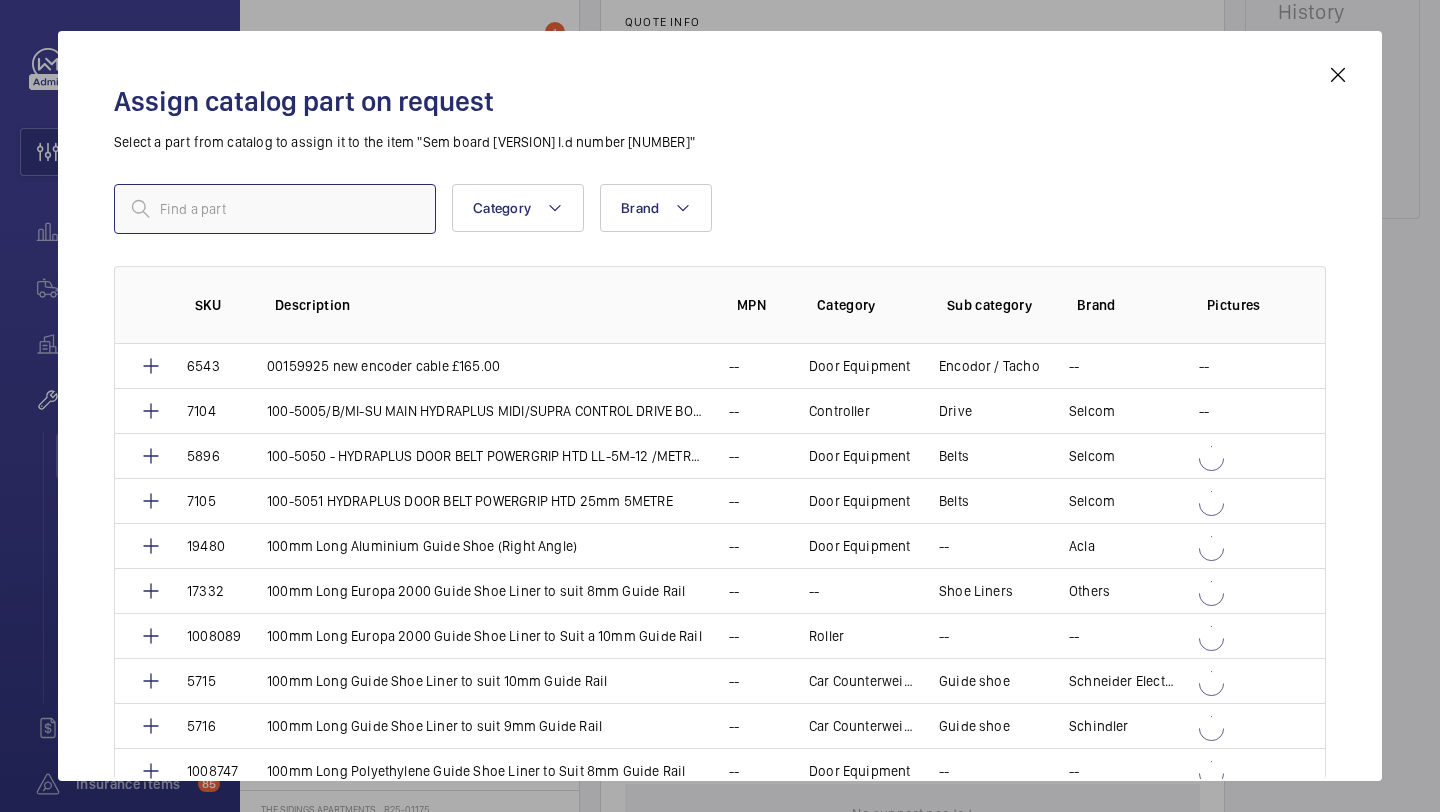 paste on "594239" 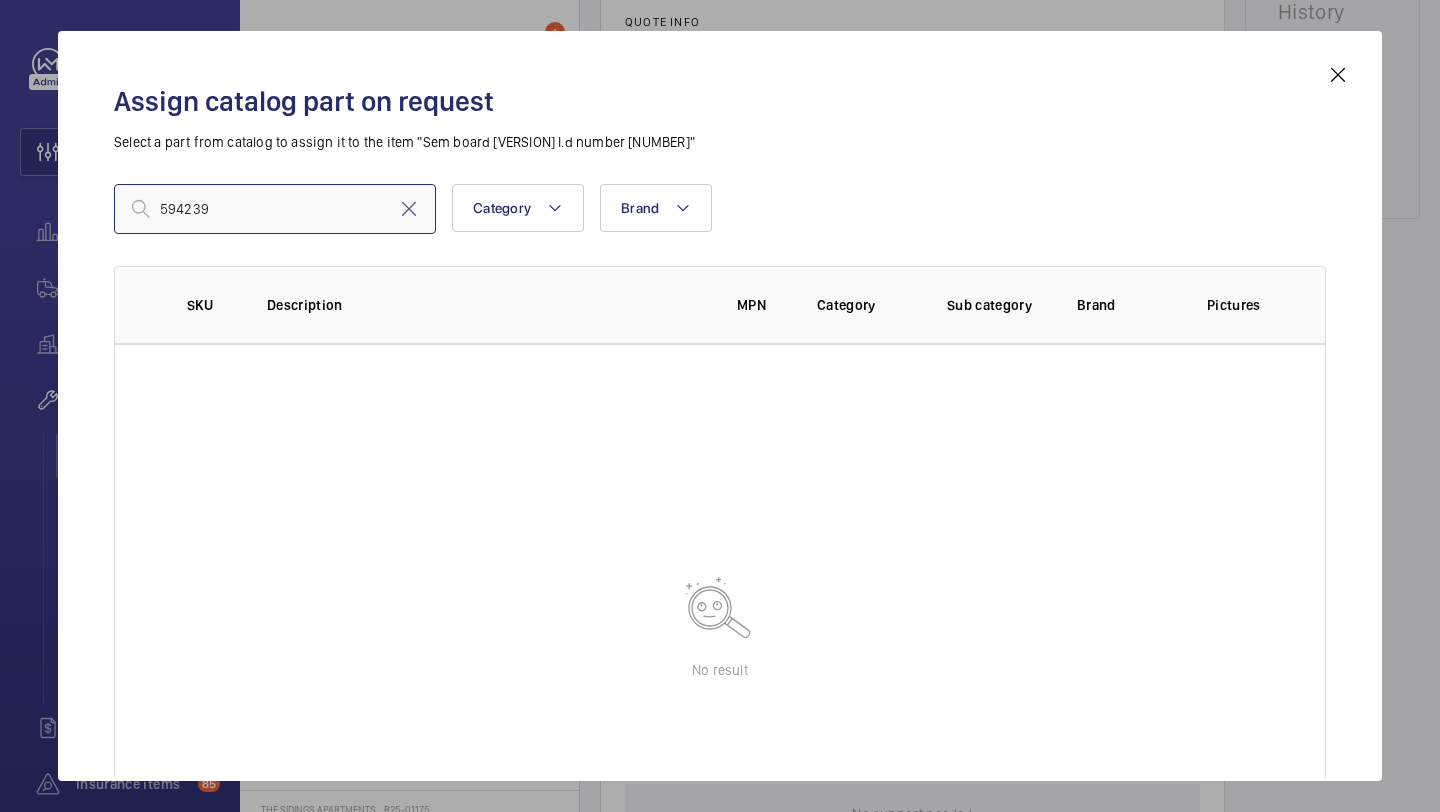 type on "594239" 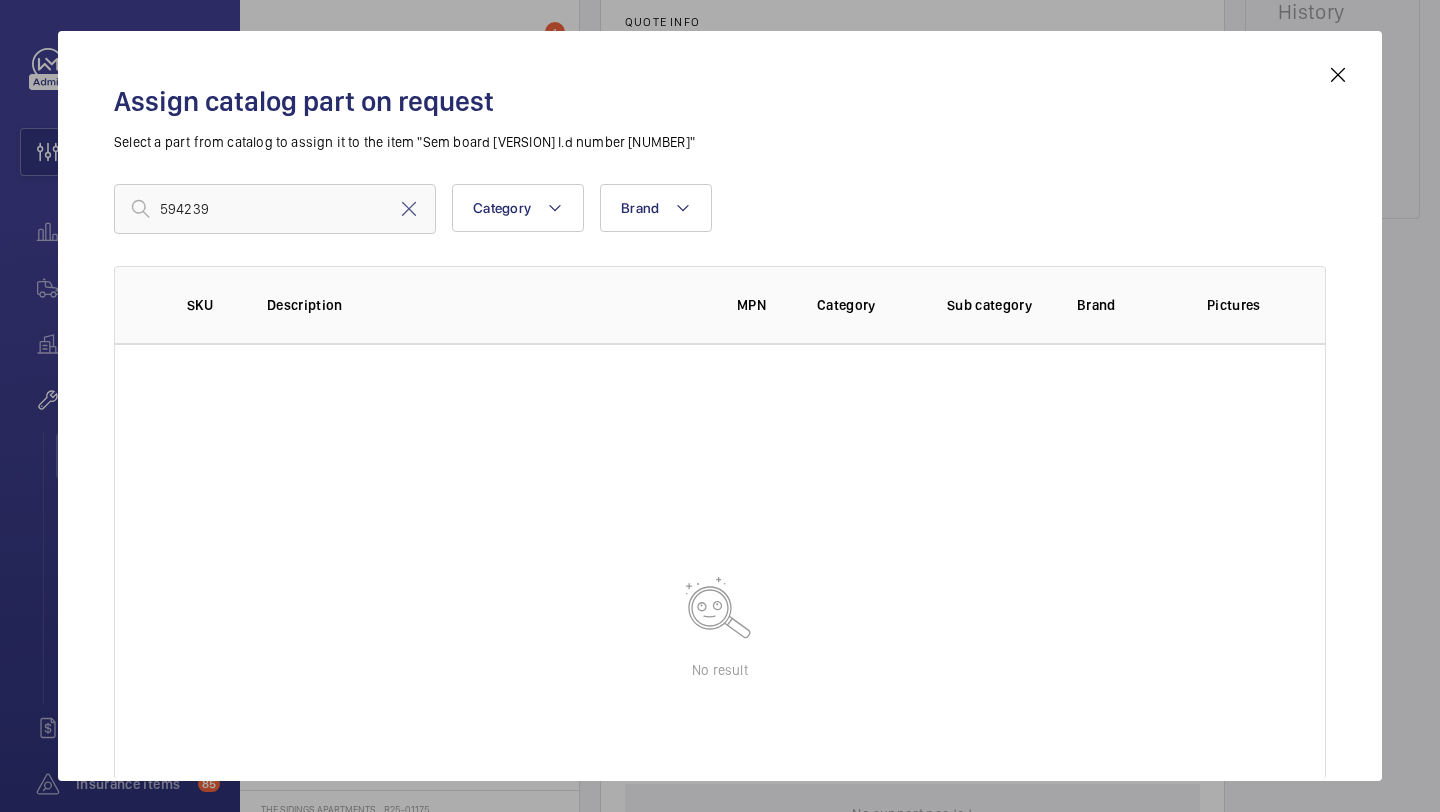click on "Assign catalog part on request Select a part from catalog to assign it to the item "Sem board 11.q I.d number 594157"  594239 Category Brand More filters Reset all filters SKU Description  MPN   Category Sub category Brand Pictures  No result" at bounding box center [720, 406] 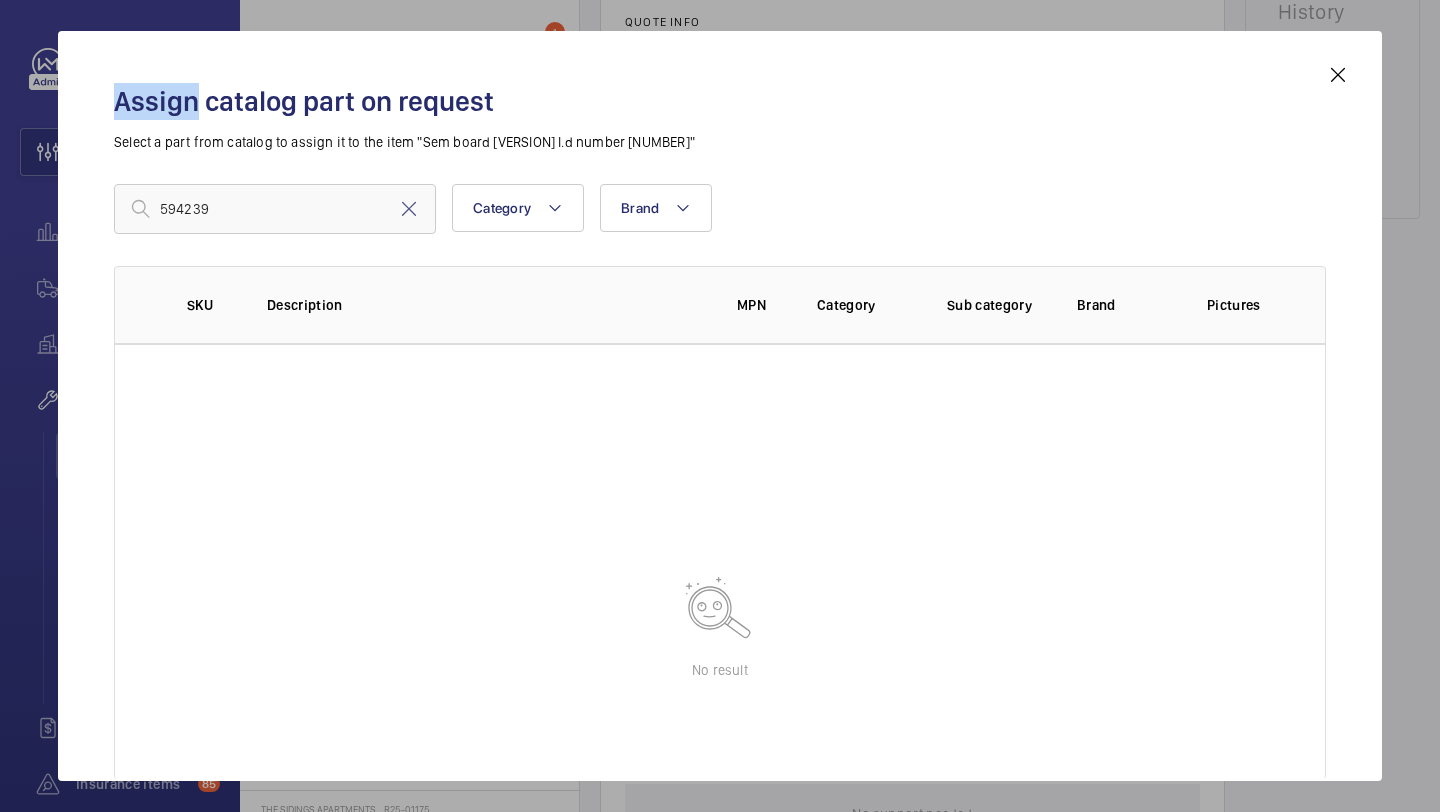 click on "Assign catalog part on request Select a part from catalog to assign it to the item "Sem board 11.q I.d number 594157"  594239 Category Brand More filters Reset all filters SKU Description  MPN   Category Sub category Brand Pictures  No result" at bounding box center (720, 422) 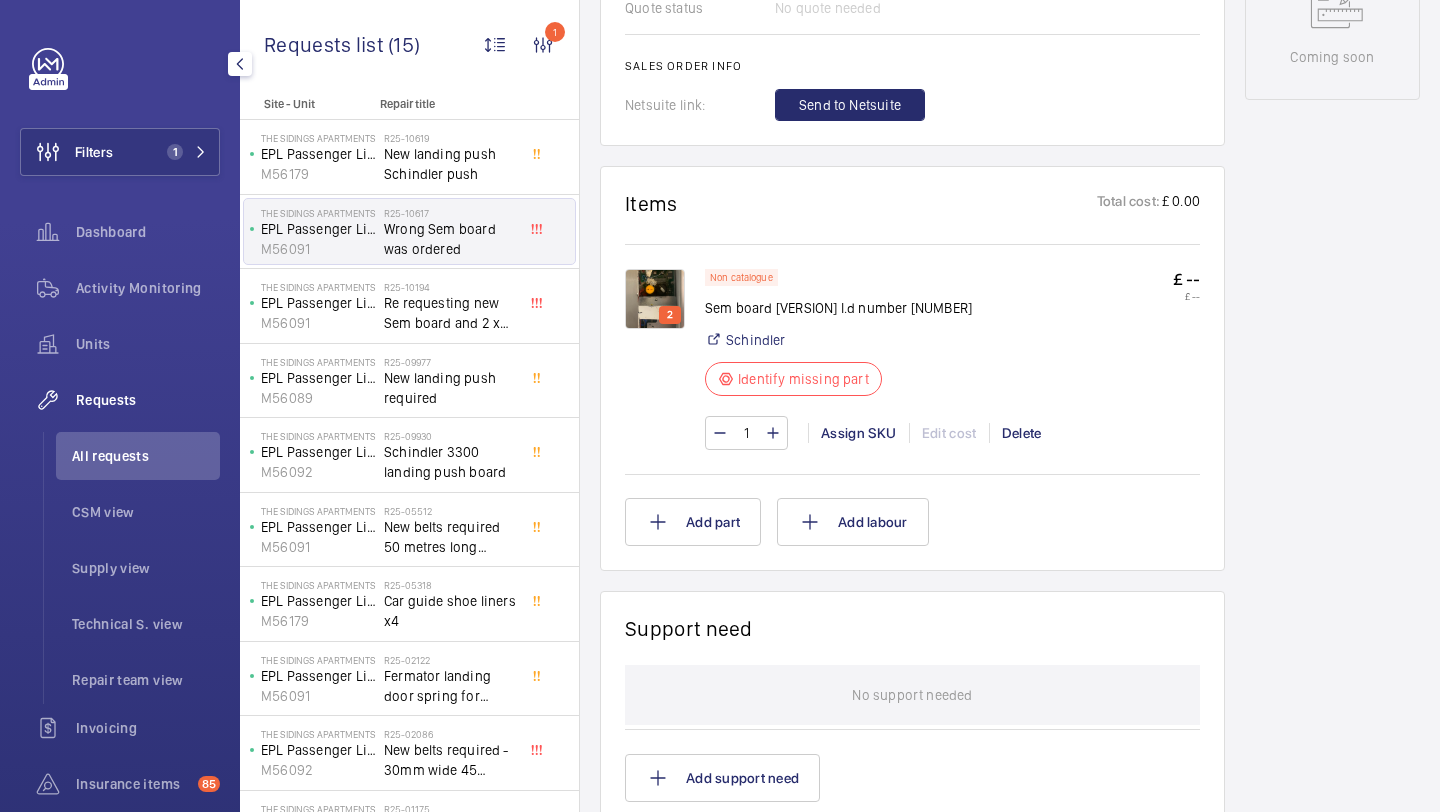 scroll, scrollTop: 1068, scrollLeft: 0, axis: vertical 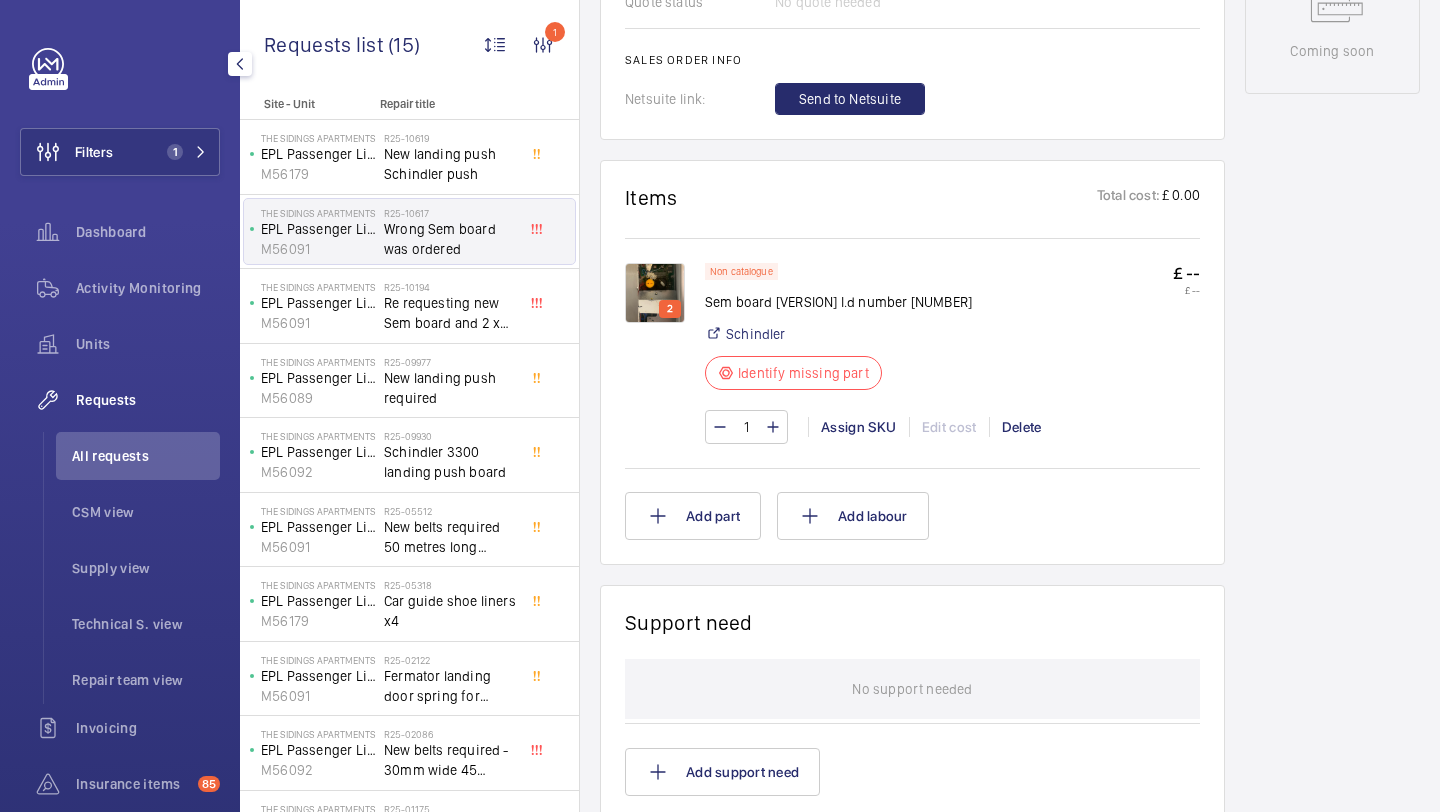 click on "2" 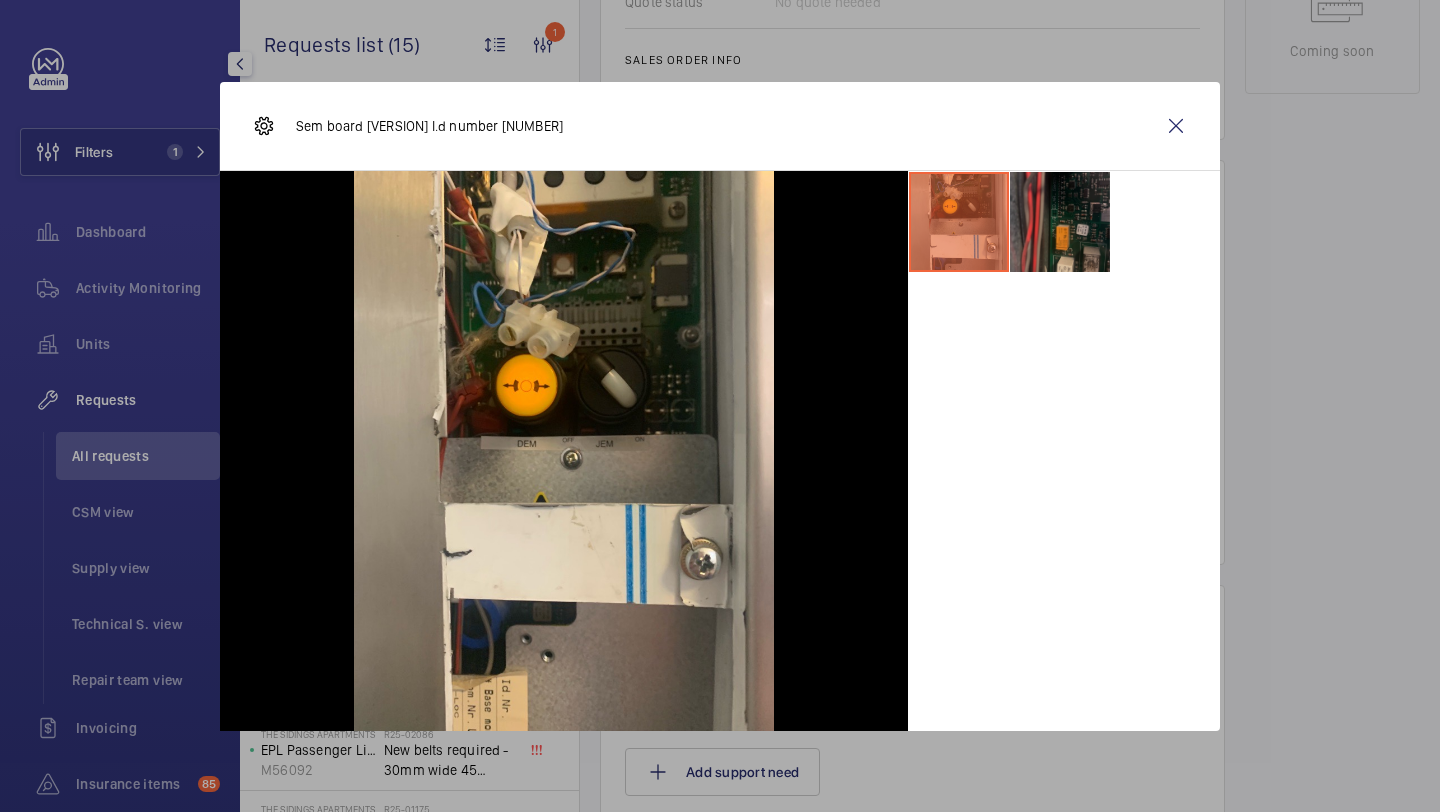 click at bounding box center [1060, 222] 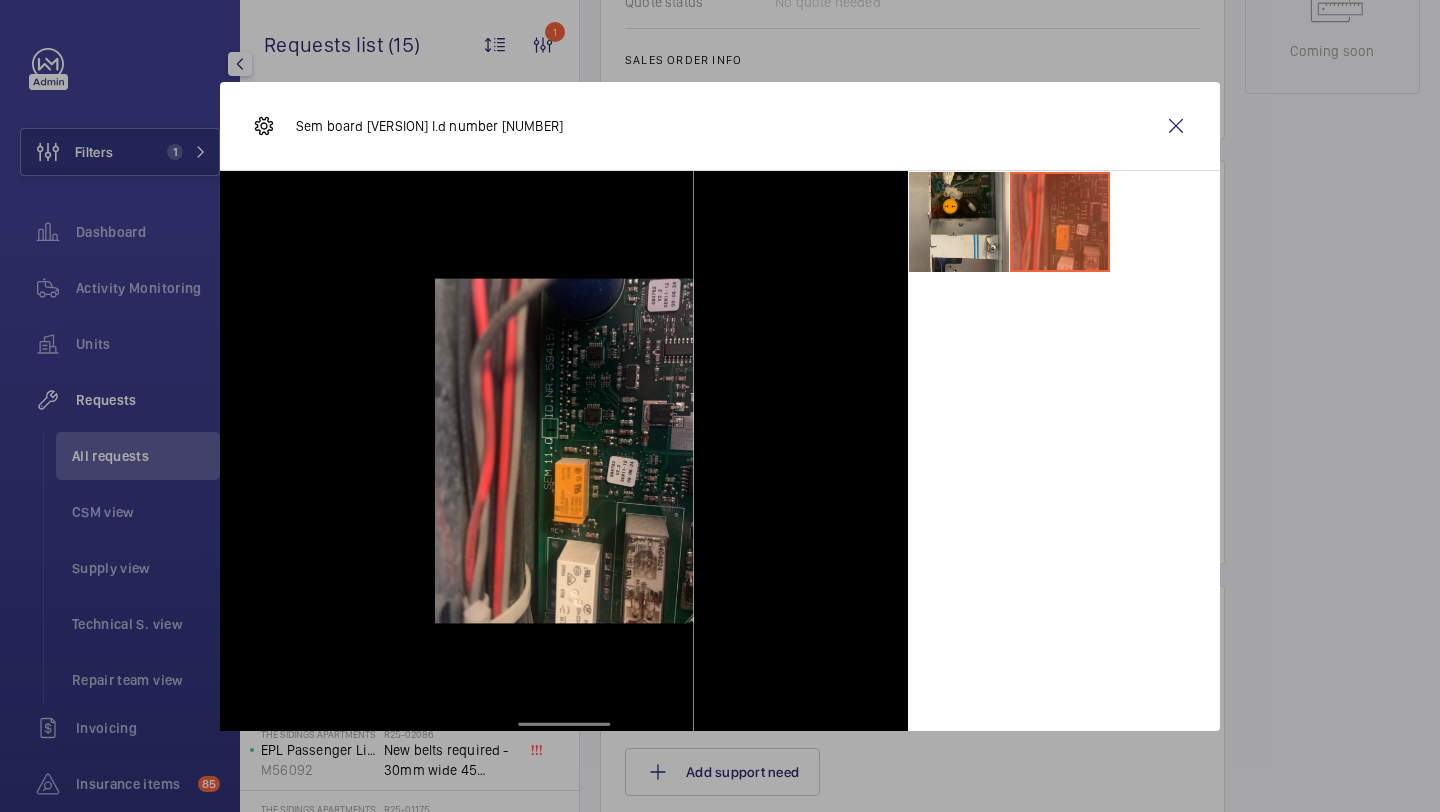 click on "Sem board 11.q I.d number 594157" at bounding box center [720, 126] 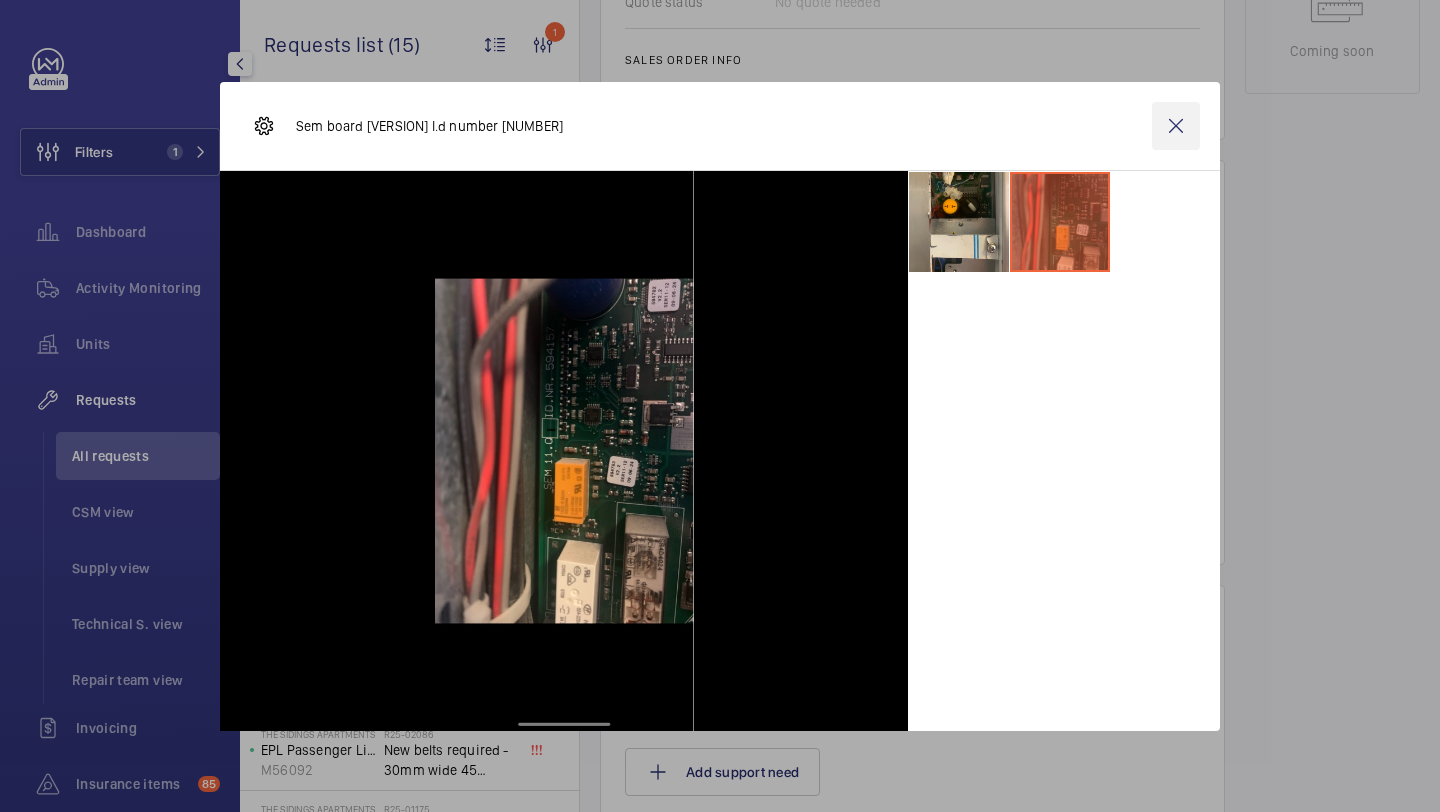 click at bounding box center [1176, 126] 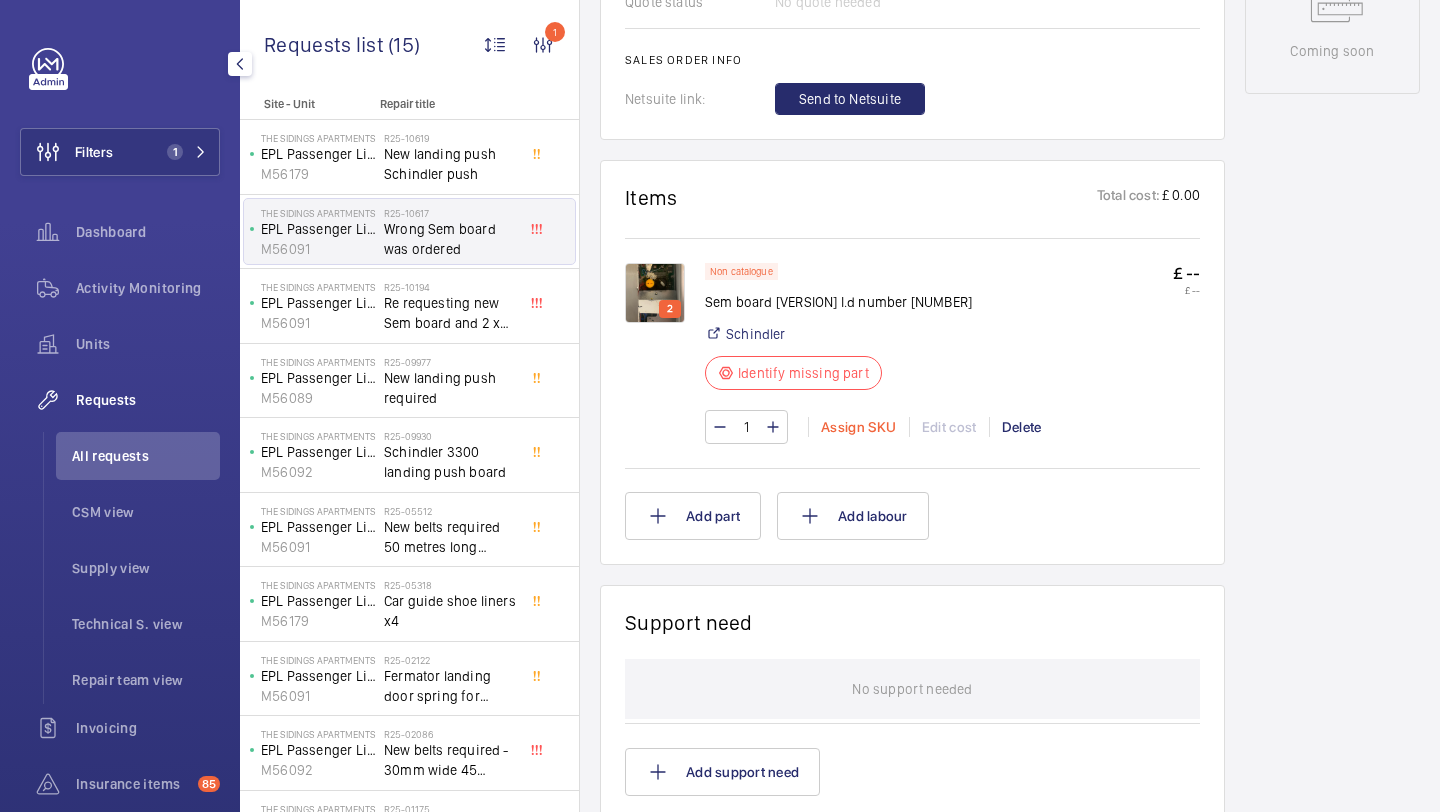 click on "Assign SKU" 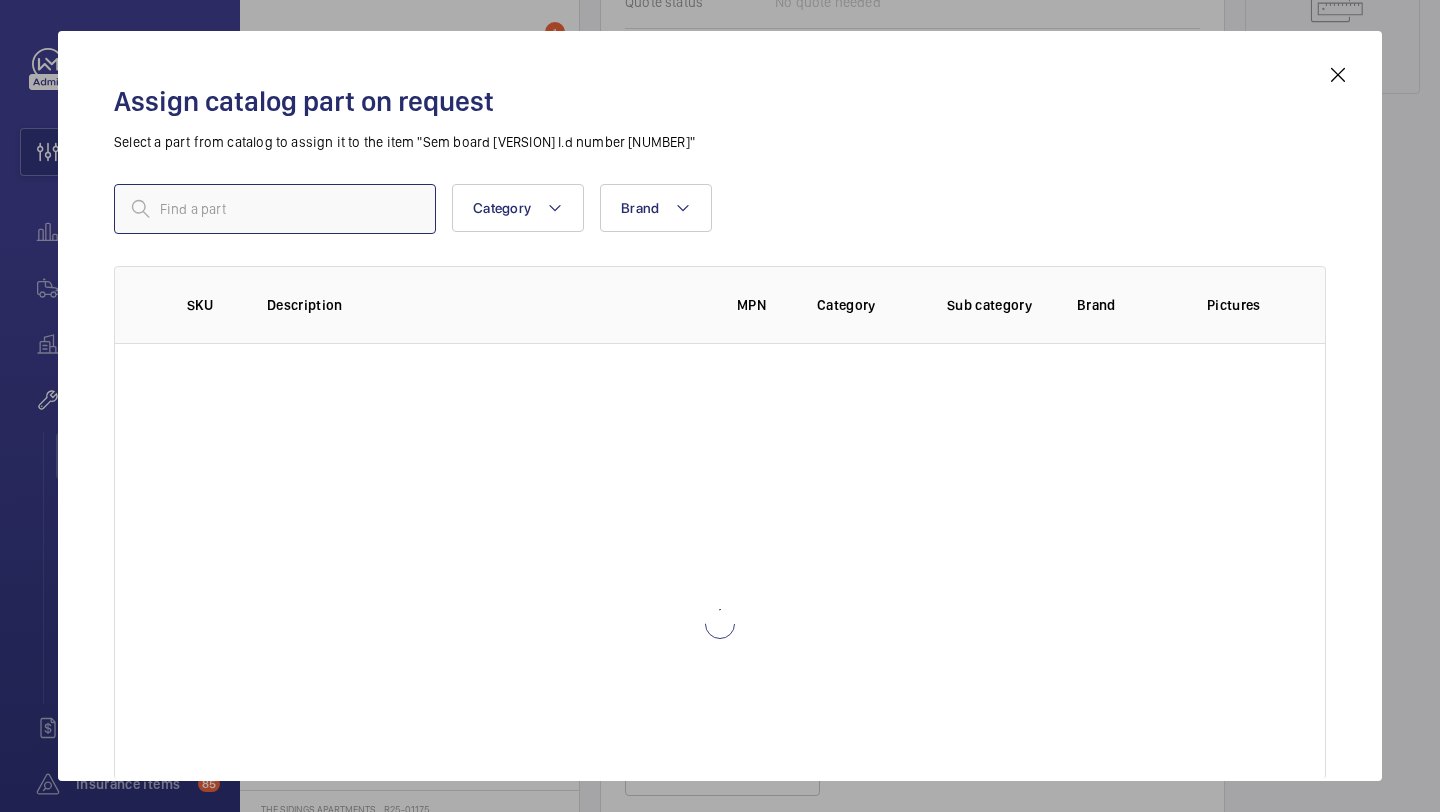 click at bounding box center (275, 209) 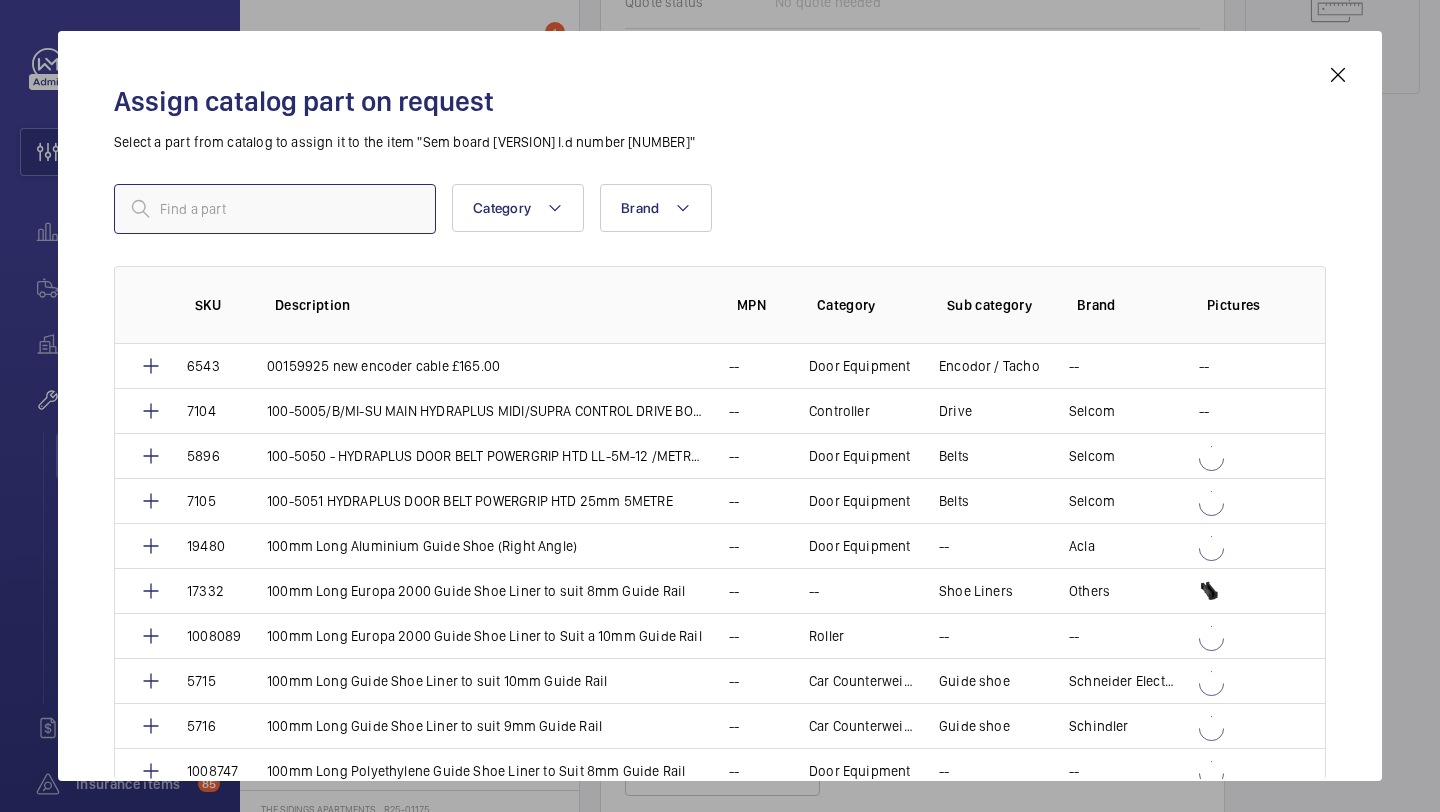 paste on "1009903" 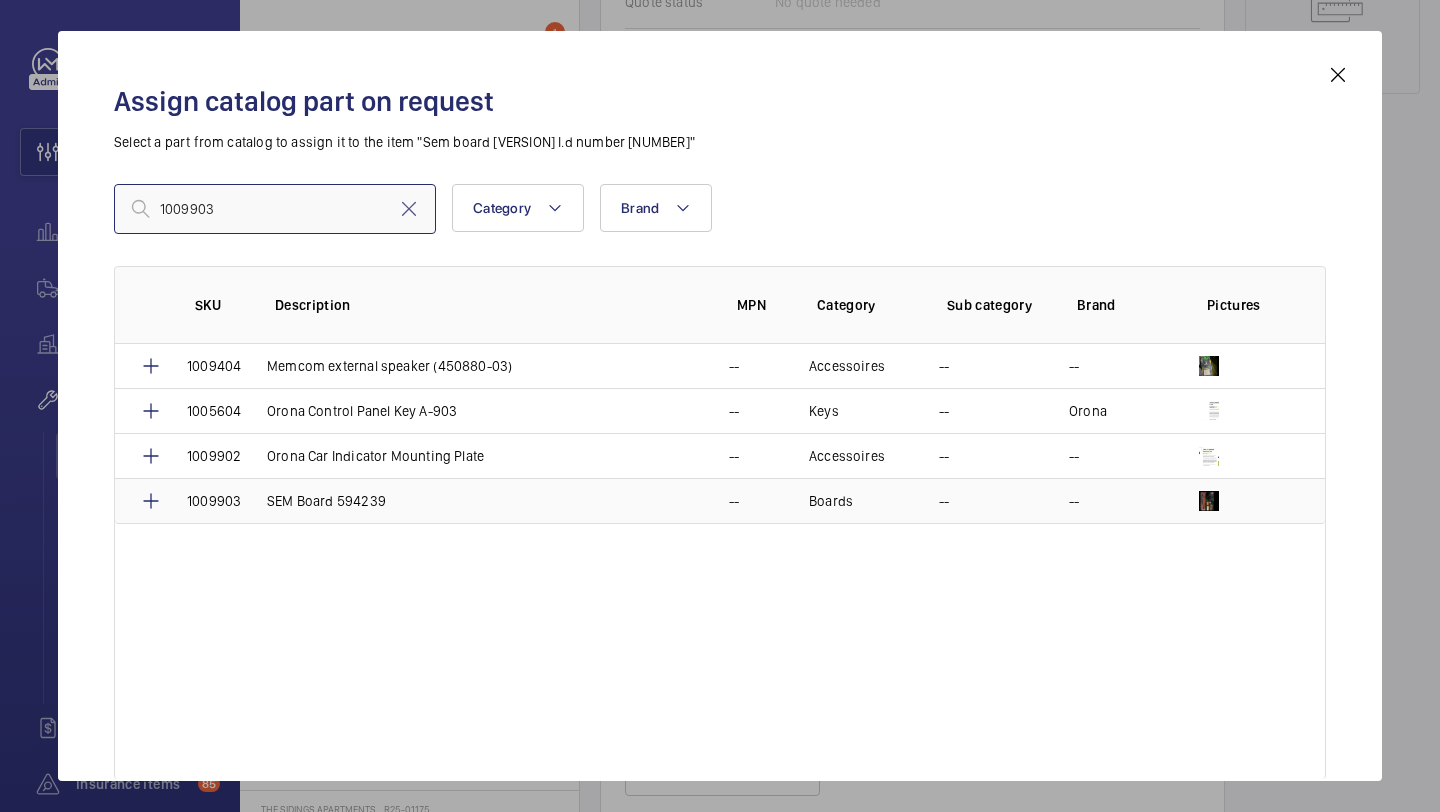 type on "1009903" 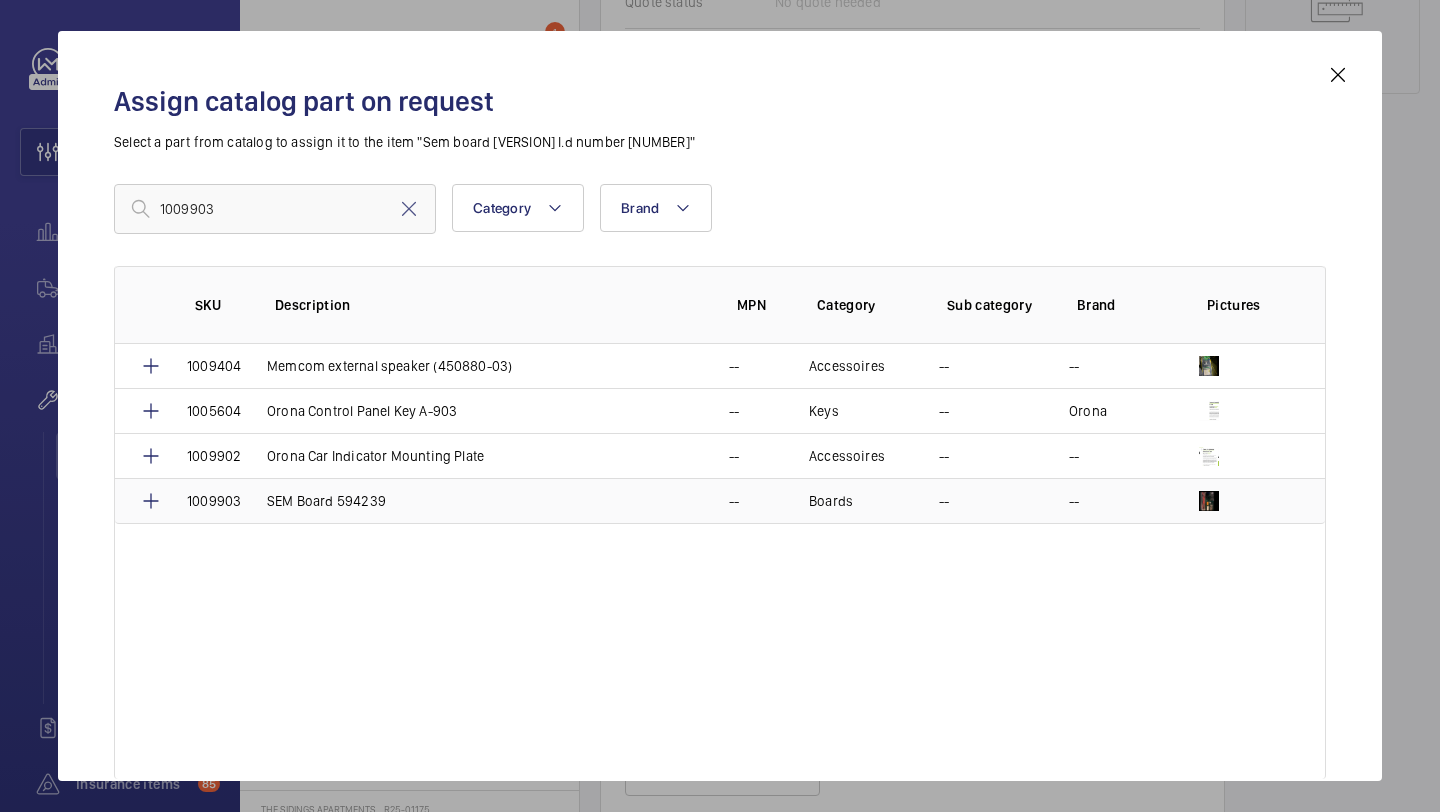 click on "SEM Board 594239" at bounding box center (326, 501) 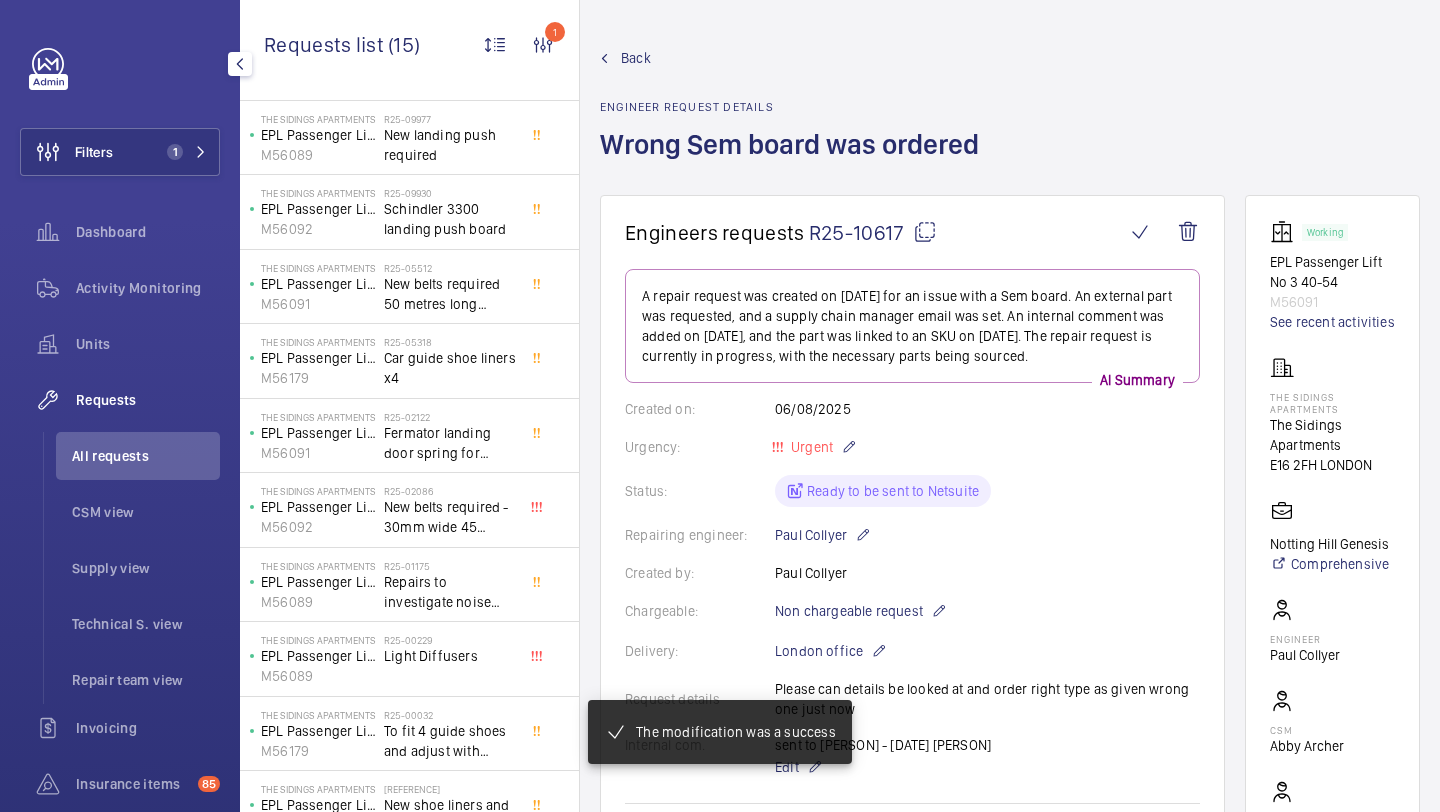 scroll, scrollTop: 388, scrollLeft: 0, axis: vertical 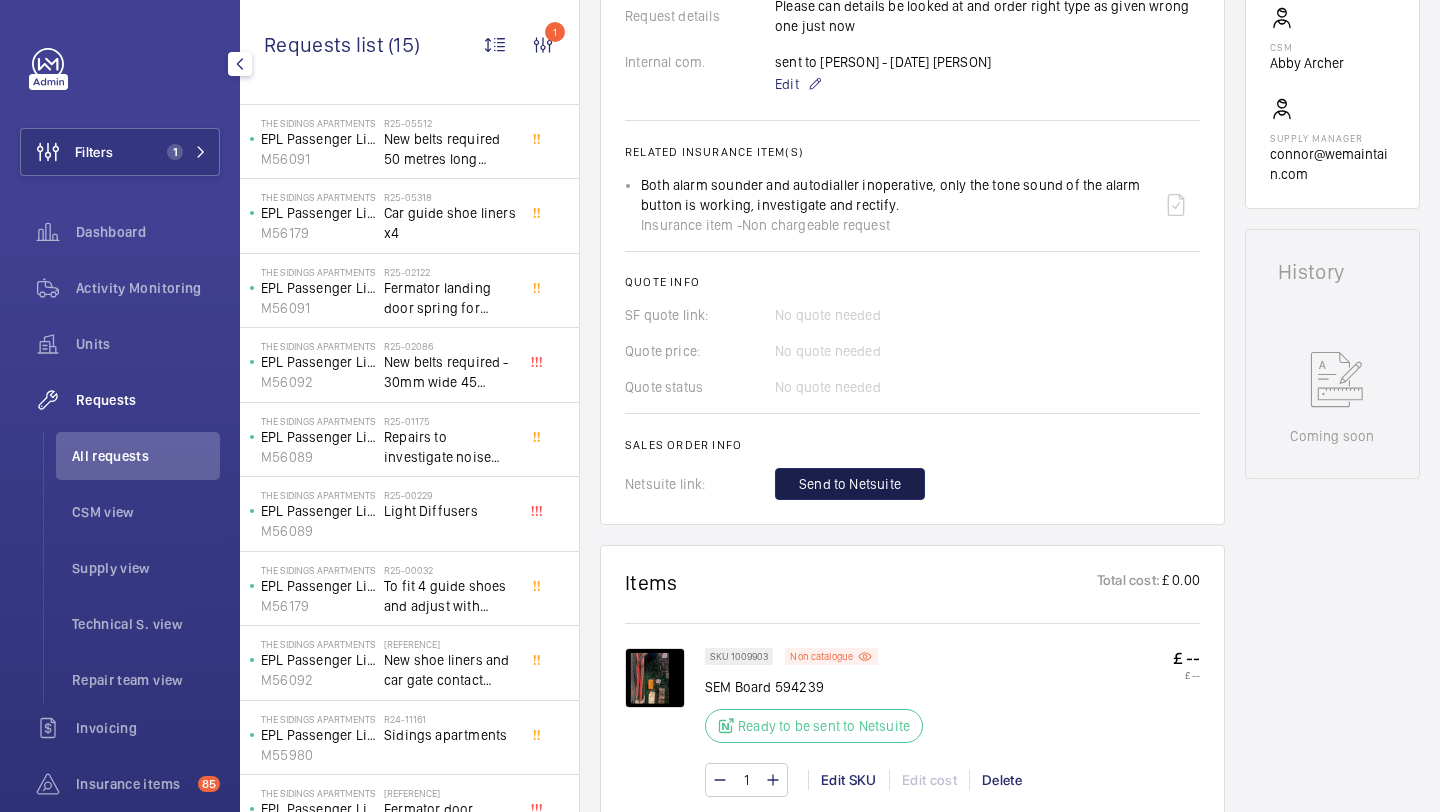 click on "Send to Netsuite" 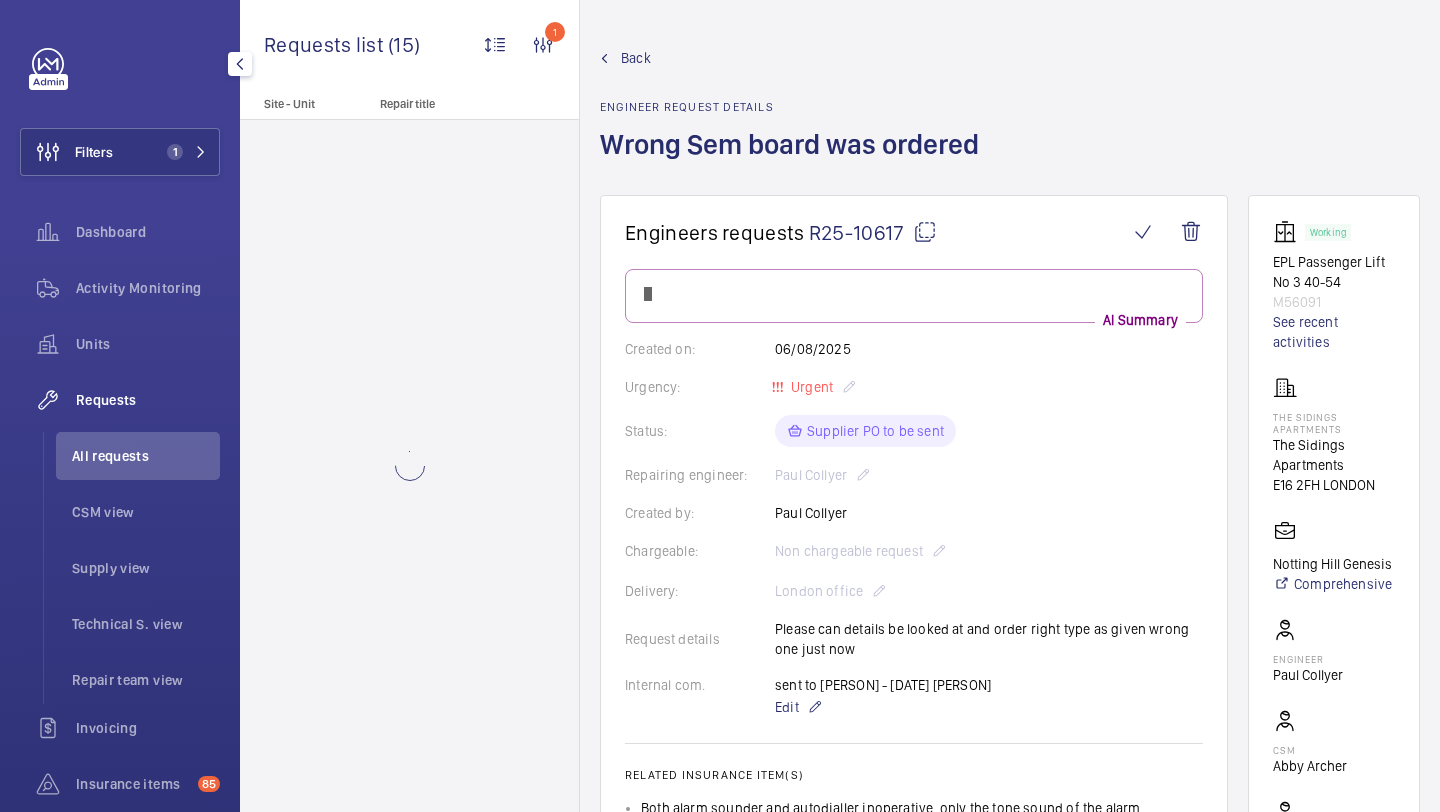 scroll, scrollTop: 0, scrollLeft: 0, axis: both 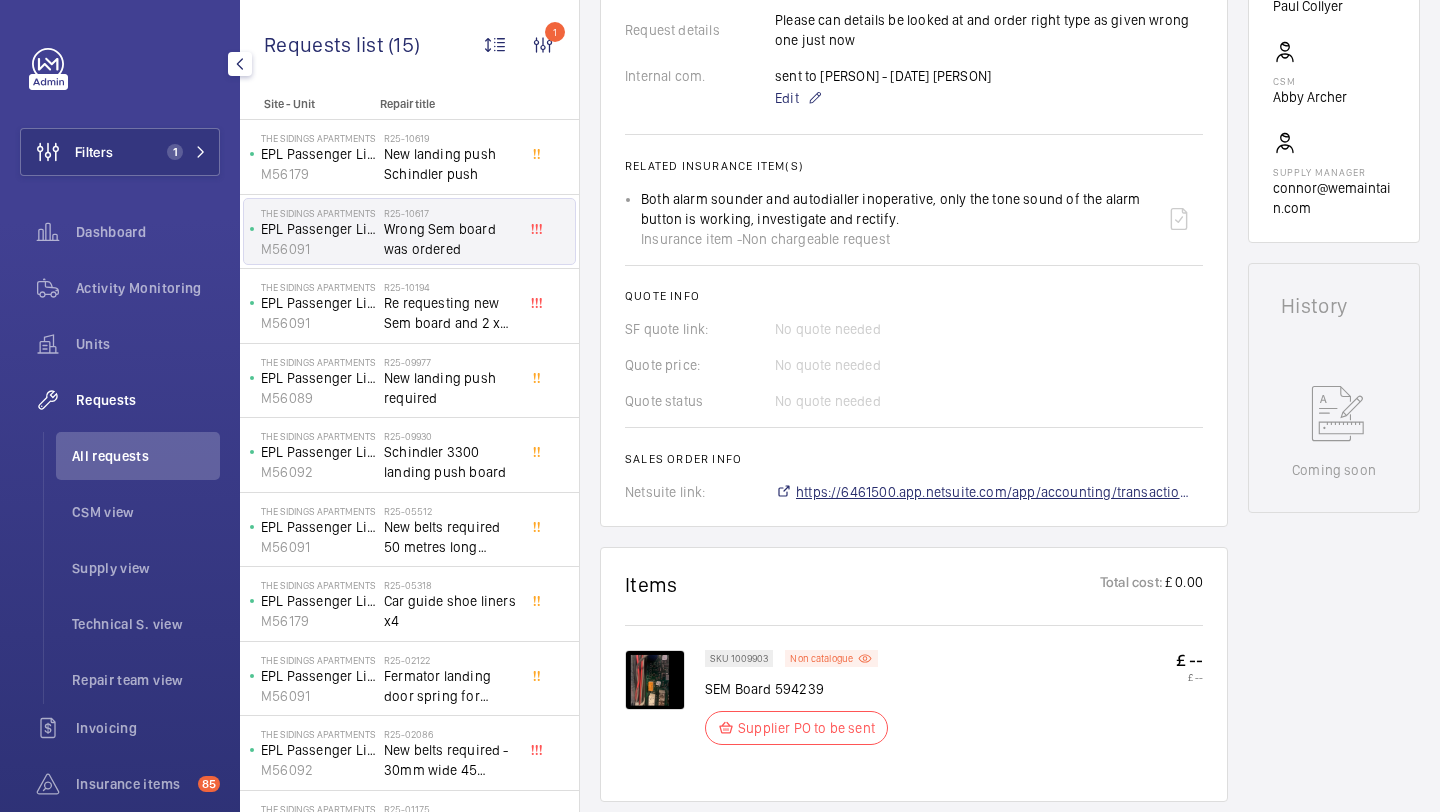 click on "https://6461500.app.netsuite.com/app/accounting/transactions/salesord.nl?id=2885224" 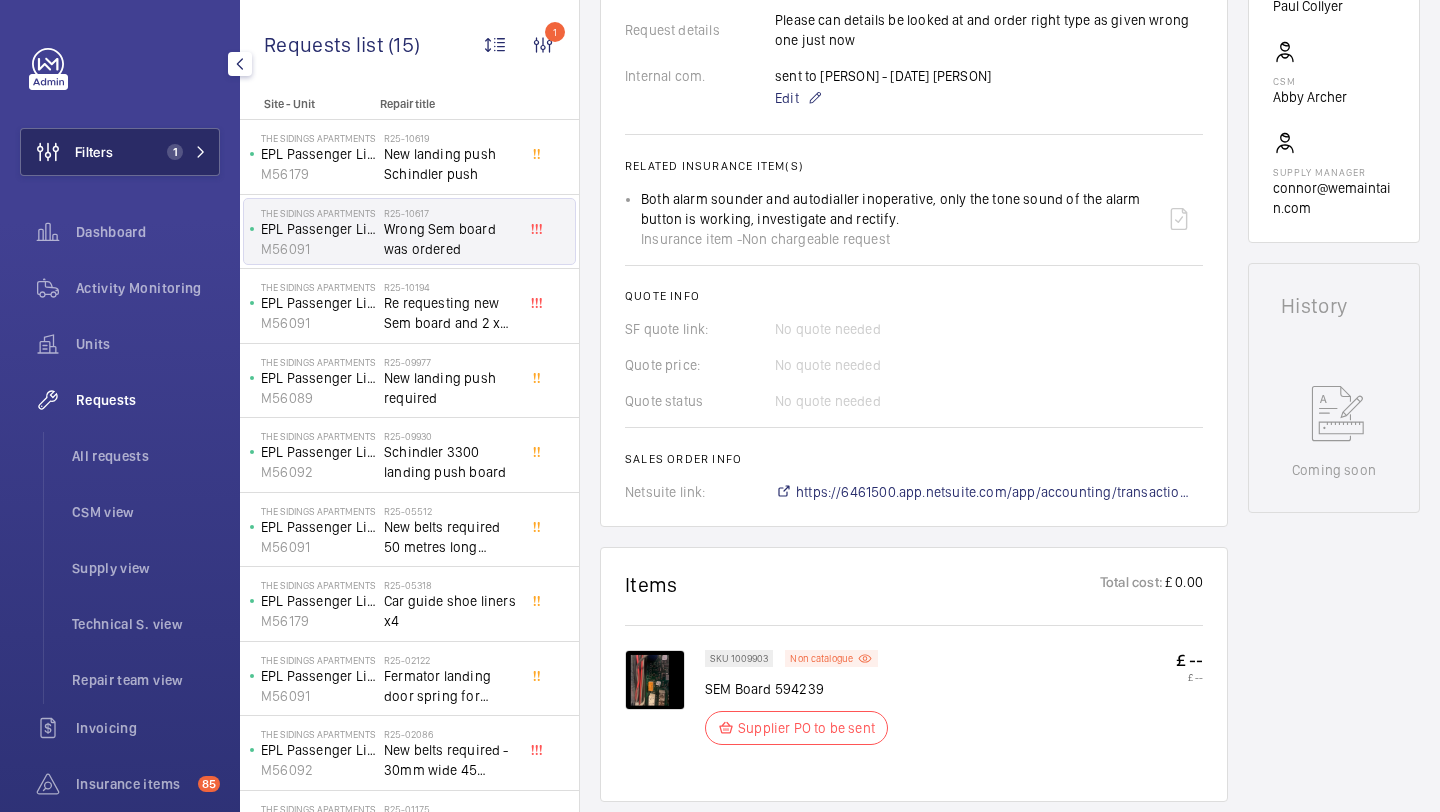 click on "Filters 1" 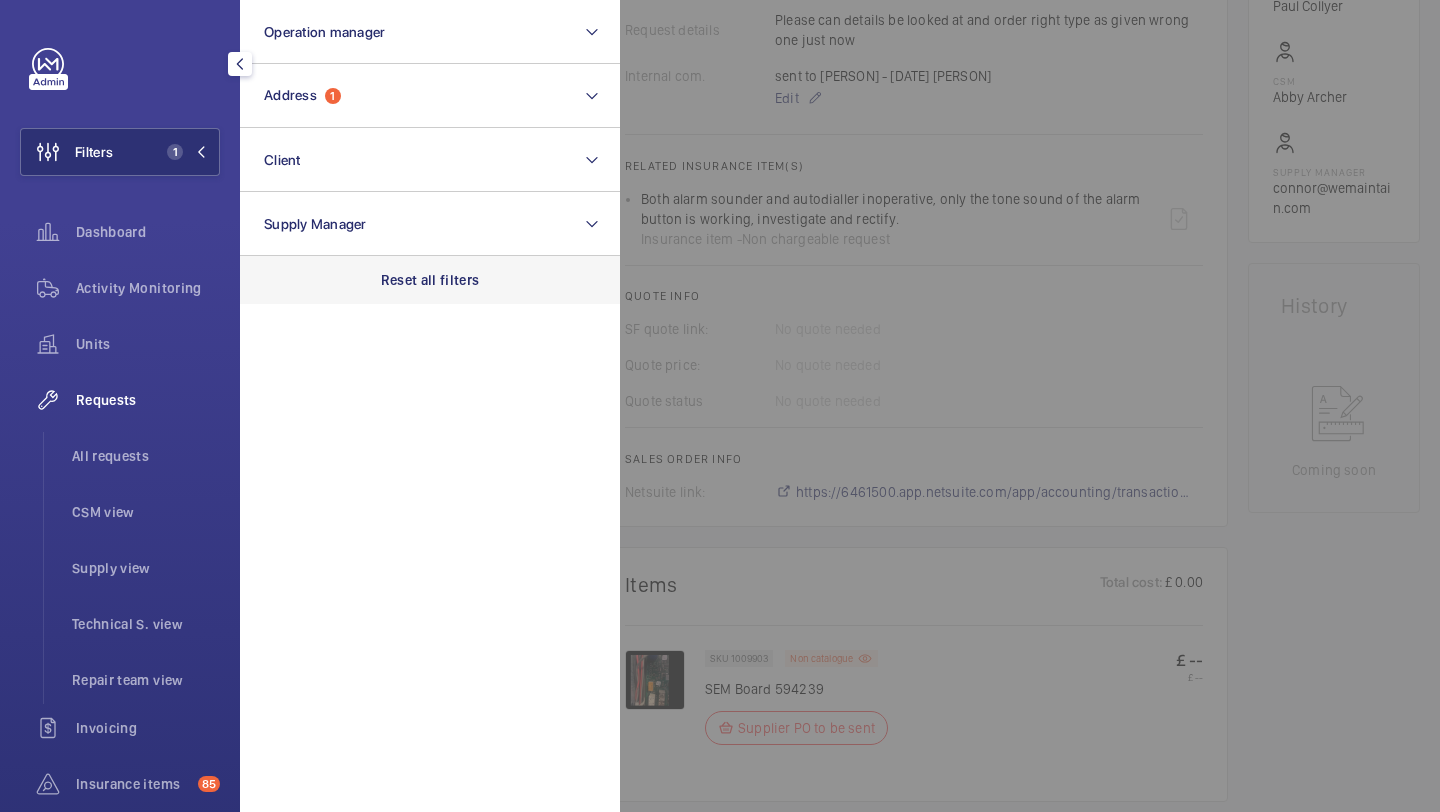 click on "Reset all filters" 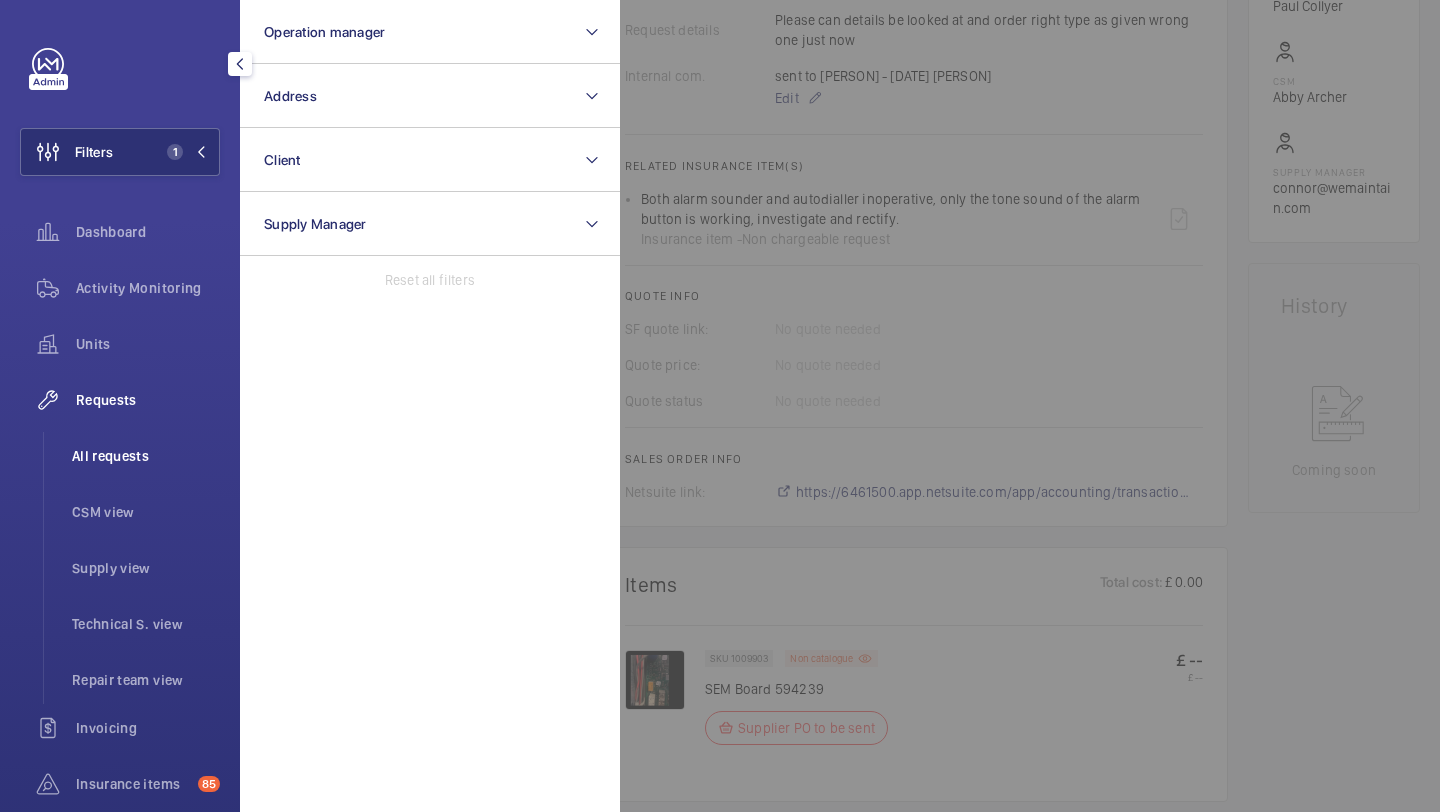 click on "All requests" 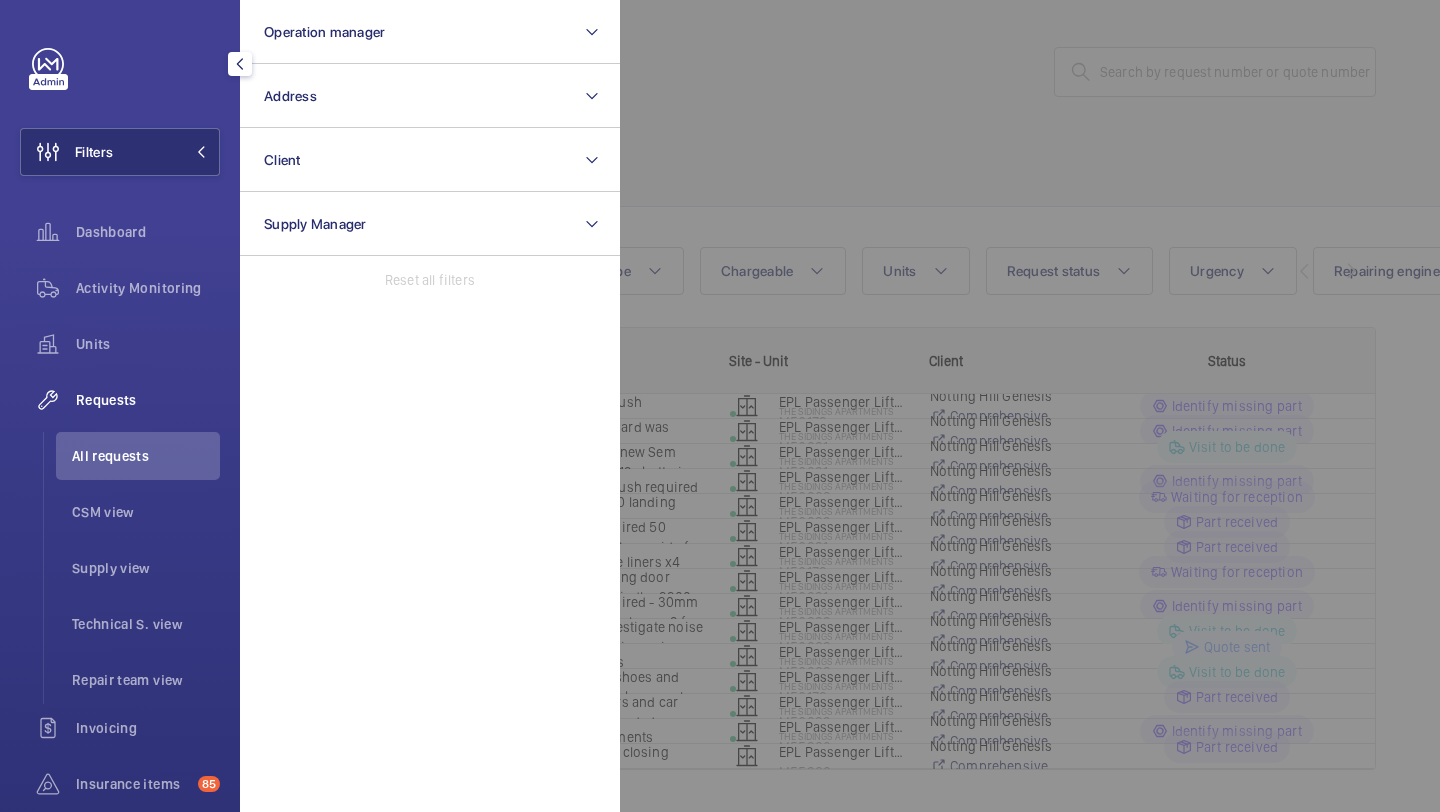 click 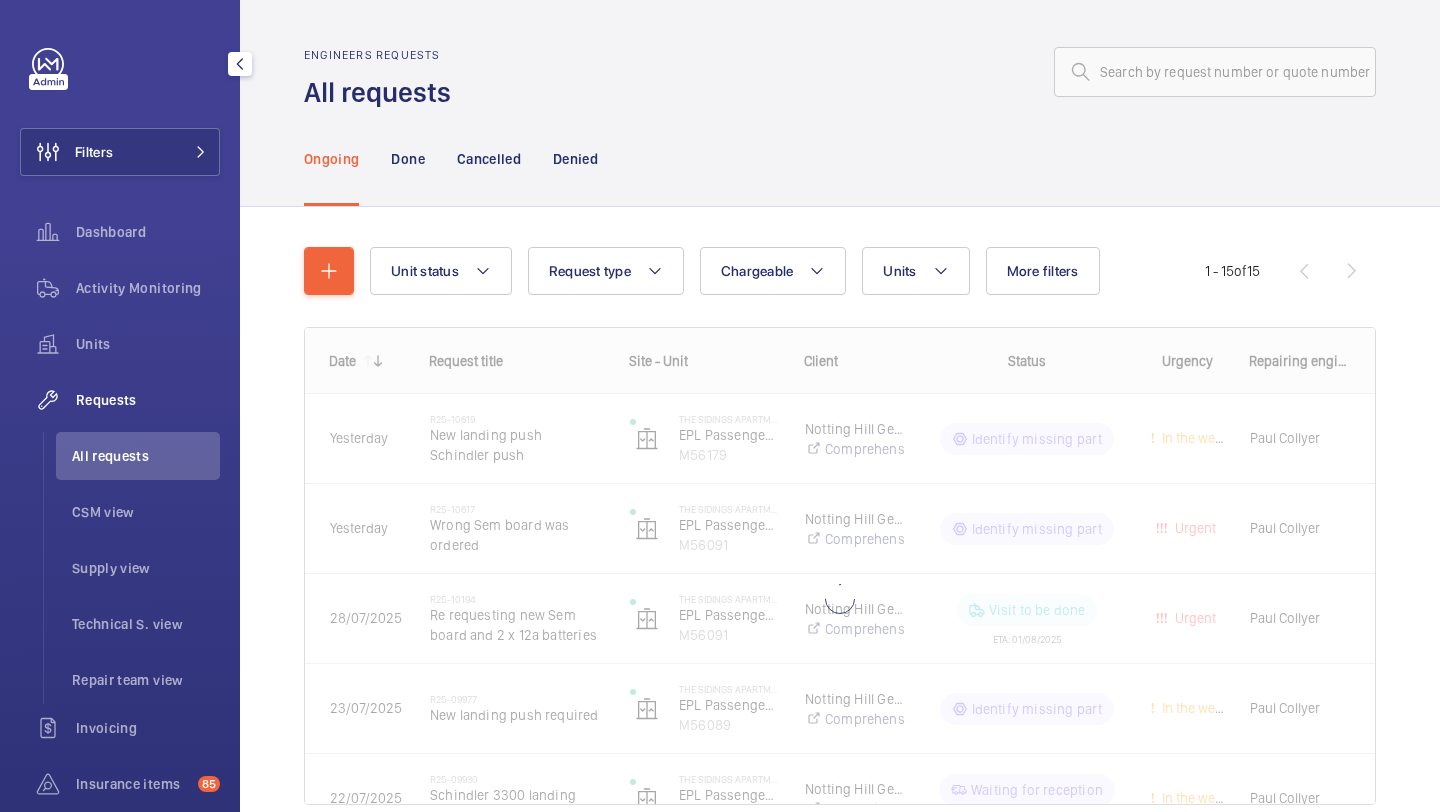 click on "Ongoing Done Cancelled Denied" 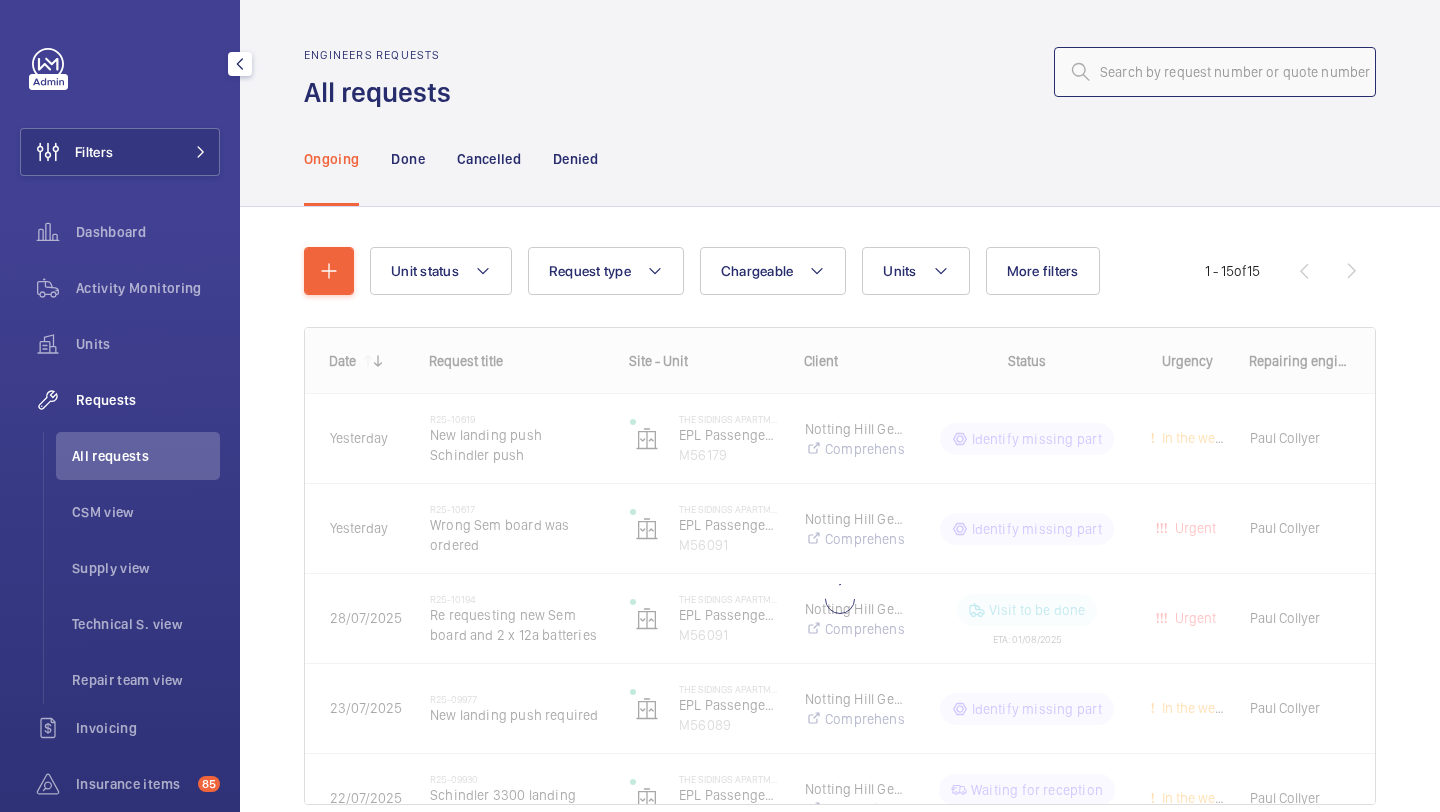 click 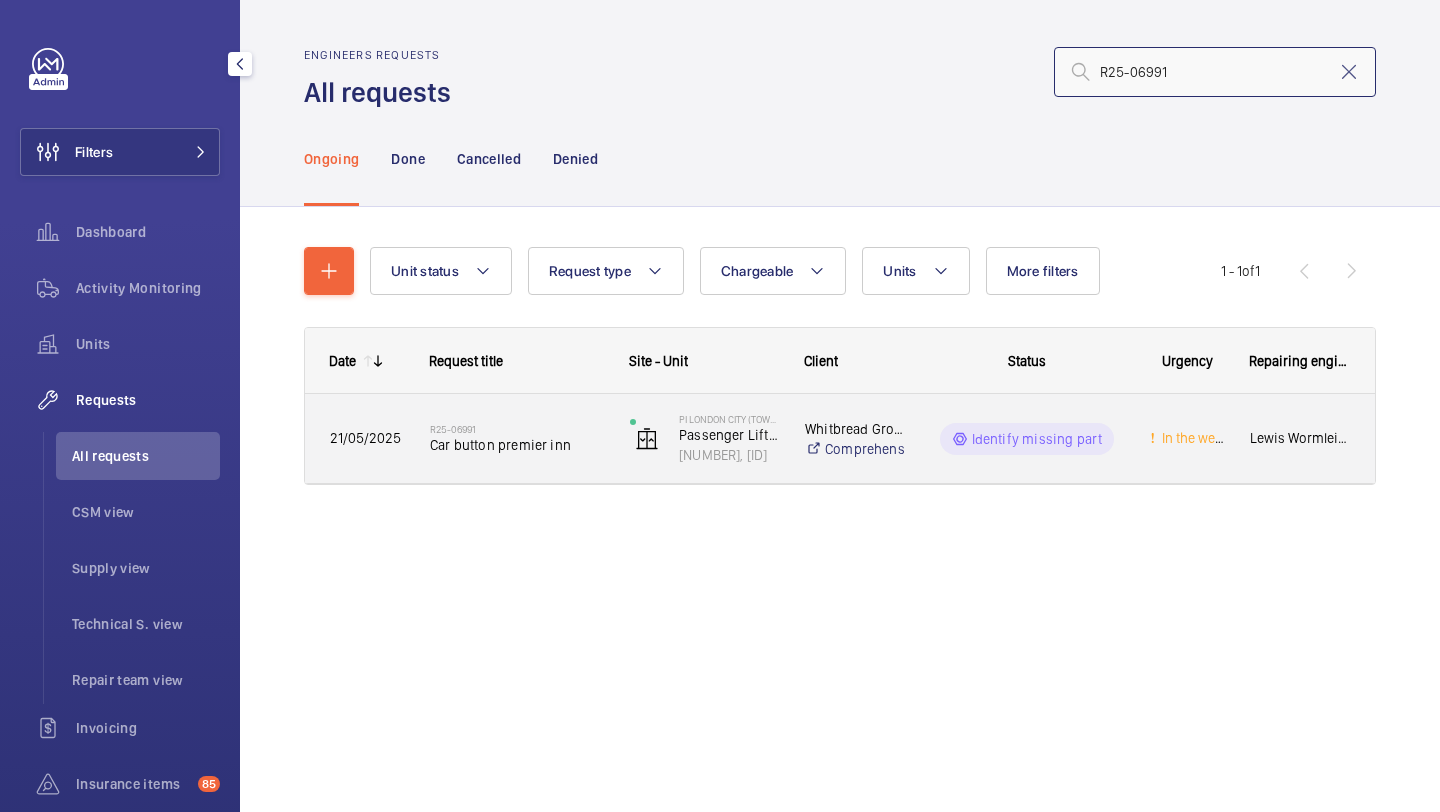 type on "R25-06991" 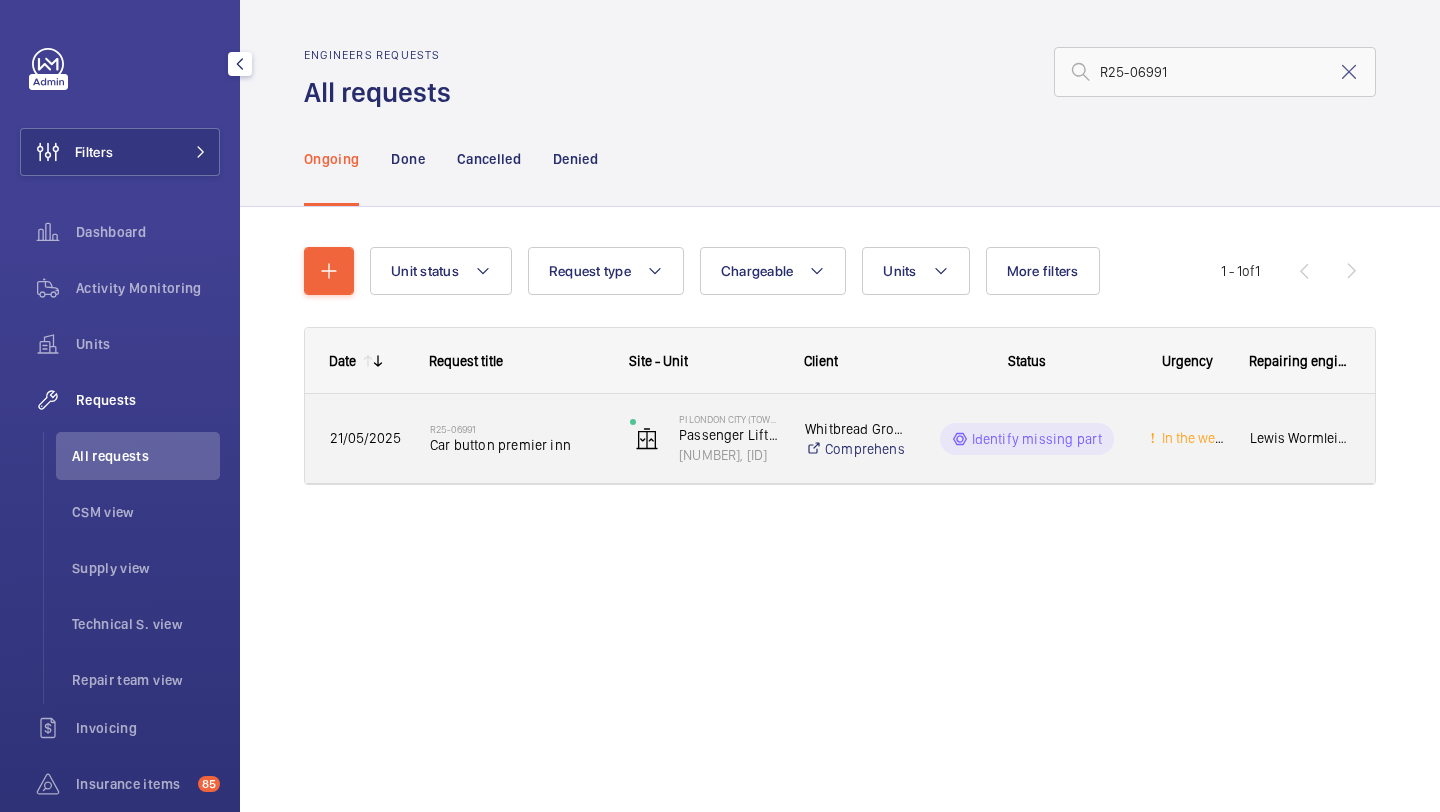 click on "Car button premier inn" 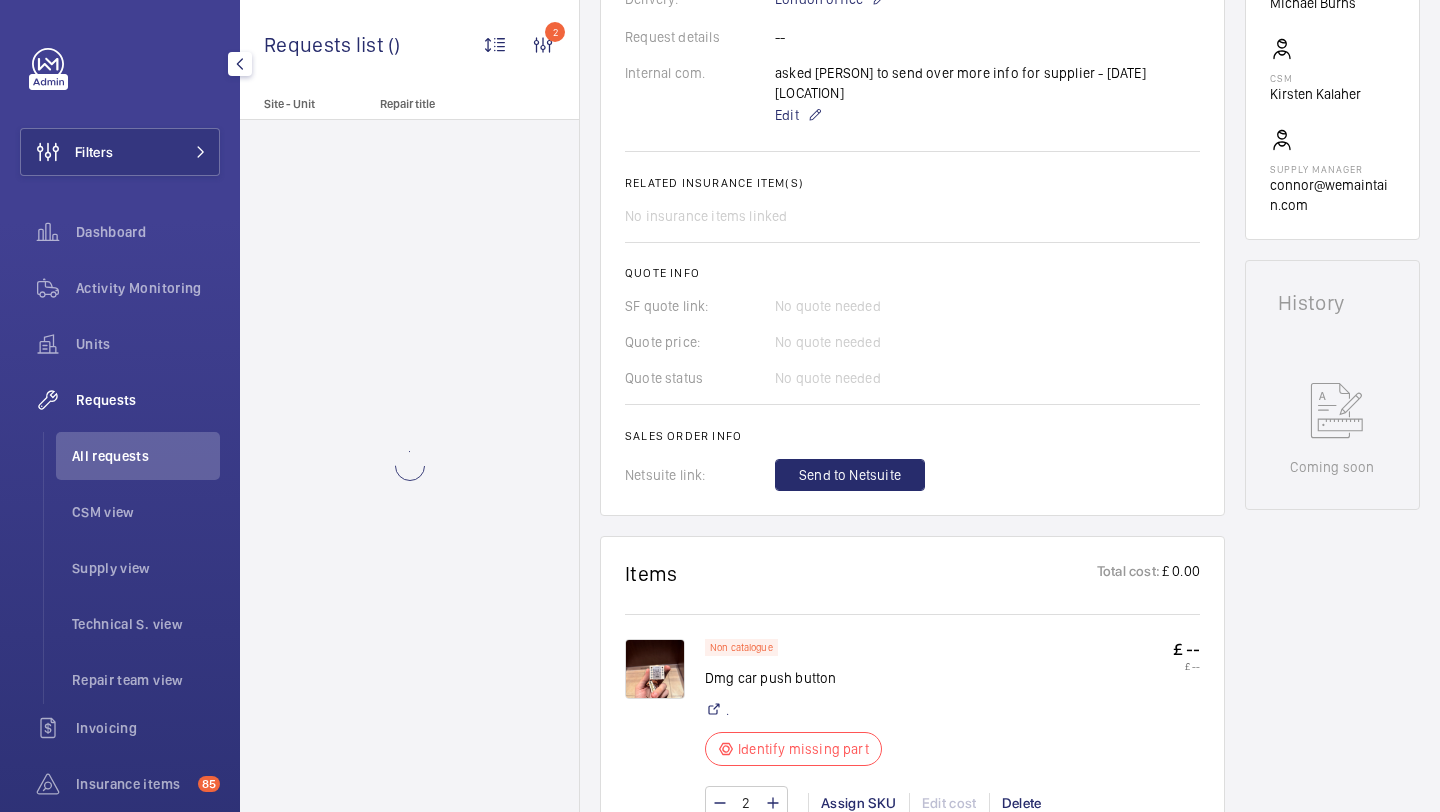 scroll, scrollTop: 811, scrollLeft: 0, axis: vertical 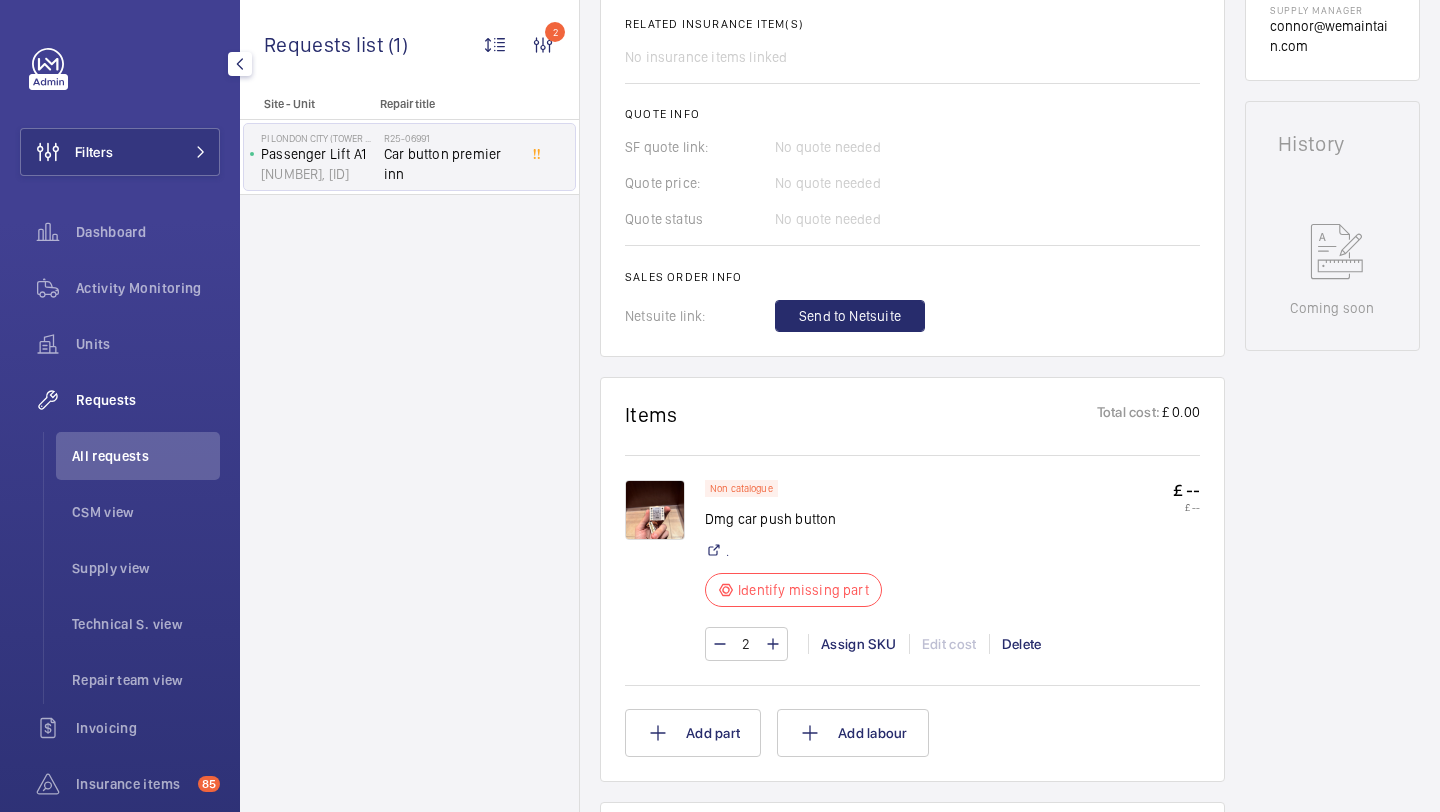 click 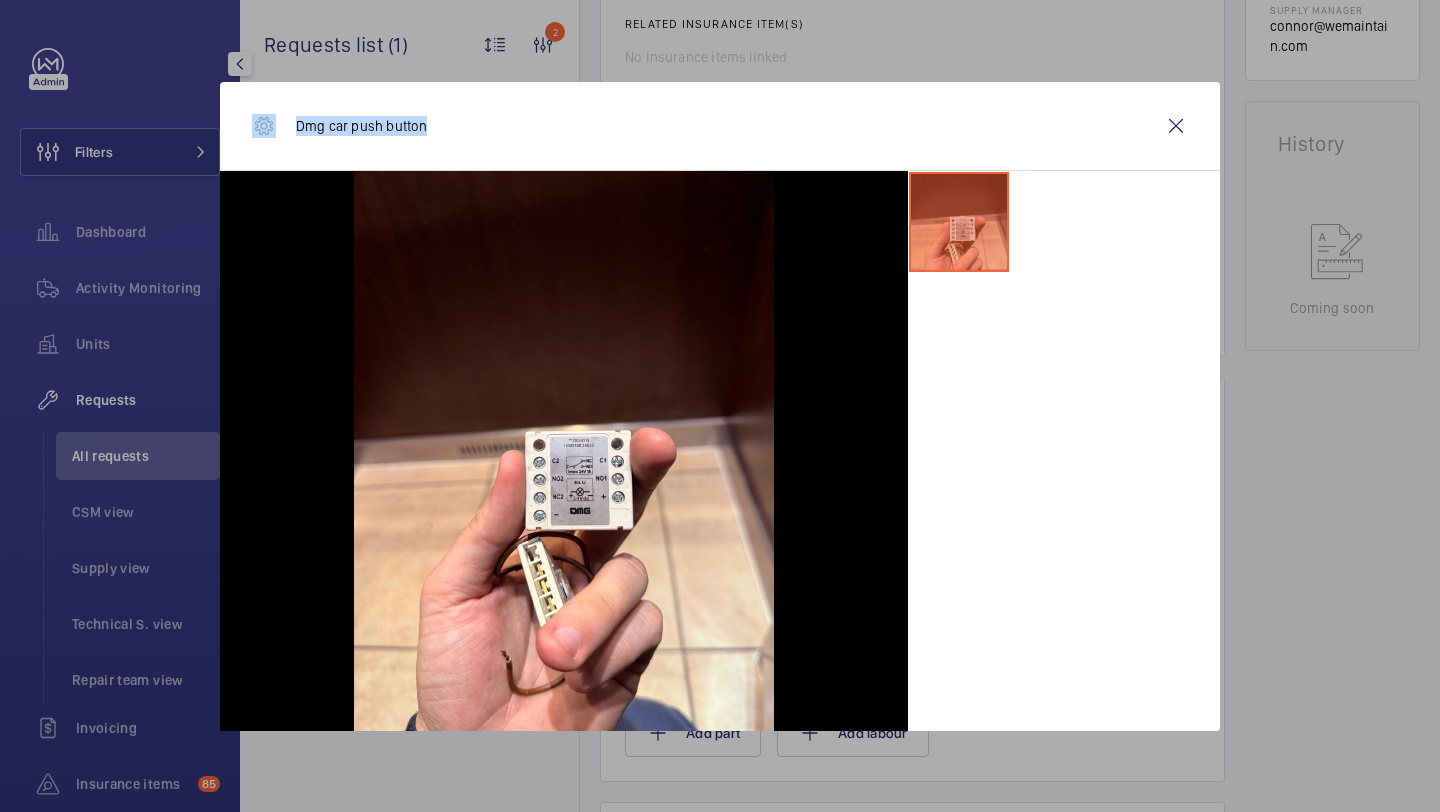 drag, startPoint x: 425, startPoint y: 131, endPoint x: 262, endPoint y: 130, distance: 163.00307 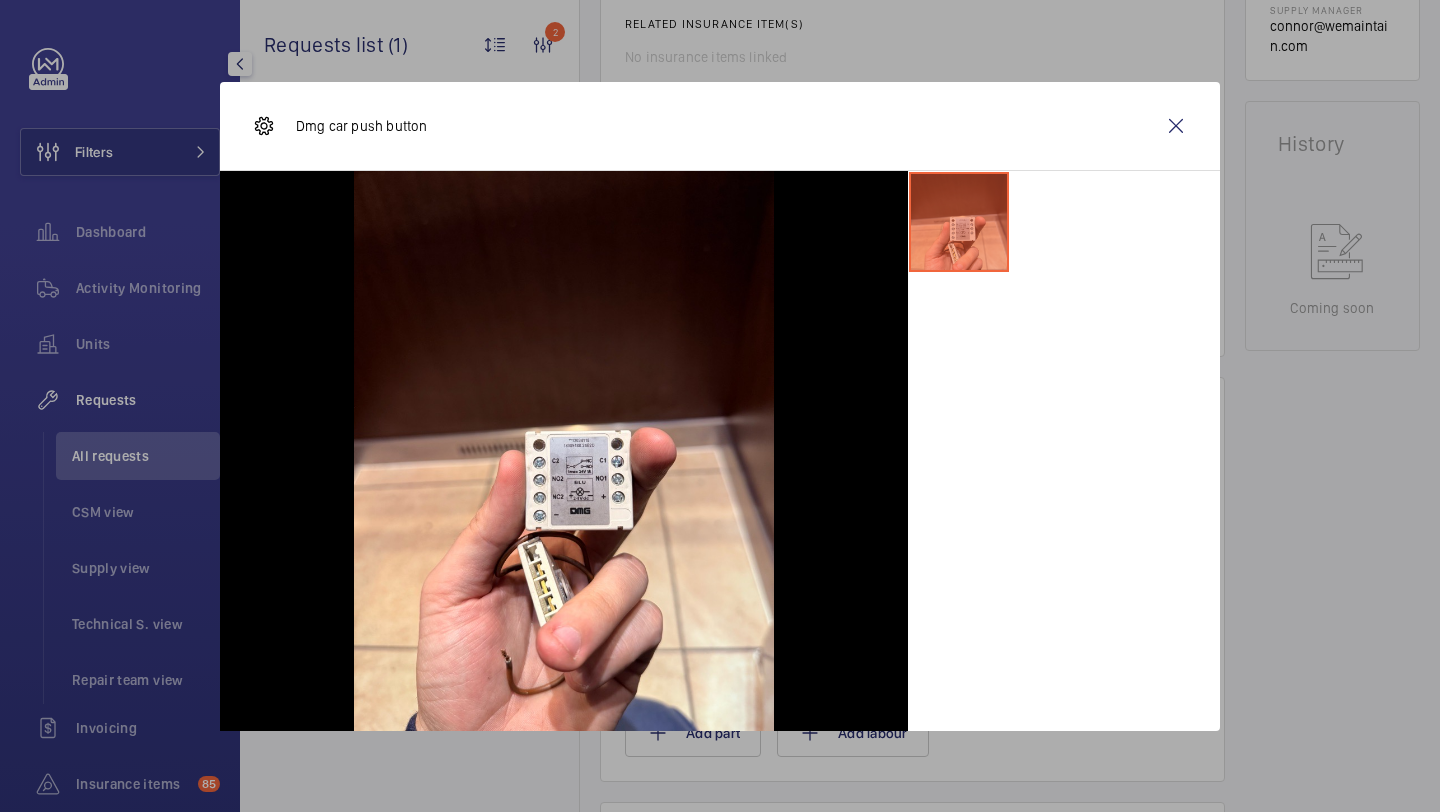 click on "Dmg car push button" at bounding box center [720, 126] 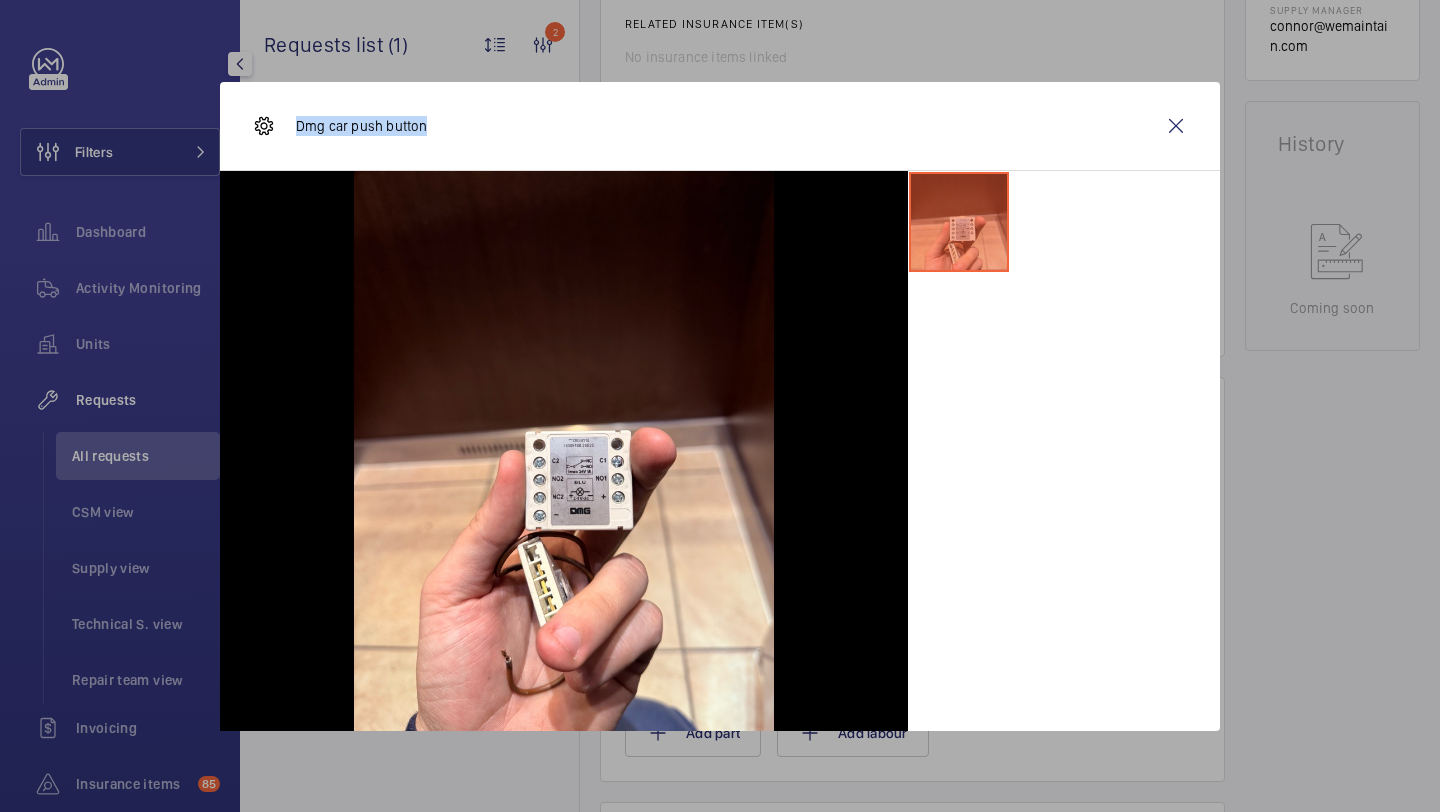 drag, startPoint x: 296, startPoint y: 124, endPoint x: 437, endPoint y: 124, distance: 141 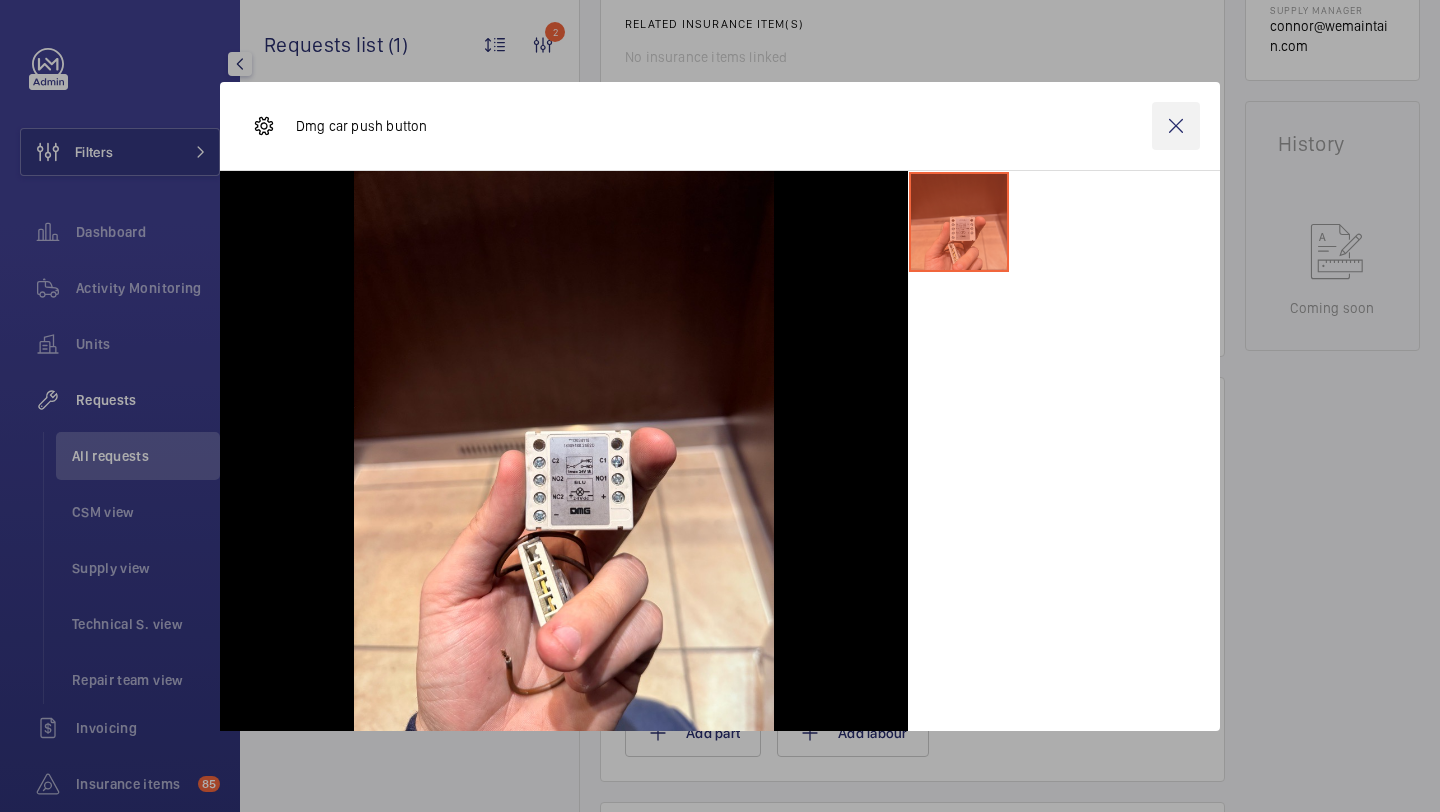 click at bounding box center [1176, 126] 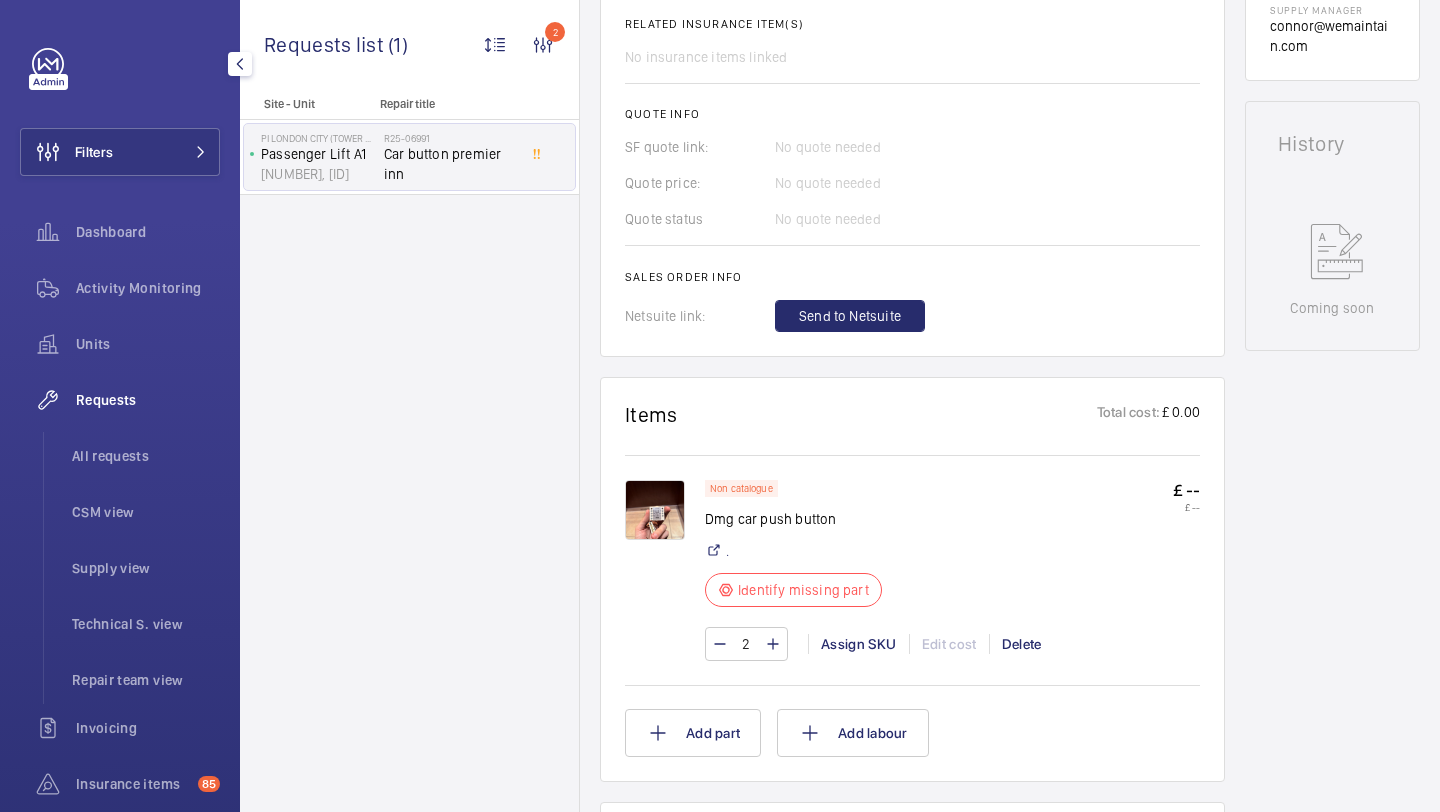 click on "Filters  Dashboard   Activity Monitoring   Units   Requests   All requests   CSM view   Supply view   Technical S. view   Repair team view   Invoicing   Insurance items  85  Reports   Contacts   IoT  Beta" 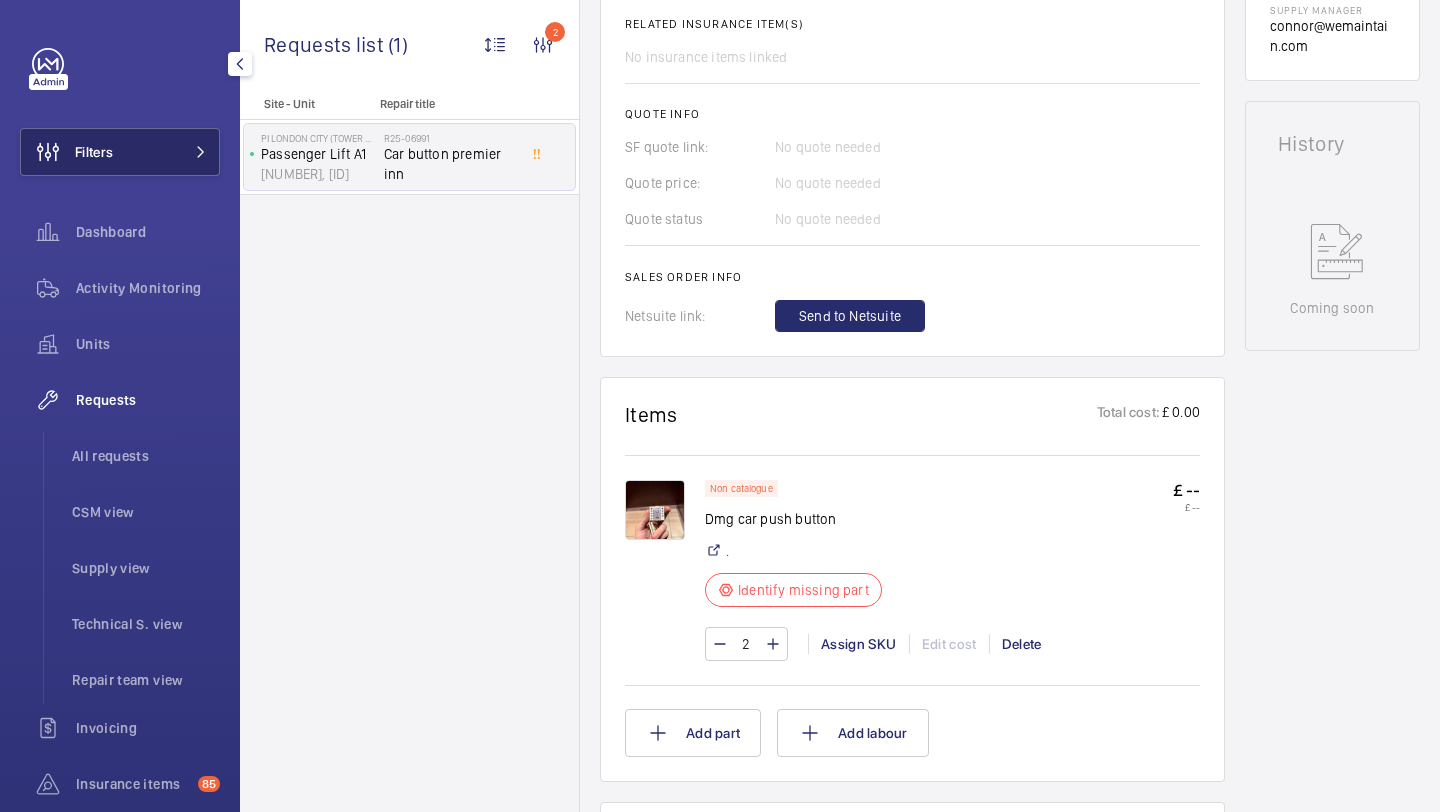 click on "Filters" 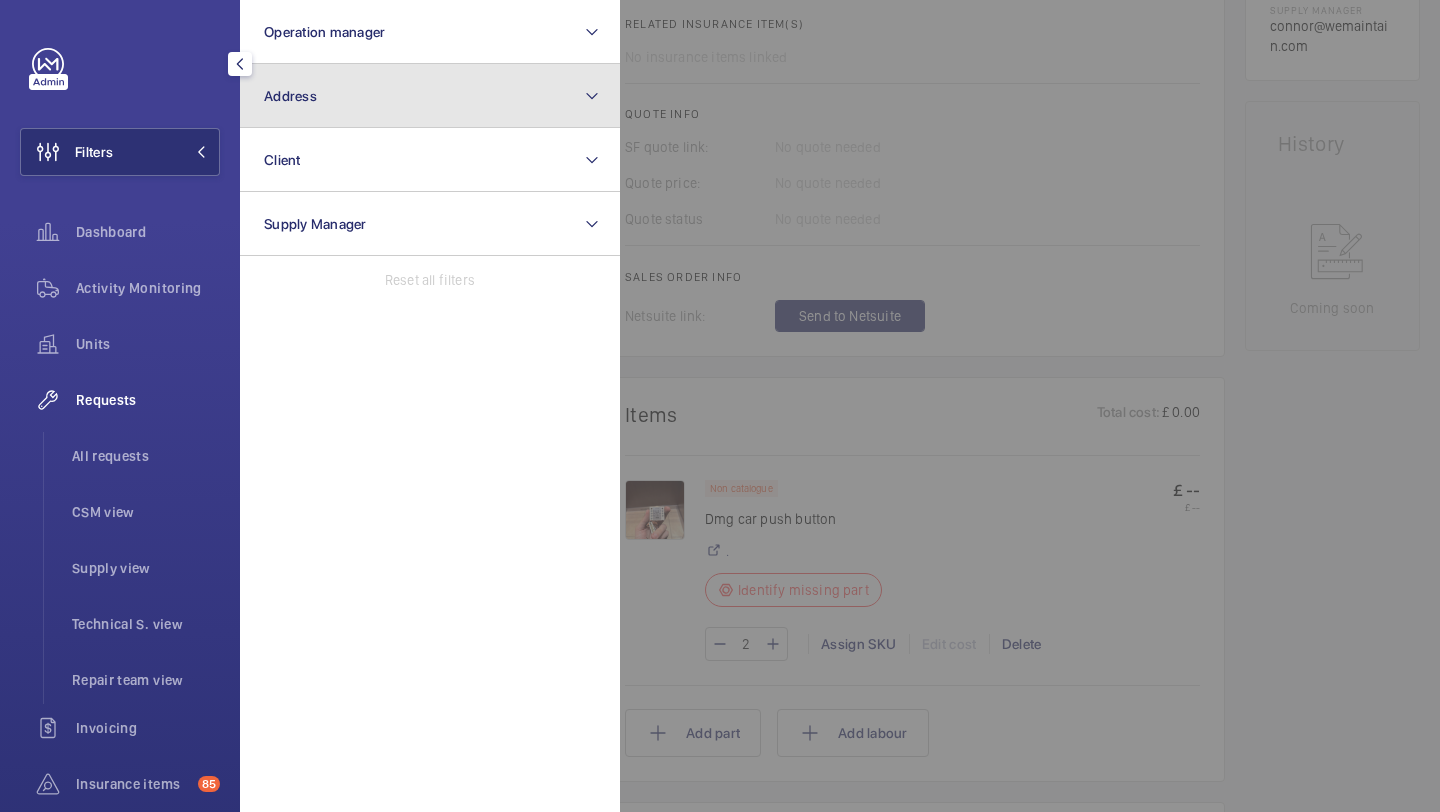 click on "Address" 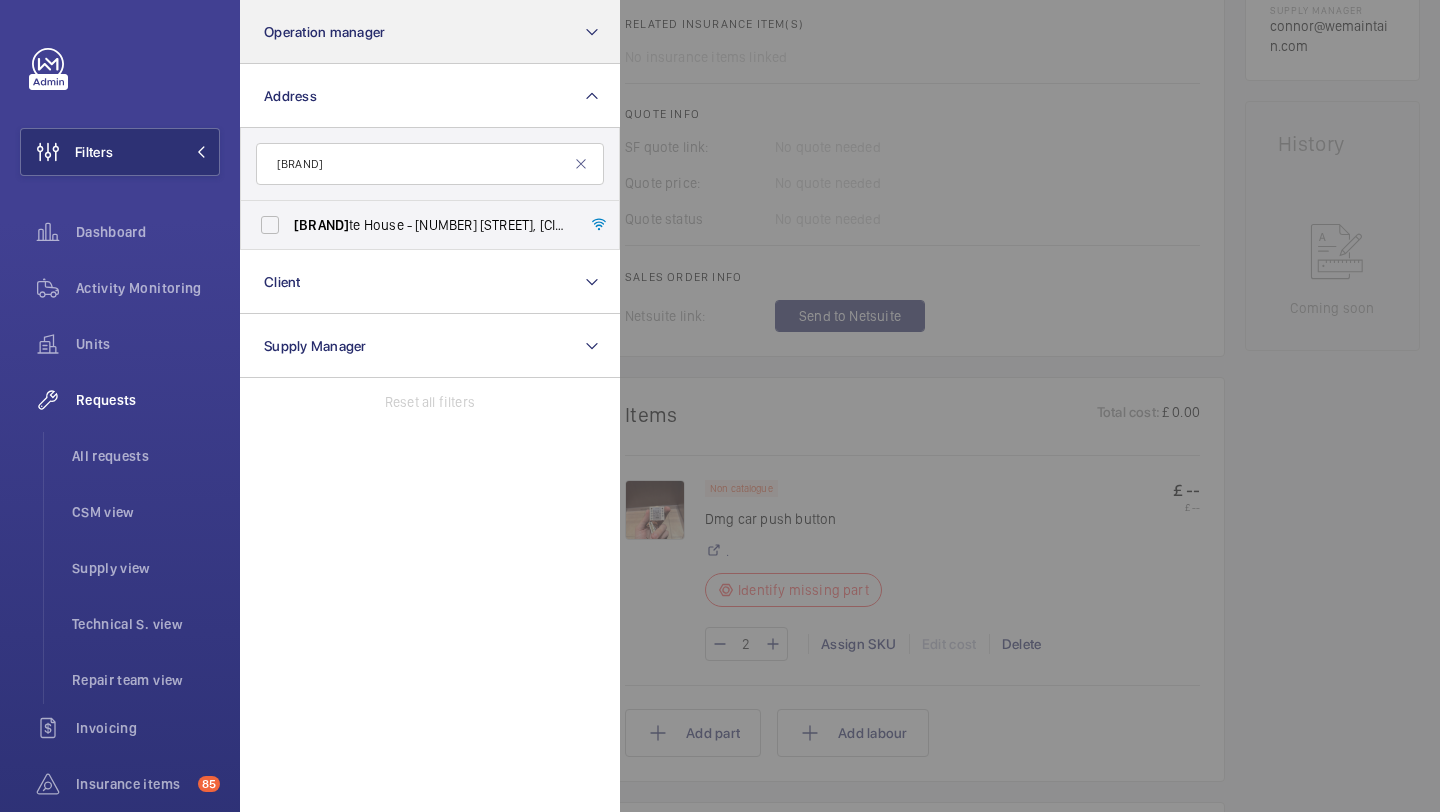 type on "carmeli" 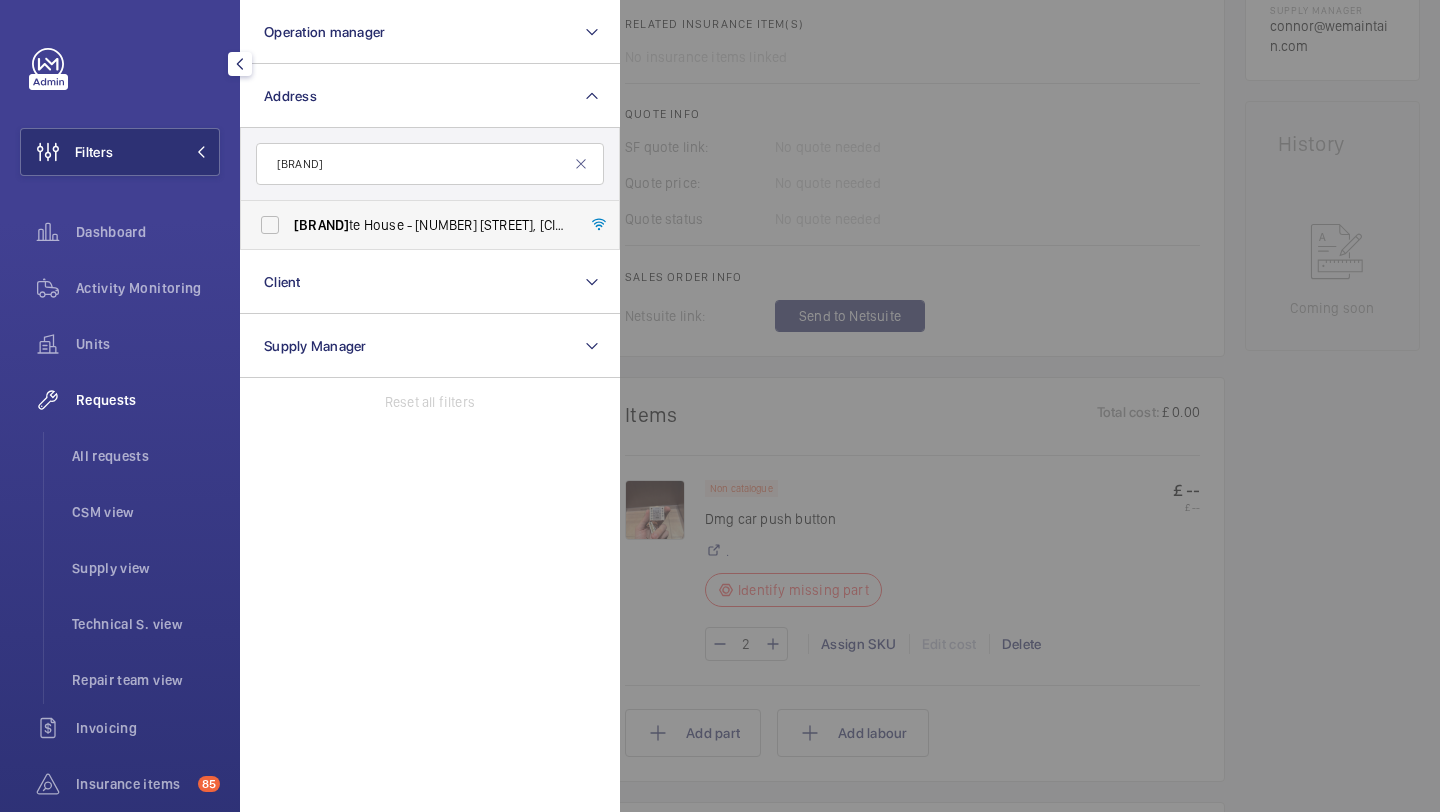 click on "Carmeli te House - 50 Victoria Embankment, LONDON EC4Y 0DZ" at bounding box center [431, 225] 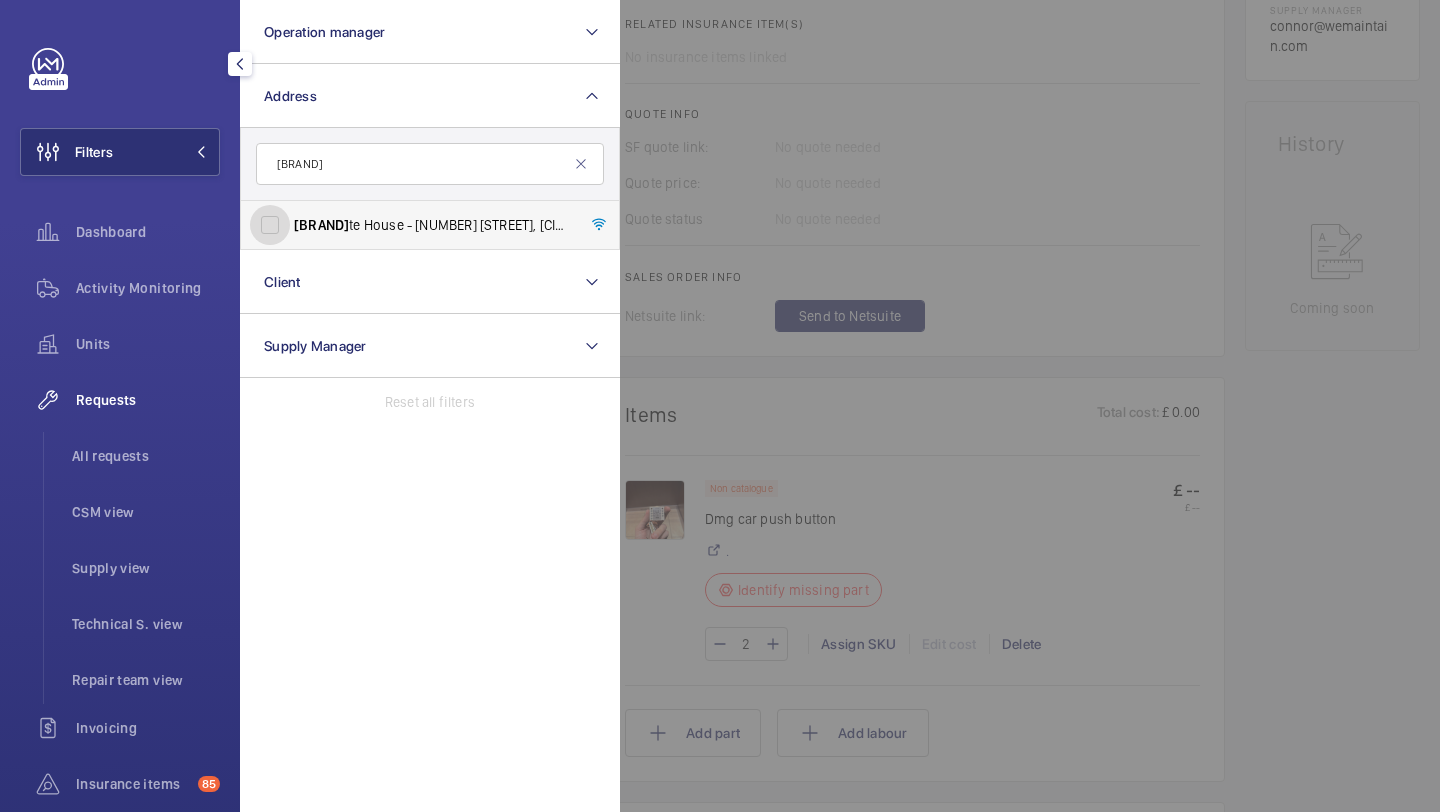 click on "Carmeli te House - 50 Victoria Embankment, LONDON EC4Y 0DZ" at bounding box center [270, 225] 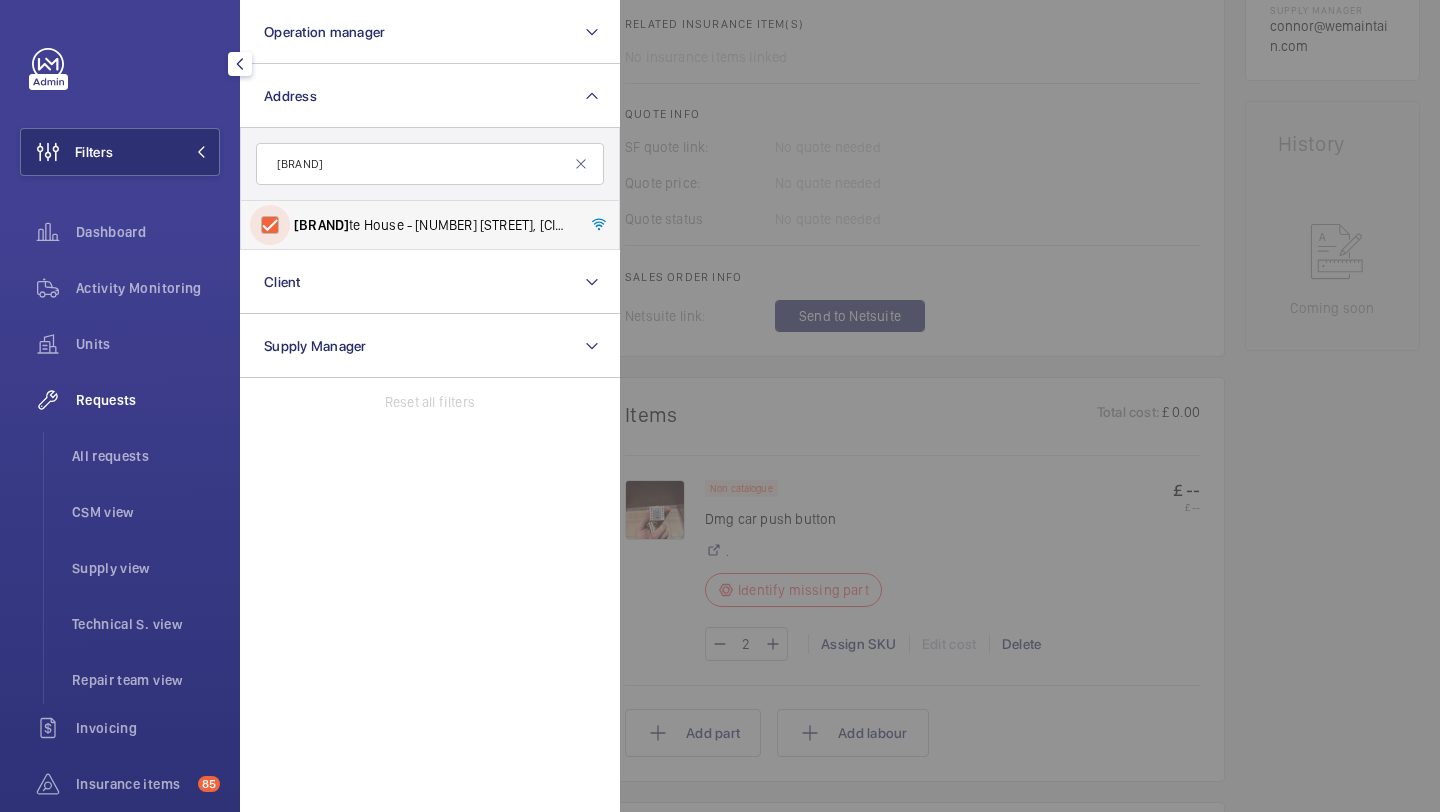 checkbox on "true" 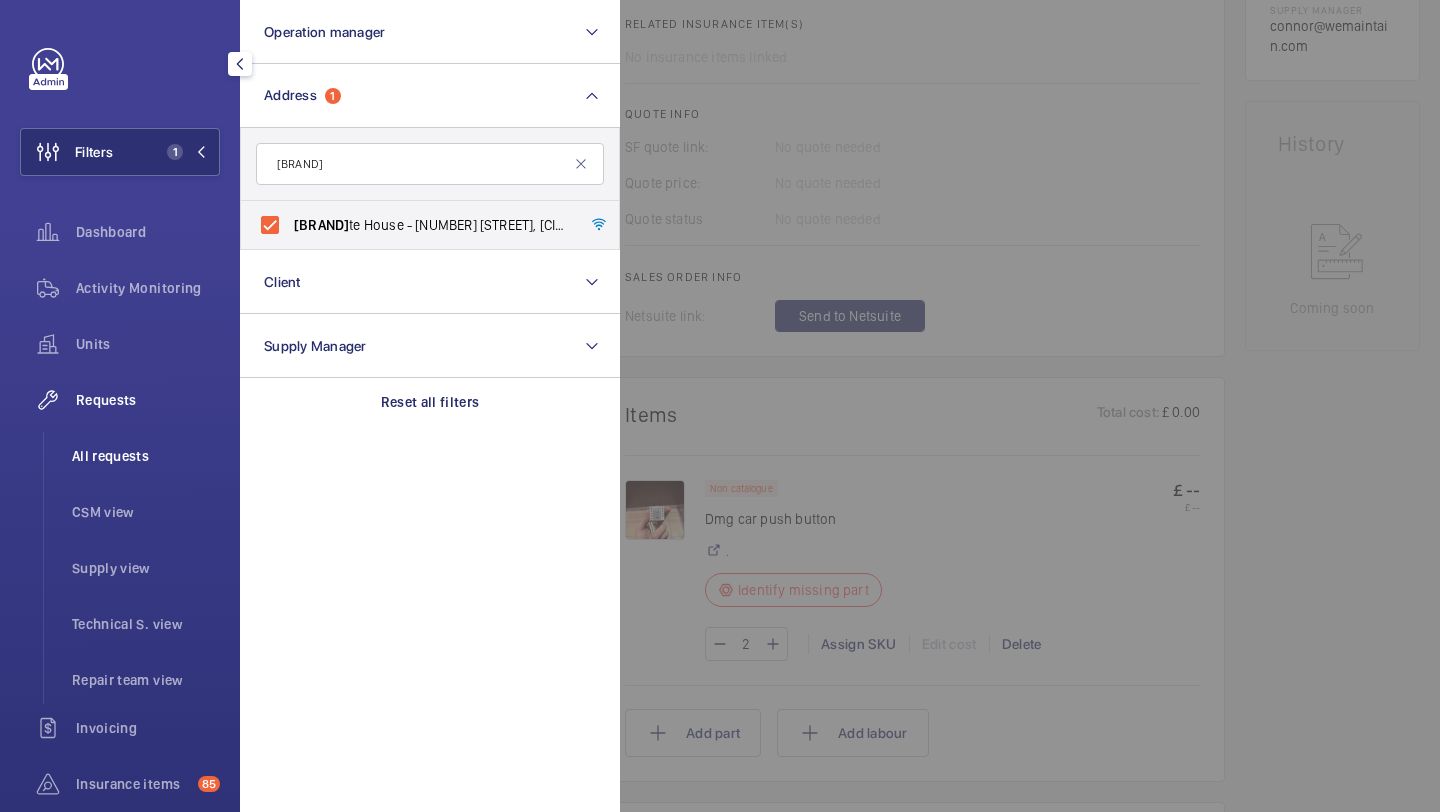 click on "All requests" 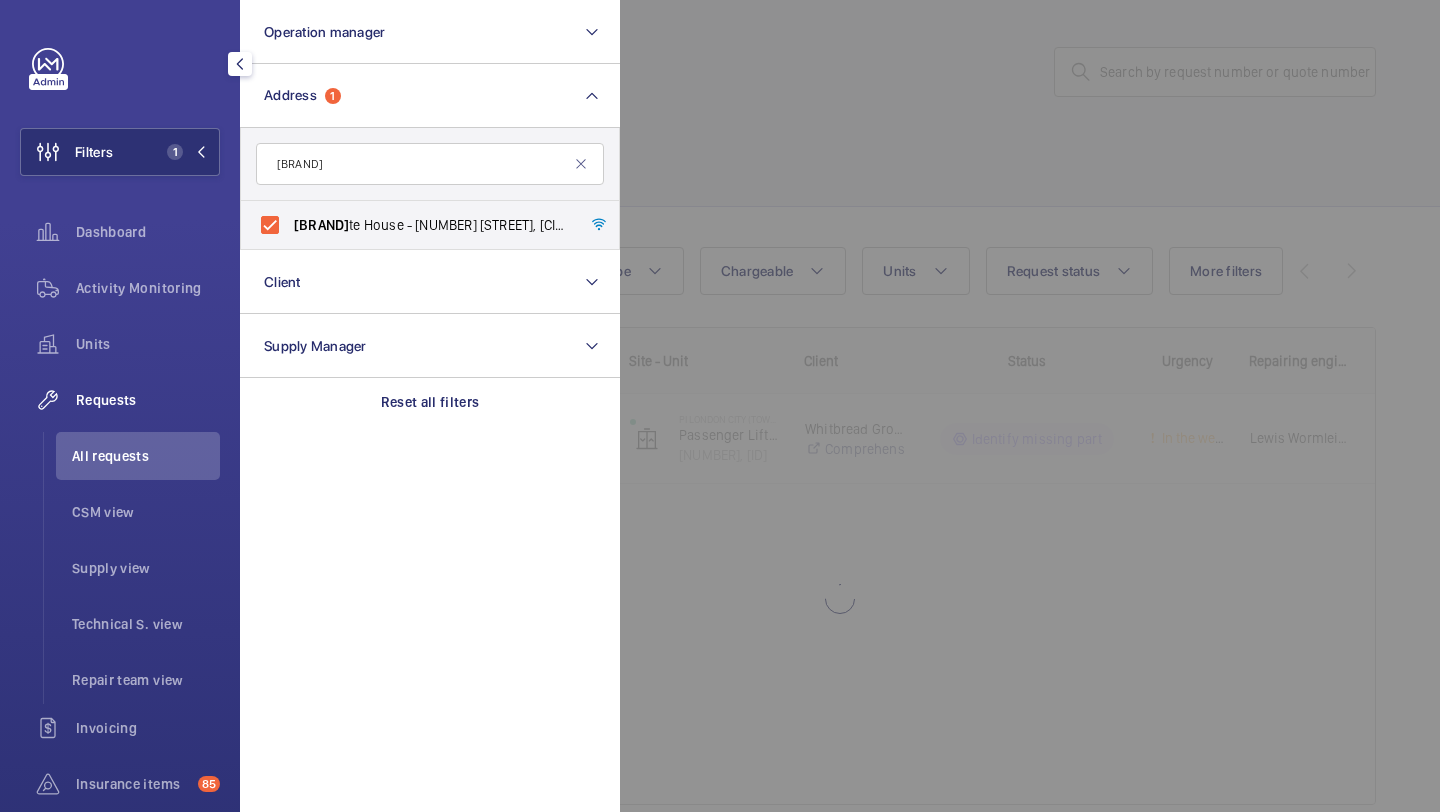 click 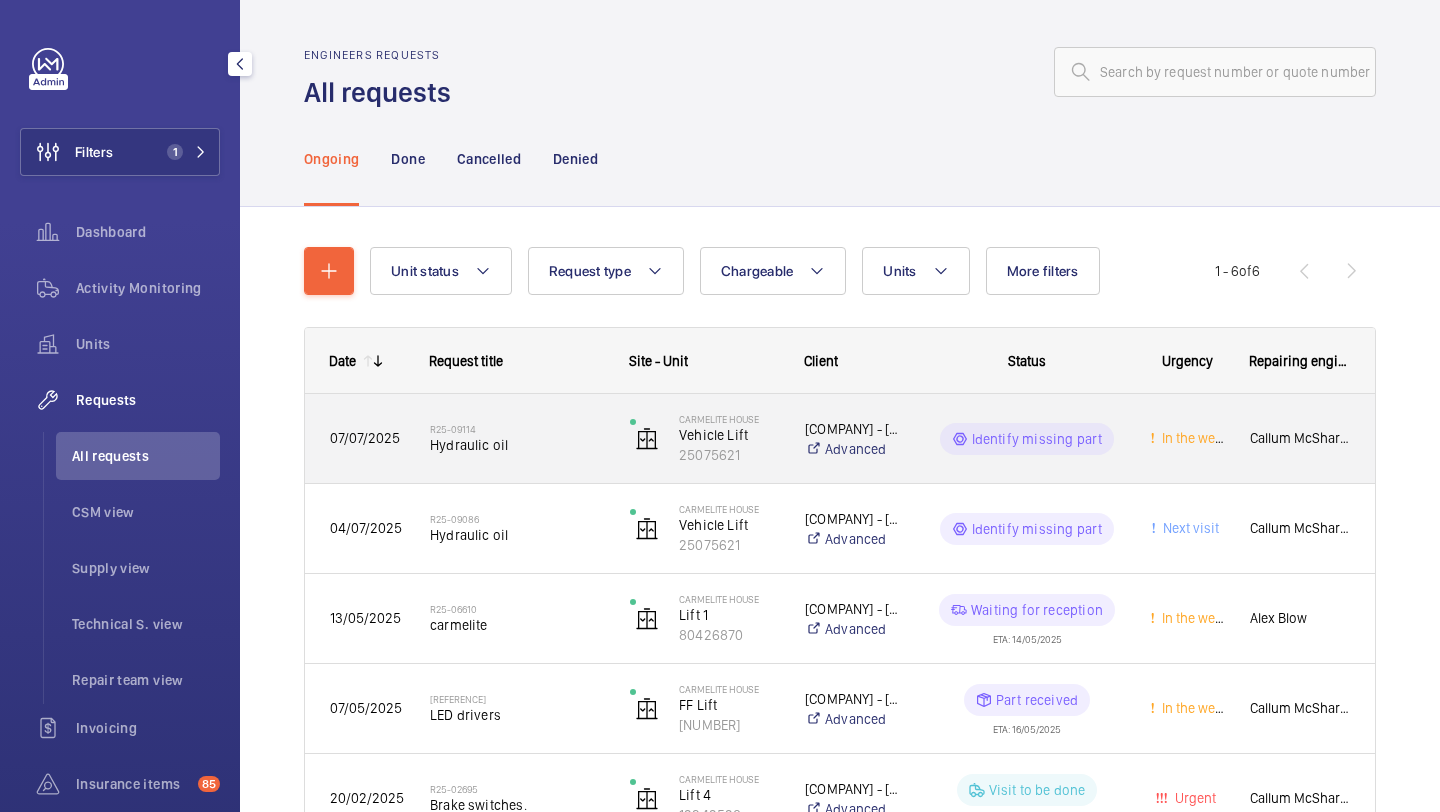 click on "Hydraulic oil" 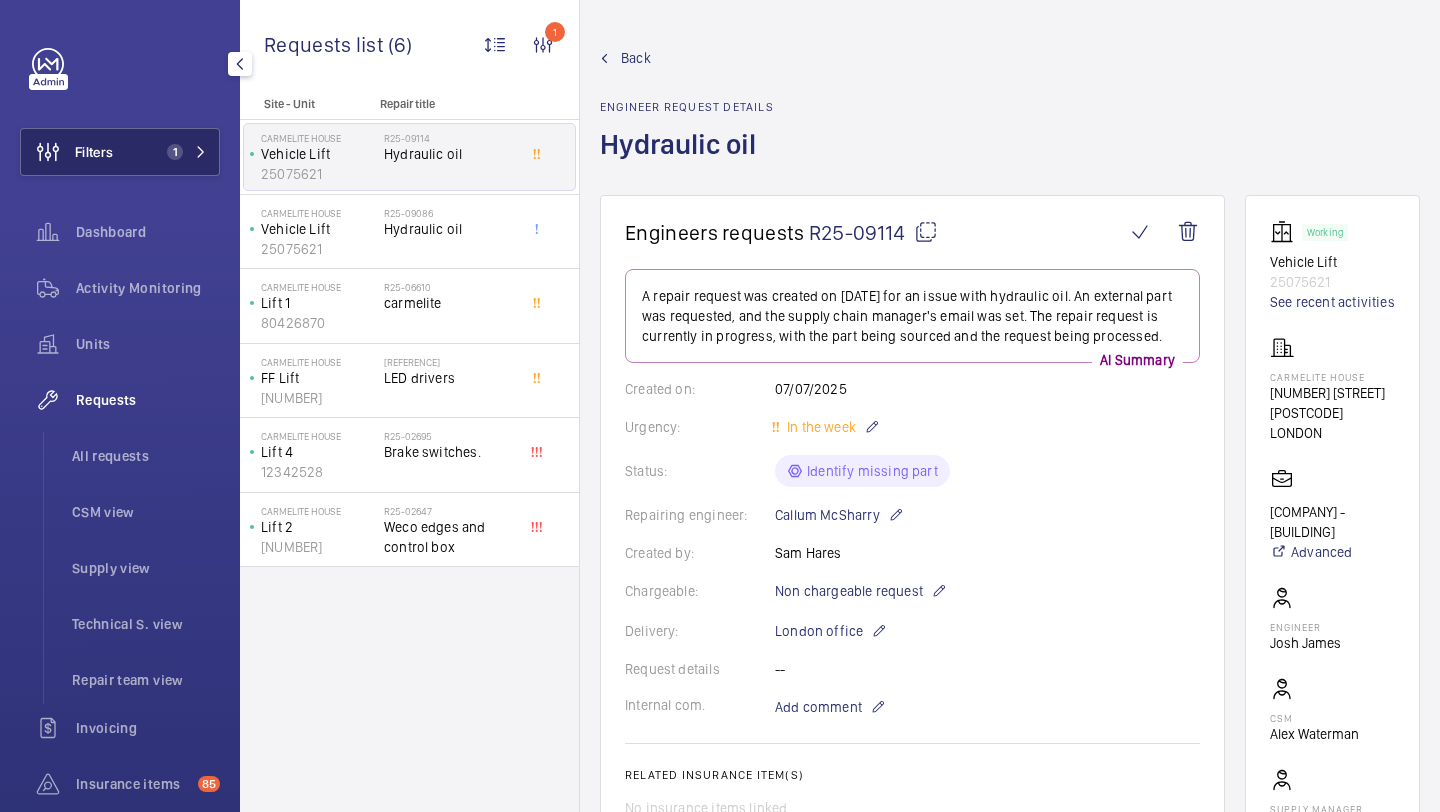 click on "1" 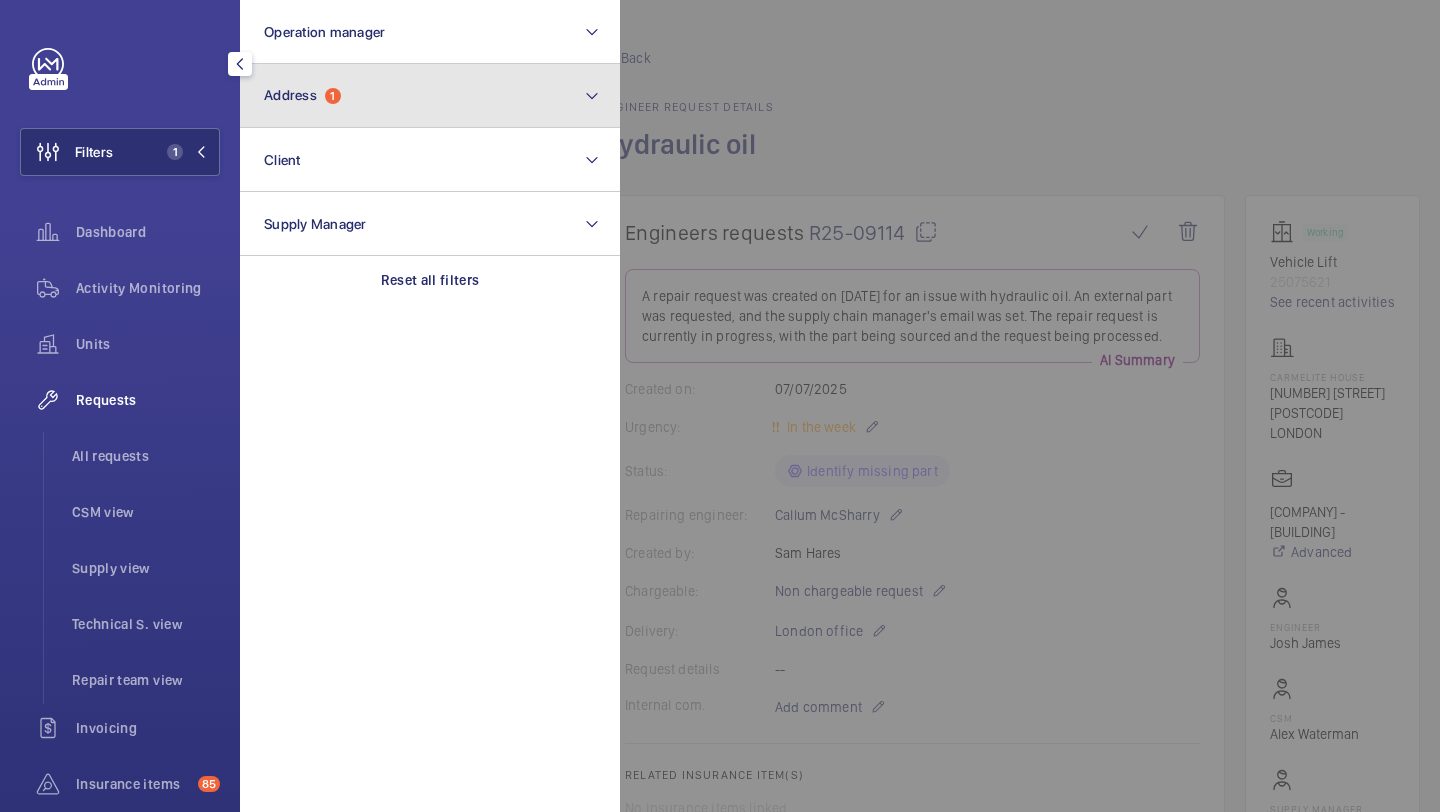 click on "Address  1" 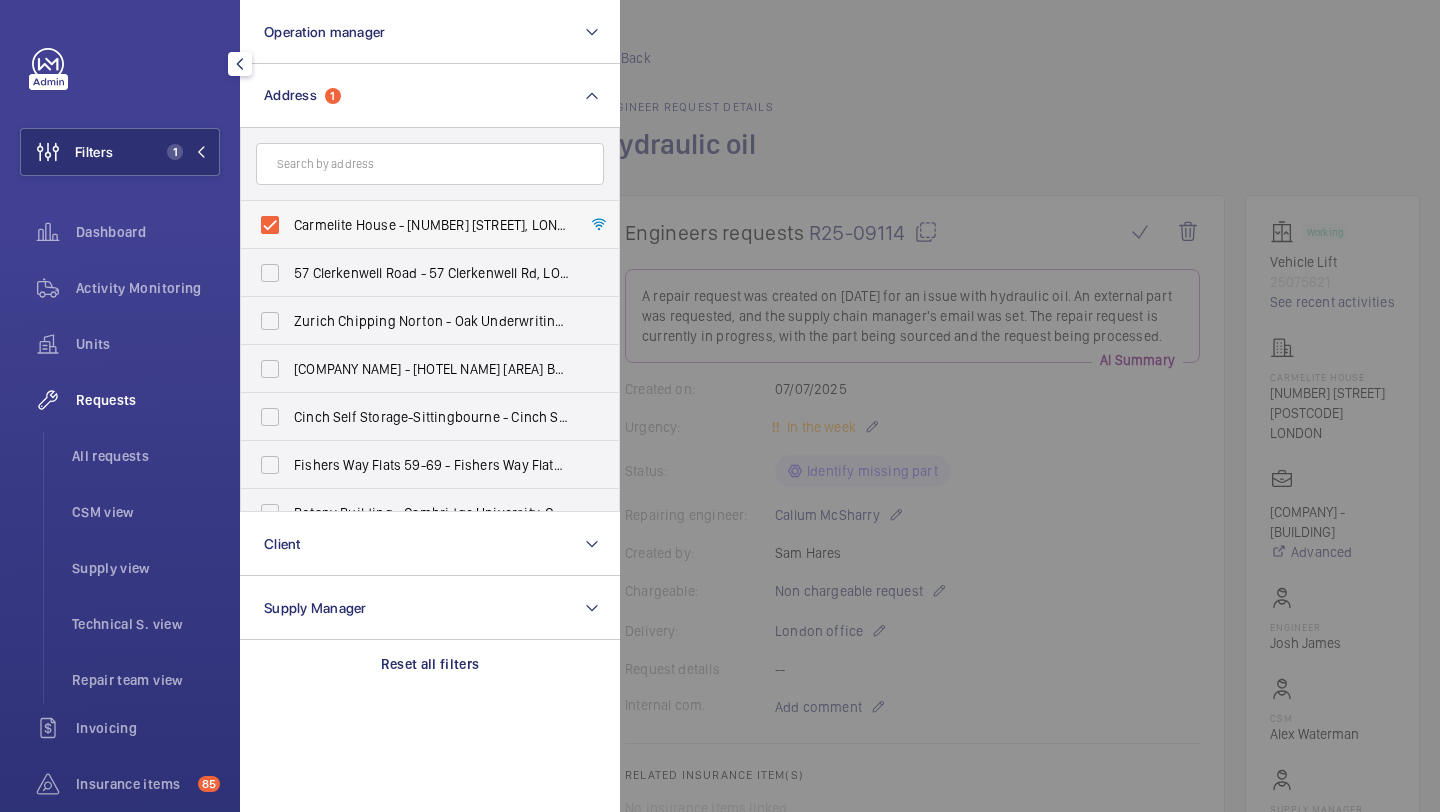 click on "Carmelite House - 50 Victoria Embankment, LONDON EC4Y 0DZ" at bounding box center [431, 225] 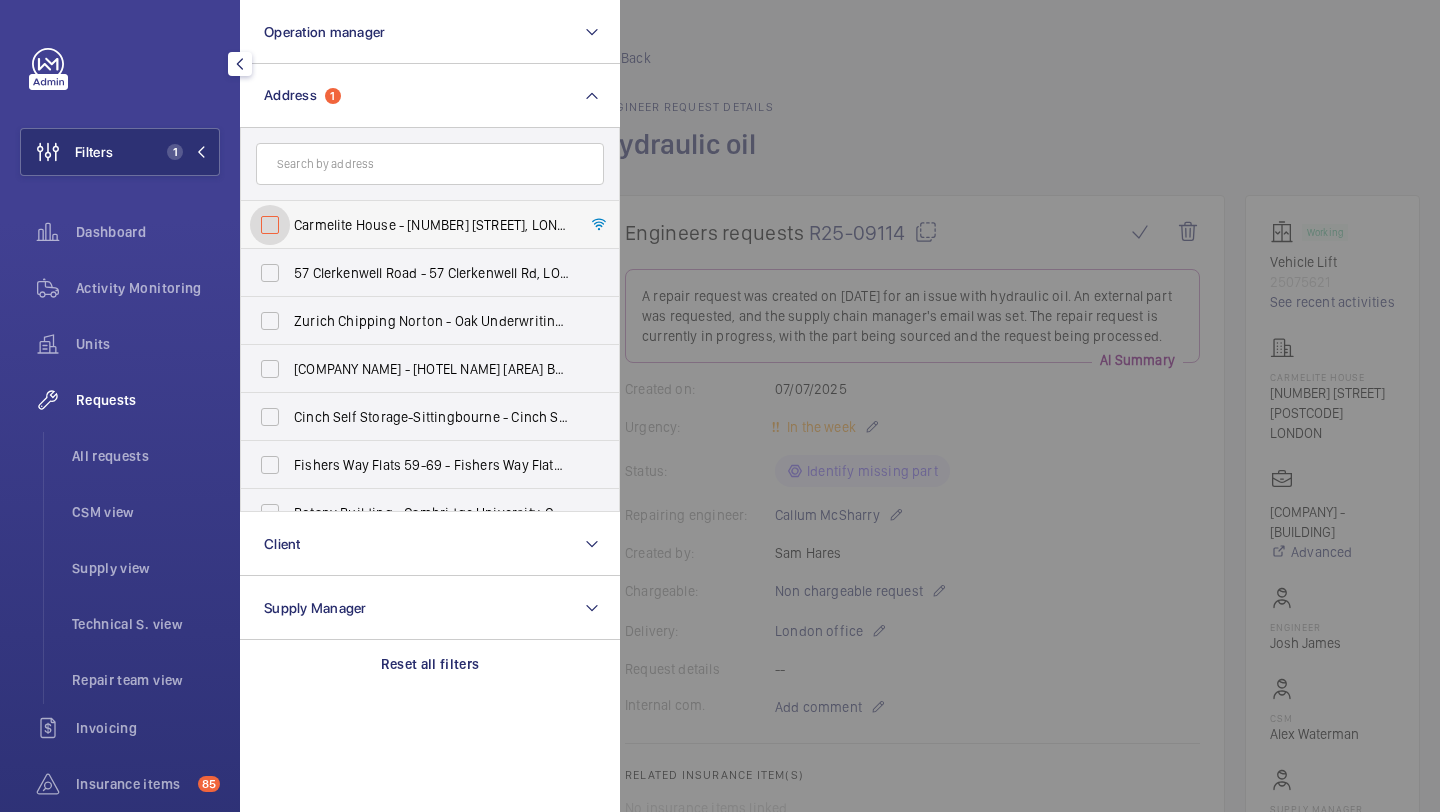checkbox on "false" 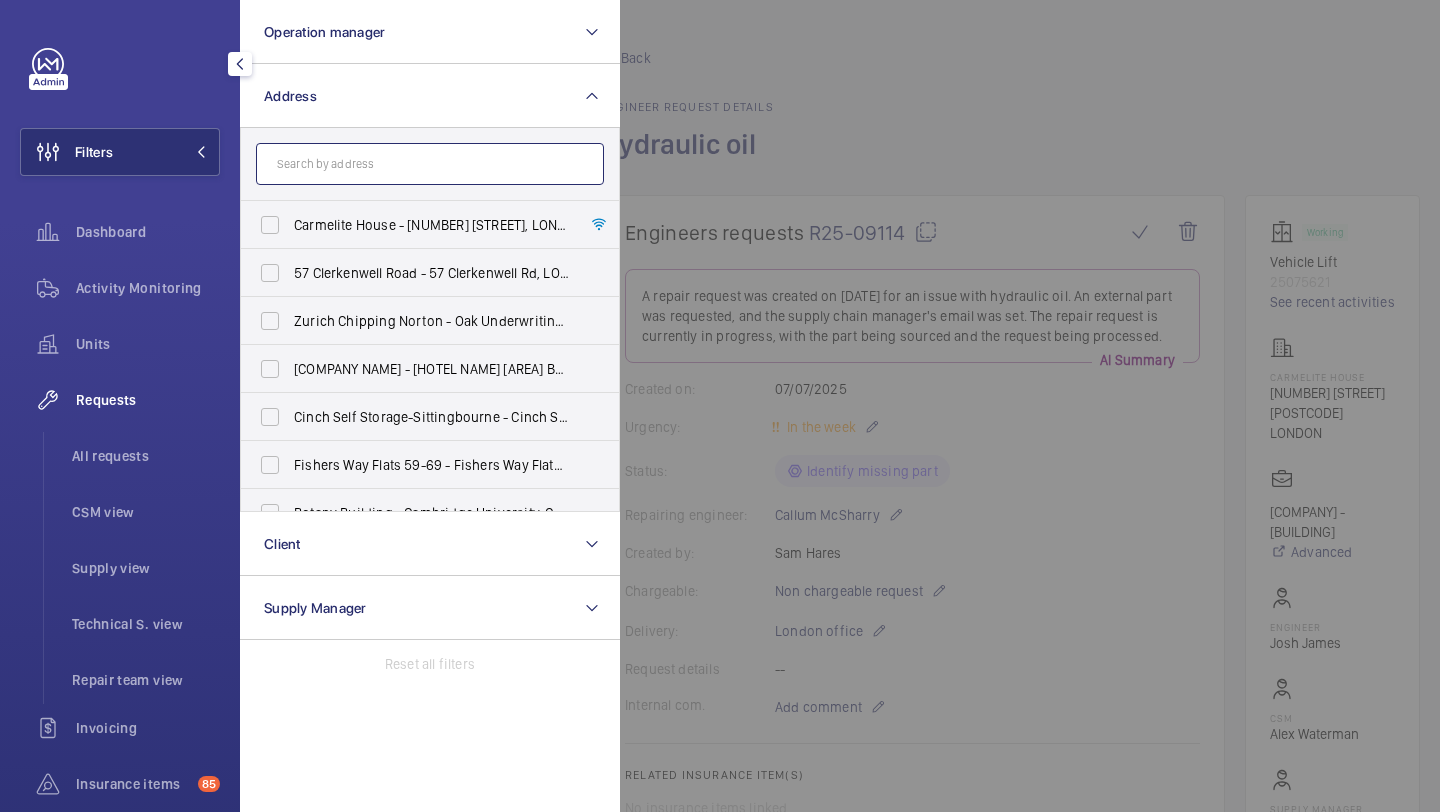click 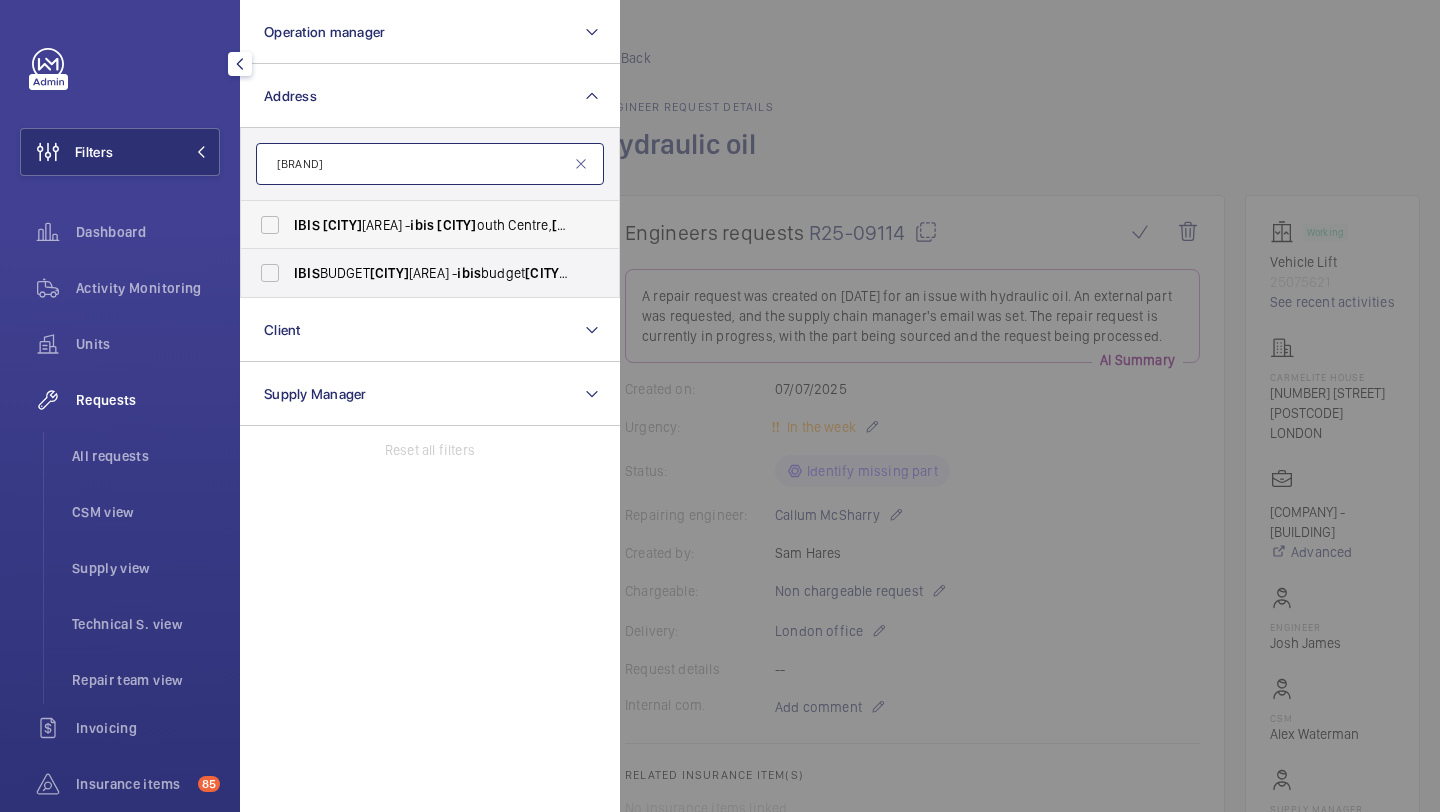 type on "ibis portsm" 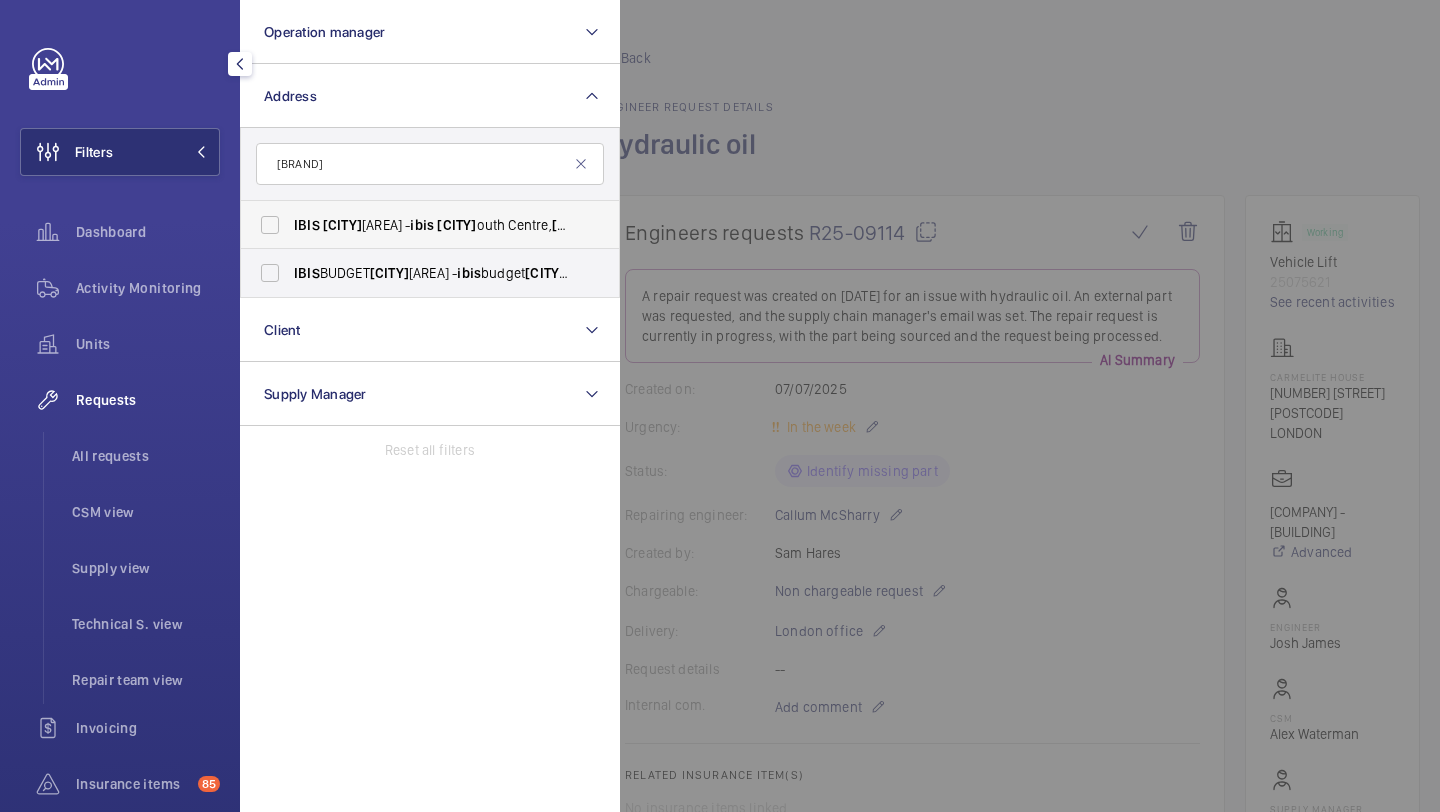 click on "IBIS" at bounding box center [307, 225] 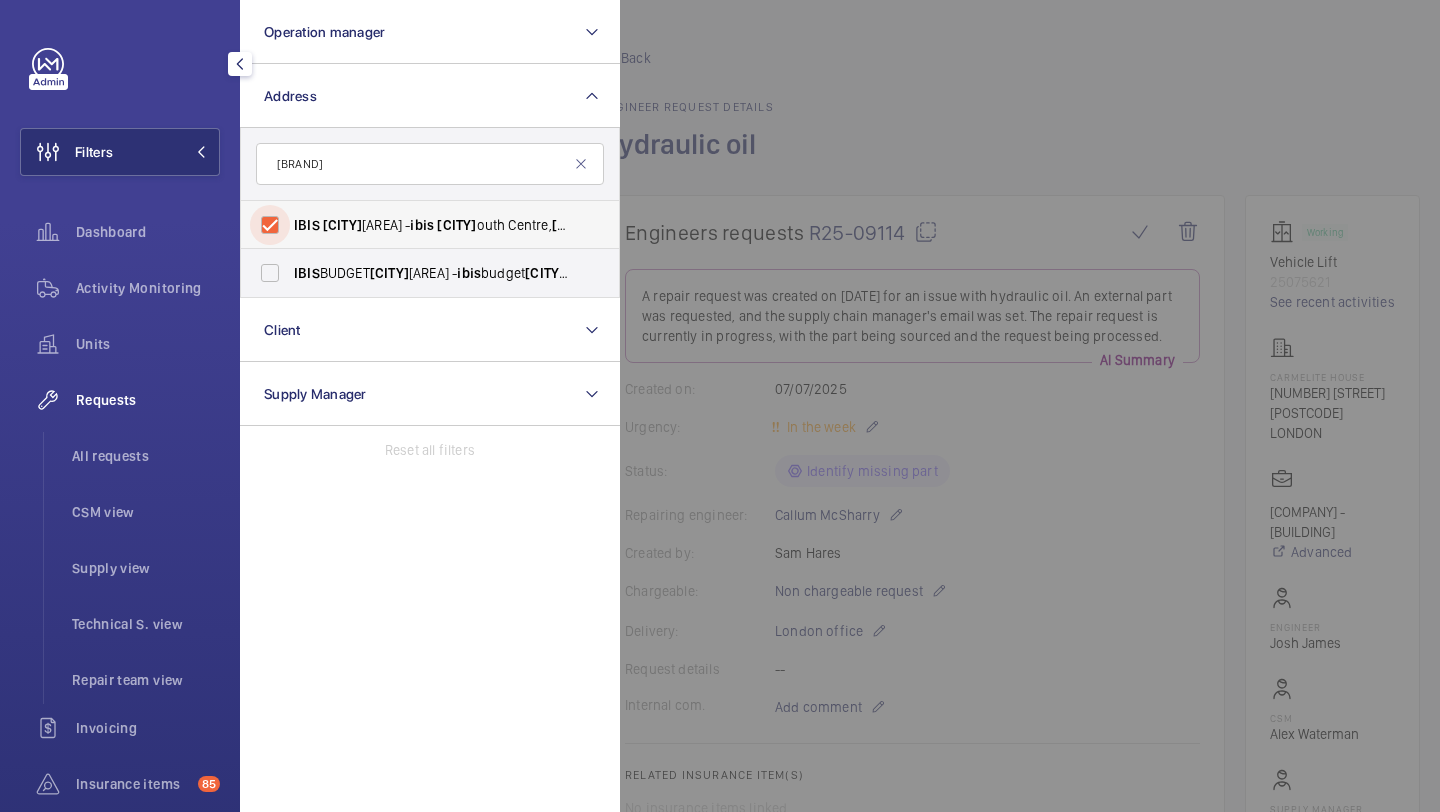 checkbox on "true" 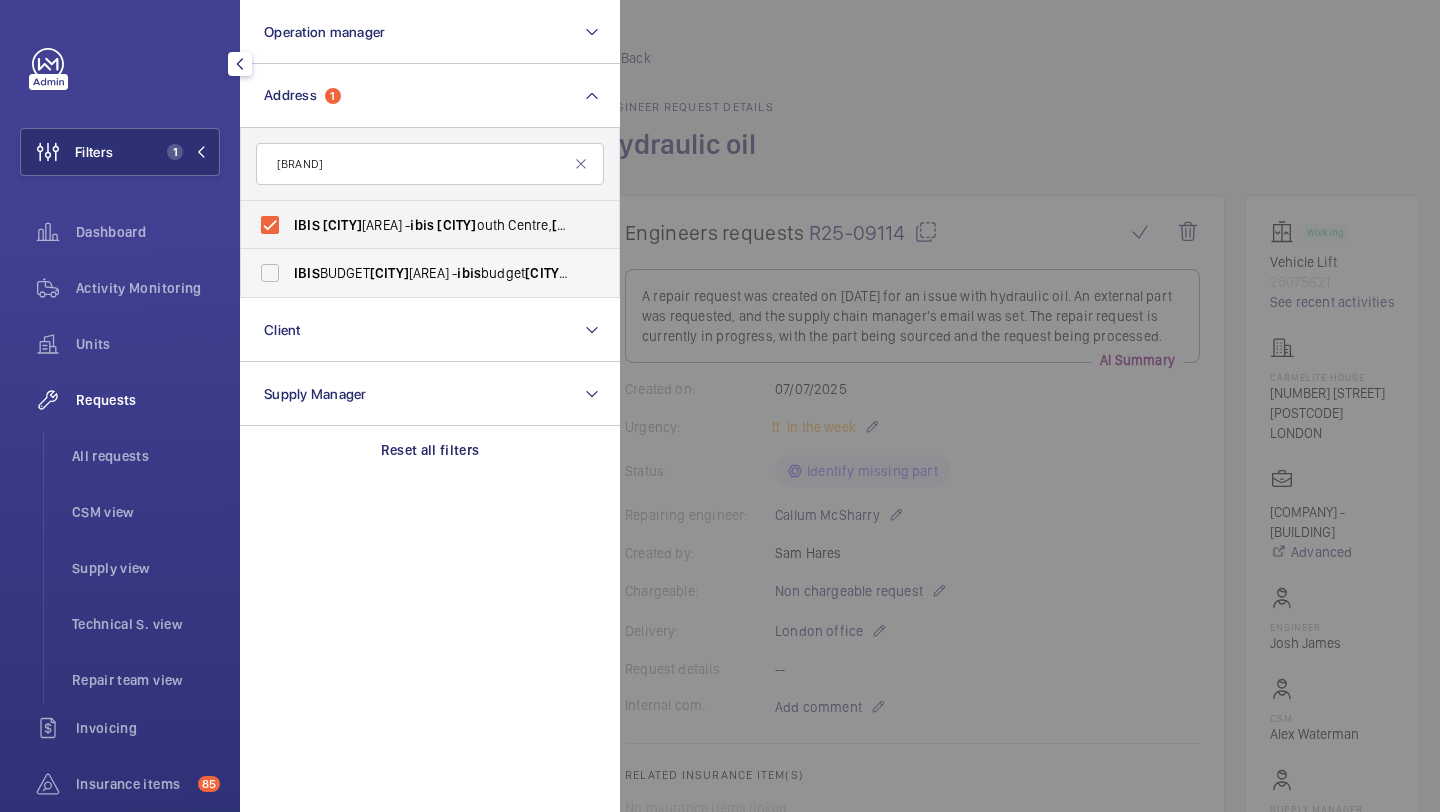 click on "IBIS" at bounding box center [307, 273] 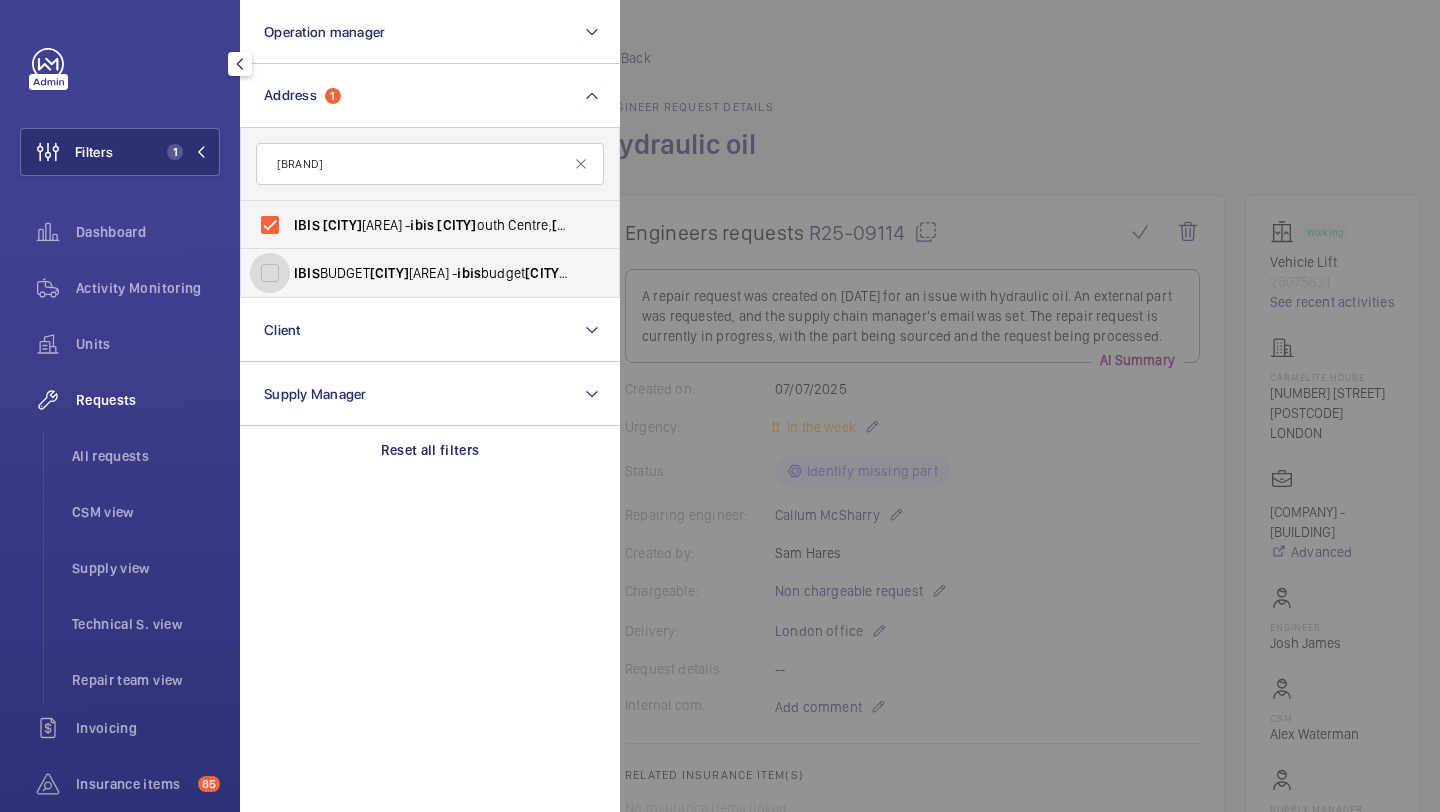 click on "IBIS  BUDGET  PORTSM OUTH -  ibis  budget  Portsm outh, SOUTHSEA PO4 8SL" at bounding box center (270, 273) 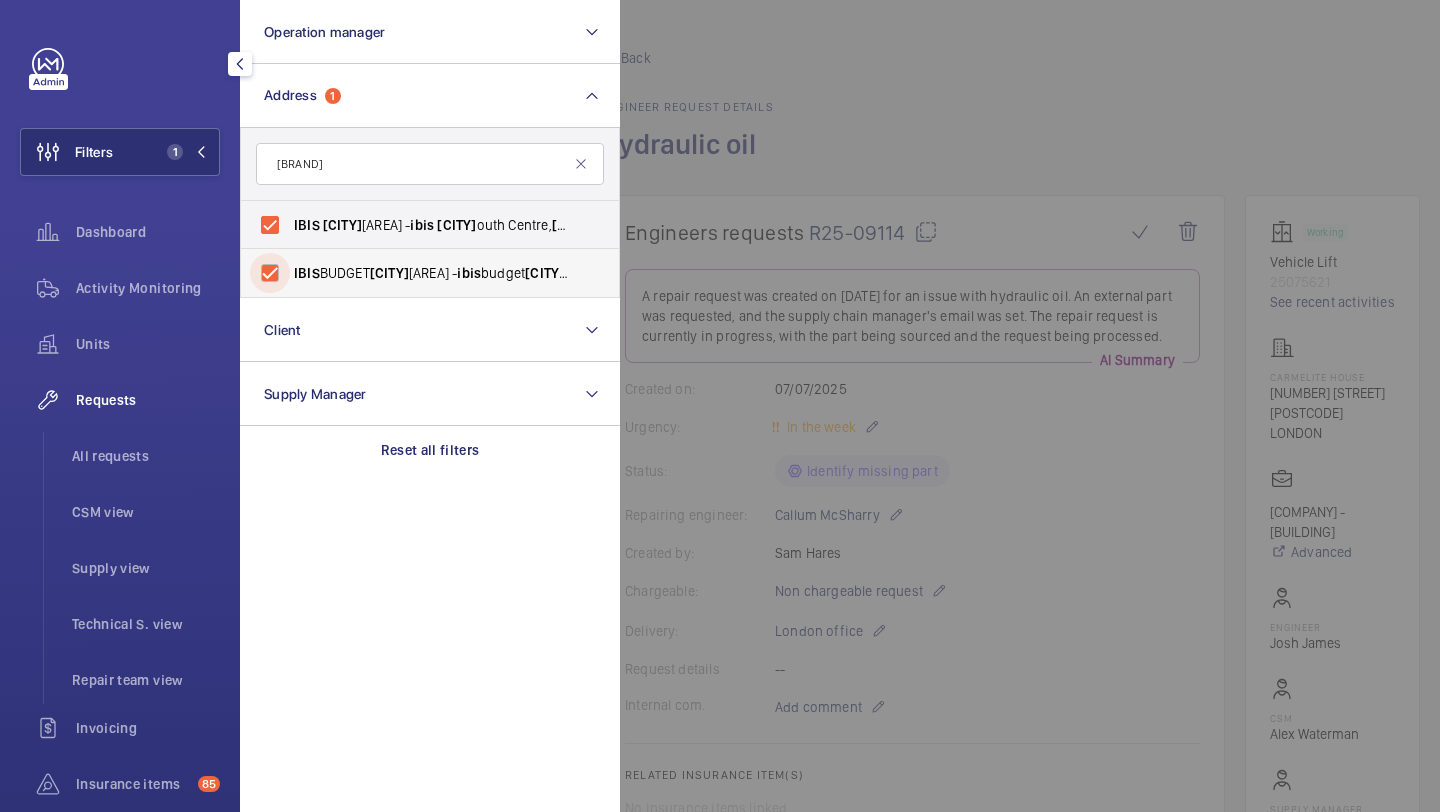 checkbox on "true" 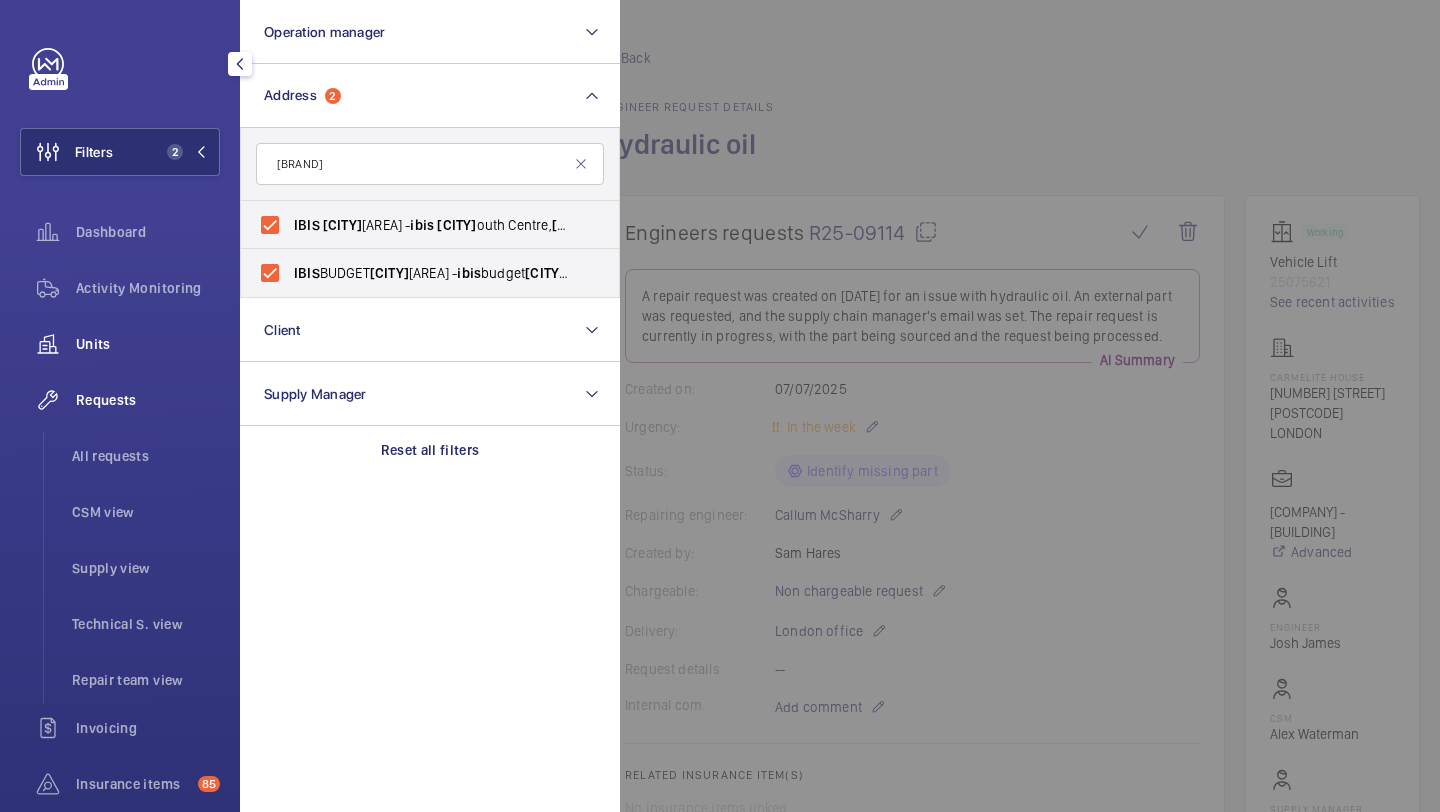 click on "Units" 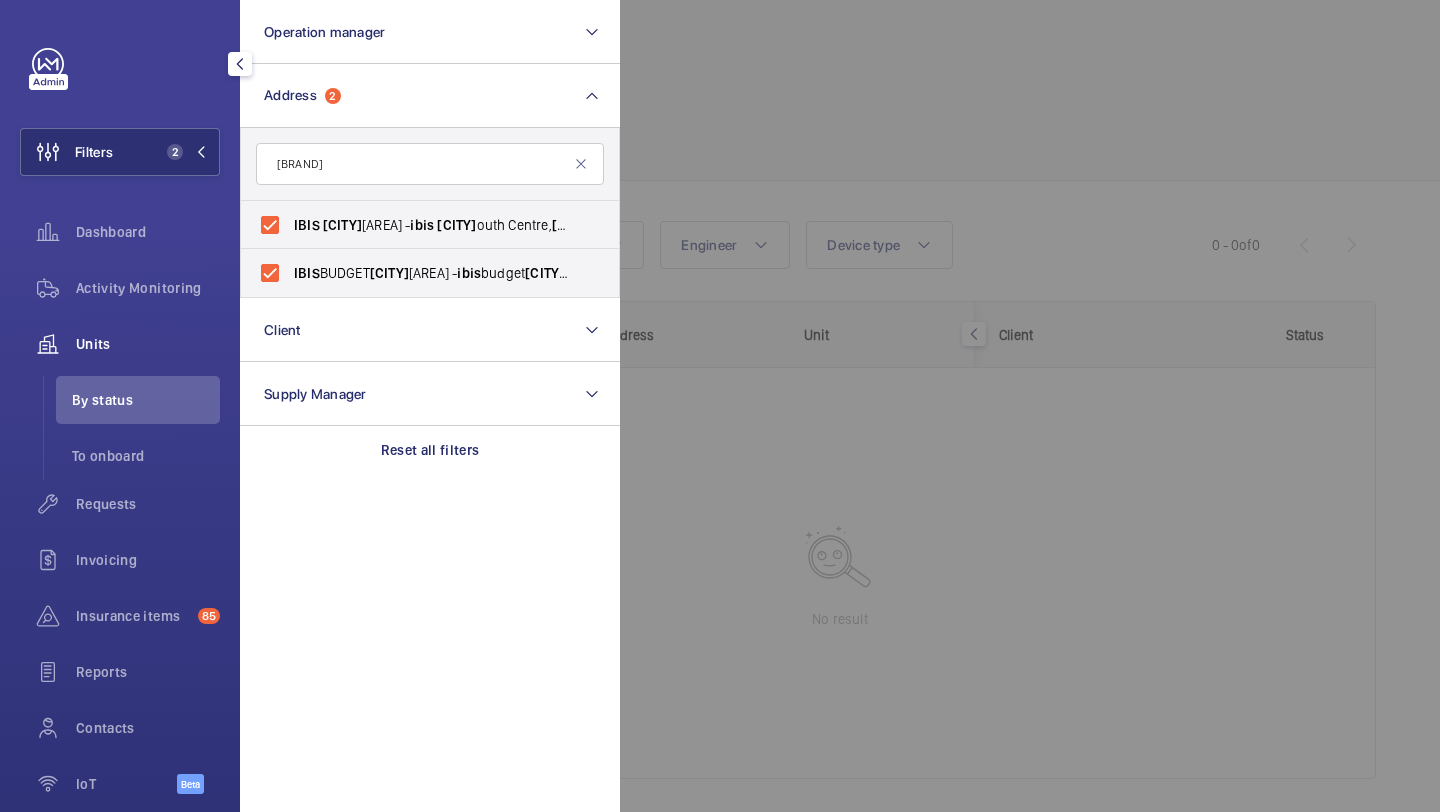 click 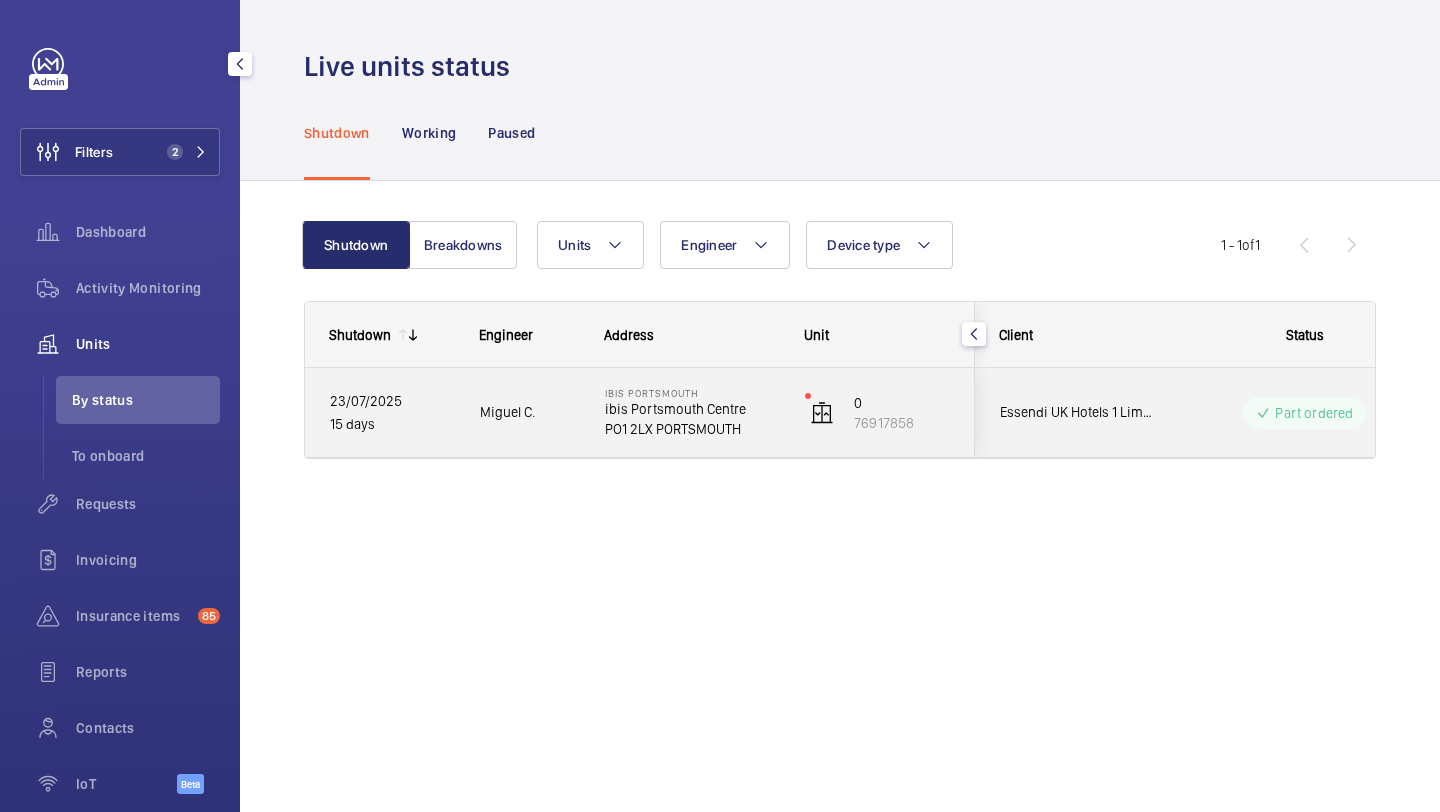 click on "Essendi UK Hotels 1 Limited" 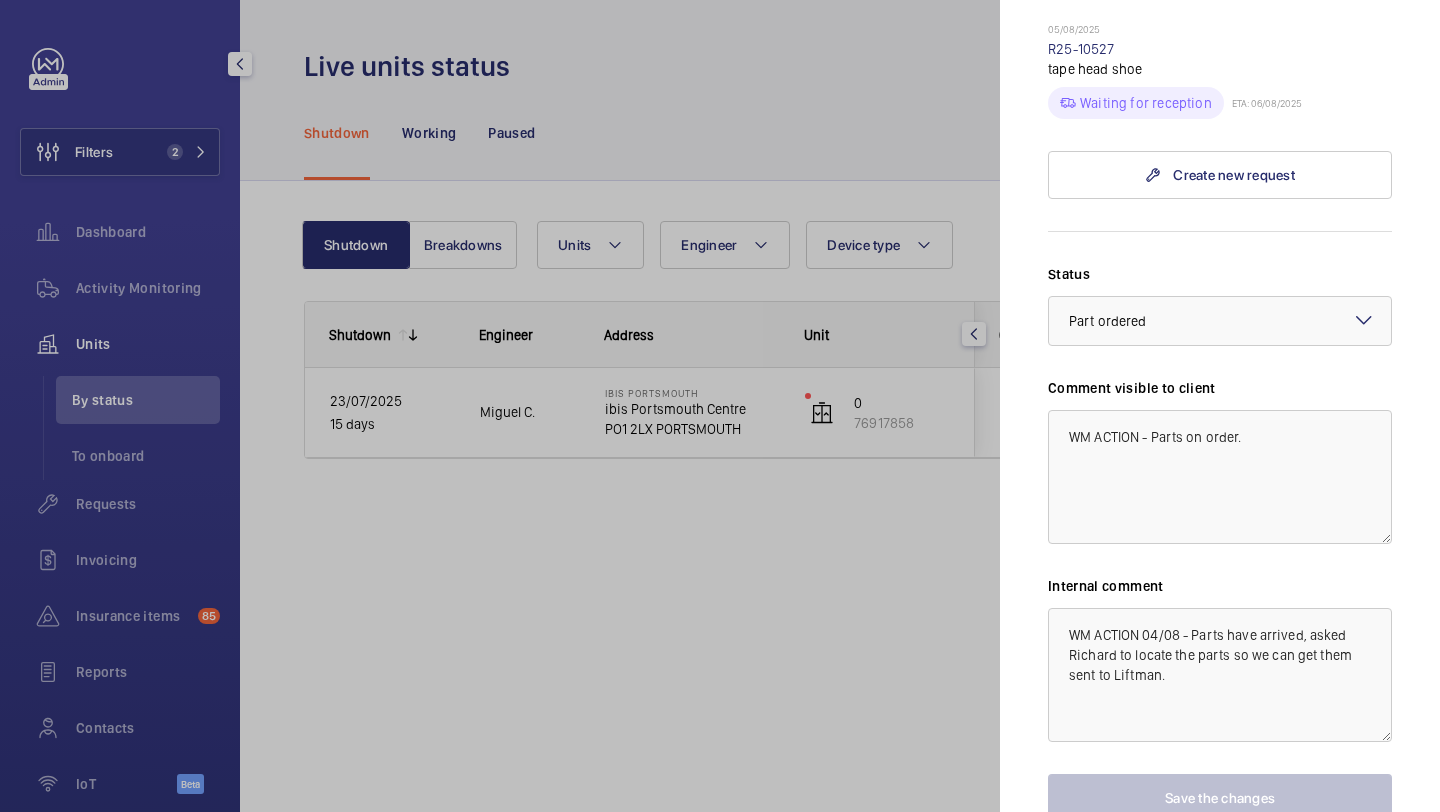 scroll, scrollTop: 642, scrollLeft: 0, axis: vertical 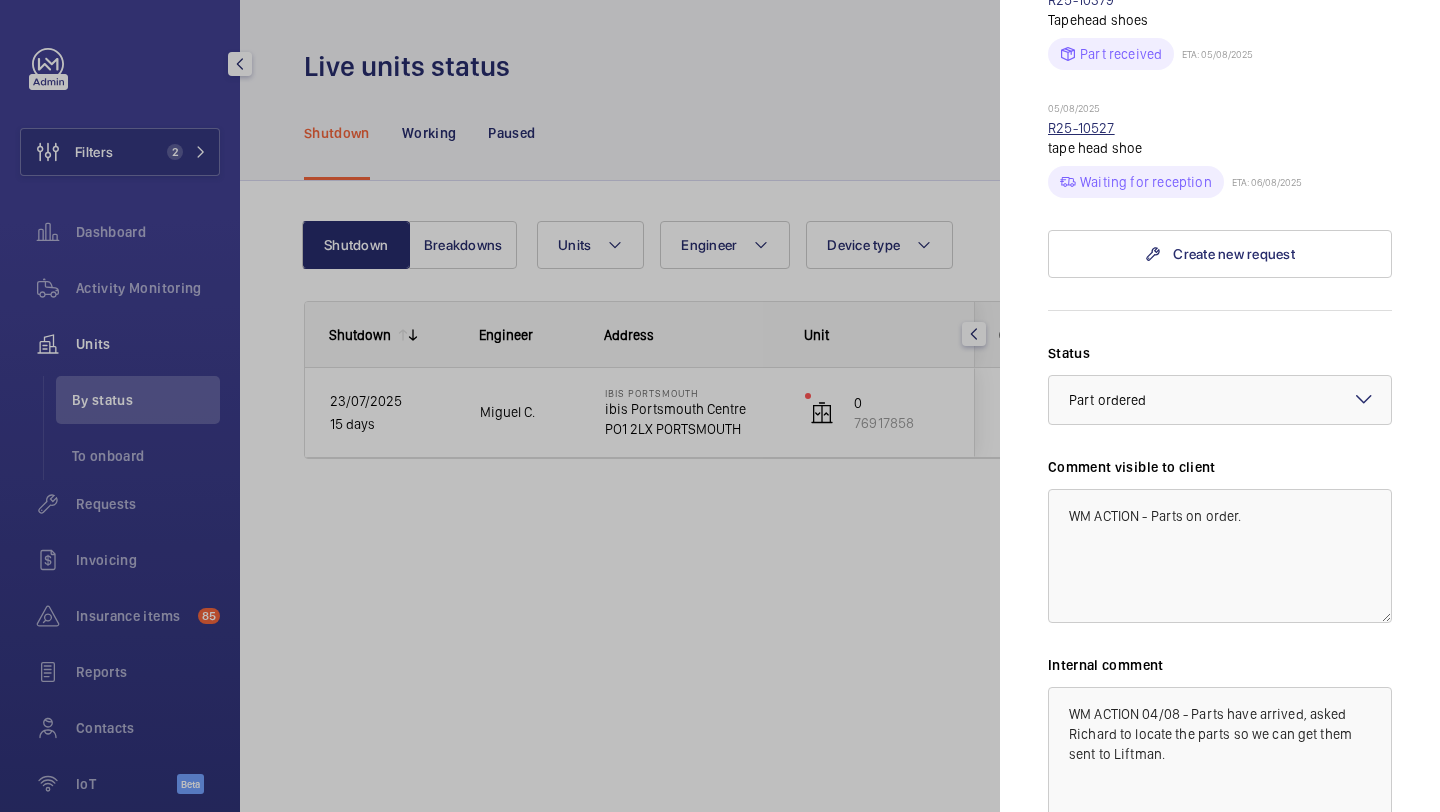 click on "R25-10527" 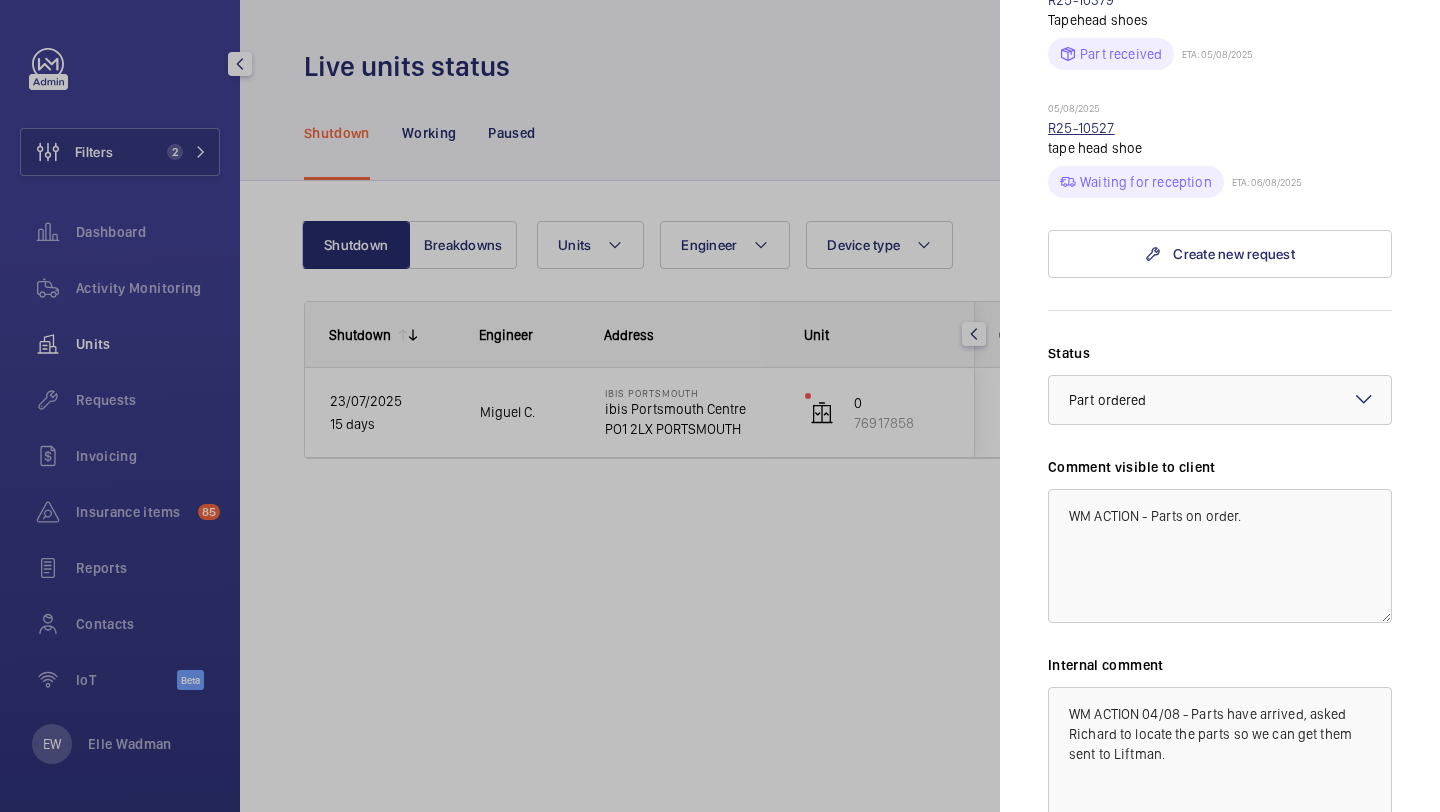 scroll, scrollTop: 0, scrollLeft: 0, axis: both 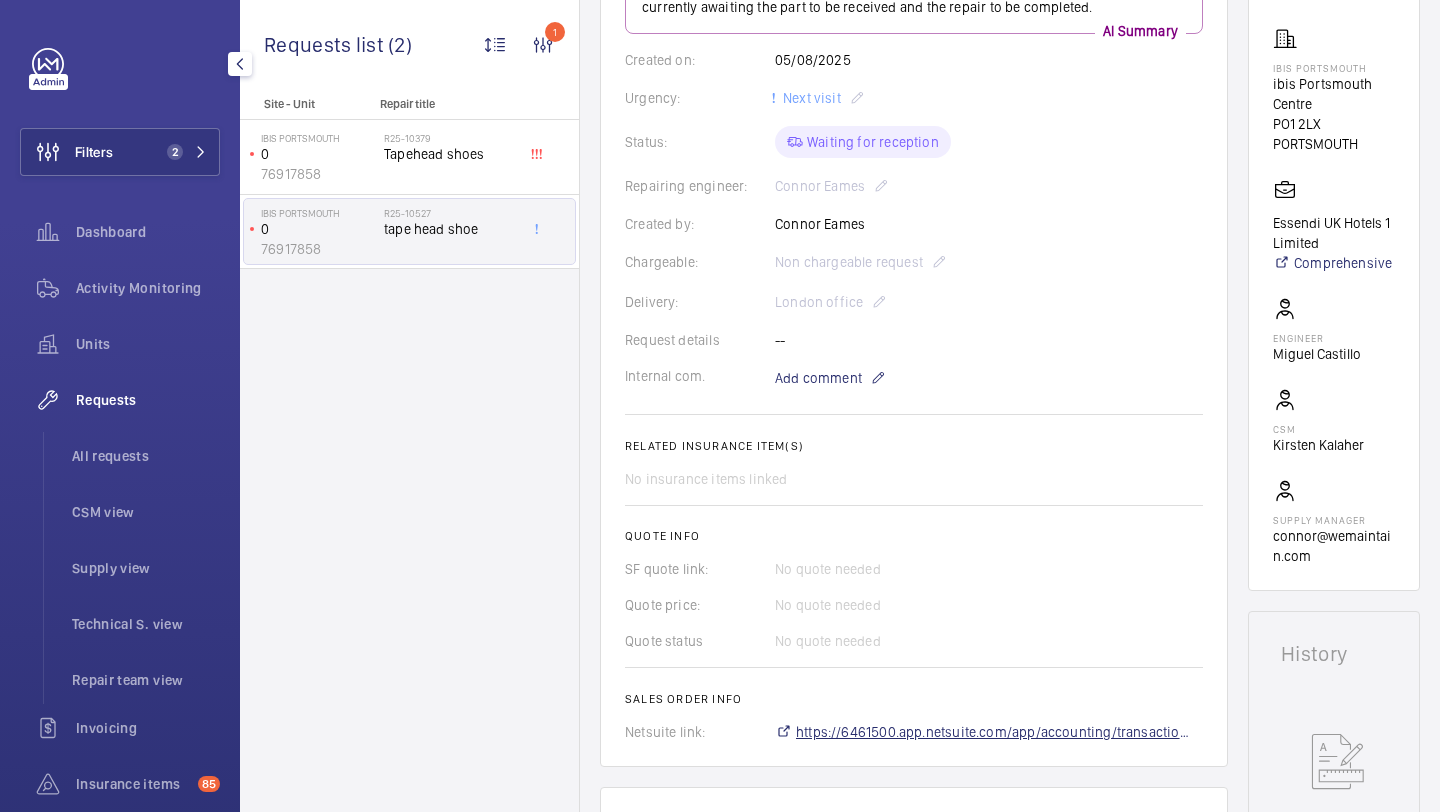 click on "https://6461500.app.netsuite.com/app/accounting/transactions/salesord.nl?id=2877485" 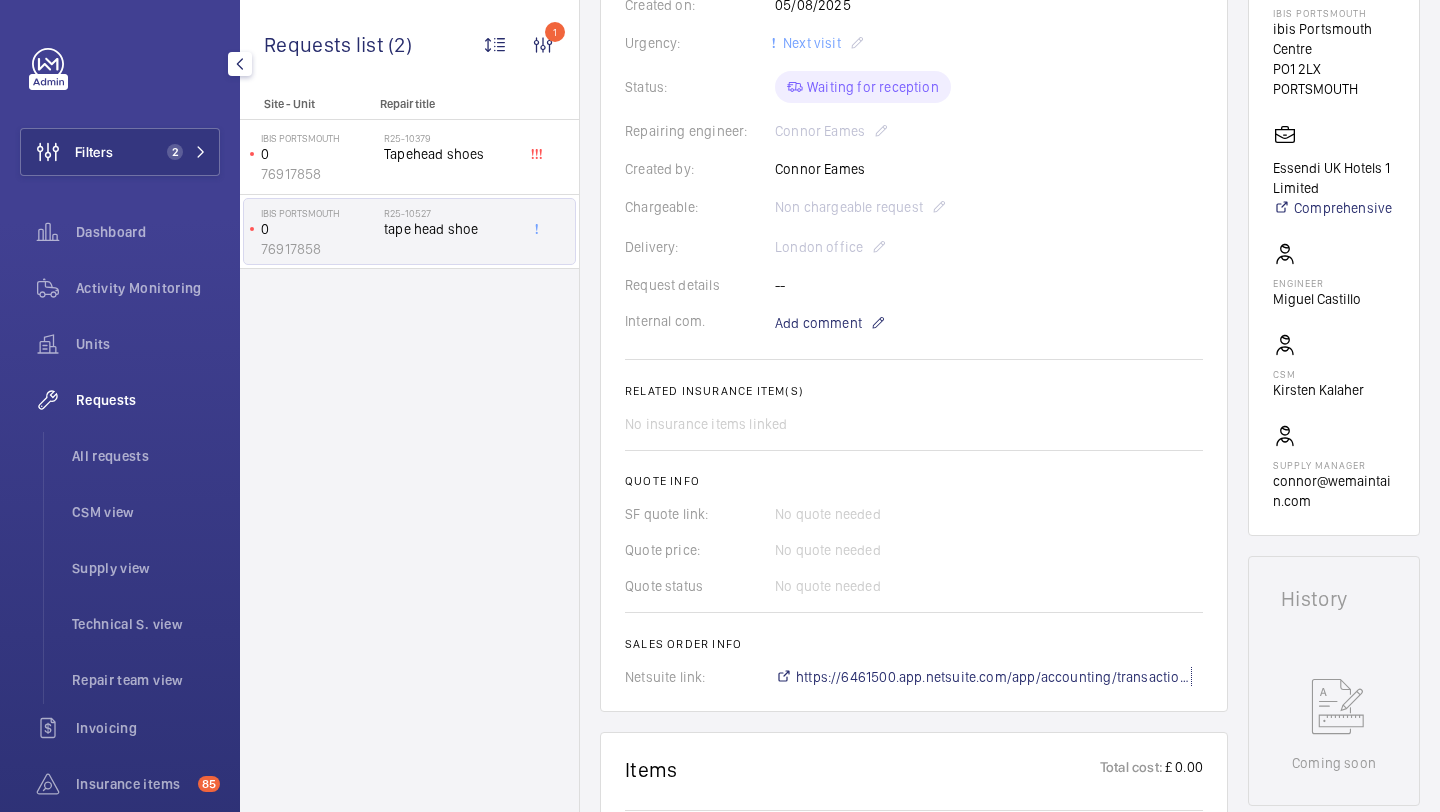 scroll, scrollTop: 394, scrollLeft: 0, axis: vertical 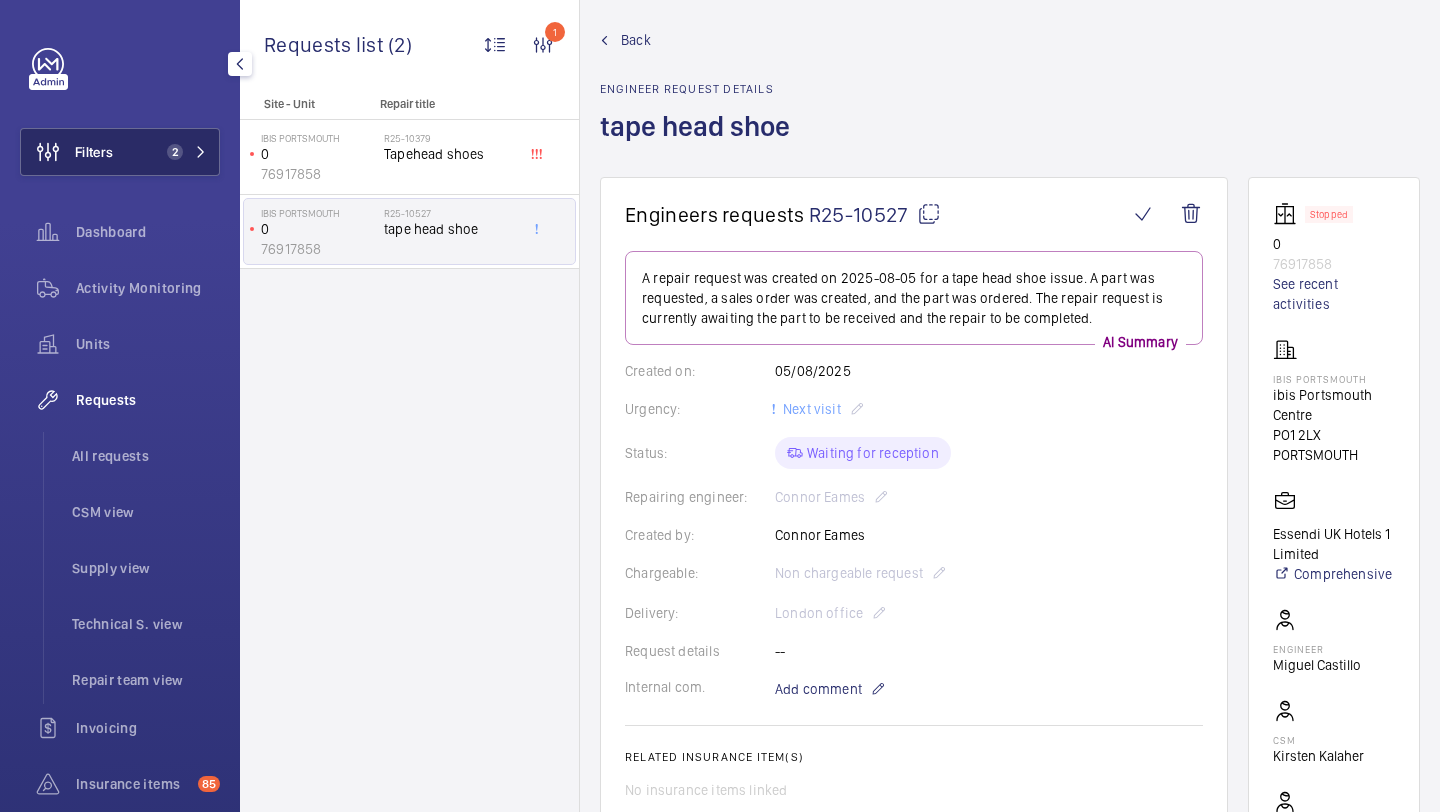 click on "2" 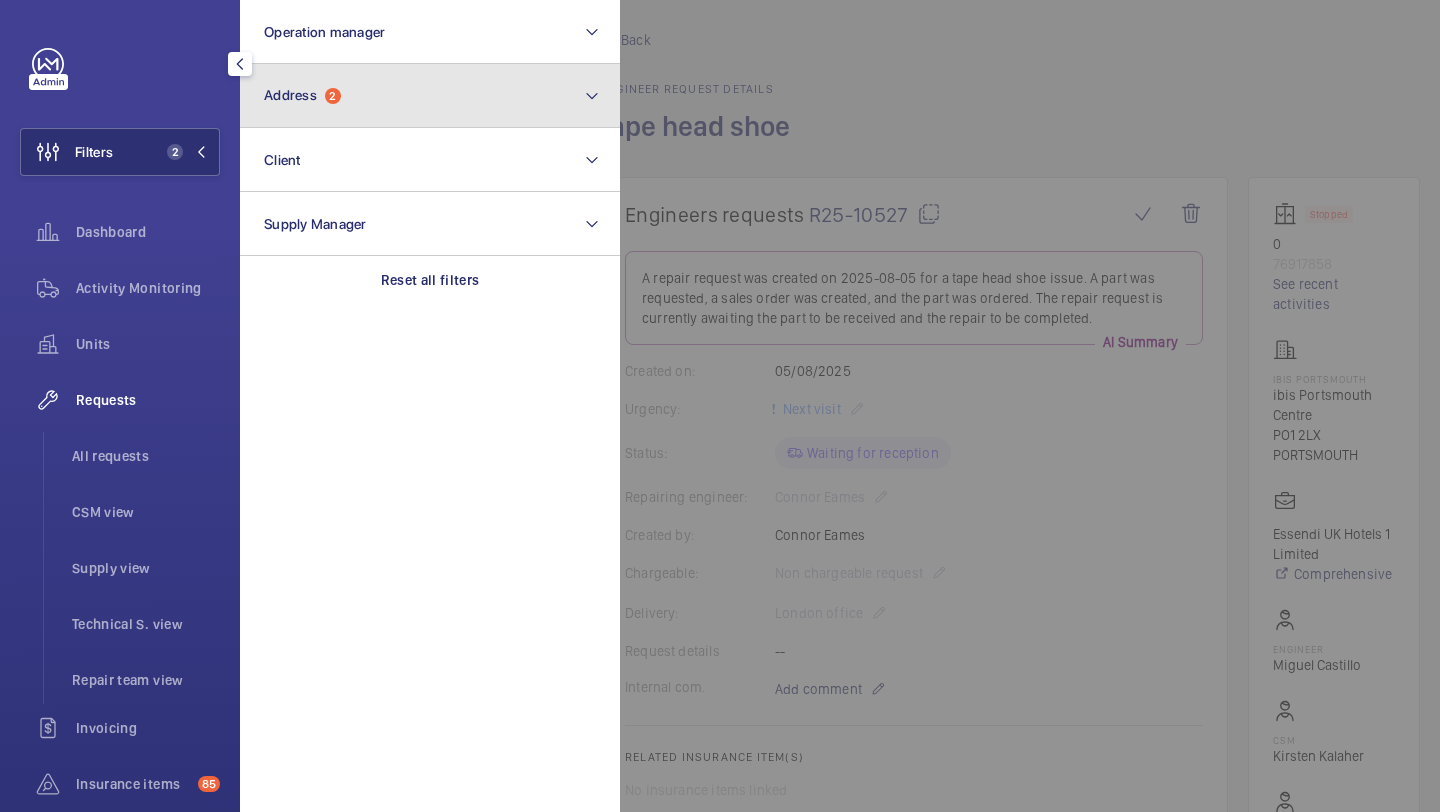 click on "Address  2" 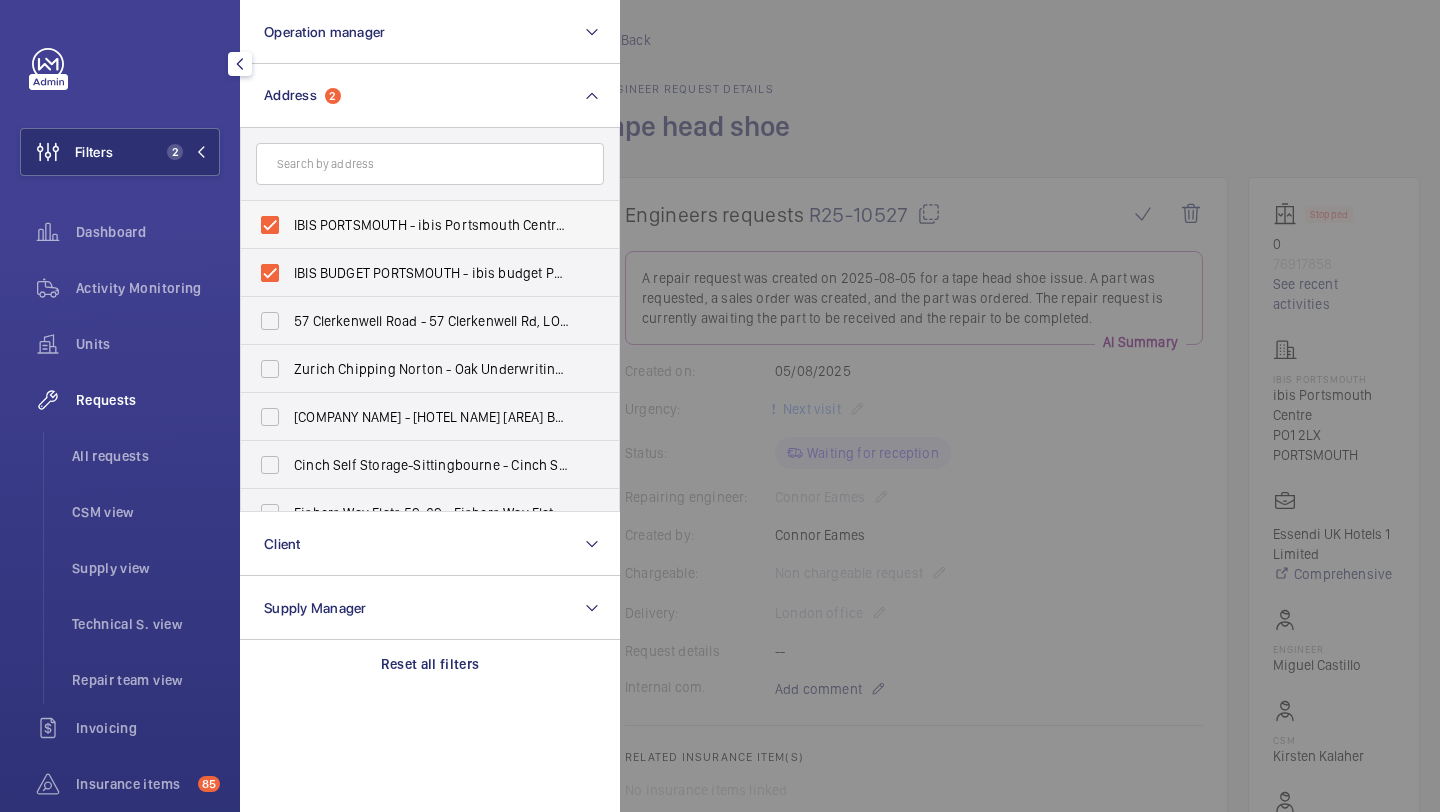 click on "IBIS PORTSMOUTH - ibis Portsmouth Centre, PORTSMOUTH PO1 2LX" at bounding box center [415, 225] 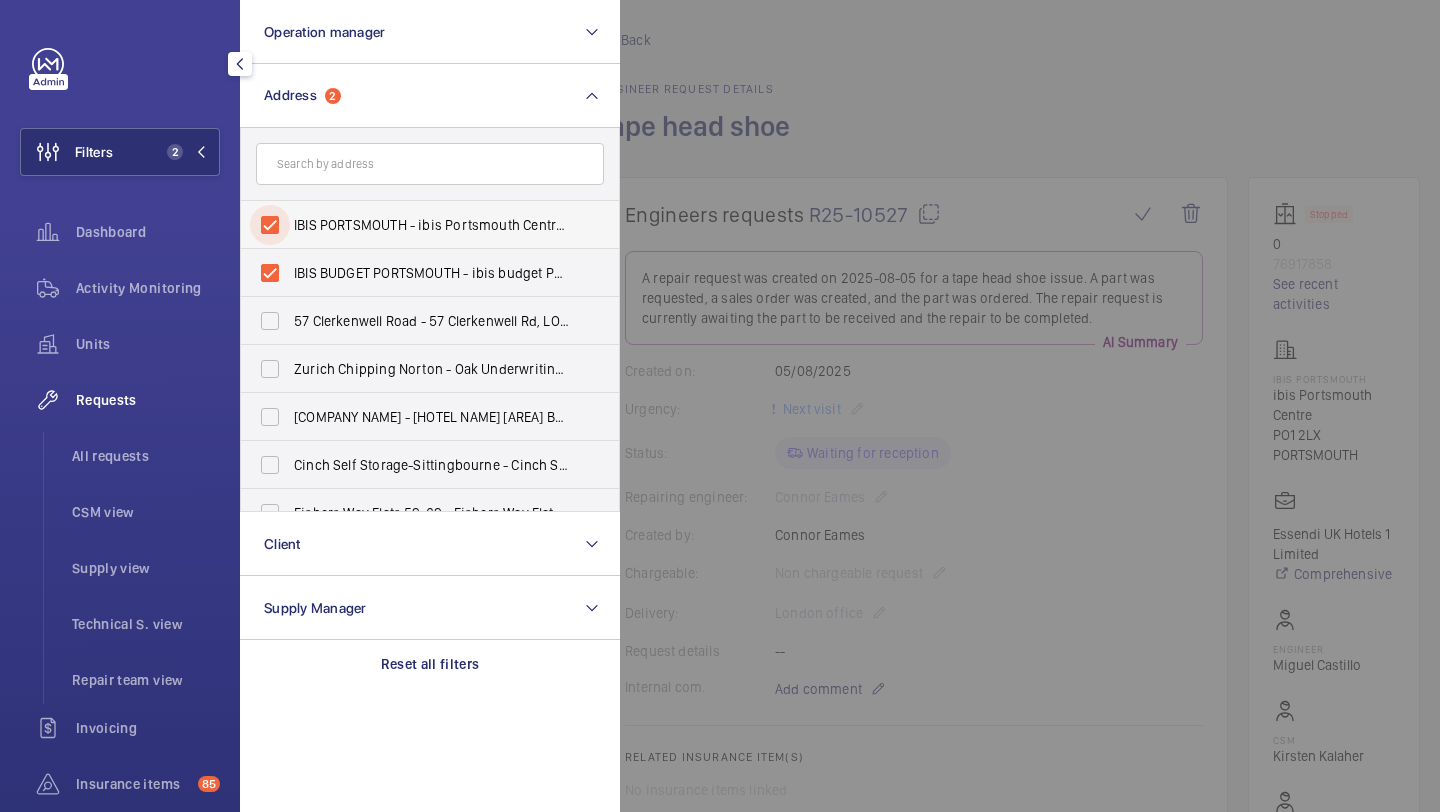 click on "IBIS PORTSMOUTH - ibis Portsmouth Centre, PORTSMOUTH PO1 2LX" at bounding box center [270, 225] 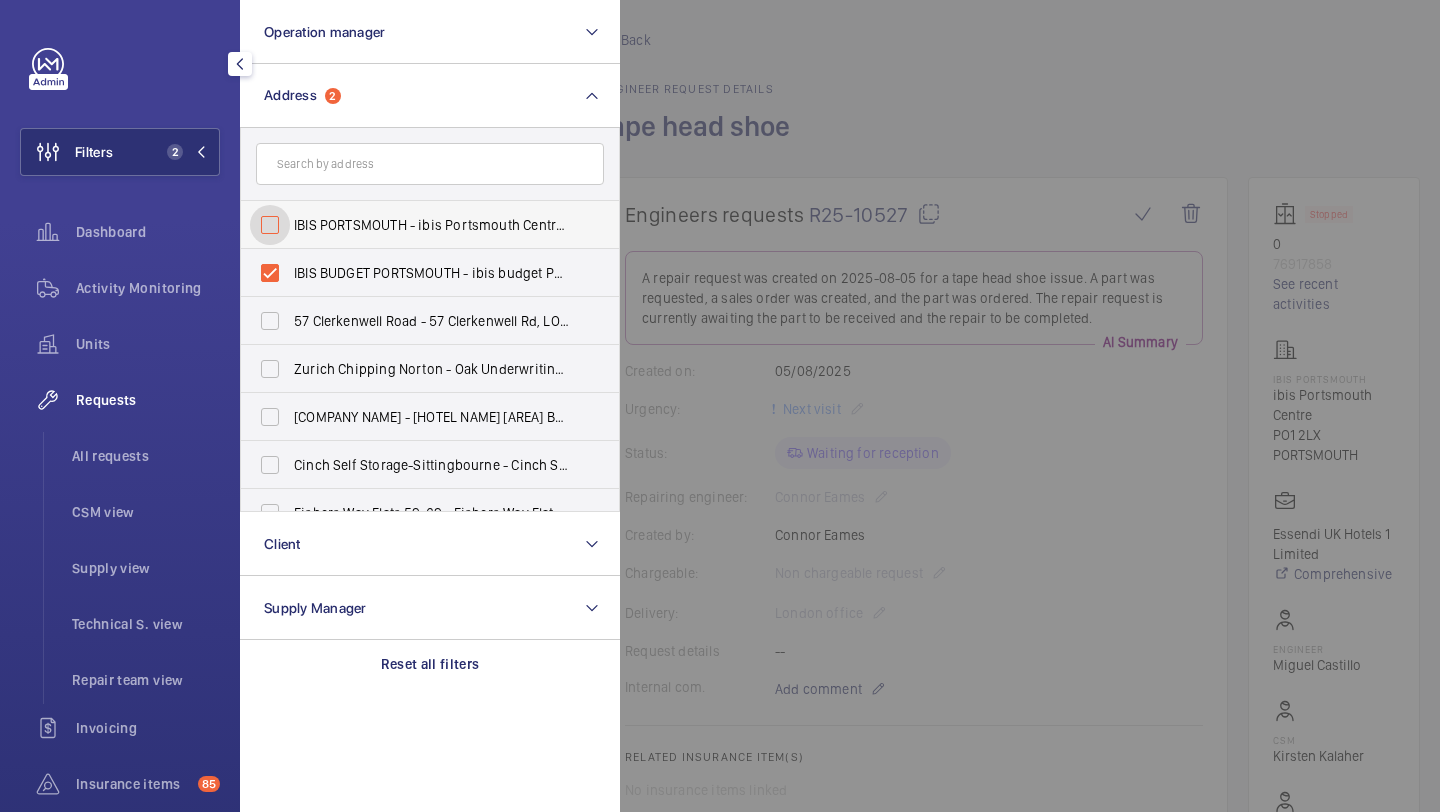checkbox on "false" 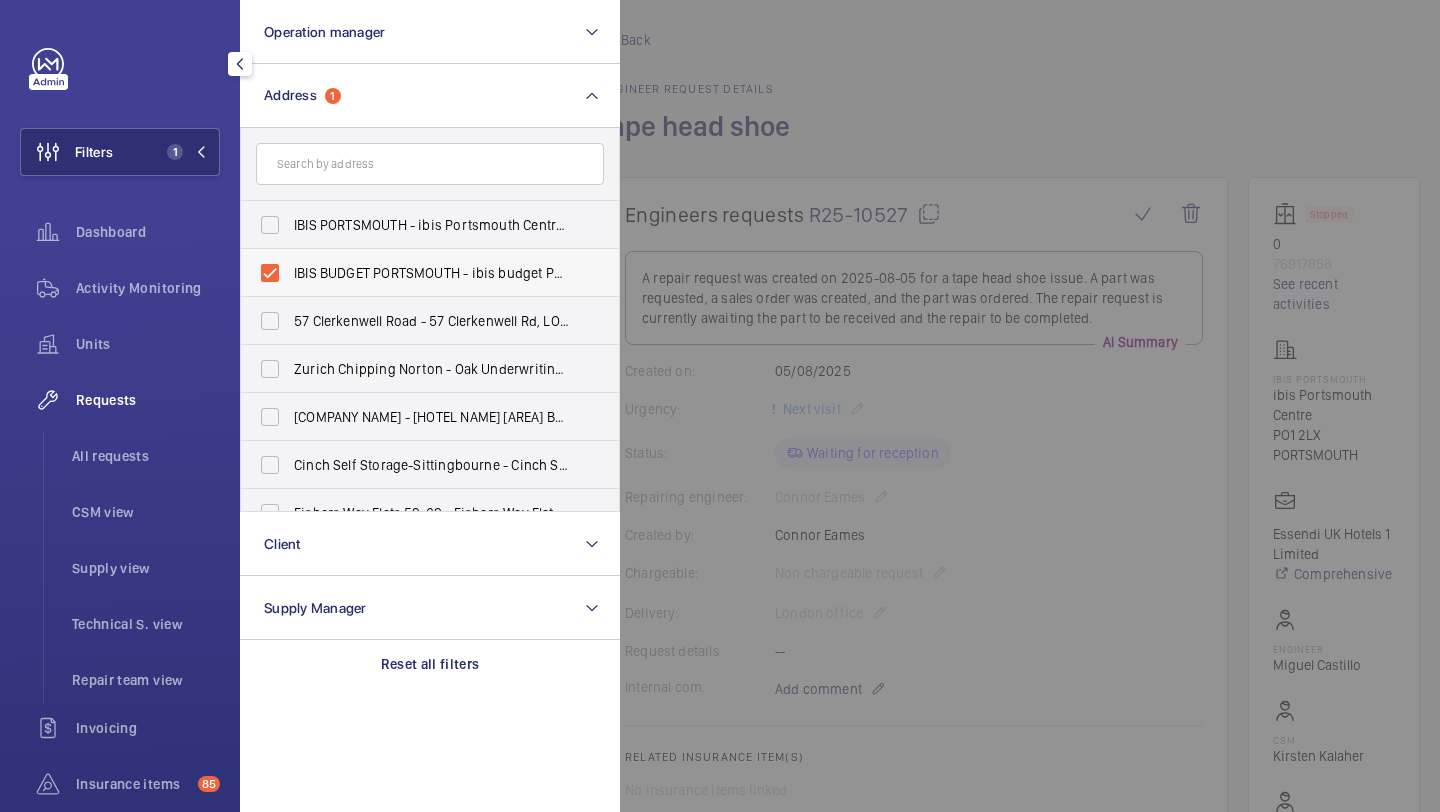 click on "IBIS BUDGET PORTSMOUTH - ibis budget Portsmouth, SOUTHSEA PO4 8SL" at bounding box center (431, 273) 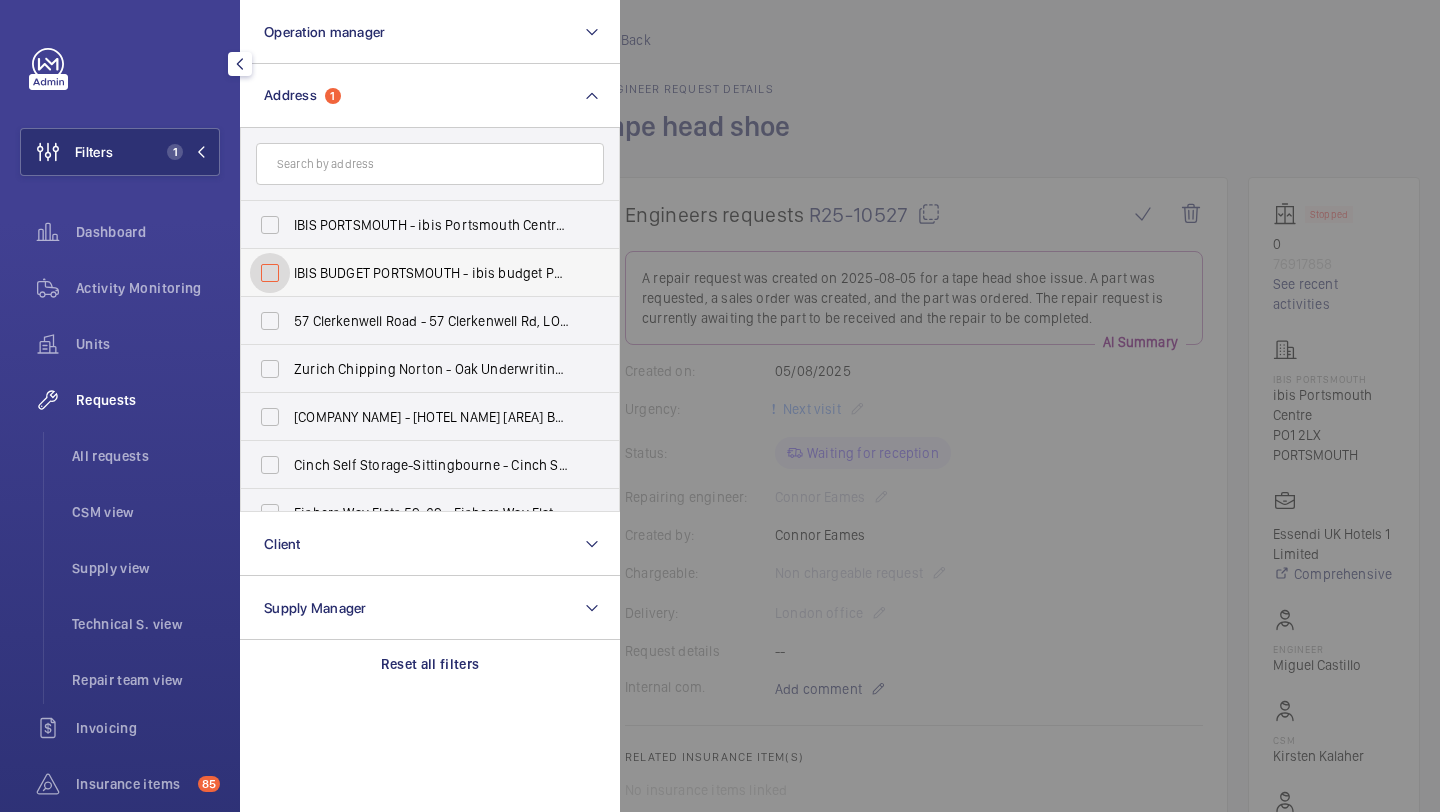 checkbox on "false" 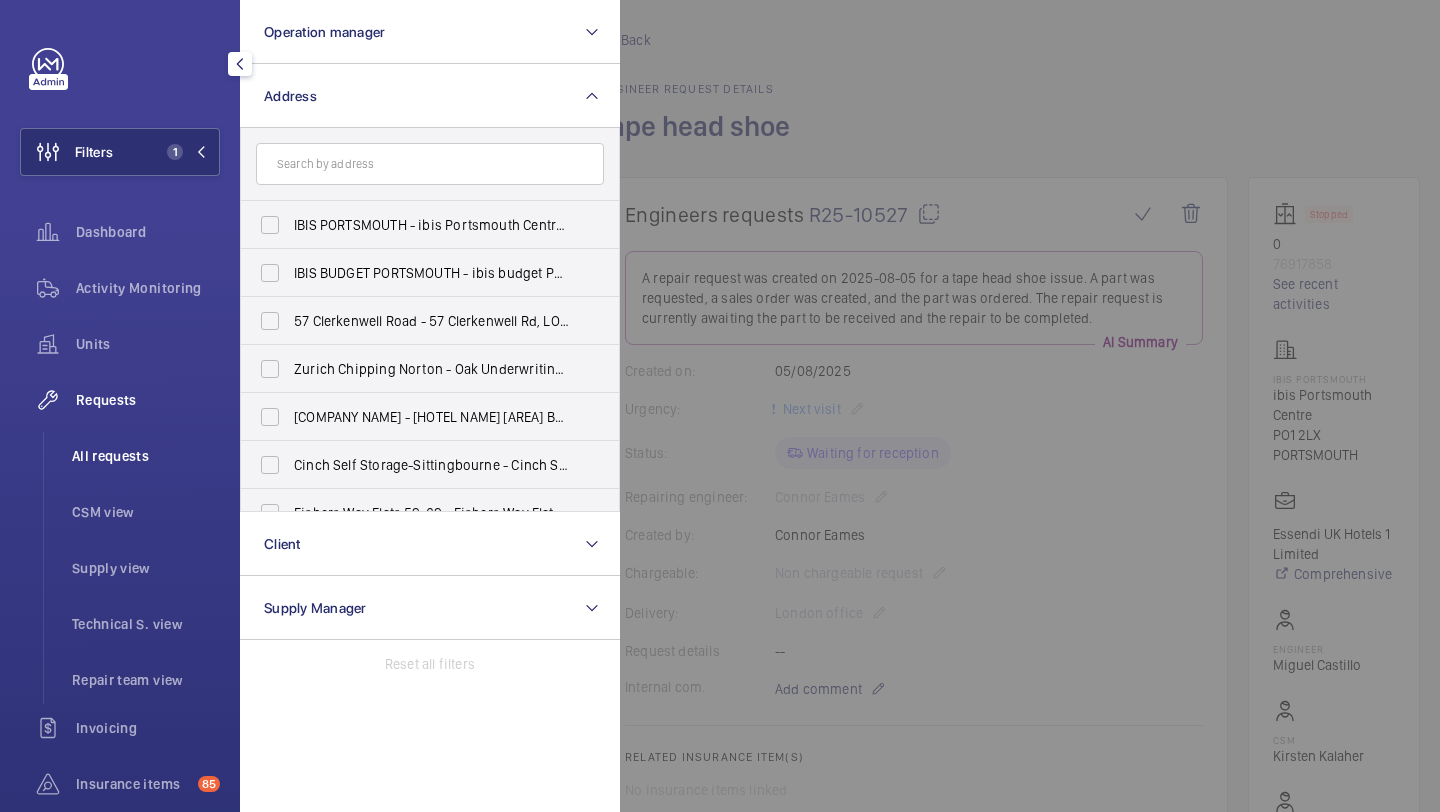 click on "All requests" 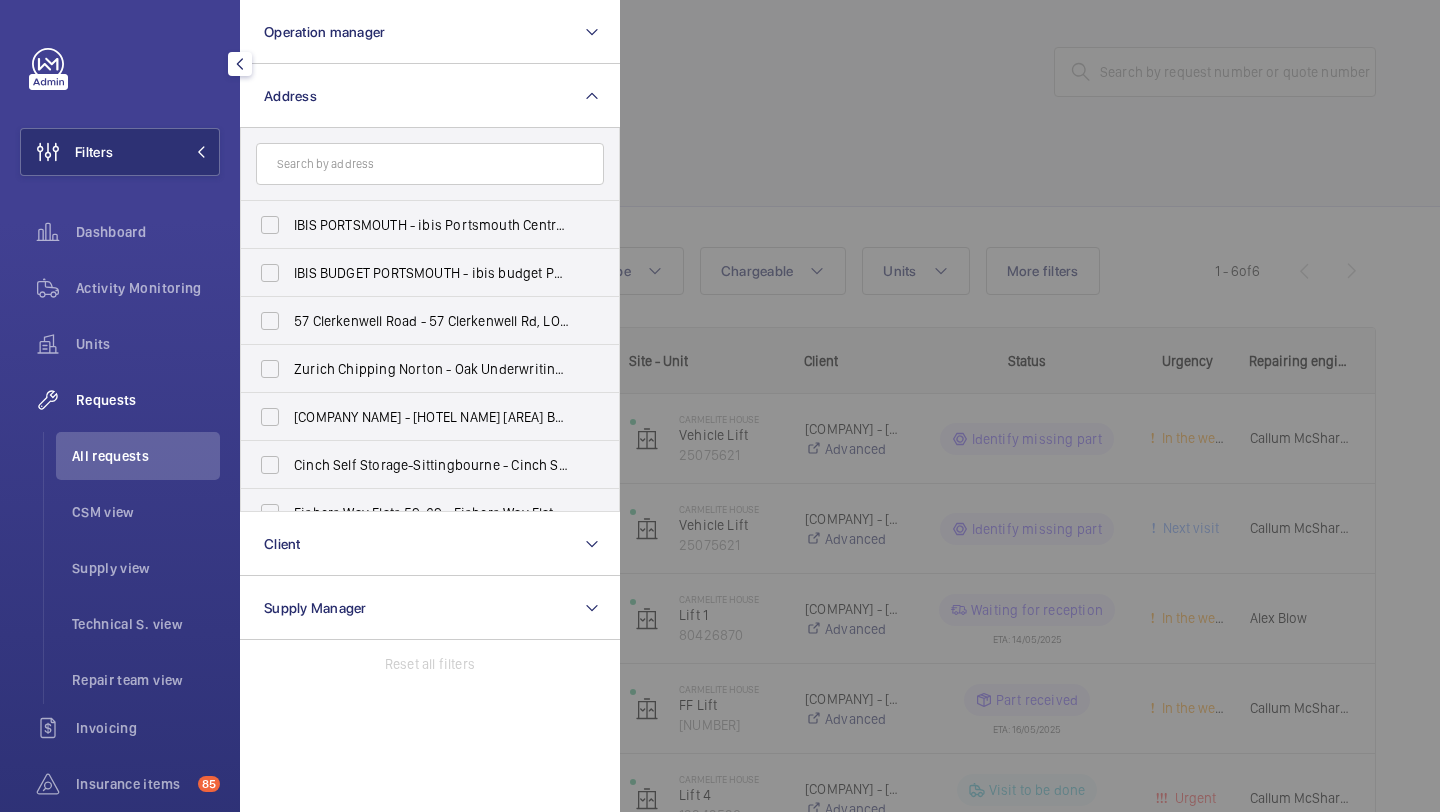 click 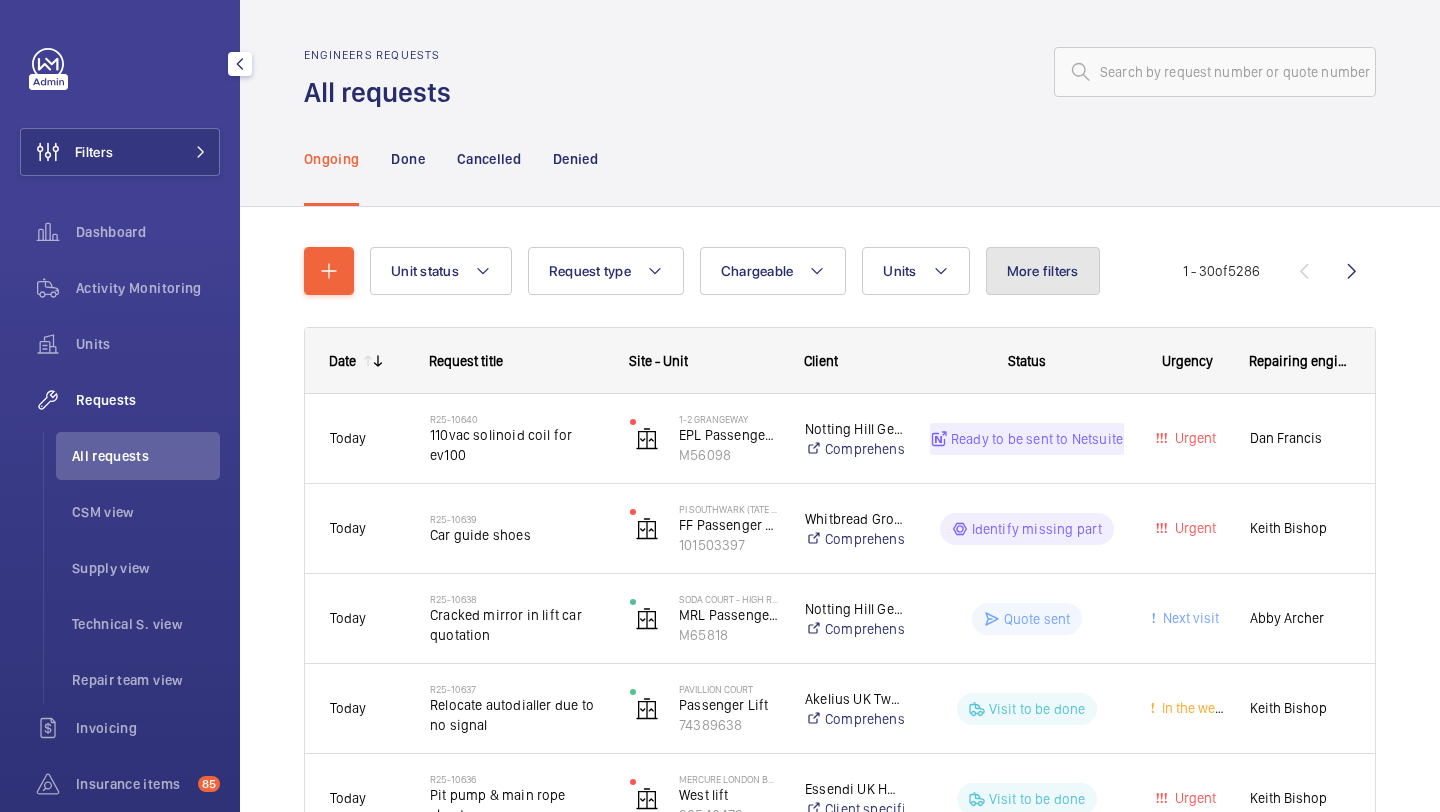 click on "More filters" 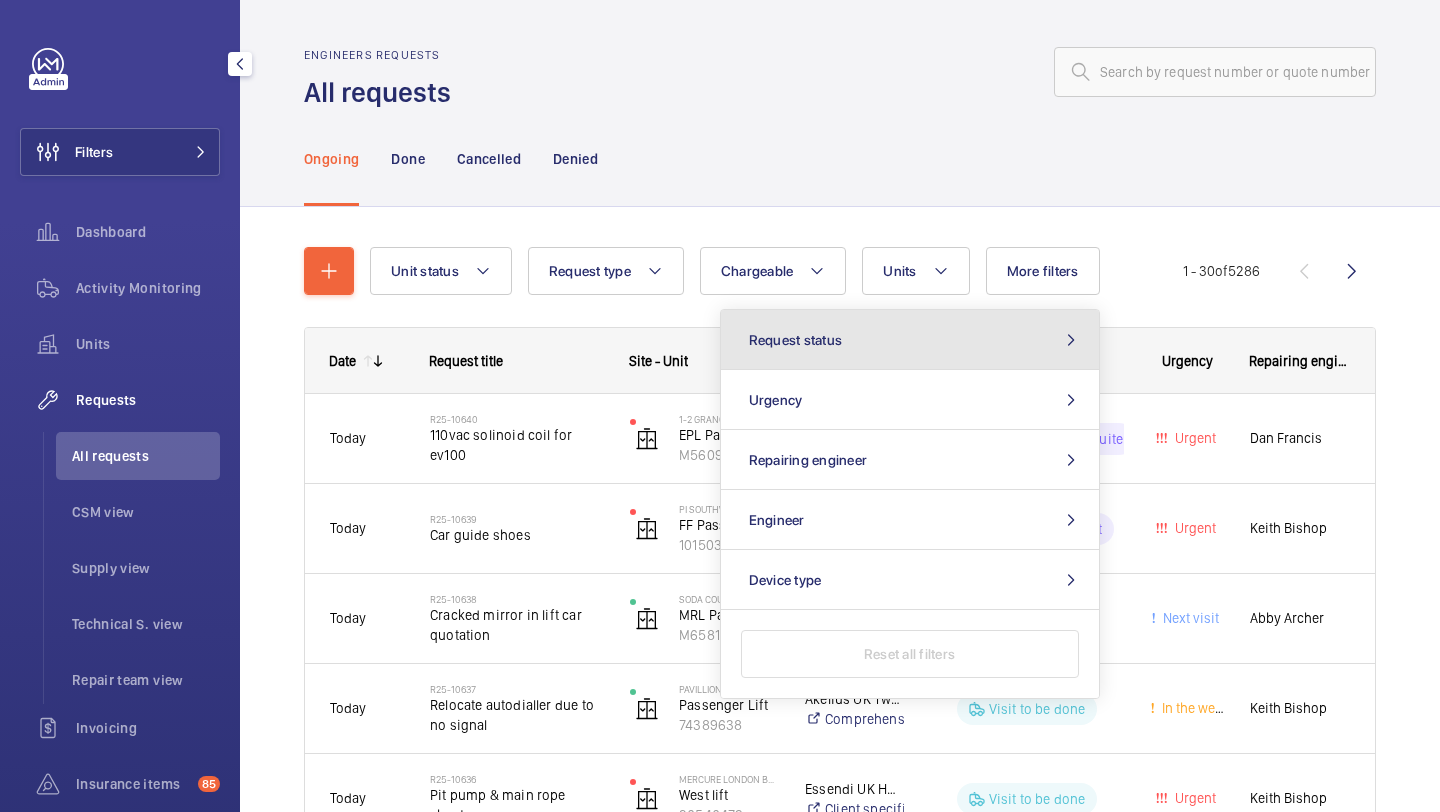 click on "Request status" 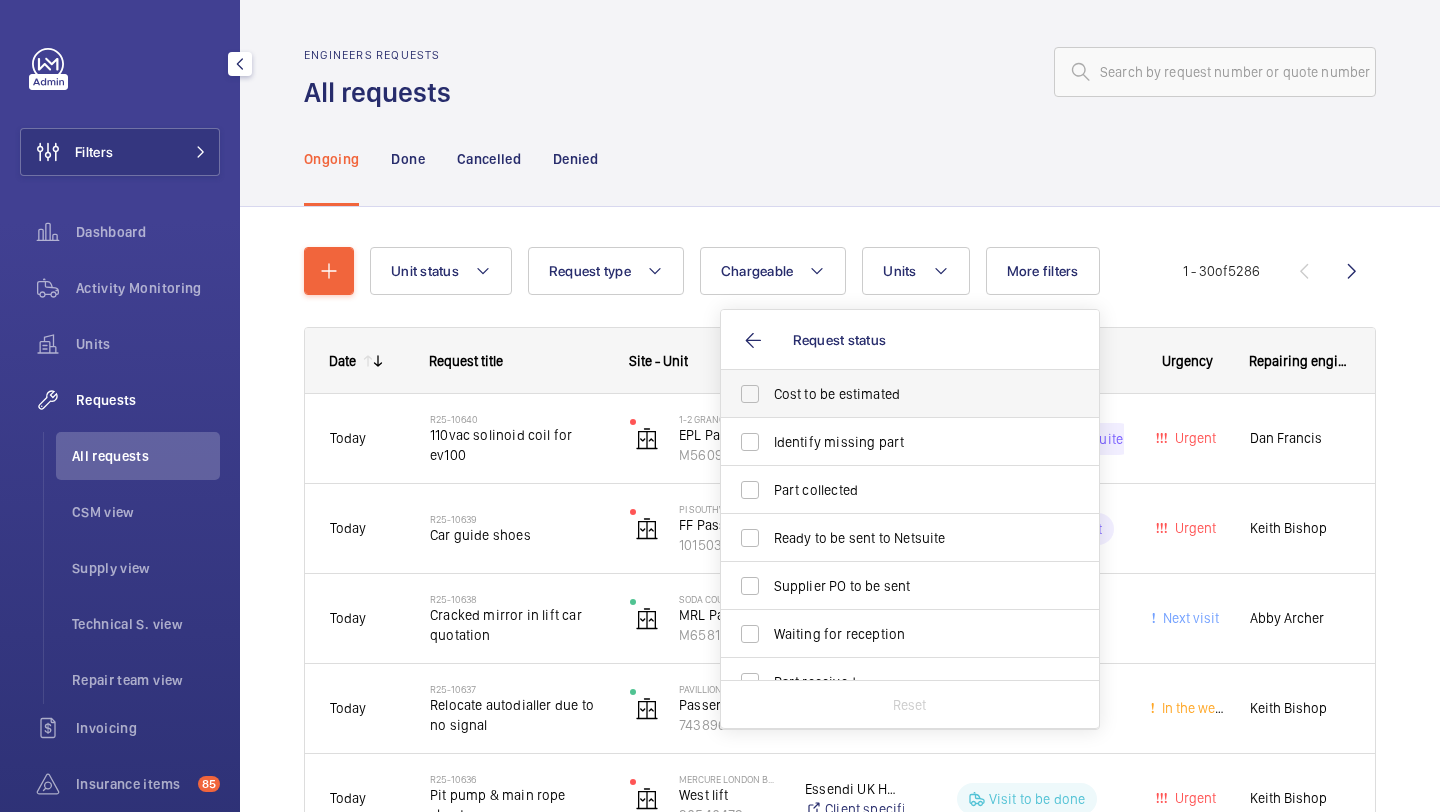 click on "Cost to be estimated" at bounding box center (895, 394) 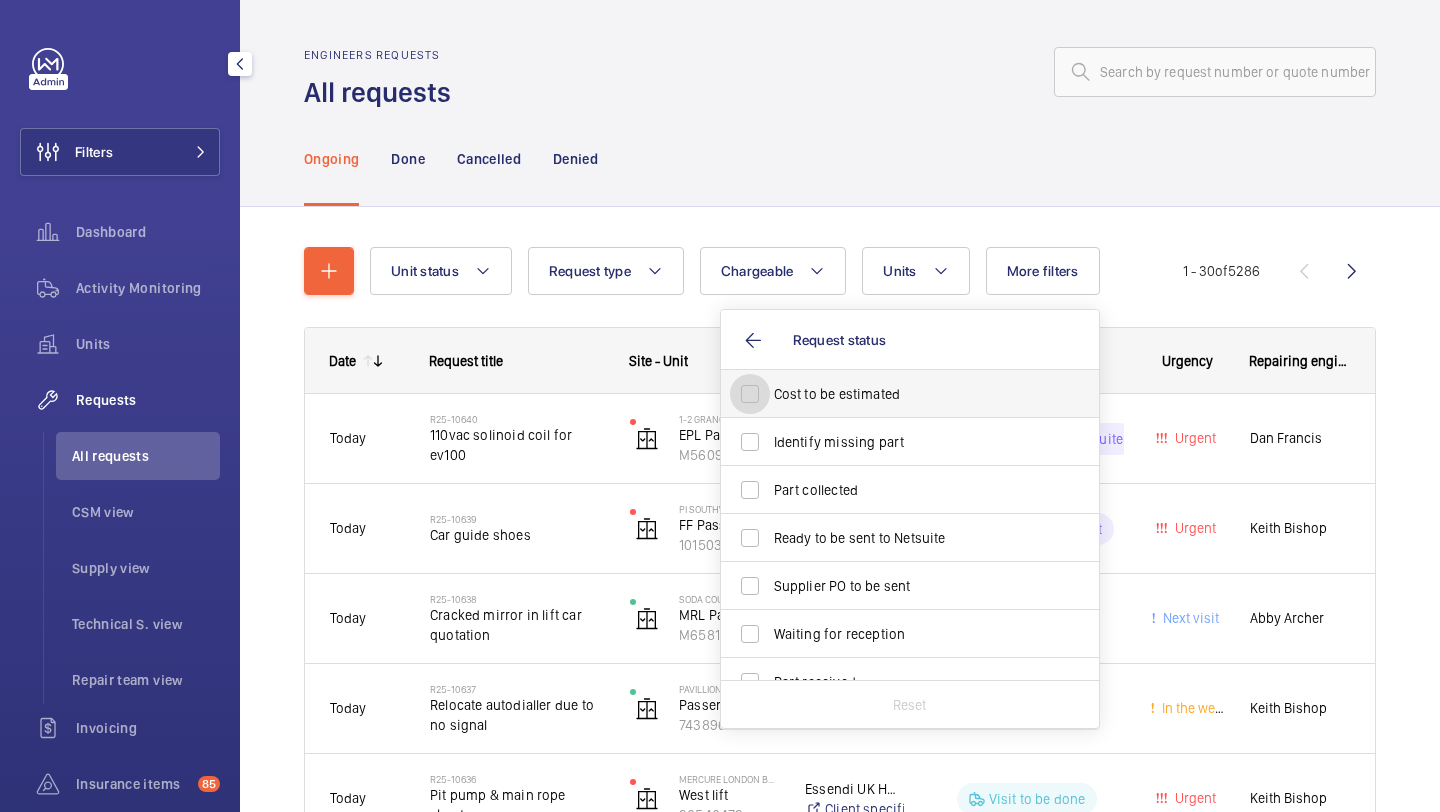 click on "Cost to be estimated" at bounding box center [750, 394] 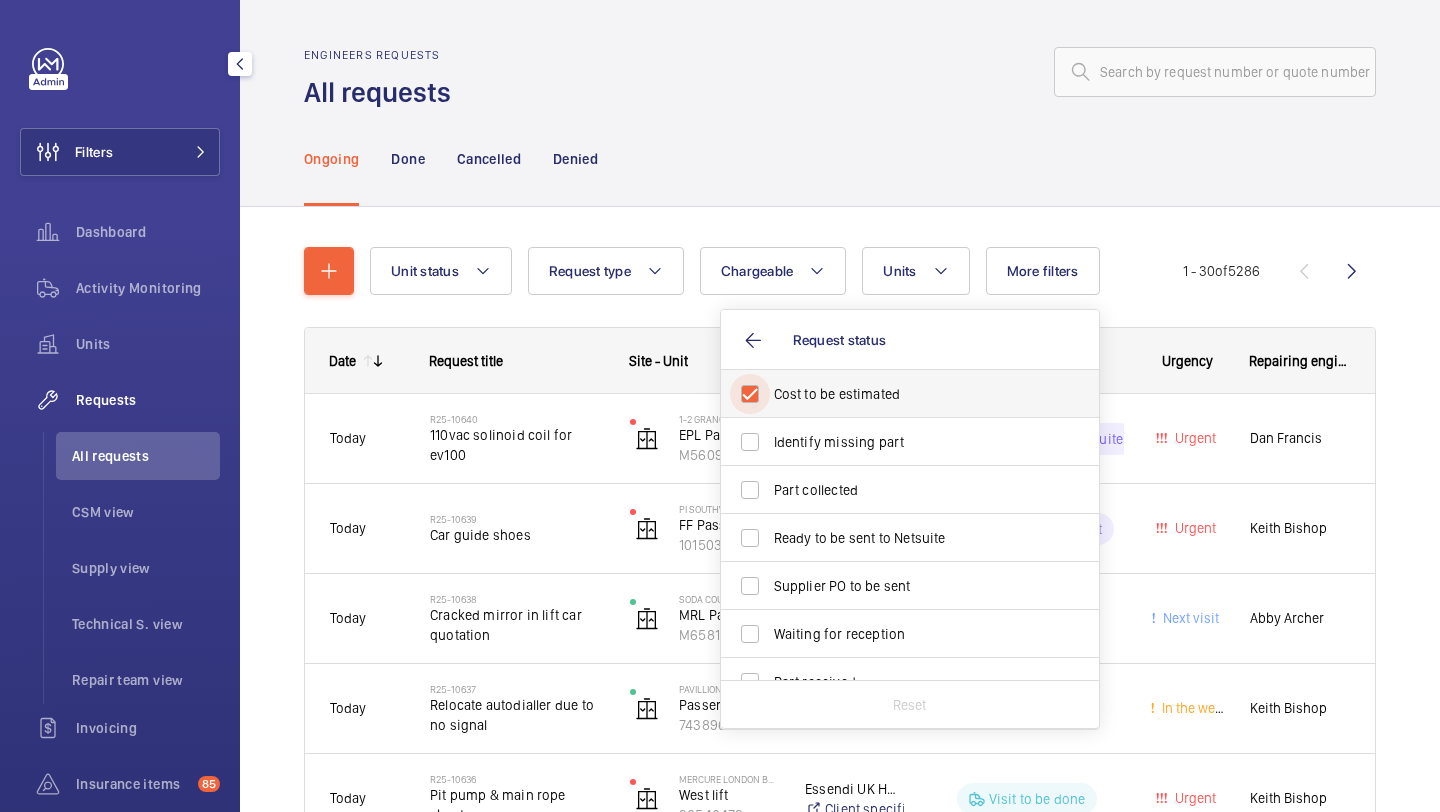 checkbox on "true" 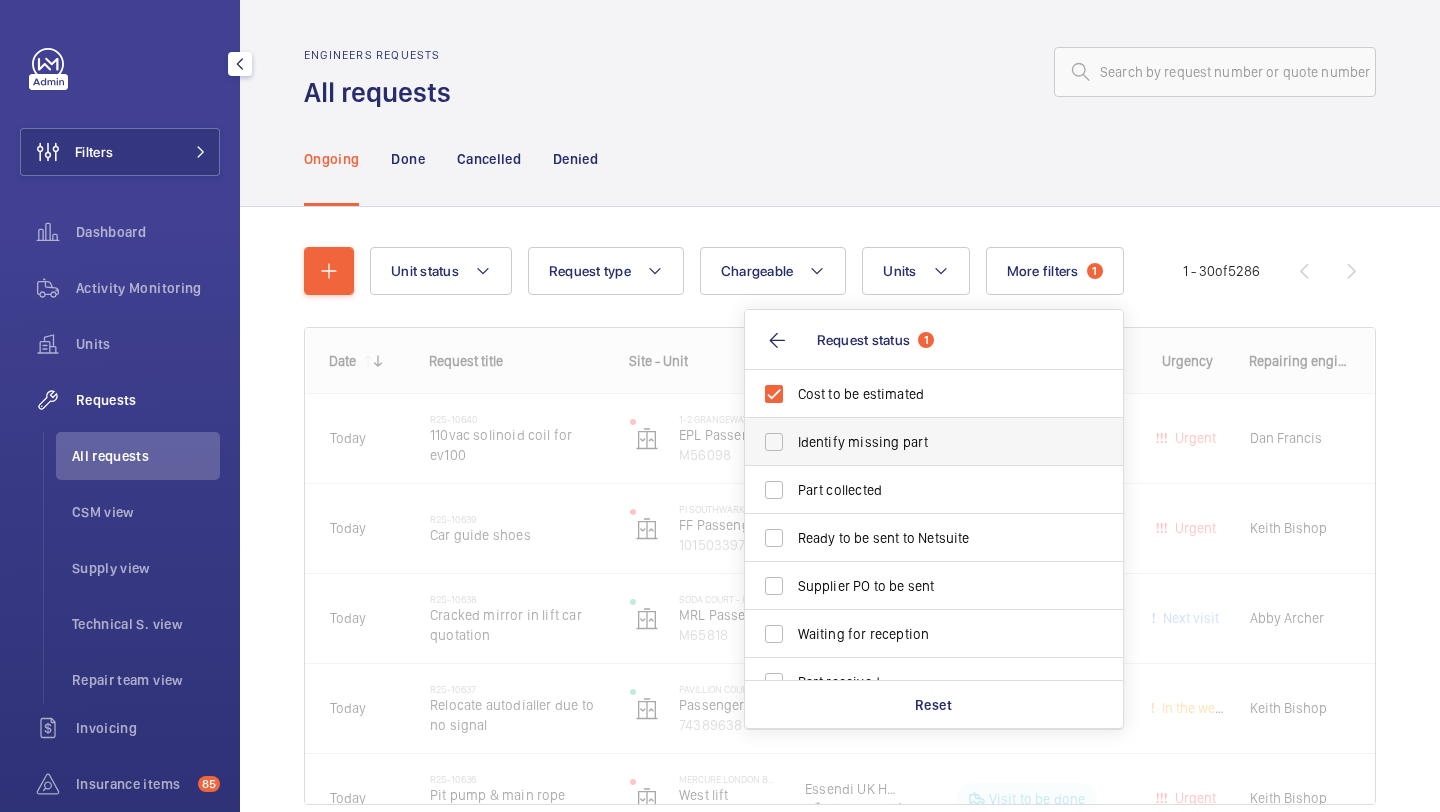 click on "Identify missing part" at bounding box center (935, 442) 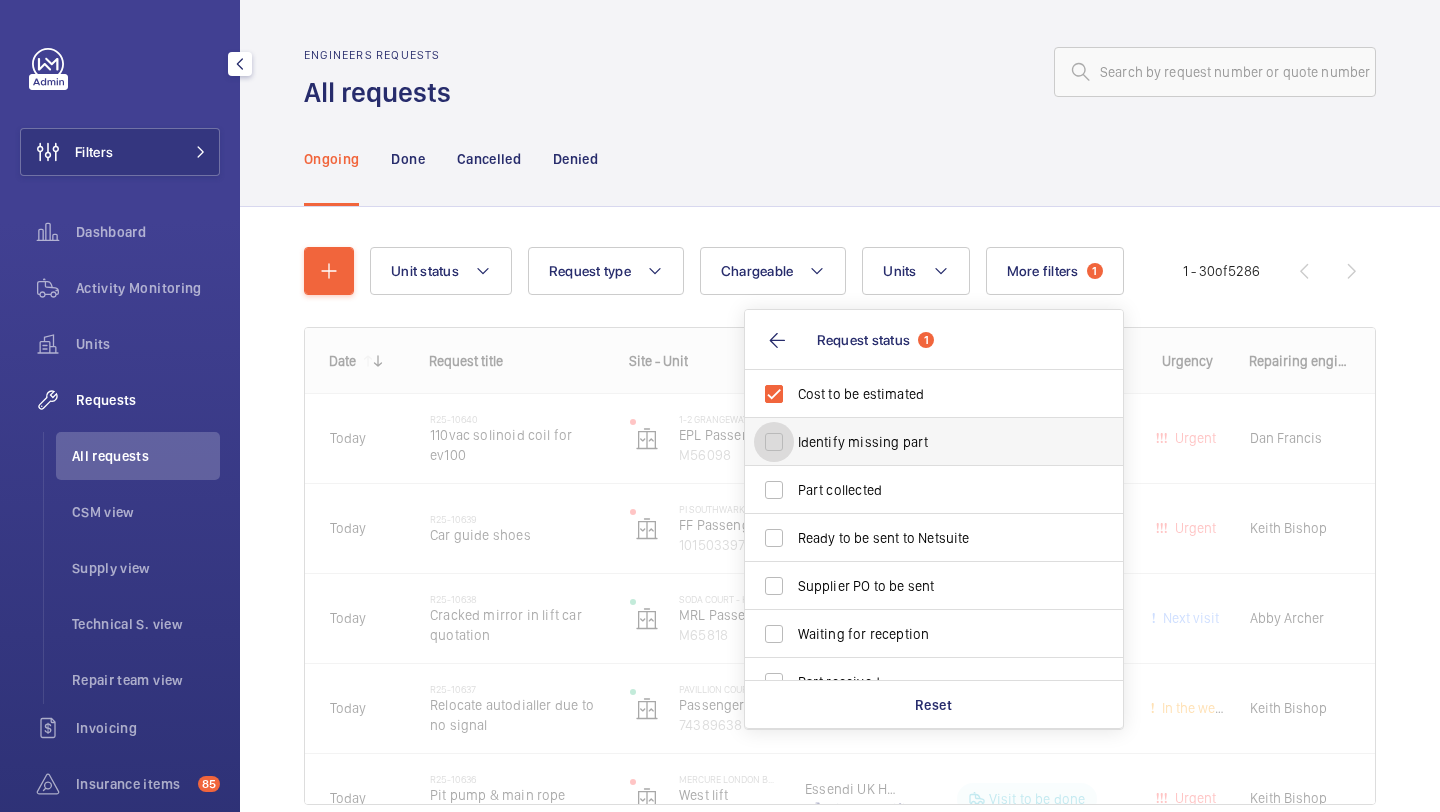 click on "Identify missing part" at bounding box center [774, 442] 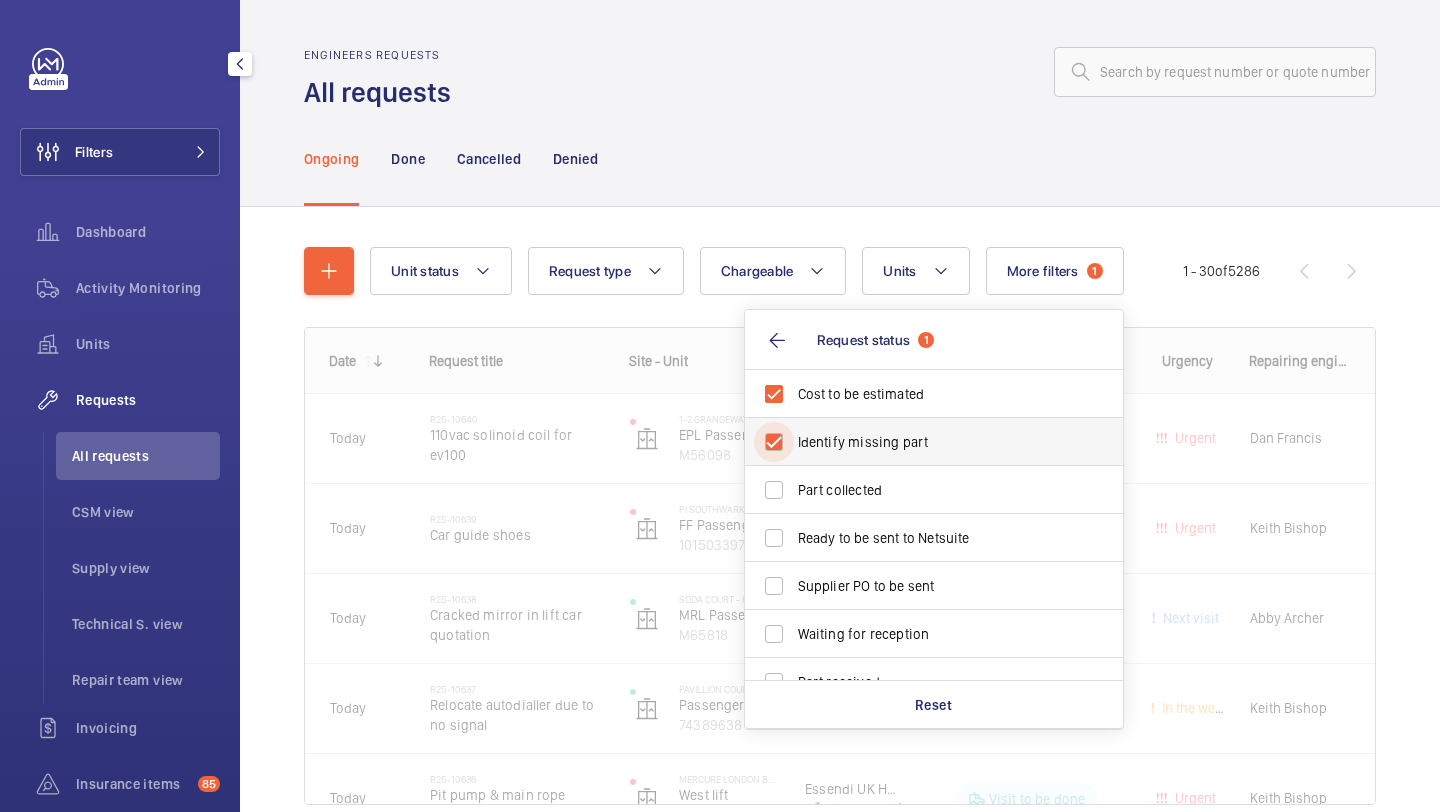 checkbox on "true" 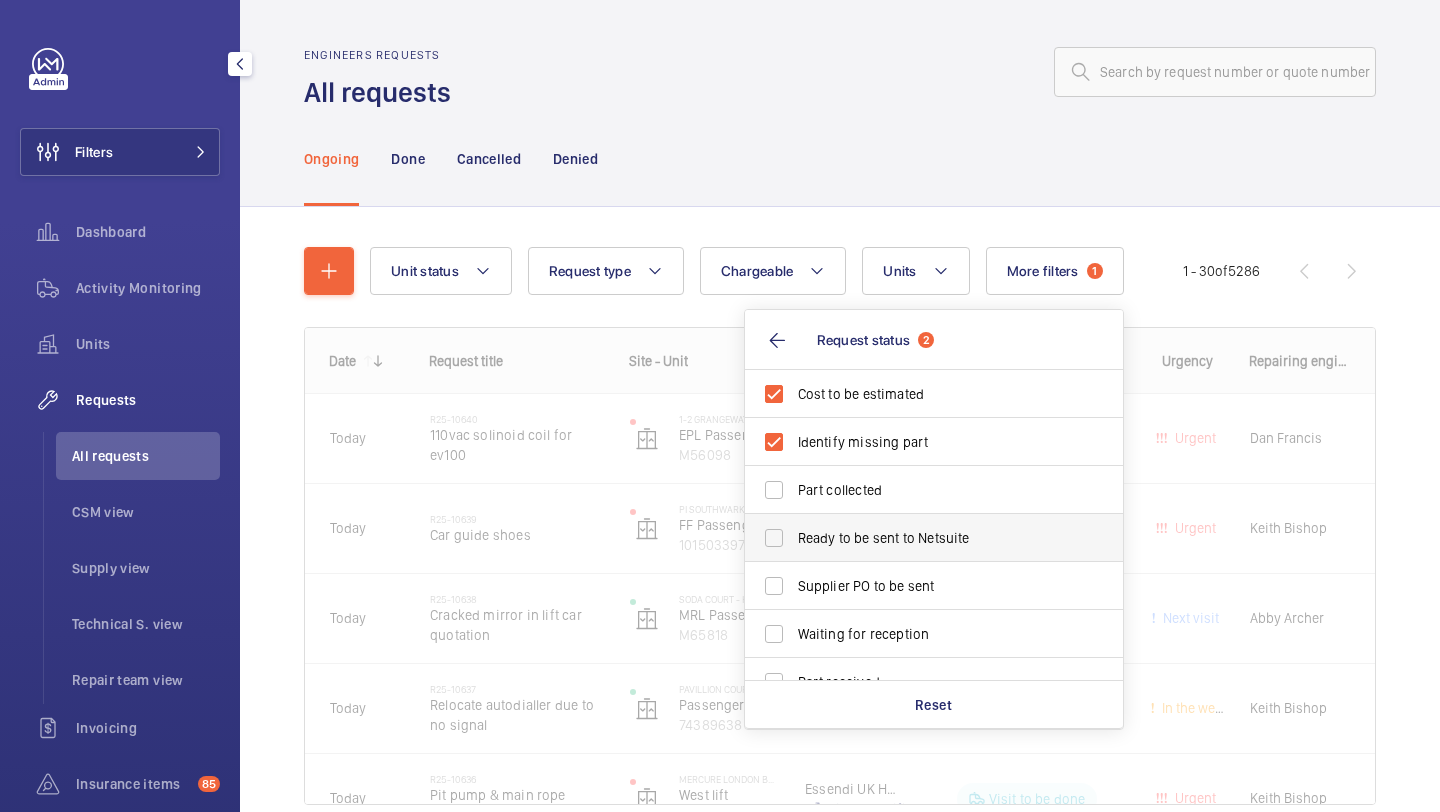 click on "Ready to be sent to Netsuite" at bounding box center [935, 538] 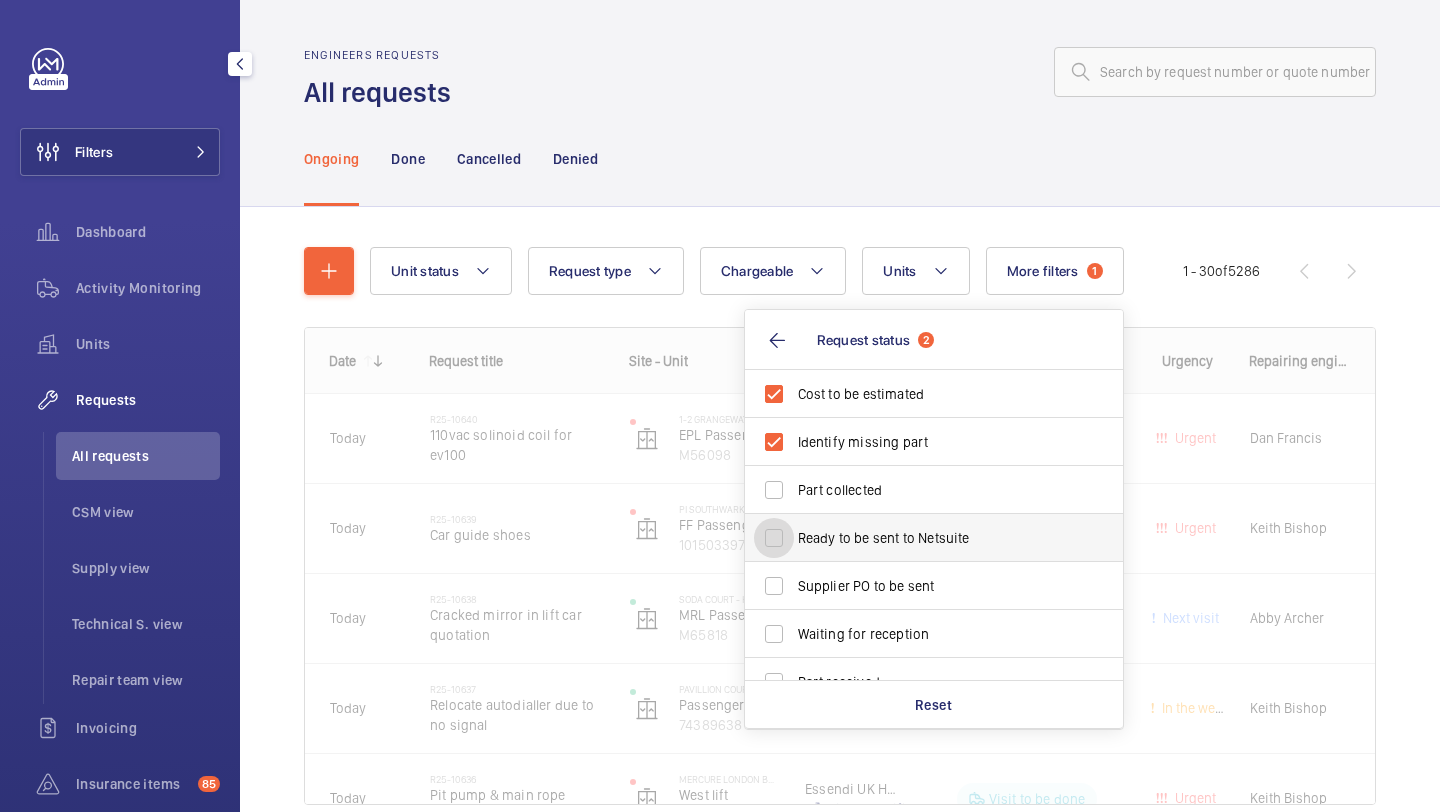 click on "Ready to be sent to Netsuite" at bounding box center (774, 538) 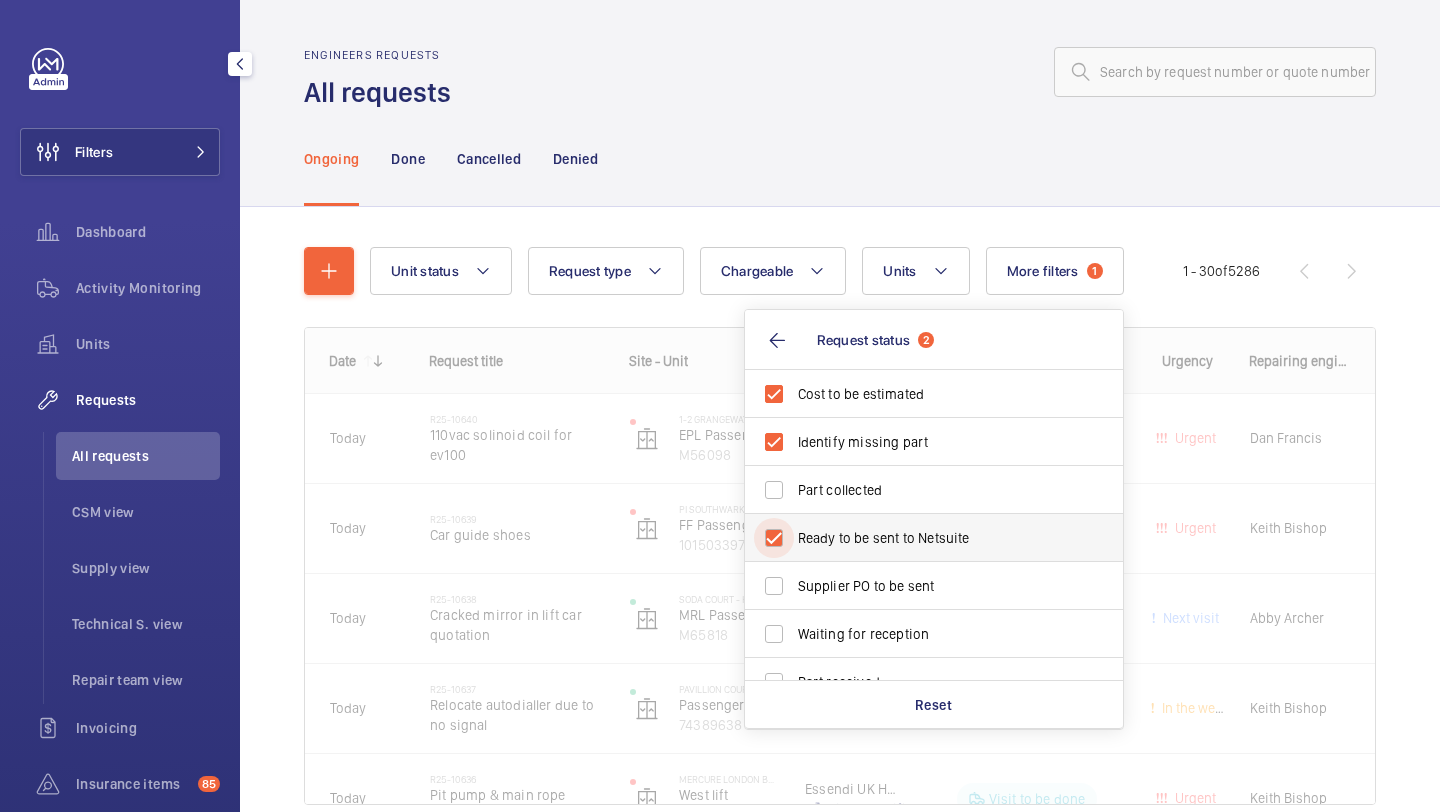 checkbox on "true" 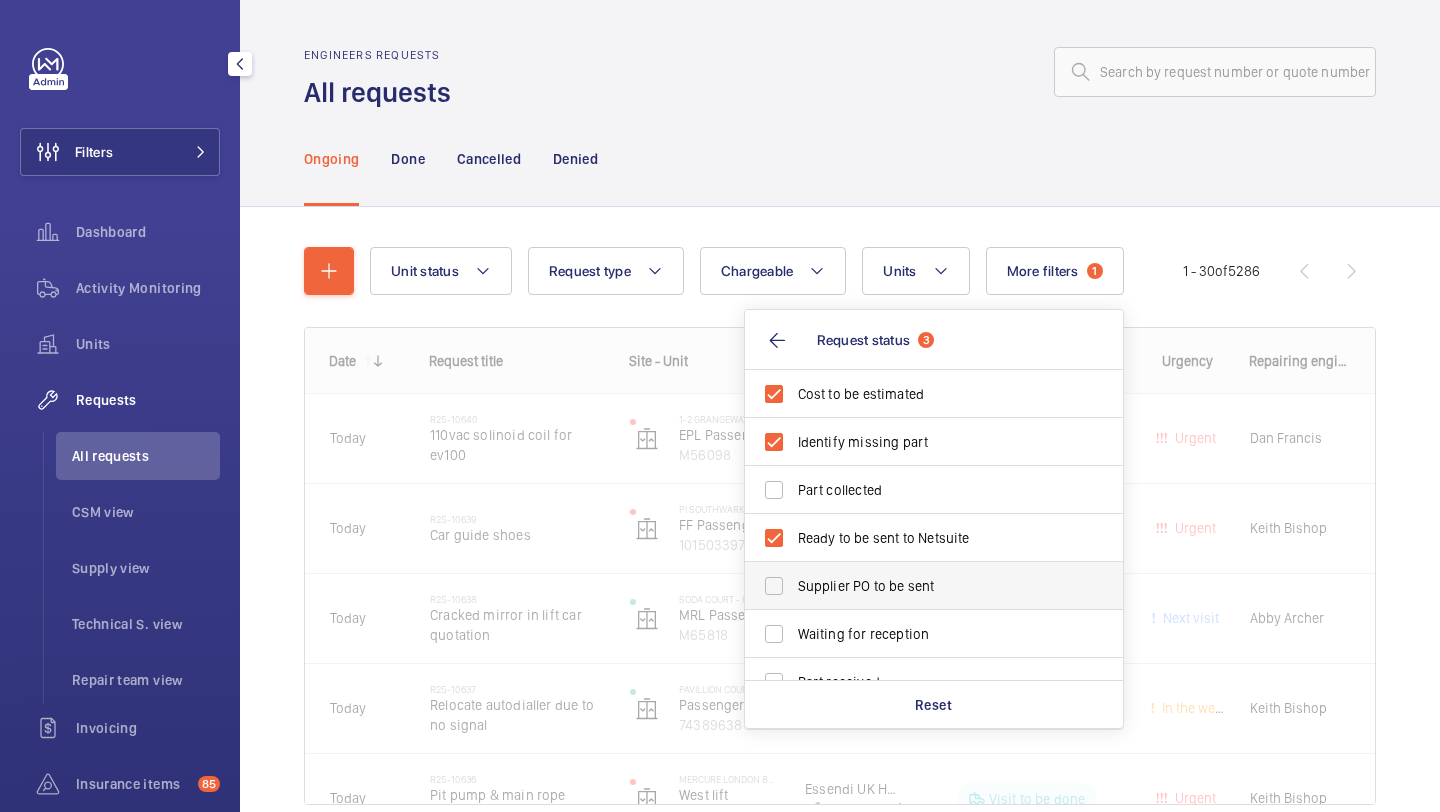 click on "Supplier PO to be sent" at bounding box center [935, 586] 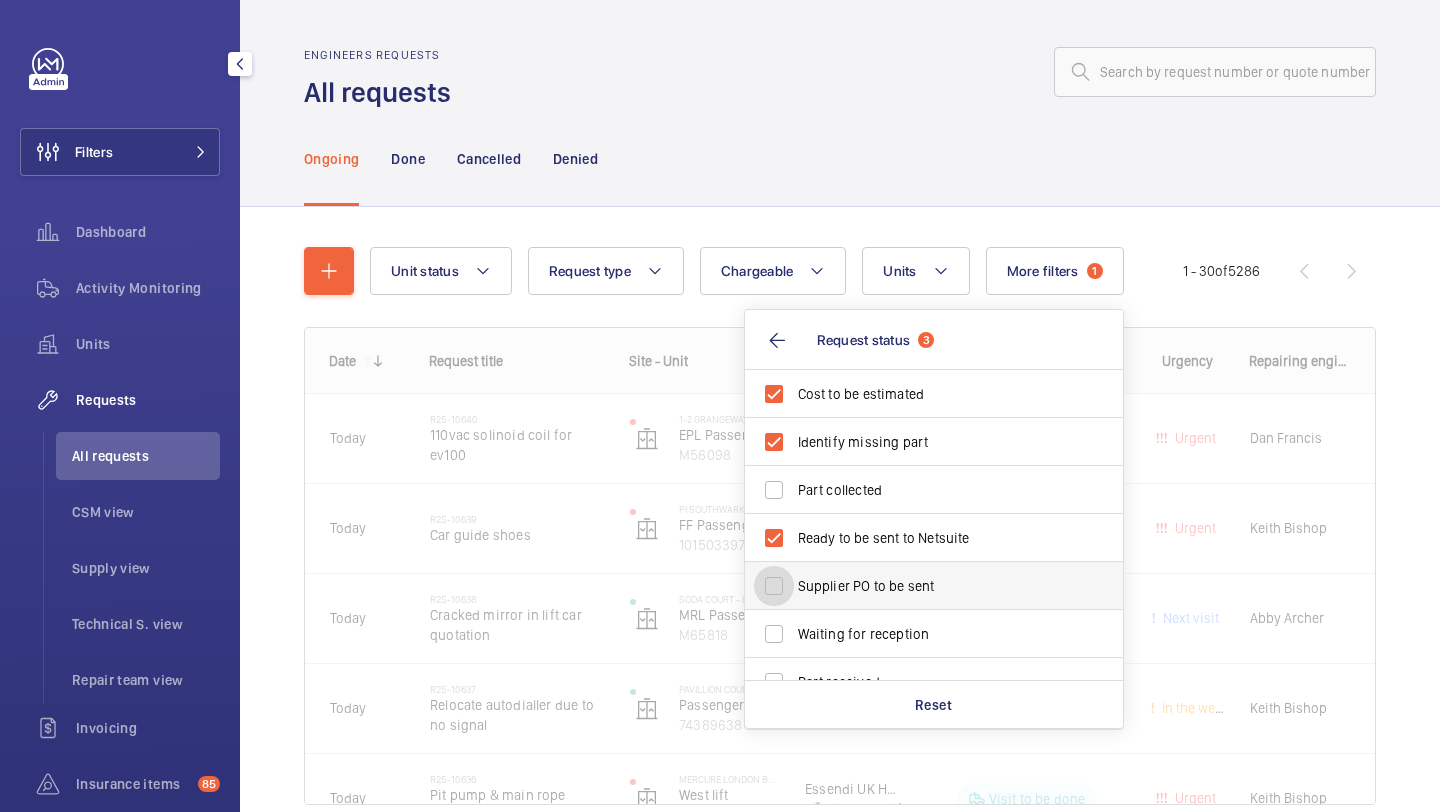 click on "Supplier PO to be sent" at bounding box center [774, 586] 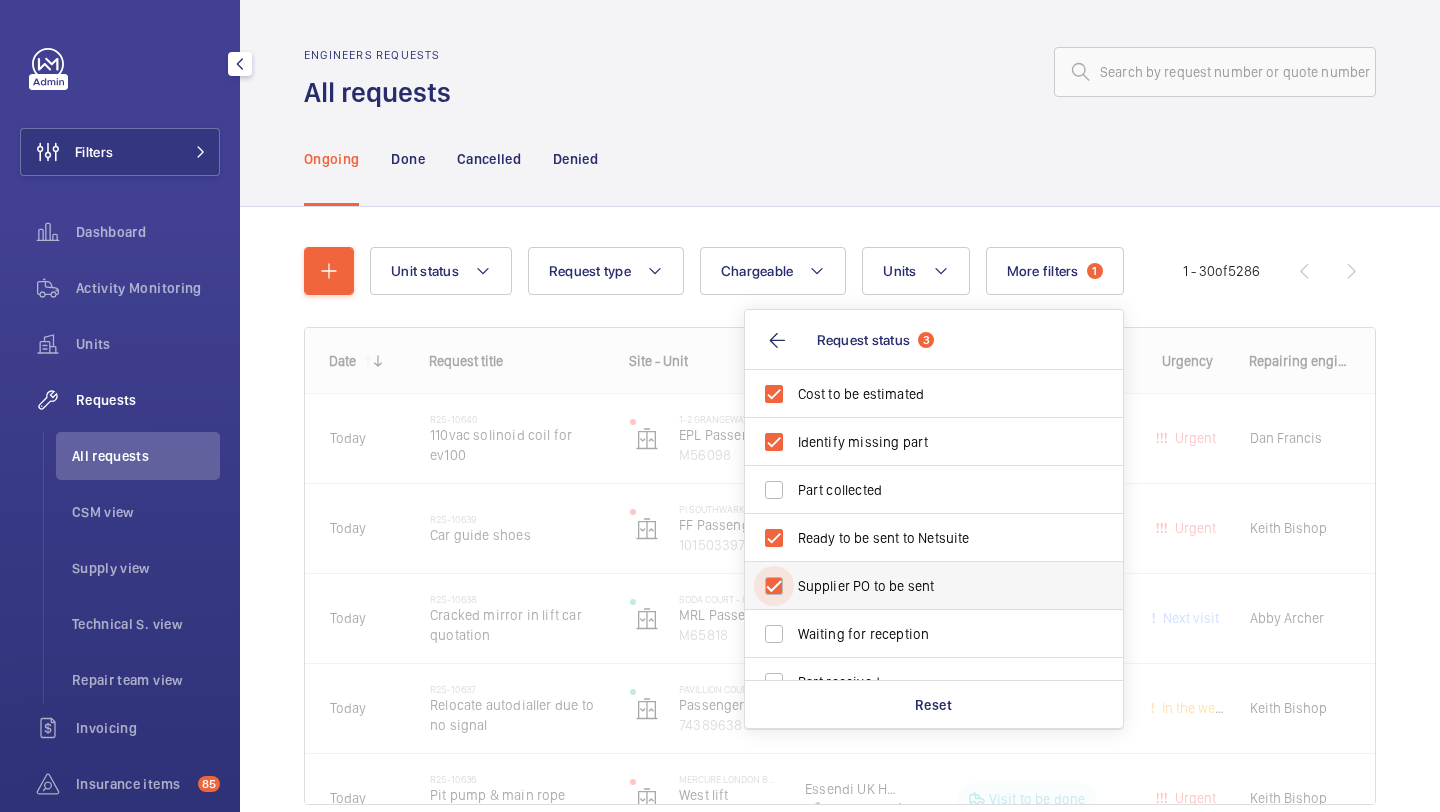 checkbox on "true" 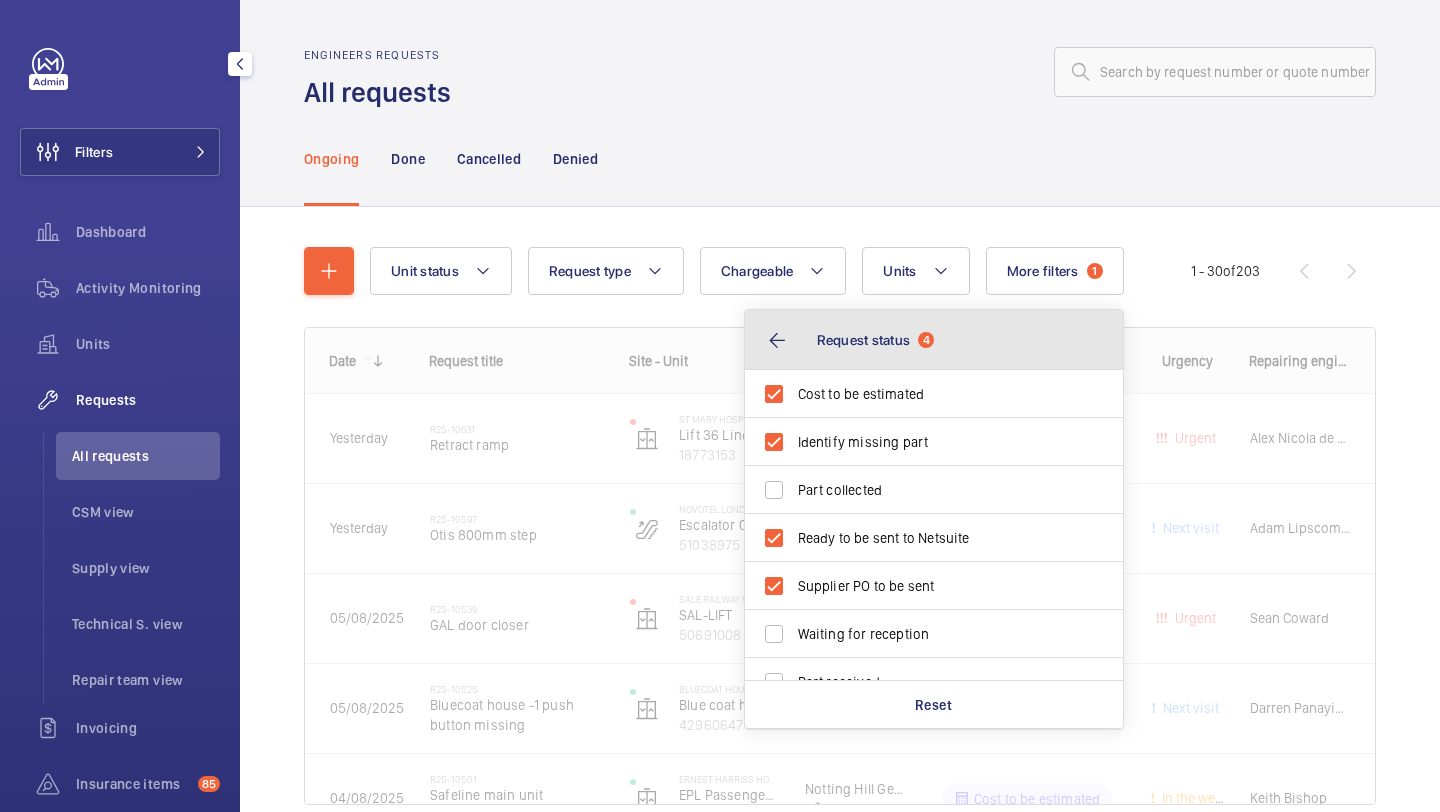 click on "Request status  4" 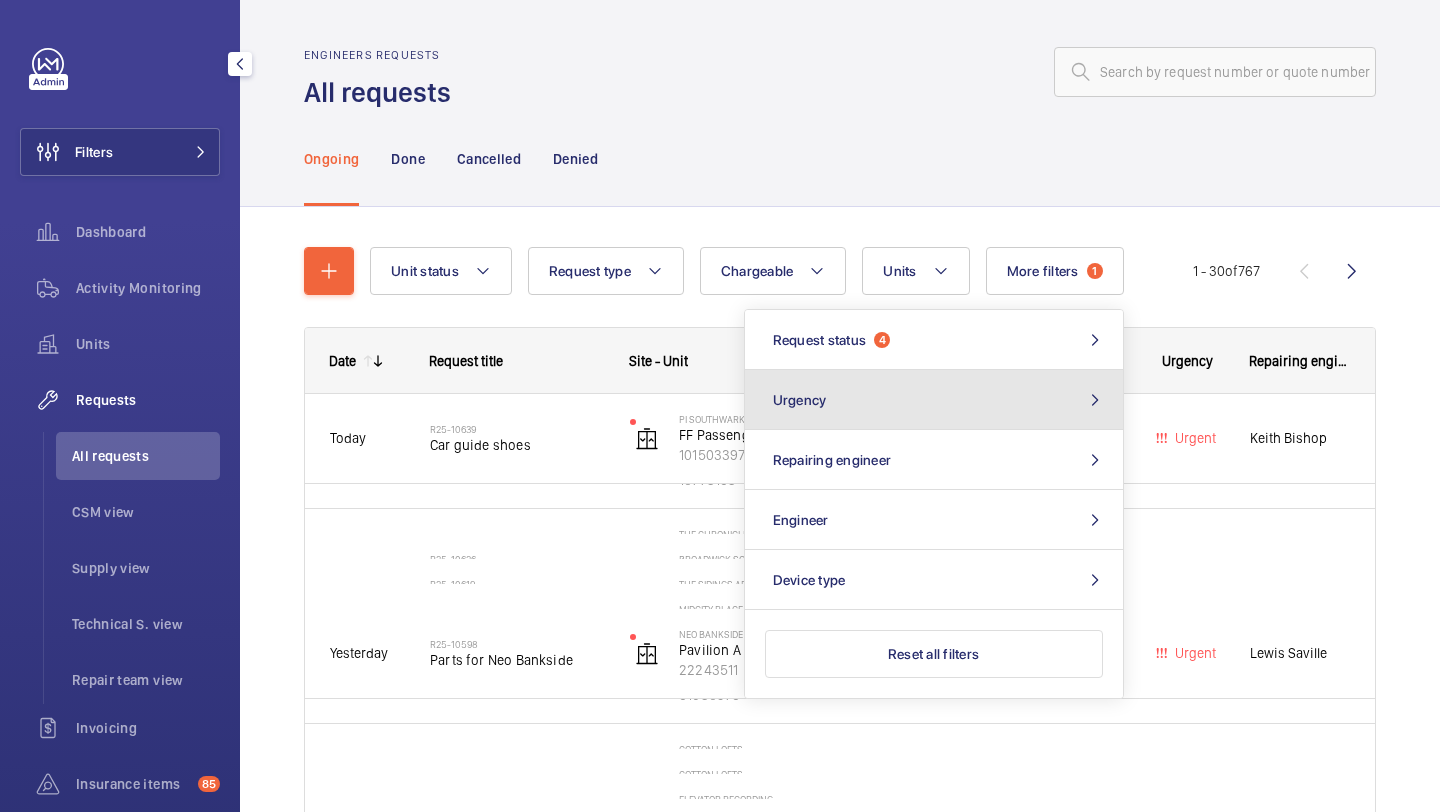 click on "Urgency" 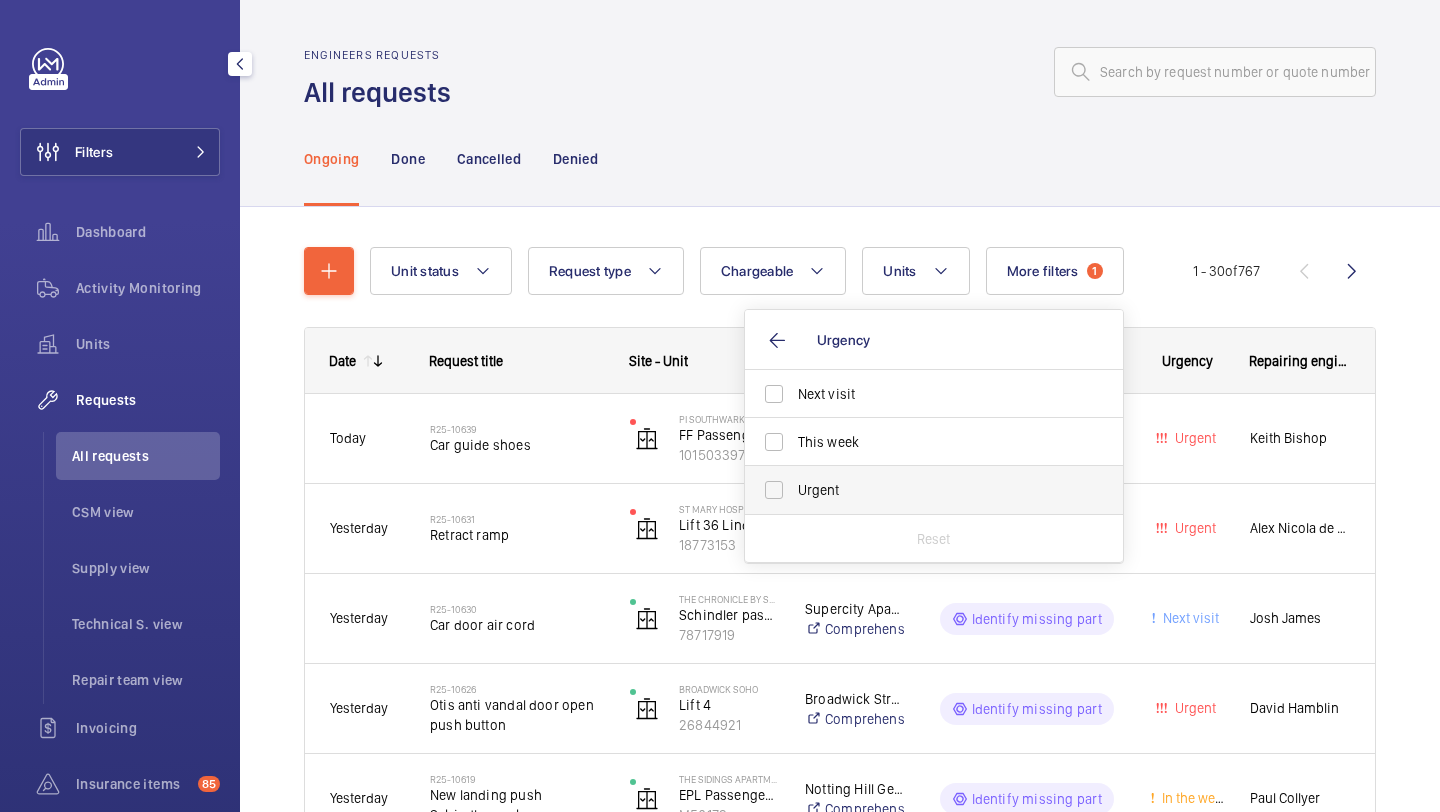 click on "Urgent" at bounding box center [935, 490] 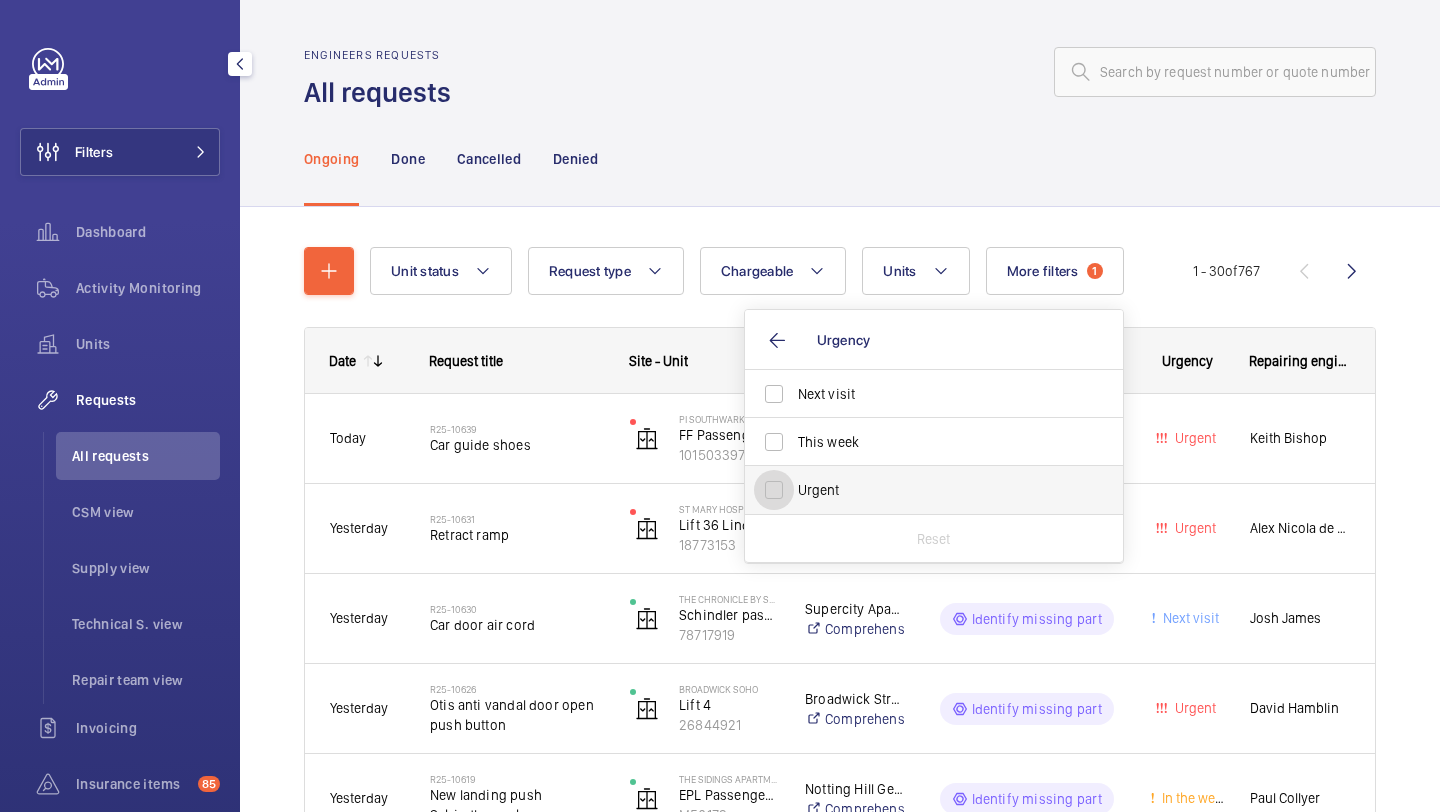 click on "Urgent" at bounding box center (774, 490) 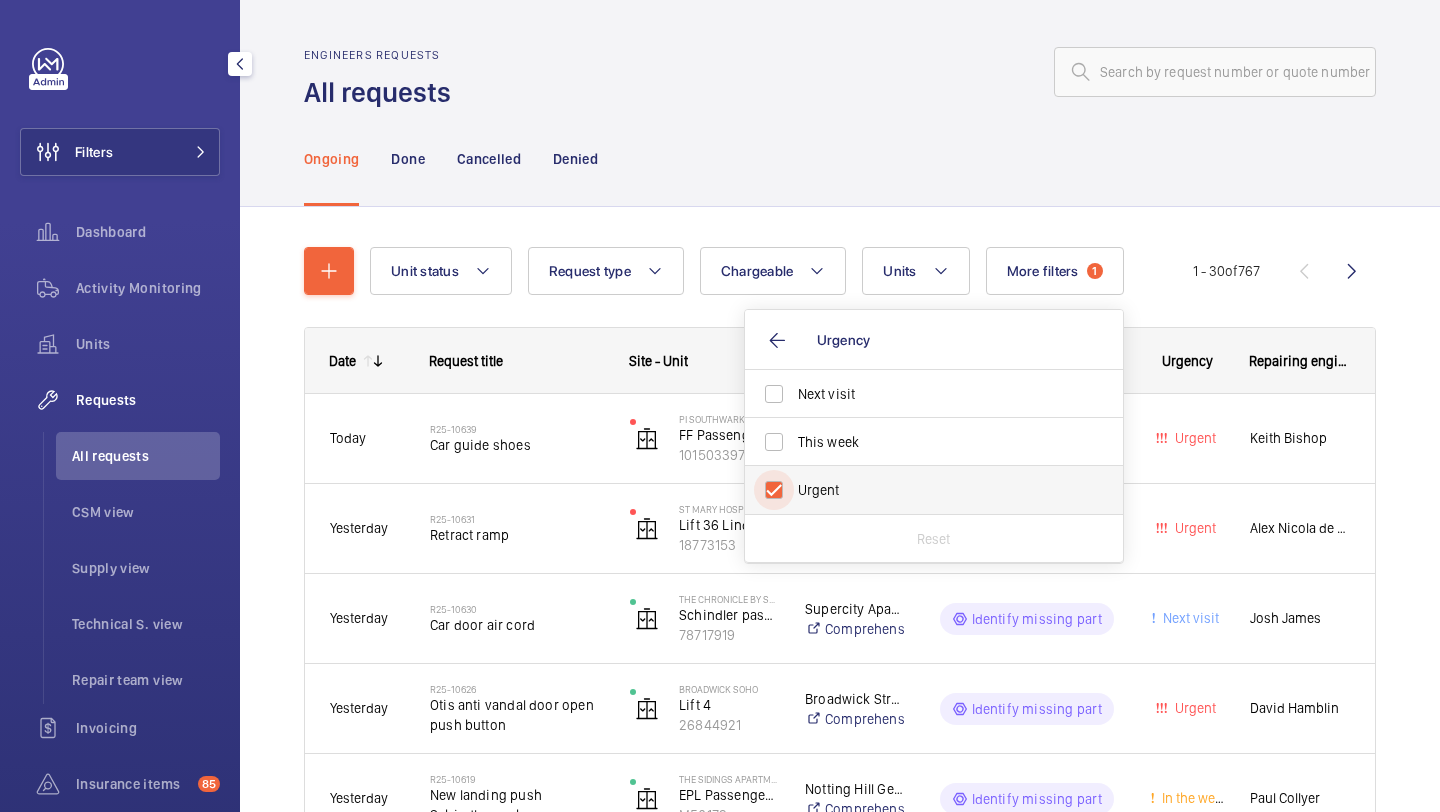 checkbox on "true" 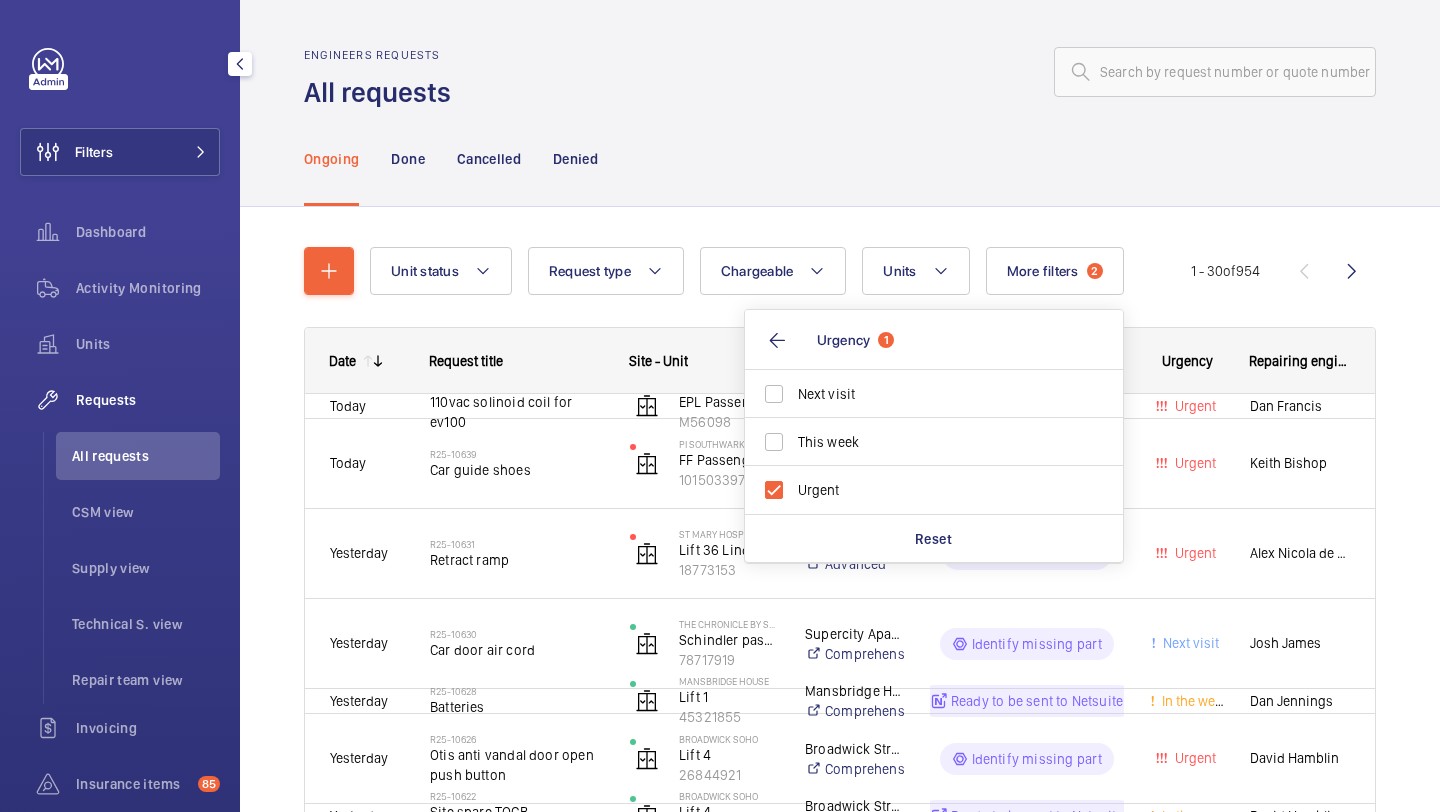 click on "Unit status Request type  Chargeable Units More filters  2  Request status  4 Urgency  1 Next visit This week Urgent Reset Repairing engineer Engineer Device type 1 - 30  of  954
Date
Request title
Site - Unit" 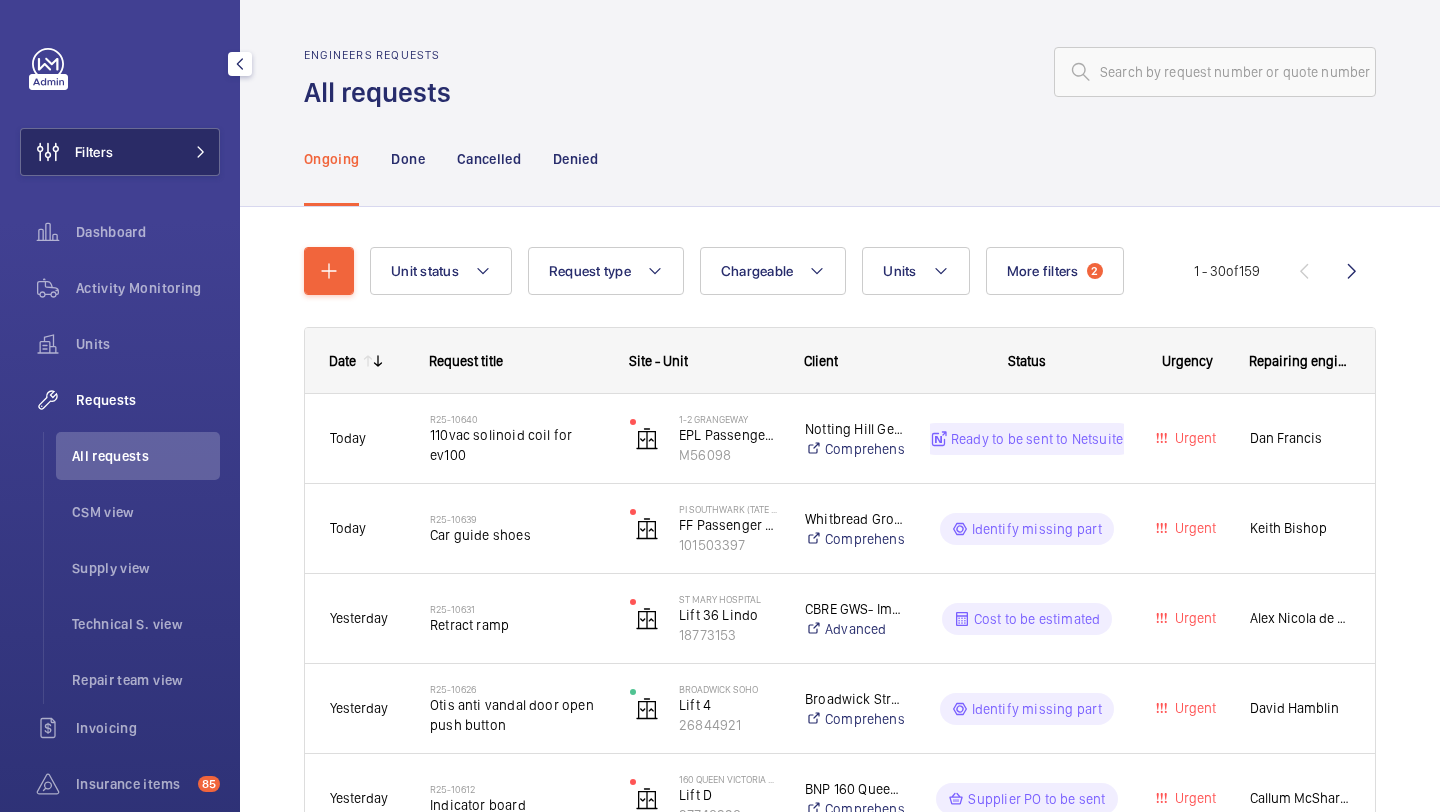 click on "Filters" 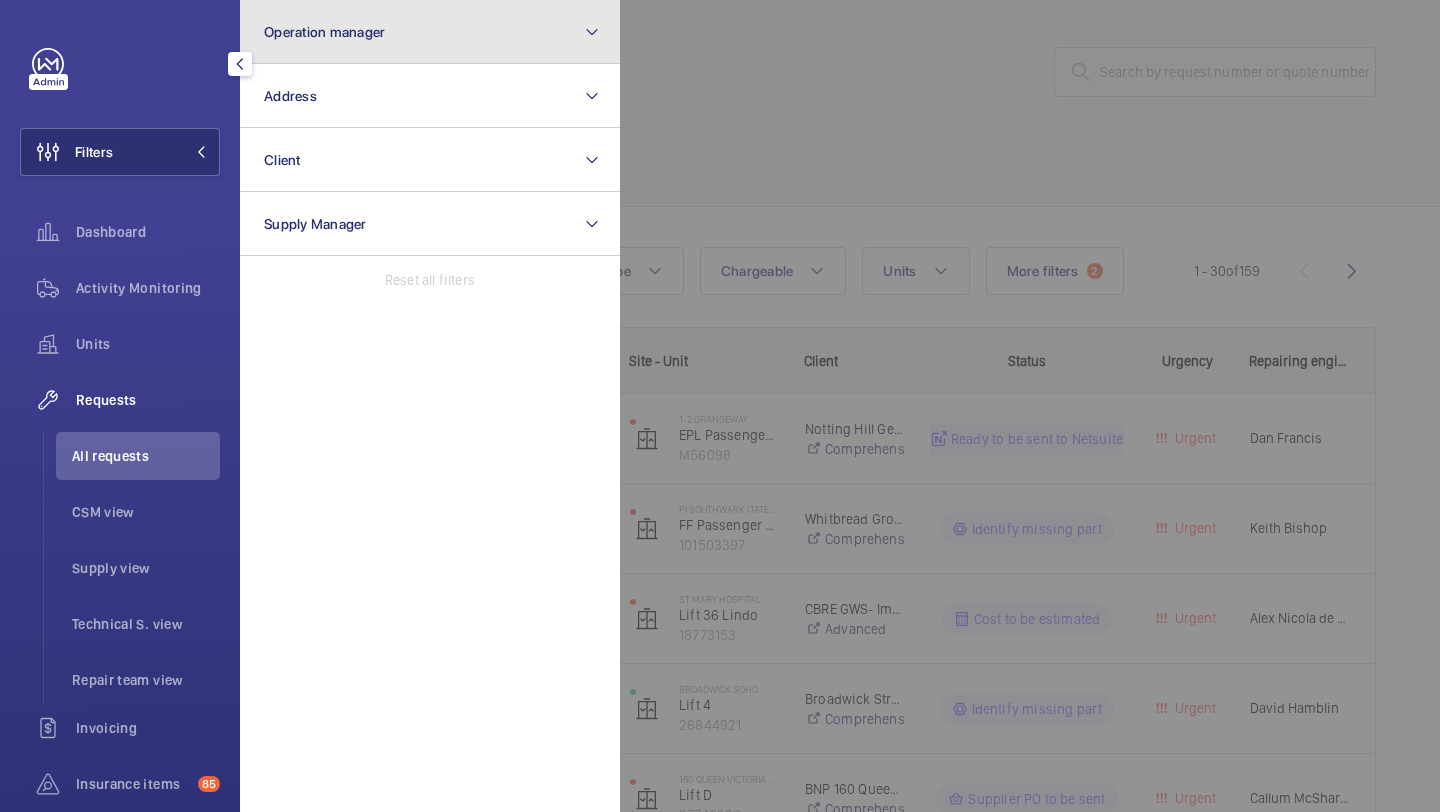 click on "Operation manager" 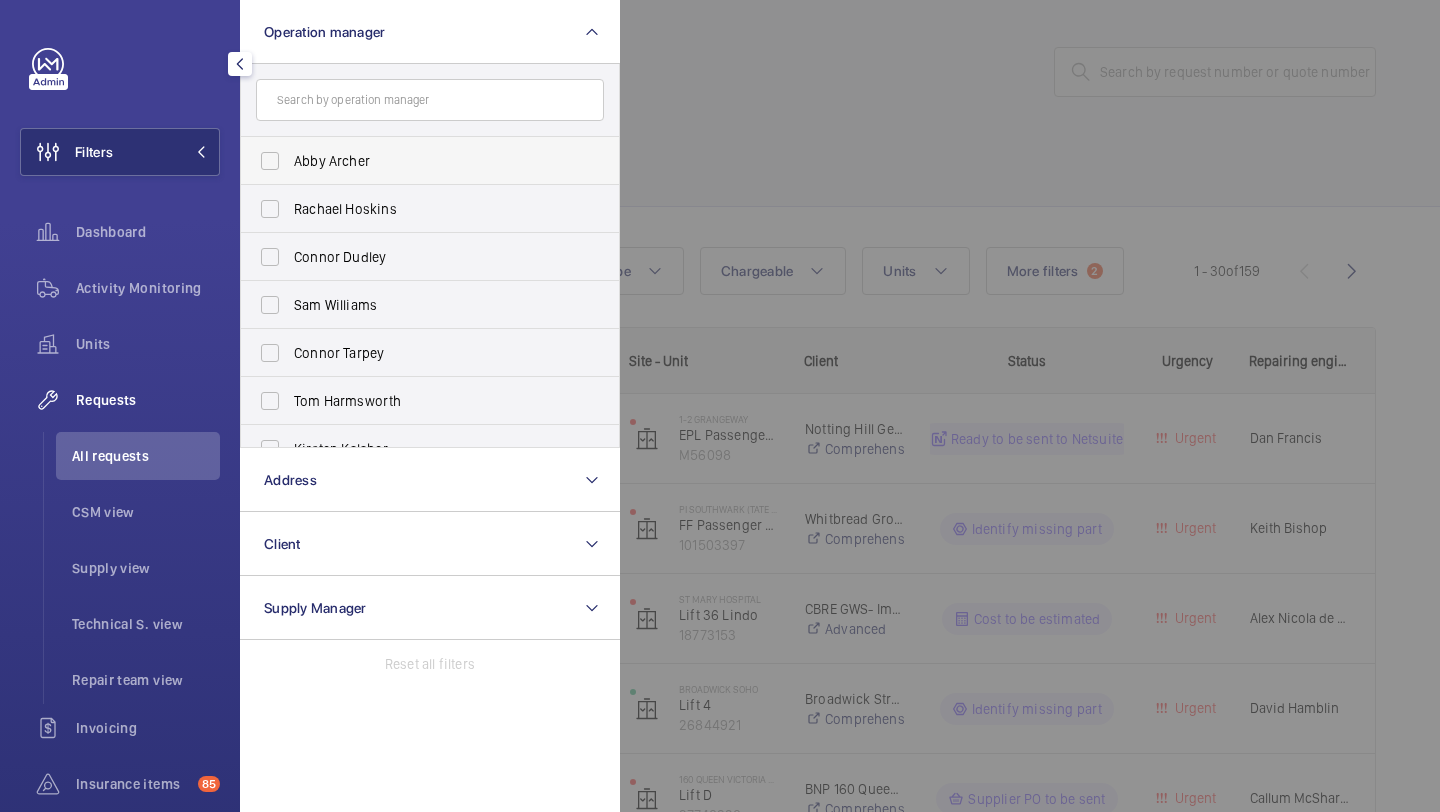 click on "Abby Archer" at bounding box center (431, 161) 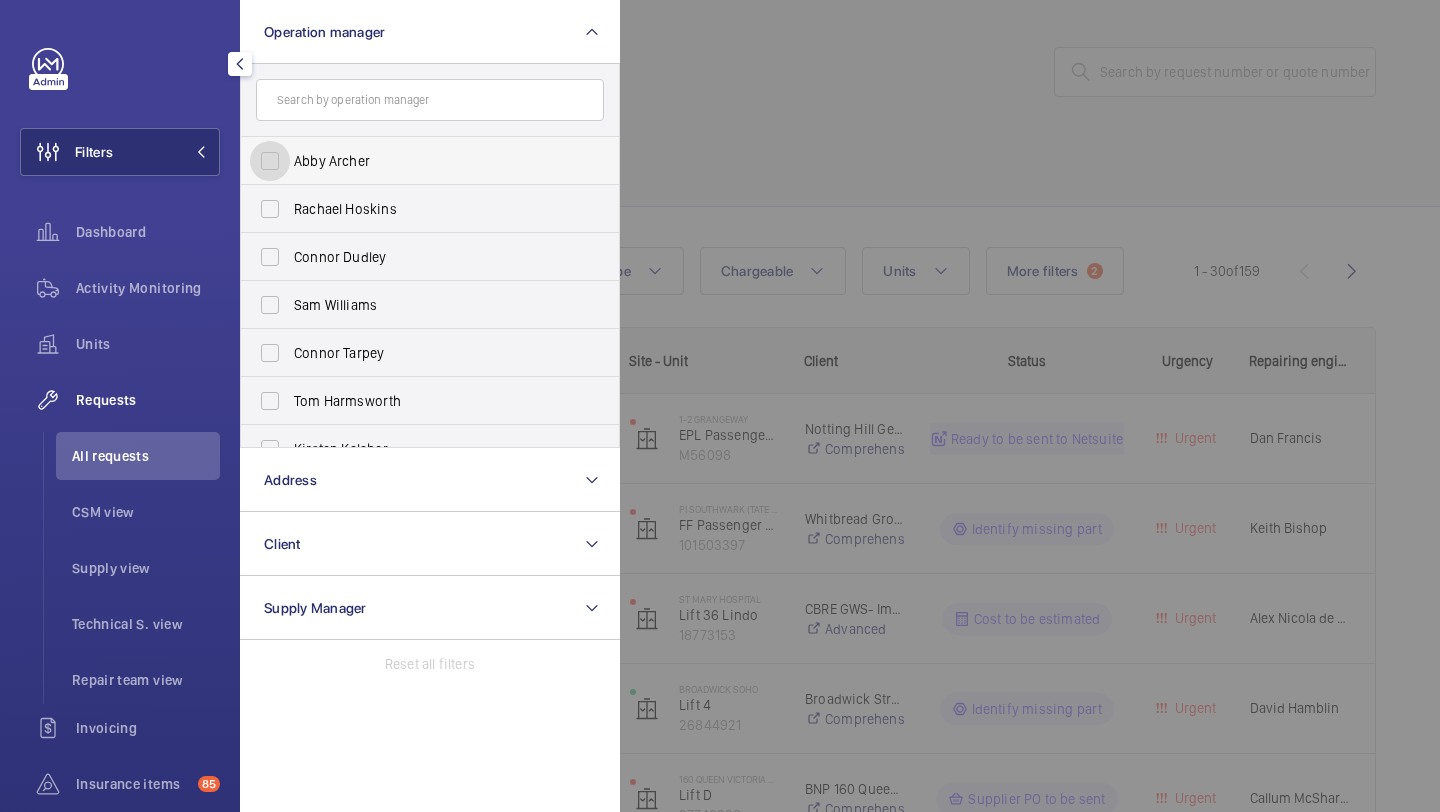 click on "Abby Archer" at bounding box center (270, 161) 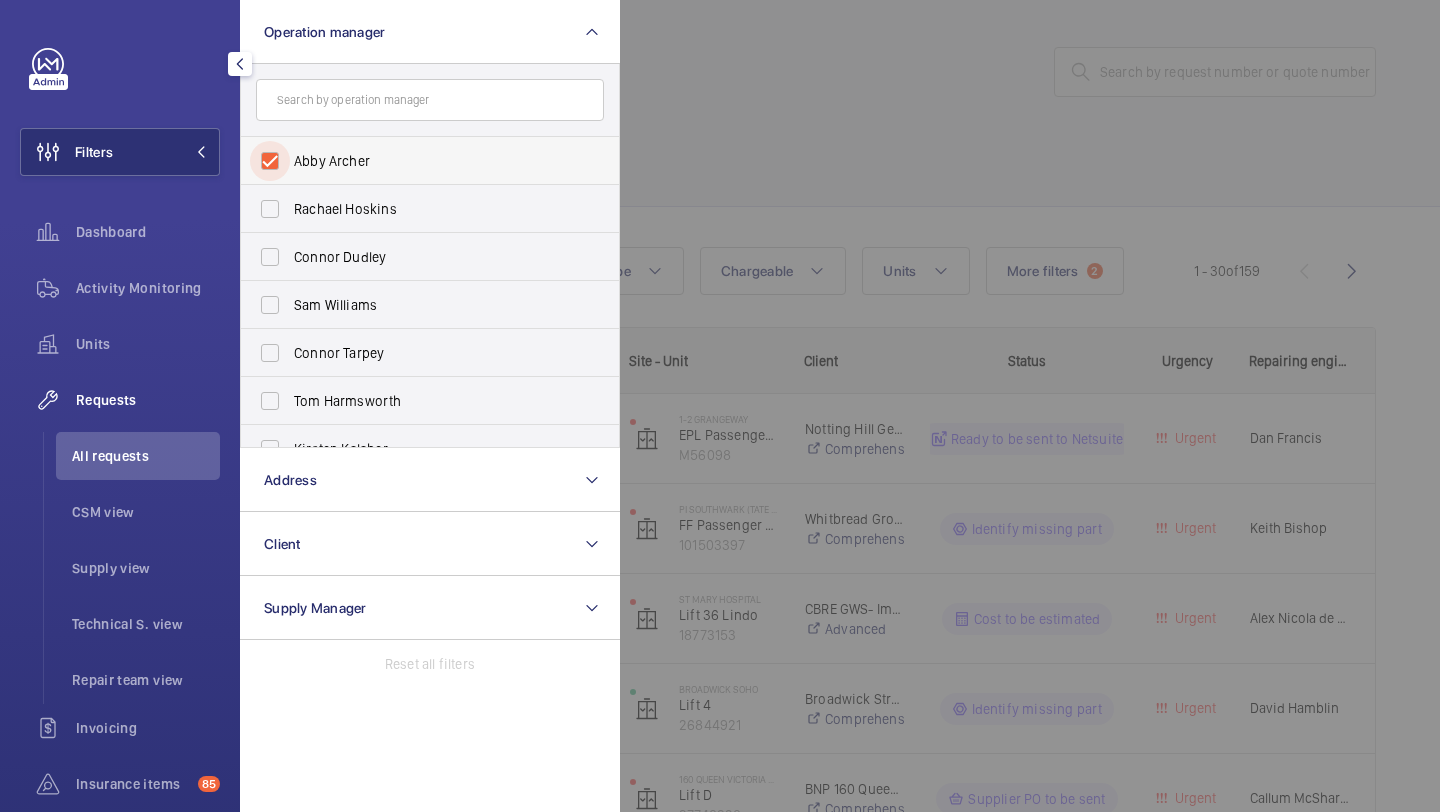 checkbox on "true" 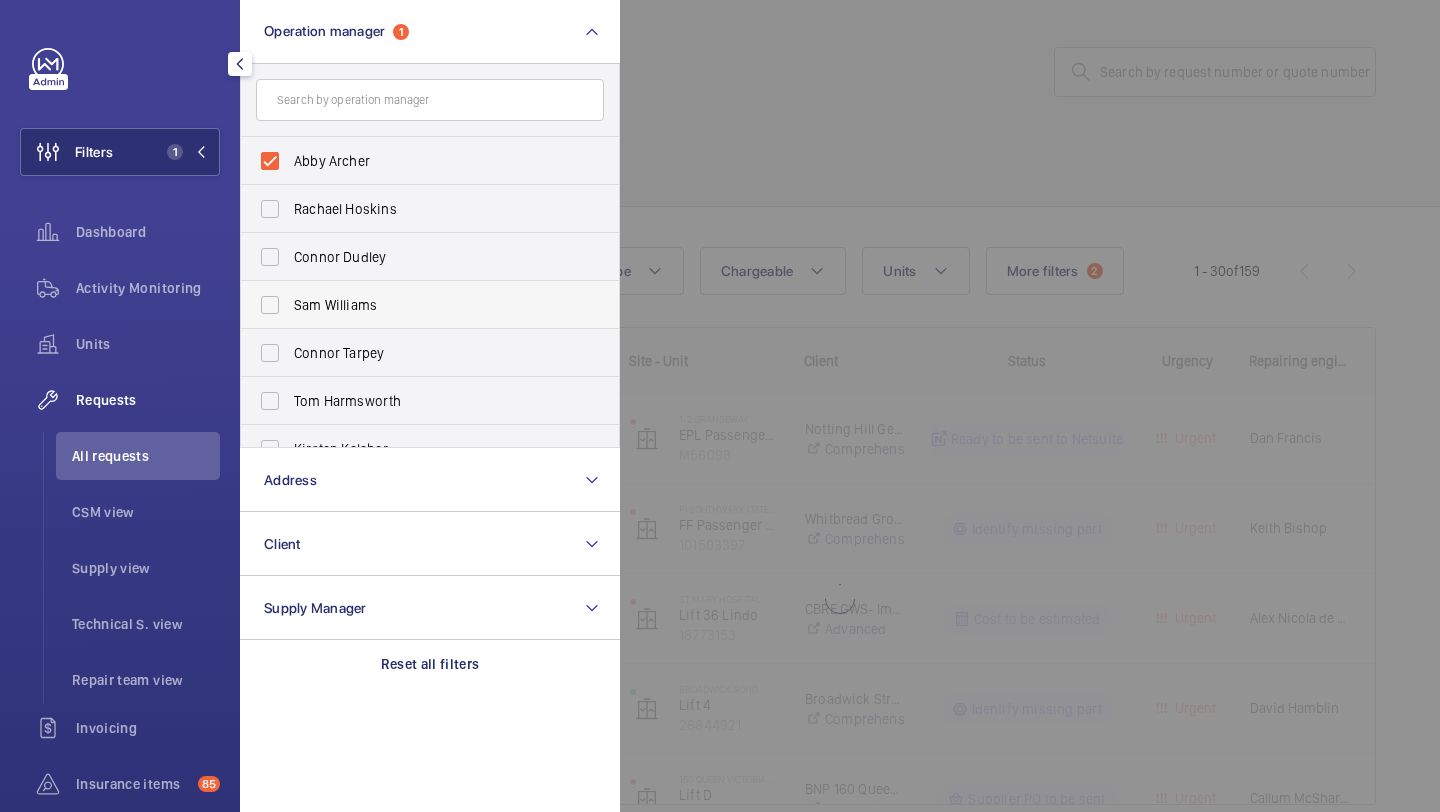 click on "Sam Williams" at bounding box center [415, 305] 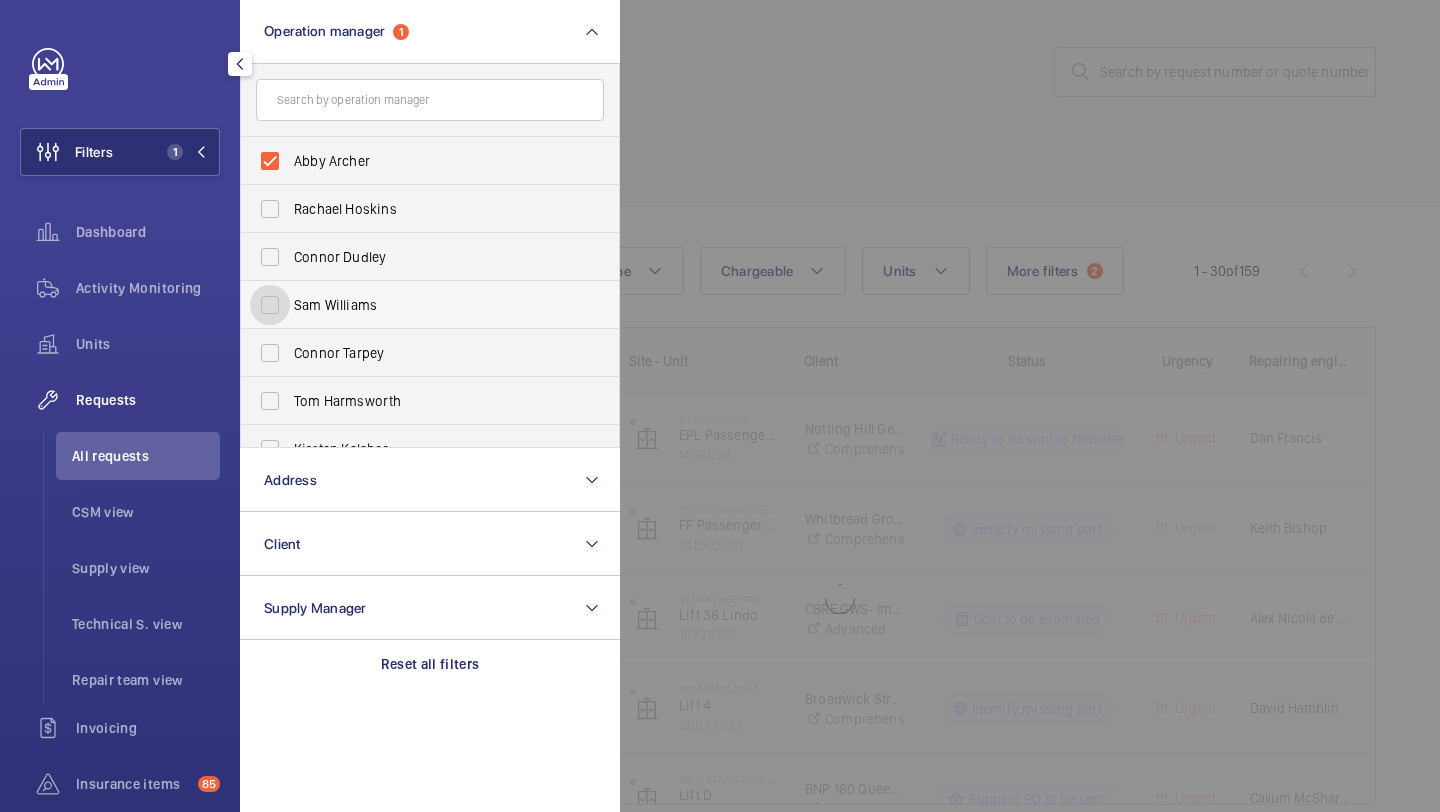 click on "Sam Williams" at bounding box center (270, 305) 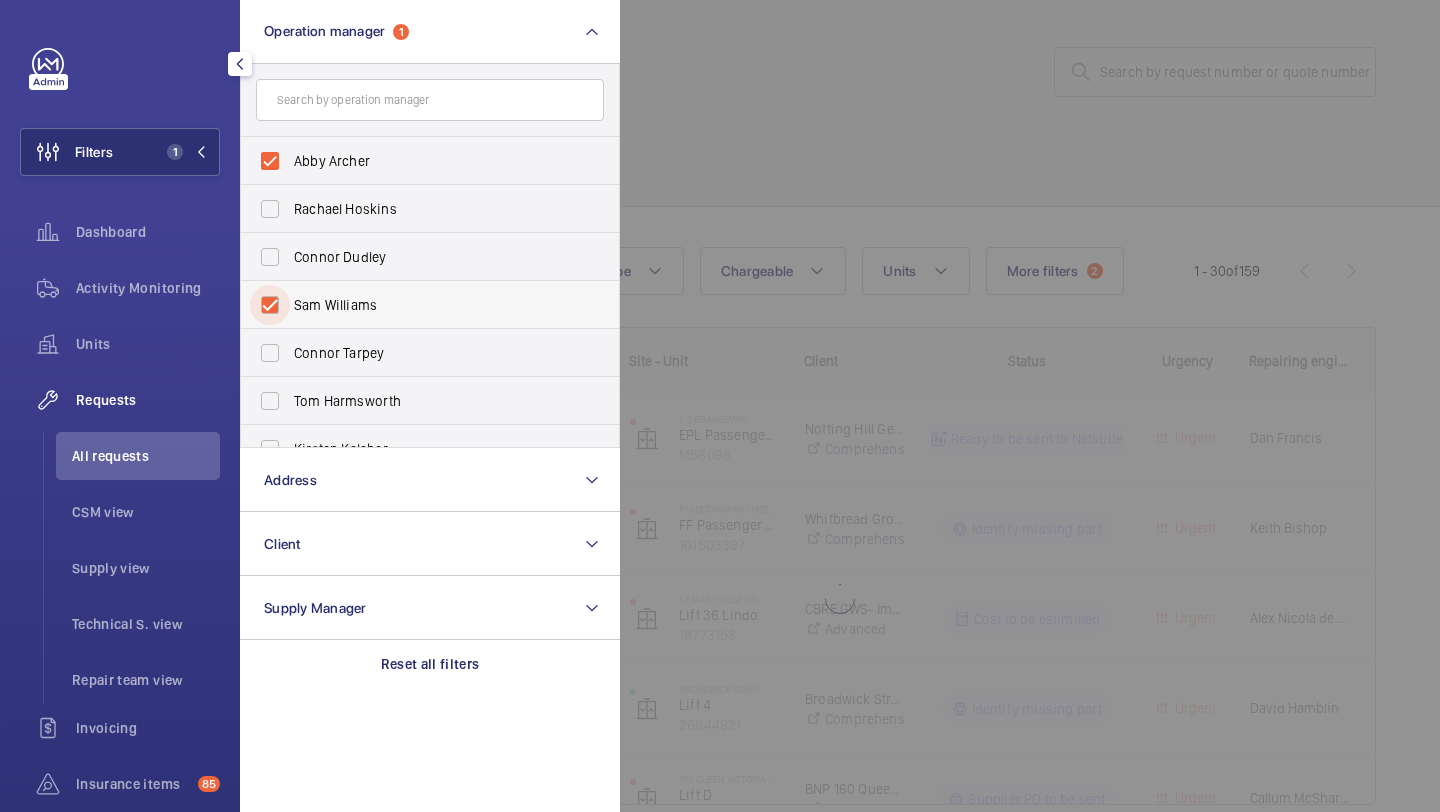 checkbox on "true" 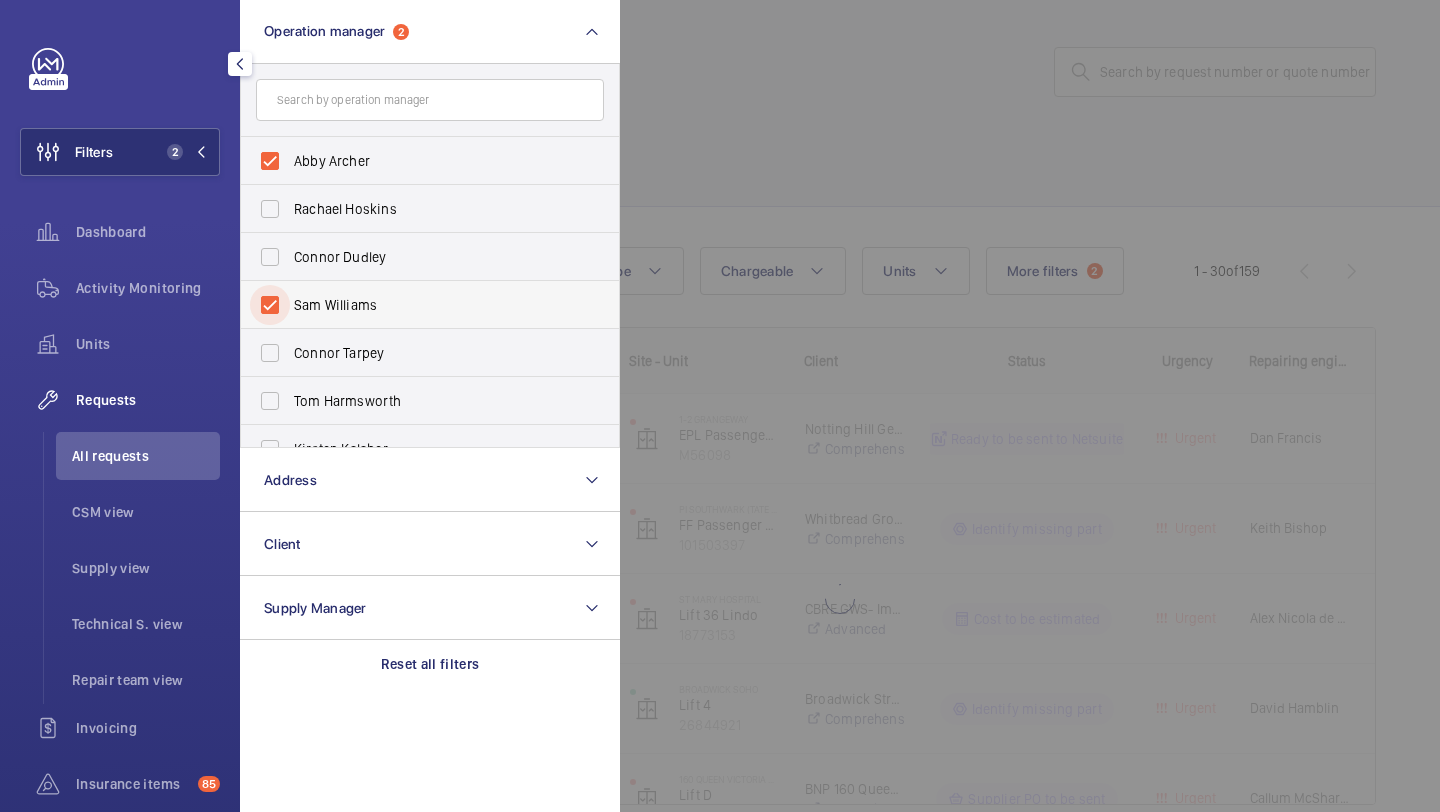 scroll, scrollTop: 74, scrollLeft: 0, axis: vertical 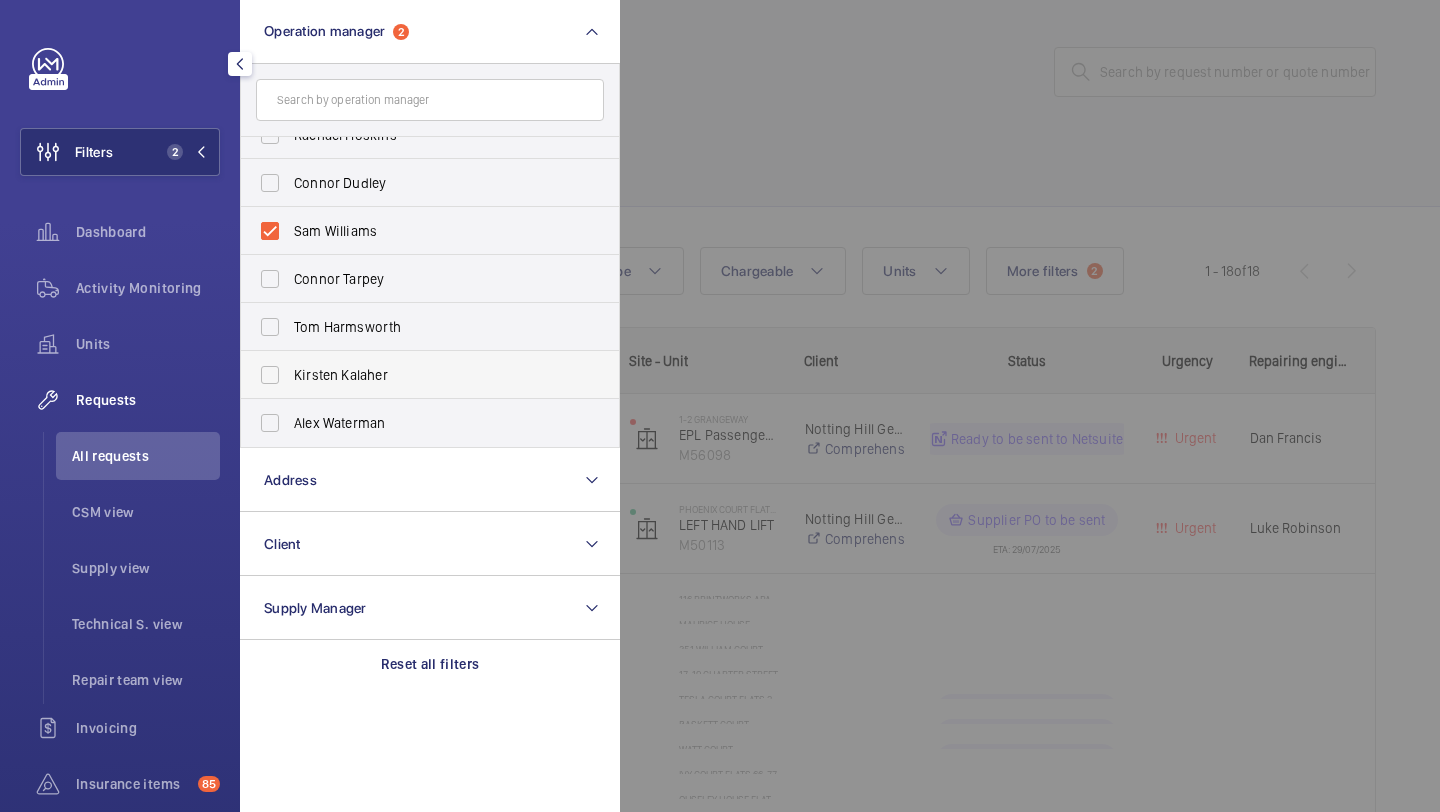 click on "Kirsten Kalaher" at bounding box center (415, 375) 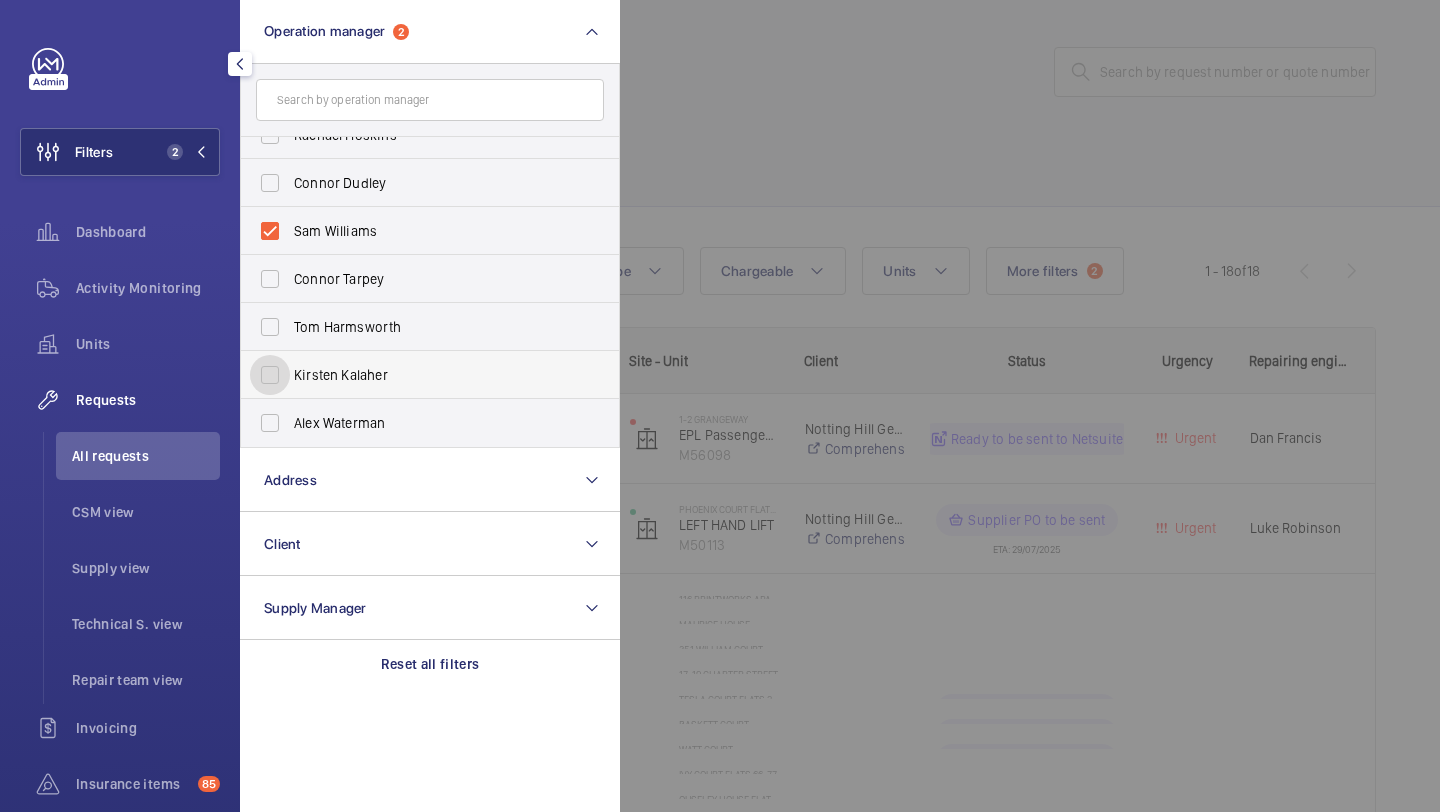 click on "Kirsten Kalaher" at bounding box center (270, 375) 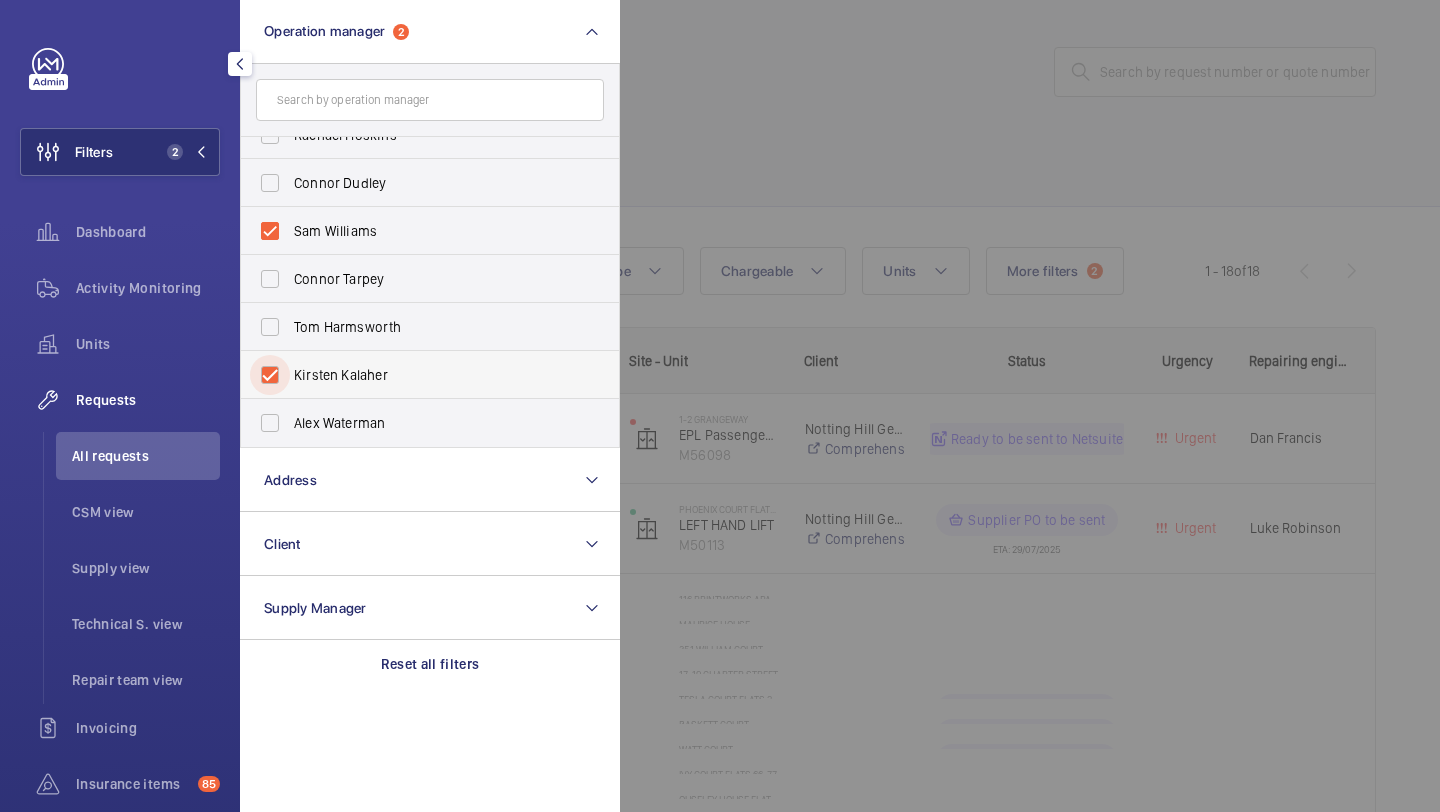 checkbox on "true" 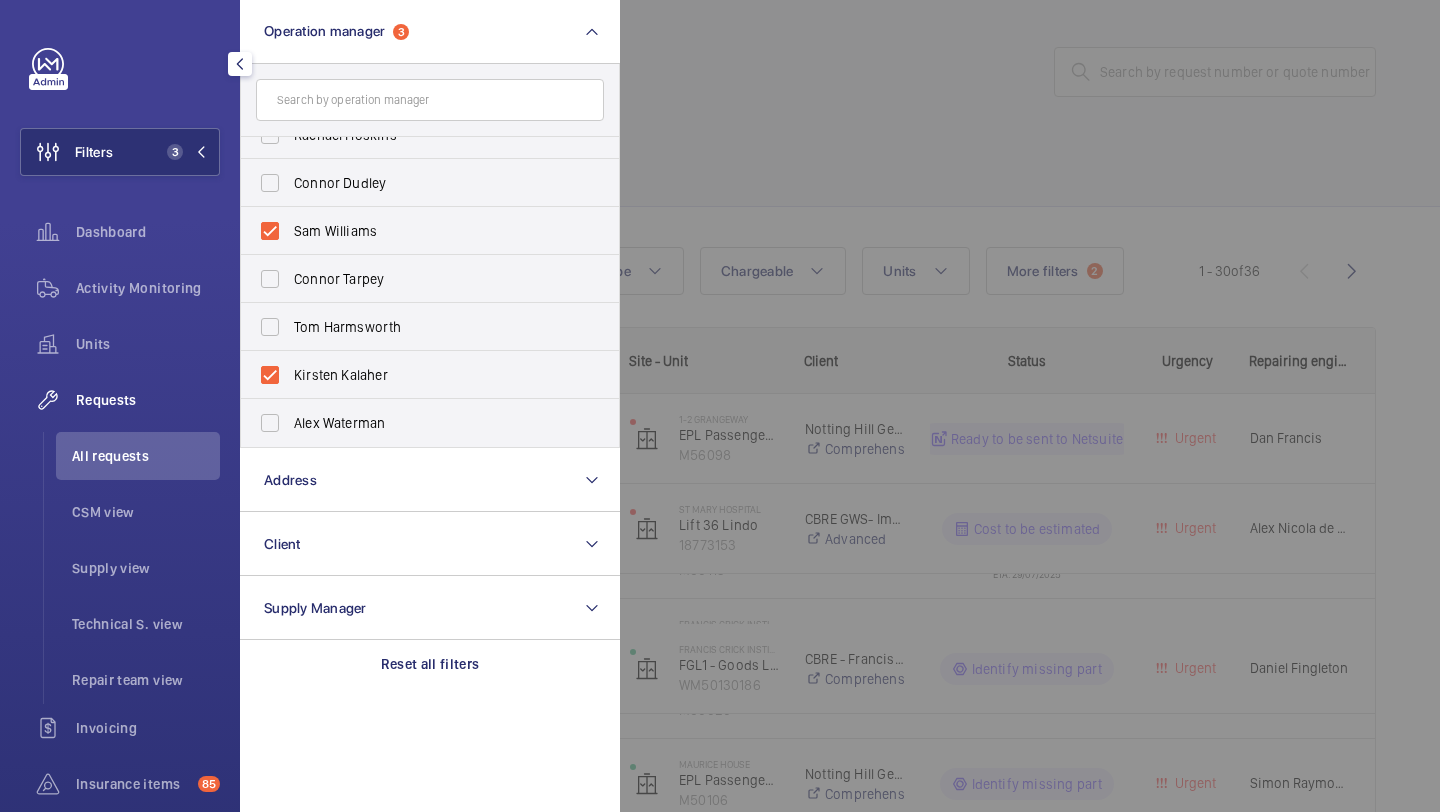 click 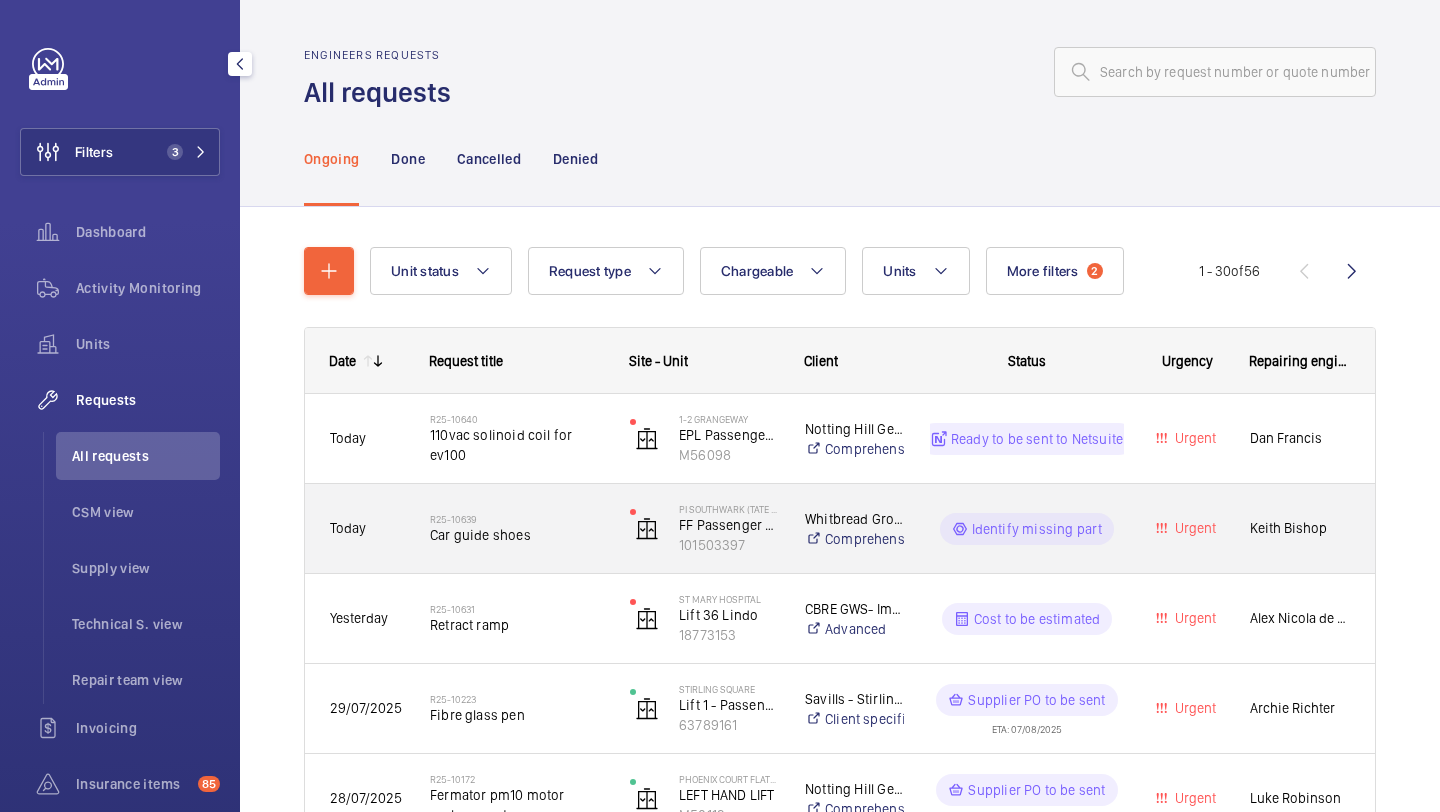 click on "R25-10639   Car guide shoes" 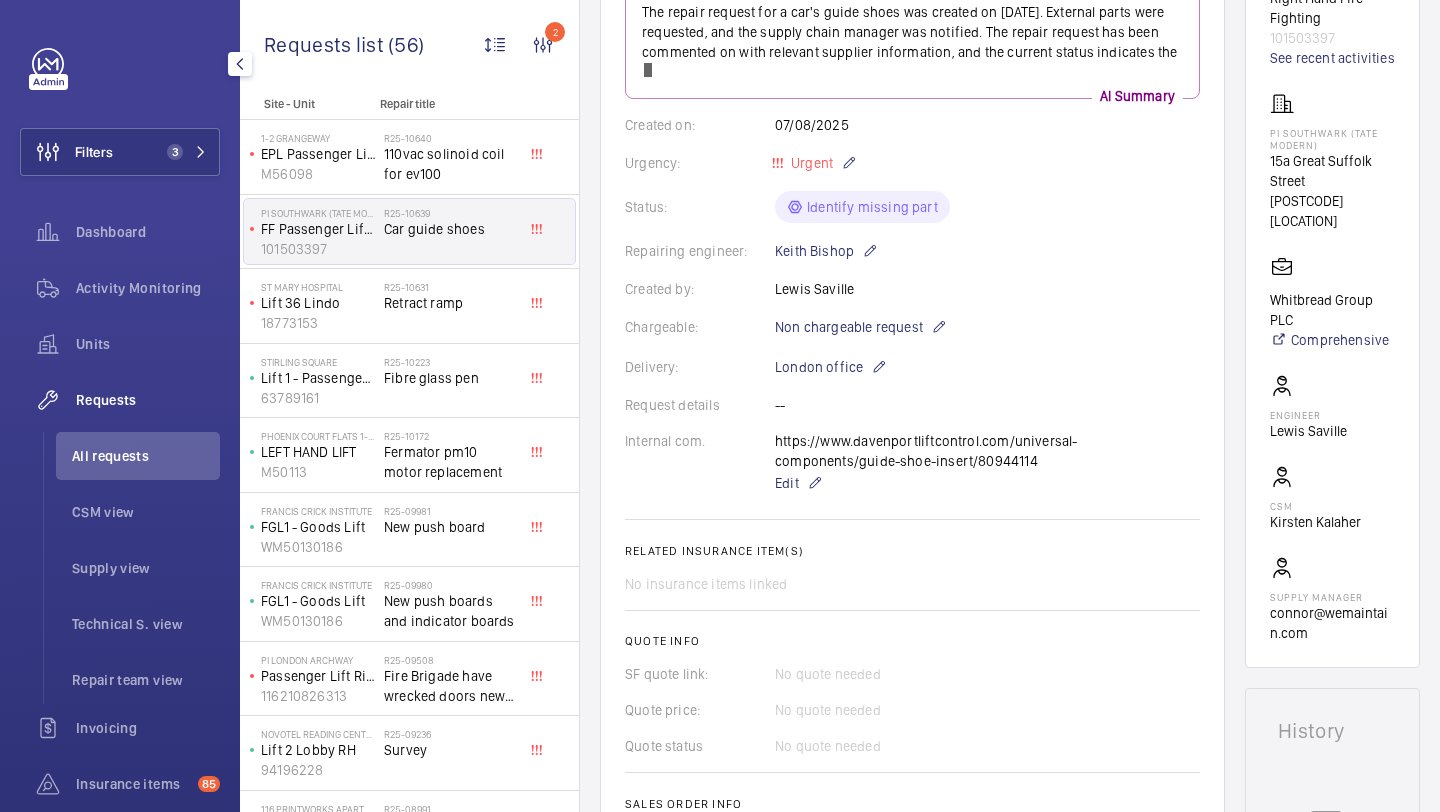 scroll, scrollTop: 775, scrollLeft: 0, axis: vertical 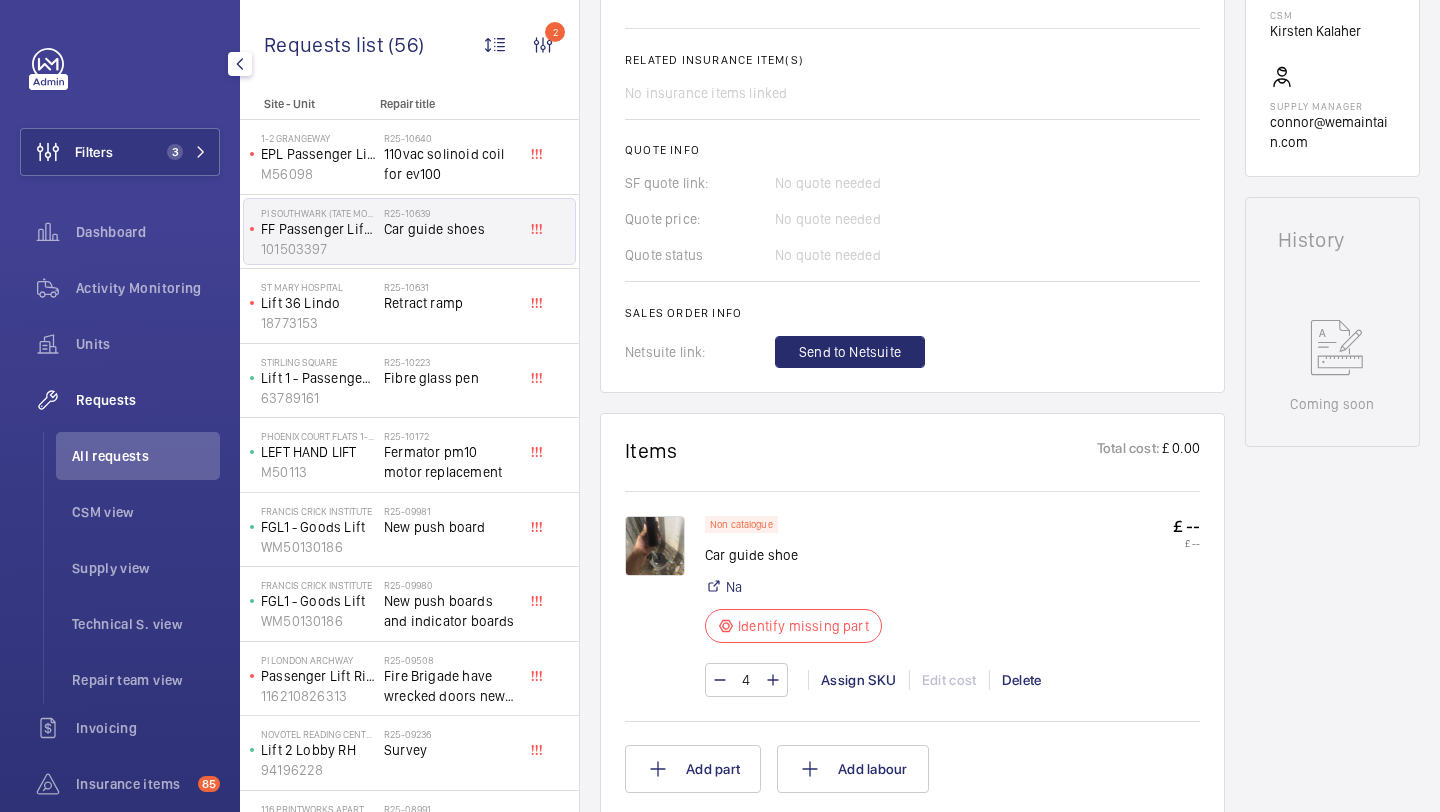 click on "Non catalogue" 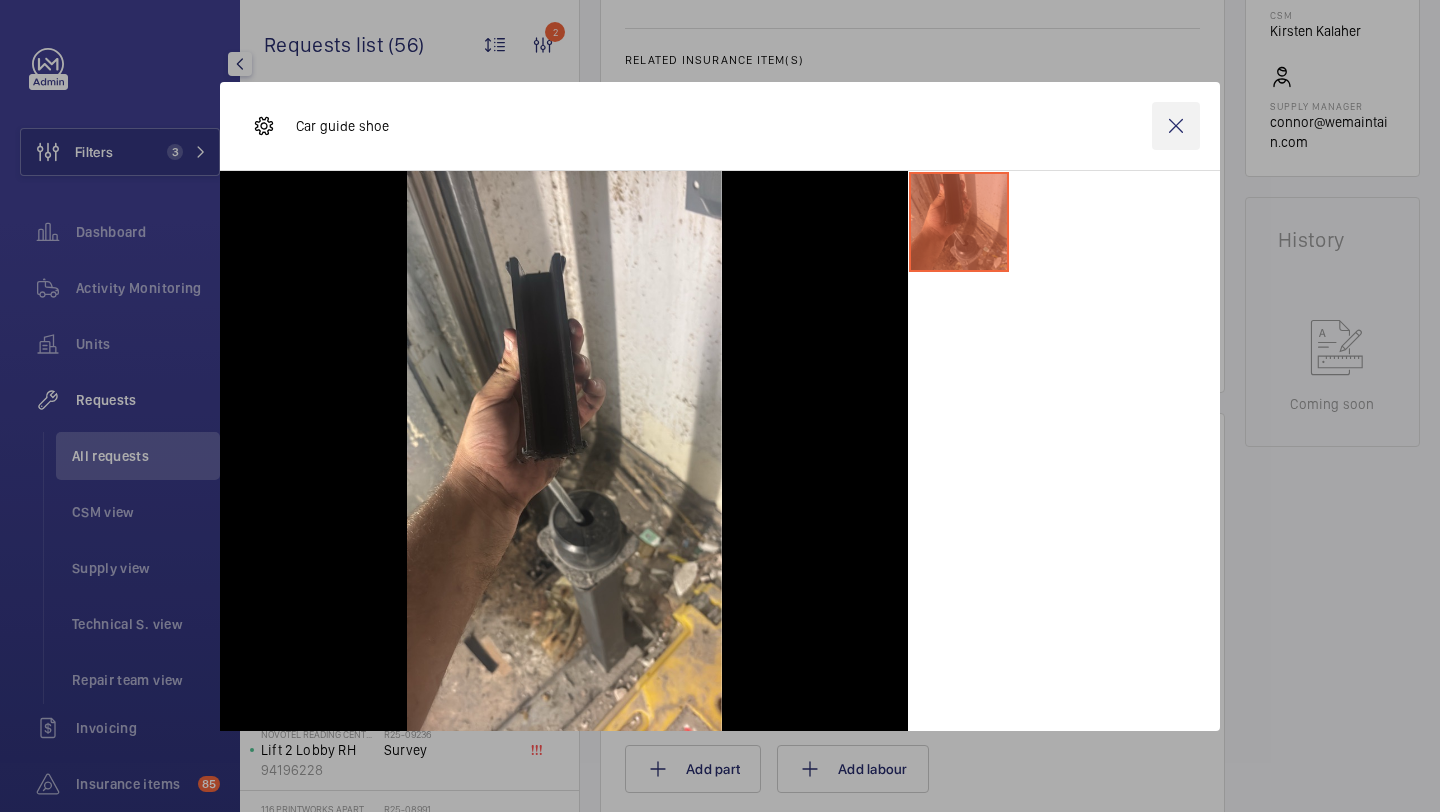 click at bounding box center [1176, 126] 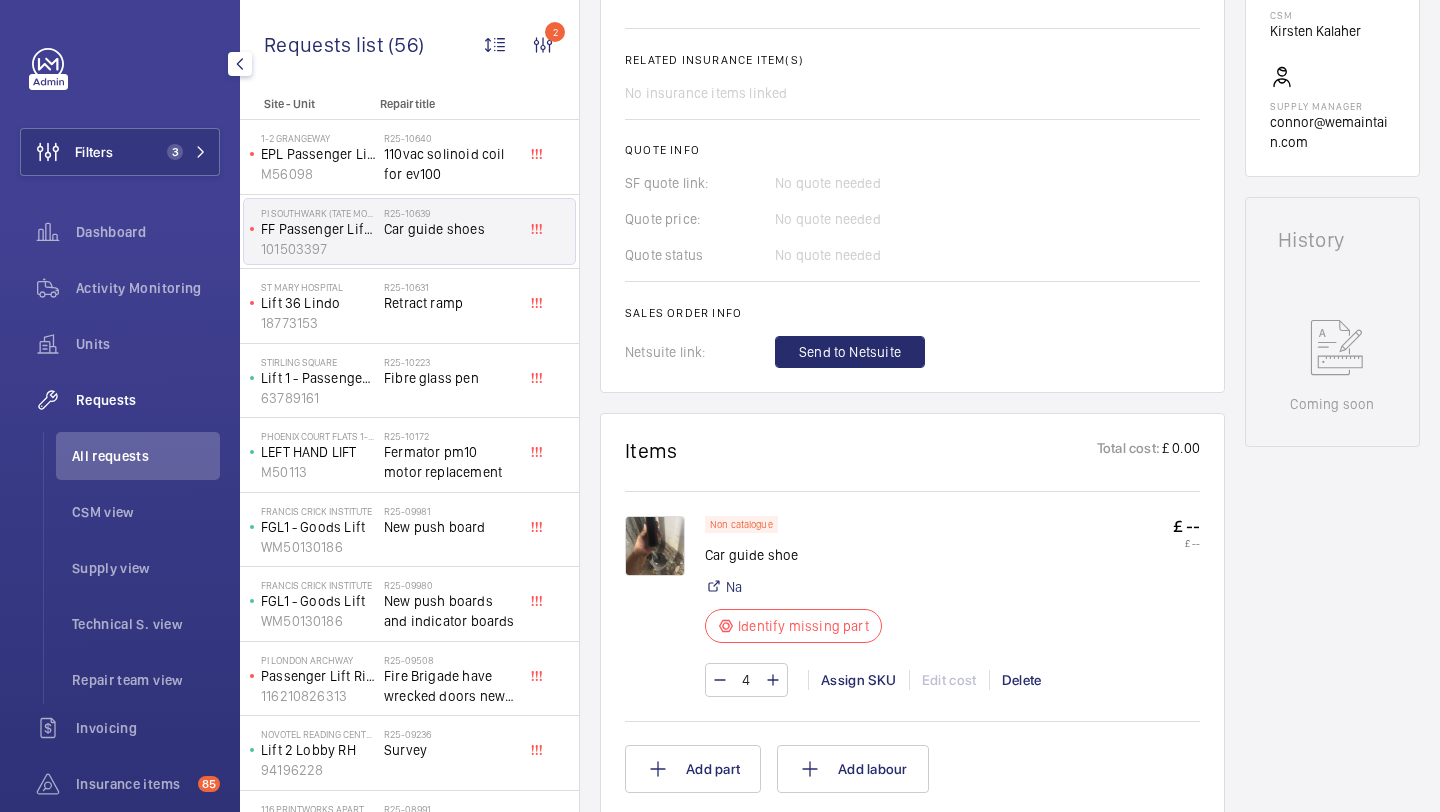 scroll, scrollTop: 0, scrollLeft: 0, axis: both 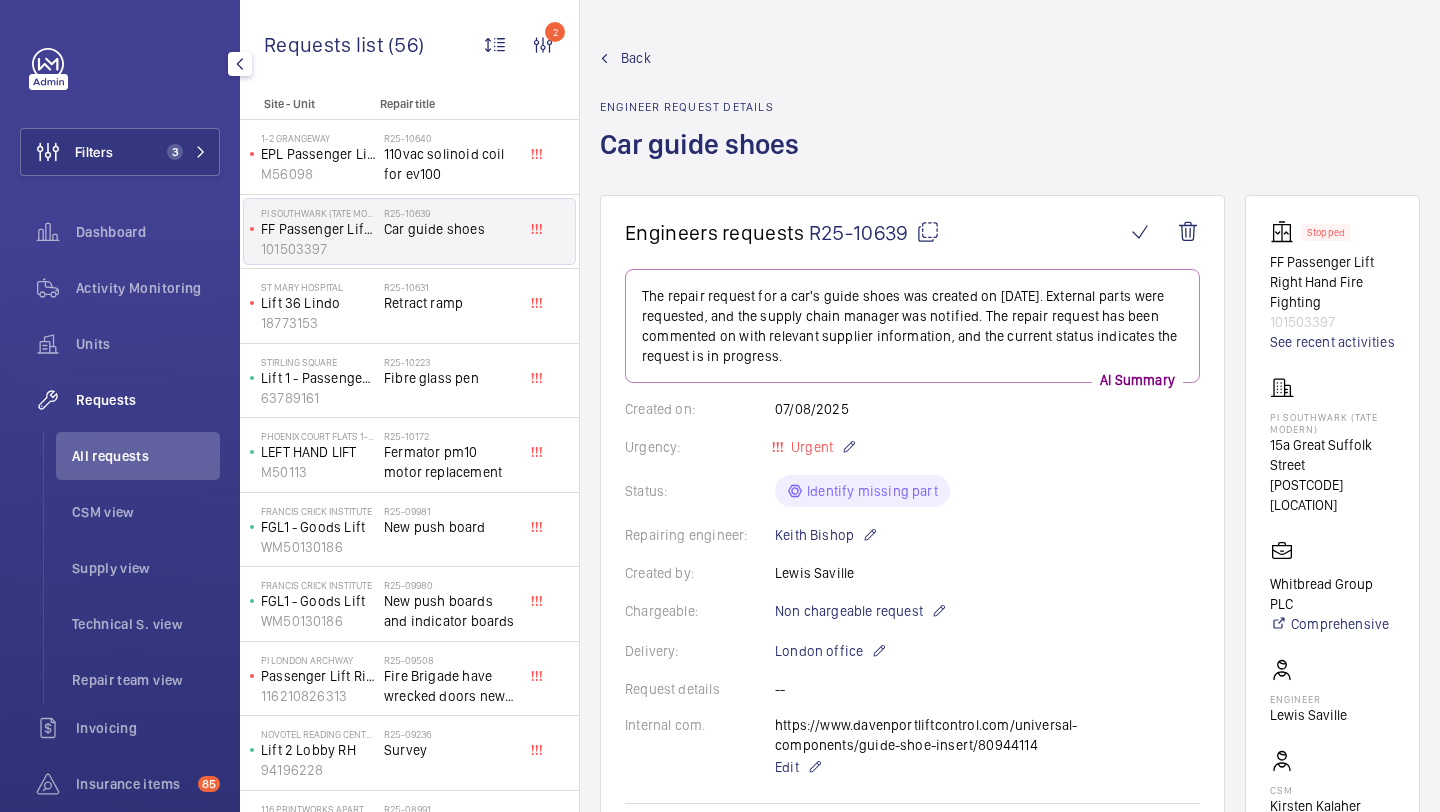 drag, startPoint x: 905, startPoint y: 748, endPoint x: 853, endPoint y: 747, distance: 52.009613 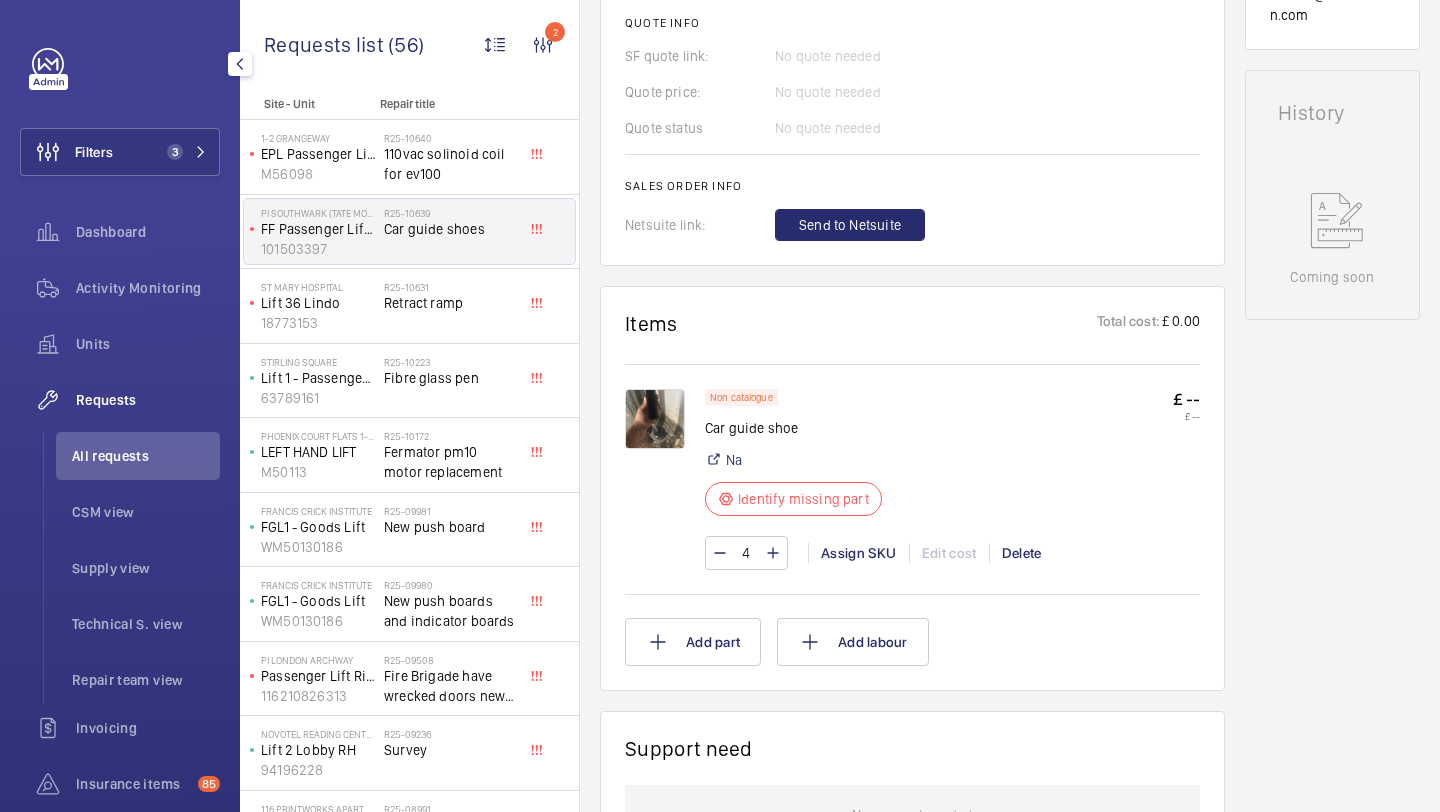 scroll, scrollTop: 907, scrollLeft: 0, axis: vertical 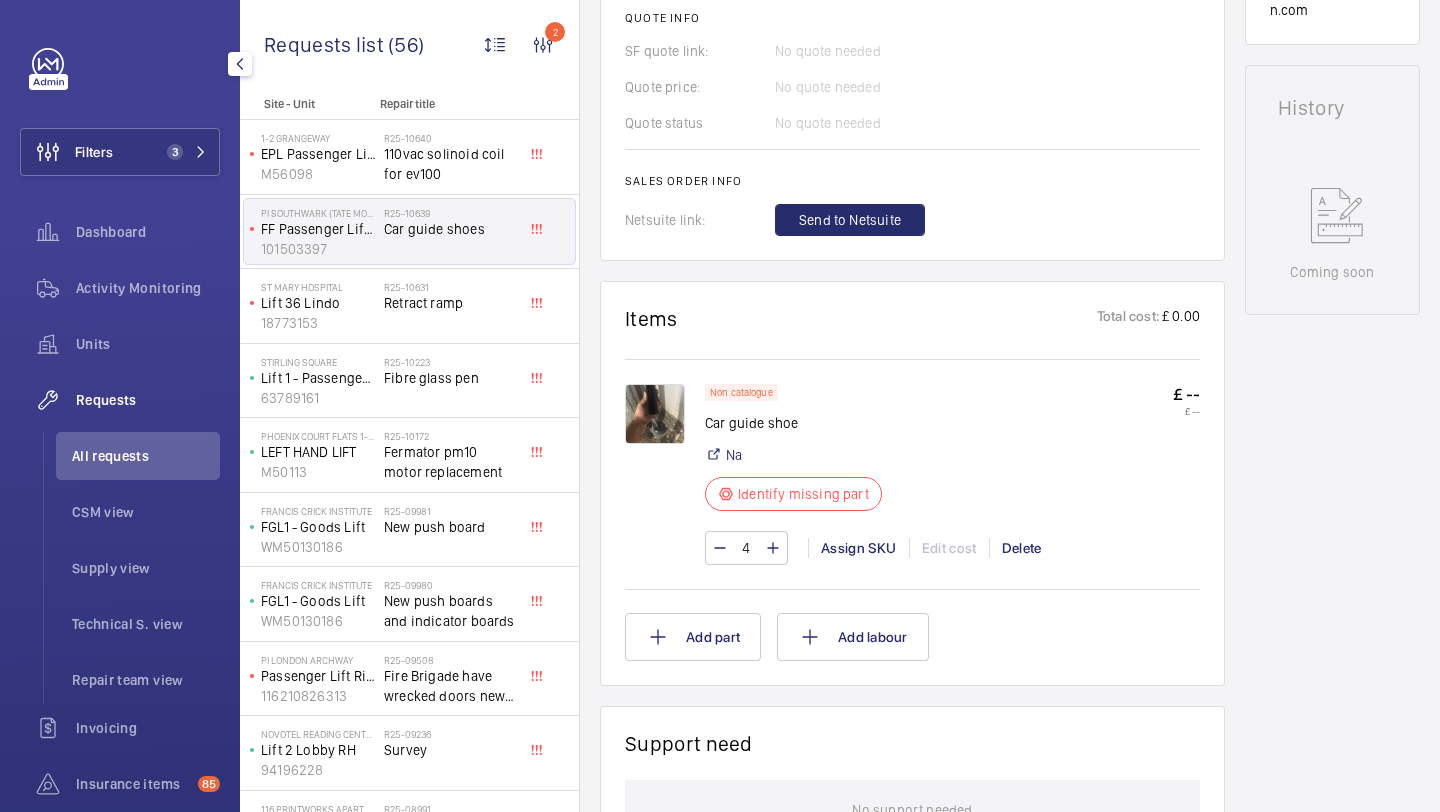 click 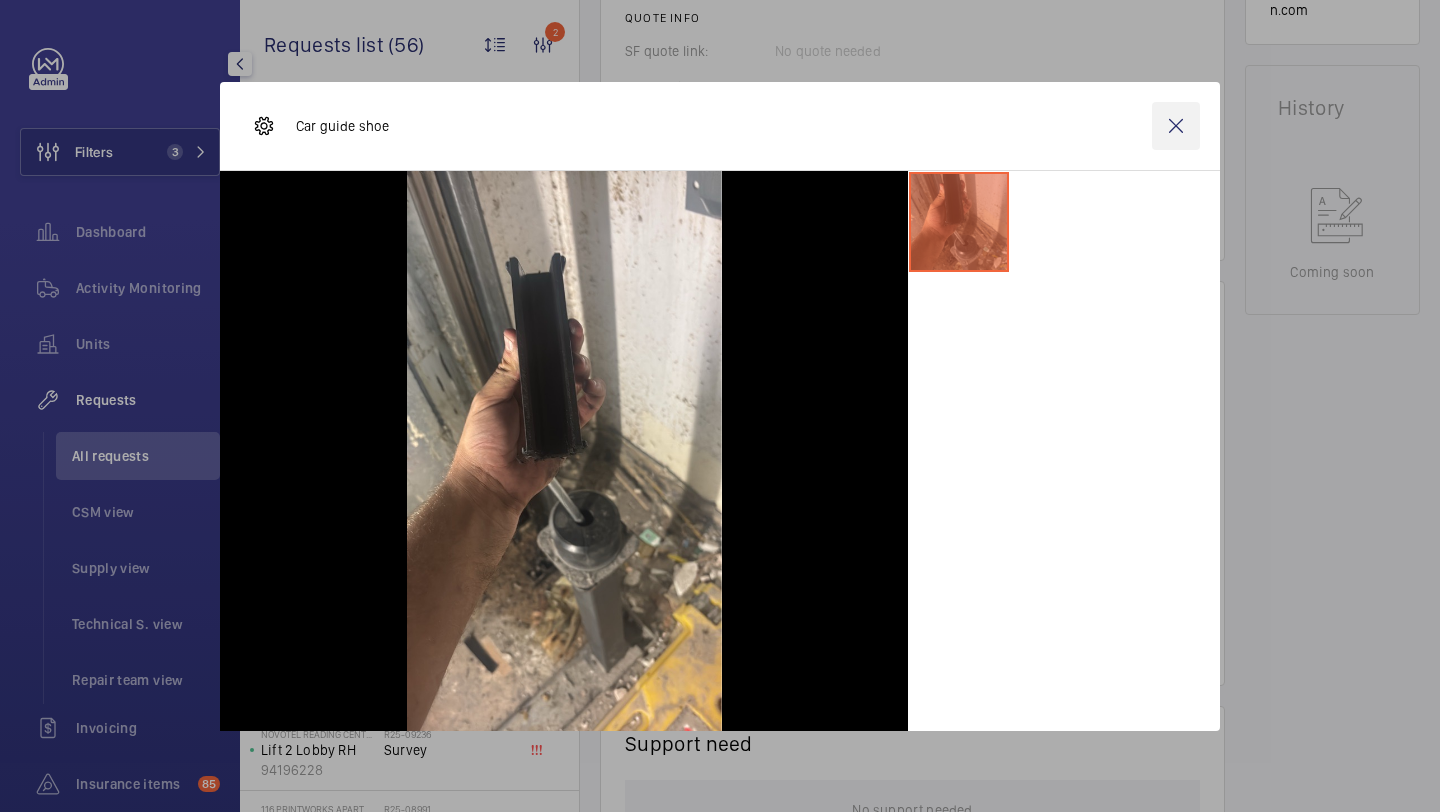 click at bounding box center (1176, 126) 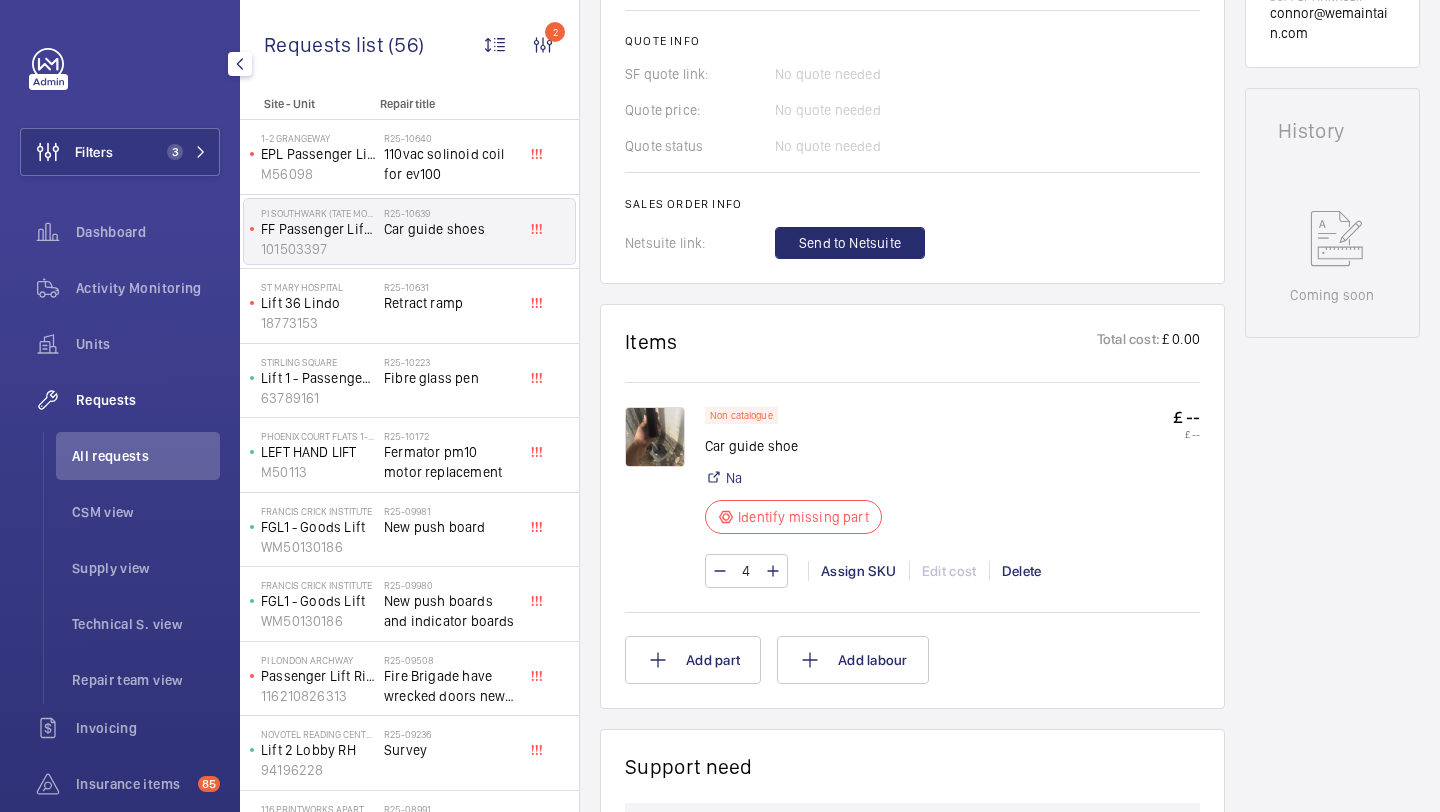 scroll, scrollTop: 461, scrollLeft: 0, axis: vertical 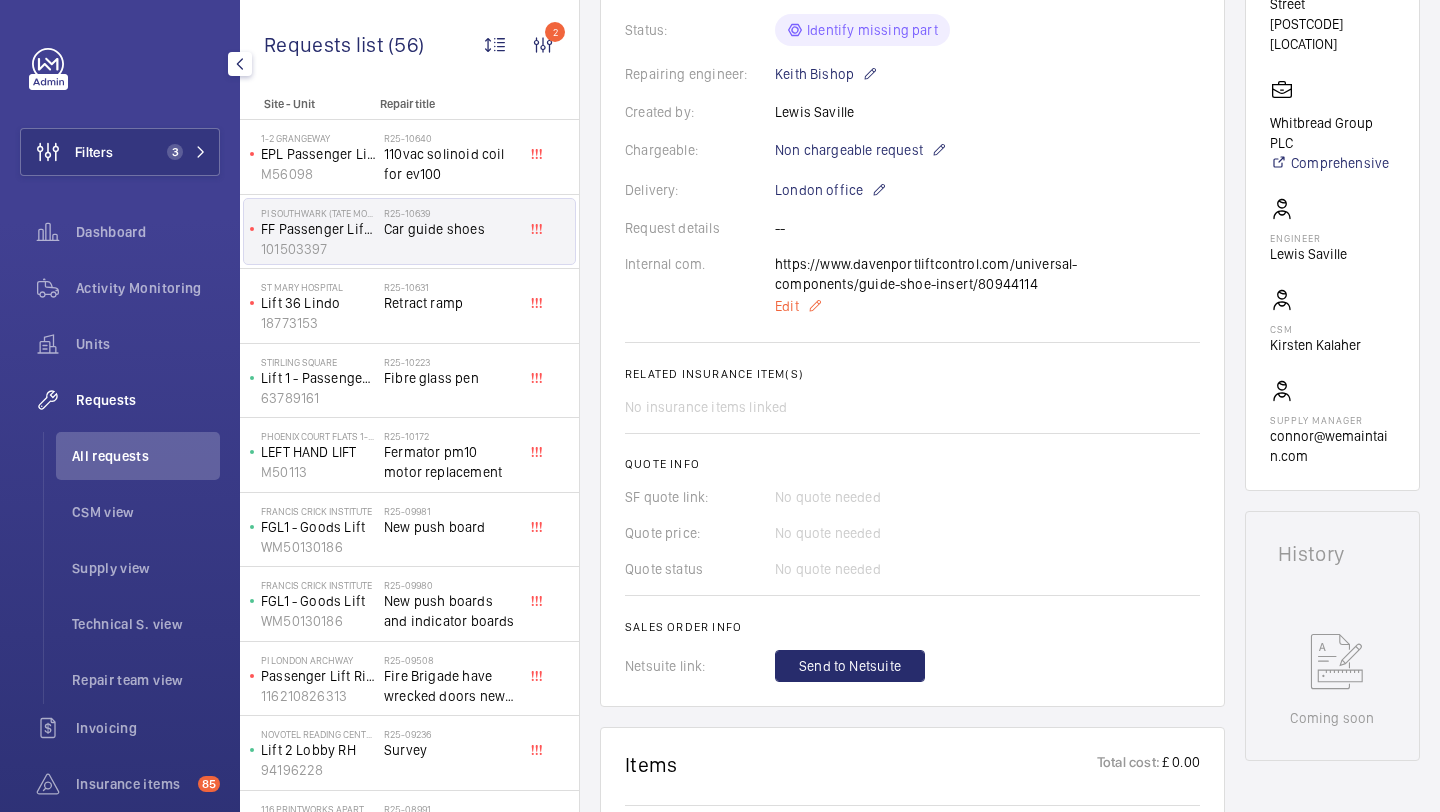 click 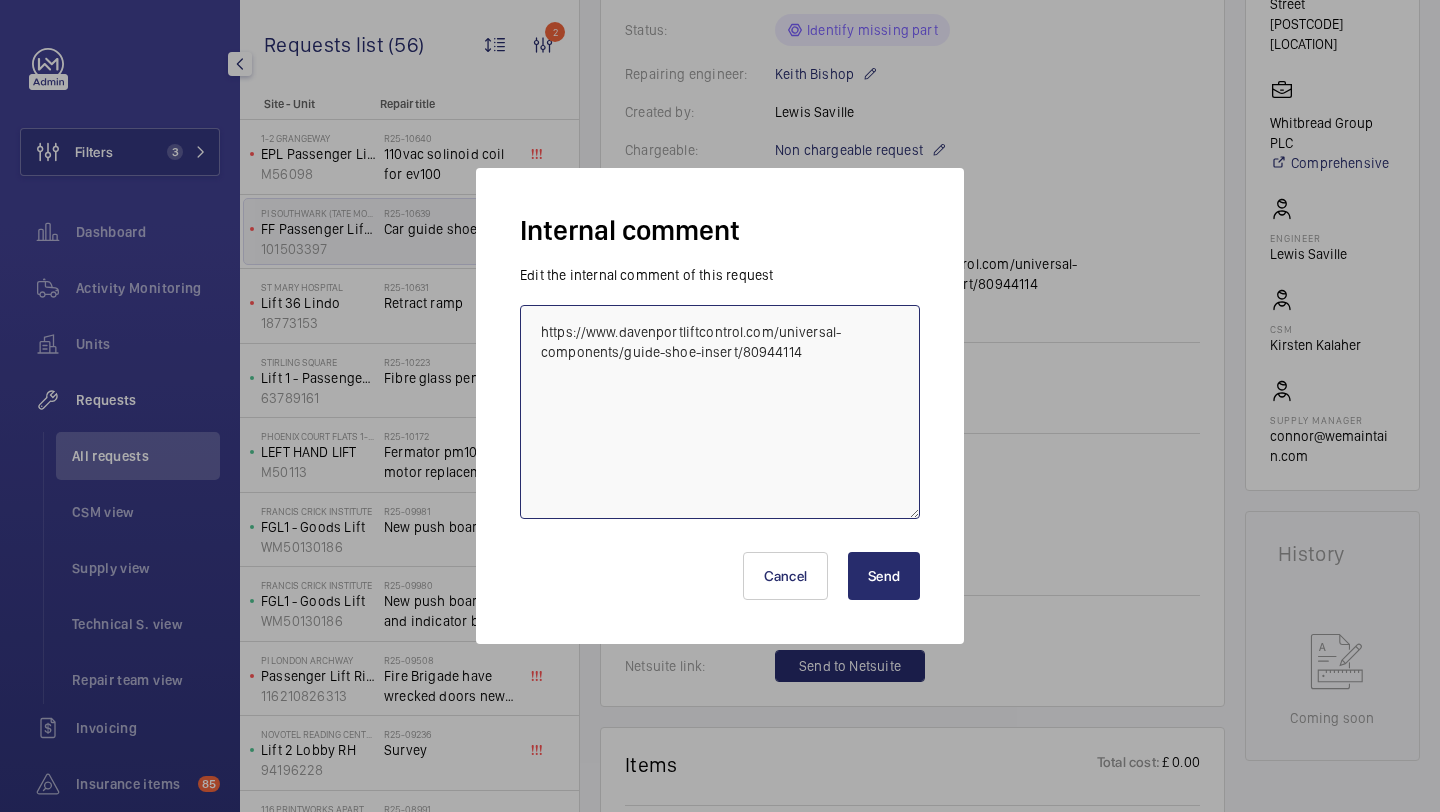 click on "https://www.davenportliftcontrol.com/universal-components/guide-shoe-insert/80944114" at bounding box center [720, 412] 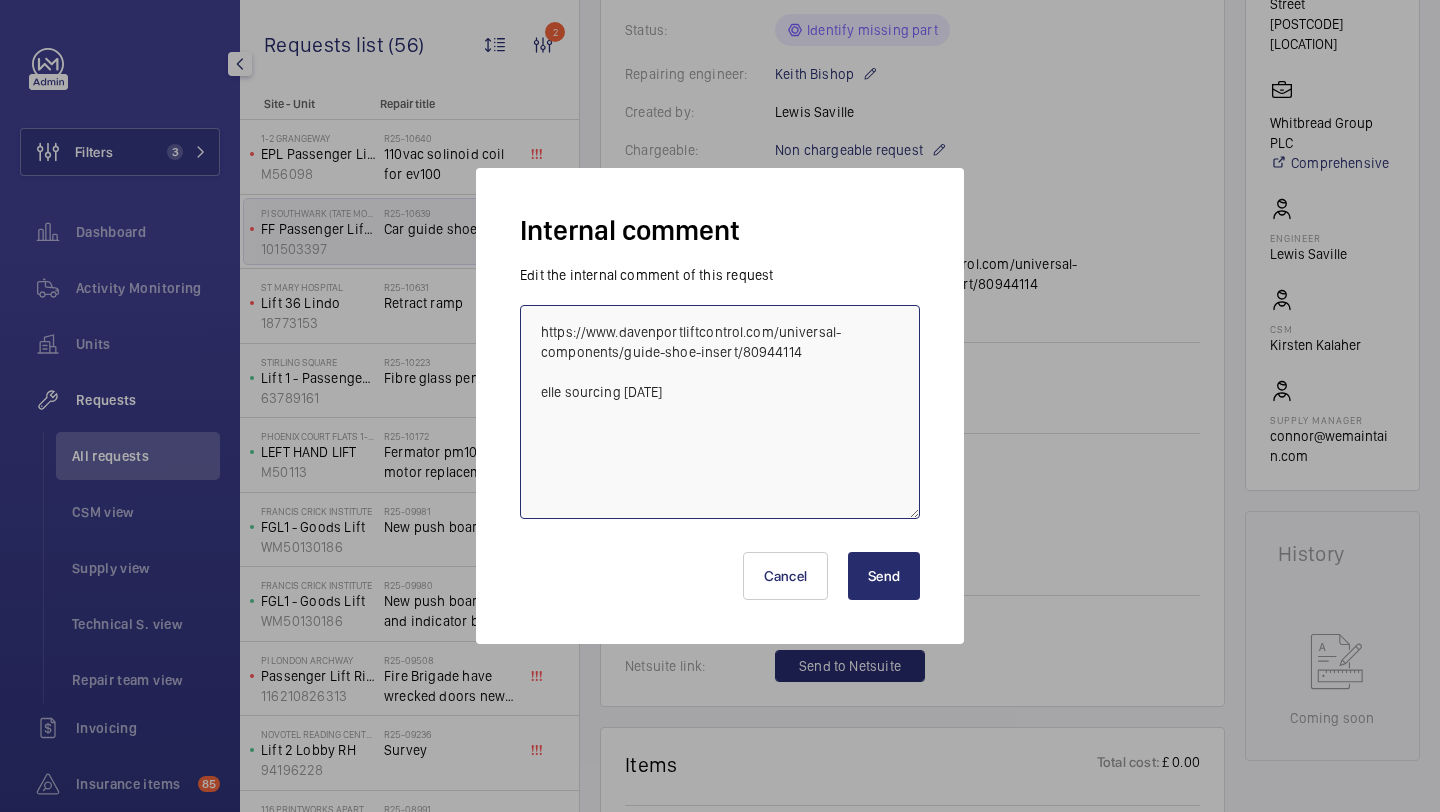 type on "https://www.davenportliftcontrol.com/universal-components/guide-shoe-insert/80944114
elle sourcing 07.08" 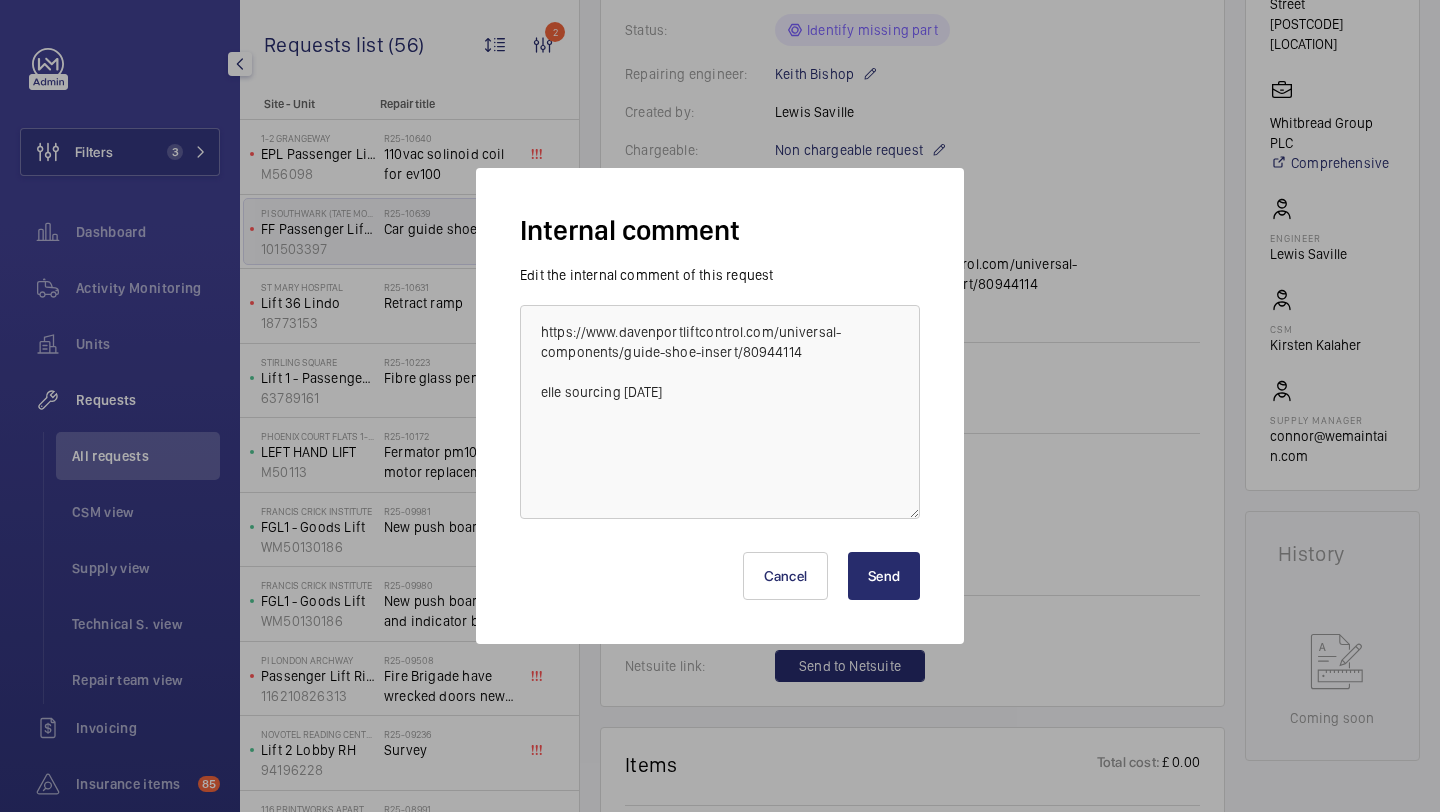 click on "Send" at bounding box center [884, 576] 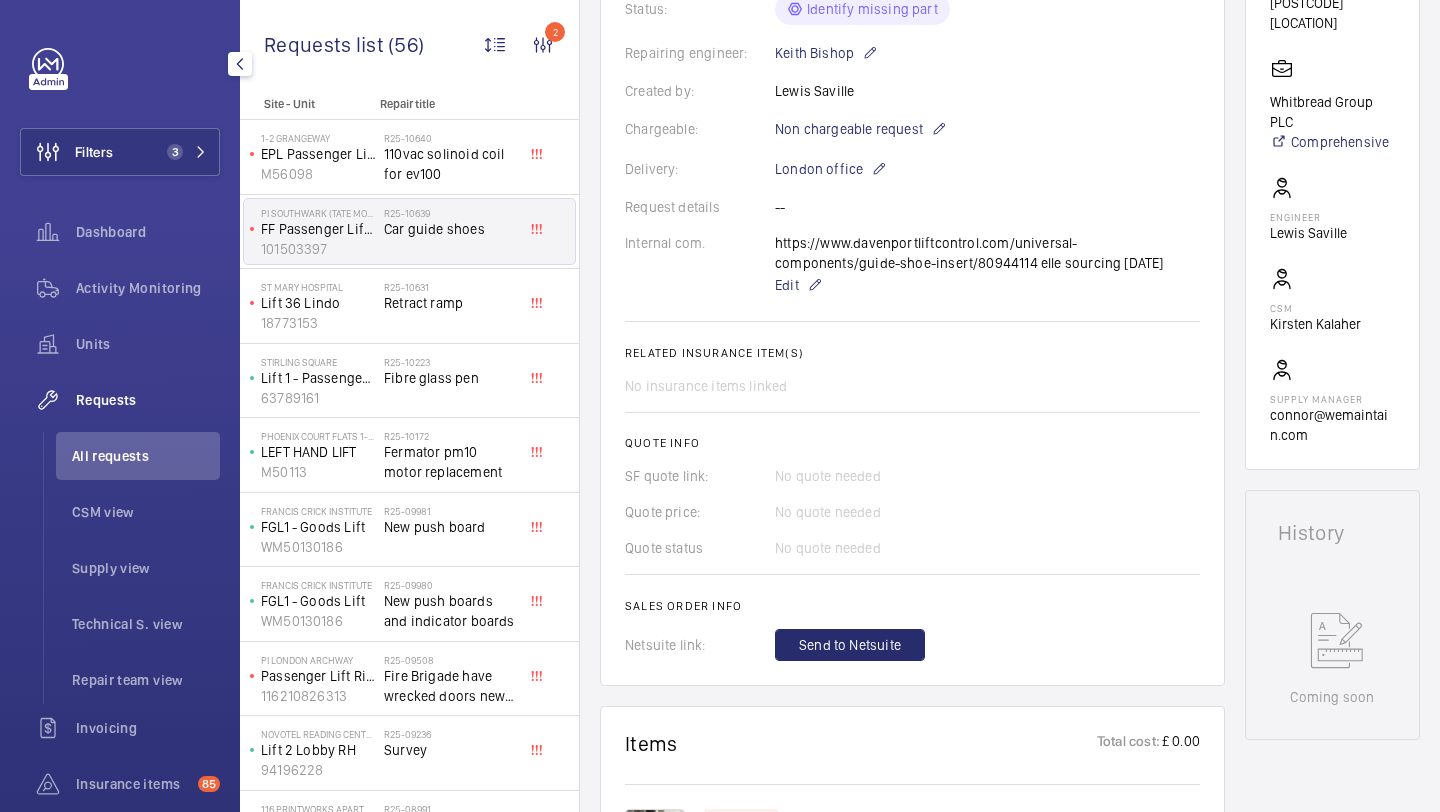 scroll, scrollTop: 582, scrollLeft: 0, axis: vertical 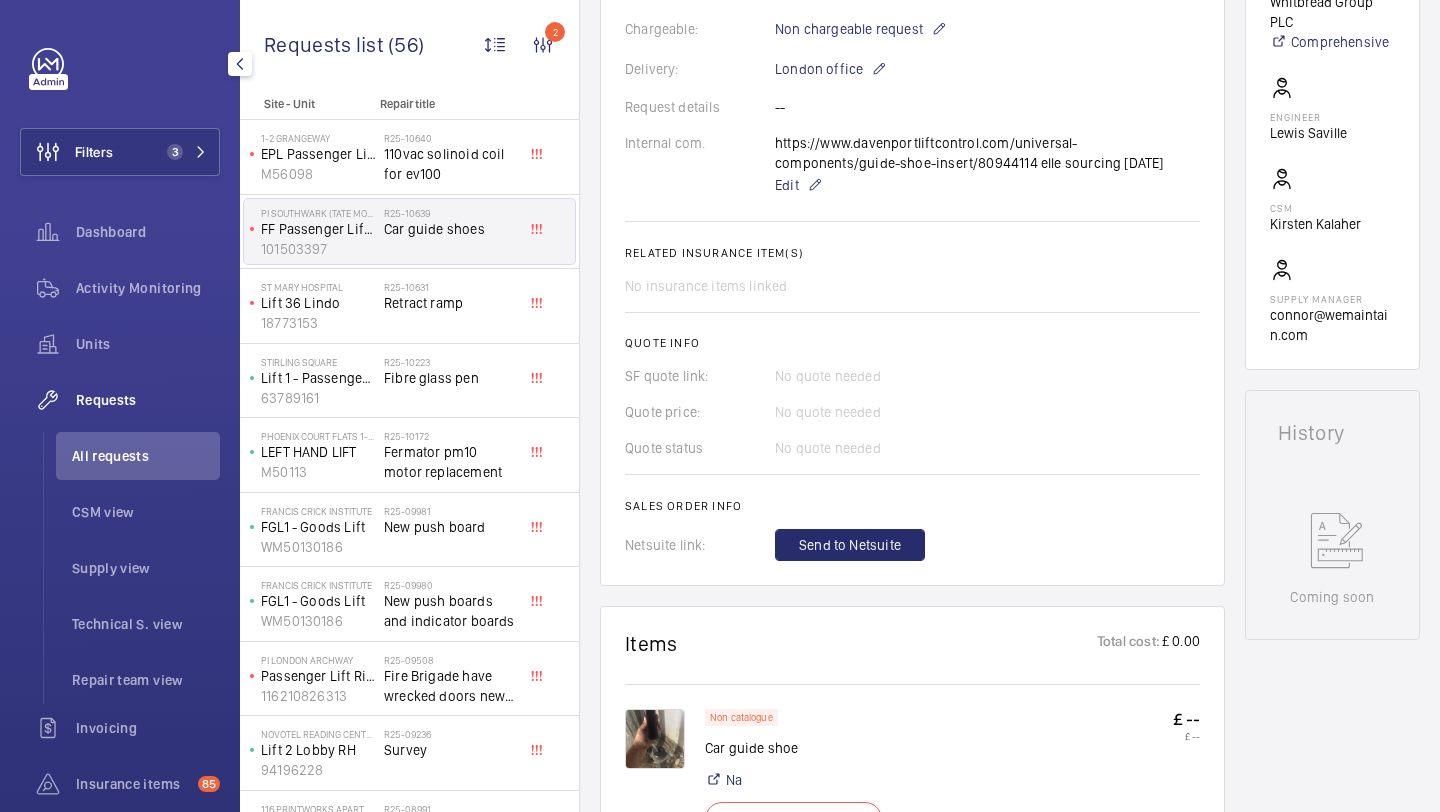 click on "Non catalogue Car guide shoe  Na  Identify missing part  £ --   £ --  4 Assign SKU Edit cost Delete" 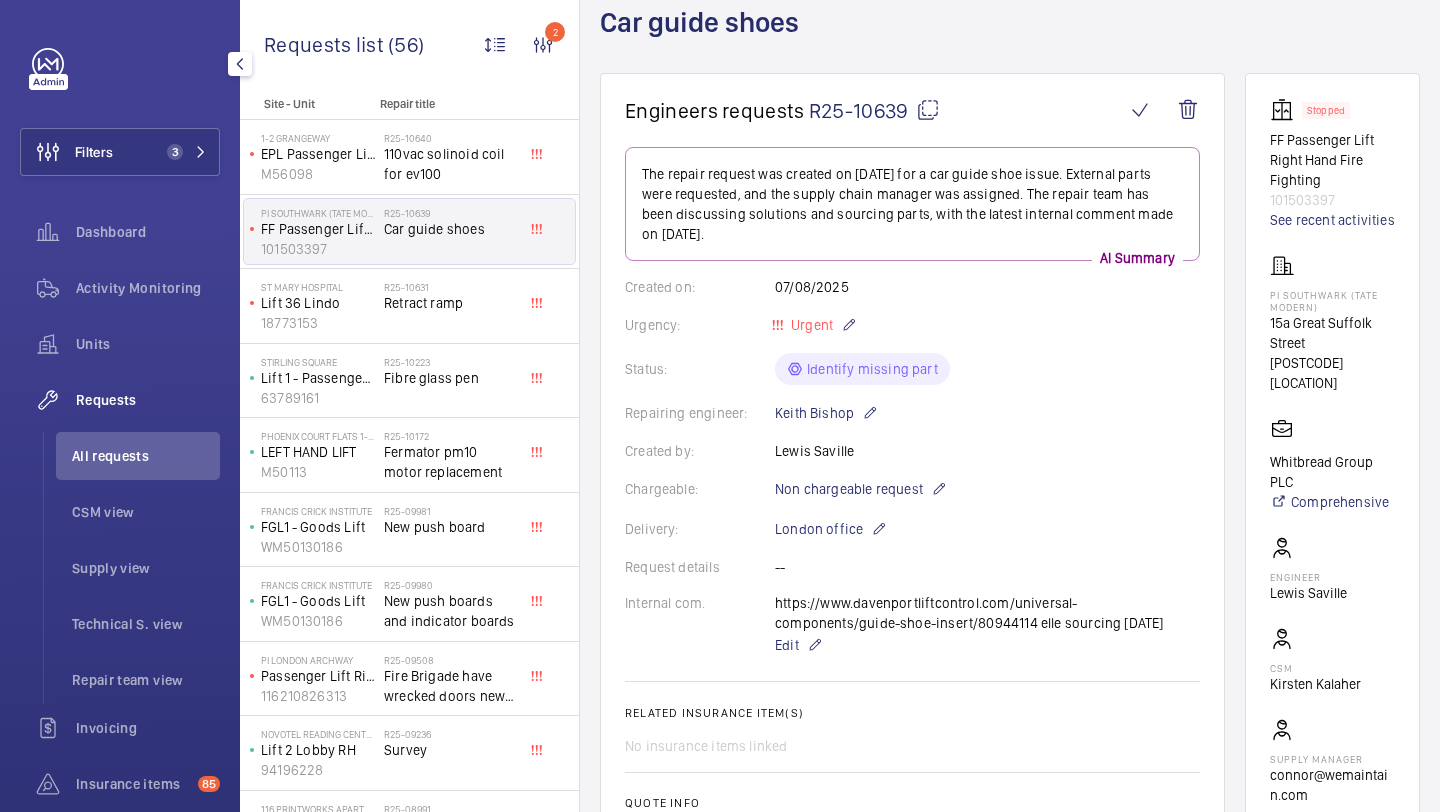 scroll, scrollTop: 119, scrollLeft: 0, axis: vertical 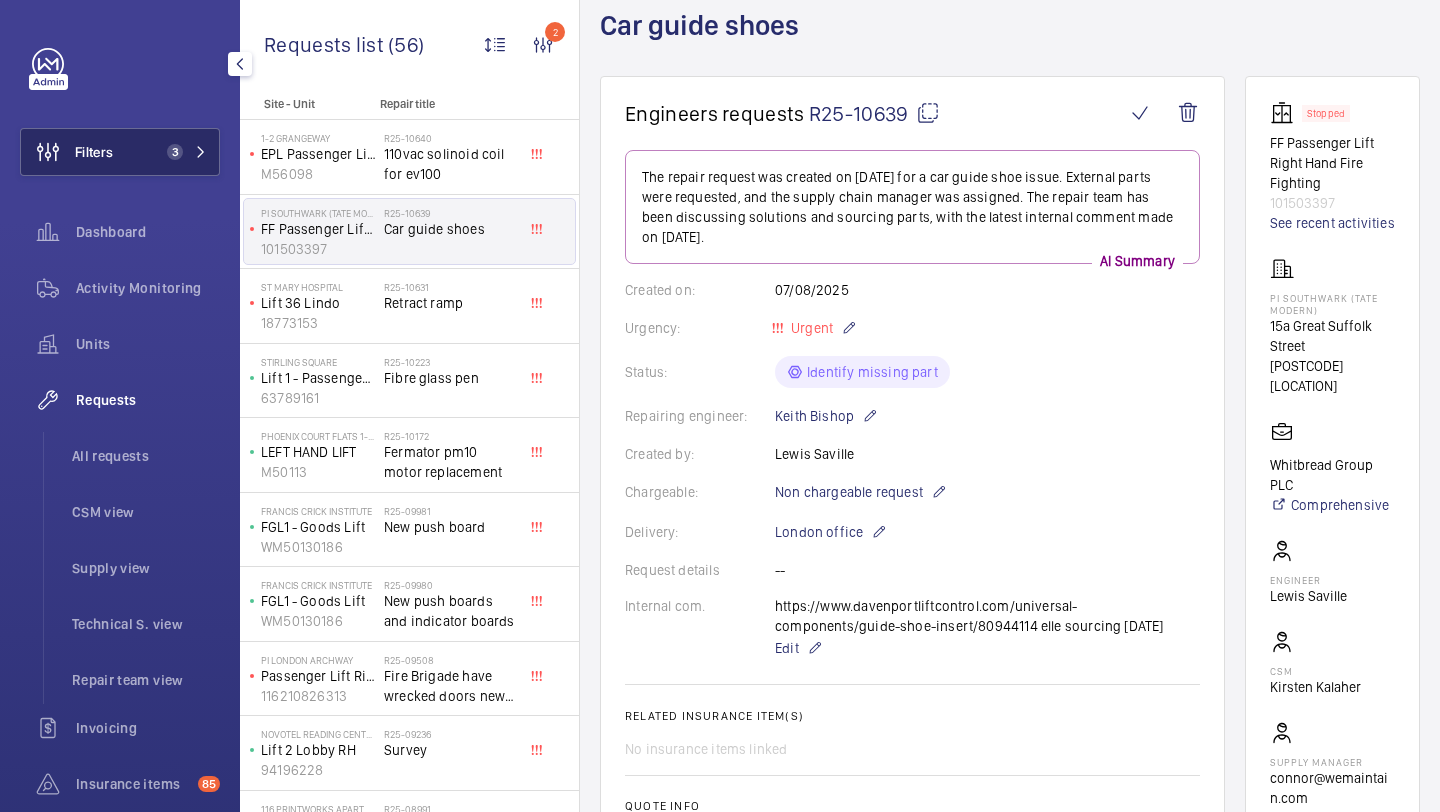 click on "3" 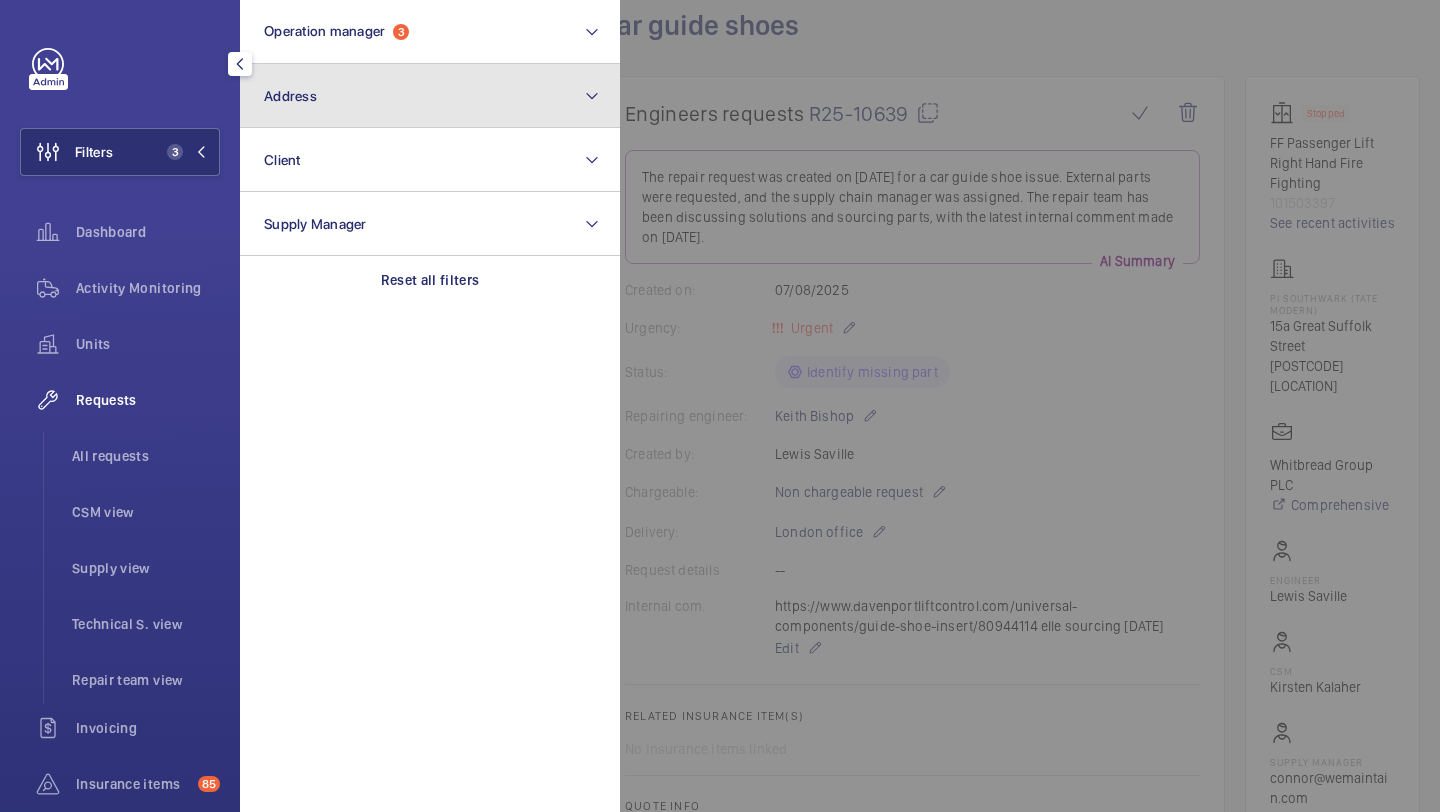 click on "Address" 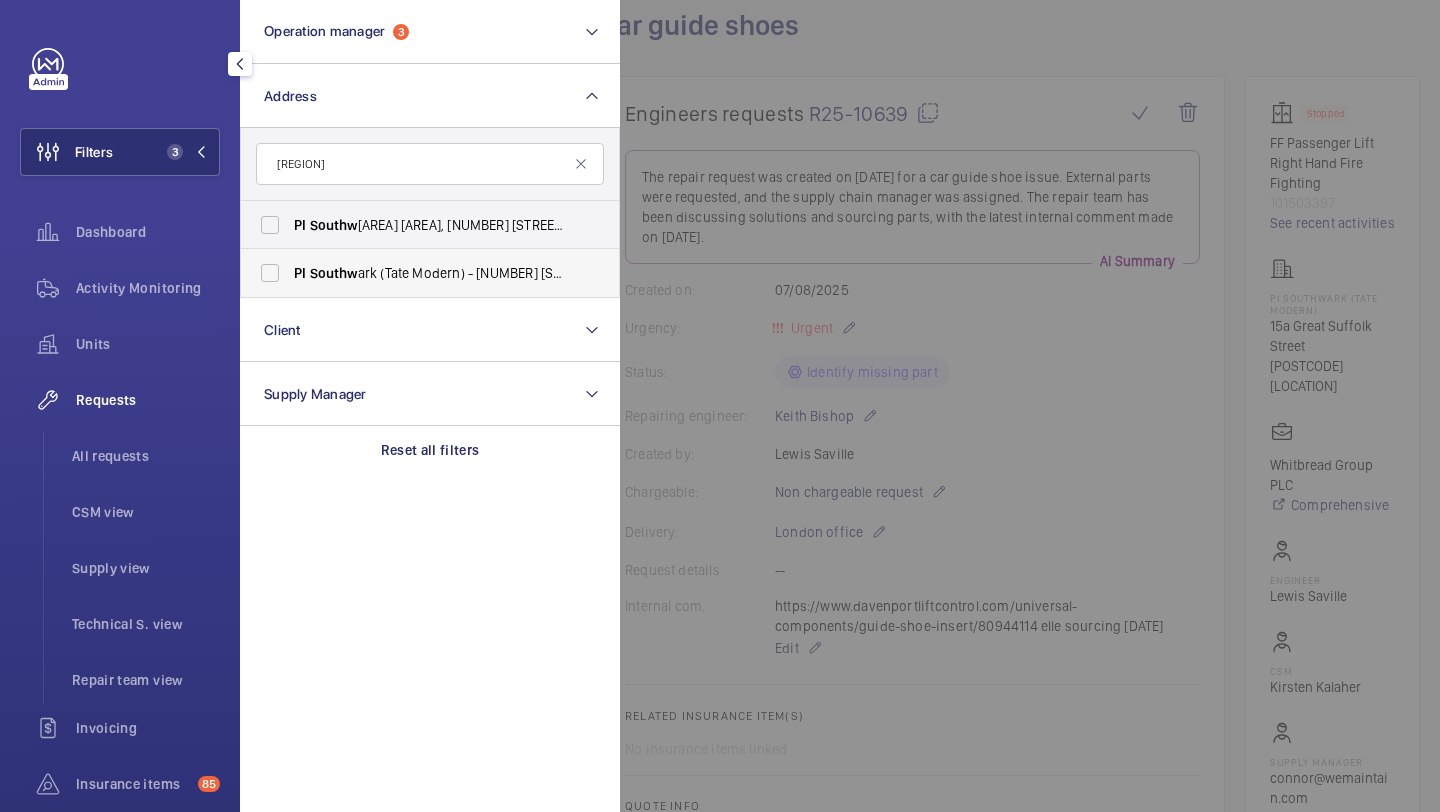 type on "PI SOUTHW" 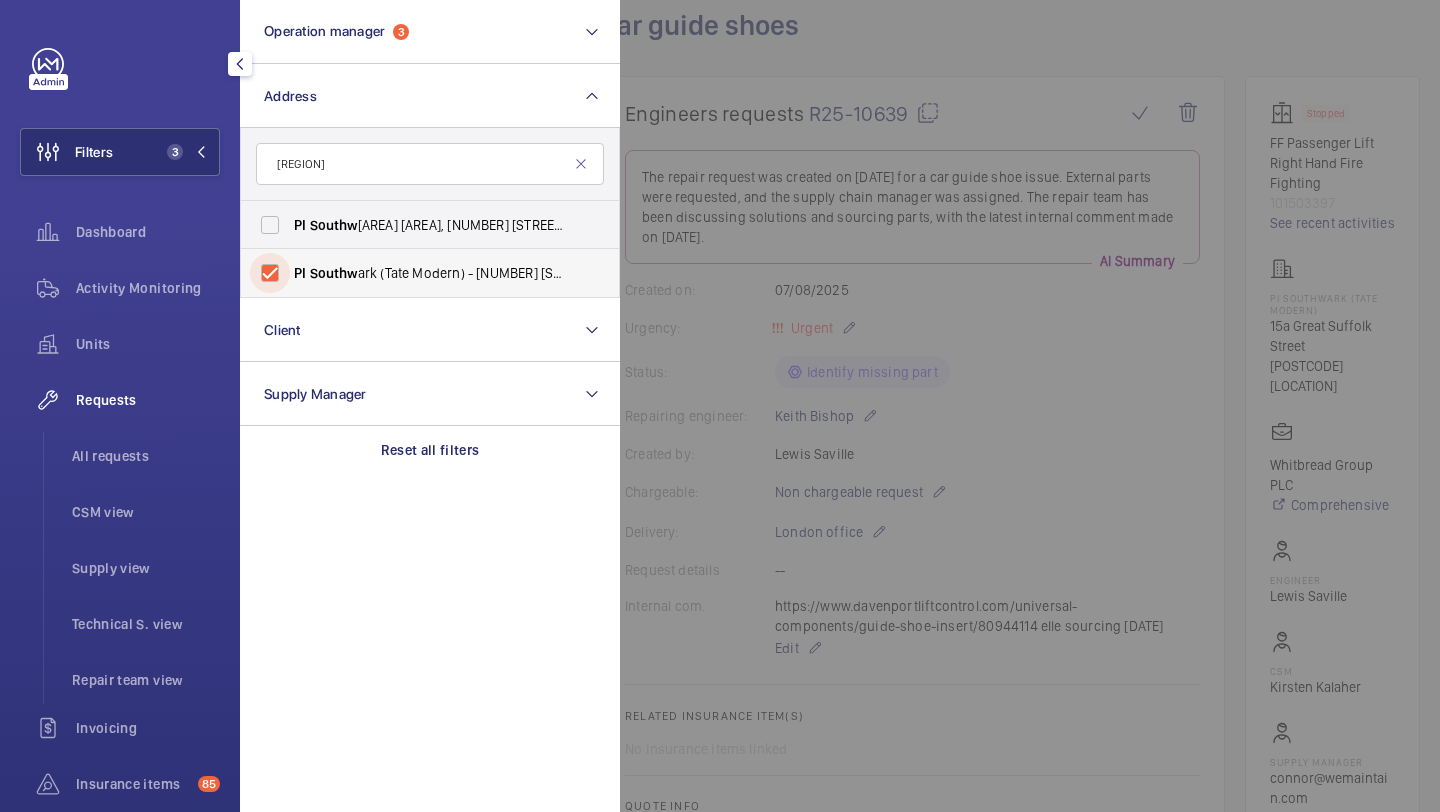 checkbox on "true" 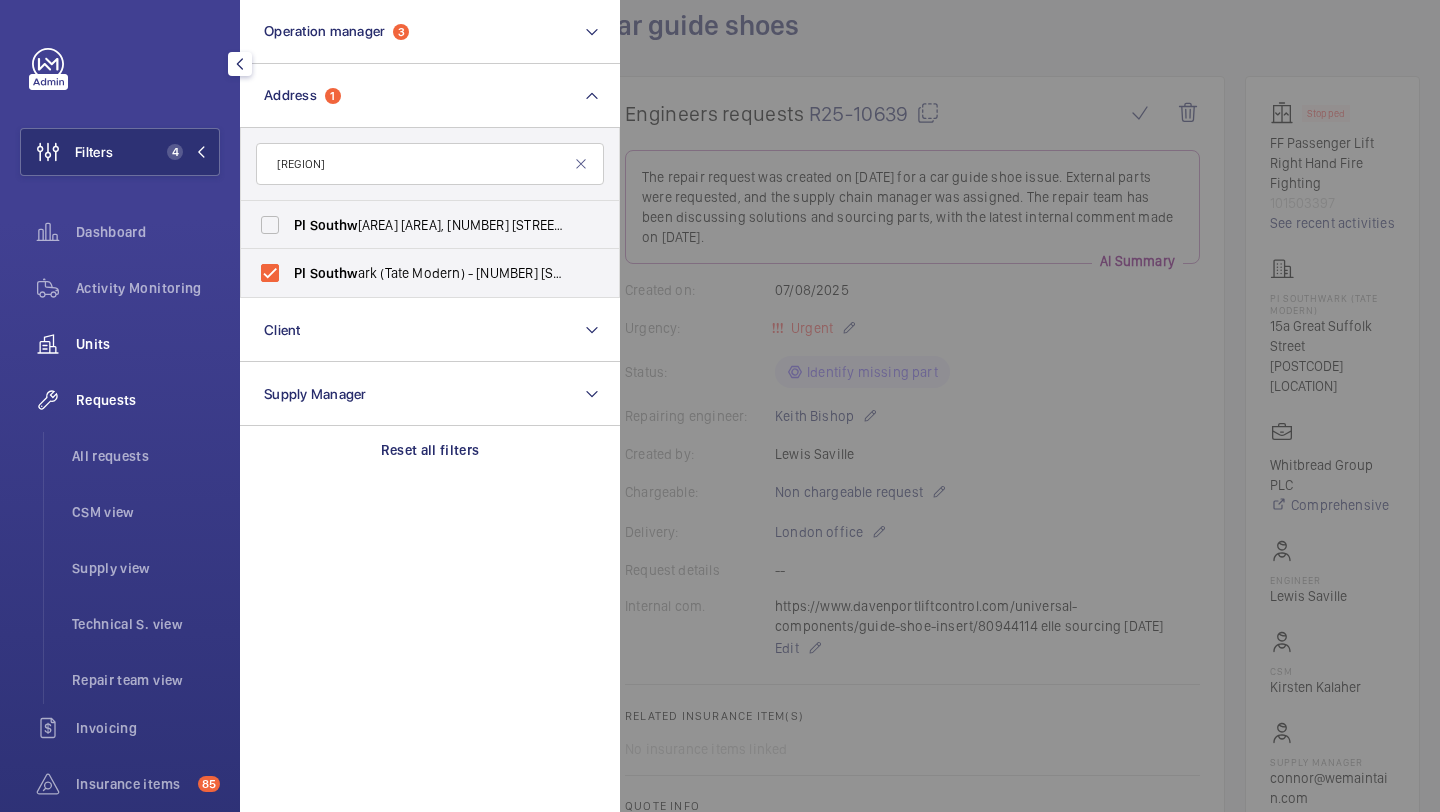click on "Units" 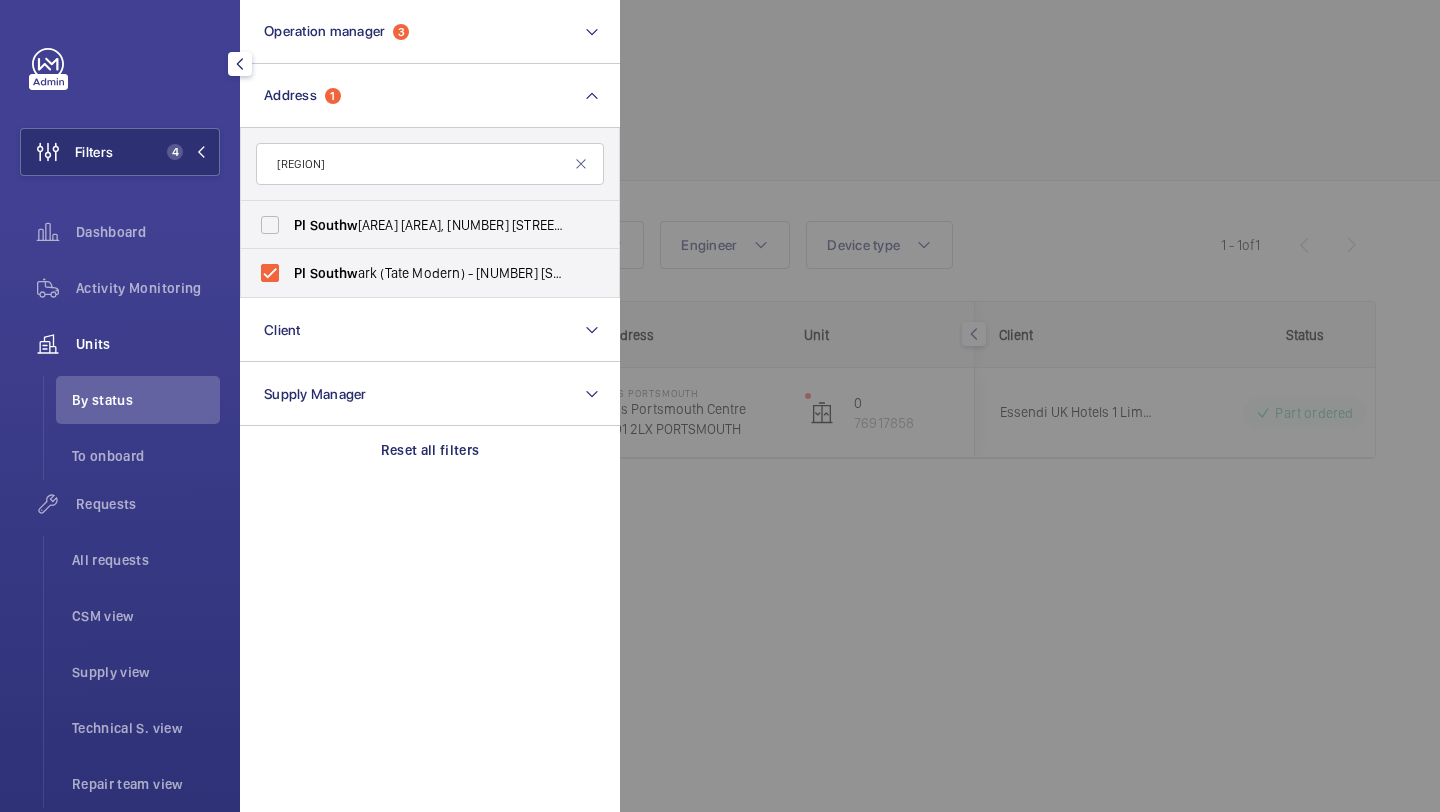 click 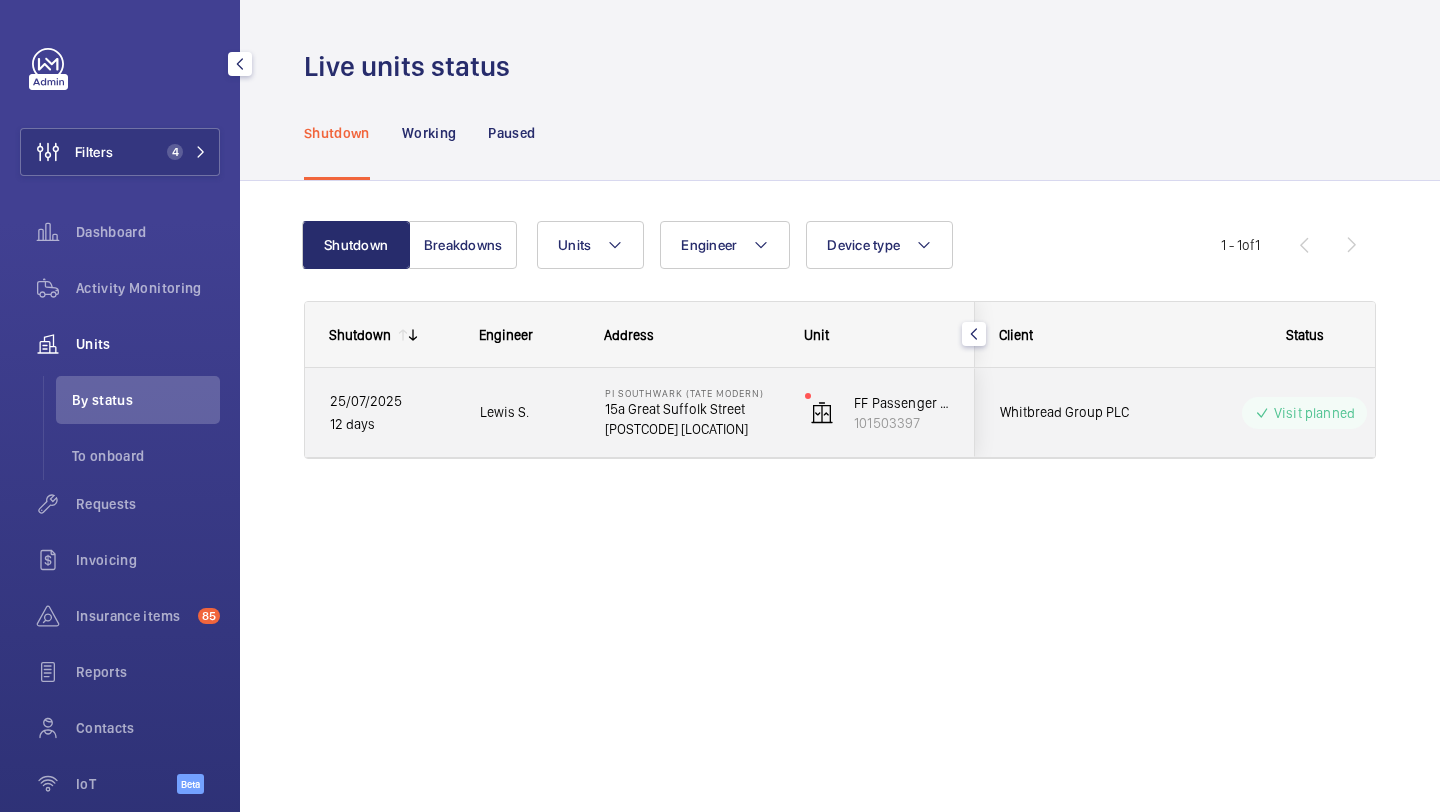 click on "Whitbread Group PLC" 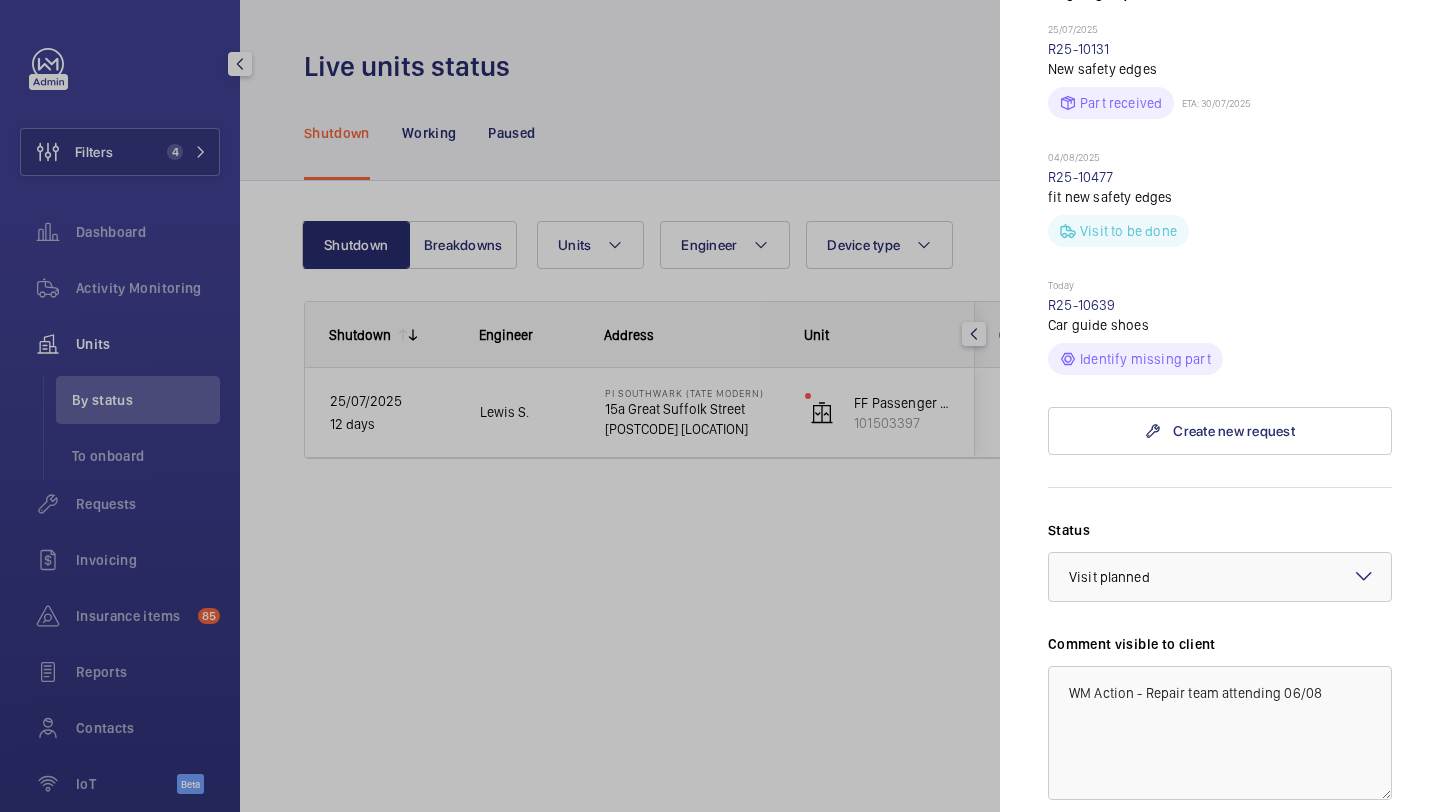 scroll, scrollTop: 645, scrollLeft: 0, axis: vertical 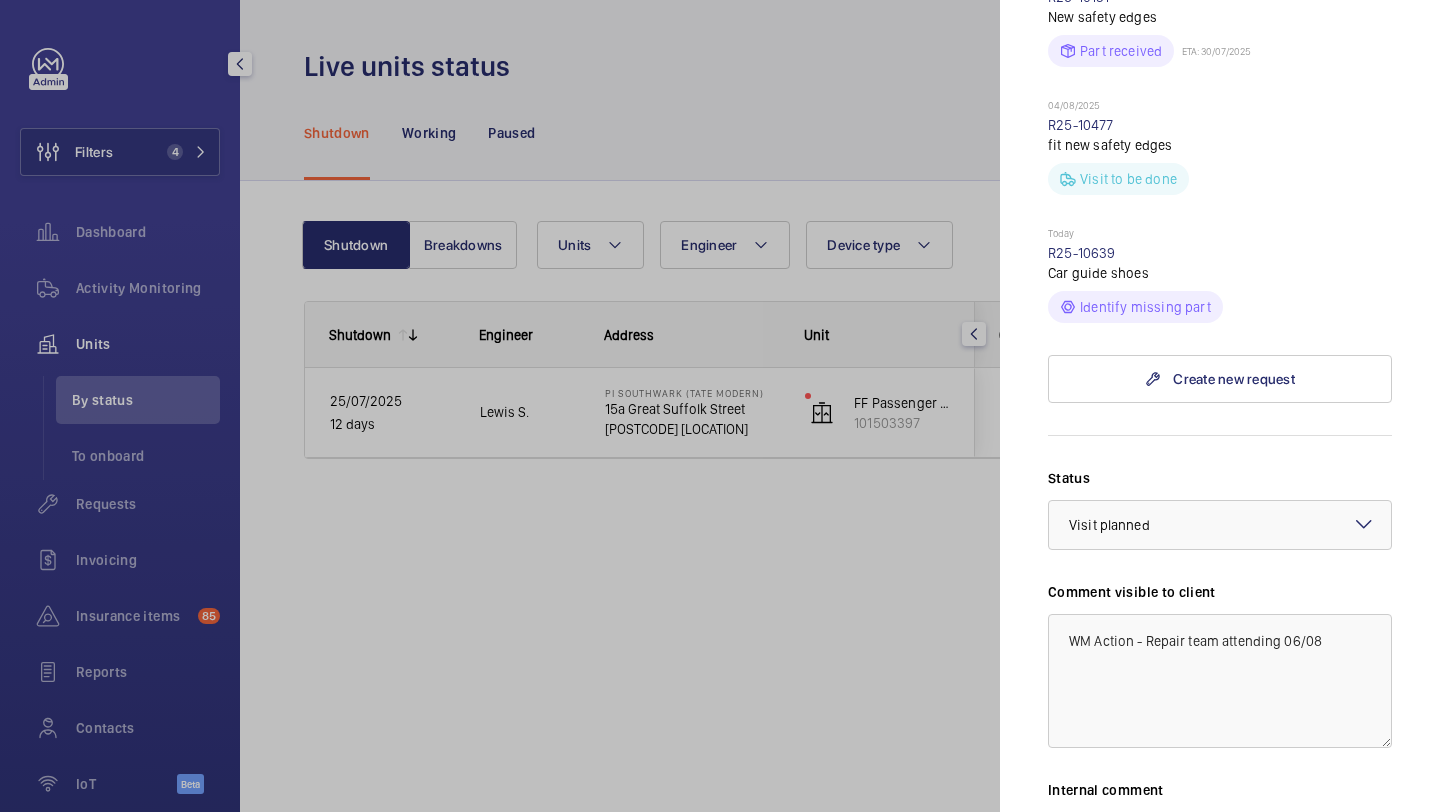 click on "Status Select a status × Visit planned ×" 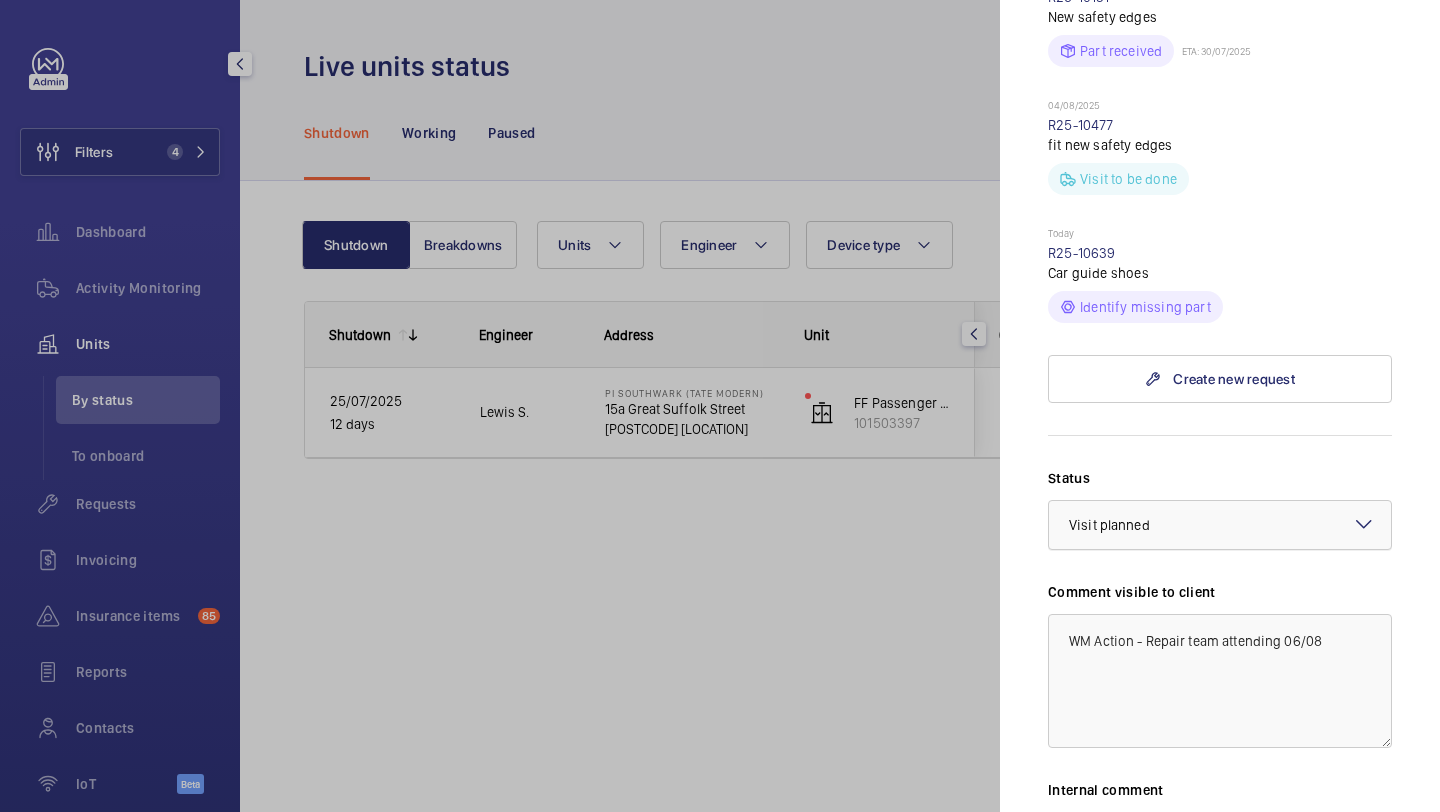 click on "Visit planned" 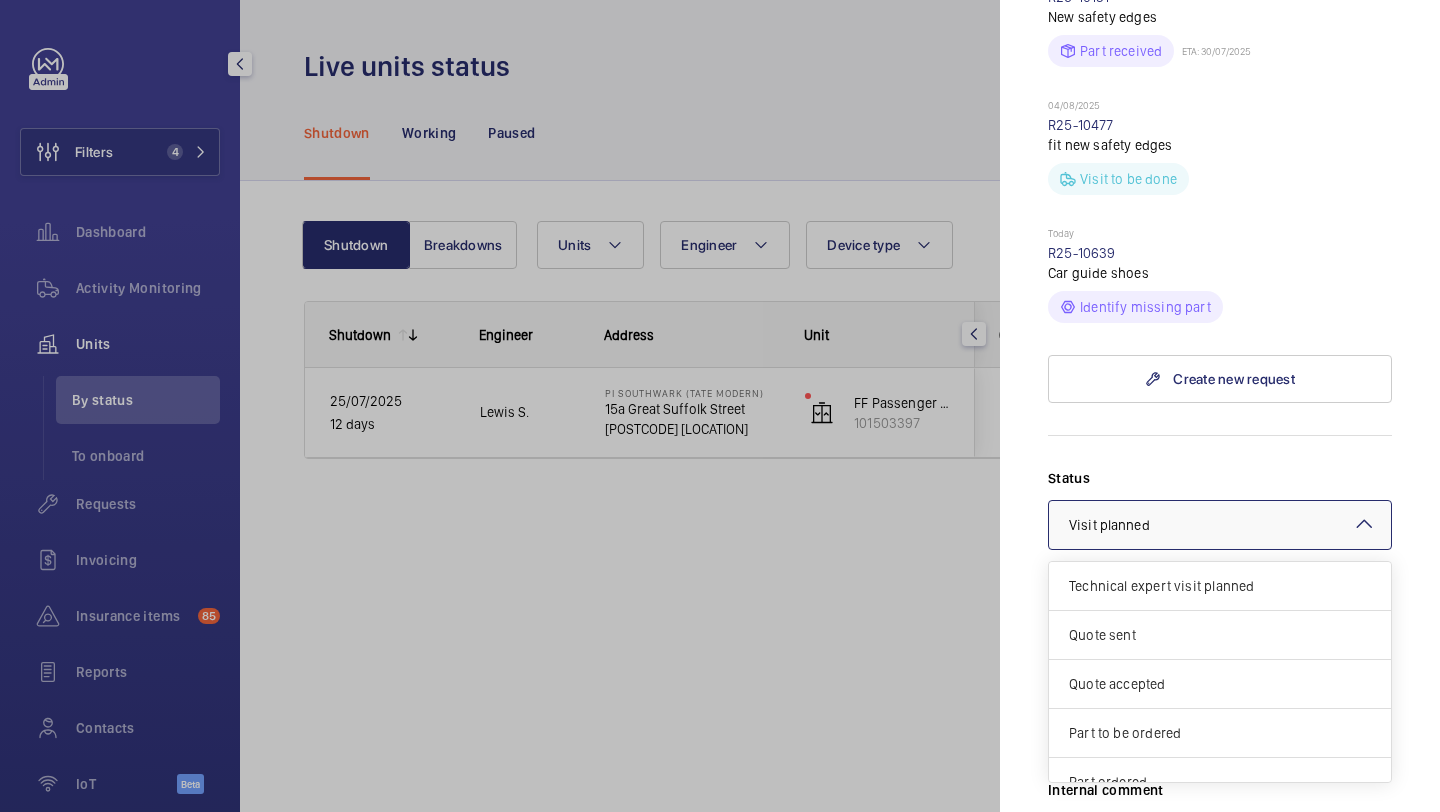 scroll, scrollTop: 171, scrollLeft: 0, axis: vertical 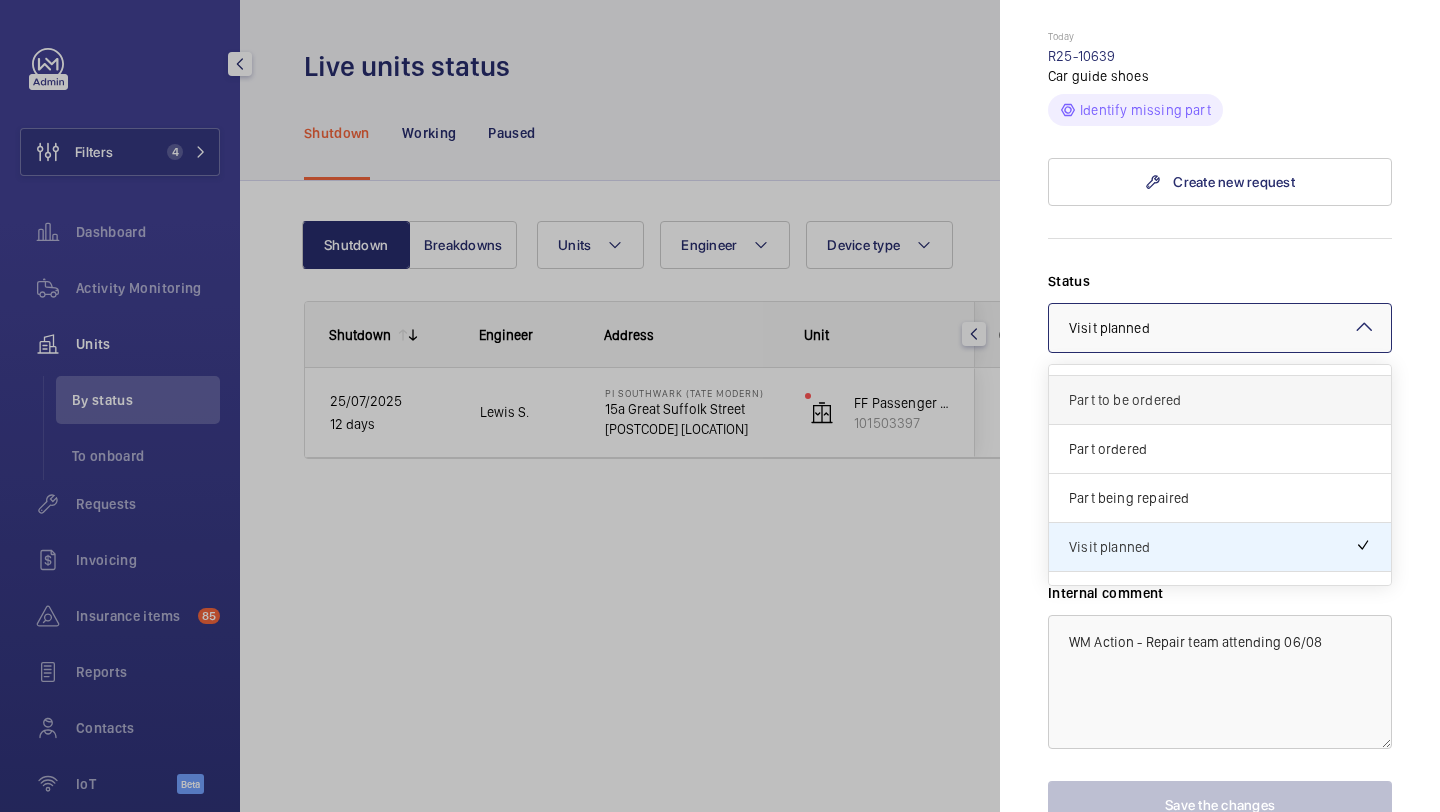 click on "Part to be ordered" at bounding box center [1220, 400] 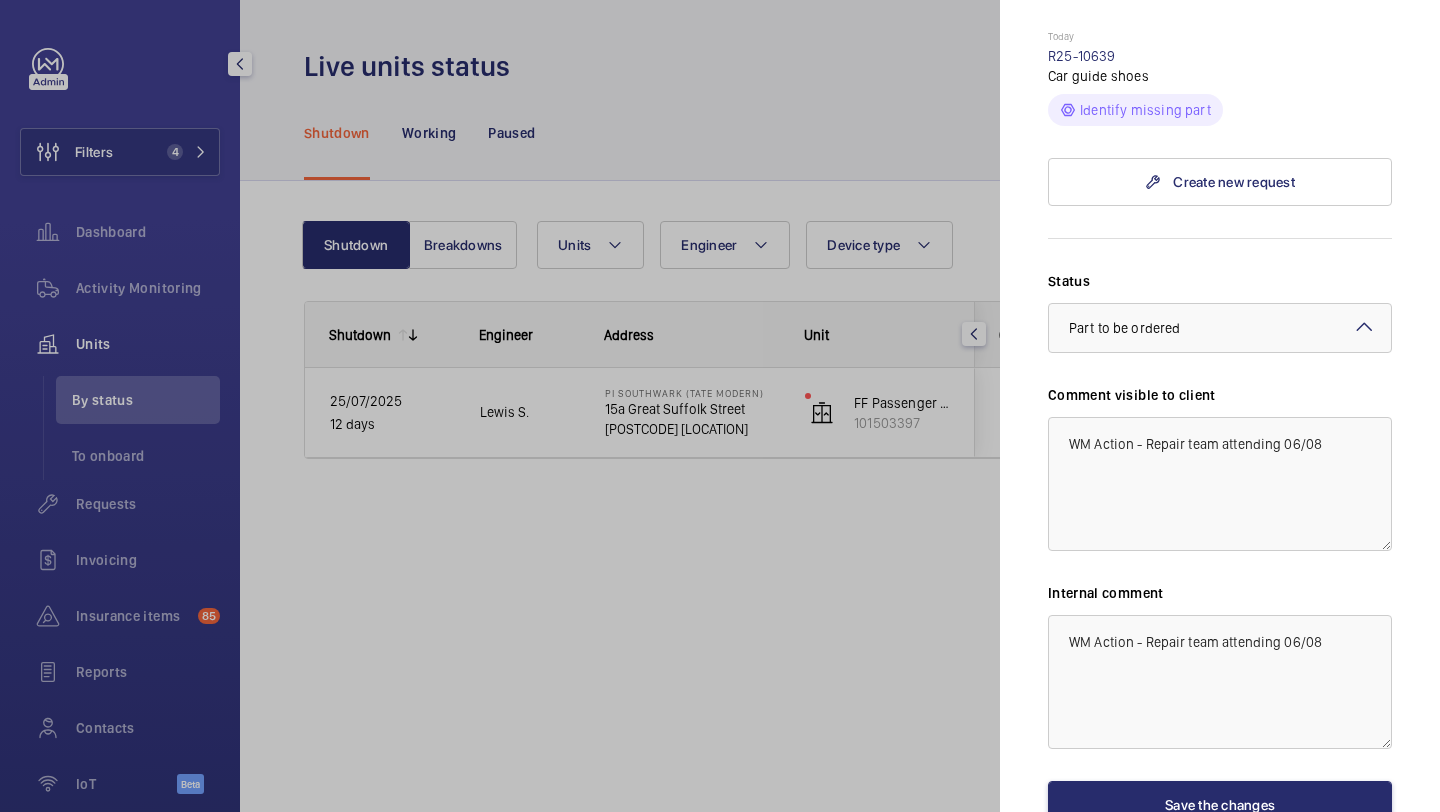 scroll, scrollTop: 897, scrollLeft: 0, axis: vertical 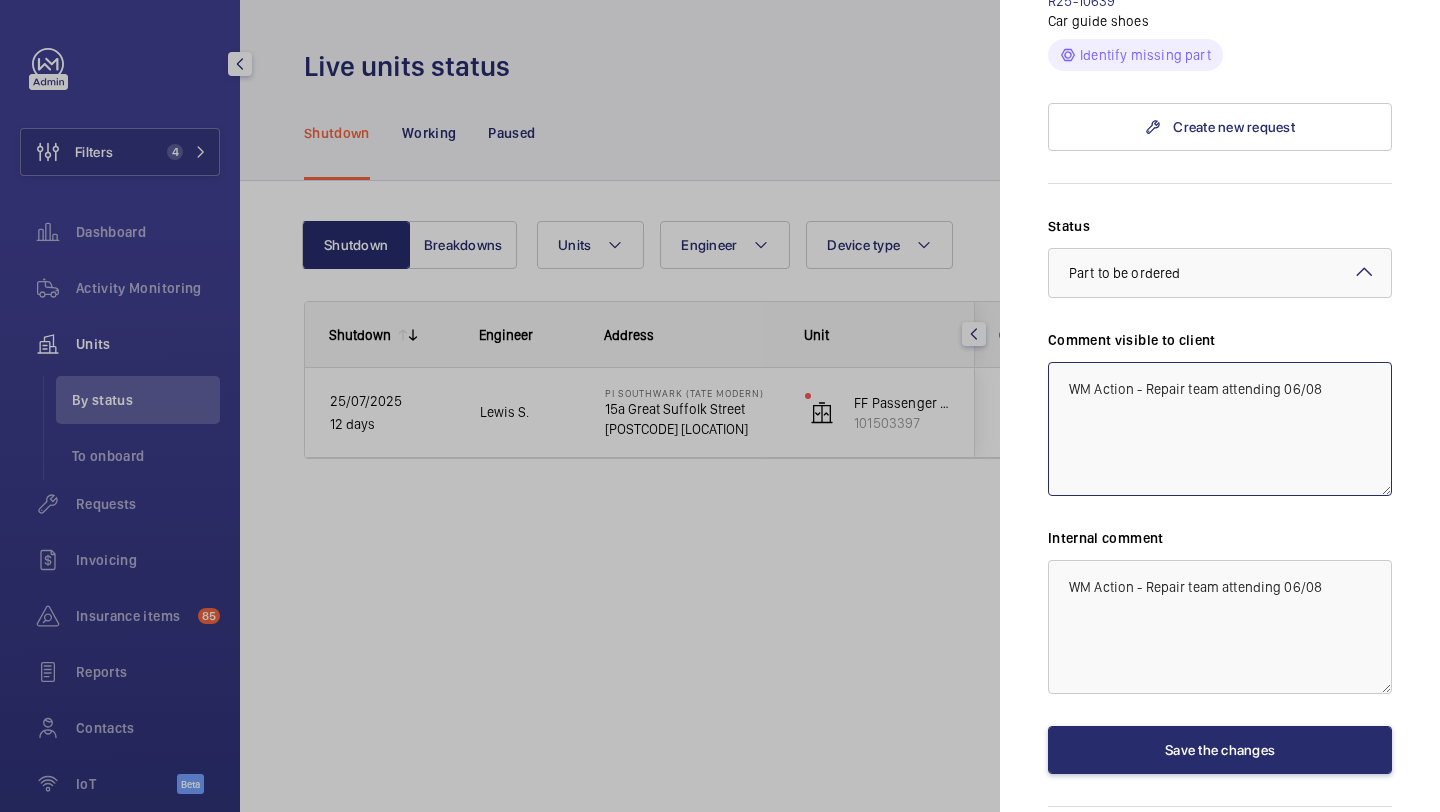 click on "WM Action - Repair team attending 06/08" 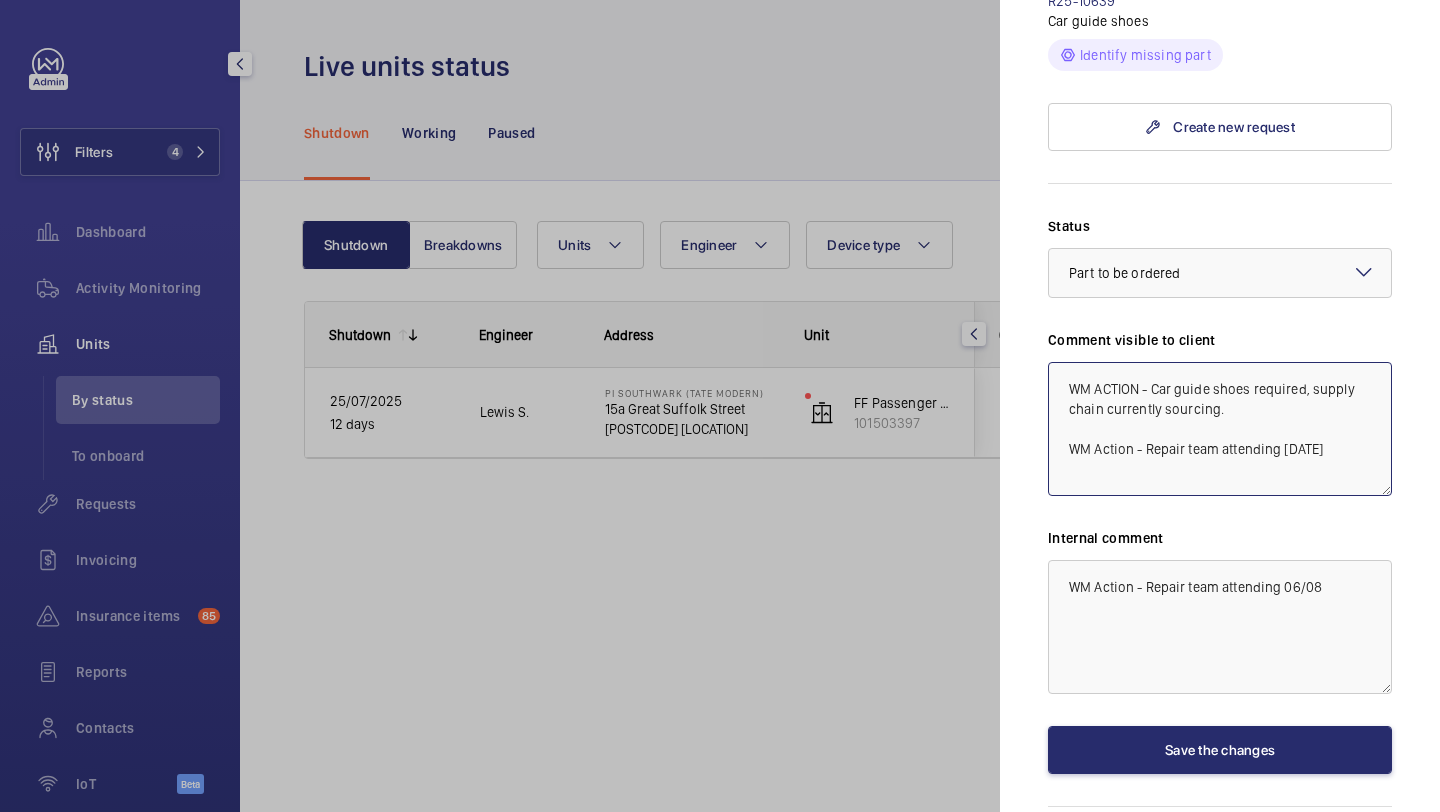 drag, startPoint x: 1238, startPoint y: 427, endPoint x: 1066, endPoint y: 369, distance: 181.51584 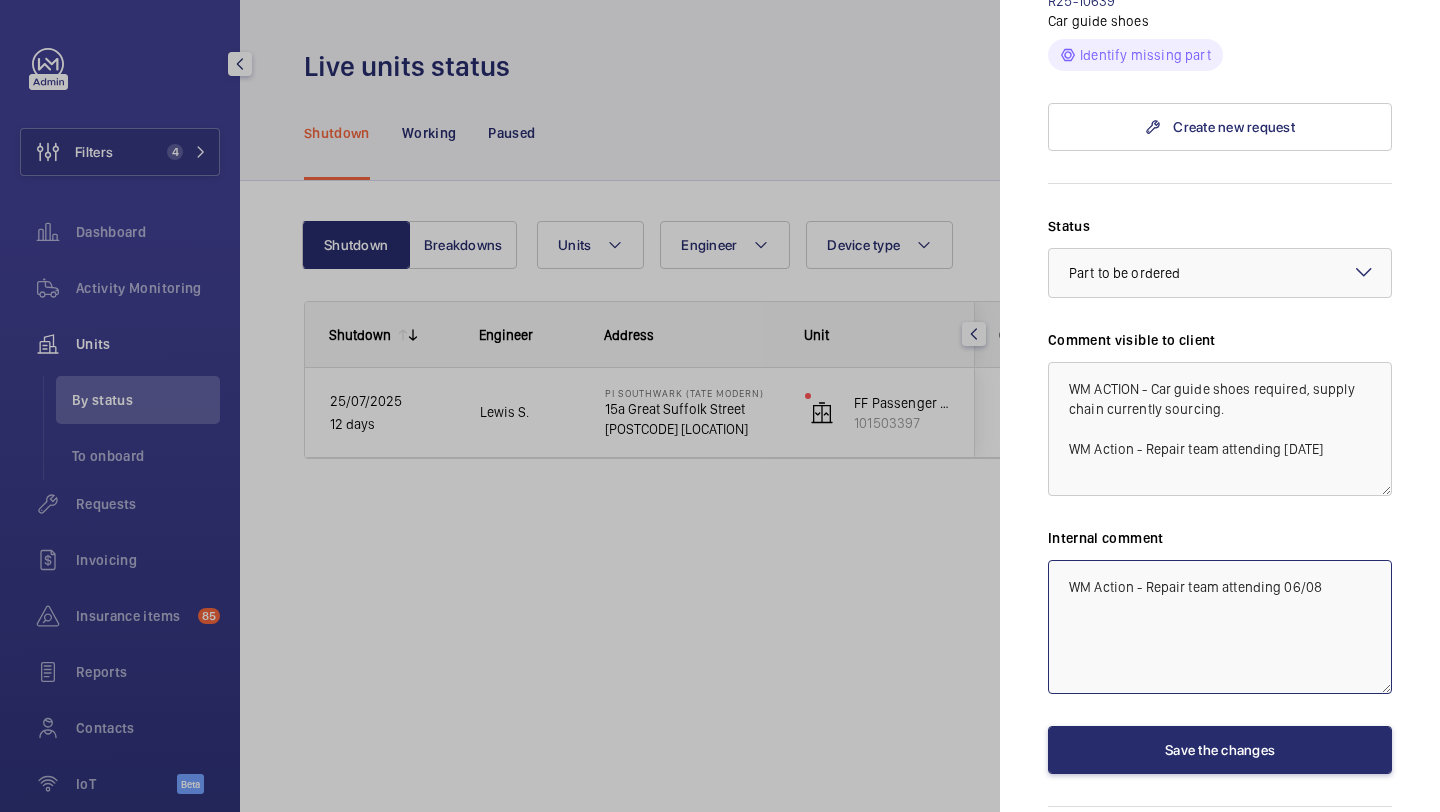click on "WM Action - Repair team attending 06/08" 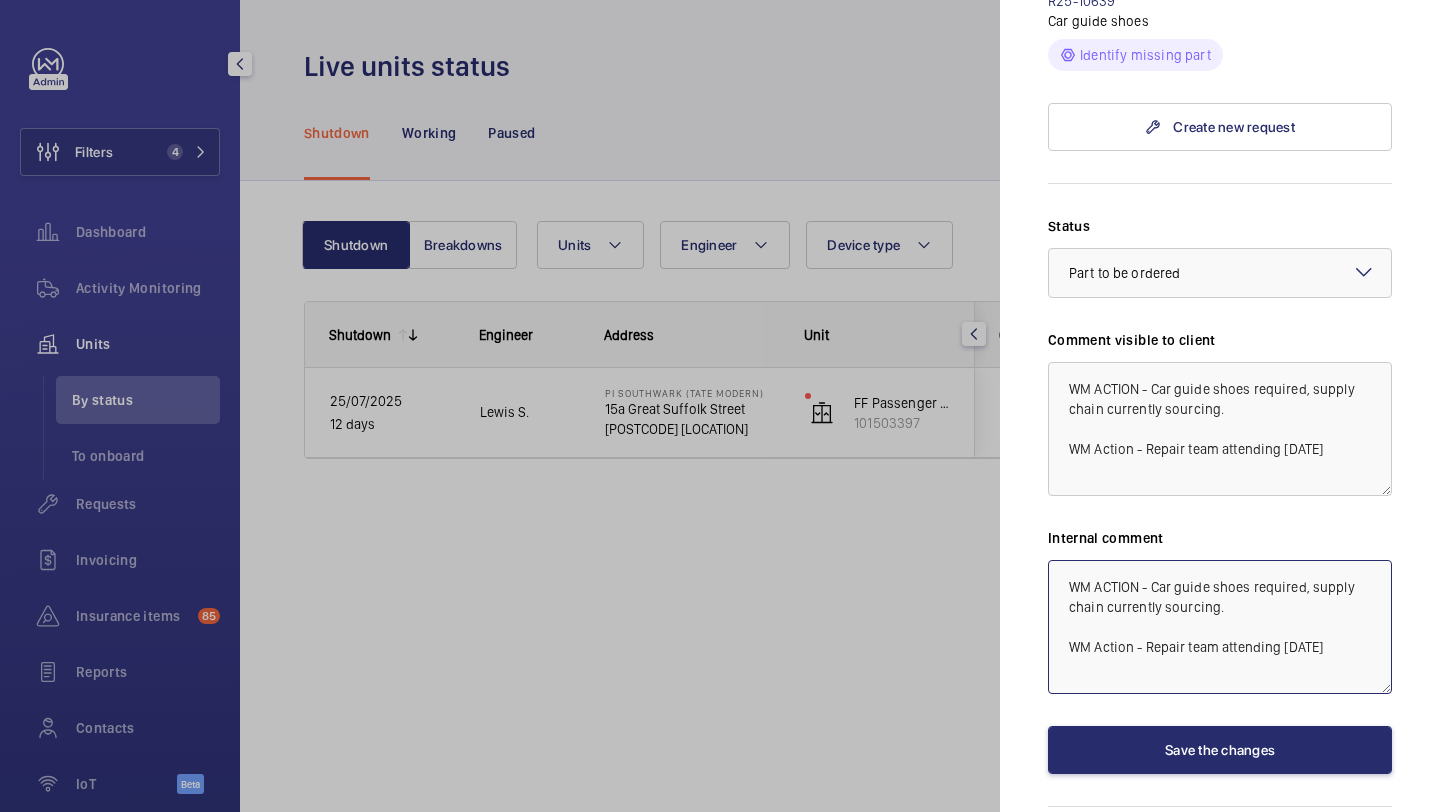 click on "WM ACTION - Car guide shoes required, supply chain currently sourcing.
WM Action - Repair team attending 06/08" 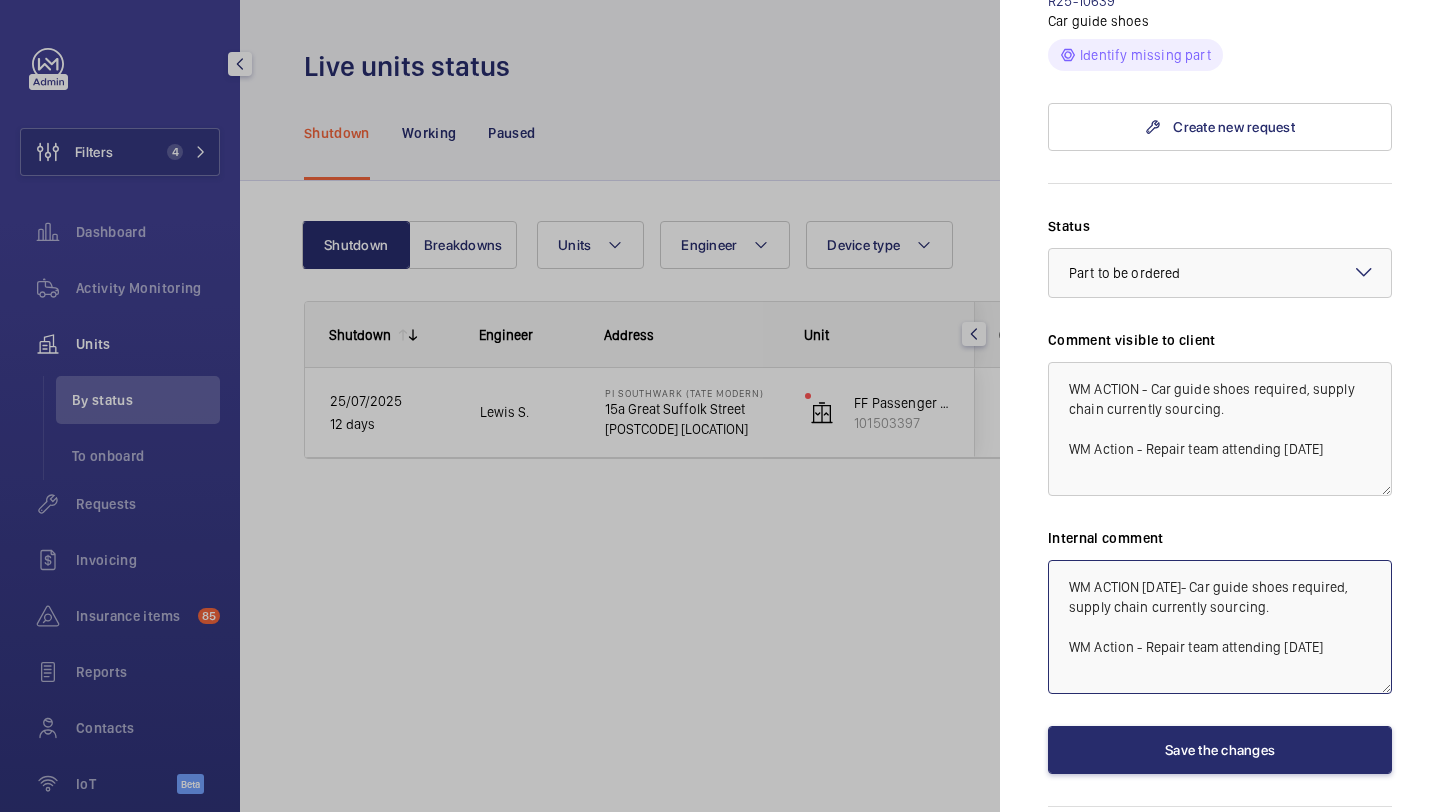 click on "WM ACTION 07.08- Car guide shoes required, supply chain currently sourcing.
WM Action - Repair team attending 06/08" 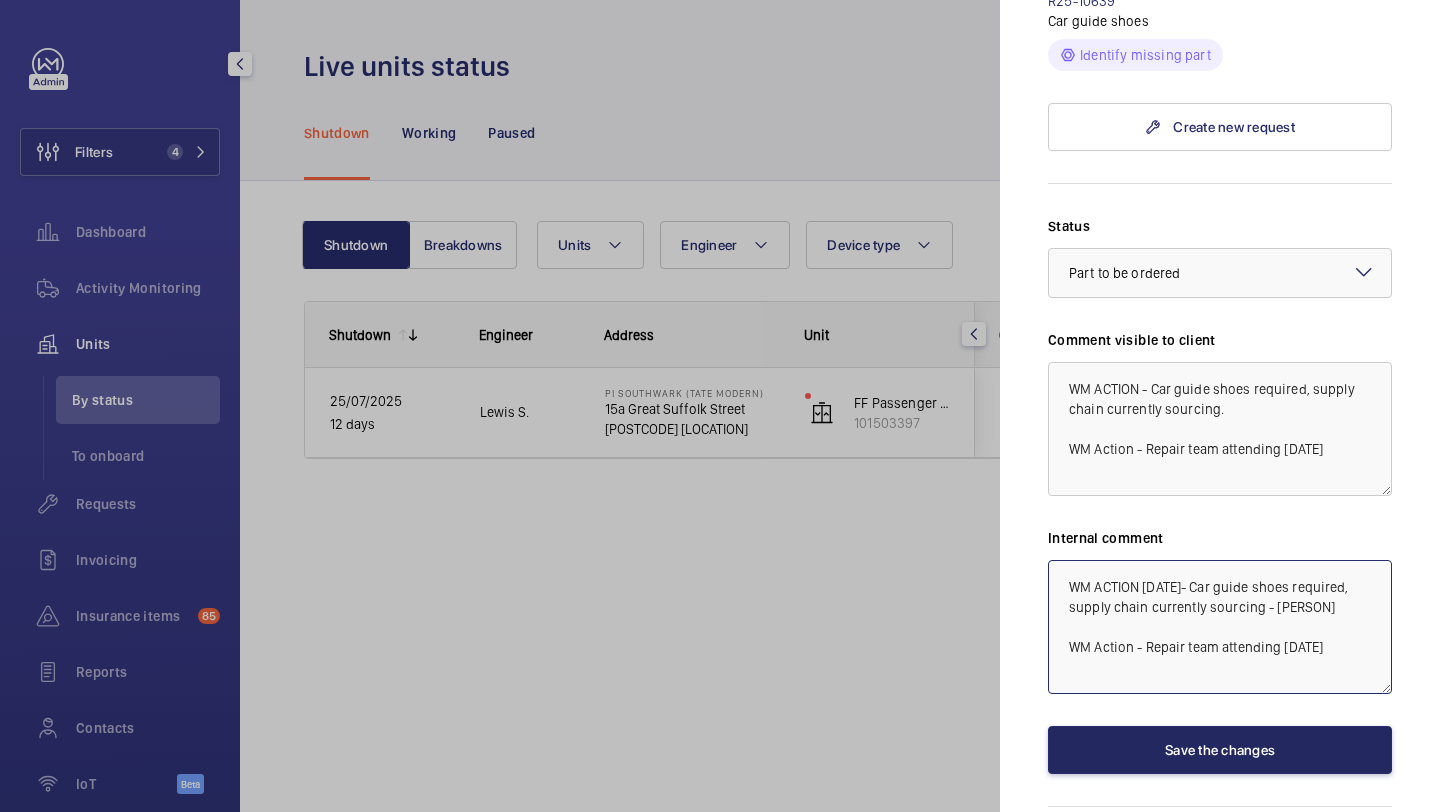 type on "WM ACTION 07.08- Car guide shoes required, supply chain currently sourcing - Elle
WM Action - Repair team attending 06/08" 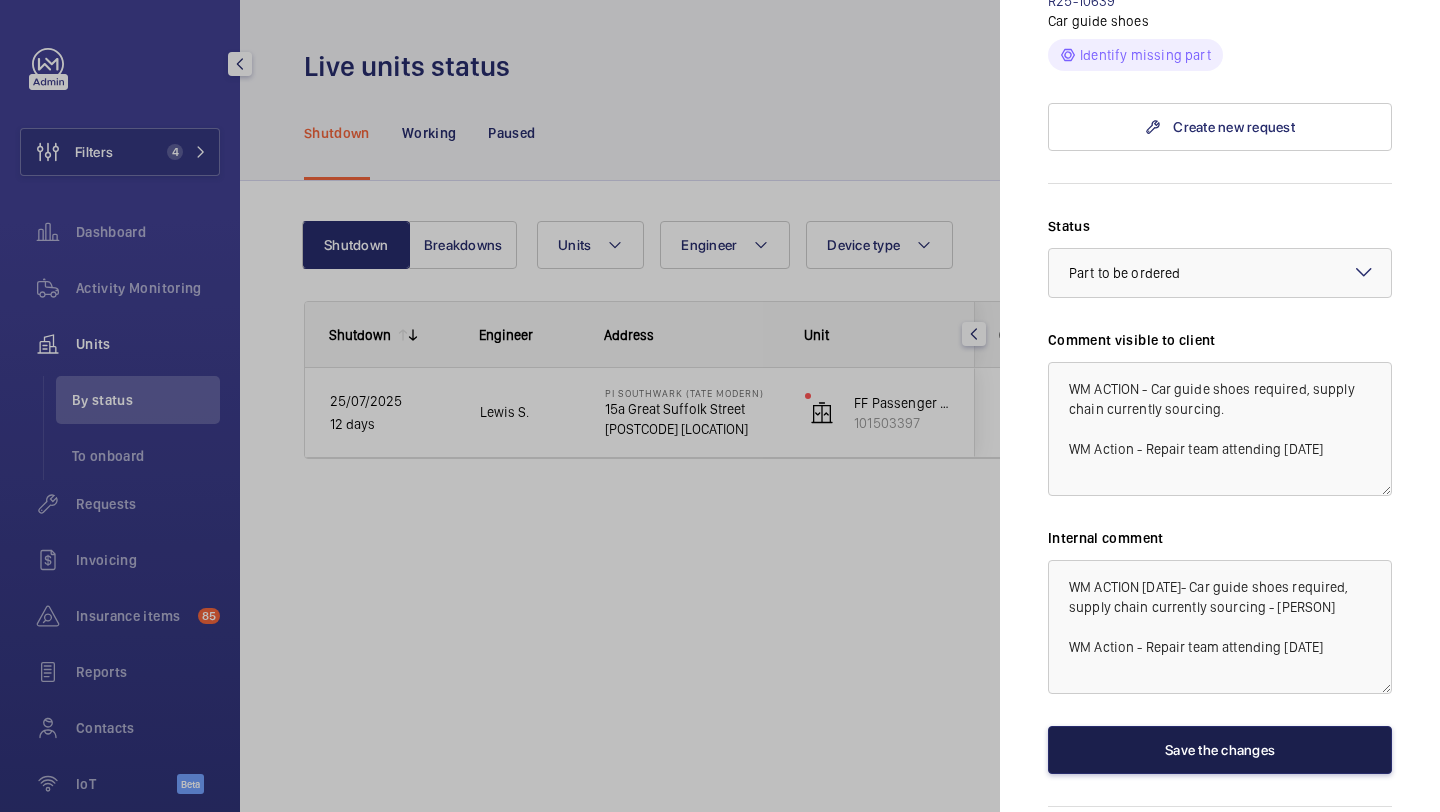 click on "Save the changes" 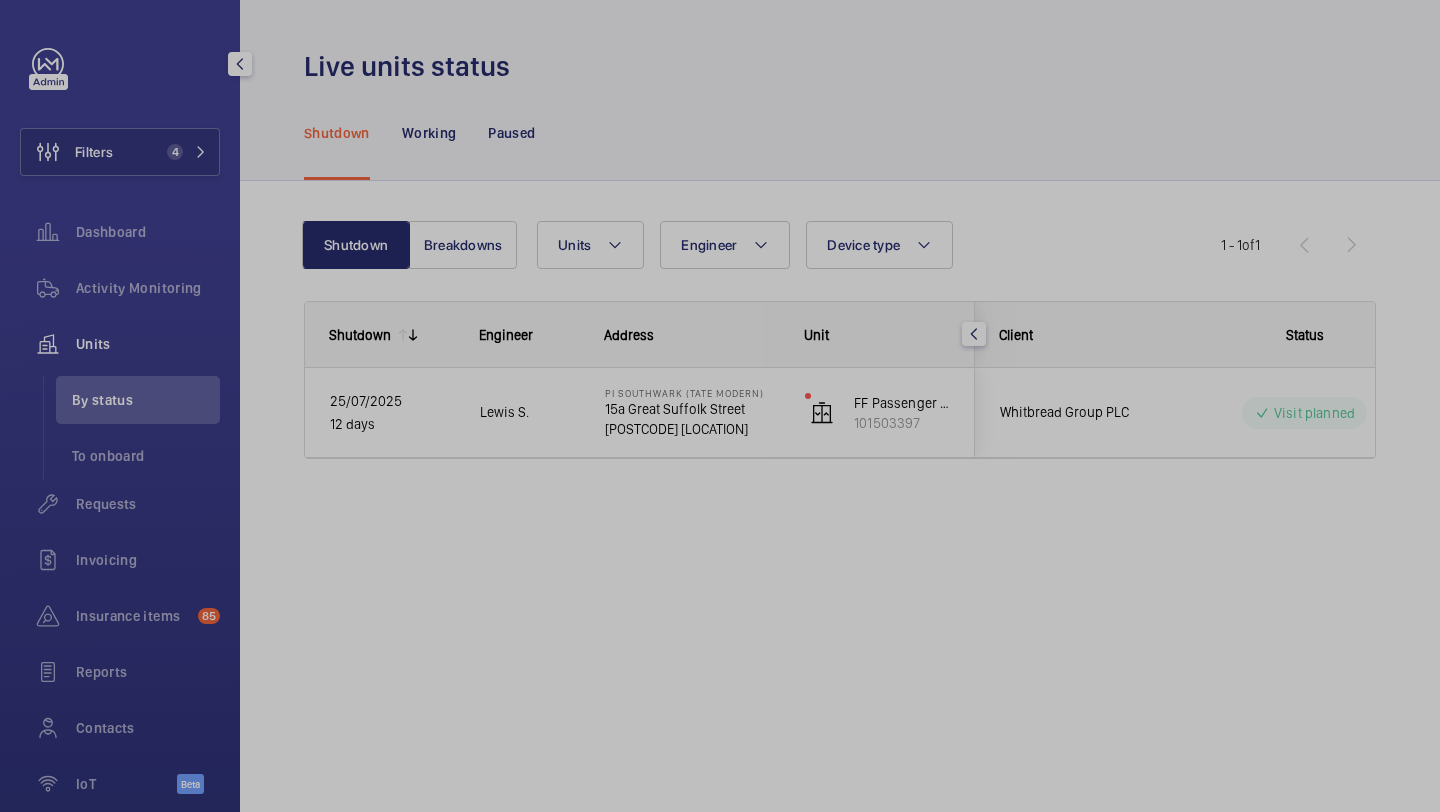 scroll, scrollTop: 0, scrollLeft: 0, axis: both 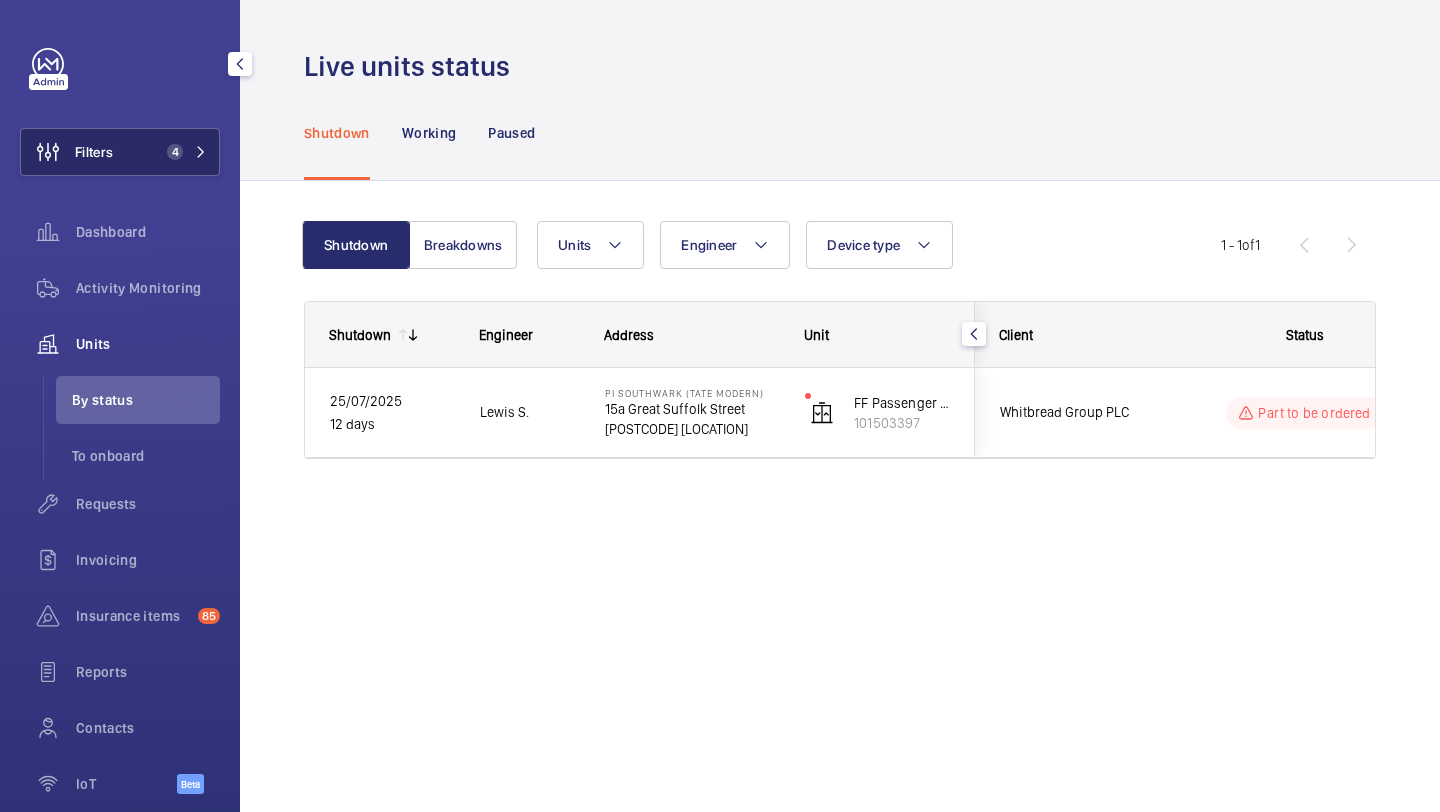 click on "4" 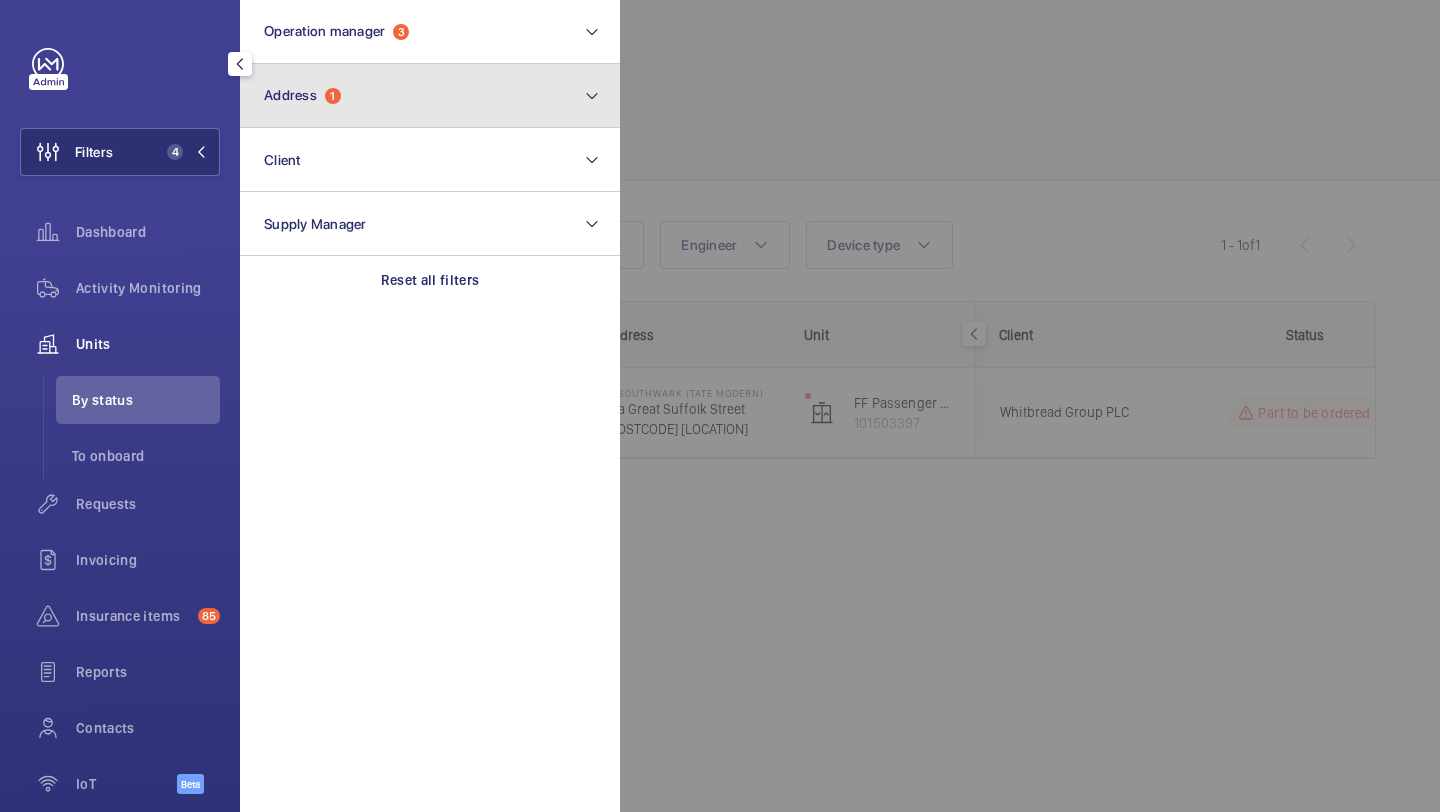 click on "Address  1" 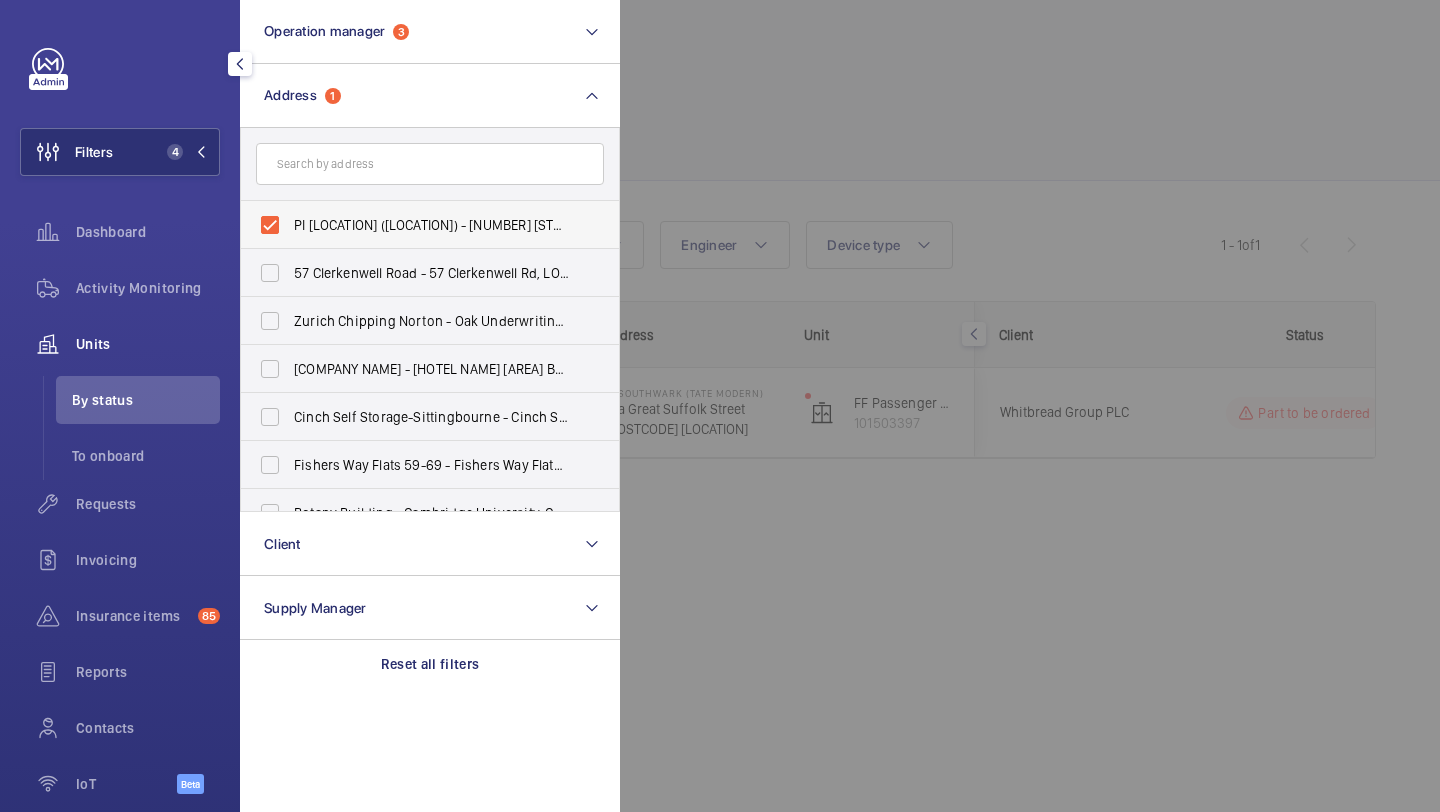 click on "PI Southwark (Tate Modern) - 15a Great Suffolk Street, SOUTHWARK SE1 0FL" at bounding box center [431, 225] 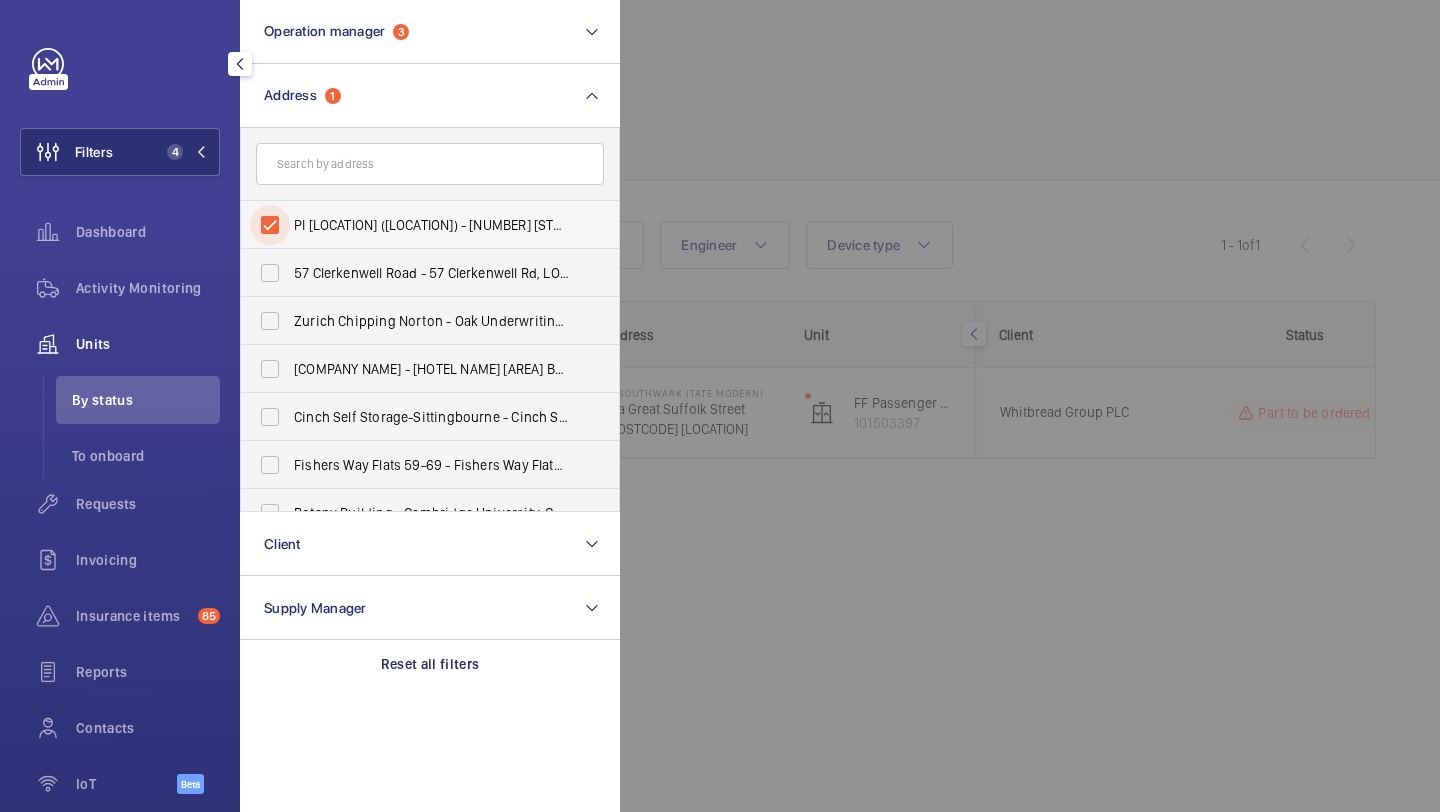 click on "PI Southwark (Tate Modern) - 15a Great Suffolk Street, SOUTHWARK SE1 0FL" at bounding box center [270, 225] 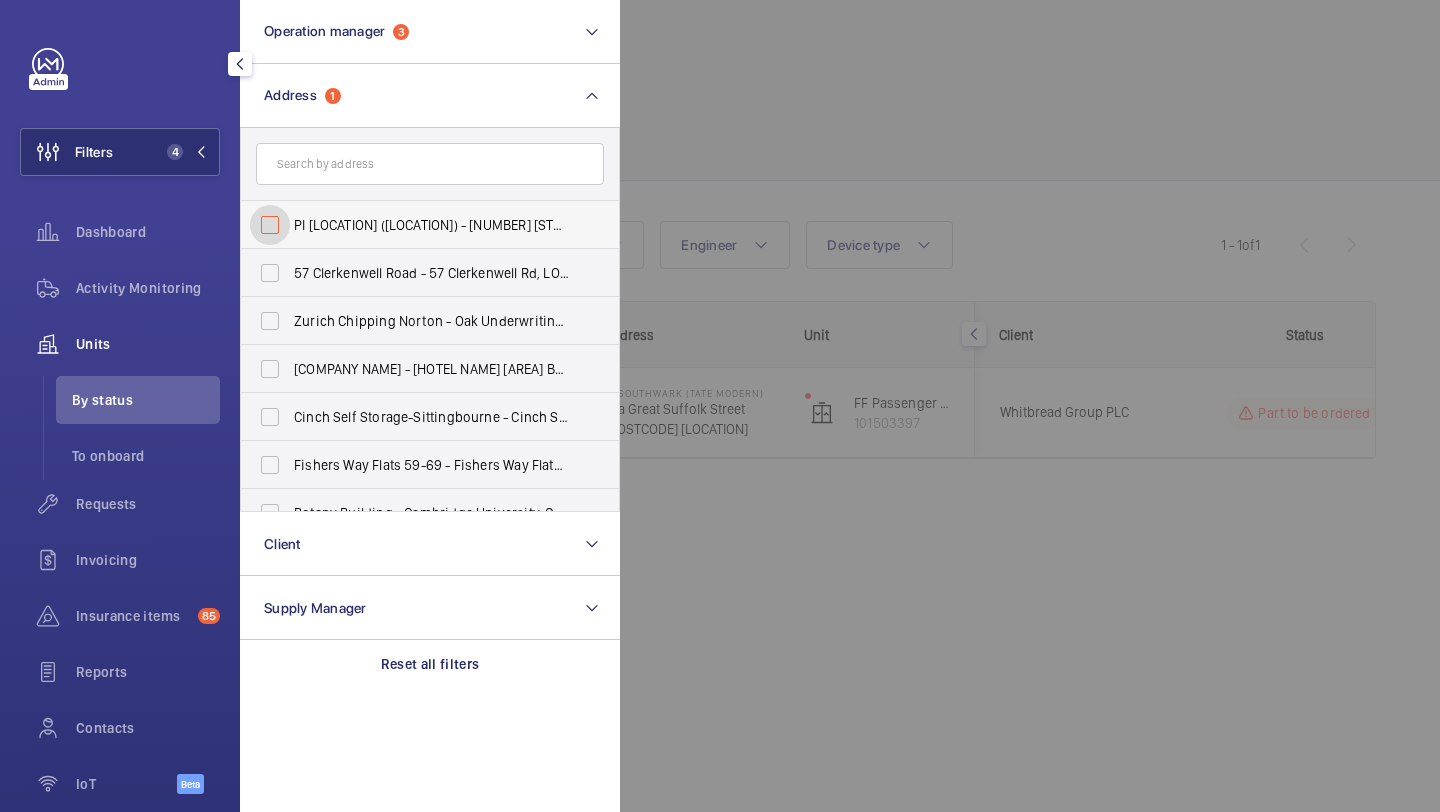 checkbox on "false" 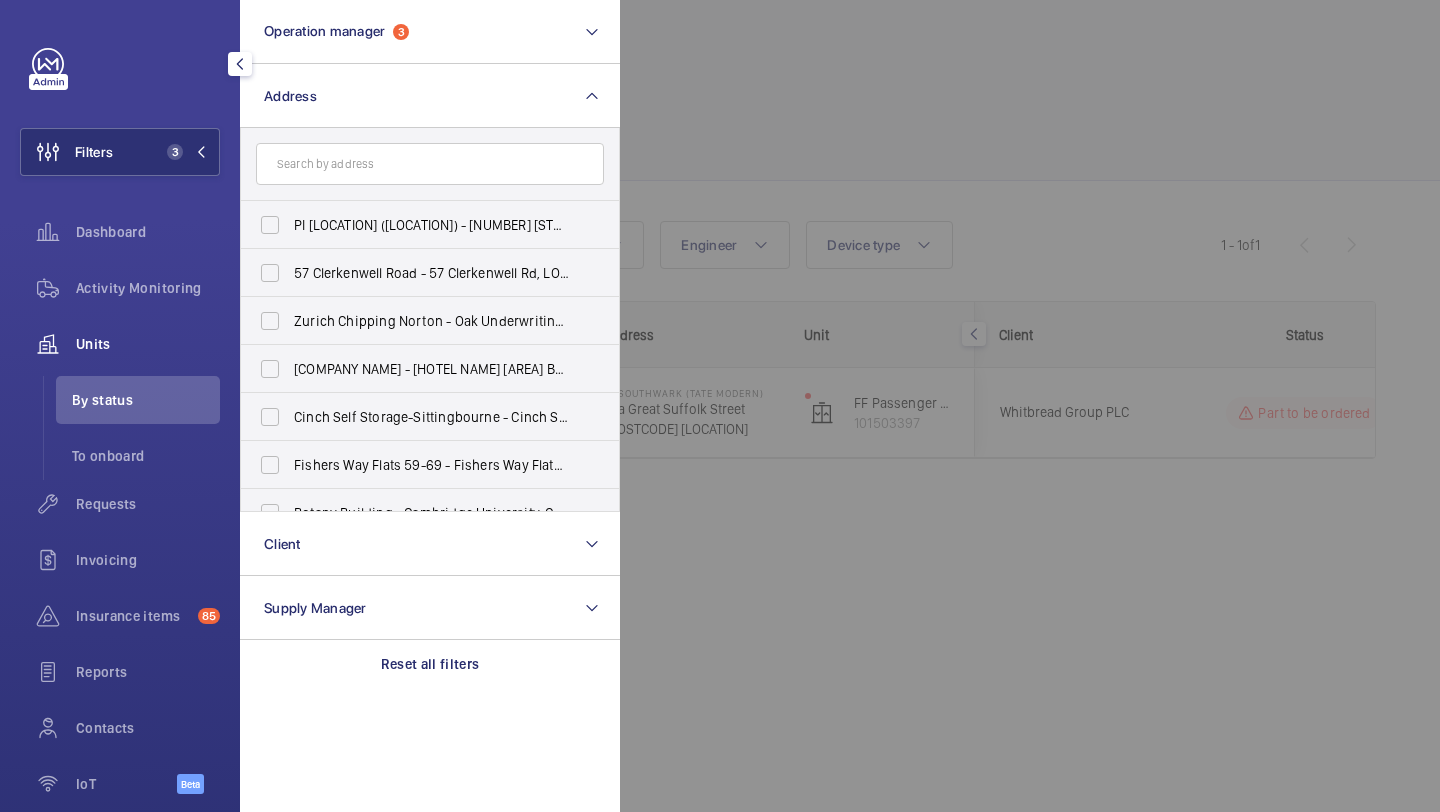 click 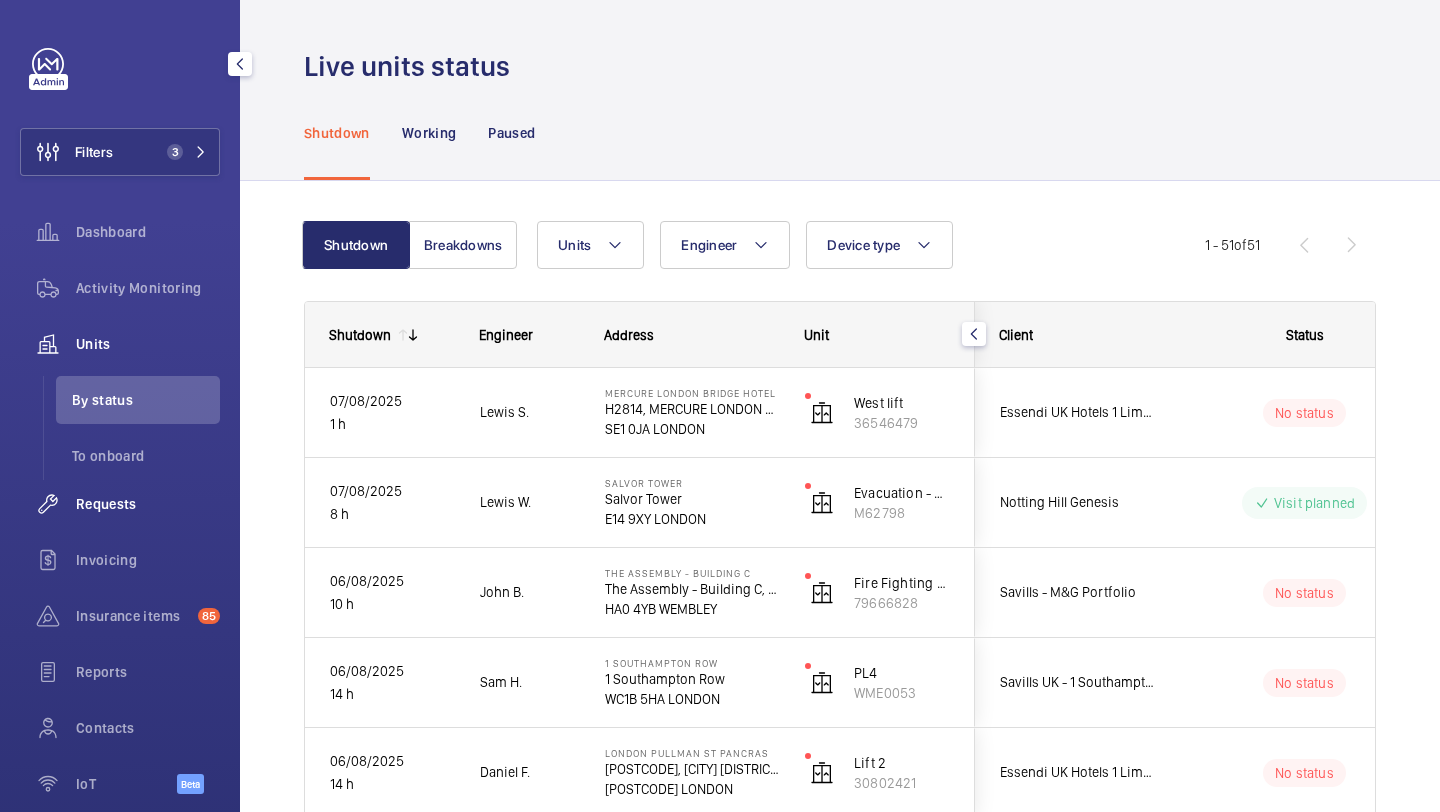 click on "Requests" 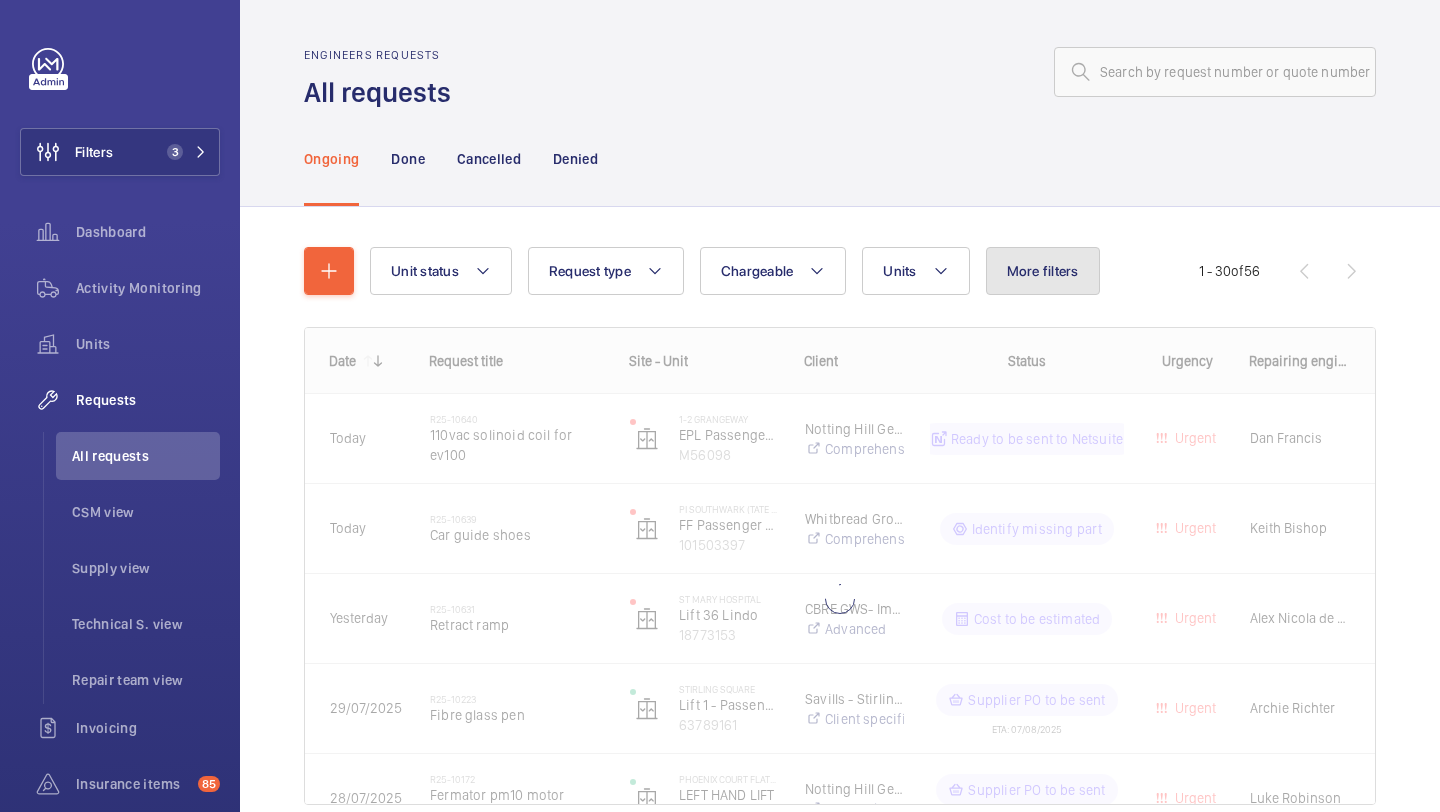 click on "More filters" 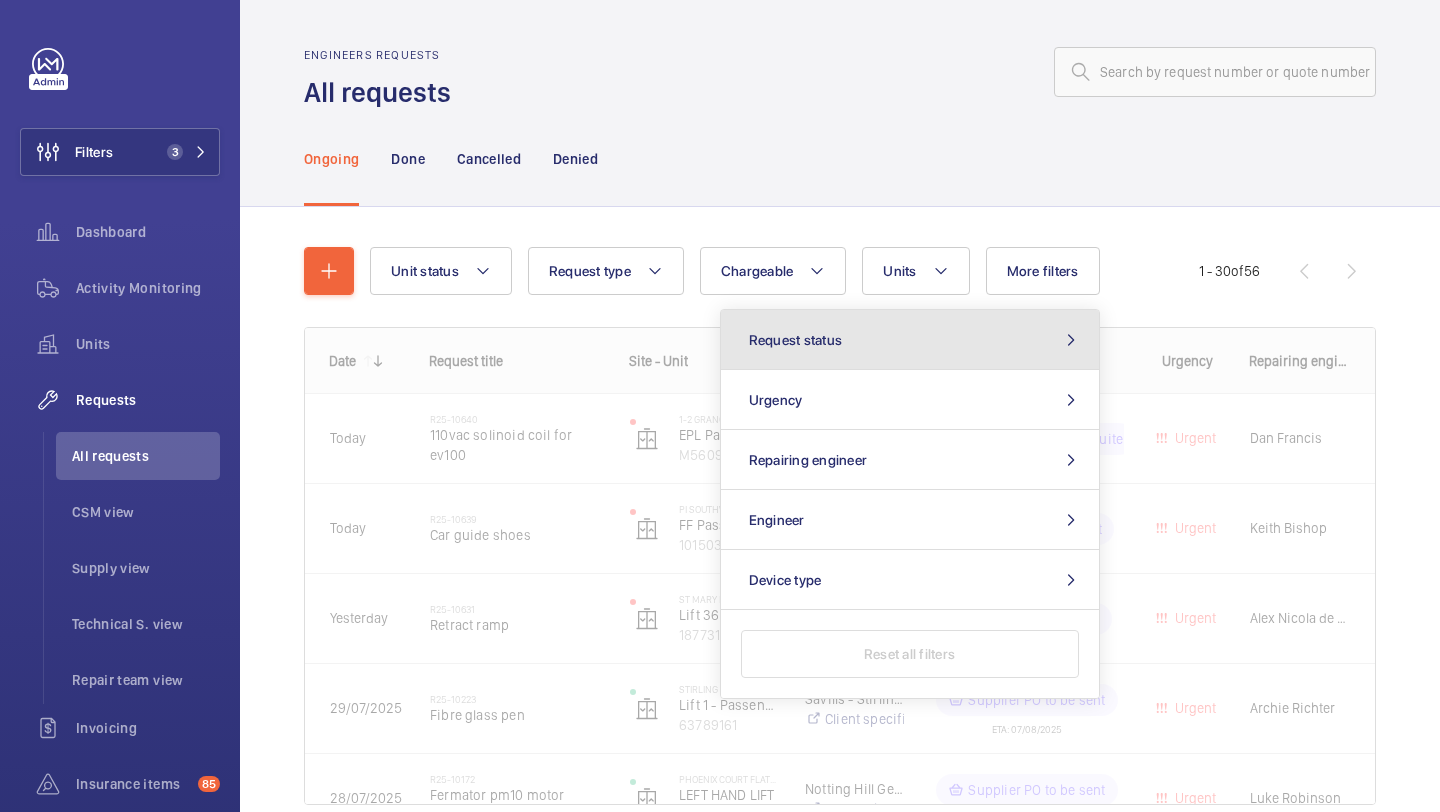 click on "Request status" 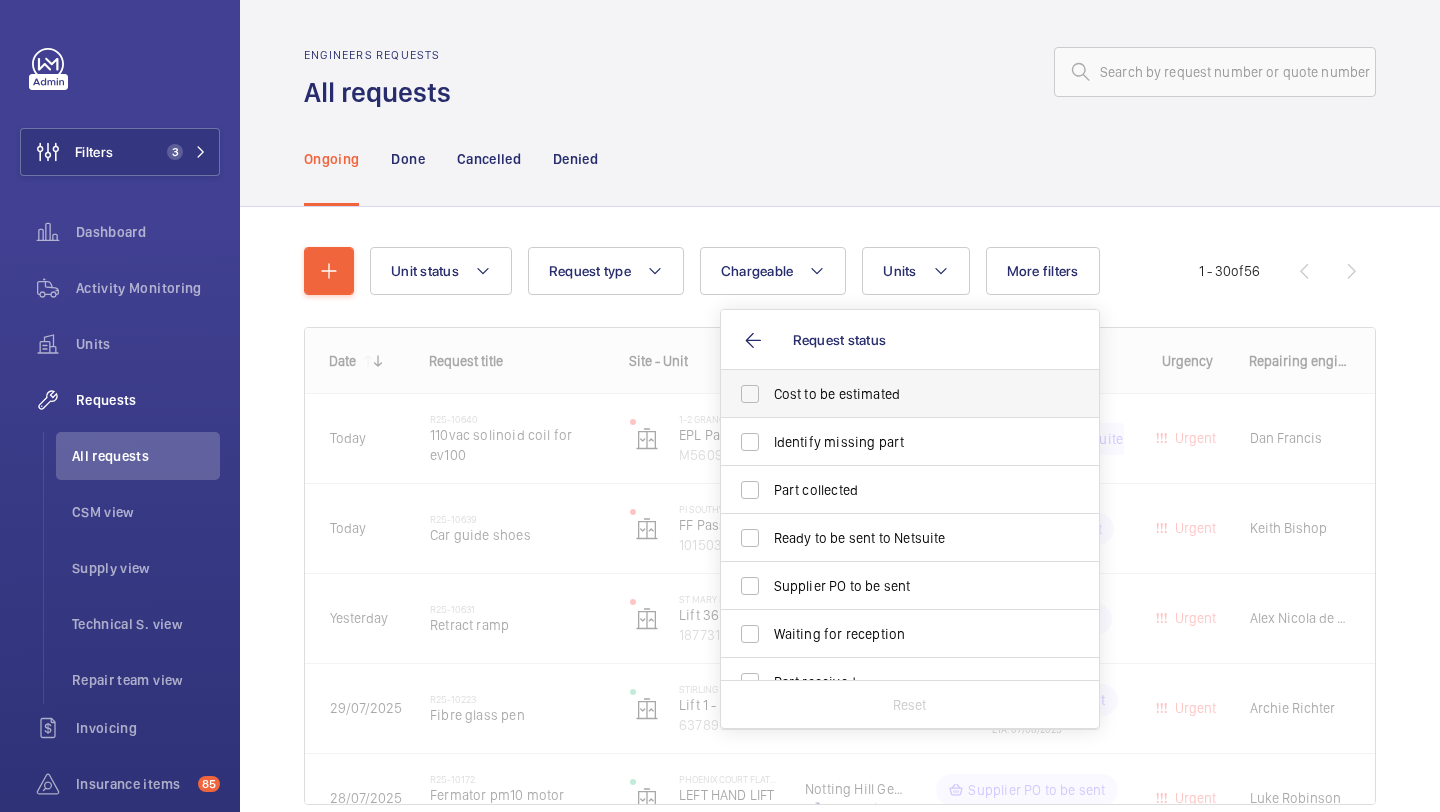 drag, startPoint x: 935, startPoint y: 393, endPoint x: 933, endPoint y: 404, distance: 11.18034 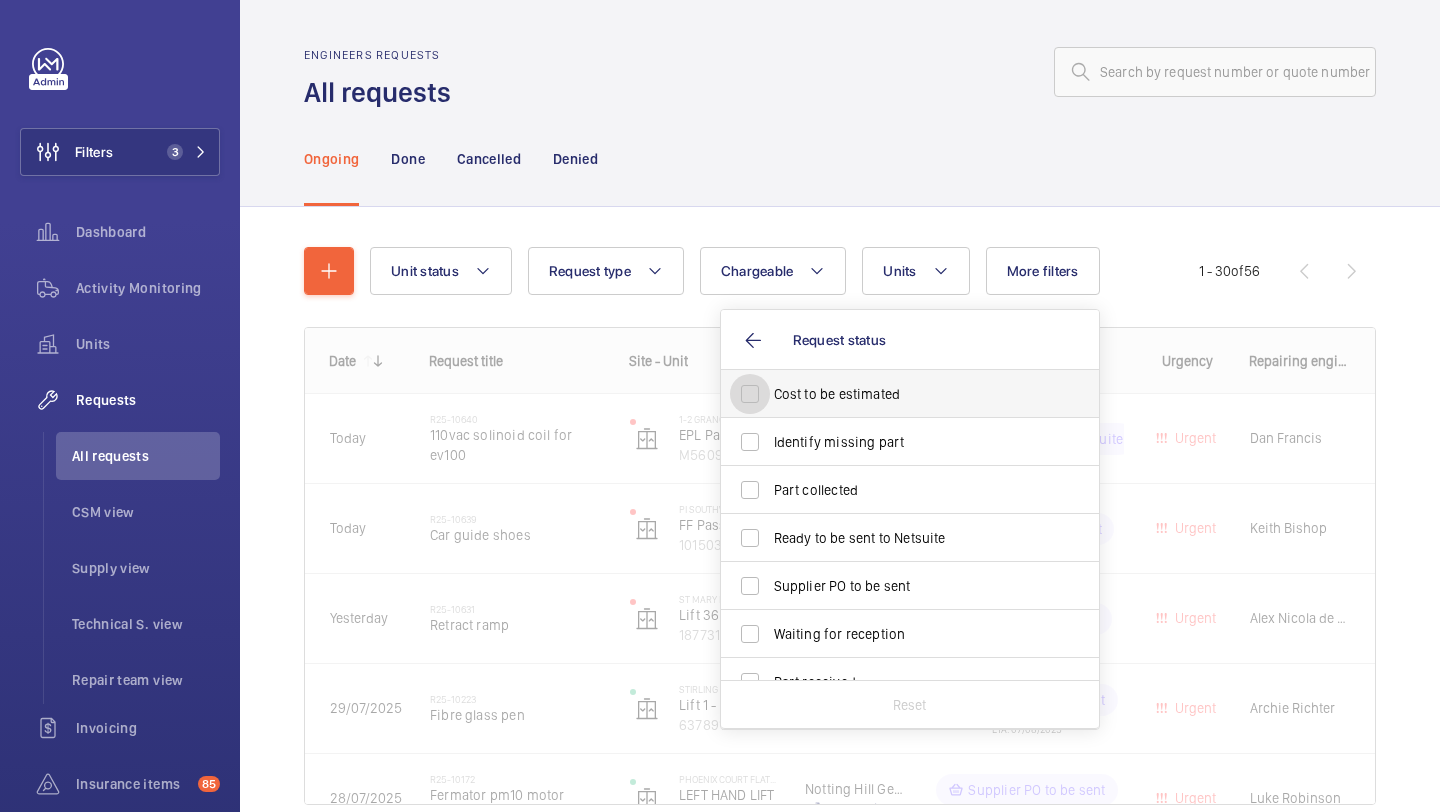 click on "Cost to be estimated" at bounding box center (750, 394) 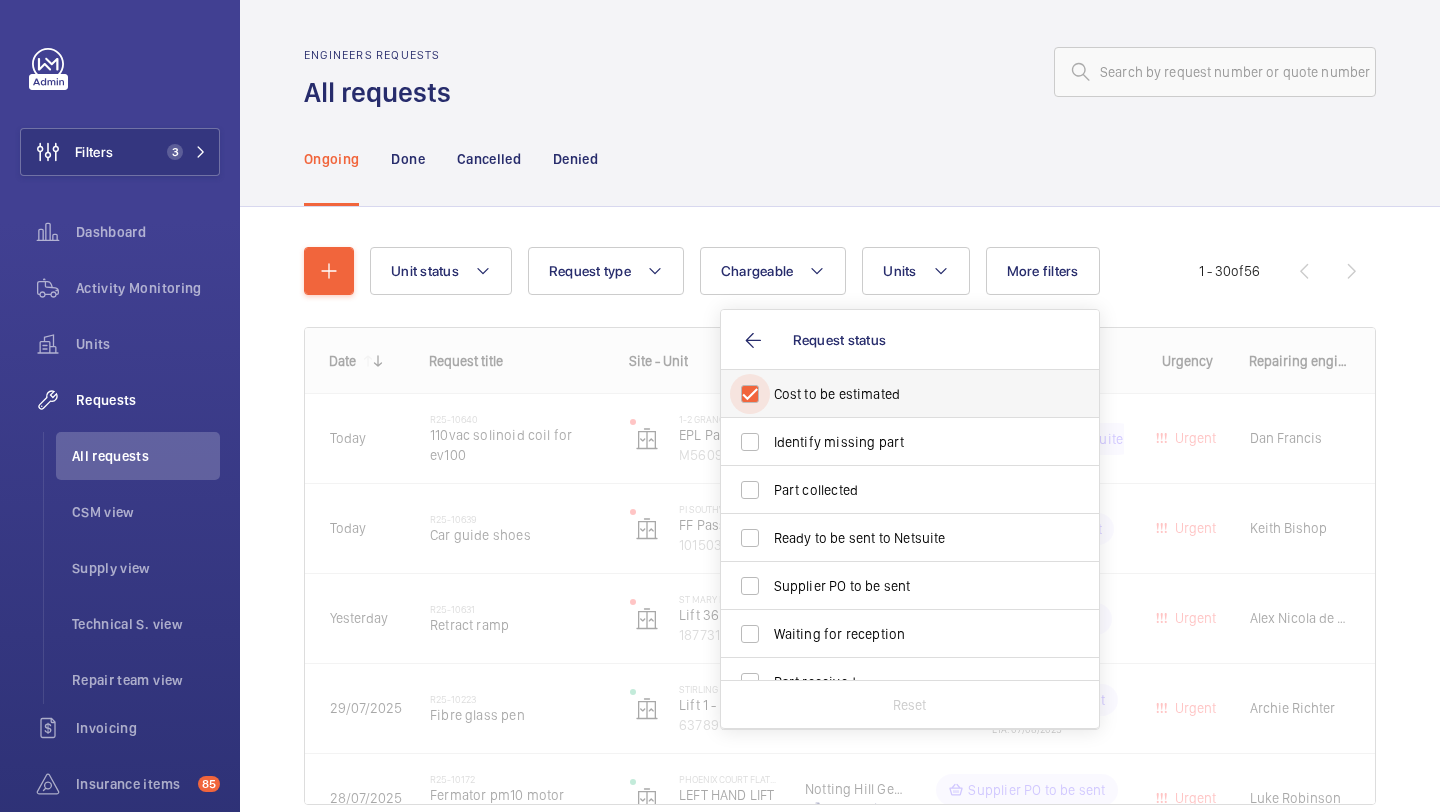 checkbox on "true" 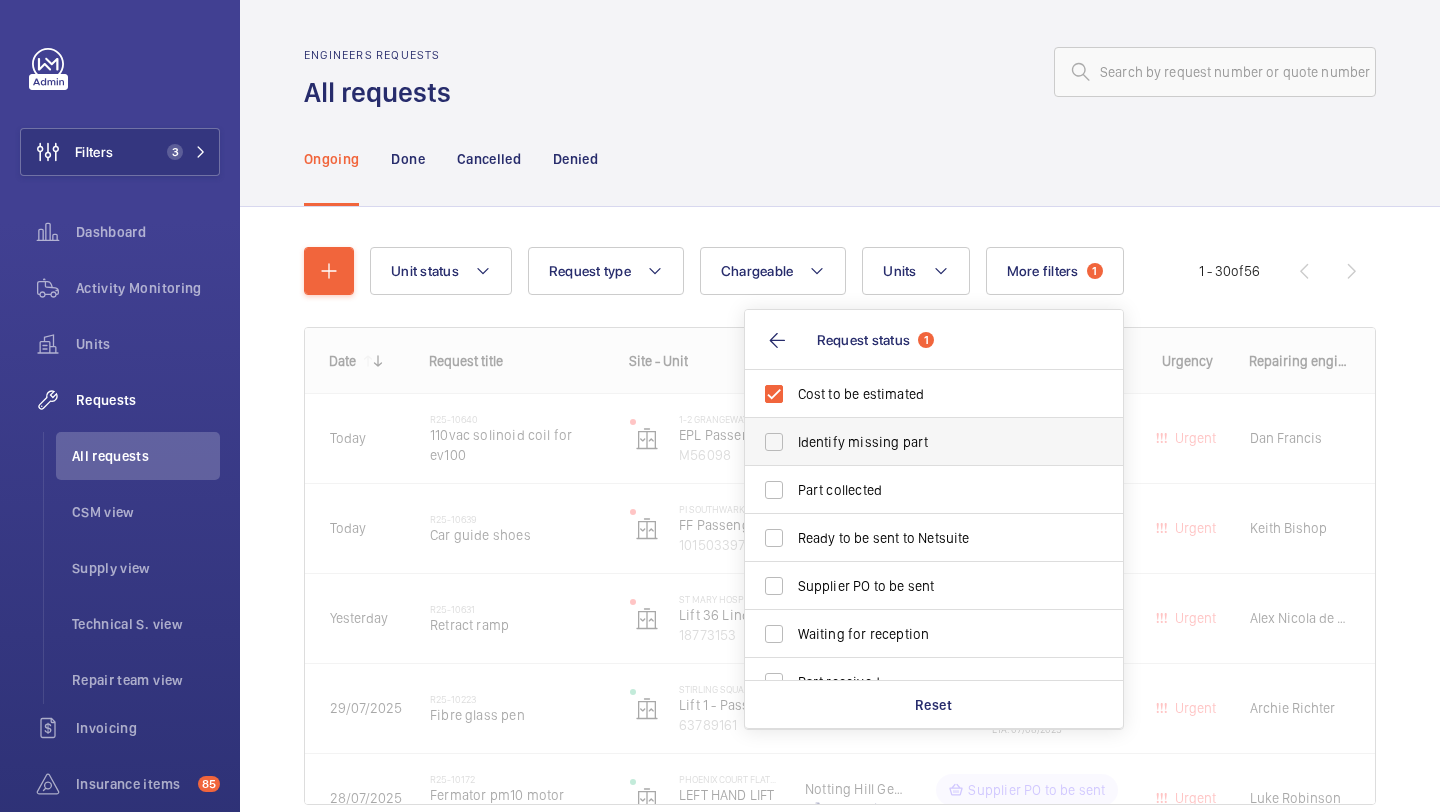 click on "Identify missing part" at bounding box center (935, 442) 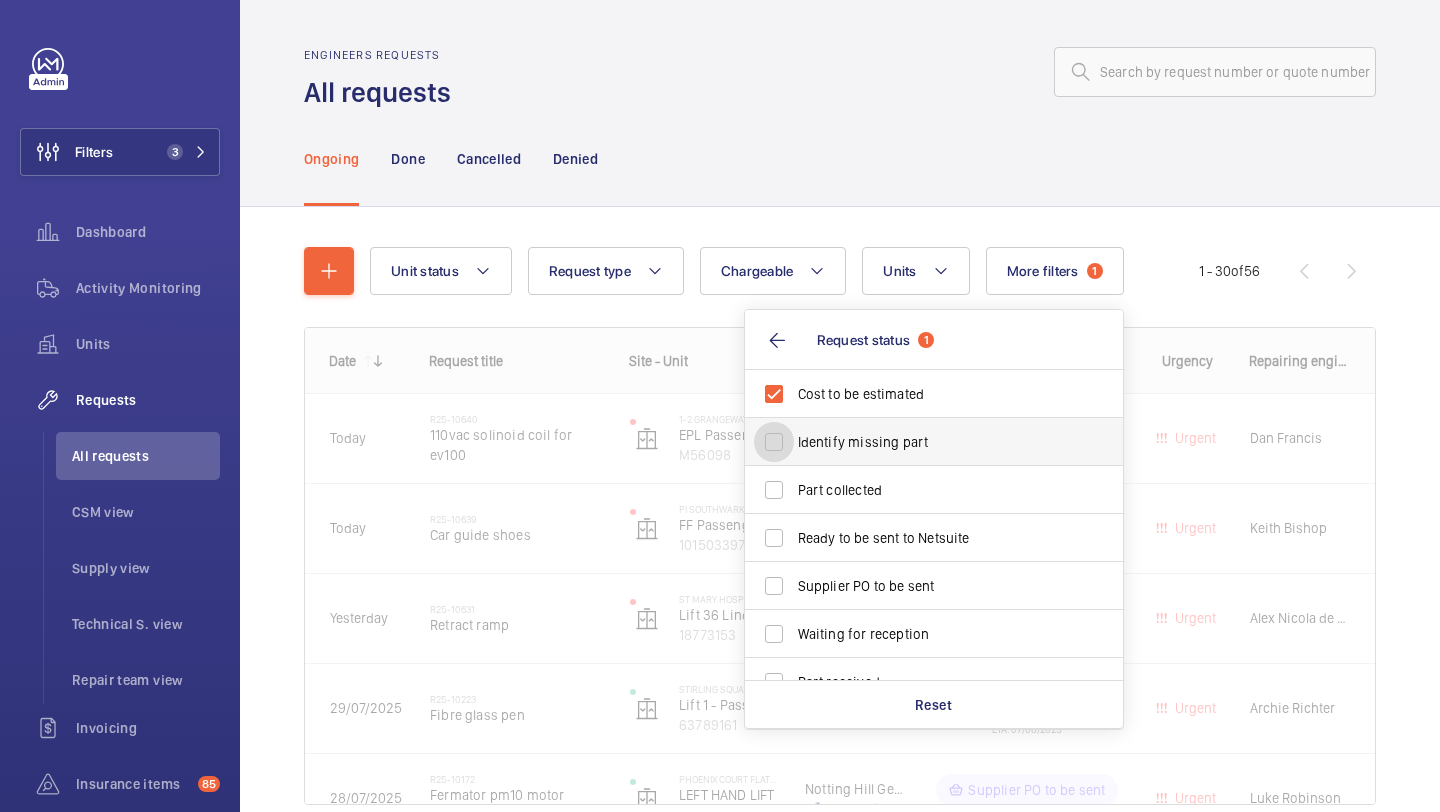 click on "Identify missing part" at bounding box center [774, 442] 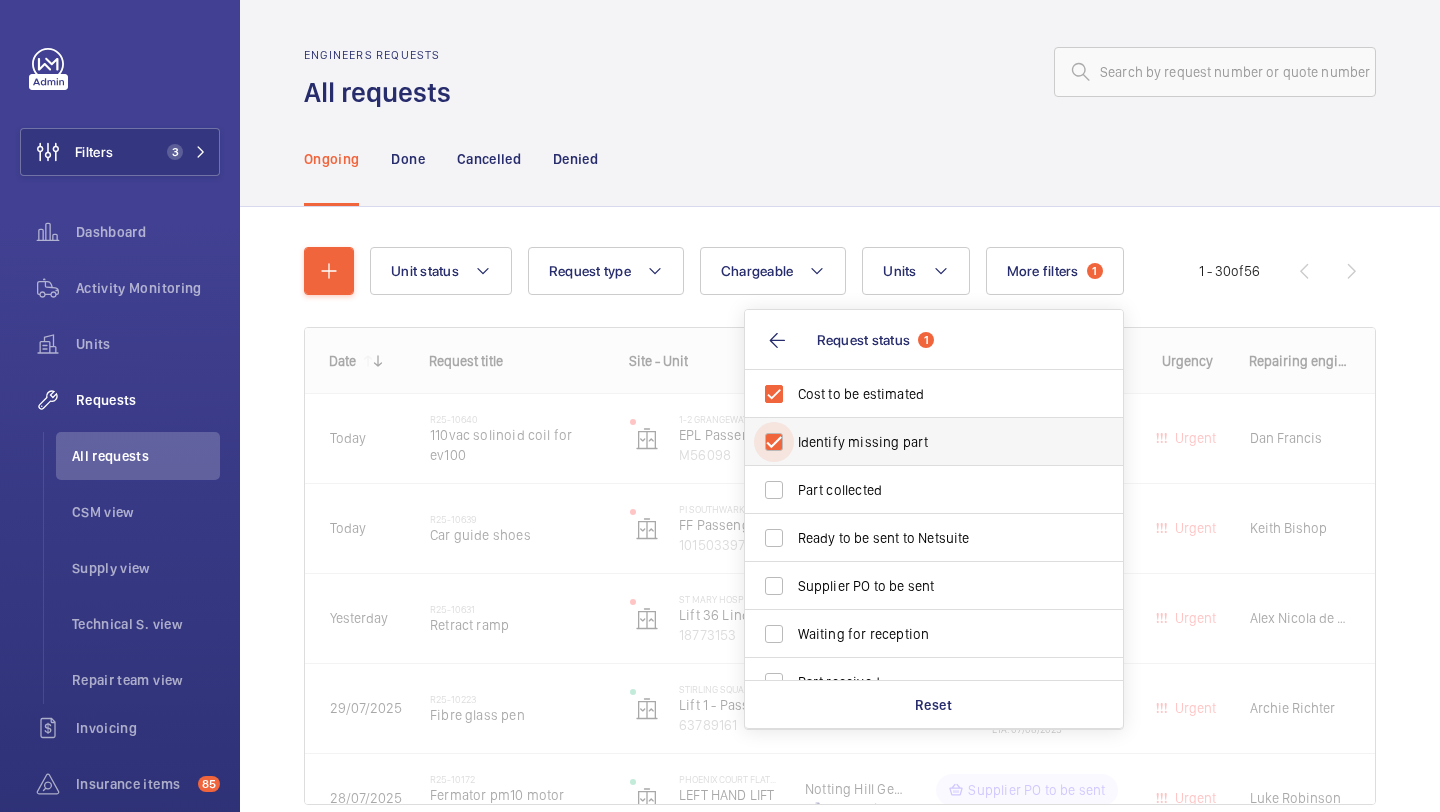 checkbox on "true" 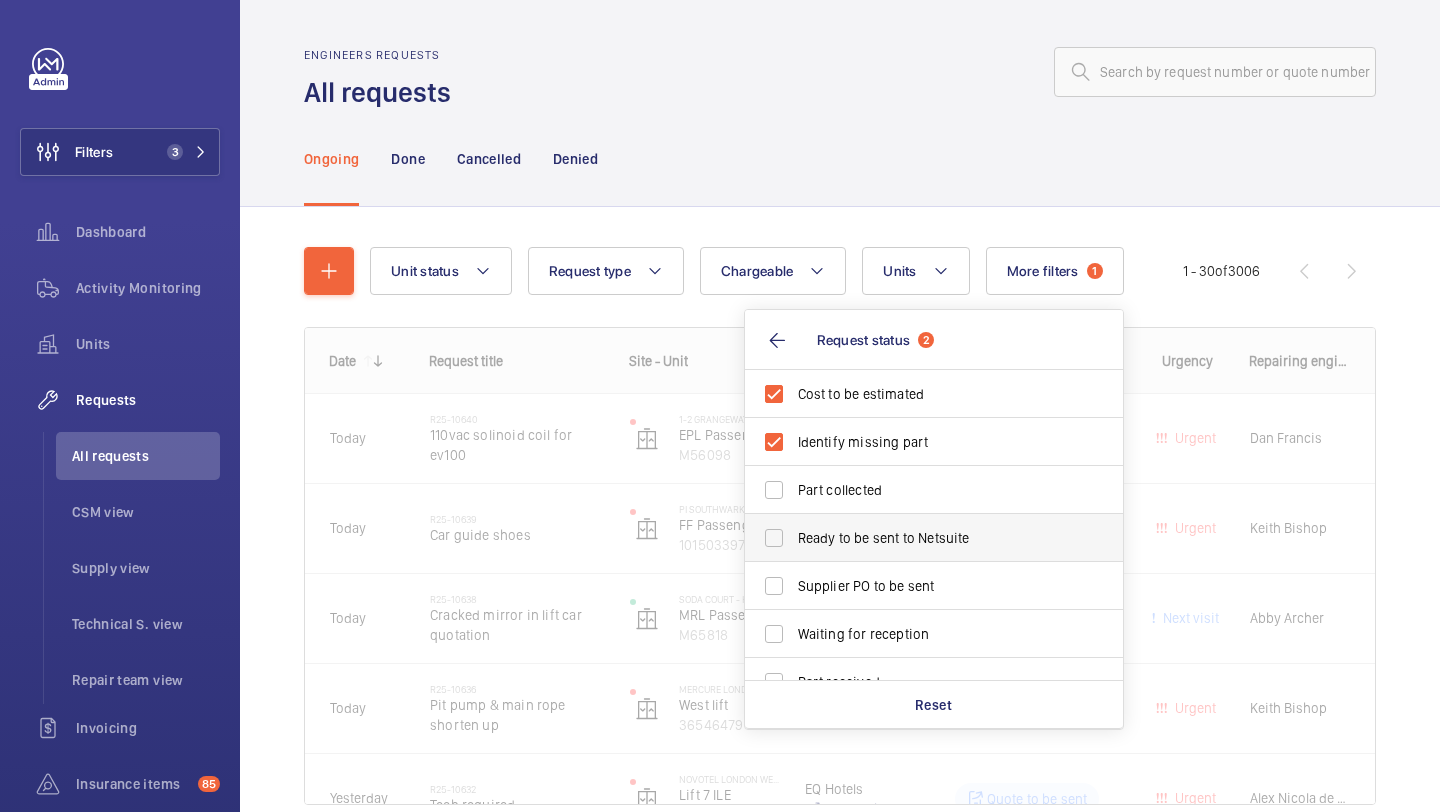 click on "Ready to be sent to Netsuite" at bounding box center (935, 538) 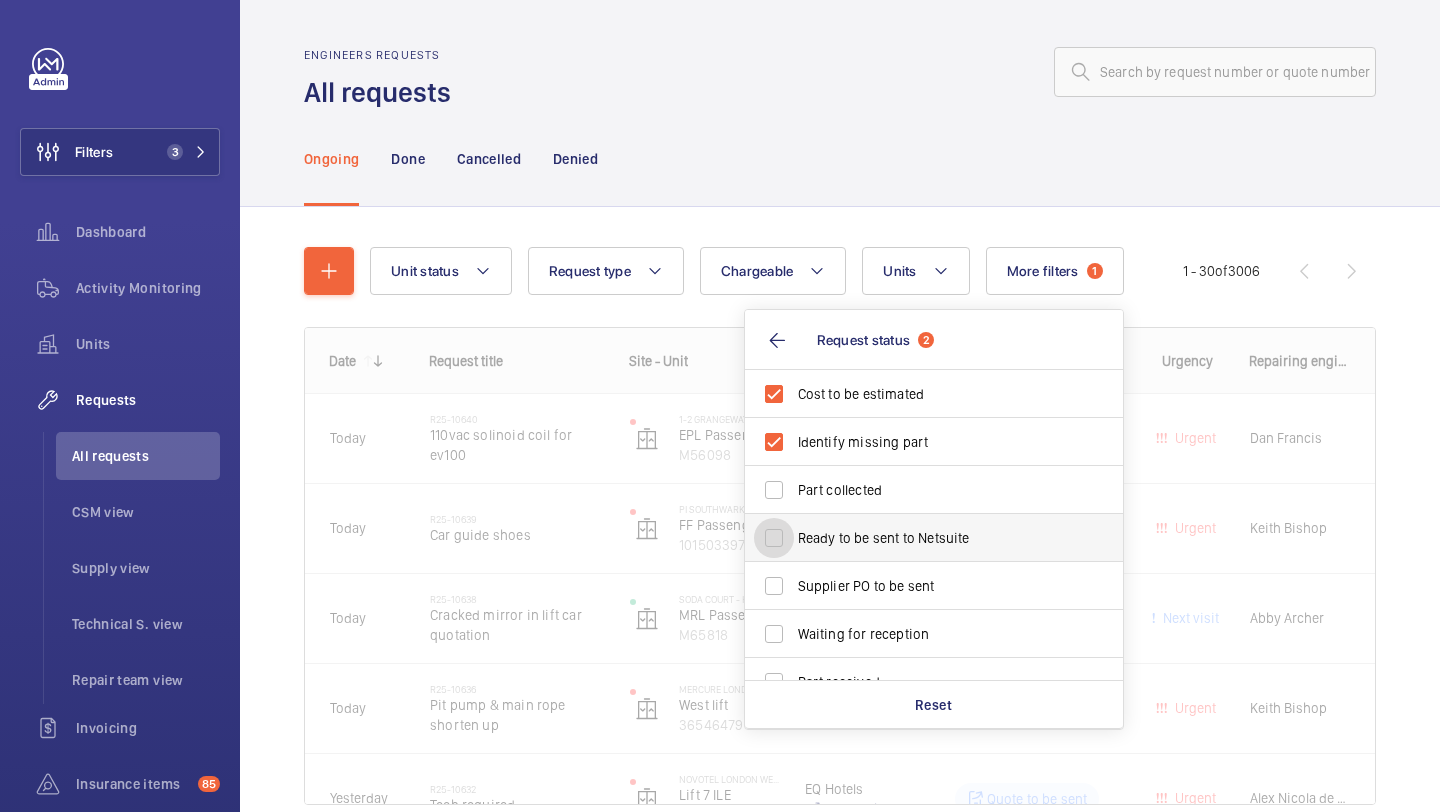 click on "Ready to be sent to Netsuite" at bounding box center (774, 538) 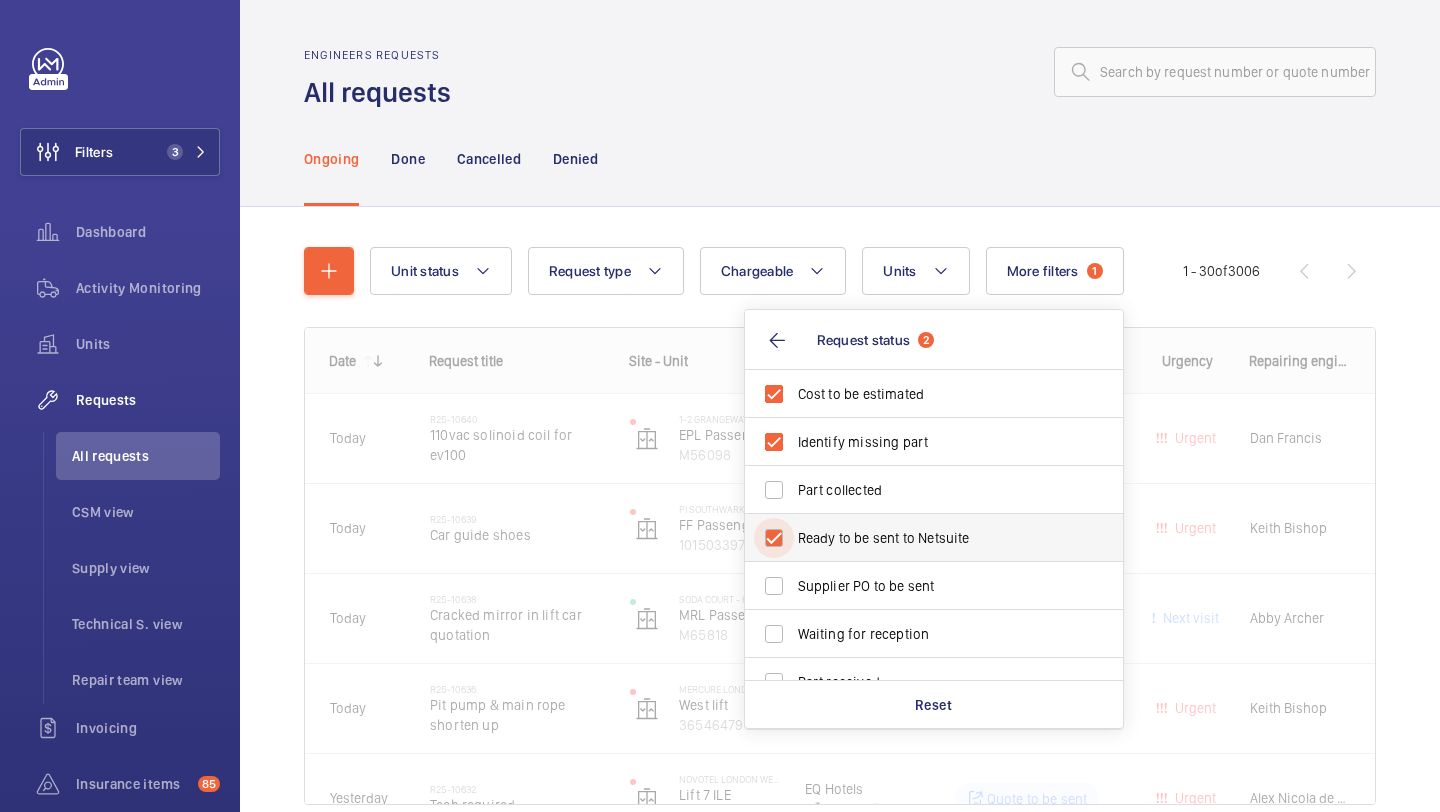 checkbox on "true" 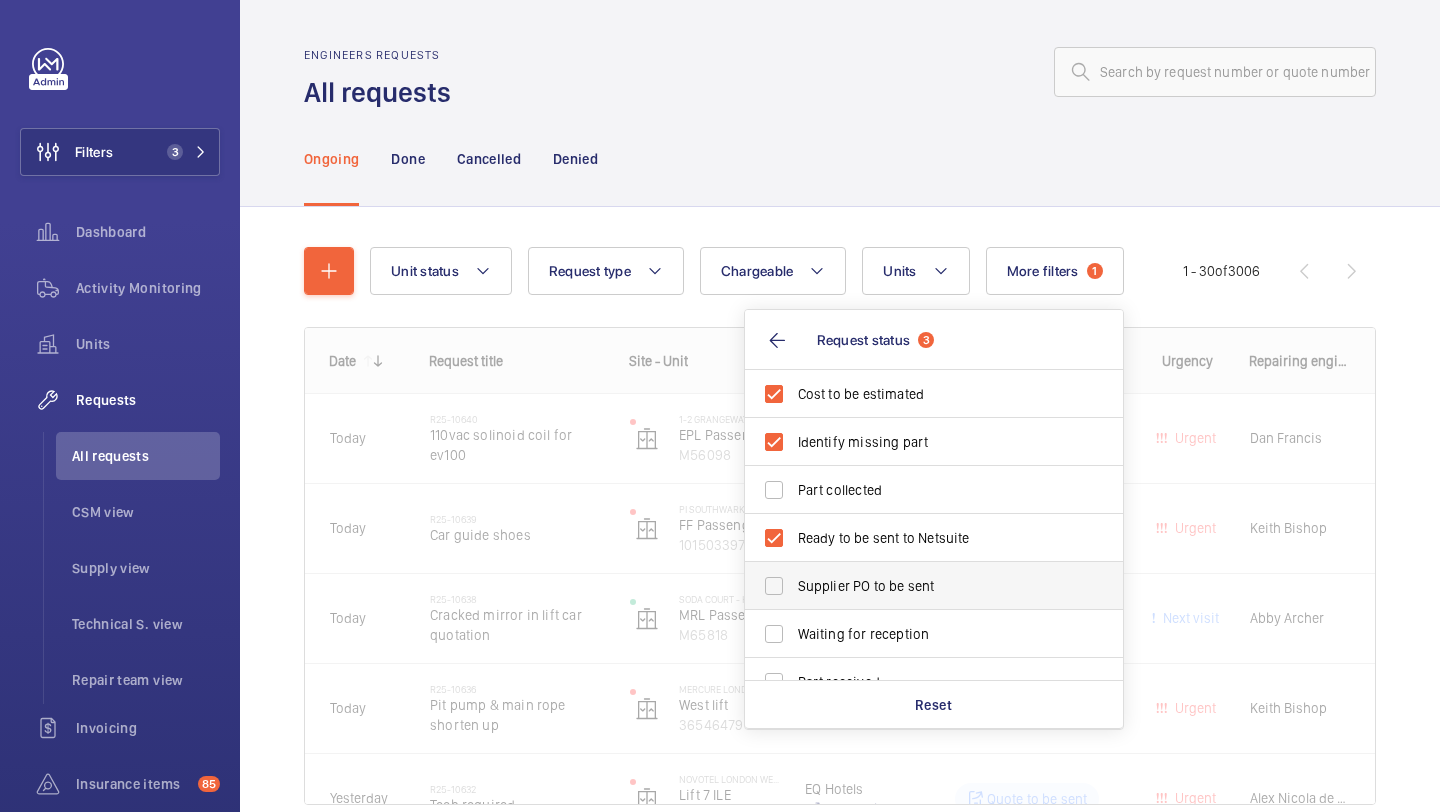 click on "Supplier PO to be sent" at bounding box center [935, 586] 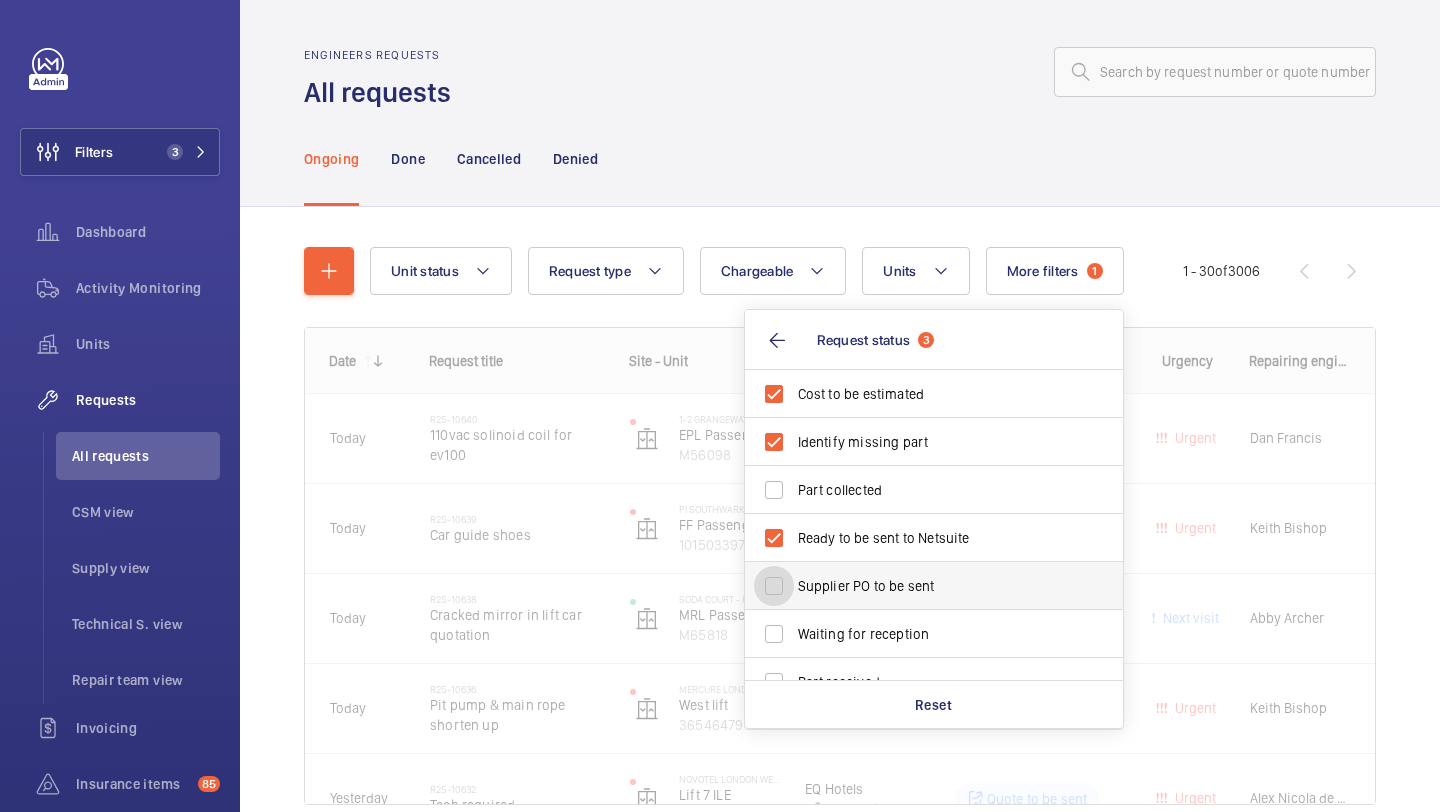 click on "Supplier PO to be sent" at bounding box center (774, 586) 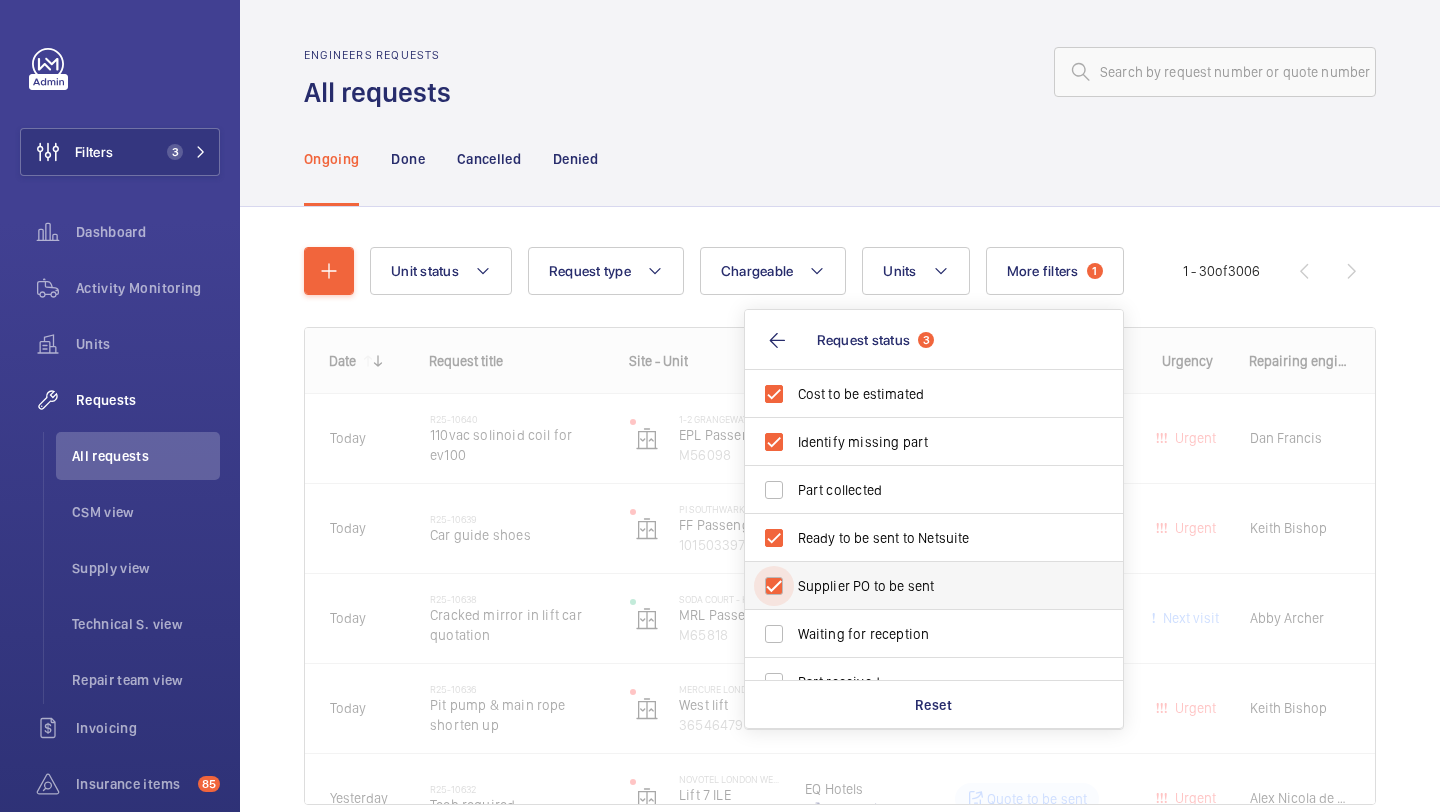 checkbox on "true" 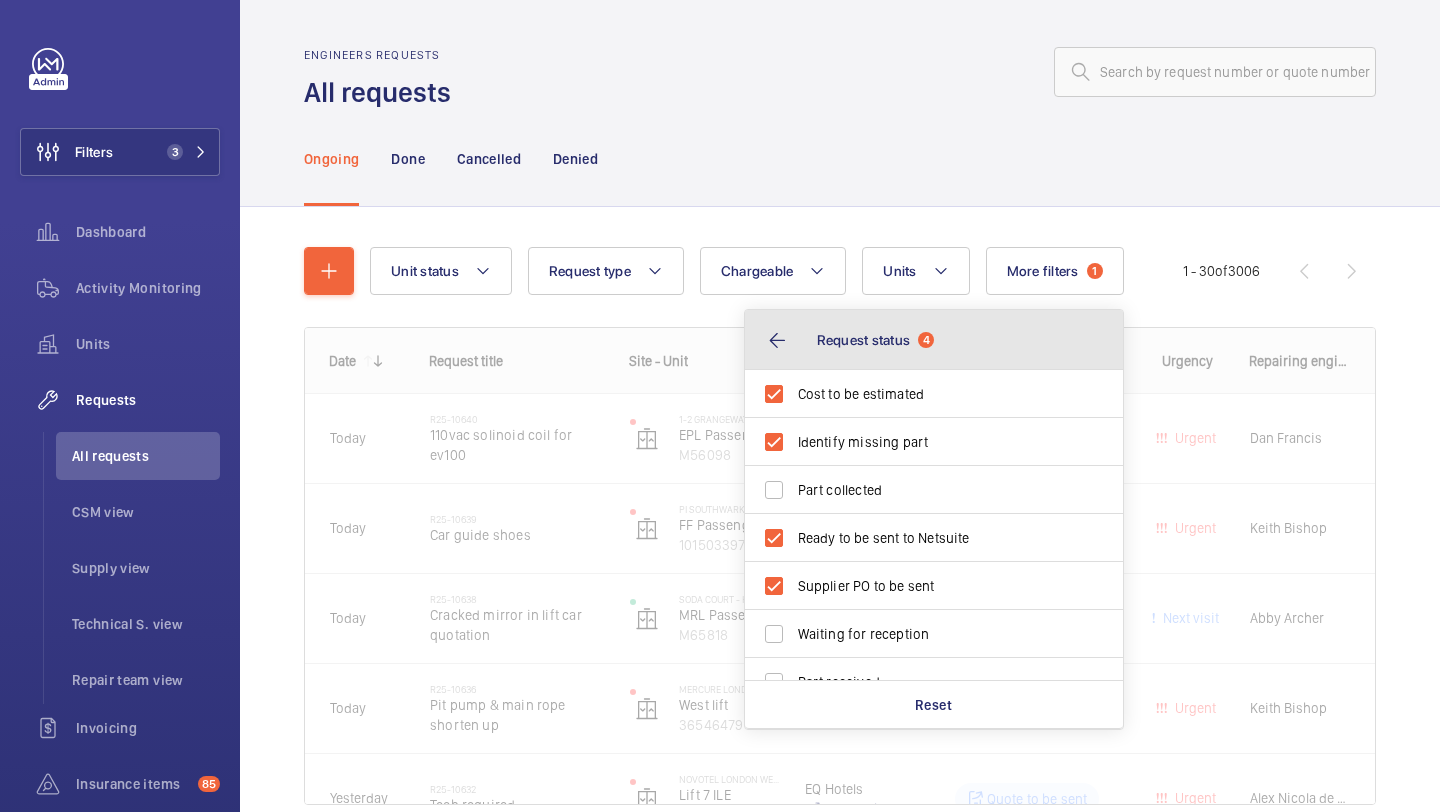 click on "Request status" 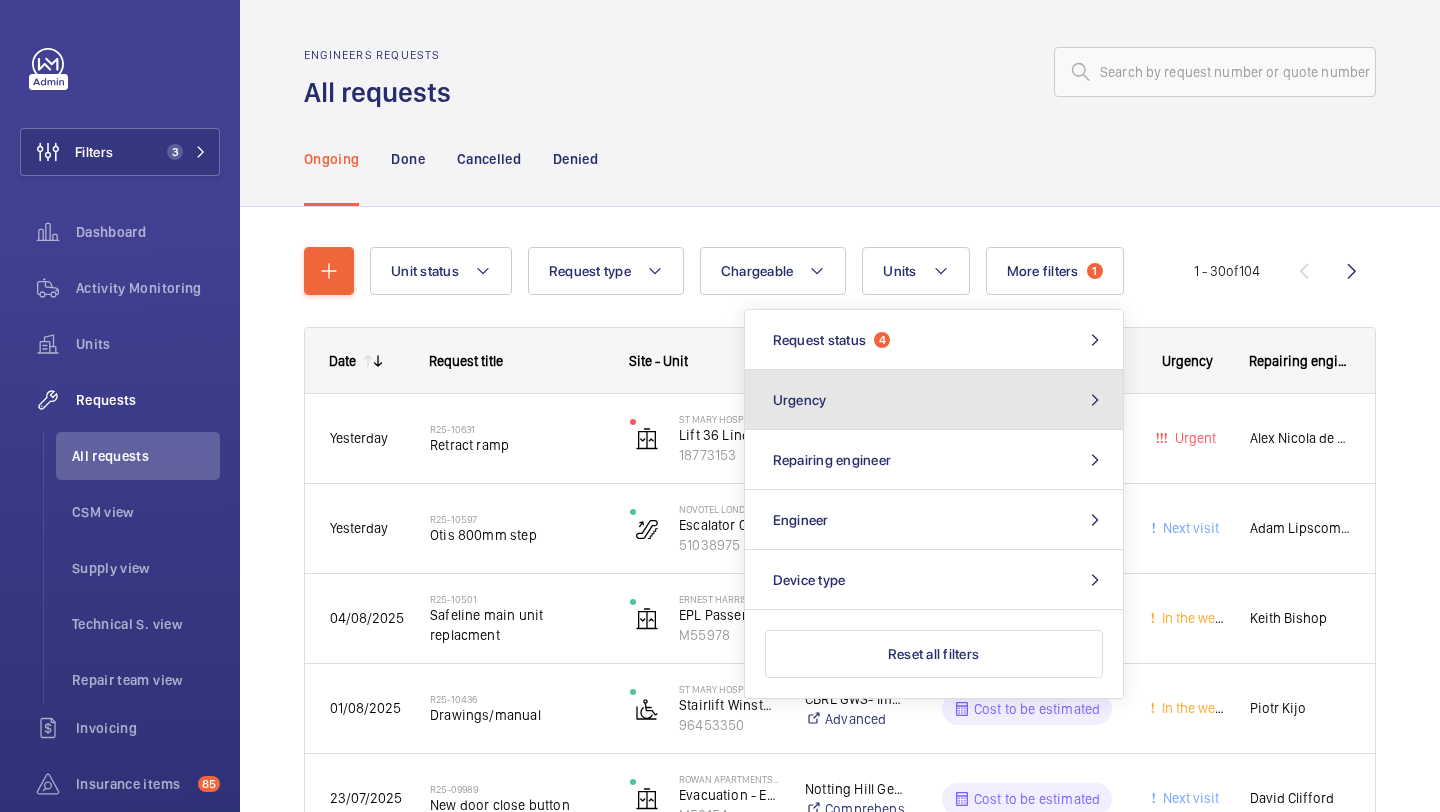 click on "Urgency" 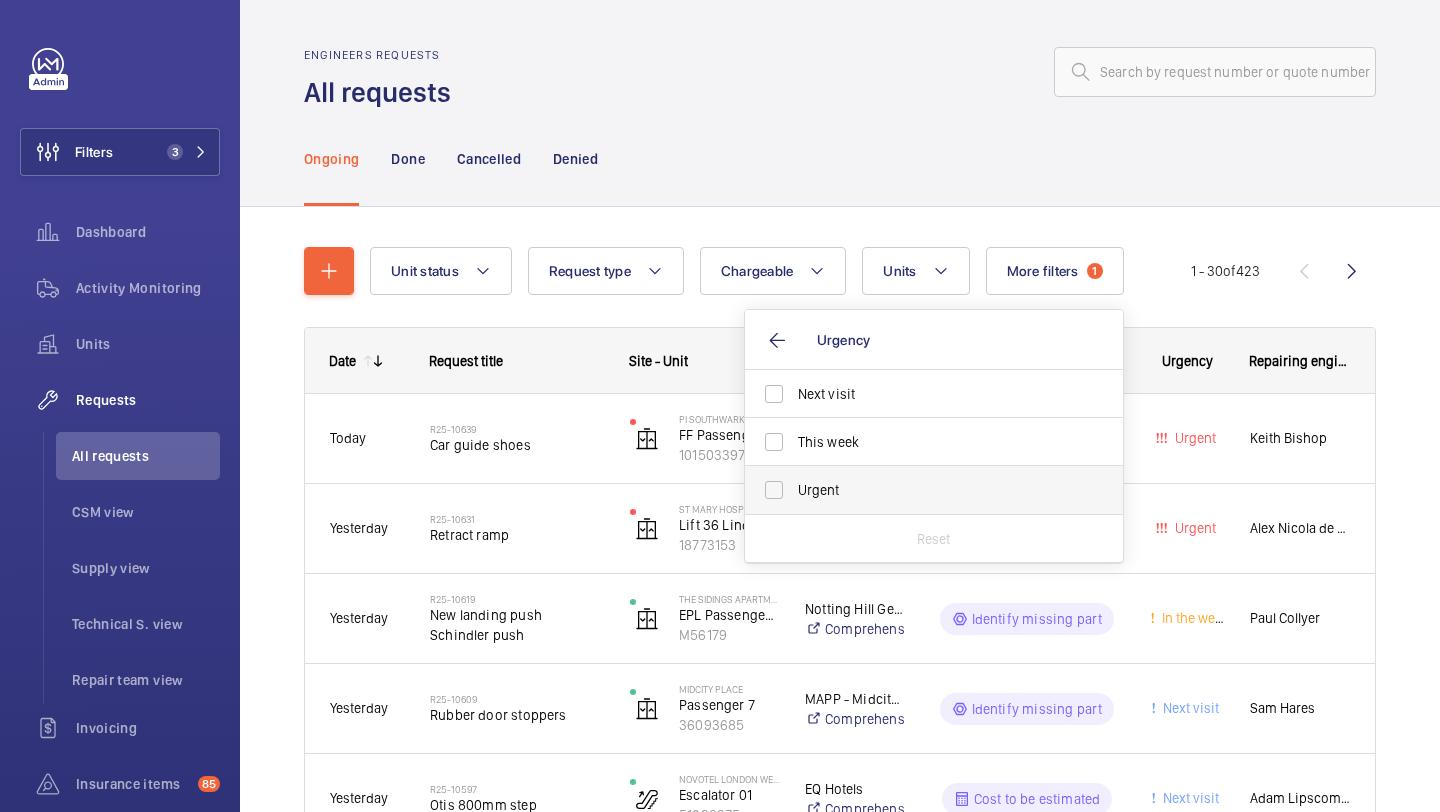 click on "Urgent" at bounding box center [919, 490] 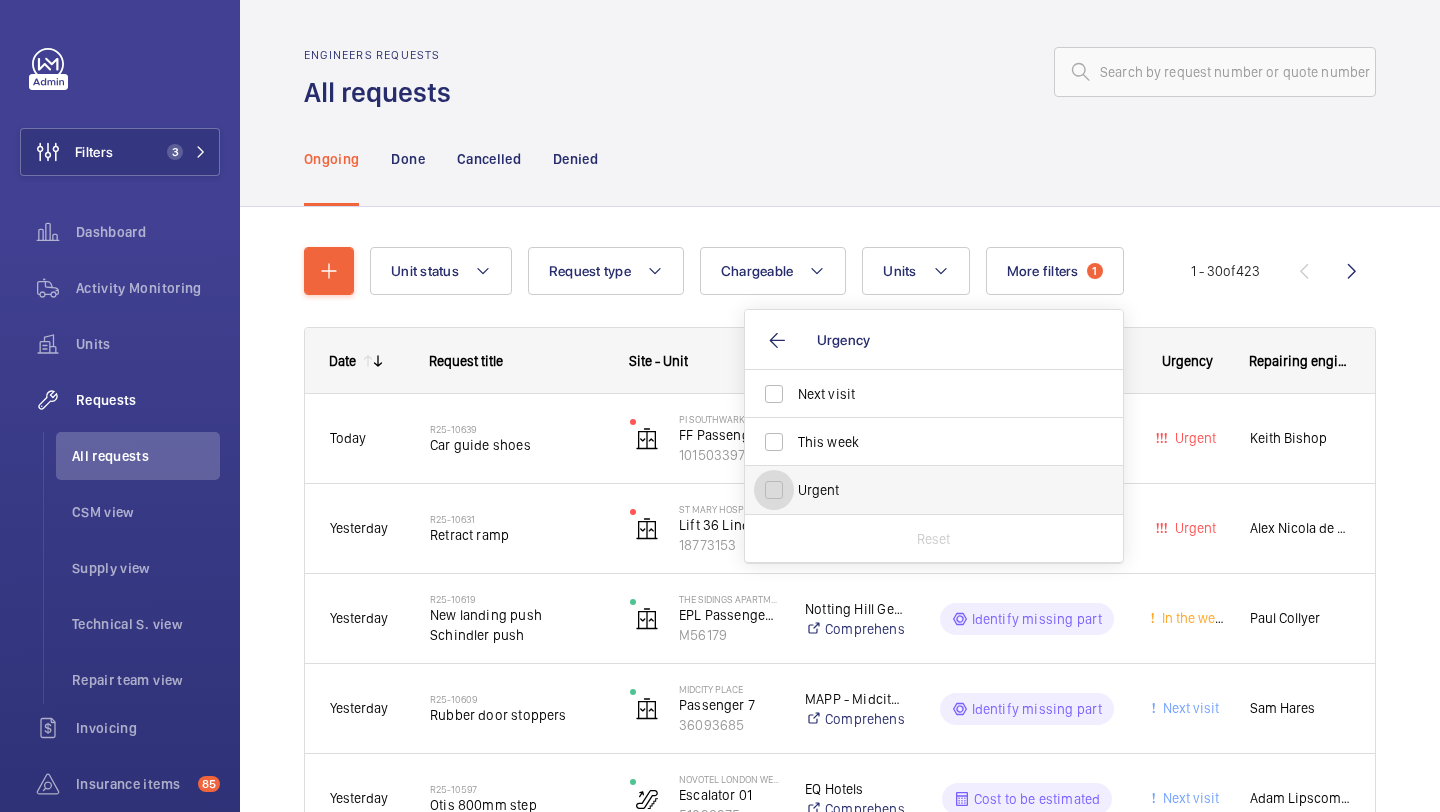 click on "Urgent" at bounding box center [774, 490] 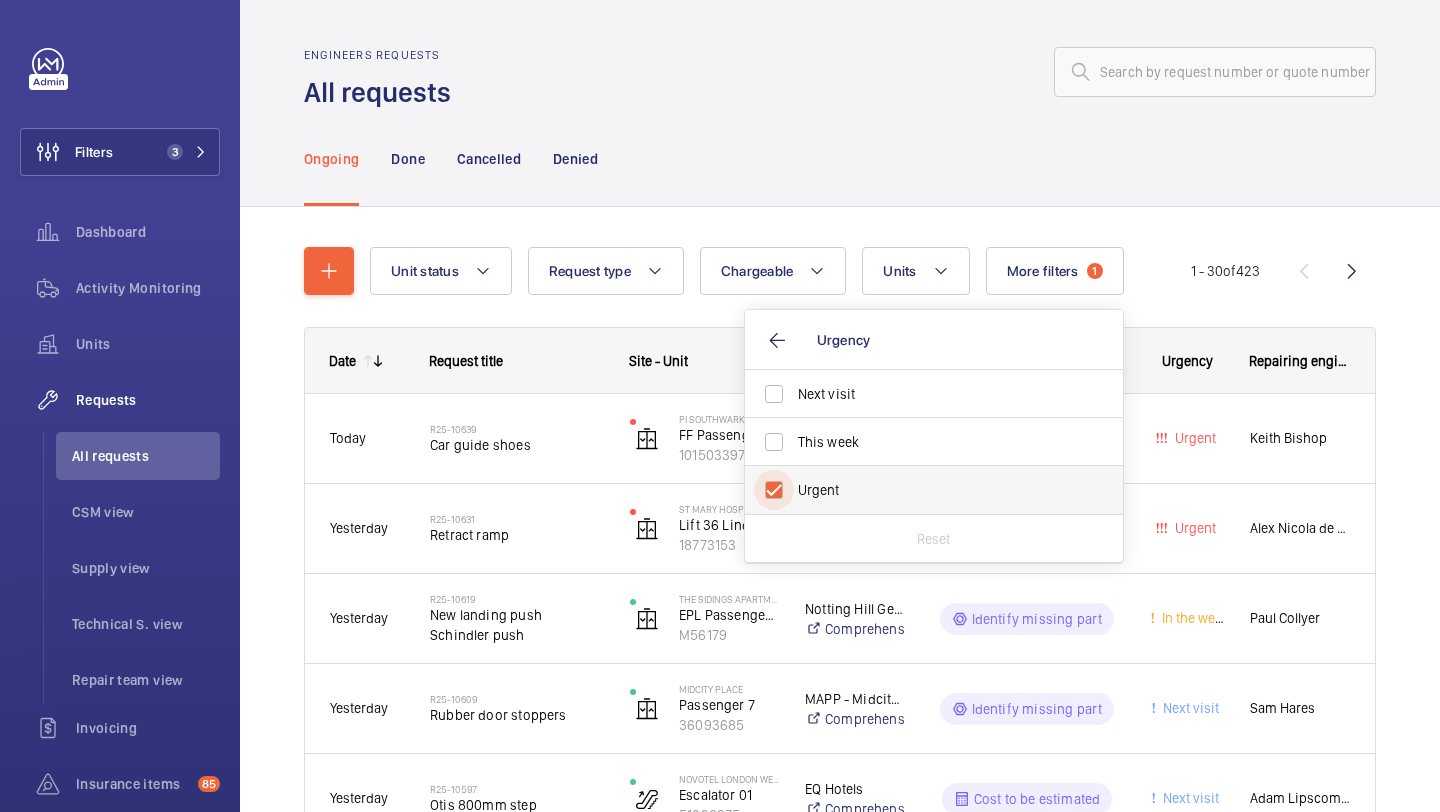 checkbox on "true" 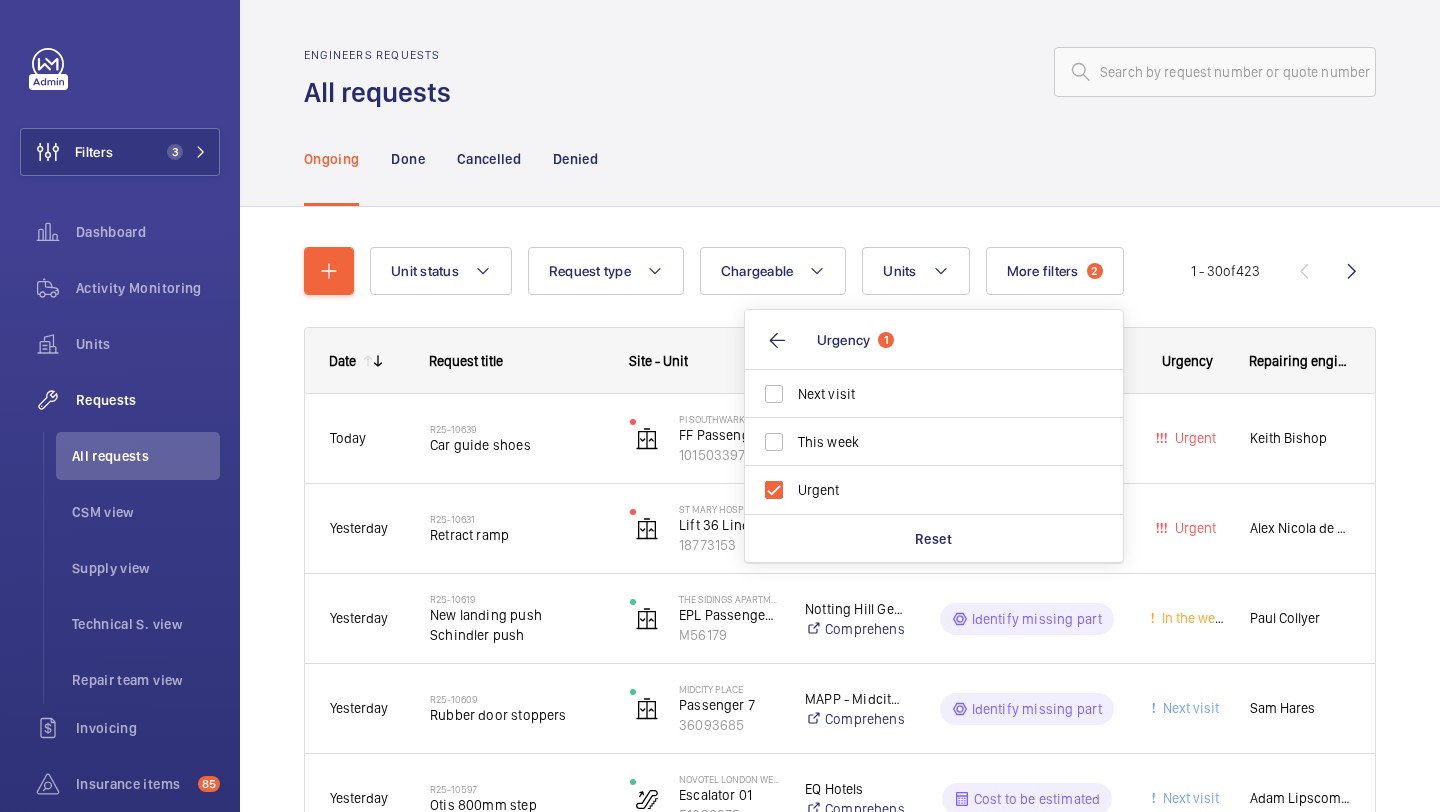 click on "Ongoing Done Cancelled Denied" 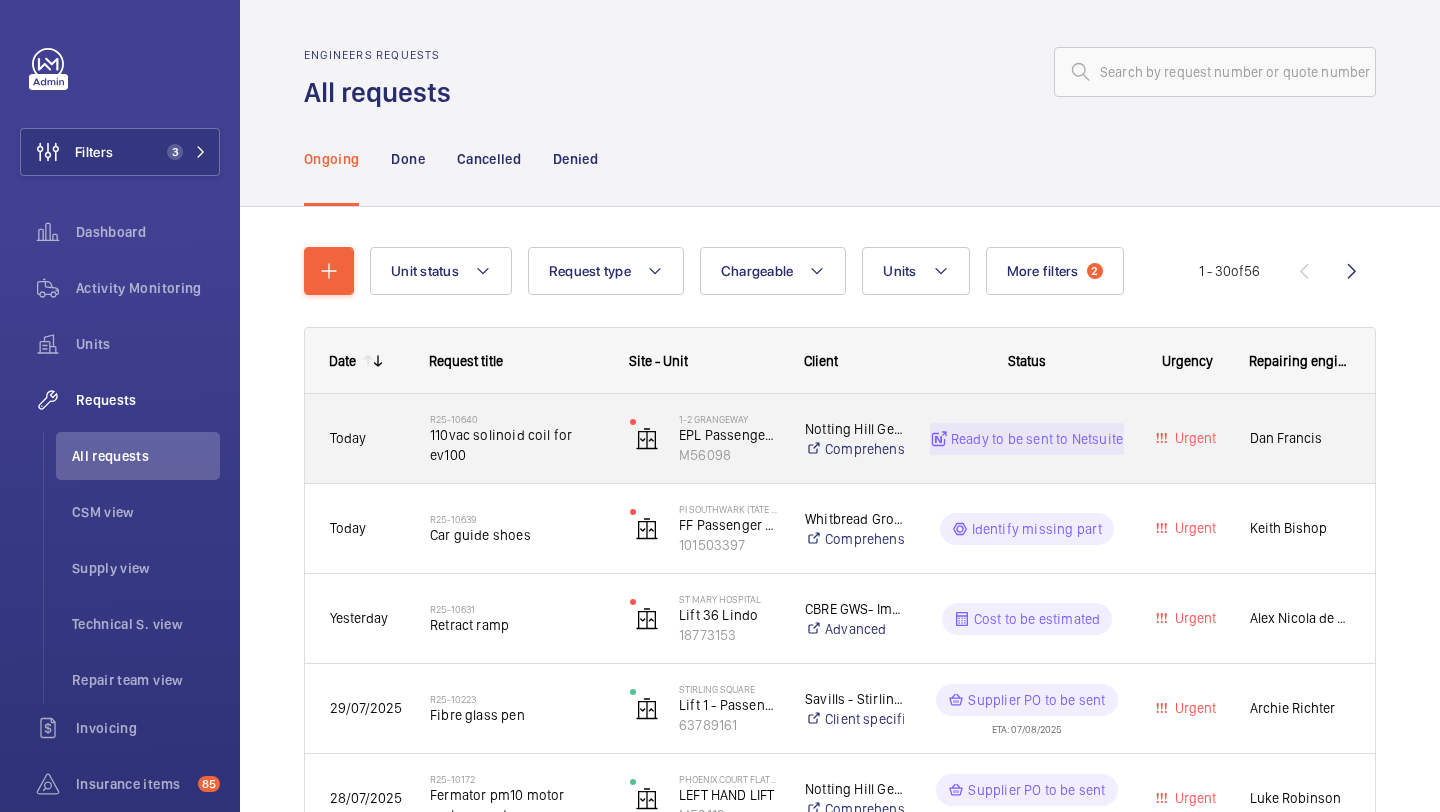click on "R25-10640" 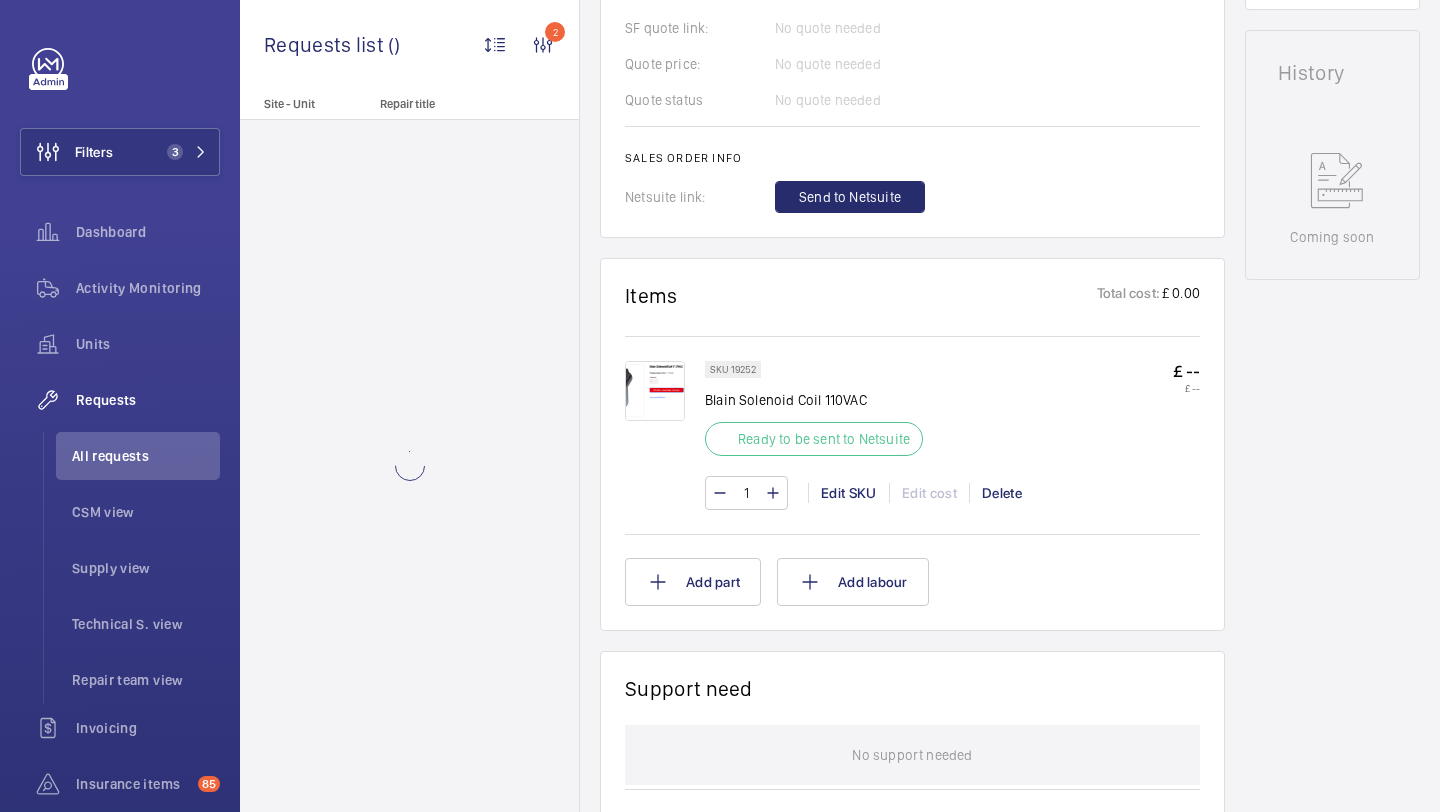 scroll, scrollTop: 1067, scrollLeft: 0, axis: vertical 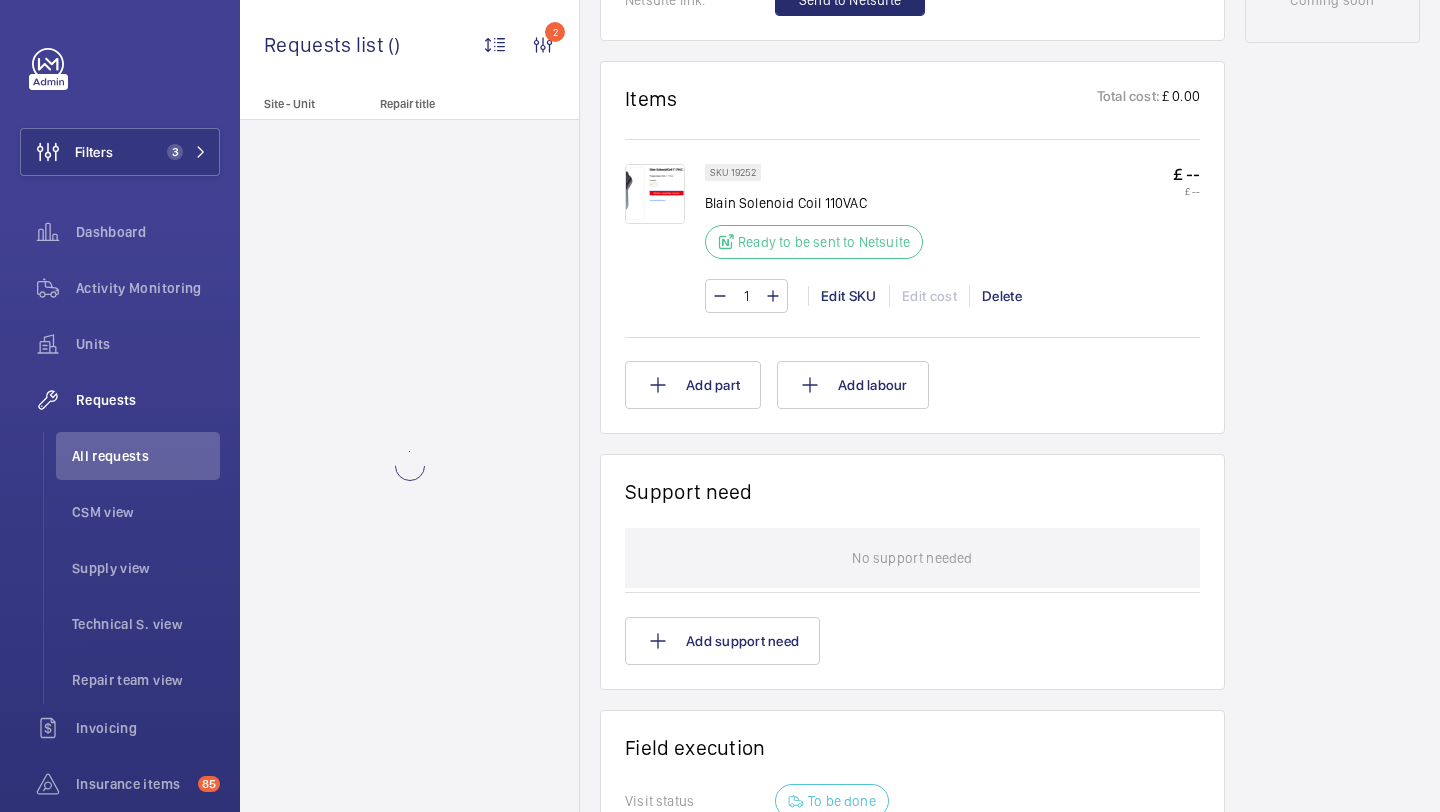 click 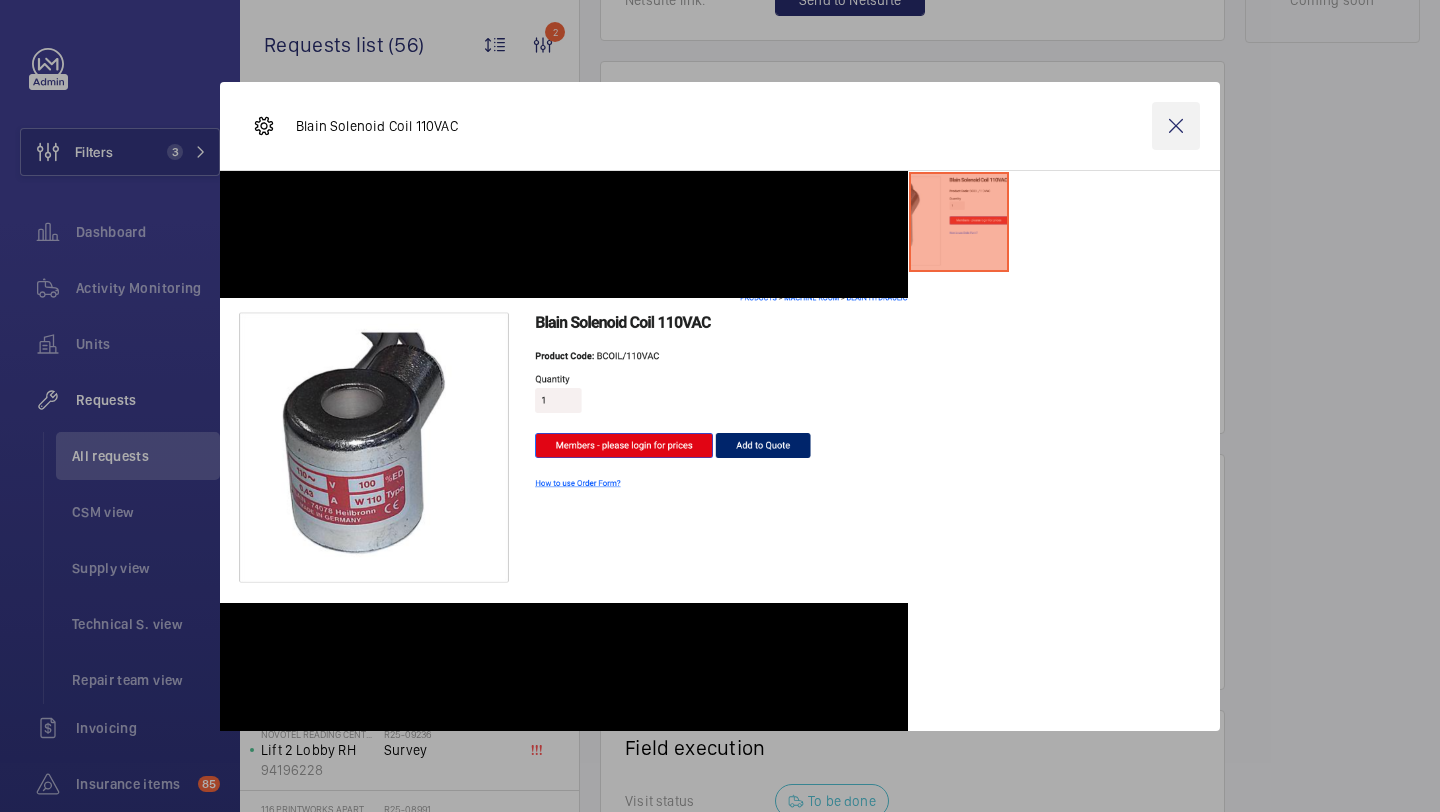 click at bounding box center [1176, 126] 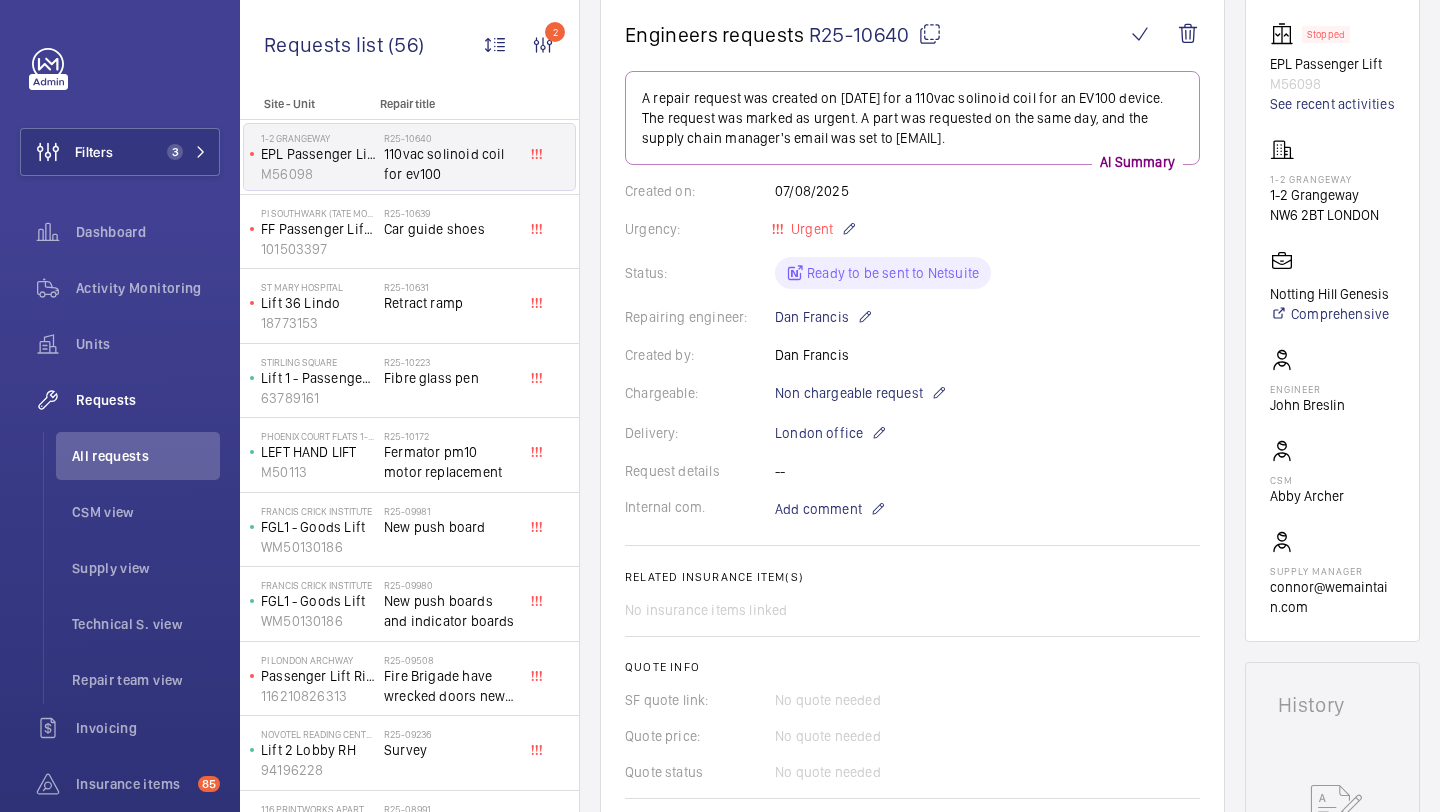 scroll, scrollTop: 837, scrollLeft: 0, axis: vertical 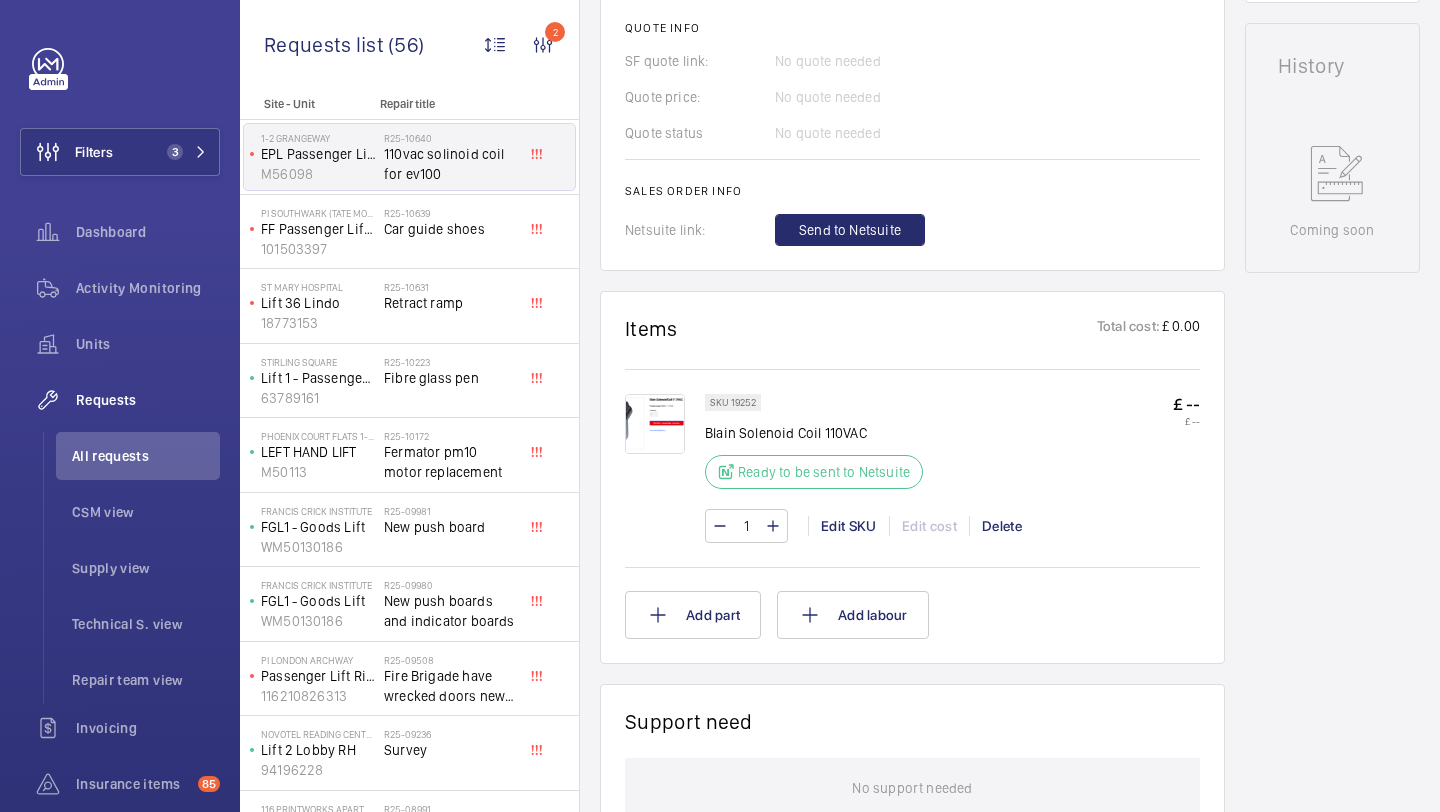 click 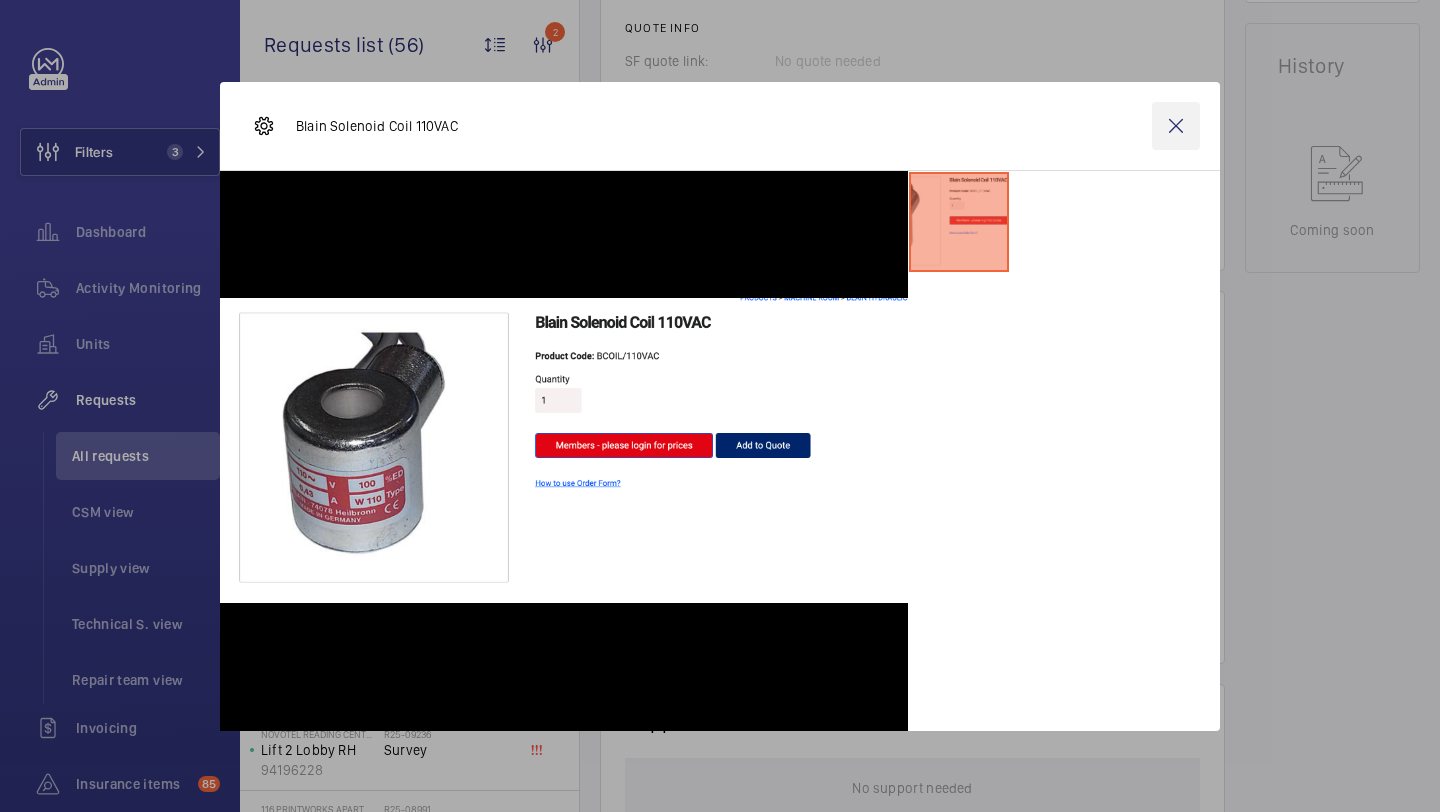 click at bounding box center (1176, 126) 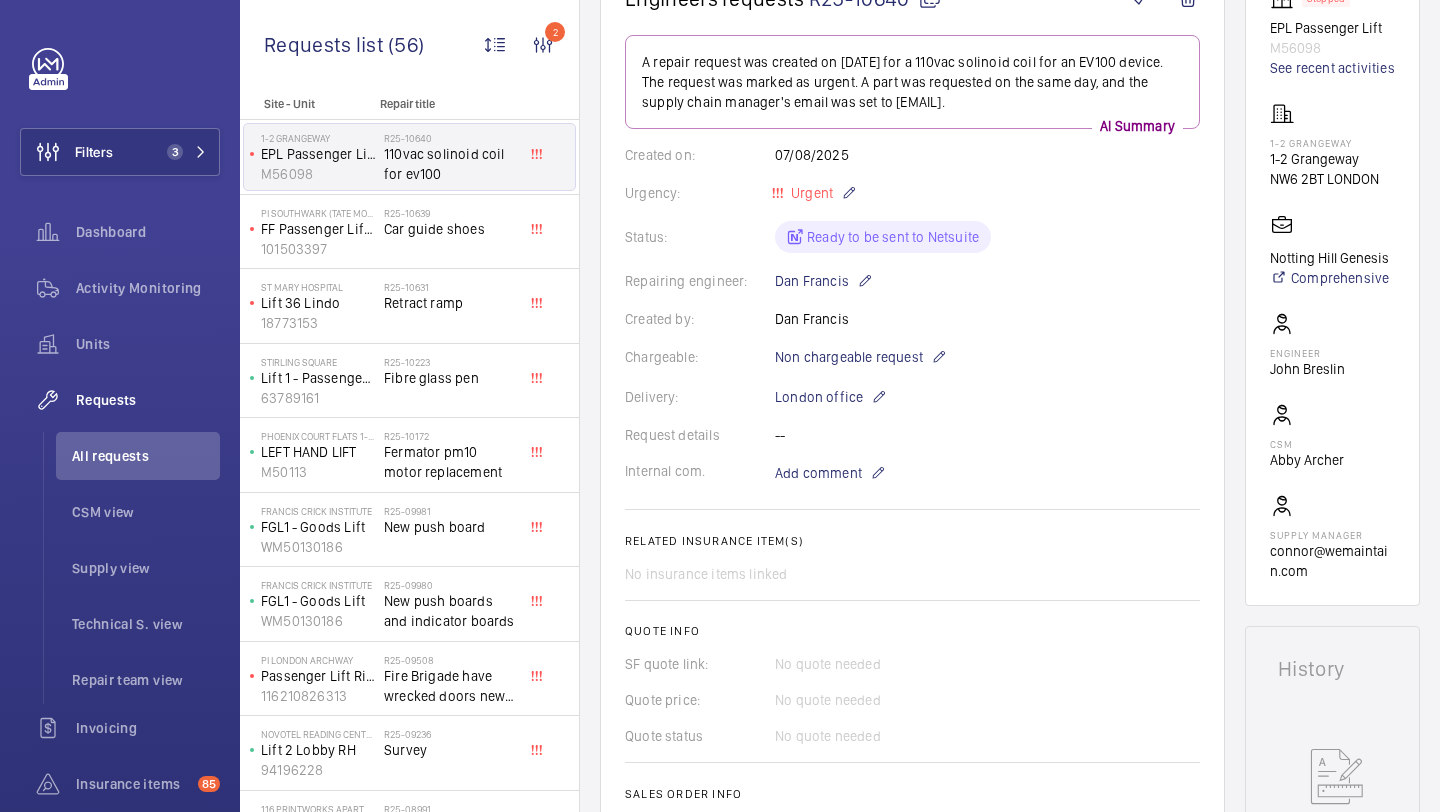 scroll, scrollTop: 811, scrollLeft: 0, axis: vertical 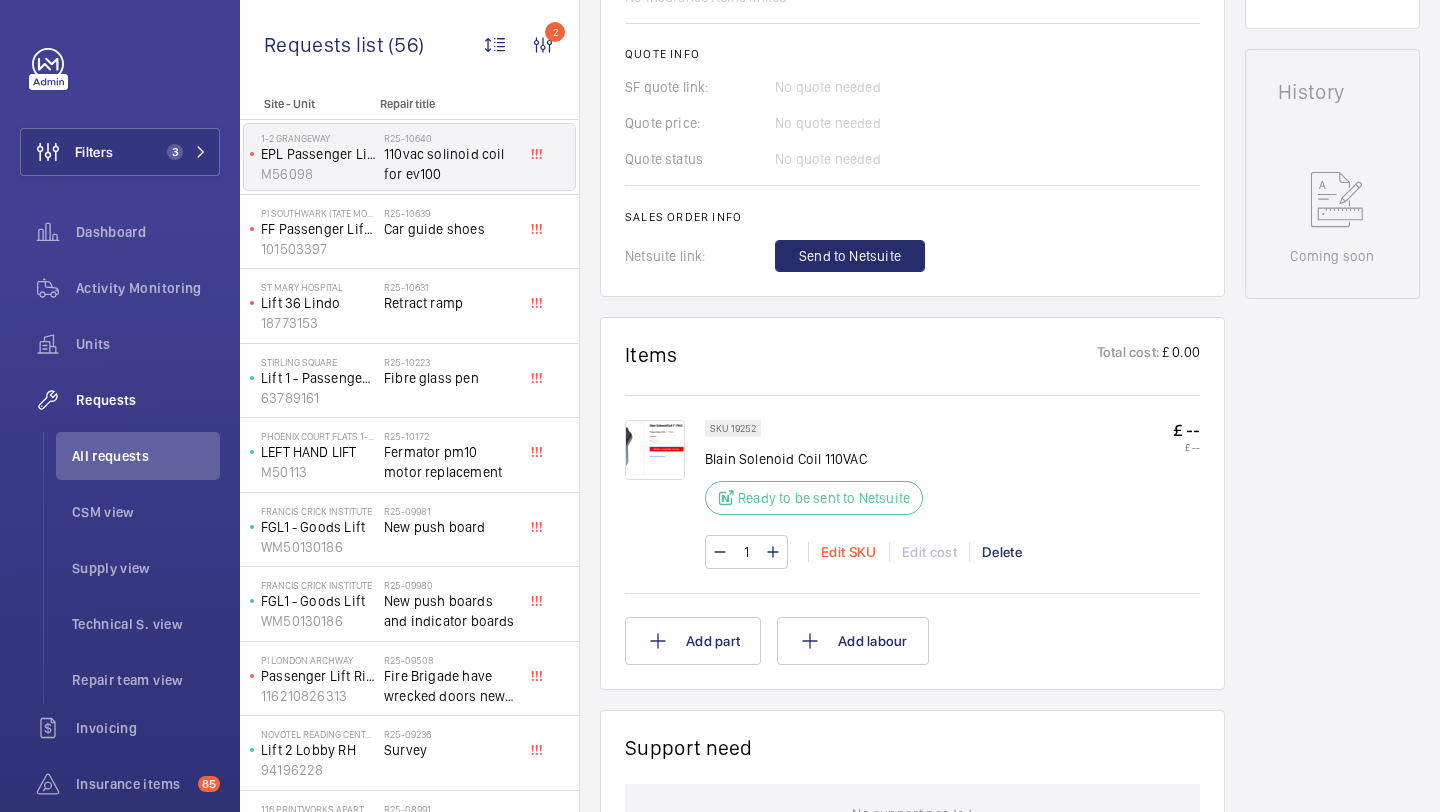 click on "Edit SKU" 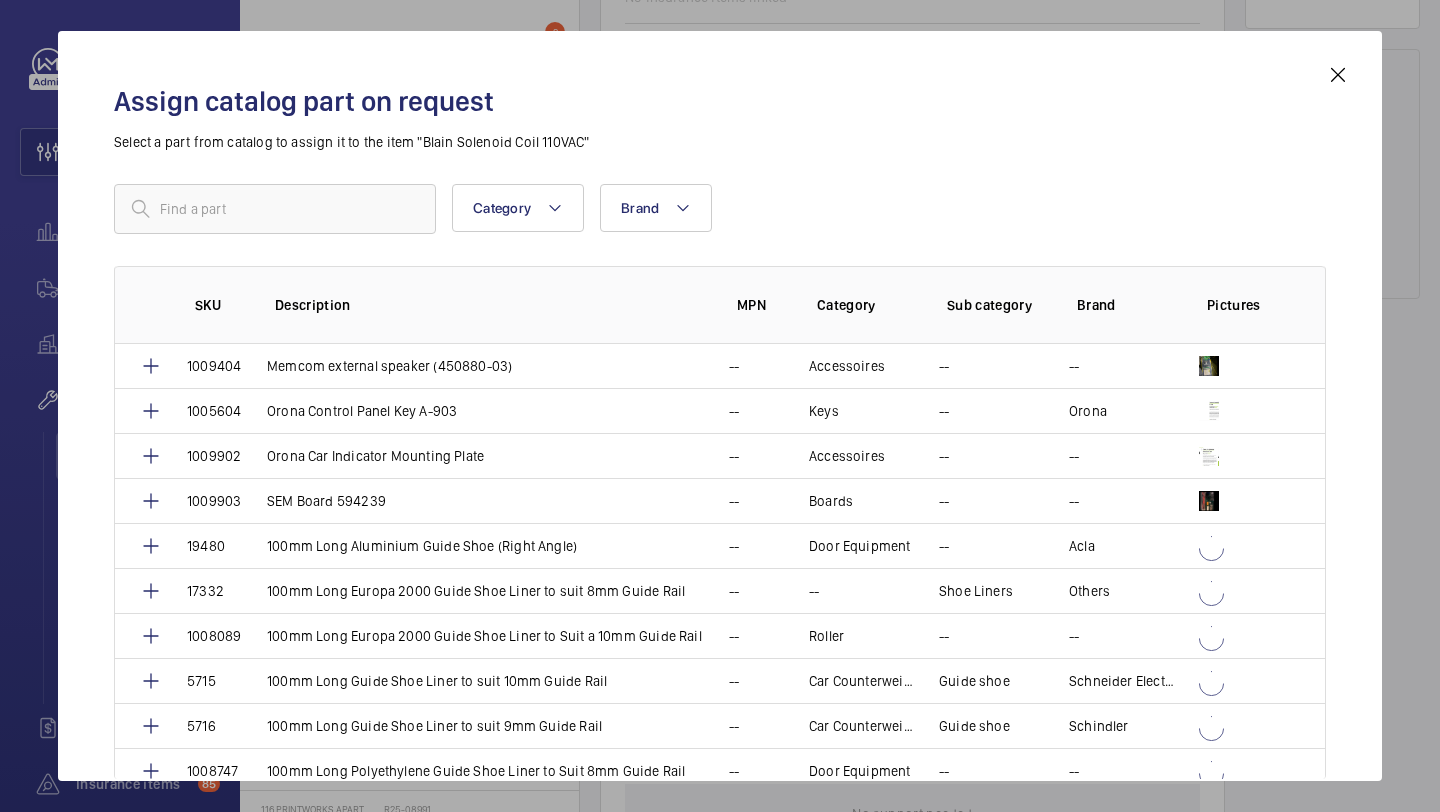 click at bounding box center [1338, 75] 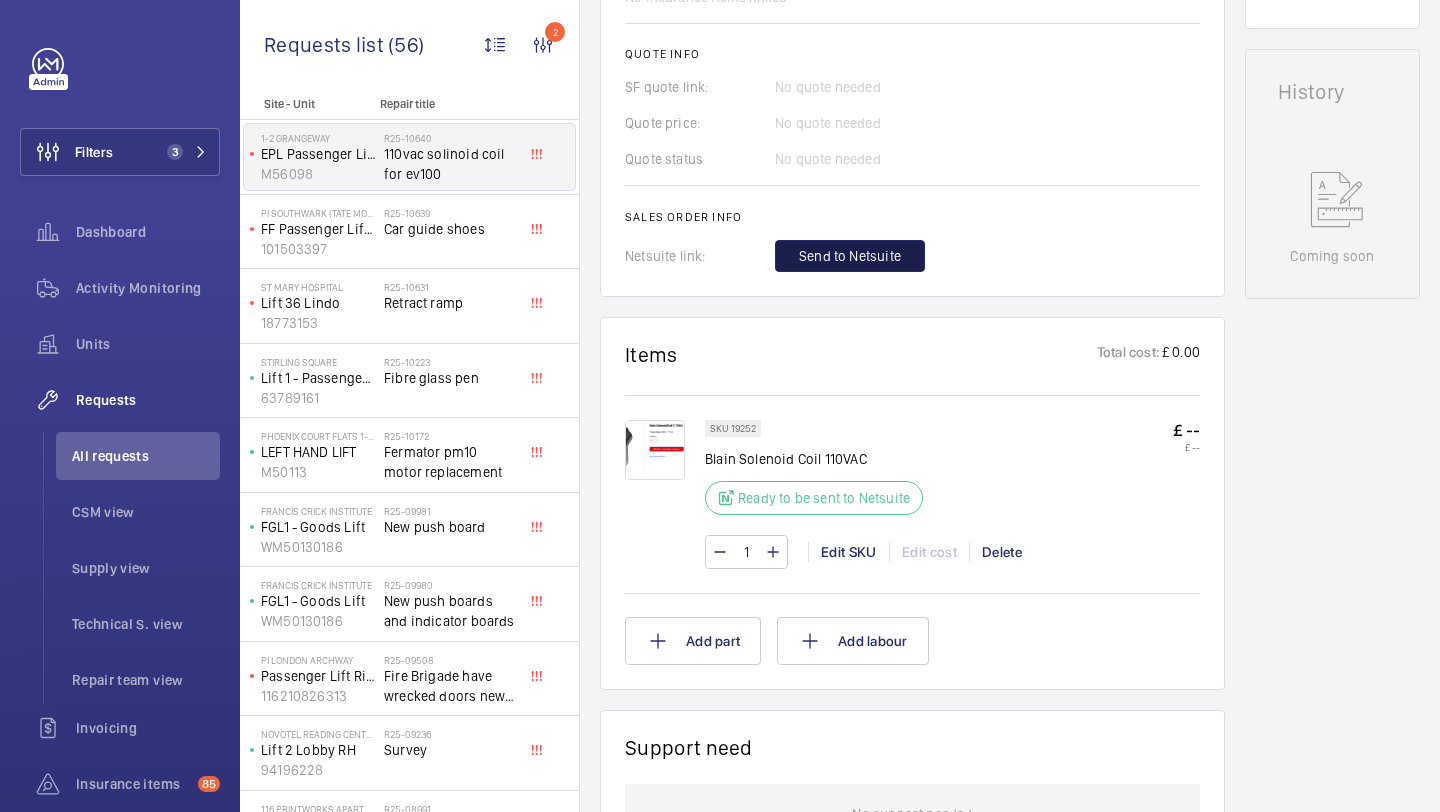 click on "Send to Netsuite" 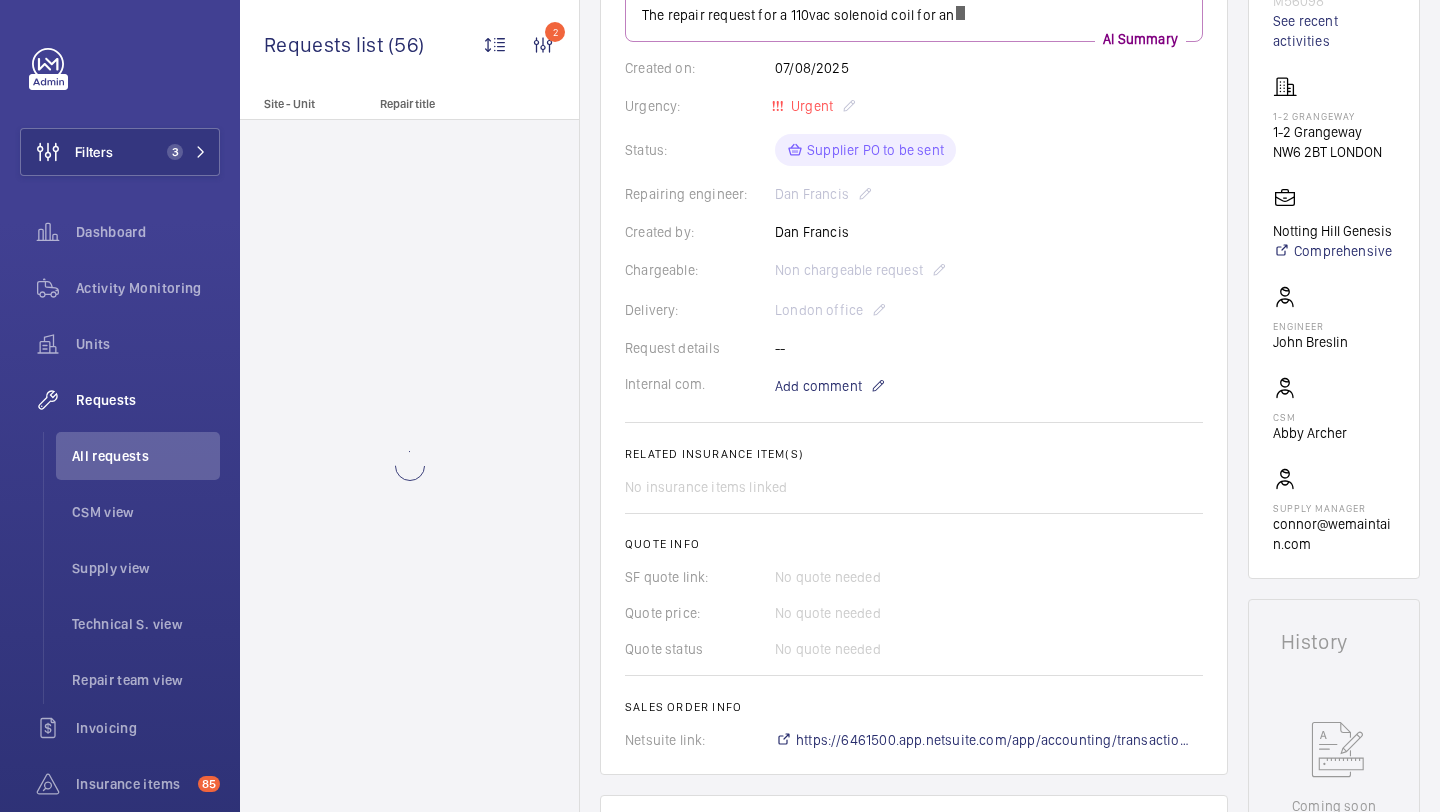 scroll, scrollTop: 287, scrollLeft: 0, axis: vertical 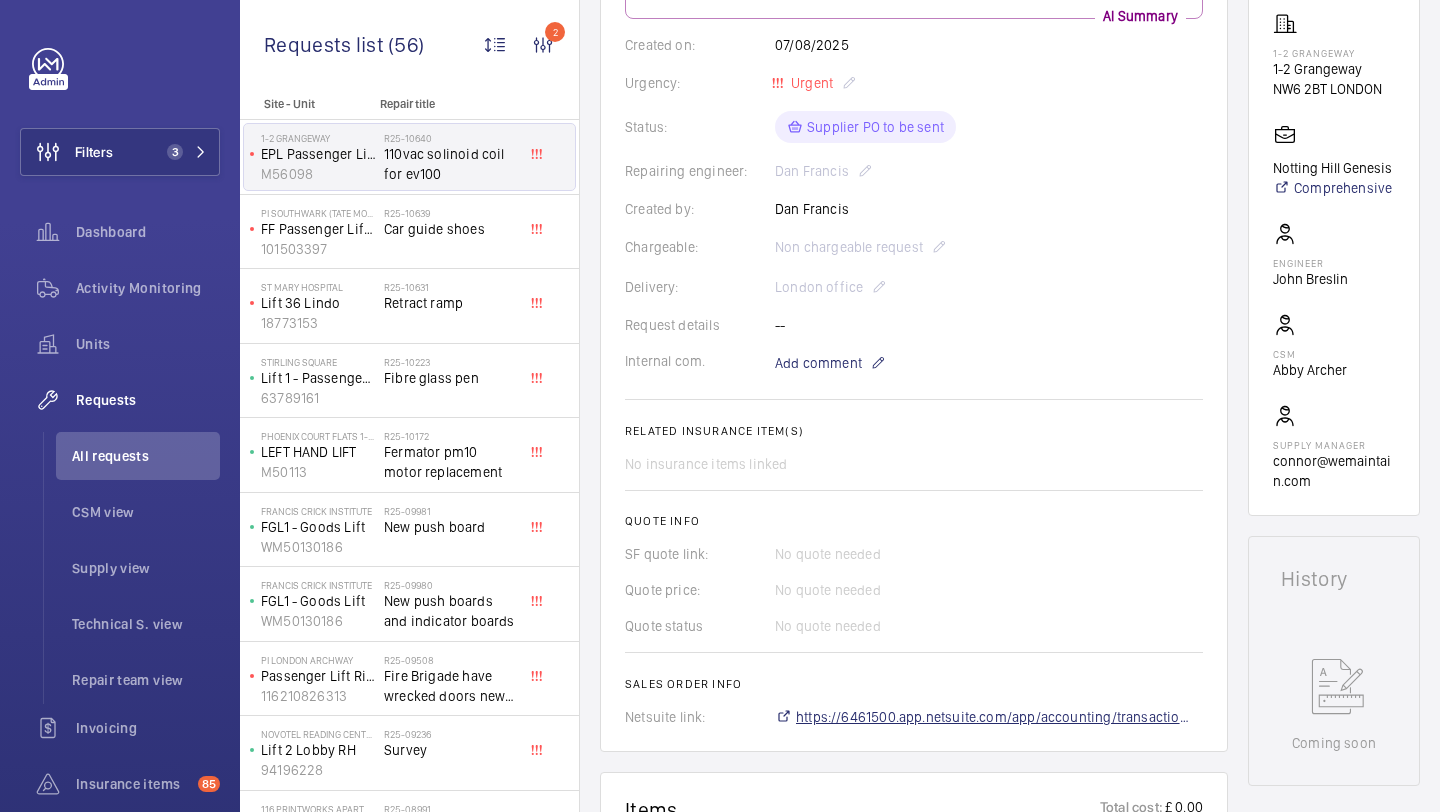 click on "https://6461500.app.netsuite.com/app/accounting/transactions/salesord.nl?id=2885530" 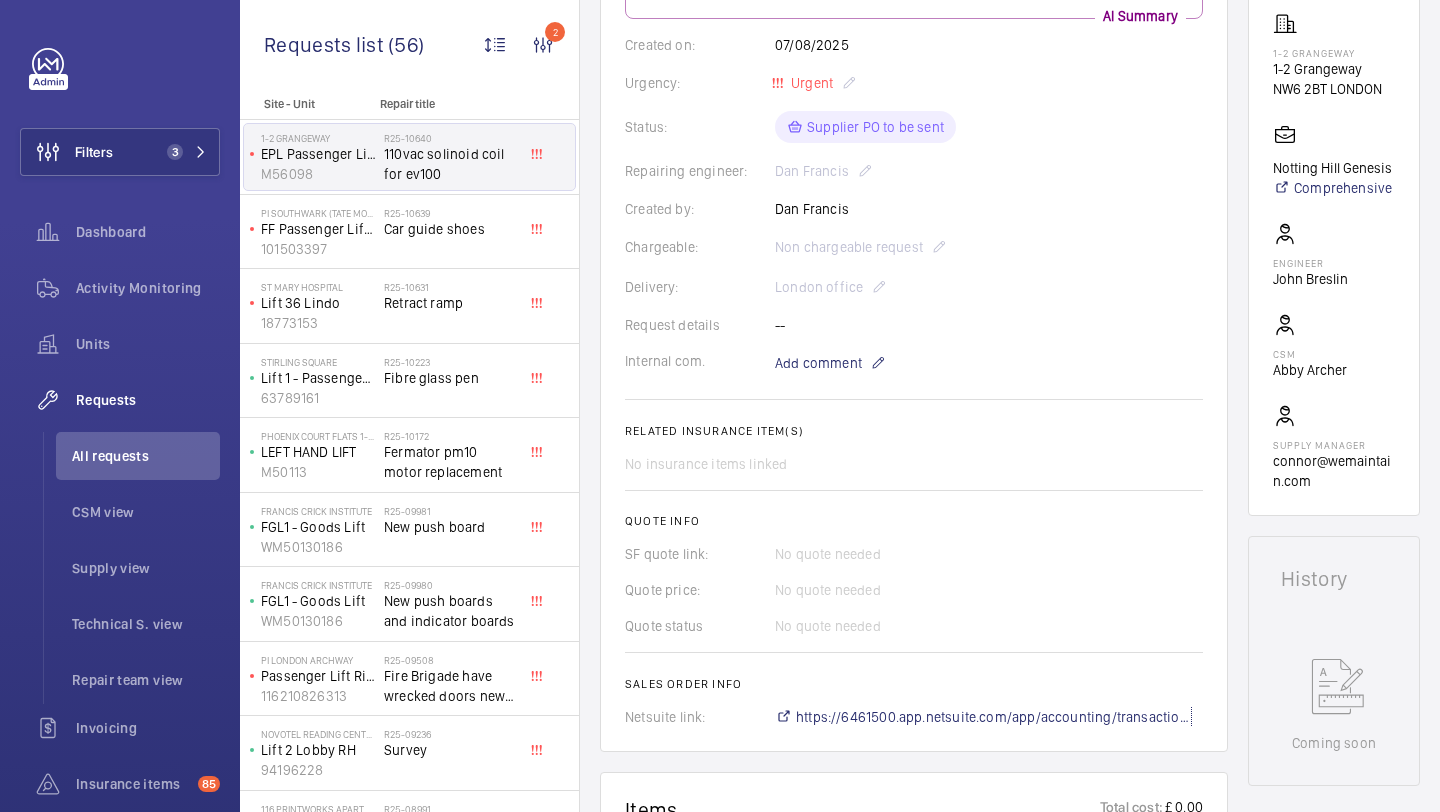 scroll, scrollTop: 80, scrollLeft: 0, axis: vertical 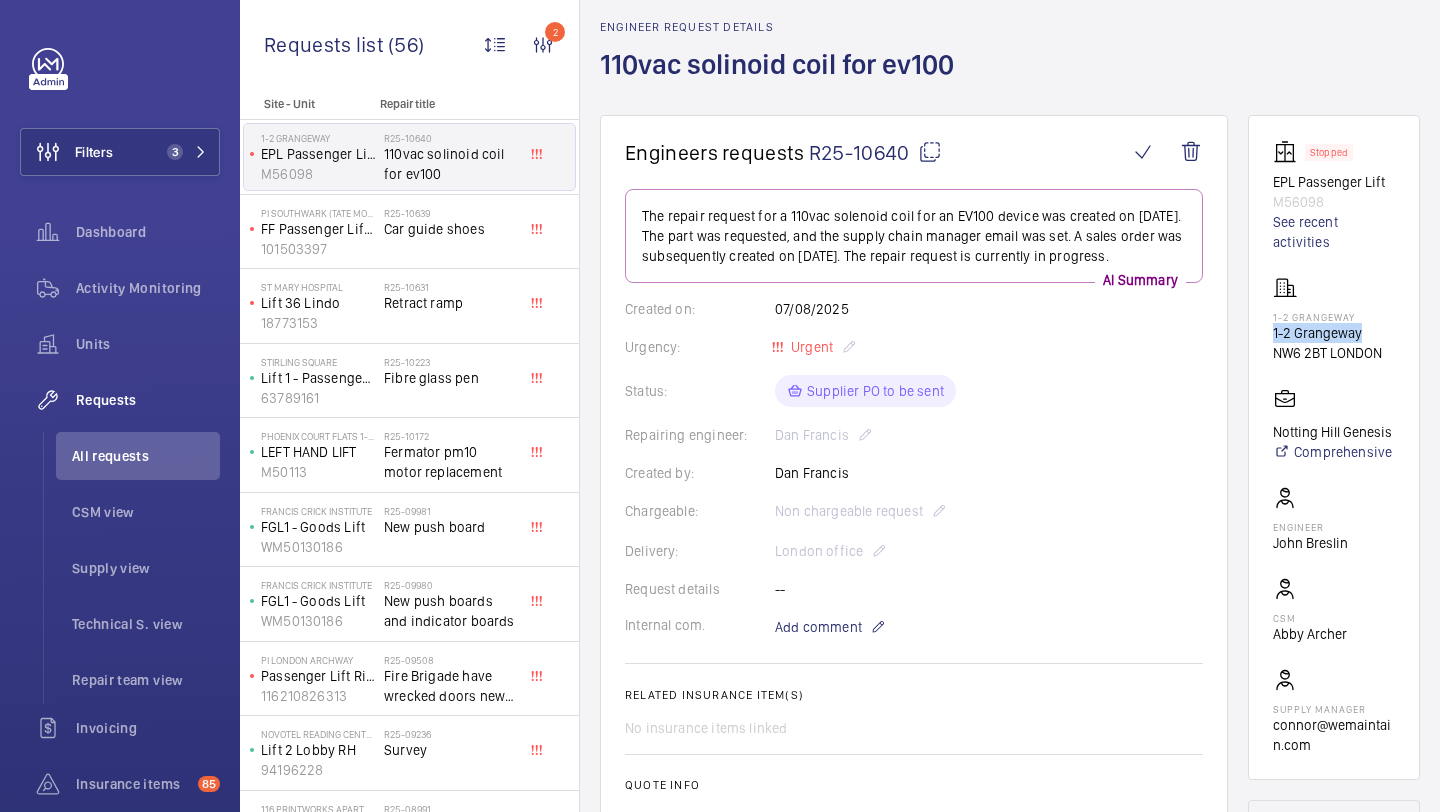 drag, startPoint x: 1363, startPoint y: 324, endPoint x: 1268, endPoint y: 324, distance: 95 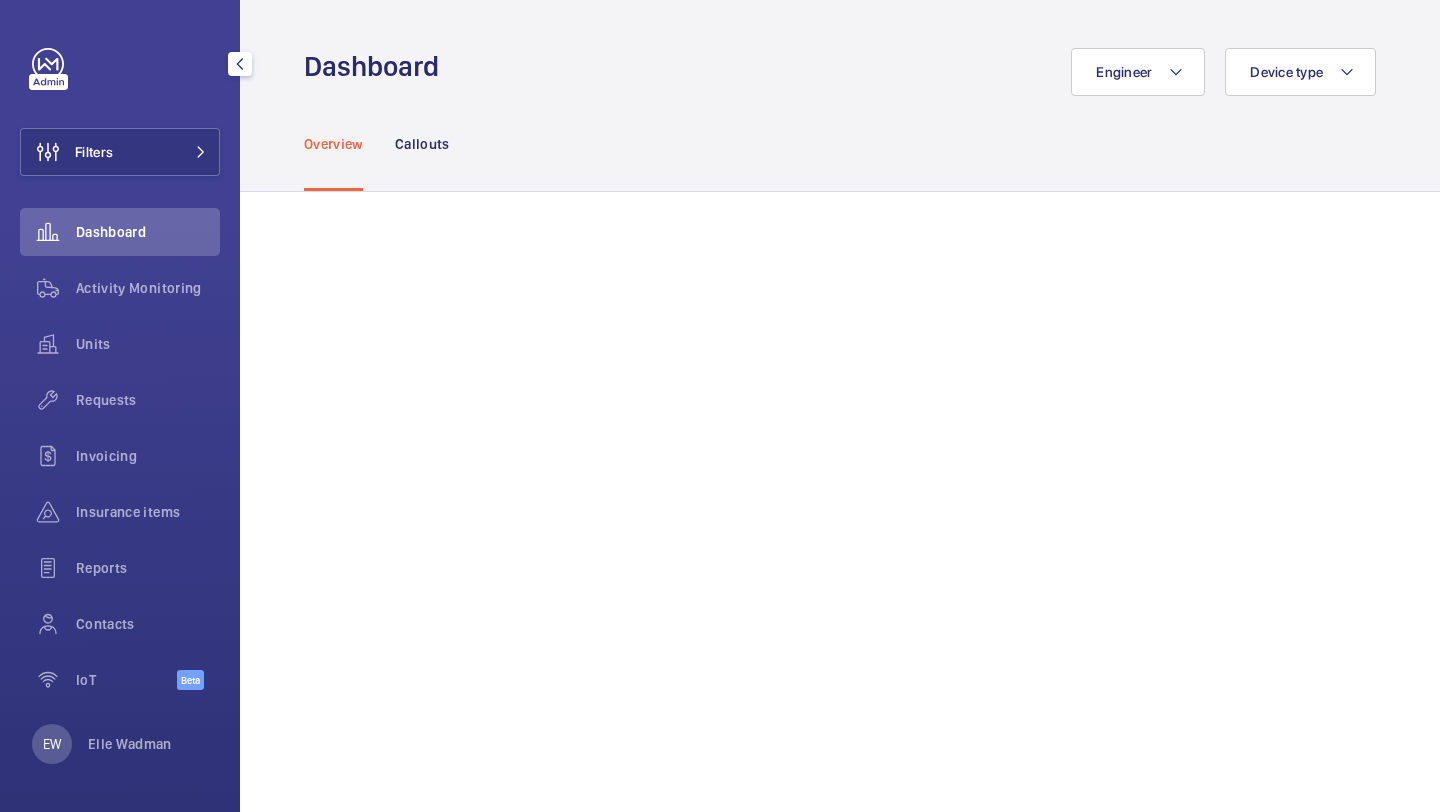 scroll, scrollTop: 0, scrollLeft: 0, axis: both 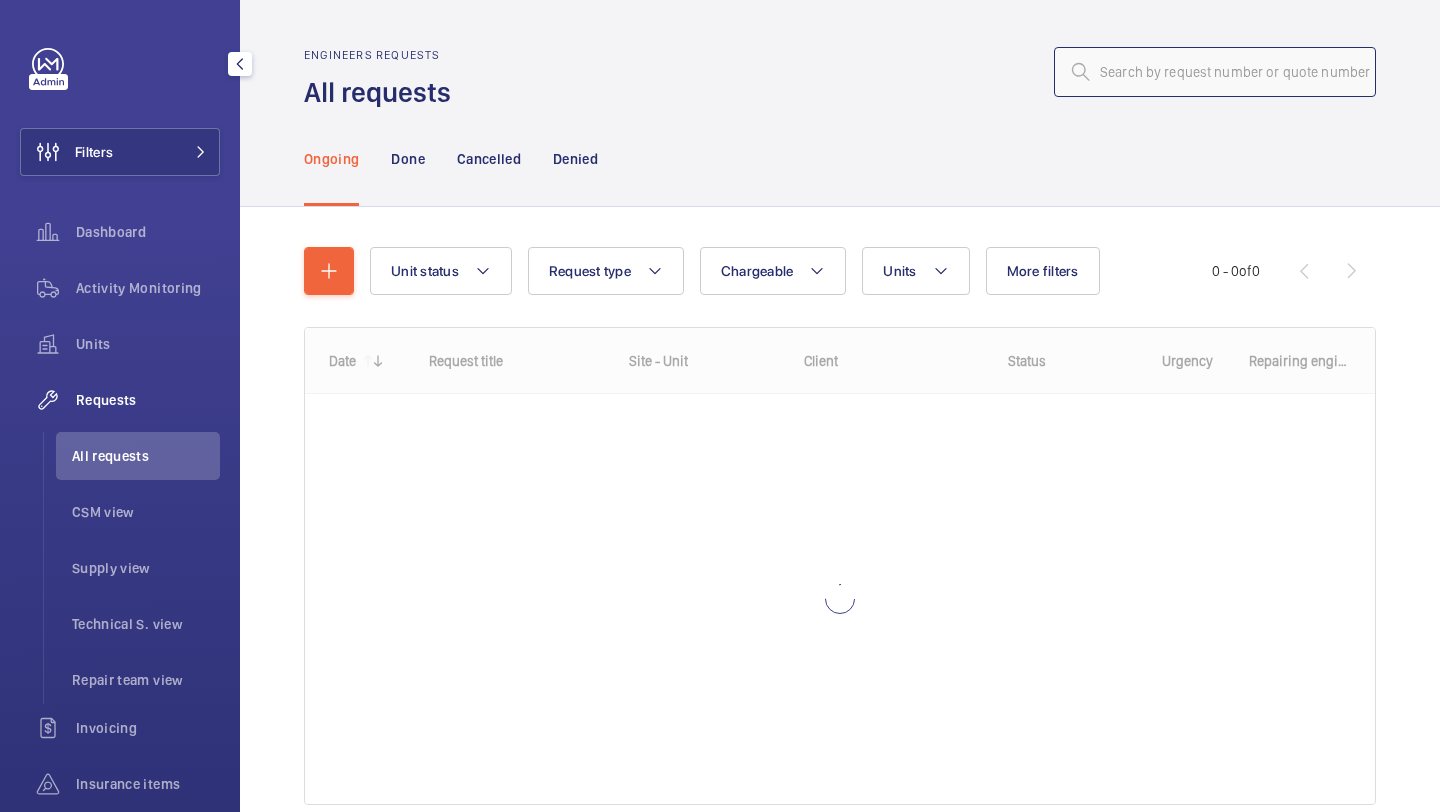 click 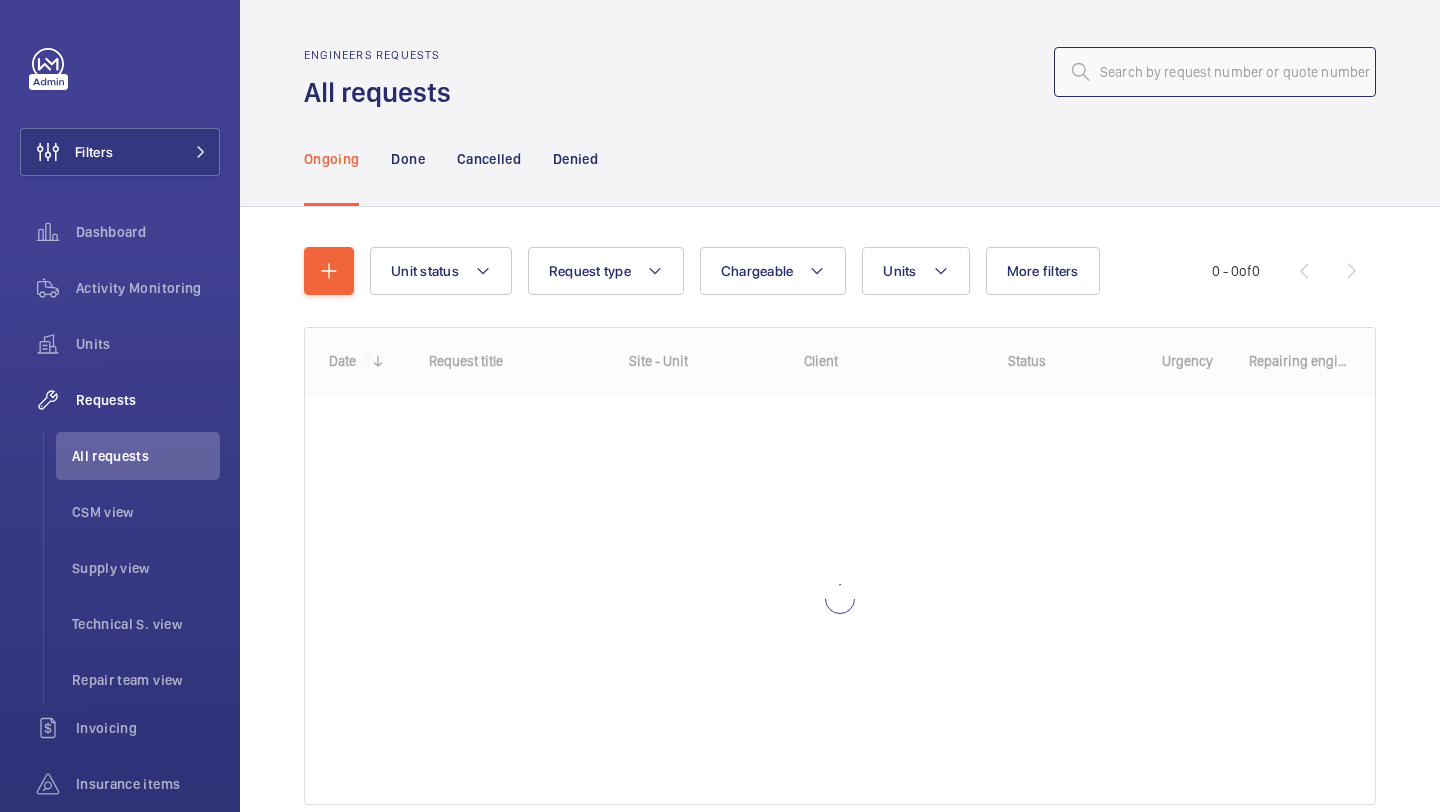 paste on "R25-08872" 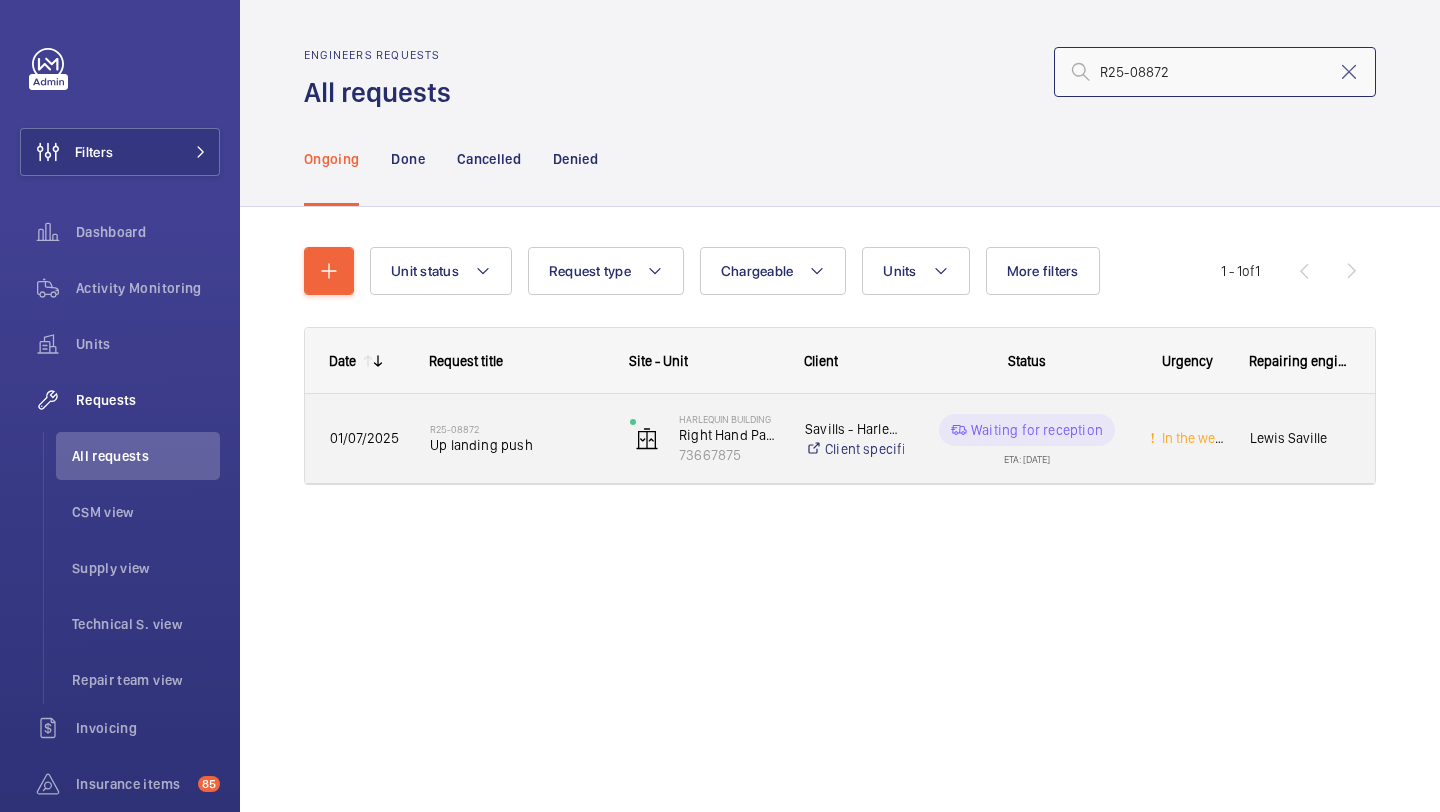 type on "R25-08872" 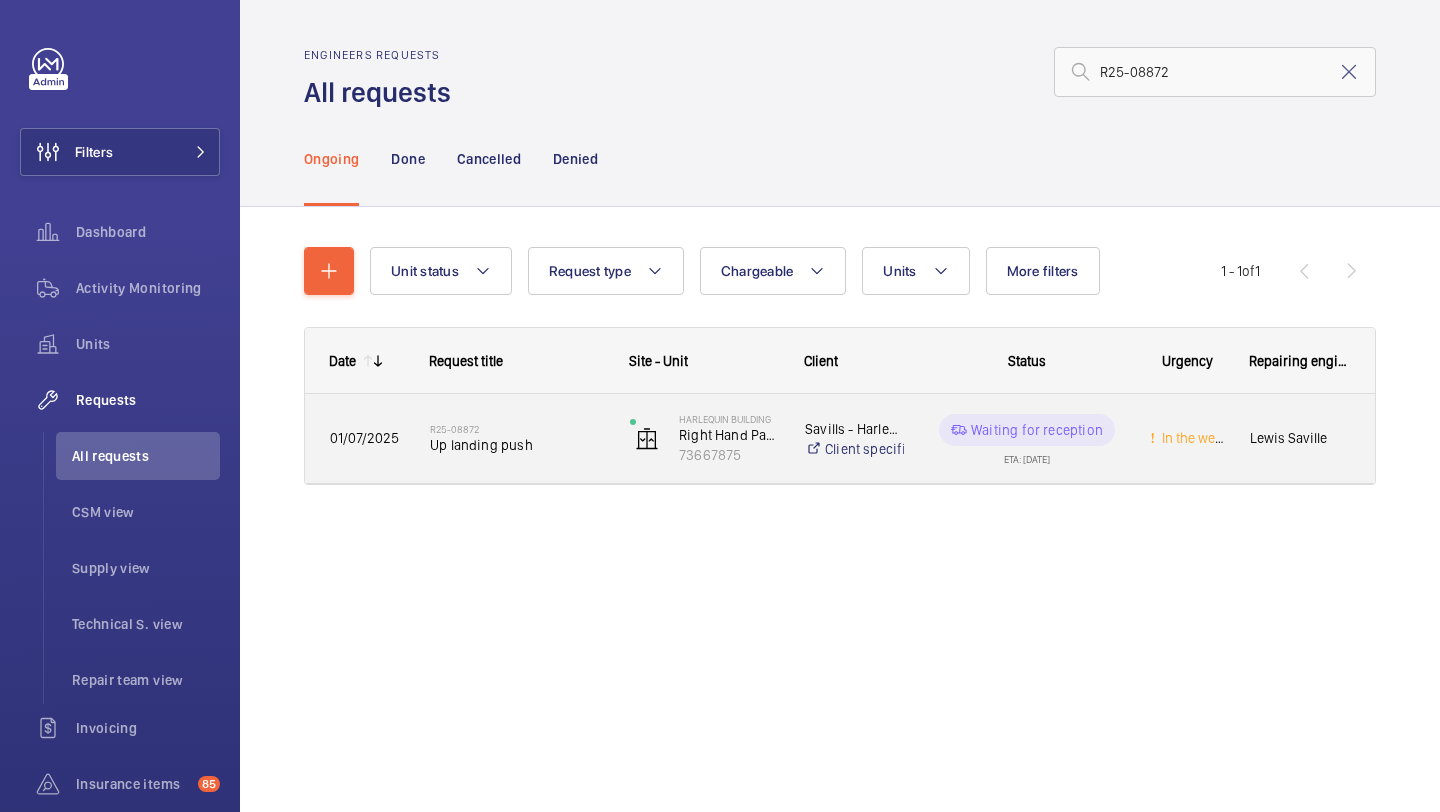 click on "R25-08872   Up landing push" 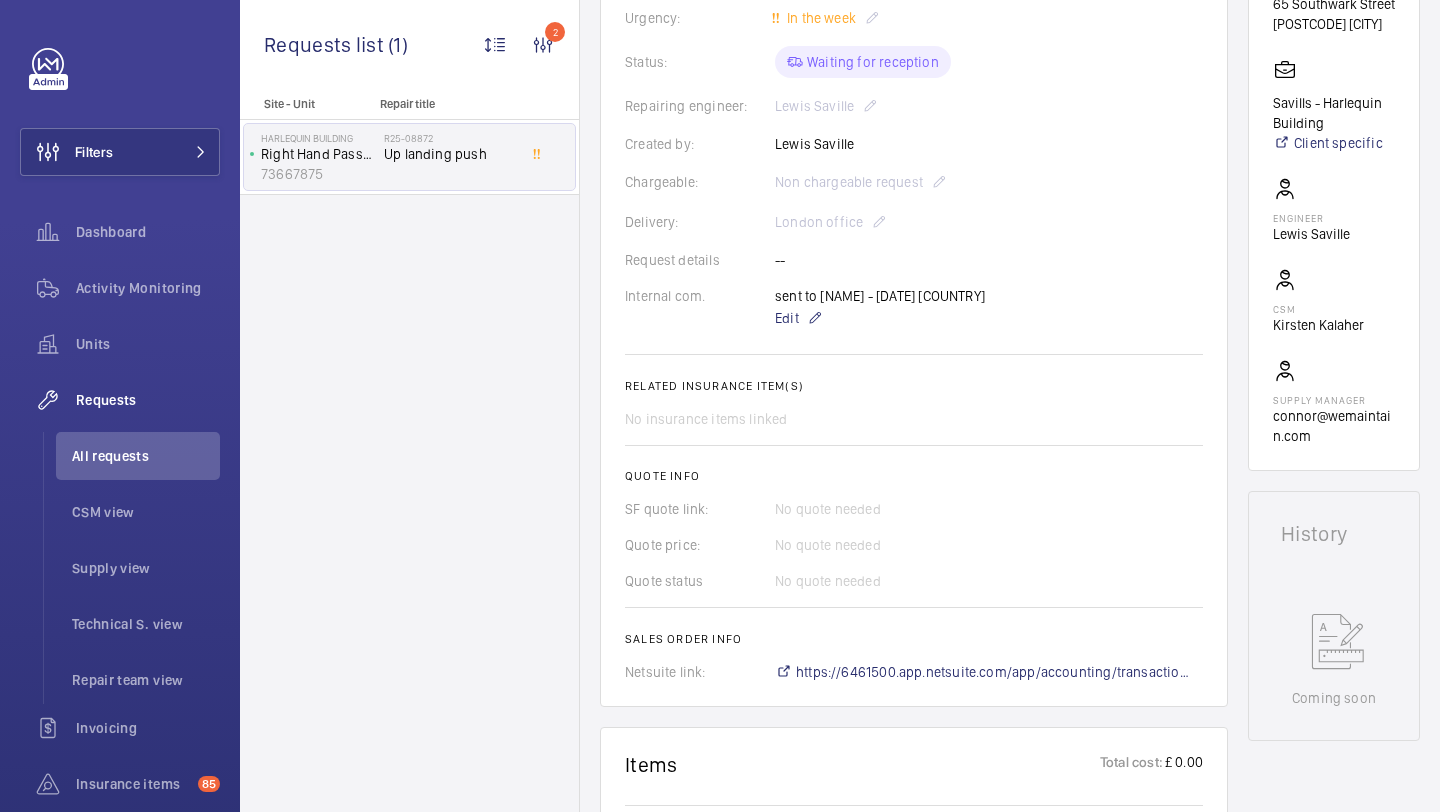 scroll, scrollTop: 369, scrollLeft: 0, axis: vertical 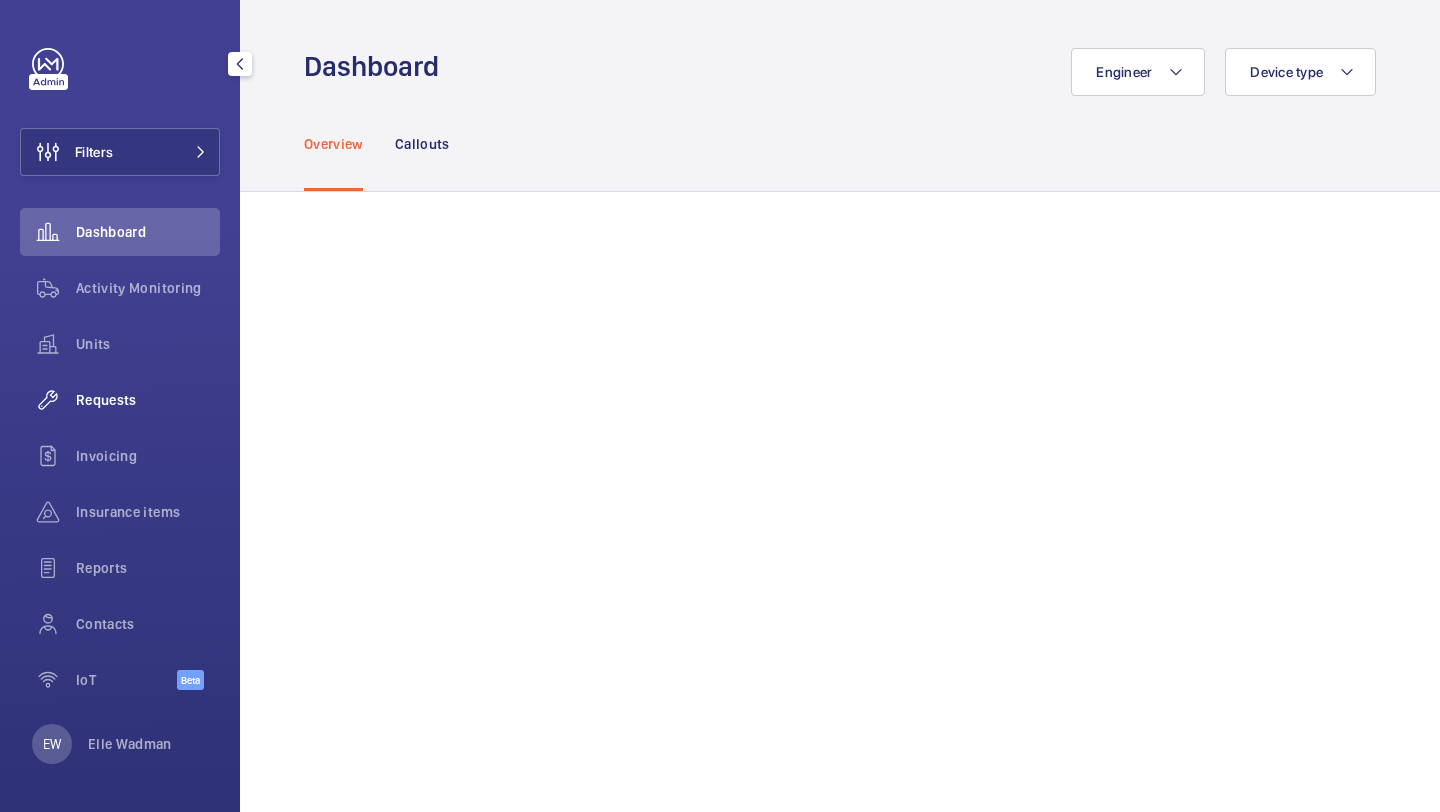 click on "Requests" 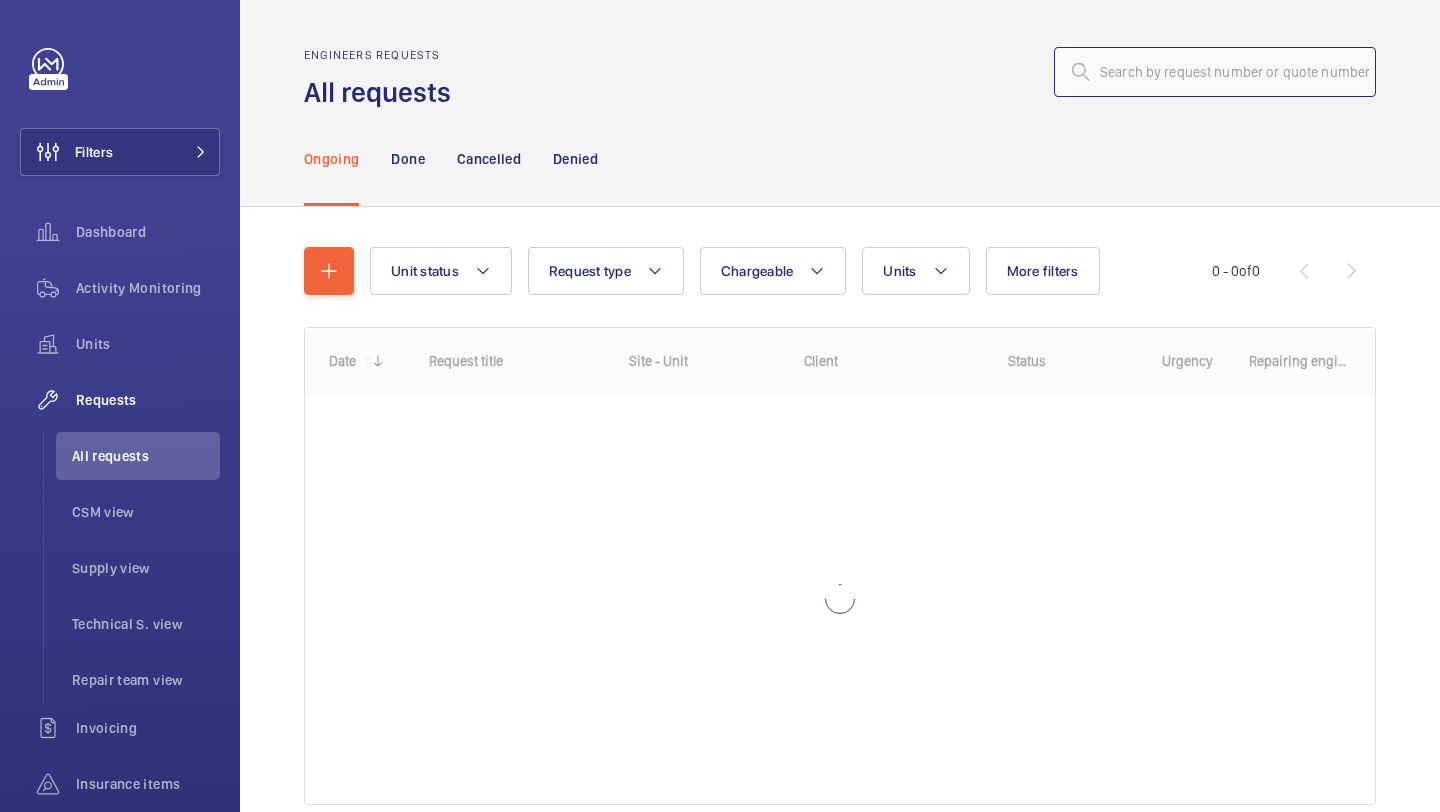 click 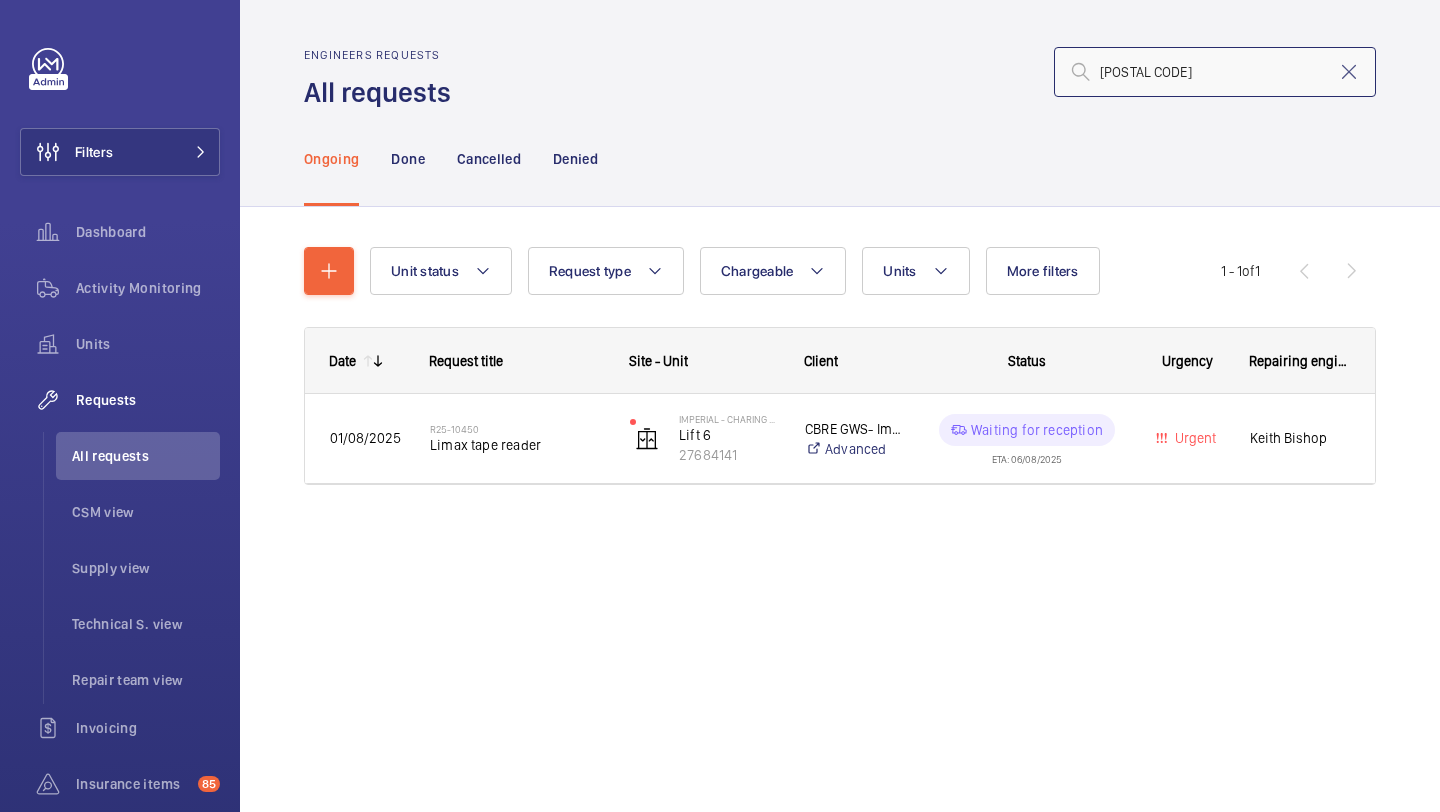 type on "[POSTAL CODE]" 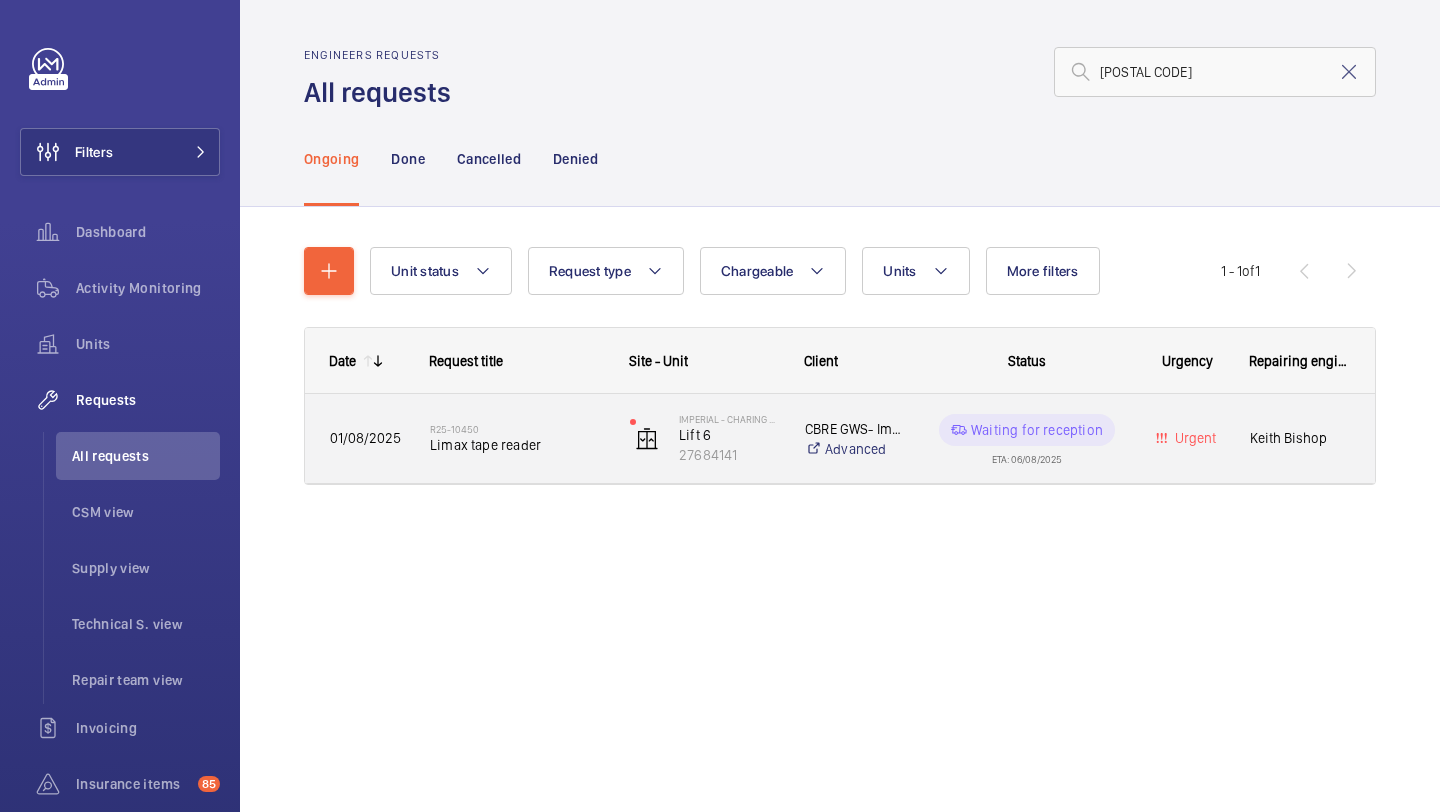 click on "R25-10450" 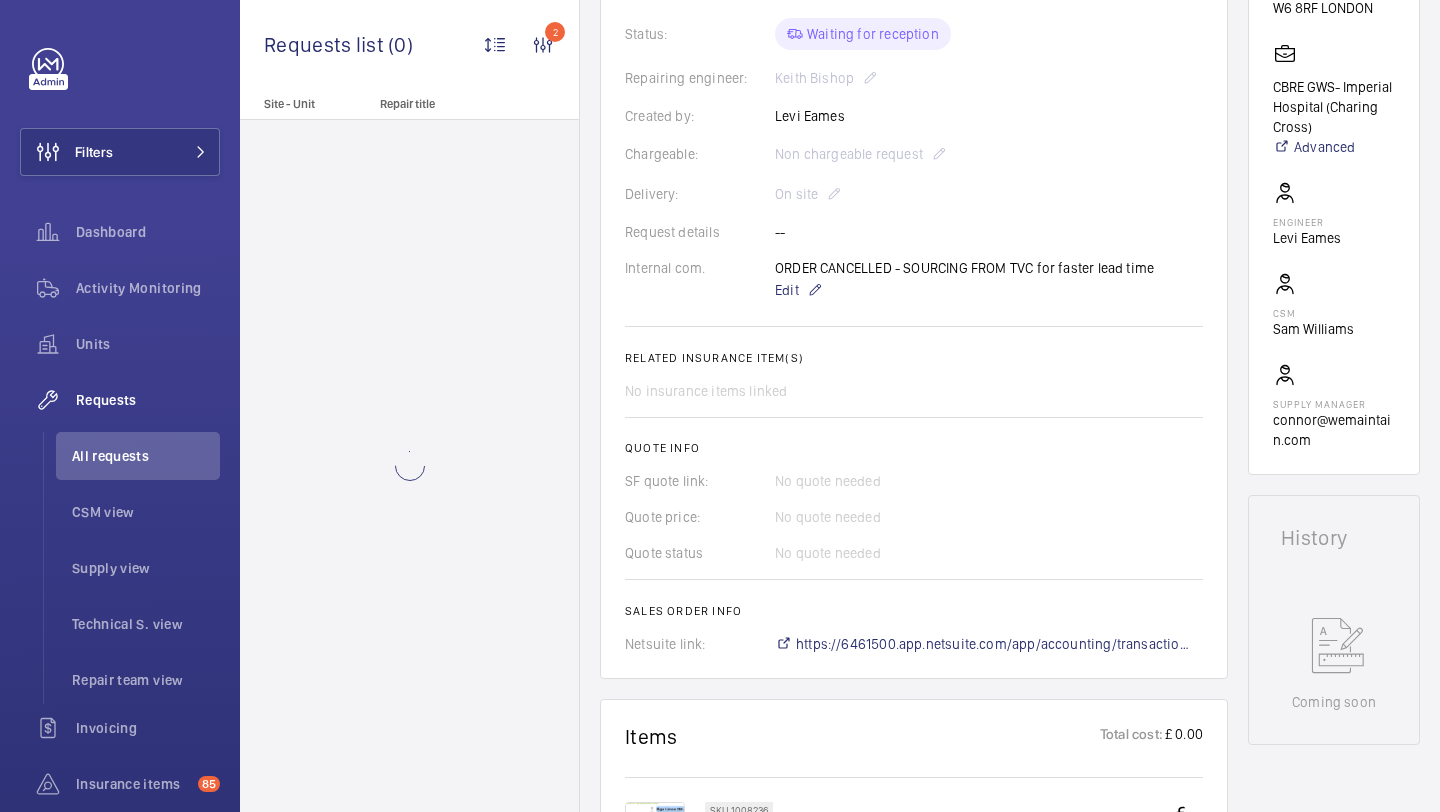 scroll, scrollTop: 458, scrollLeft: 0, axis: vertical 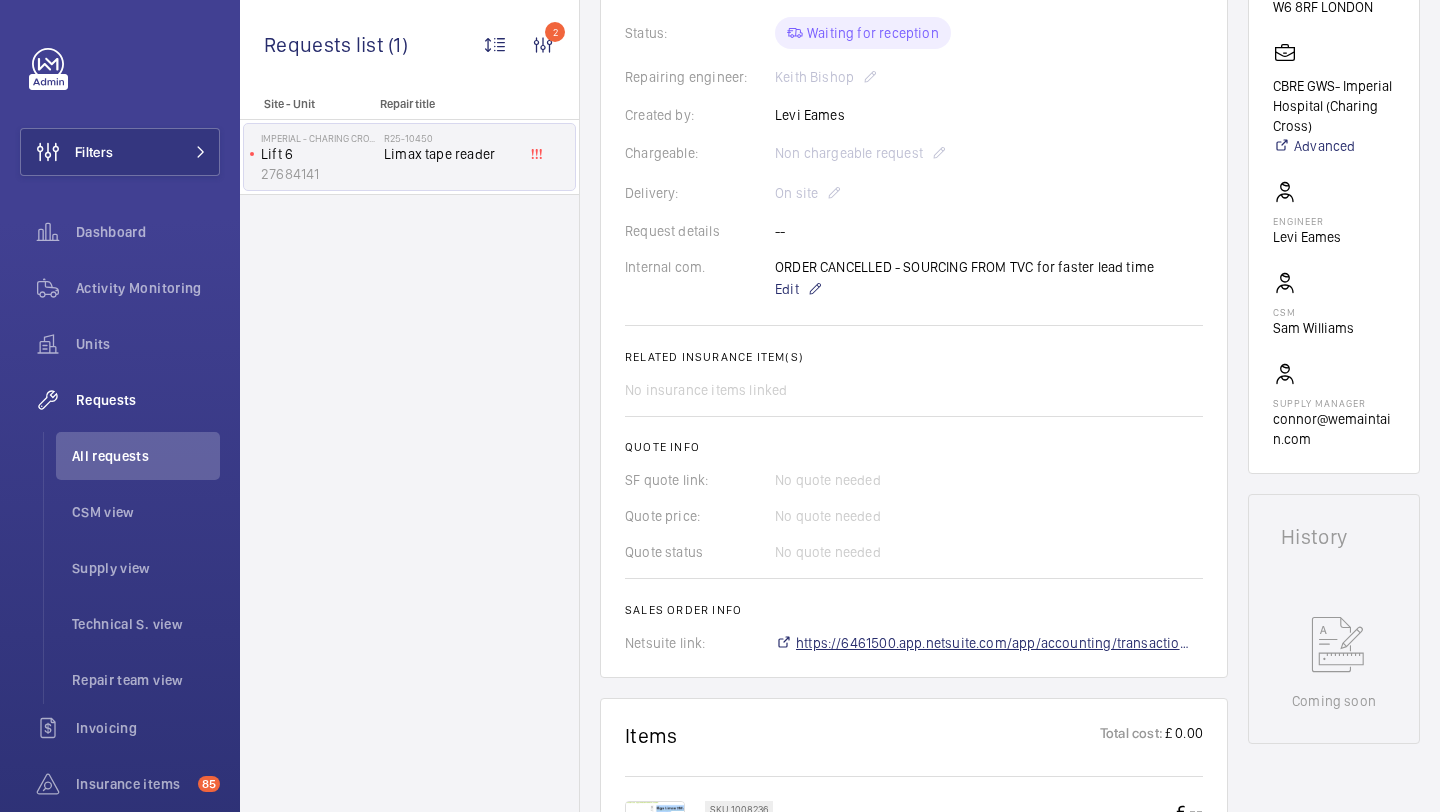 click on "https://6461500.app.netsuite.com/app/accounting/transactions/salesord.nl?id=2873724" 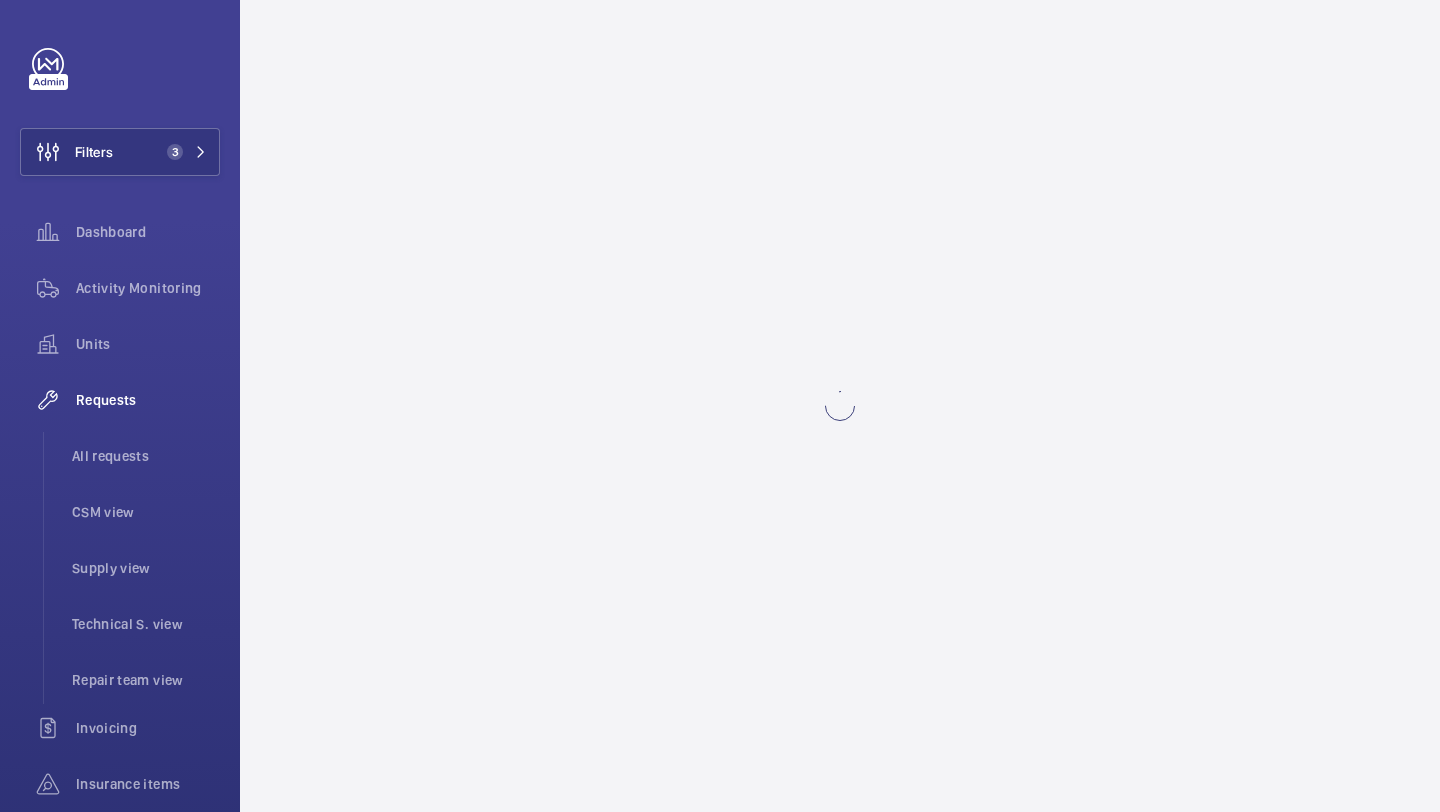scroll, scrollTop: 0, scrollLeft: 0, axis: both 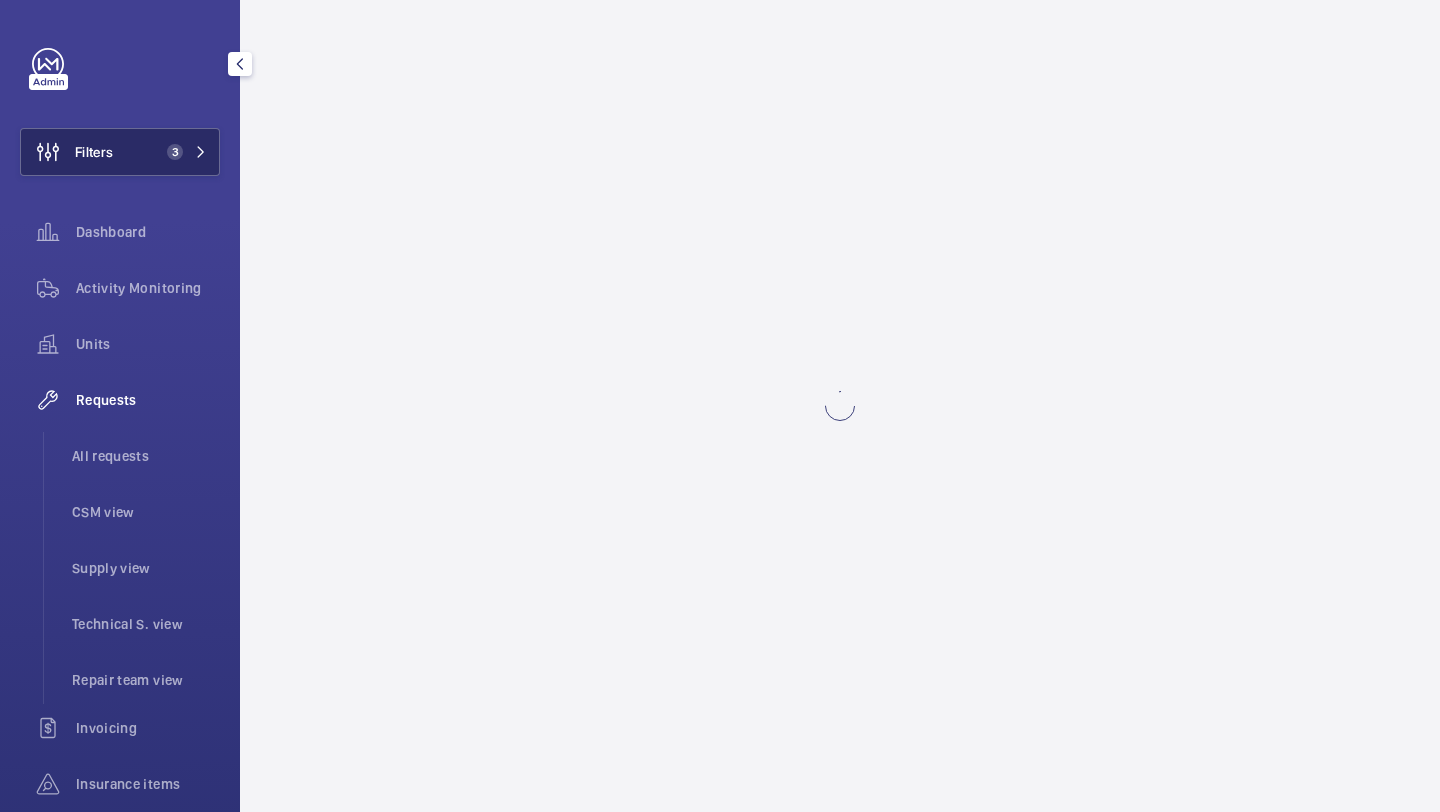 click on "Filters 3" 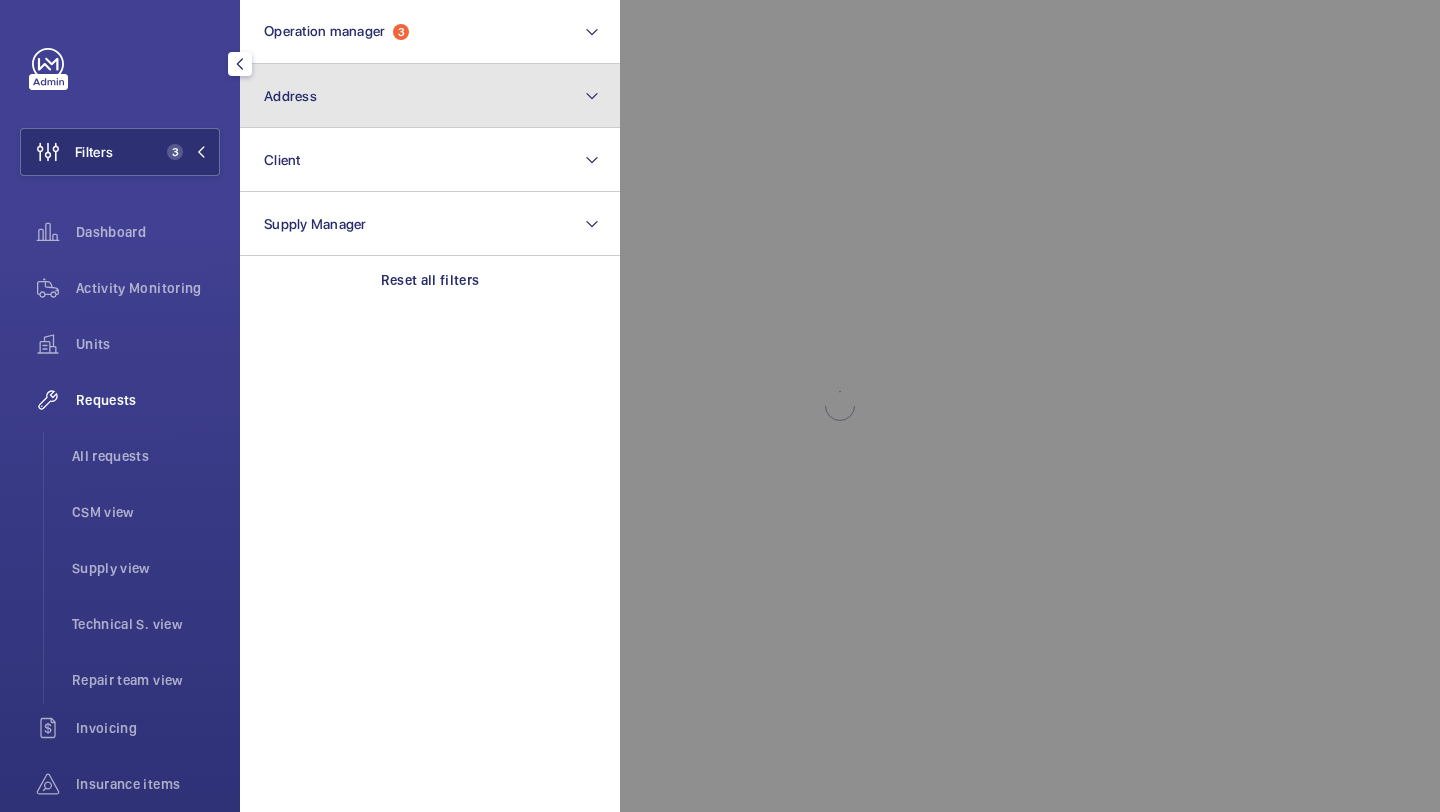 click on "Address" 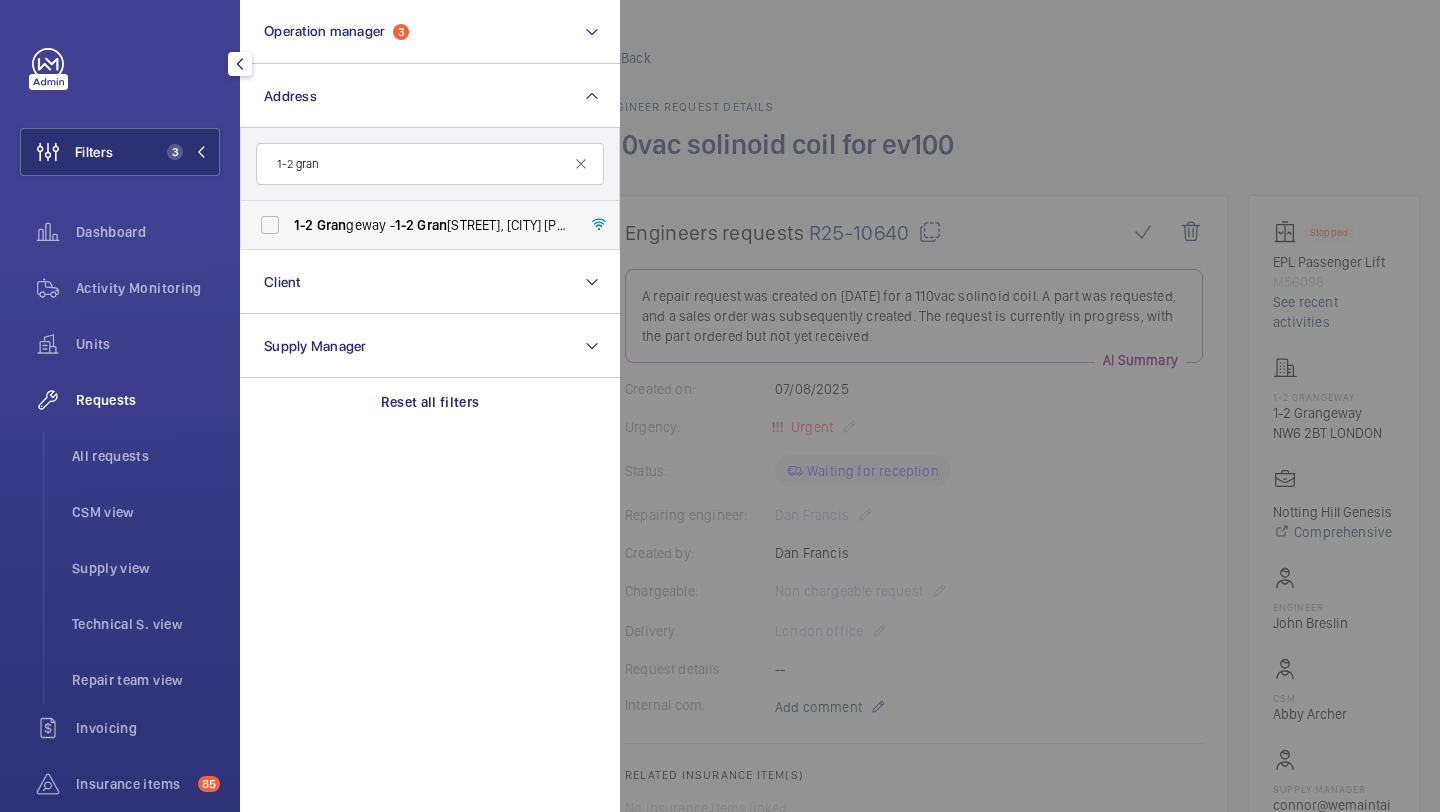 type on "1-2 gran" 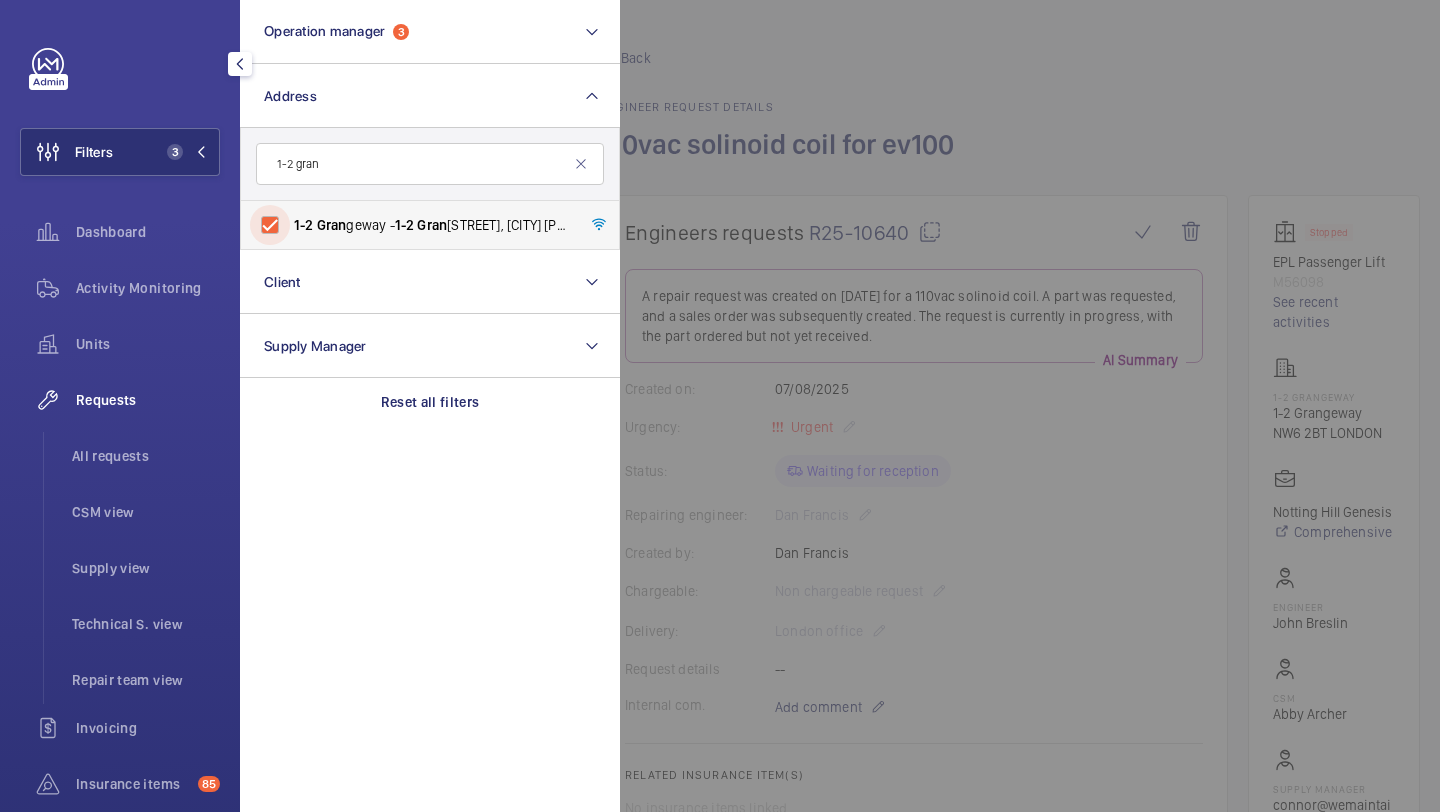 checkbox on "true" 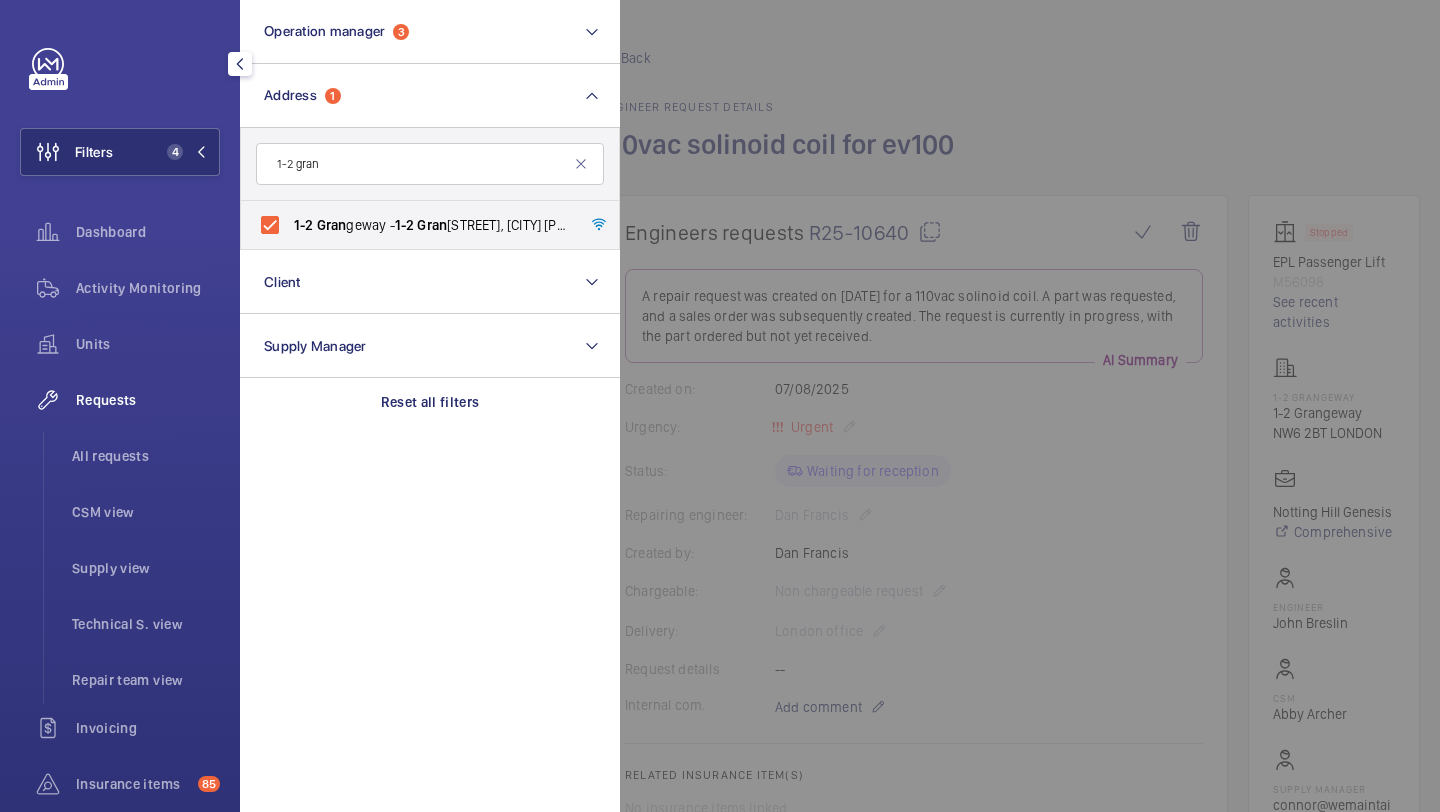 click 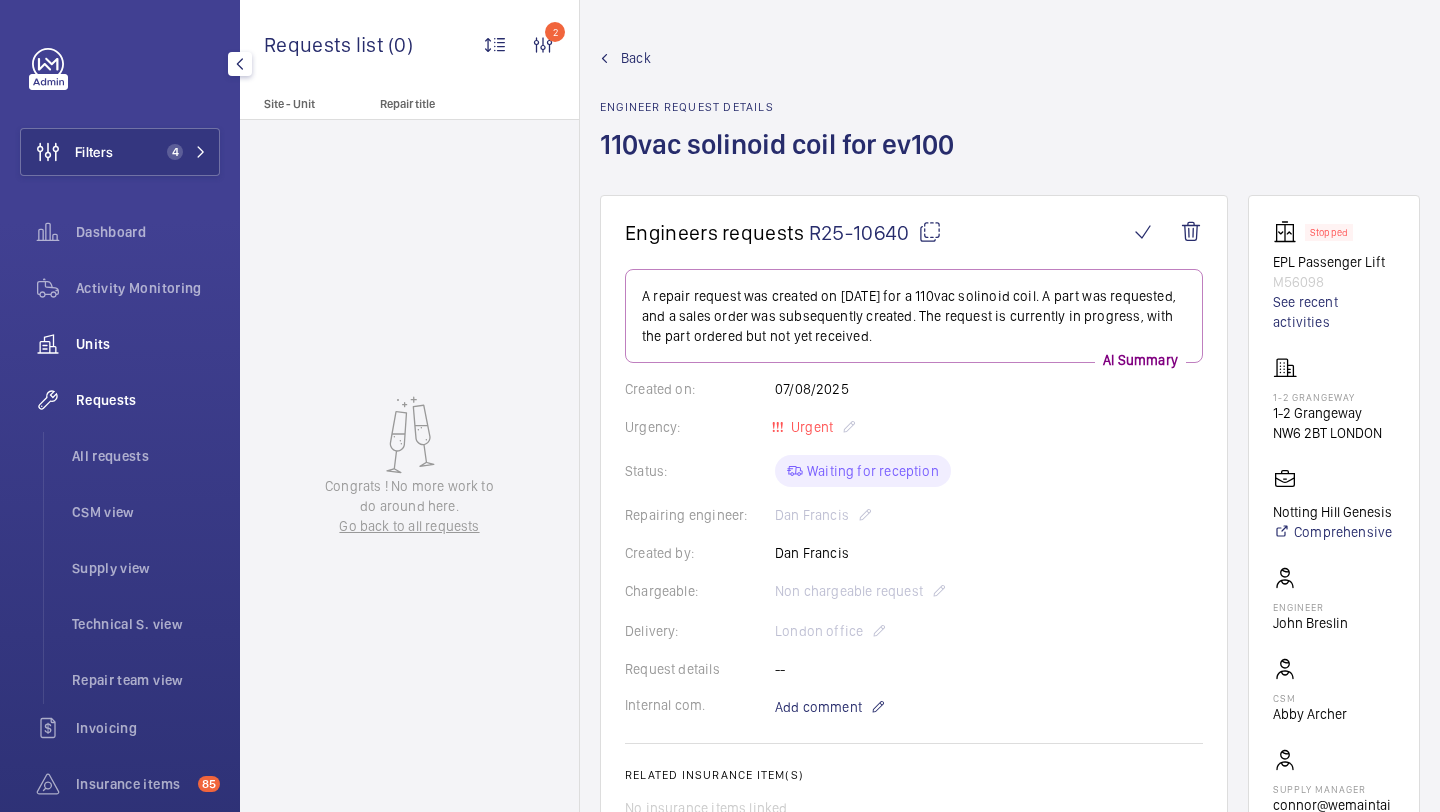 click on "Units" 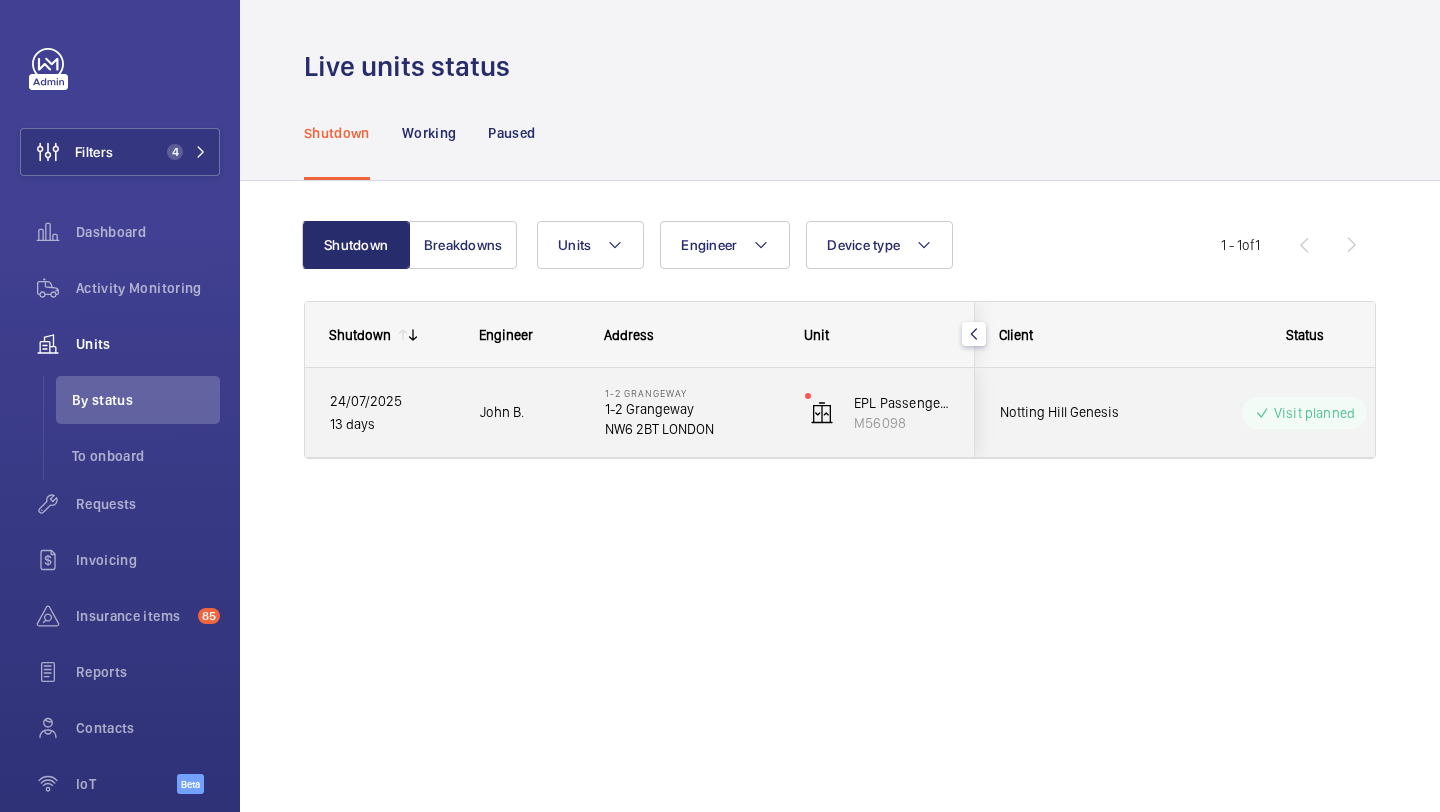 click on "Notting Hill Genesis" 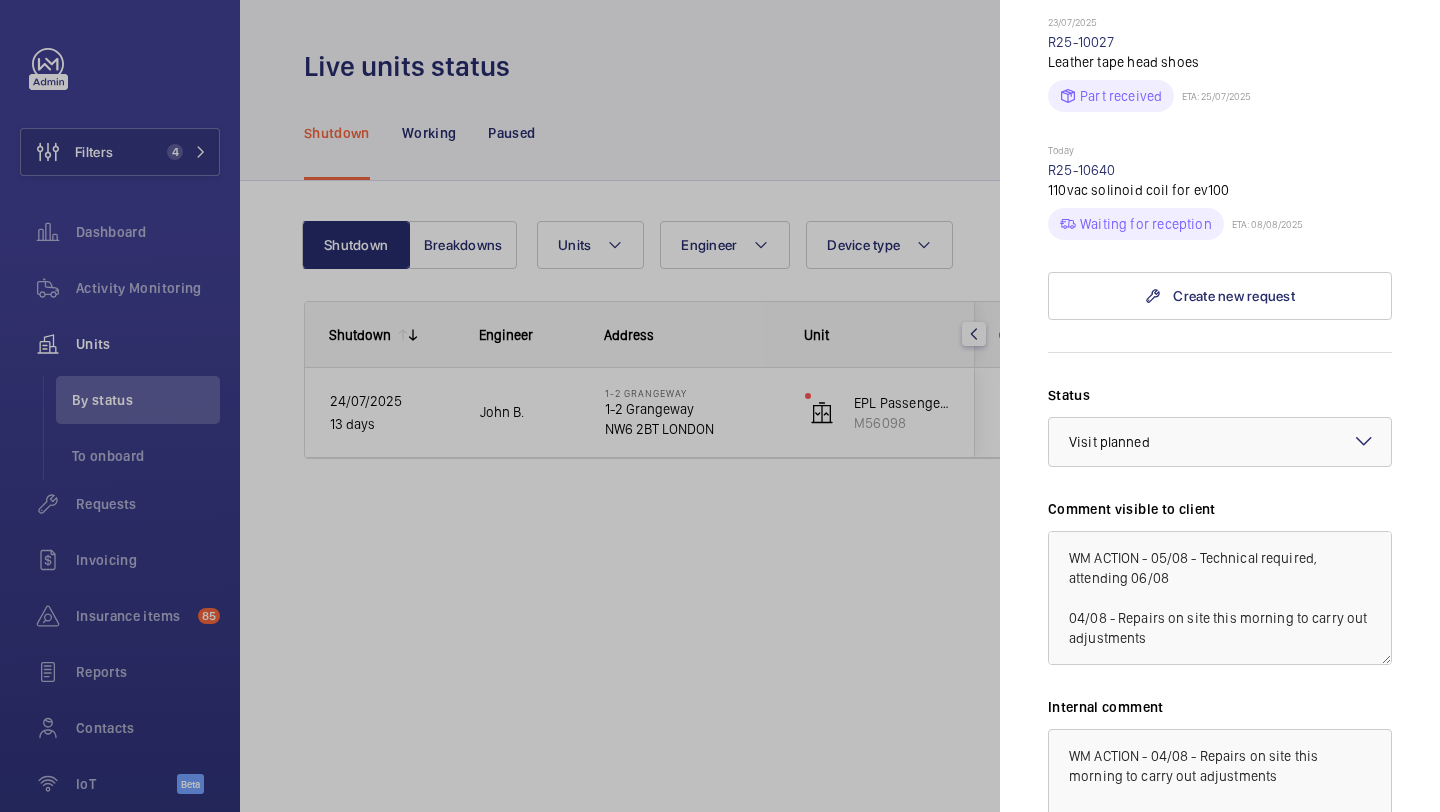 scroll, scrollTop: 1455, scrollLeft: 0, axis: vertical 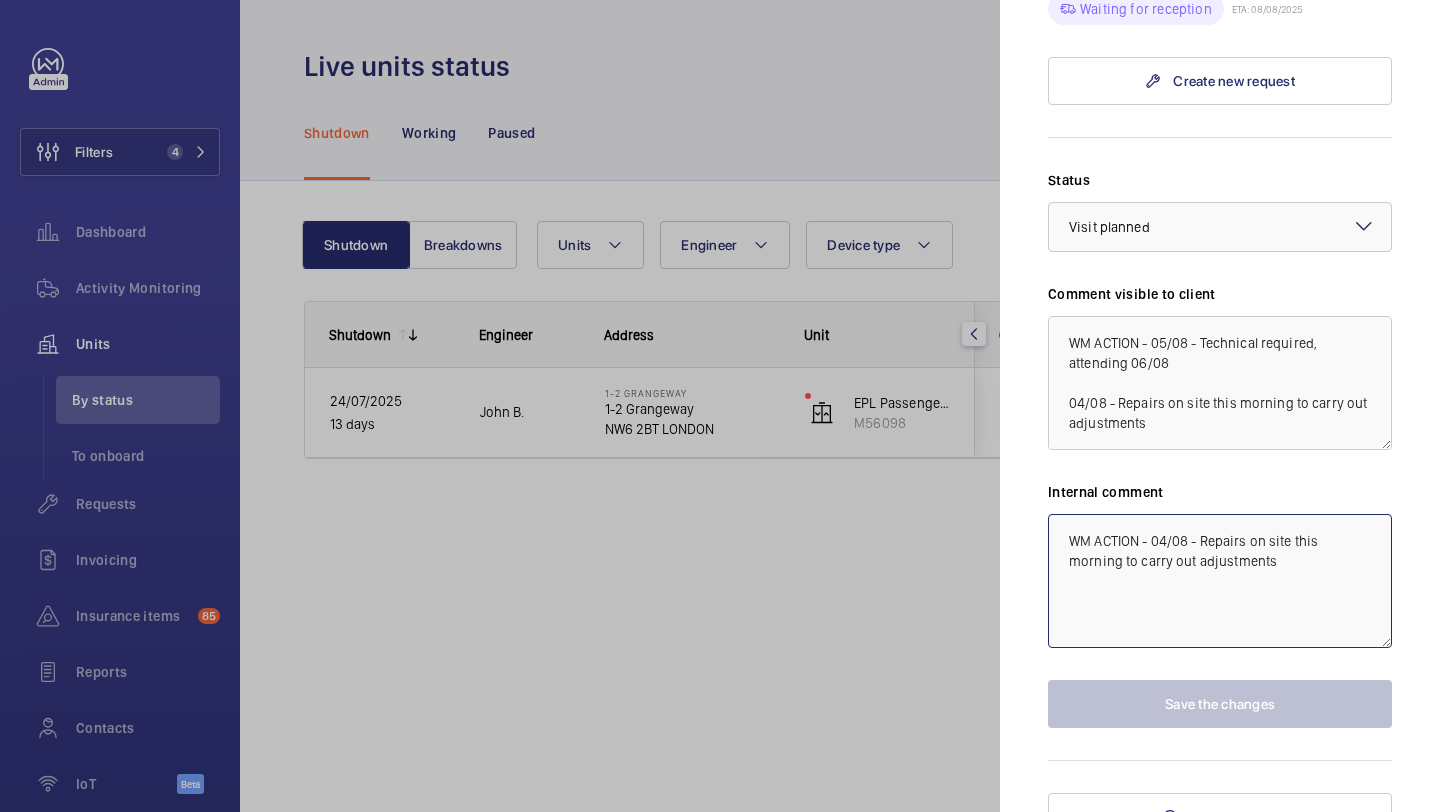click on "WM ACTION - 04/08 - Repairs on site this morning to carry out adjustments" 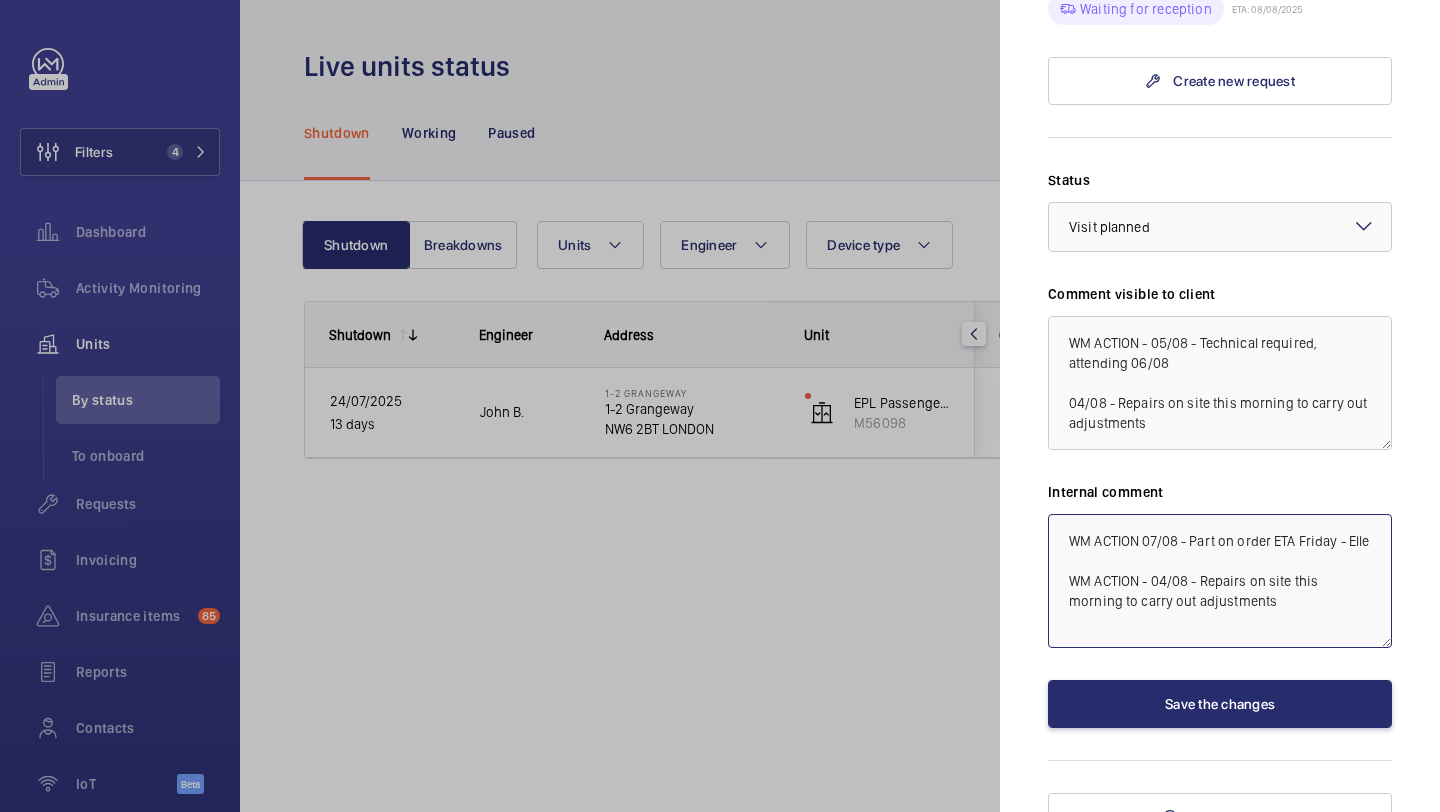 drag, startPoint x: 1370, startPoint y: 551, endPoint x: 1046, endPoint y: 543, distance: 324.09875 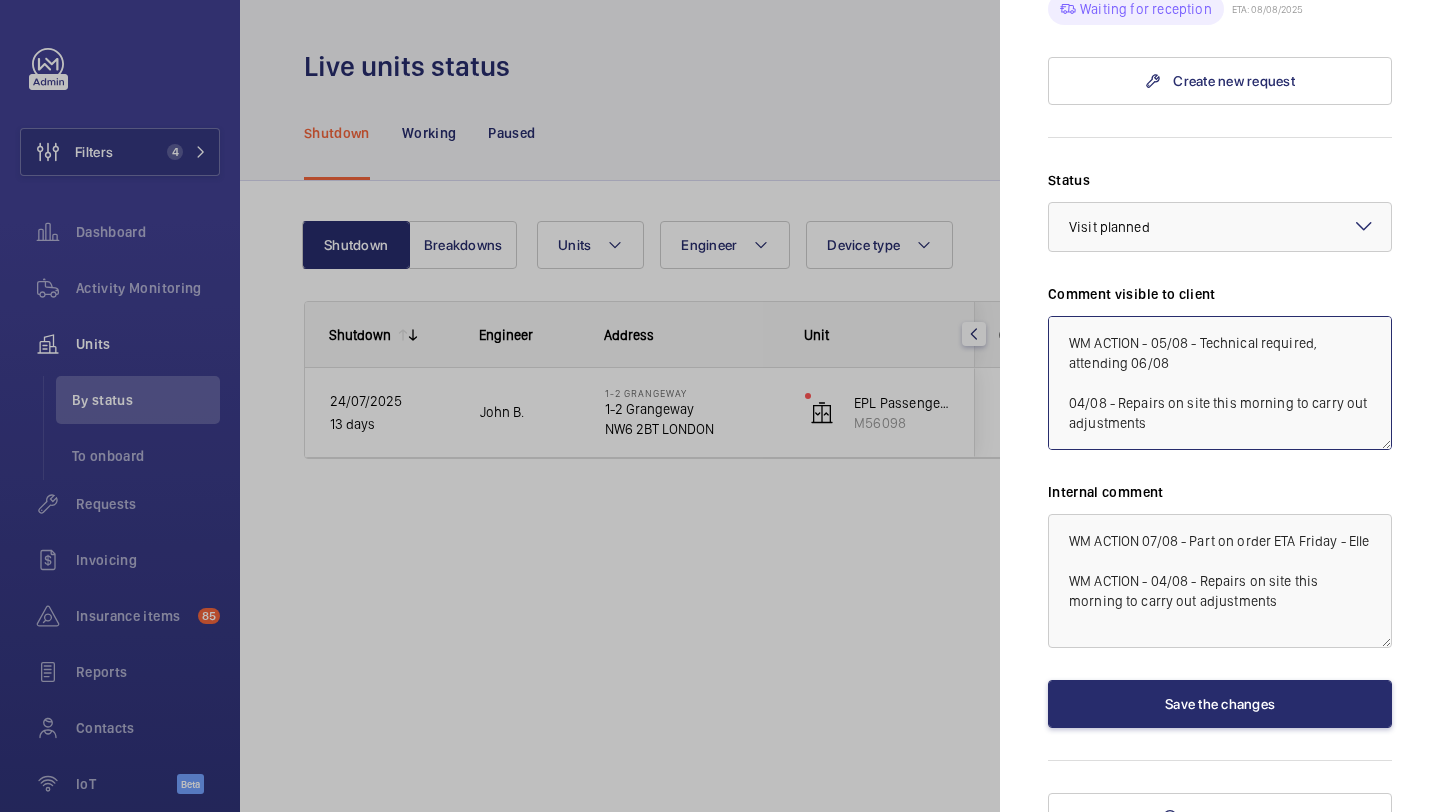 click on "WM ACTION - 05/08 - Technical required, attending 06/08
04/08 - Repairs on site this morning to carry out adjustments
01/08 - Replaced tape head shoes , lift failing to achieve high speed, return visit
with 2nd engineer or repair department required
31/07 - Two engineers attending, further require attendance required
30/07 - Two man to fit Friday morning
28/07 - Shoes due in Thursday
25/07 - Tape head shoes required, chasing eta for early next week" 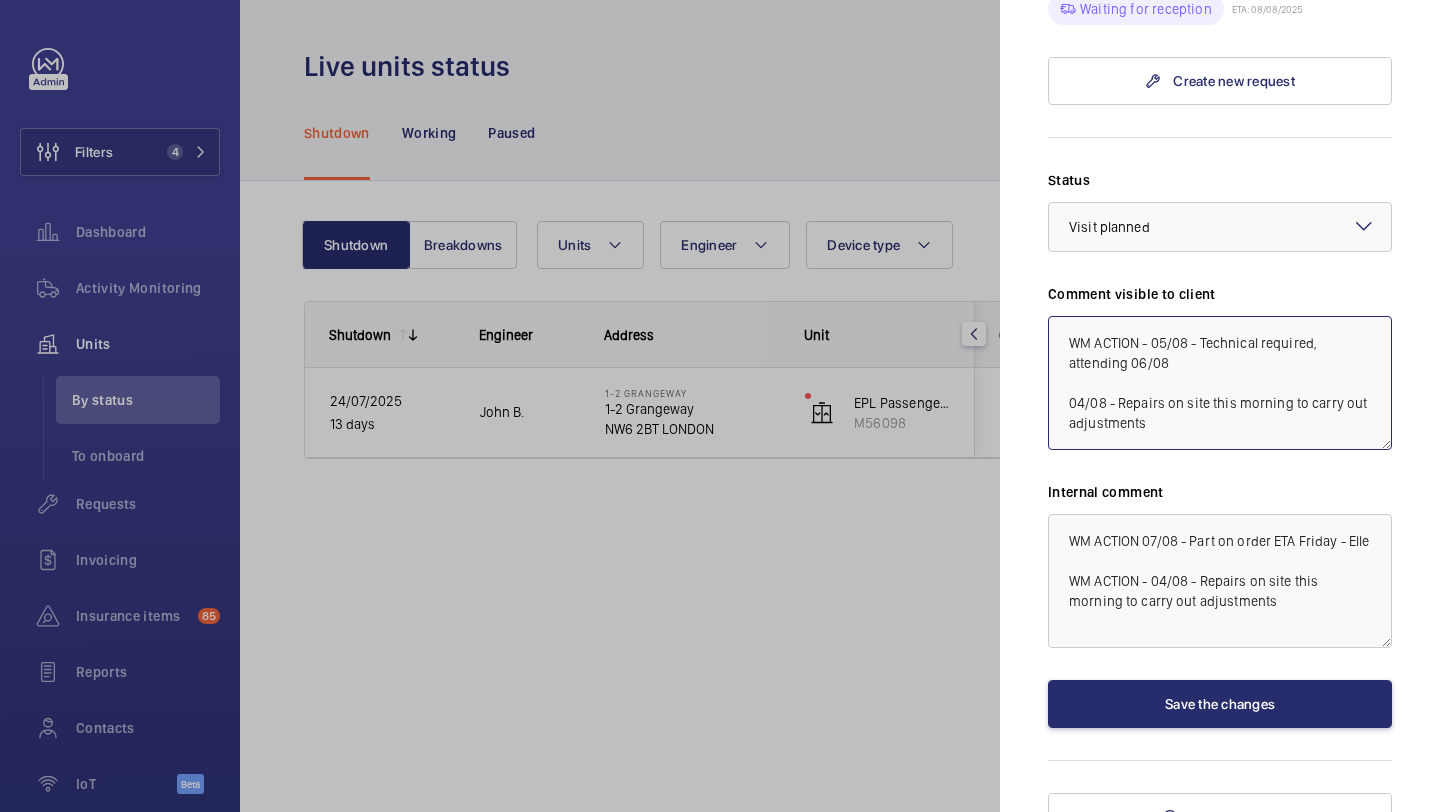 paste on "WM ACTION 07/08 - Part on order ETA Friday - [PERSON]" 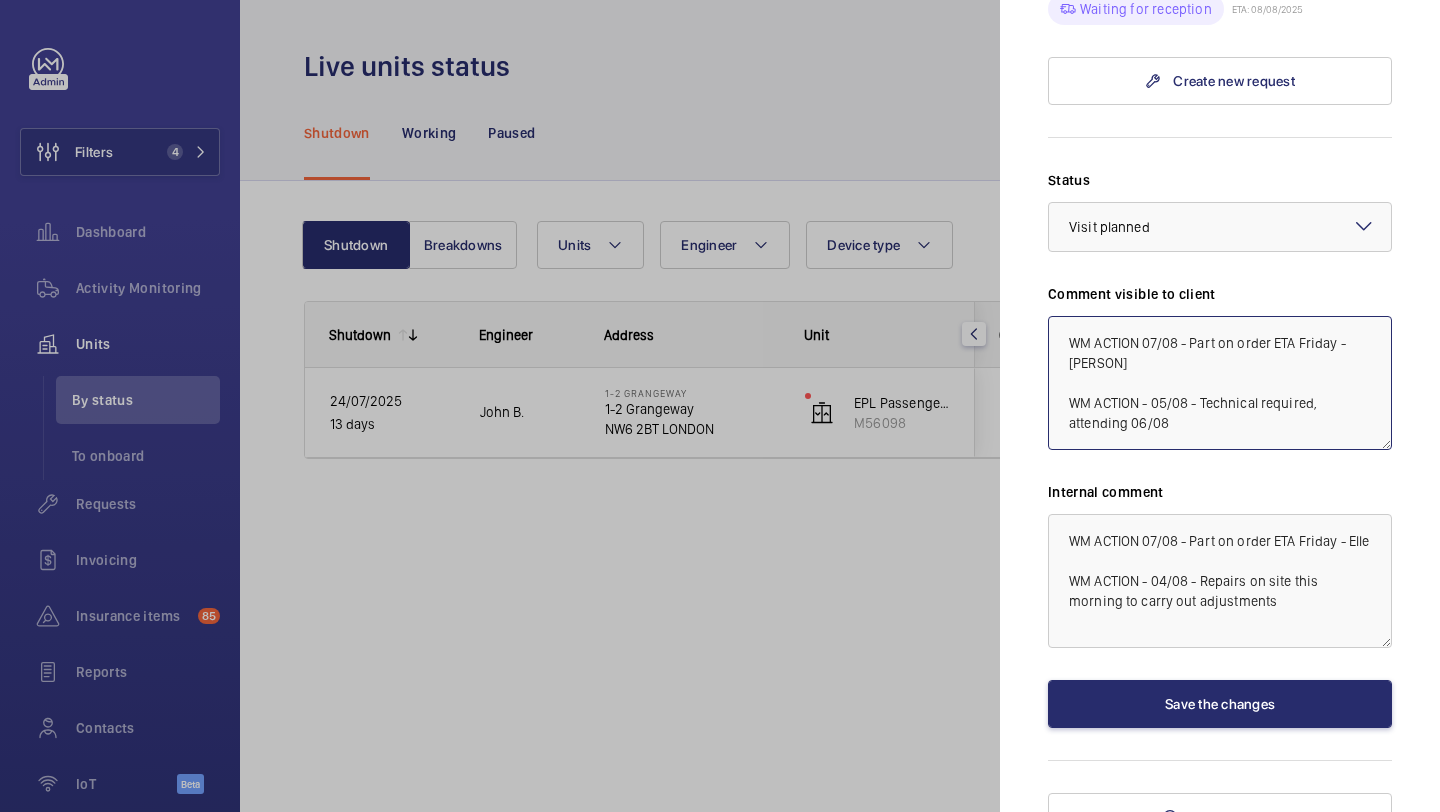 drag, startPoint x: 1335, startPoint y: 347, endPoint x: 1299, endPoint y: 345, distance: 36.05551 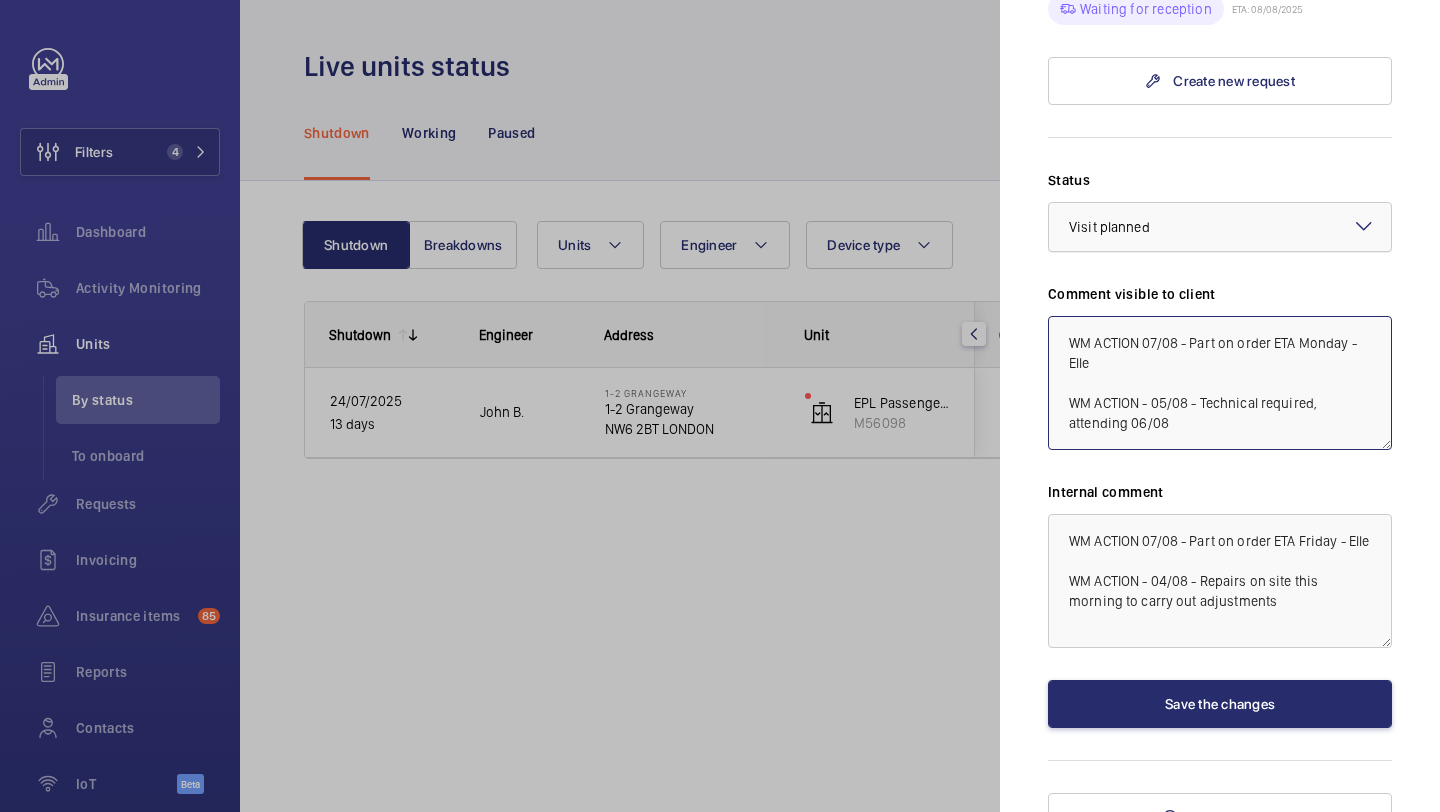 click 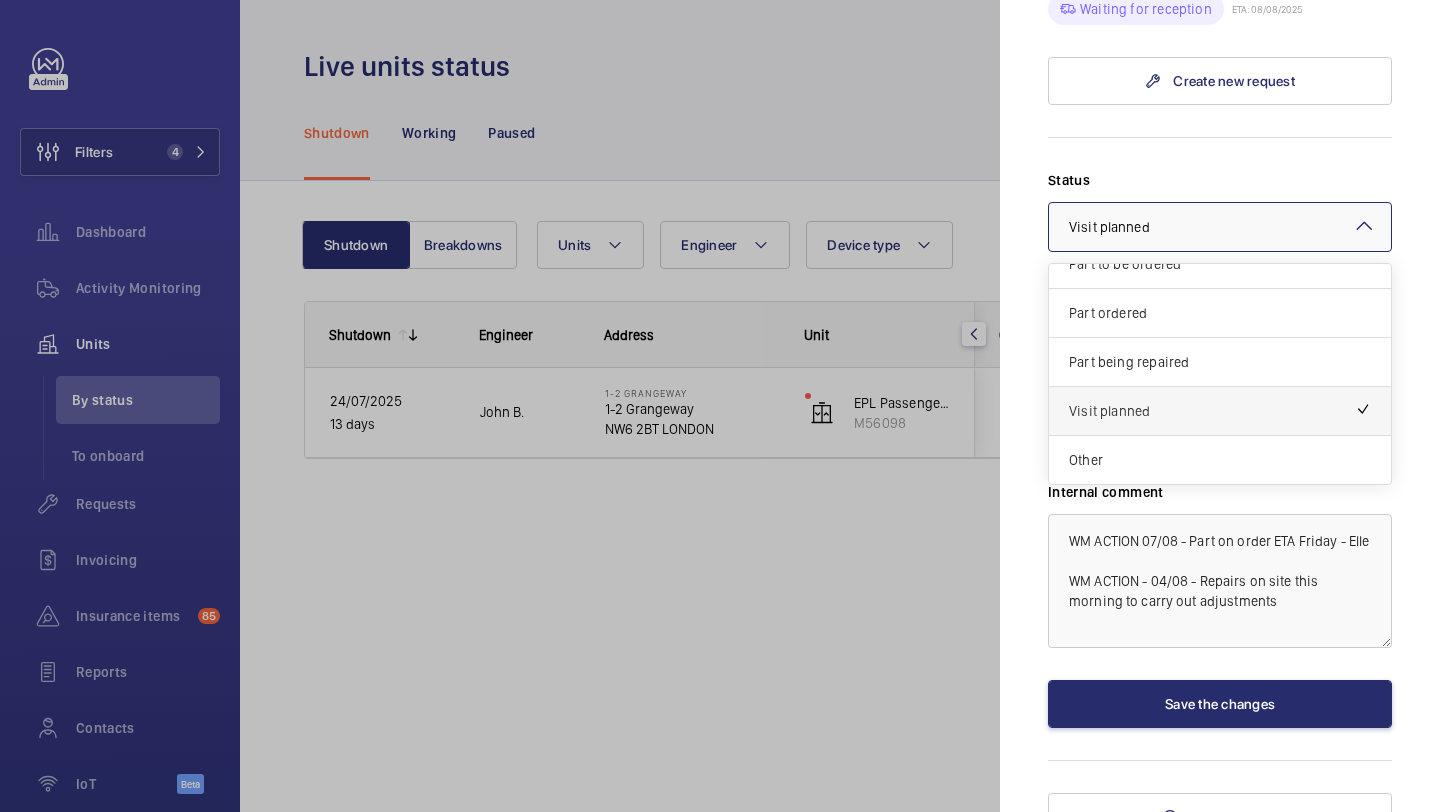 scroll, scrollTop: 122, scrollLeft: 0, axis: vertical 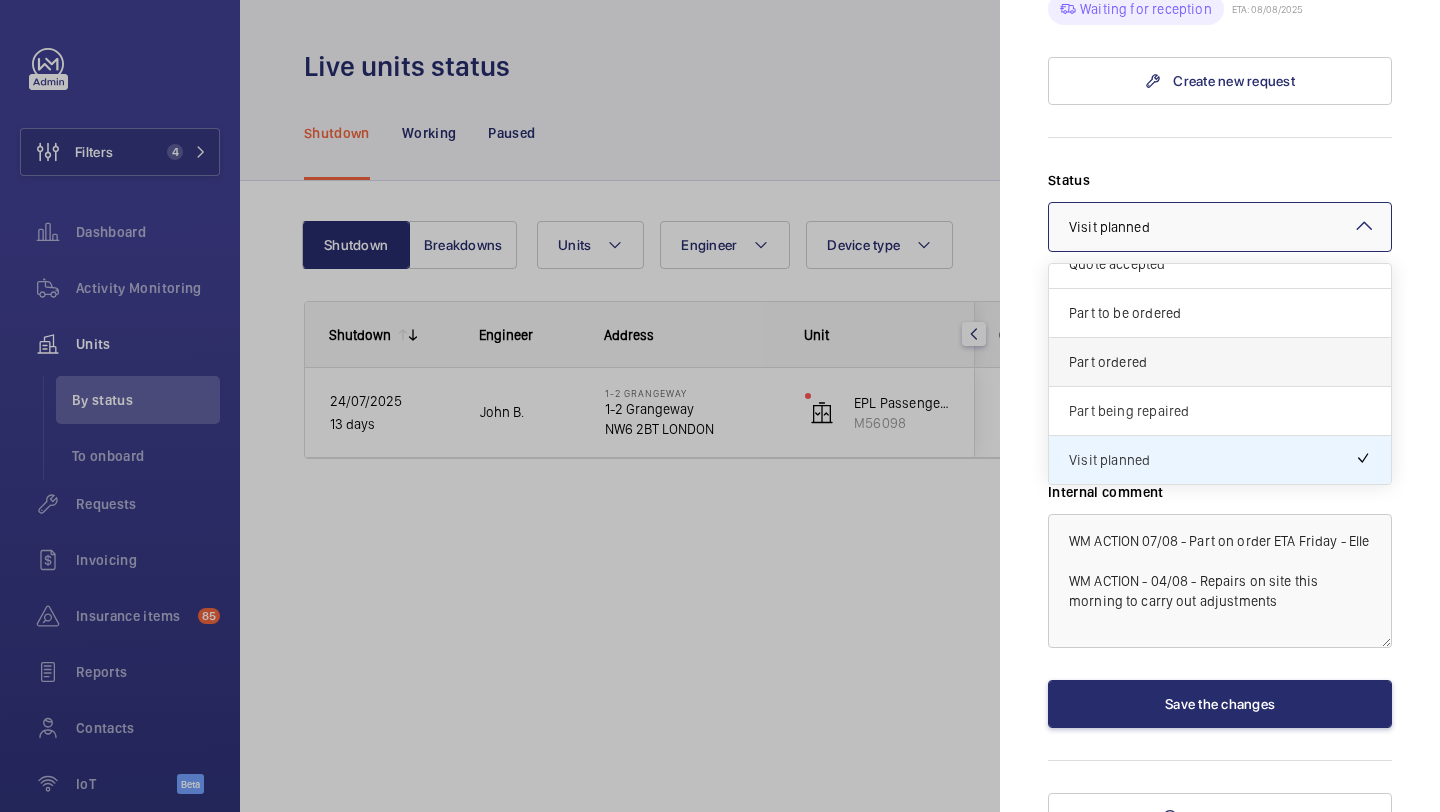 click on "Part ordered" at bounding box center [1220, 362] 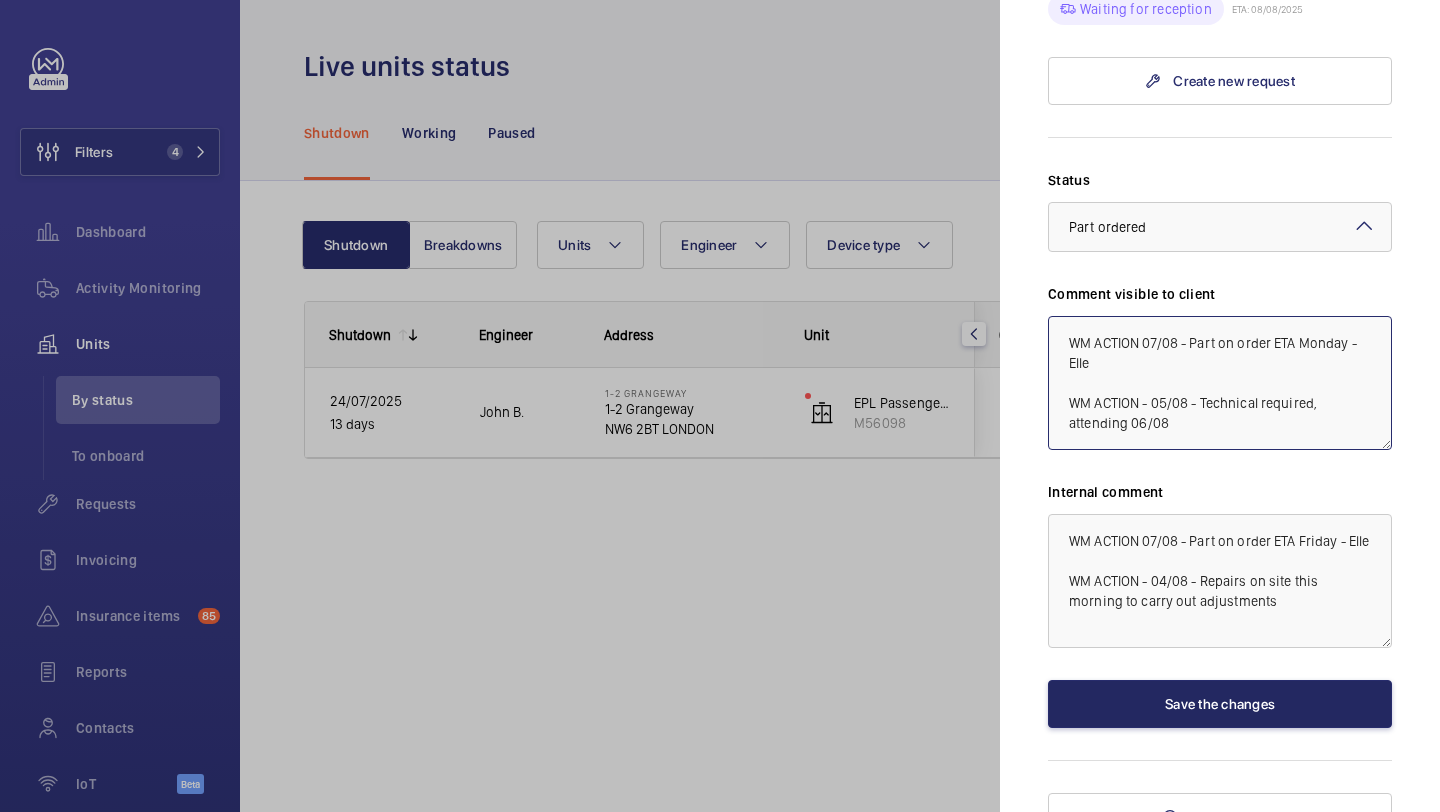 type on "WM ACTION 07/08 - Part on order ETA Monday - Elle
WM ACTION - 05/08 - Technical required, attending 06/08
04/08 - Repairs on site this morning to carry out adjustments
01/08 - Replaced tape head shoes , lift failing to achieve high speed, return visit
with 2nd engineer or repair department required
31/07 - Two engineers attending, further require attendance required
30/07 - Two man to fit Friday morning
28/07 - Shoes due in Thursday
25/07 - Tape head shoes required, chasing eta for early next week" 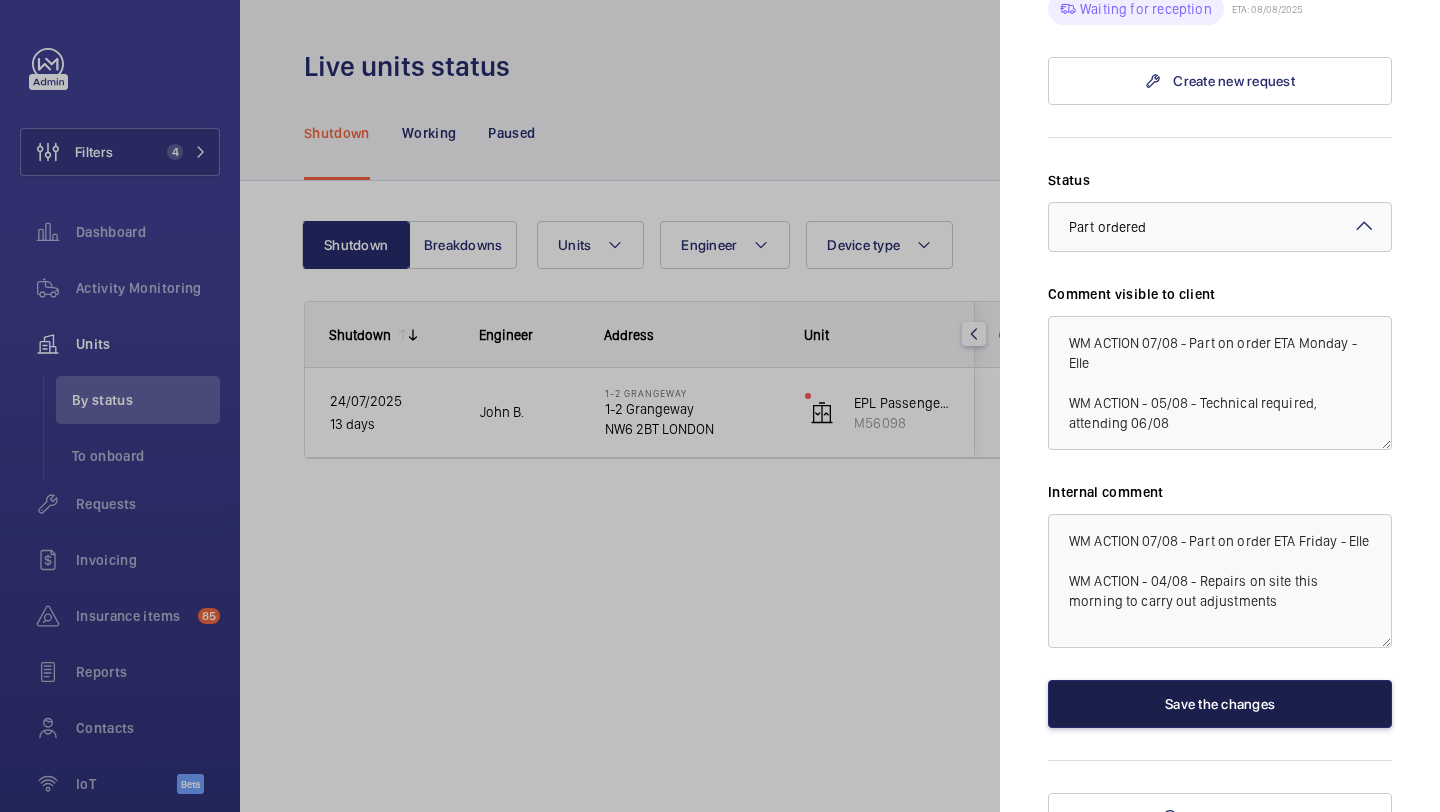 click on "Save the changes" 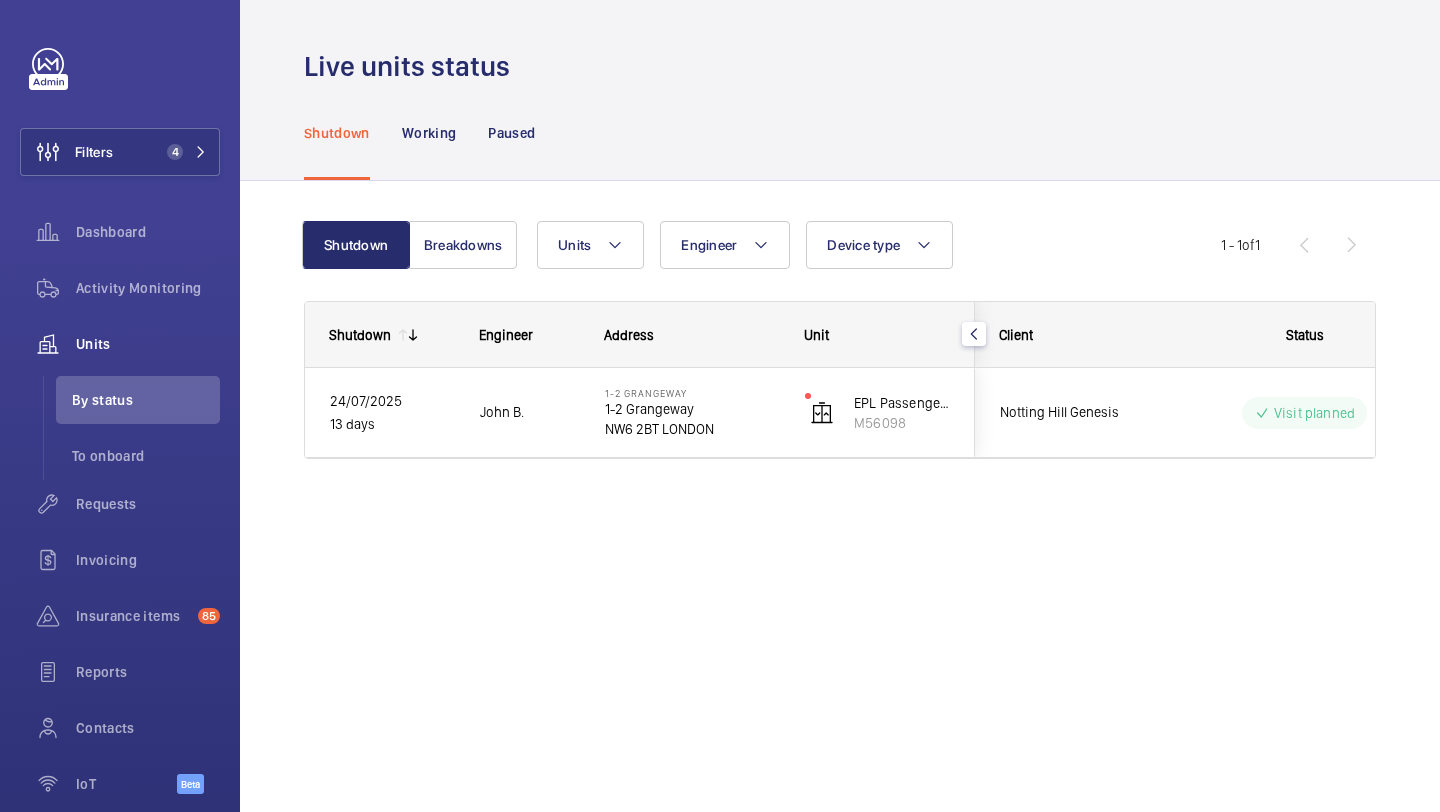 scroll, scrollTop: 0, scrollLeft: 0, axis: both 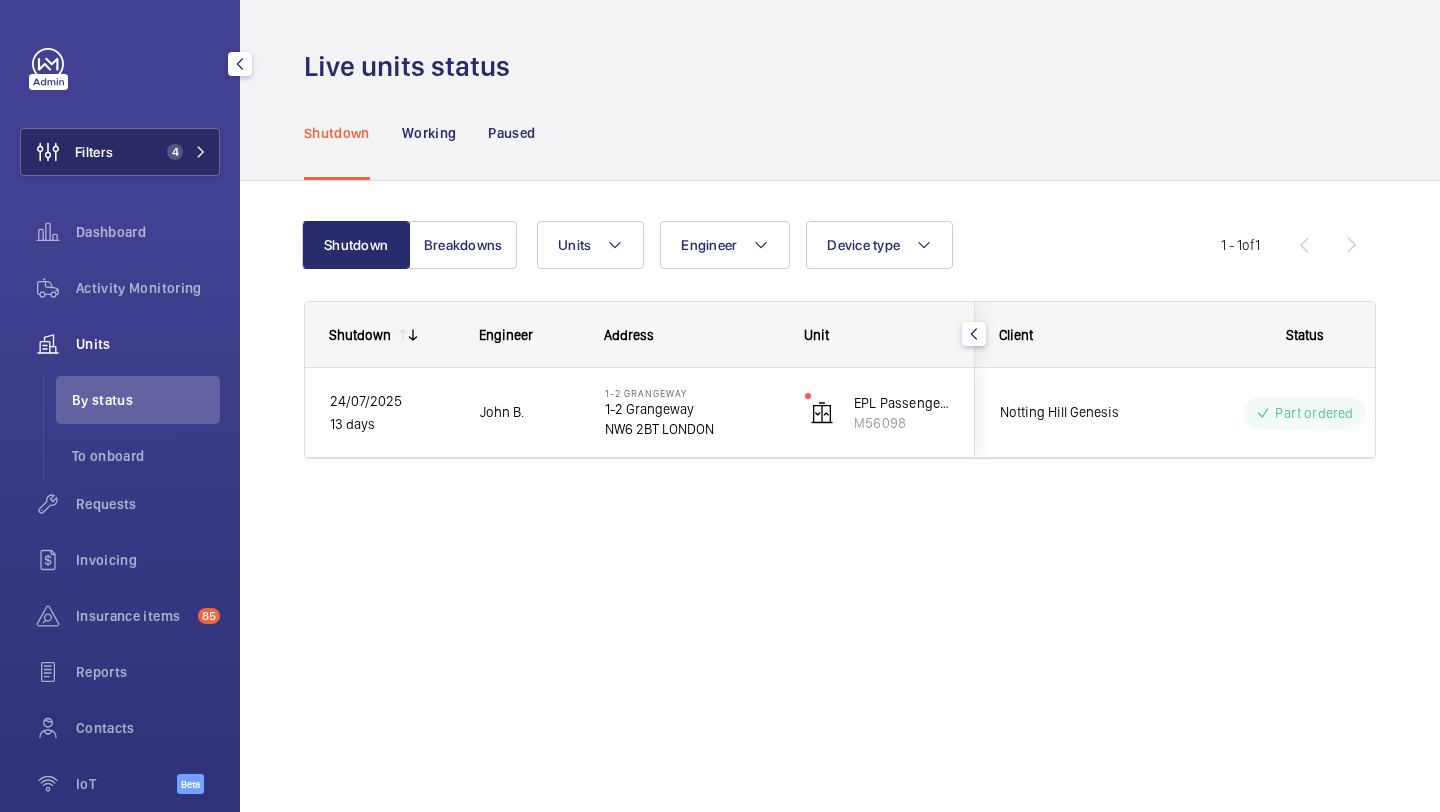 click on "Filters 4" 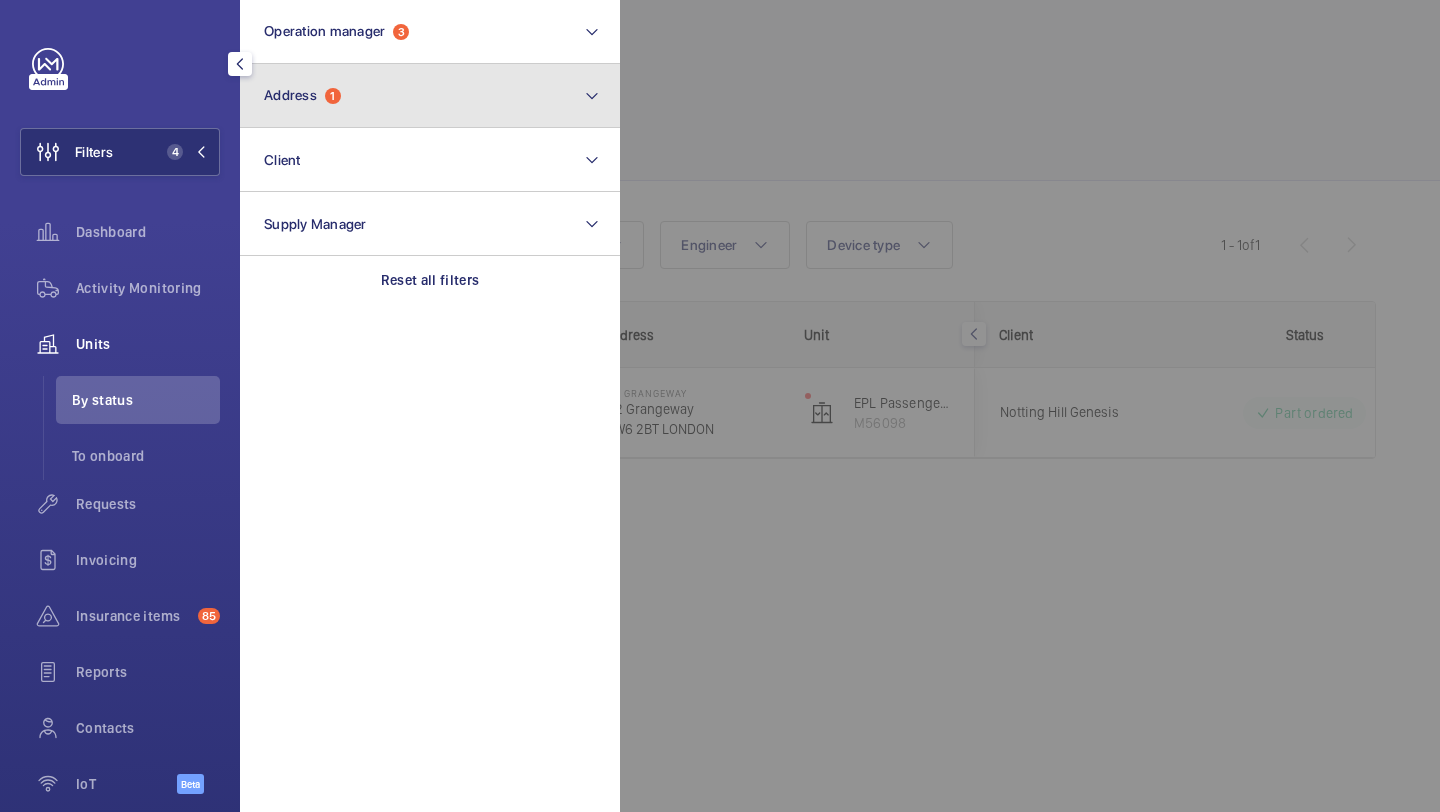 click on "Address  1" 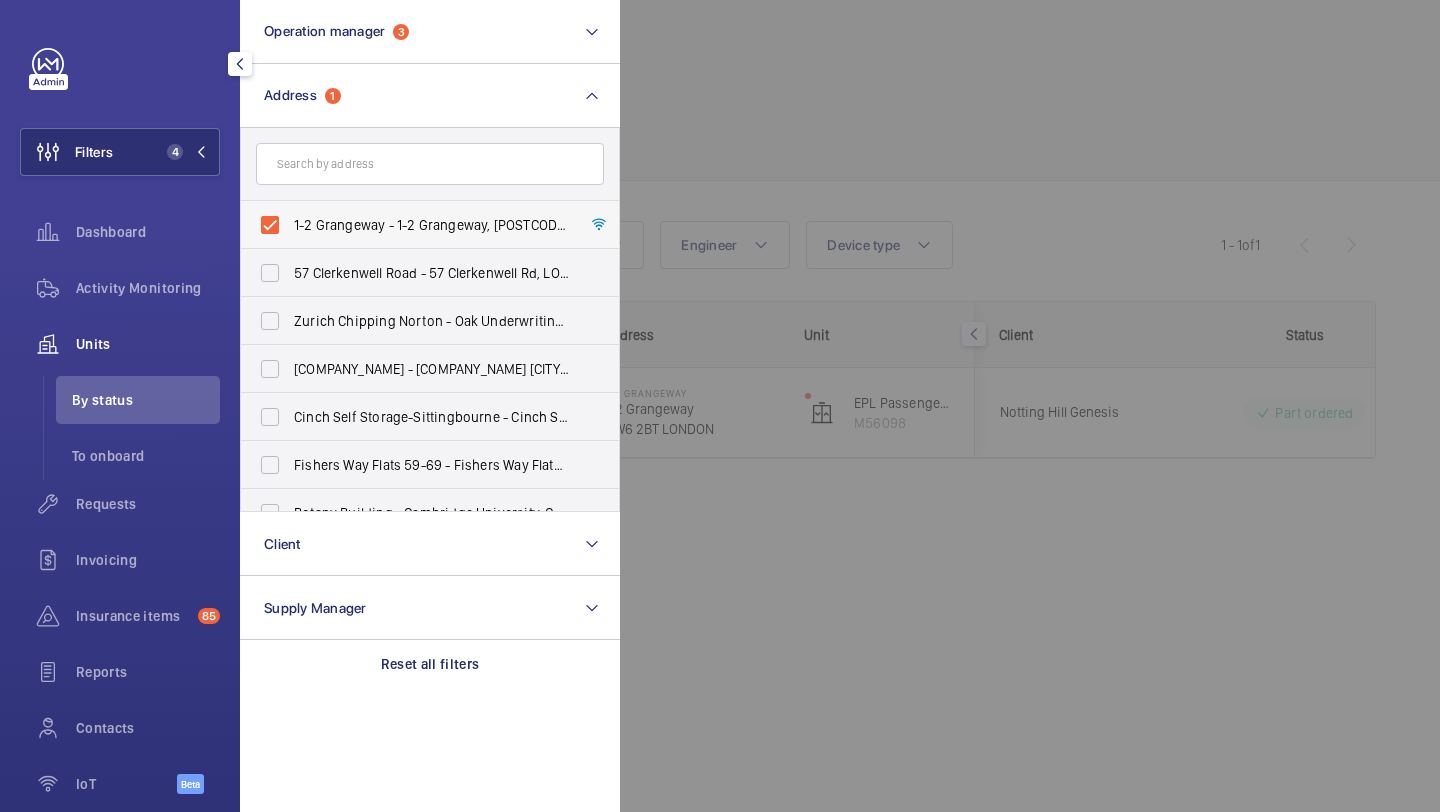 click on "1-2 Grangeway - 1-2 Grangeway, LONDON NW6 2BT" at bounding box center (415, 225) 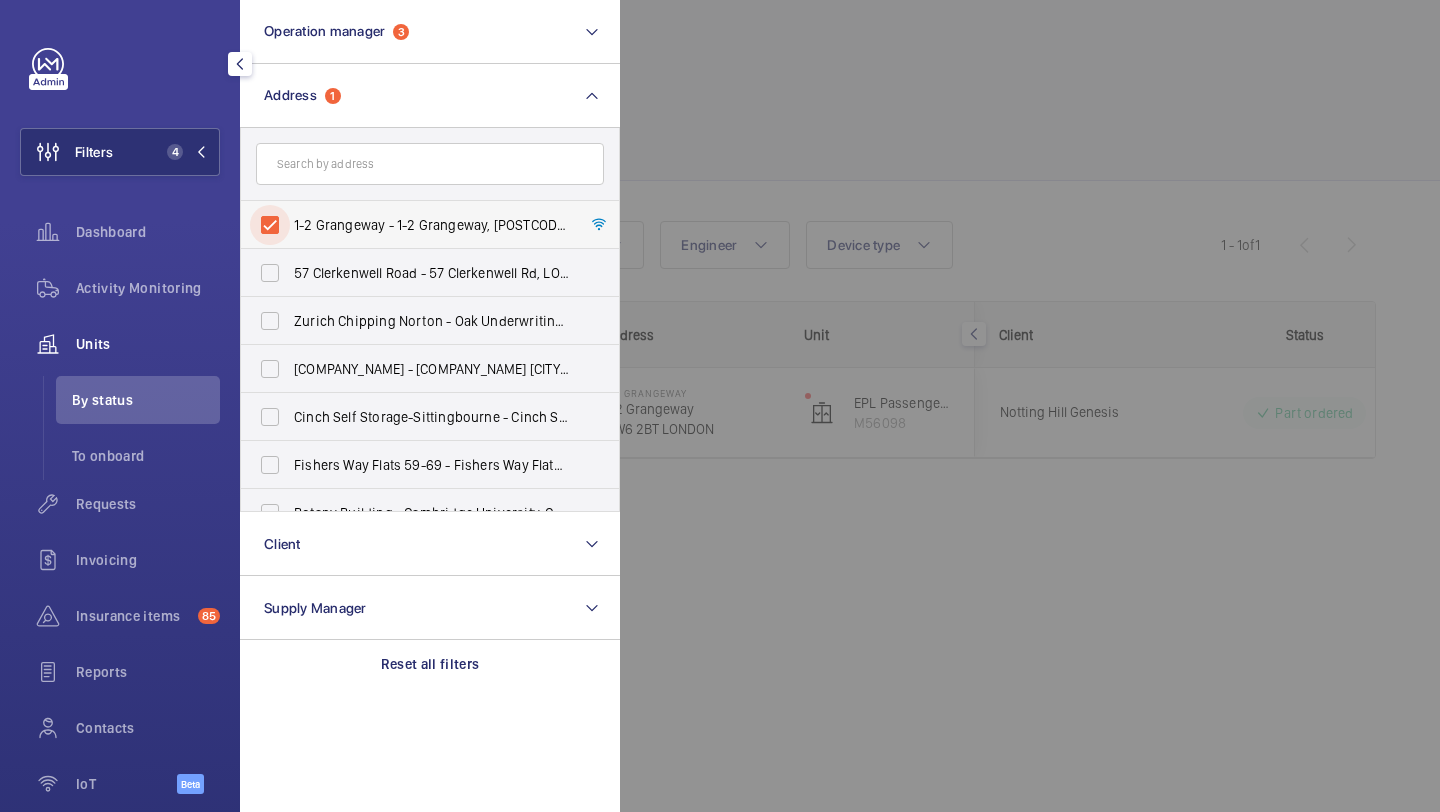 click on "1-2 Grangeway - 1-2 Grangeway, LONDON NW6 2BT" at bounding box center (270, 225) 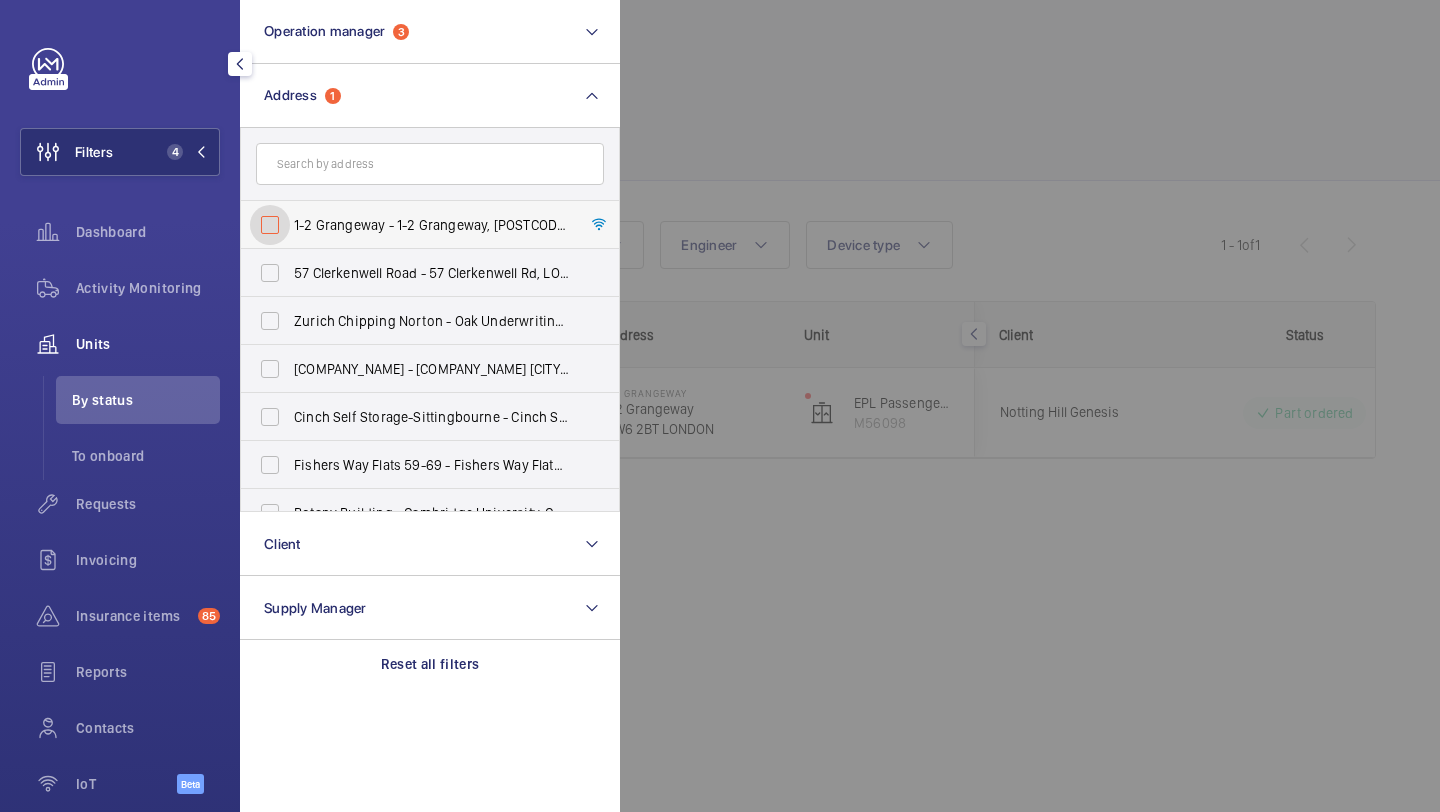checkbox on "false" 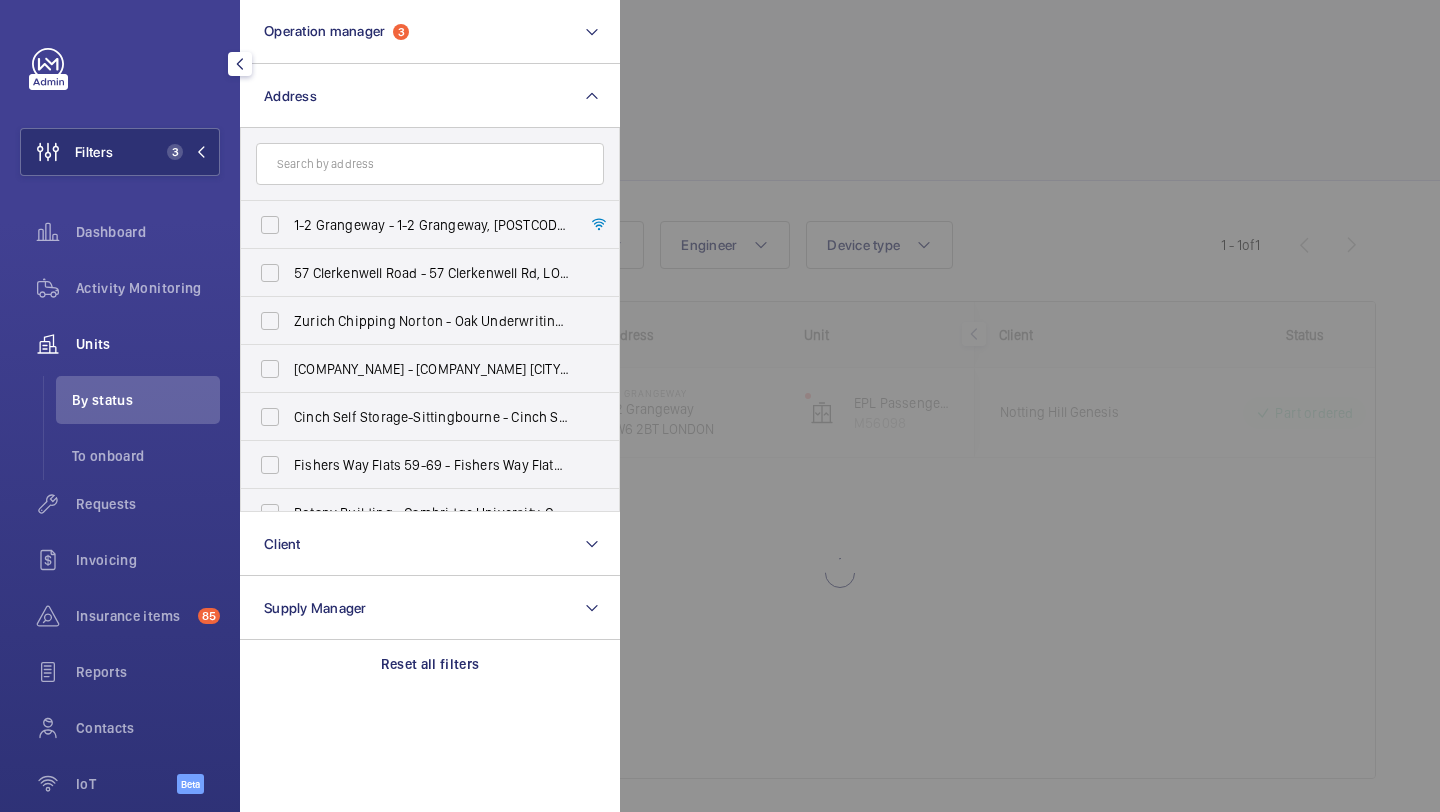 click 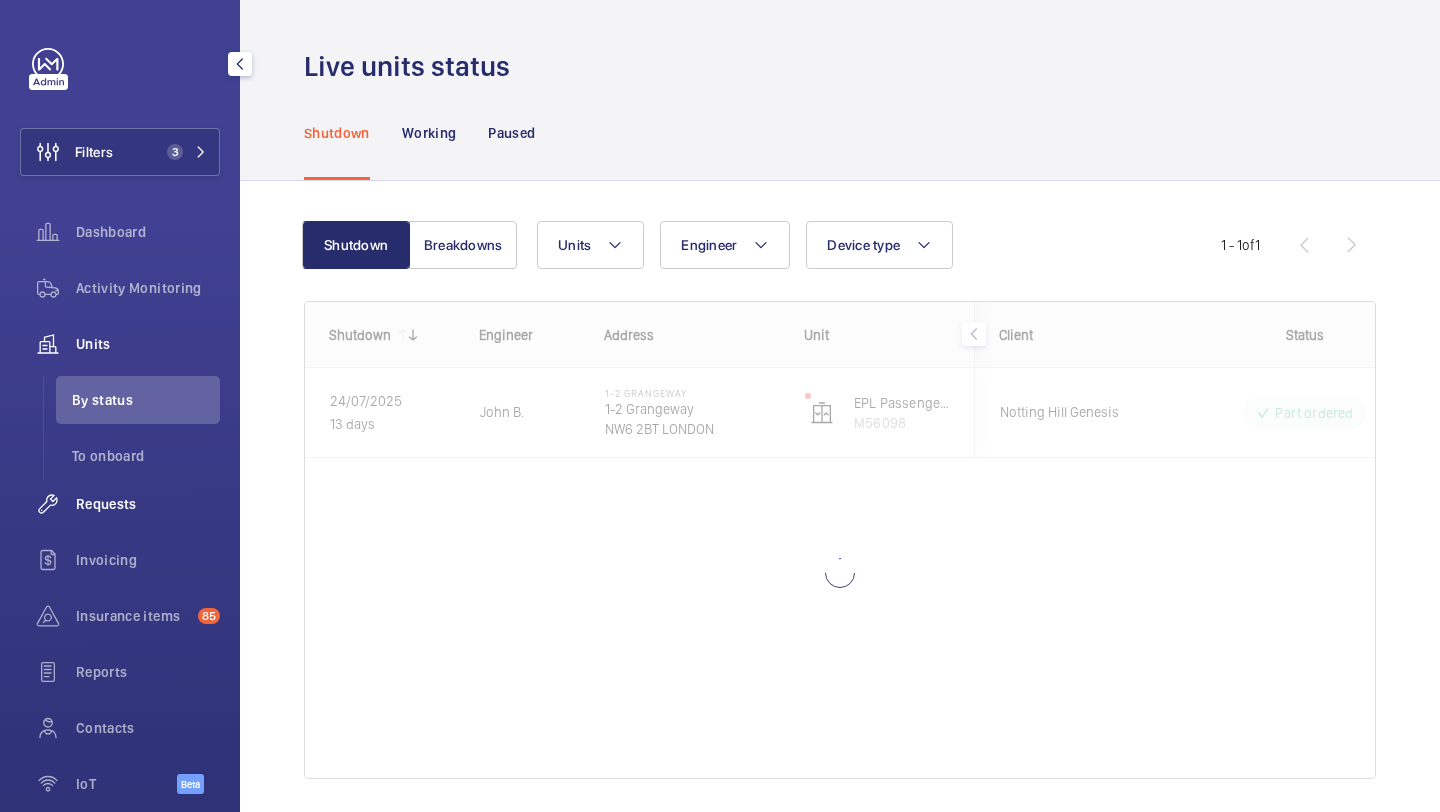 click on "Requests" 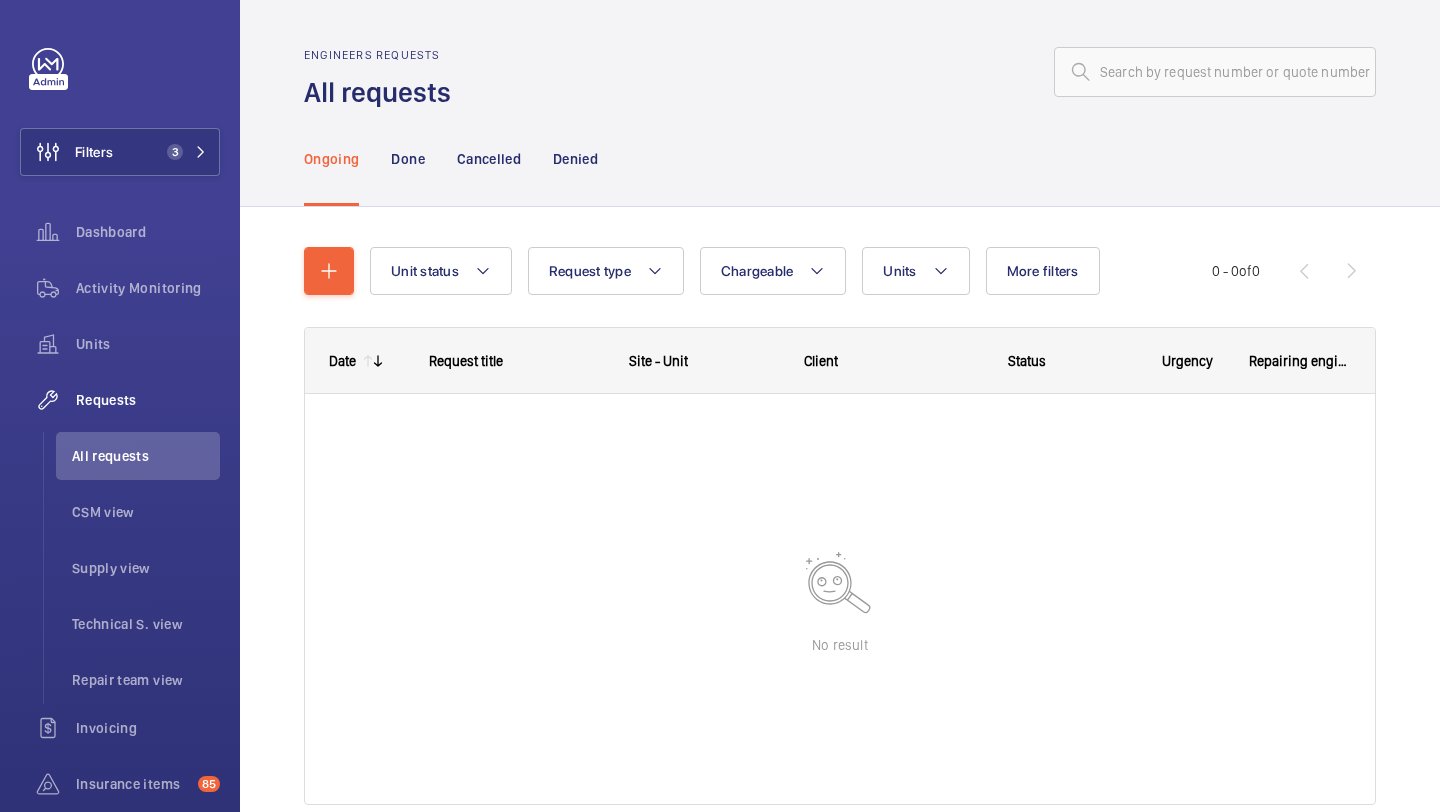click on "Ongoing Done Cancelled Denied" 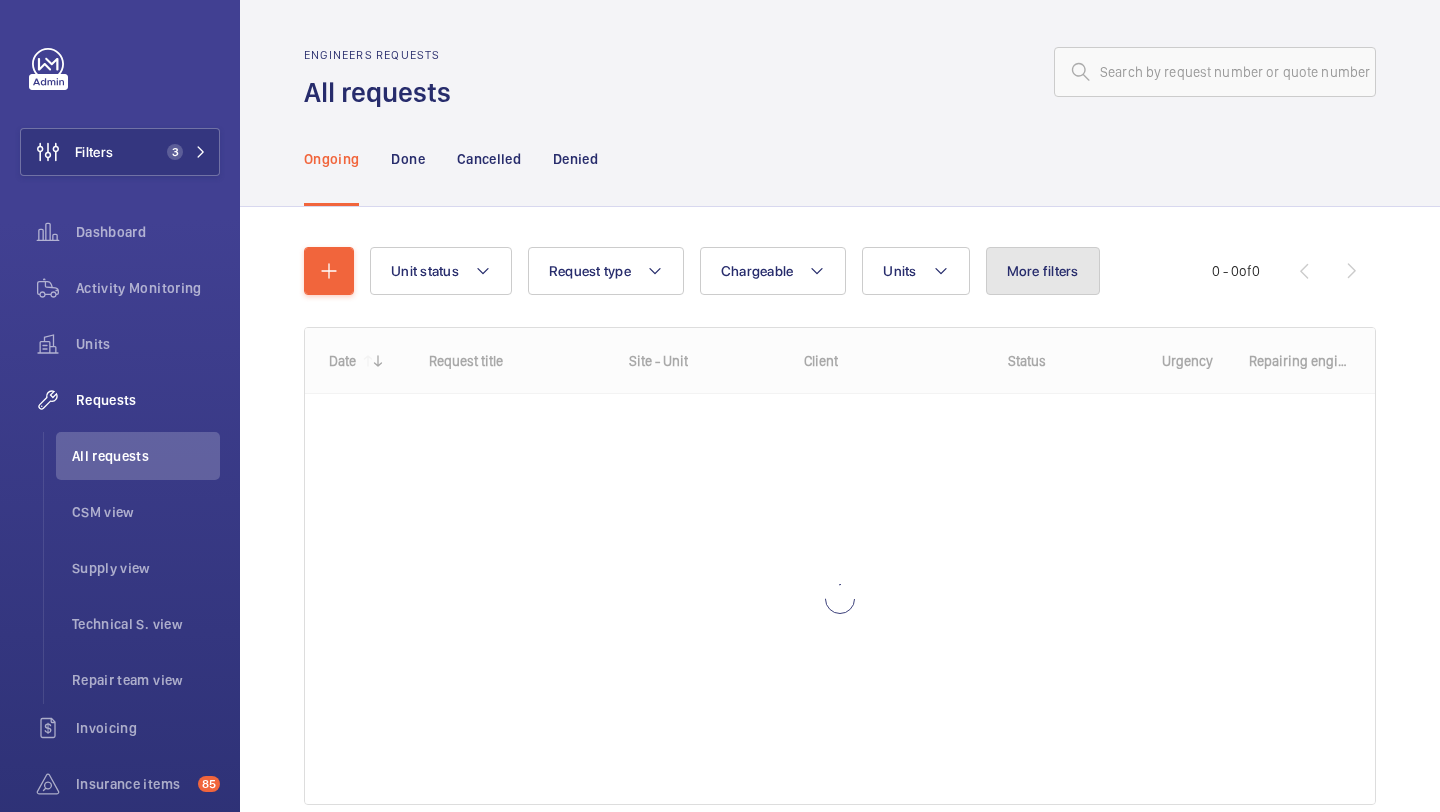 click on "More filters" 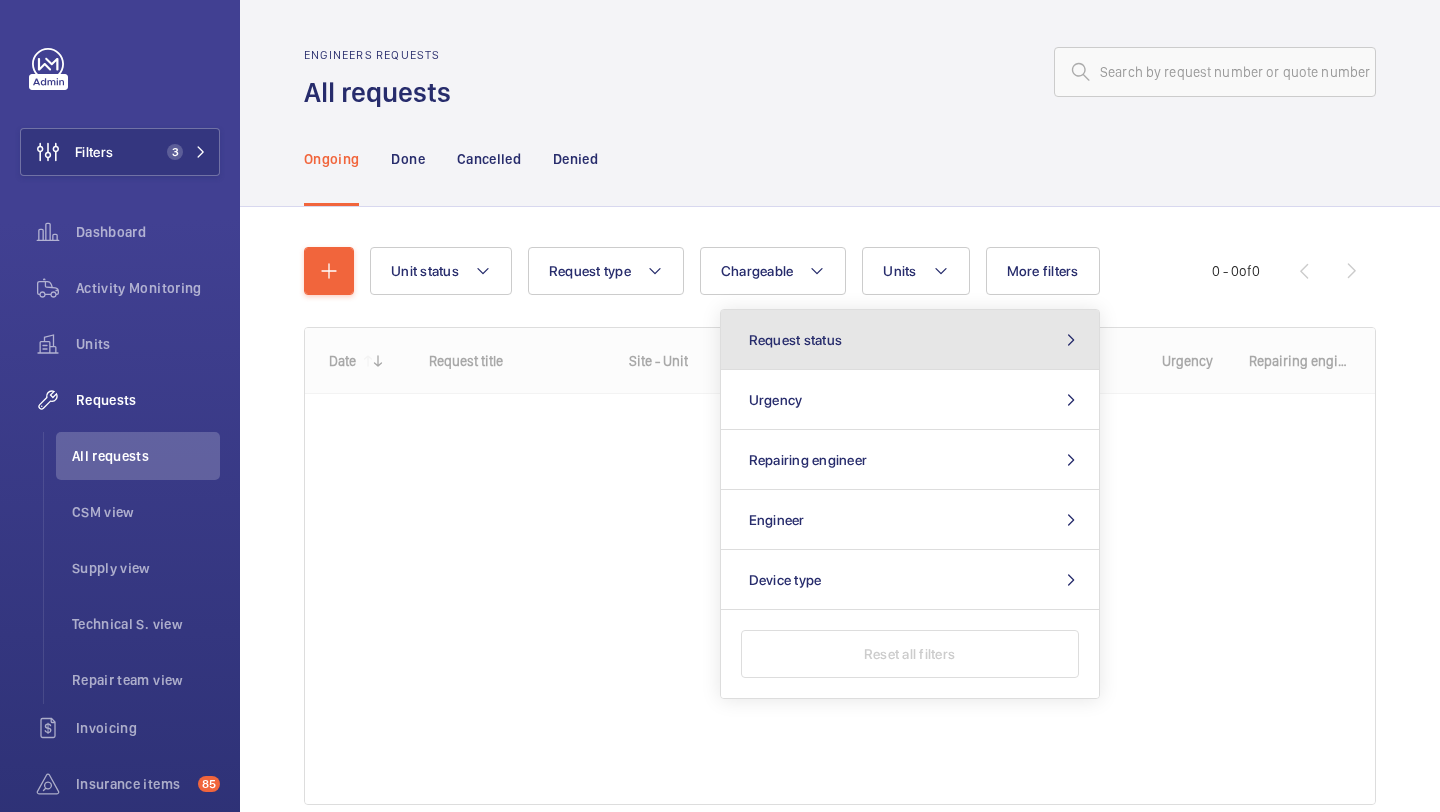 click on "Request status" 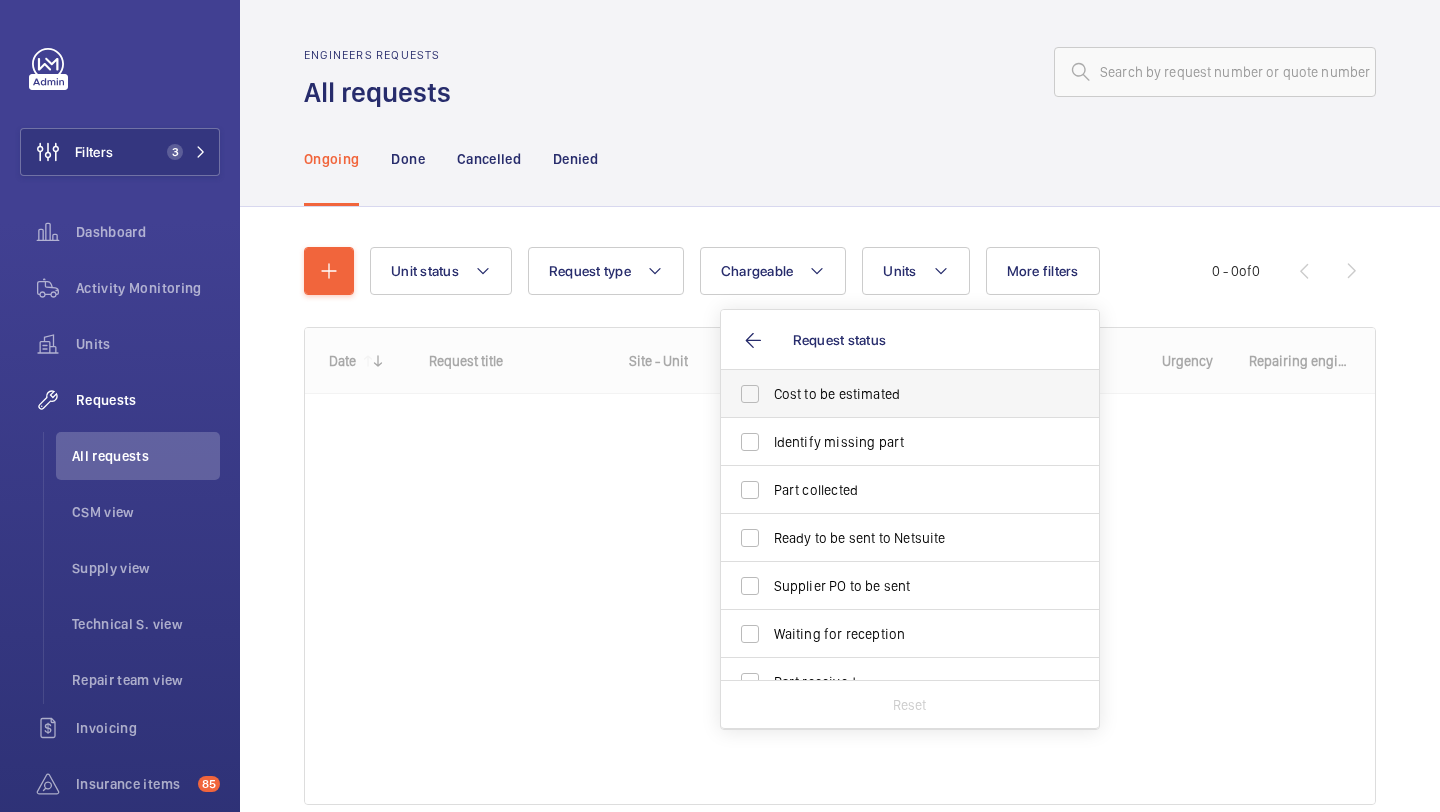 click on "Cost to be estimated" at bounding box center [911, 394] 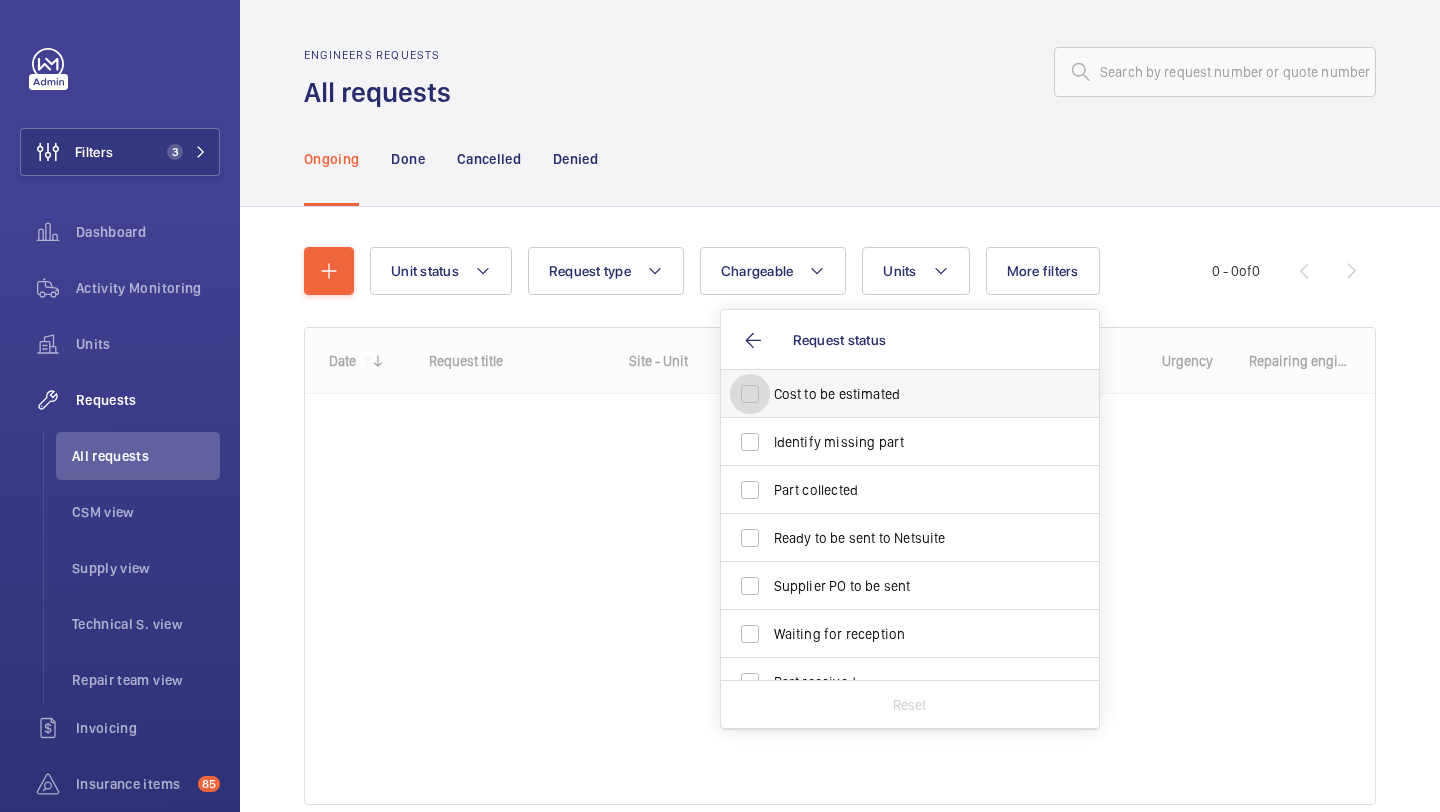 click on "Cost to be estimated" at bounding box center [750, 394] 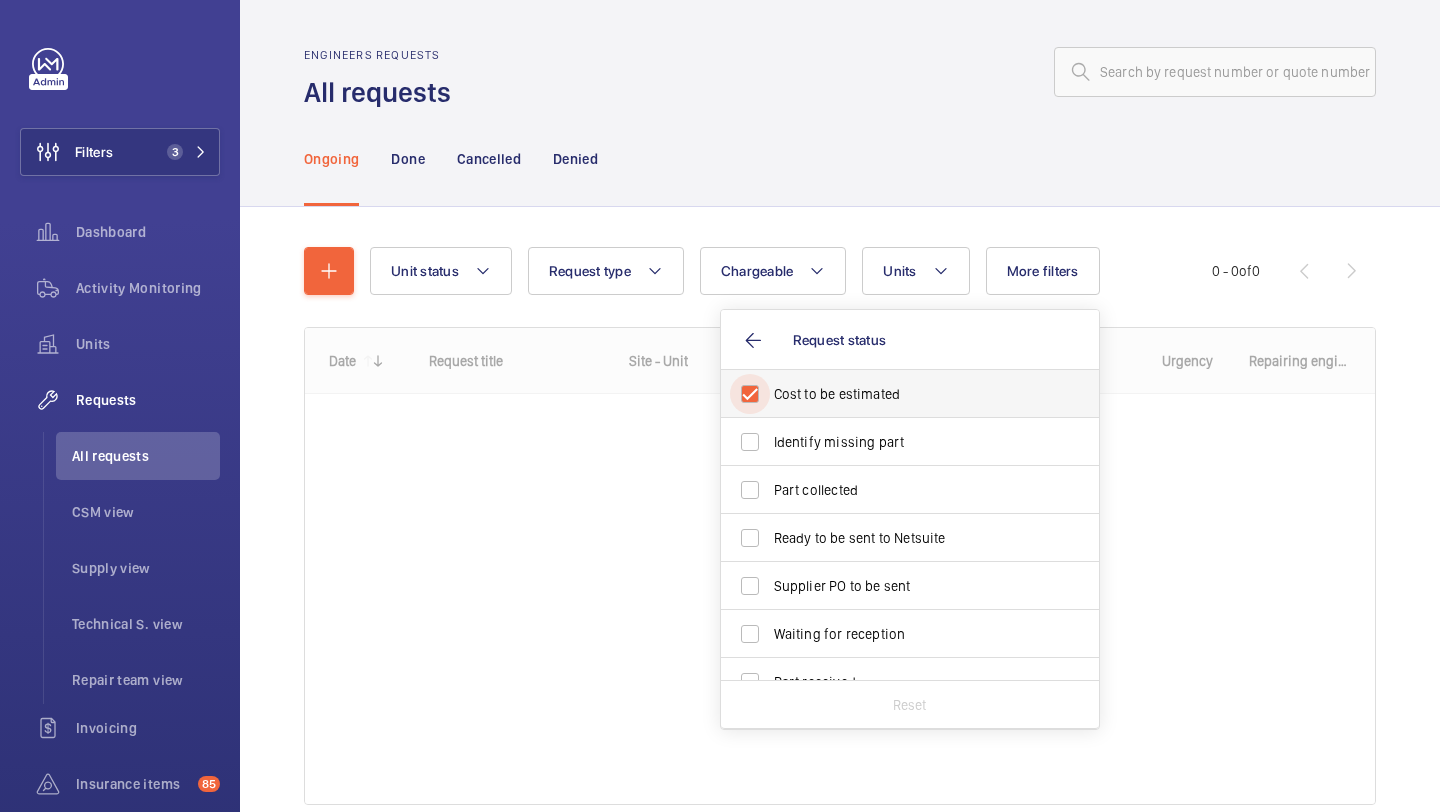 checkbox on "true" 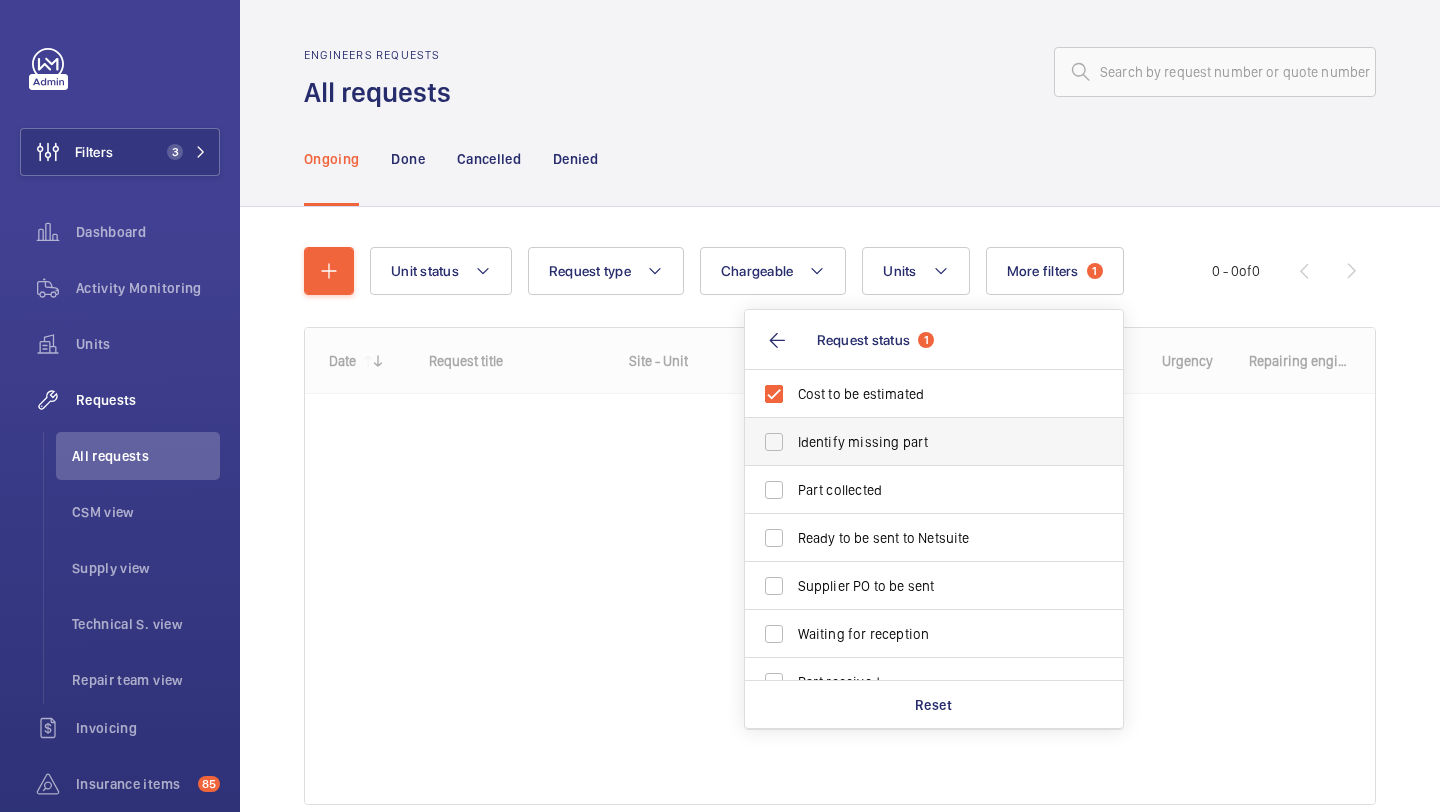 click on "Identify missing part" at bounding box center (935, 442) 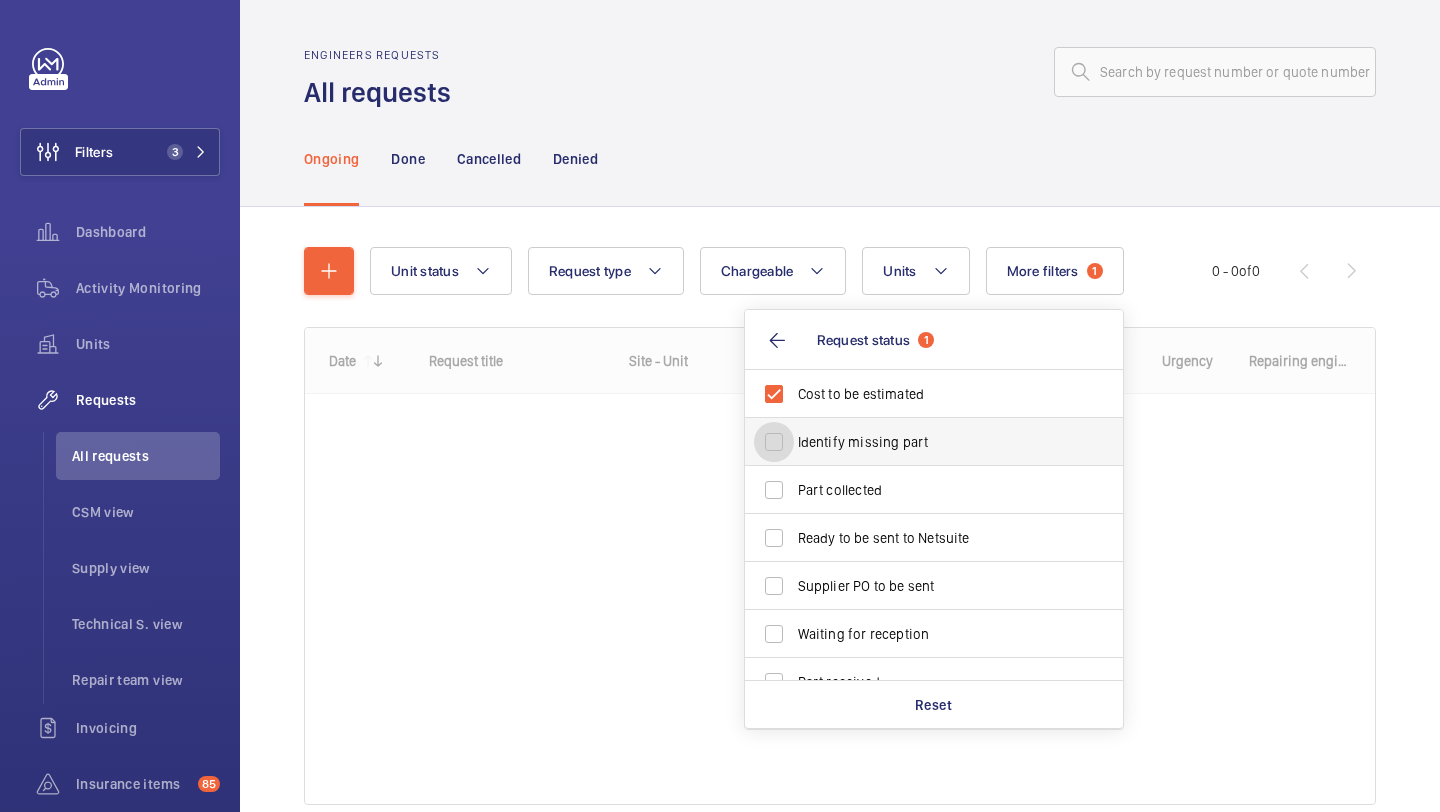 click on "Identify missing part" at bounding box center (774, 442) 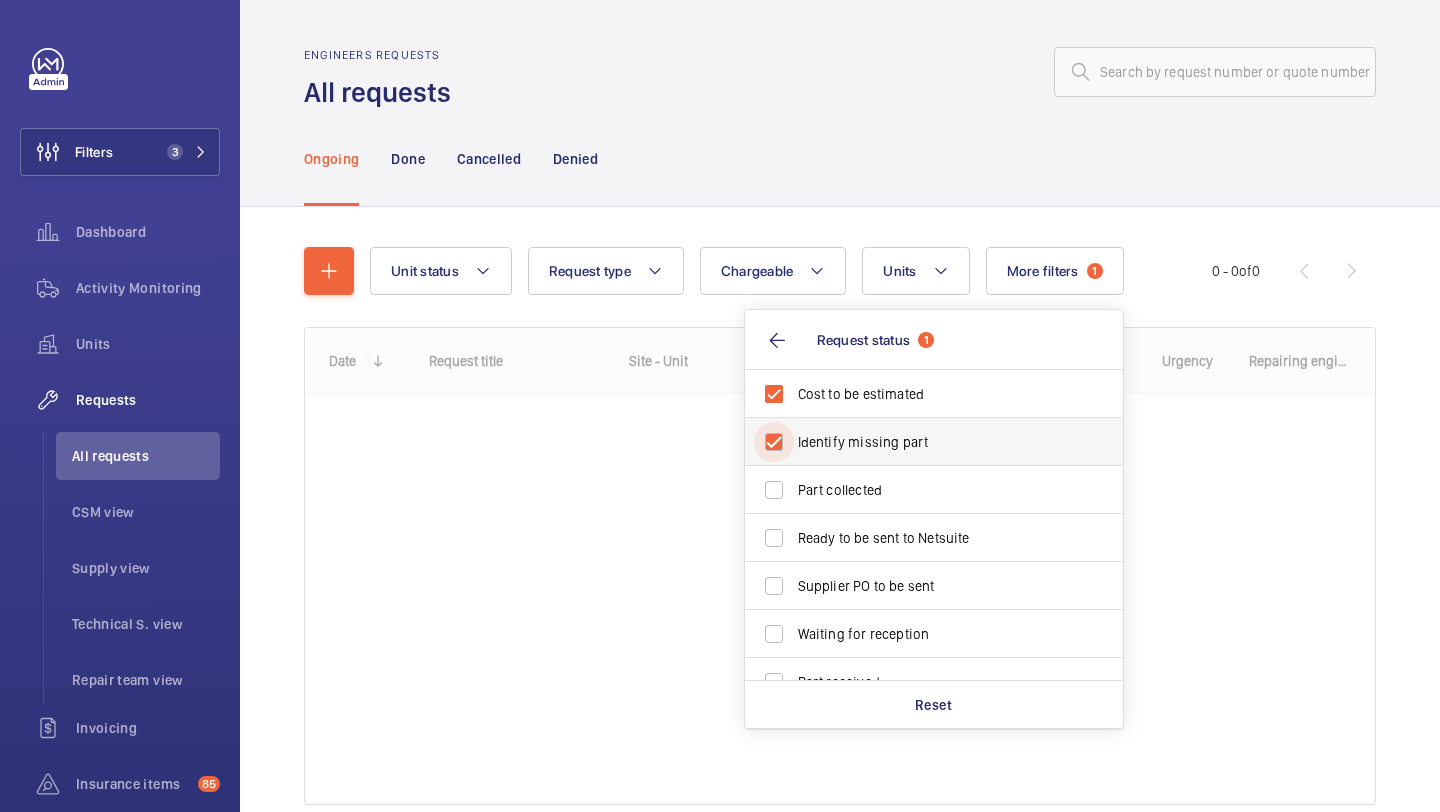 checkbox on "true" 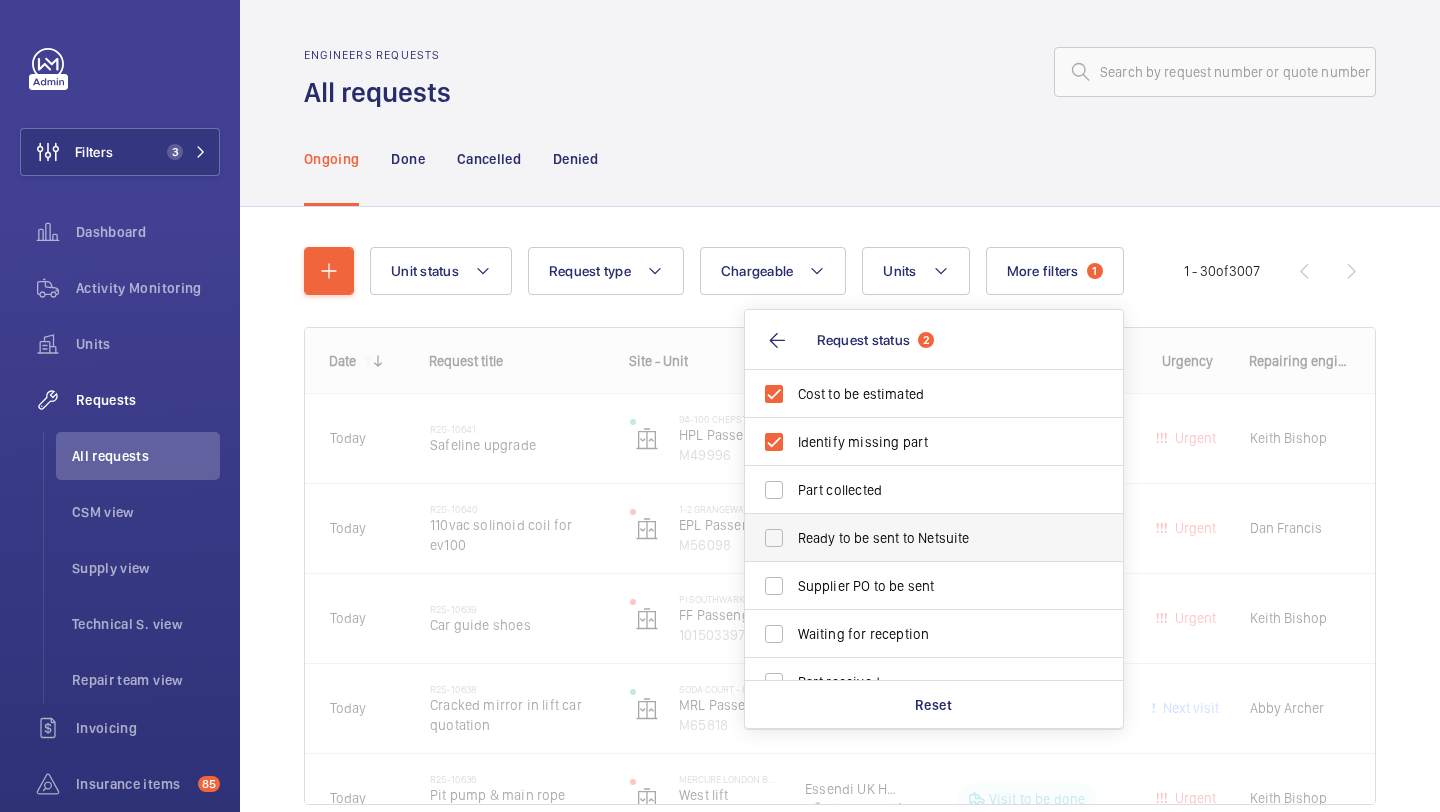 click on "Ready to be sent to Netsuite" at bounding box center [935, 538] 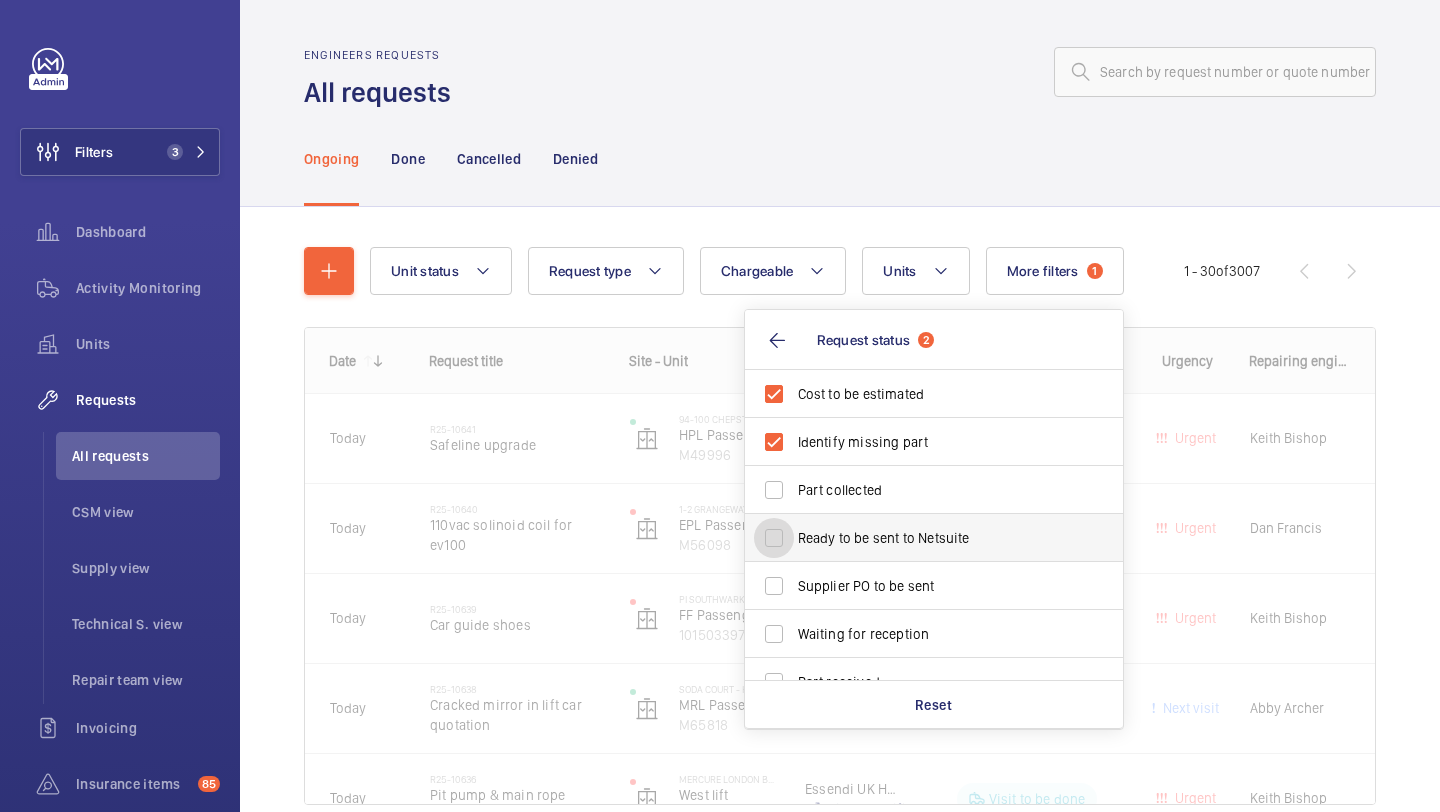 click on "Ready to be sent to Netsuite" at bounding box center [774, 538] 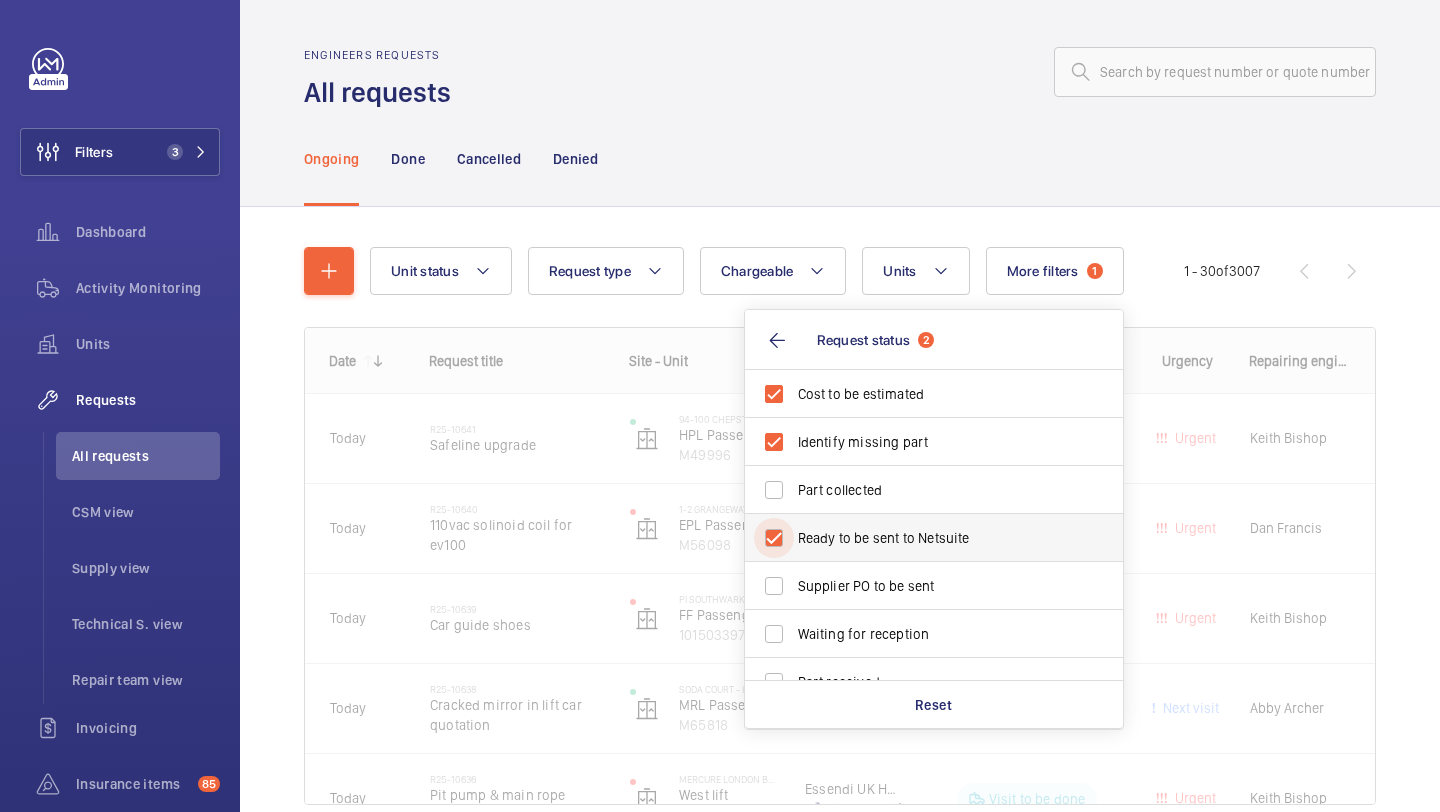checkbox on "true" 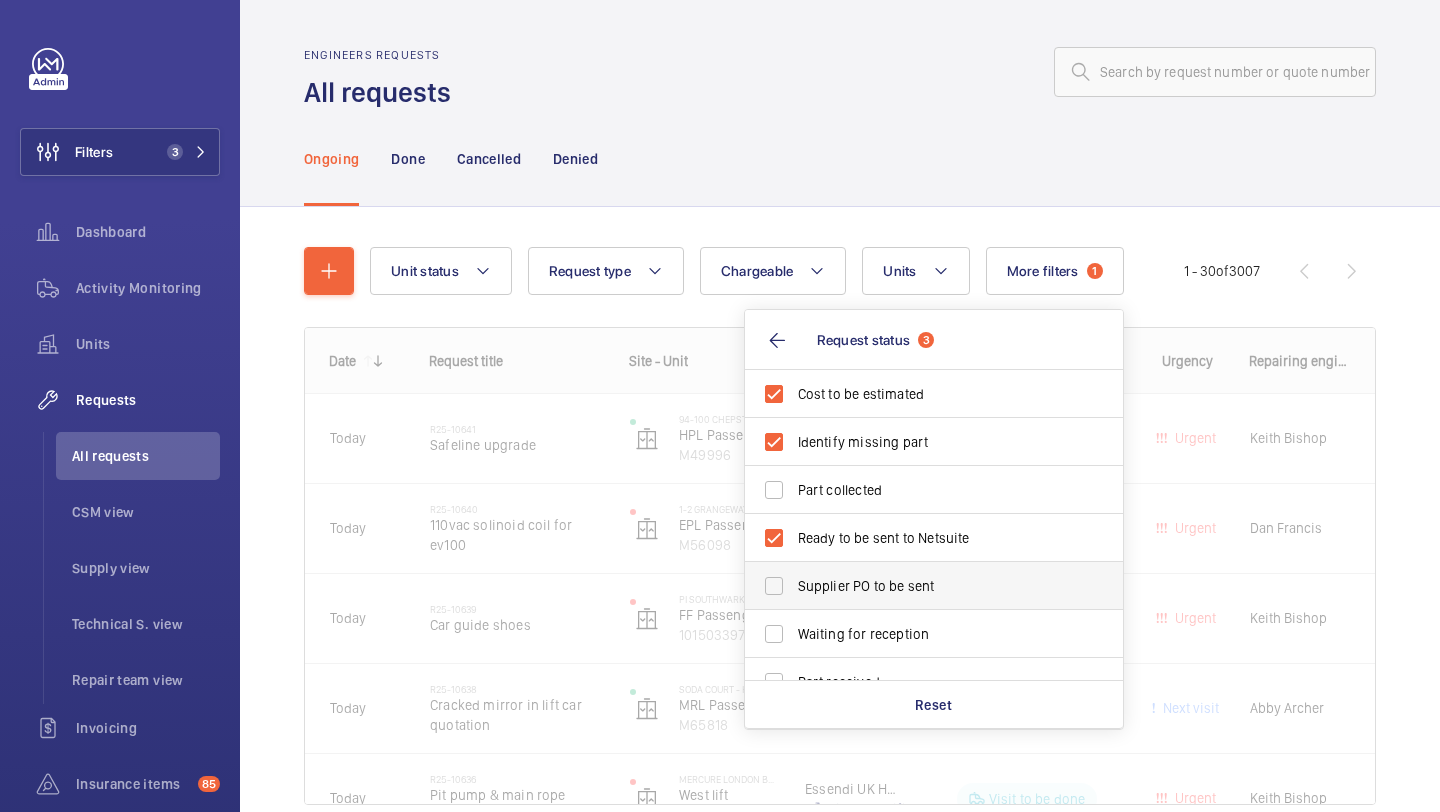 click on "Supplier PO to be sent" at bounding box center [919, 586] 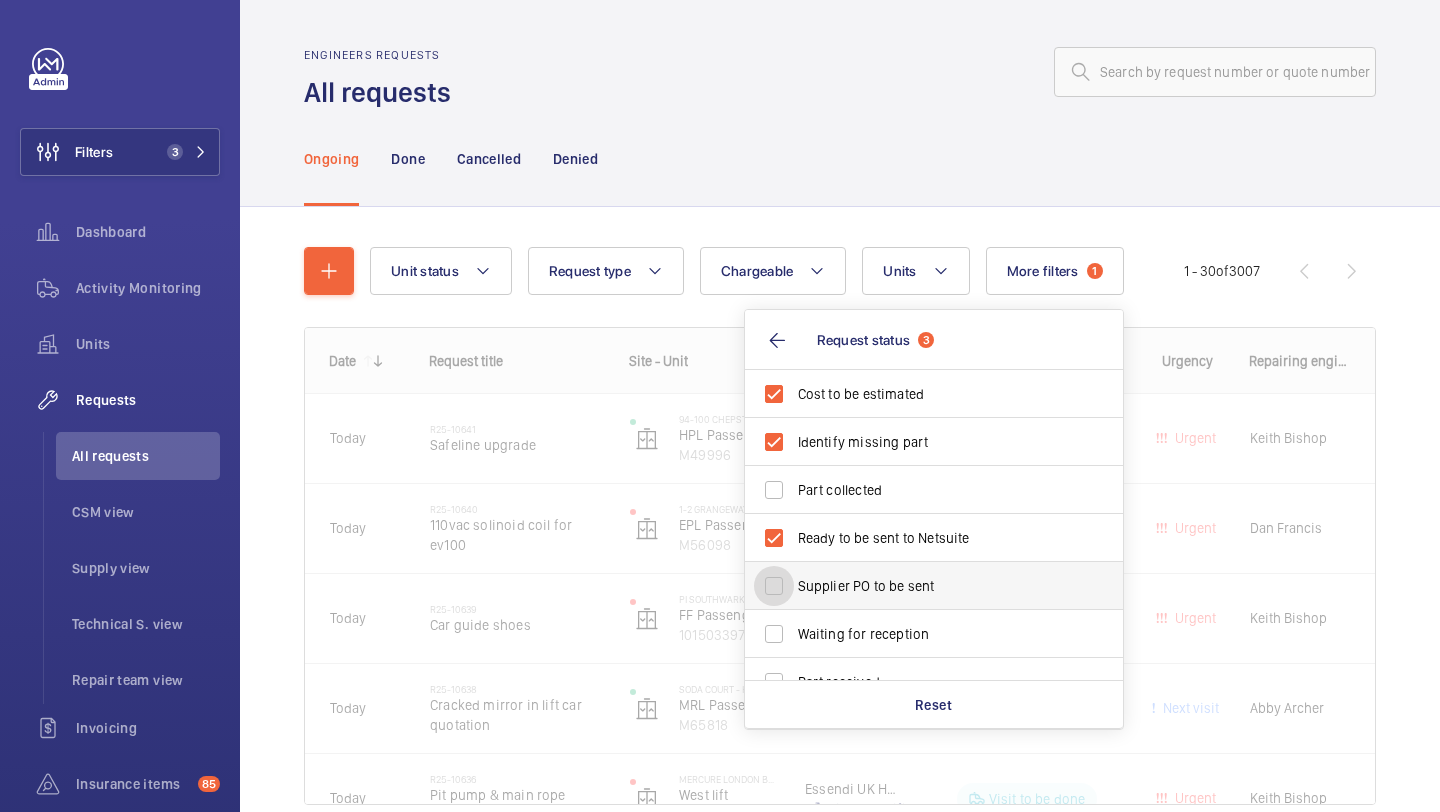 click on "Supplier PO to be sent" at bounding box center [774, 586] 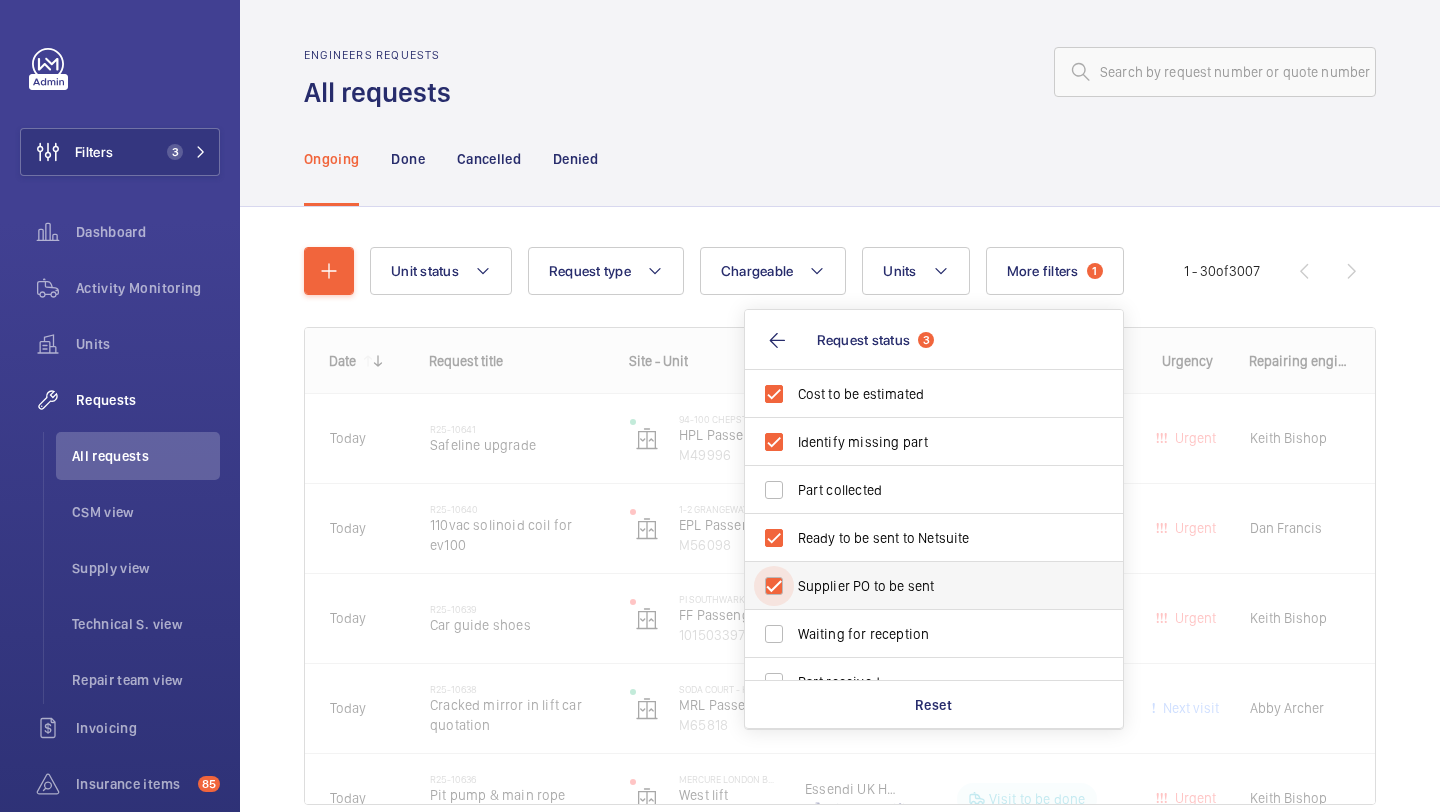 checkbox on "true" 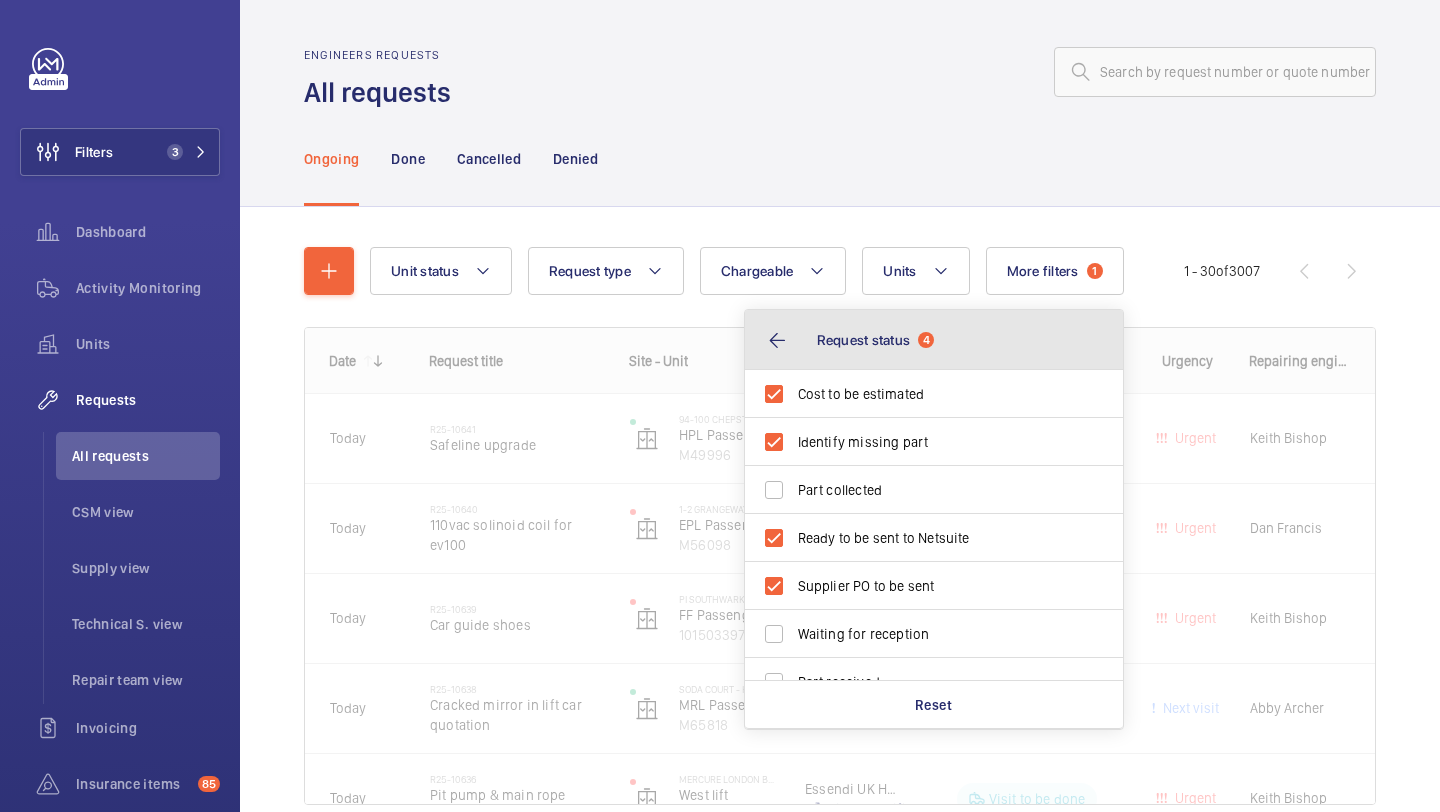 click on "Request status  4" 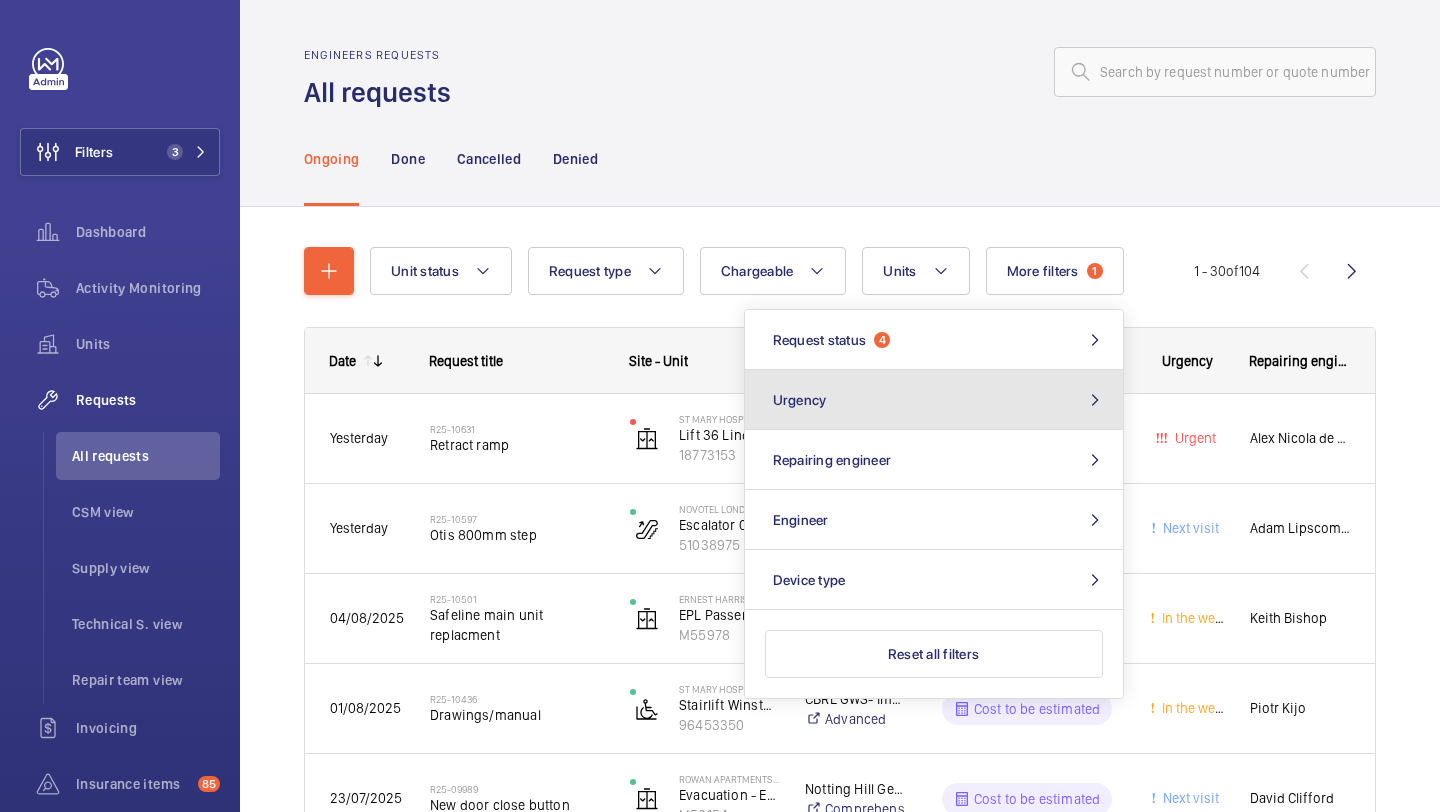 click on "Urgency" 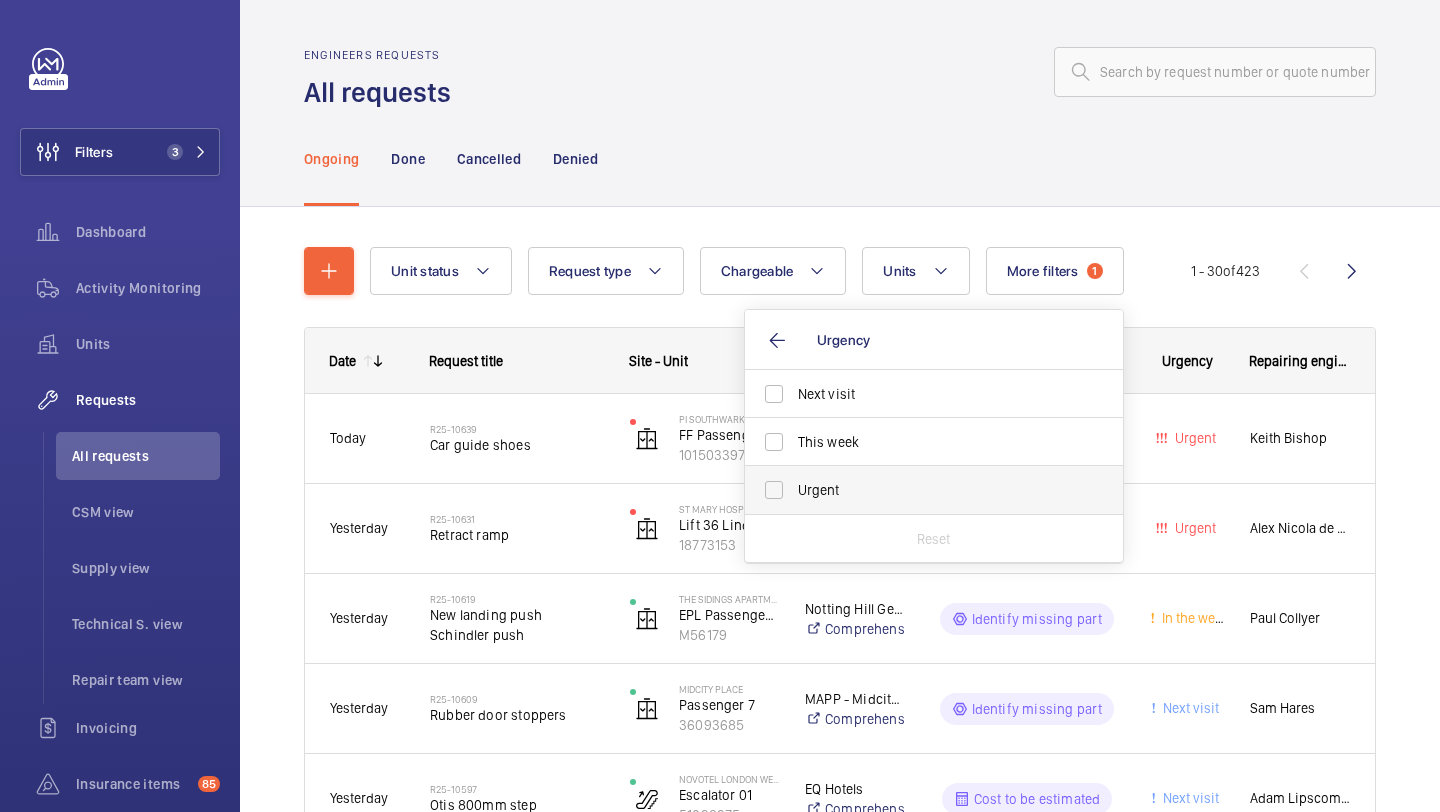 click on "Urgent" at bounding box center [935, 490] 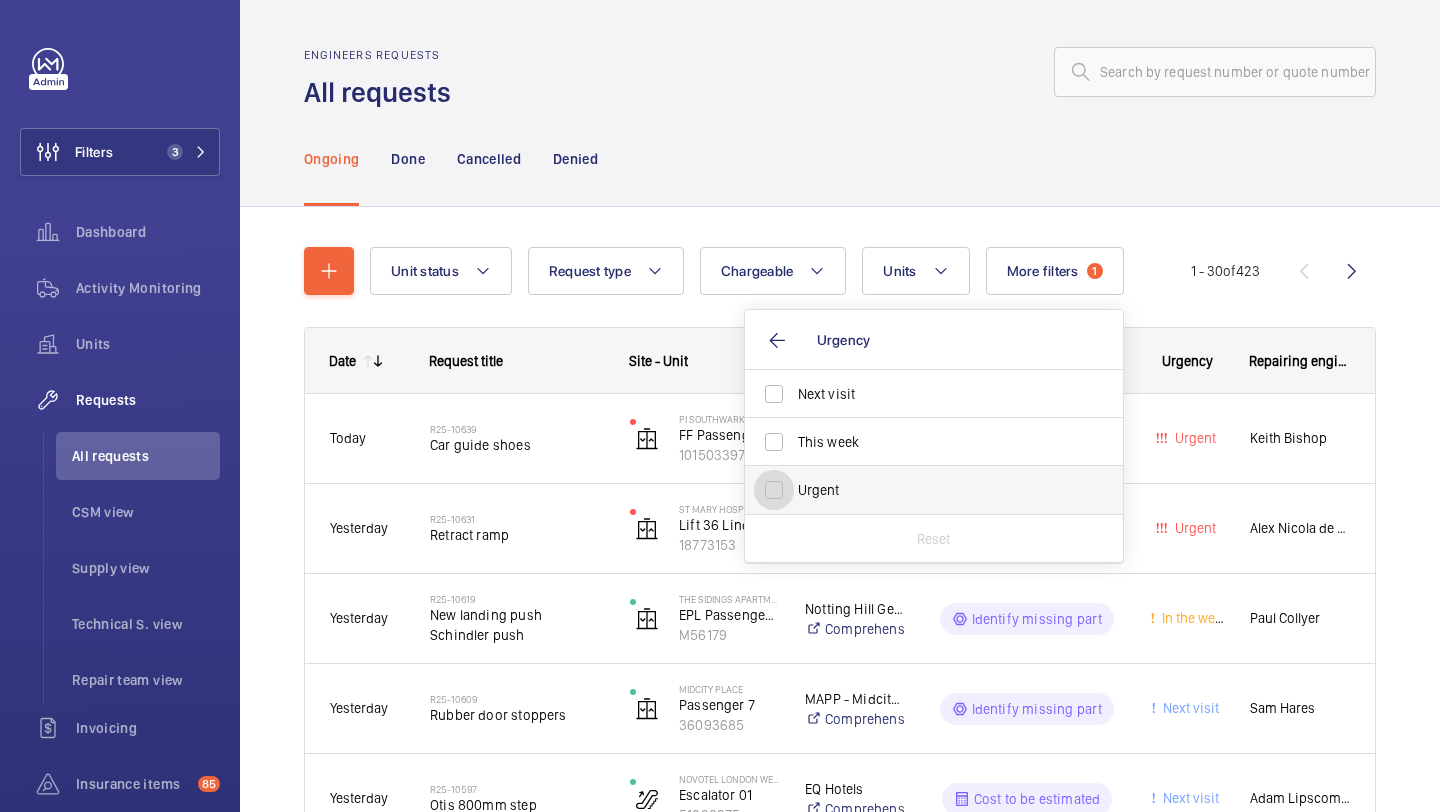 checkbox on "true" 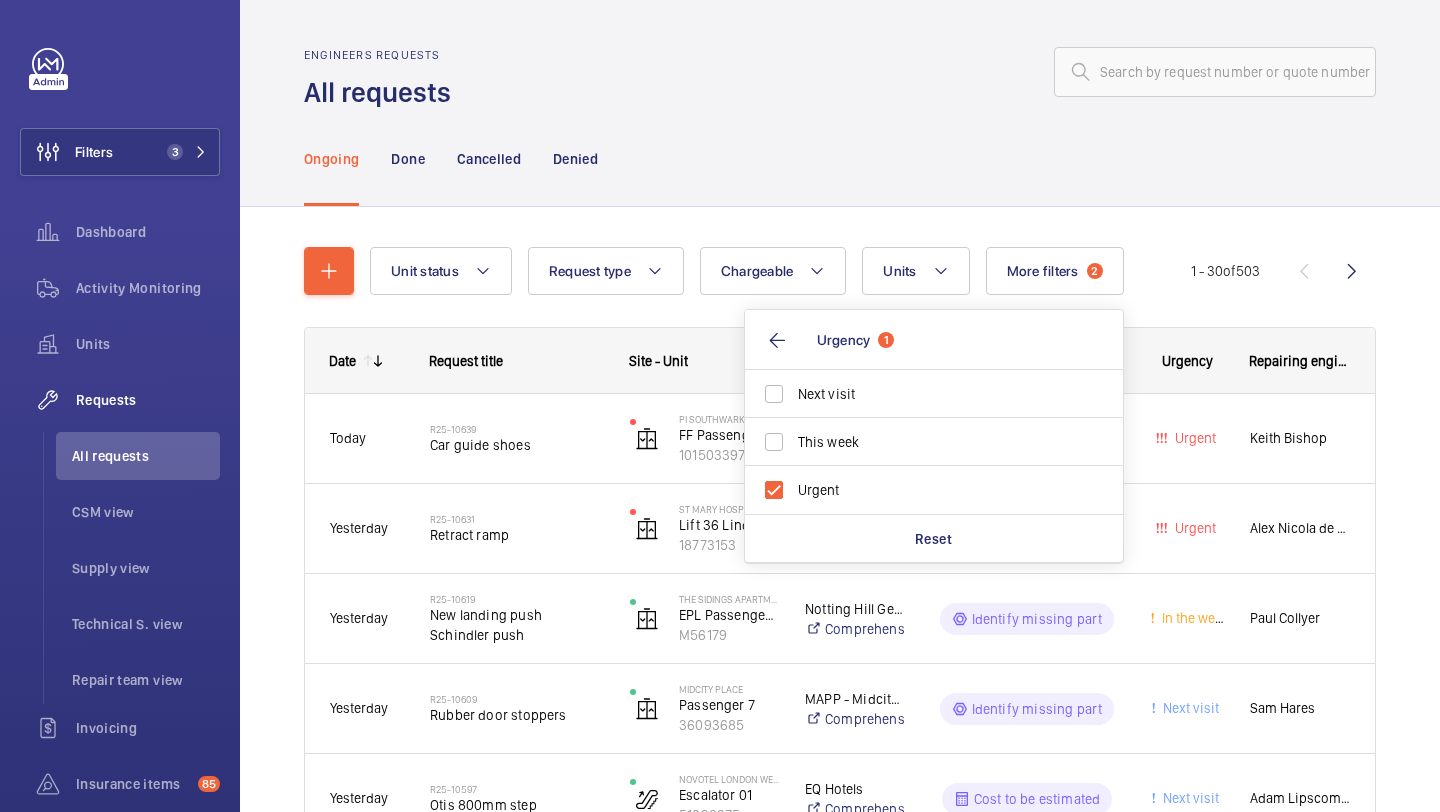click on "Ongoing Done Cancelled Denied" 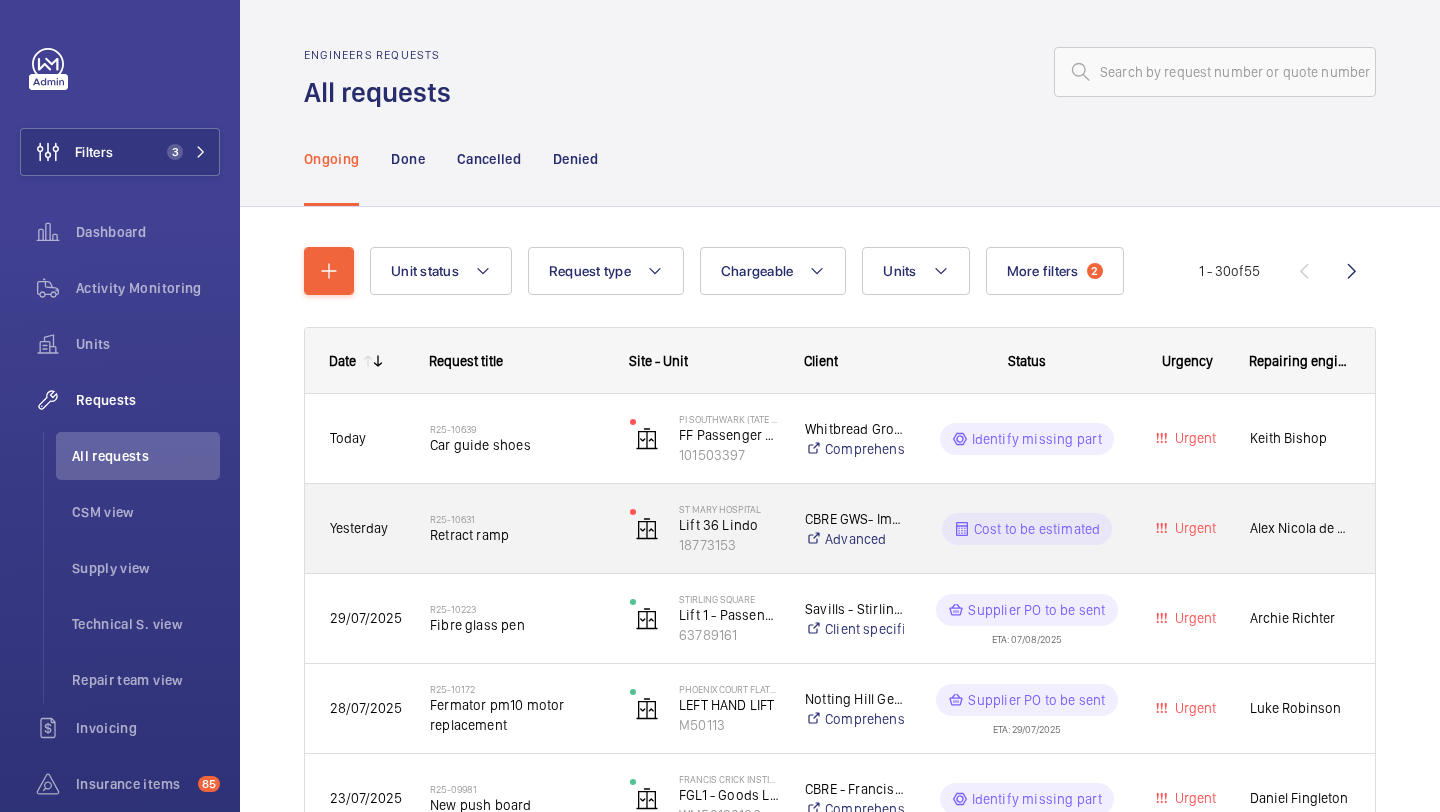 click on "Retract ramp" 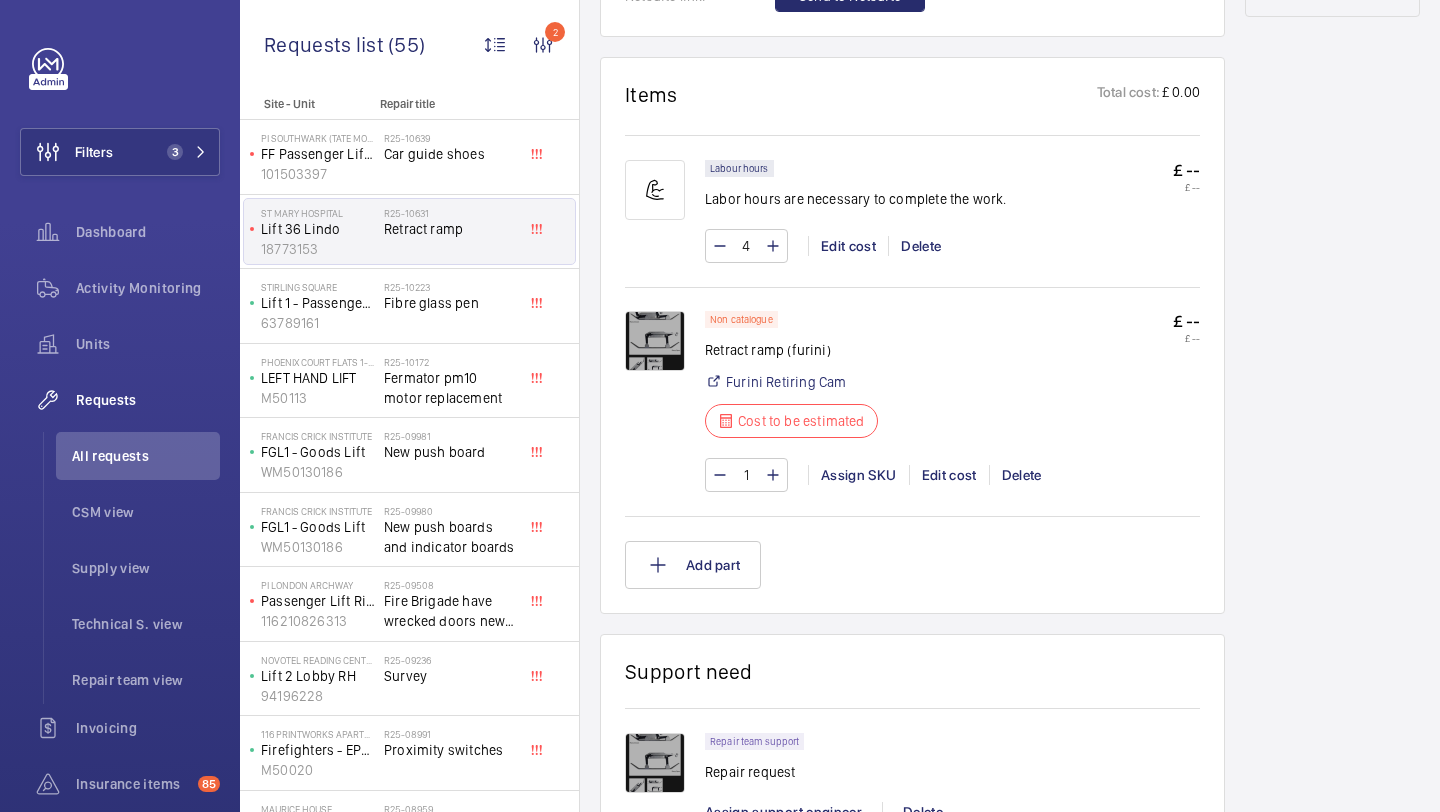 scroll, scrollTop: 1113, scrollLeft: 0, axis: vertical 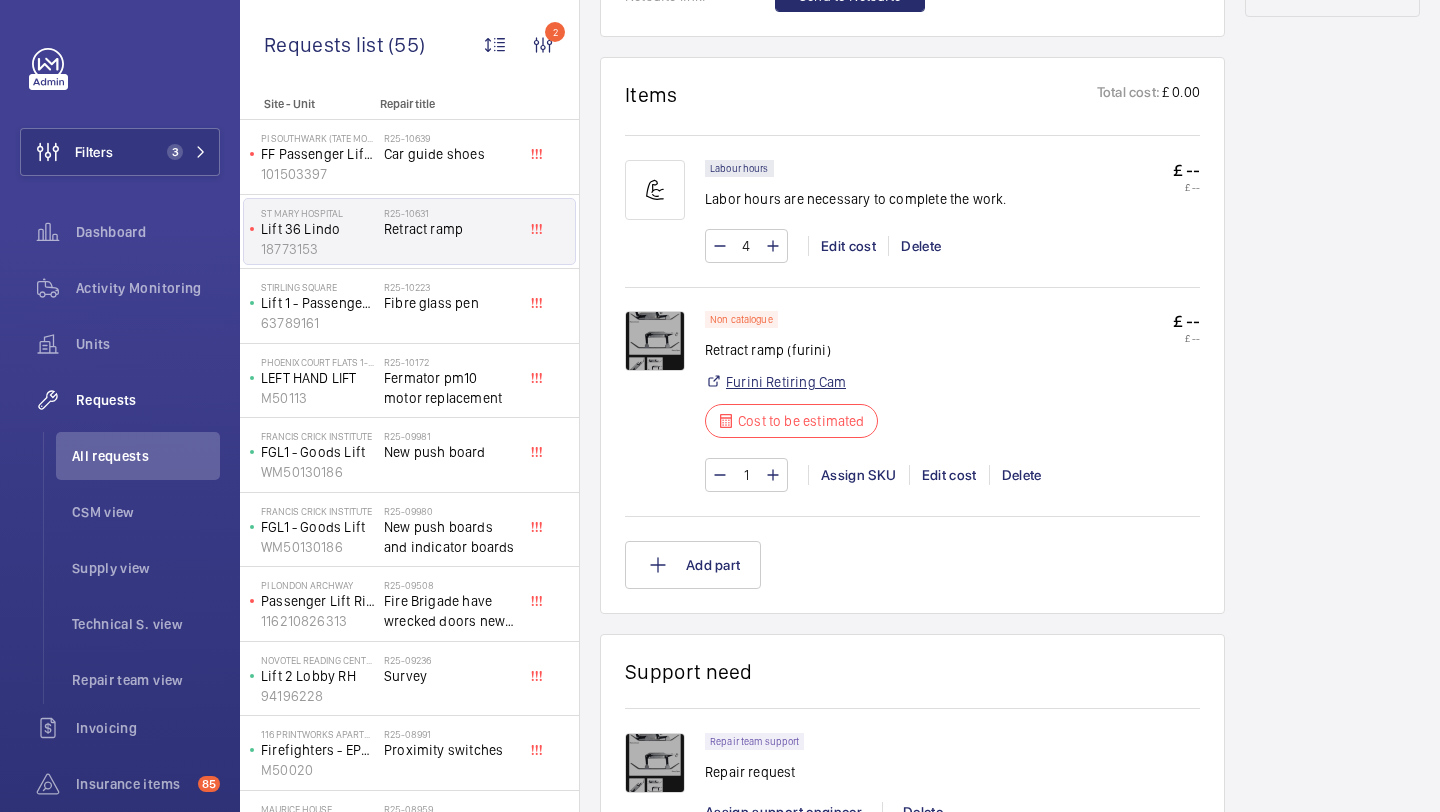 click on "https://www.elevatorequipment.co.uk/car-equipment/furini-retiring-cam-units/furini-retiring-cam-replacement-ramp-only" 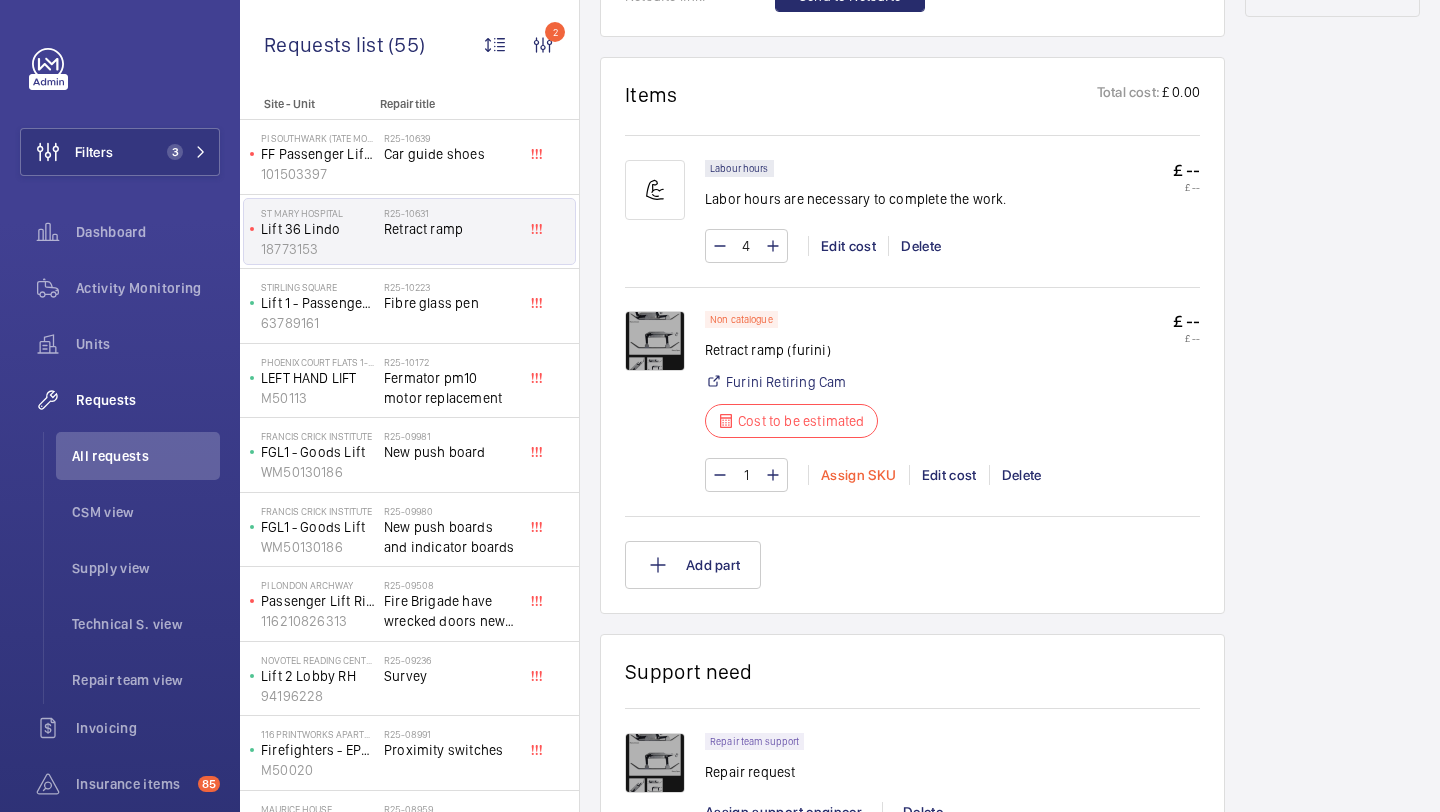 click on "Assign SKU" 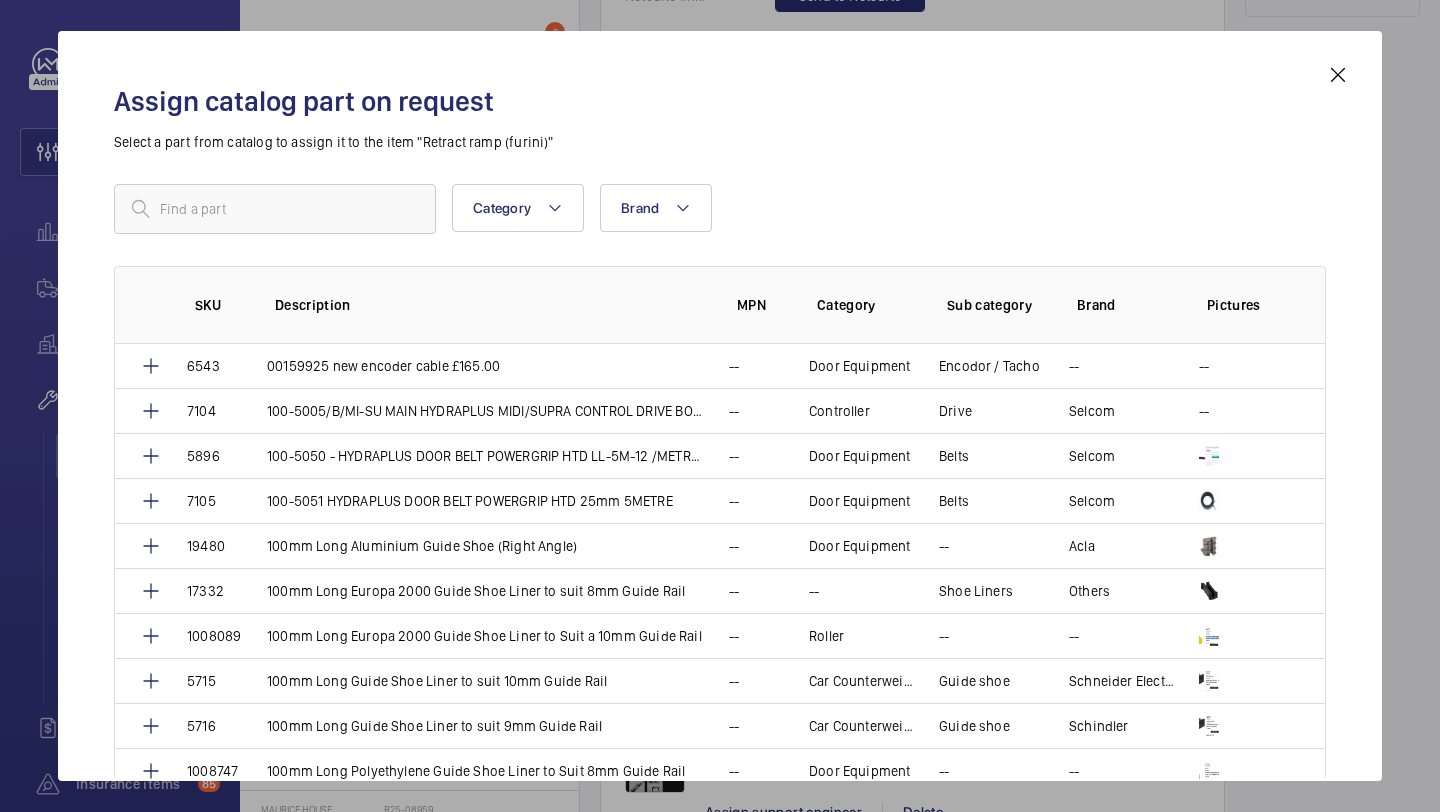 click at bounding box center [1338, 75] 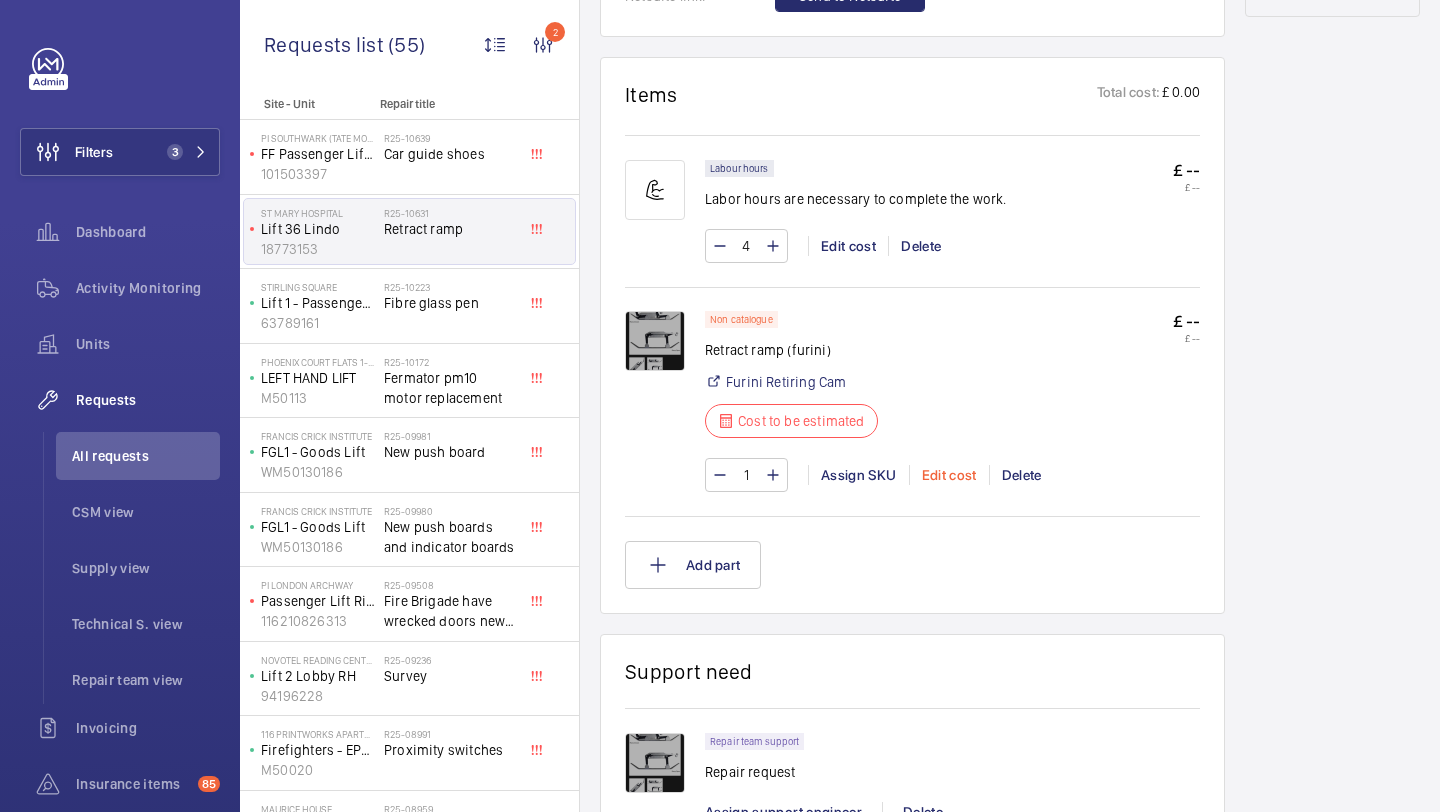 click on "Edit cost" 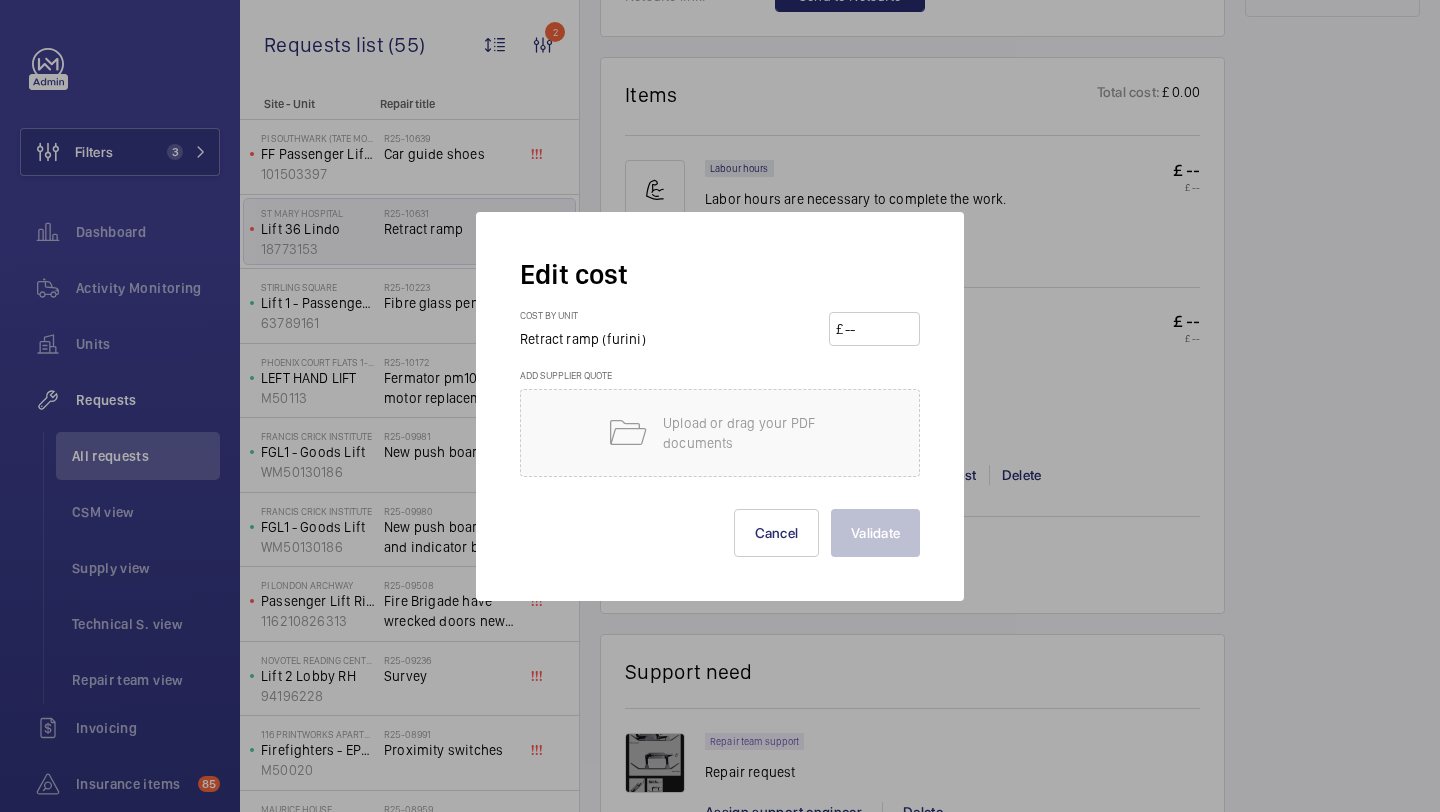 click at bounding box center (878, 329) 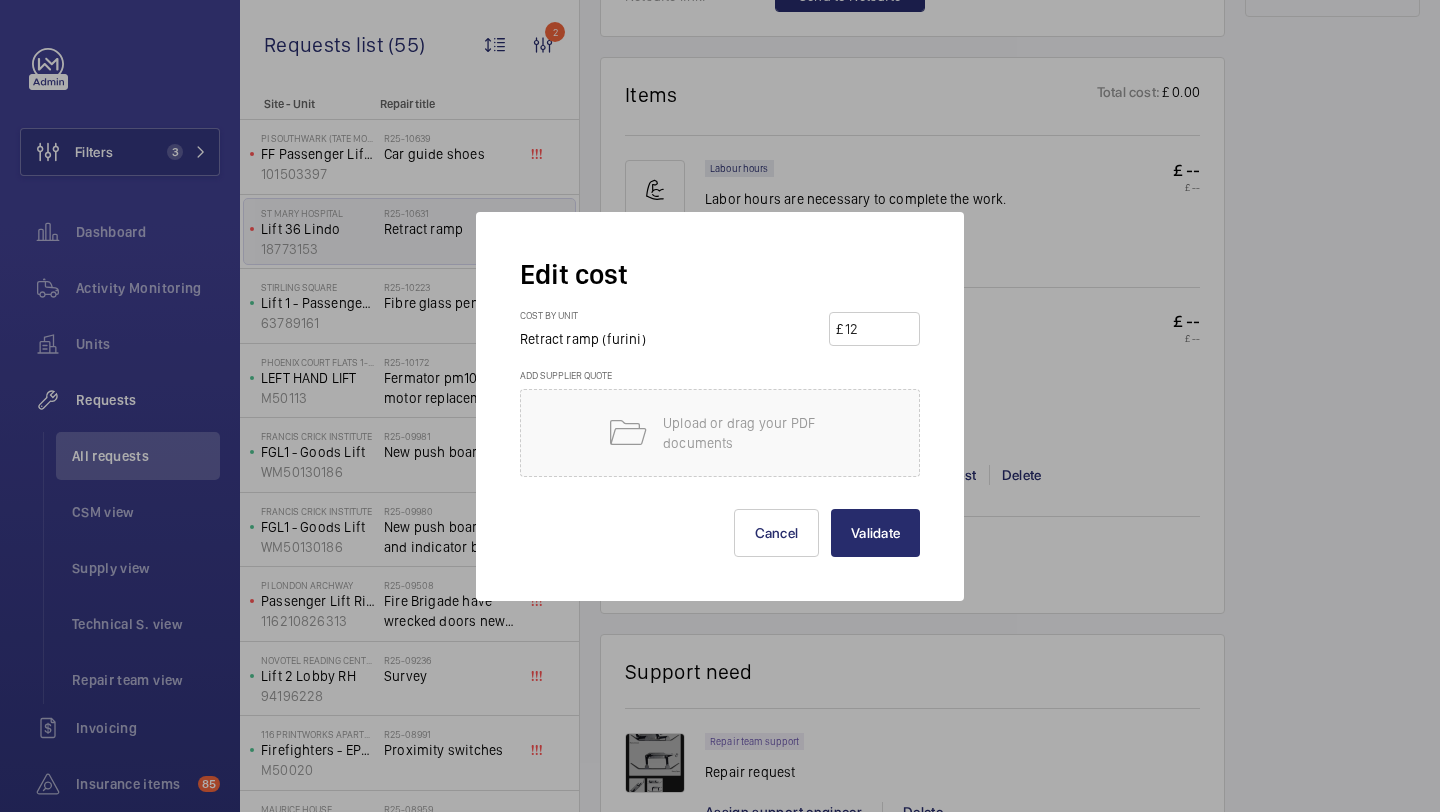 type on "120" 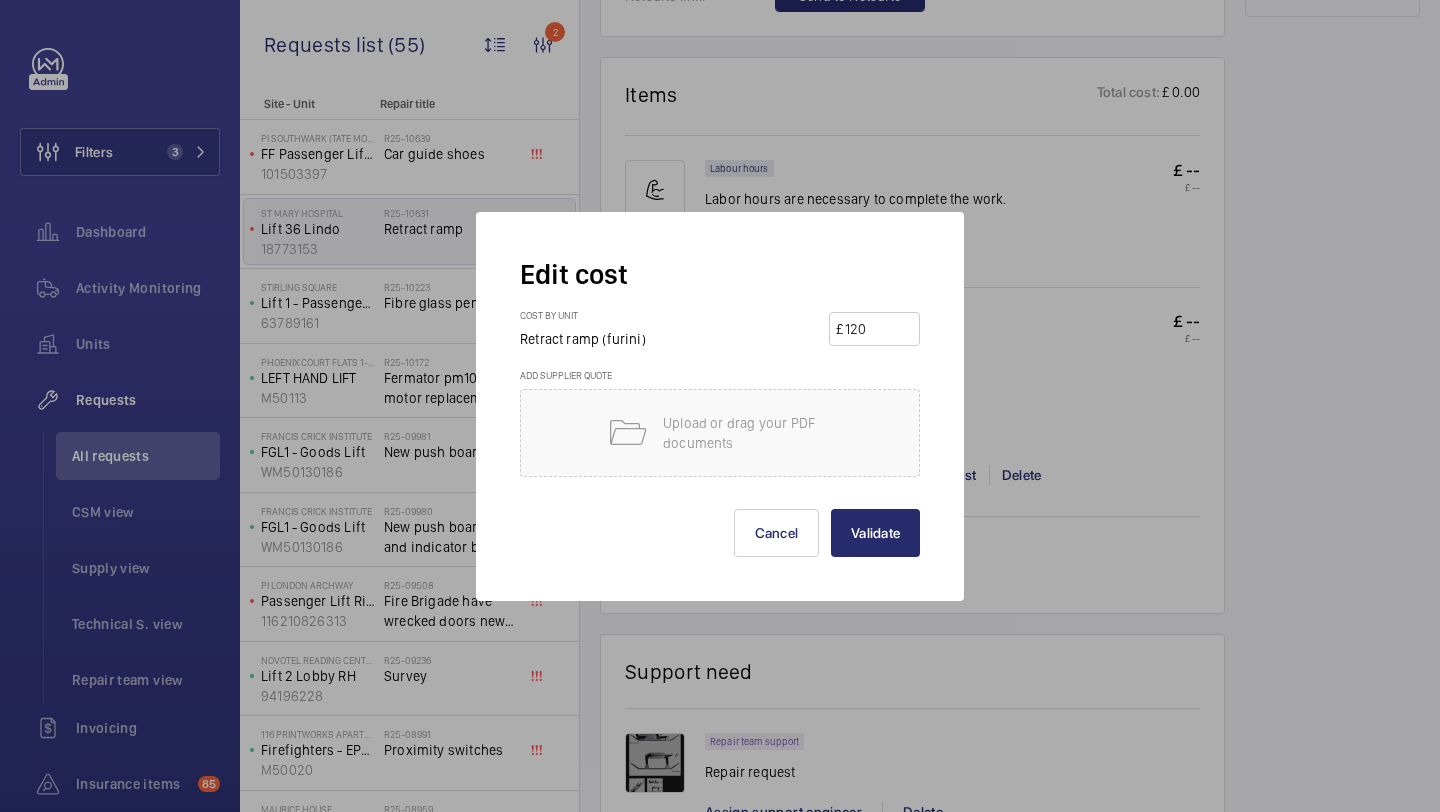 click on "Validate" at bounding box center (875, 533) 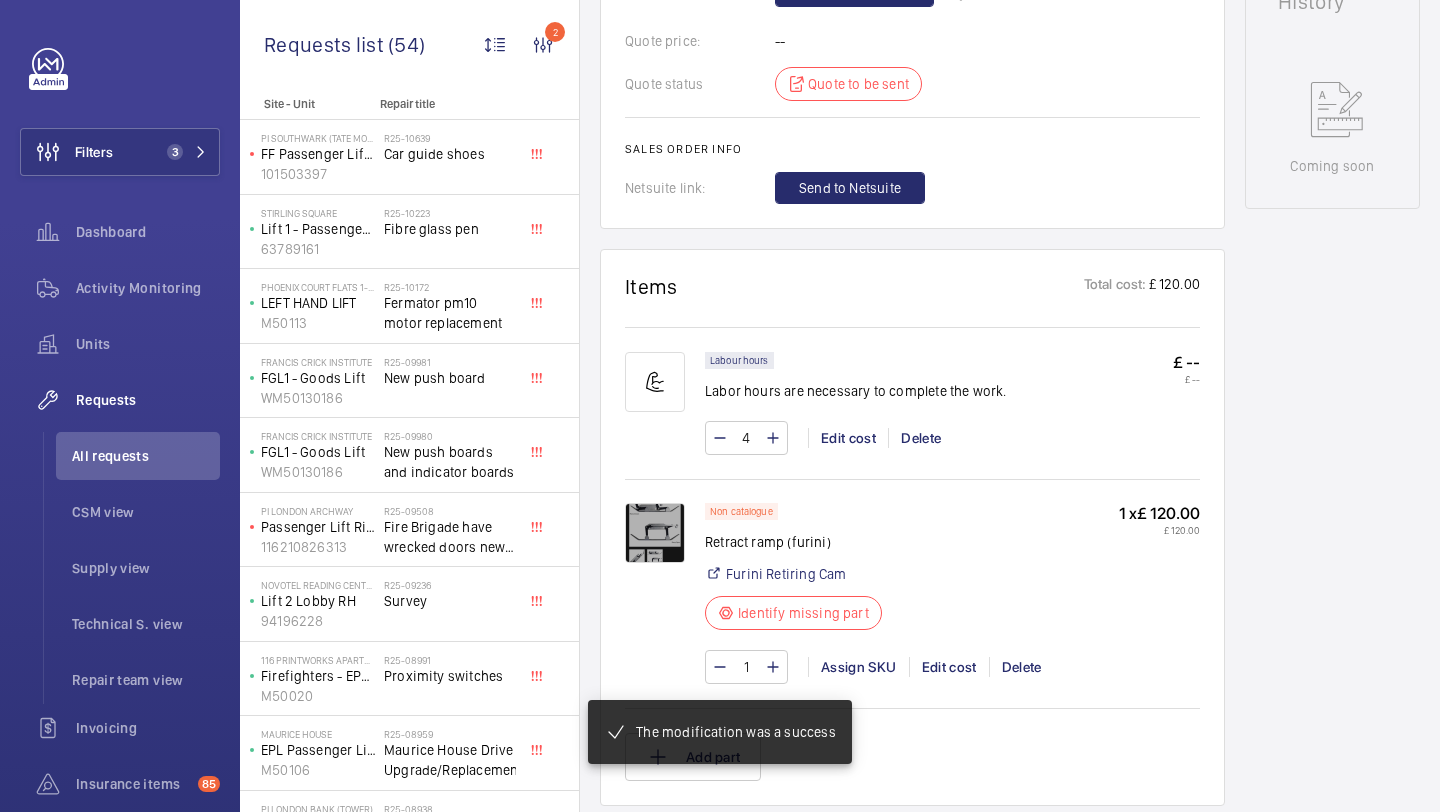 scroll, scrollTop: 941, scrollLeft: 0, axis: vertical 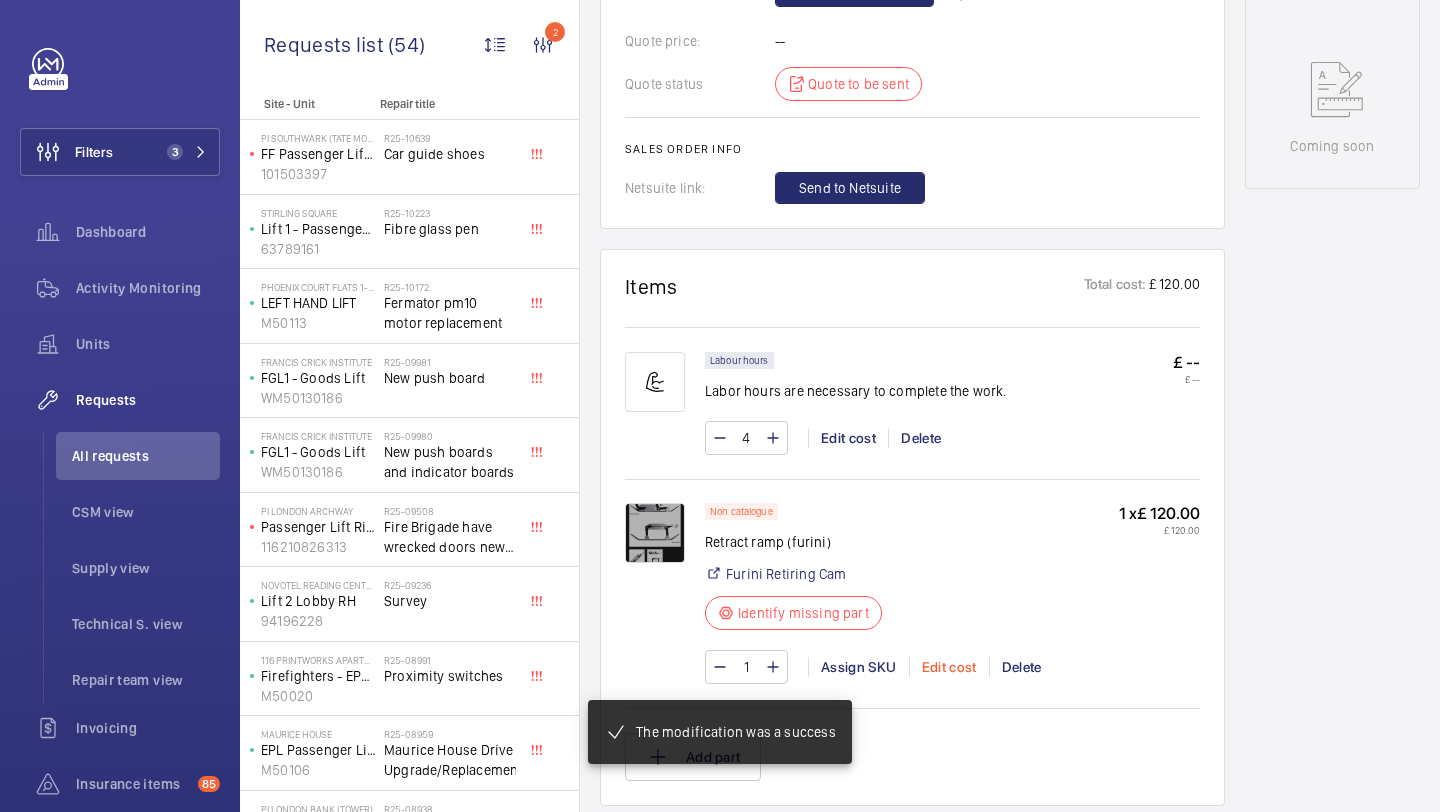 click on "Edit cost" 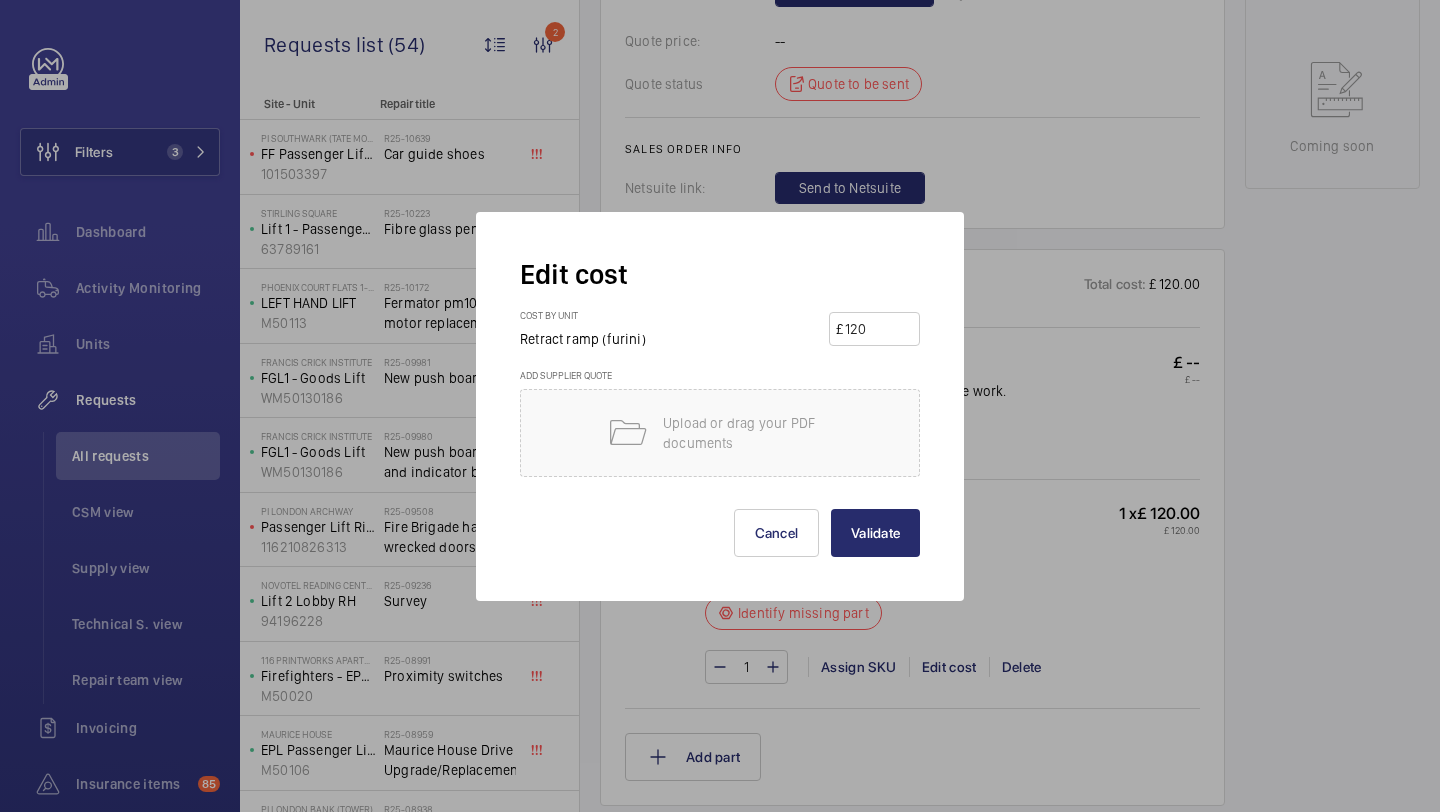 click on "120" at bounding box center (878, 329) 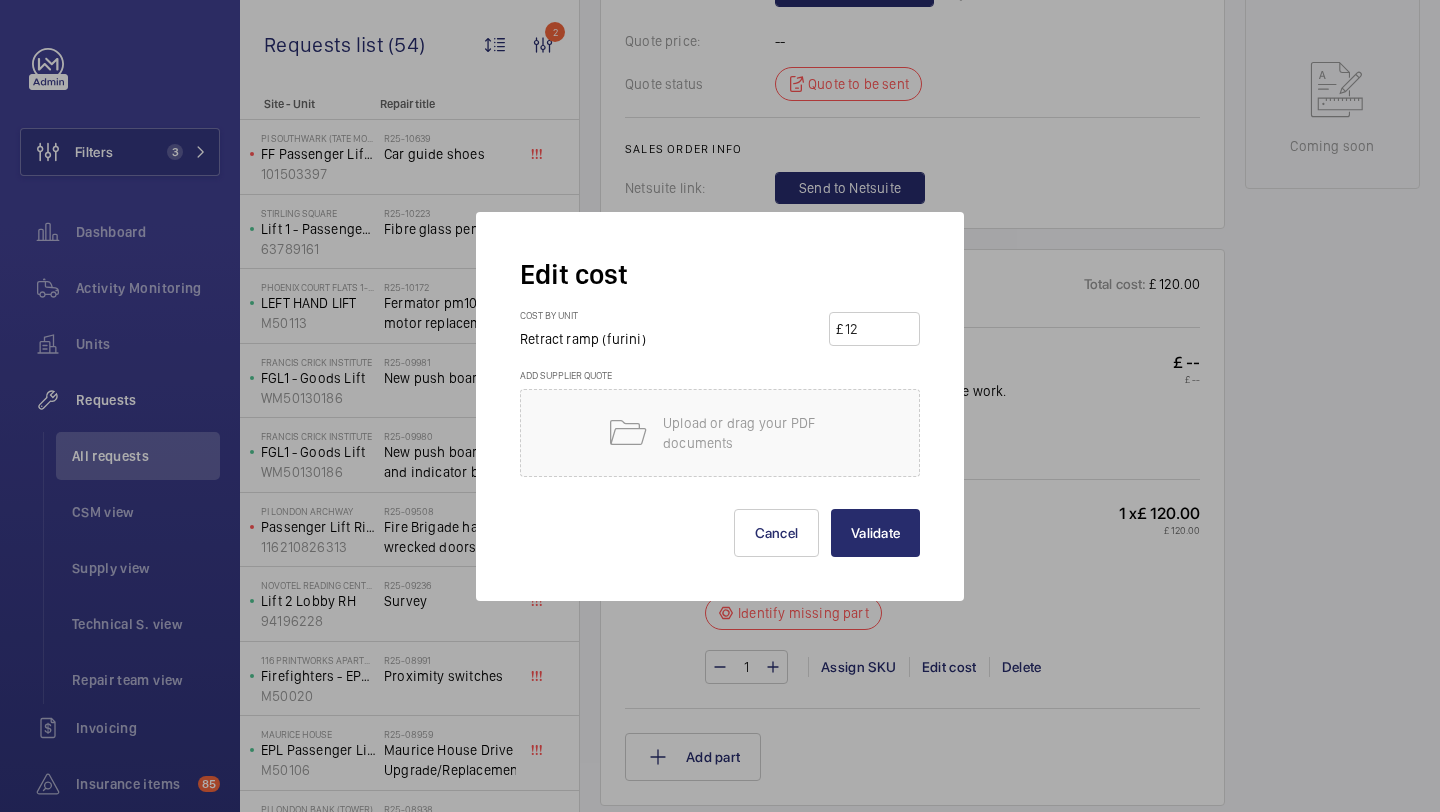 type on "125" 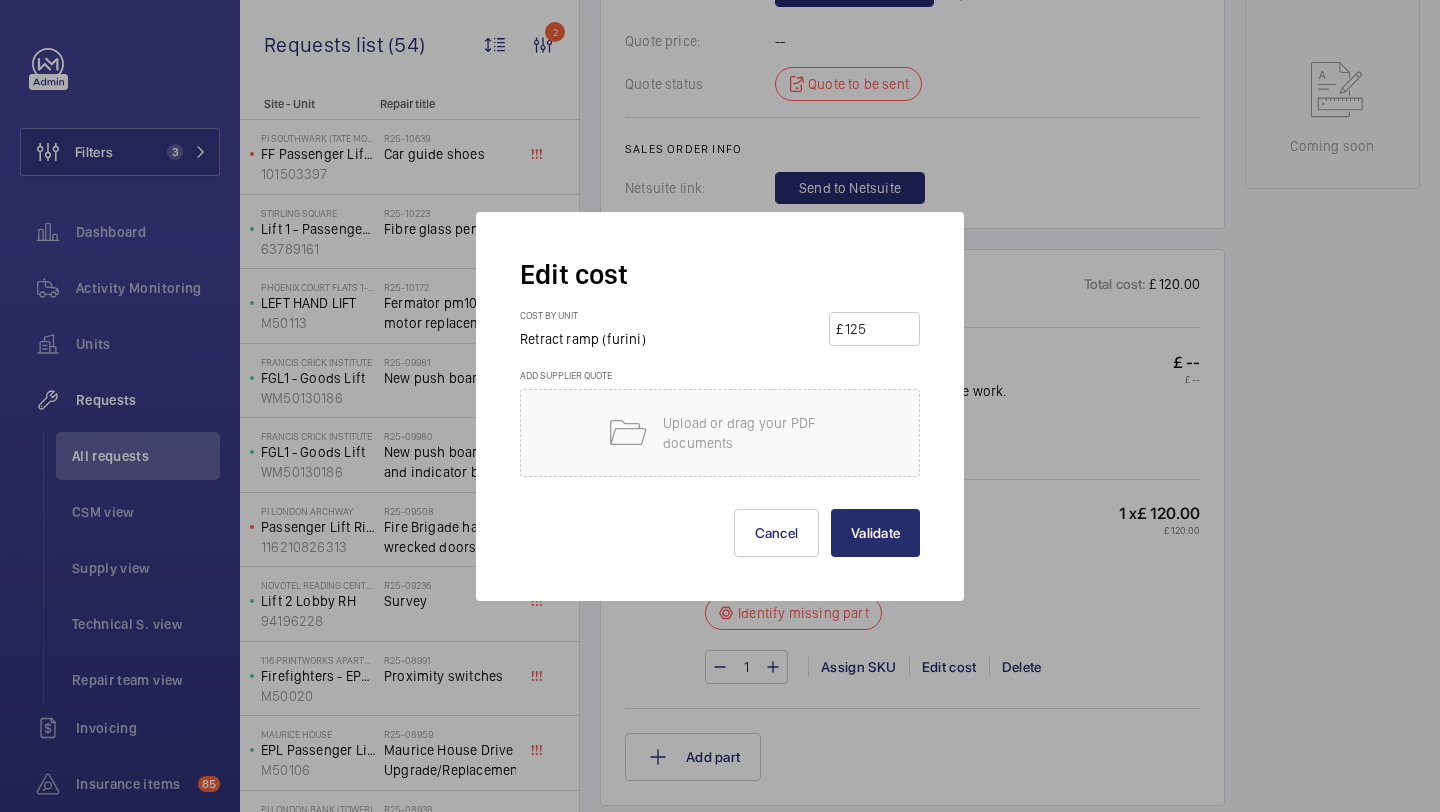 click on "Validate" at bounding box center (875, 533) 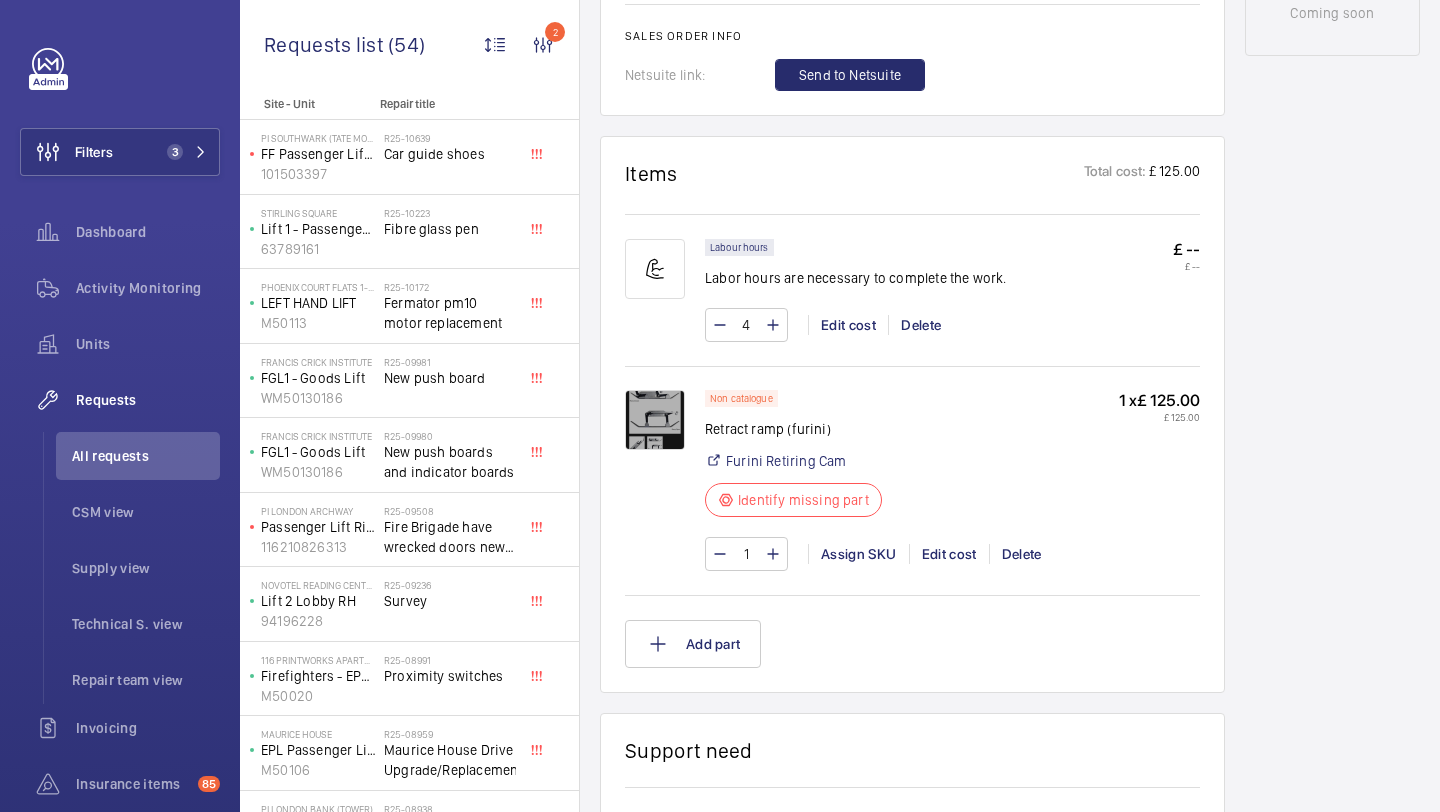 scroll, scrollTop: 1154, scrollLeft: 0, axis: vertical 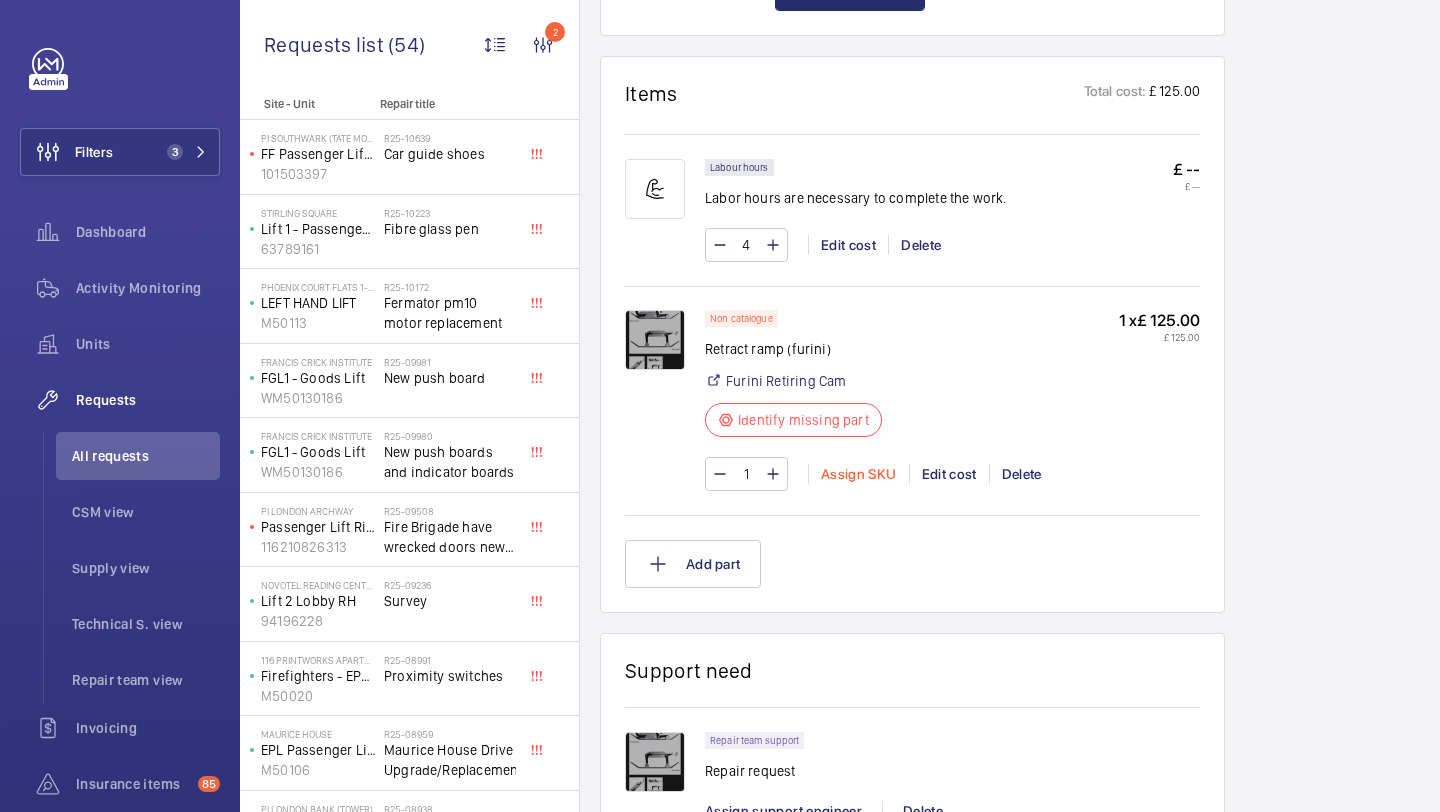 click on "Assign SKU" 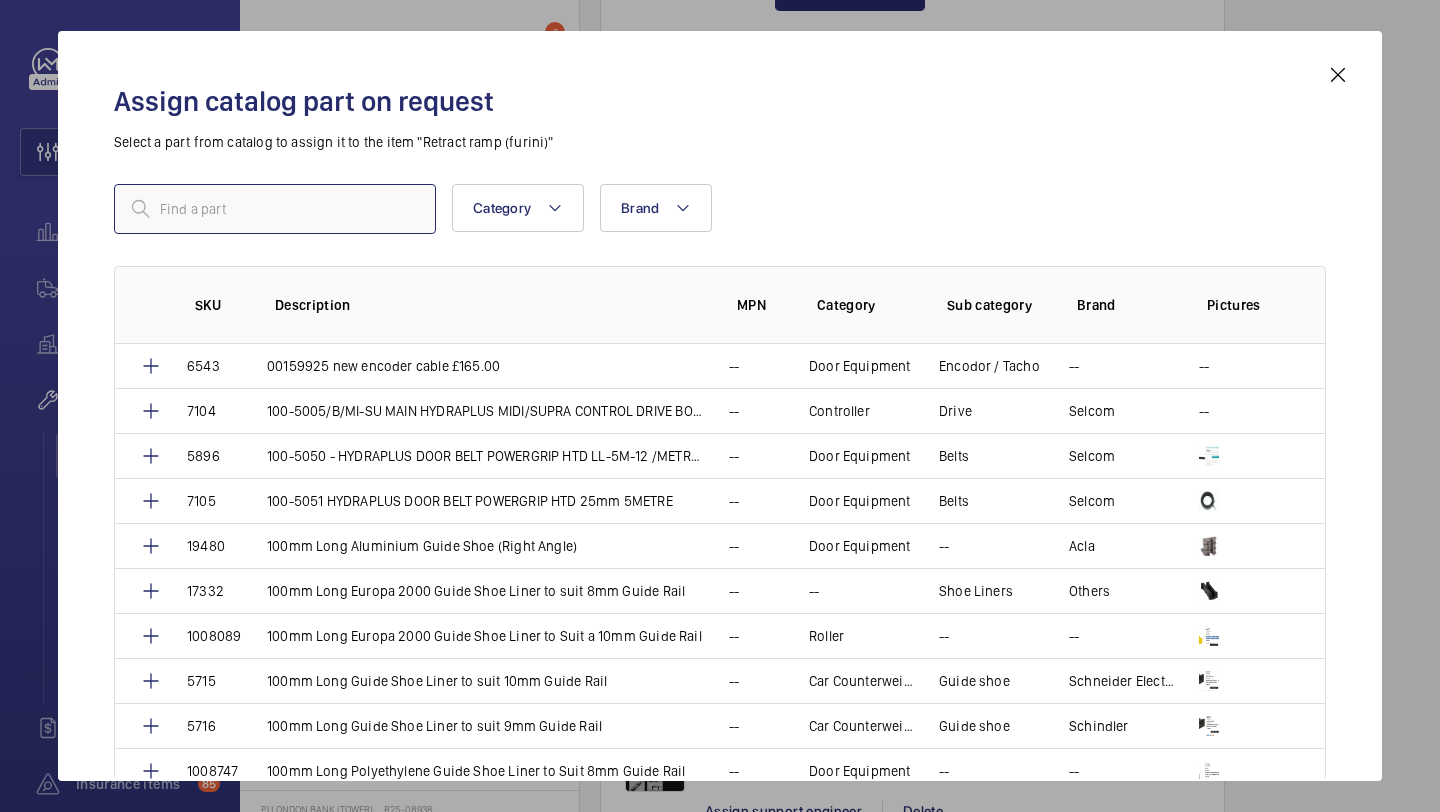 click at bounding box center [275, 209] 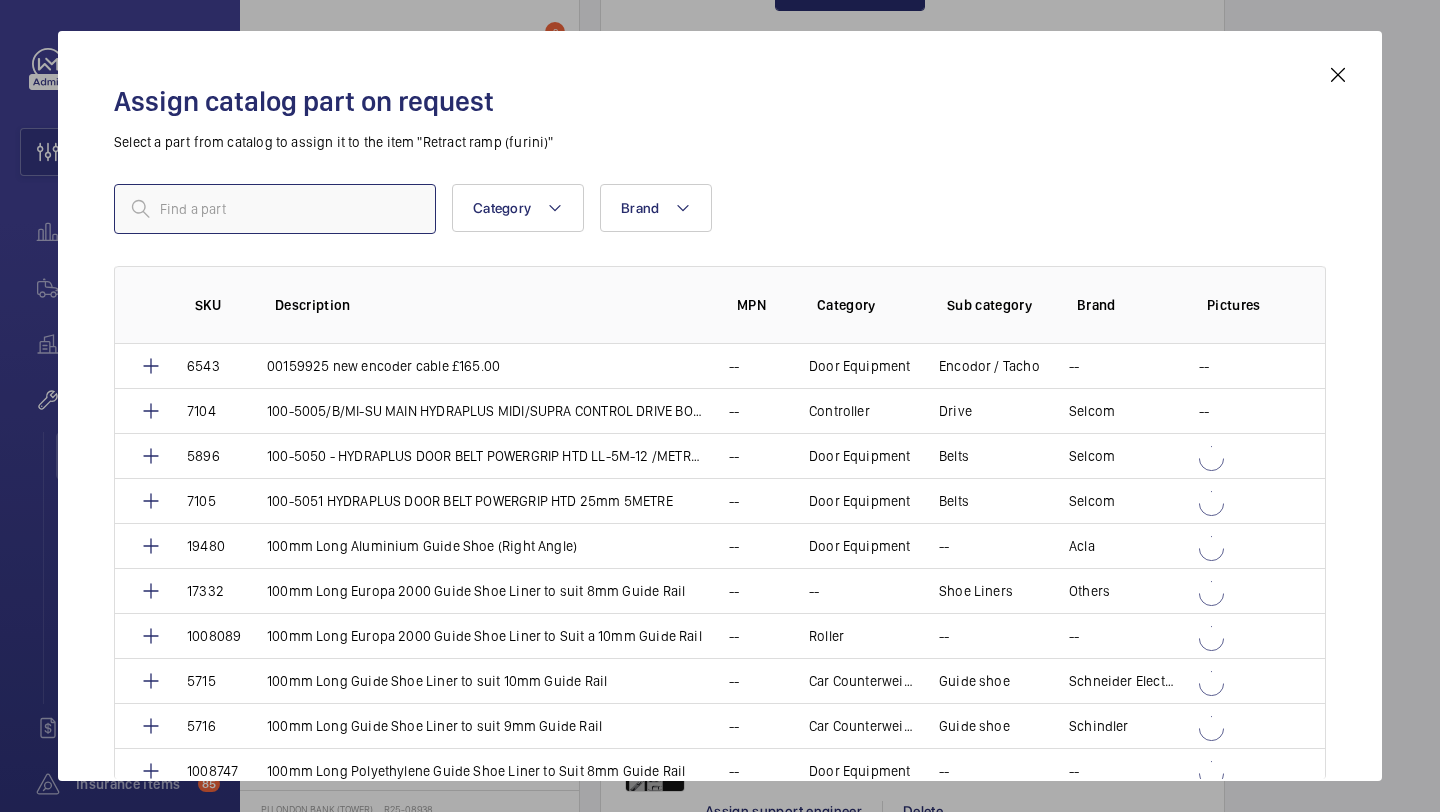 paste on "Furini Retiring Cam" 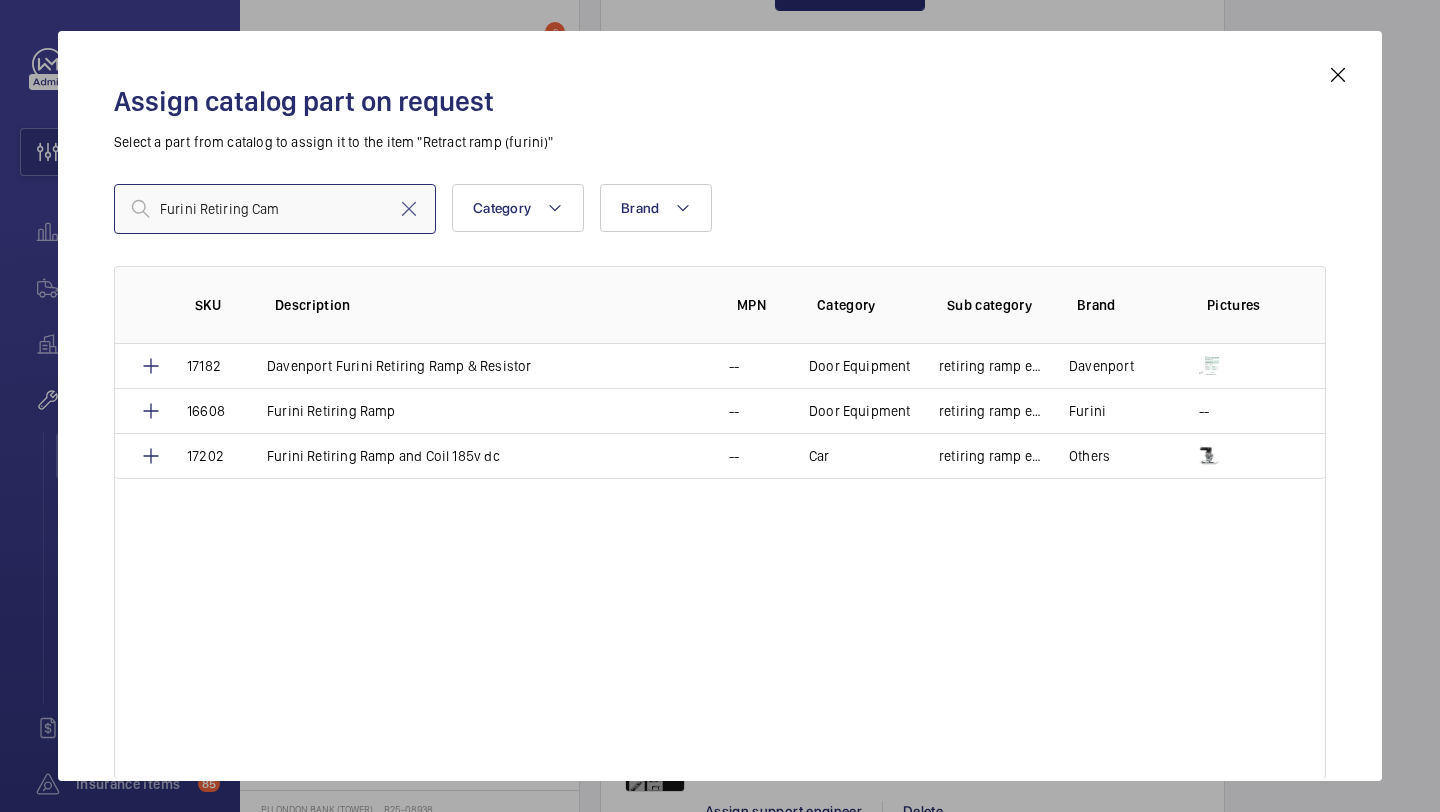type on "Furini Retiring Cam" 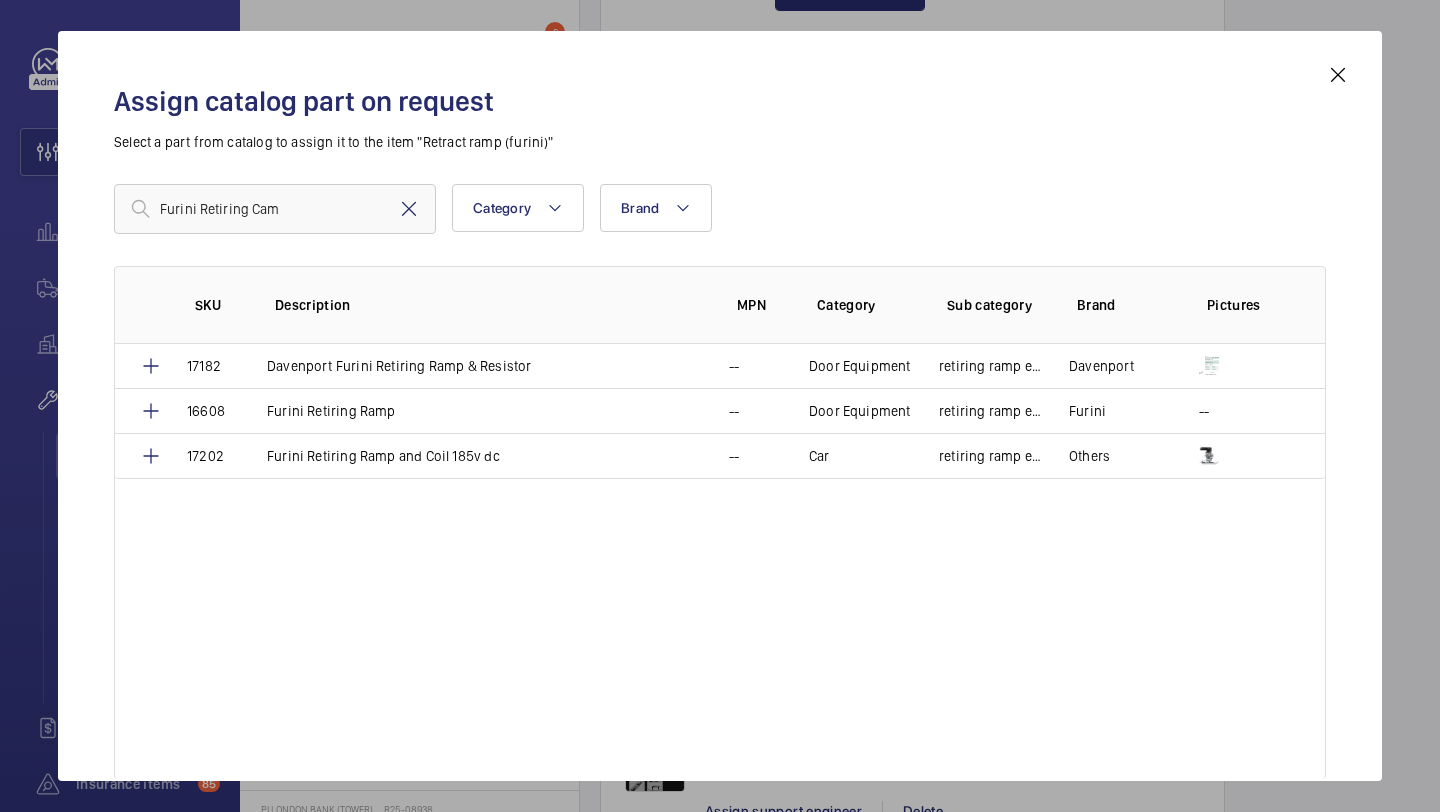 click at bounding box center [409, 209] 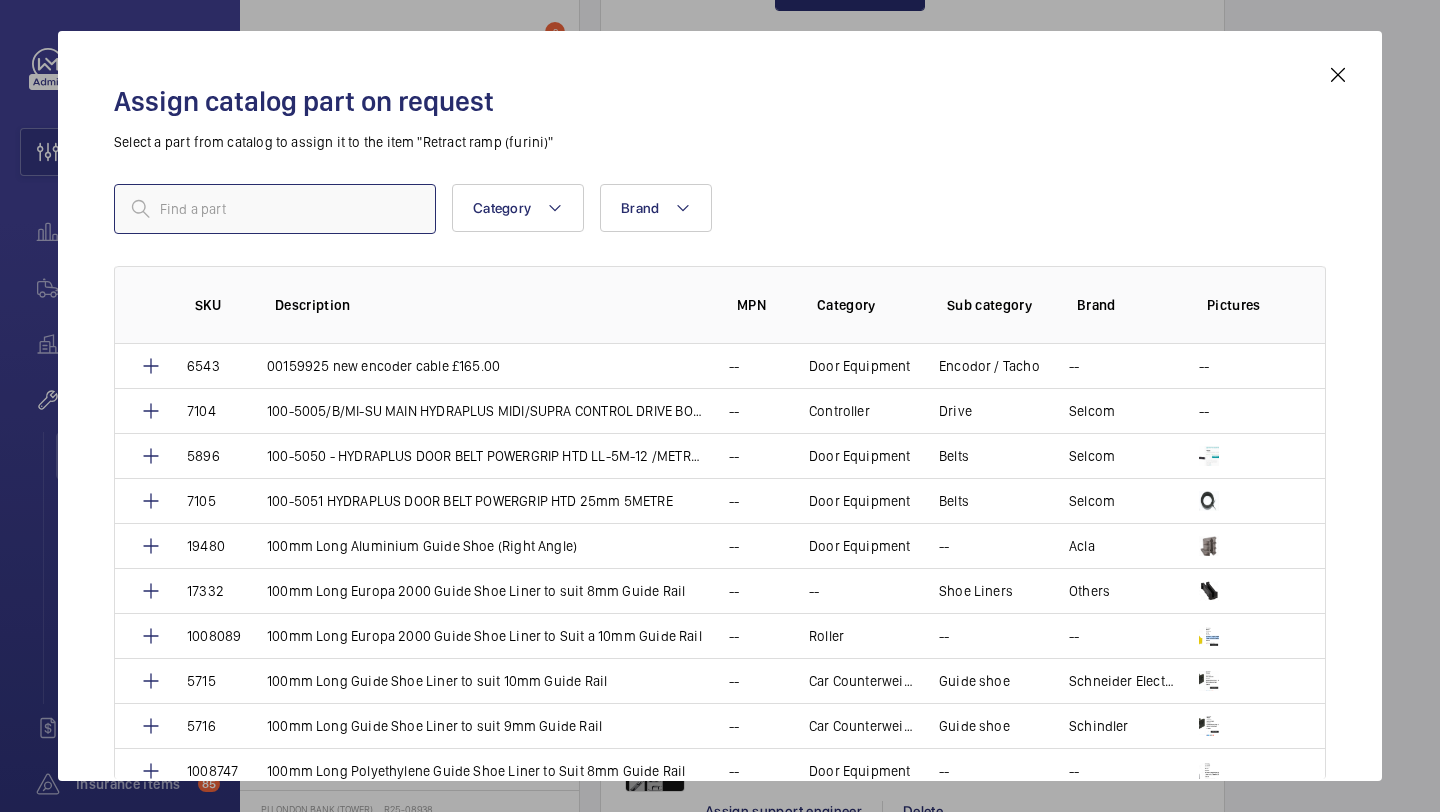 paste on "1009904" 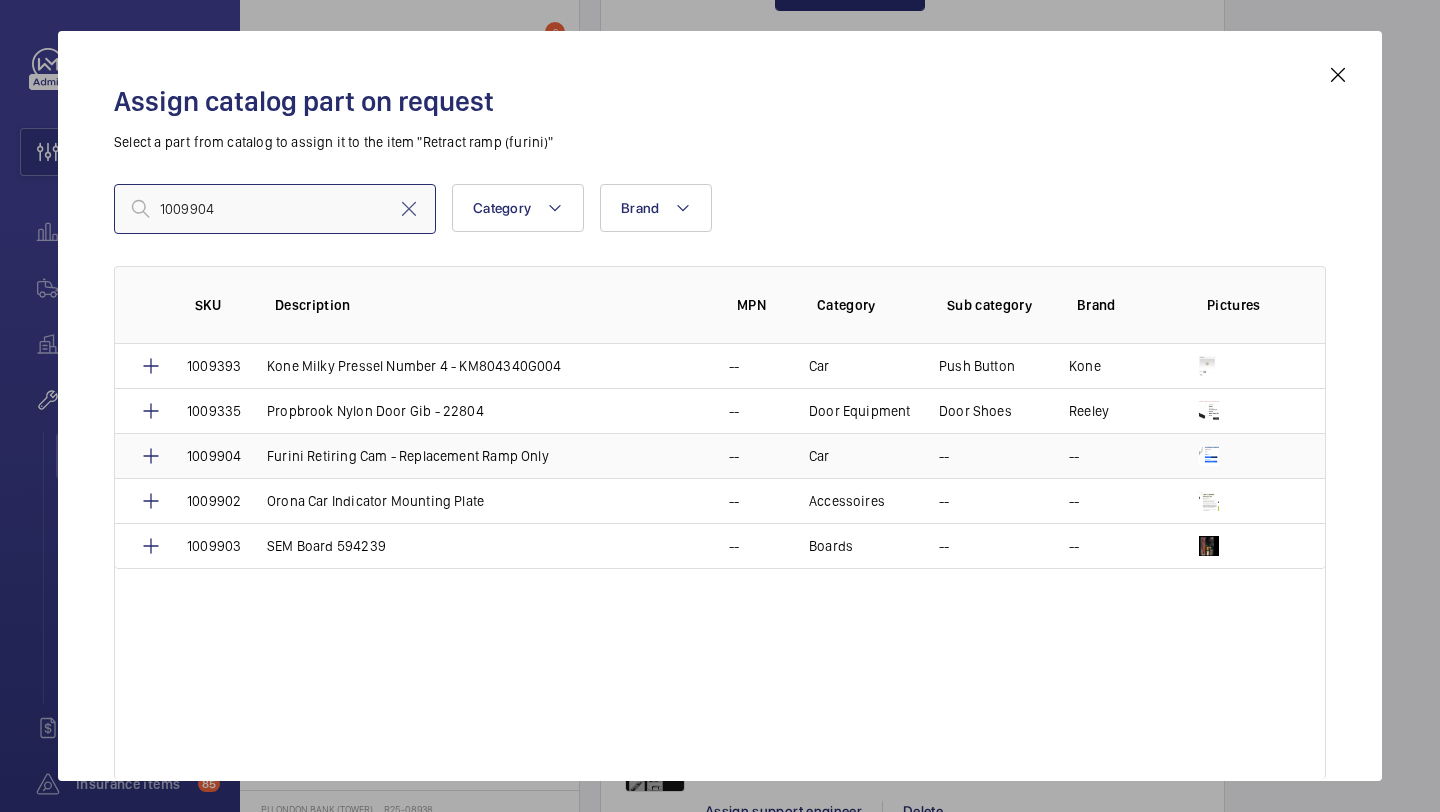 type on "1009904" 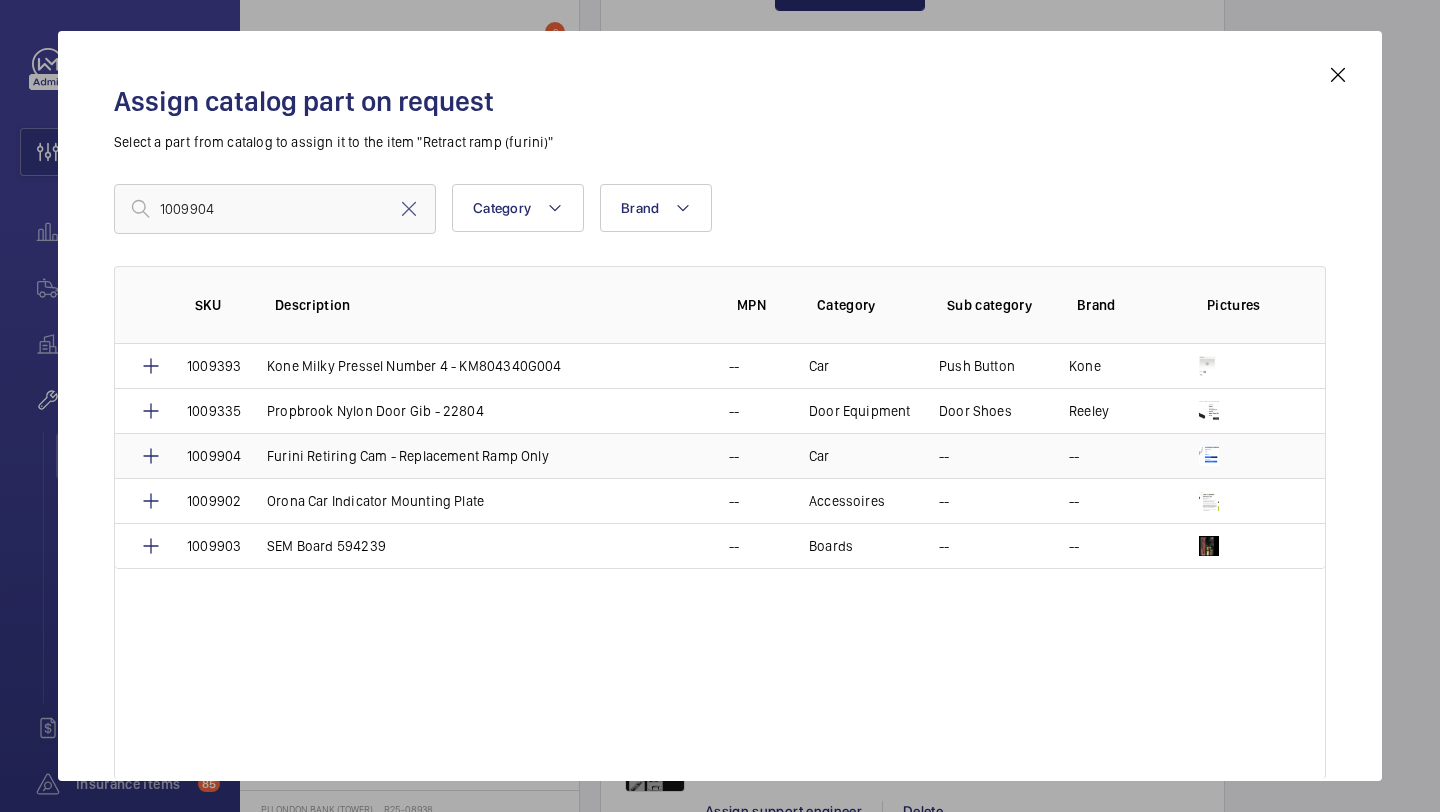 click on "Furini Retiring Cam - Replacement Ramp Only" at bounding box center [474, 455] 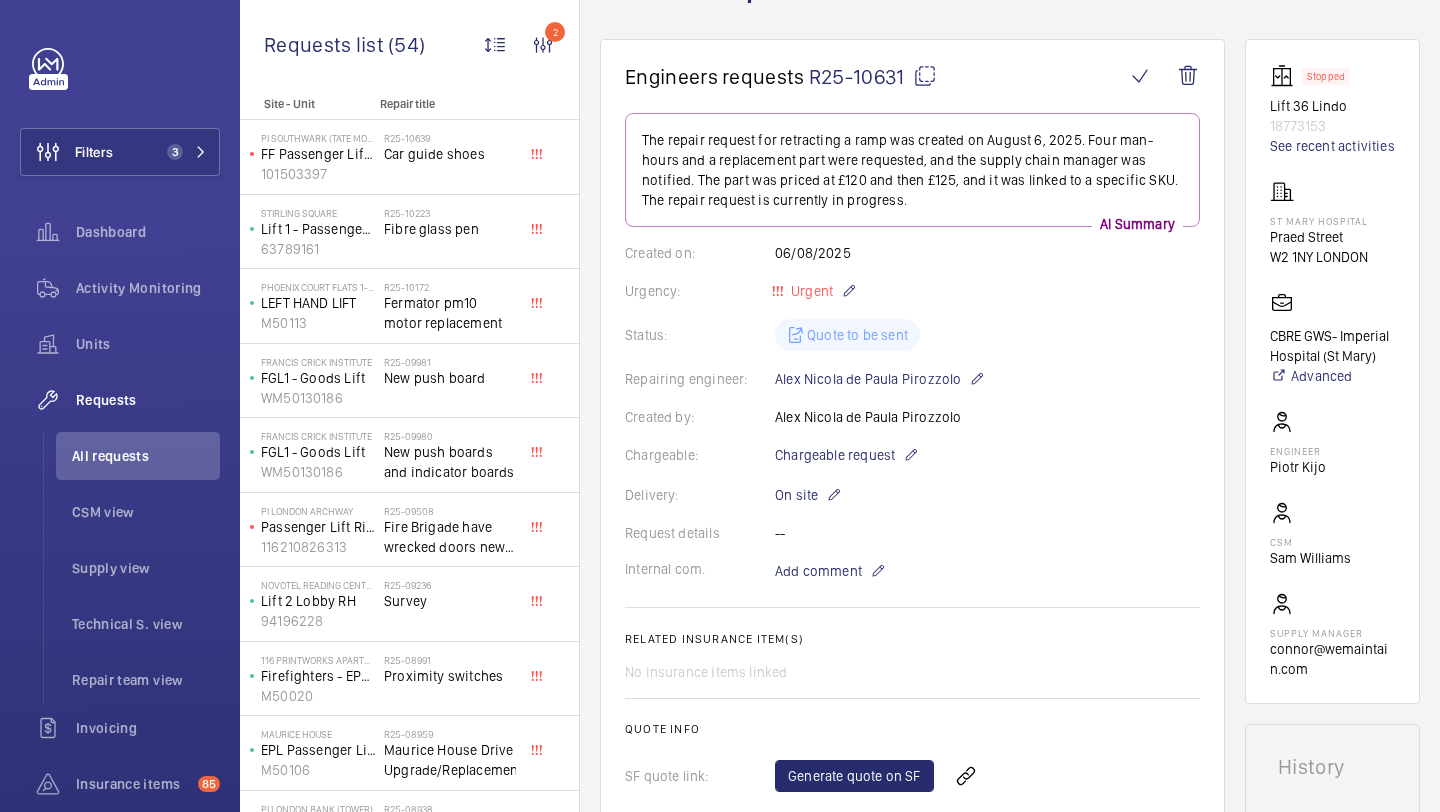 scroll, scrollTop: 158, scrollLeft: 0, axis: vertical 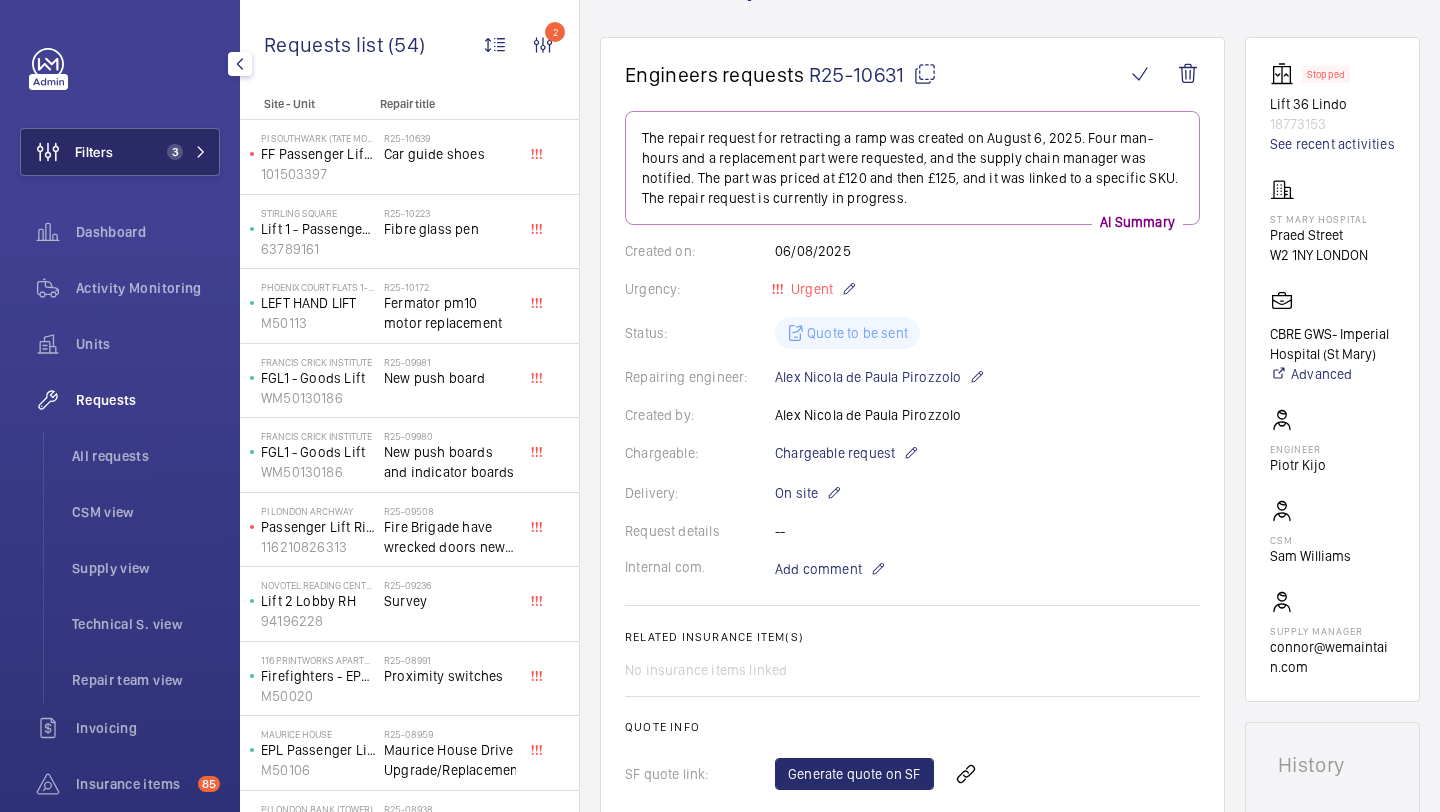 click on "Filters 3" 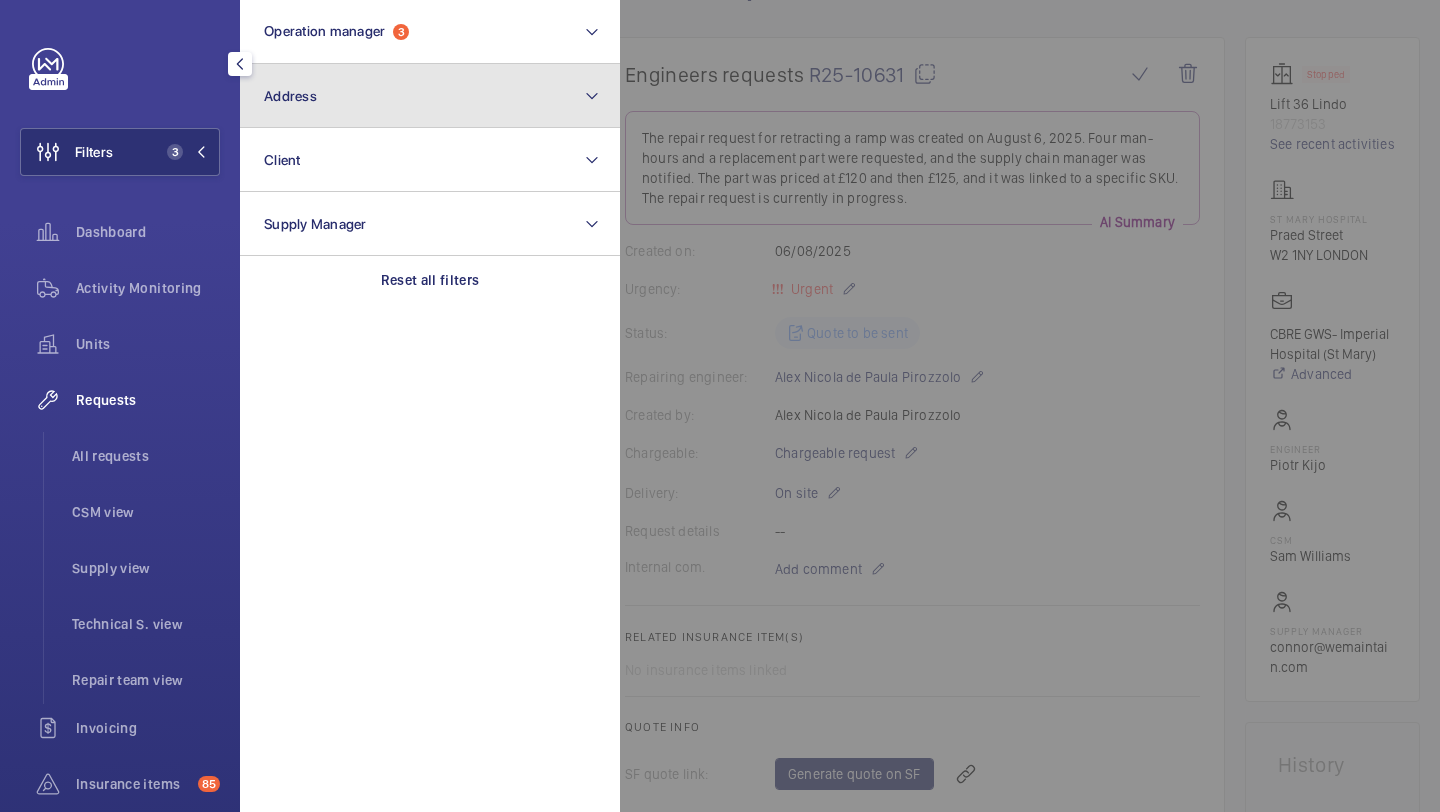 click on "Address" 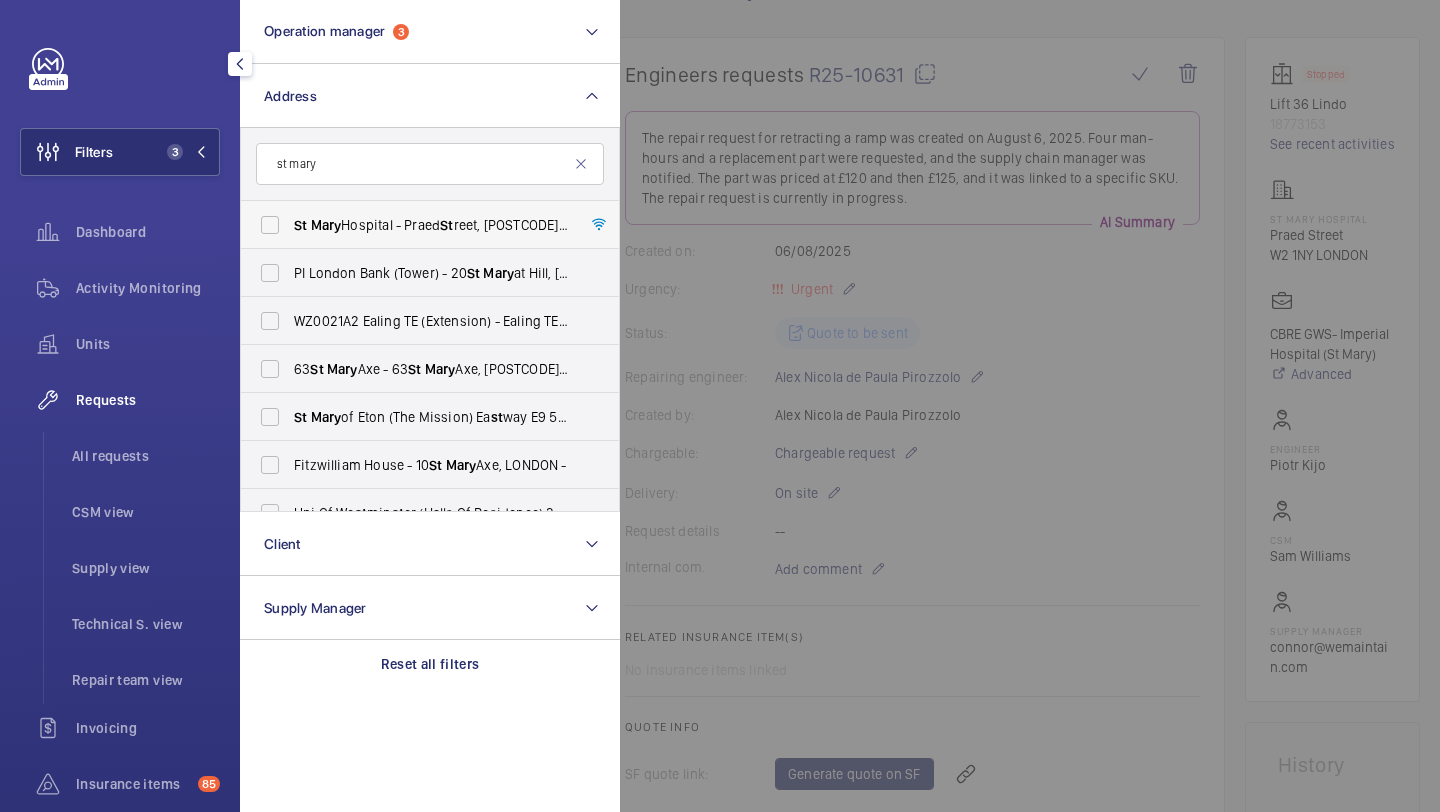type on "st mary" 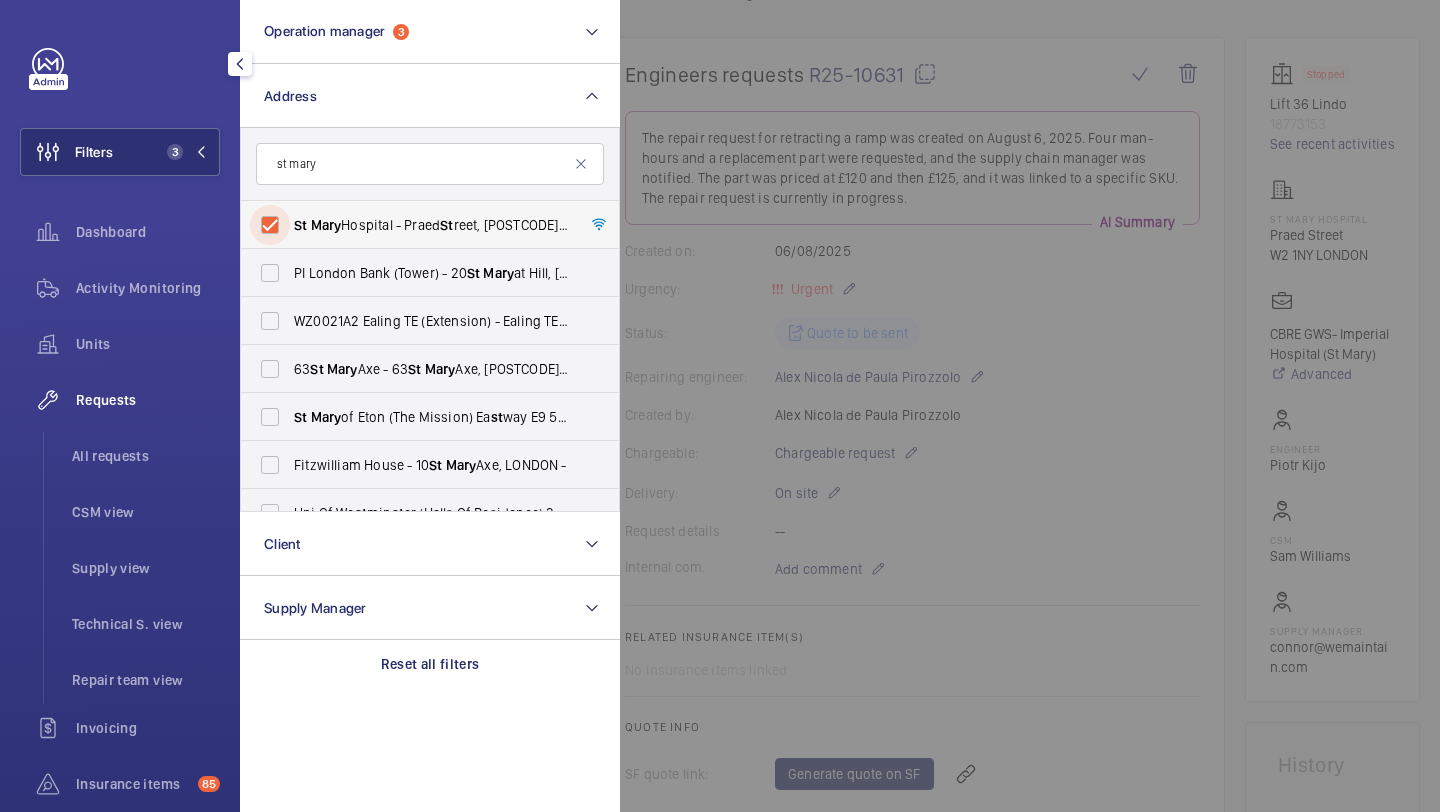 checkbox on "true" 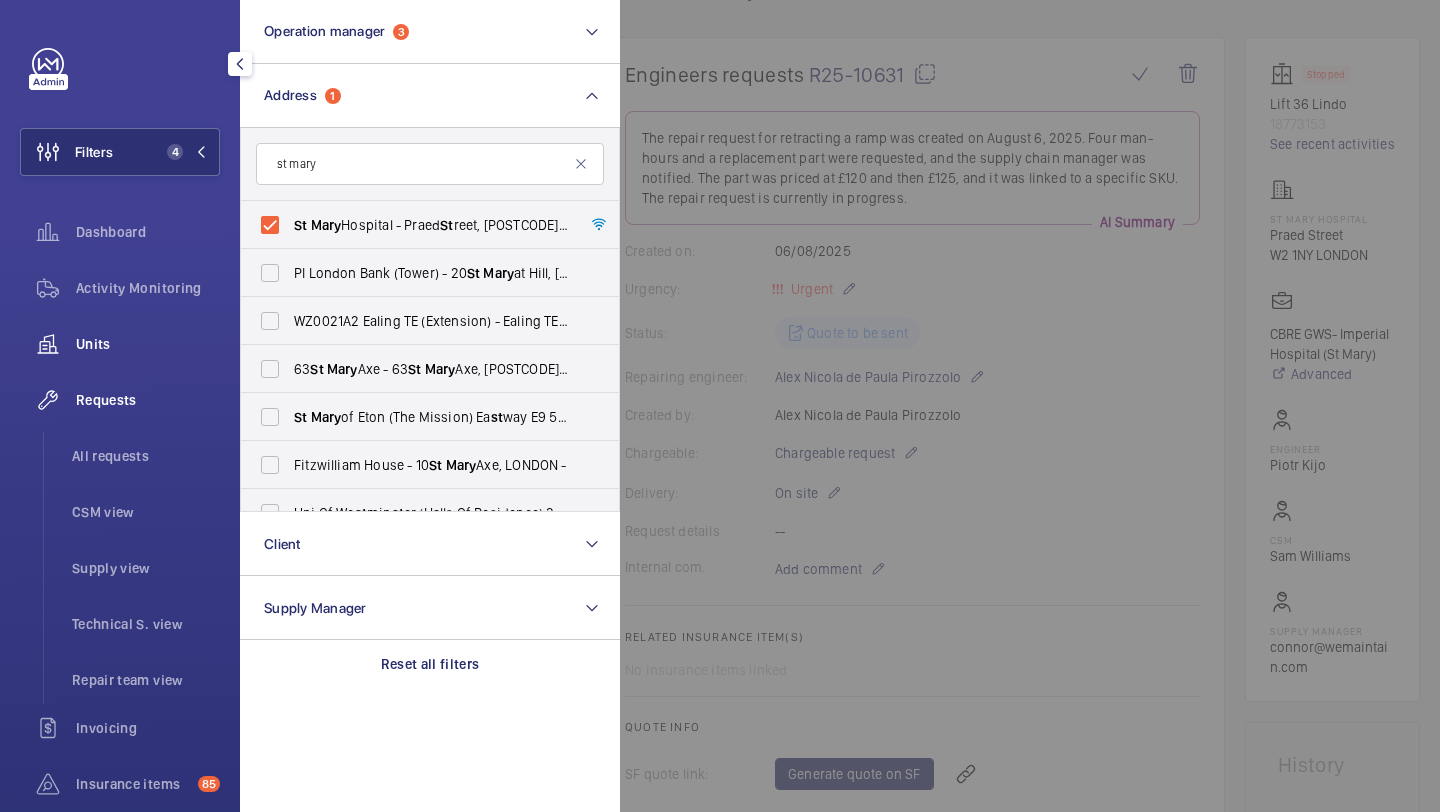 click on "Units" 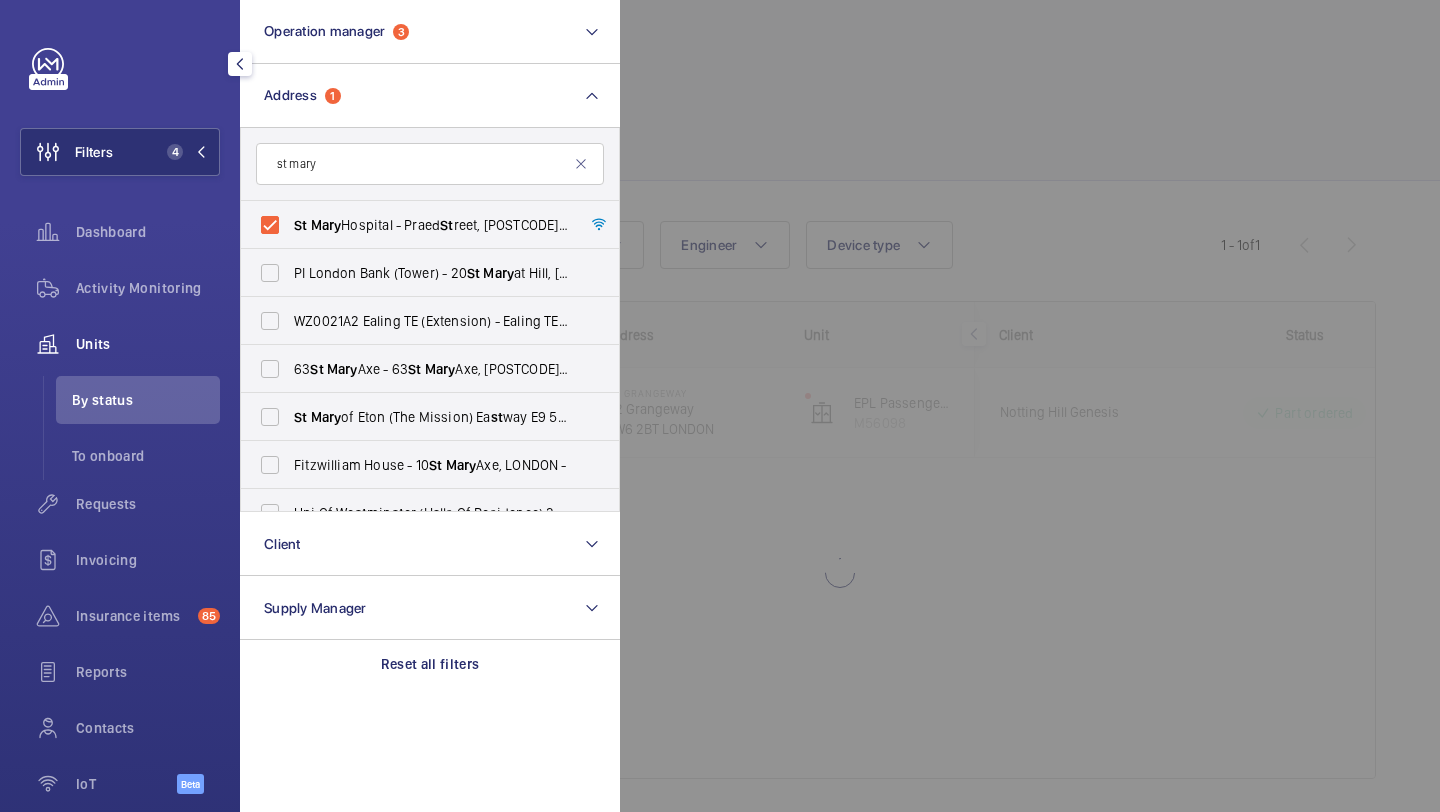 click 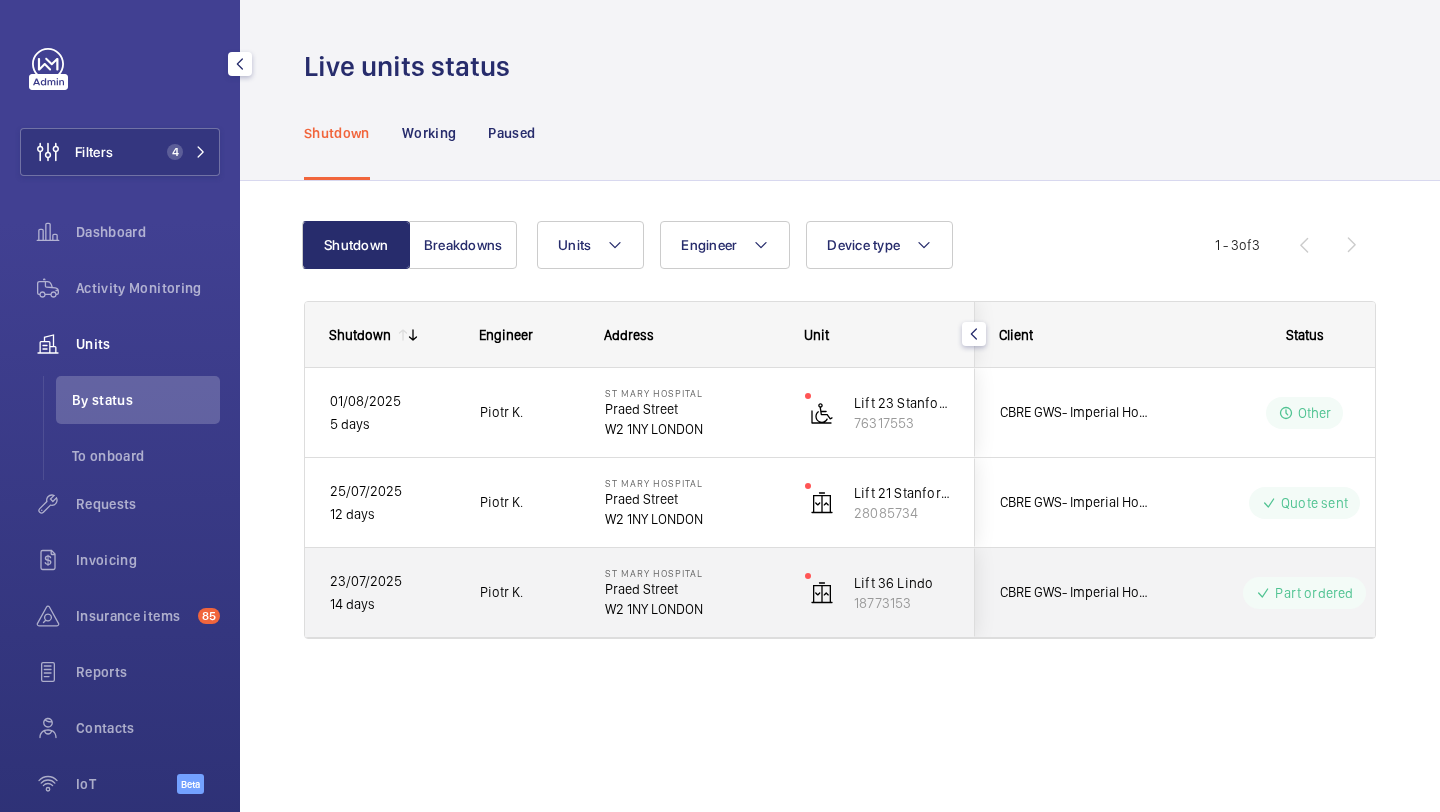 click on "CBRE GWS- Imperial Hospital (St Mary)" 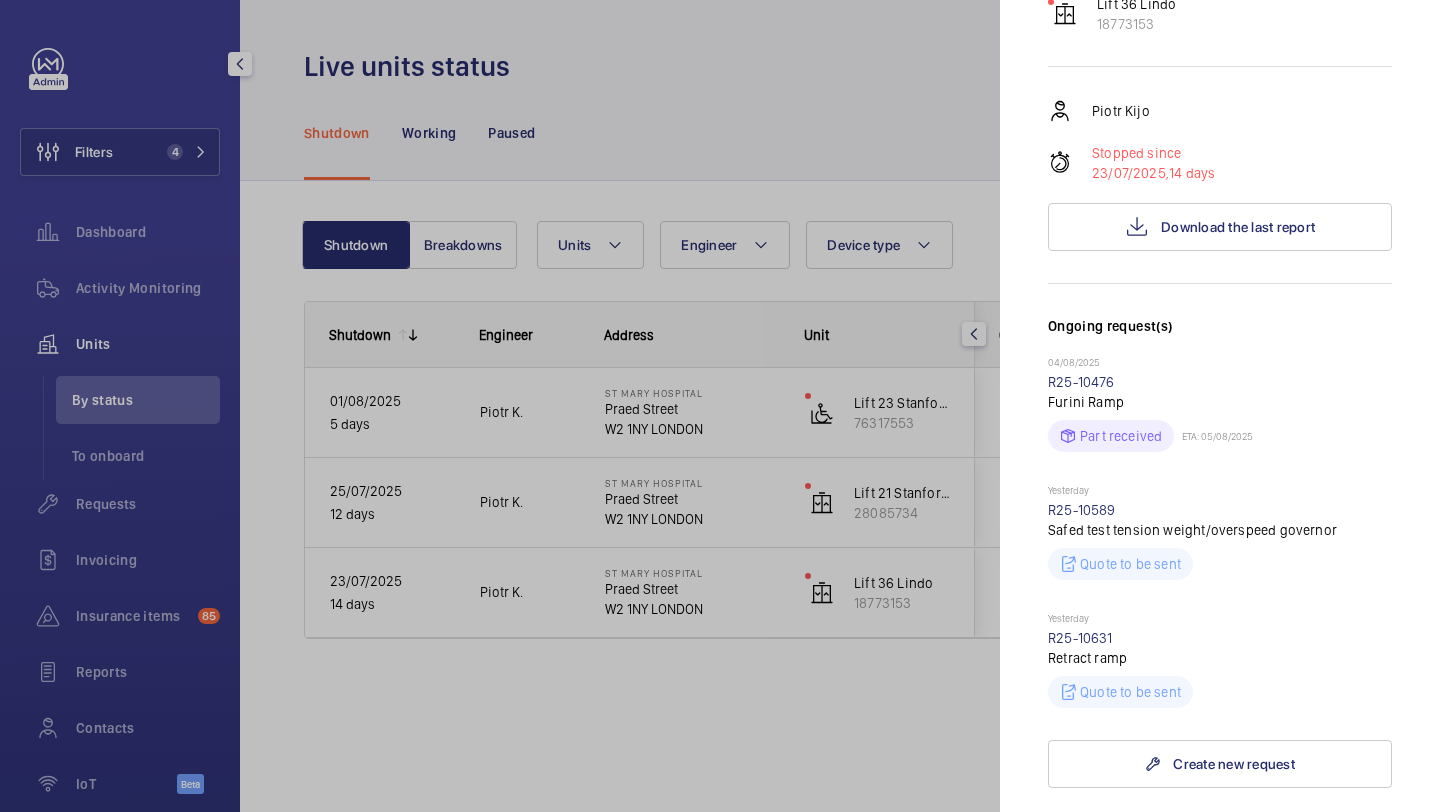 scroll, scrollTop: 204, scrollLeft: 0, axis: vertical 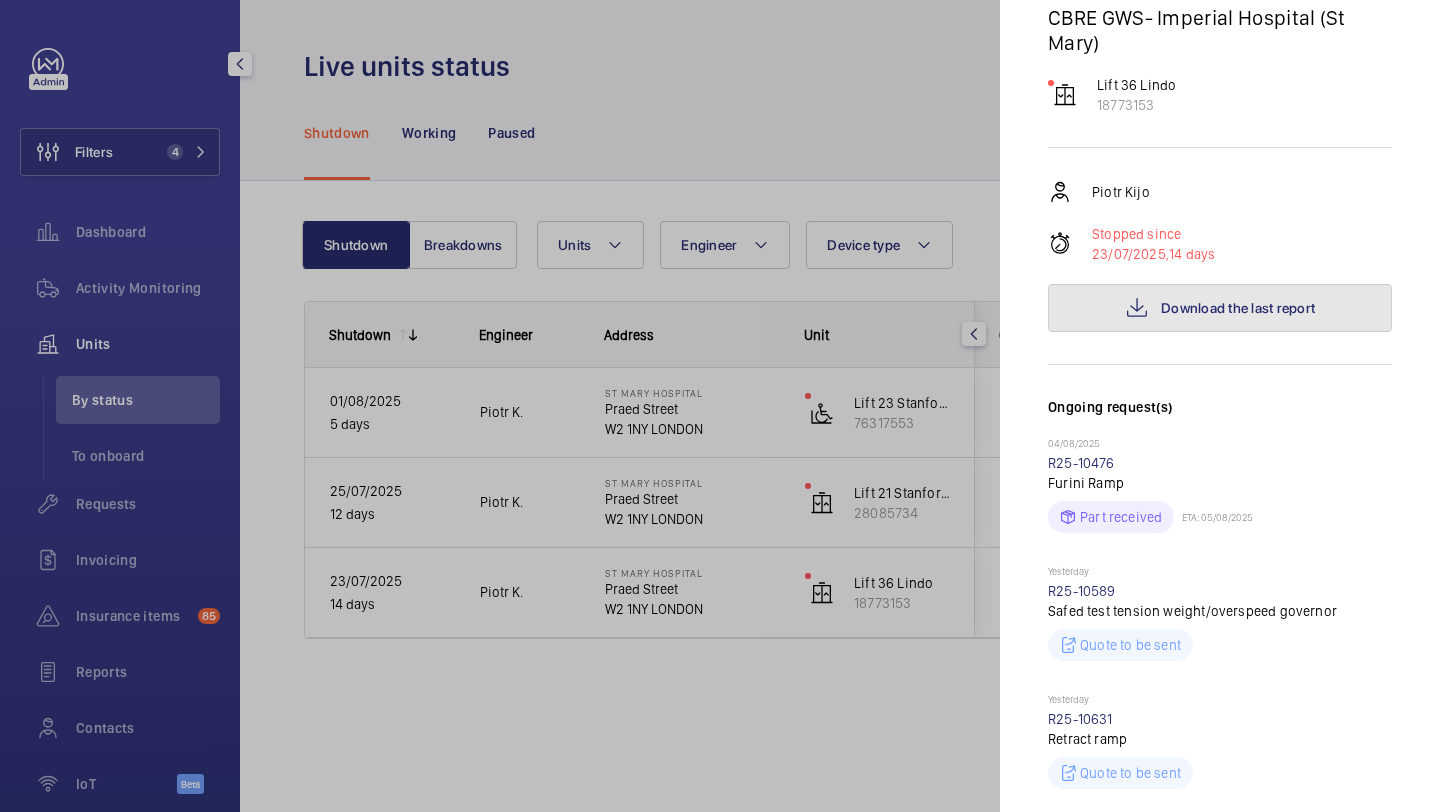 click on "Download the last report" 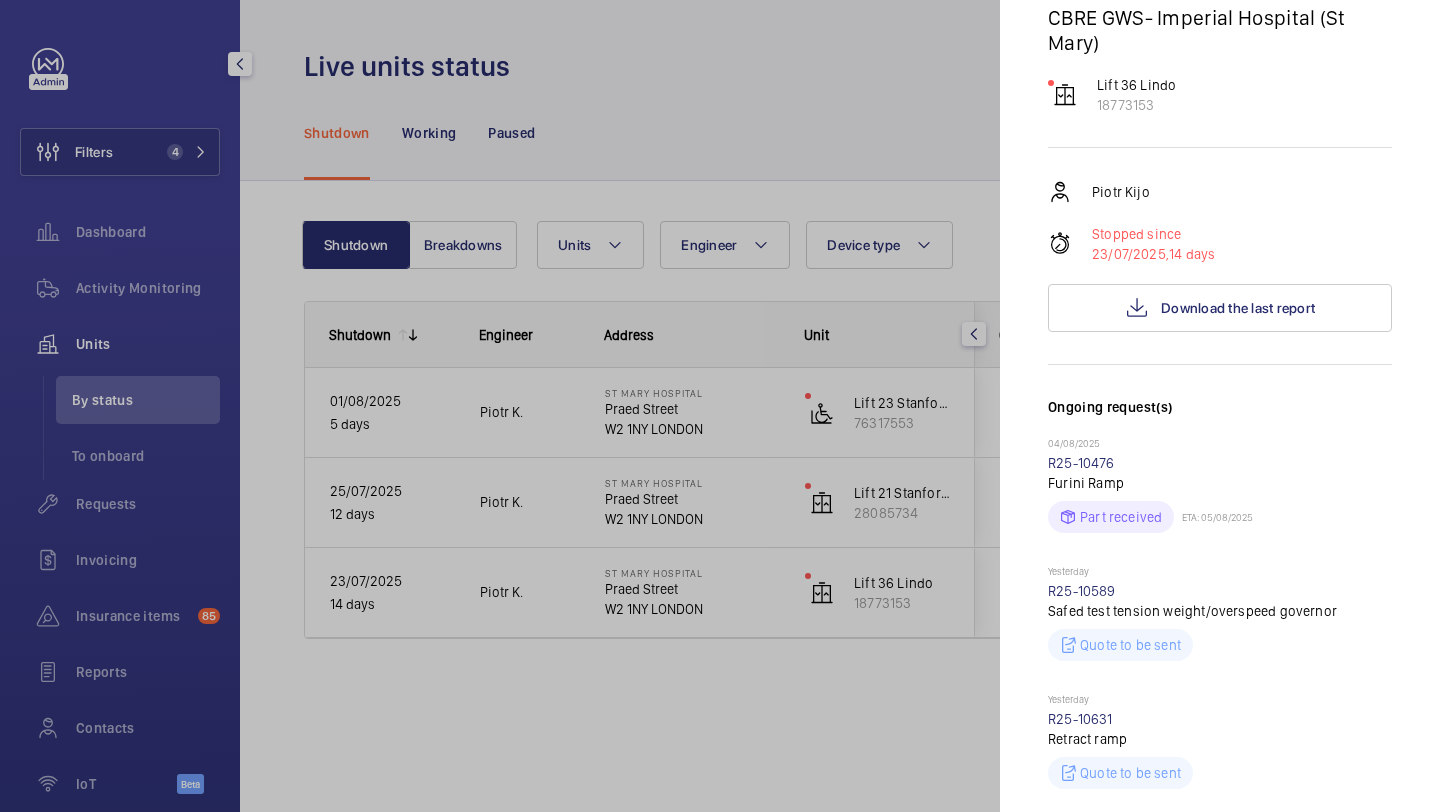 scroll, scrollTop: 311, scrollLeft: 0, axis: vertical 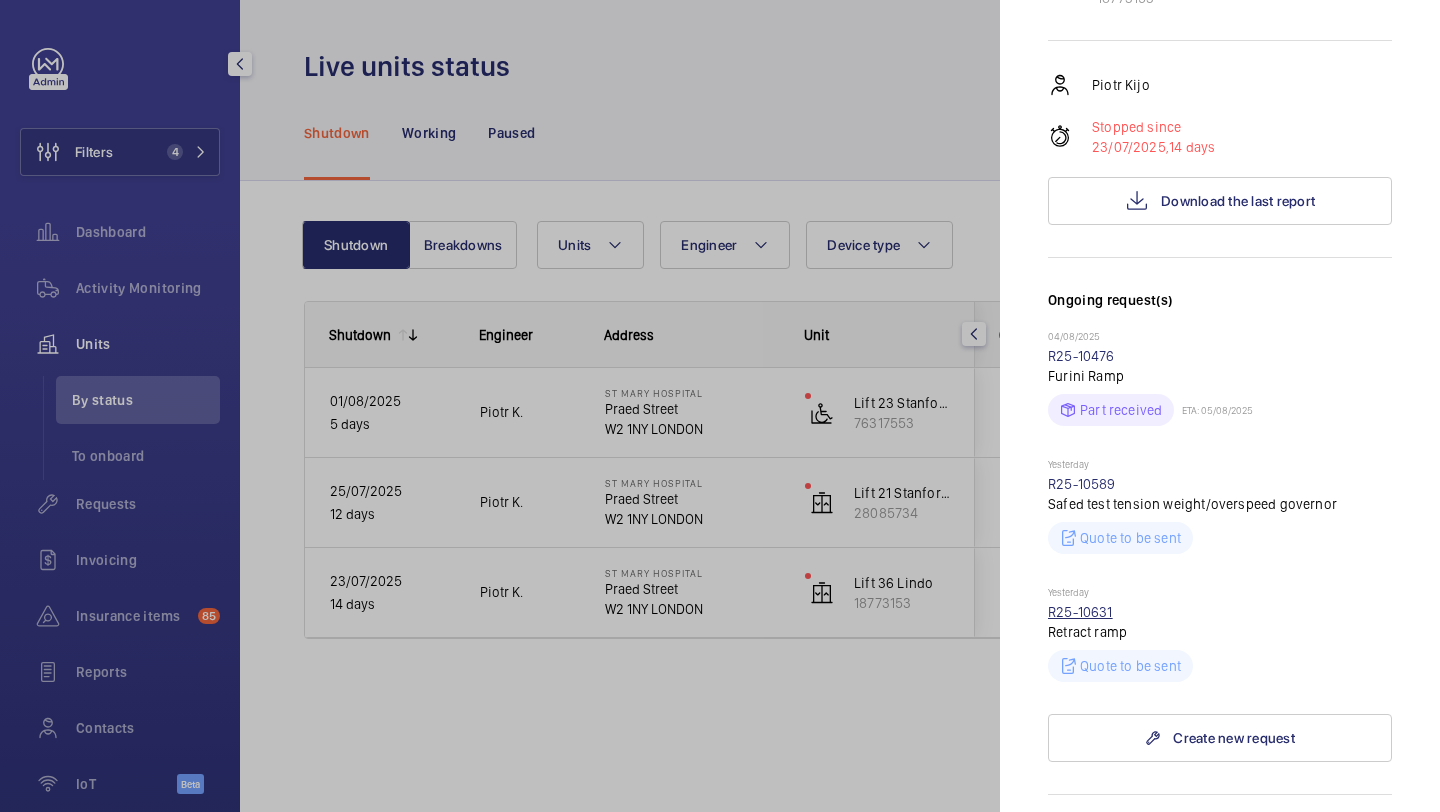 click on "R25-10631" 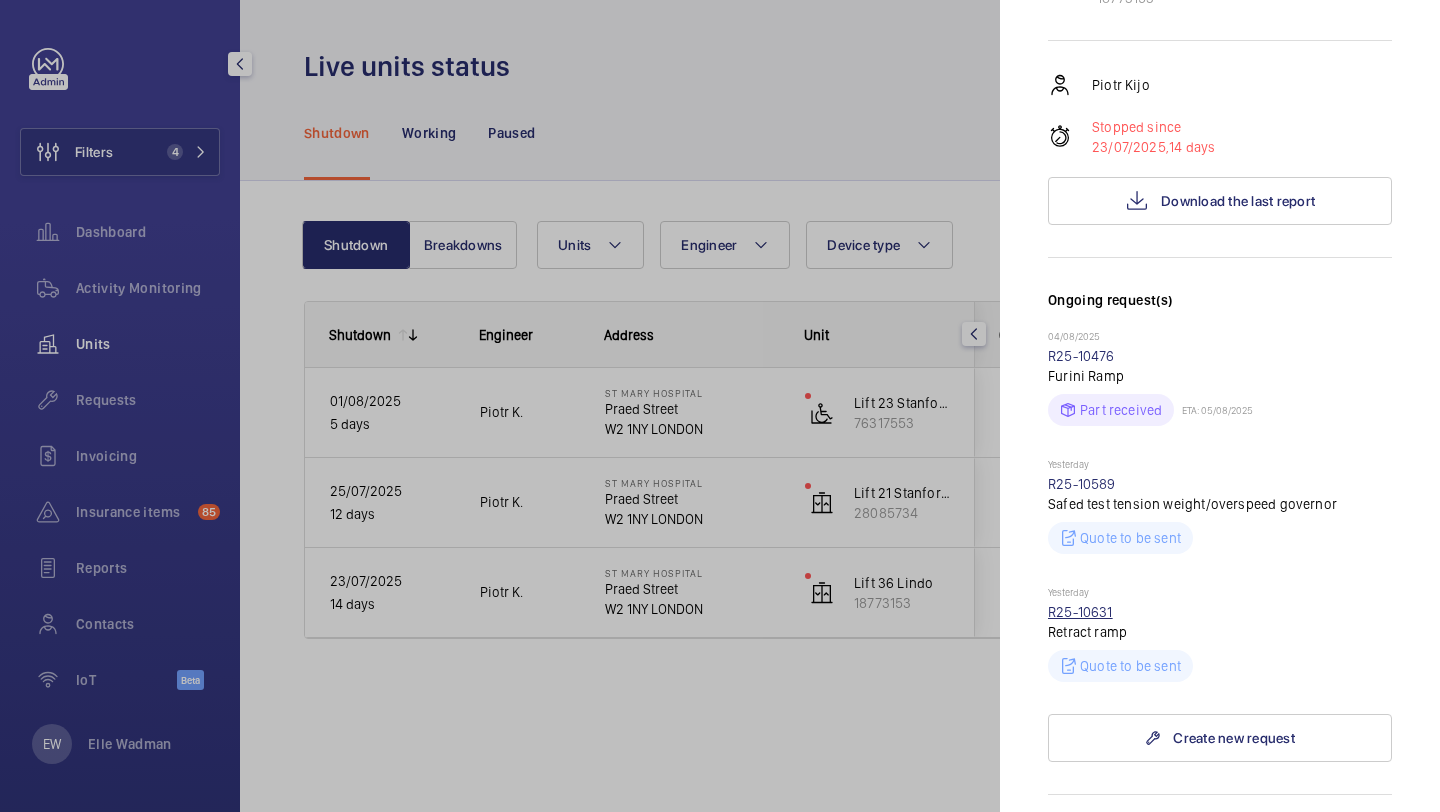 scroll, scrollTop: 0, scrollLeft: 0, axis: both 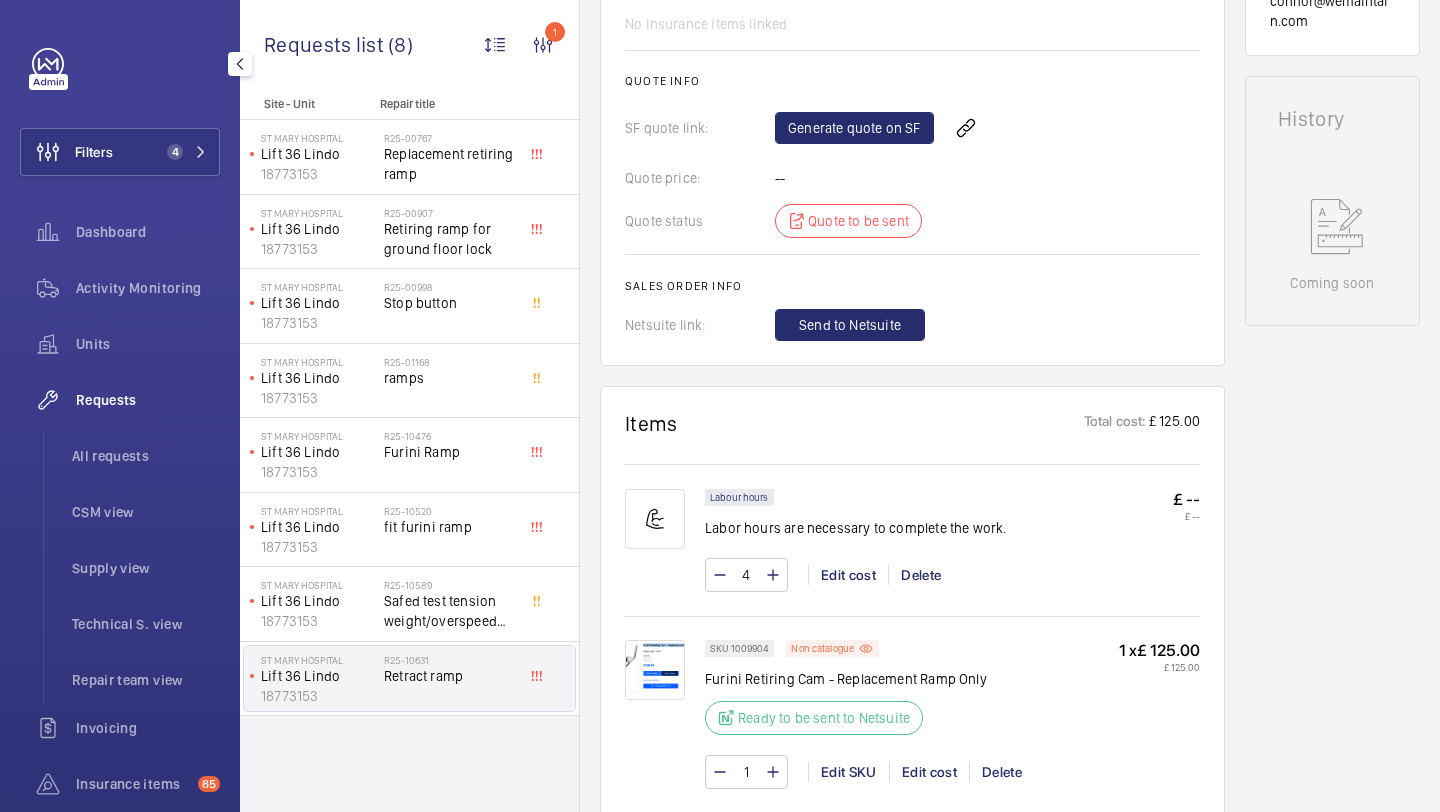 click 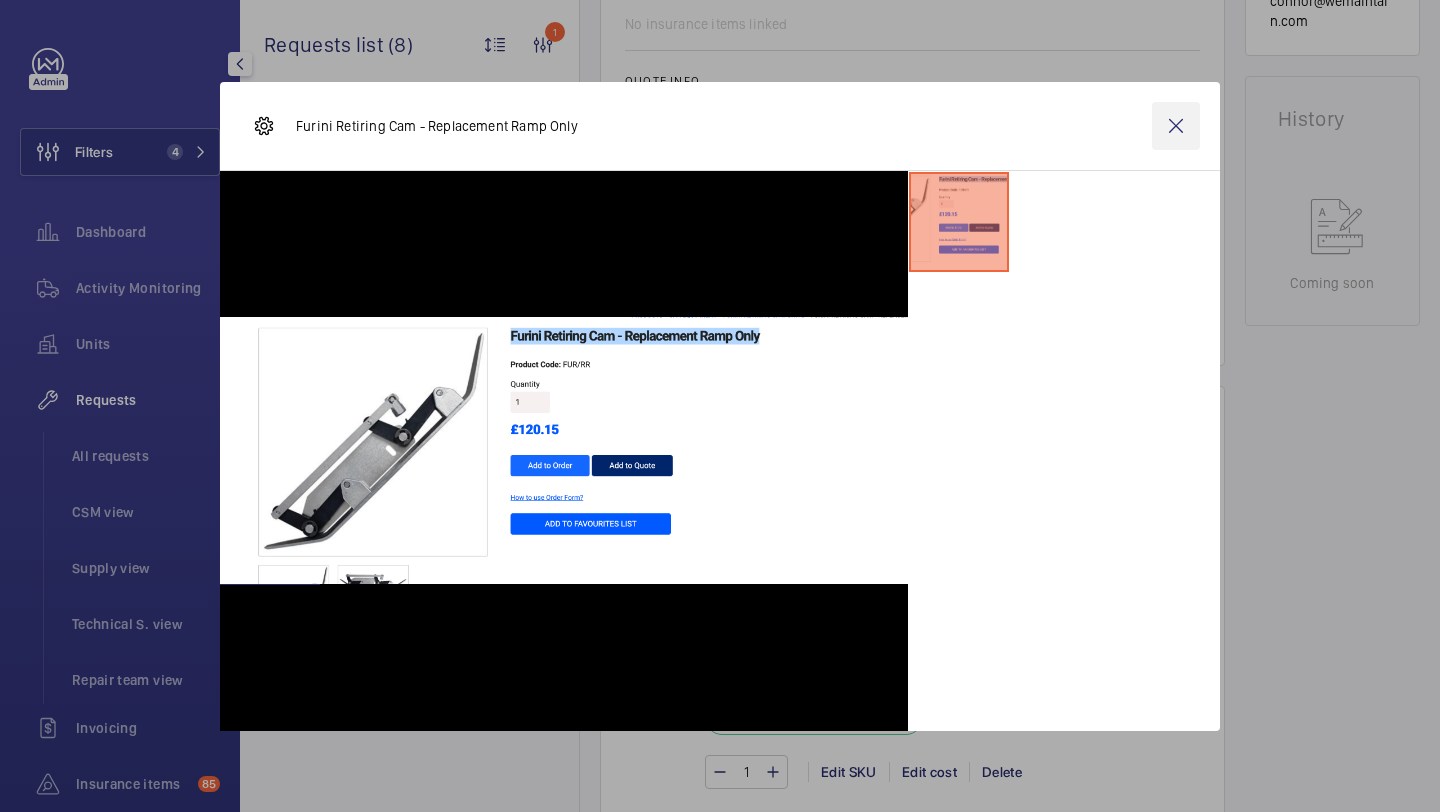 click at bounding box center [1176, 126] 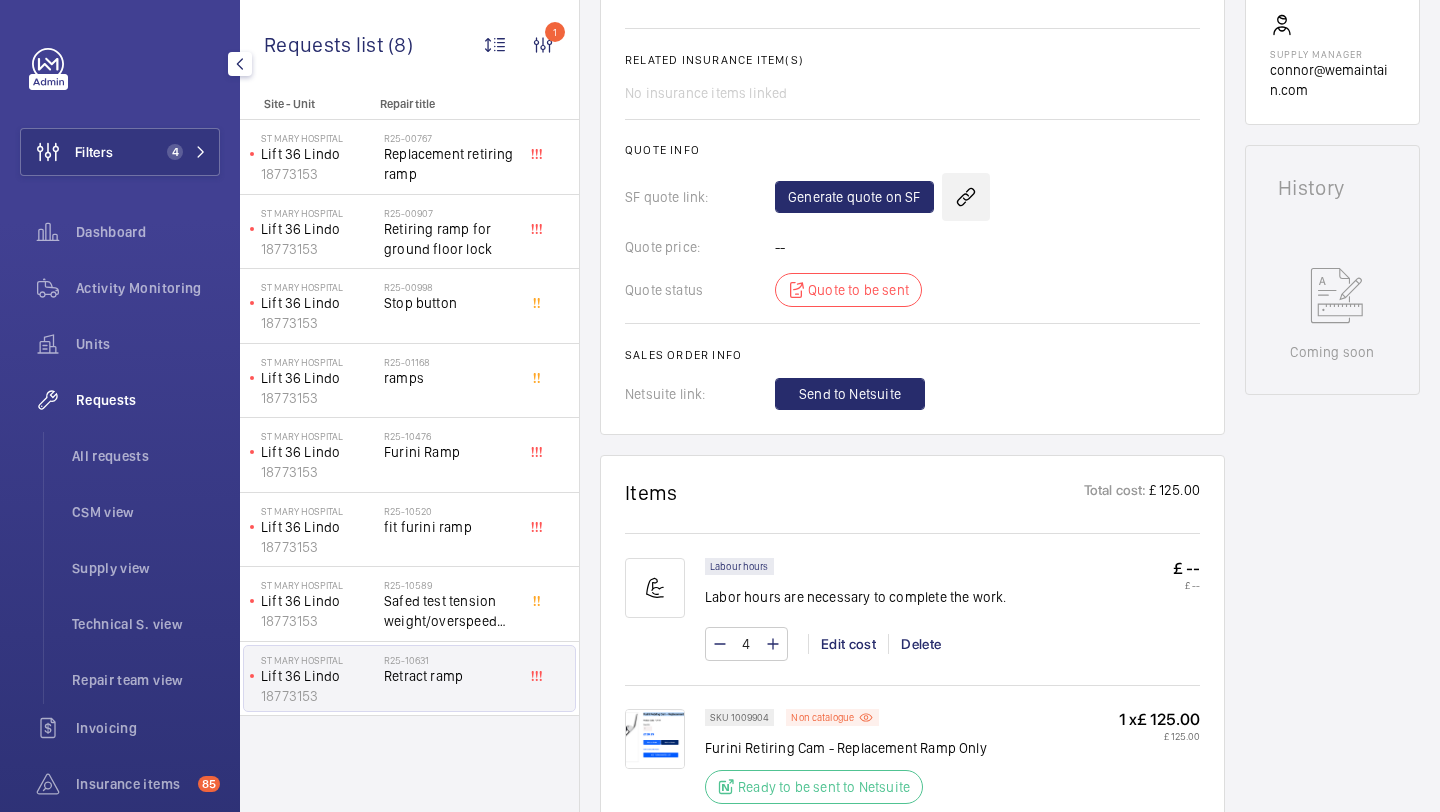 scroll, scrollTop: 353, scrollLeft: 0, axis: vertical 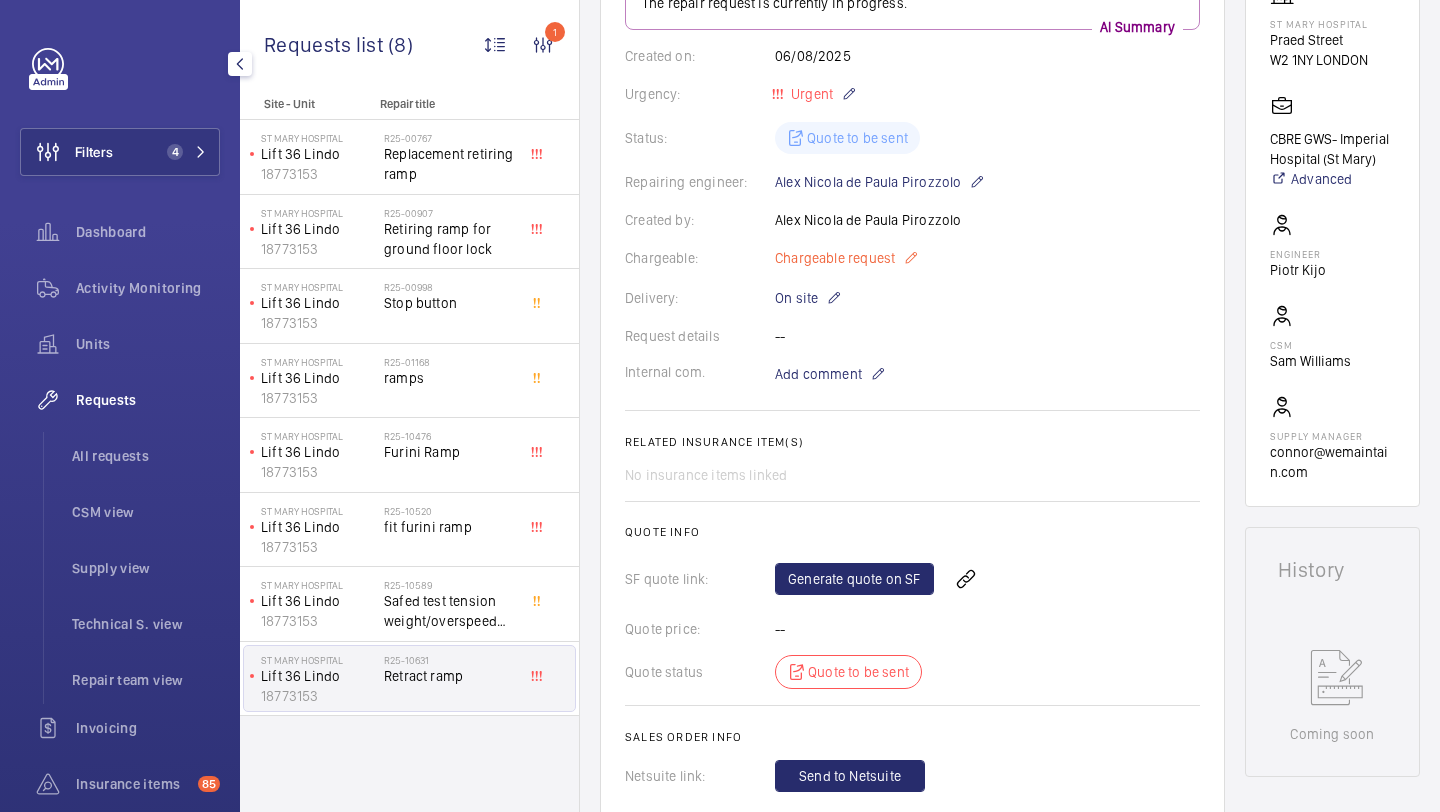 click on "Chargeable request" 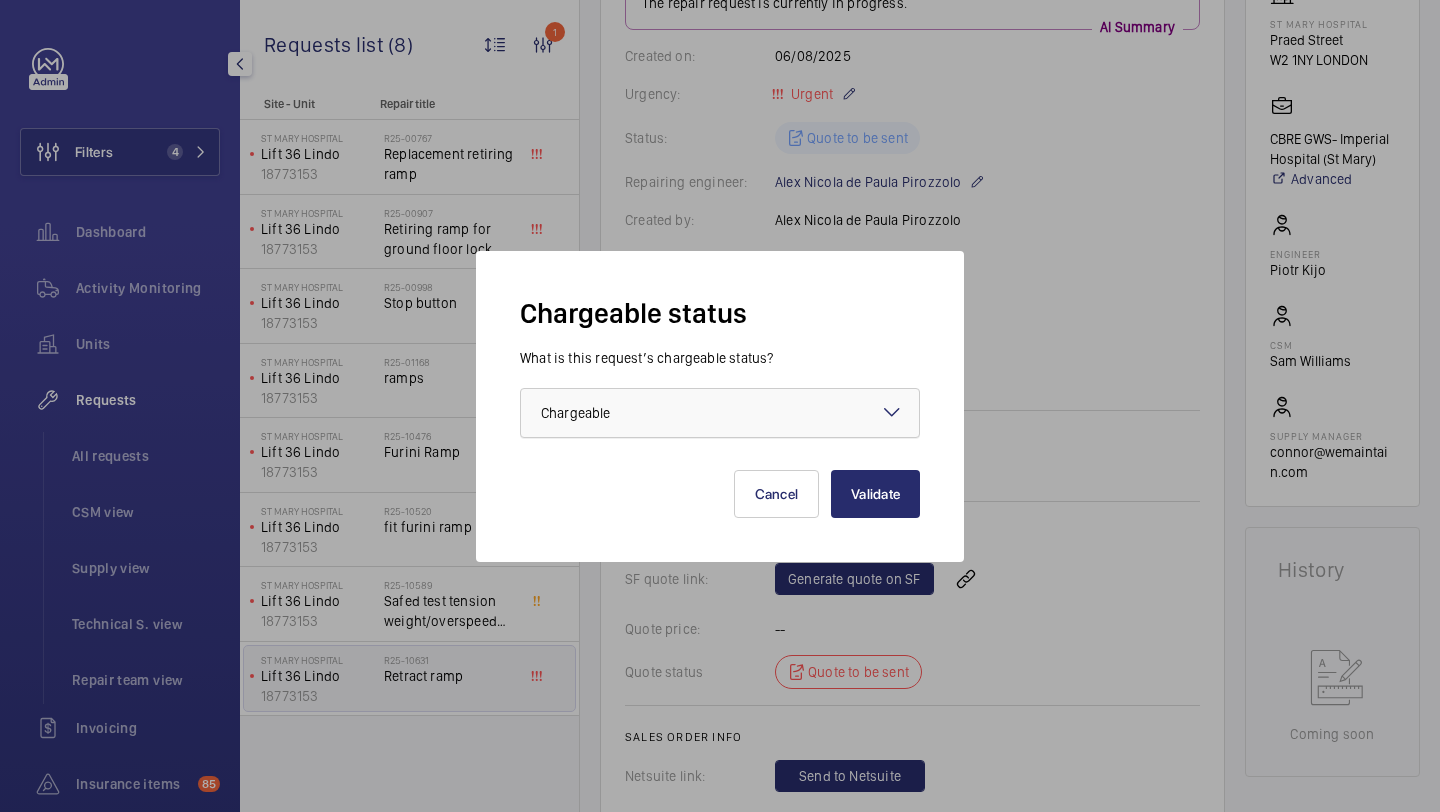 click at bounding box center [720, 413] 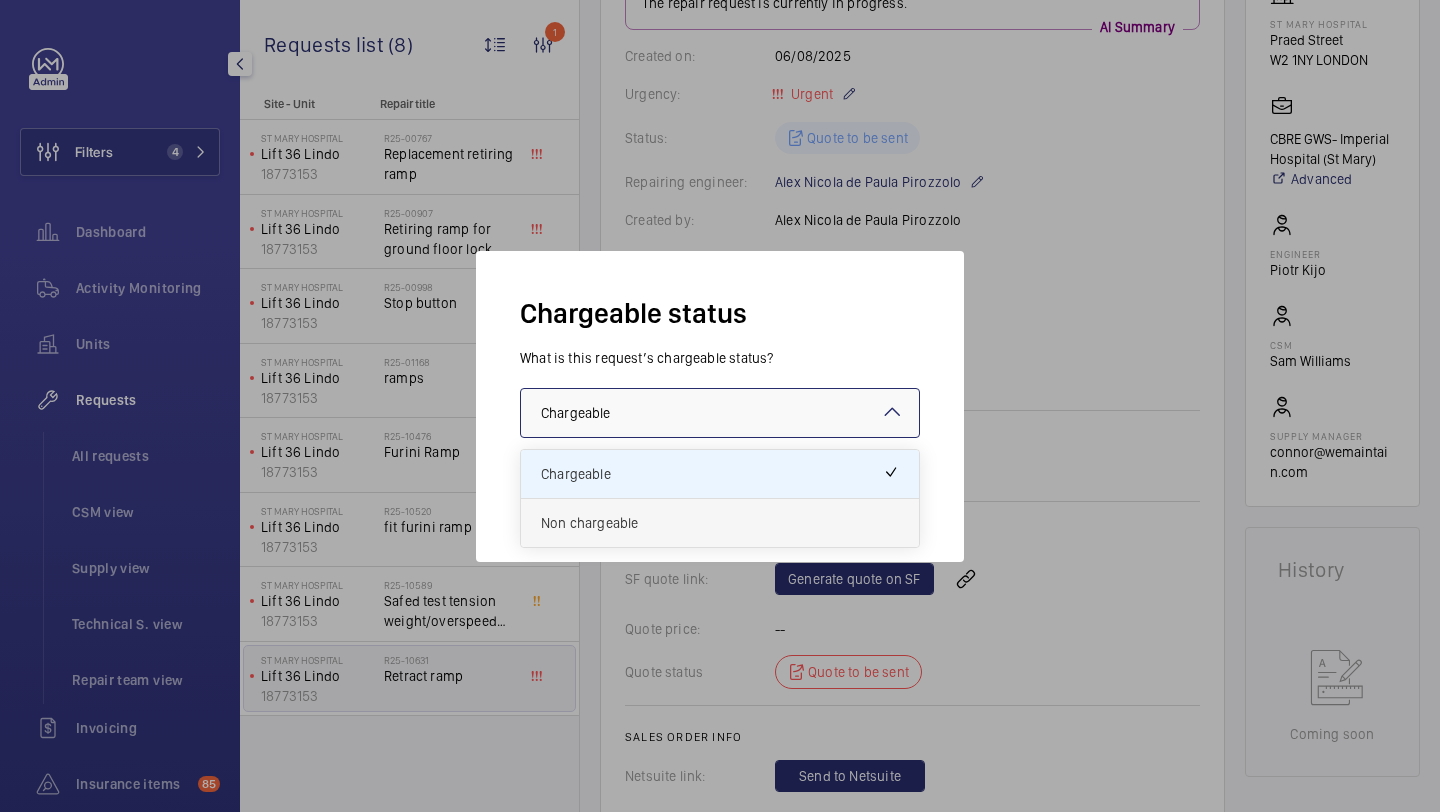 click on "Non chargeable" at bounding box center (720, 523) 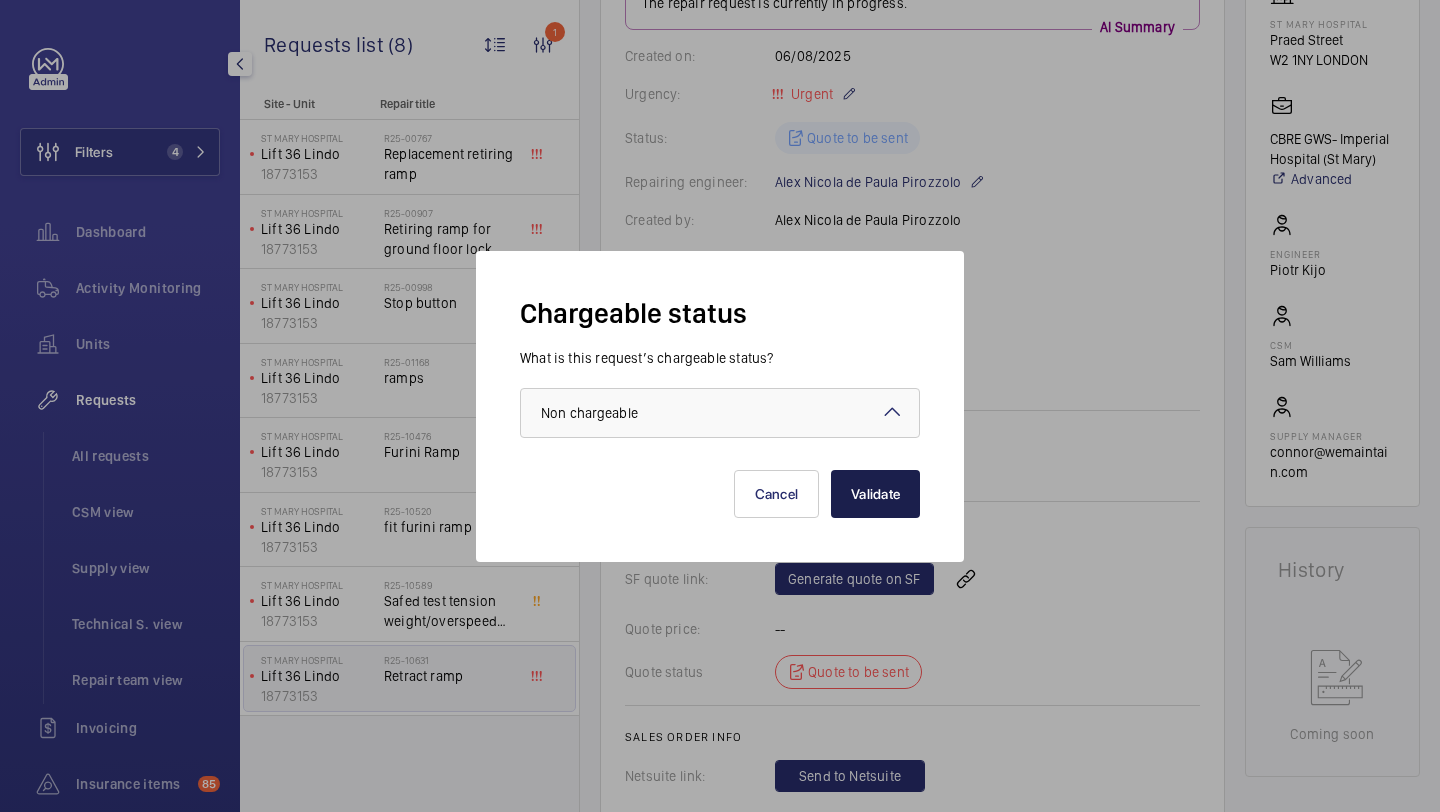 click on "Validate" at bounding box center [875, 494] 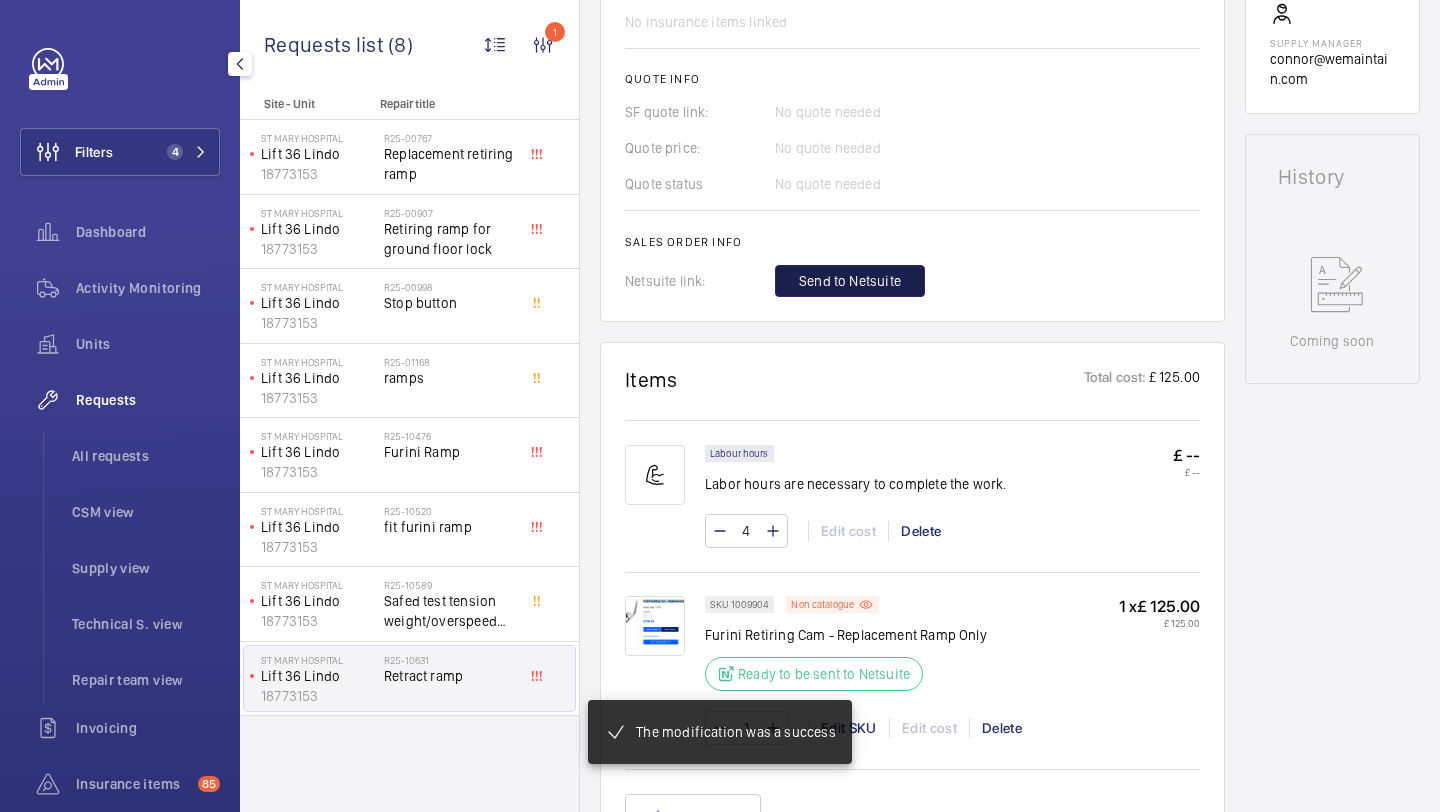 click on "Send to Netsuite" 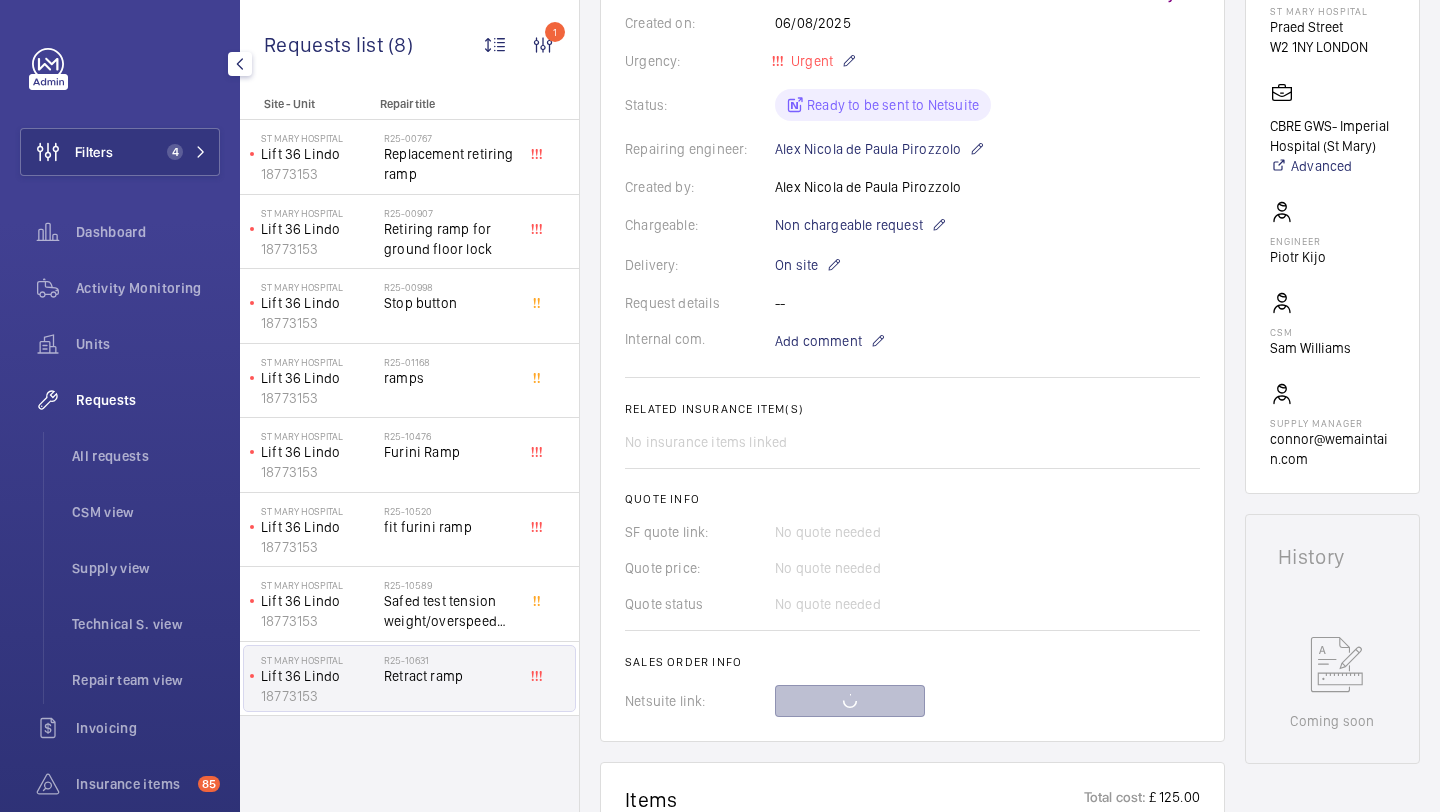 scroll, scrollTop: 457, scrollLeft: 0, axis: vertical 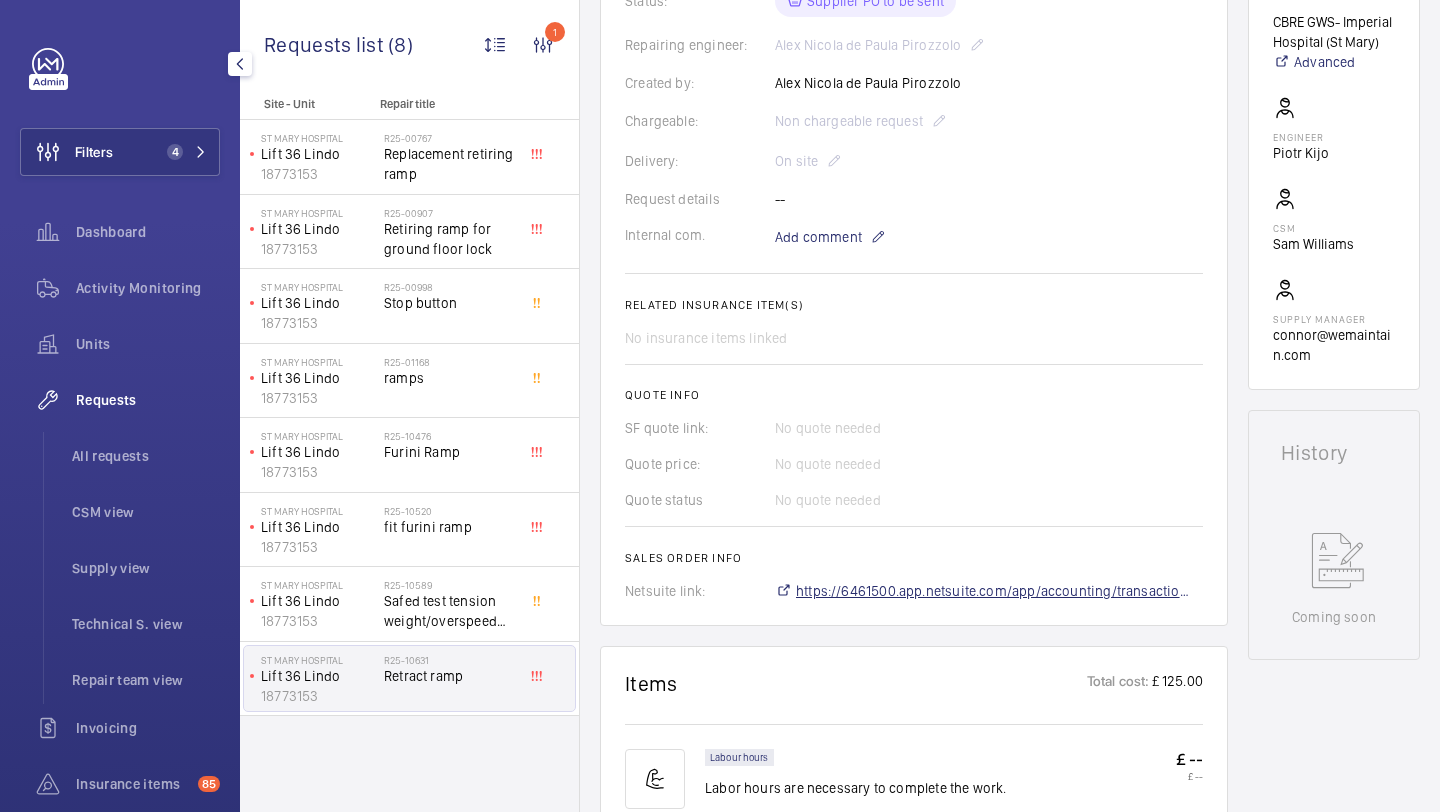 click on "https://6461500.app.netsuite.com/app/accounting/transactions/salesord.nl?id=2885733" 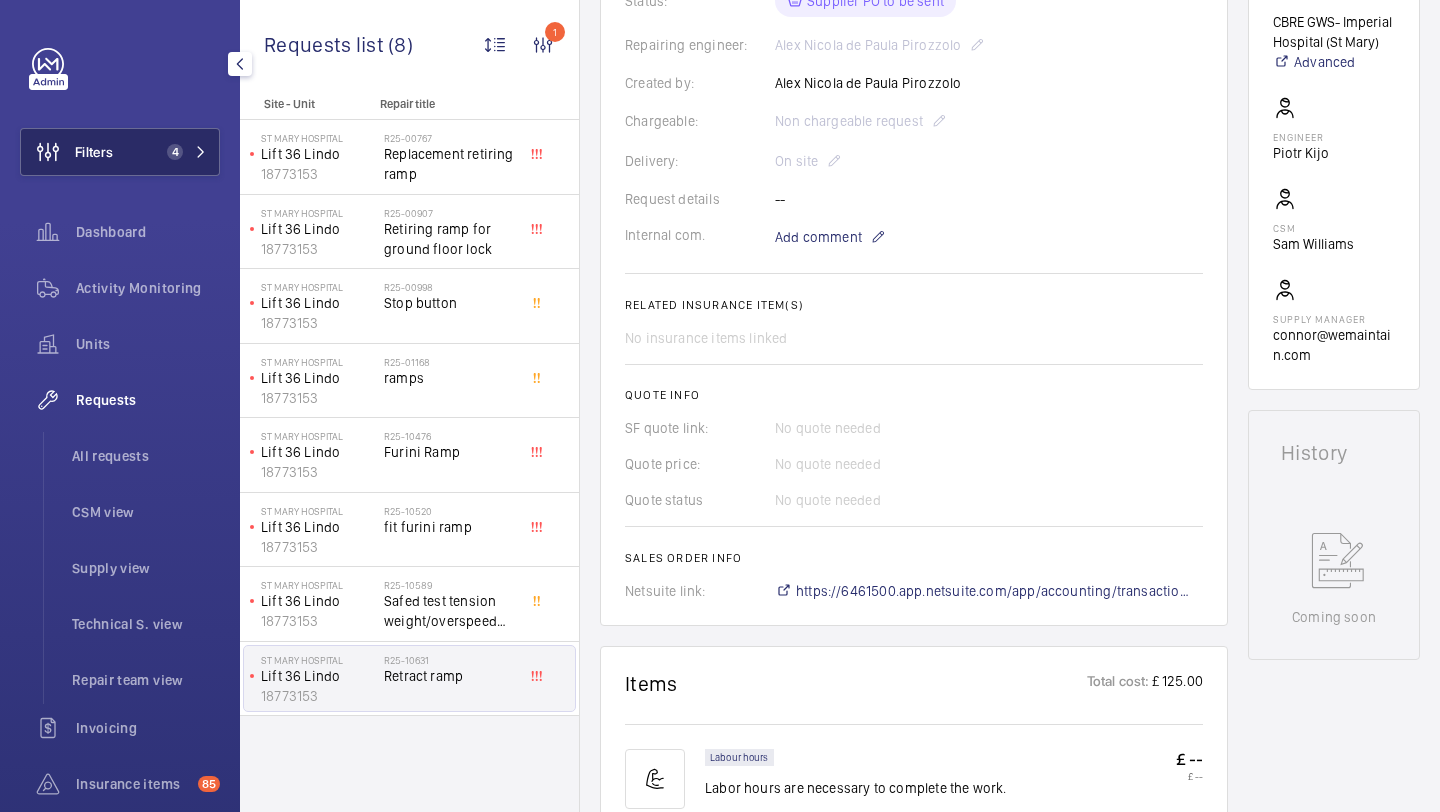 click on "Filters 4" 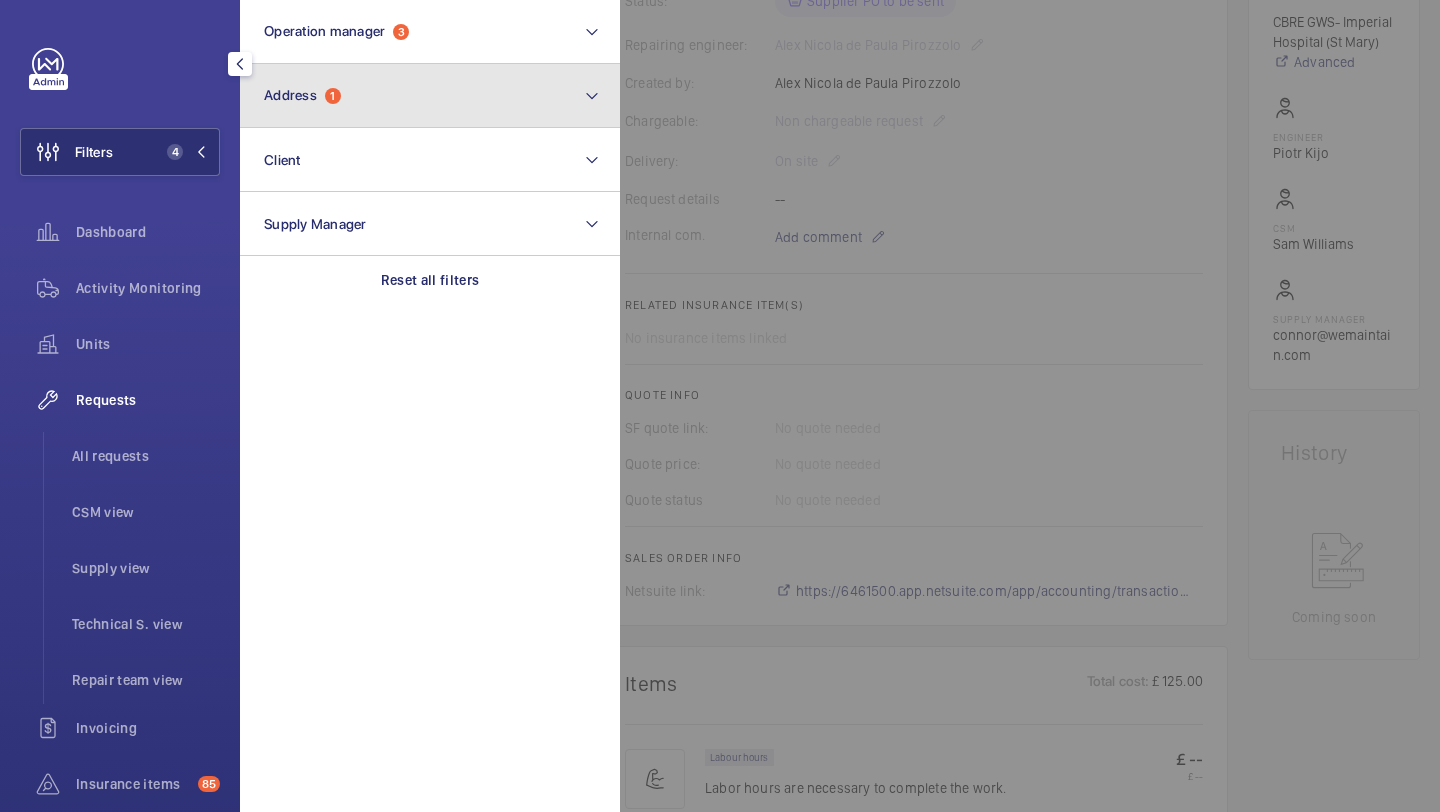 click on "Address  1" 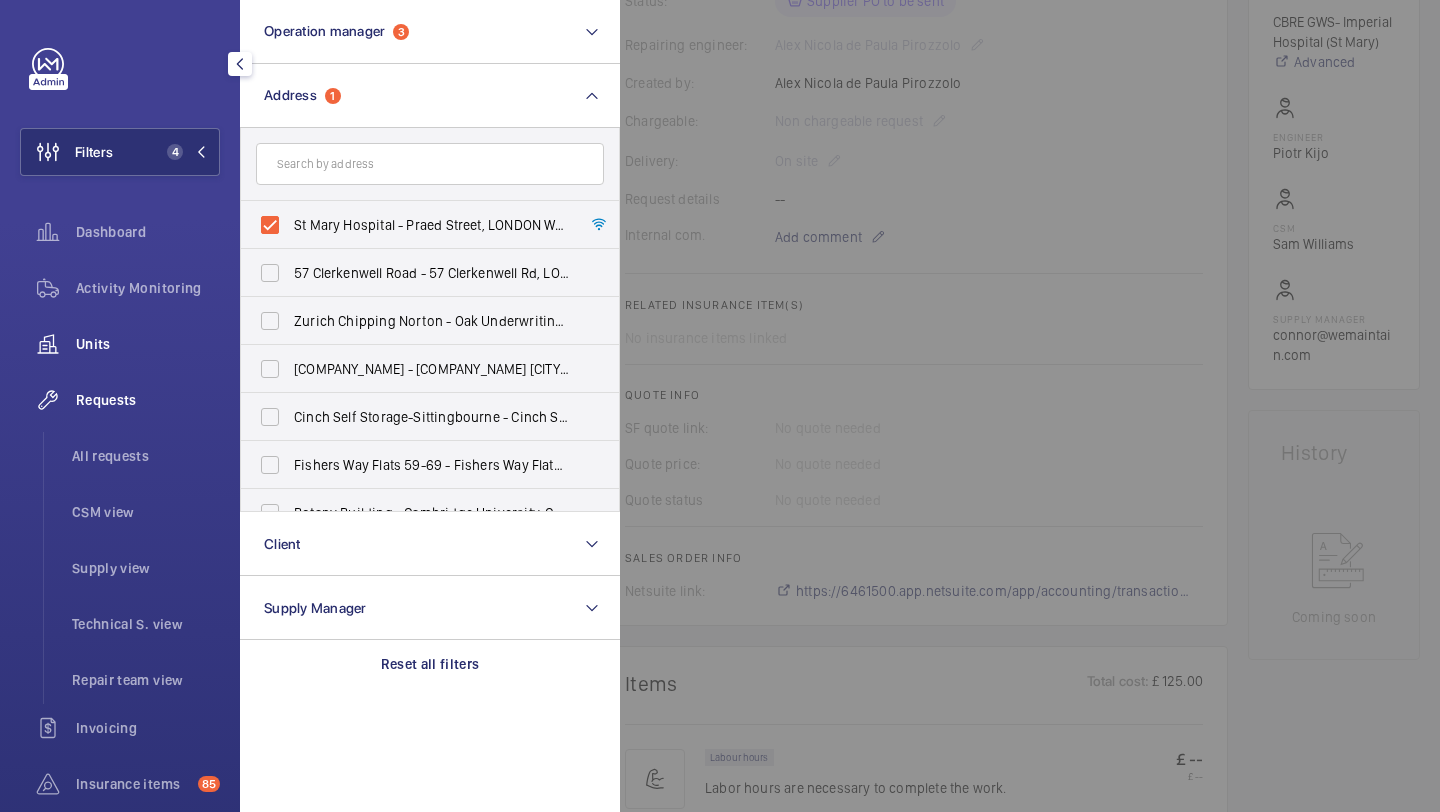click on "Units" 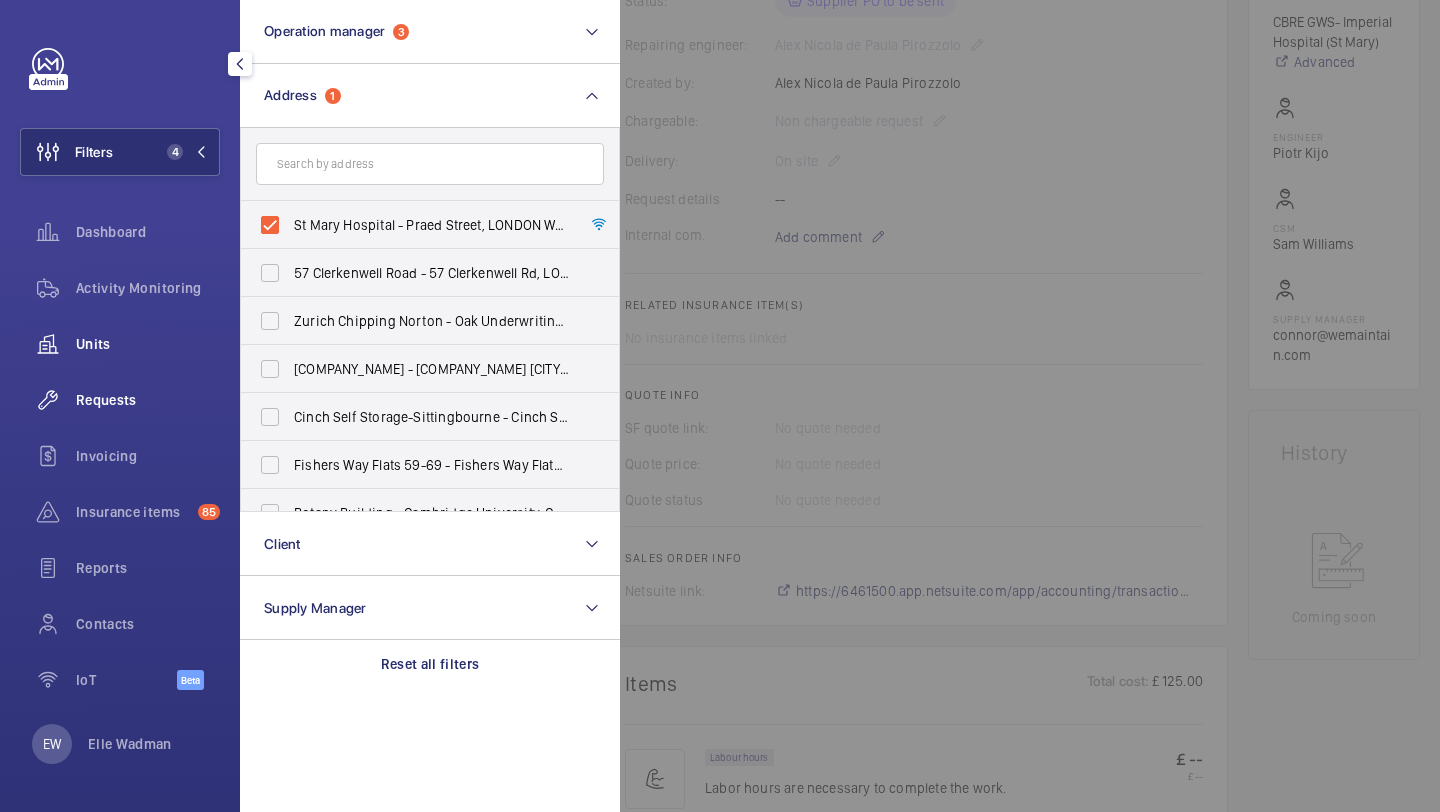 click on "Units" 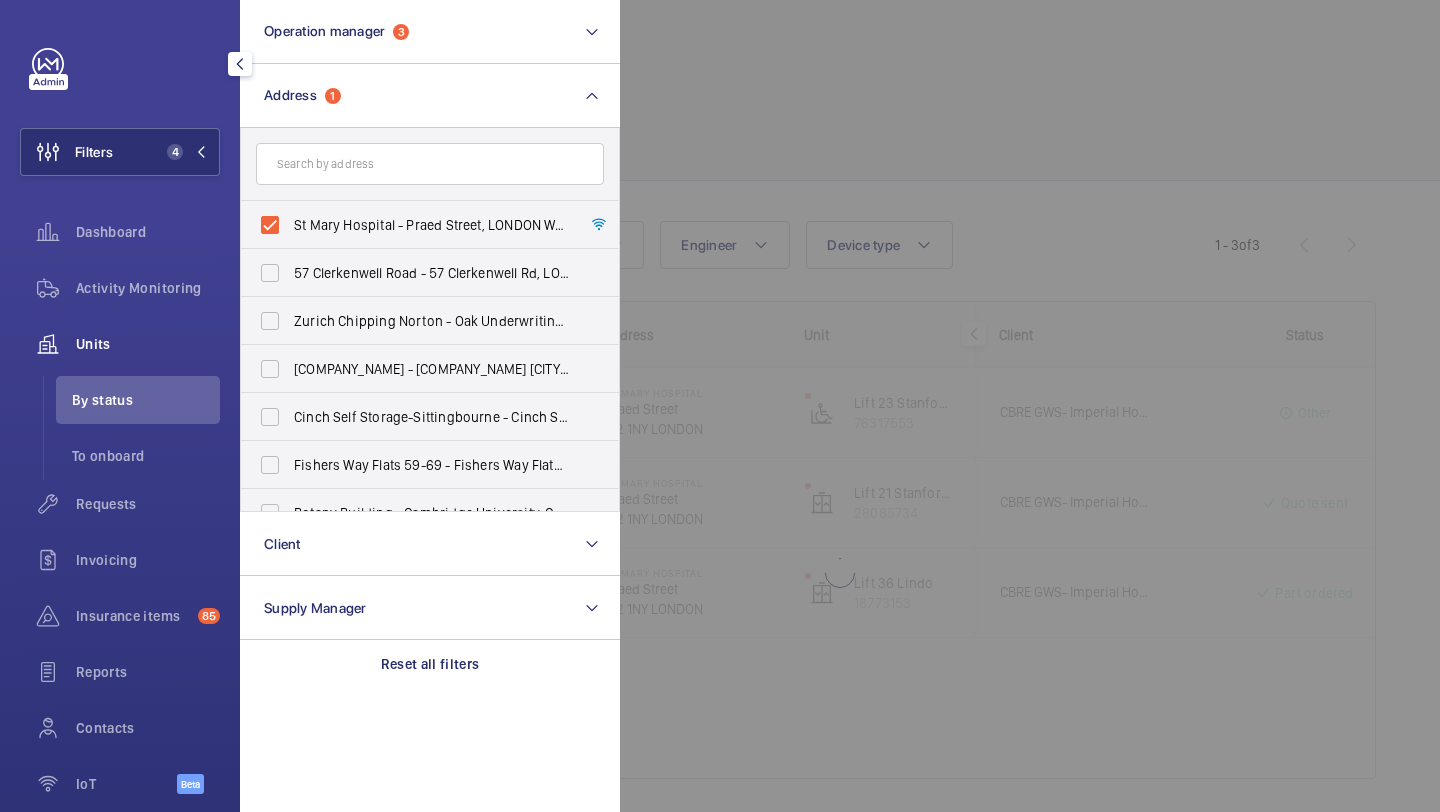 click 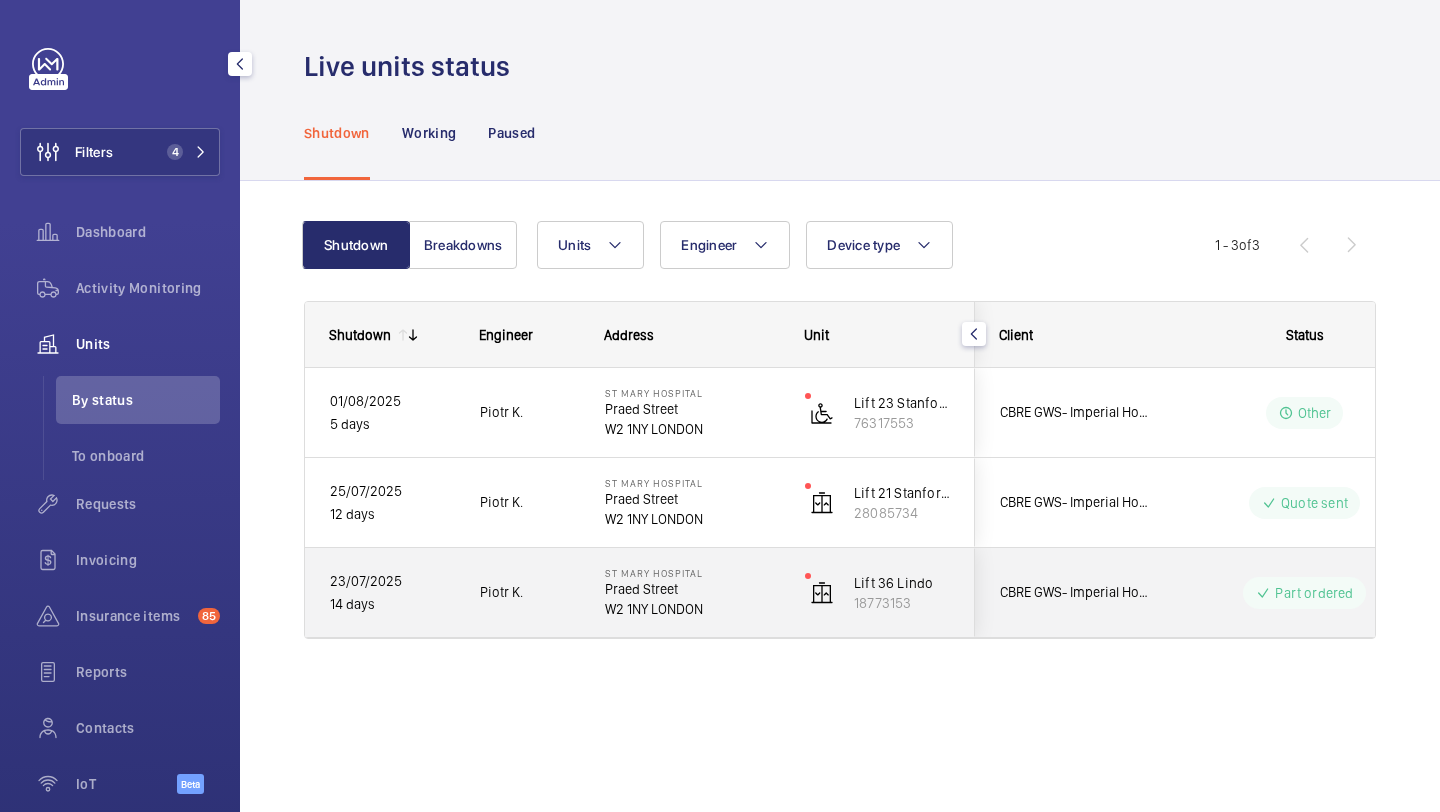 click on "CBRE GWS- Imperial Hospital (St Mary)" 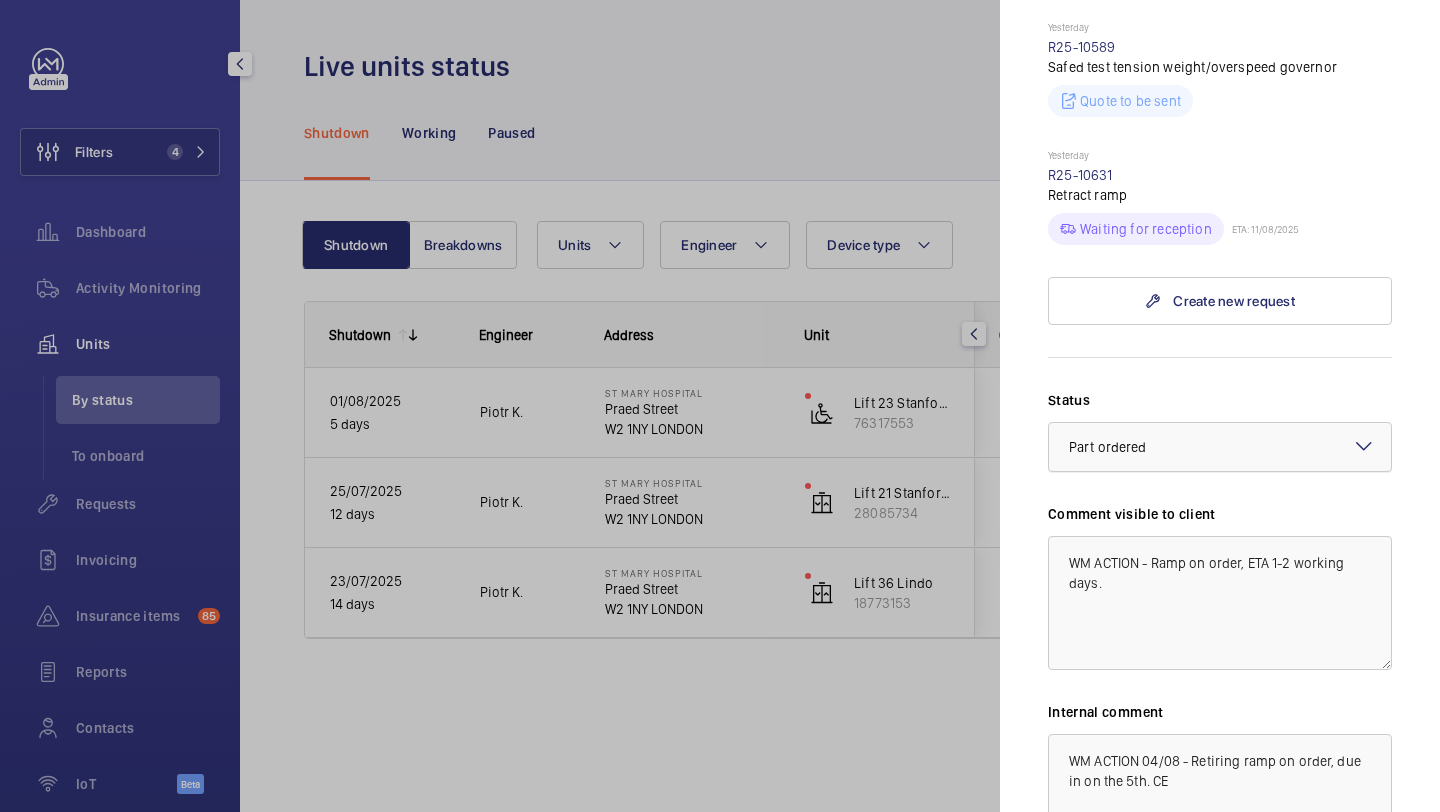 scroll, scrollTop: 784, scrollLeft: 0, axis: vertical 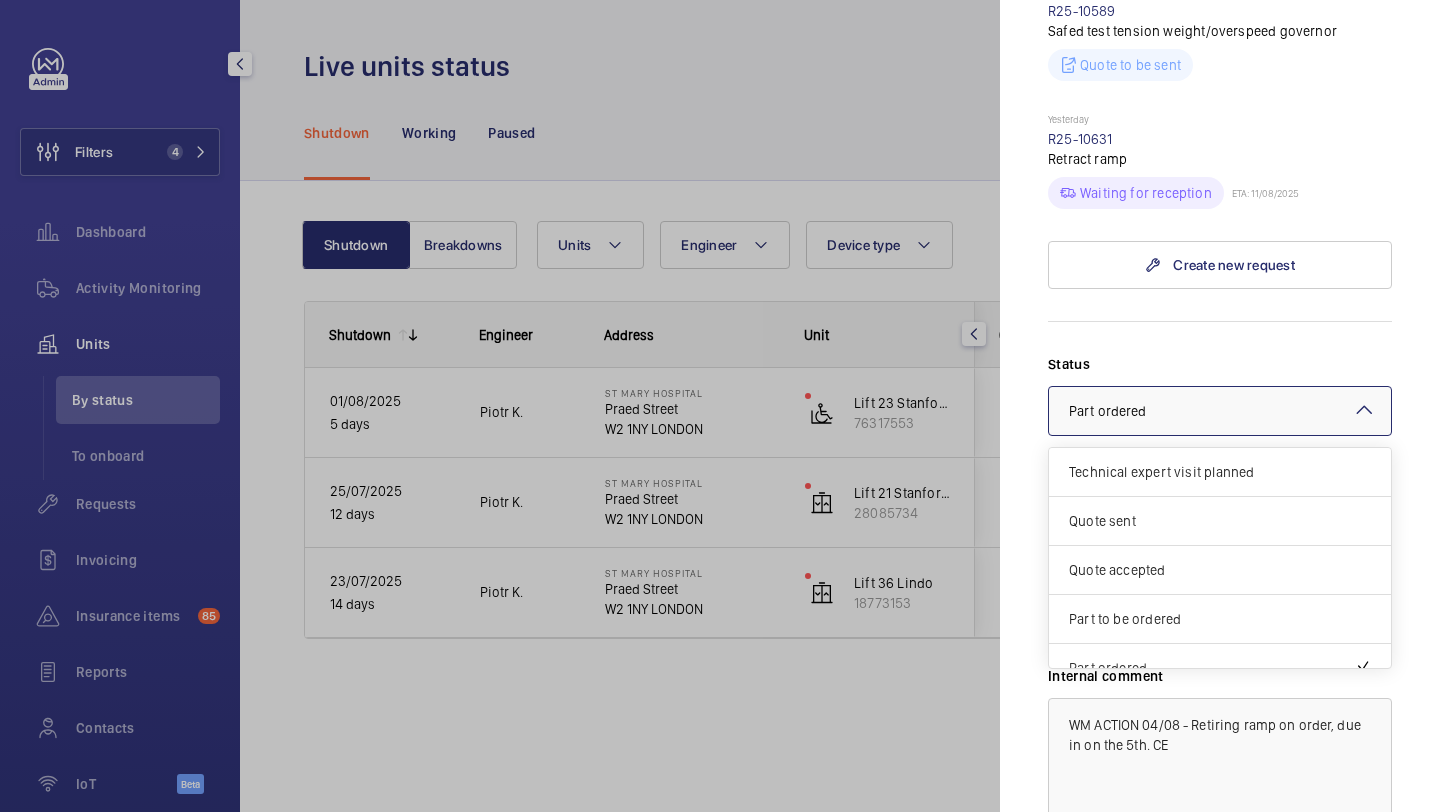 click on "× Part ordered" 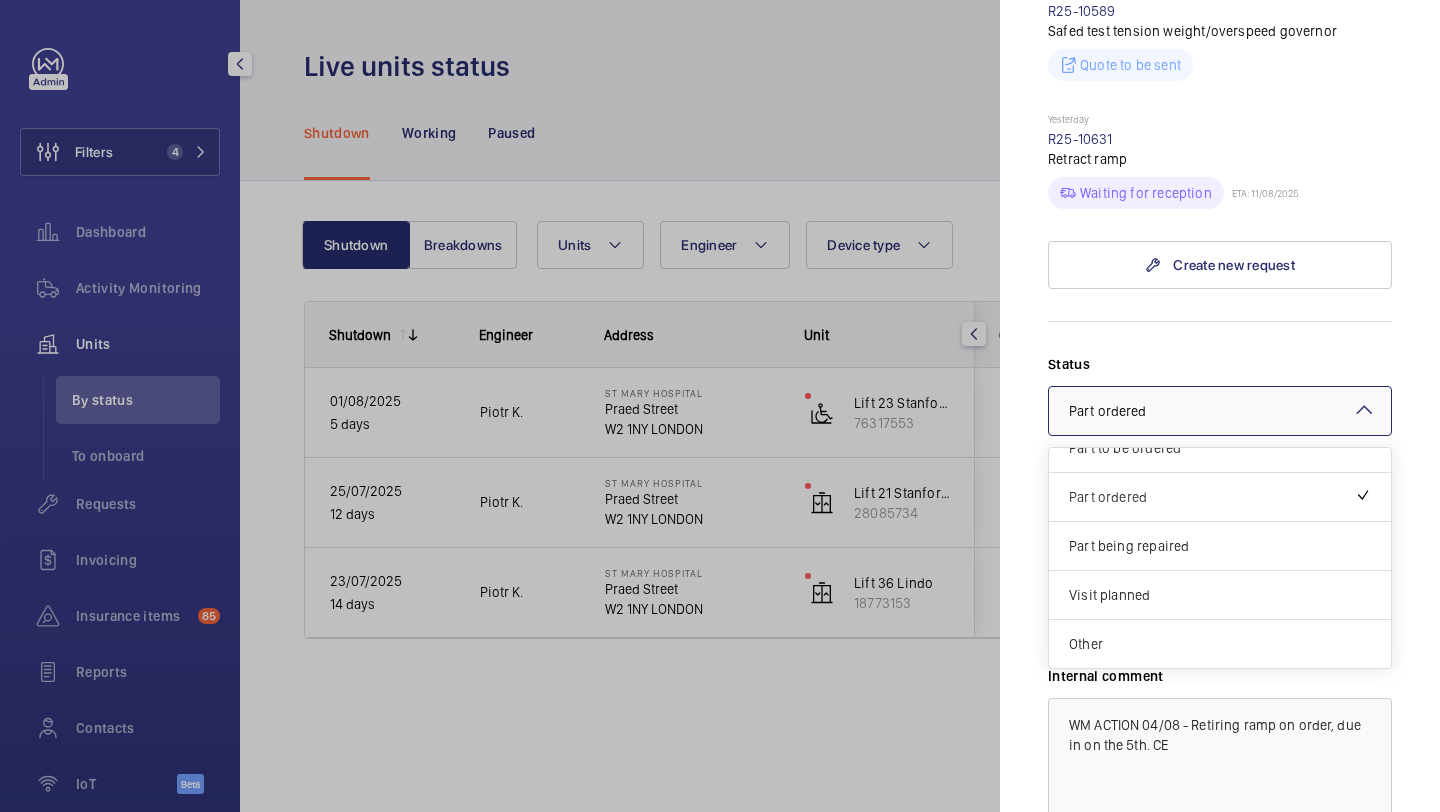 click on "Part ordered" at bounding box center [1212, 497] 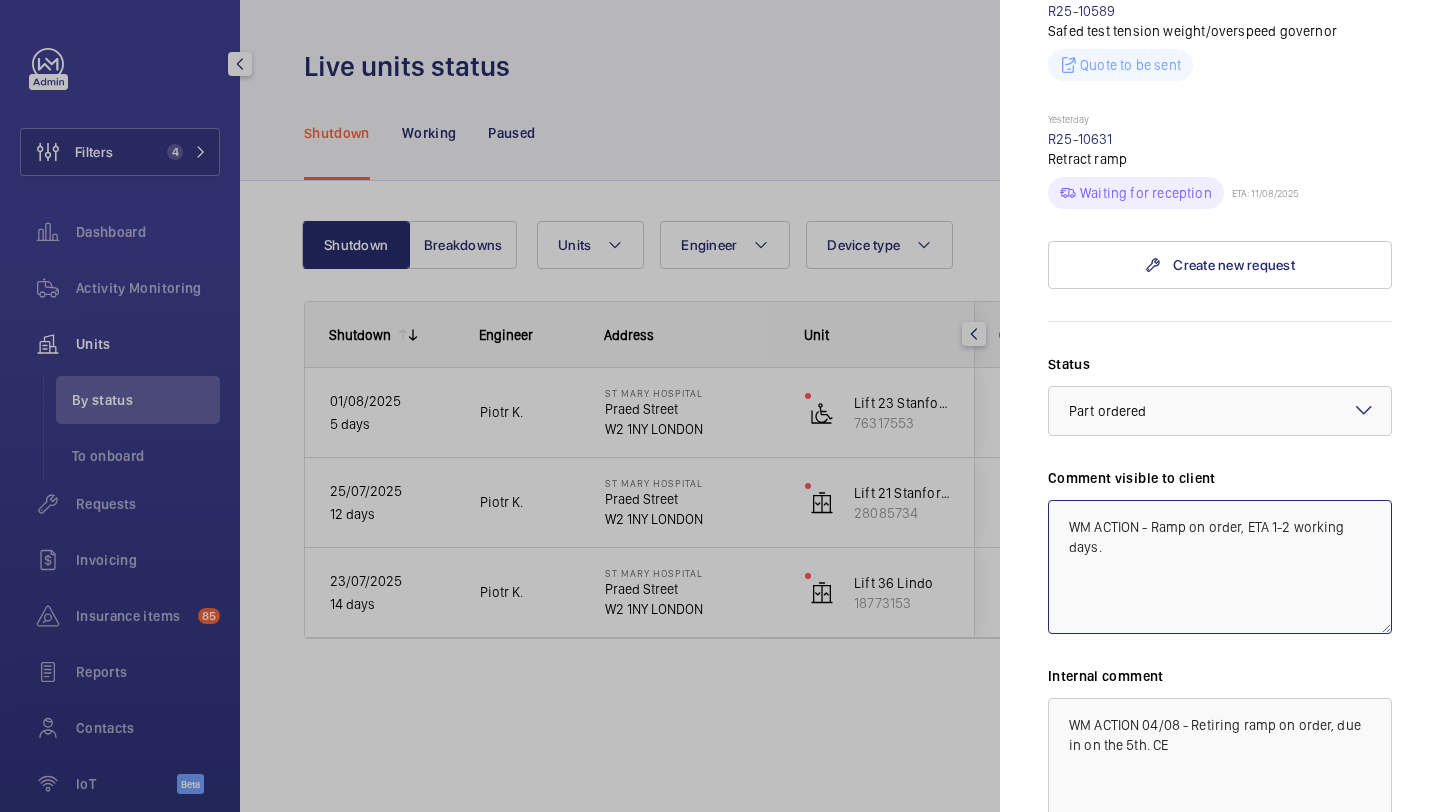 click on "WM ACTION - Ramp on order, ETA 1-2 working days." 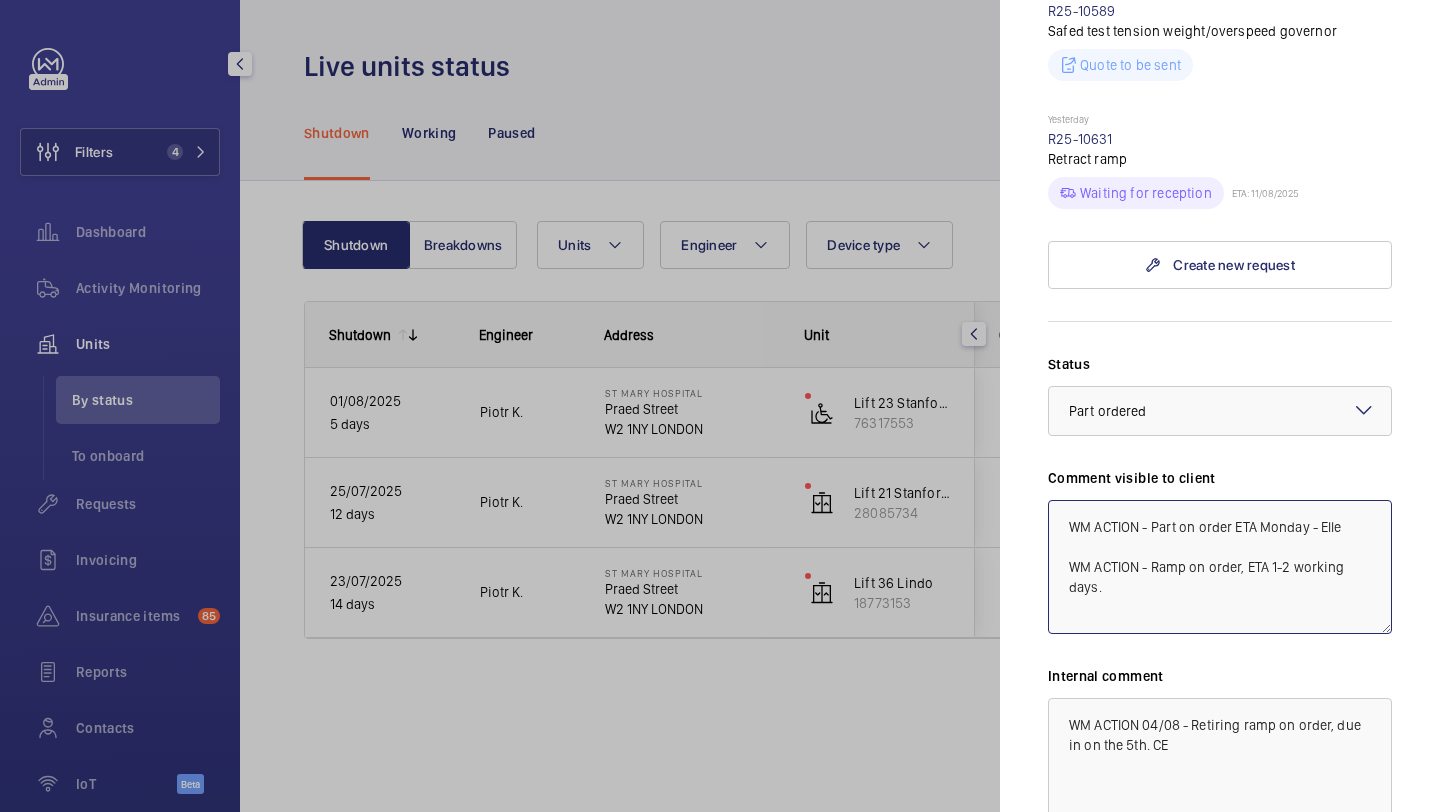 drag, startPoint x: 1349, startPoint y: 537, endPoint x: 1035, endPoint y: 538, distance: 314.0016 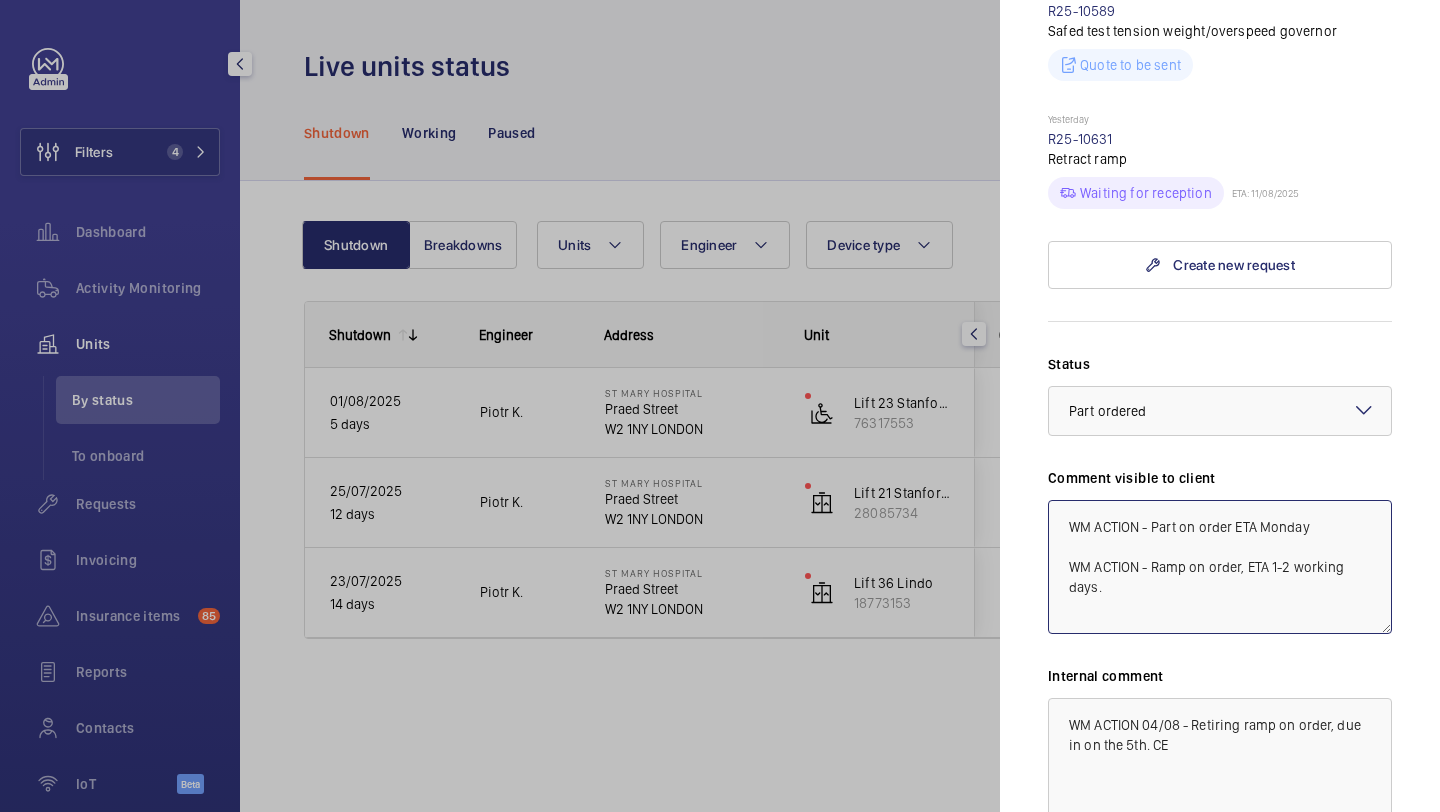 type on "WM ACTION - Part on order ETA Monday
WM ACTION - Ramp on order, ETA 1-2 working days." 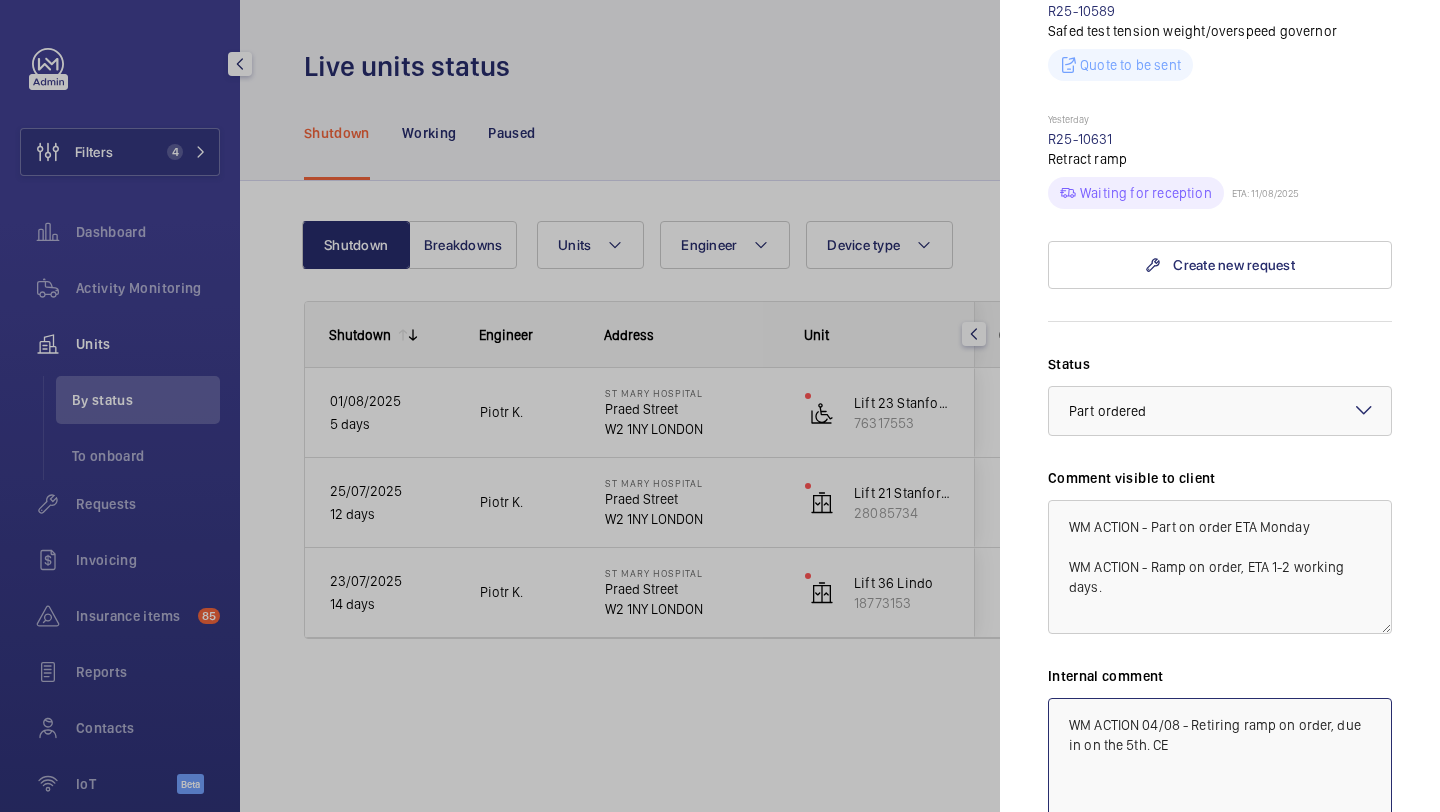click on "WM ACTION 04/08 - Retiring ramp on order, due in on the 5th. CE" 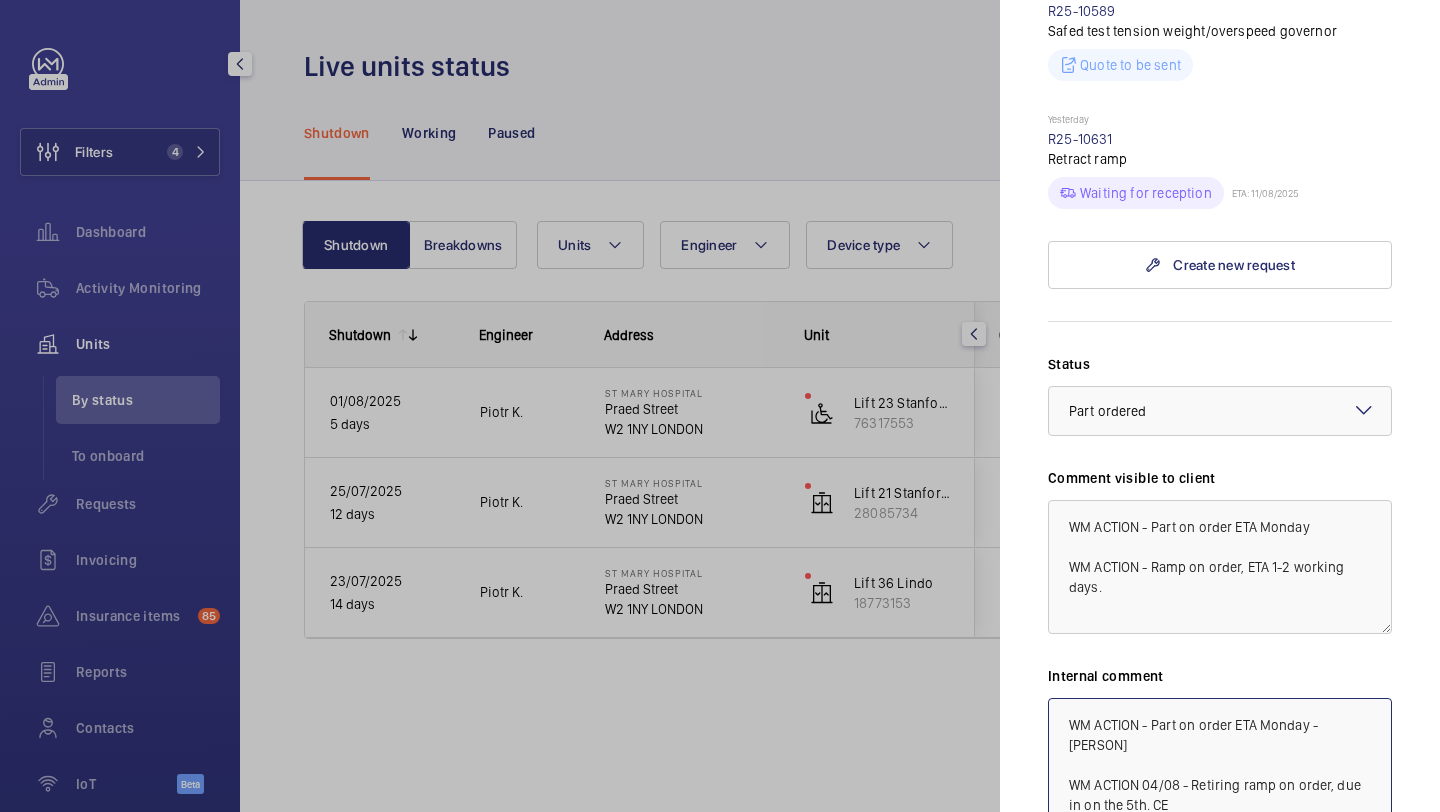 click on "WM ACTION - Part on order ETA Monday - Elle
WM ACTION 04/08 - Retiring ramp on order, due in on the 5th. CE" 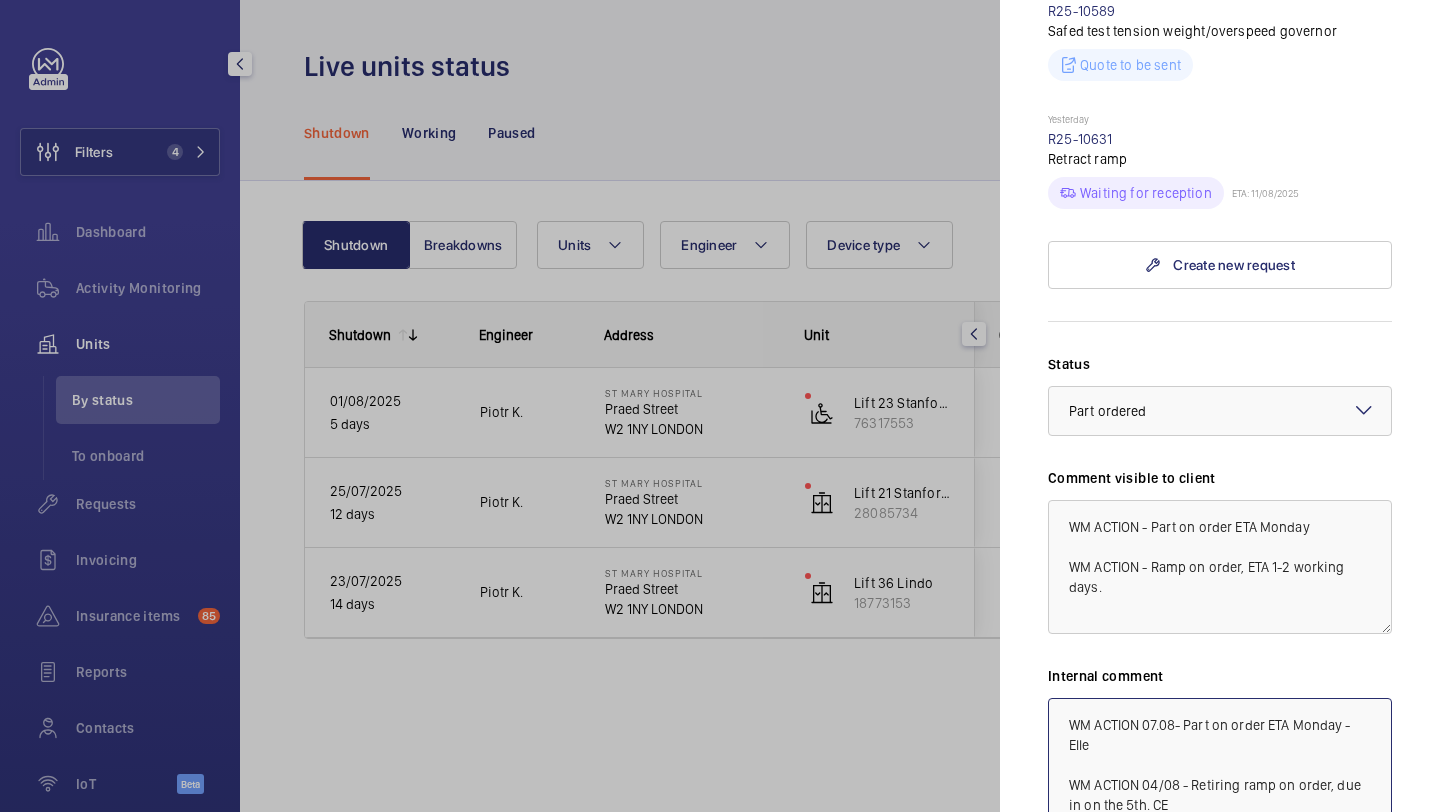 scroll, scrollTop: 997, scrollLeft: 0, axis: vertical 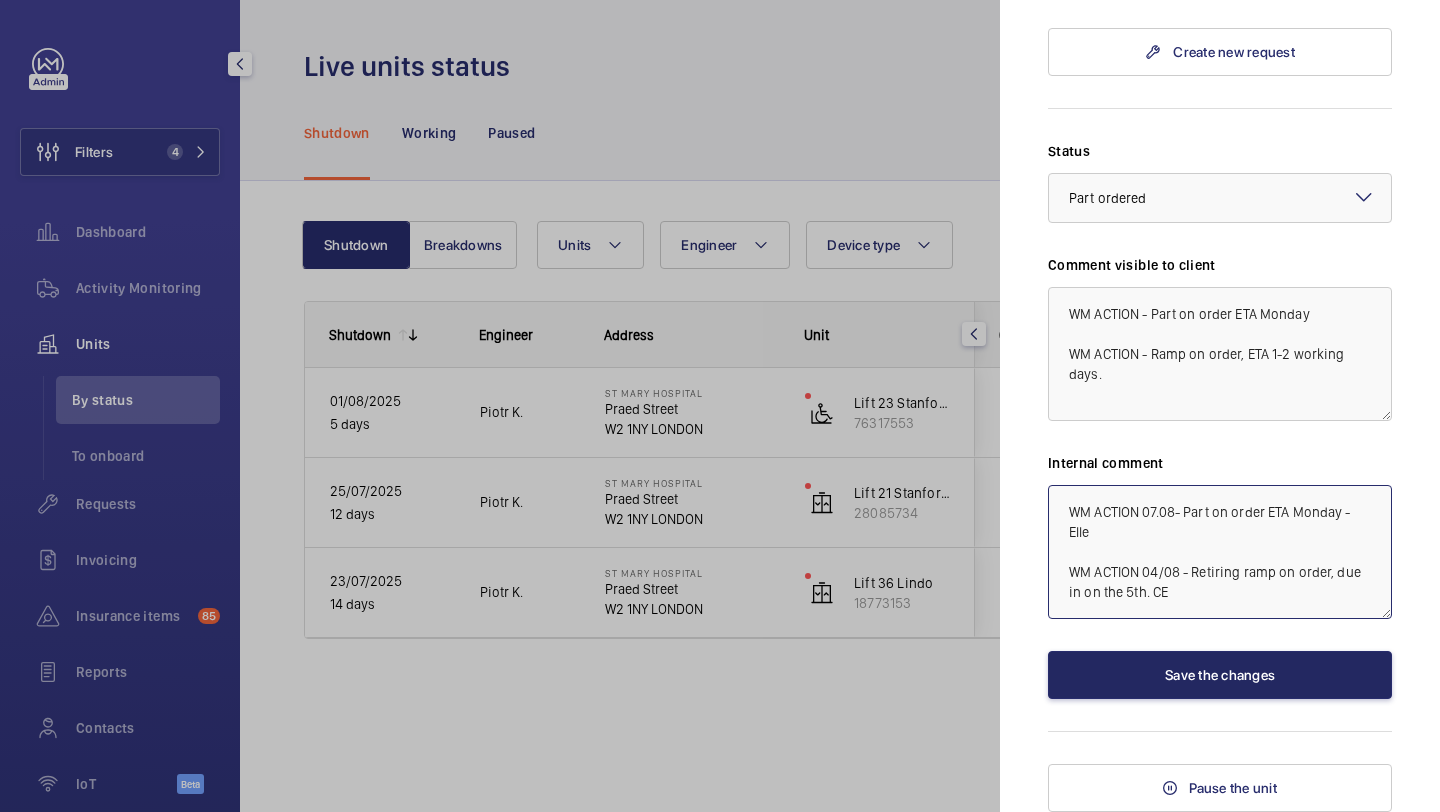 type on "WM ACTION 07.08- Part on order ETA Monday - Elle
WM ACTION 04/08 - Retiring ramp on order, due in on the 5th. CE" 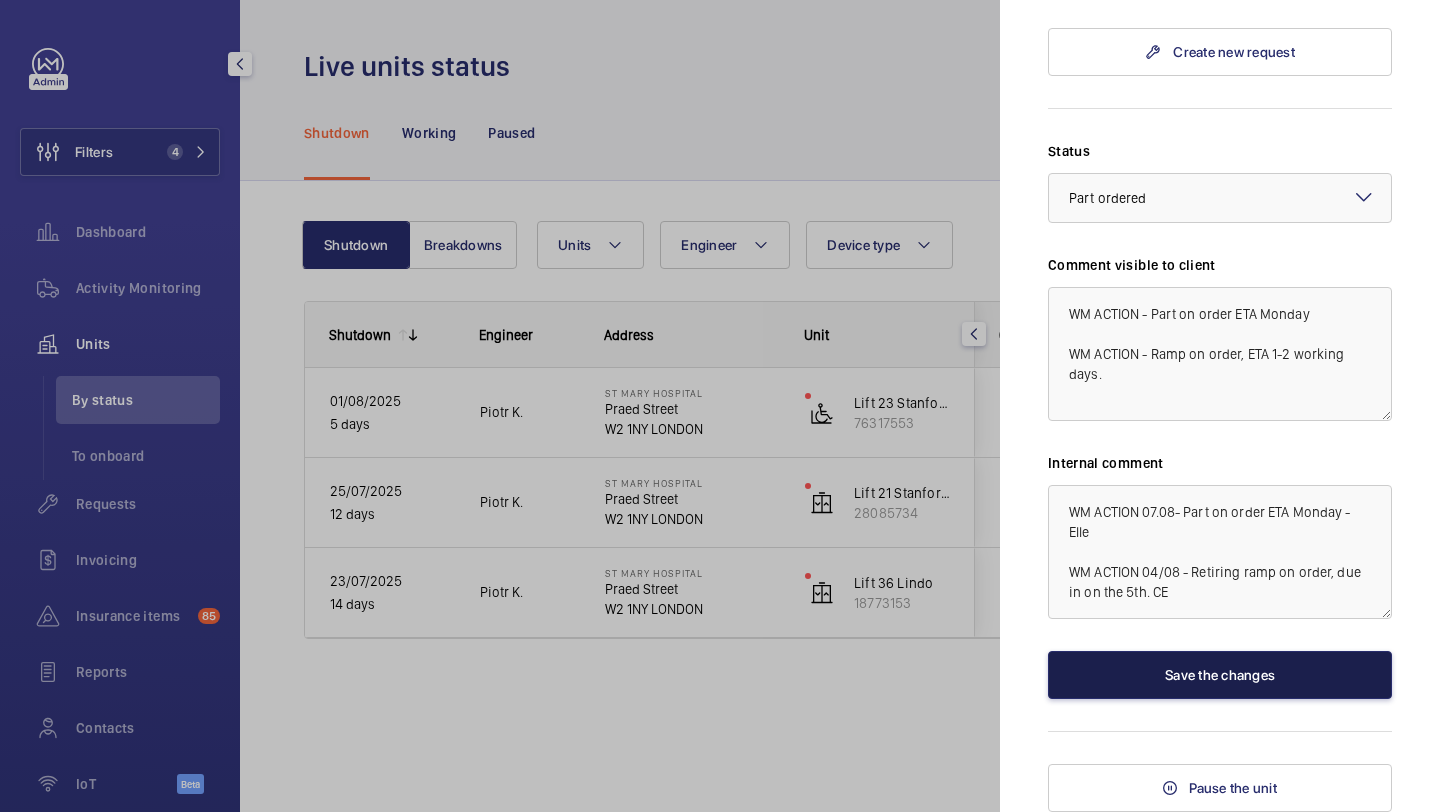 click on "Save the changes" 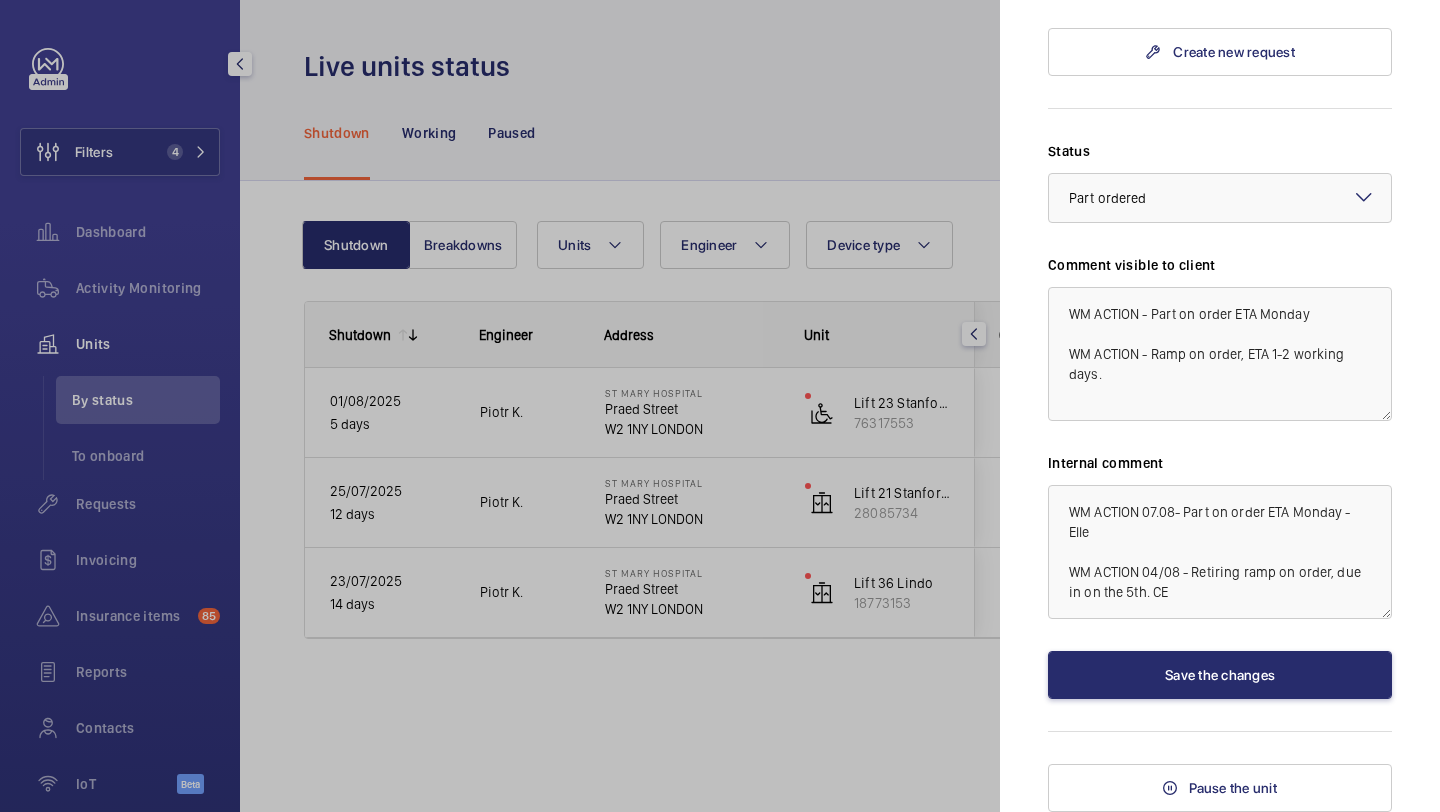 scroll, scrollTop: 0, scrollLeft: 0, axis: both 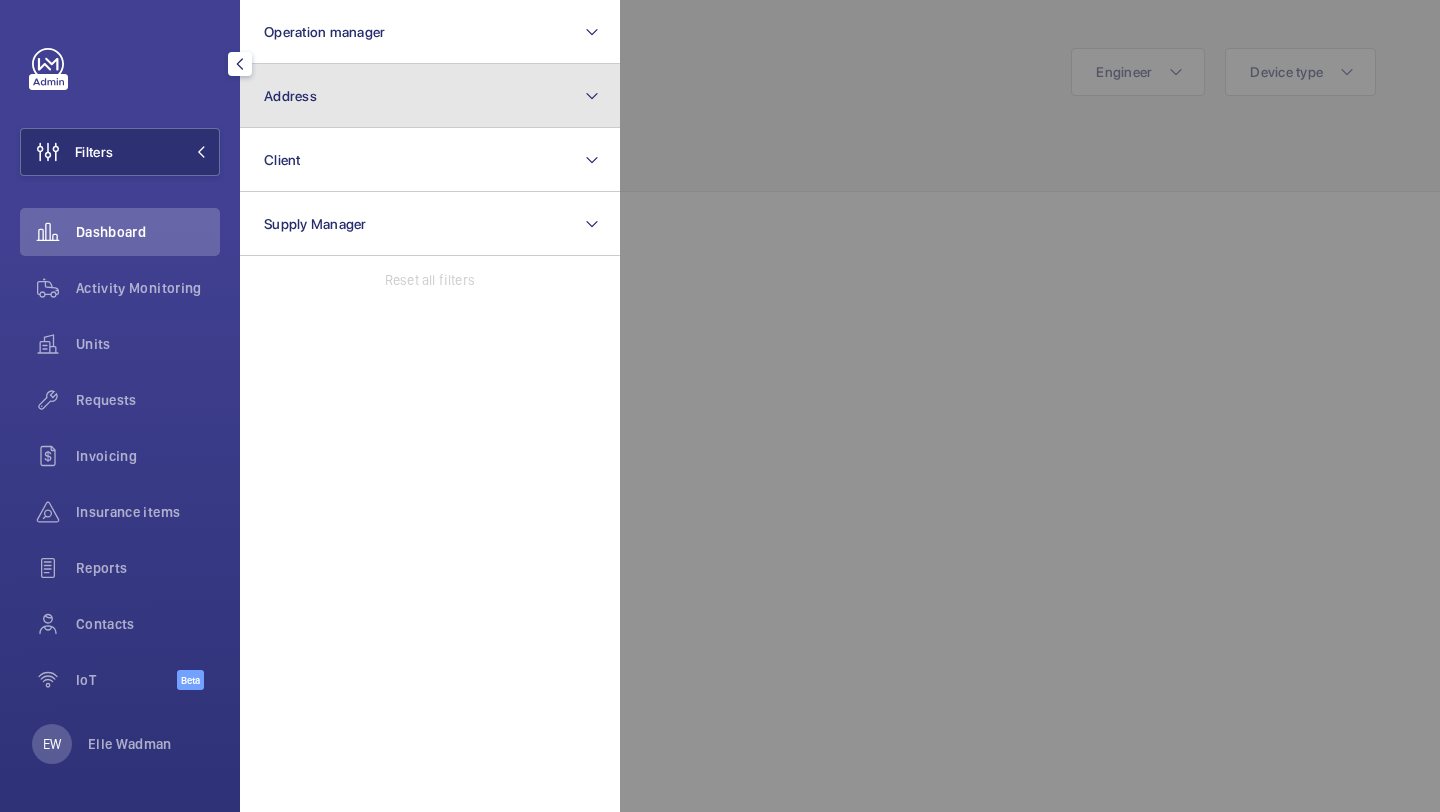 click on "Address" 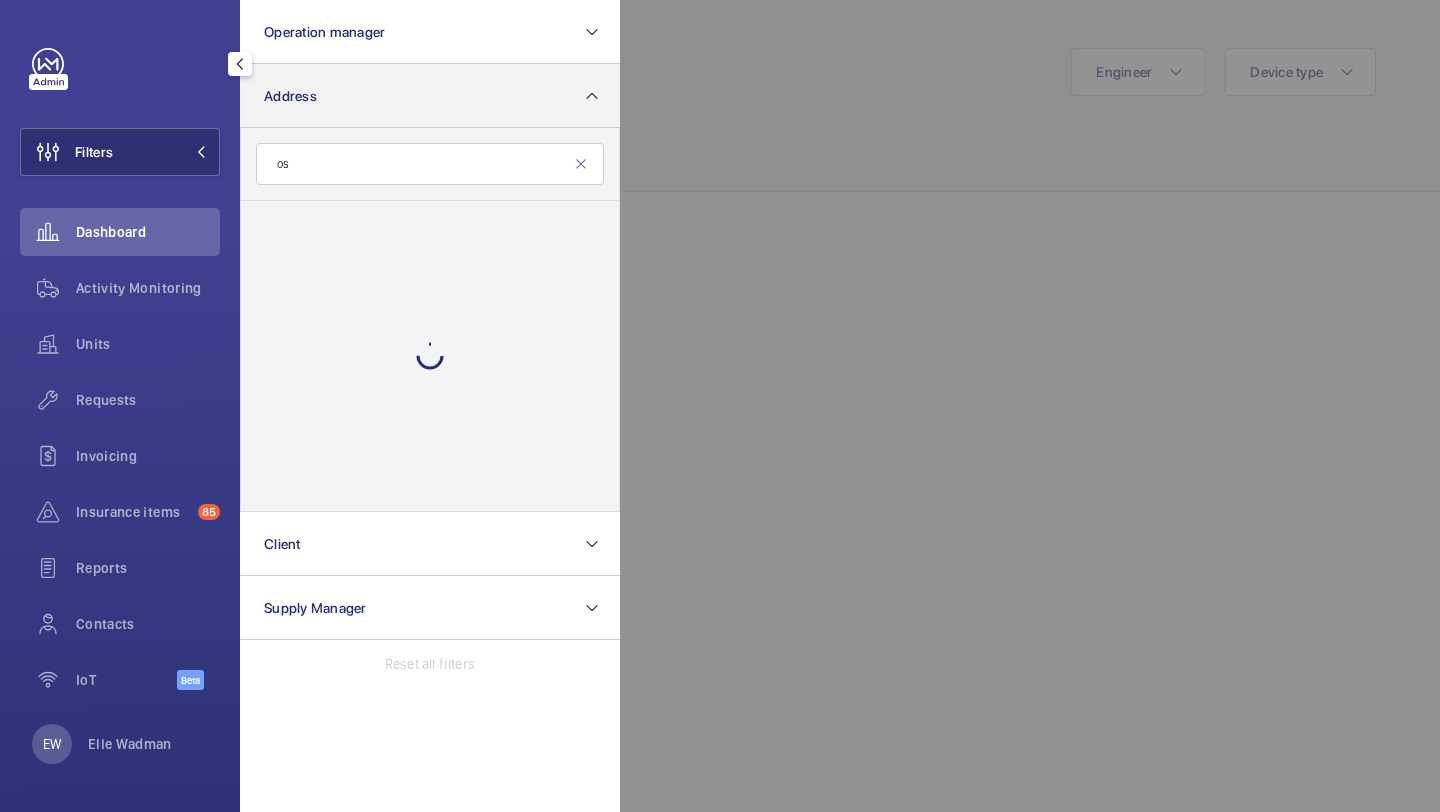 type on "o" 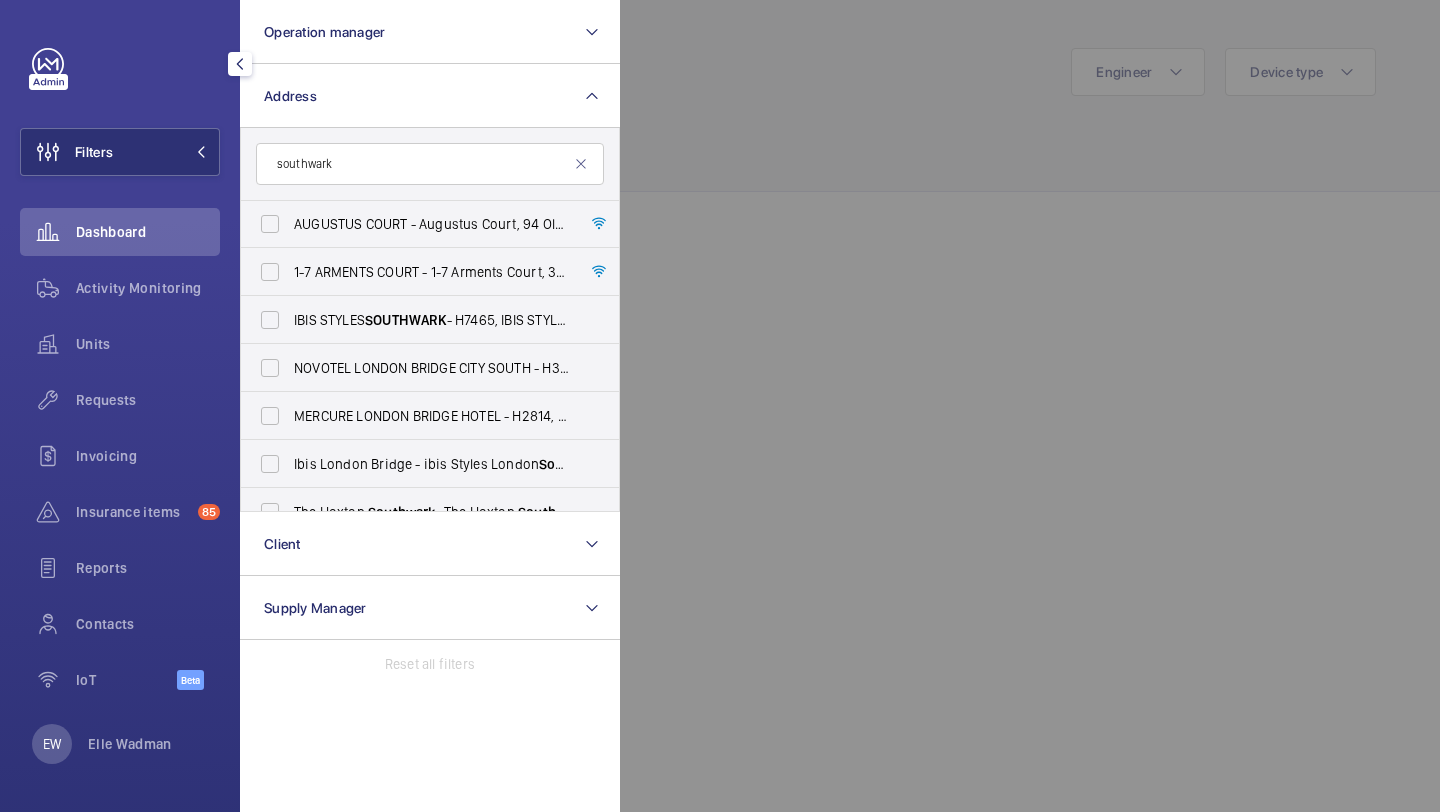 scroll, scrollTop: 566, scrollLeft: 0, axis: vertical 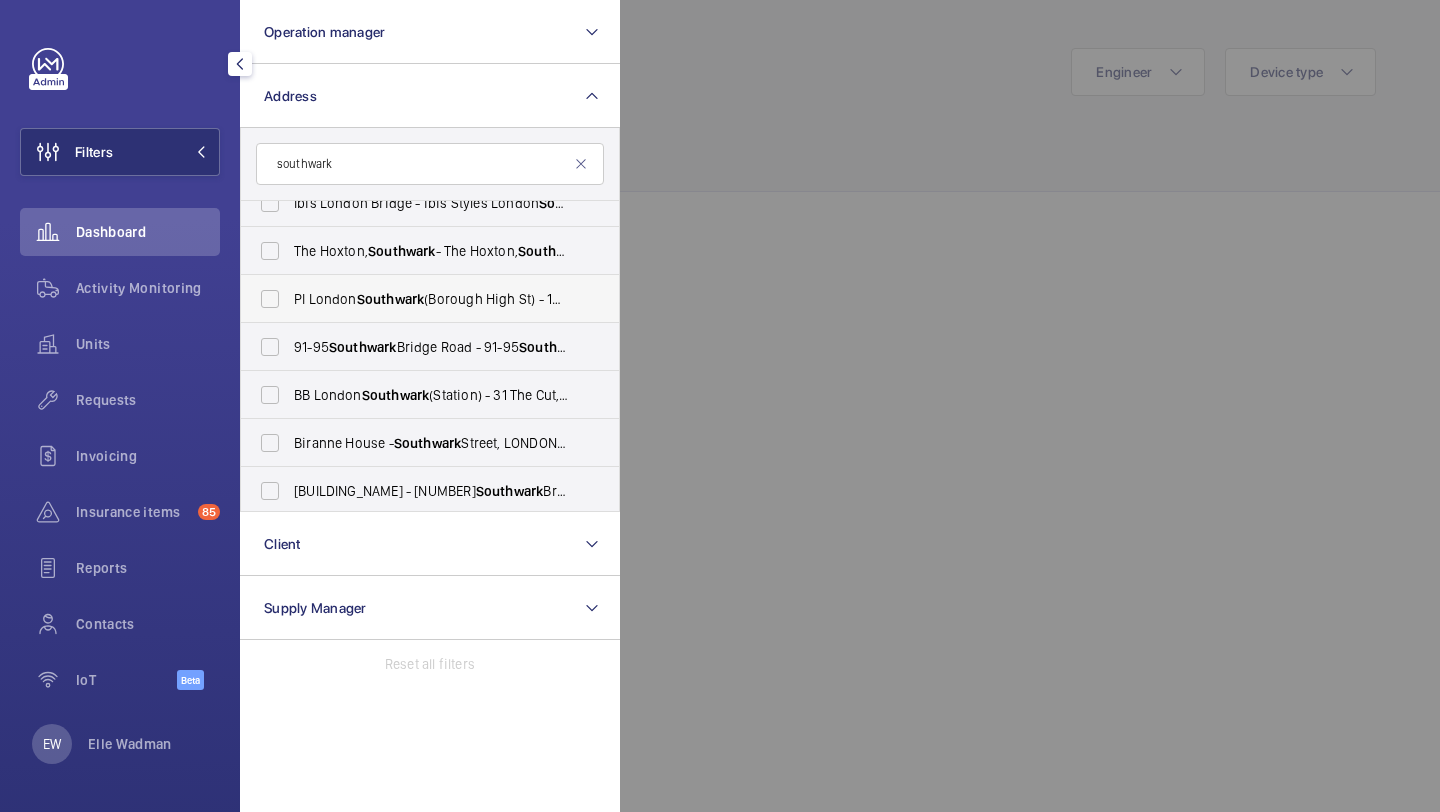type on "southwark" 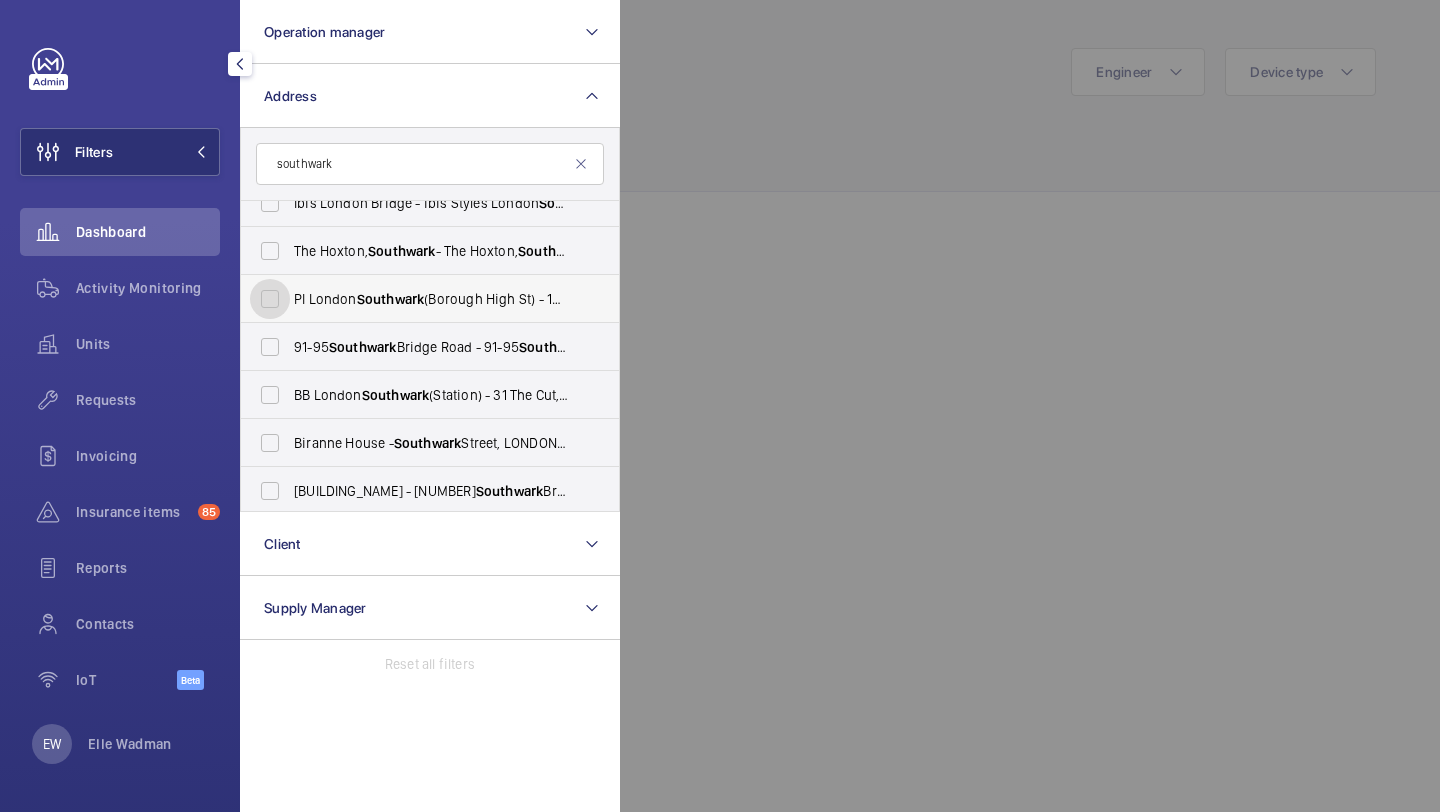 click on "PI London  Southwark  (Borough High St) - 135 Borough High Street, LONDON SE1 1NP" at bounding box center [270, 299] 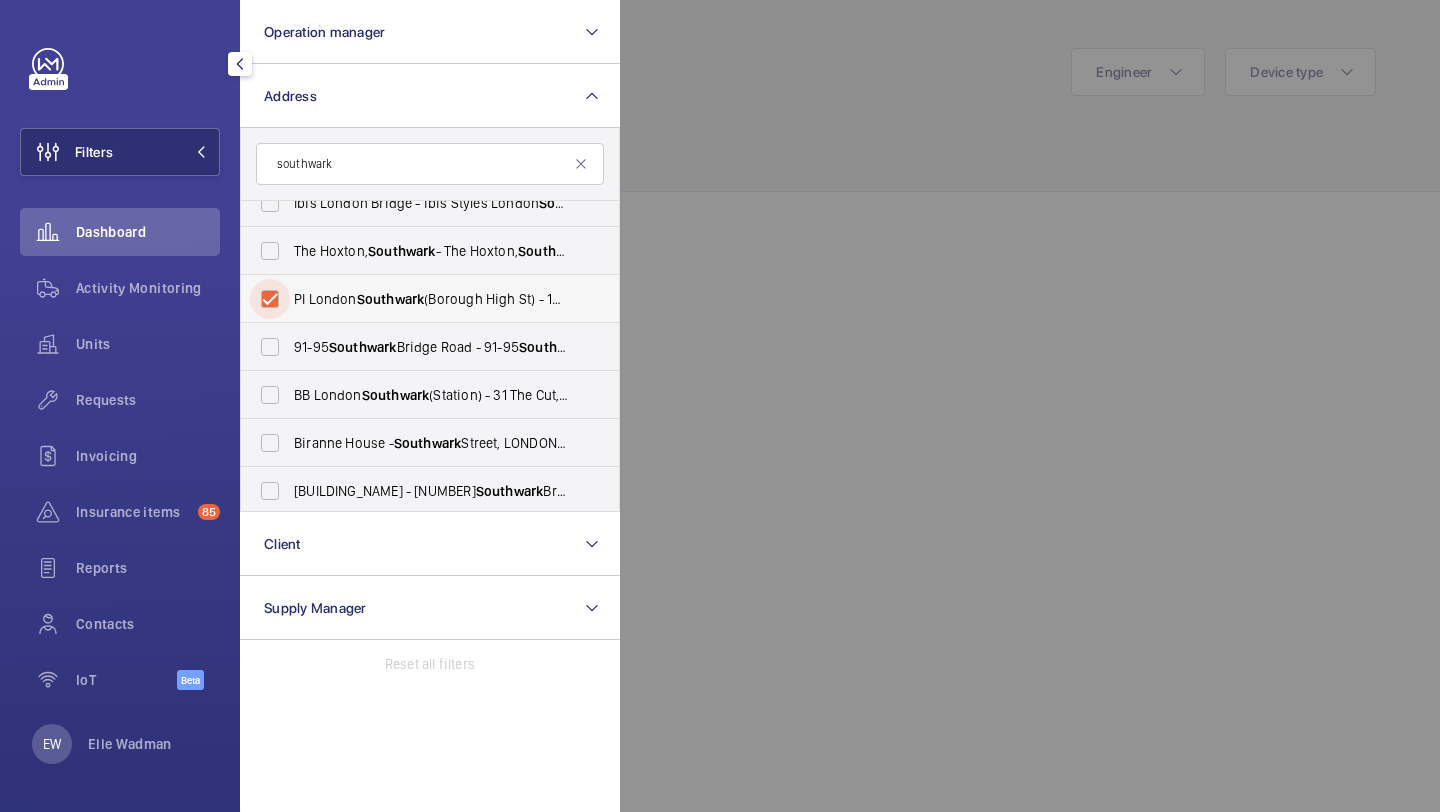 checkbox on "true" 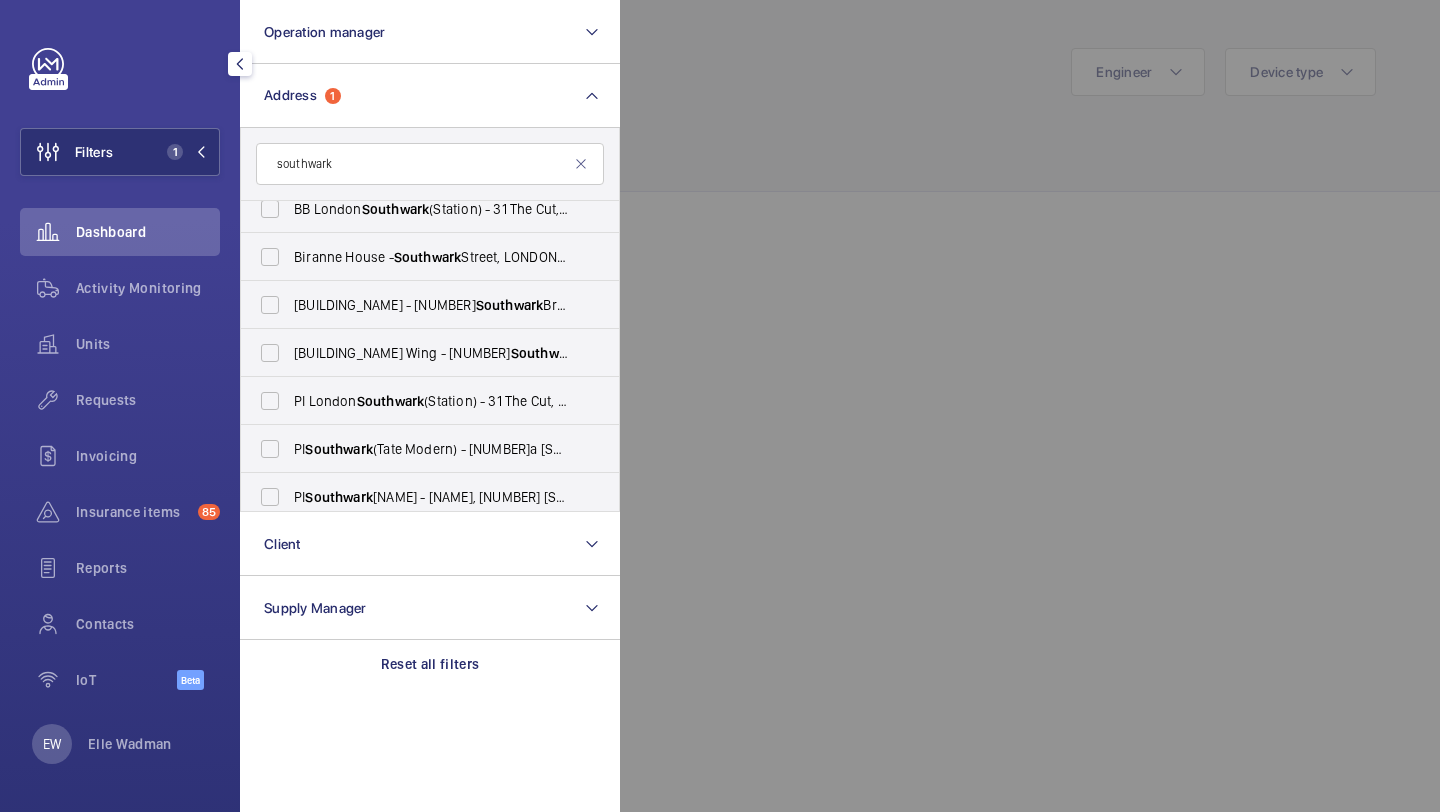 scroll, scrollTop: 593, scrollLeft: 0, axis: vertical 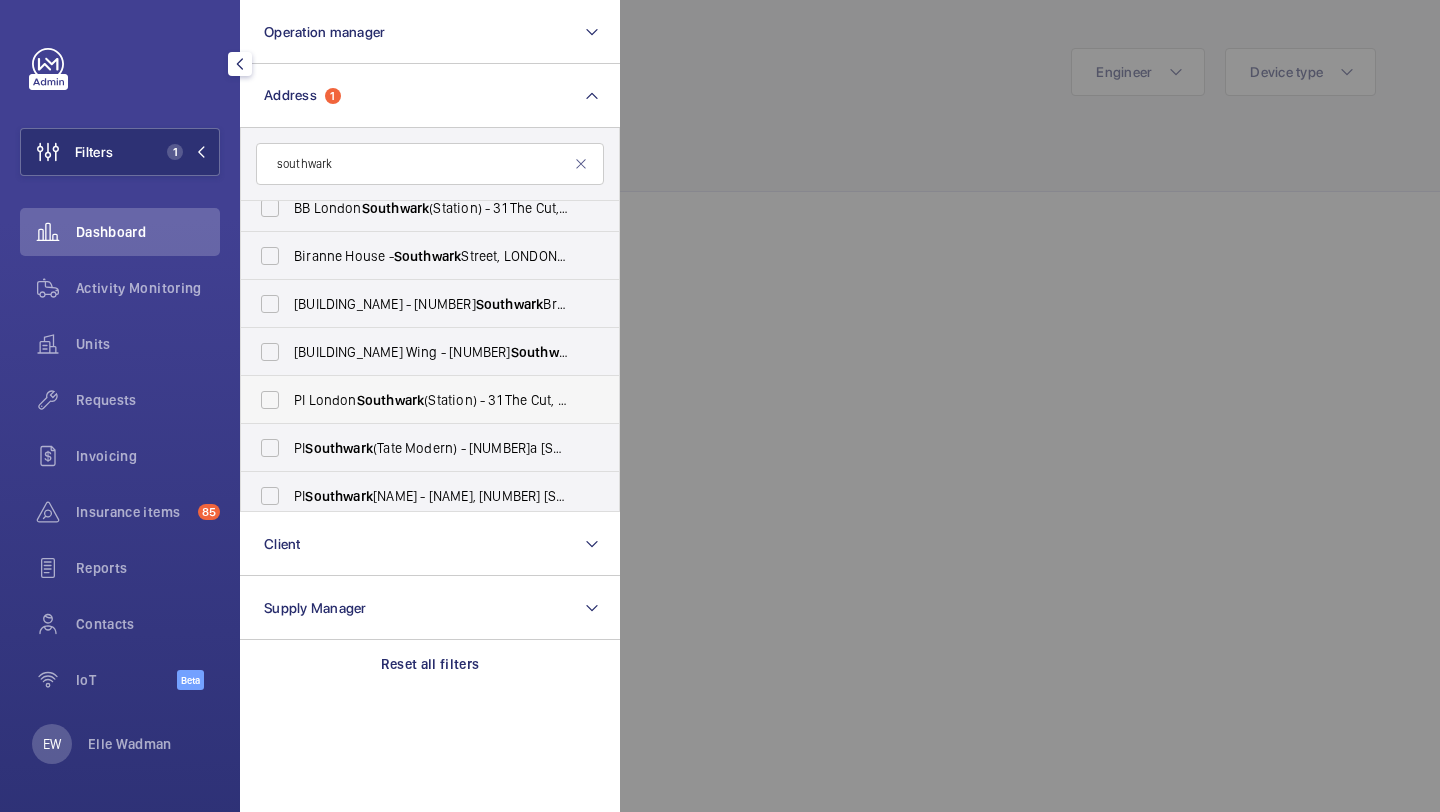 click on "Southwark" at bounding box center (391, 400) 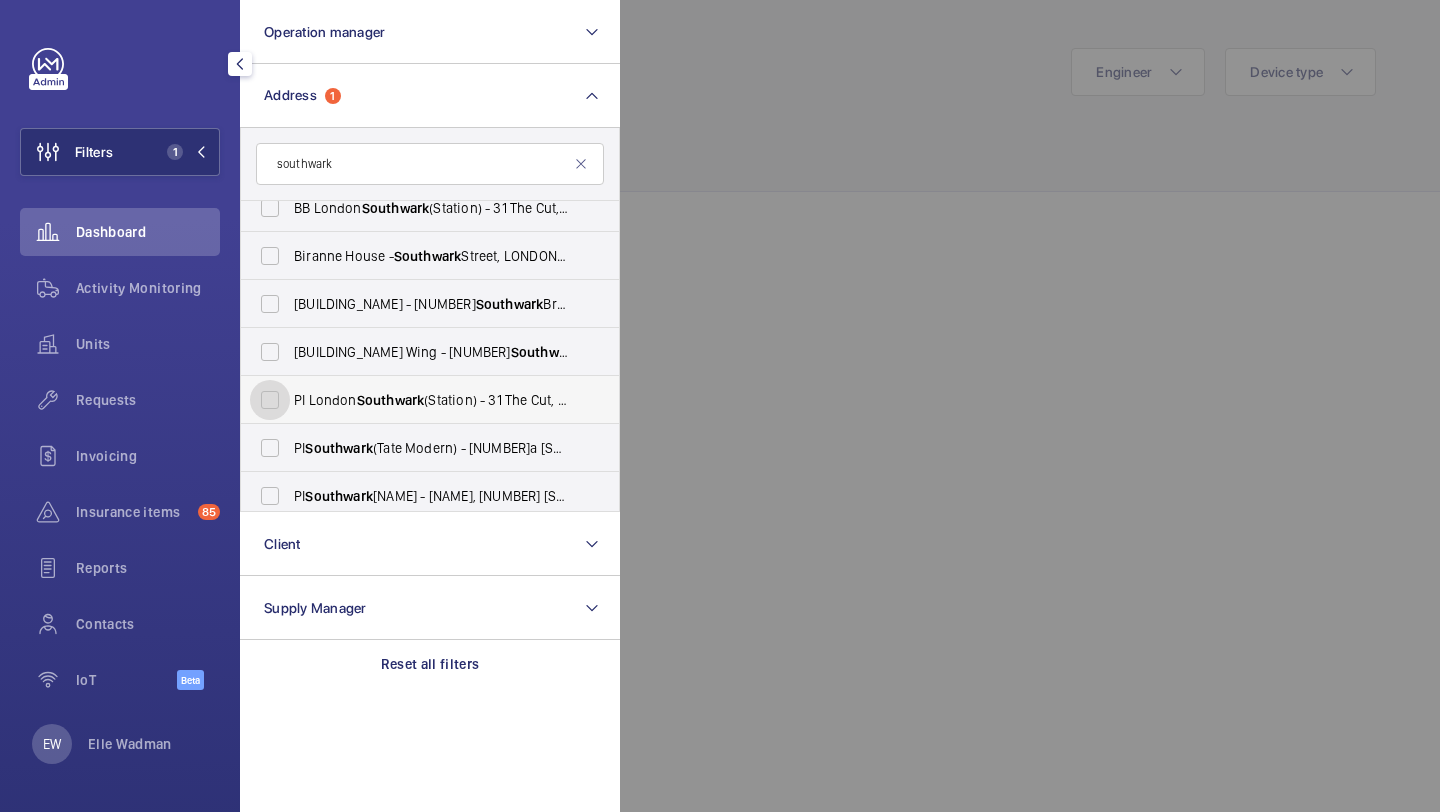 click on "PI London Southwark (Station) - [NUMBER] The Cut, [CITY] [POSTAL_CODE]" at bounding box center (270, 400) 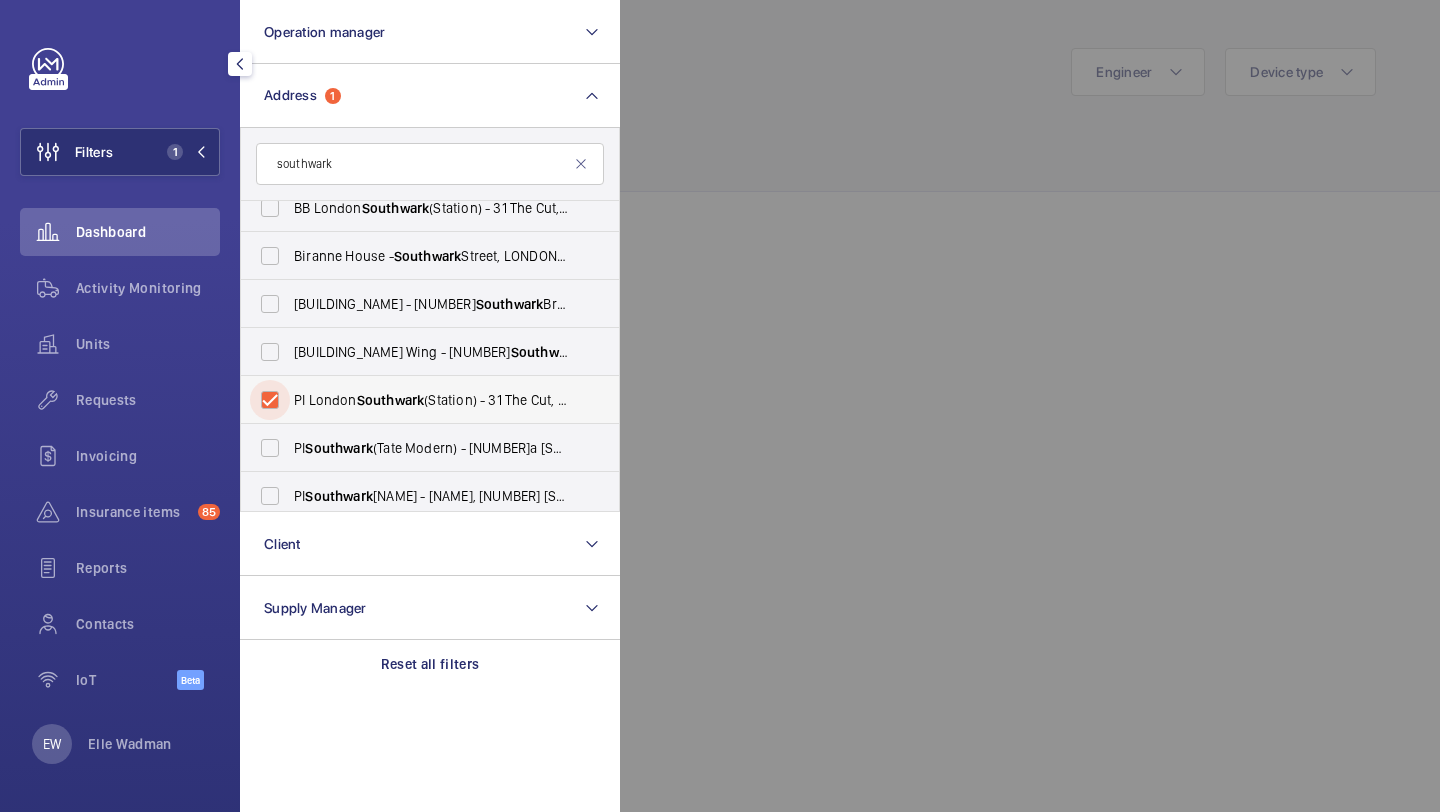 checkbox on "true" 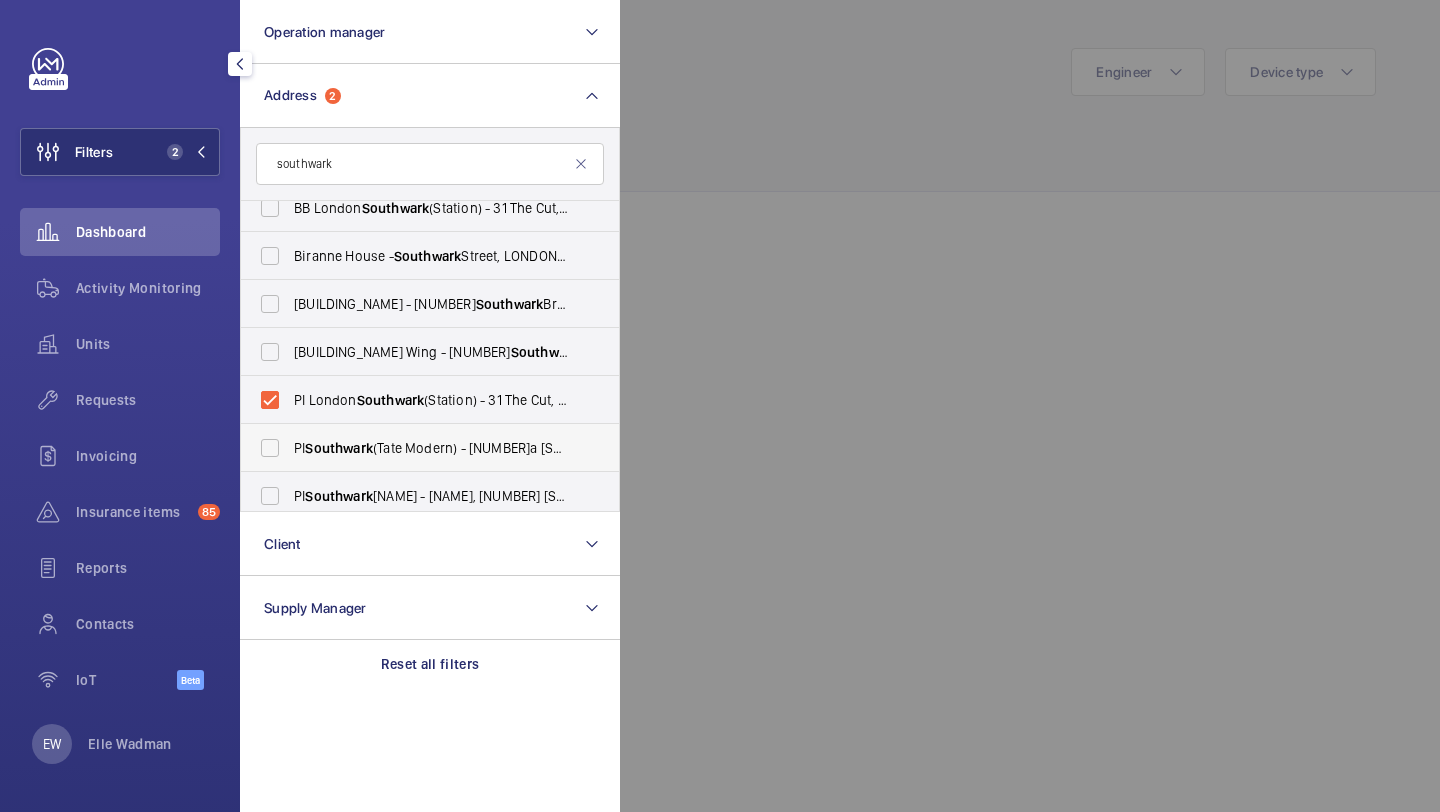 click on "PI London Southwark (Tate Modern) - [NUMBER] Great Suffolk Street, [CITY] [POSTAL_CODE]" at bounding box center [415, 448] 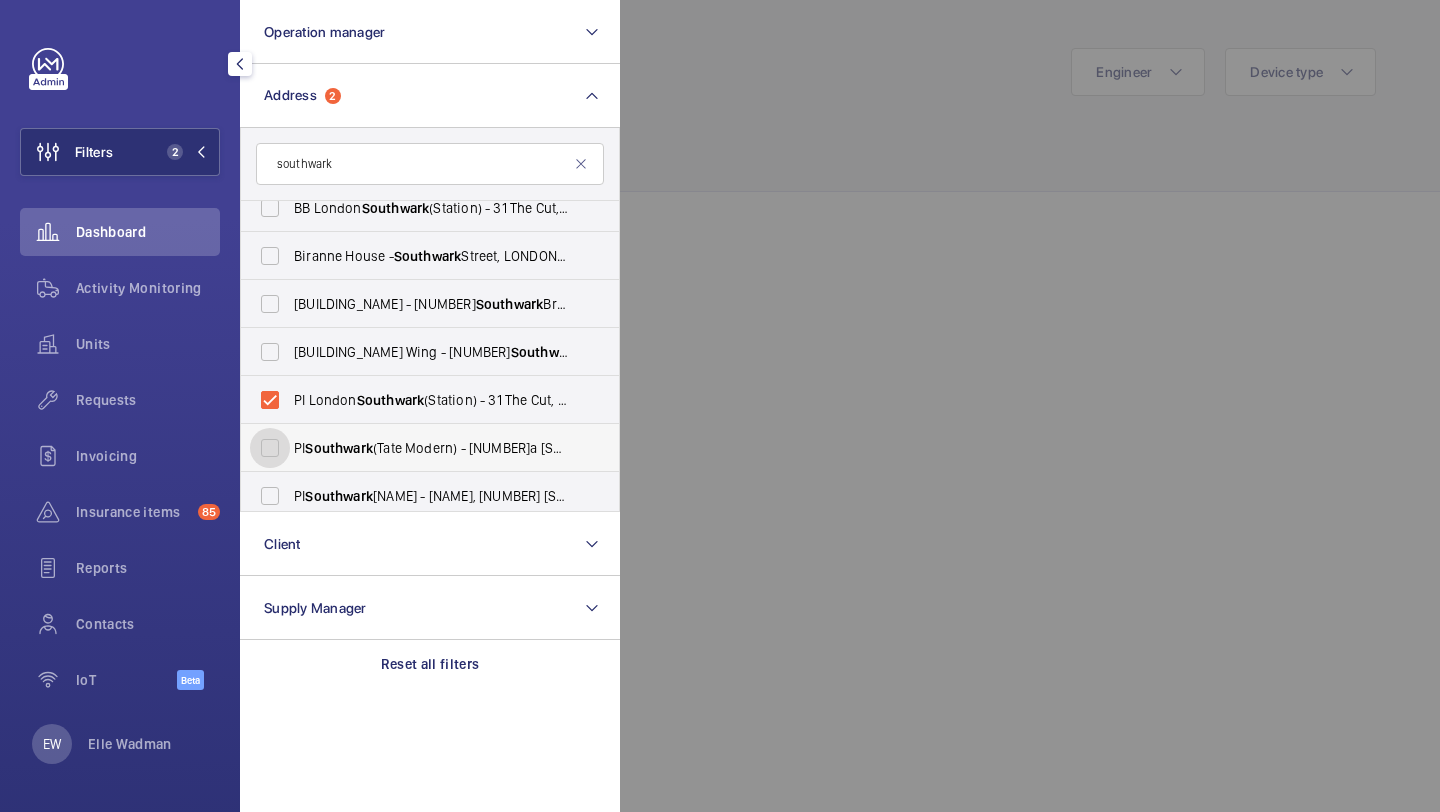 click on "PI London Southwark (Tate Modern) - [NUMBER] Great Suffolk Street, [CITY] [POSTAL_CODE]" at bounding box center (270, 448) 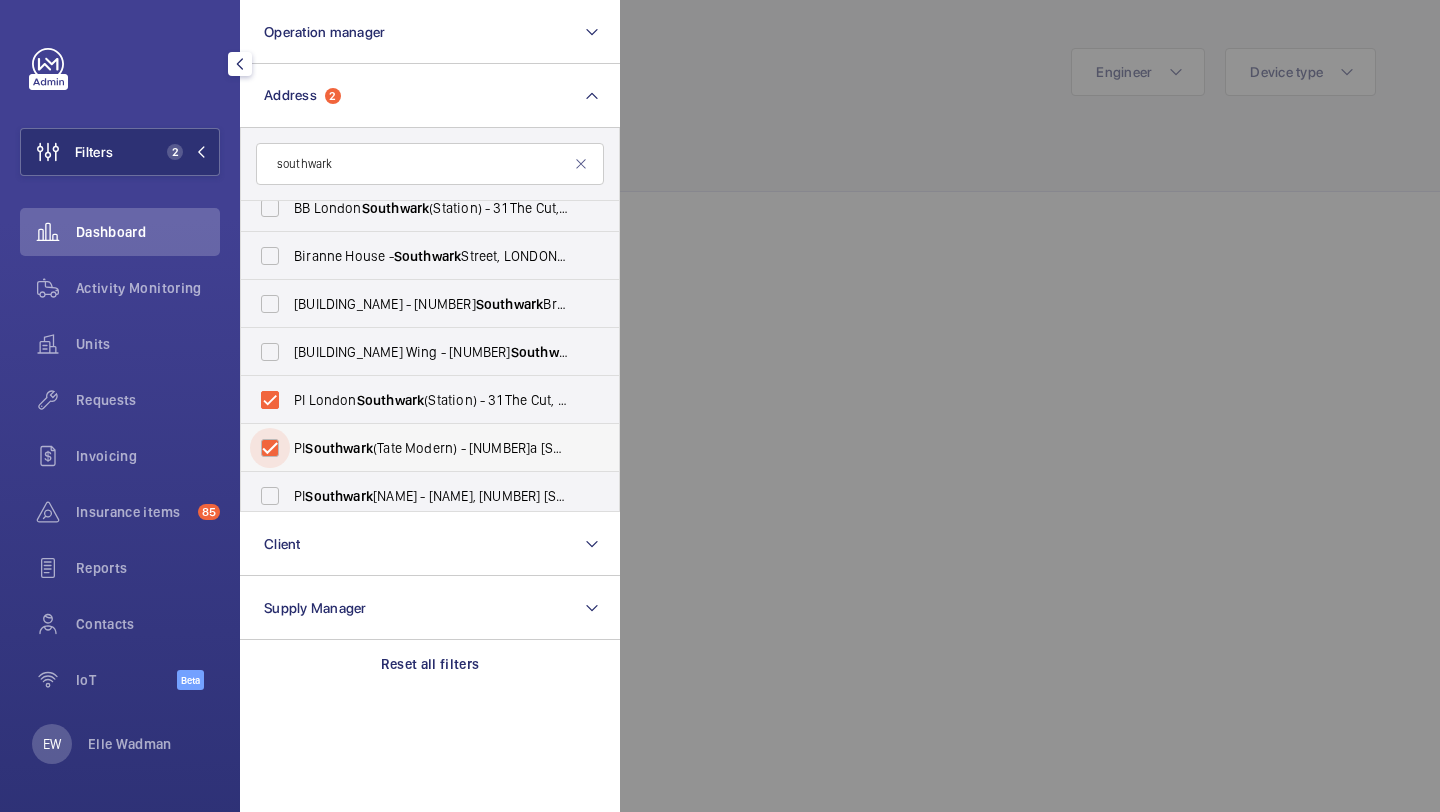 checkbox on "true" 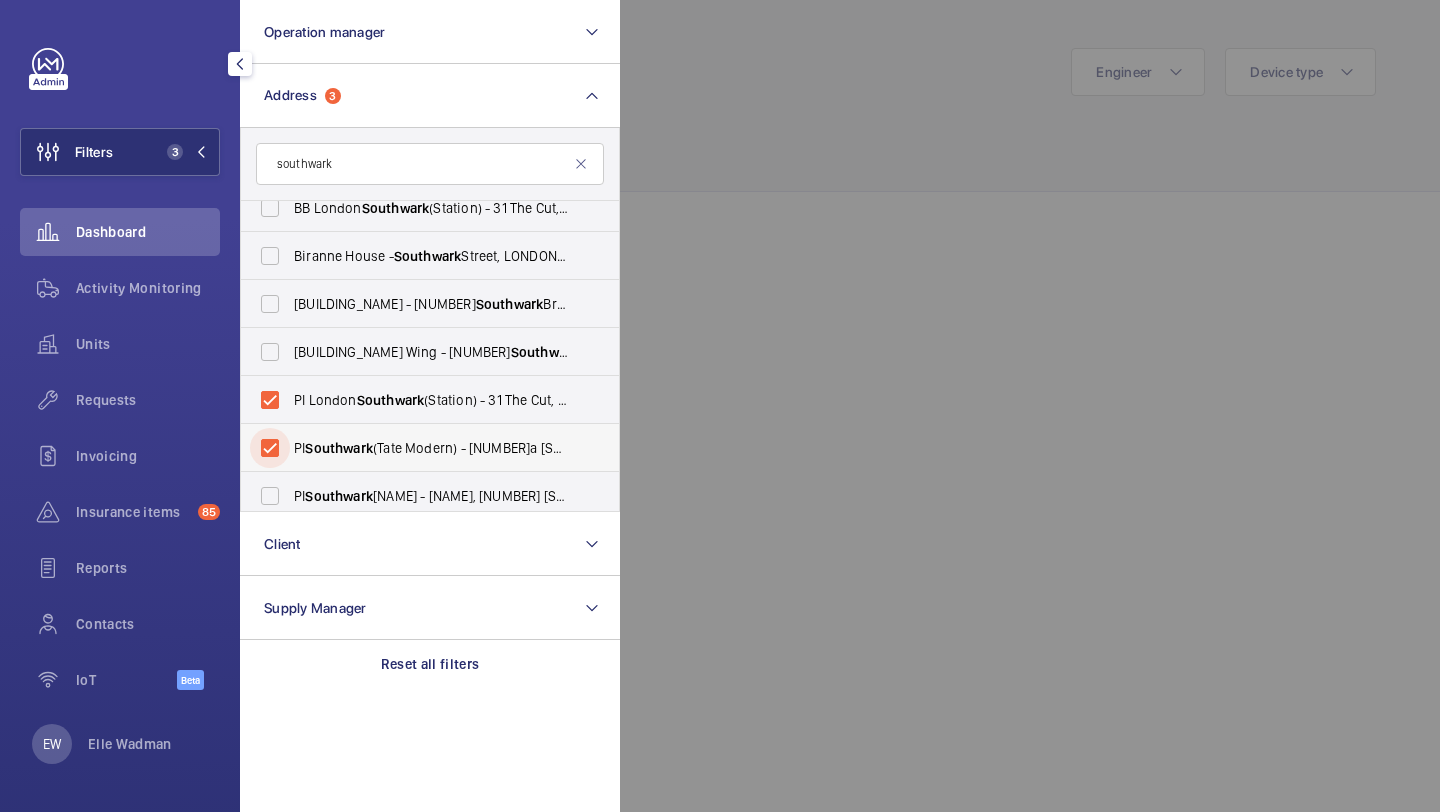 scroll, scrollTop: 602, scrollLeft: 0, axis: vertical 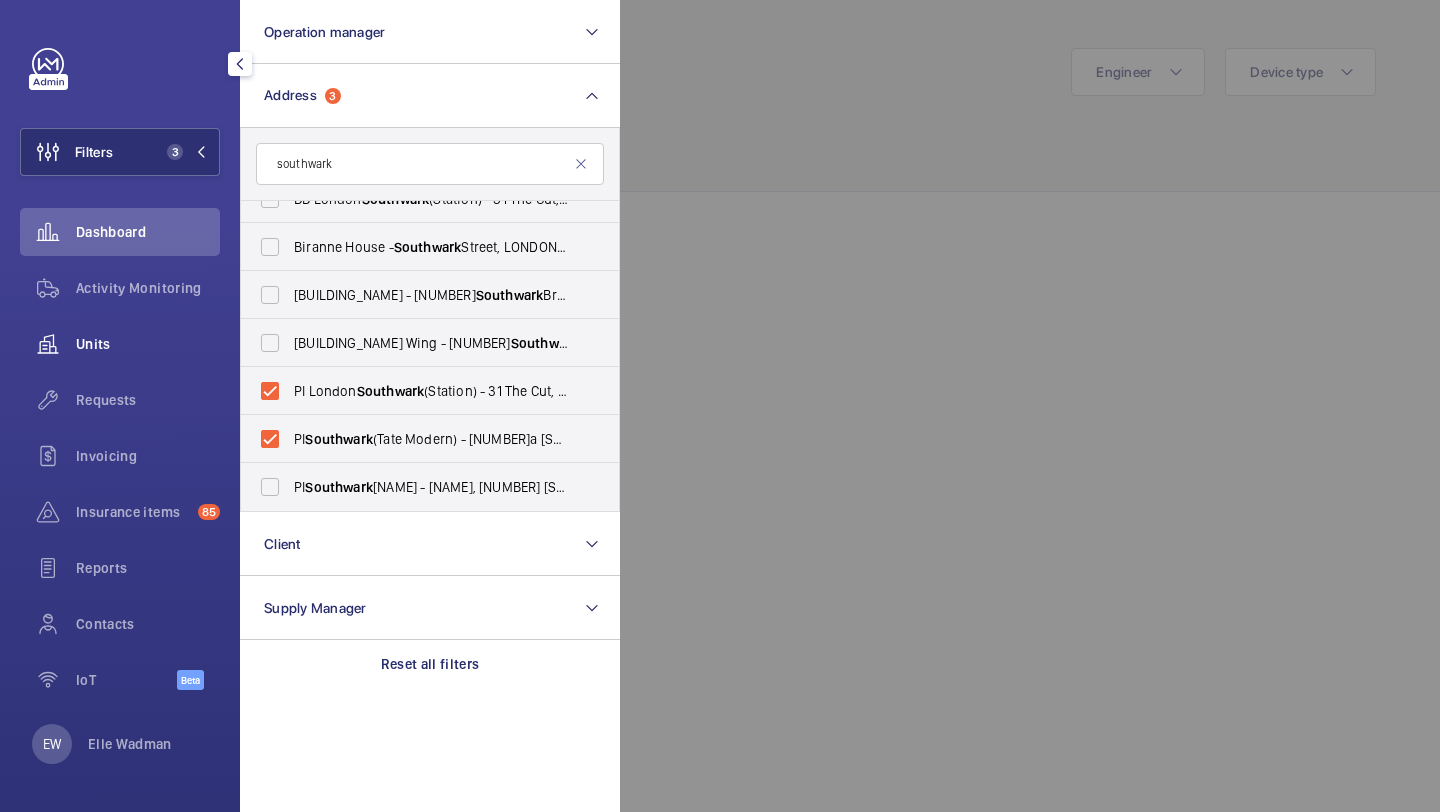 click on "Units" 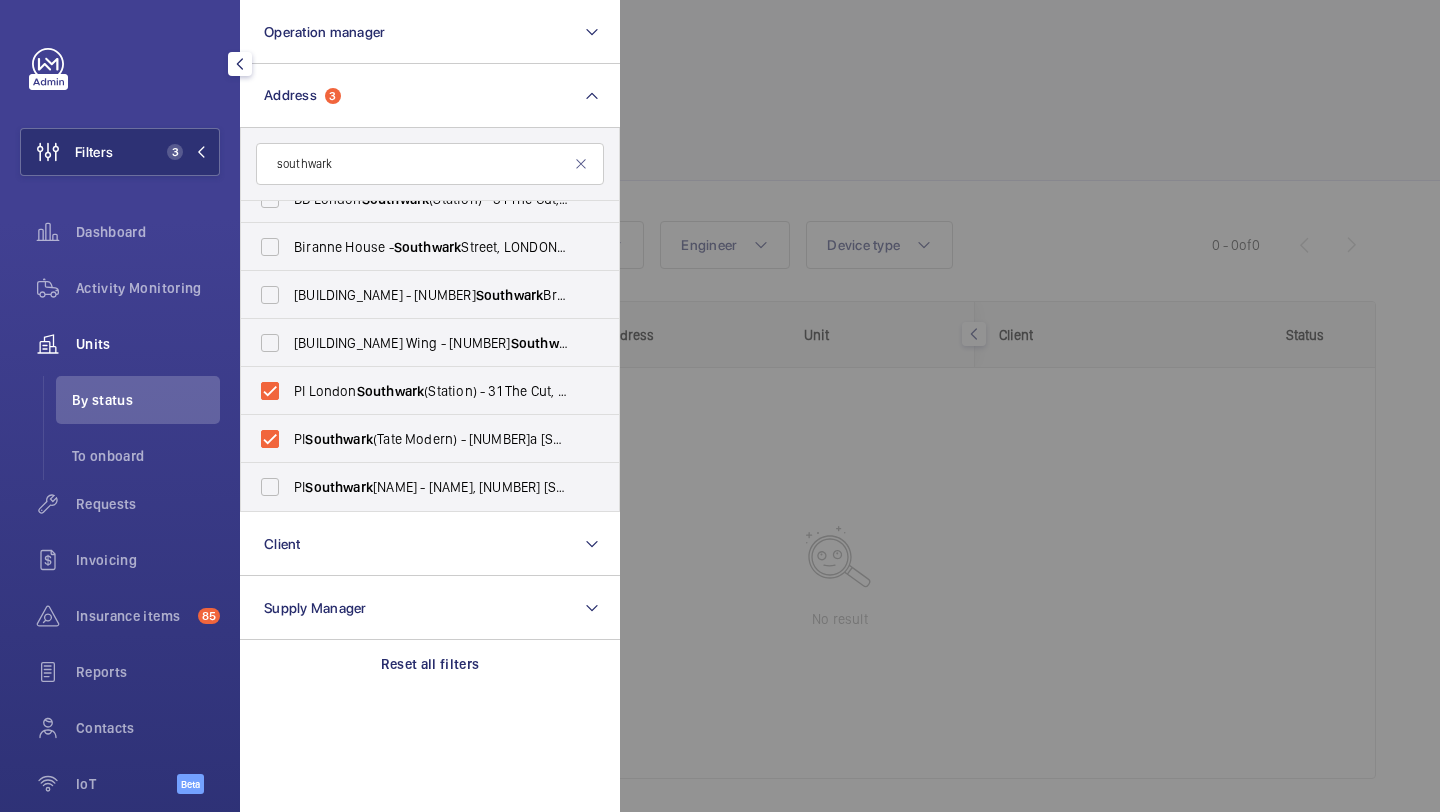 click 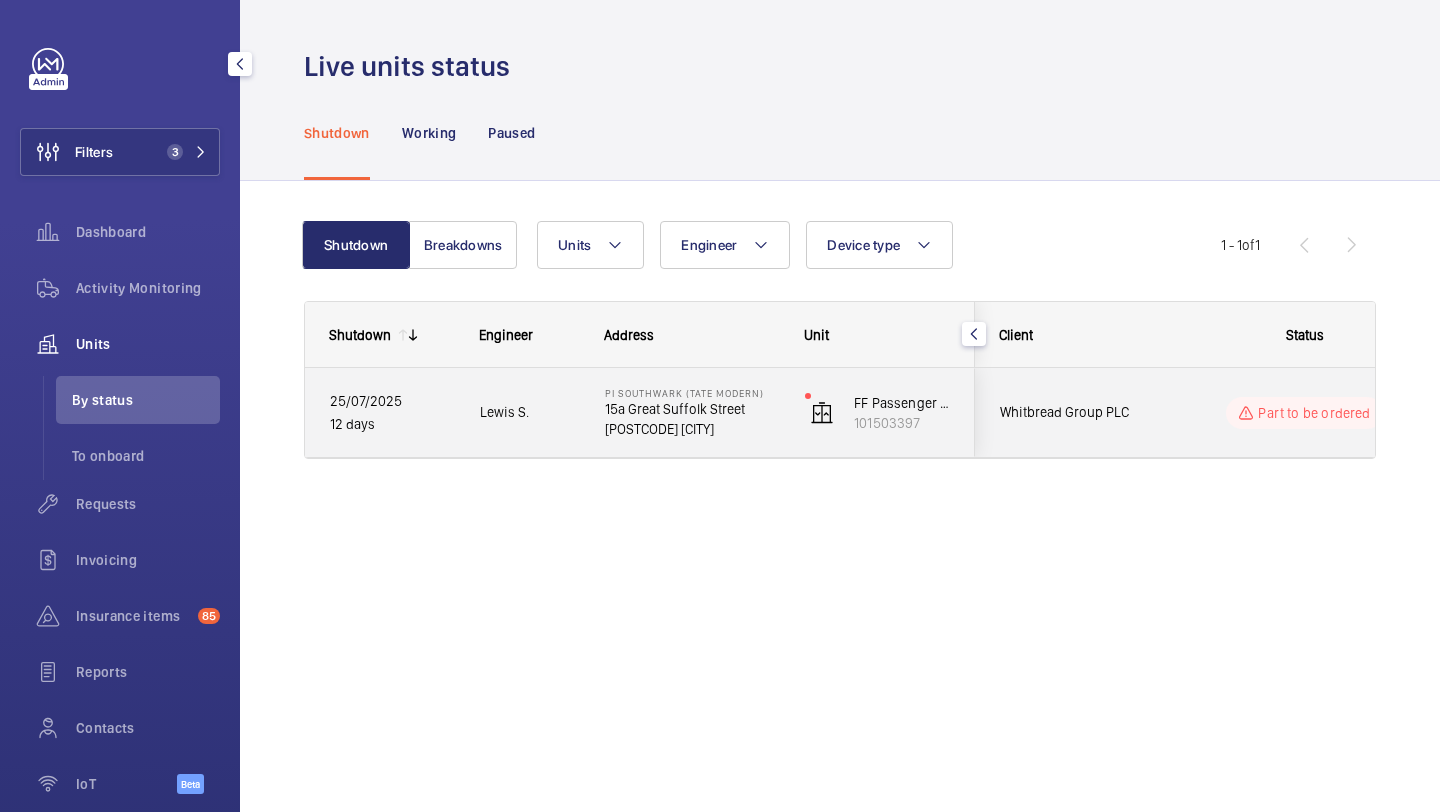 click on "Whitbread Group PLC" 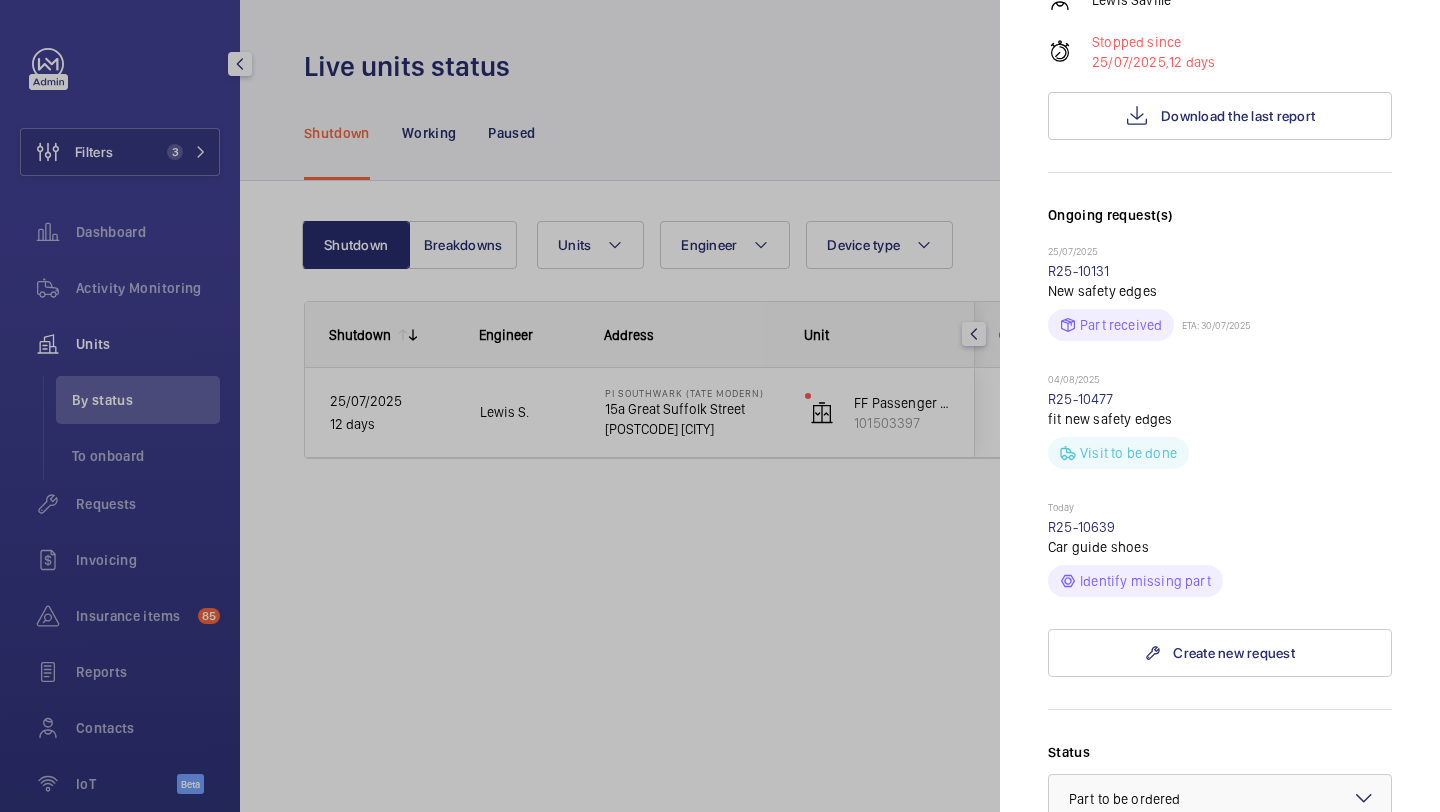scroll, scrollTop: 379, scrollLeft: 0, axis: vertical 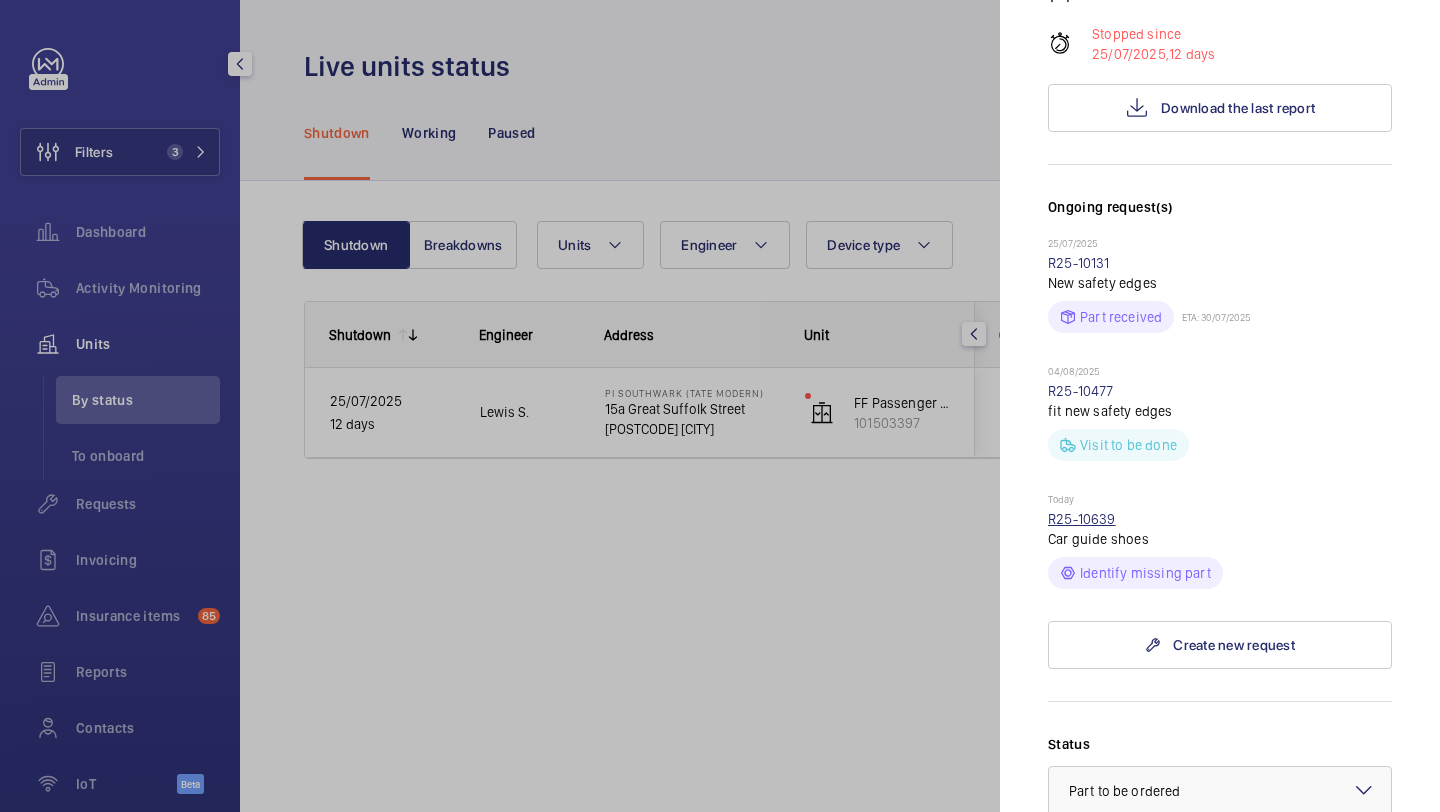 click on "R25-10639" 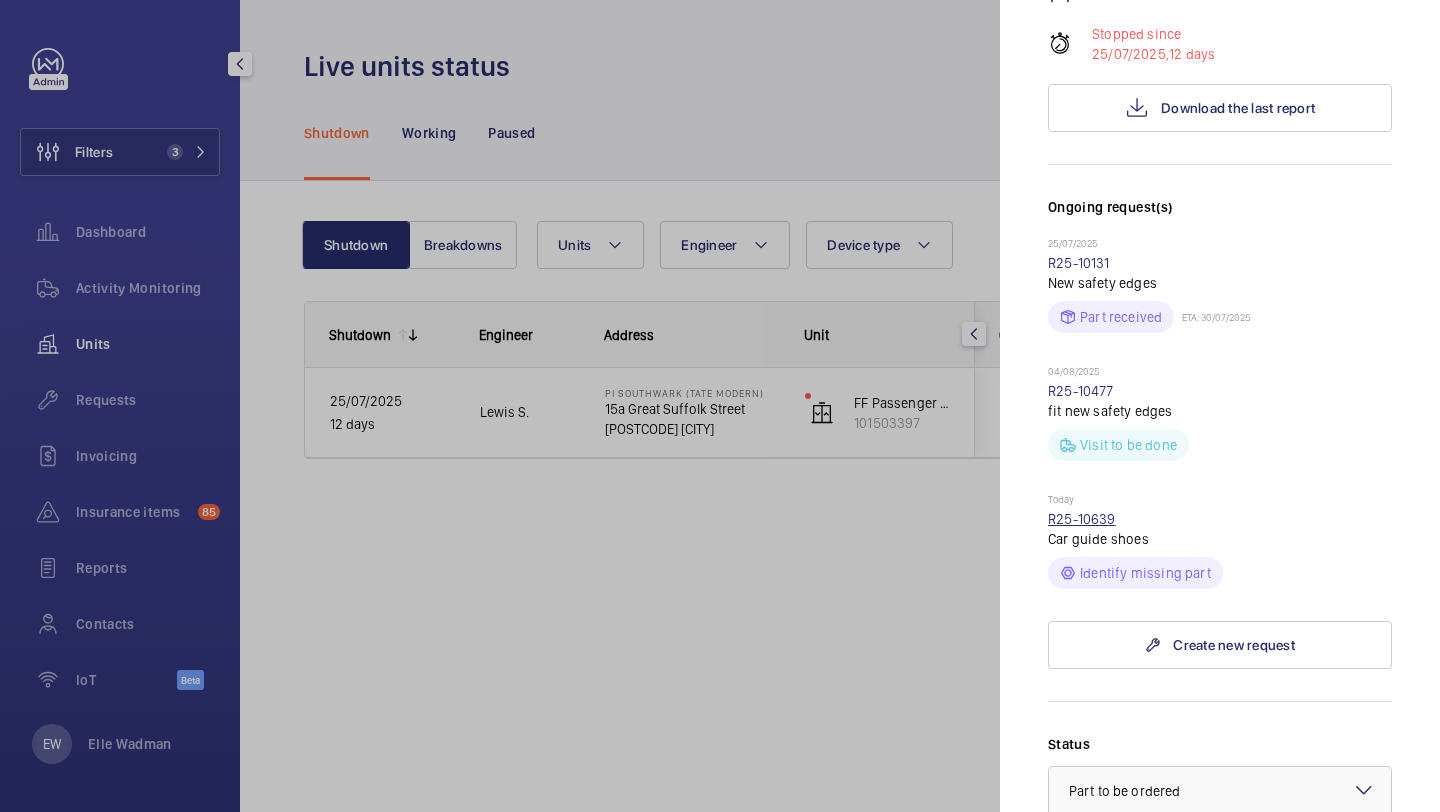 scroll, scrollTop: 0, scrollLeft: 0, axis: both 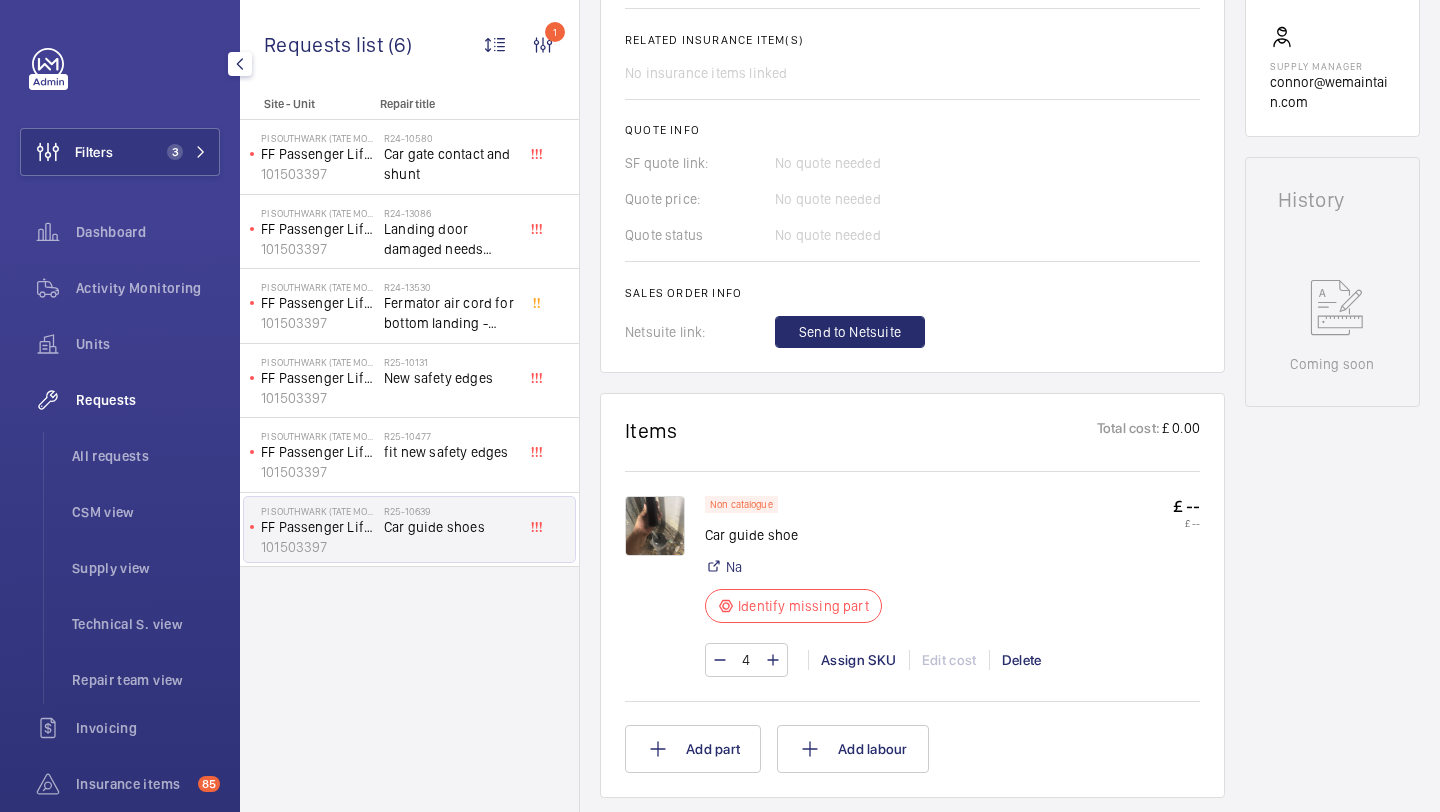 click on "Non catalogue Car guide shoe  Na  Identify missing part  £ --   £ --  4 Assign SKU Edit cost Delete" 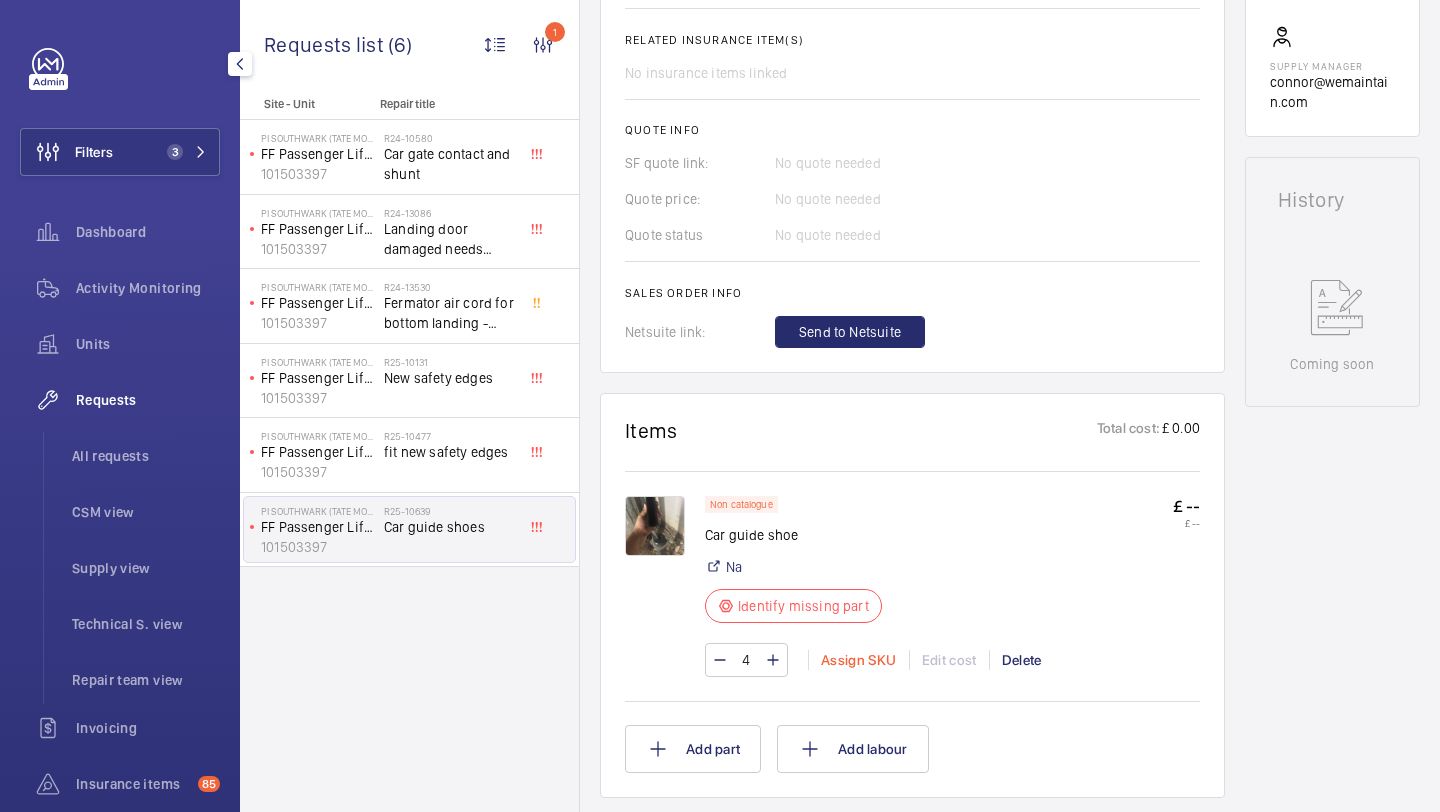 click on "Assign SKU" 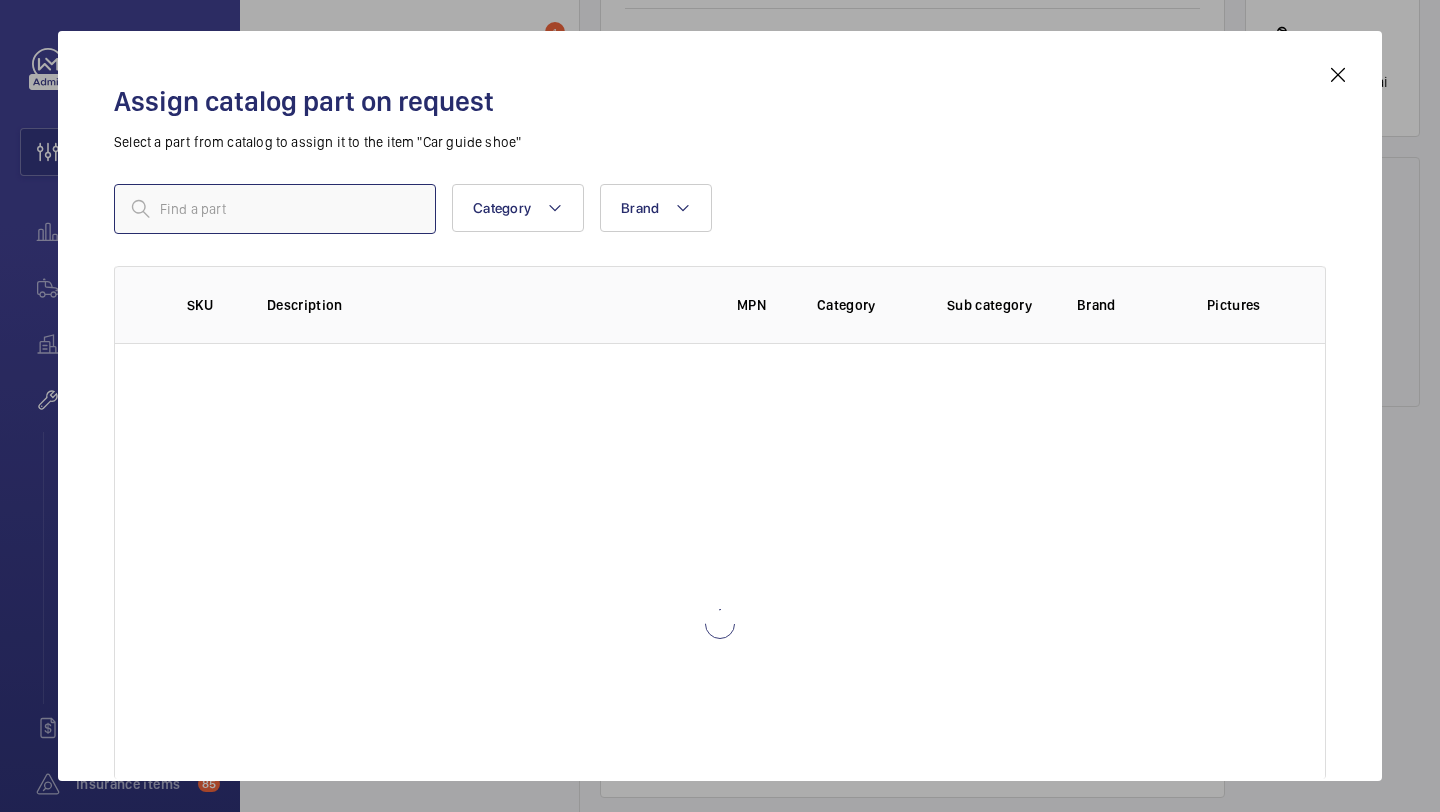 click at bounding box center (275, 209) 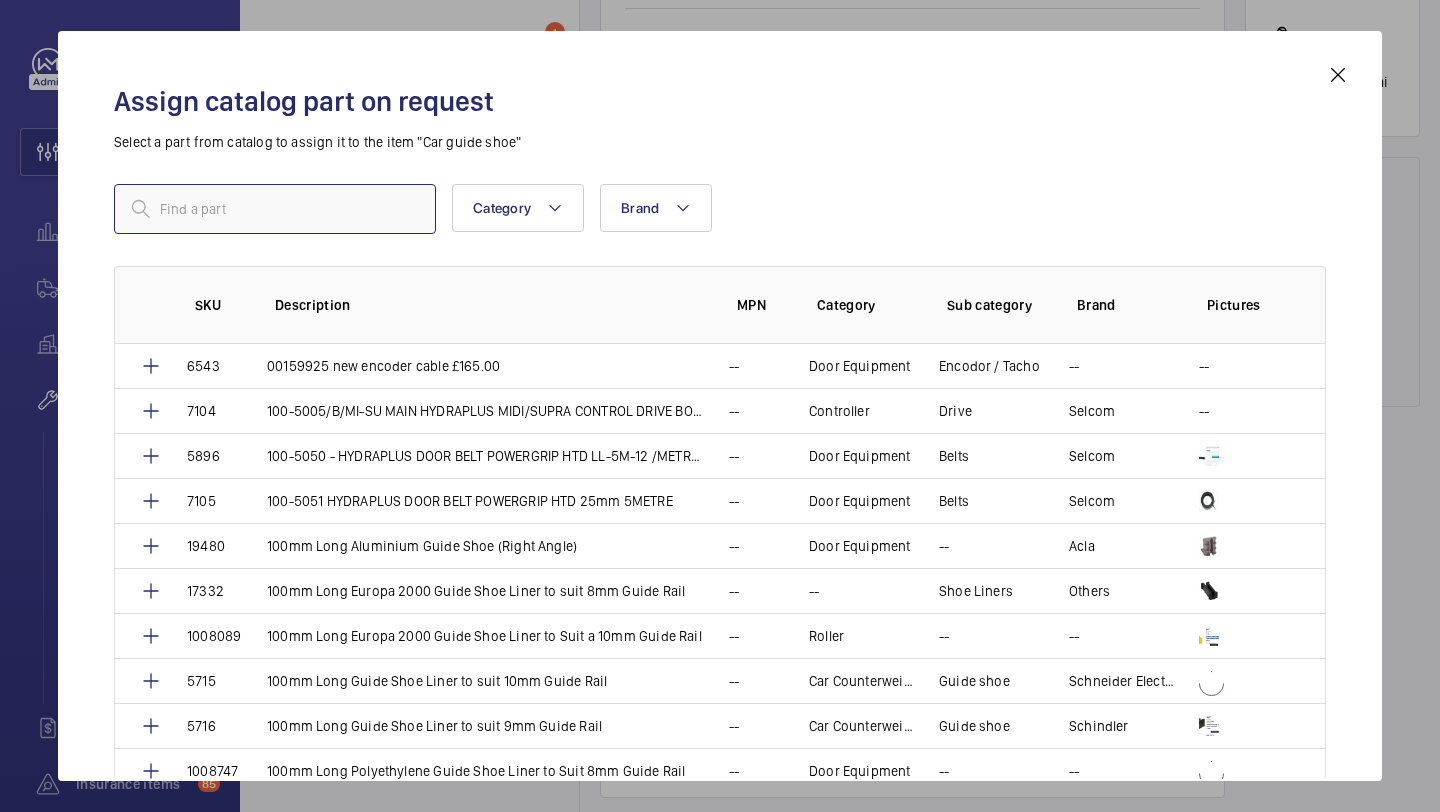 paste on "150mm Long Polyethylene Guide Shoe Liner to Suit 8mm Guide Rail" 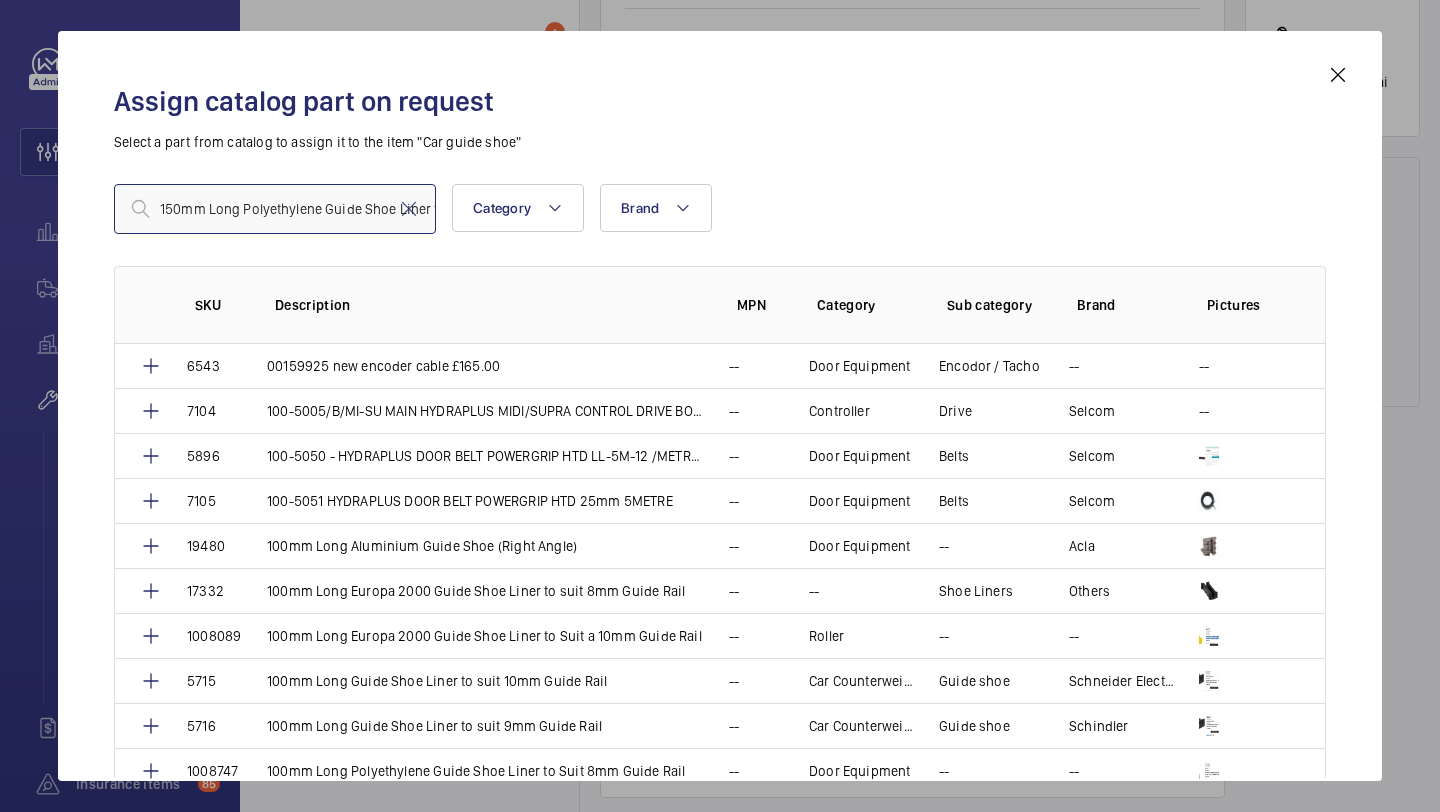 scroll, scrollTop: 0, scrollLeft: 132, axis: horizontal 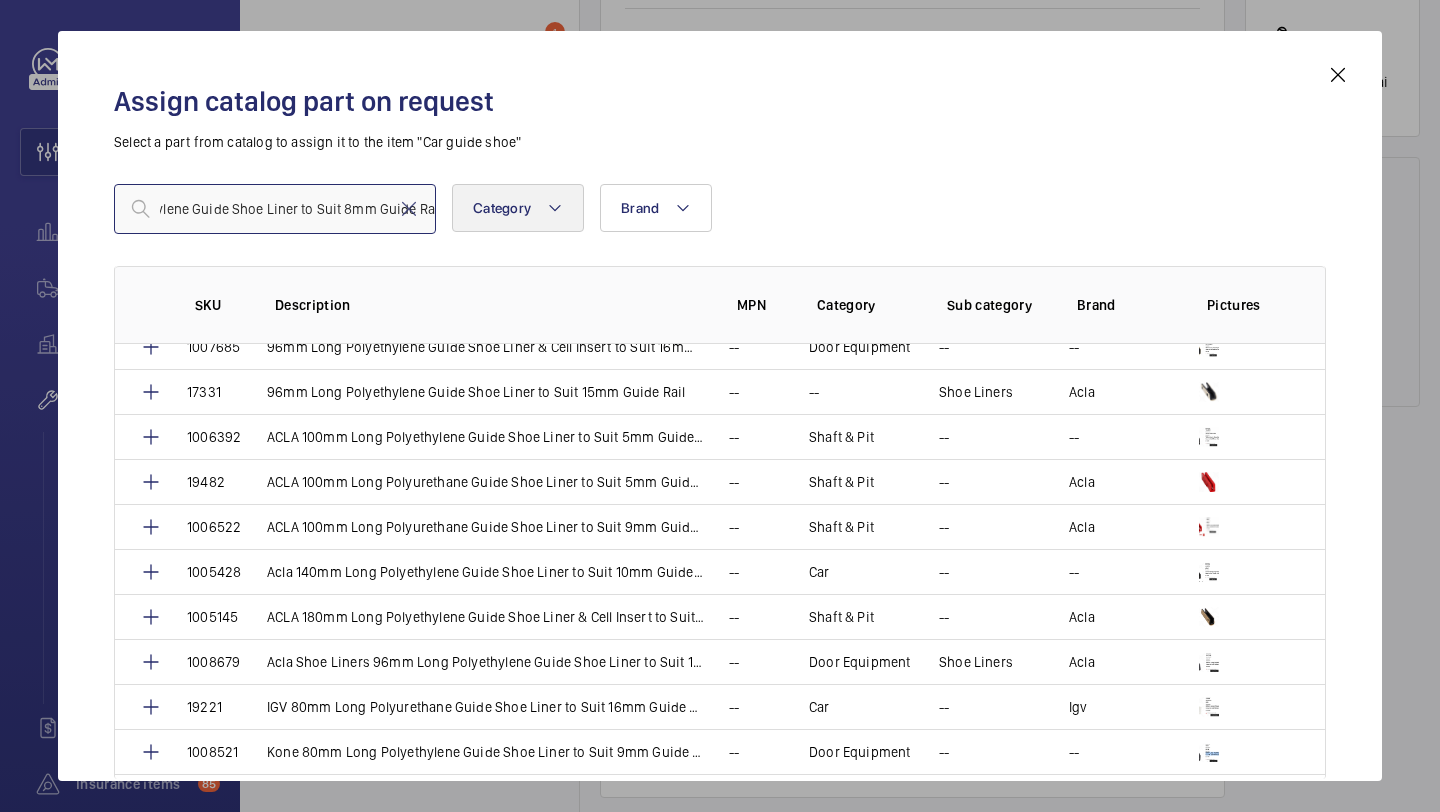drag, startPoint x: 243, startPoint y: 209, endPoint x: 493, endPoint y: 205, distance: 250.032 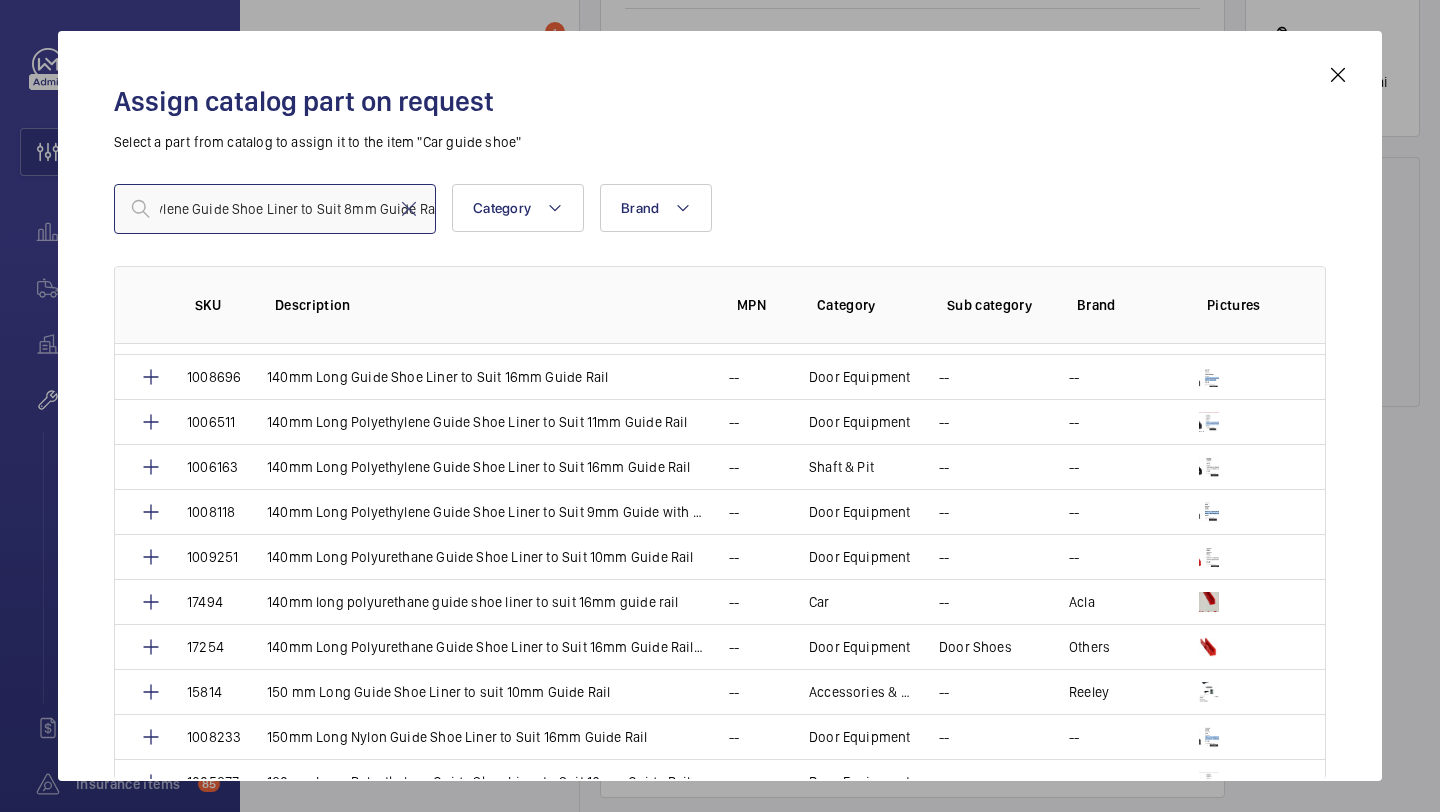 scroll, scrollTop: 0, scrollLeft: 0, axis: both 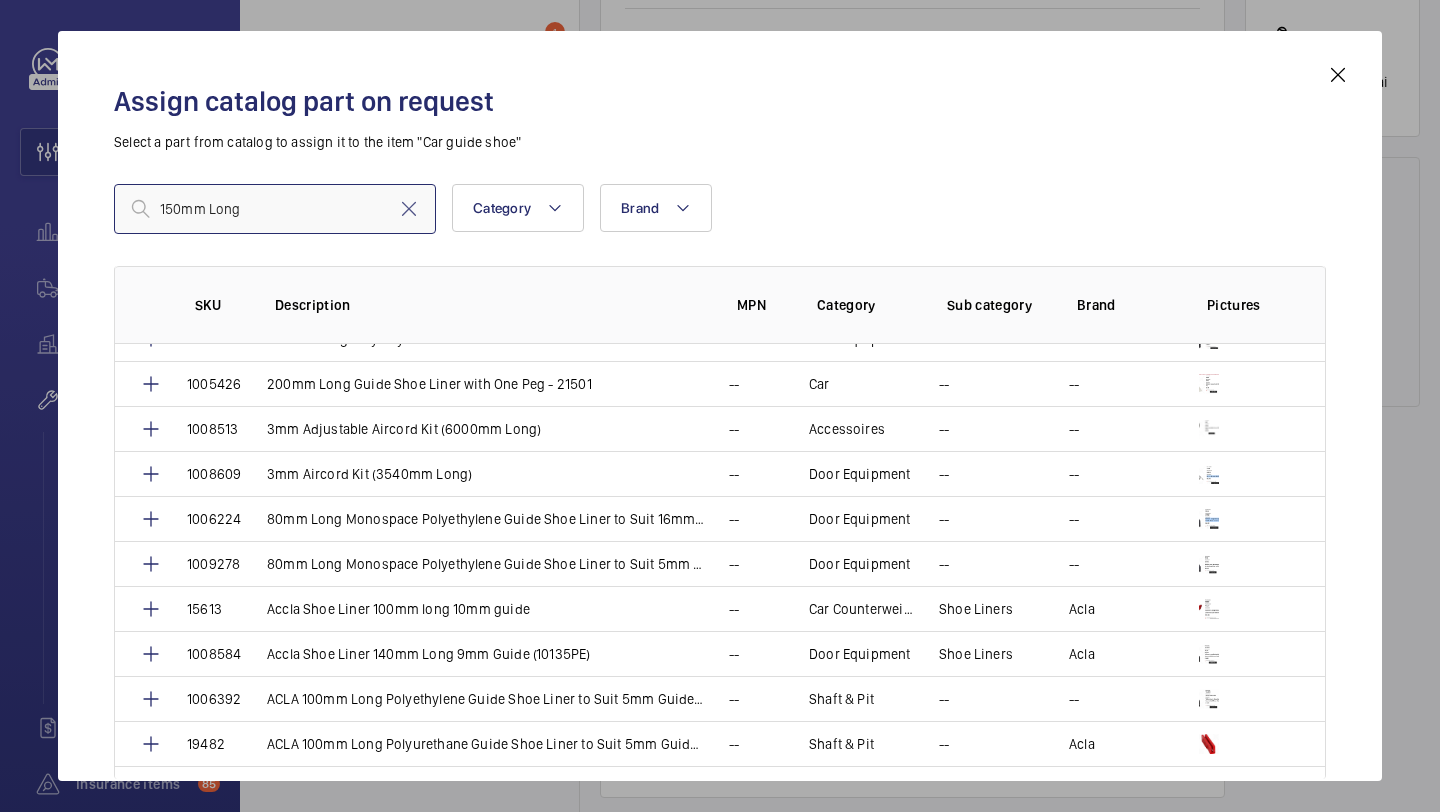 type on "150mm Long" 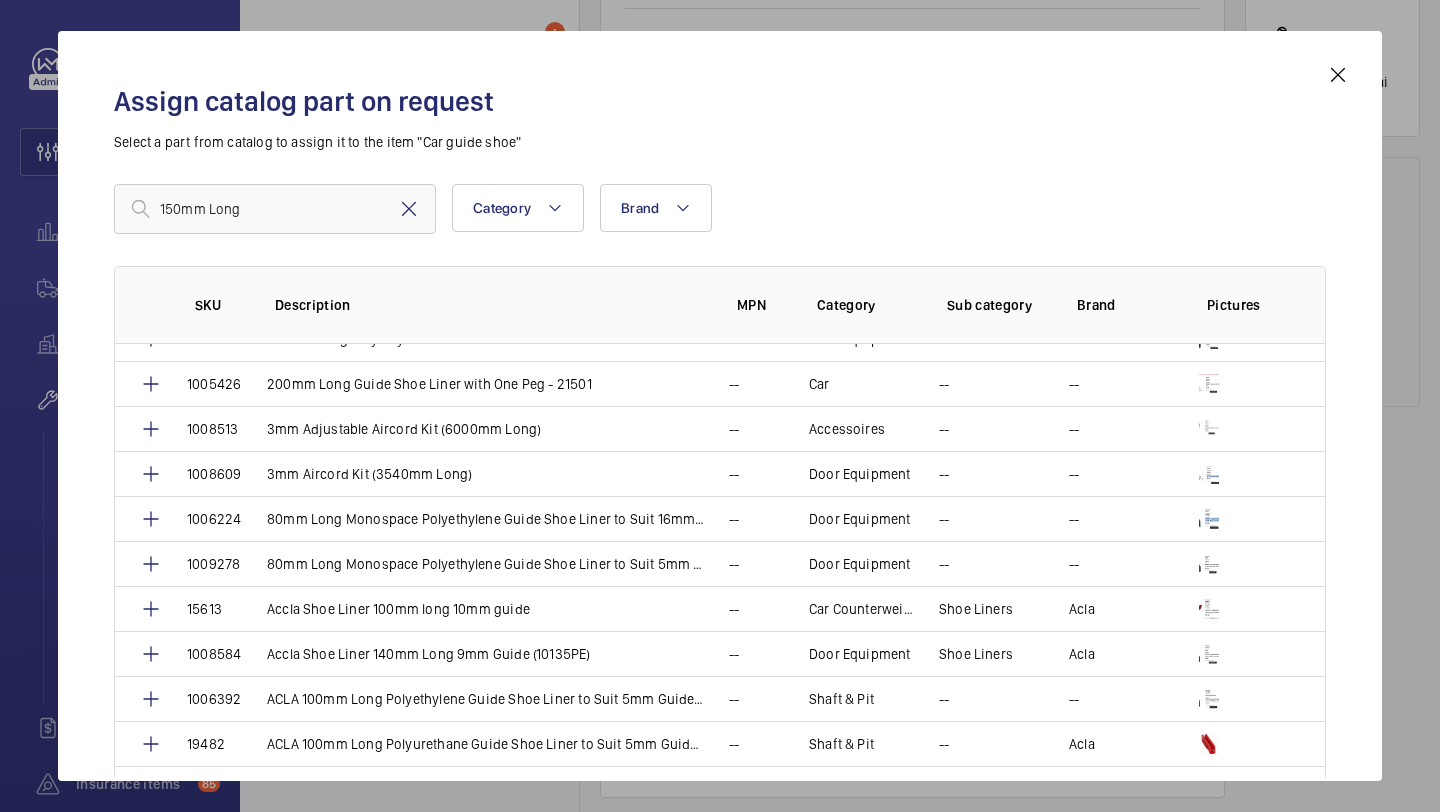 click at bounding box center [409, 209] 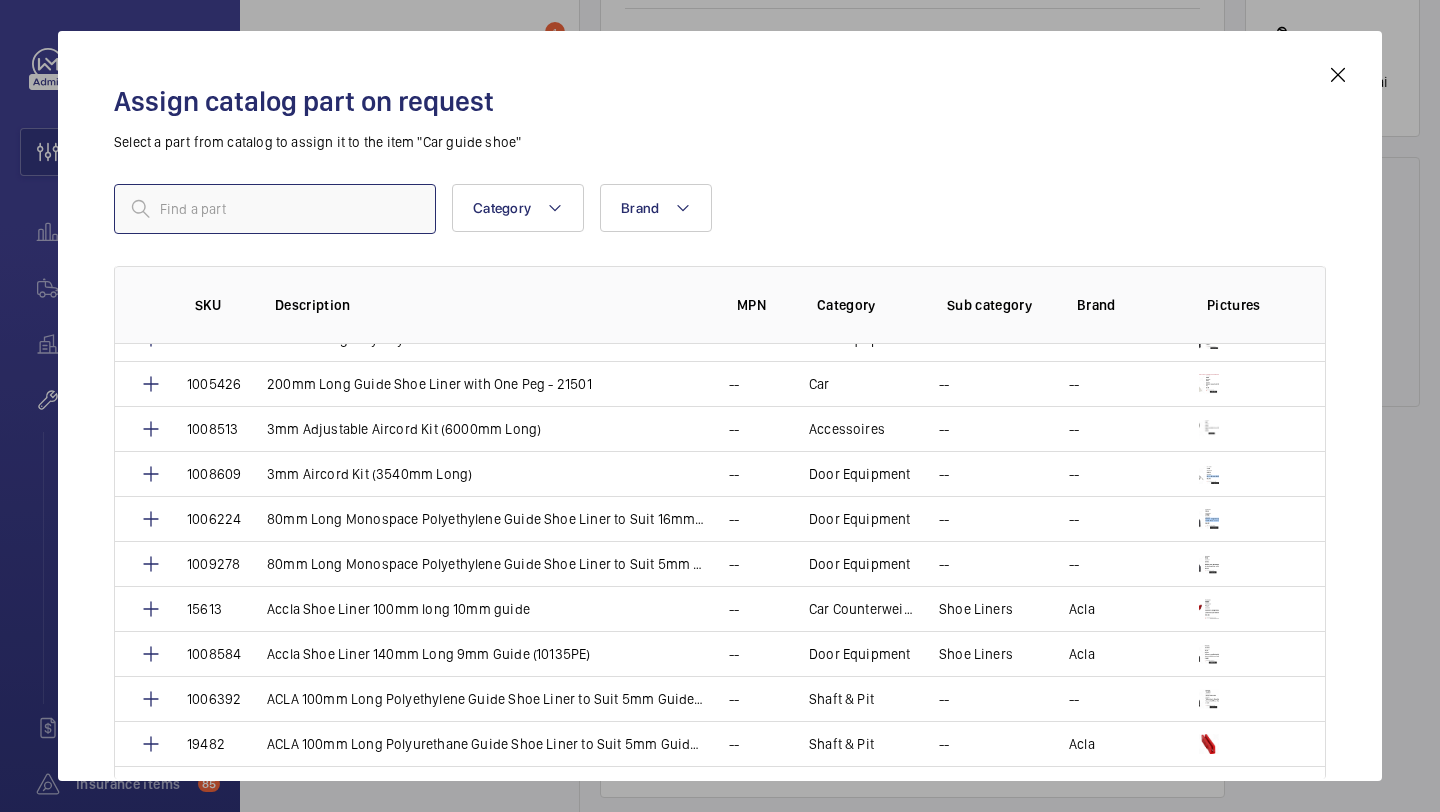 paste on "1009905" 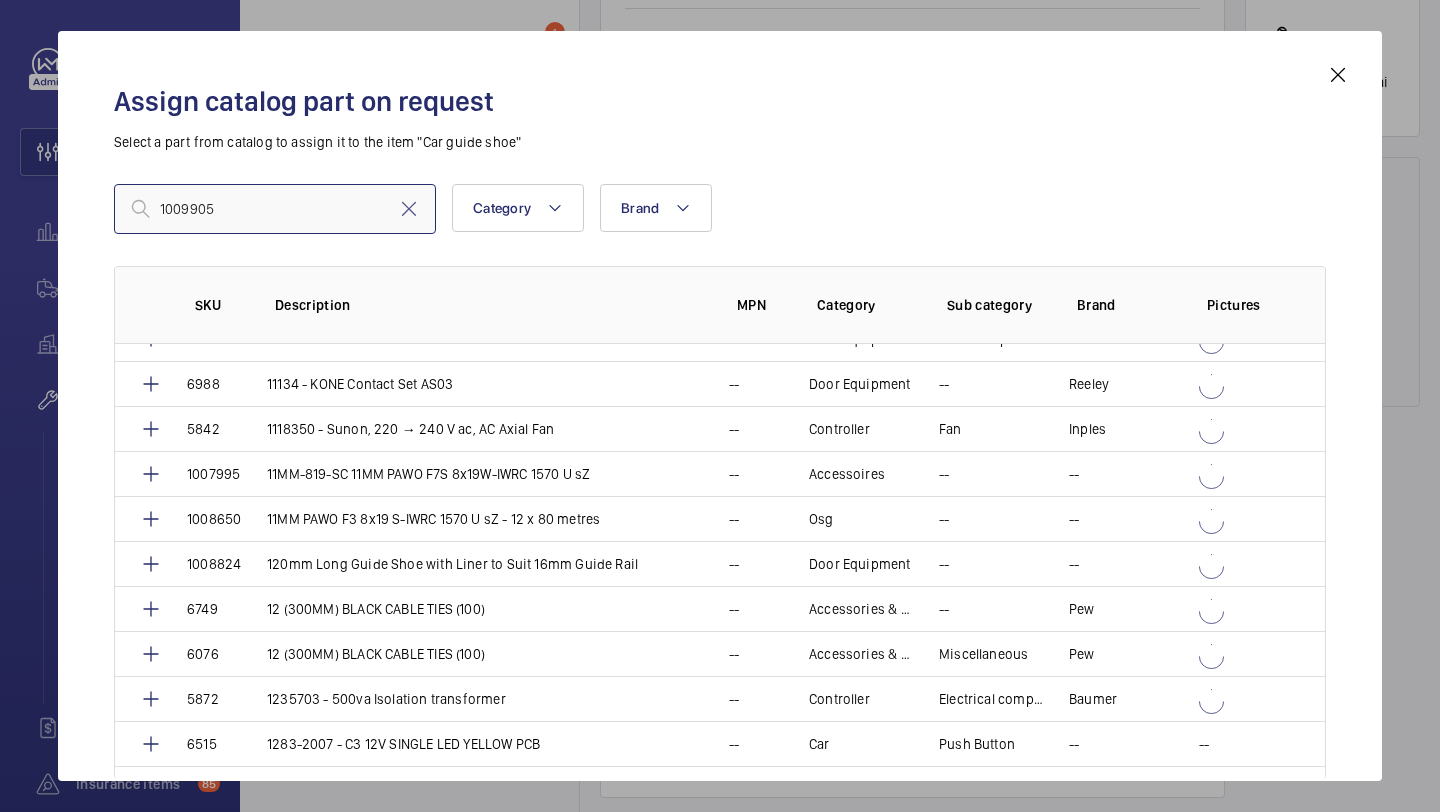 scroll, scrollTop: 0, scrollLeft: 0, axis: both 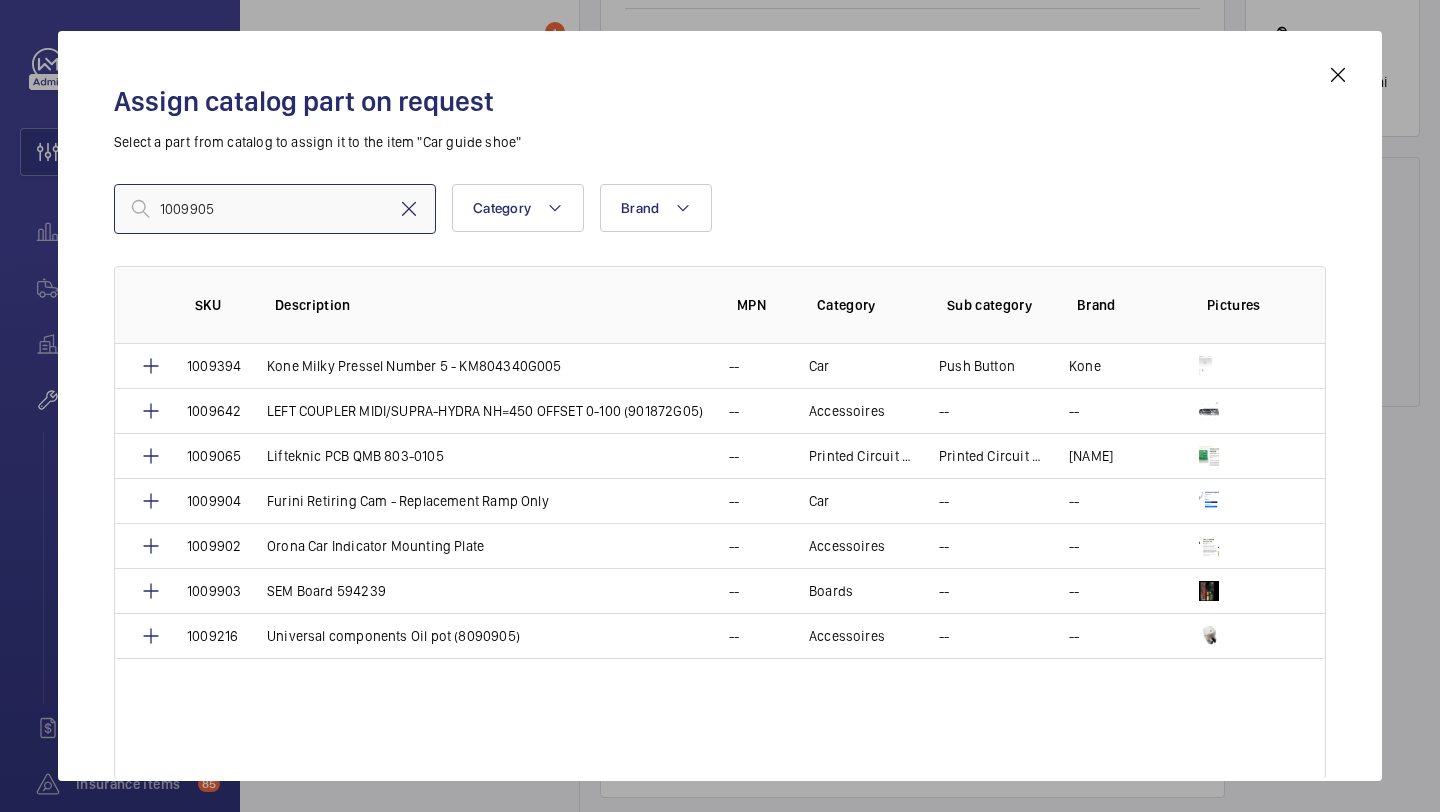 type on "1009905" 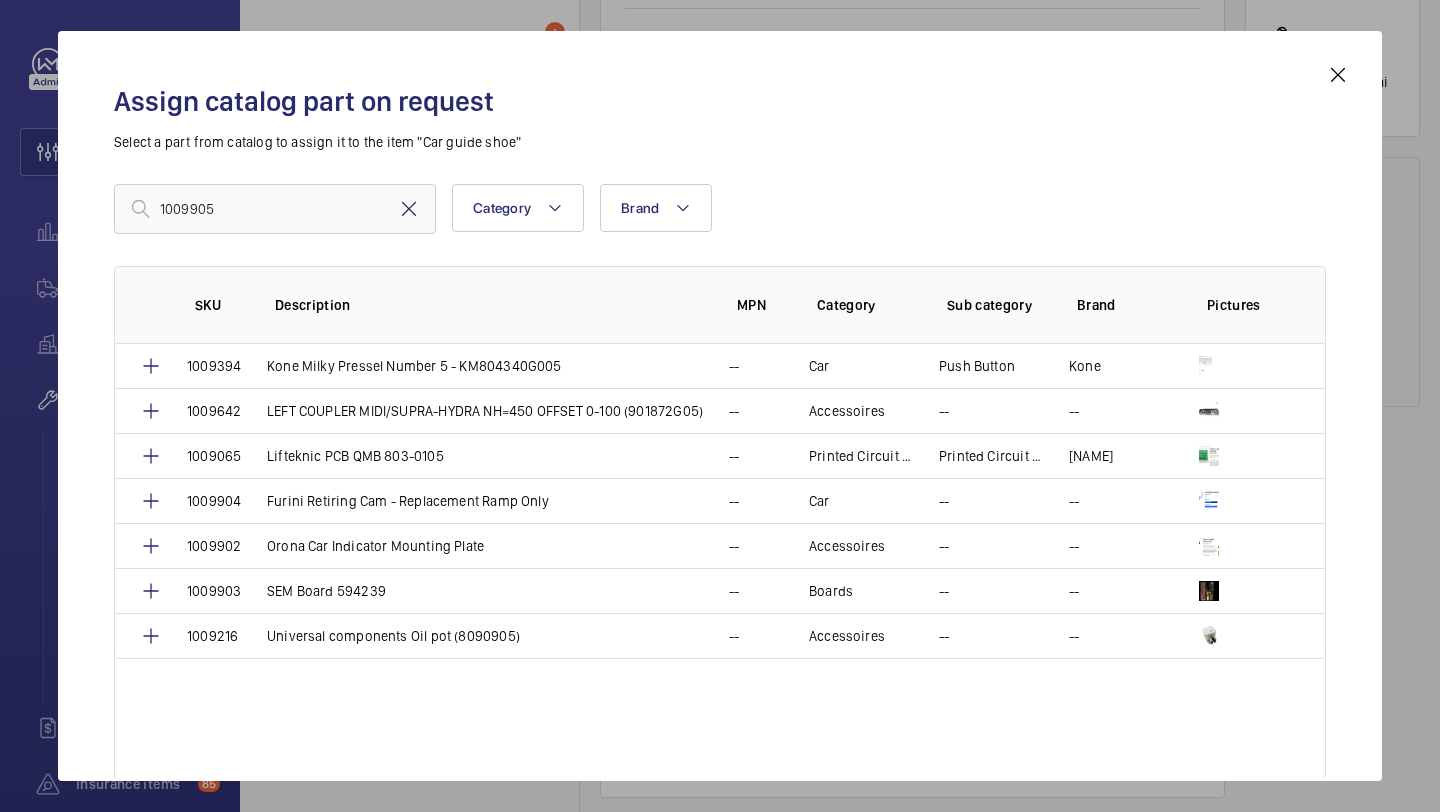click at bounding box center (409, 209) 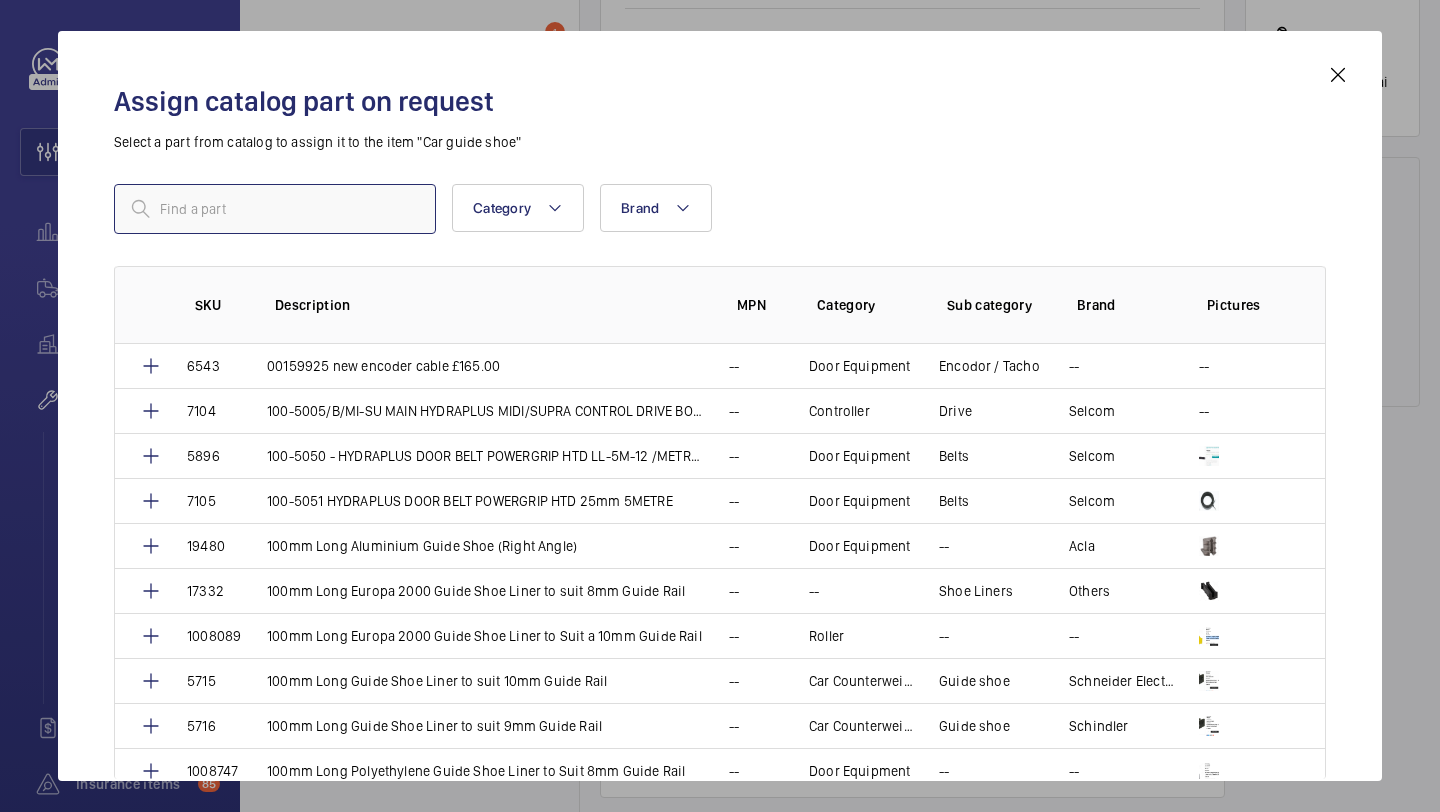 paste on "1009905" 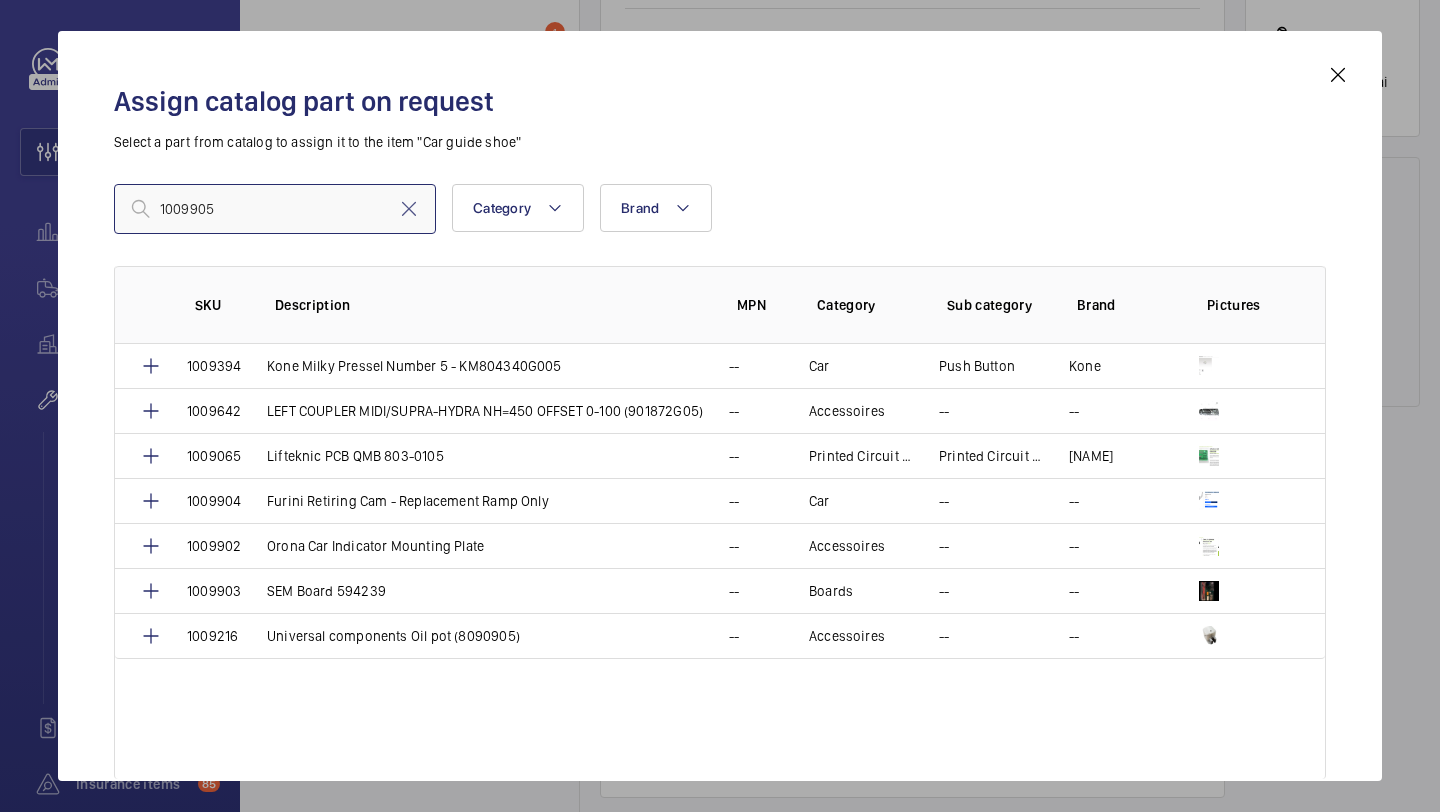 click on "1009905" at bounding box center [275, 209] 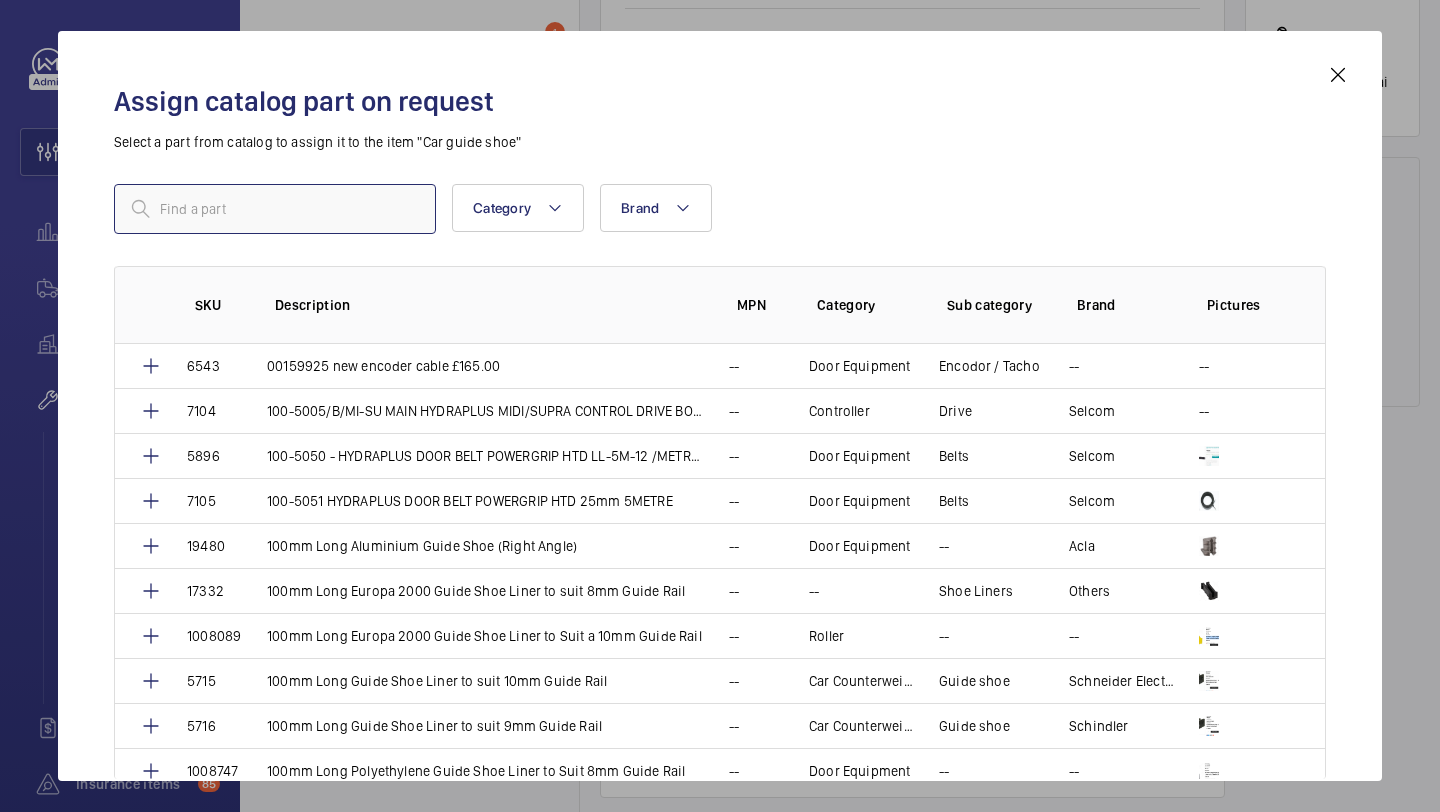 paste on "150mm Long Polyethylene Guide Shoe Liner to Suit 8mm Guide Rail" 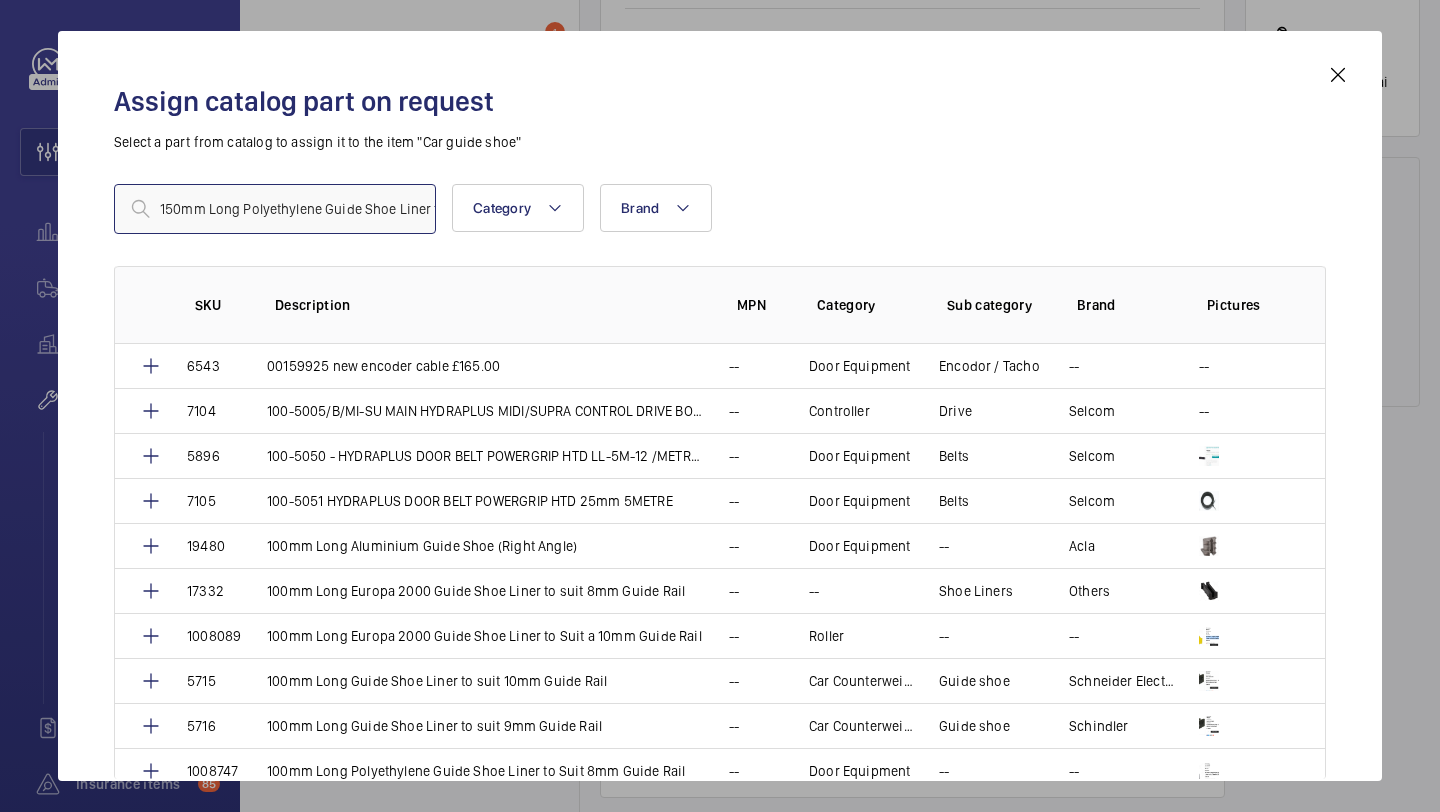 scroll, scrollTop: 0, scrollLeft: 132, axis: horizontal 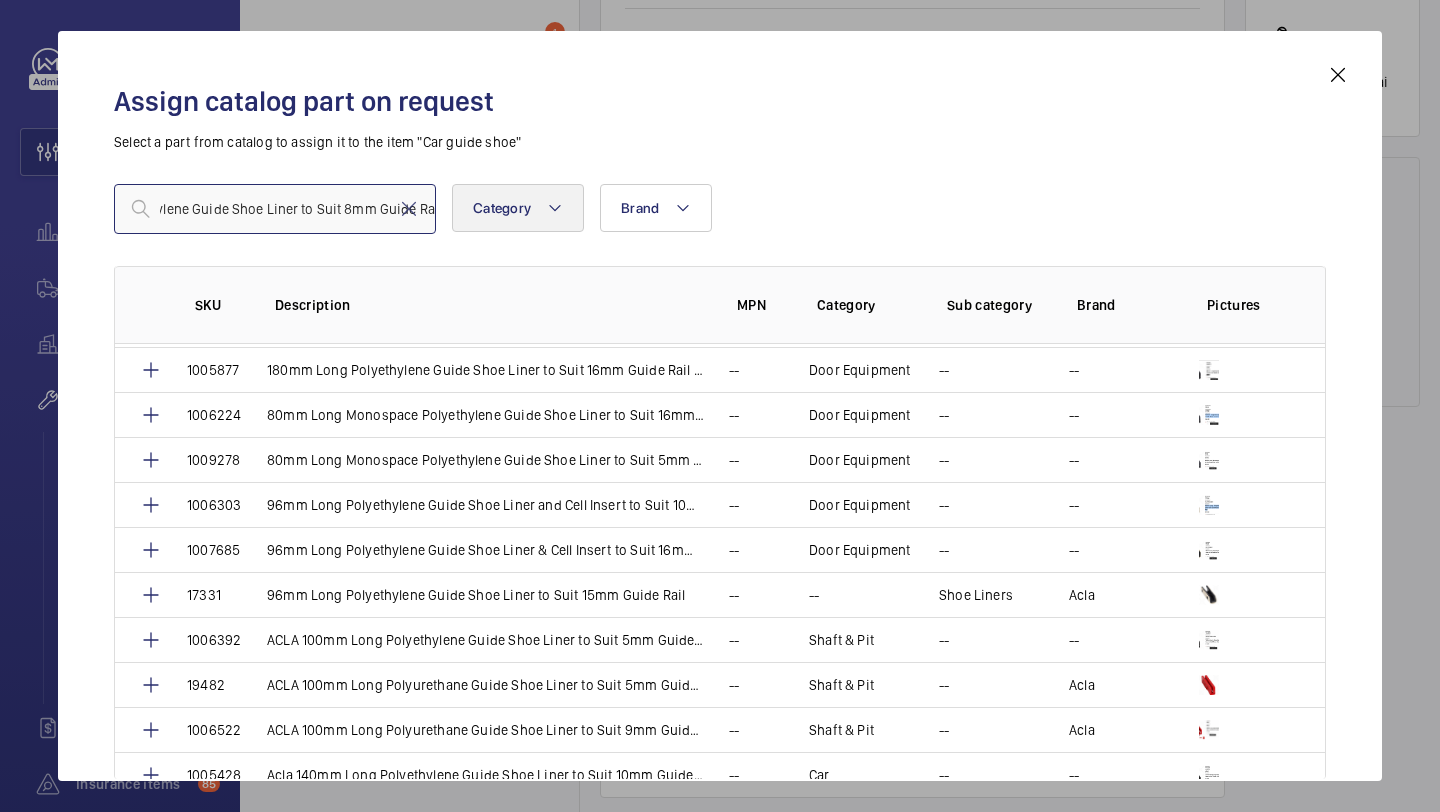 drag, startPoint x: 190, startPoint y: 209, endPoint x: 505, endPoint y: 206, distance: 315.01428 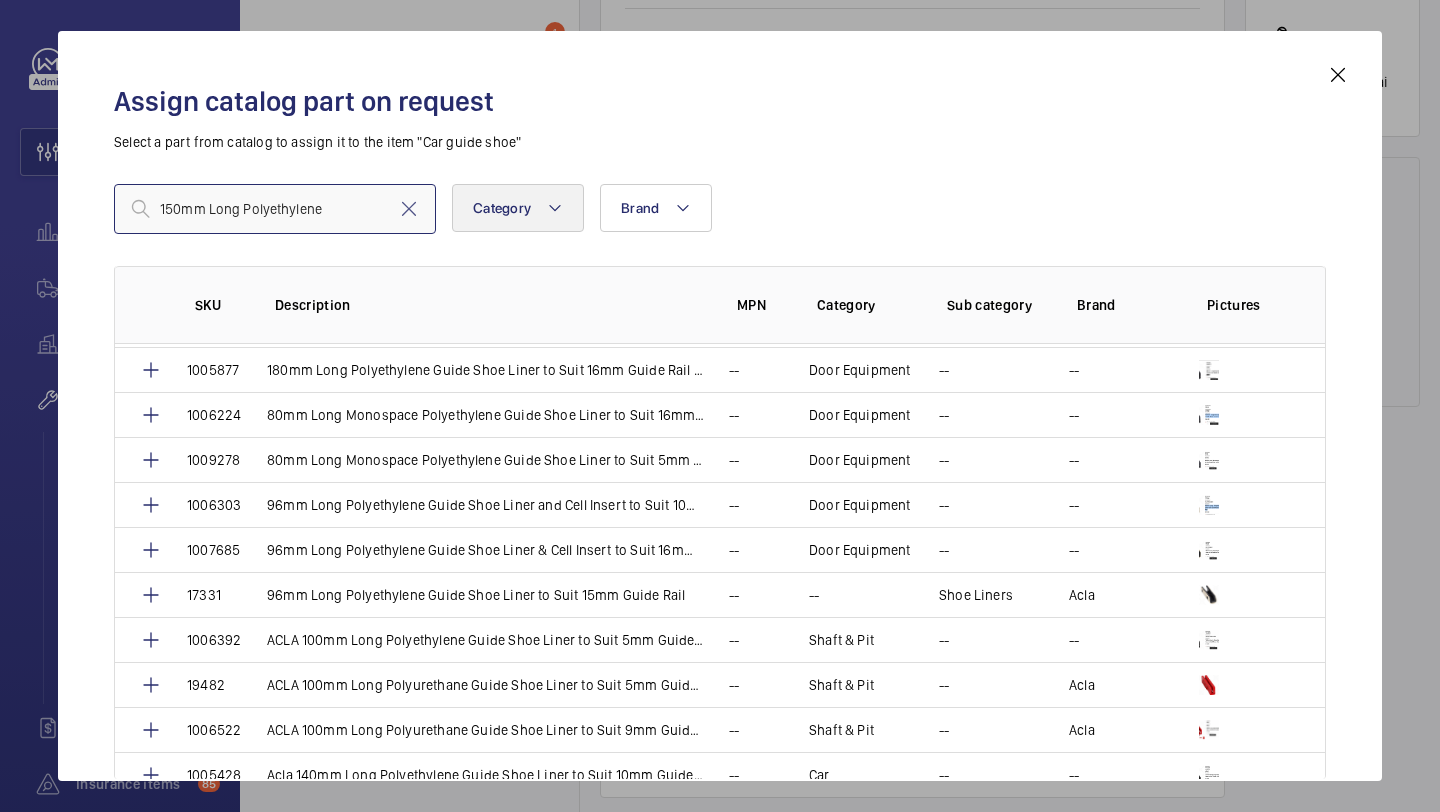 scroll, scrollTop: 0, scrollLeft: 0, axis: both 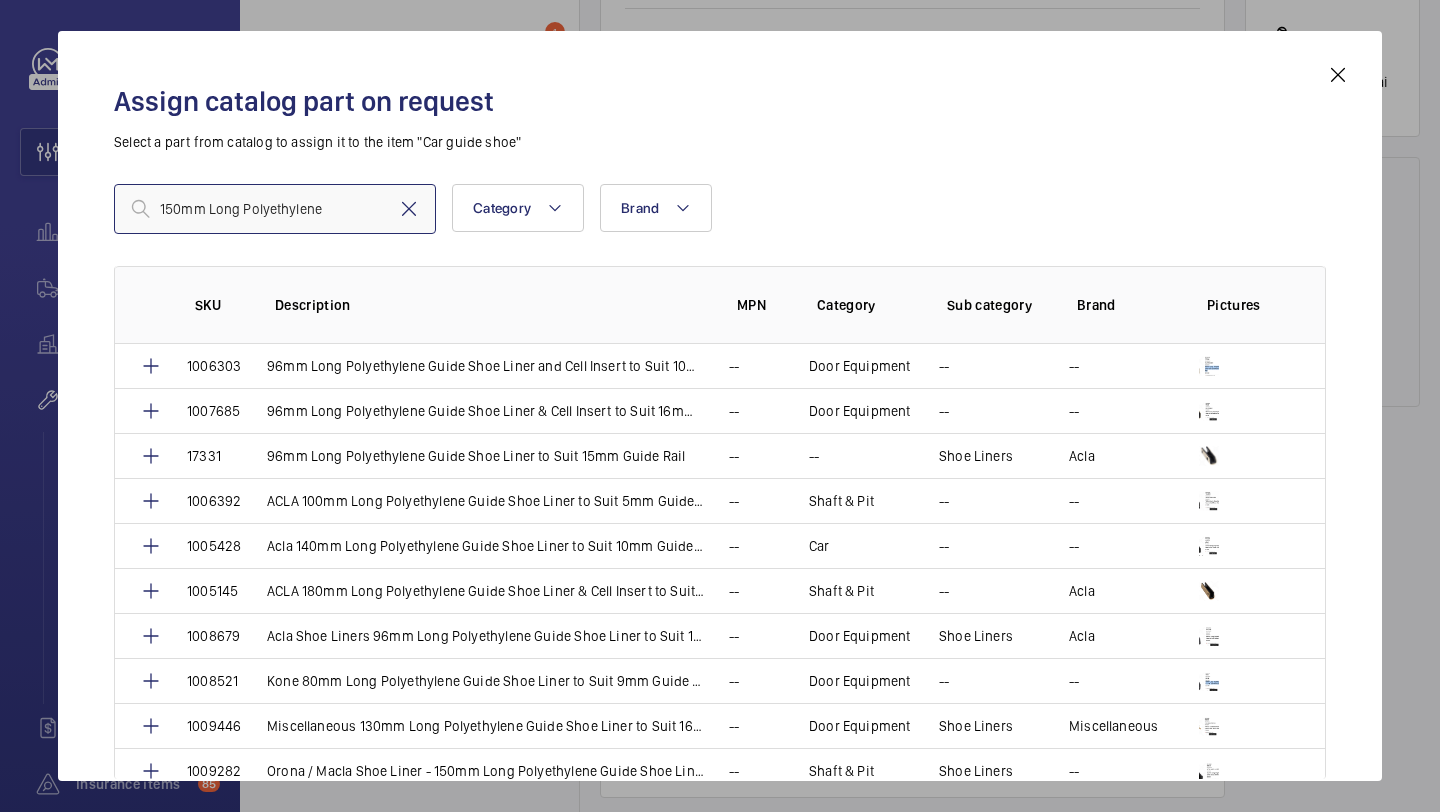 type on "150mm Long Polyethylene" 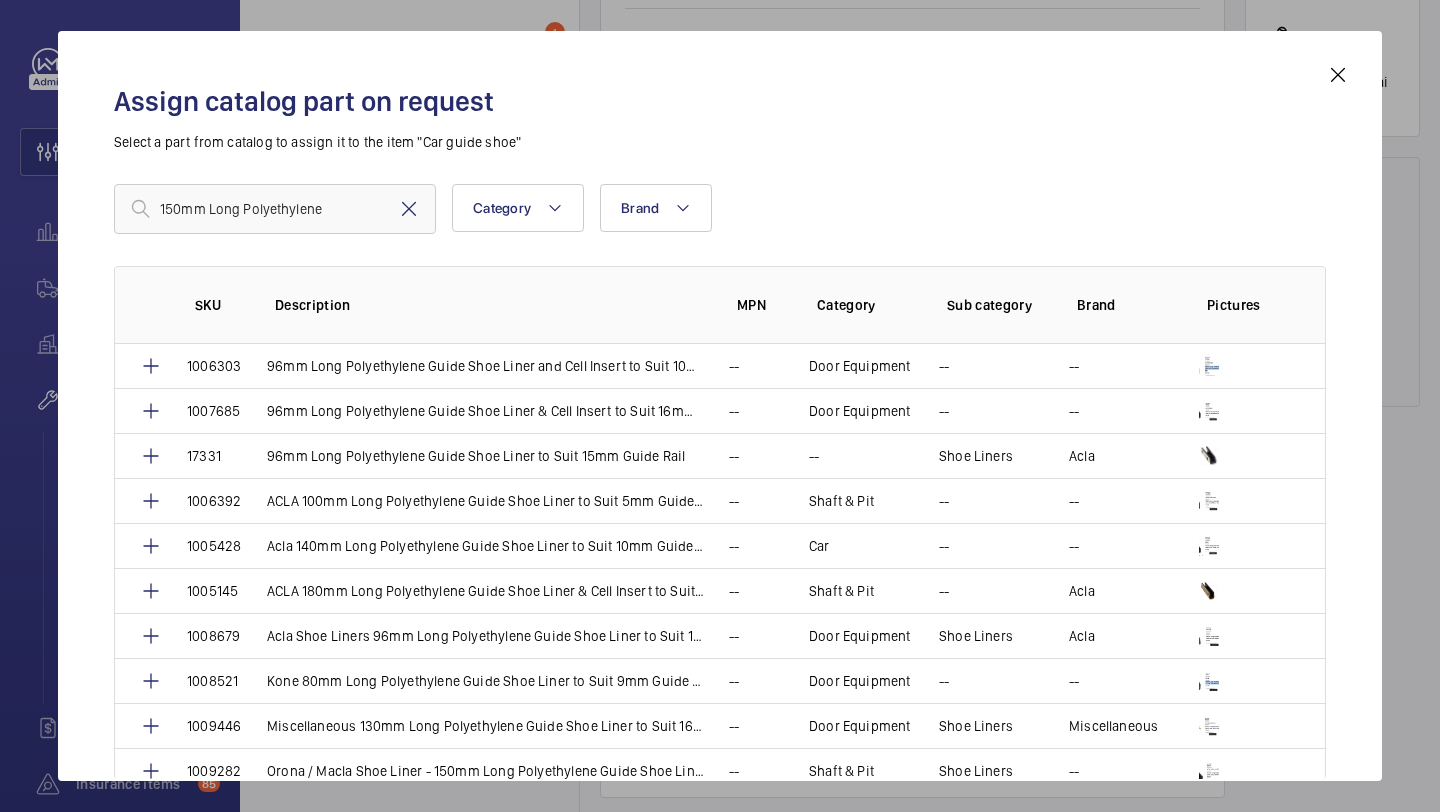 click at bounding box center (409, 209) 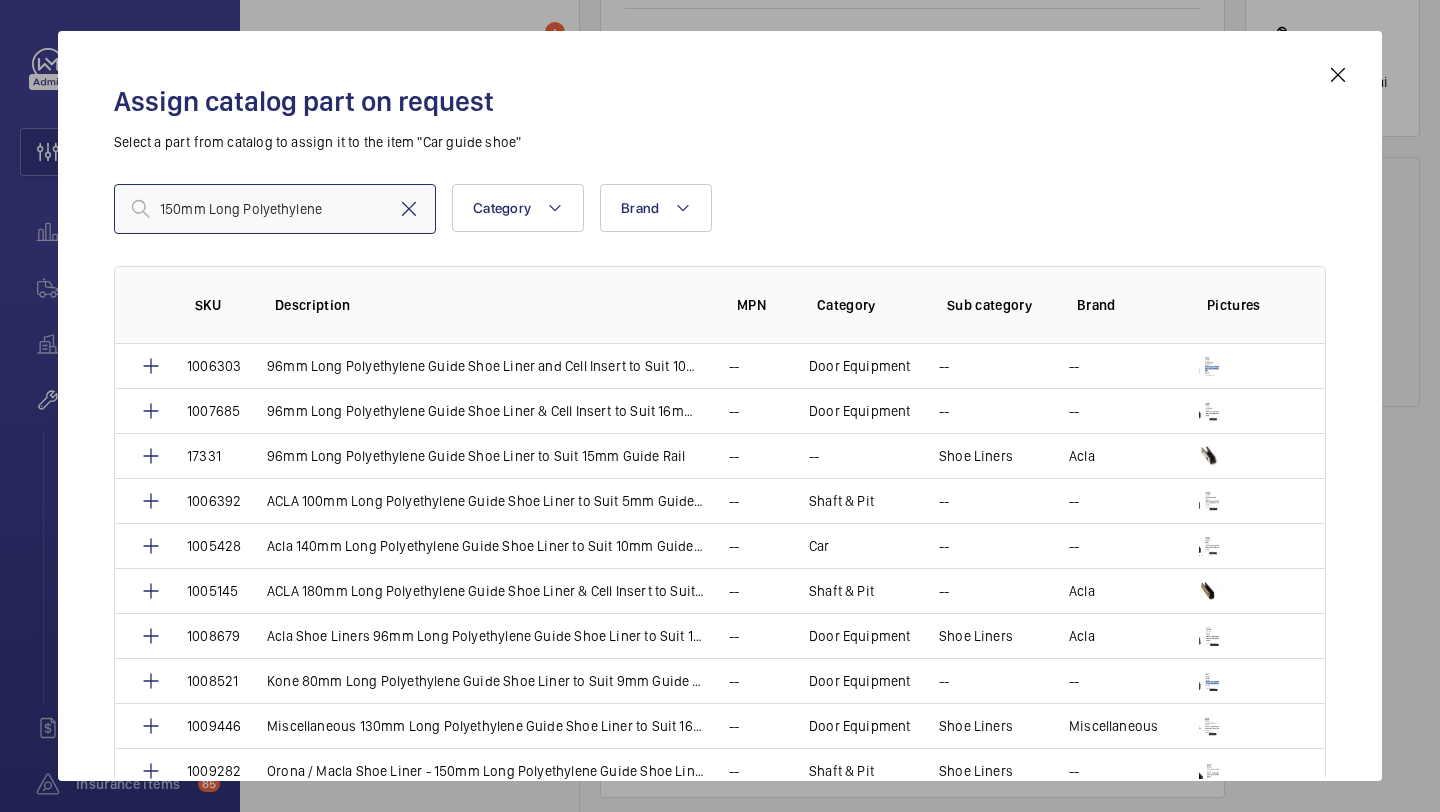type 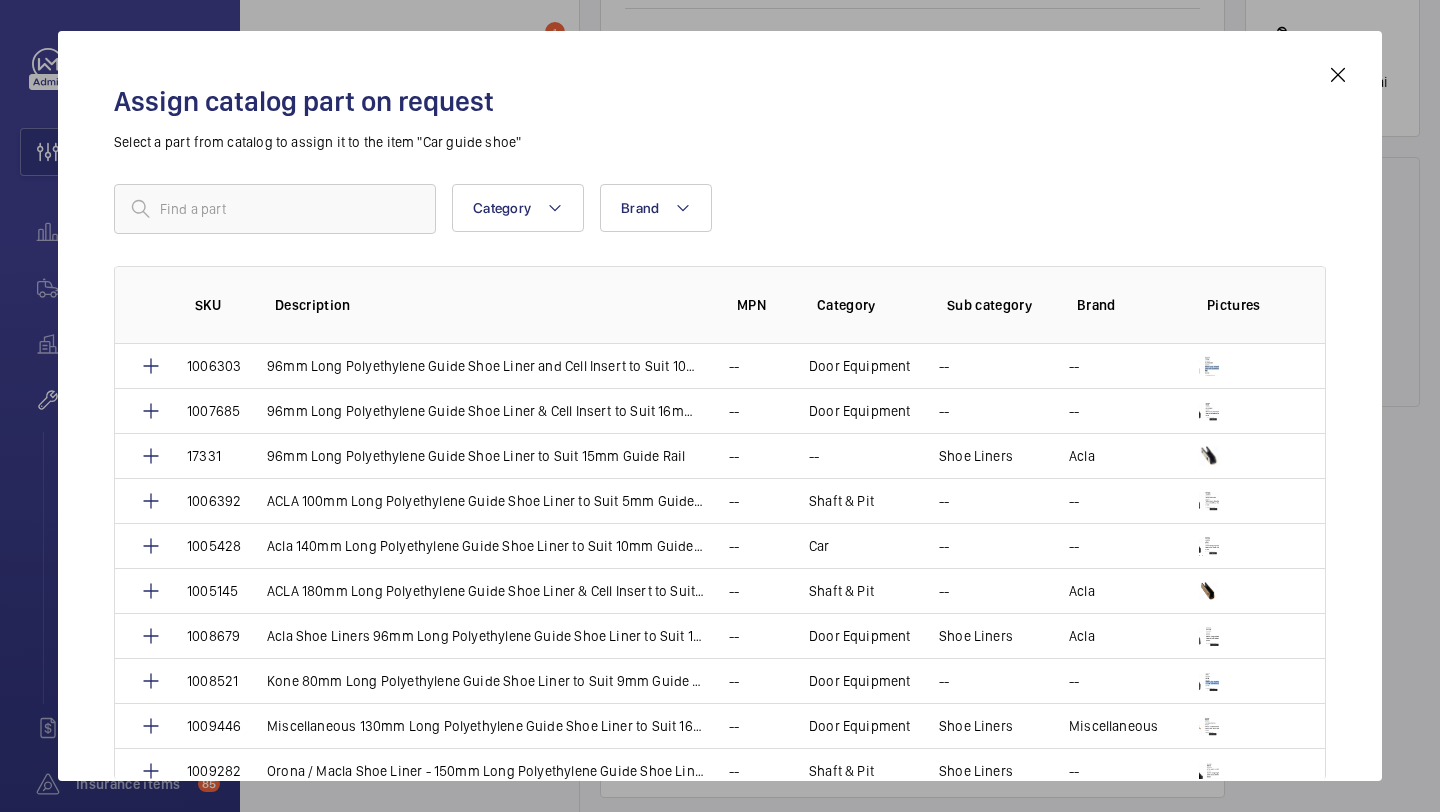 click on "Assign catalog part on request Select a part from catalog to assign it to the item "Car guide shoe"  Category Brand More filters Reset all filters SKU Description  MPN   Category Sub category Brand Pictures  1008747   100mm Long Polyethylene Guide Shoe Liner to Suit 8mm Guide Rail  --  Door Equipment  -- --  19290   100mm Long Polyethylene Guide Shoe Liner to Suit 9mm Guide Rail  --  Shaft & Pit  --  Acla   1006341   100mm Long Polyethylene Guide Shoe to Suit 10mm Guide Rail  --  Door Equipment  -- --  1008656   140mm Long Polyethylene Anti-Vibration Guide Shoe Liner & Cell Insert to Suit 16mm Guide Rail  --  Door Equipment  -- --  1006511   140mm Long Polyethylene Guide Shoe Liner to Suit 11mm Guide Rail  --  Door Equipment  -- --  1006163   140mm Long Polyethylene Guide Shoe Liner to Suit 16mm Guide Rail  --  Shaft & Pit  -- --  1008118   140mm Long Polyethylene Guide Shoe Liner to Suit 9mm Guide with M6 Screws  --  Door Equipment  -- --  1005116   150mm Long Polyurethane Guide Shoe Liner  --  Shaft & Pit" at bounding box center (720, 422) 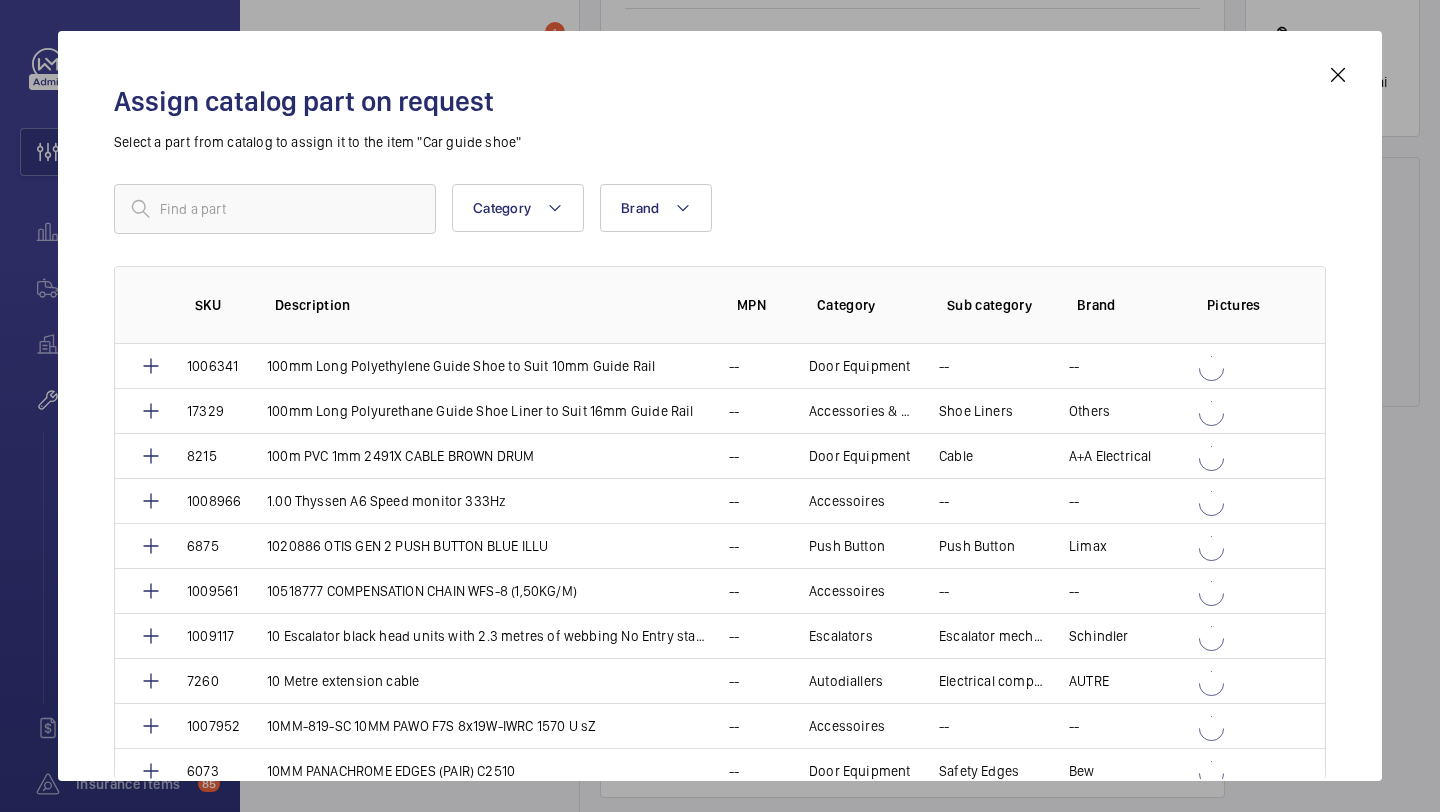 click at bounding box center (1338, 75) 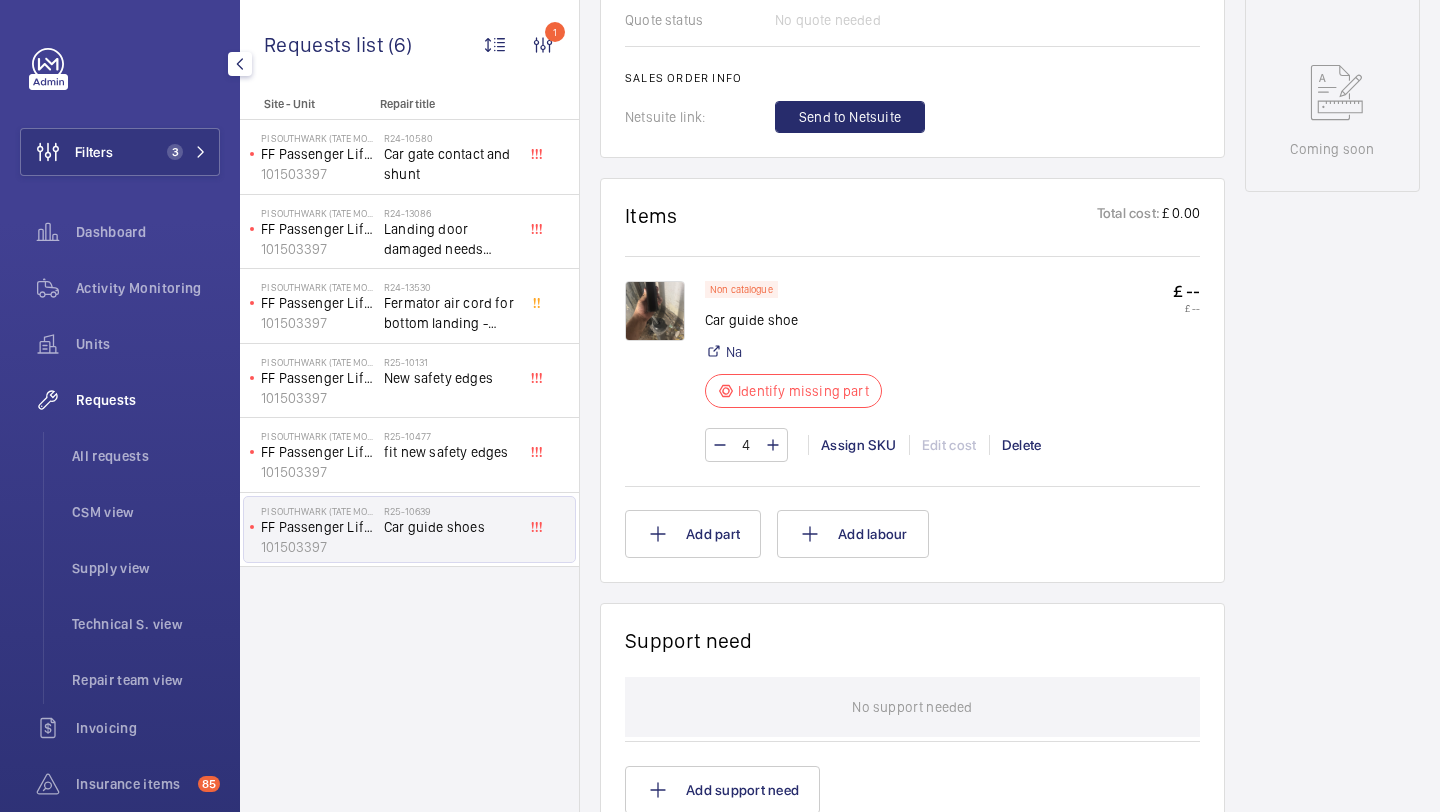 scroll, scrollTop: 1014, scrollLeft: 0, axis: vertical 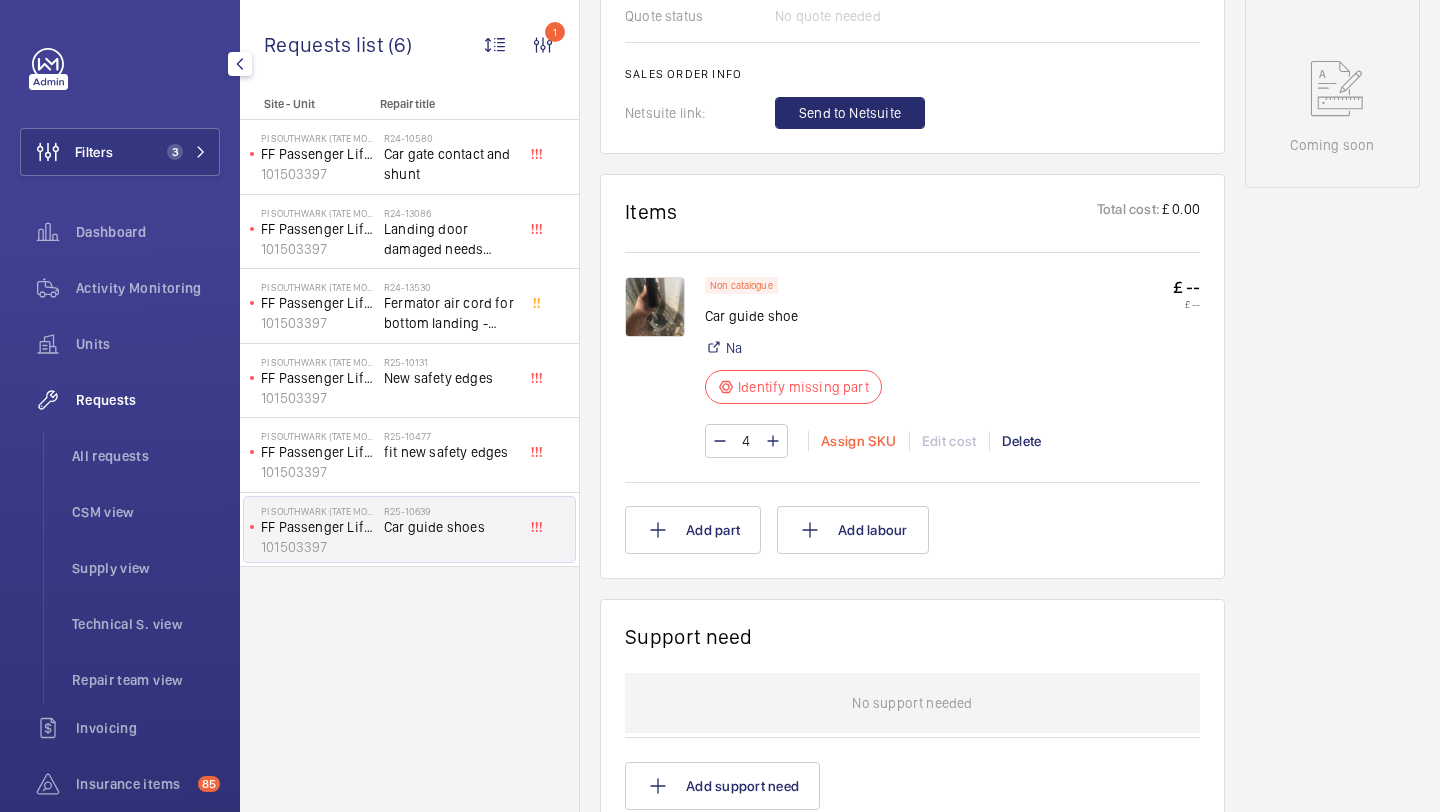 click on "Assign SKU" 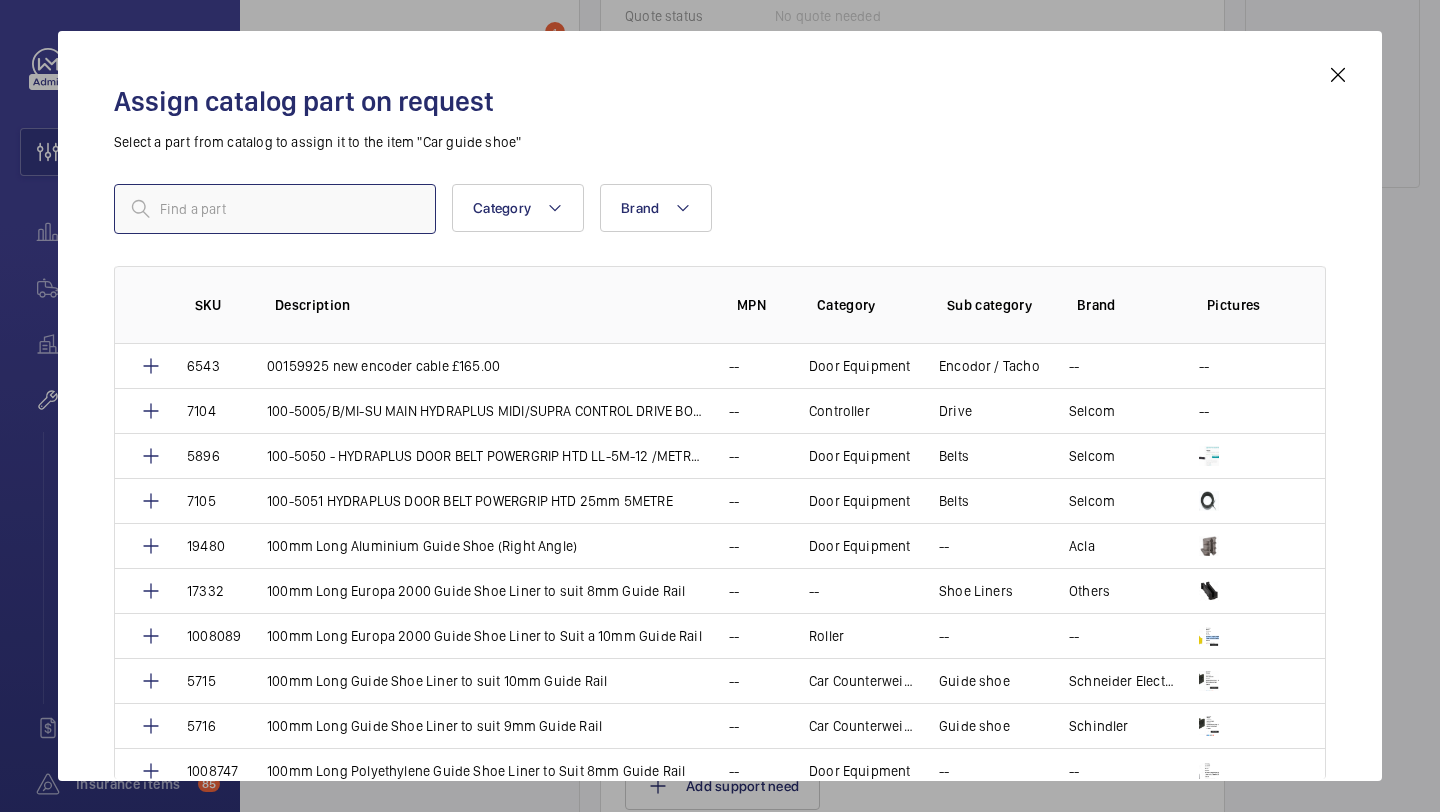 click at bounding box center [275, 209] 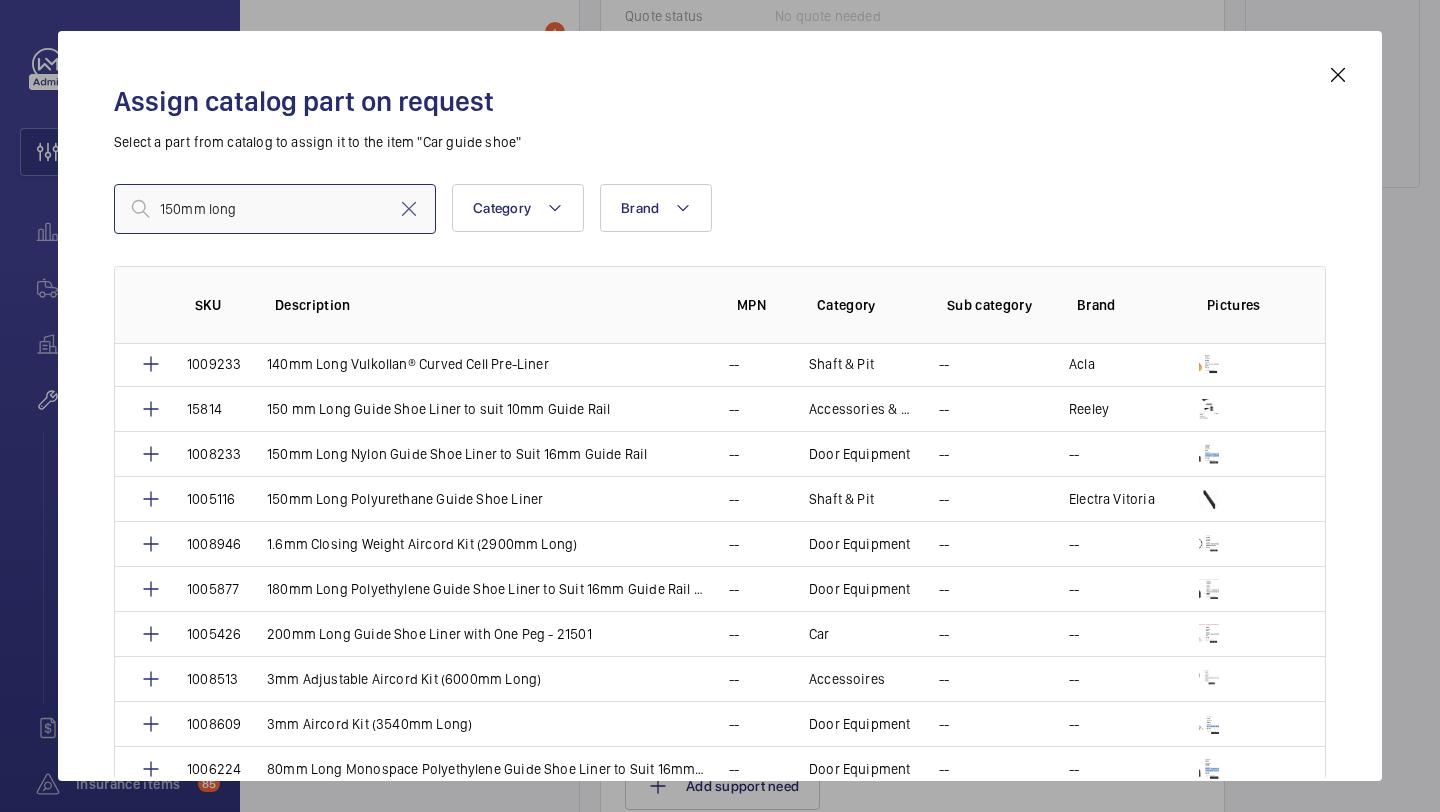 scroll, scrollTop: 900, scrollLeft: 0, axis: vertical 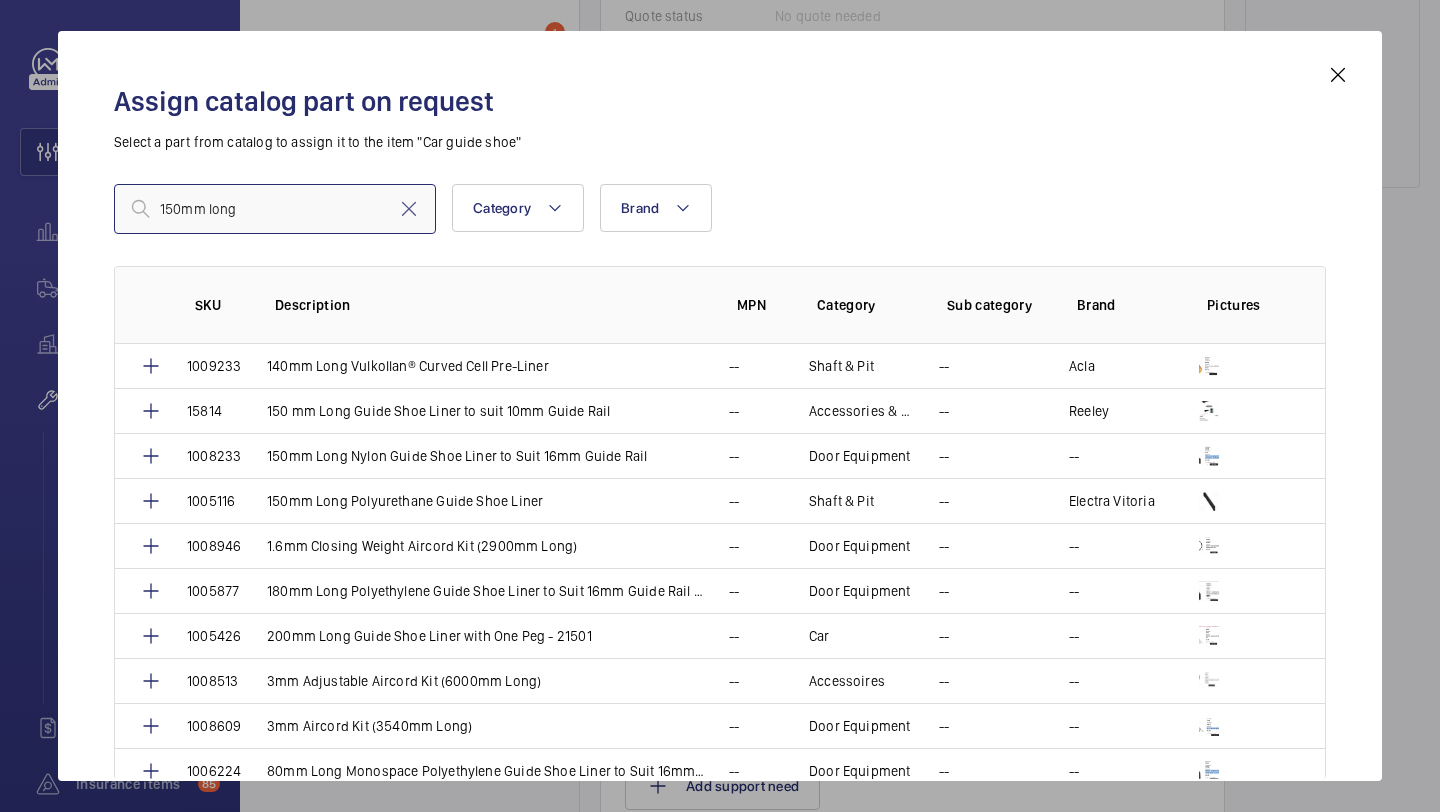 type on "150mm long" 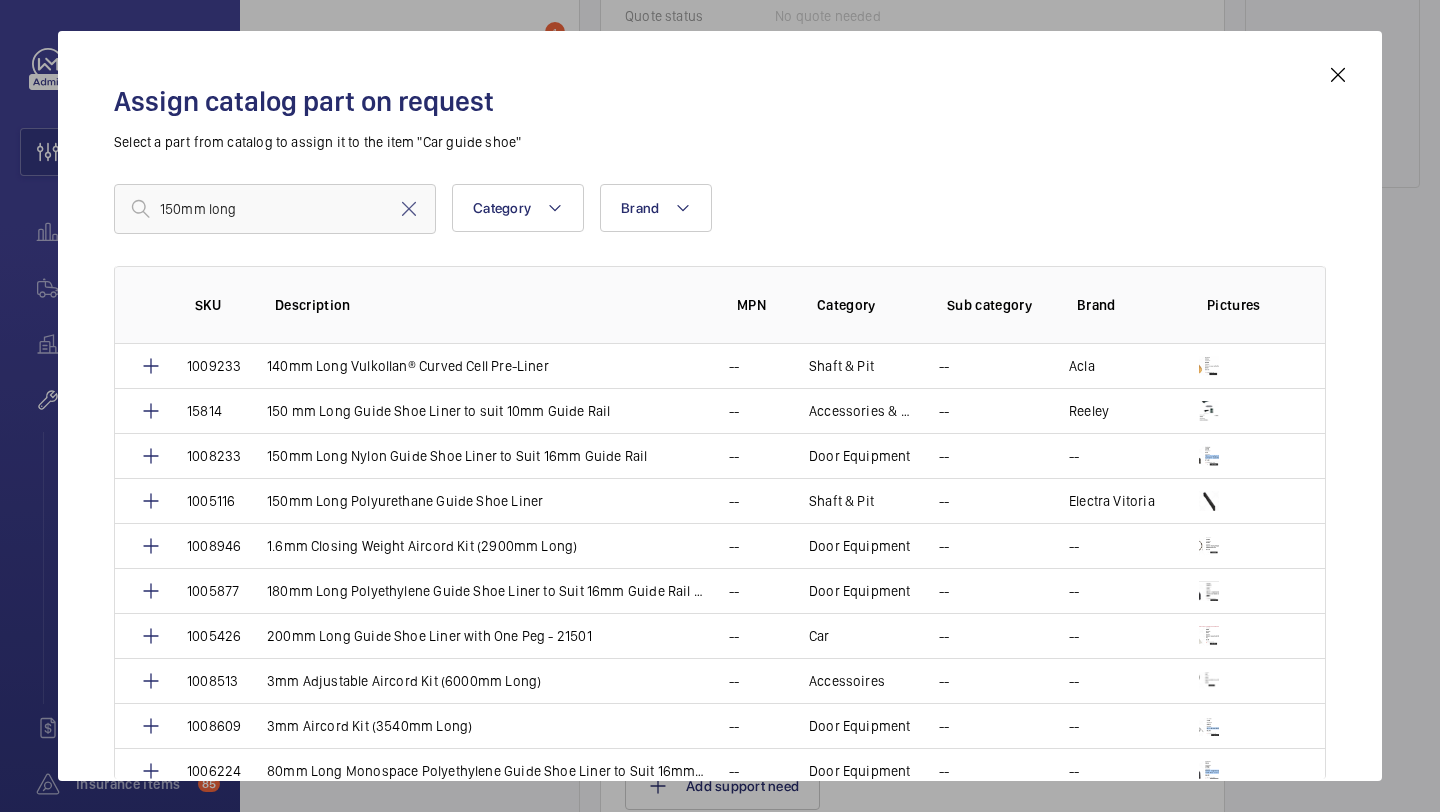 click on "150 mm Long Guide Shoe Liner to suit 10mm Guide Rail" at bounding box center (438, 411) 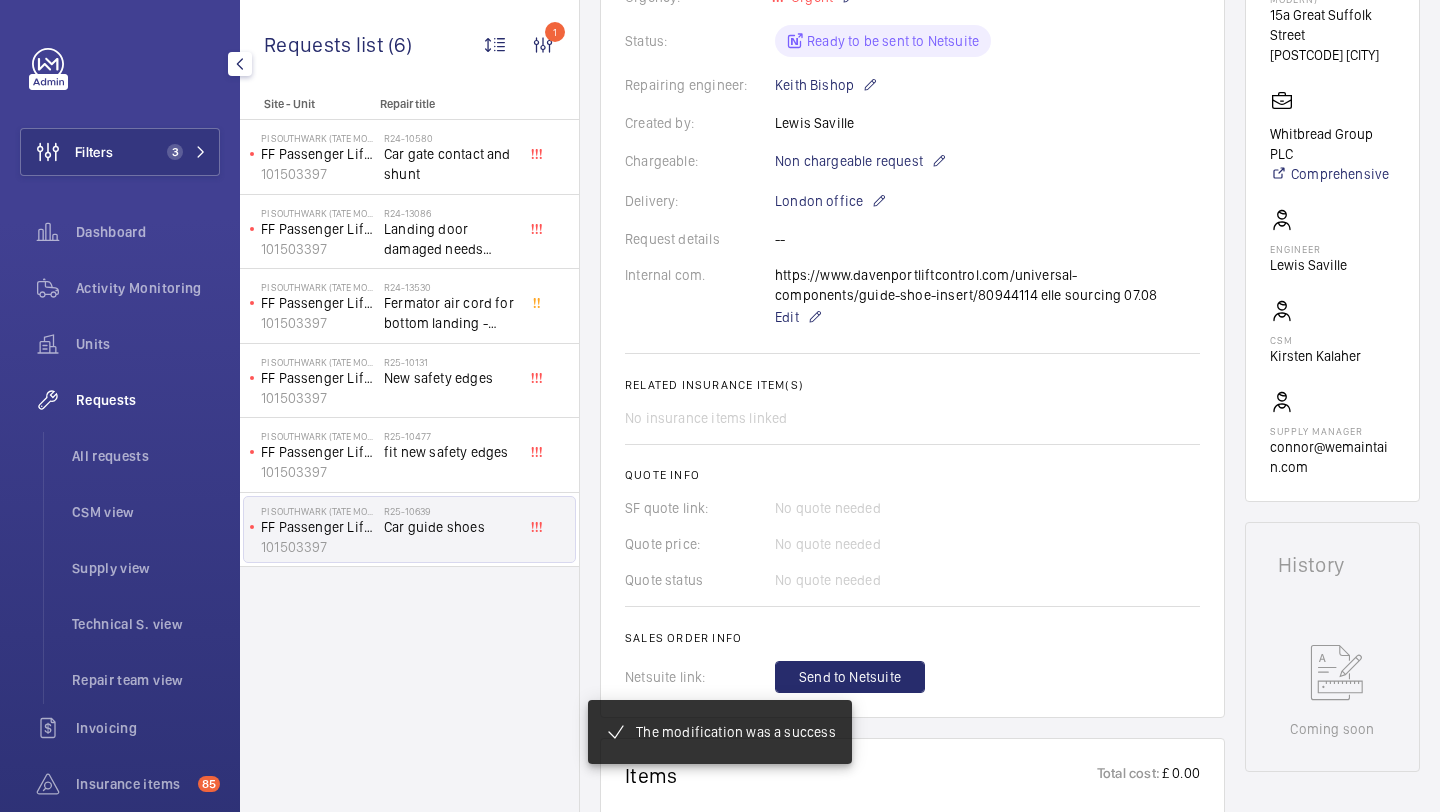 scroll, scrollTop: 470, scrollLeft: 0, axis: vertical 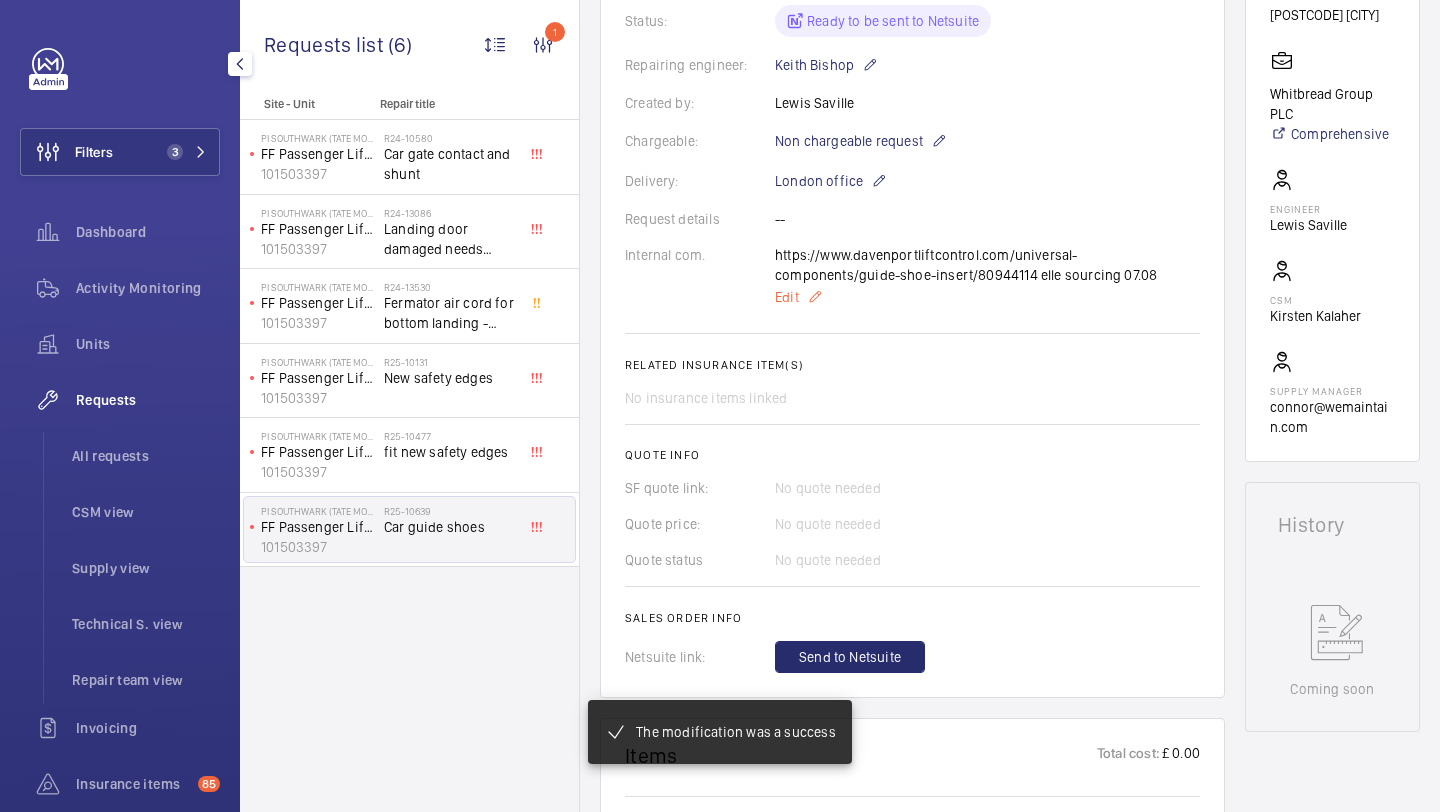 click on "Edit" 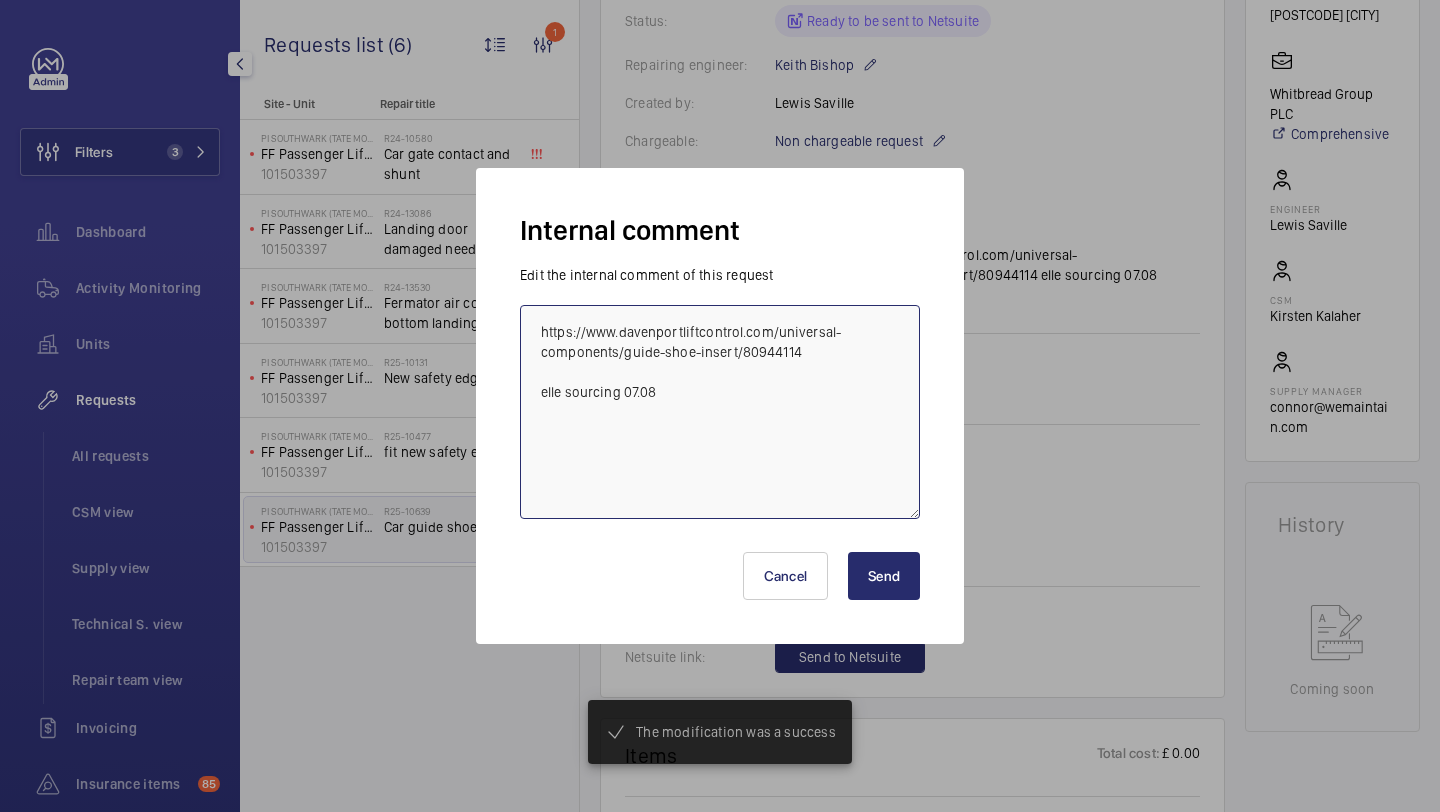 click on "https://www.davenportliftcontrol.com/universal-components/guide-shoe-insert/80944114
elle sourcing 07.08" at bounding box center [720, 412] 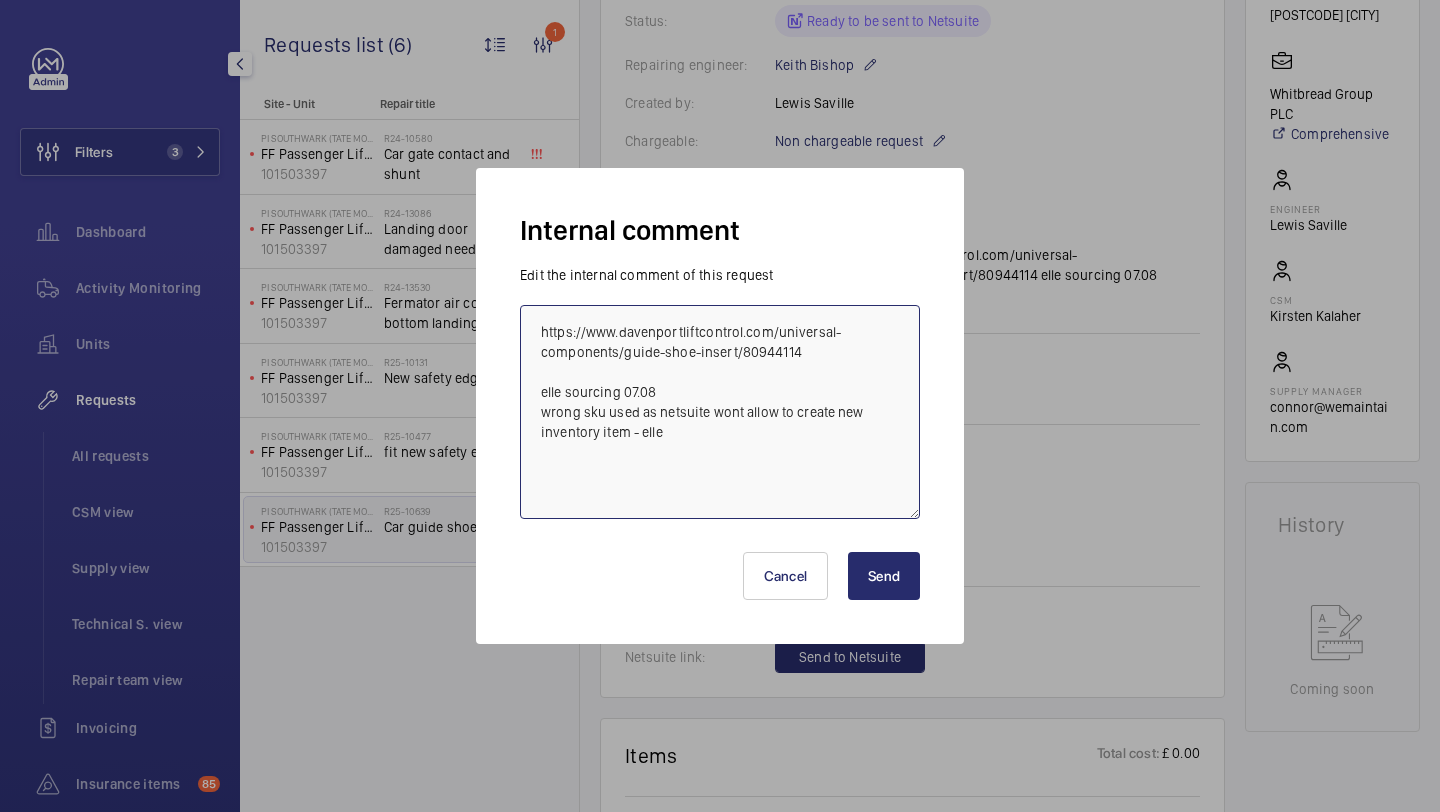 type on "https://www.davenportliftcontrol.com/universal-components/guide-shoe-insert/80944114
elle sourcing 07.08
wrong sku used as netsuite wont allow to create new inventory item - elle" 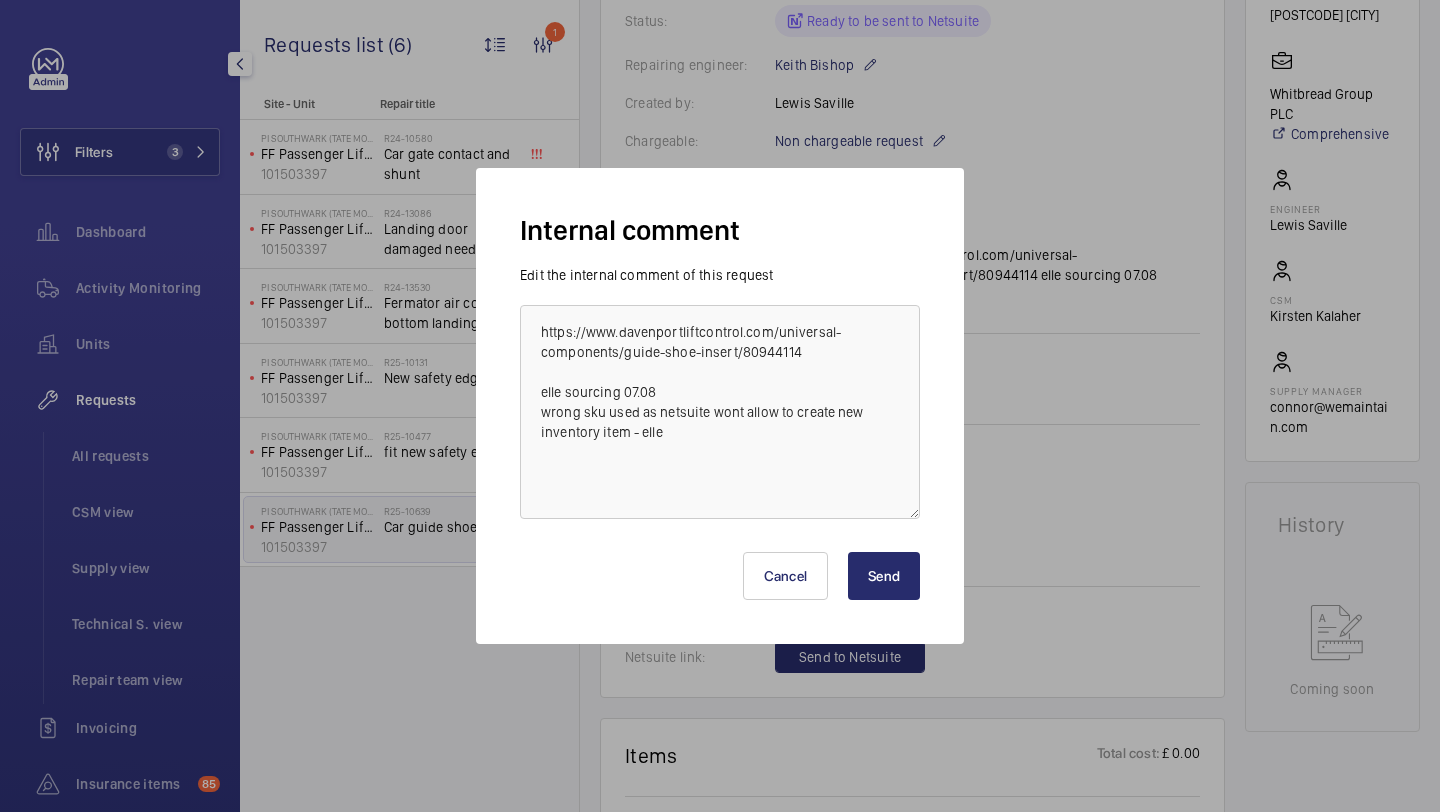 click on "Send" at bounding box center (884, 576) 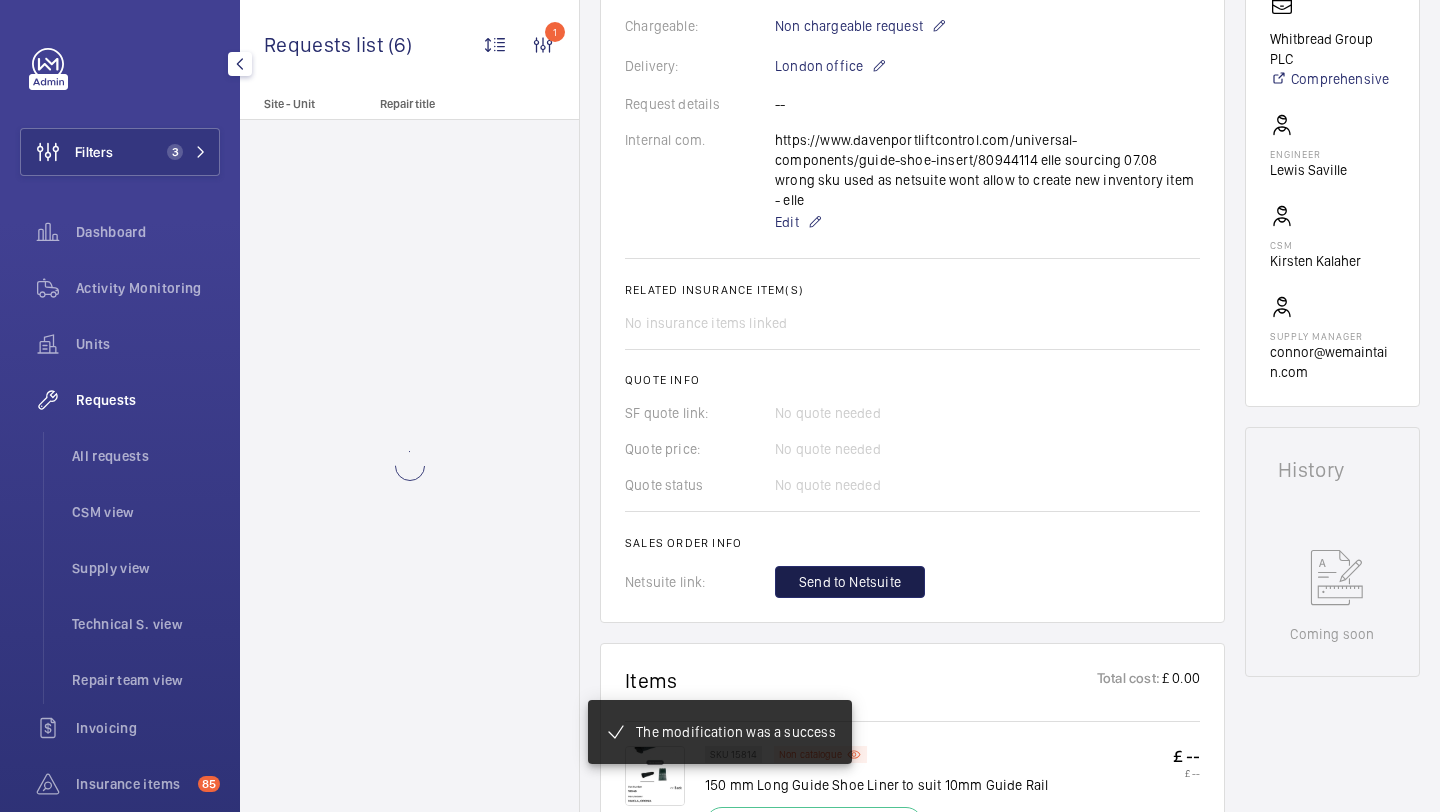 click on "Send to Netsuite" 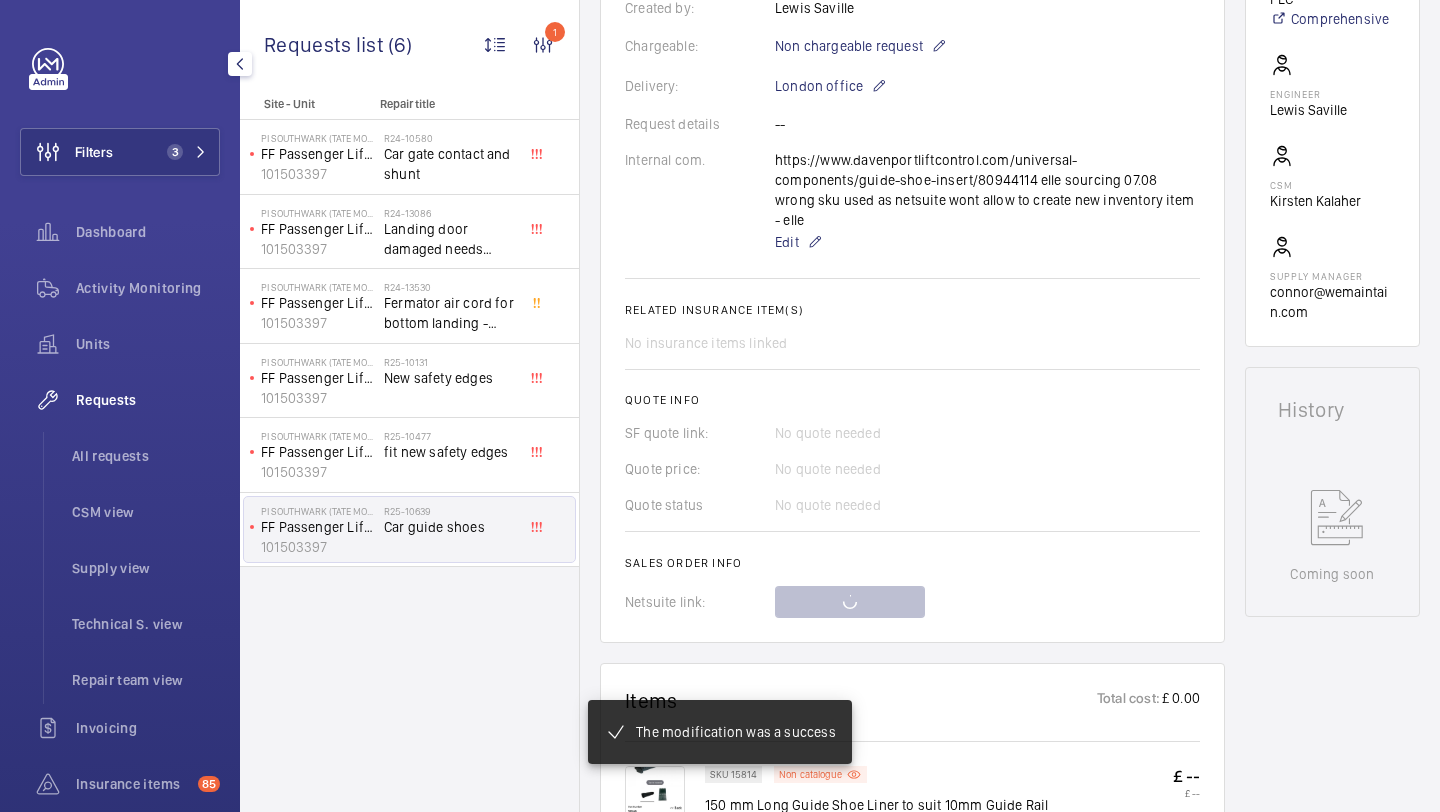 scroll, scrollTop: 605, scrollLeft: 0, axis: vertical 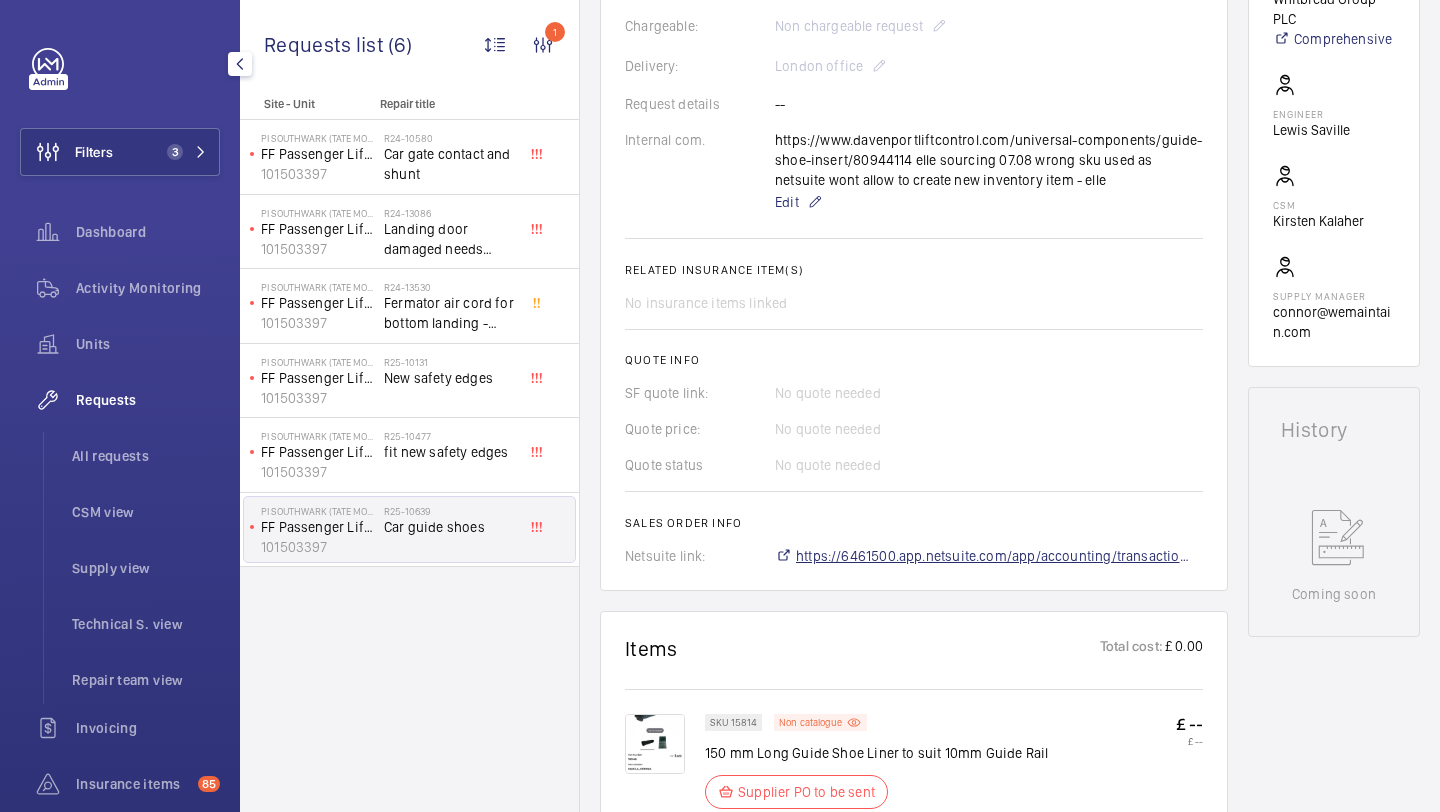 click on "https://6461500.app.netsuite.com/app/accounting/transactions/salesord.nl?id=2885734" 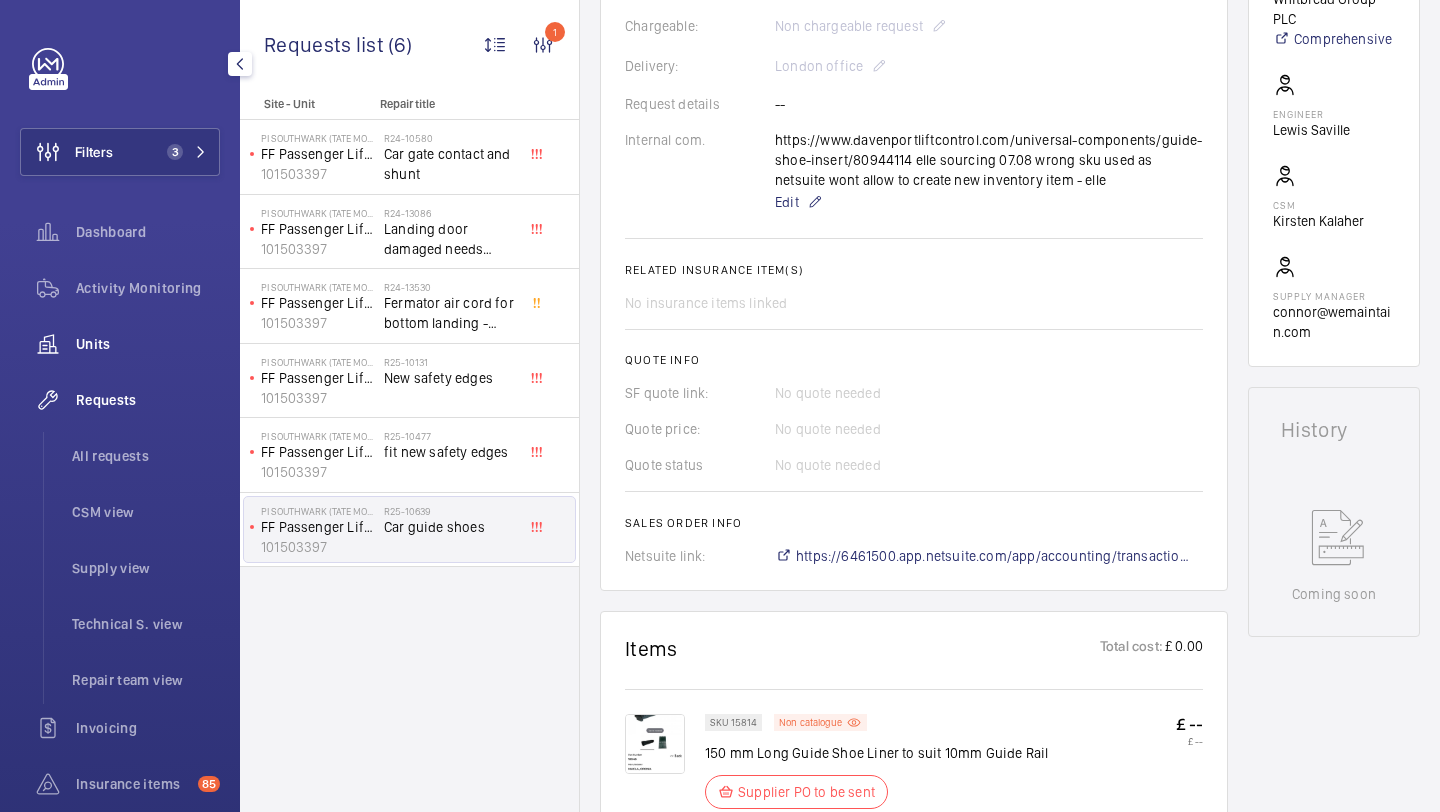 click on "Units" 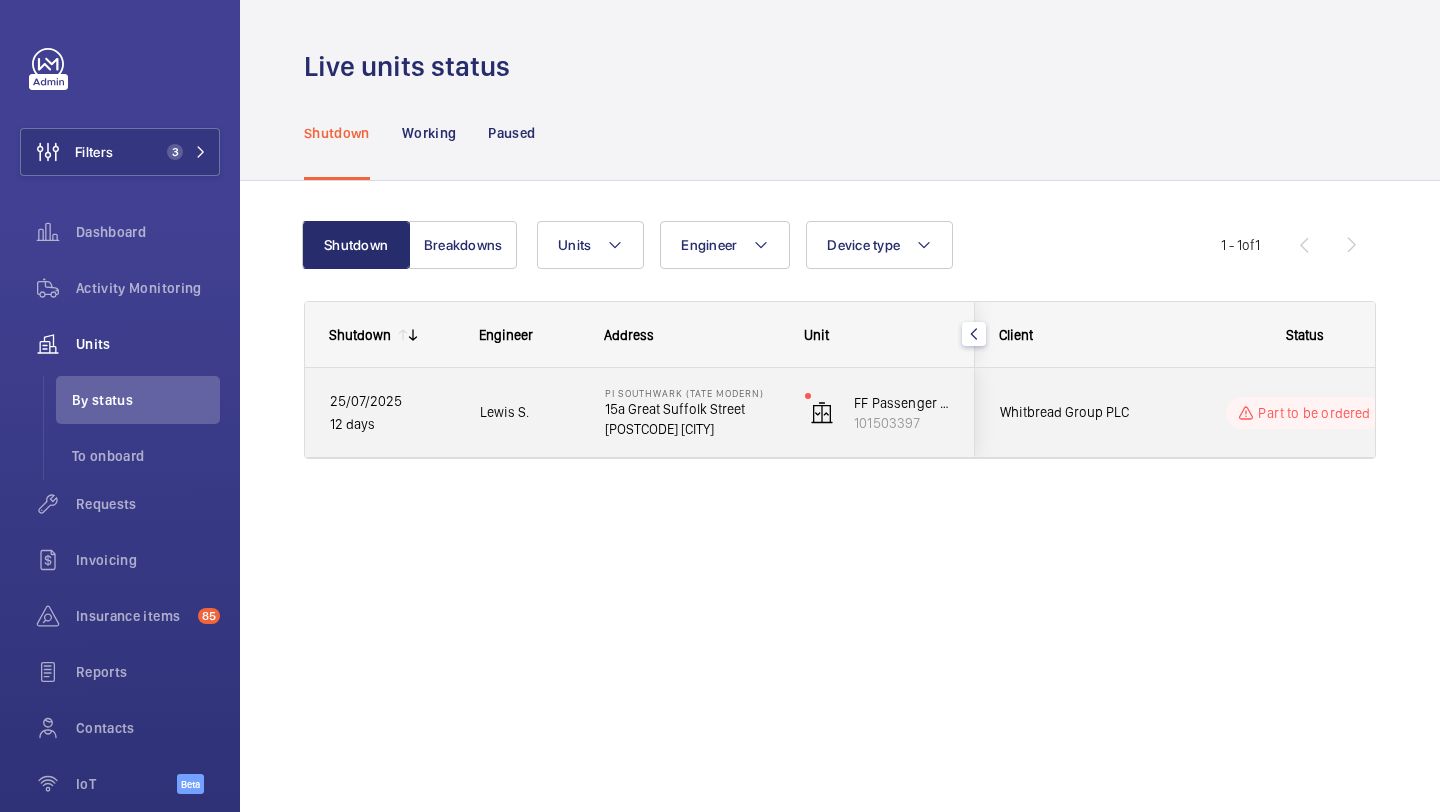 click on "Whitbread Group PLC" 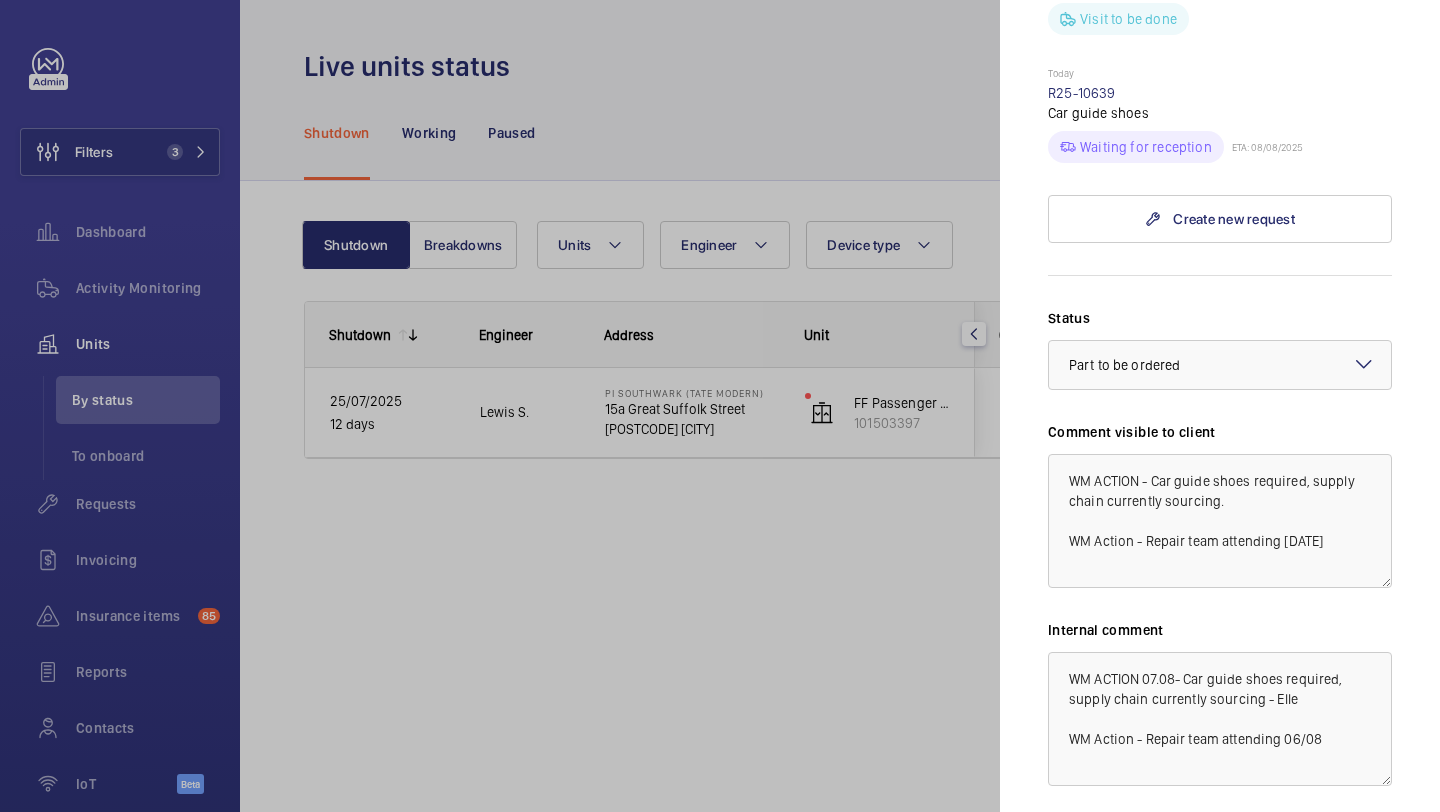 scroll, scrollTop: 972, scrollLeft: 0, axis: vertical 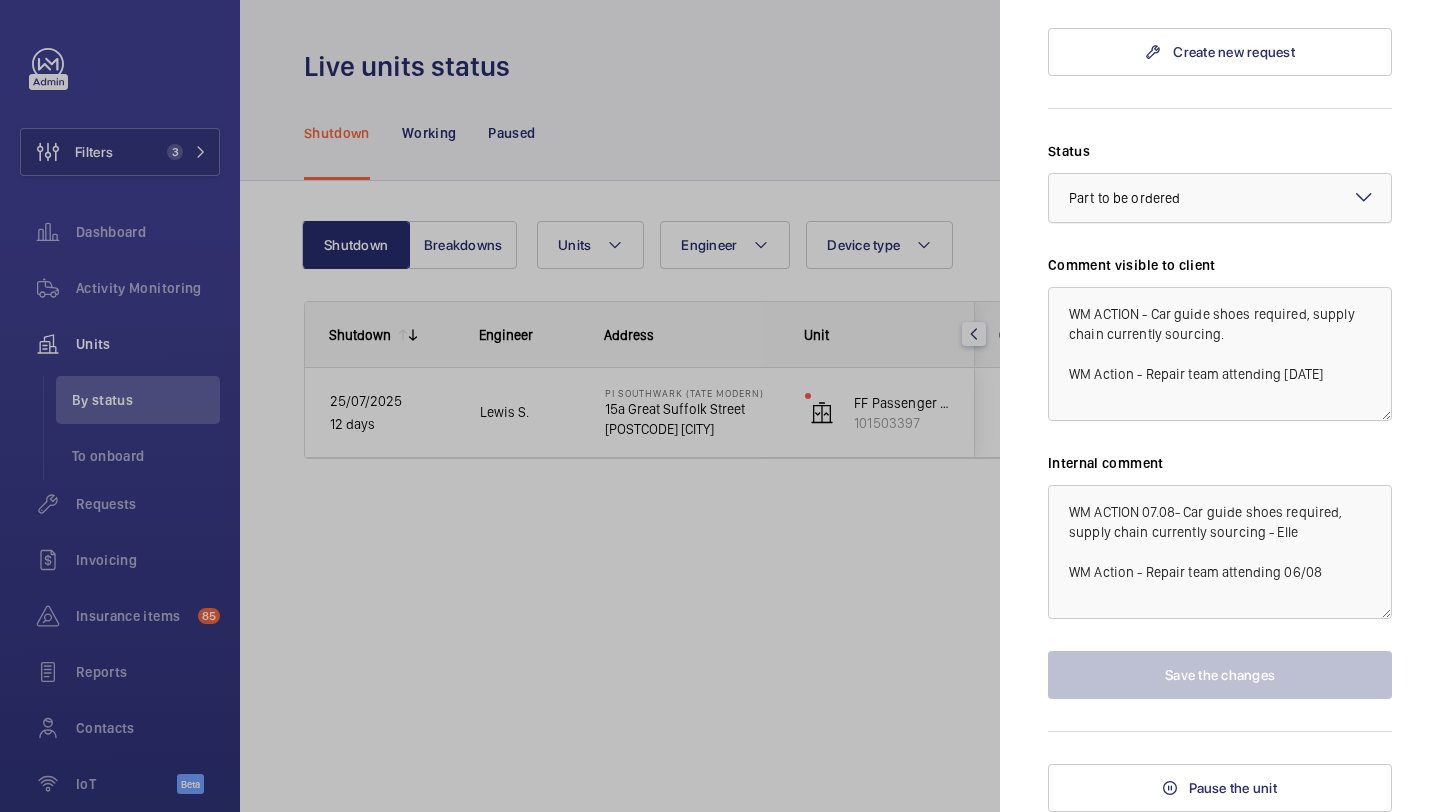 click on "× Part to be ordered" 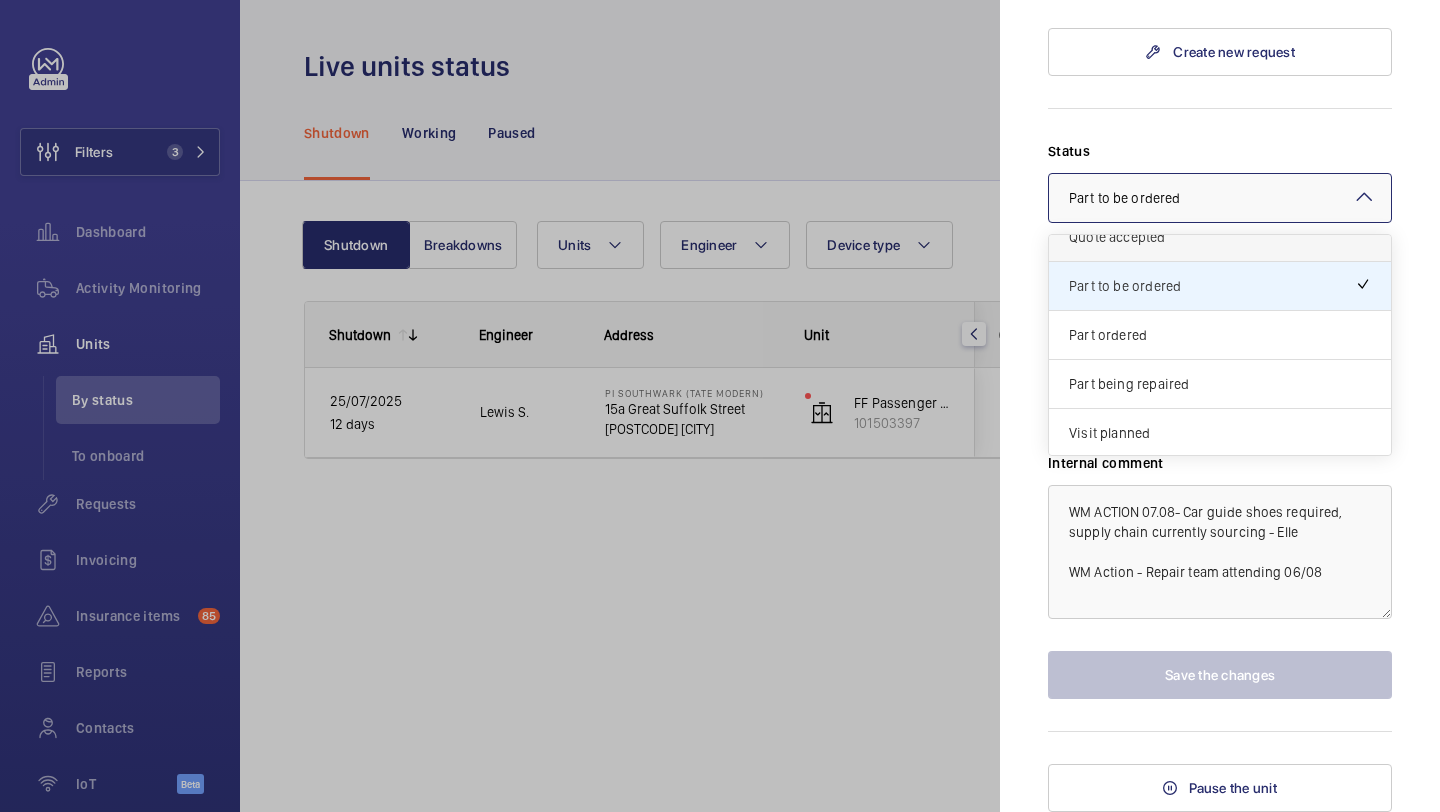 scroll, scrollTop: 171, scrollLeft: 0, axis: vertical 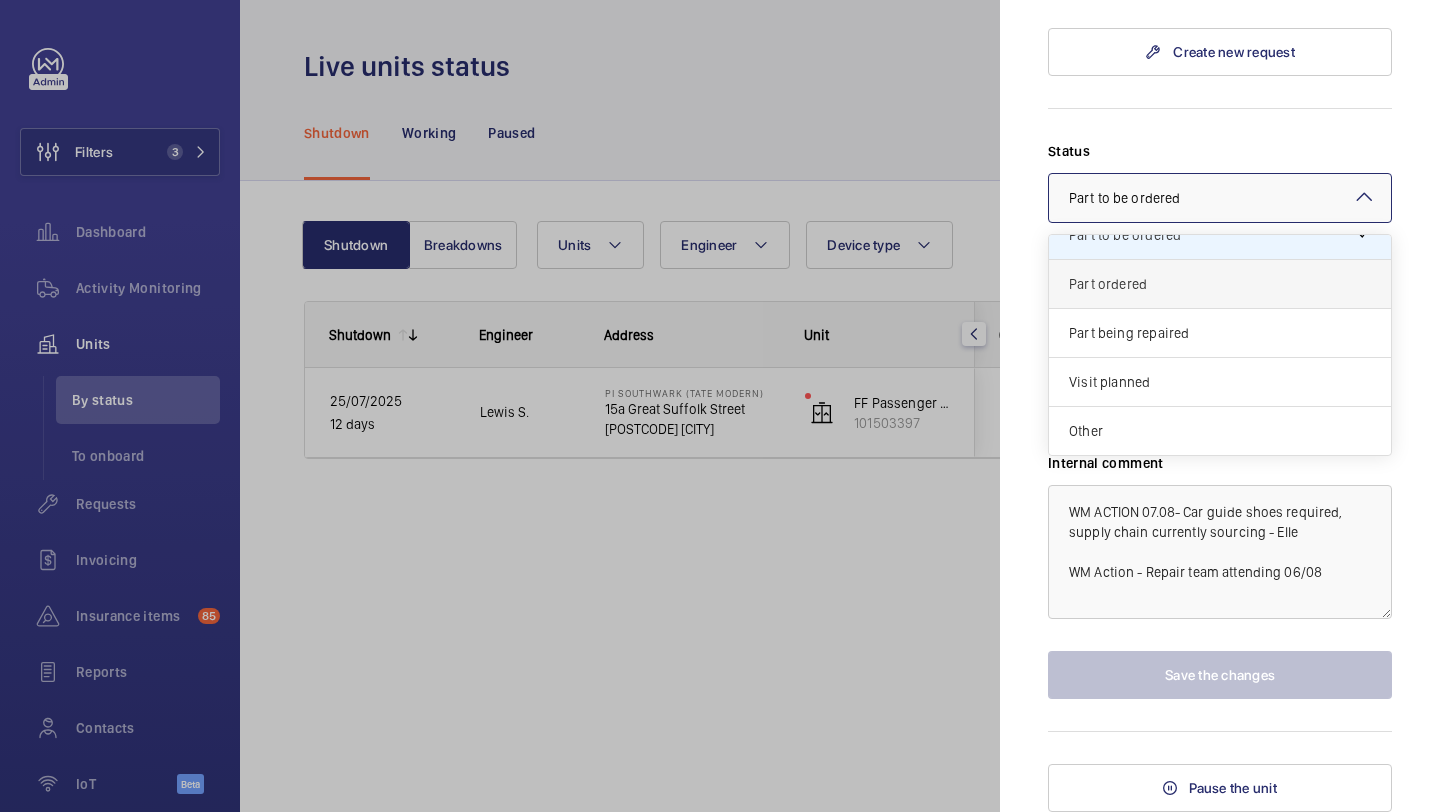 click on "Part ordered" at bounding box center [1220, 284] 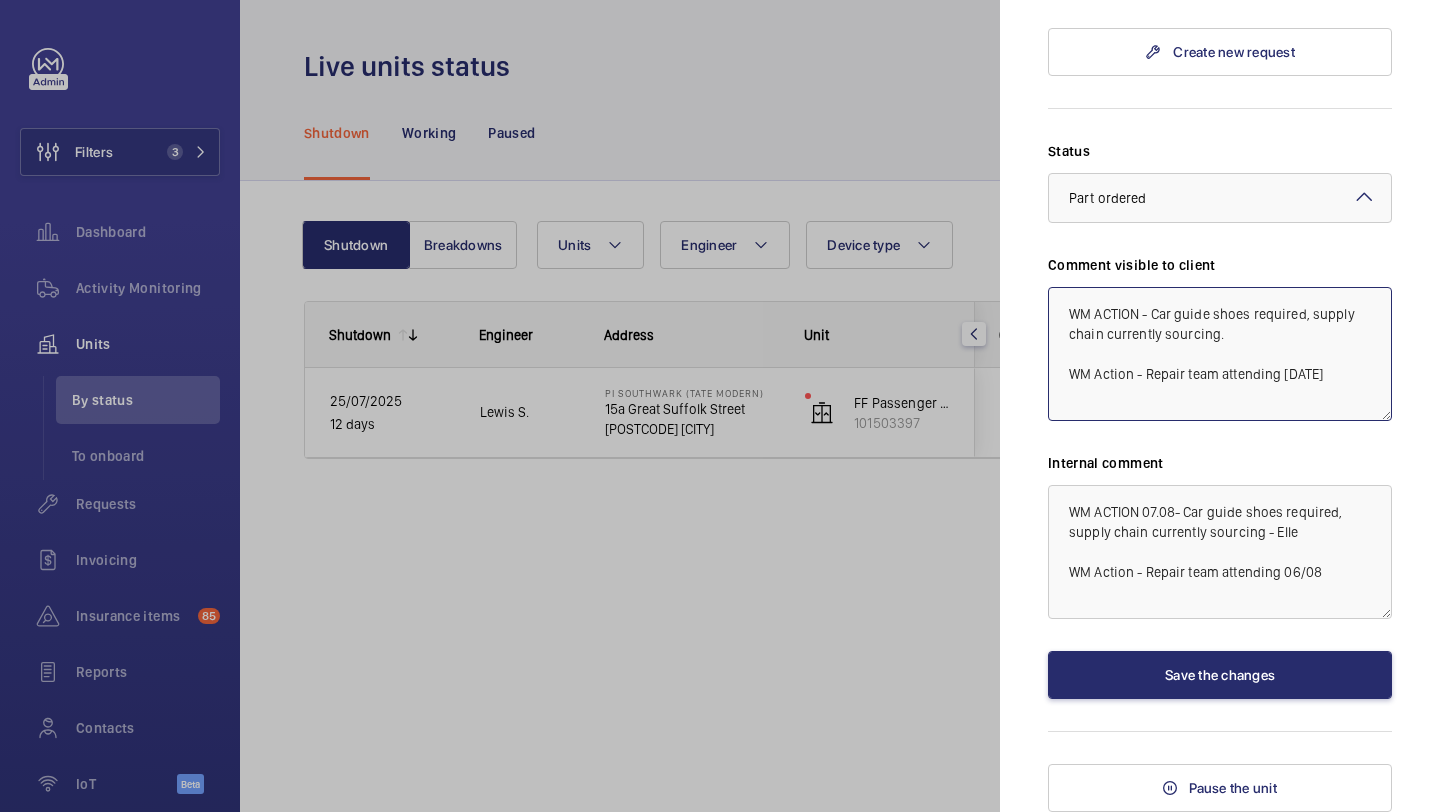 click on "WM ACTION - Car guide shoes required, supply chain currently sourcing.
WM Action - Repair team attending 06/08" 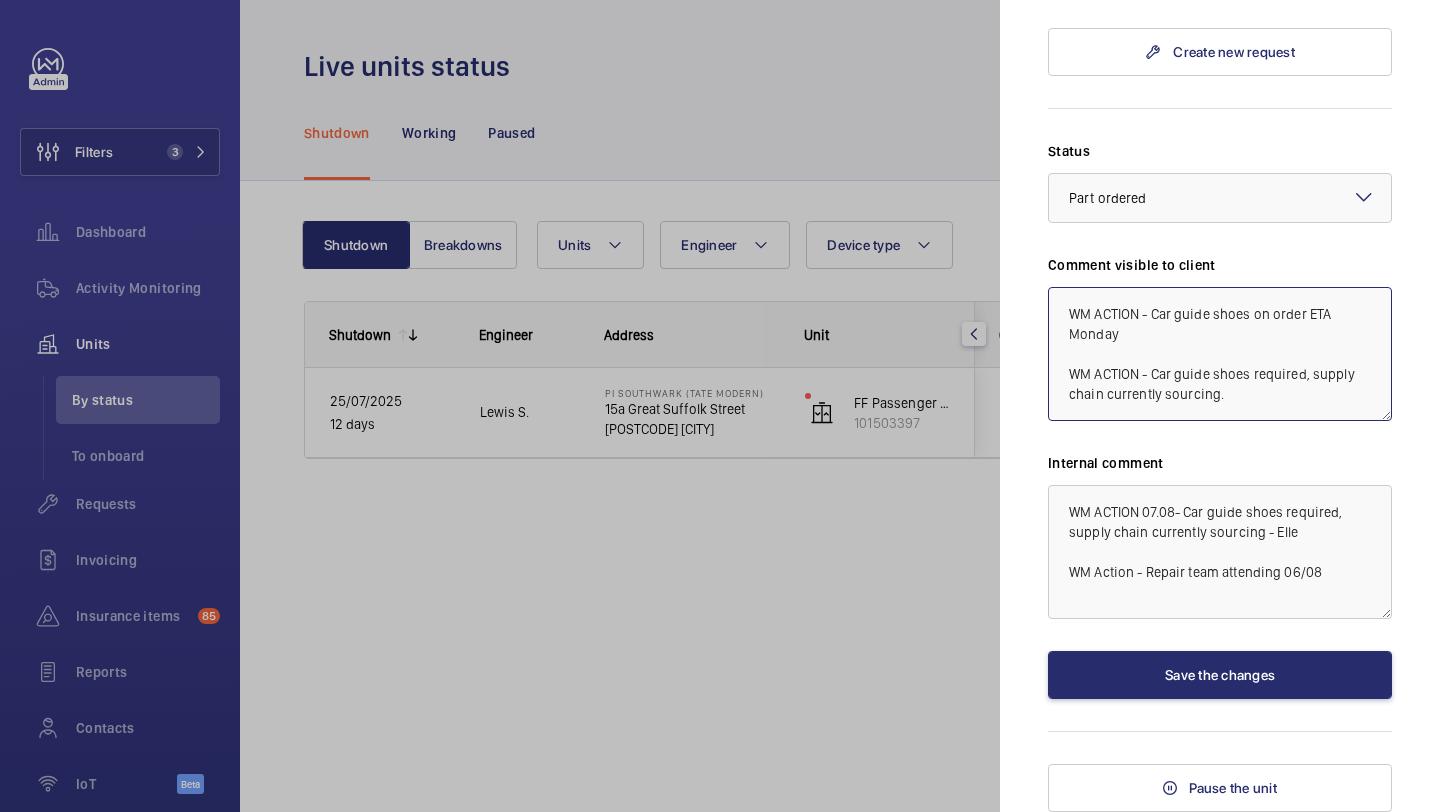 click on "WM ACTION - Car guide shoes on order ETA Monday
WM ACTION - Car guide shoes required, supply chain currently sourcing.
WM Action - Repair team attending 06/08" 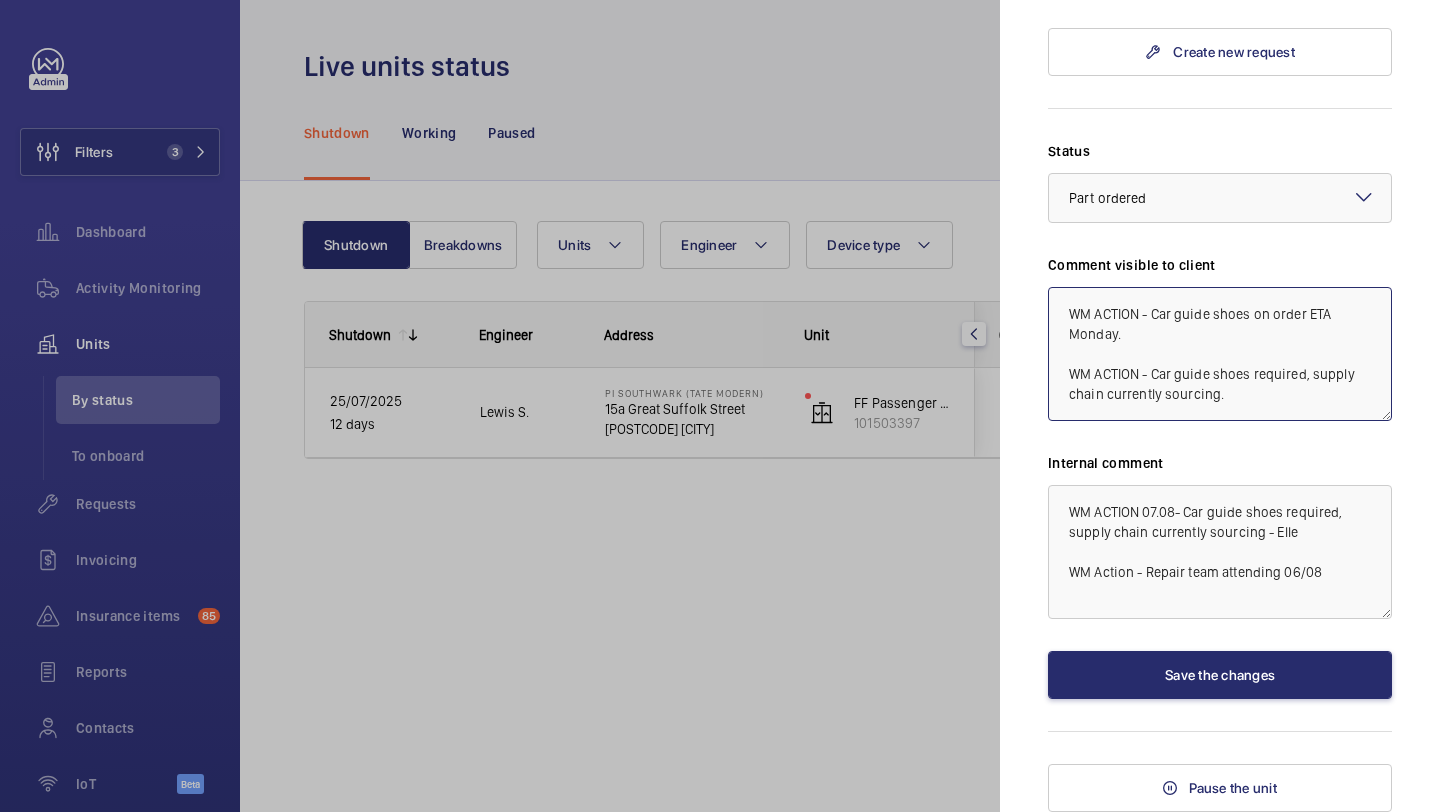 type on "WM ACTION - Car guide shoes on order ETA Monday.
WM ACTION - Car guide shoes required, supply chain currently sourcing.
WM Action - Repair team attending 06/08" 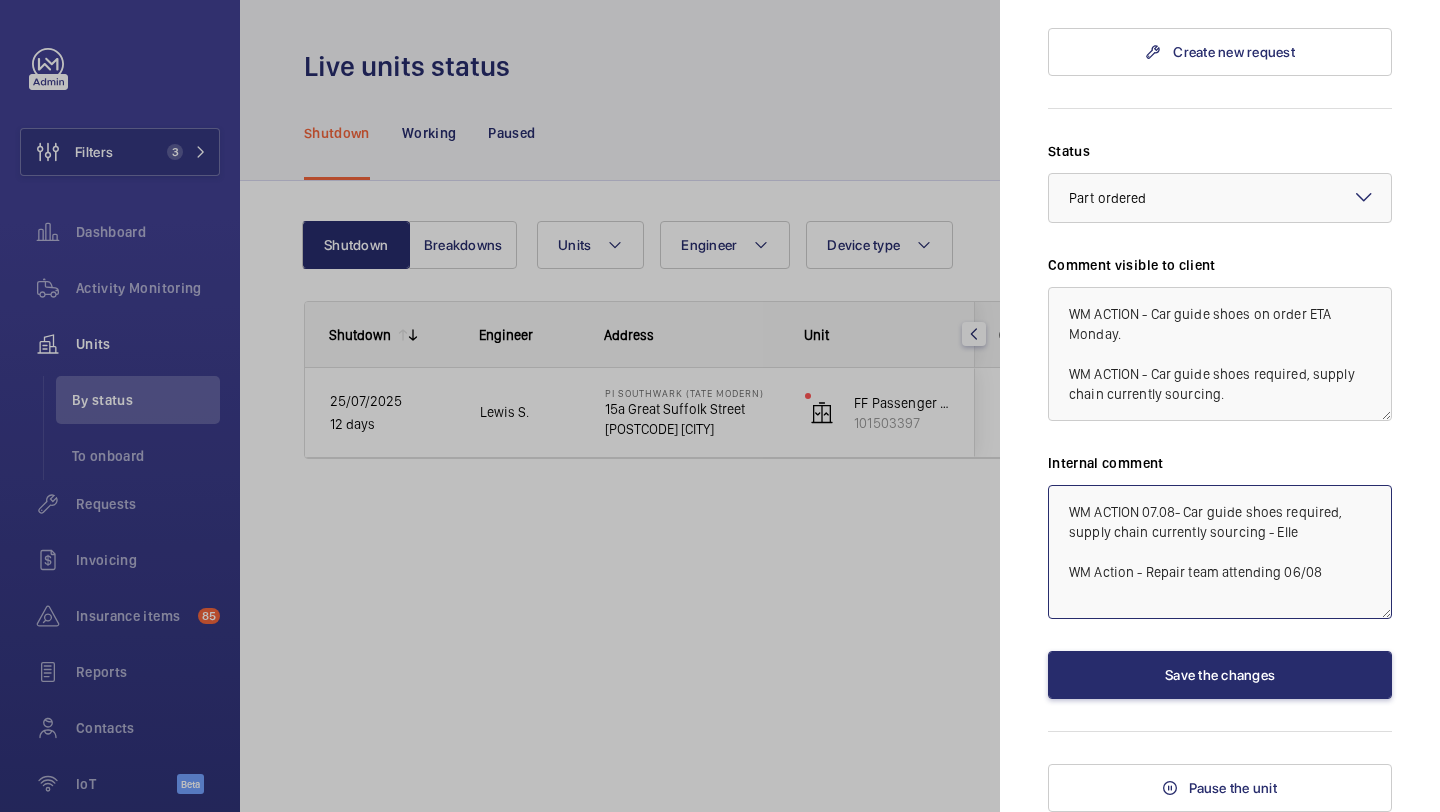 click on "WM ACTION 07.08- Car guide shoes required, supply chain currently sourcing - Elle
WM Action - Repair team attending 06/08" 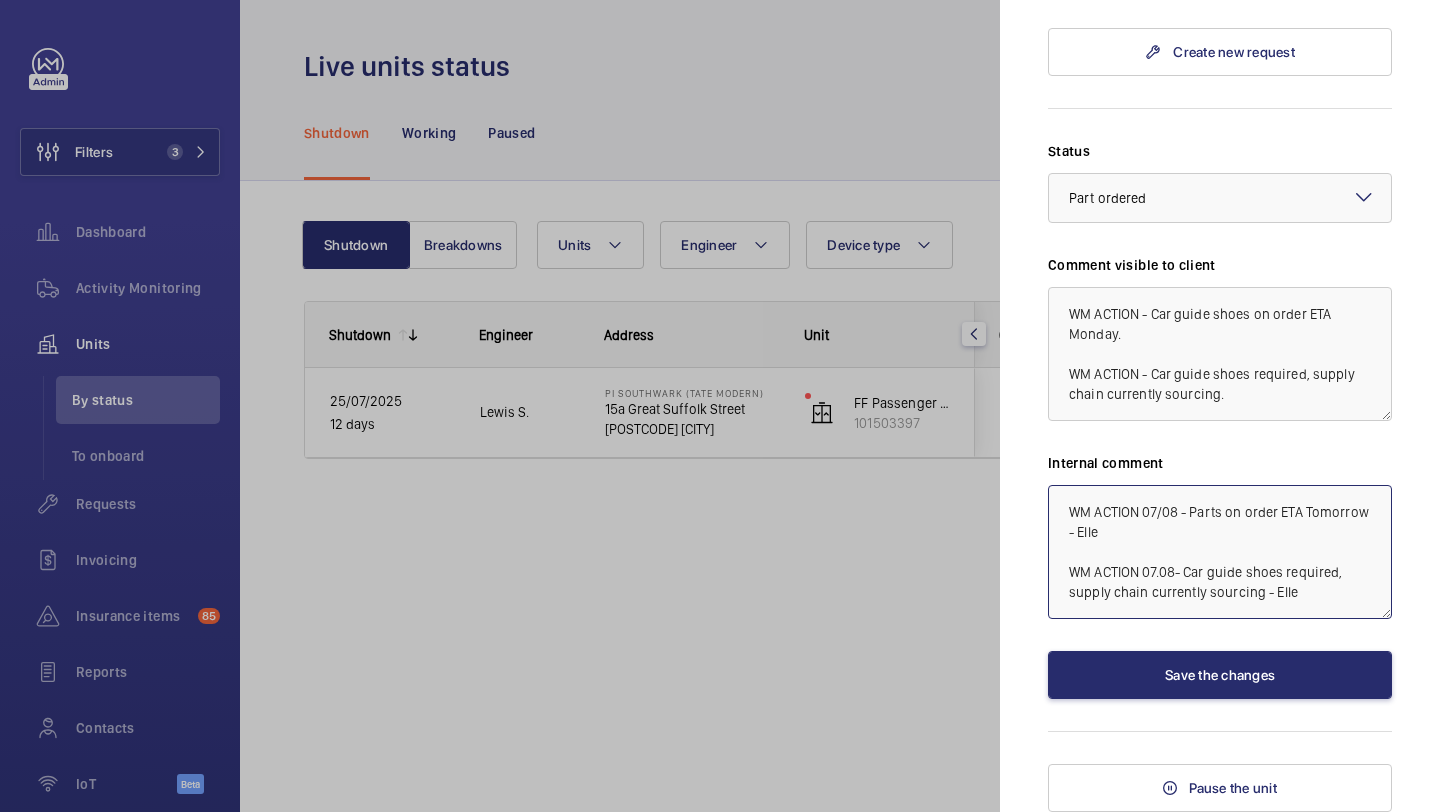 type on "WM ACTION 07/08 - Parts on order ETA Tomorrow - Elle
WM ACTION 07.08- Car guide shoes required, supply chain currently sourcing - Elle
WM Action - Repair team attending 06/08" 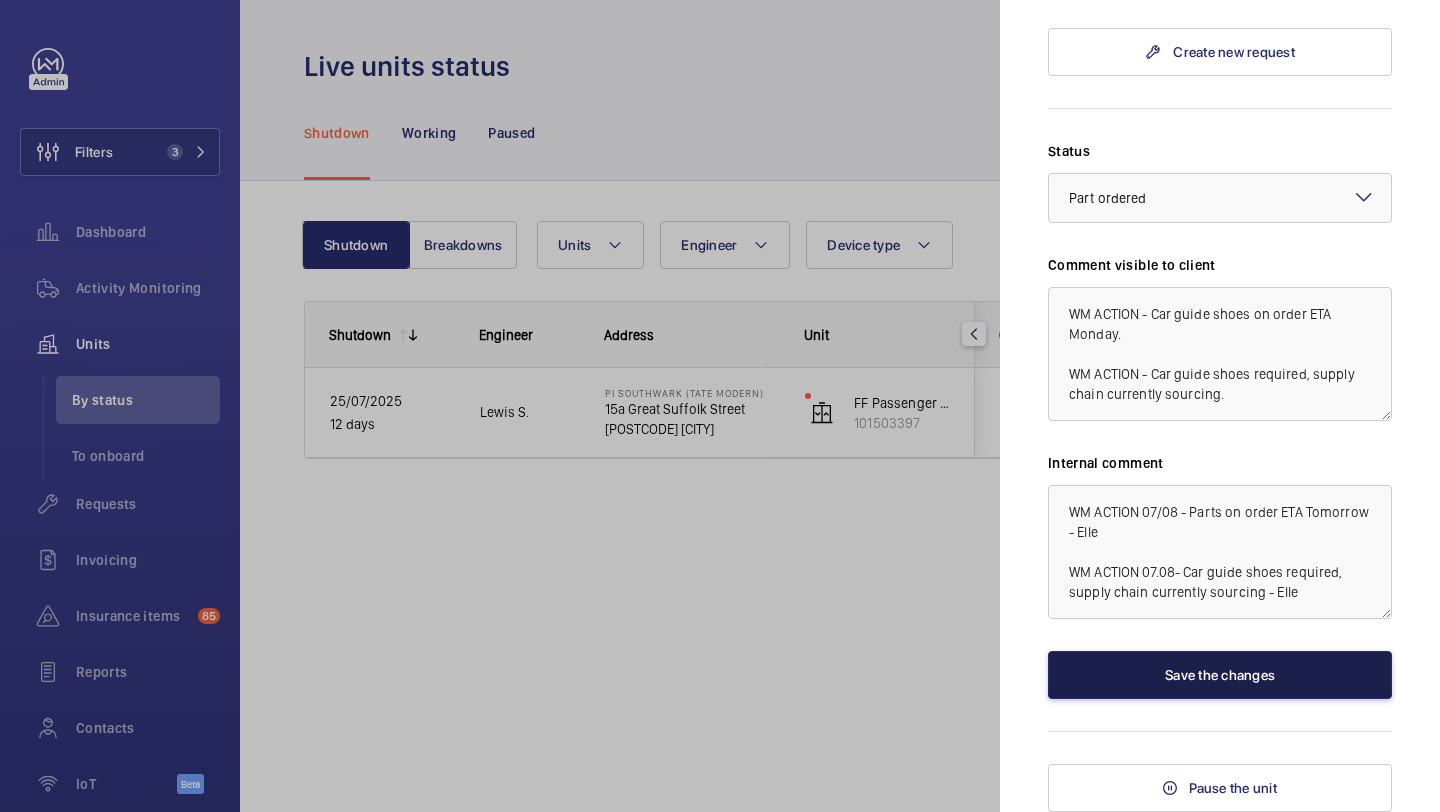 click on "Save the changes" 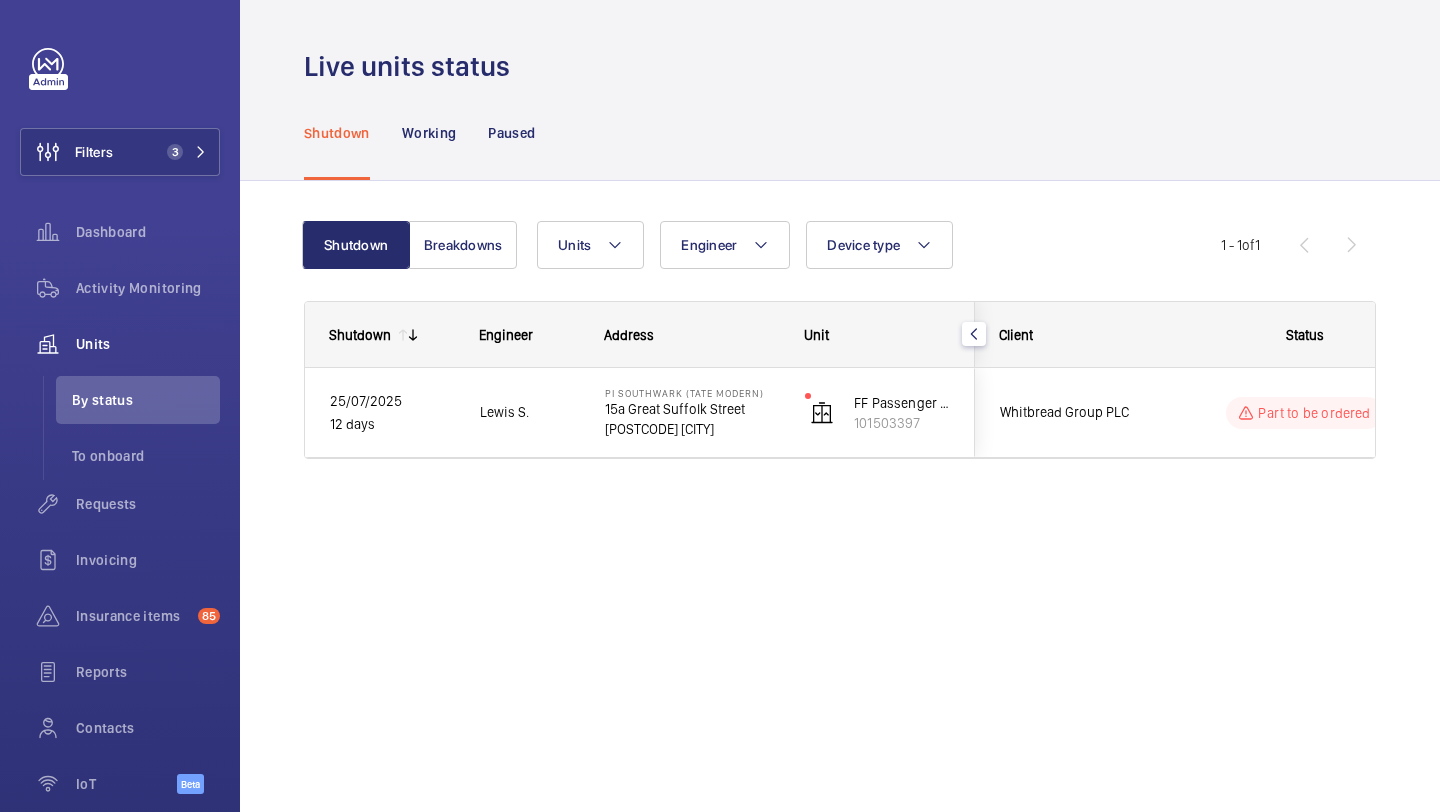 scroll, scrollTop: 0, scrollLeft: 0, axis: both 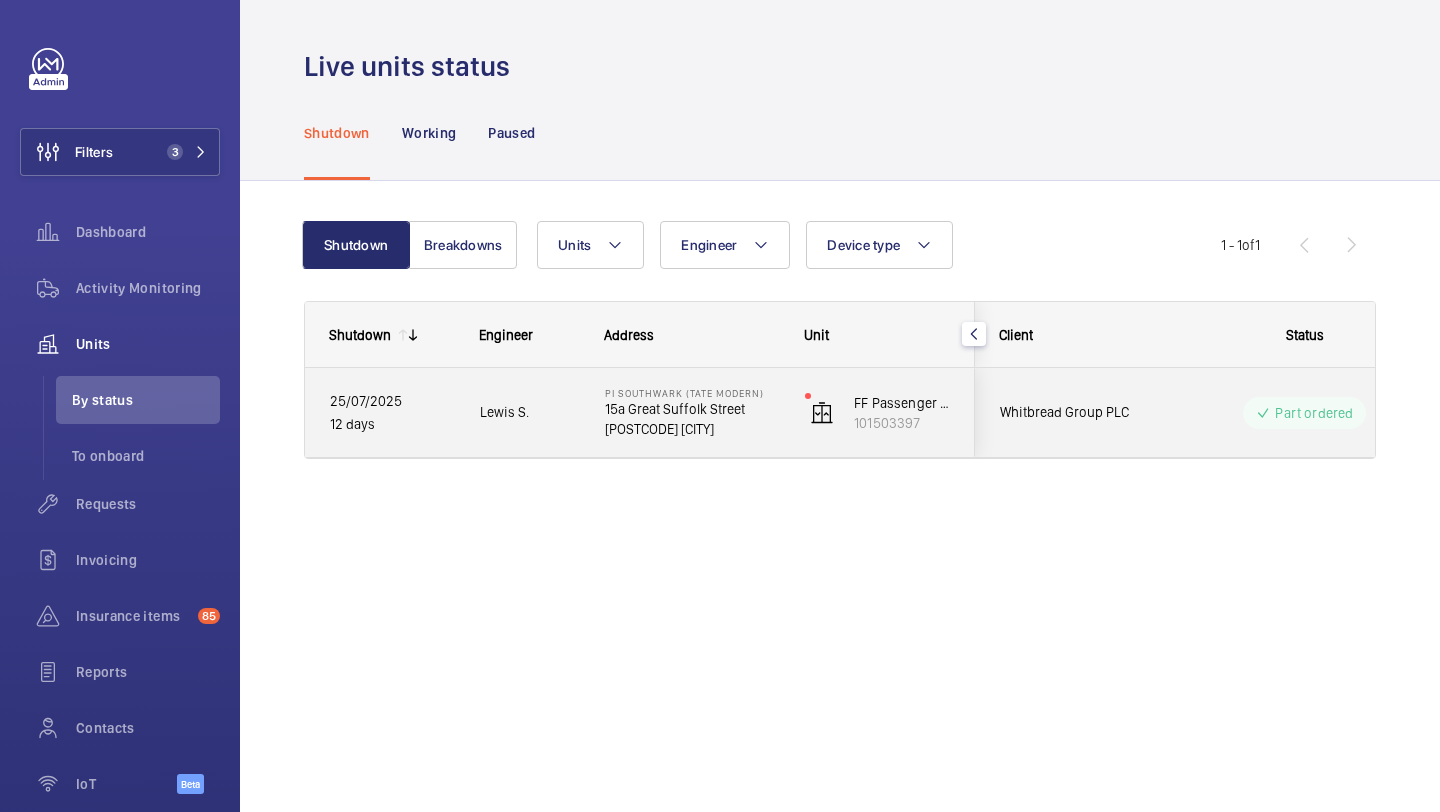 click on "Whitbread Group PLC" 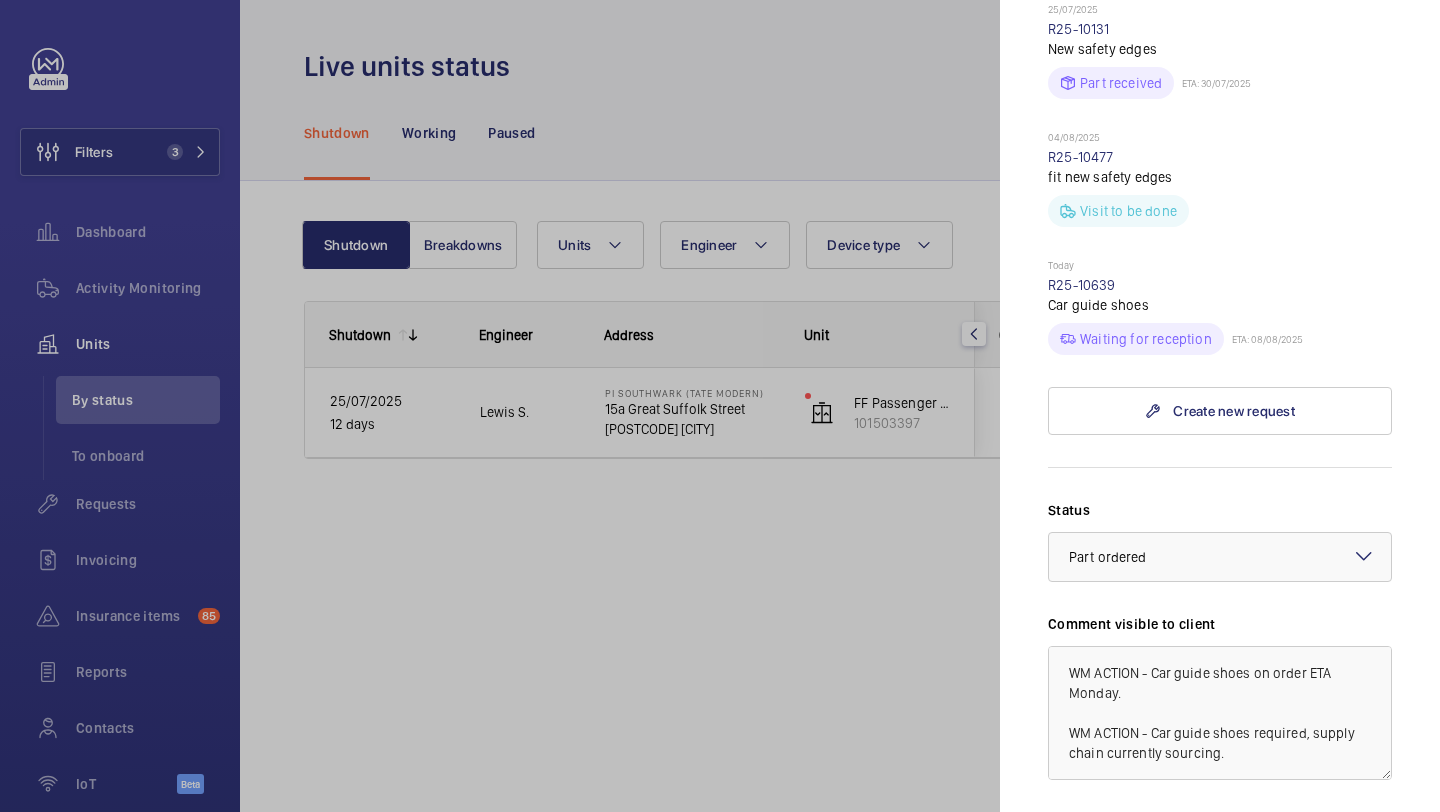 scroll, scrollTop: 665, scrollLeft: 0, axis: vertical 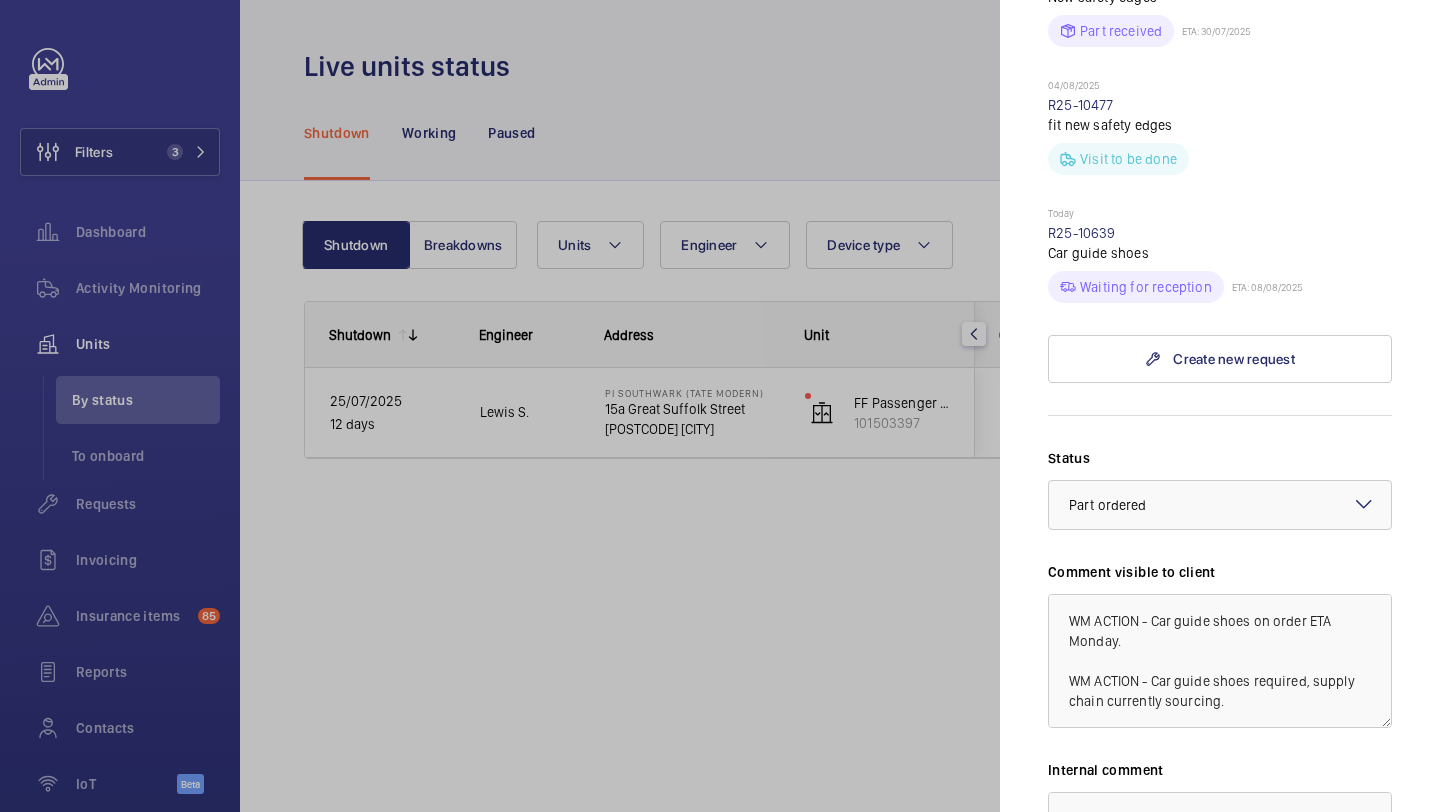 click 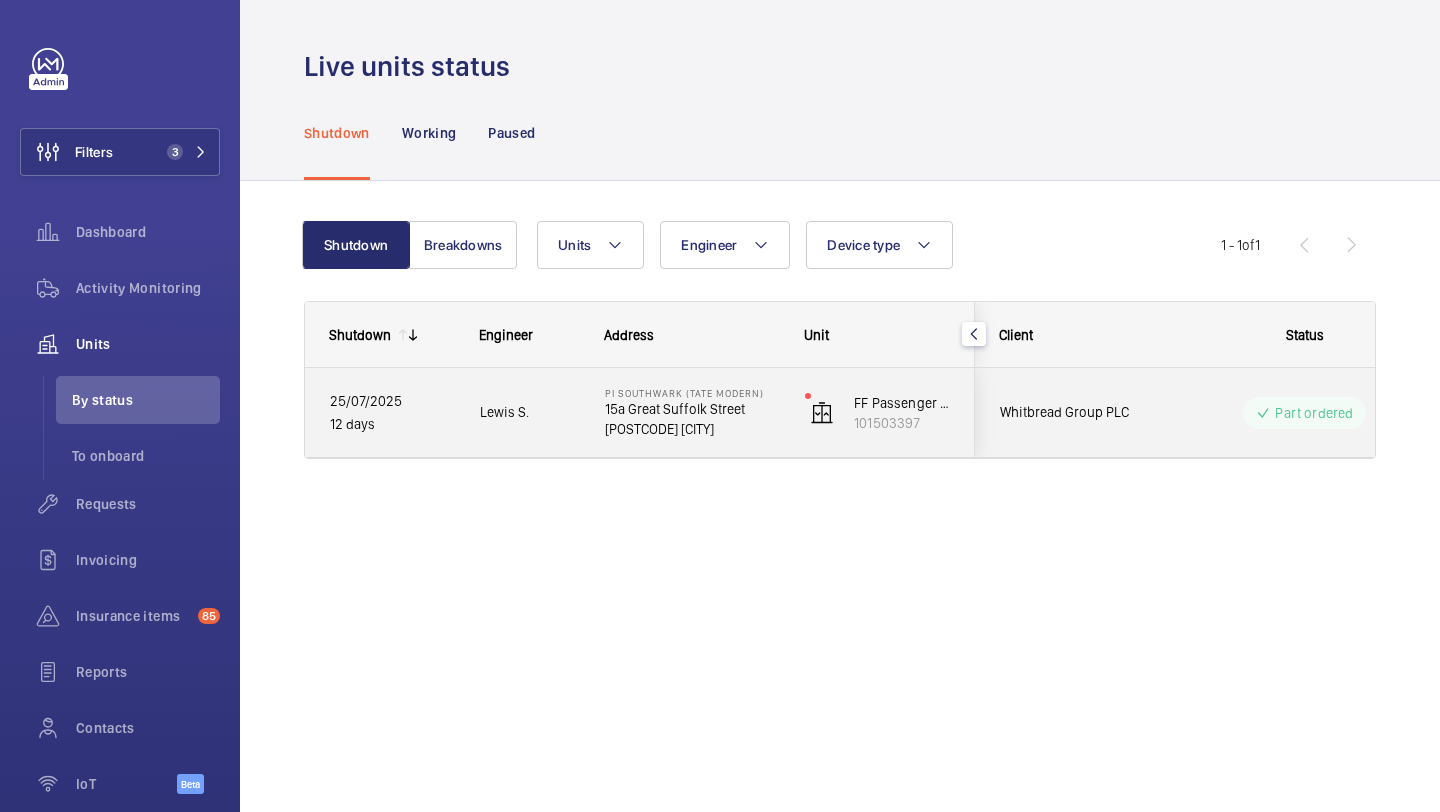 click on "Whitbread Group PLC" 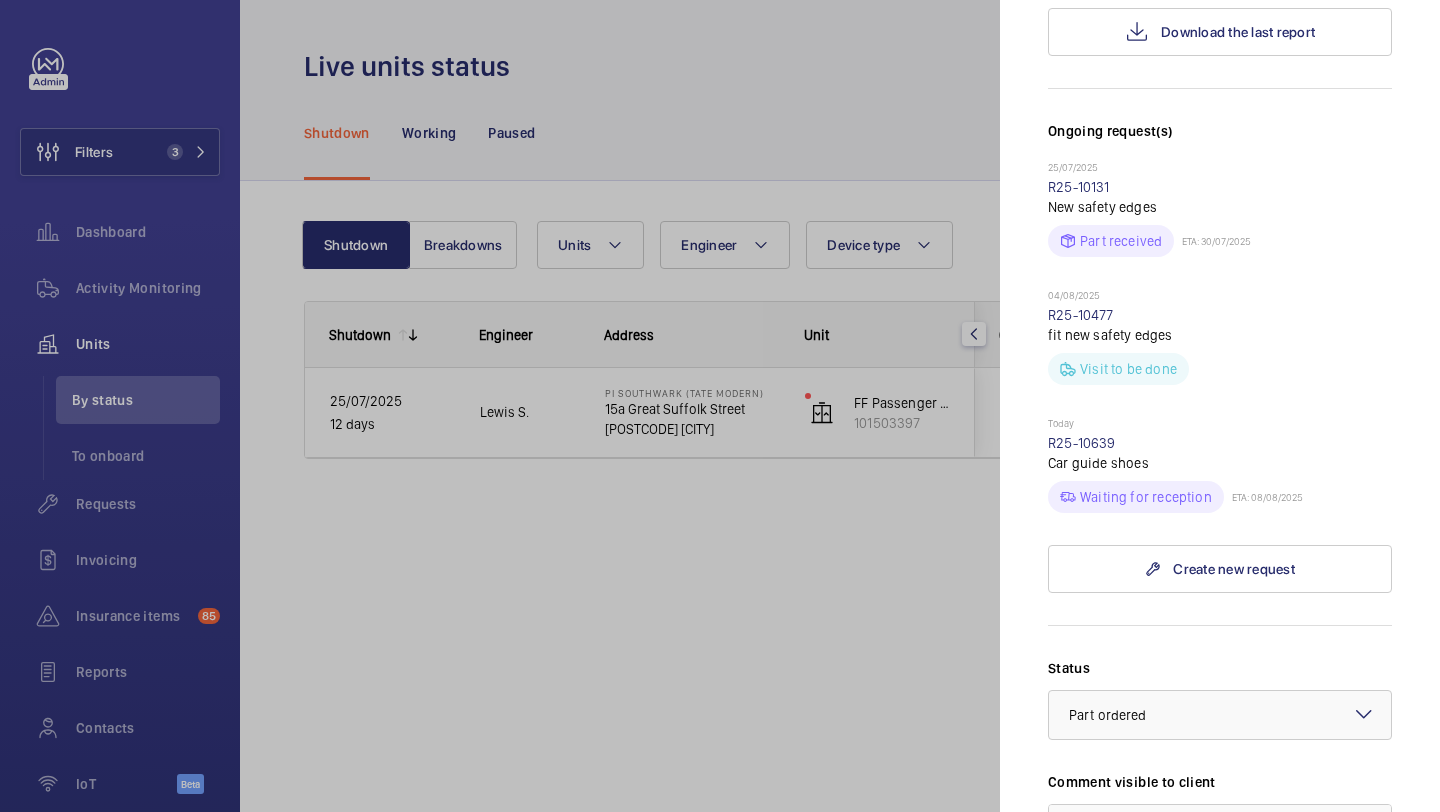 scroll, scrollTop: 677, scrollLeft: 0, axis: vertical 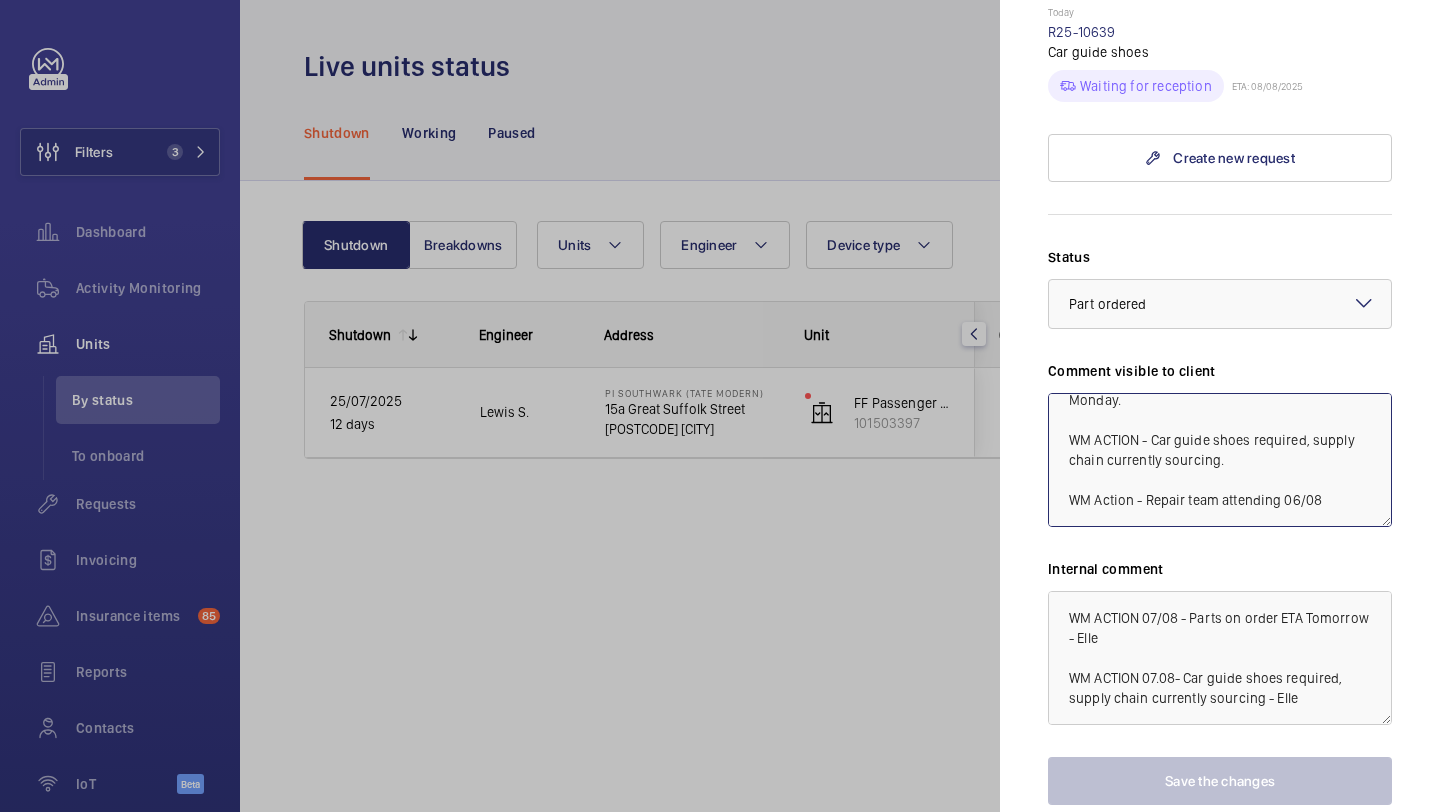 click on "WM ACTION - Car guide shoes on order ETA Monday.
WM ACTION - Car guide shoes required, supply chain currently sourcing.
WM Action - Repair team attending 06/08" 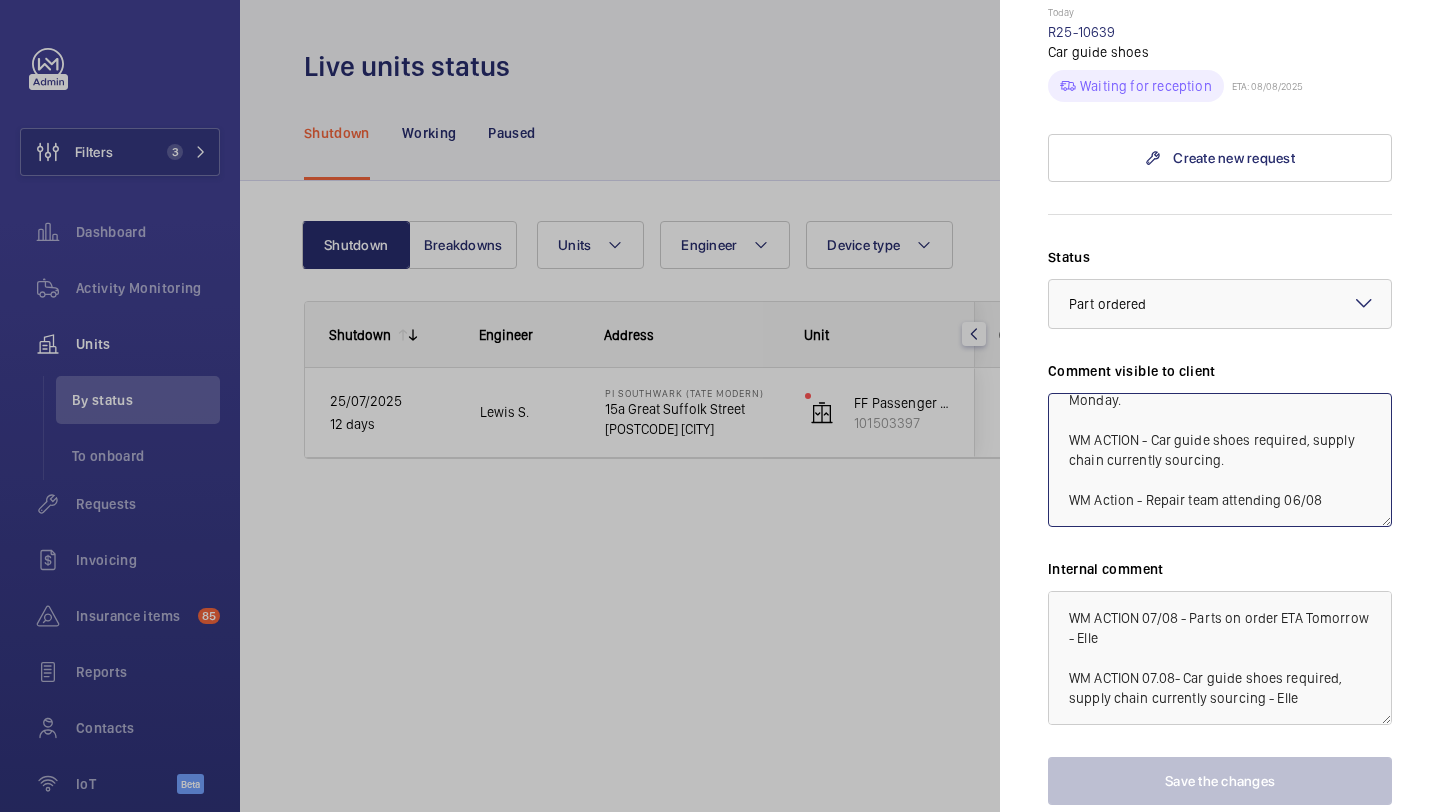 scroll, scrollTop: 0, scrollLeft: 0, axis: both 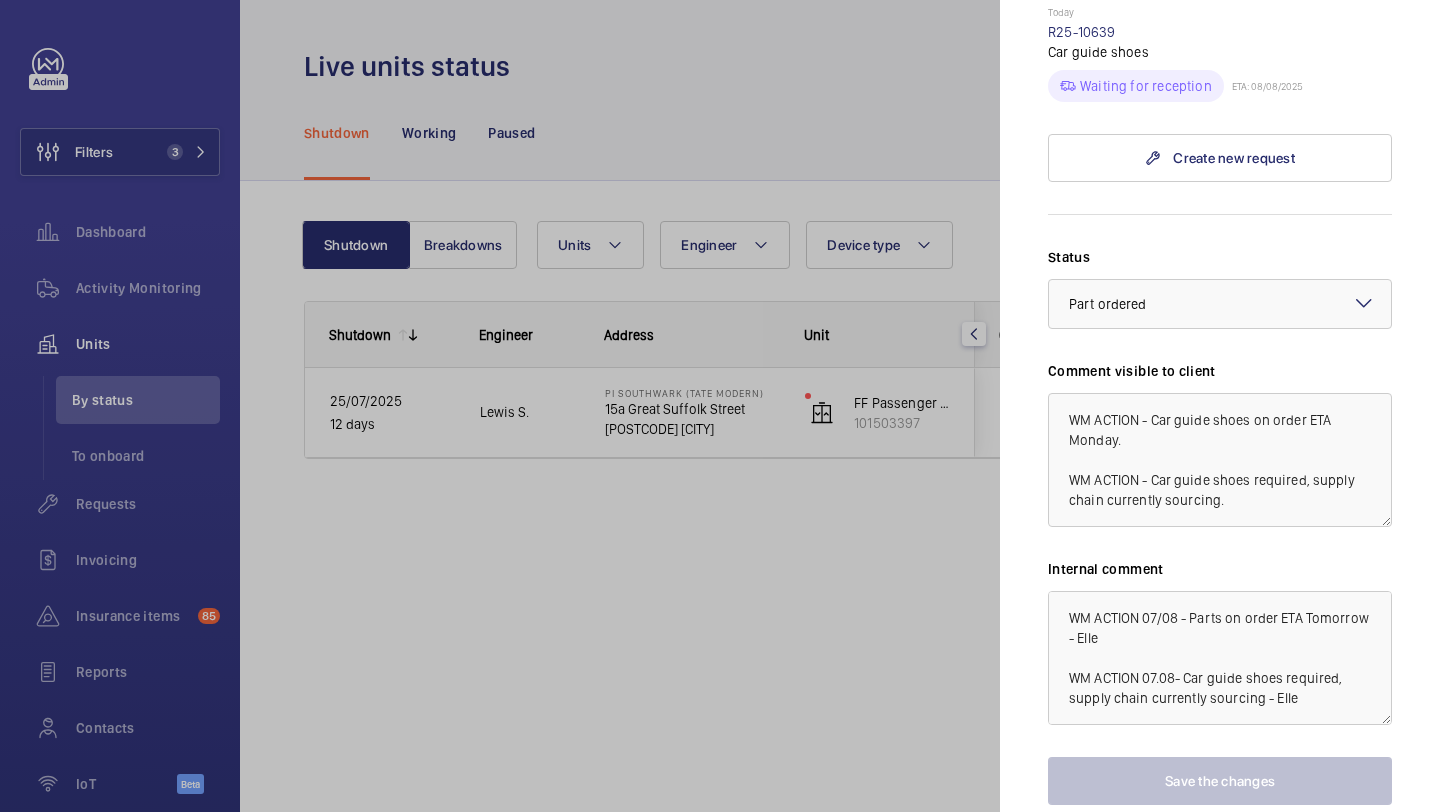 click 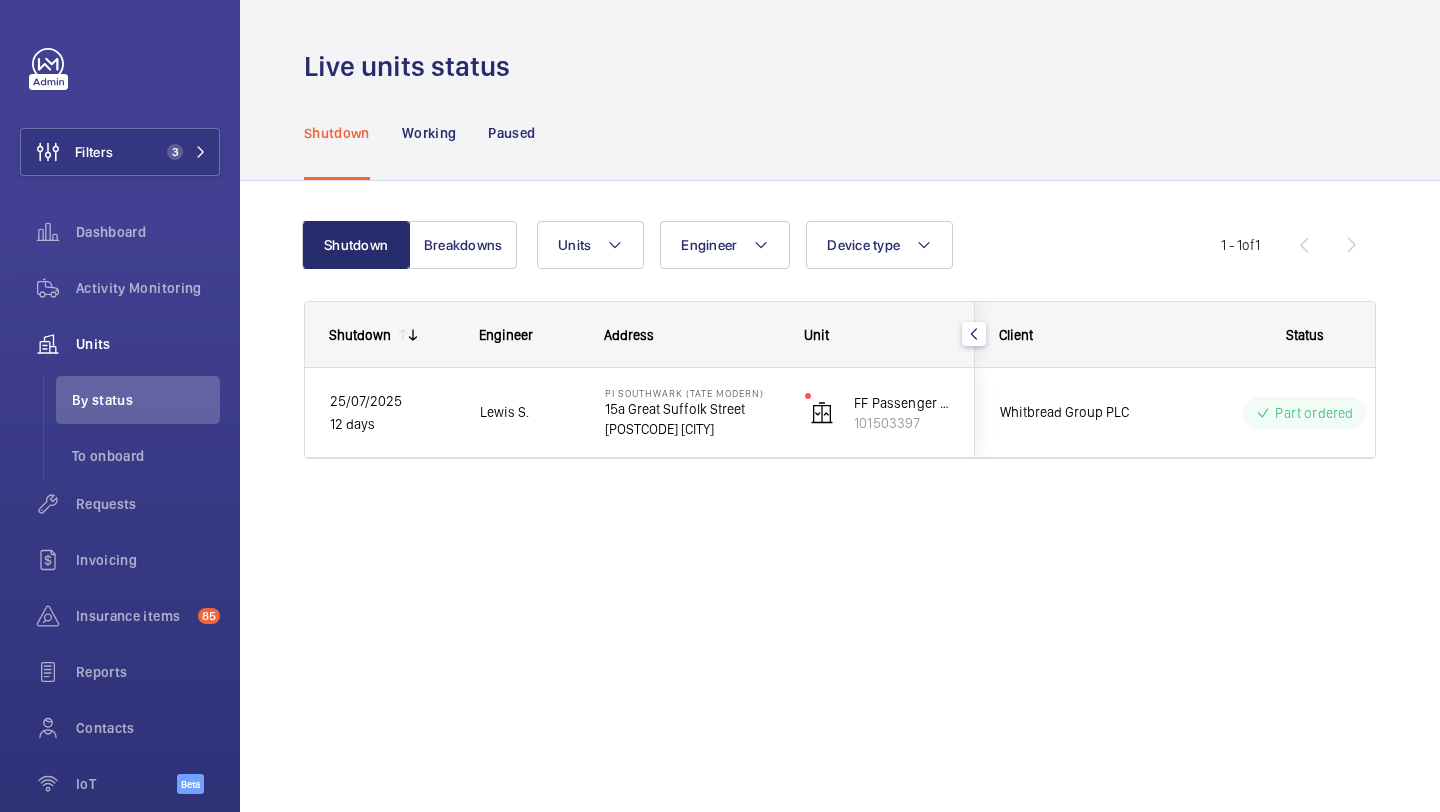 scroll, scrollTop: 0, scrollLeft: 0, axis: both 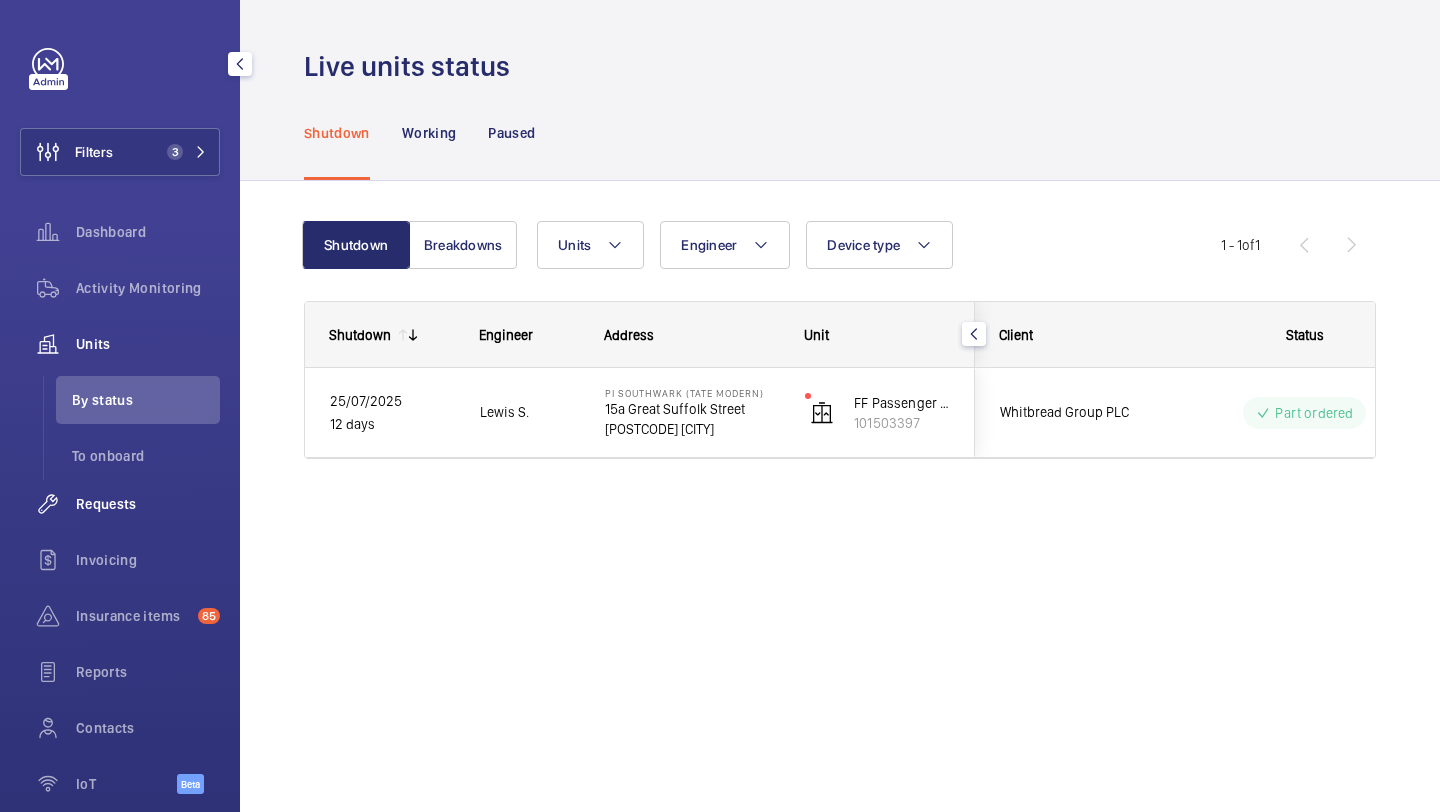 click on "Requests" 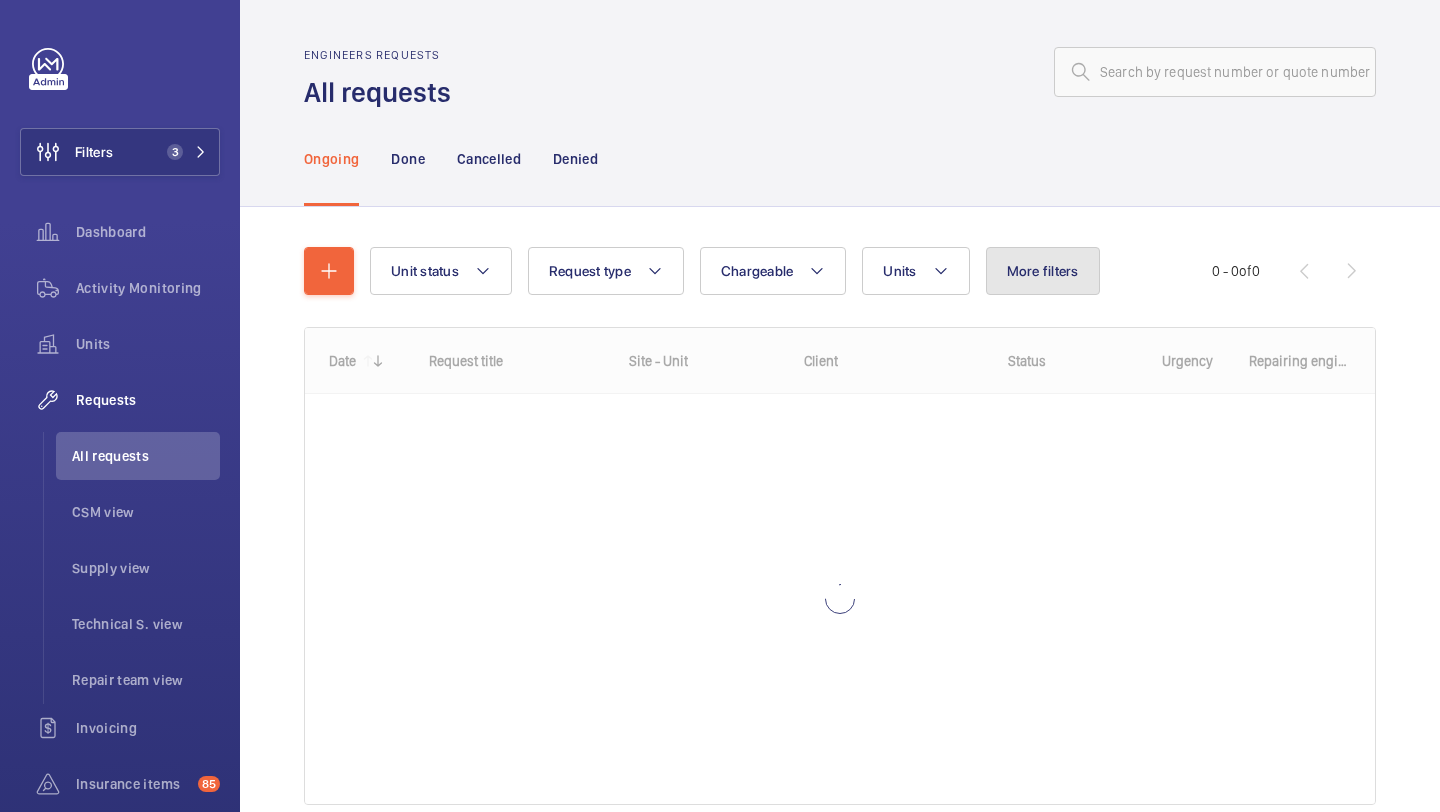 click on "More filters" 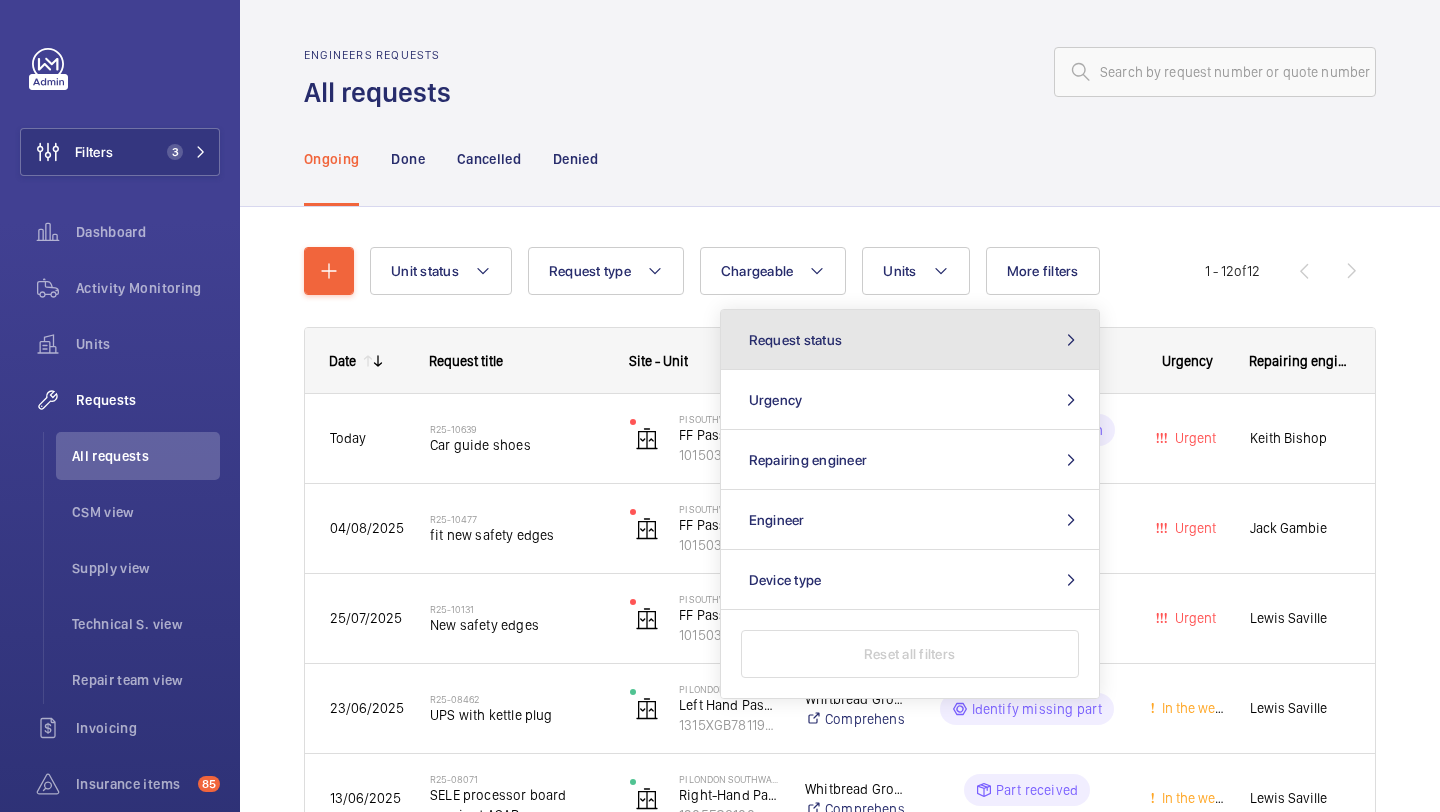 click on "Request status" 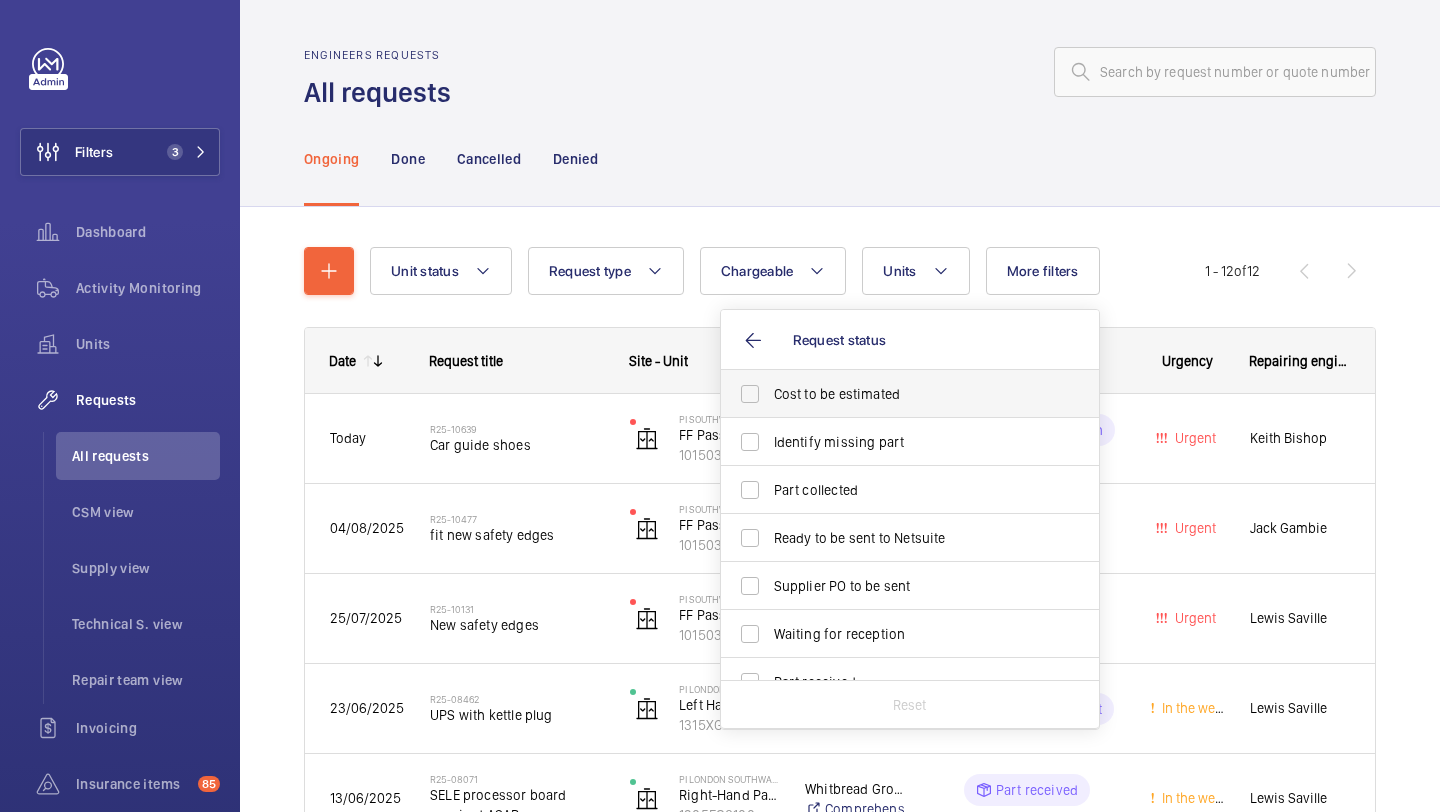 click on "Cost to be estimated" at bounding box center (895, 394) 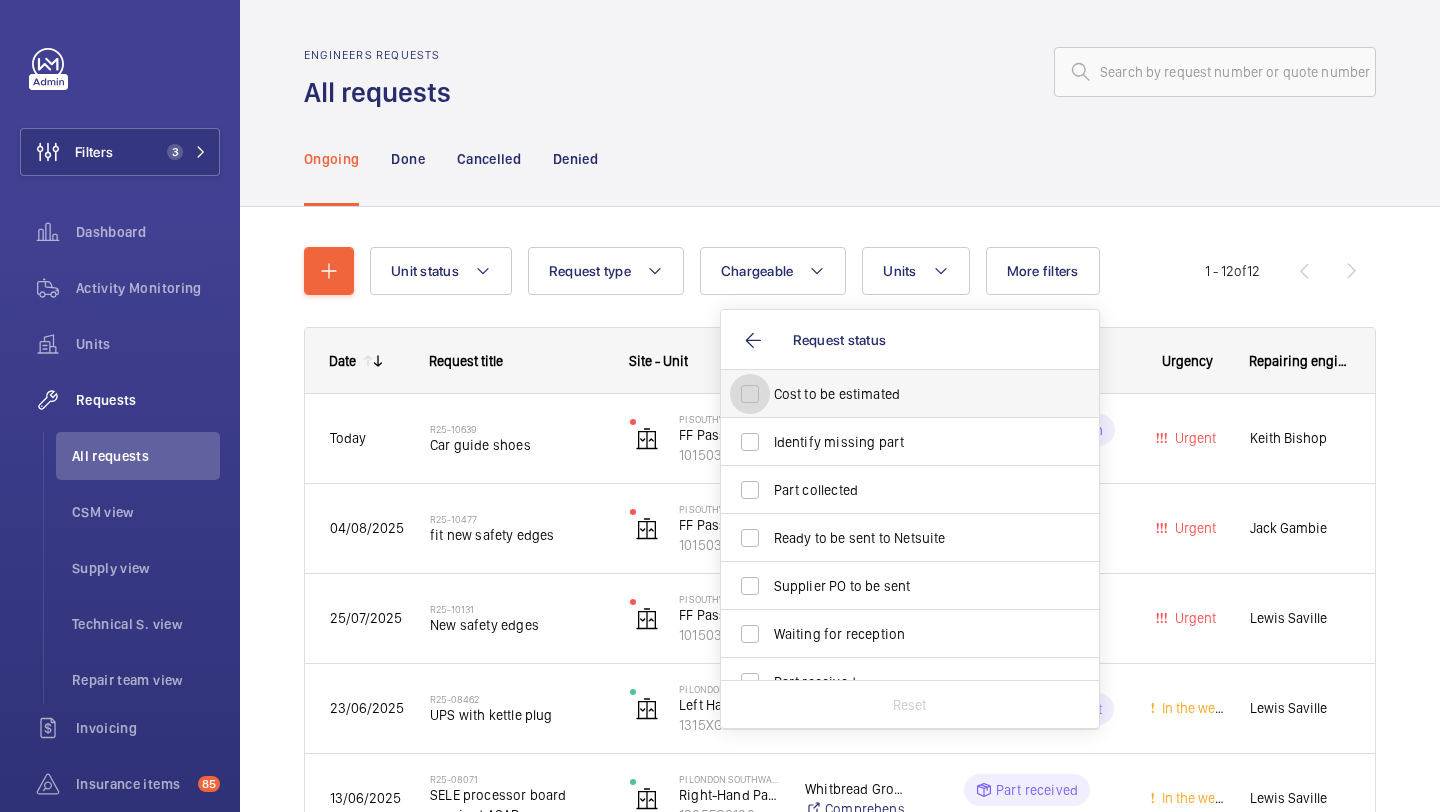click on "Cost to be estimated" at bounding box center [750, 394] 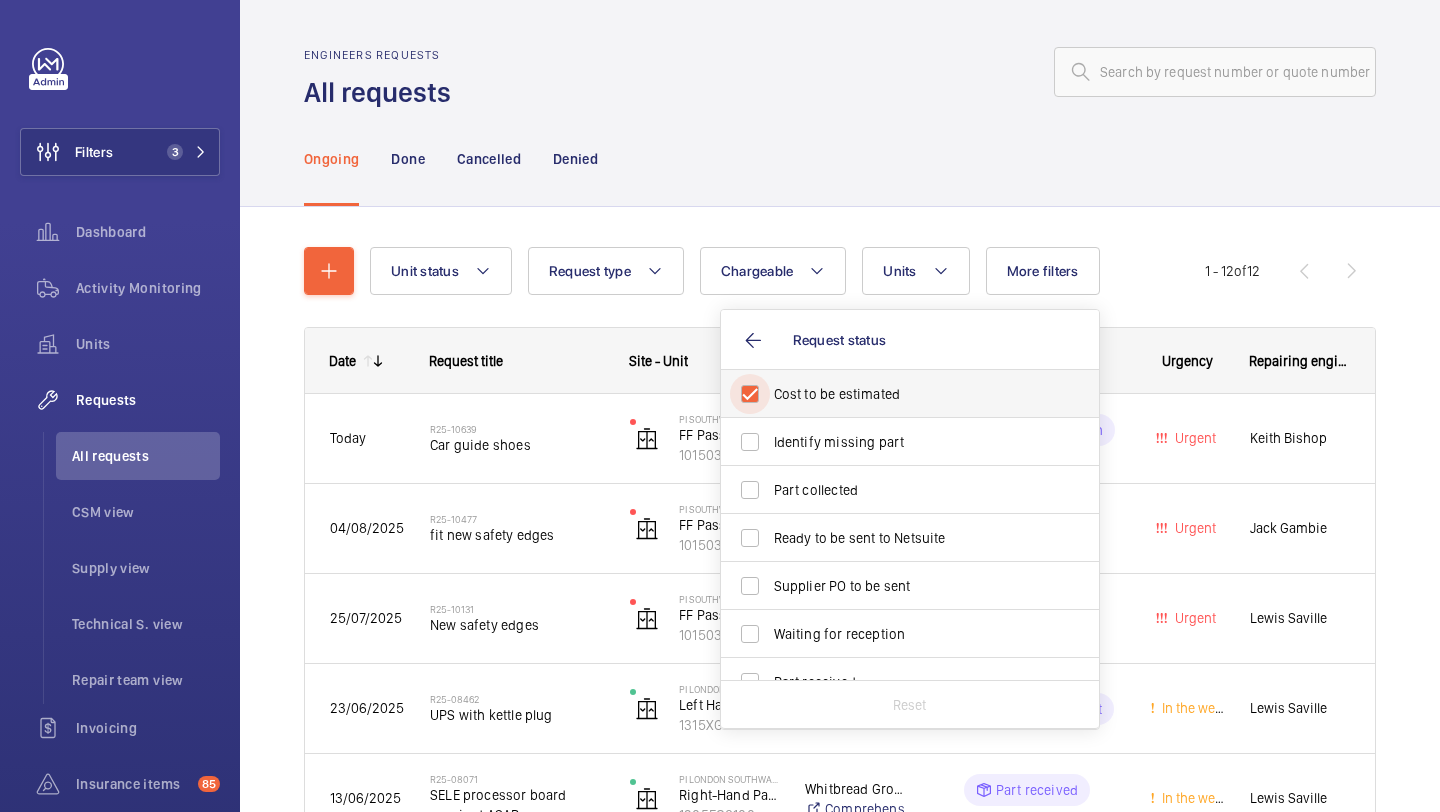 checkbox on "true" 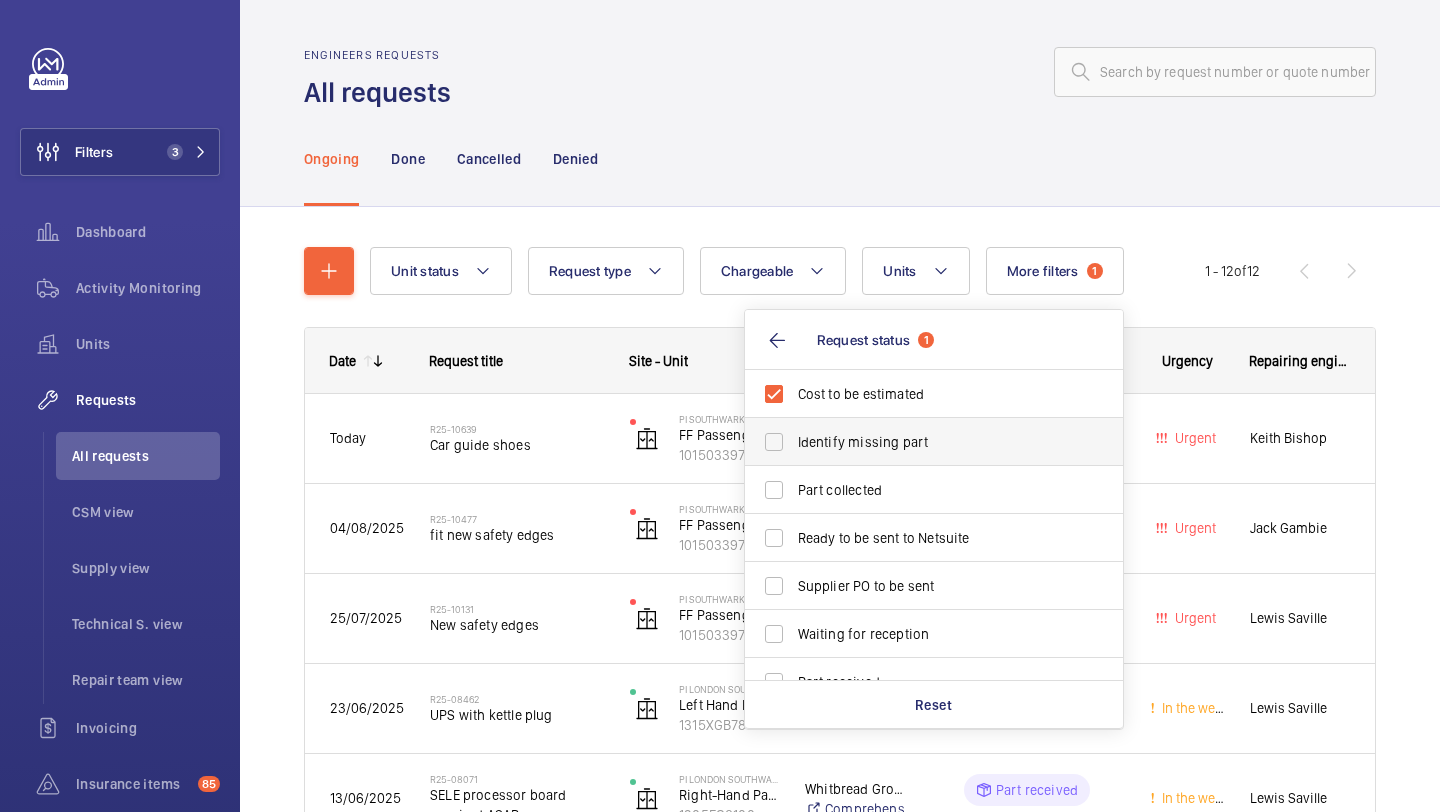 click on "Identify missing part" at bounding box center (919, 442) 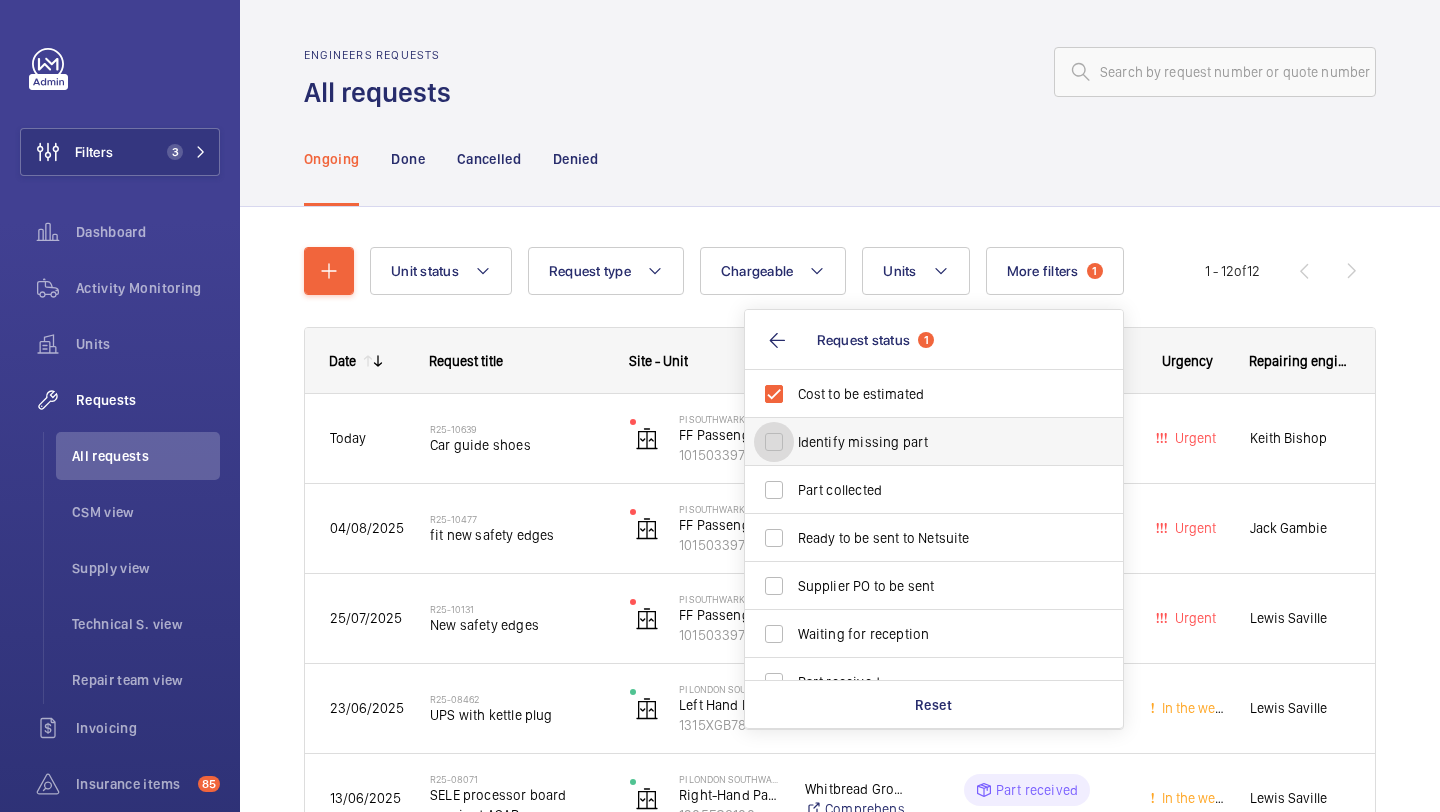 click on "Identify missing part" at bounding box center [774, 442] 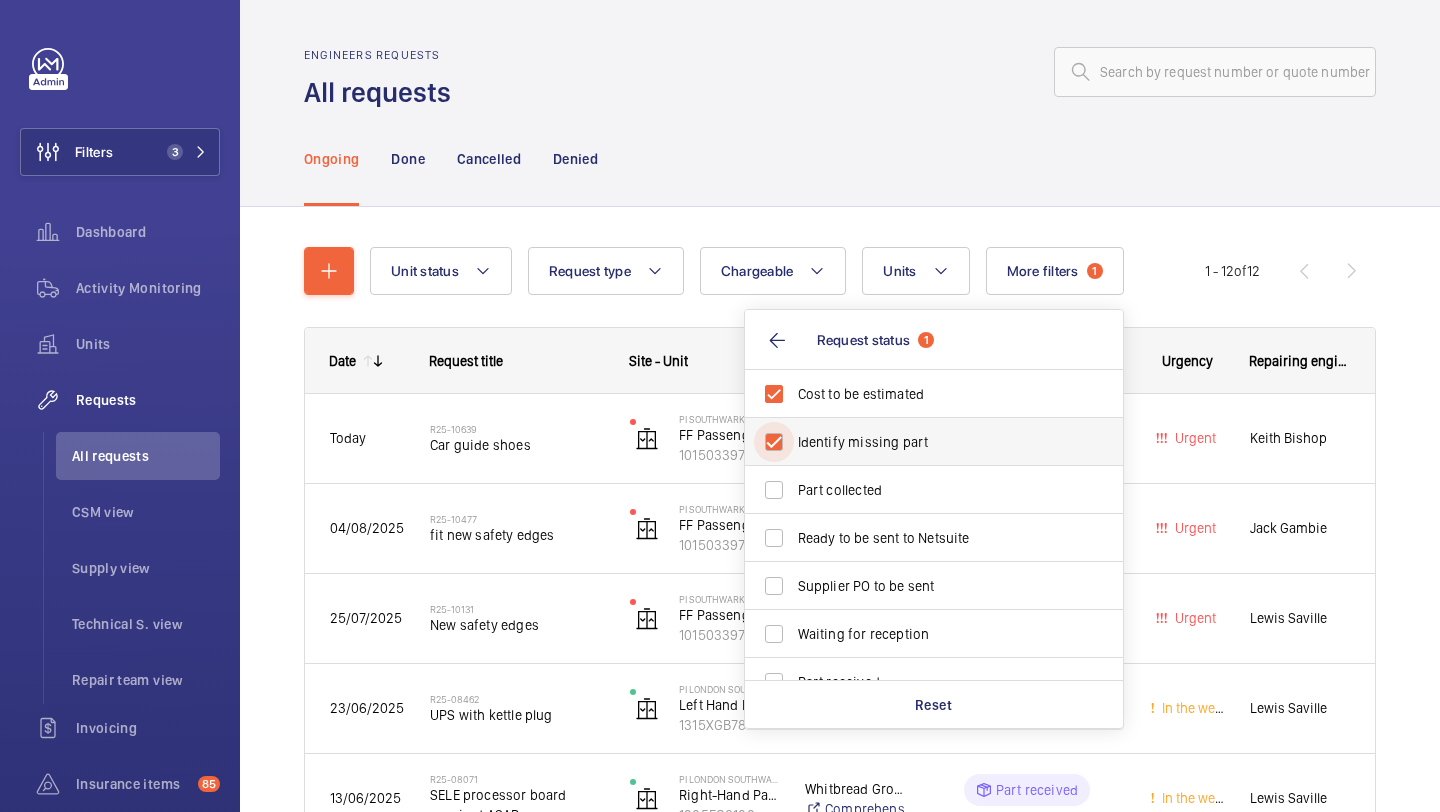 checkbox on "true" 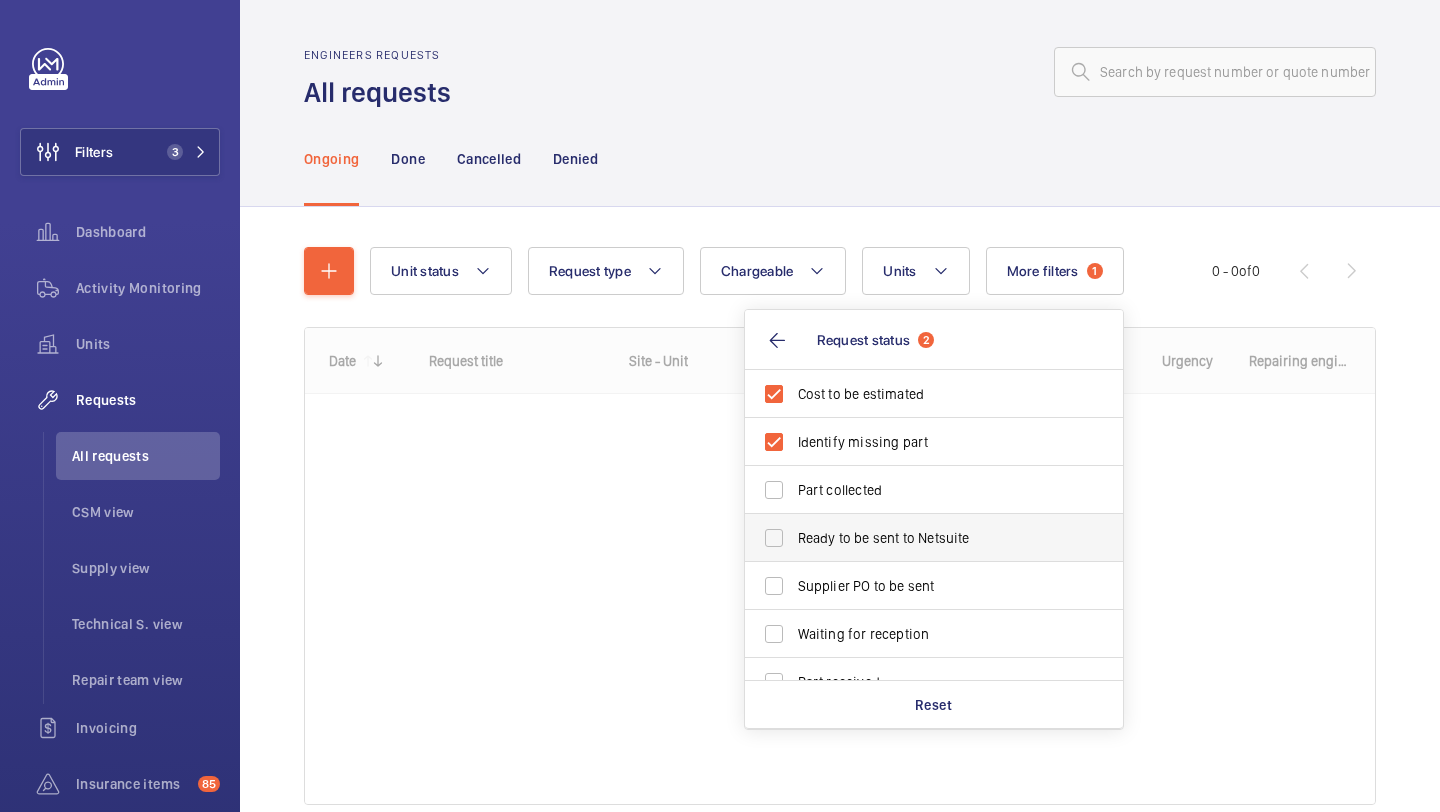 click on "Ready to be sent to Netsuite" at bounding box center [919, 538] 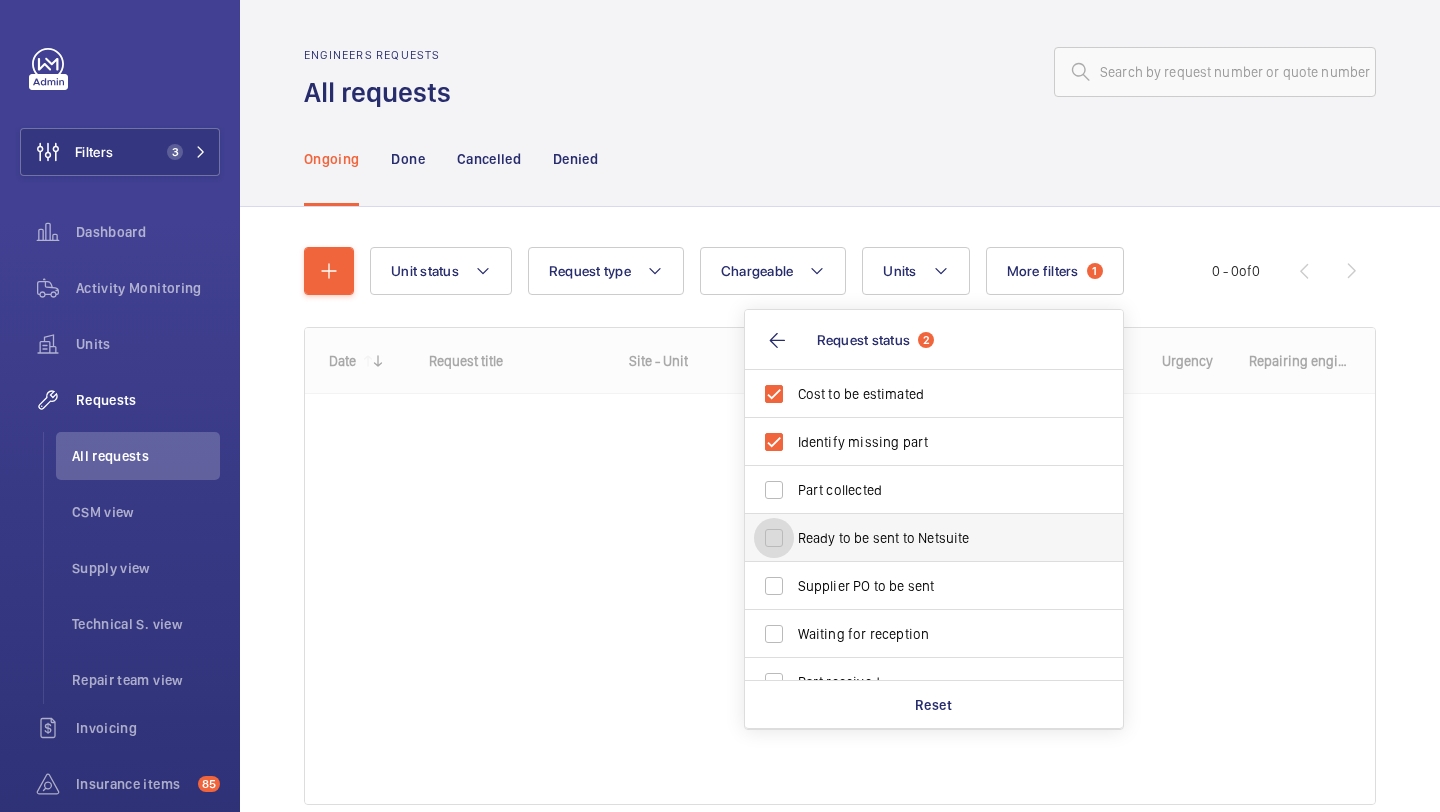 click on "Ready to be sent to Netsuite" at bounding box center [774, 538] 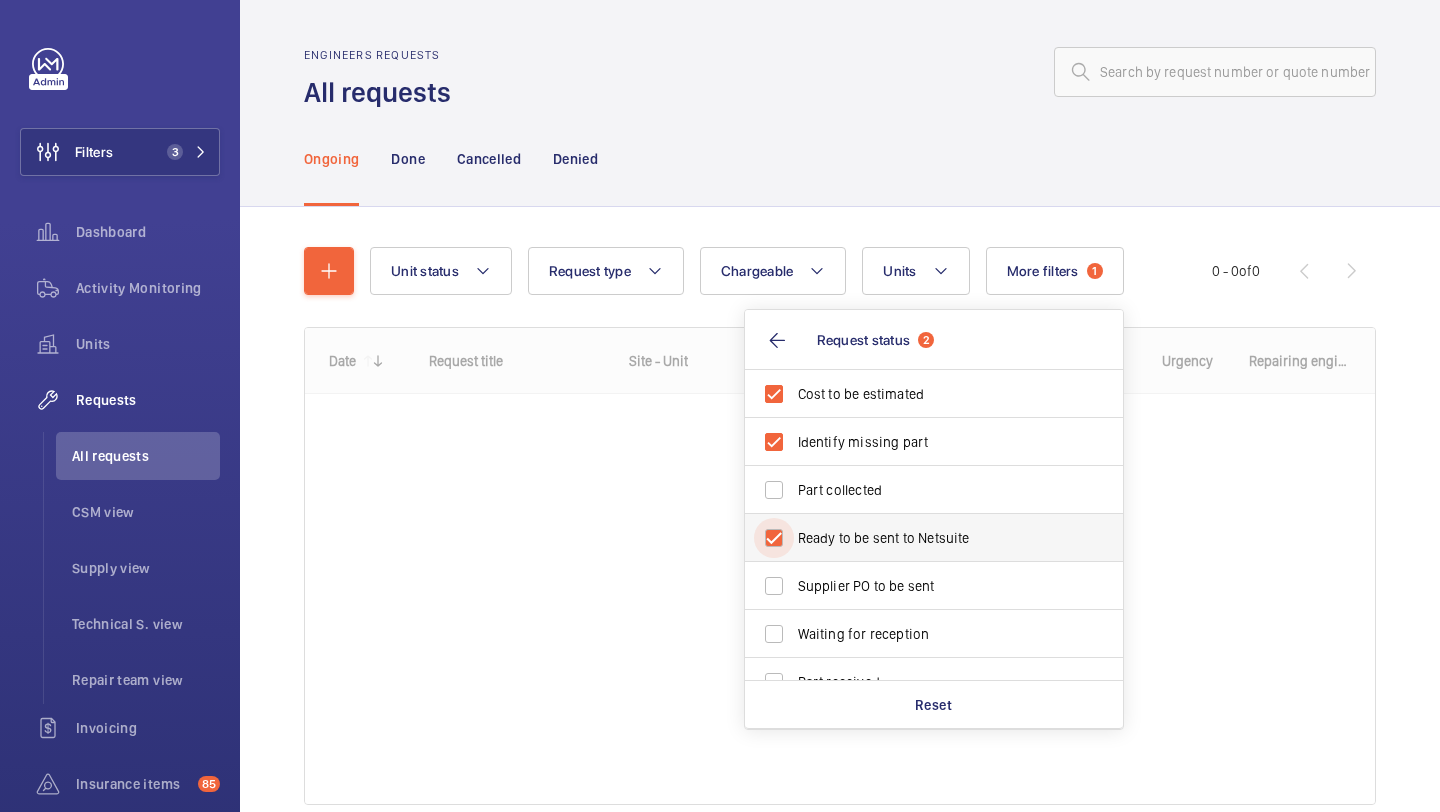 checkbox on "true" 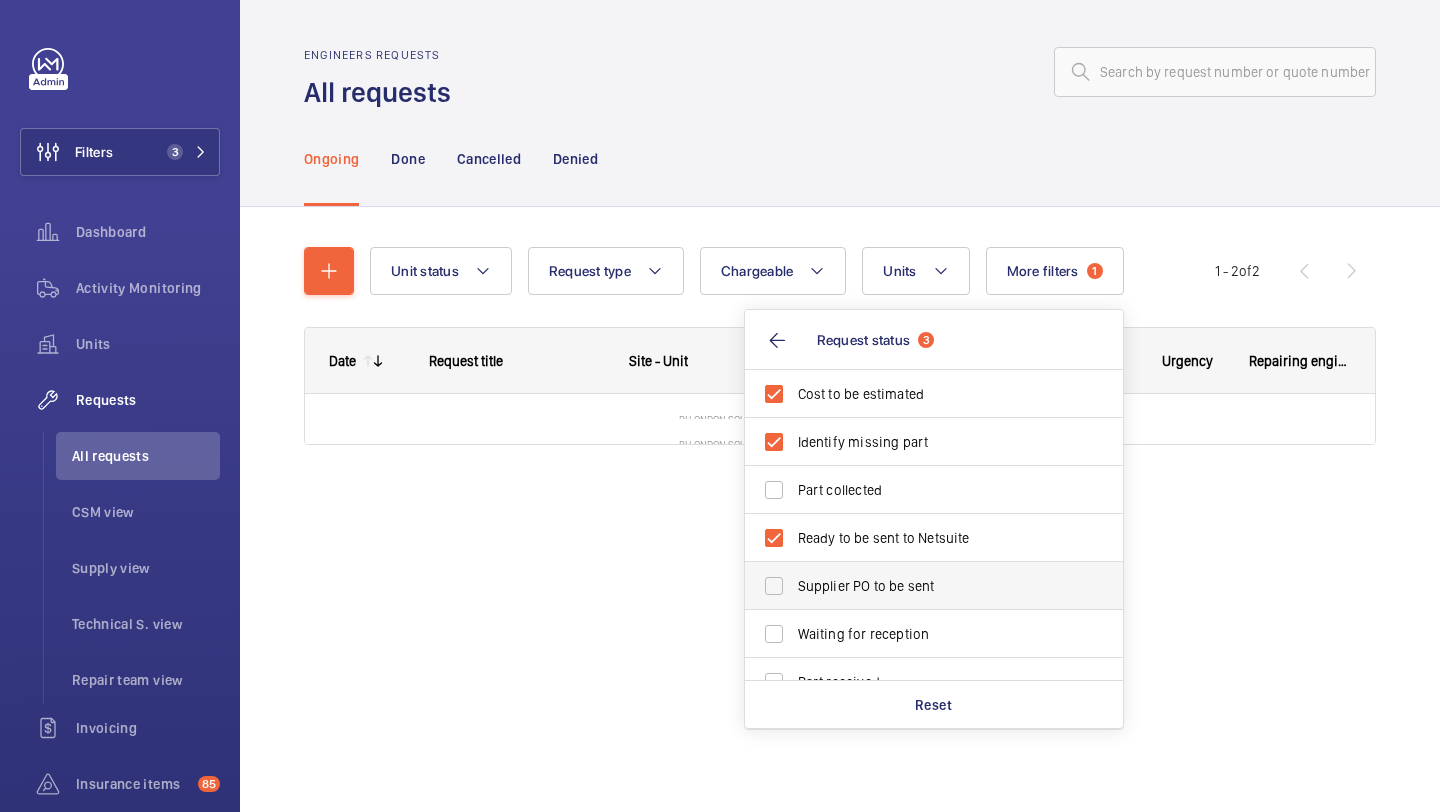 click on "Supplier PO to be sent" at bounding box center [919, 586] 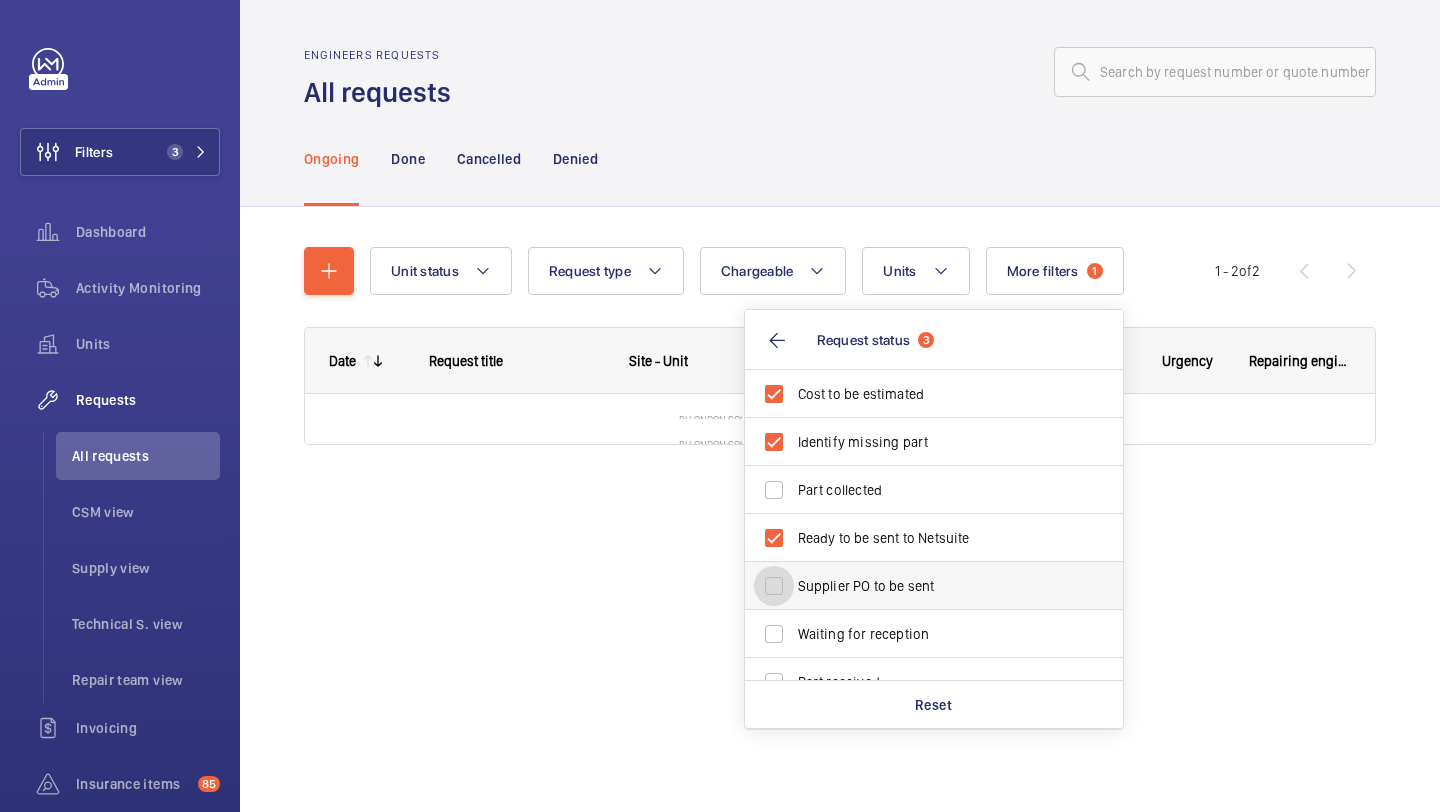 click on "Supplier PO to be sent" at bounding box center [774, 586] 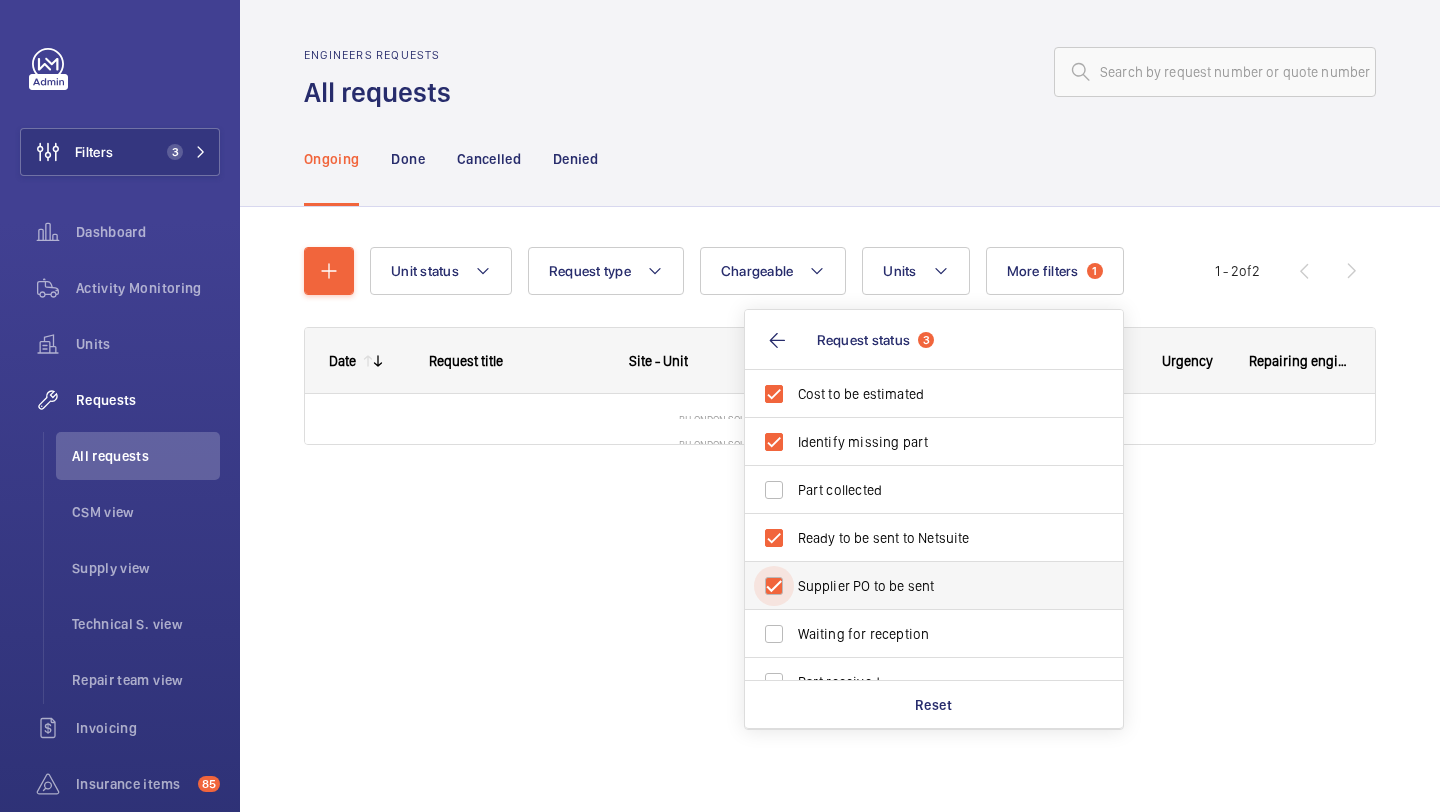 checkbox on "true" 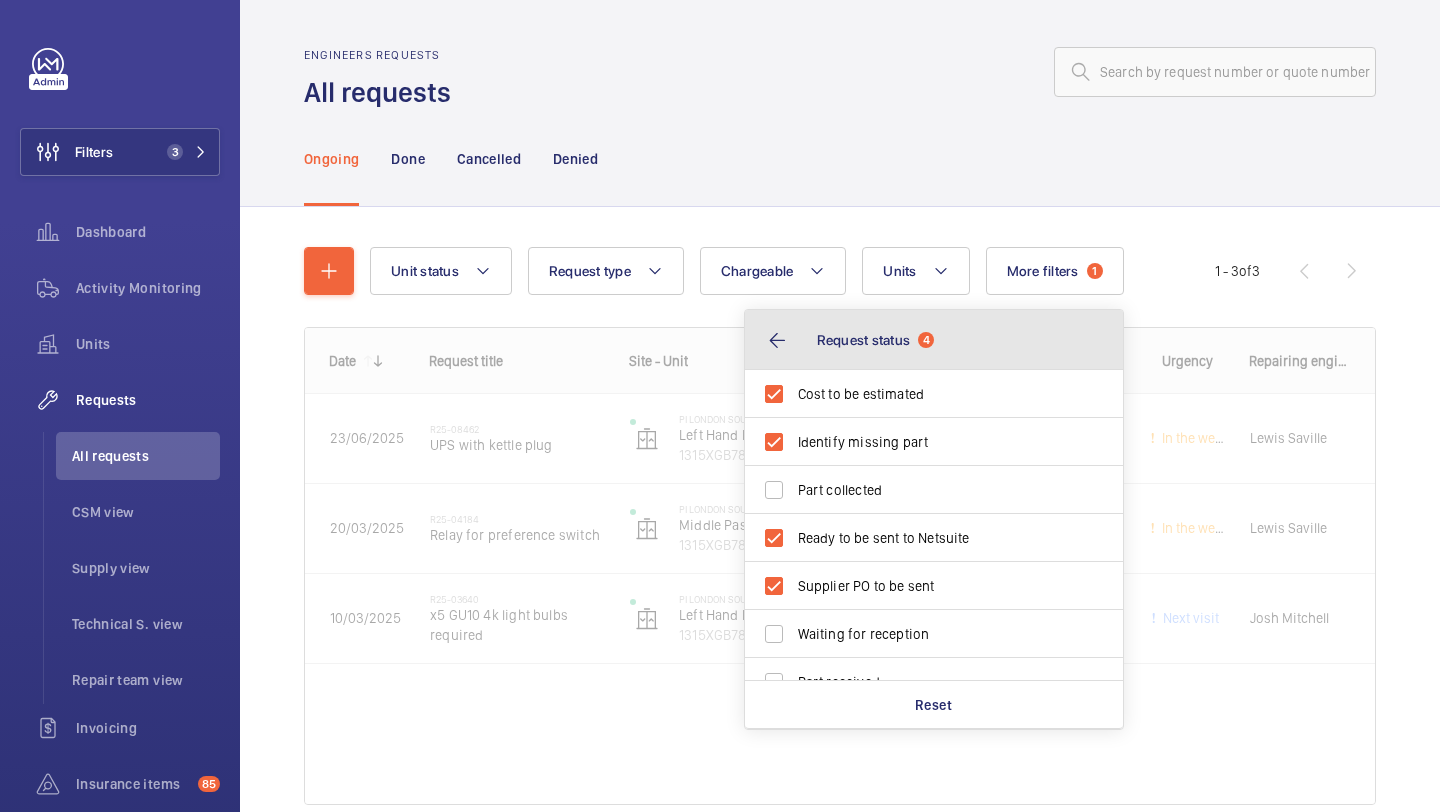 click on "Request status" 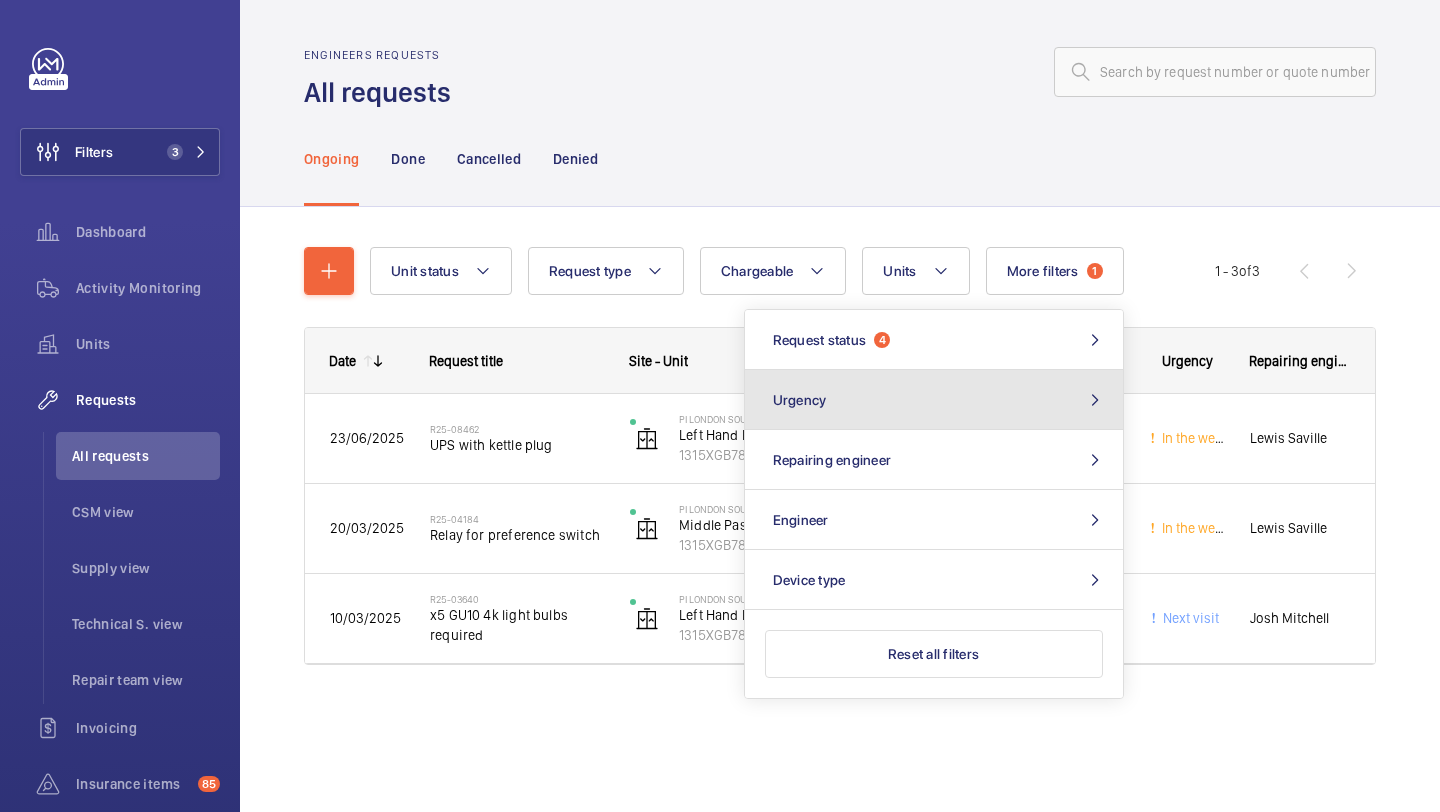 click on "Urgency" 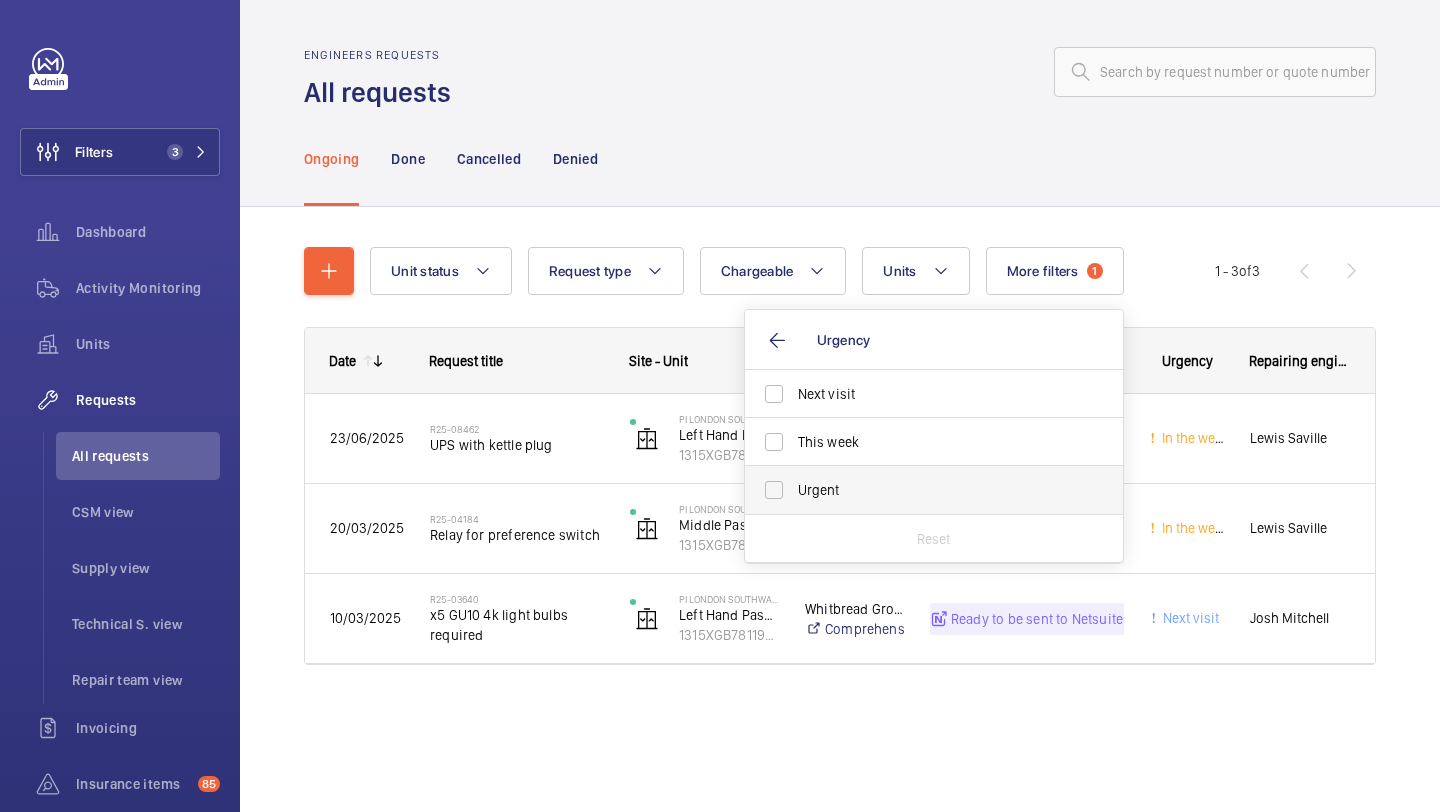 click on "Urgent" at bounding box center (919, 490) 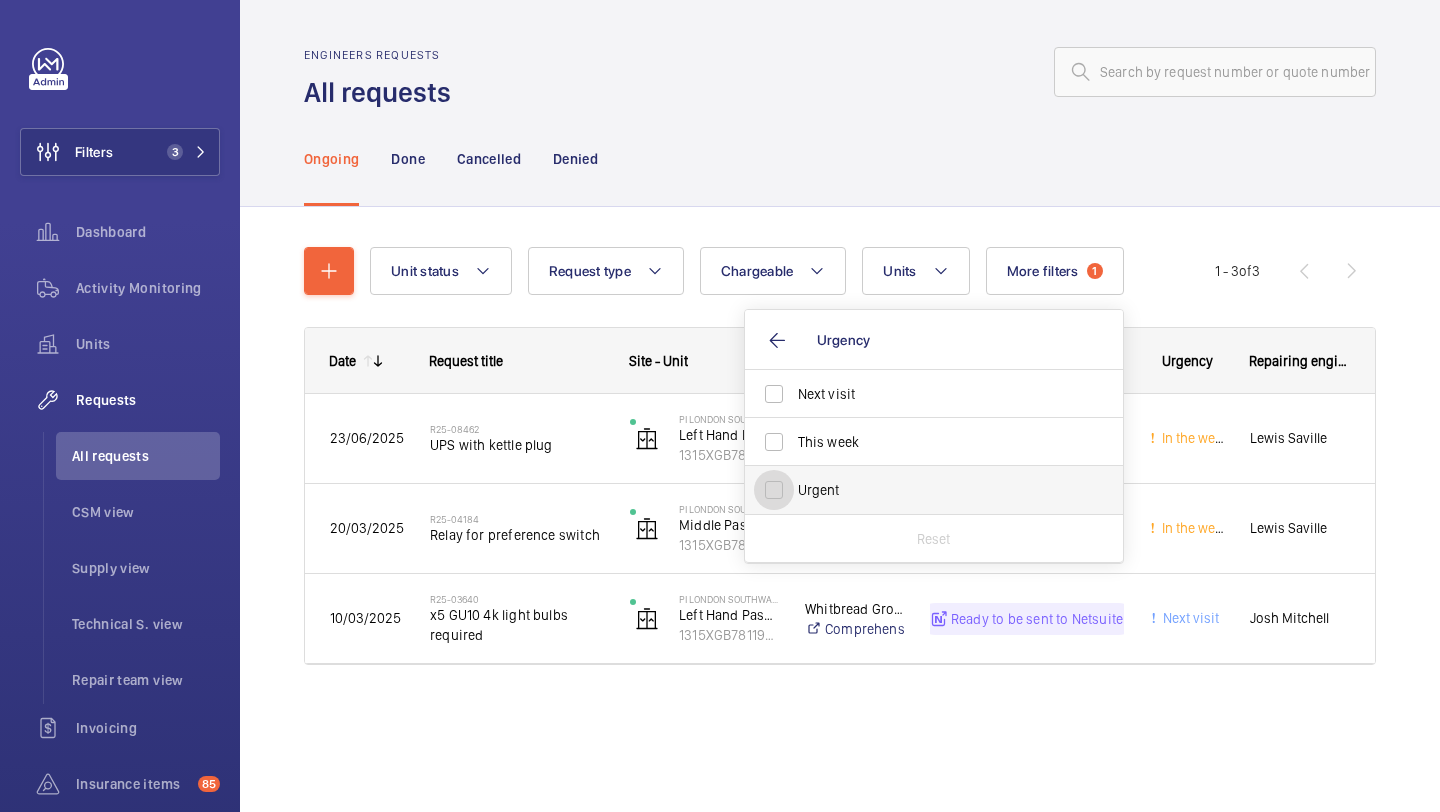 click on "Urgent" at bounding box center [774, 490] 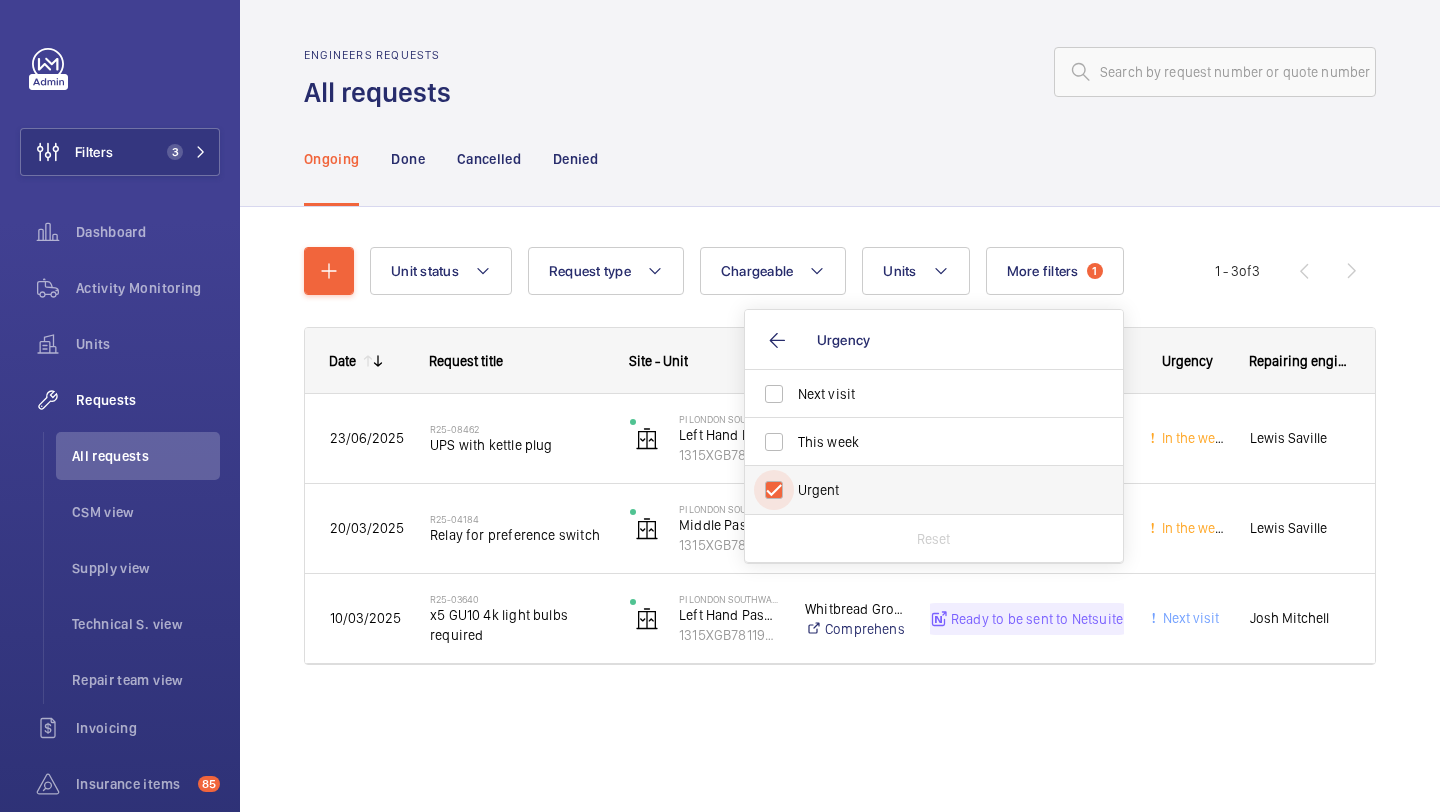 checkbox on "true" 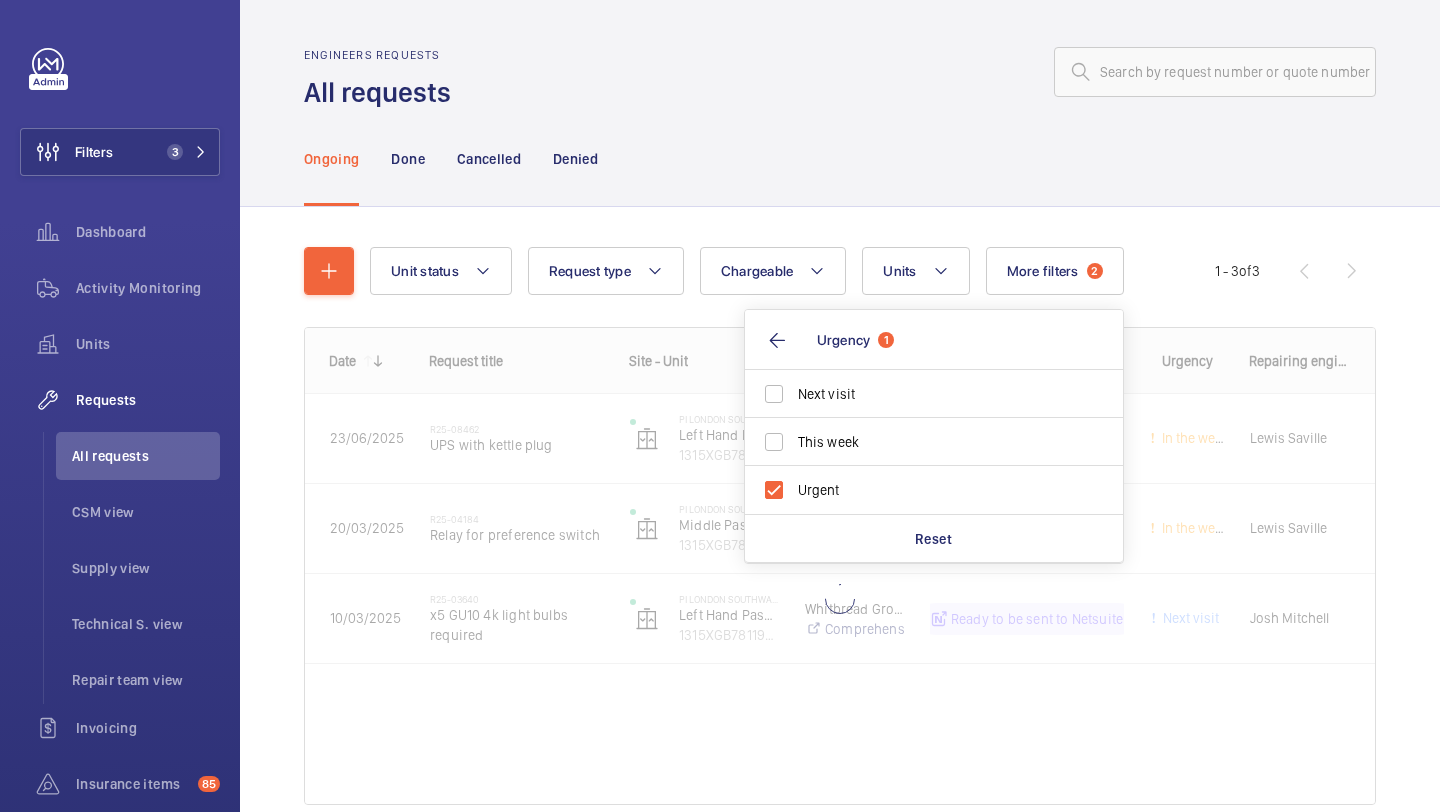 click on "Ongoing Done Cancelled Denied" 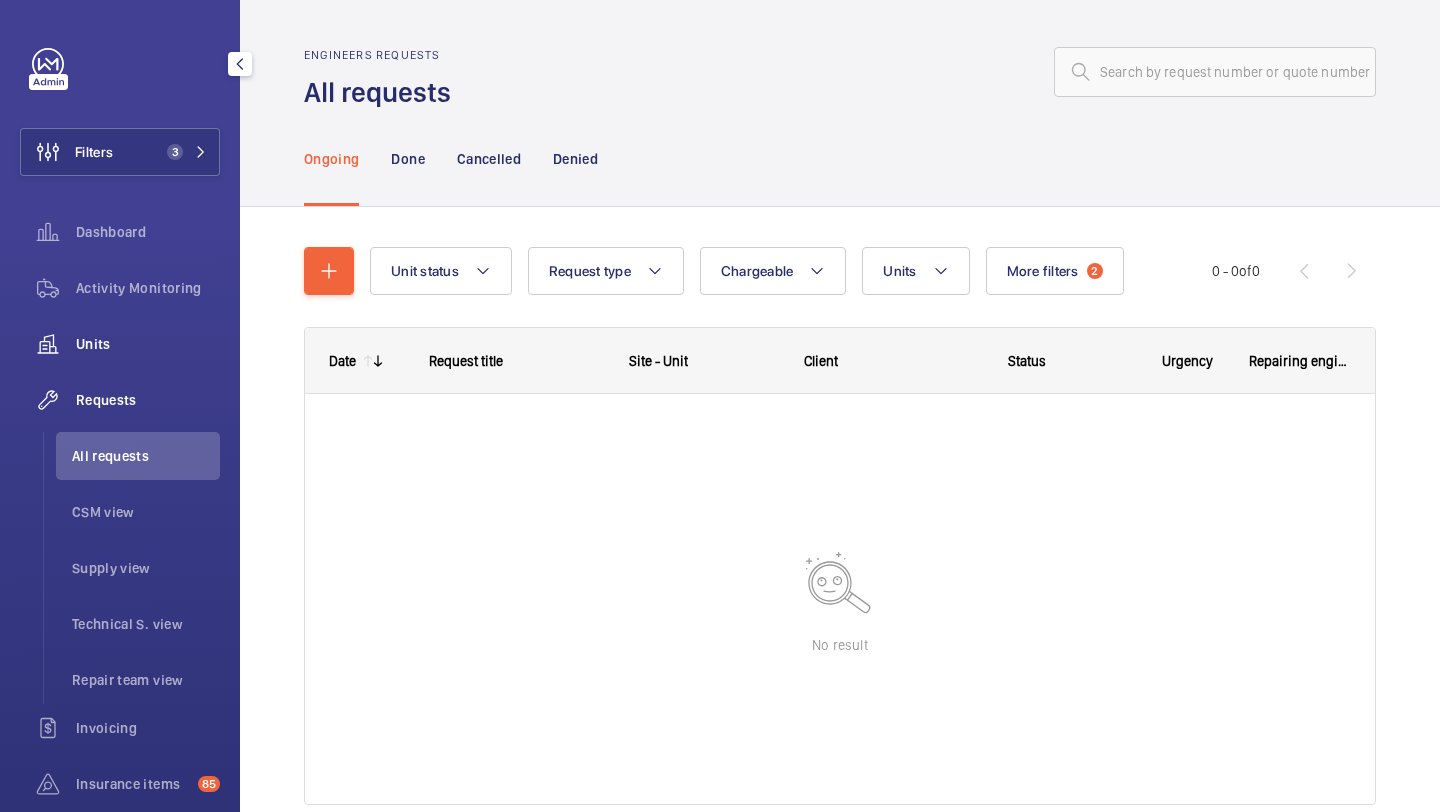 click on "Units" 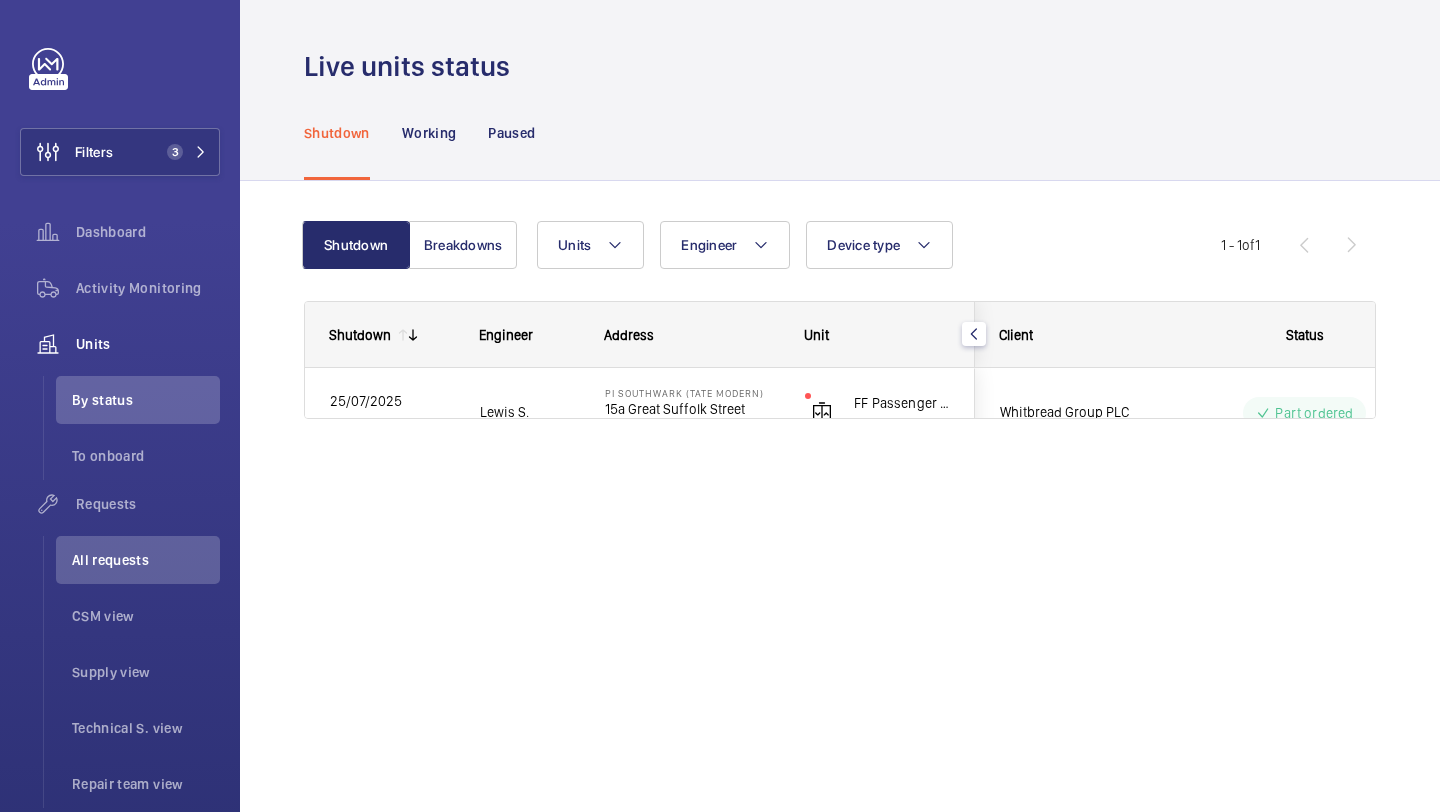 click on "Shutdown Working Paused" 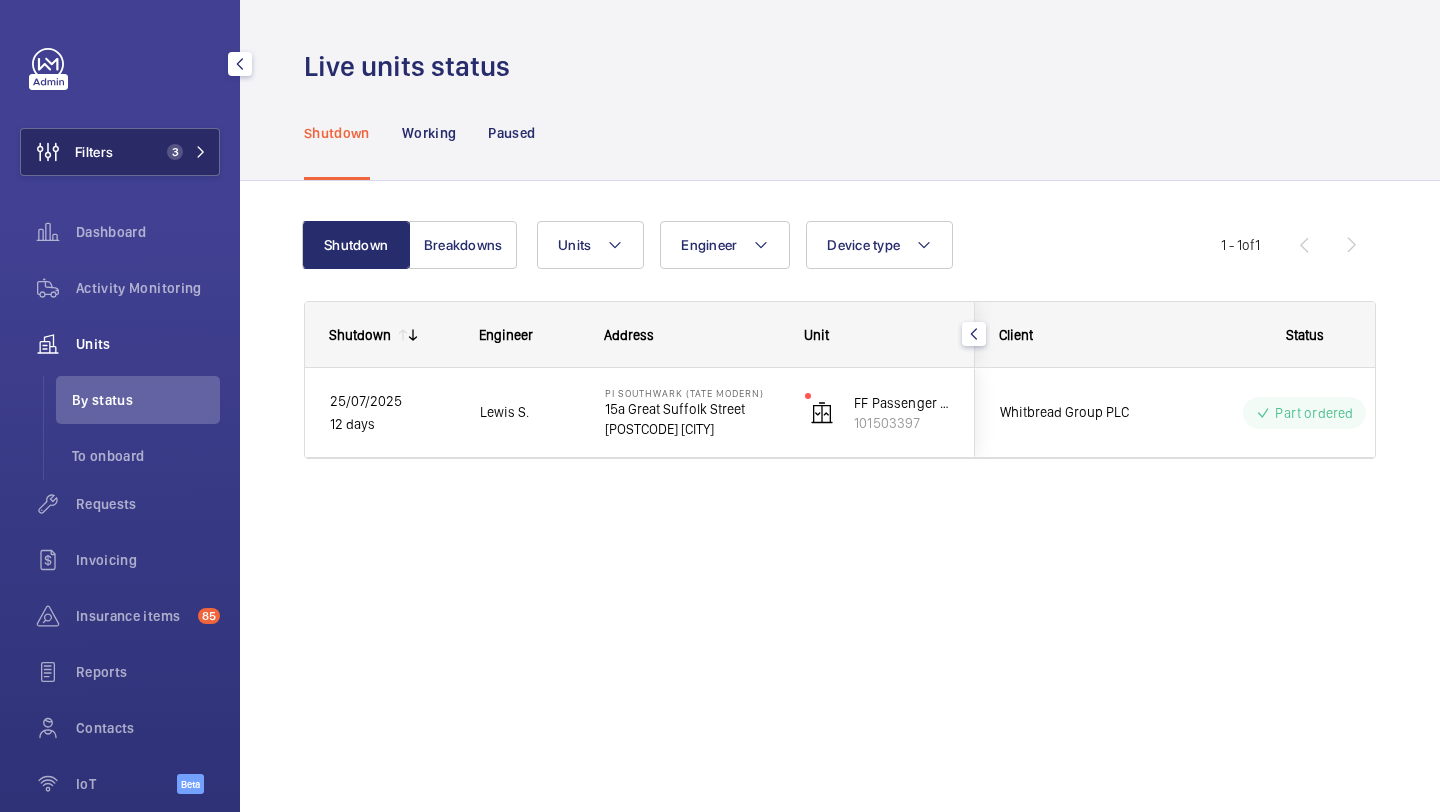 click on "3" 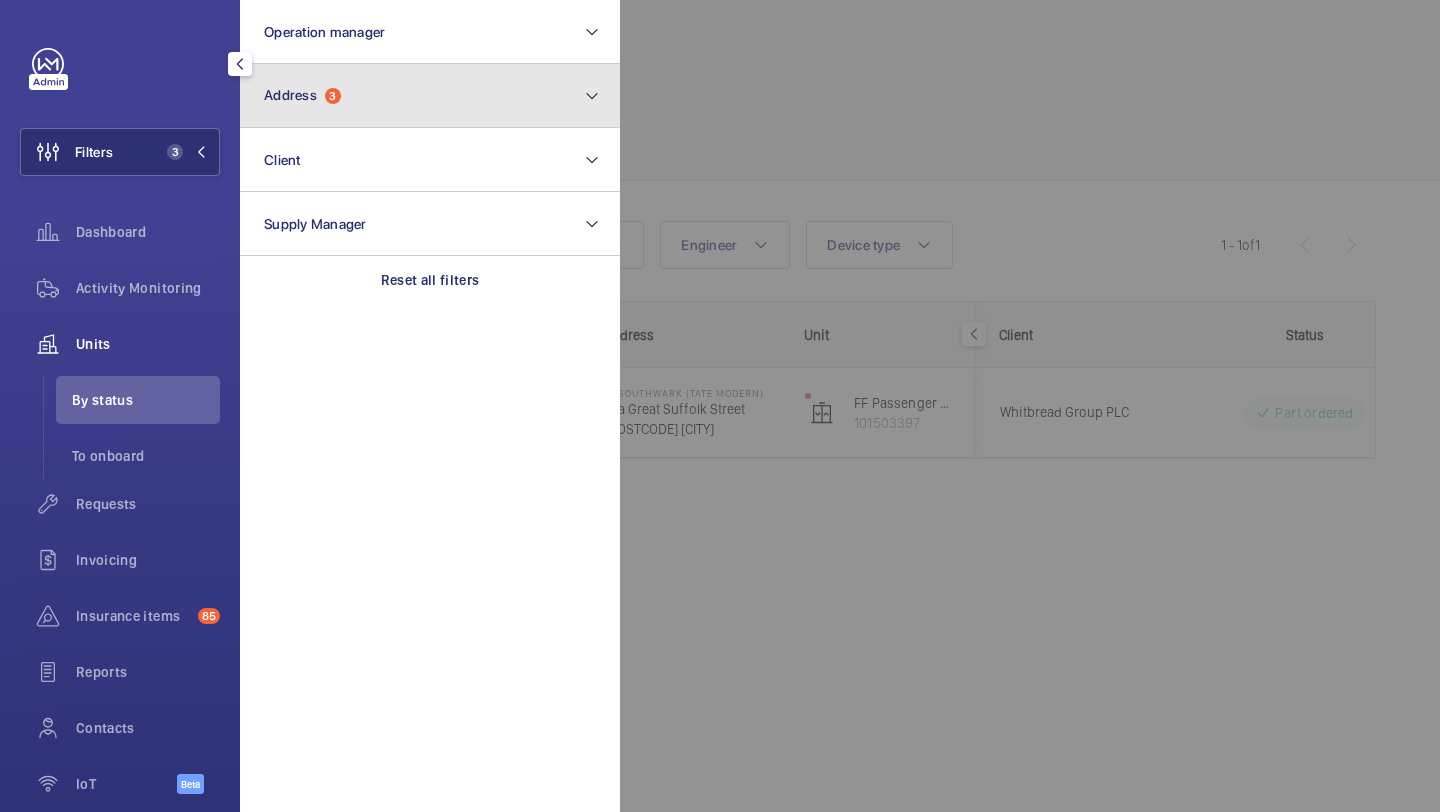 click on "Address" 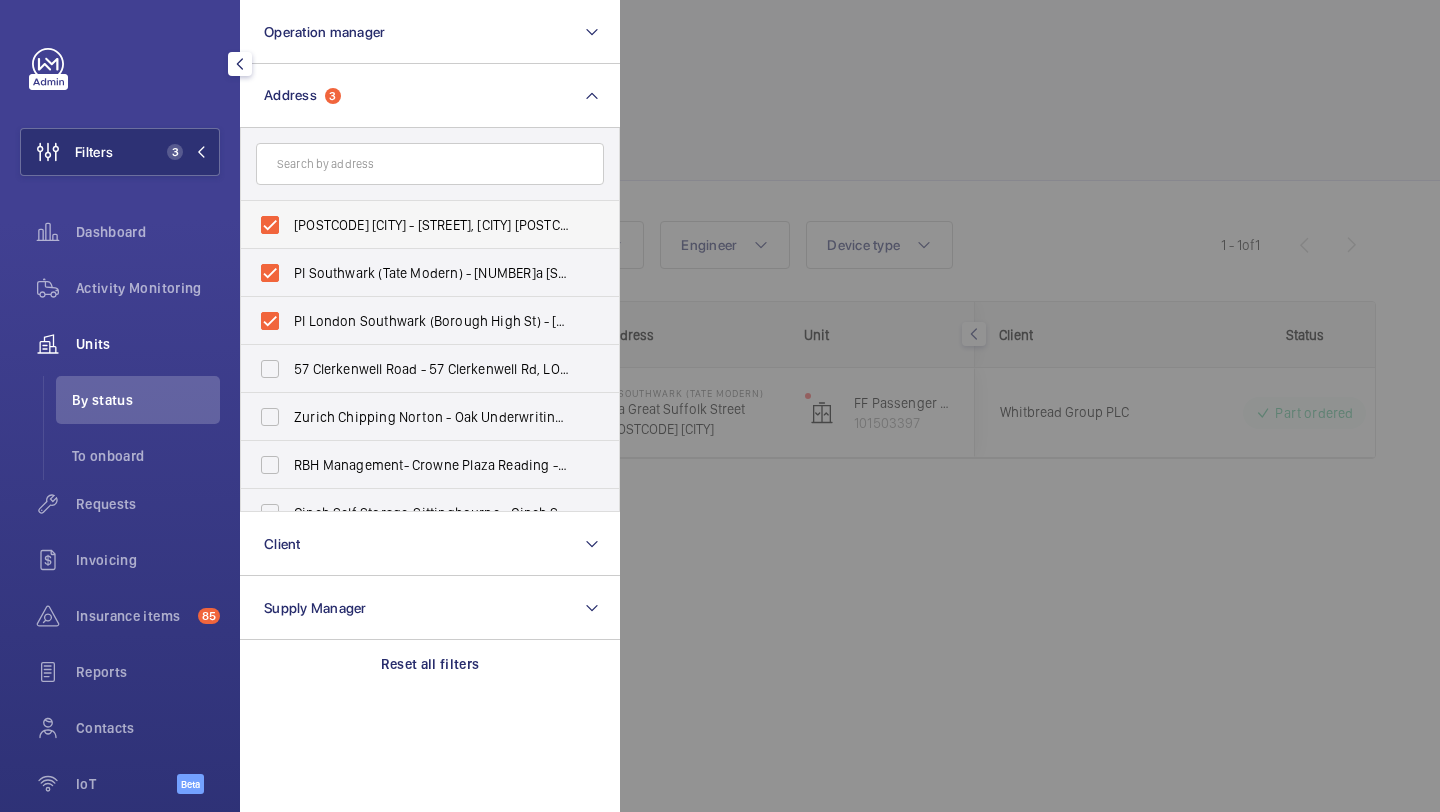 click on "PI London Southwark (Station) - 31 The Cut, LONDON SE1 8LF" at bounding box center (415, 225) 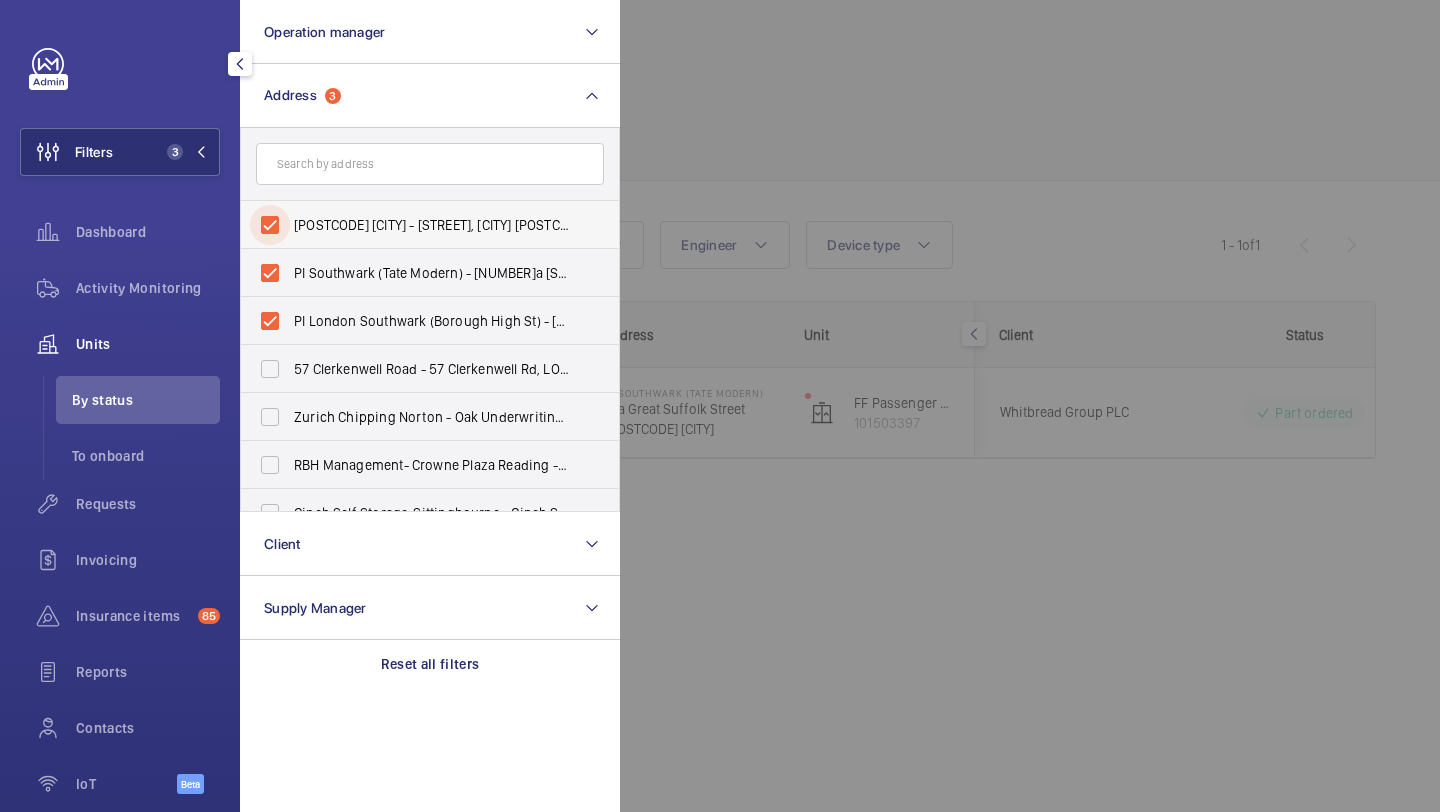 click on "PI London Southwark (Station) - 31 The Cut, LONDON SE1 8LF" at bounding box center (270, 225) 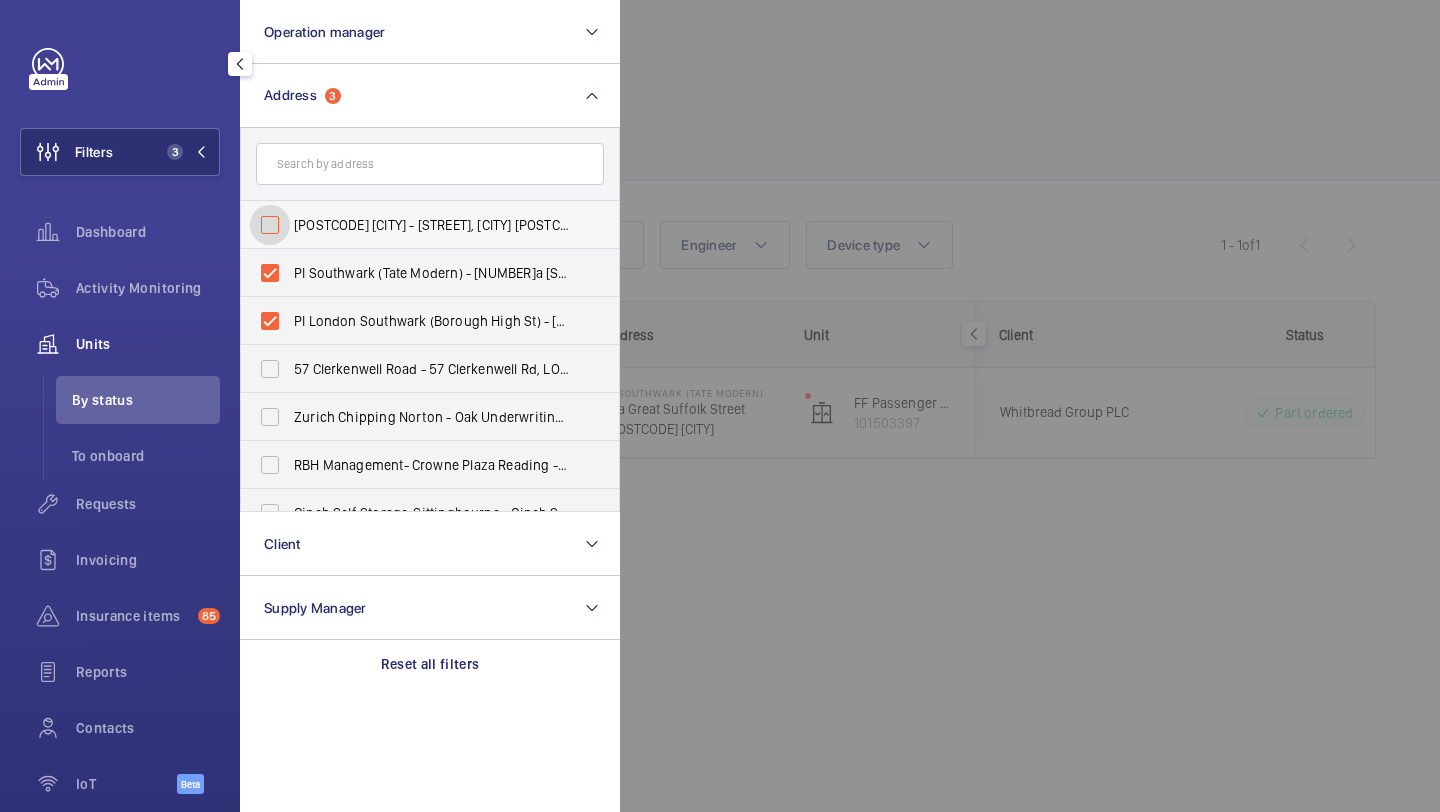 checkbox on "false" 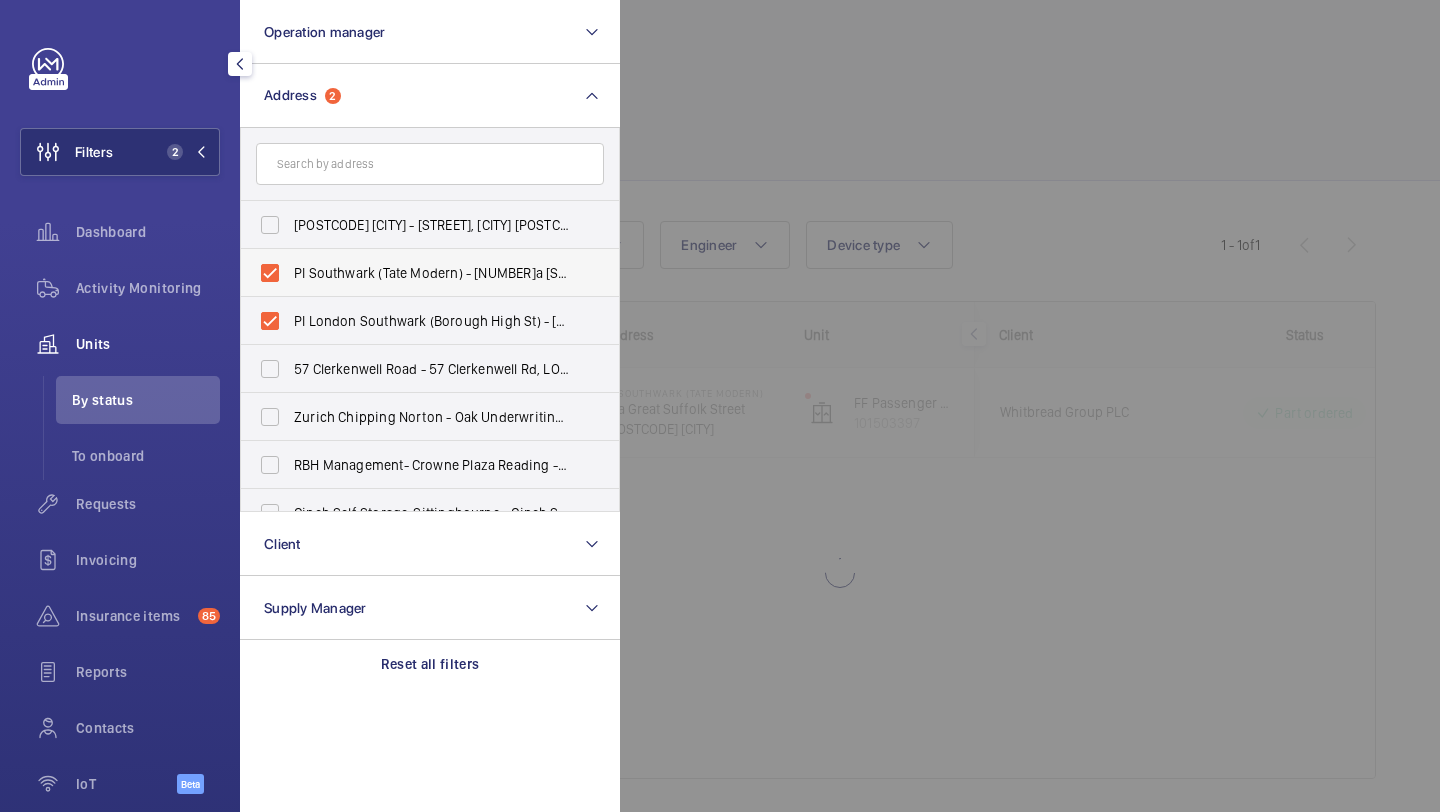click on "PI Southwark (Tate Modern) - 15a Great Suffolk Street, SOUTHWARK SE1 0FL" at bounding box center [415, 273] 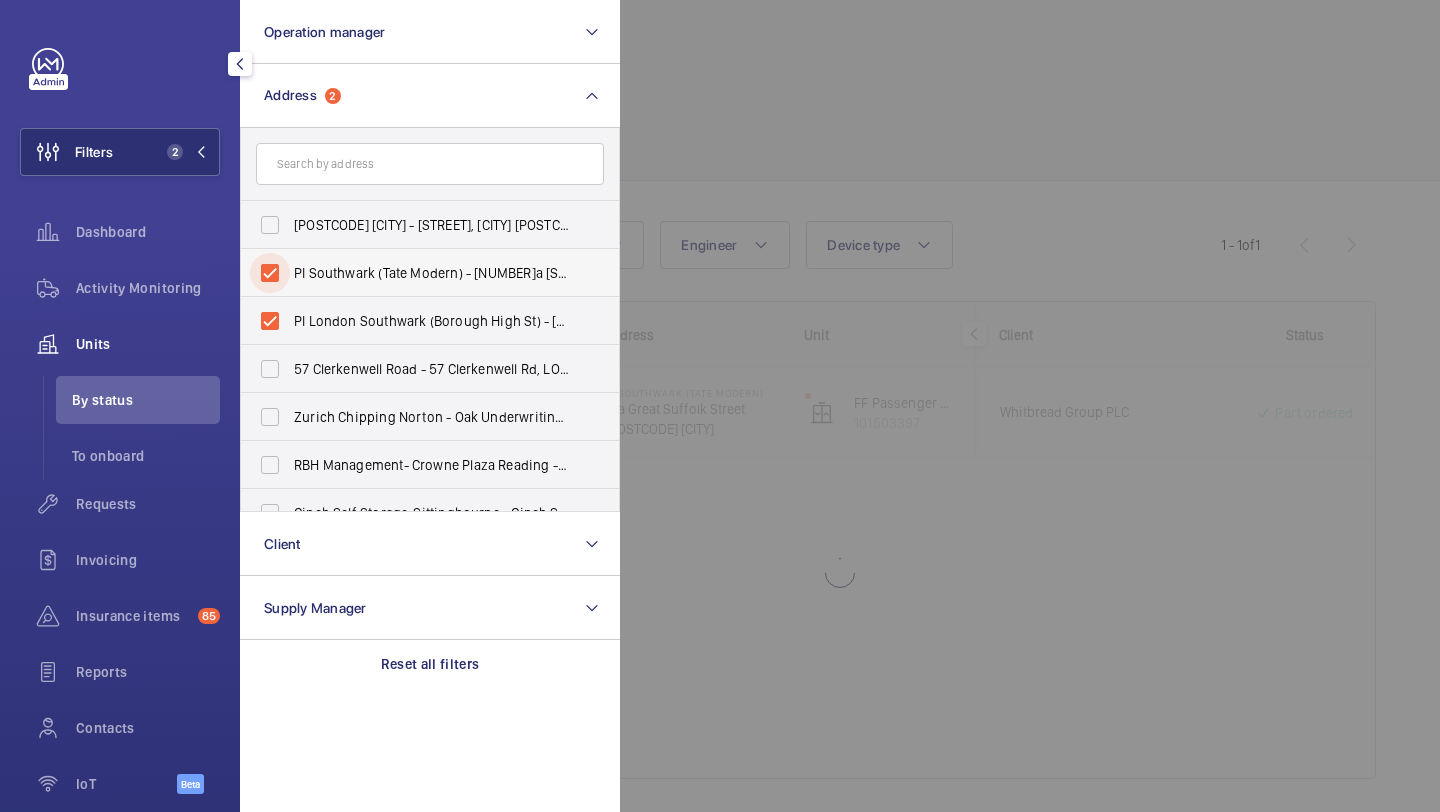 click on "PI Southwark (Tate Modern) - 15a Great Suffolk Street, SOUTHWARK SE1 0FL" at bounding box center (270, 273) 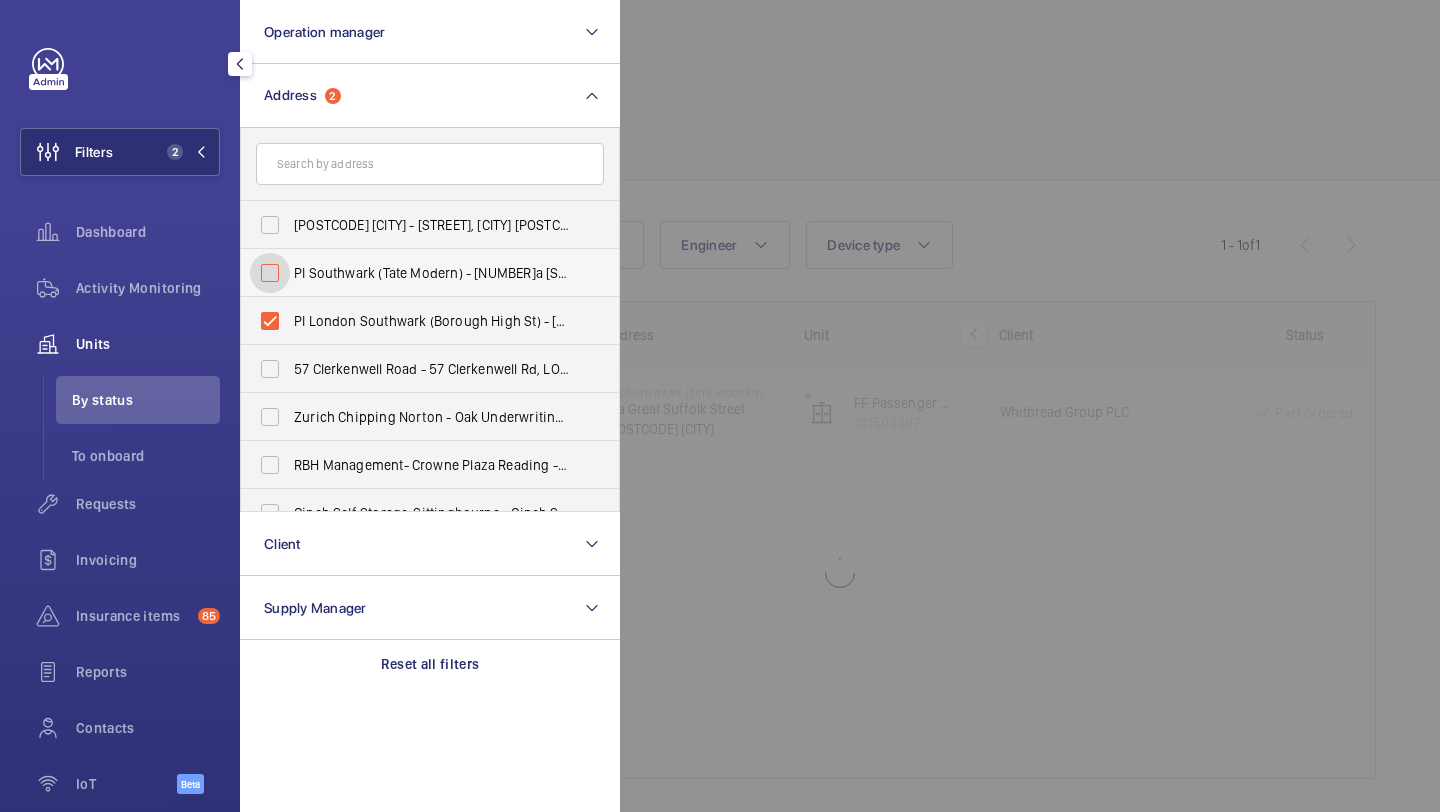 checkbox on "false" 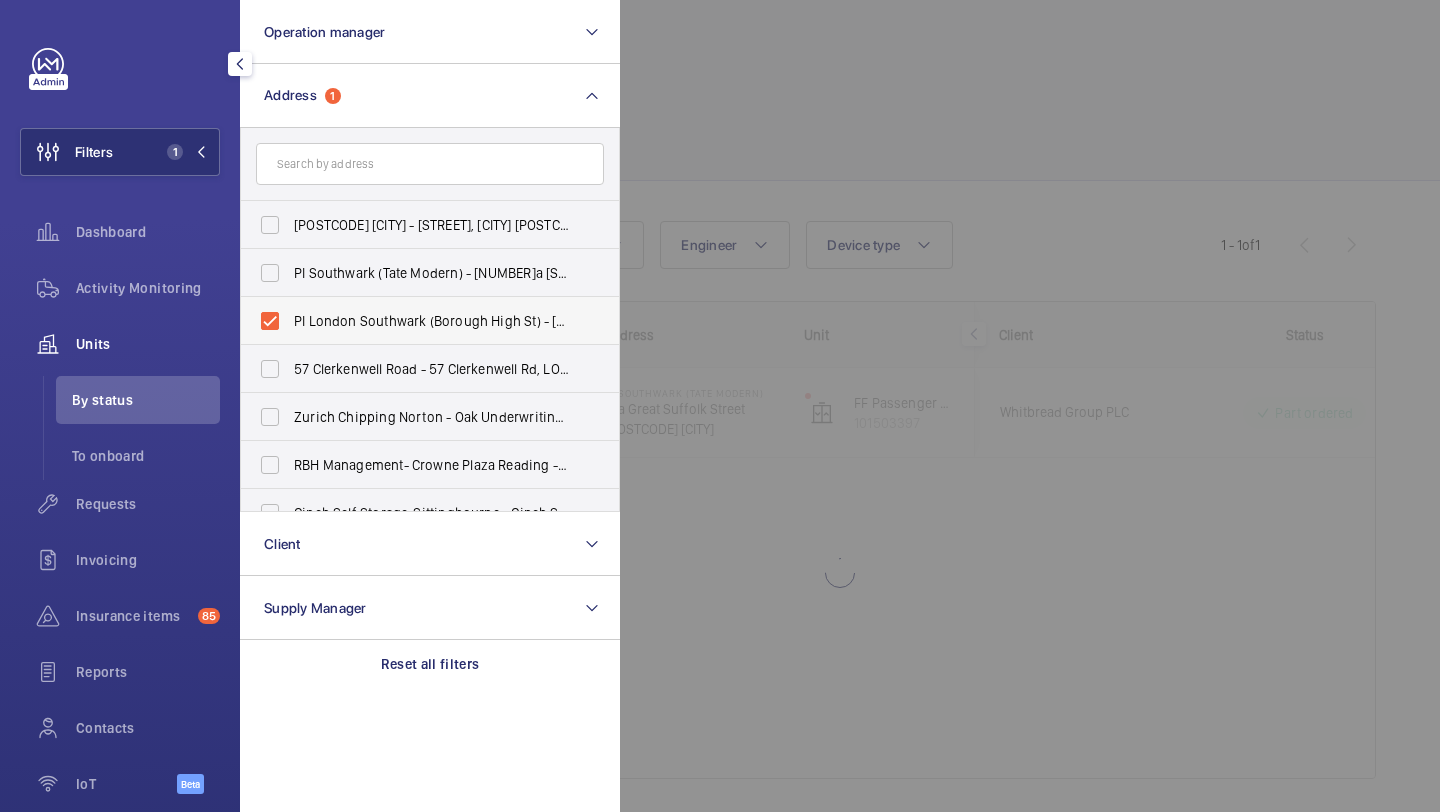 click on "PI London Southwark (Borough High St) - 135 Borough High Street, LONDON SE1 1NP" at bounding box center [415, 321] 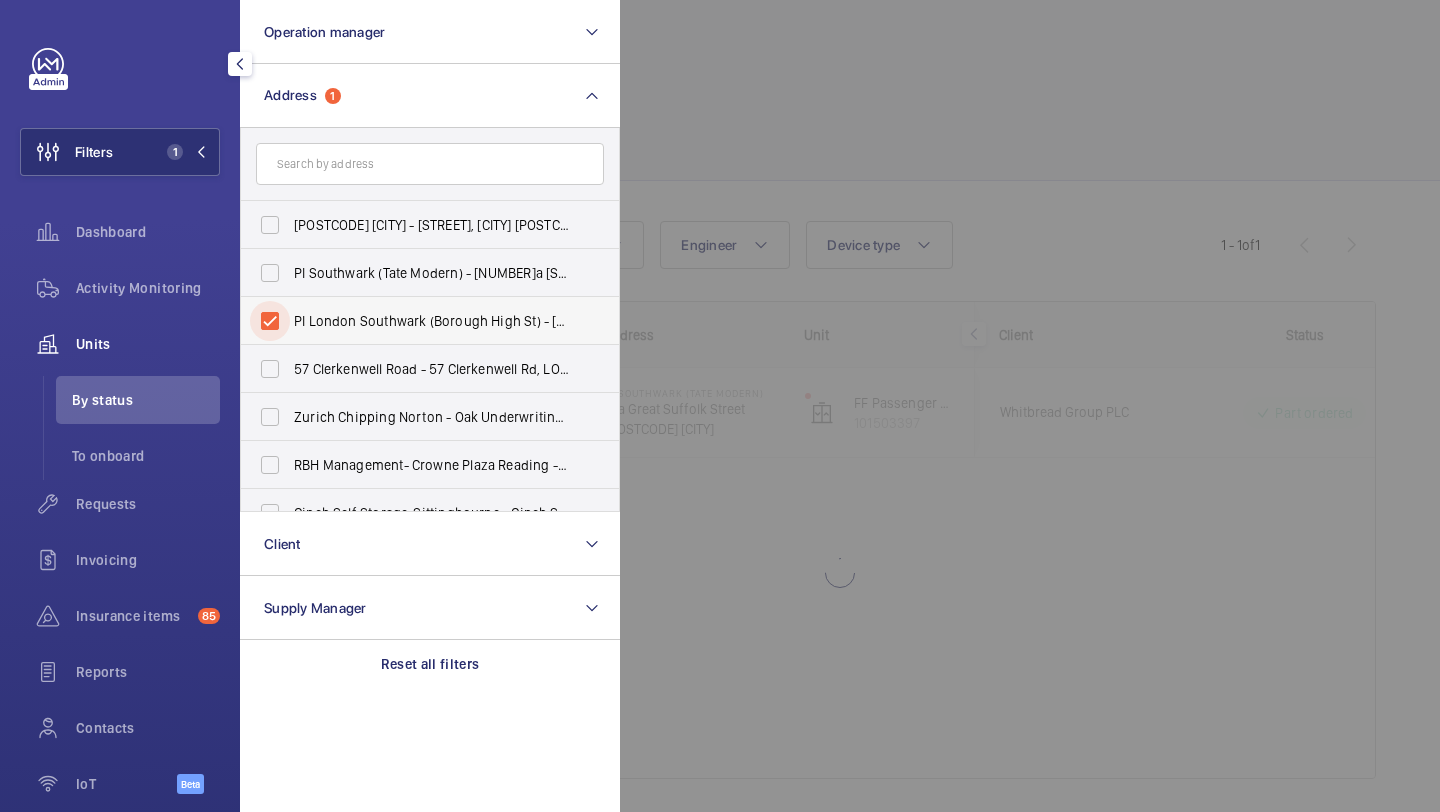 click on "PI London Southwark (Borough High St) - 135 Borough High Street, LONDON SE1 1NP" at bounding box center (270, 321) 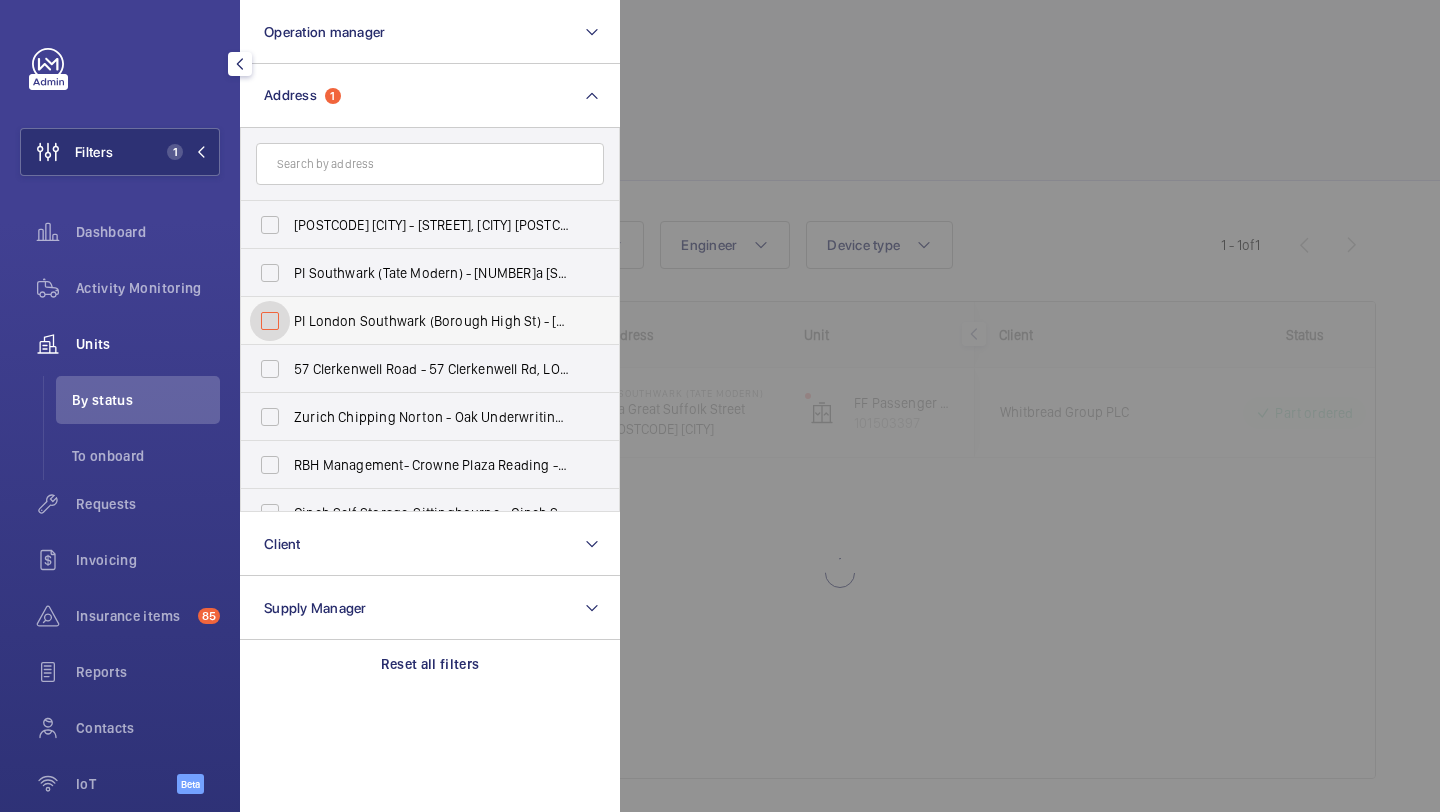 checkbox on "false" 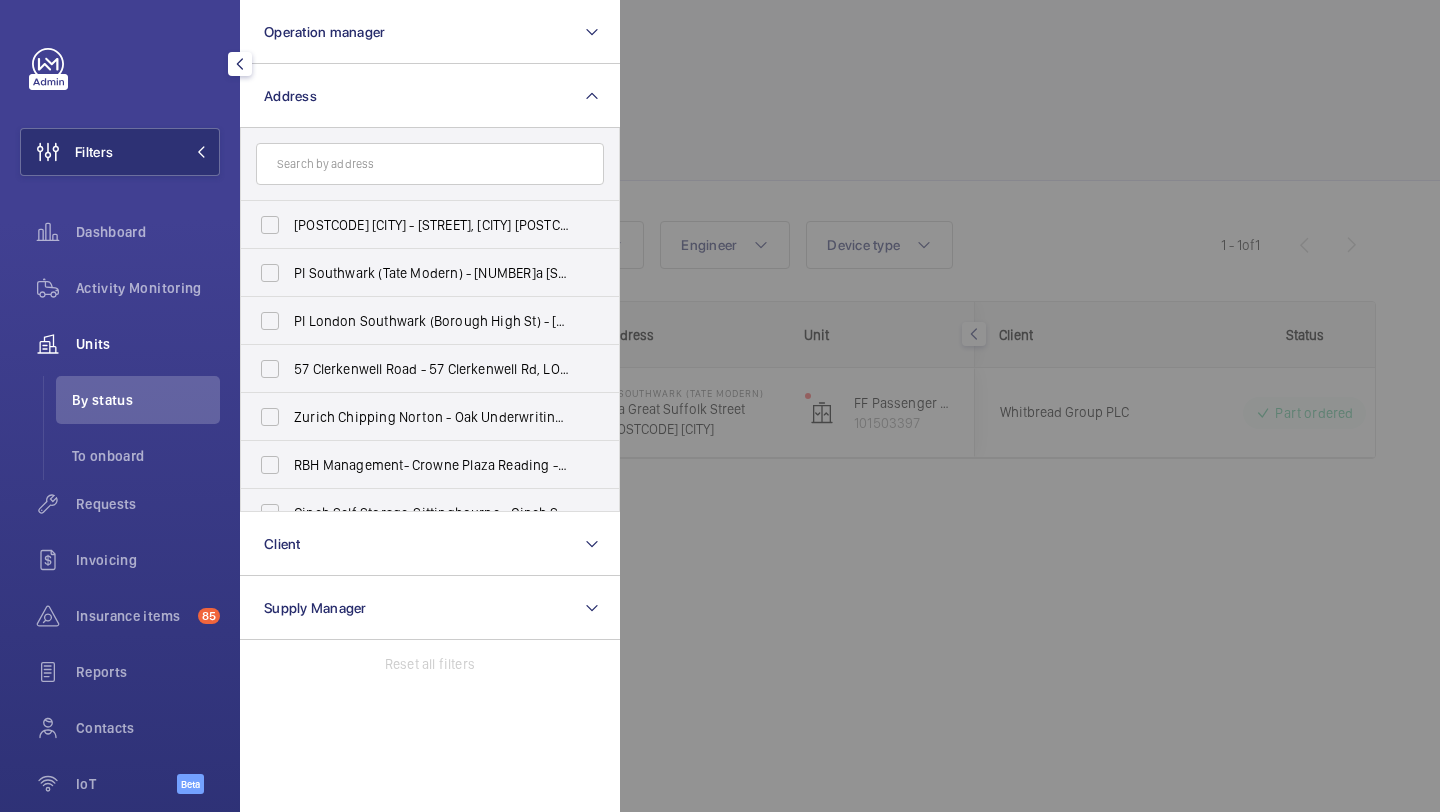 click 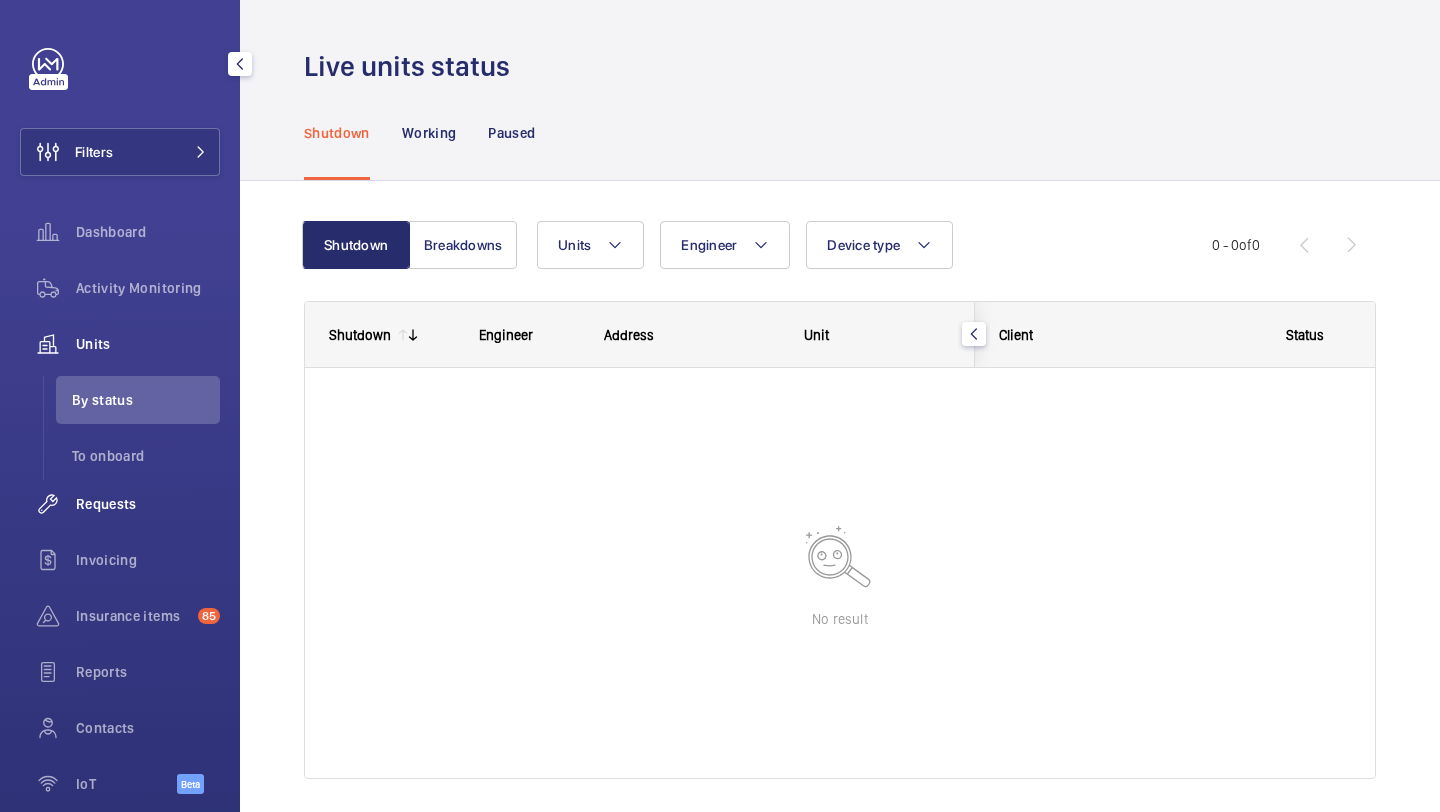 click on "Requests" 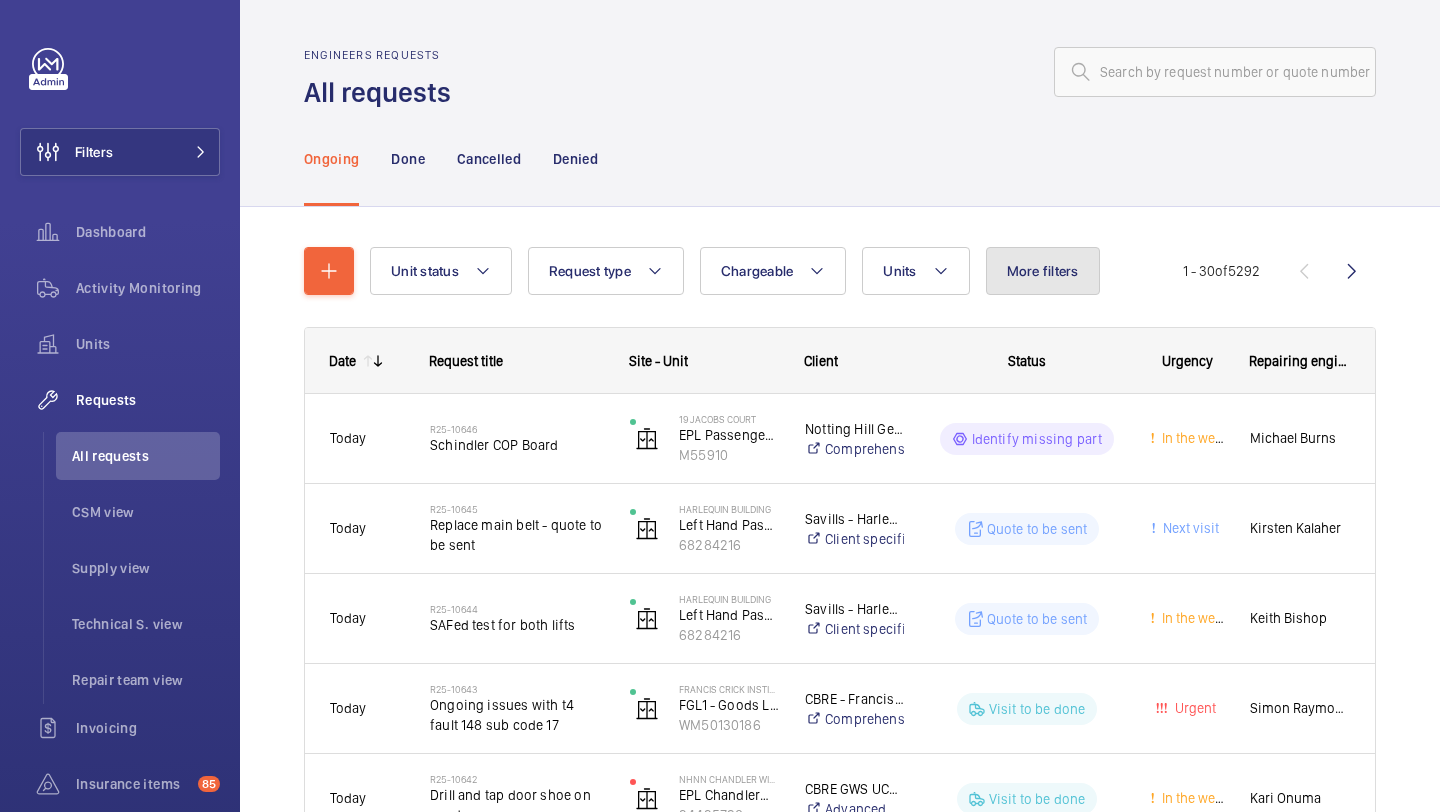 click on "More filters" 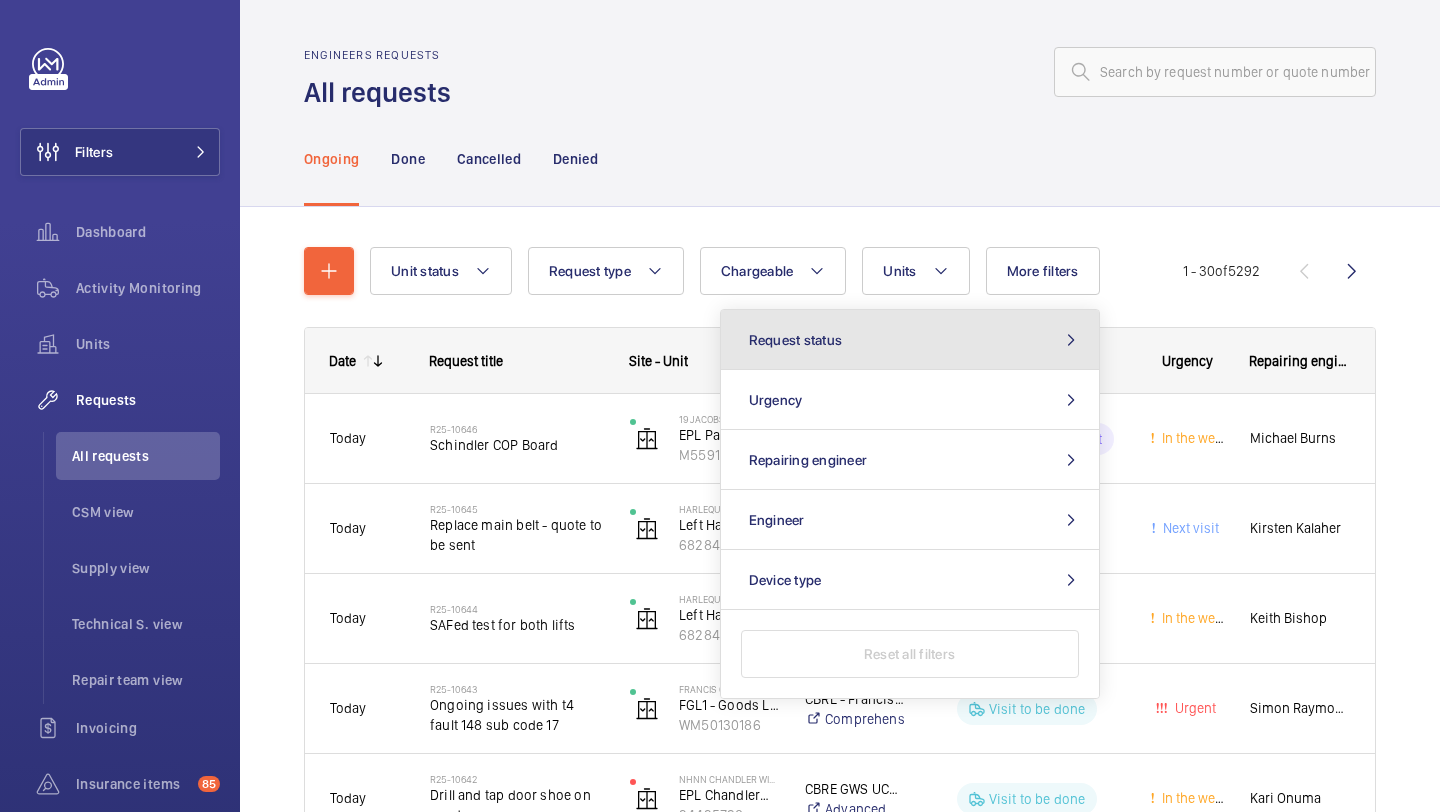 click on "Request status" 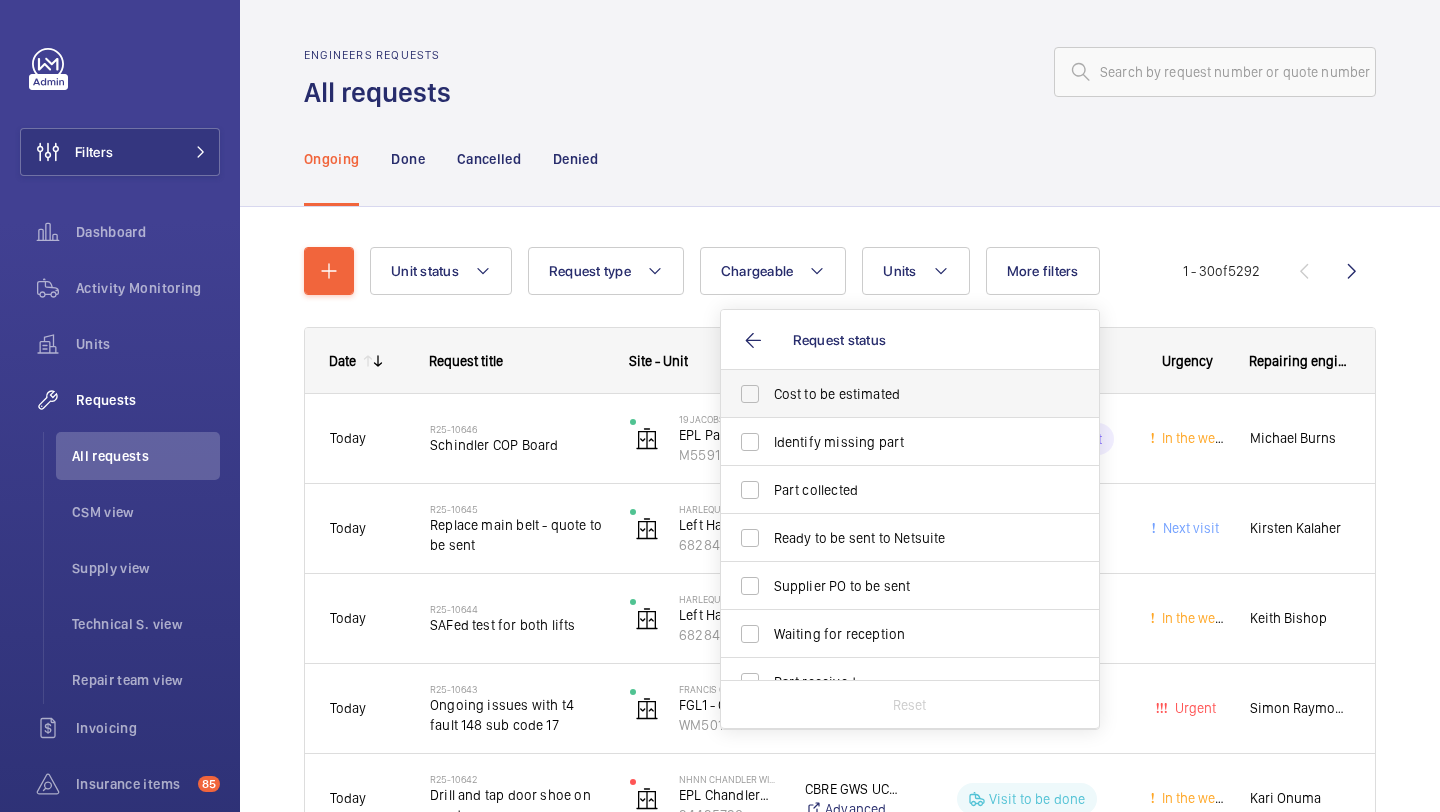 click on "Cost to be estimated" at bounding box center [895, 394] 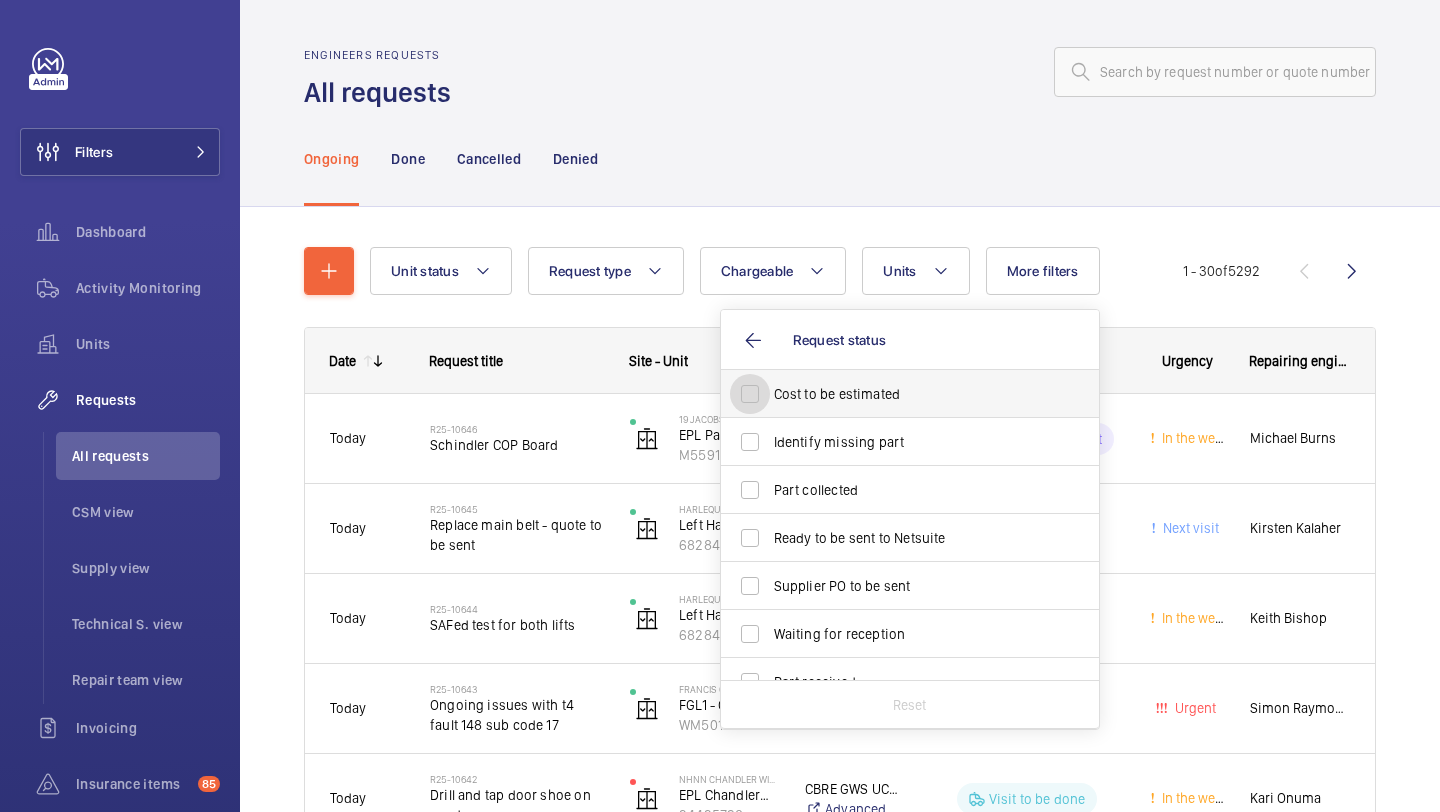 click on "Cost to be estimated" at bounding box center (750, 394) 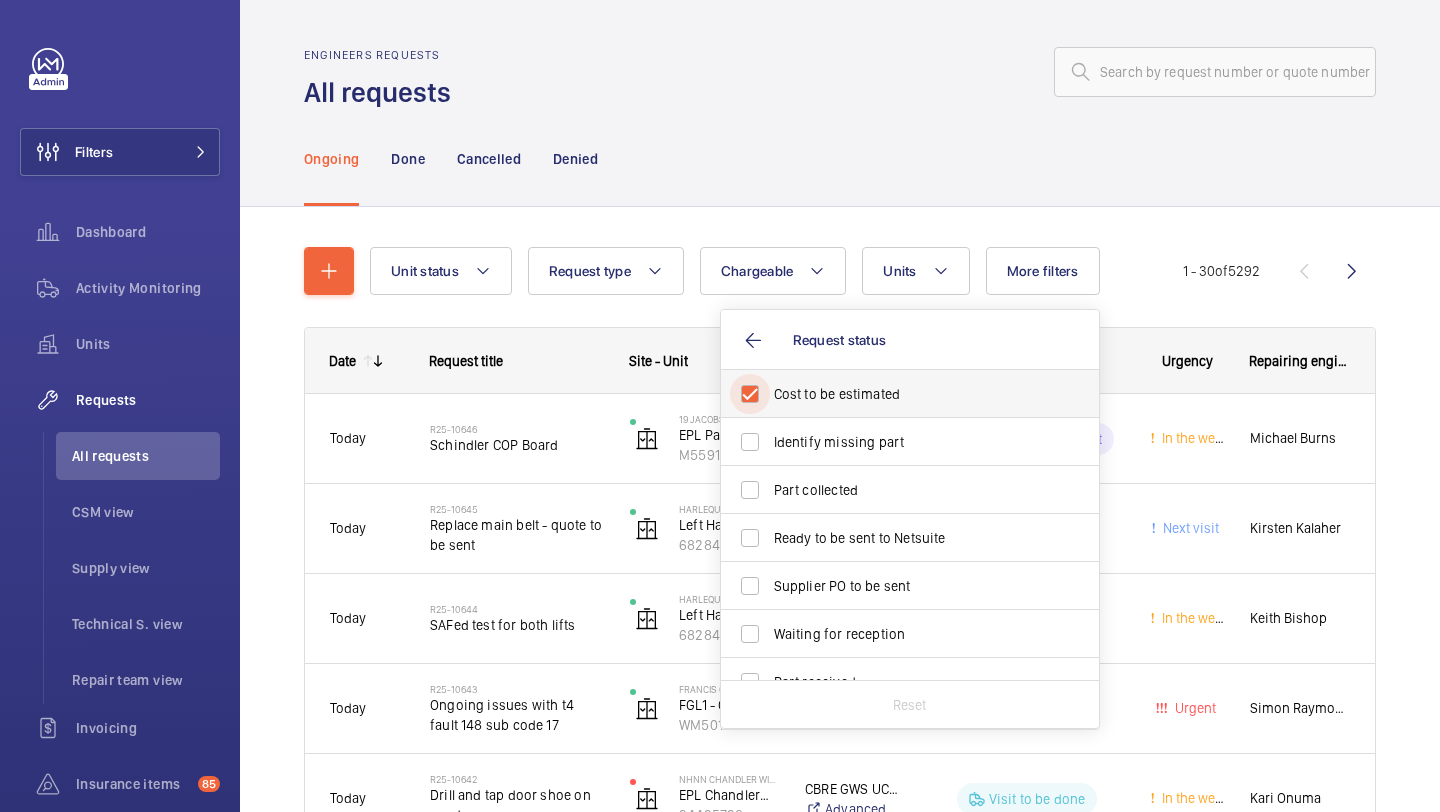 checkbox on "true" 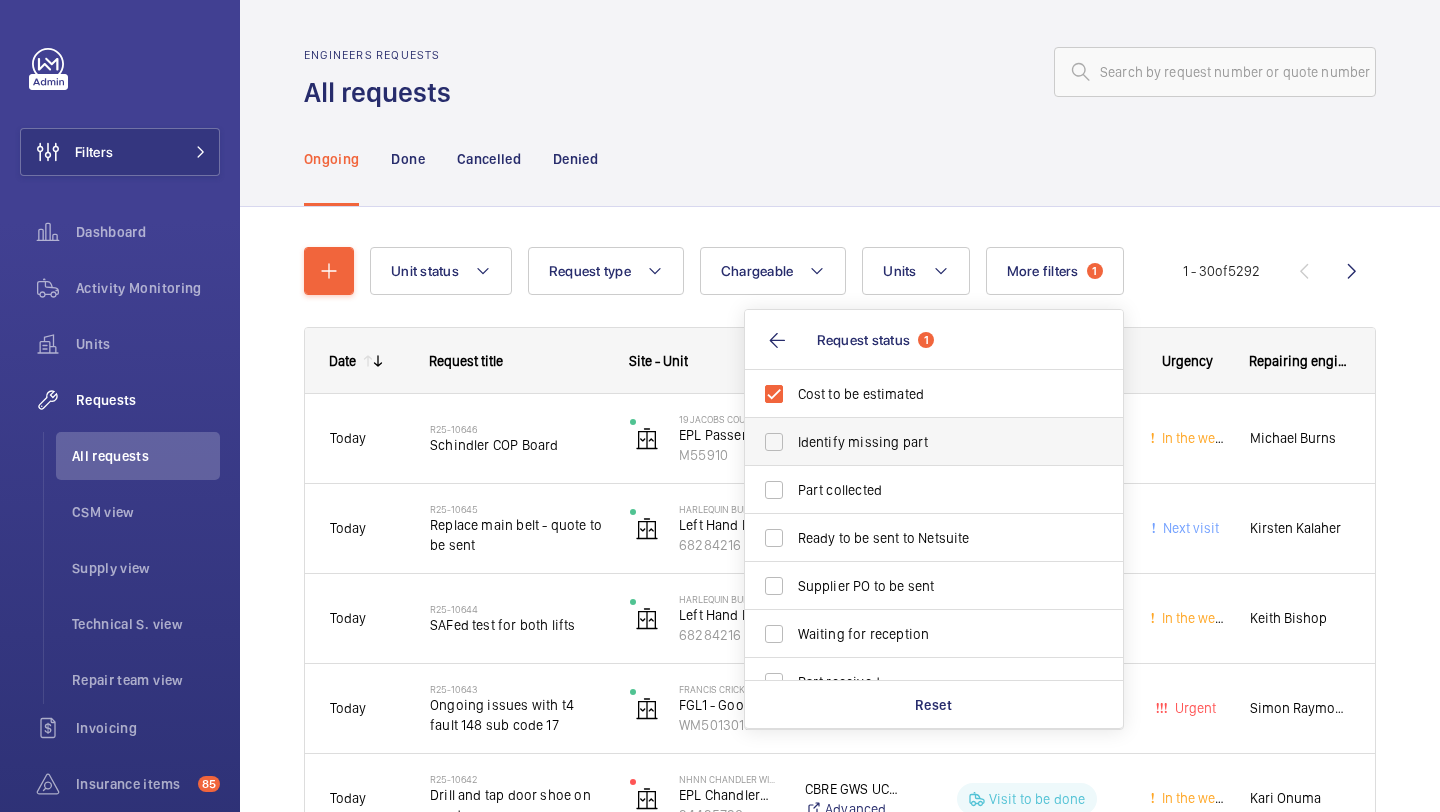 click on "Identify missing part" at bounding box center [935, 442] 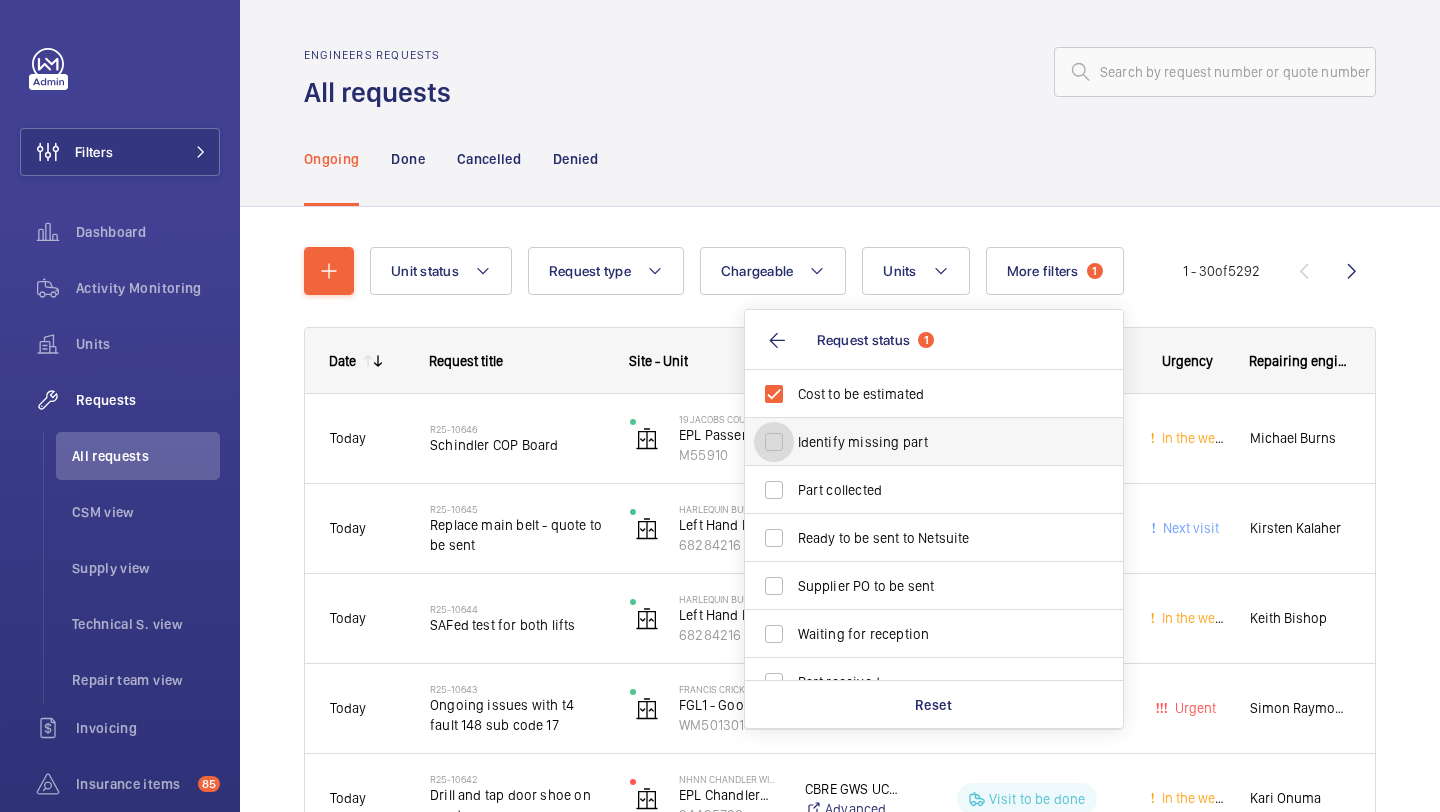 click on "Identify missing part" at bounding box center (774, 442) 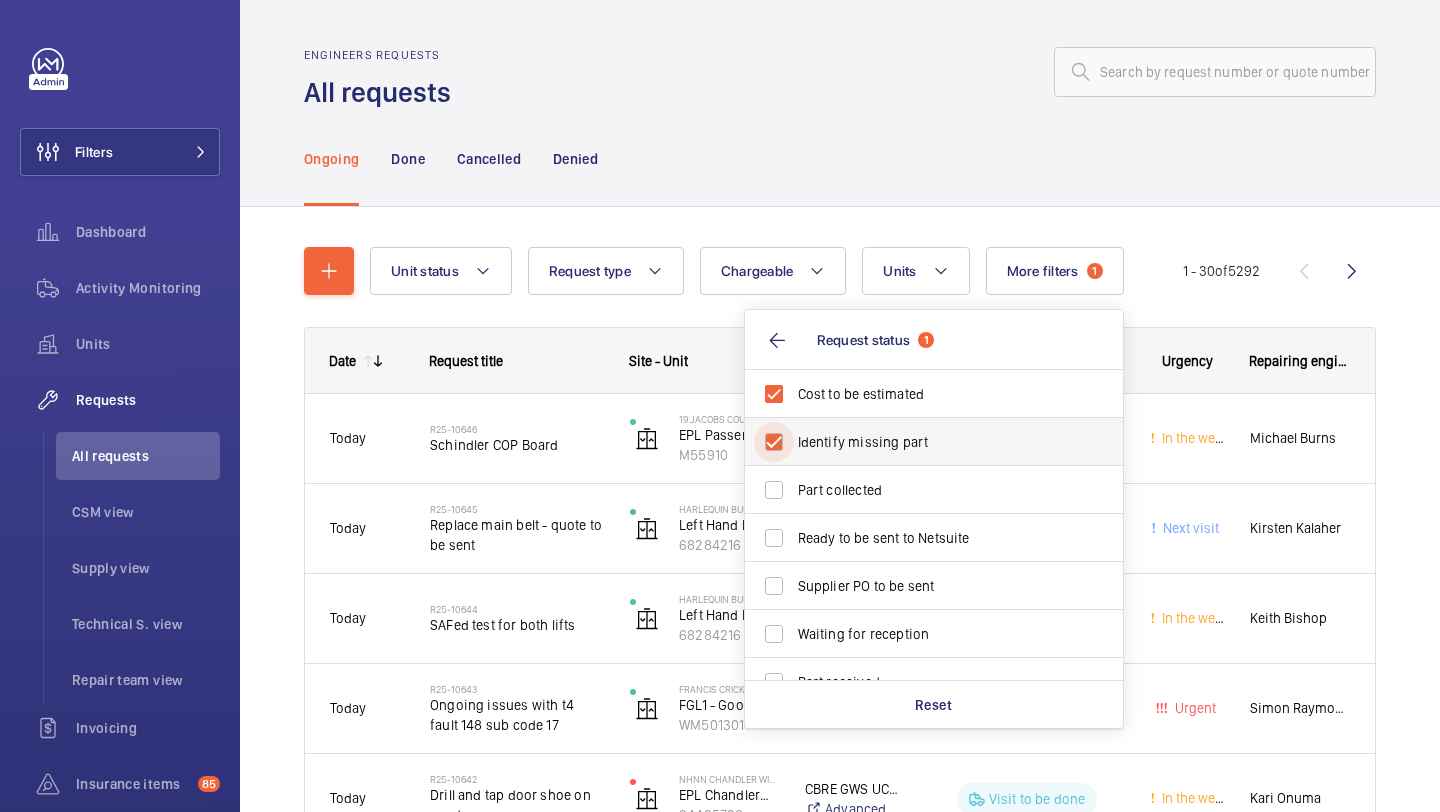 checkbox on "true" 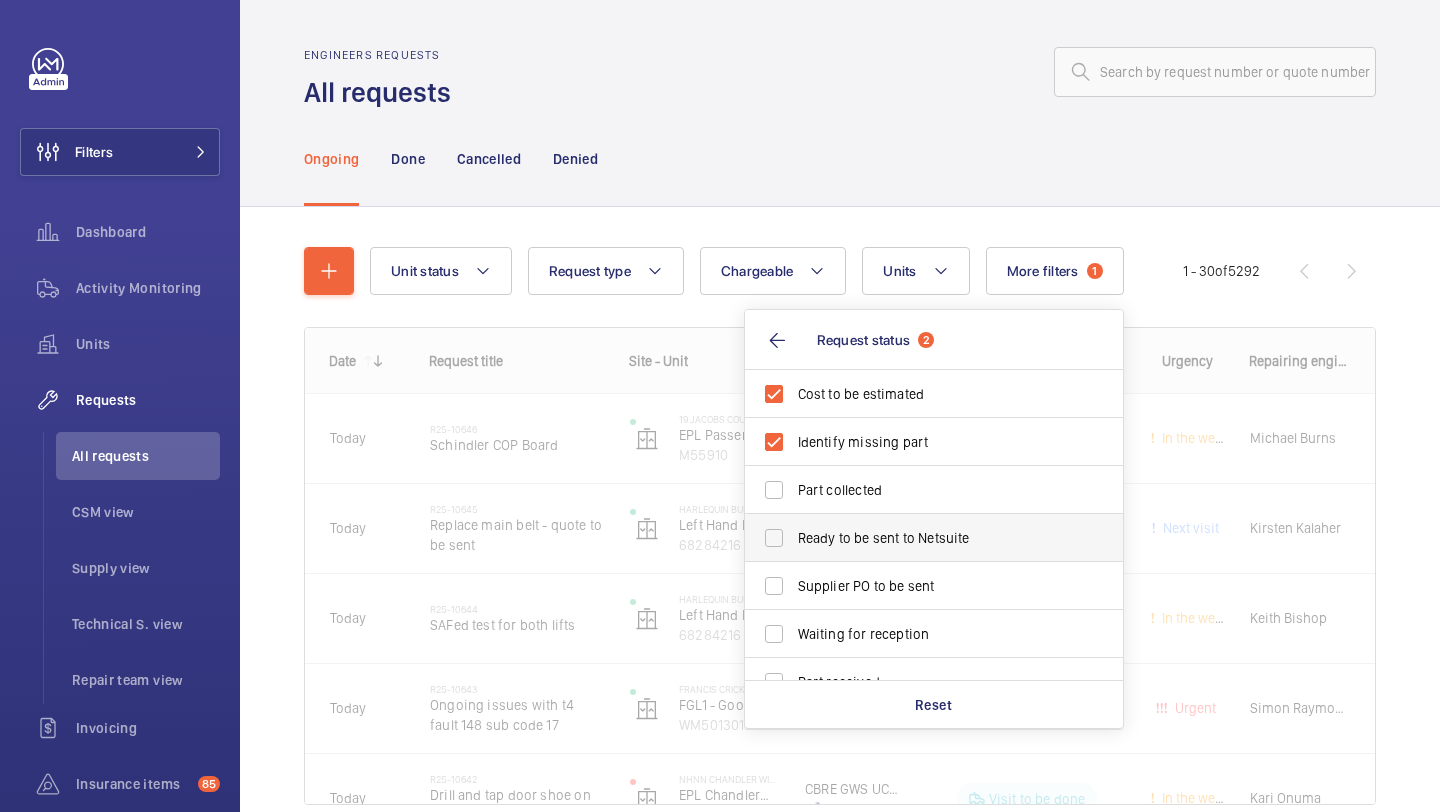 click on "Ready to be sent to Netsuite" at bounding box center [919, 538] 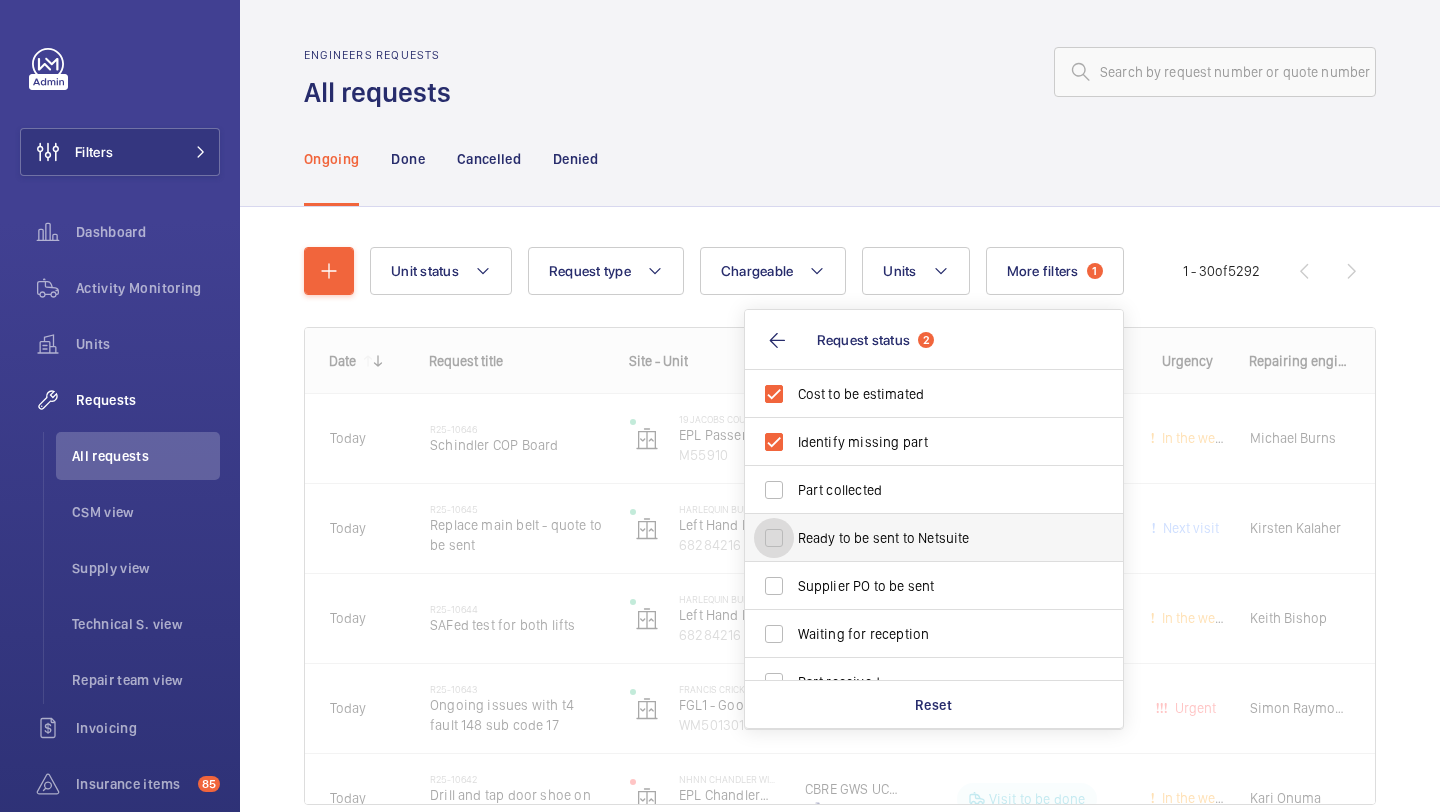 click on "Ready to be sent to Netsuite" at bounding box center [774, 538] 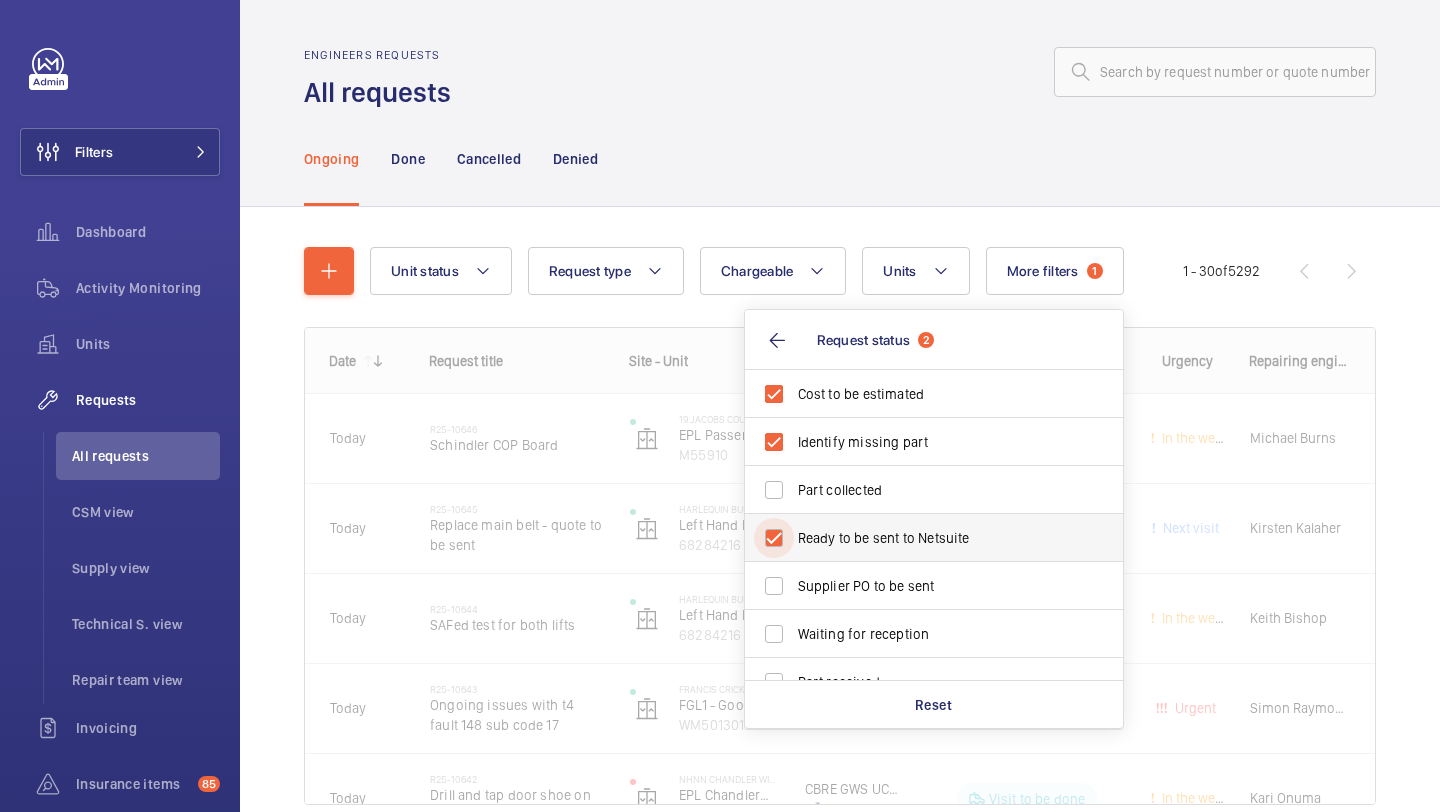 checkbox on "true" 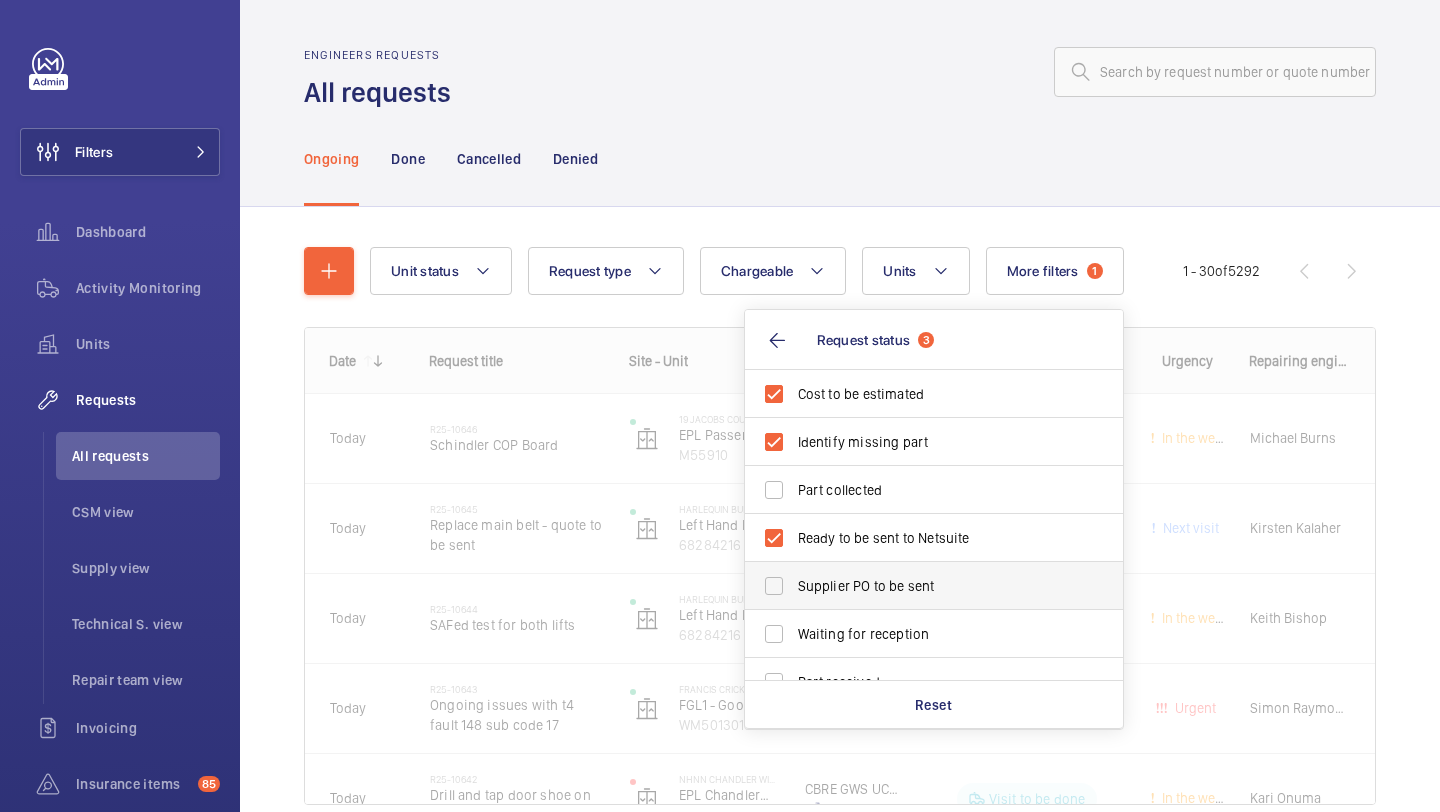 click on "Supplier PO to be sent" at bounding box center [935, 586] 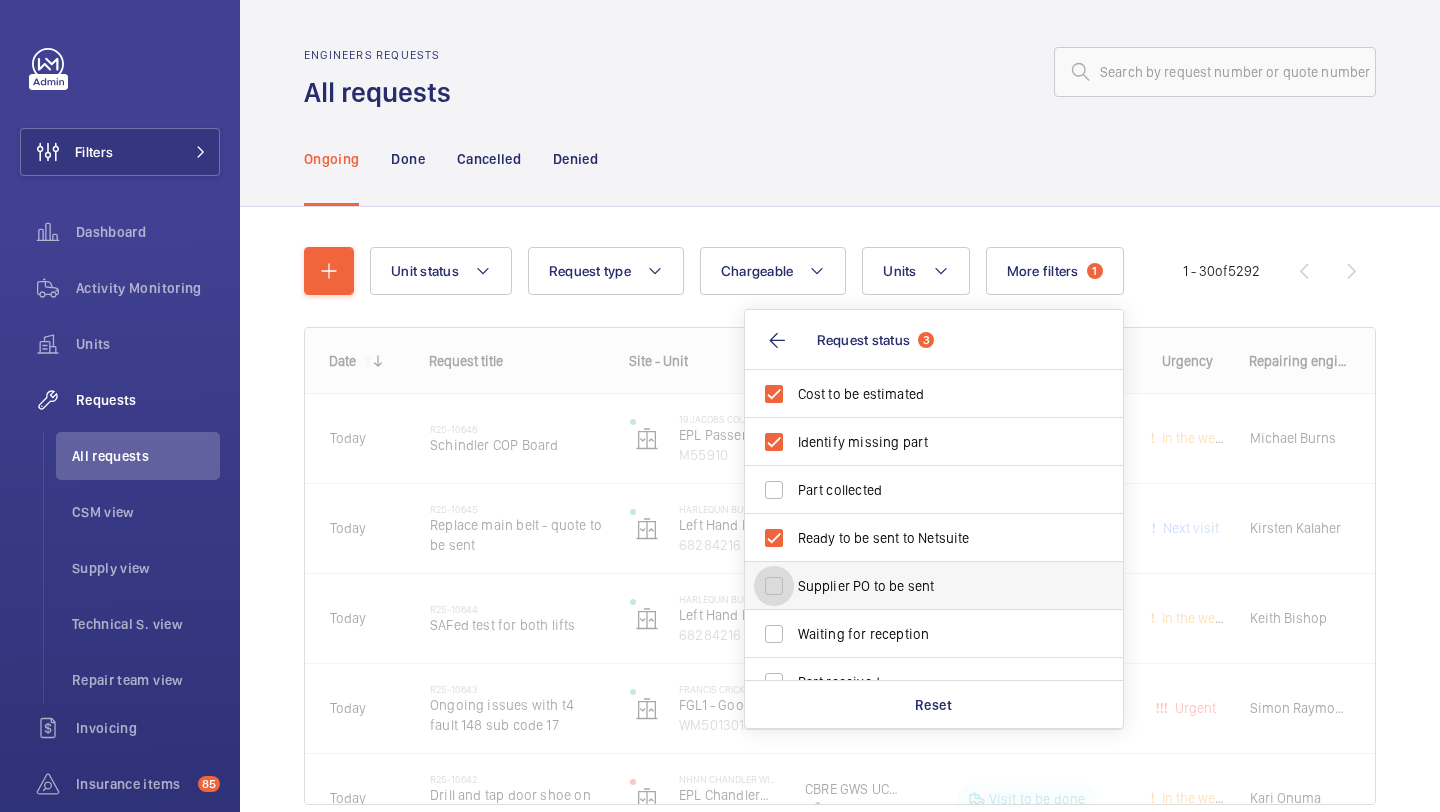 click on "Supplier PO to be sent" at bounding box center (774, 586) 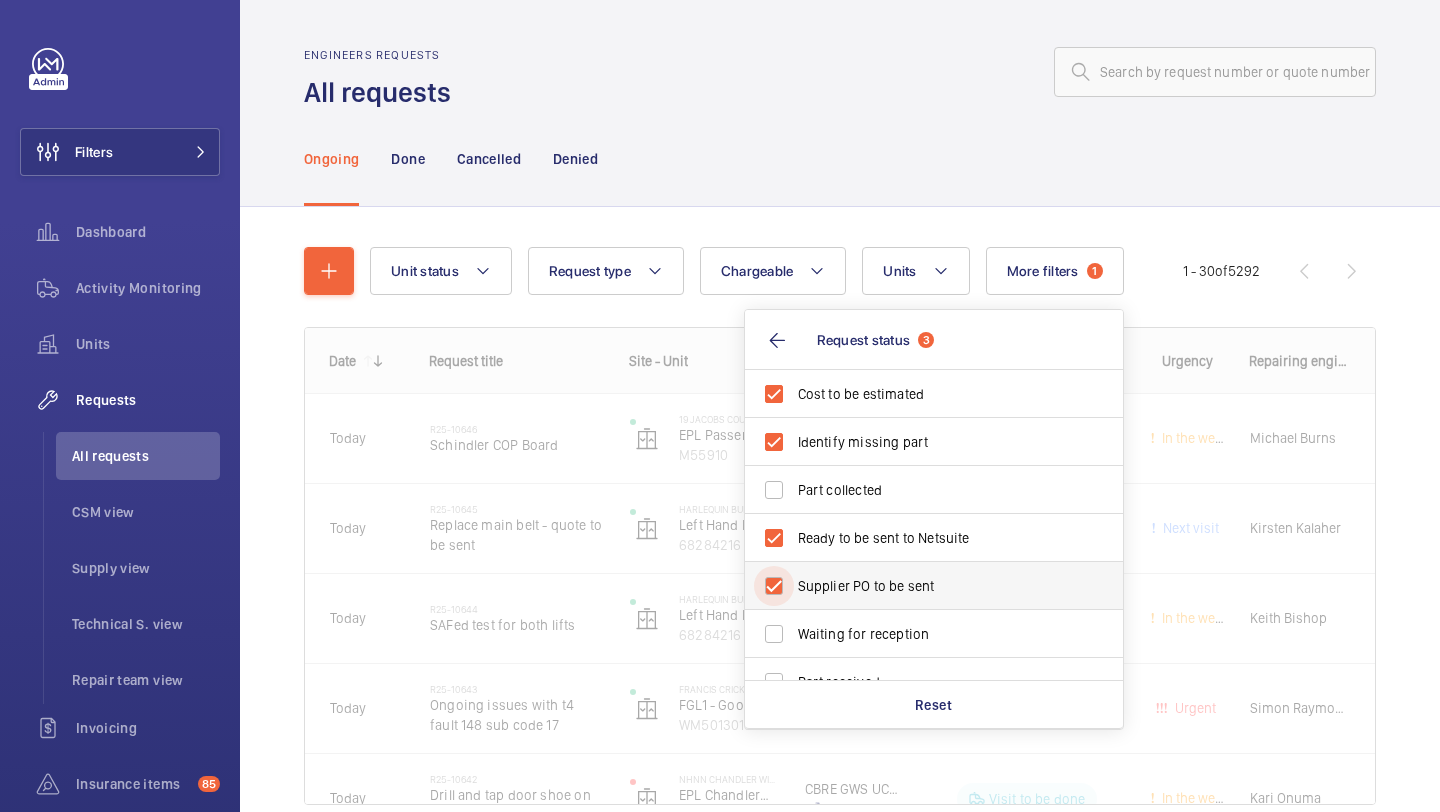 checkbox on "true" 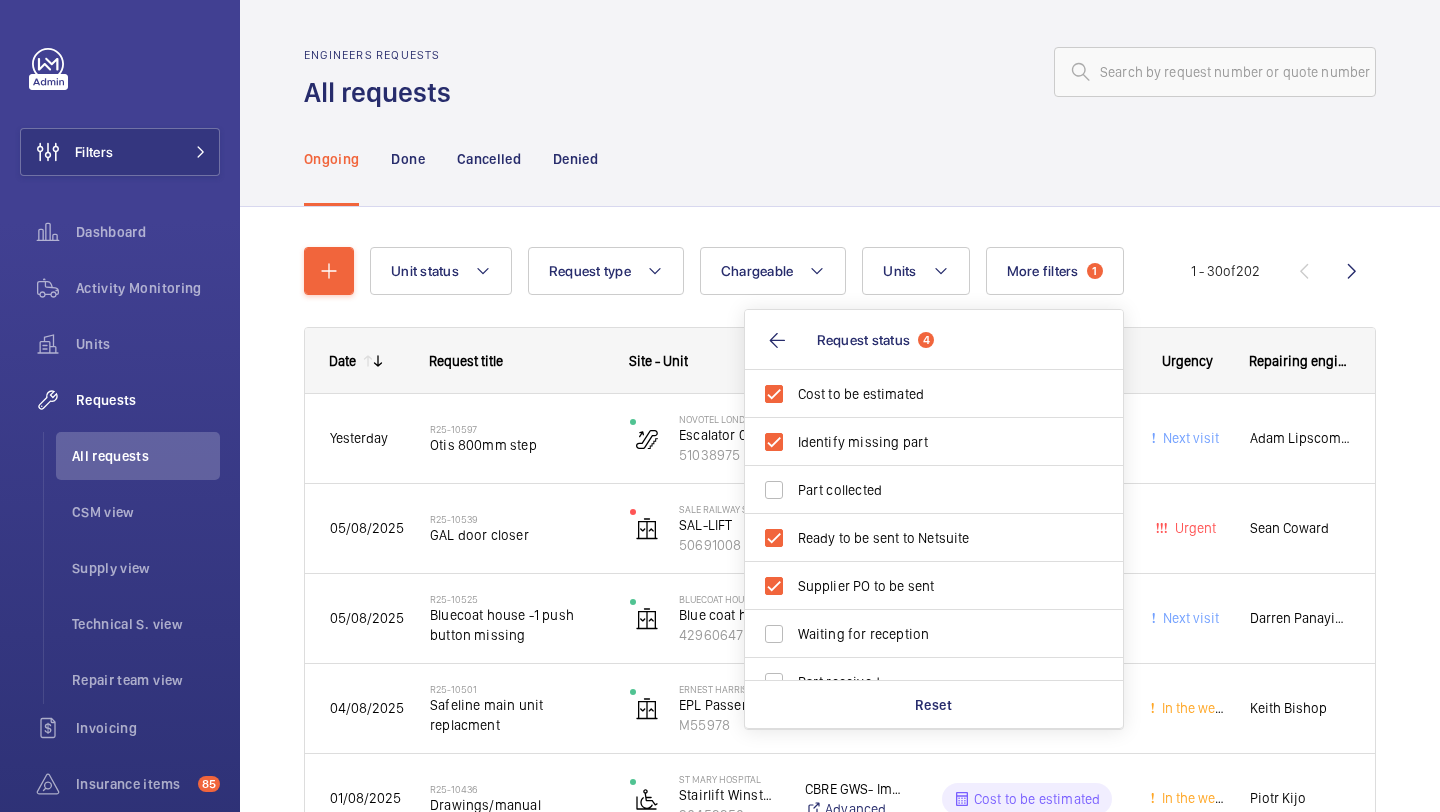 click on "Engineers requests All requests" 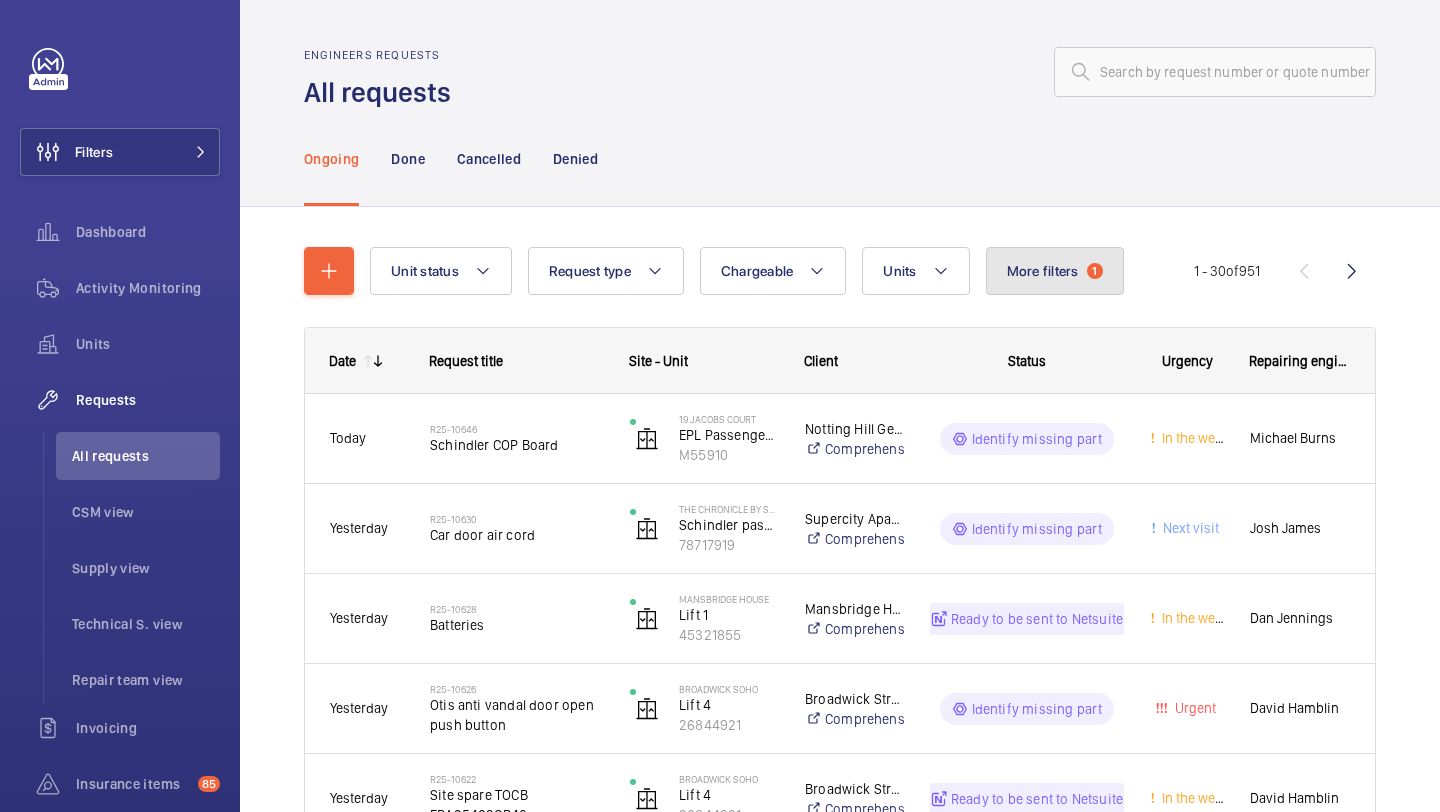 click on "More filters  1" 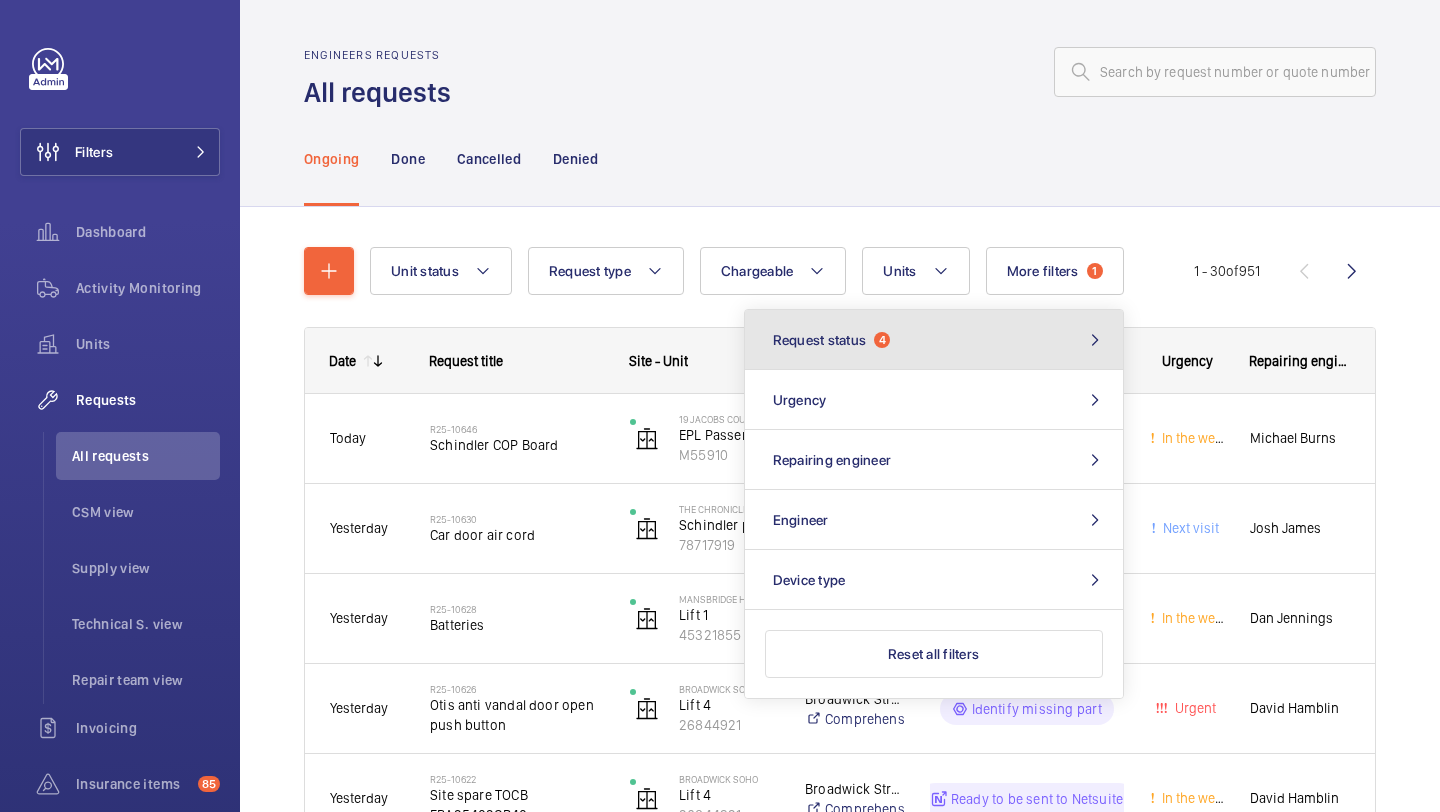 click on "Request status  4" 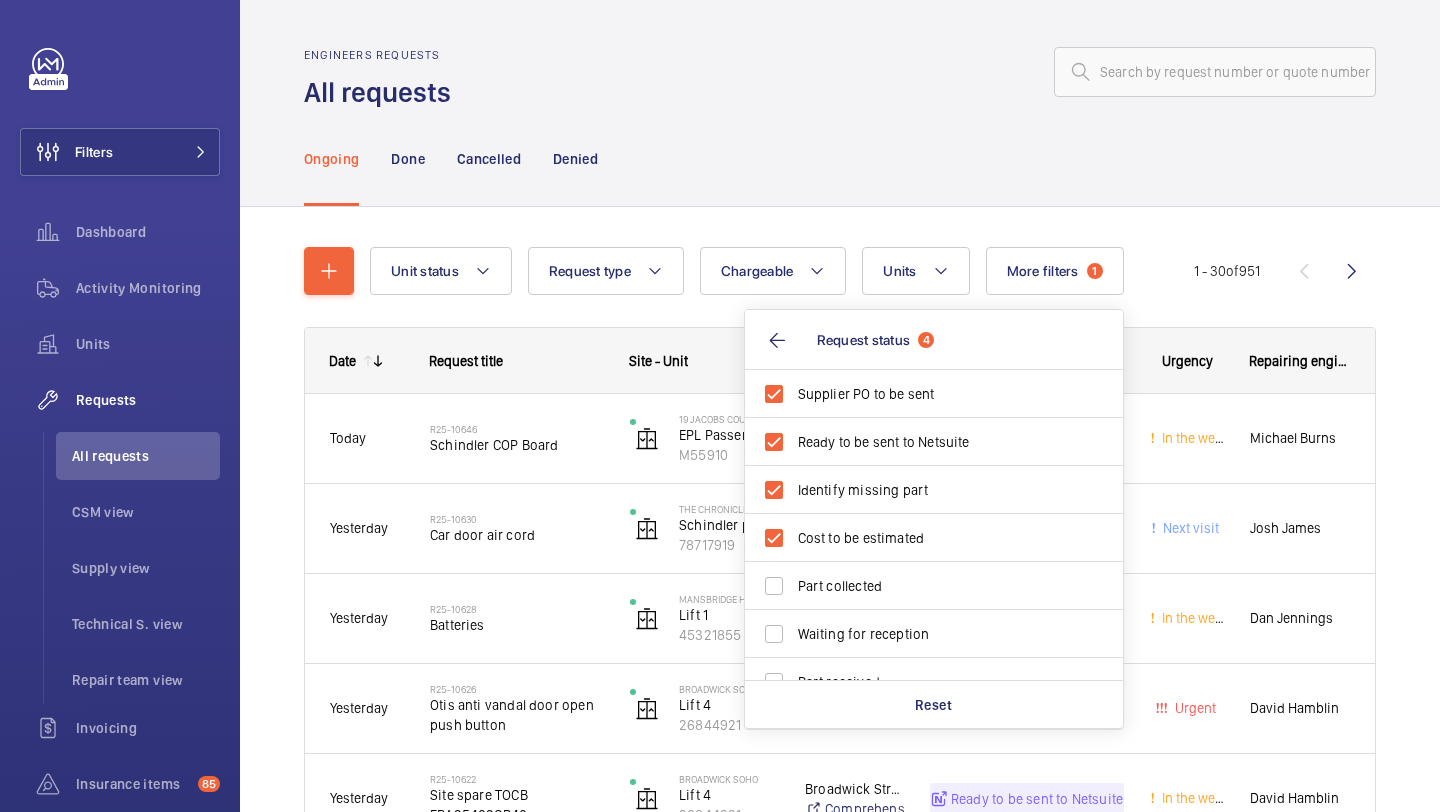click on "Ongoing Done Cancelled Denied" 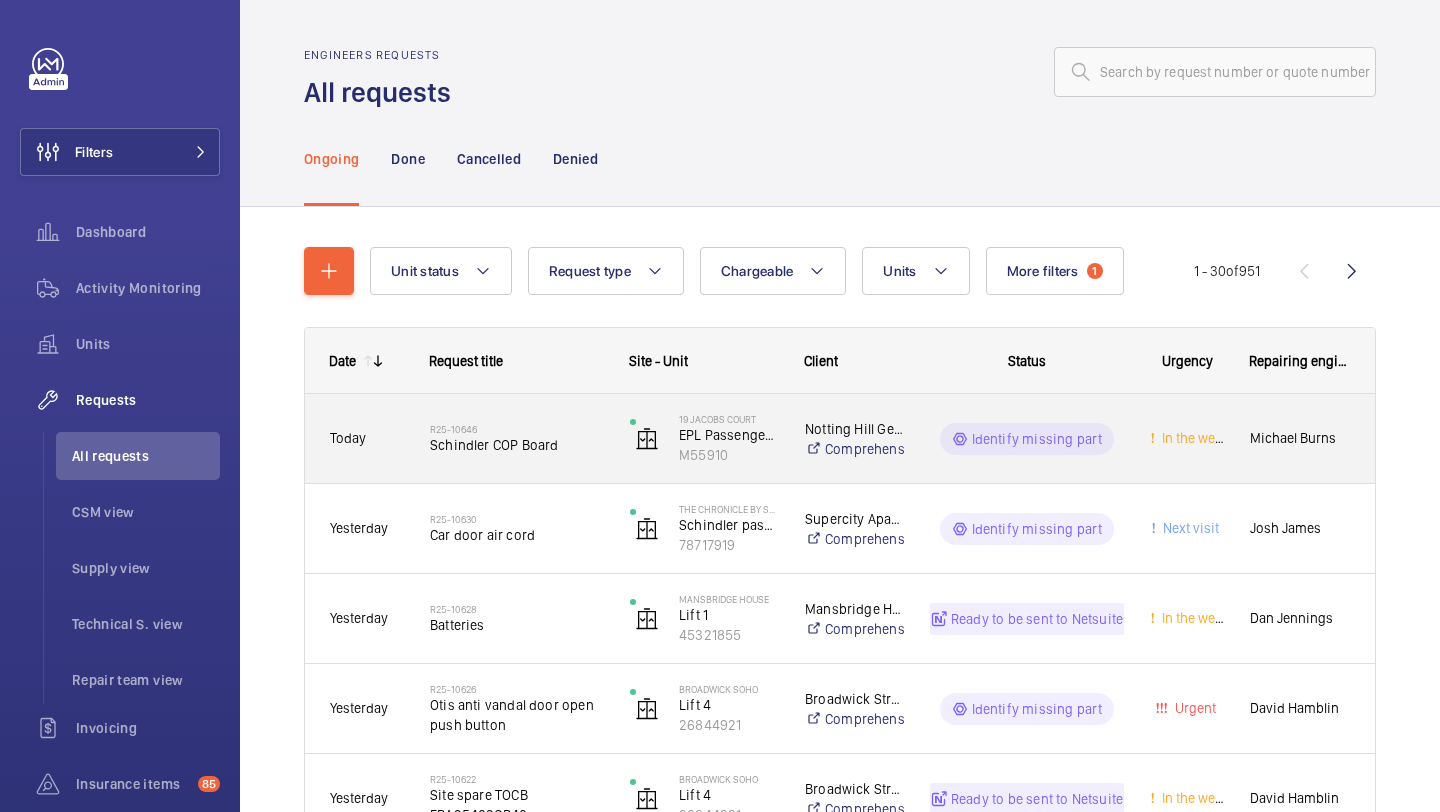 scroll, scrollTop: 56, scrollLeft: 0, axis: vertical 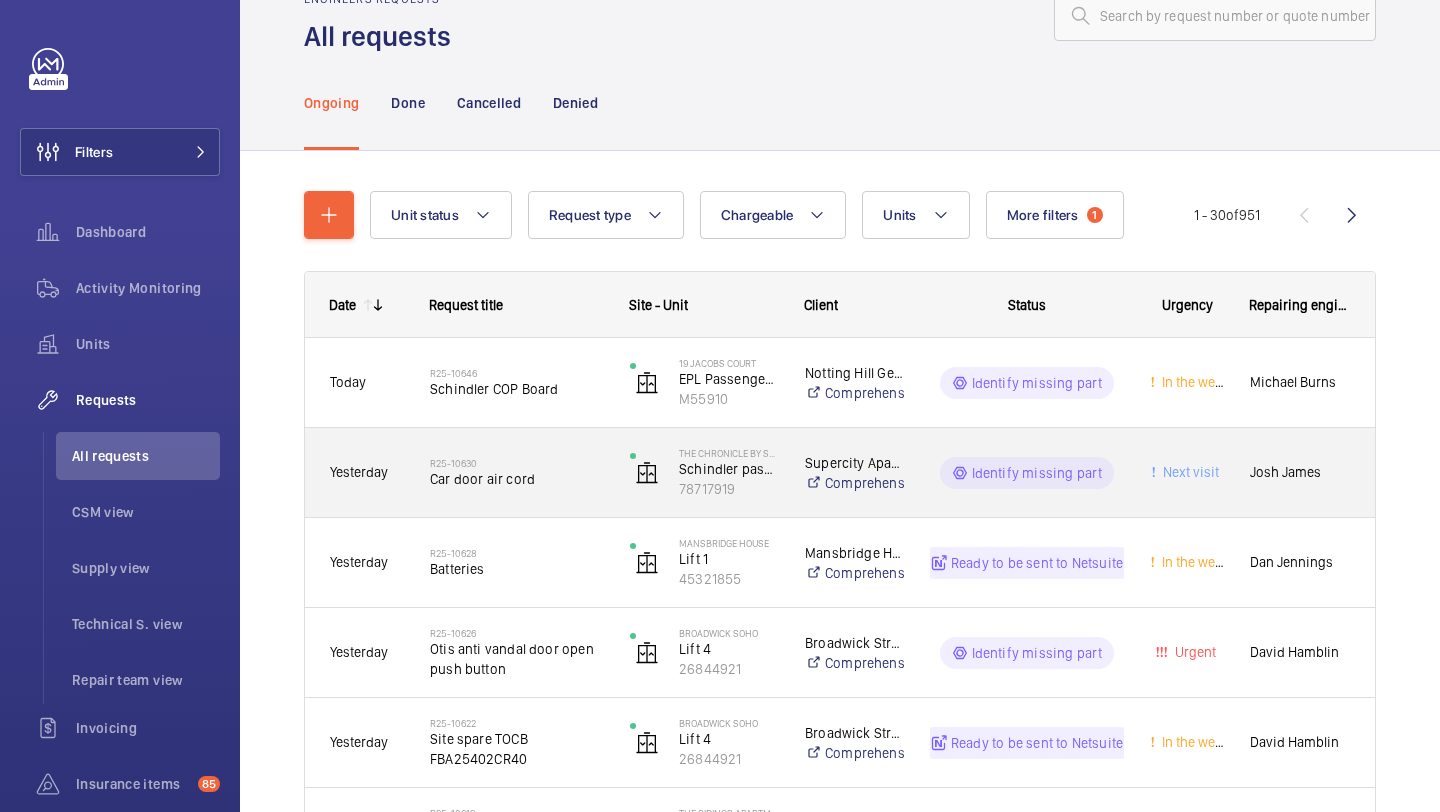 click on "Car door air cord" 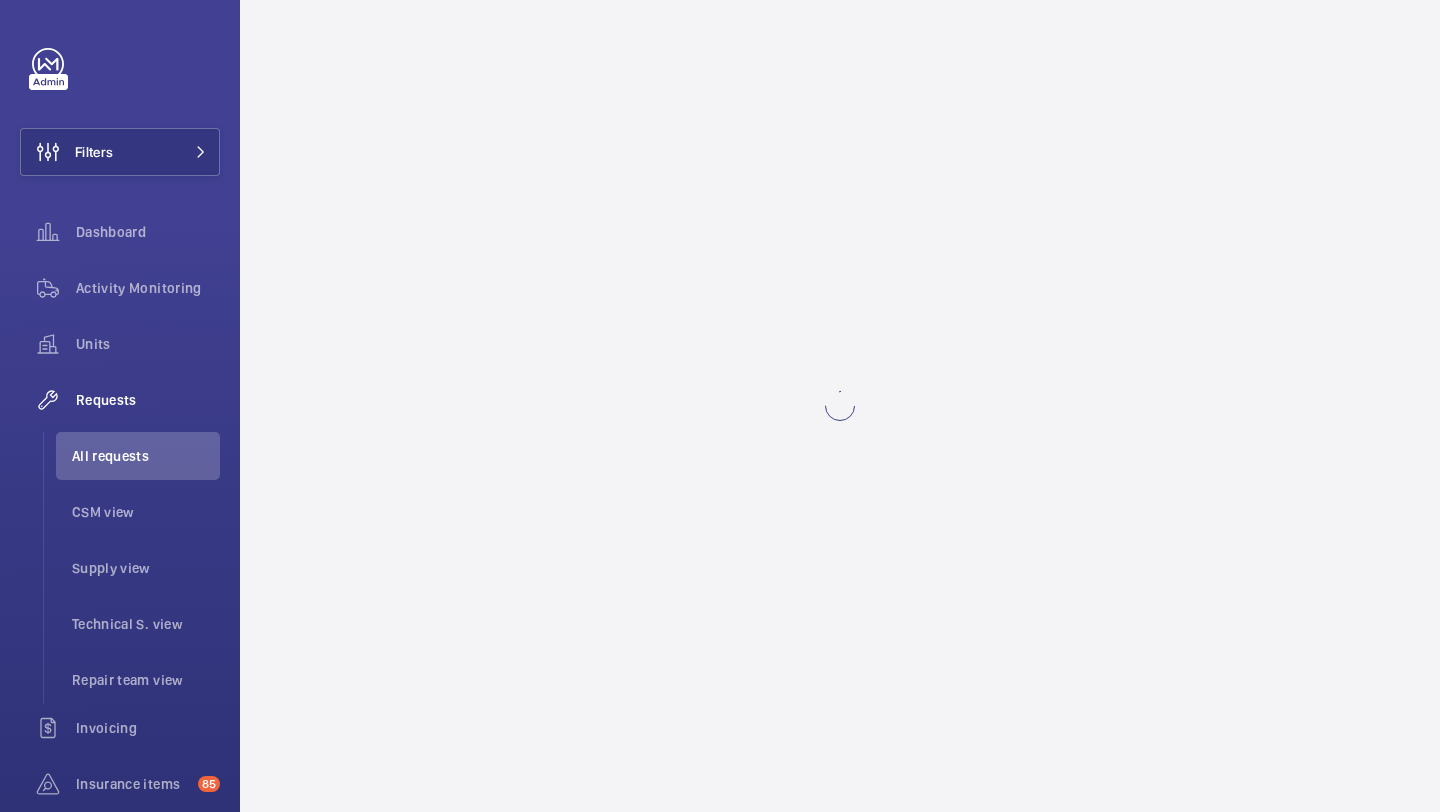 scroll, scrollTop: 0, scrollLeft: 0, axis: both 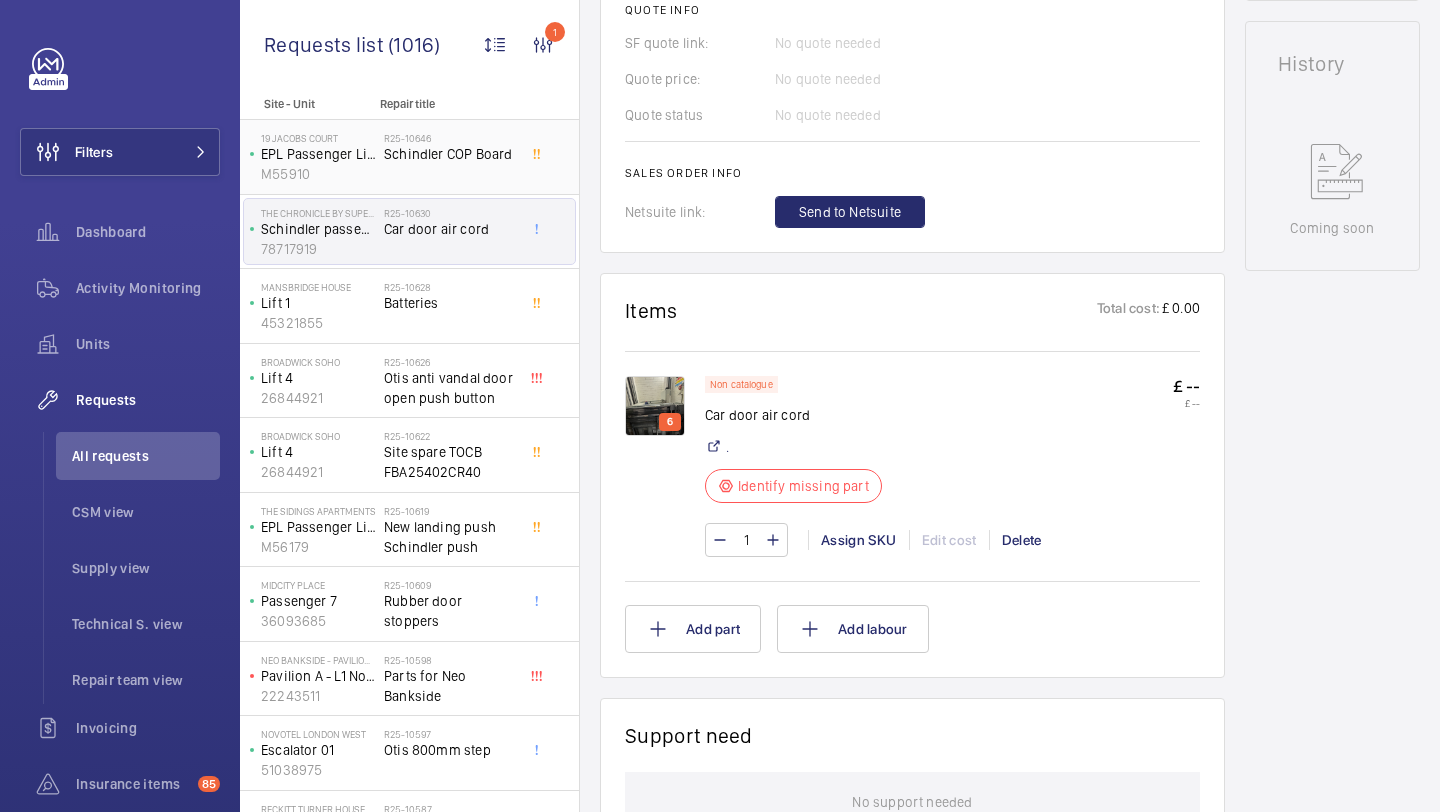 click on "R25-10646   Schindler COP Board" 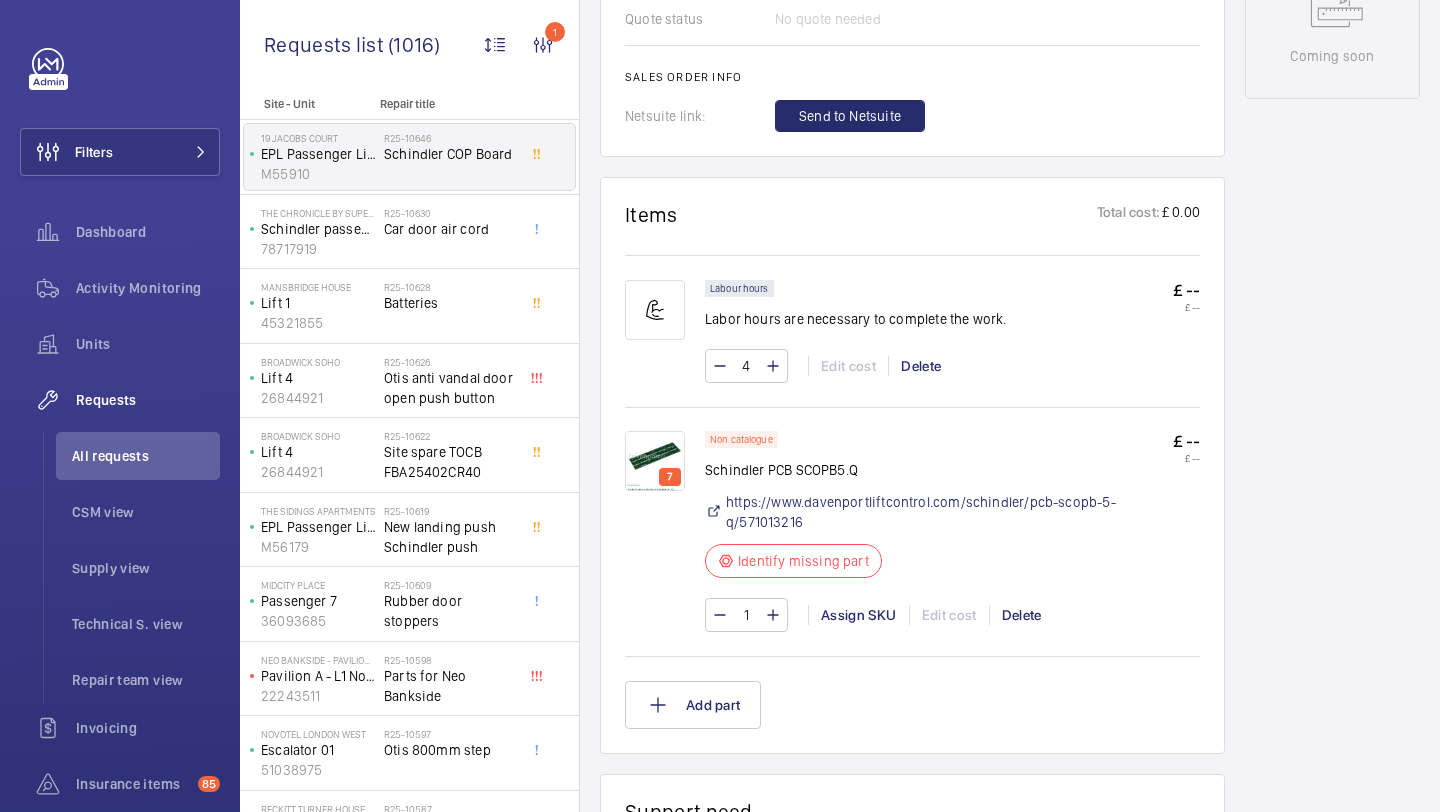 scroll, scrollTop: 1463, scrollLeft: 0, axis: vertical 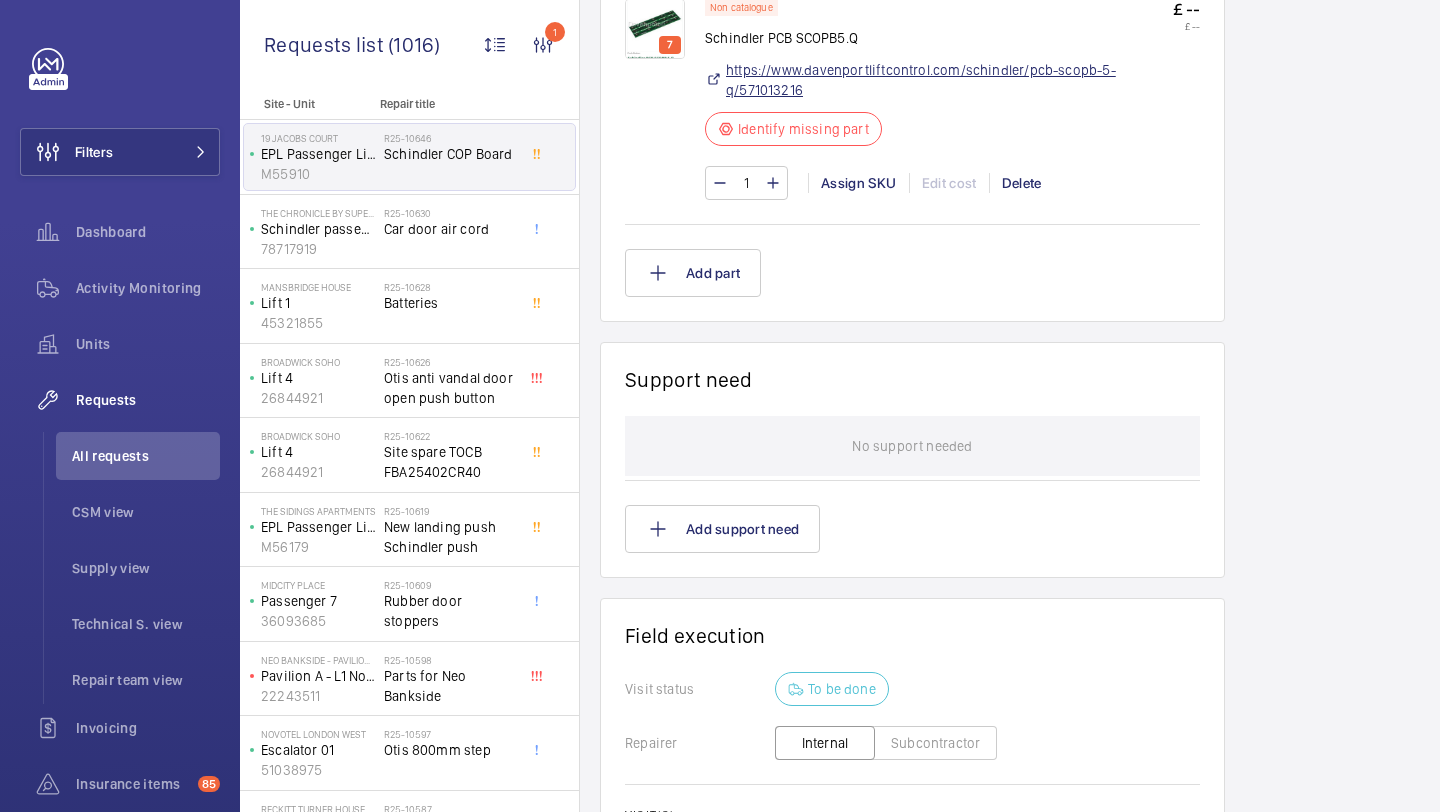 click on "https://www.davenportliftcontrol.com/schindler/pcb-scopb-5-q/571013216" 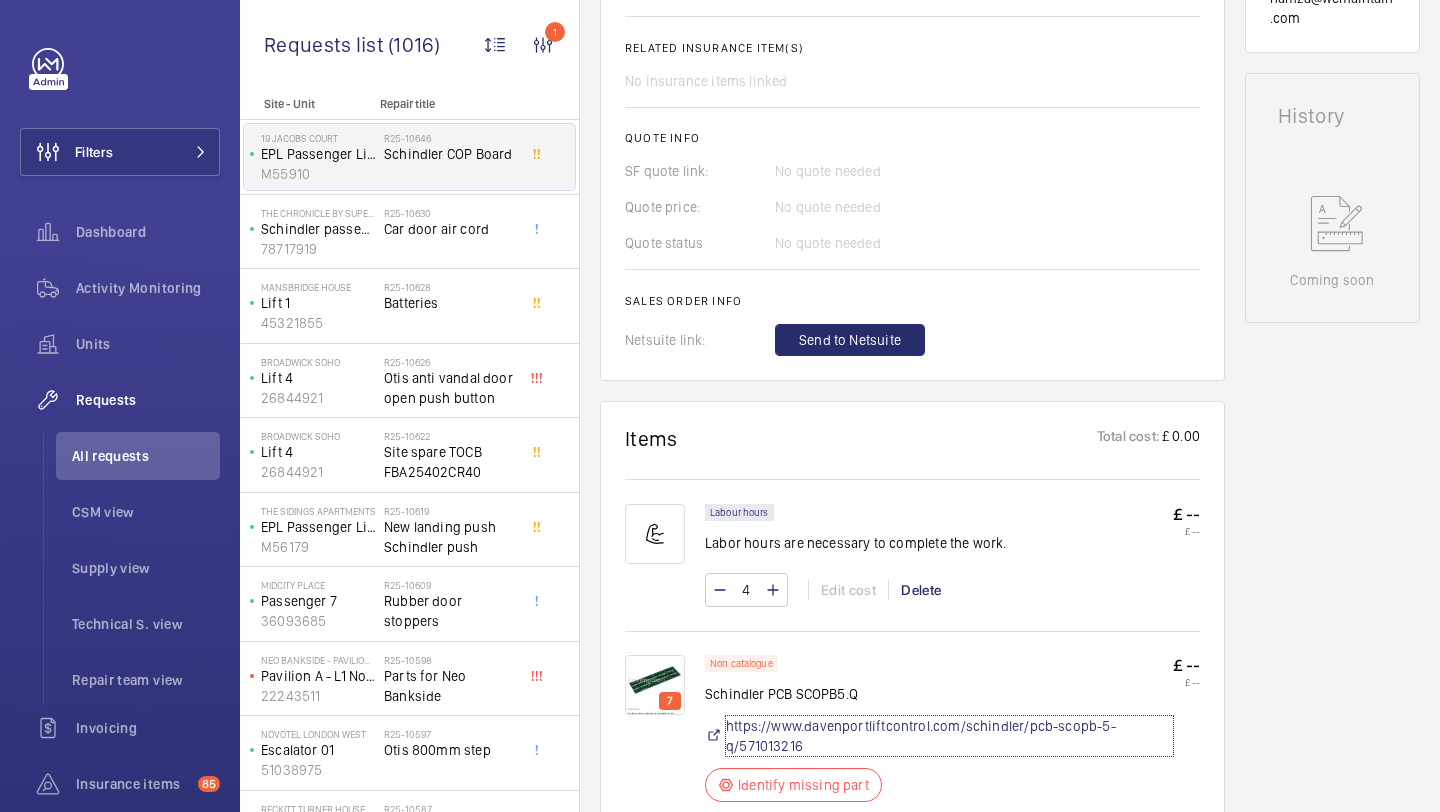 scroll, scrollTop: 578, scrollLeft: 0, axis: vertical 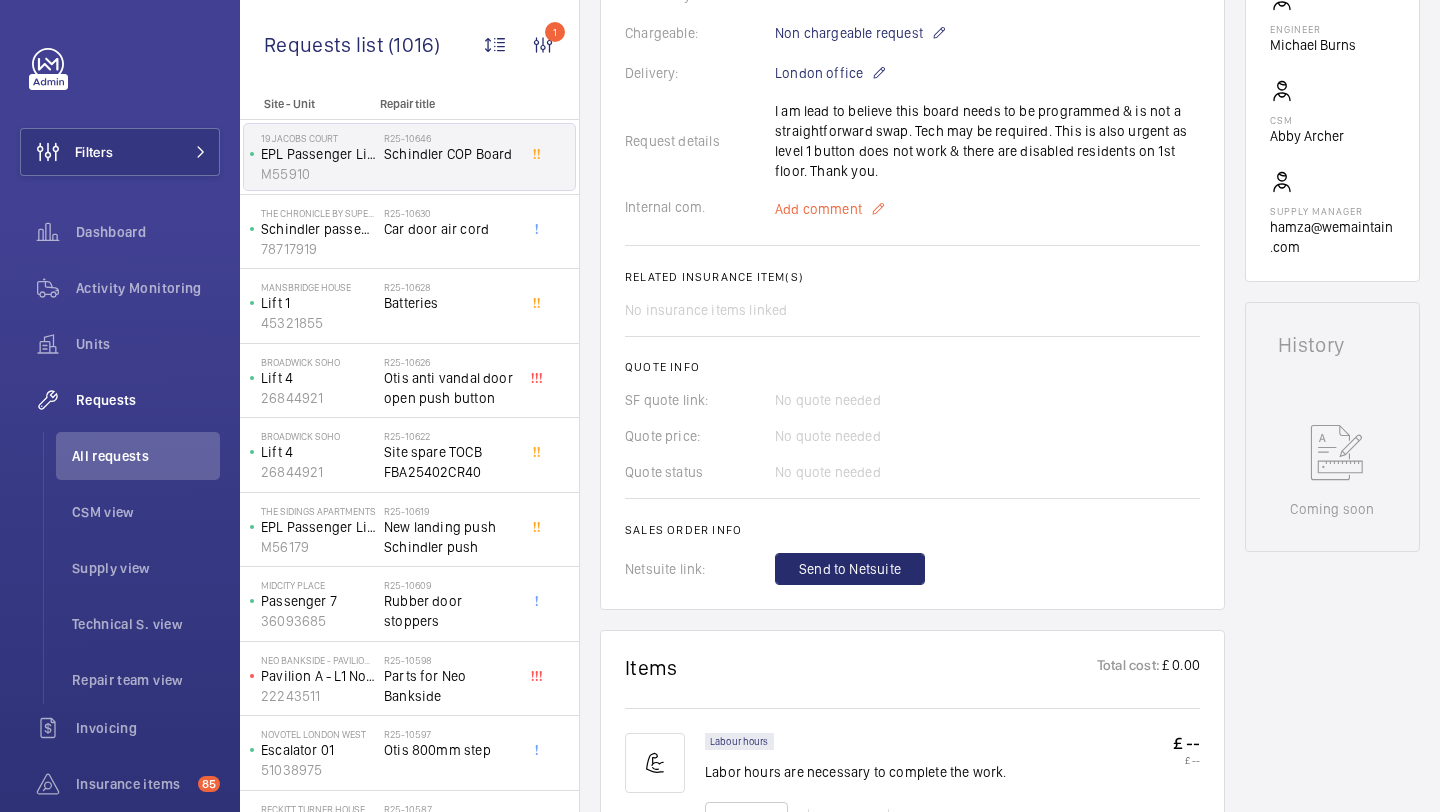 click on "Add comment" 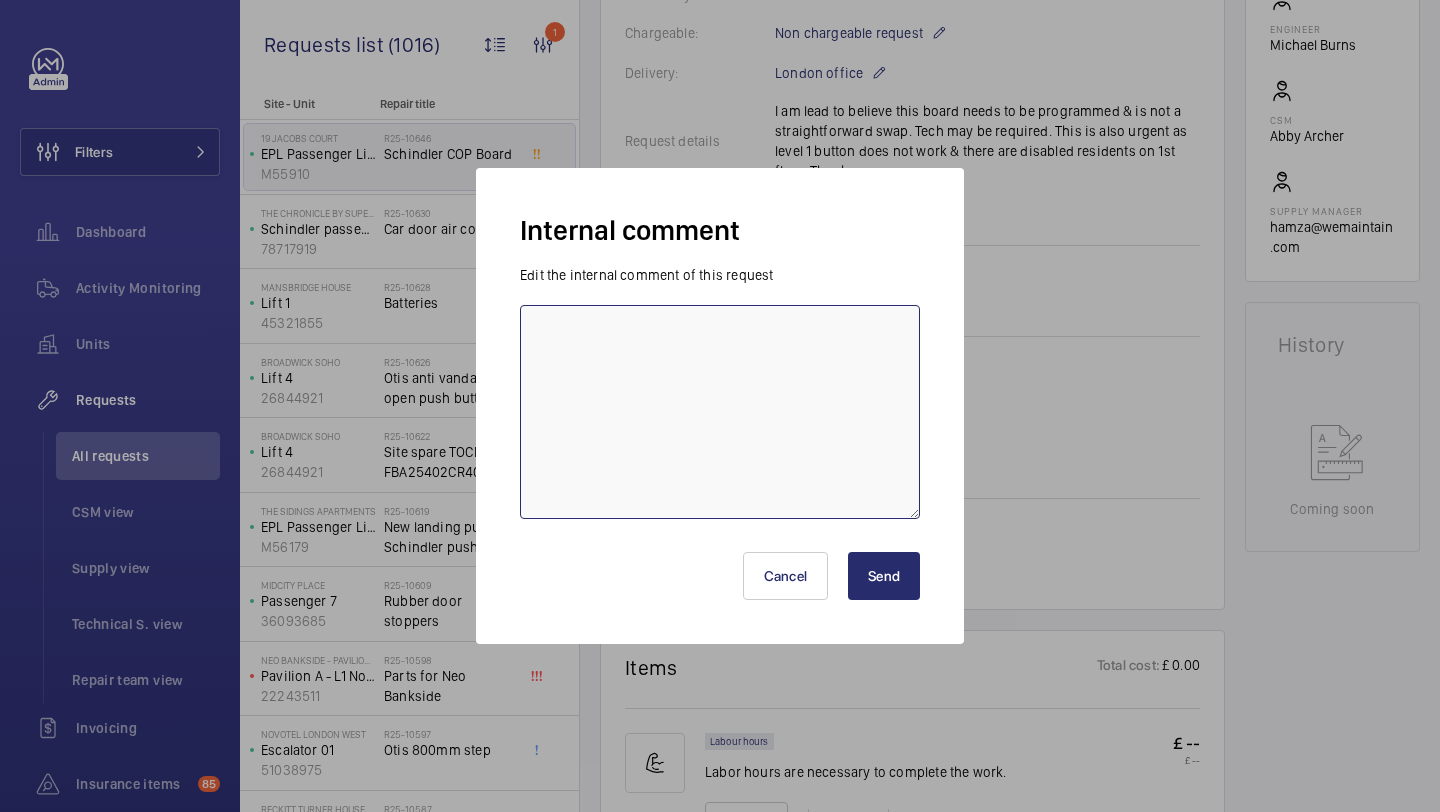click at bounding box center (720, 412) 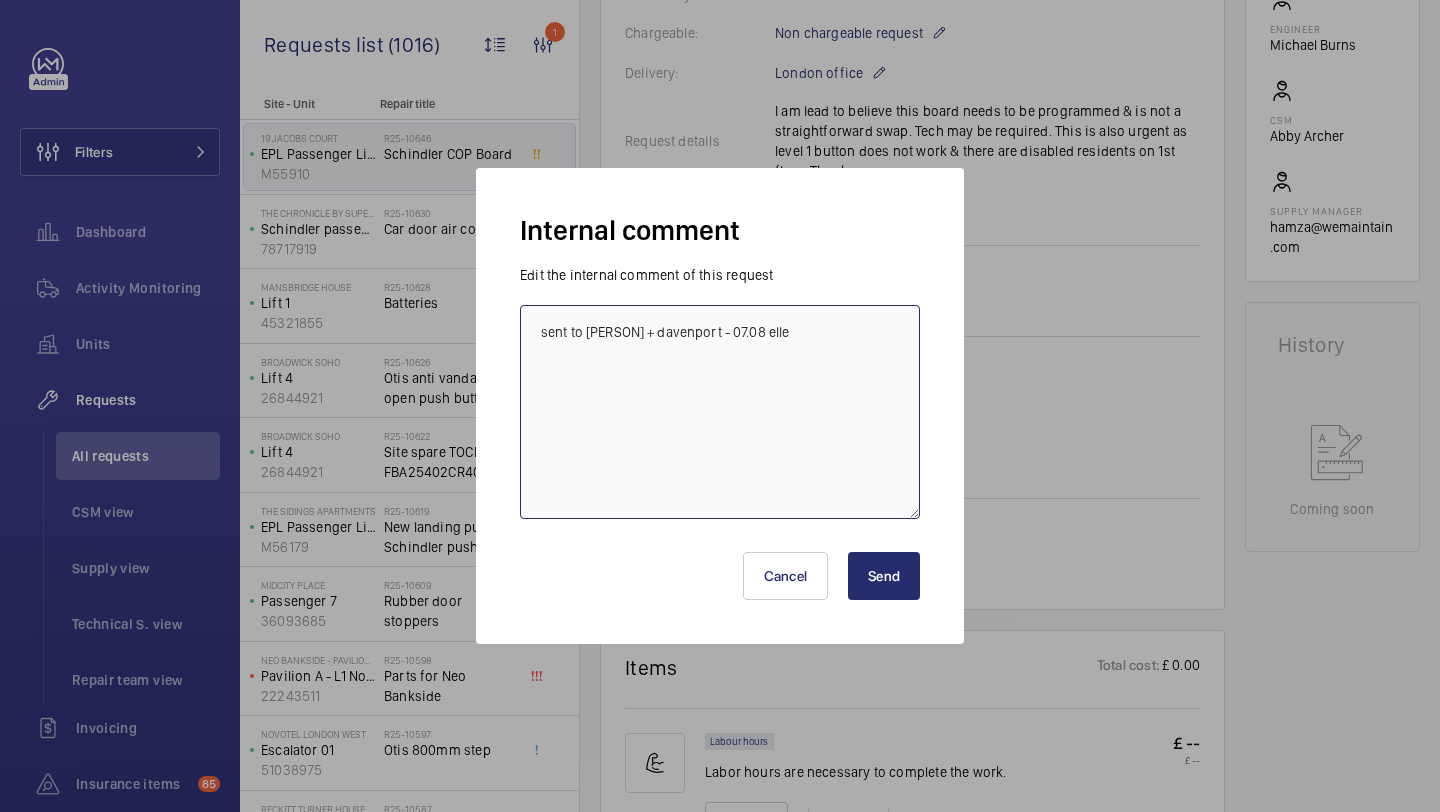 type on "sent to kris + davenport - 07.08 elle" 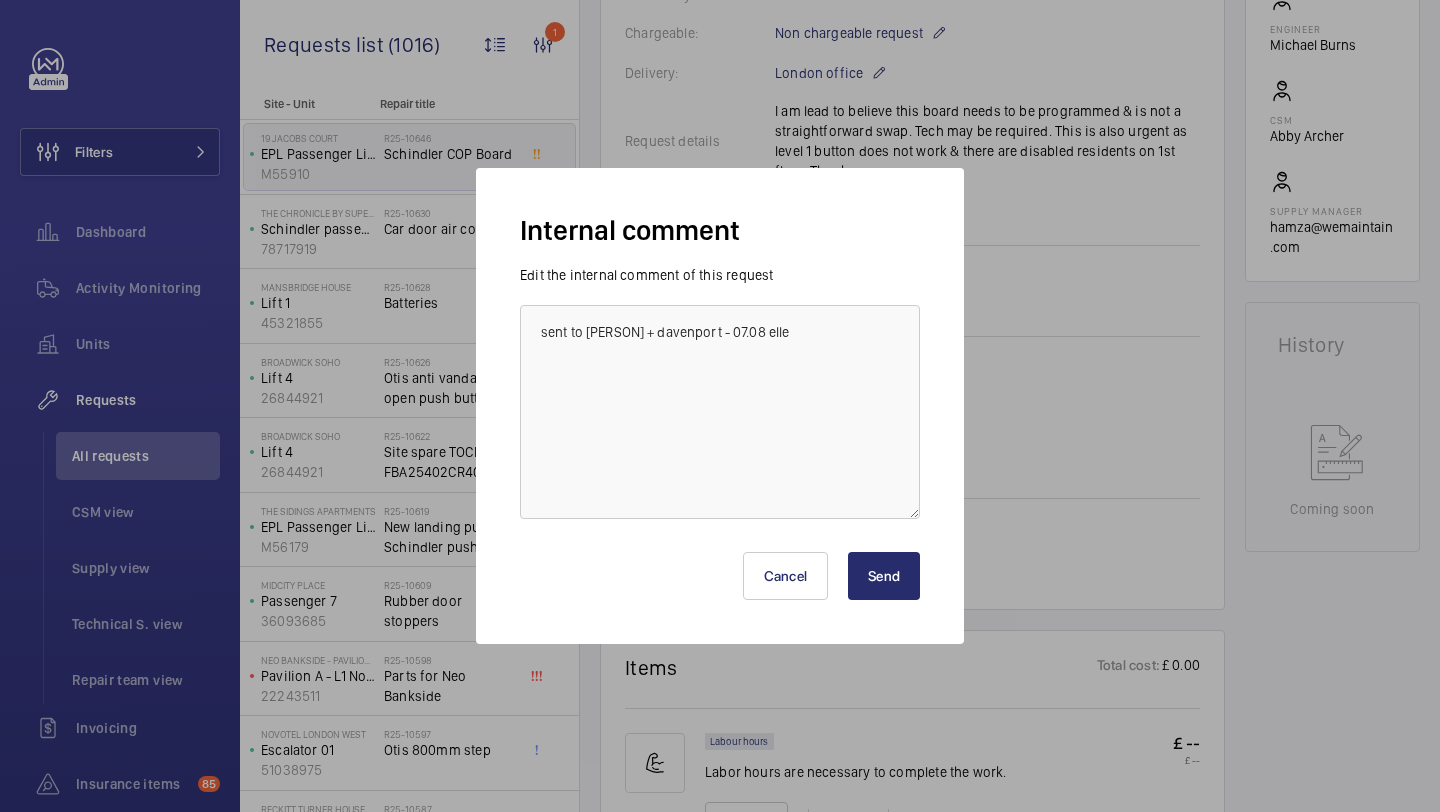 click on "Send" at bounding box center (884, 576) 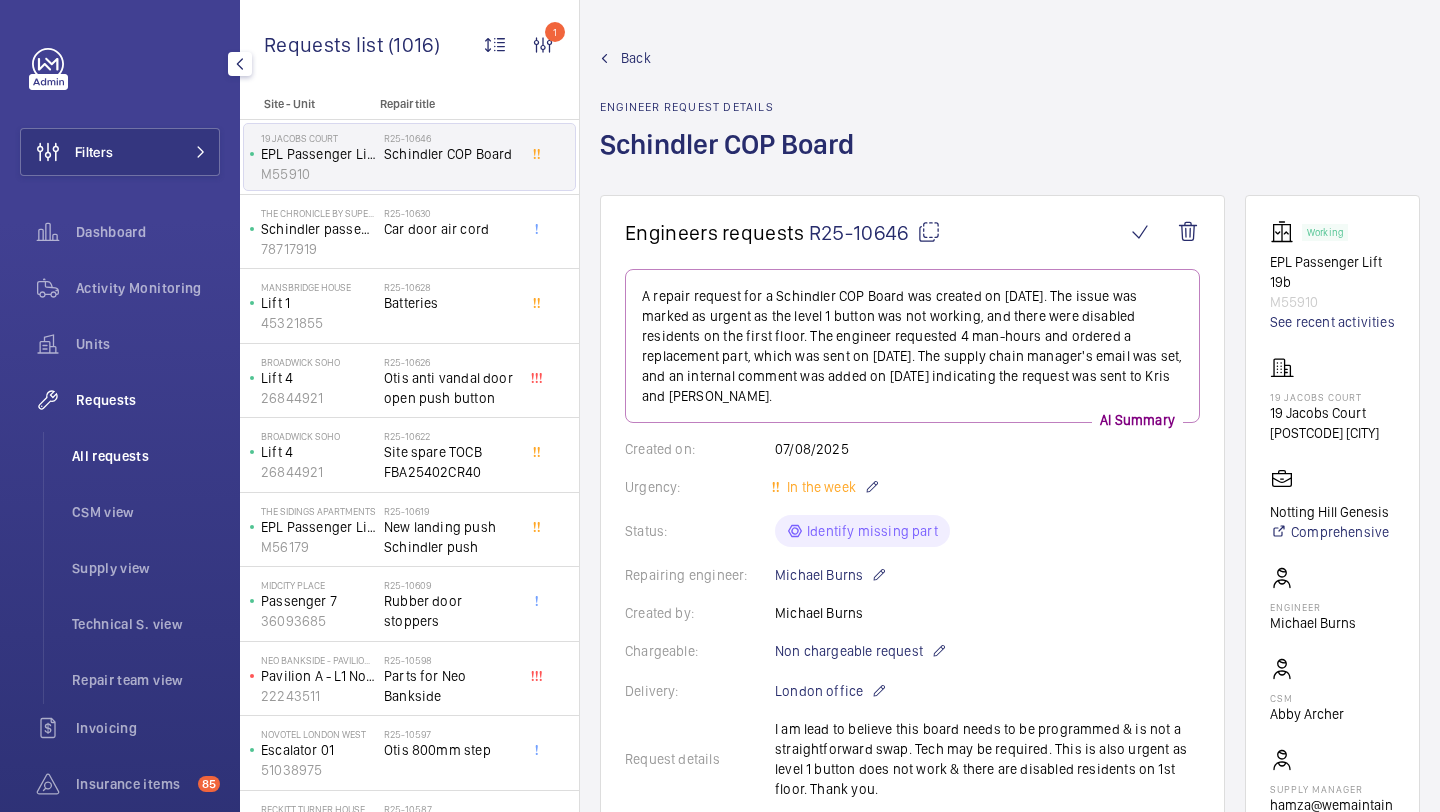 click on "All requests" 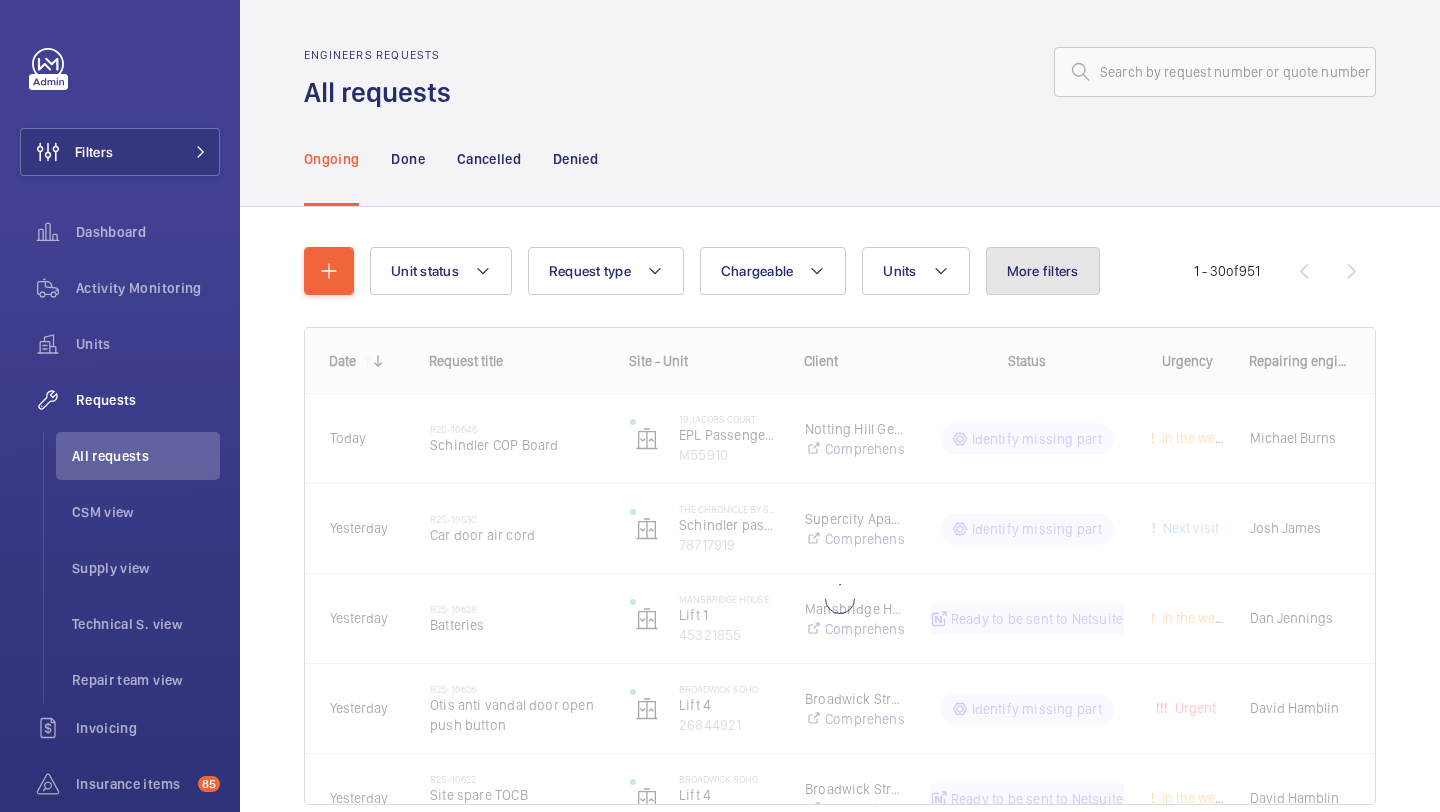 click on "More filters" 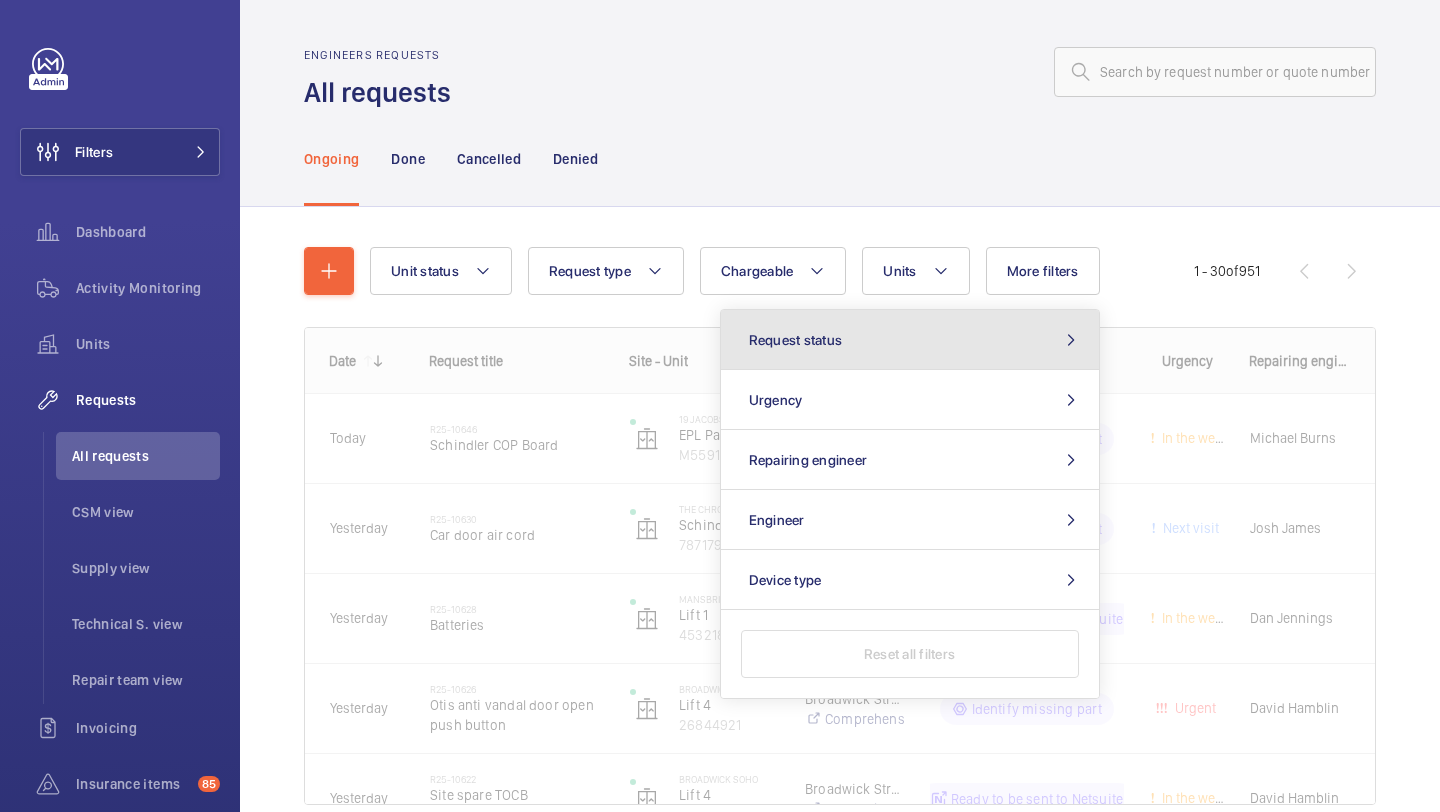 click on "Request status" 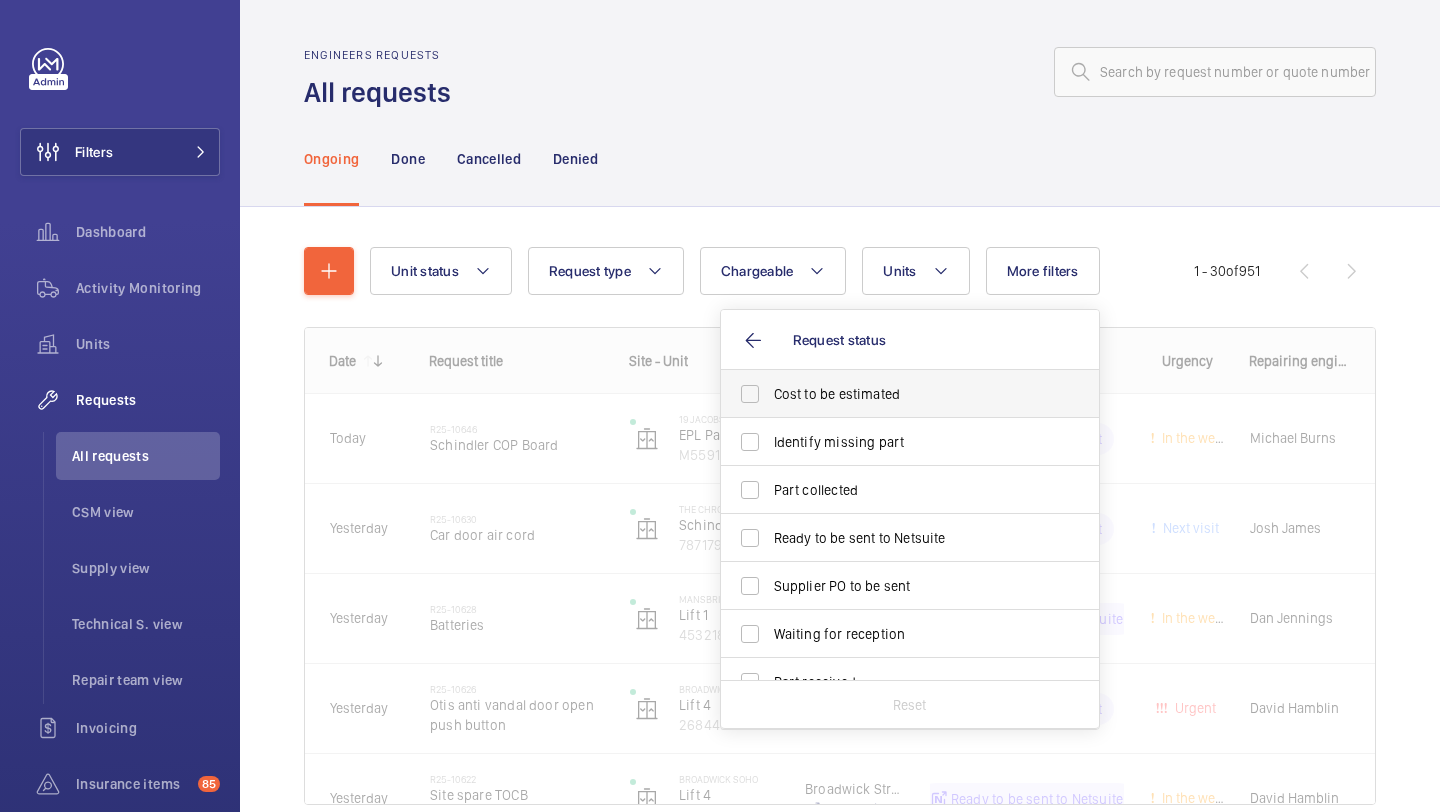 click on "Cost to be estimated" at bounding box center (911, 394) 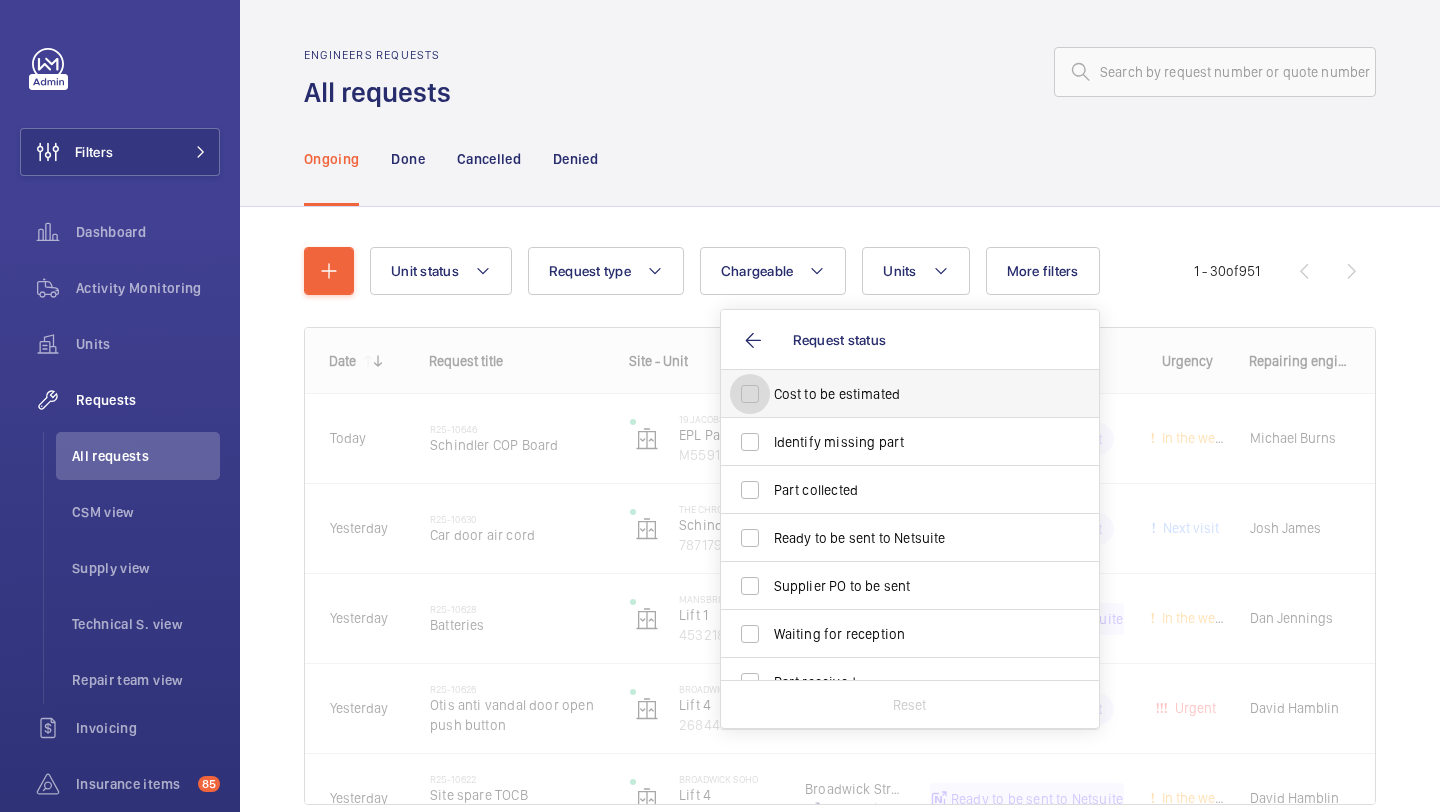 click on "Cost to be estimated" at bounding box center (750, 394) 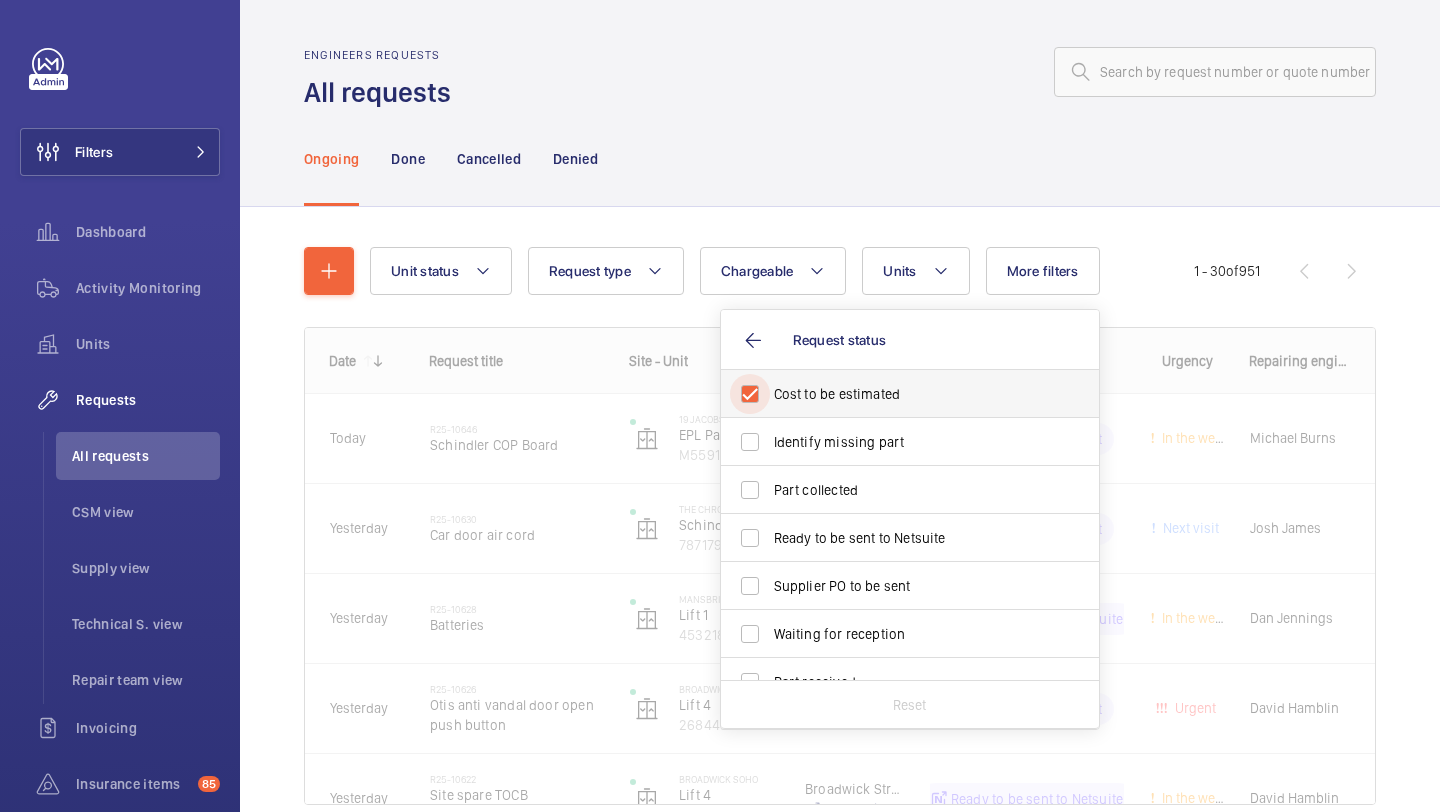 checkbox on "true" 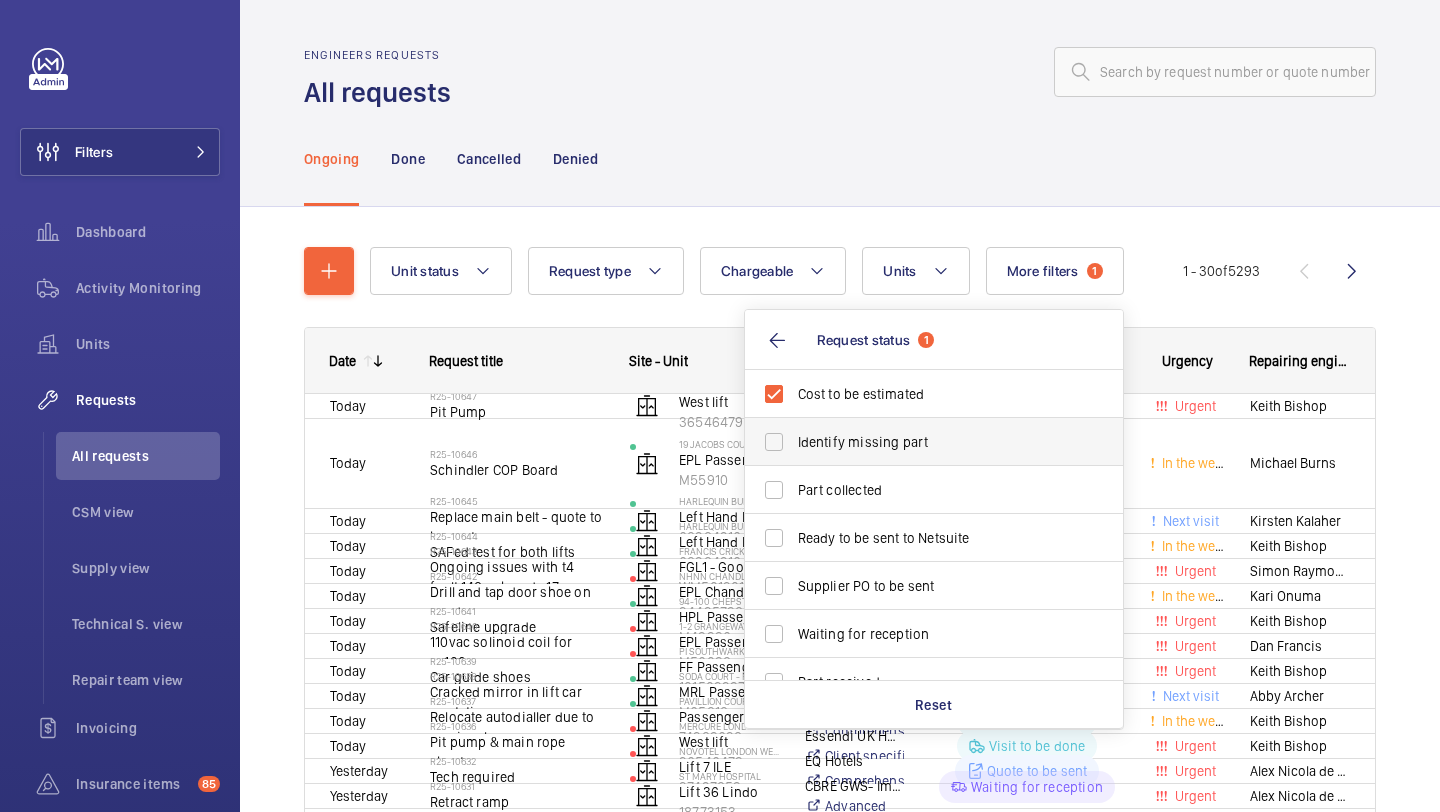 click on "Identify missing part" at bounding box center (919, 442) 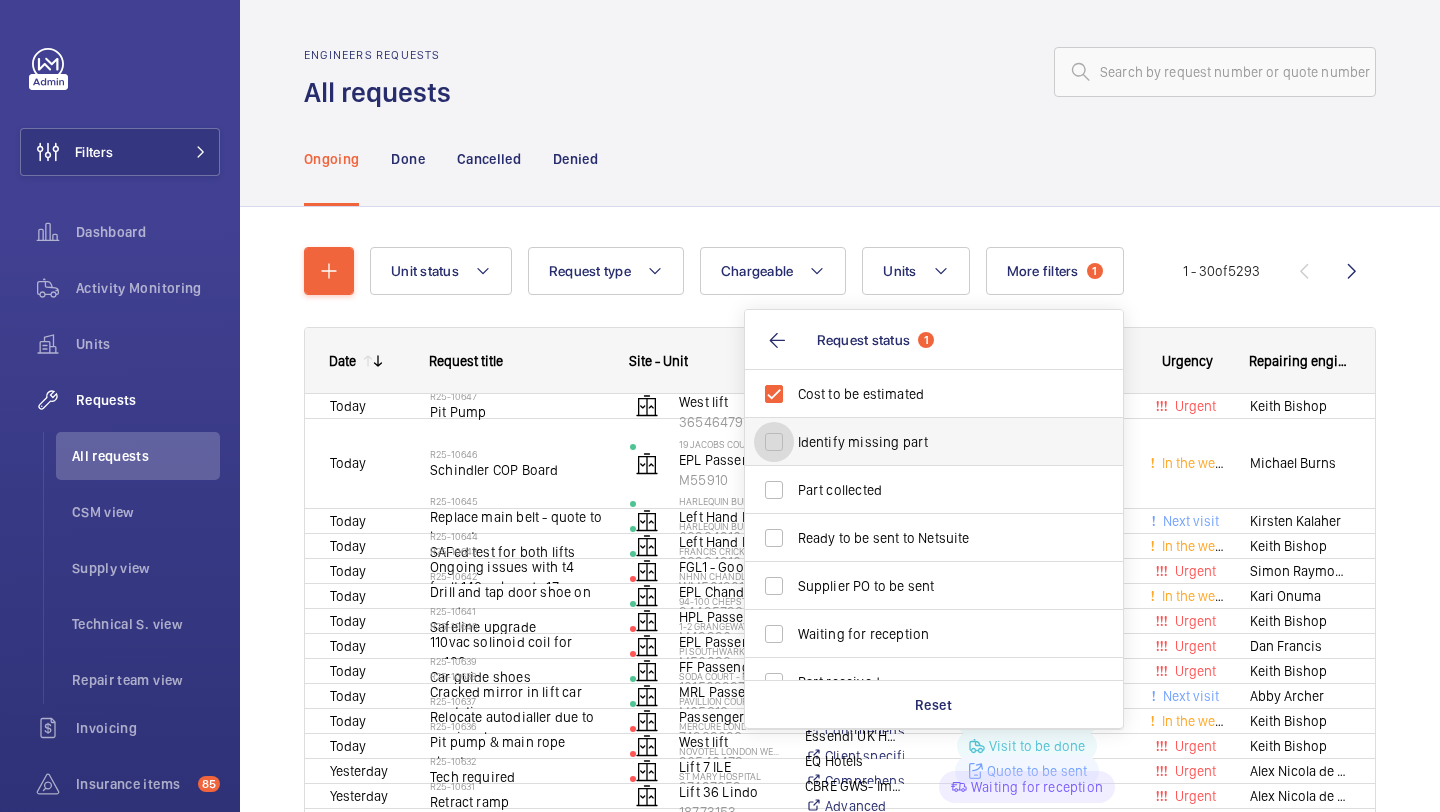click on "Identify missing part" at bounding box center (774, 442) 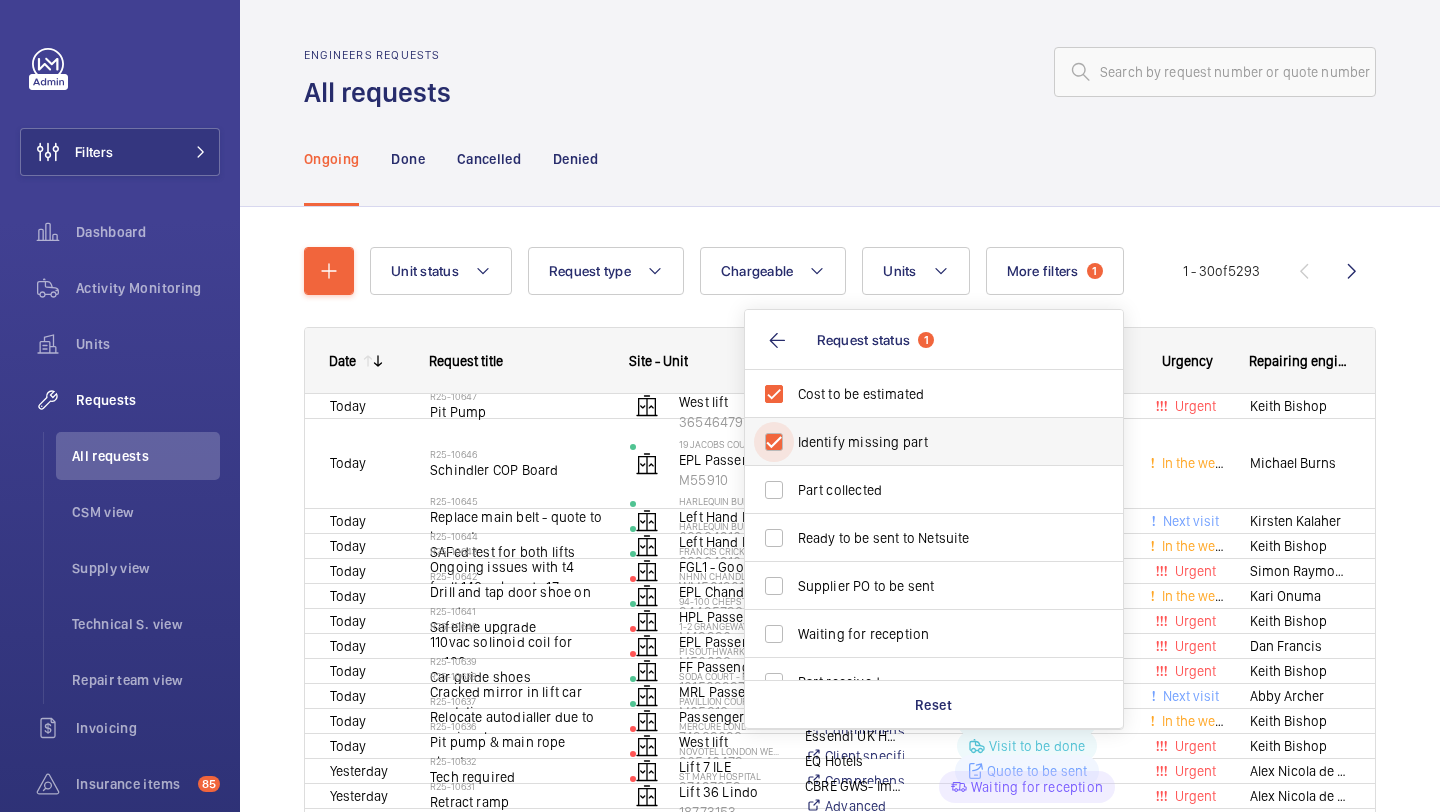 checkbox on "true" 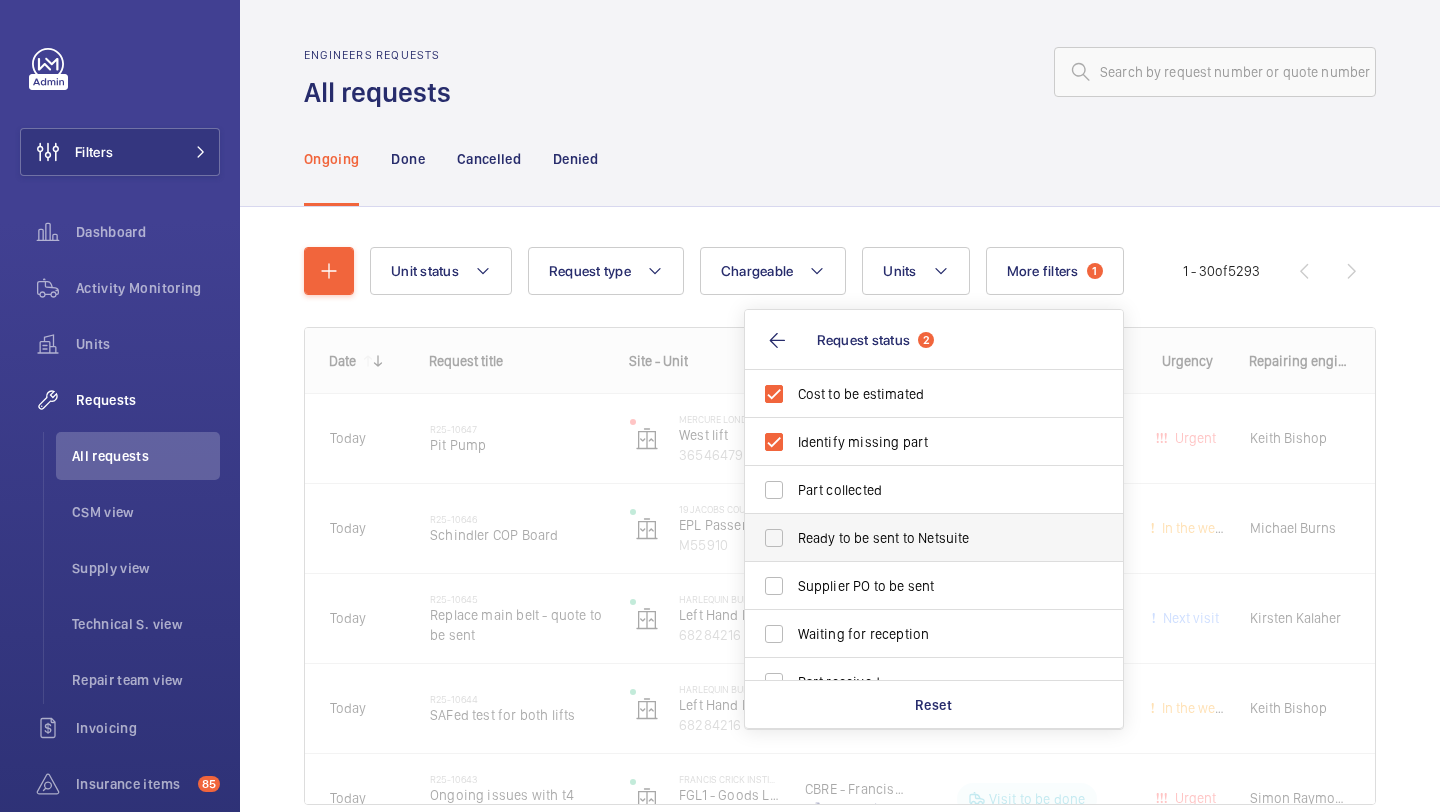 click on "Ready to be sent to Netsuite" at bounding box center [935, 538] 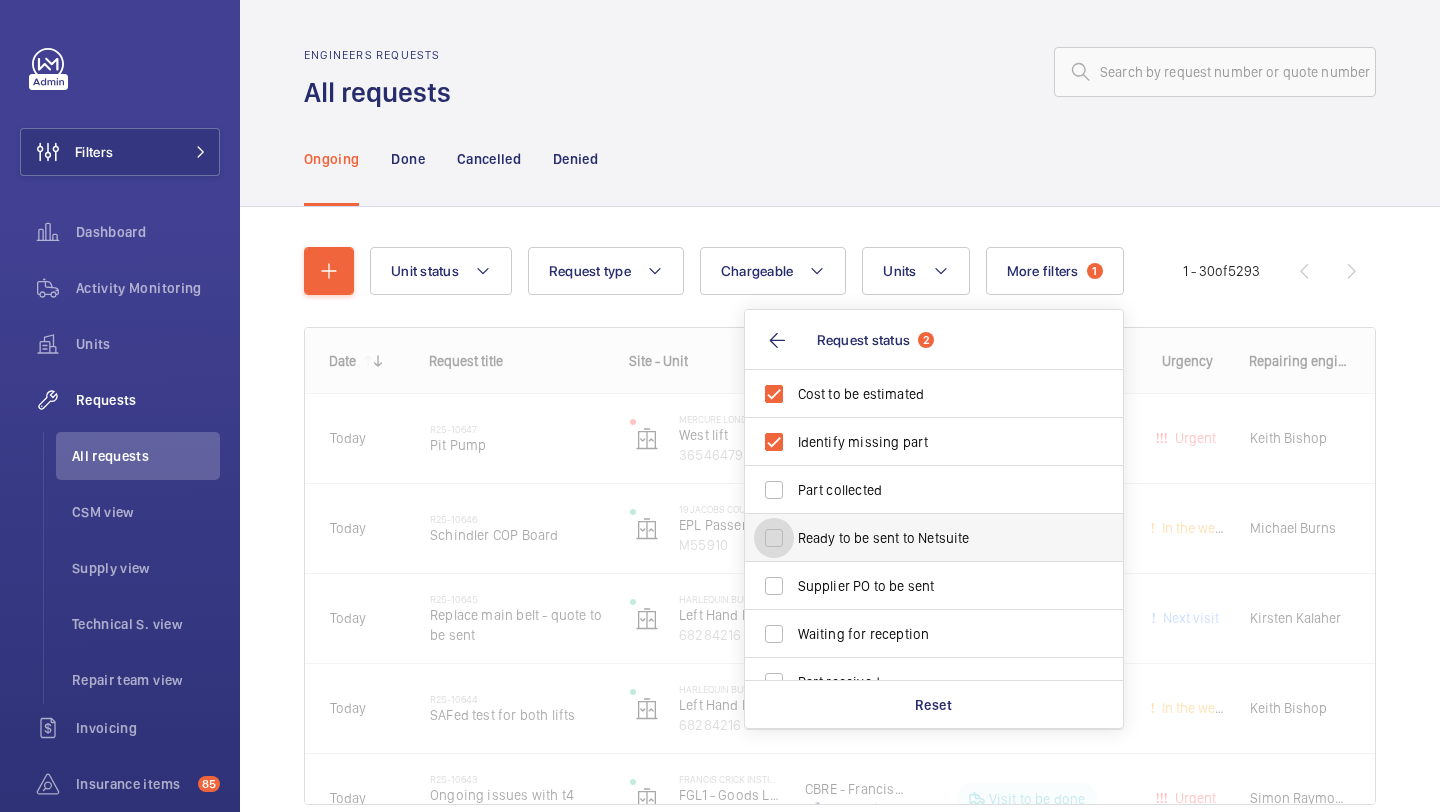 click on "Ready to be sent to Netsuite" at bounding box center (774, 538) 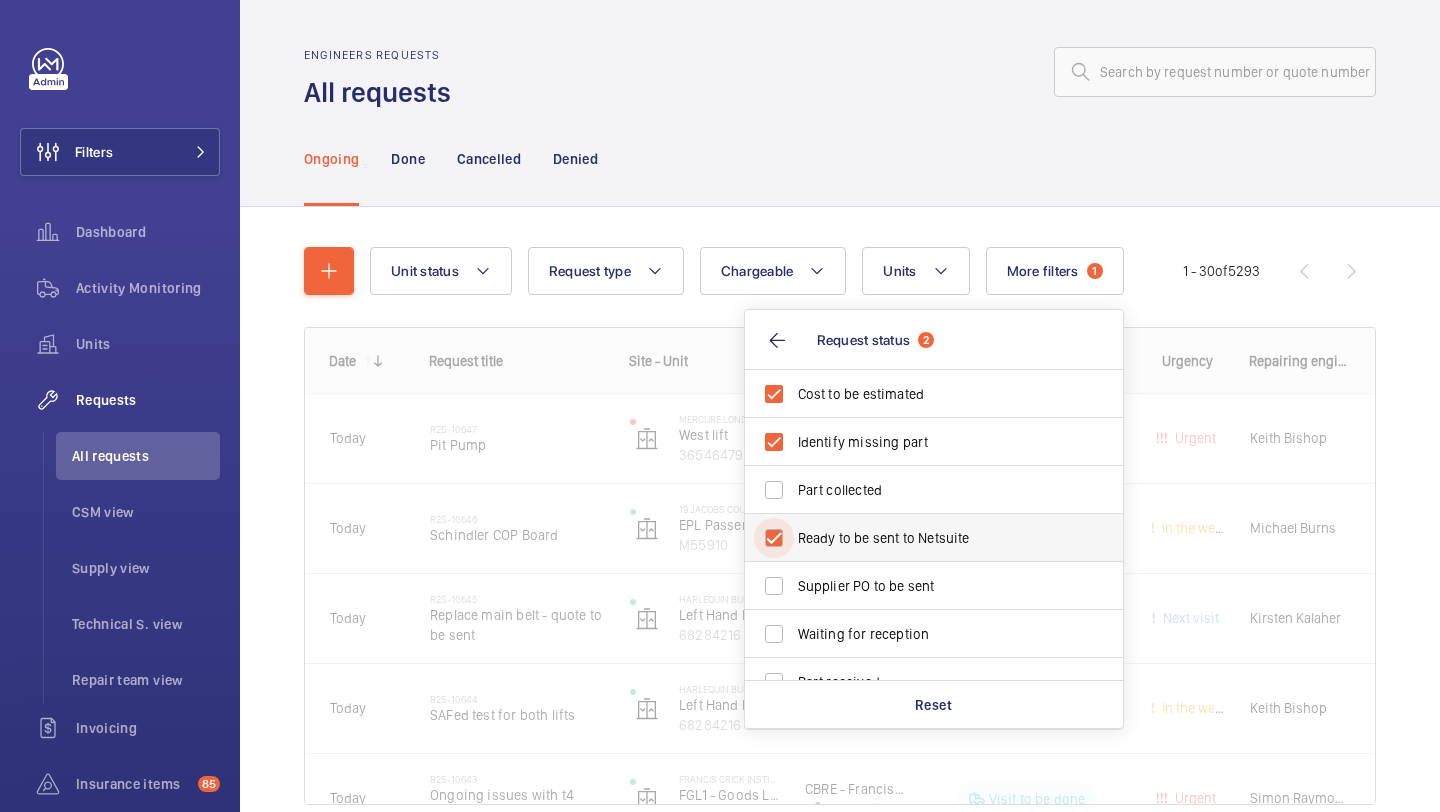 checkbox on "true" 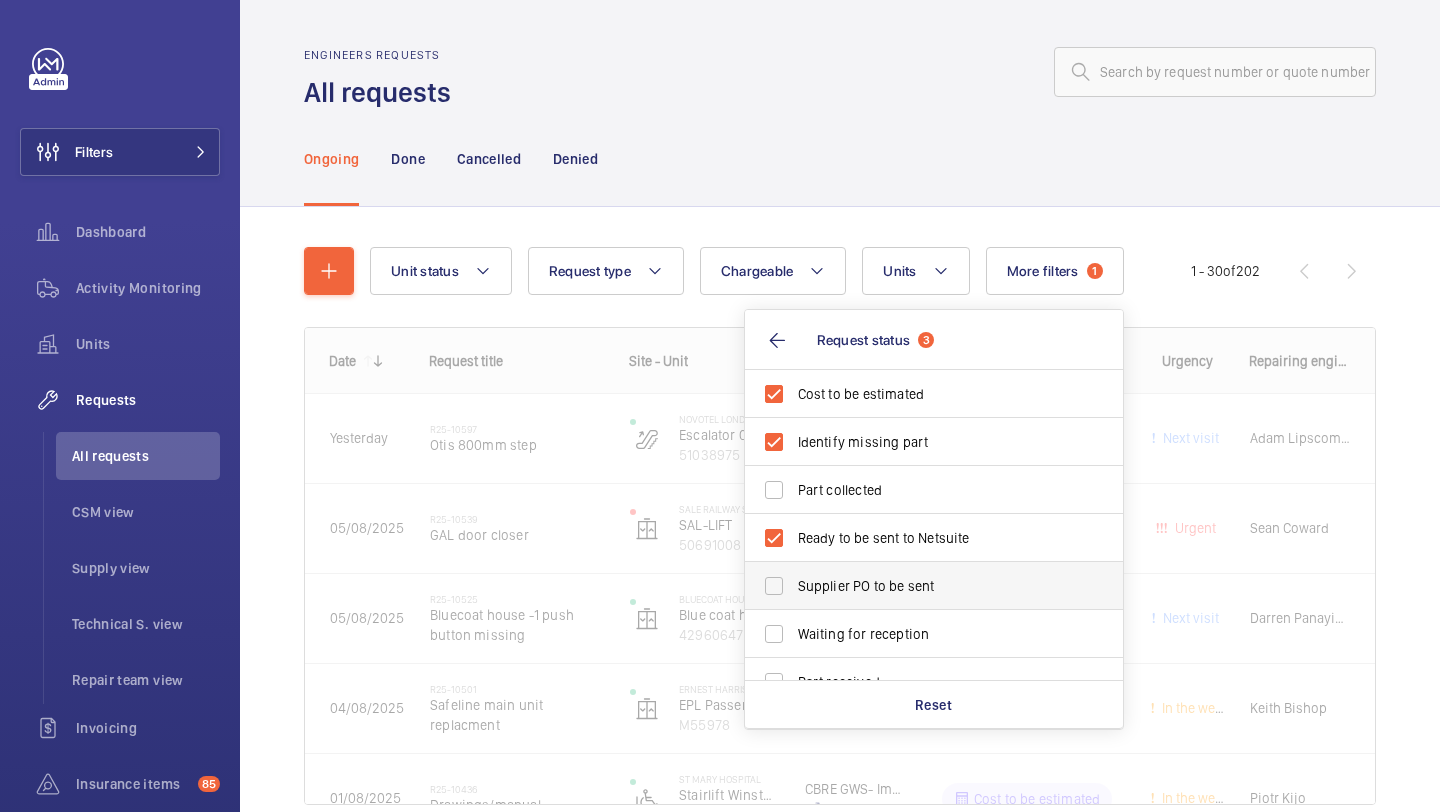 click on "Supplier PO to be sent" at bounding box center (935, 586) 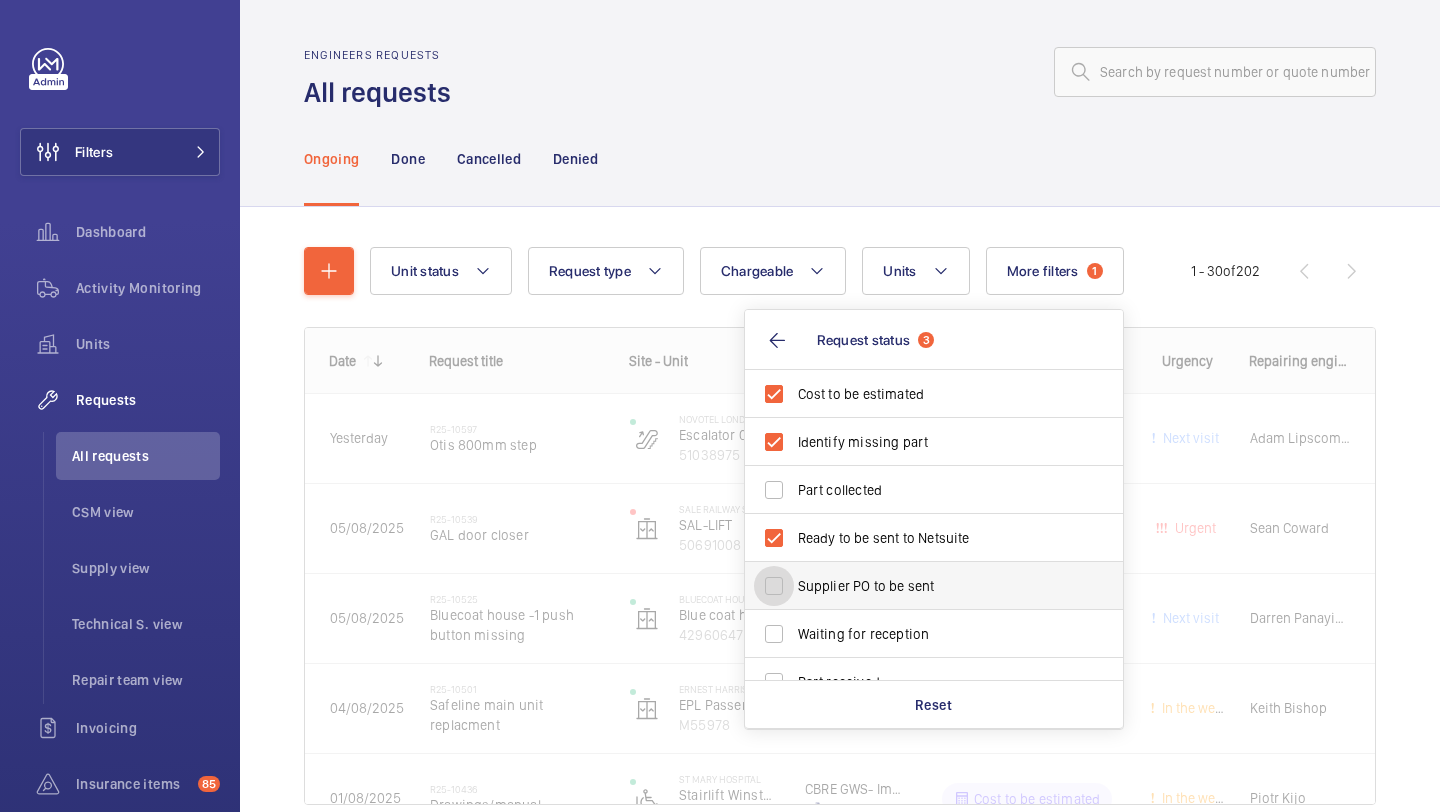 click on "Supplier PO to be sent" at bounding box center [774, 586] 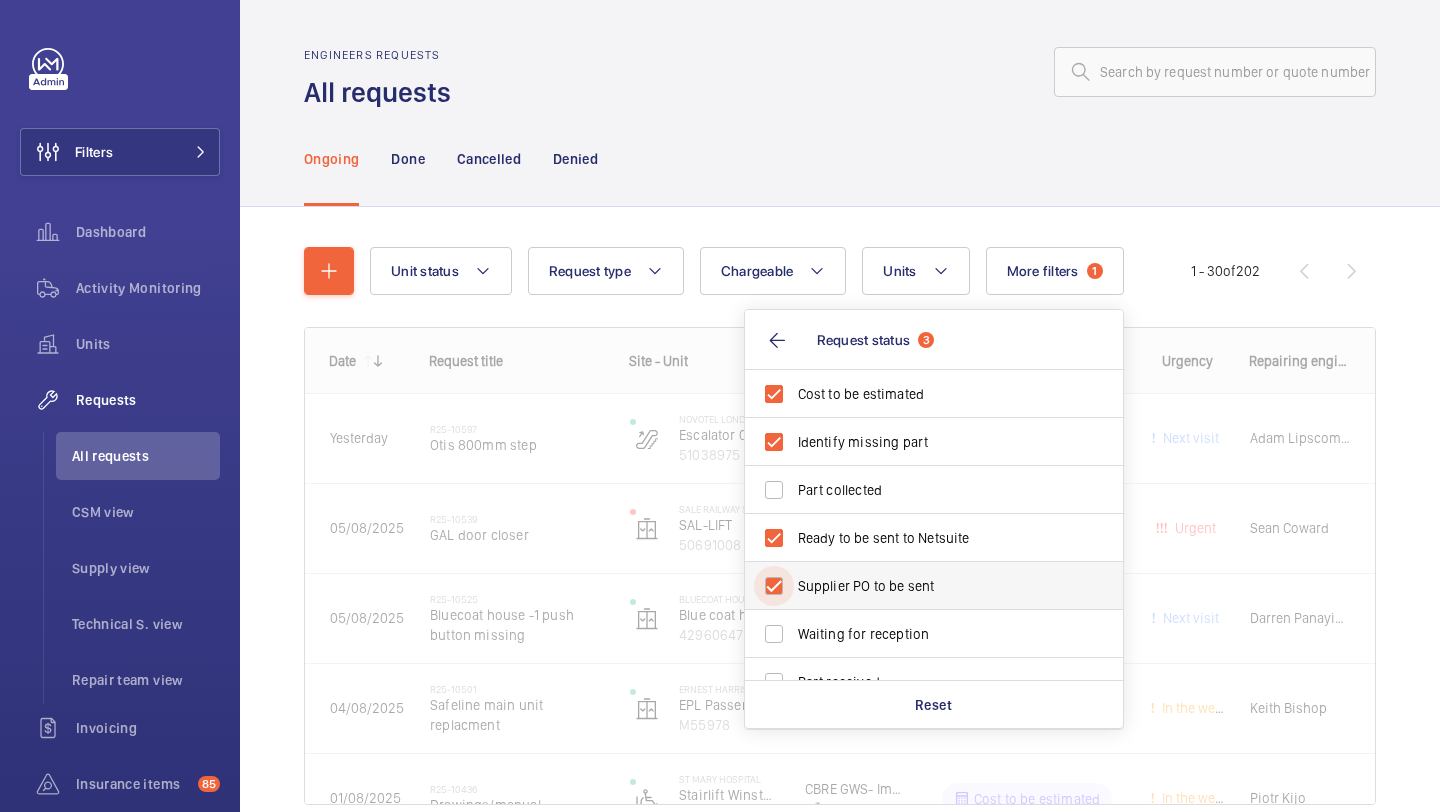 checkbox on "true" 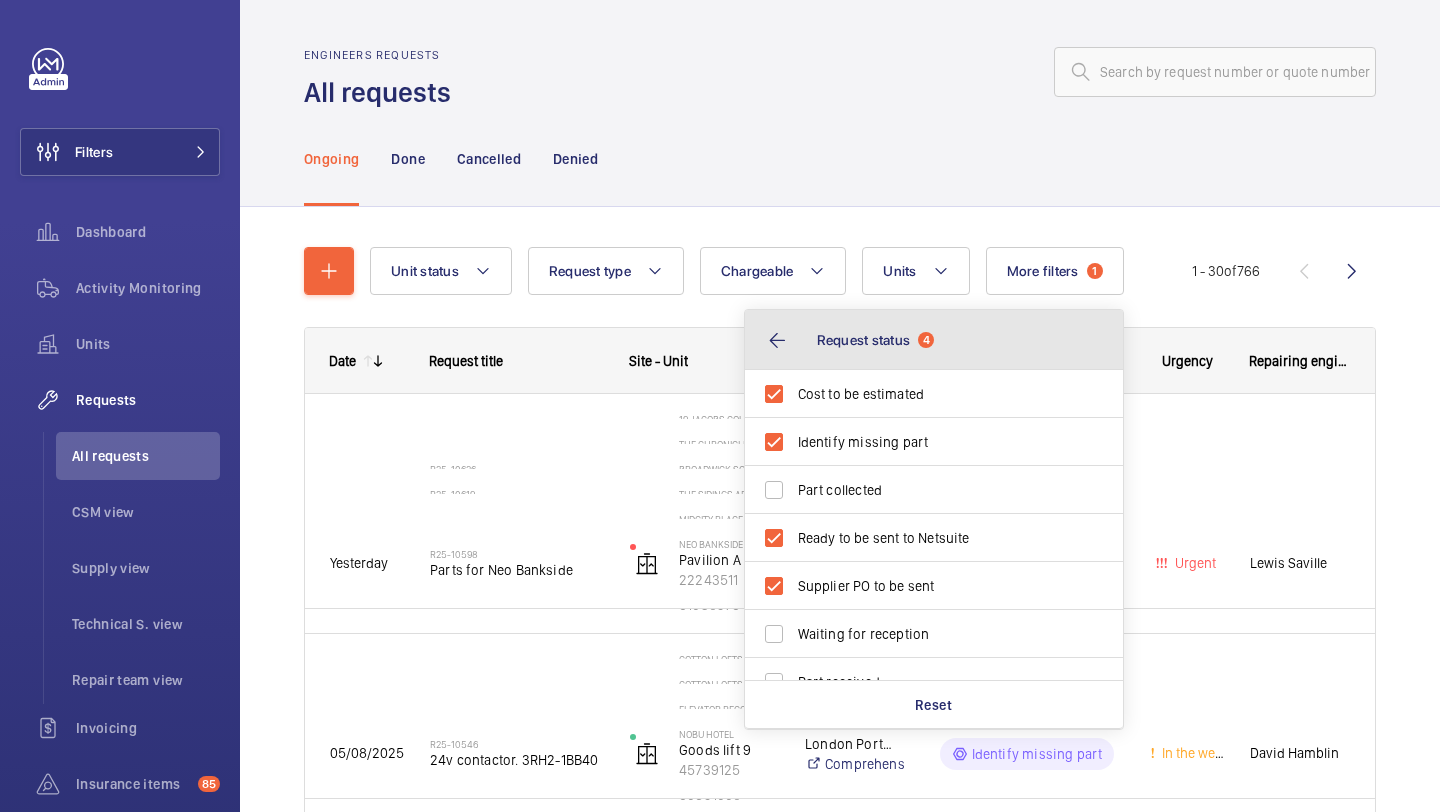 click on "Request status" 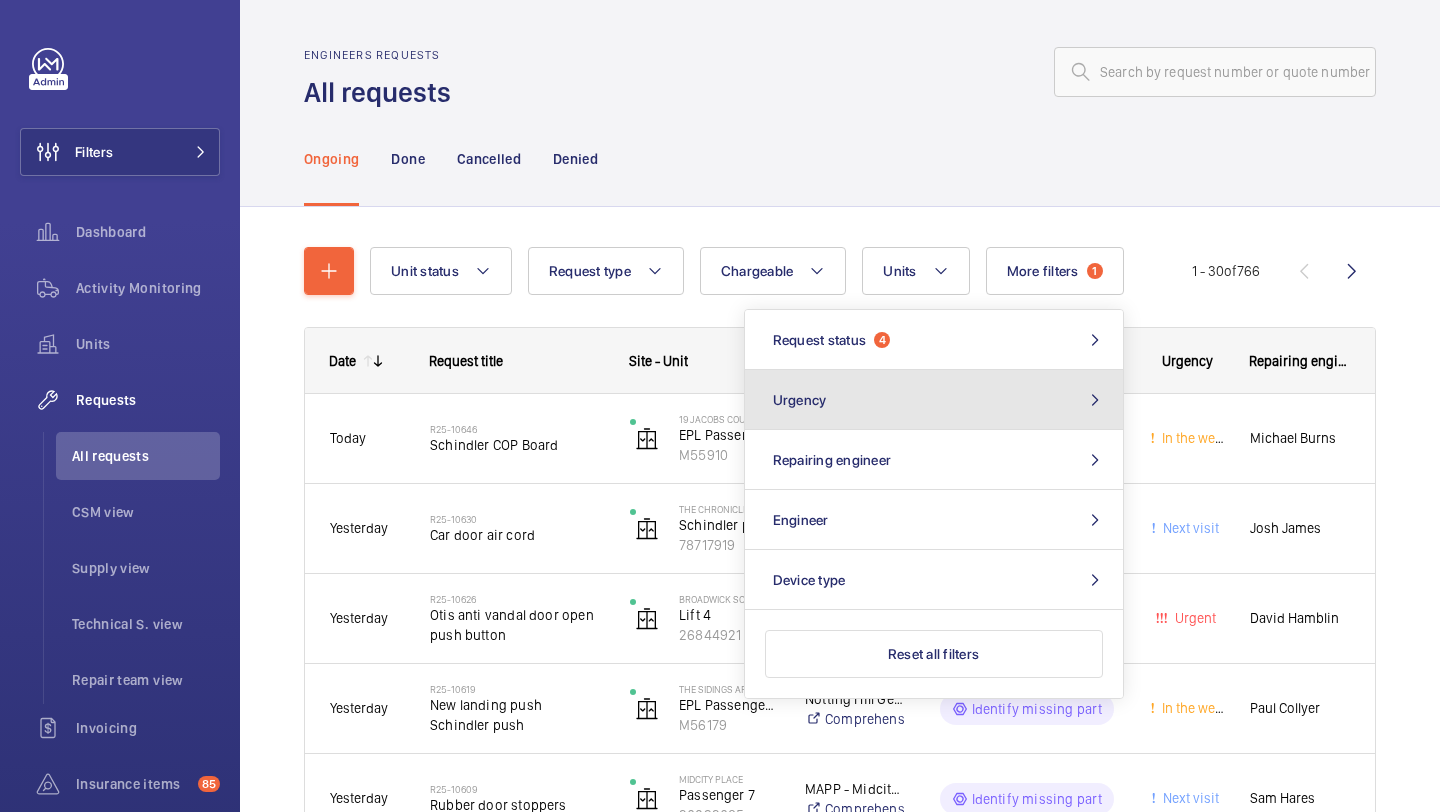 click on "Urgency" 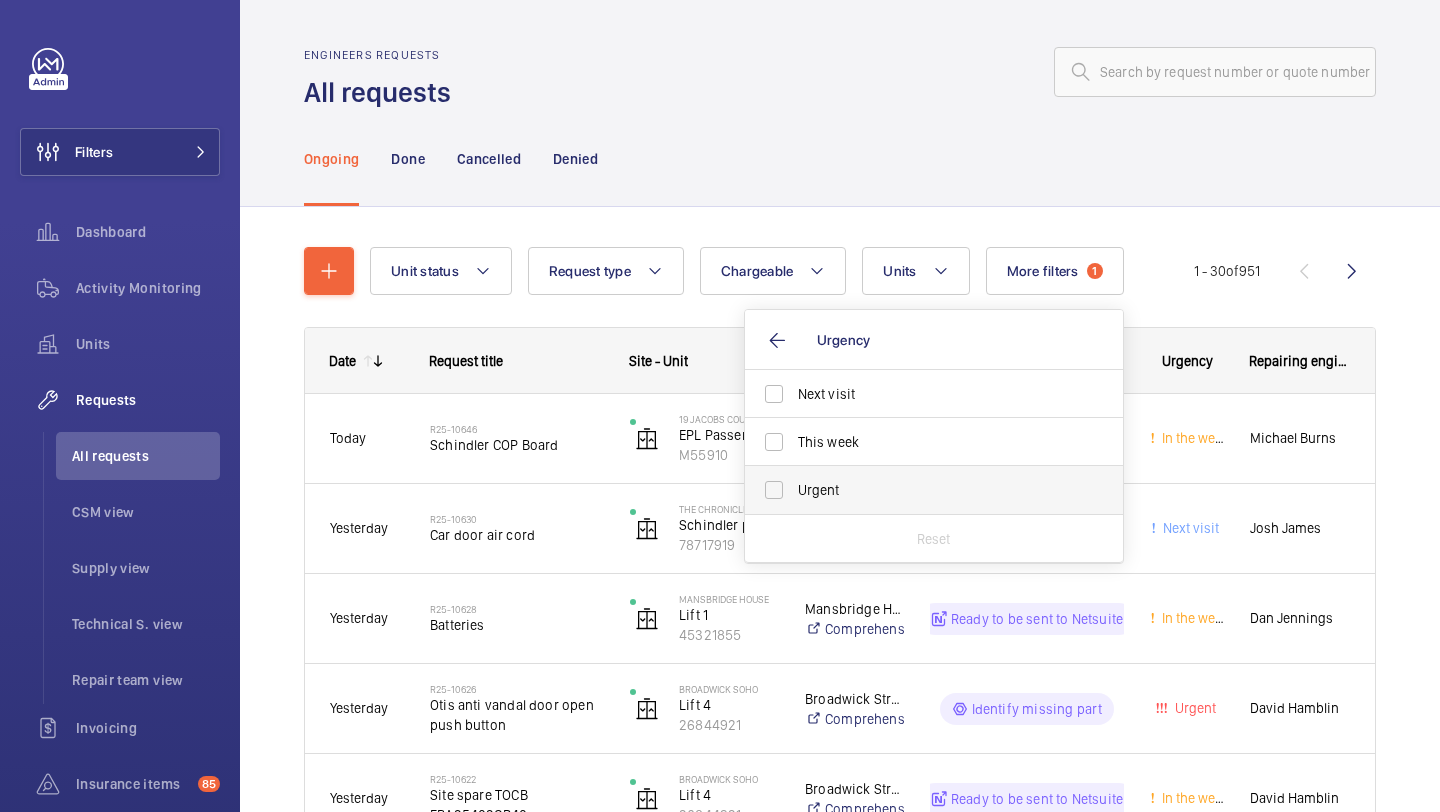 click on "Urgent" at bounding box center (919, 490) 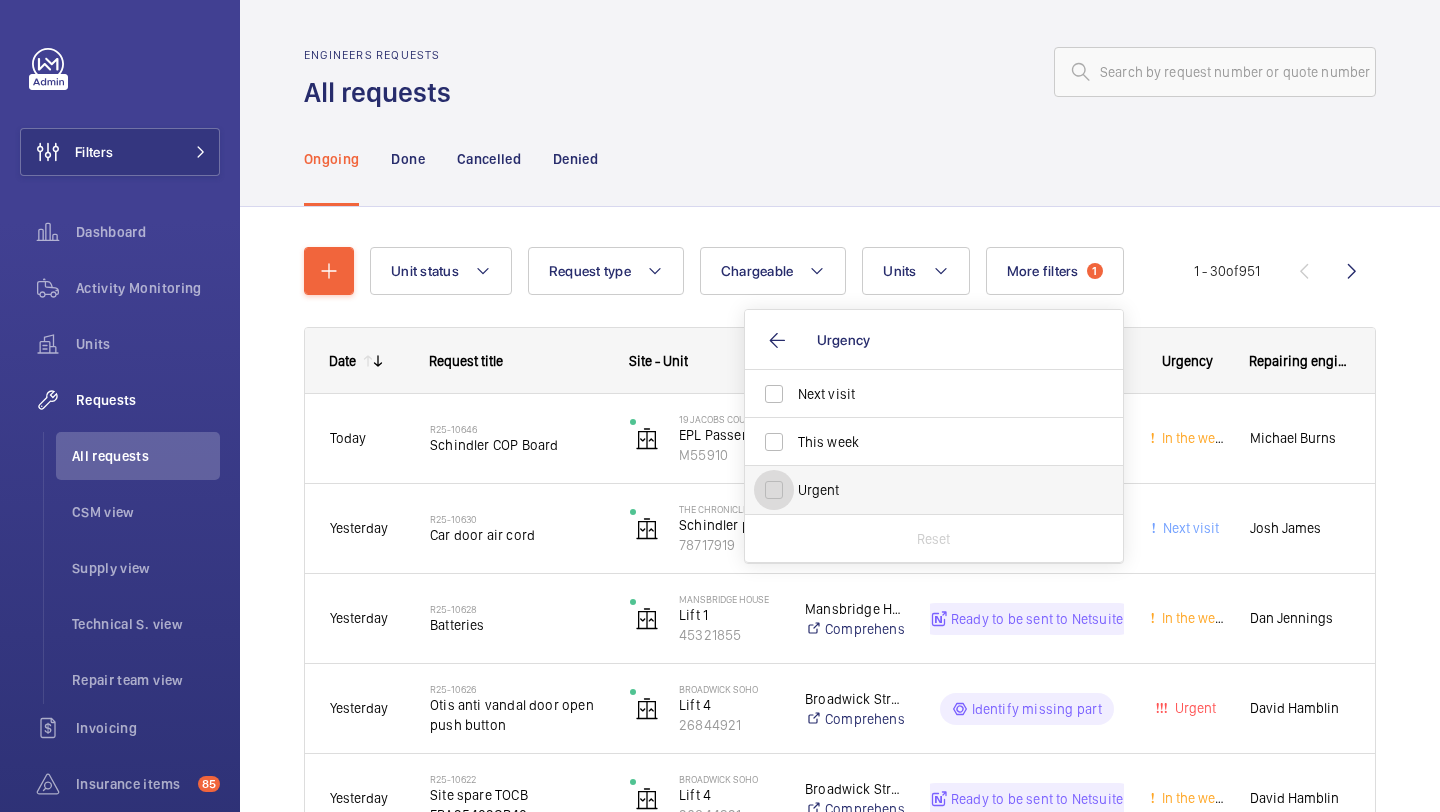 click on "Urgent" at bounding box center (774, 490) 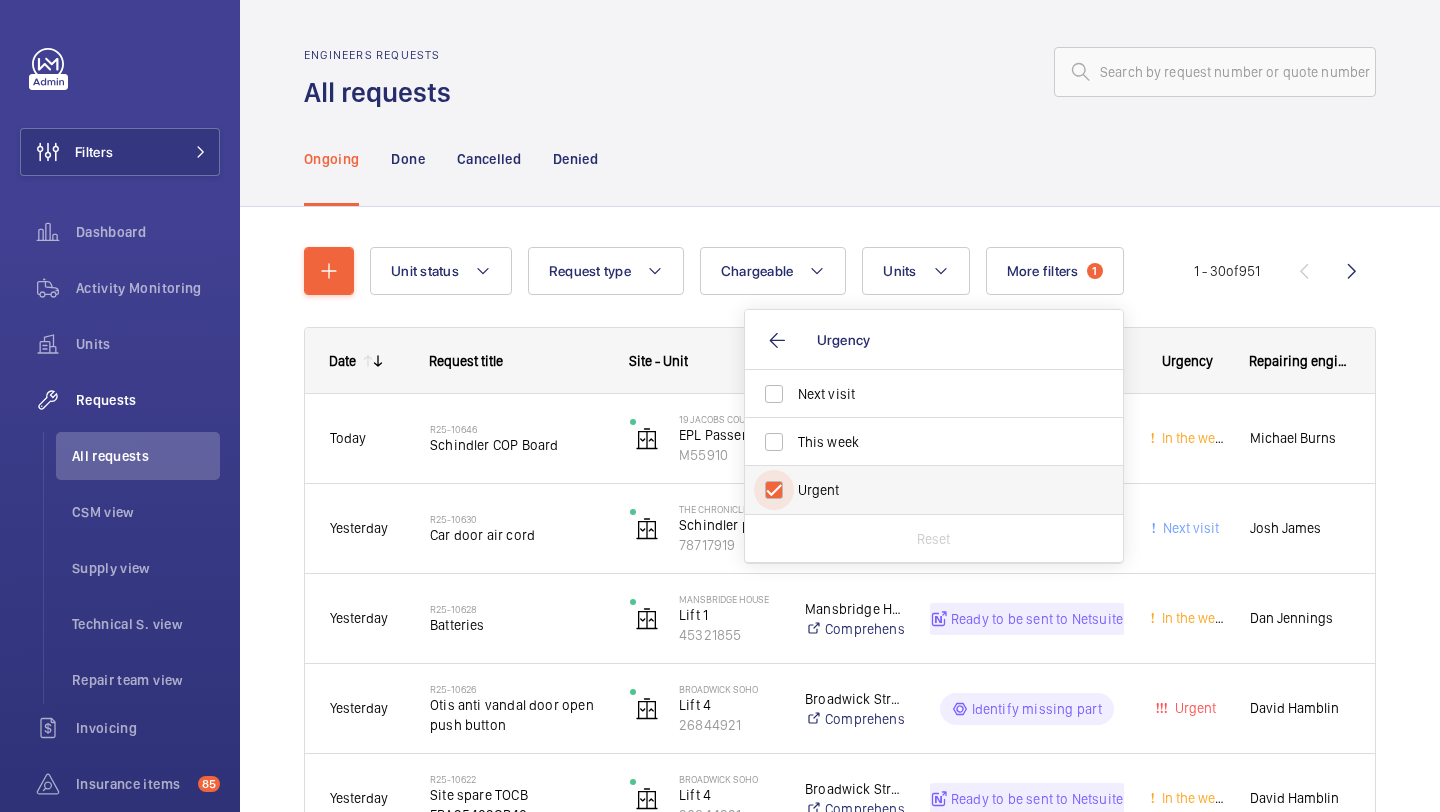 checkbox on "true" 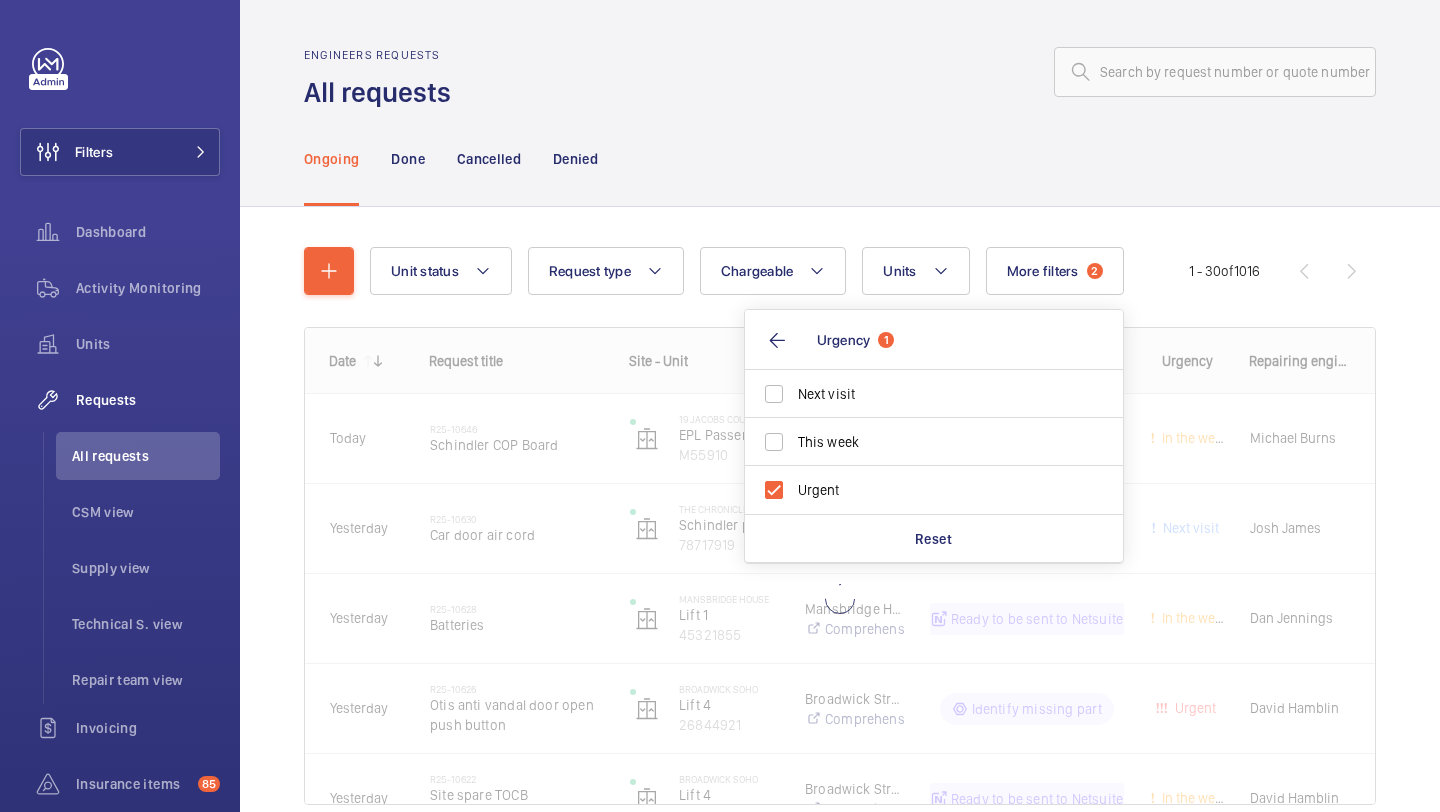 click on "Ongoing Done Cancelled Denied" 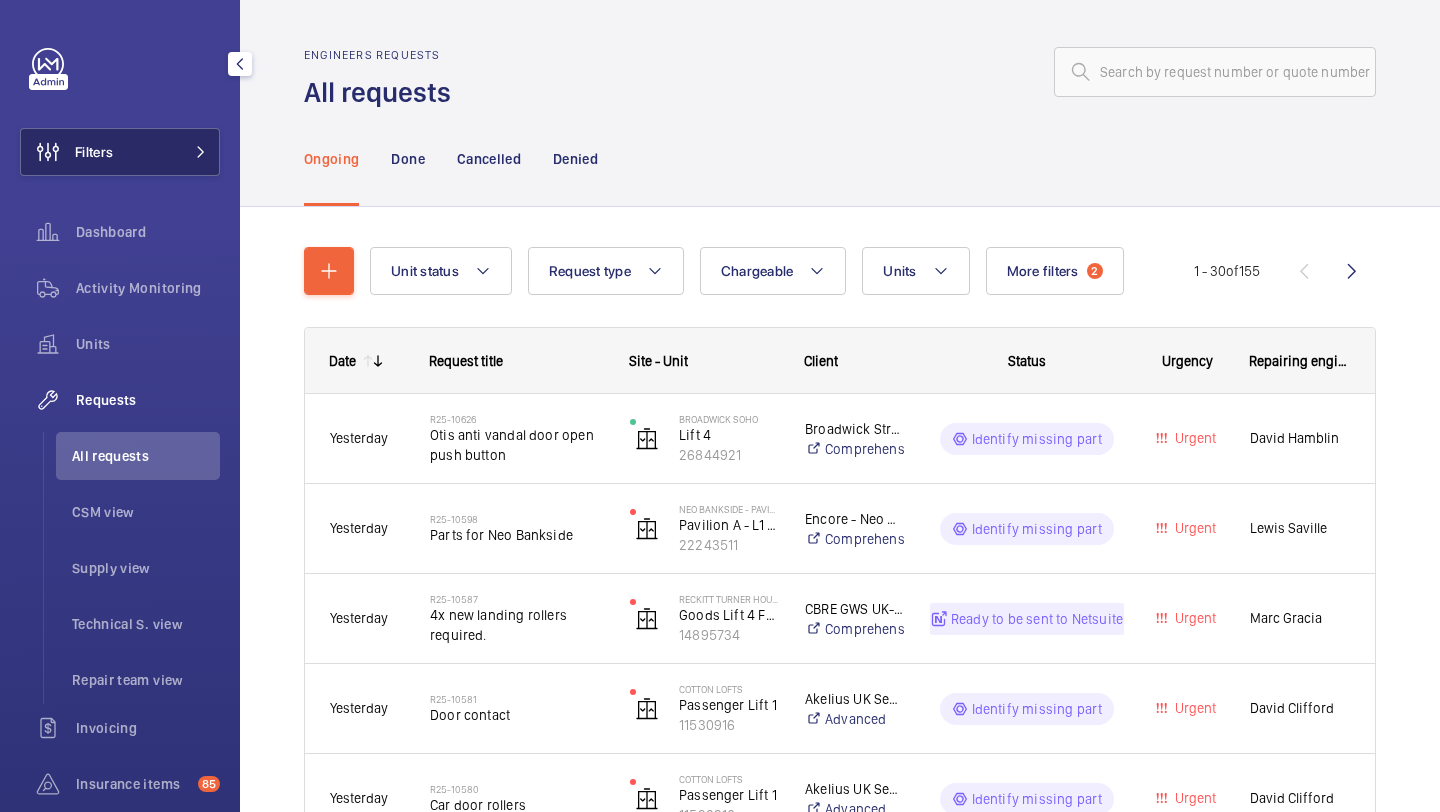 click on "Filters" 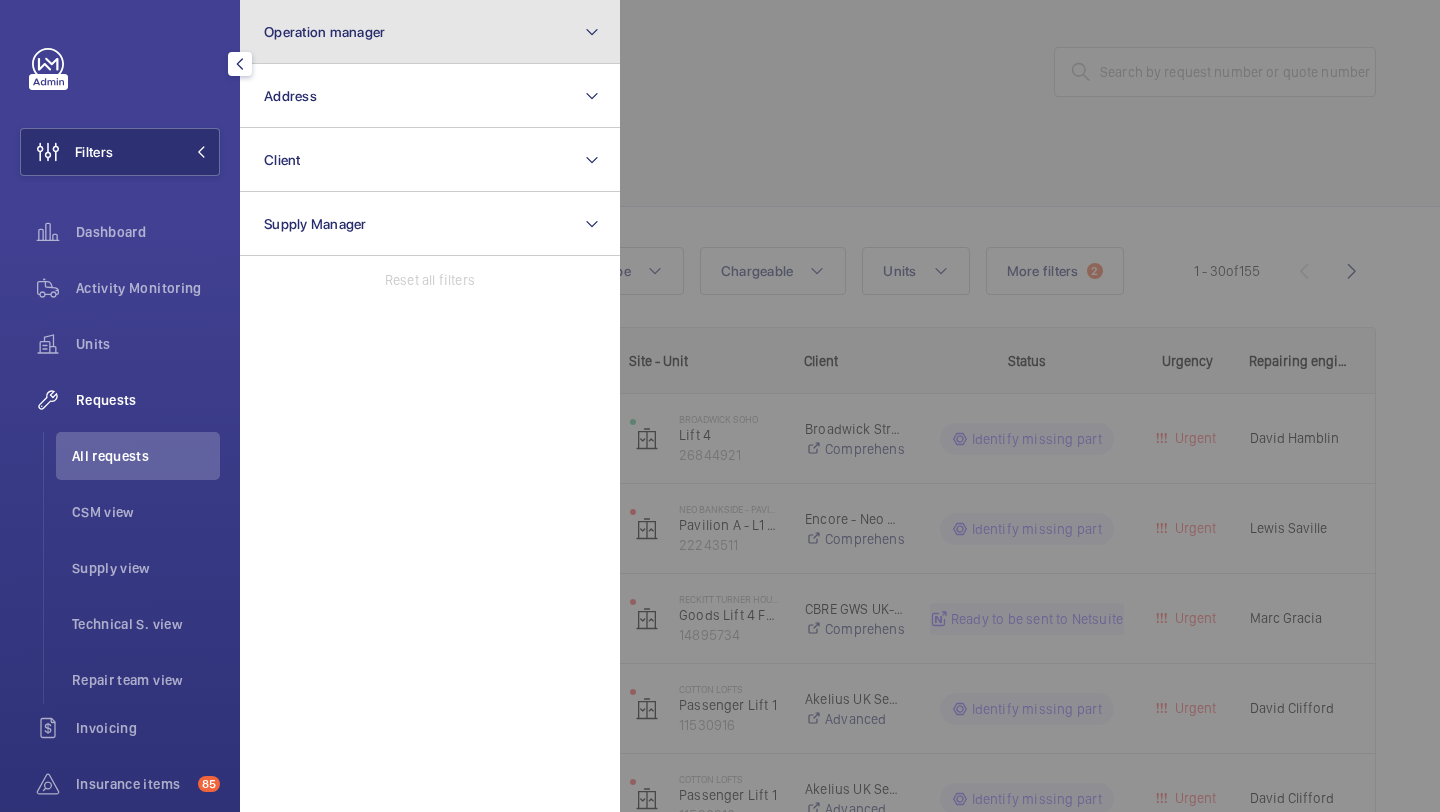 click on "Operation manager" 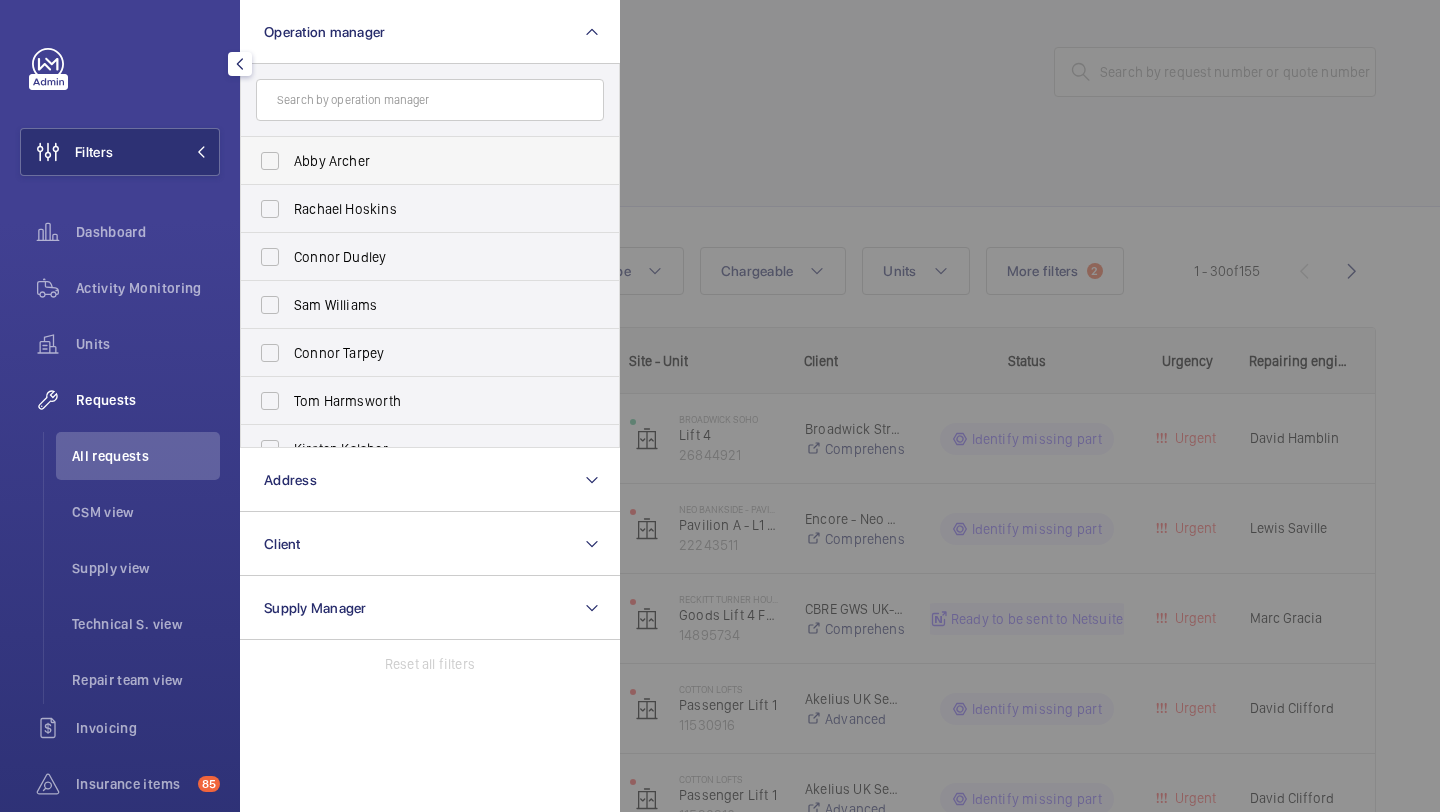 click on "Abby Archer" at bounding box center [431, 161] 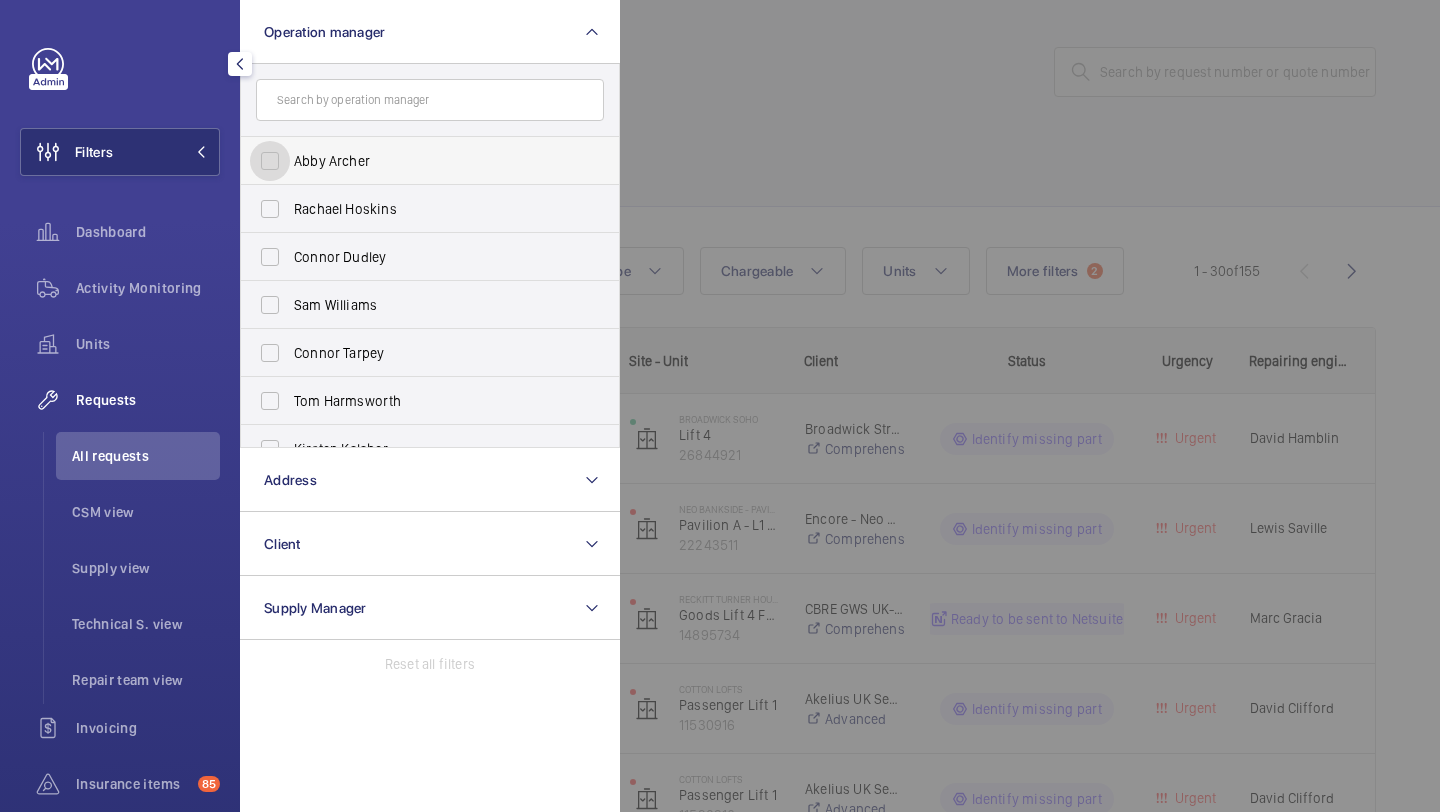 click on "Abby Archer" at bounding box center (270, 161) 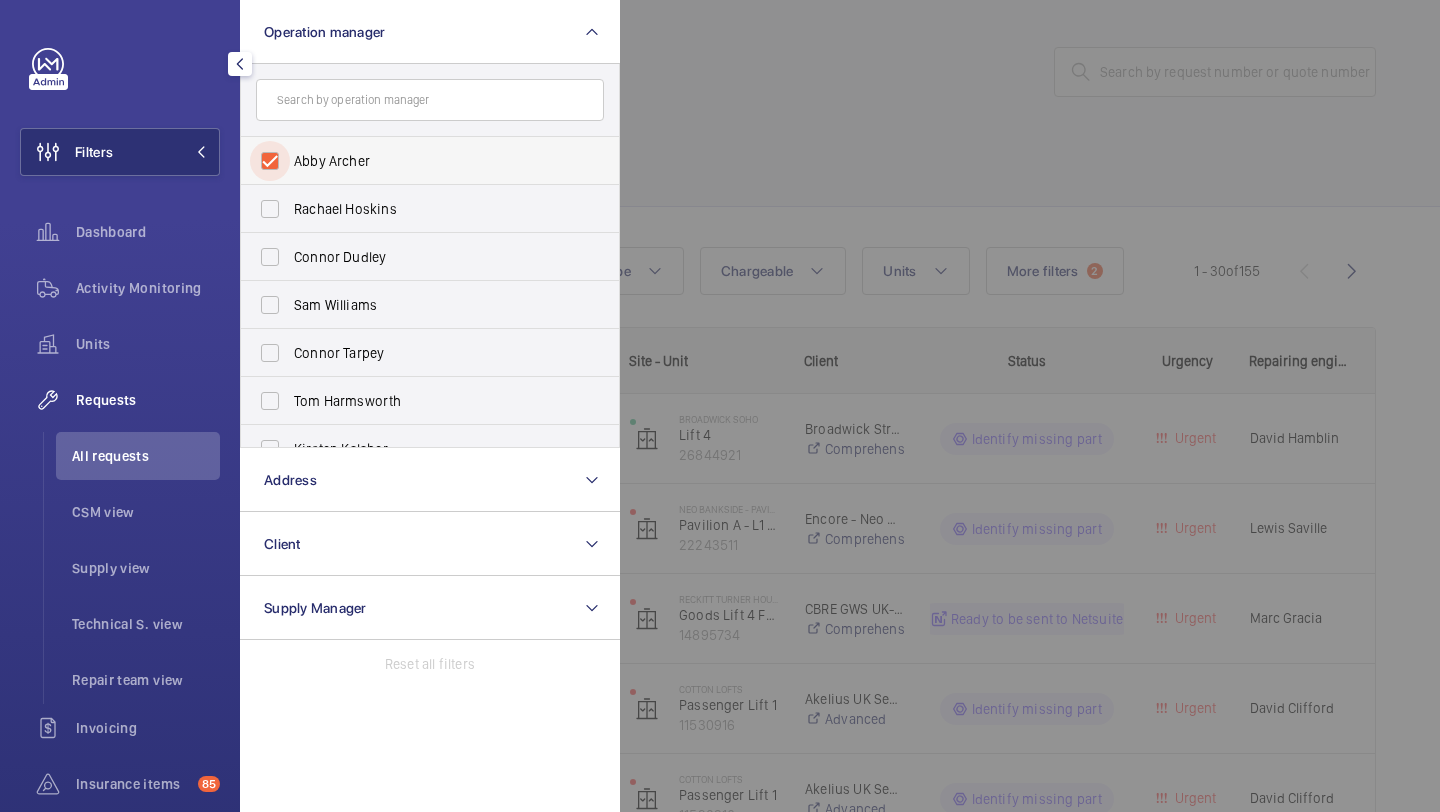checkbox on "true" 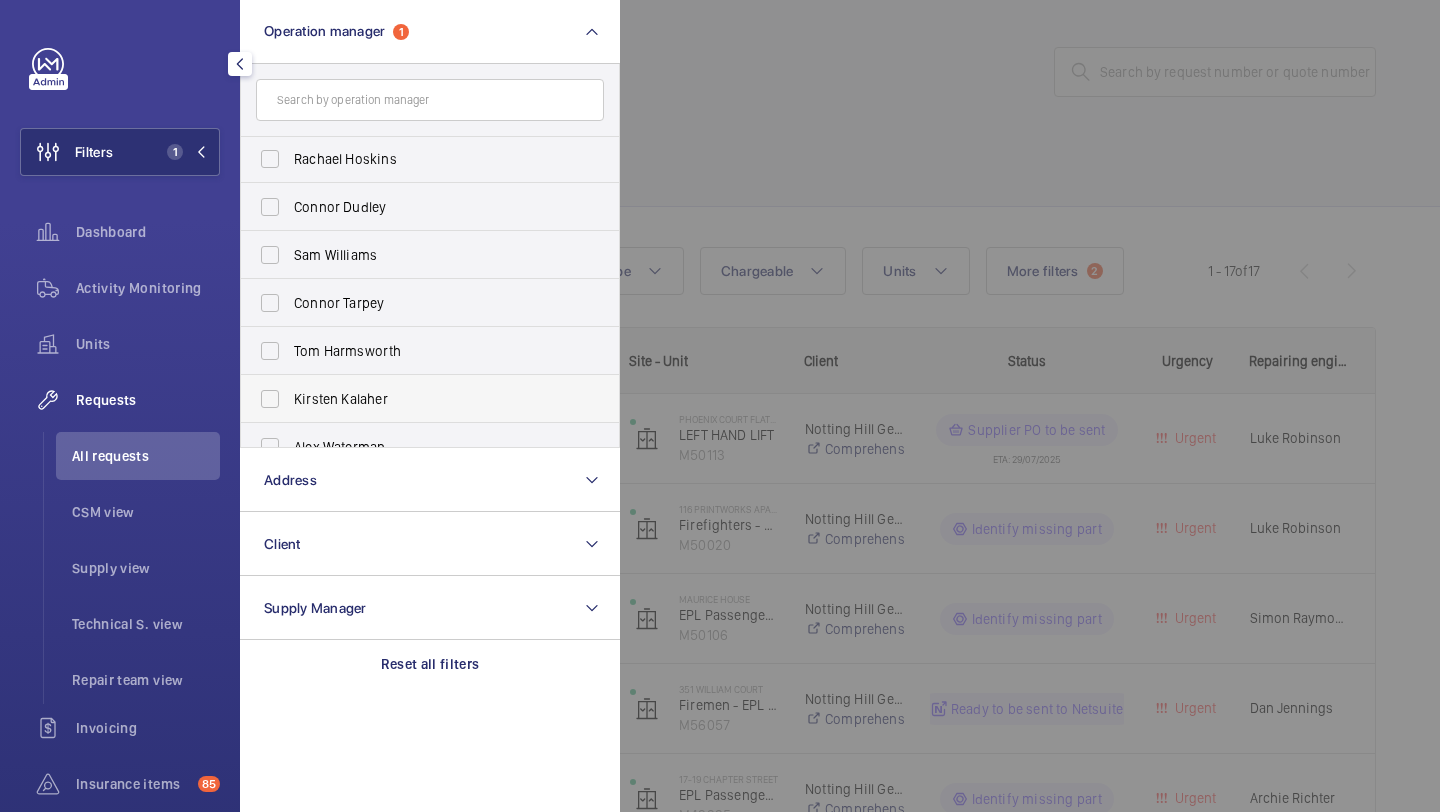 click on "Kirsten Kalaher" at bounding box center (415, 399) 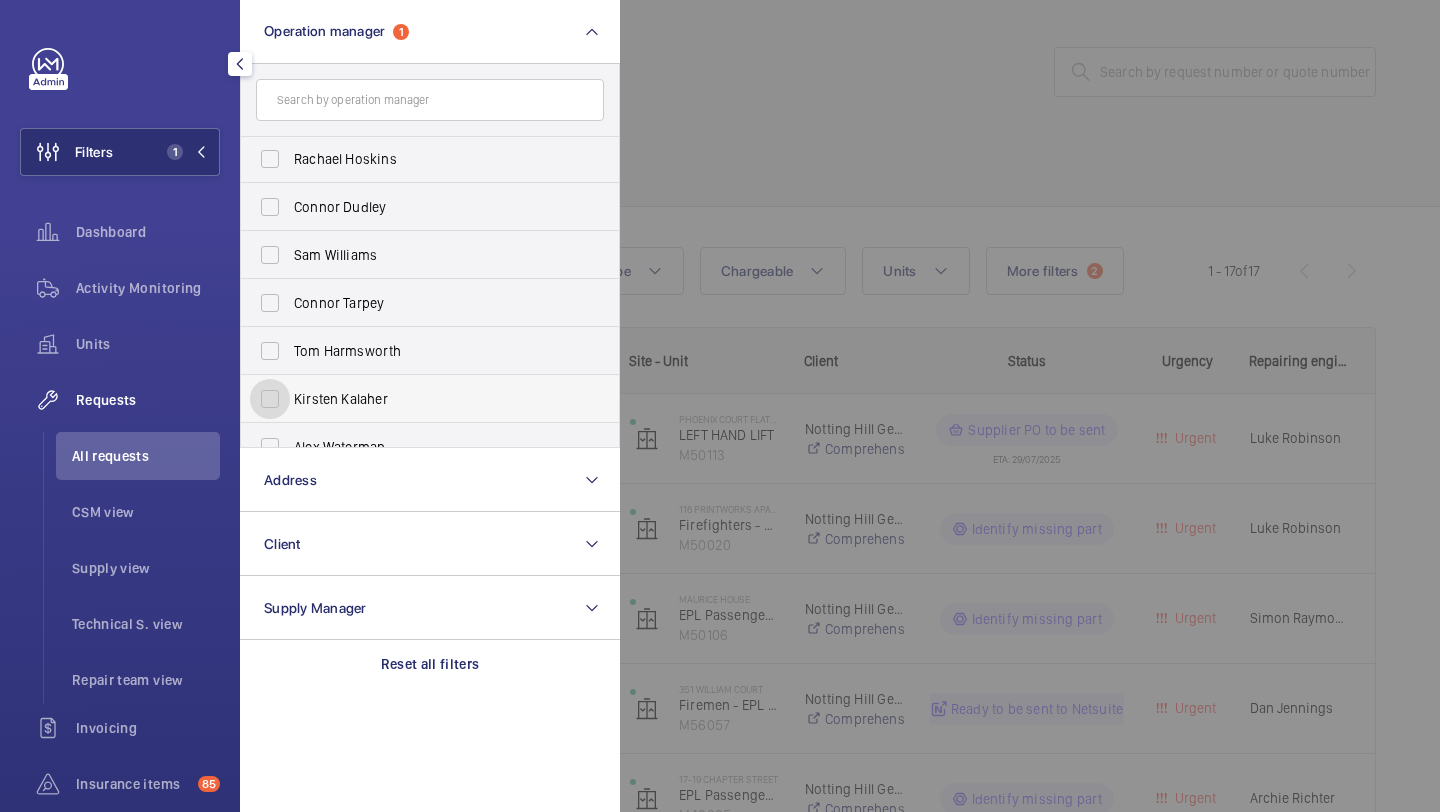click on "Kirsten Kalaher" at bounding box center (270, 399) 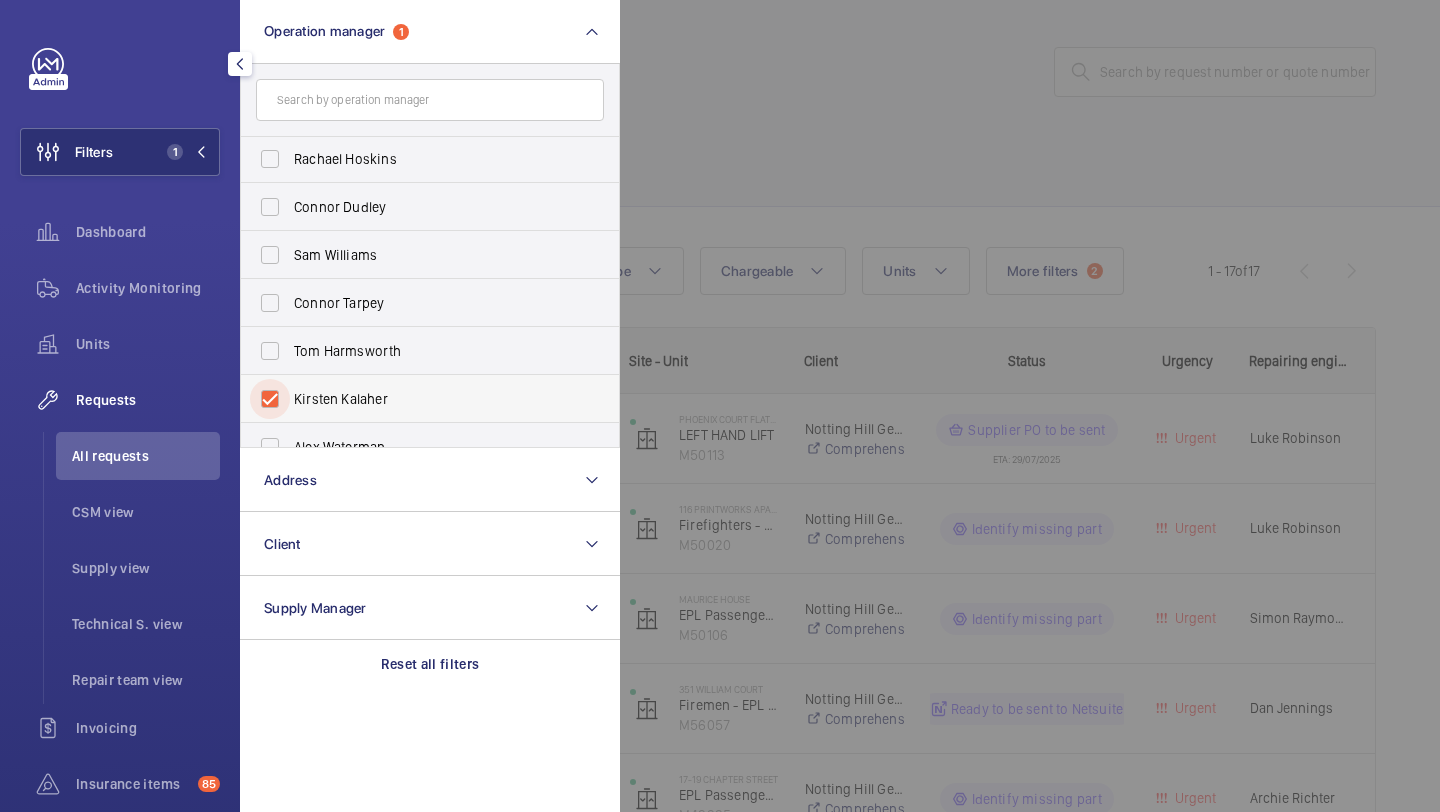 checkbox on "true" 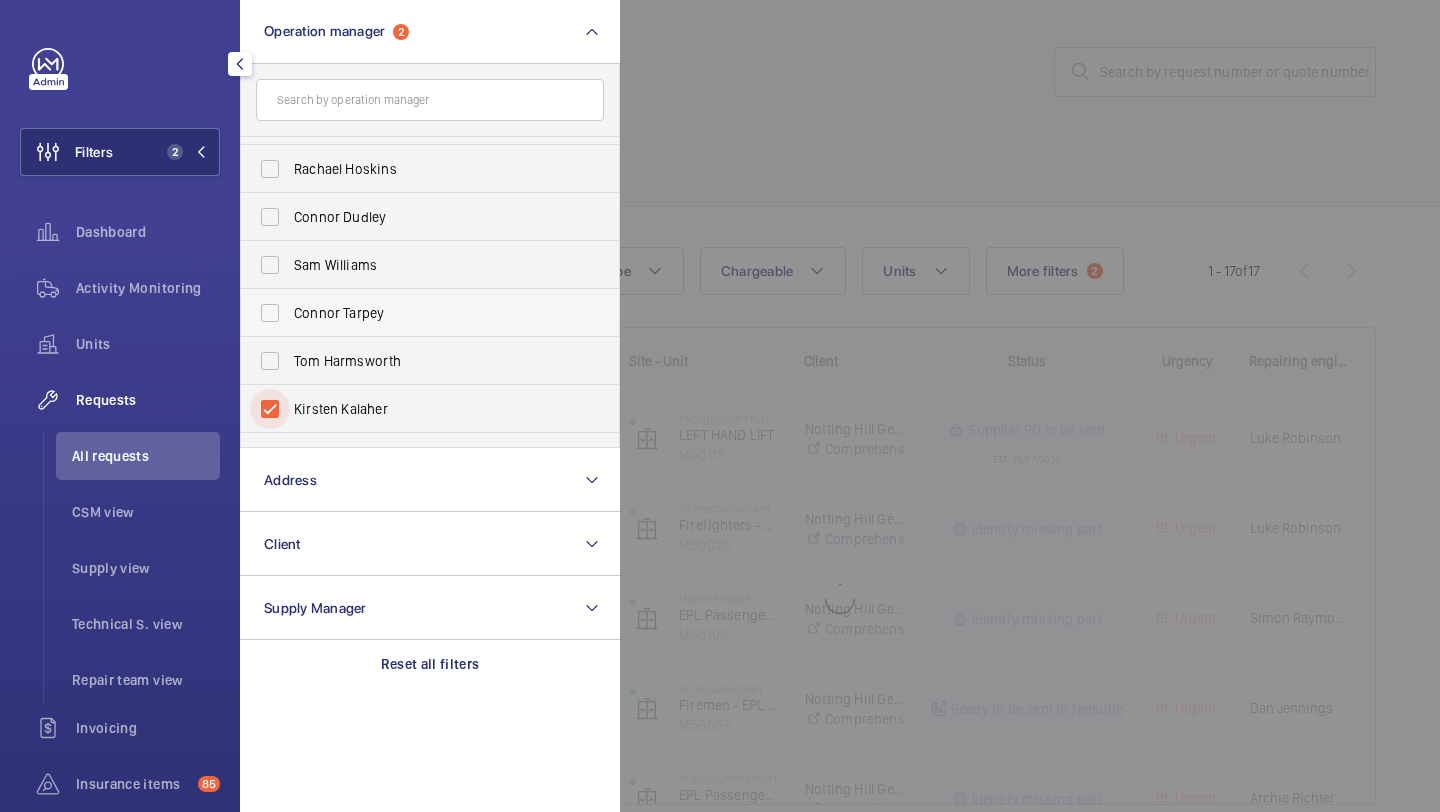 scroll, scrollTop: 20, scrollLeft: 0, axis: vertical 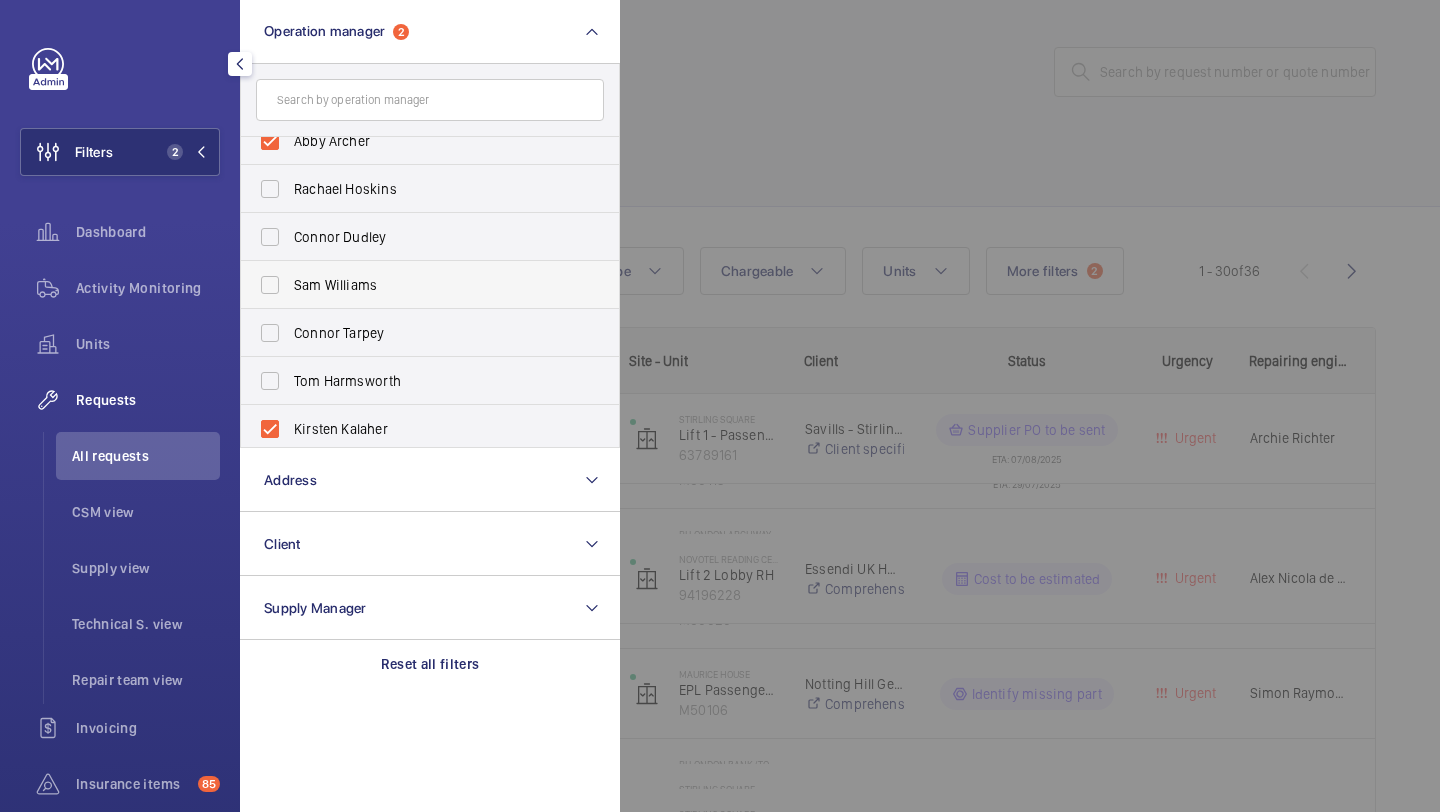 click on "Sam Williams" at bounding box center [415, 285] 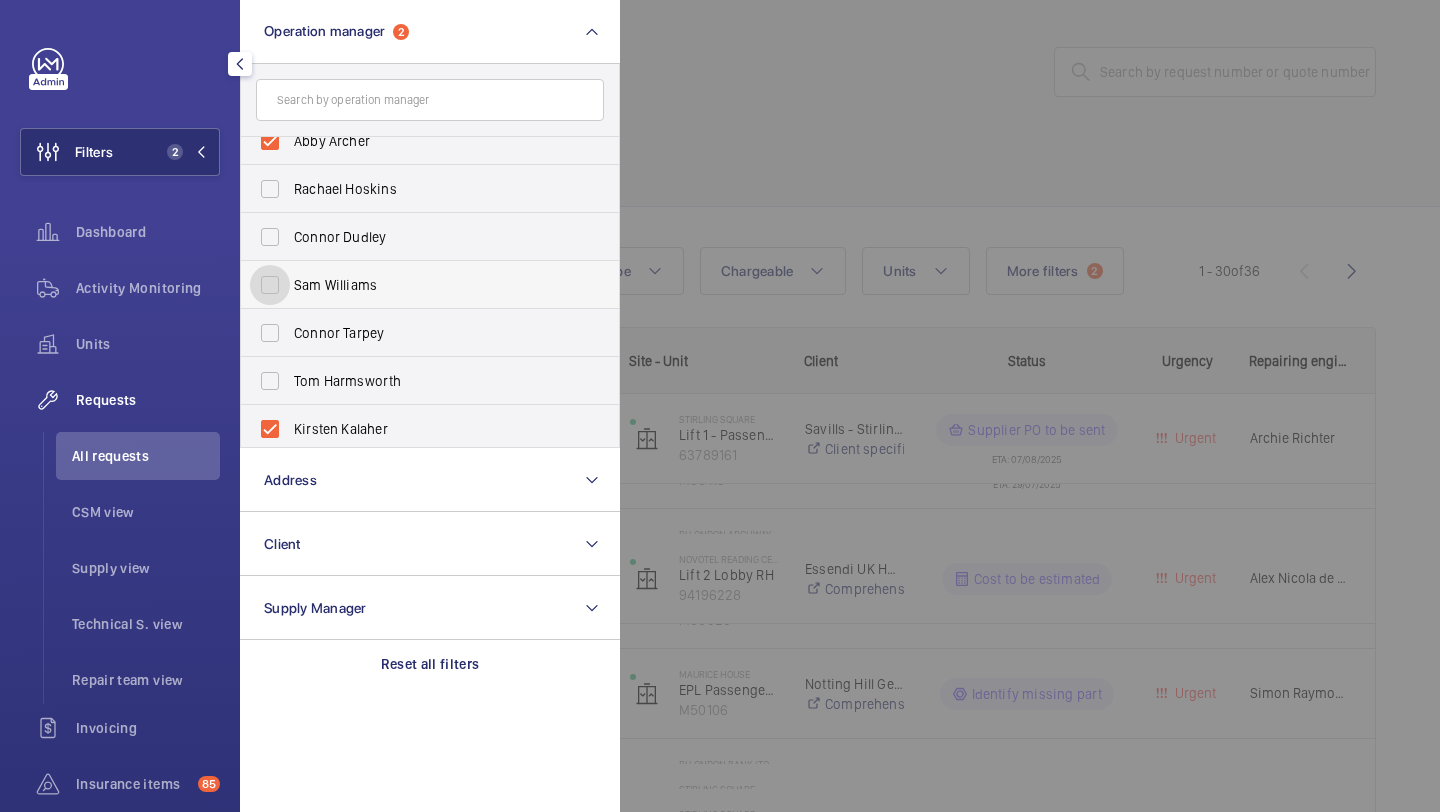 click on "Sam Williams" at bounding box center [270, 285] 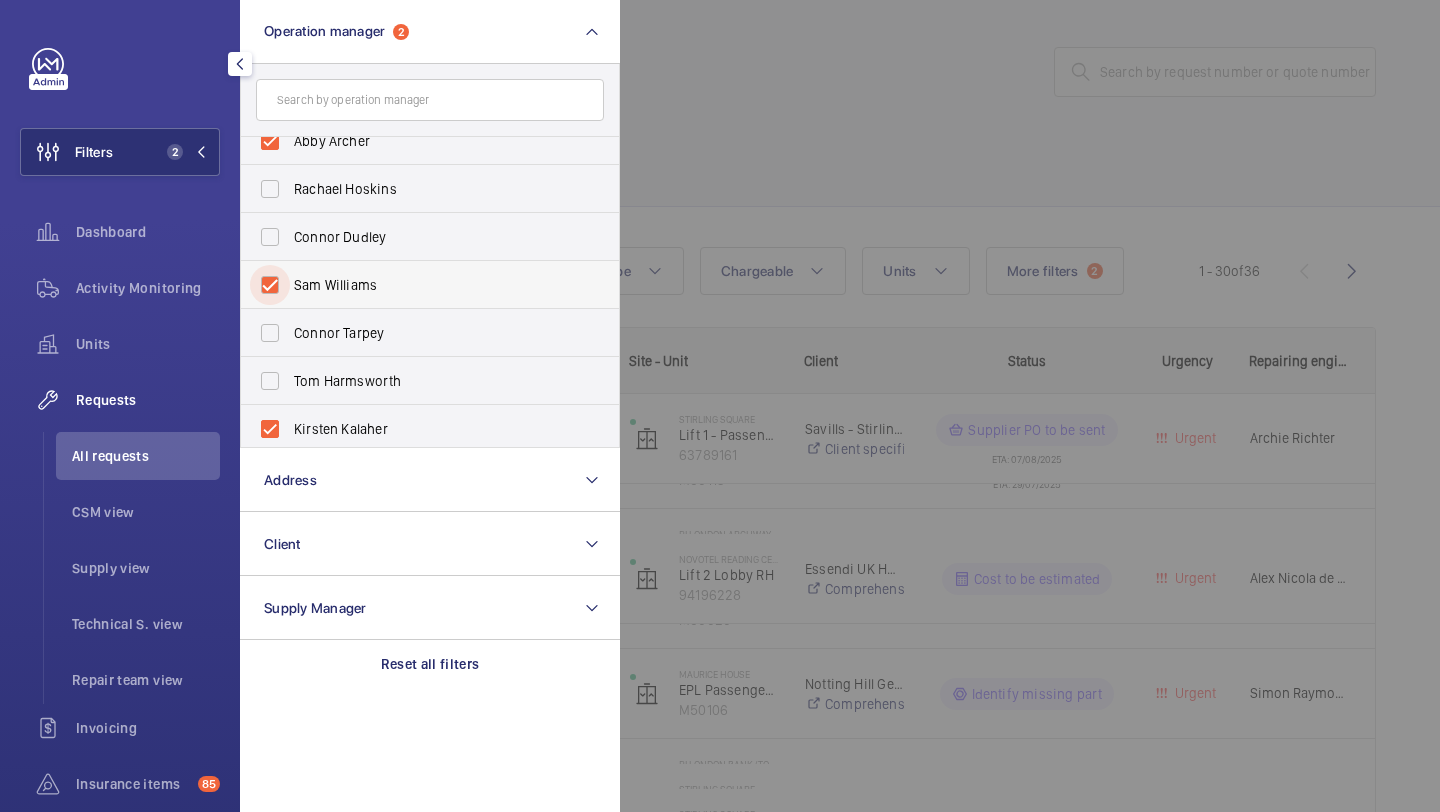 checkbox on "true" 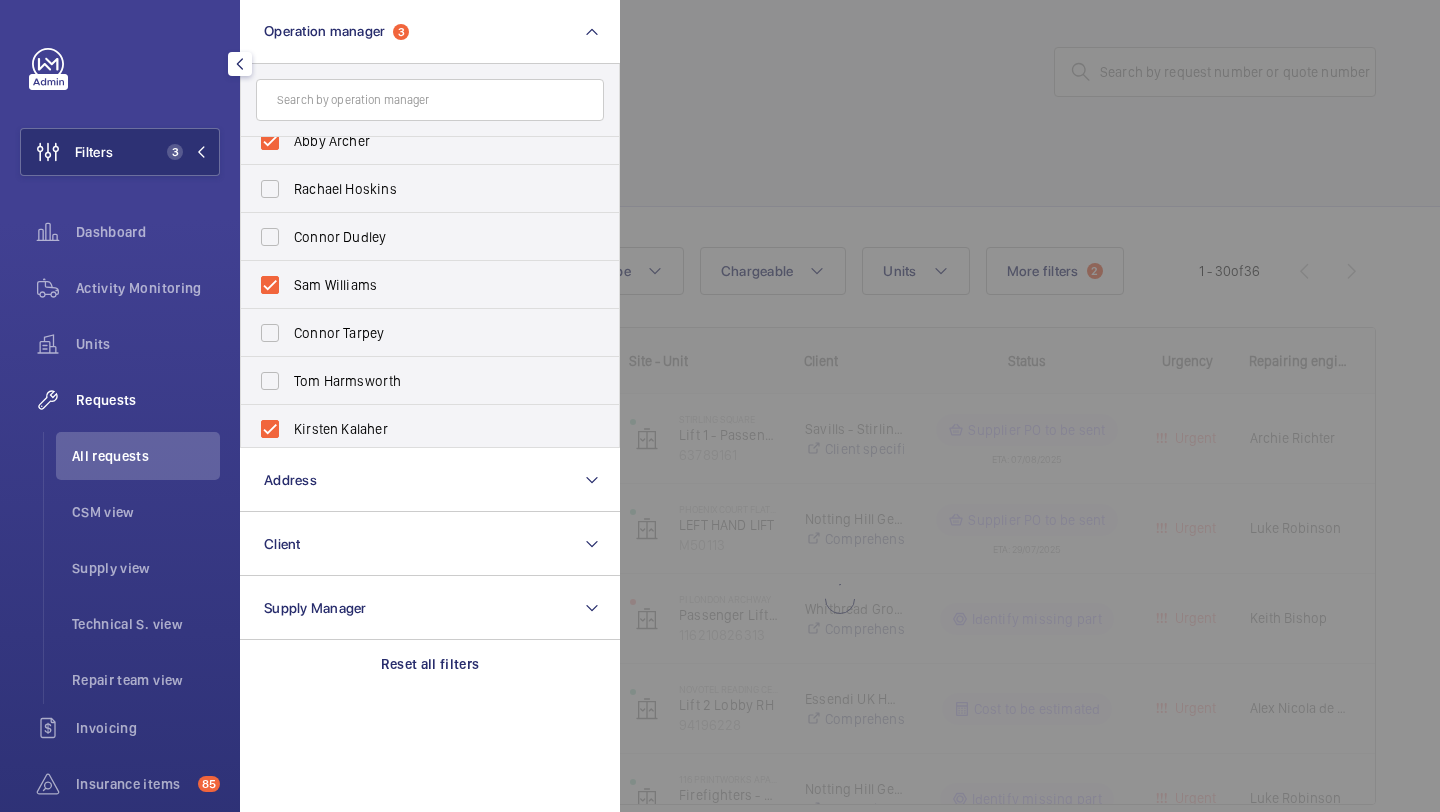 click 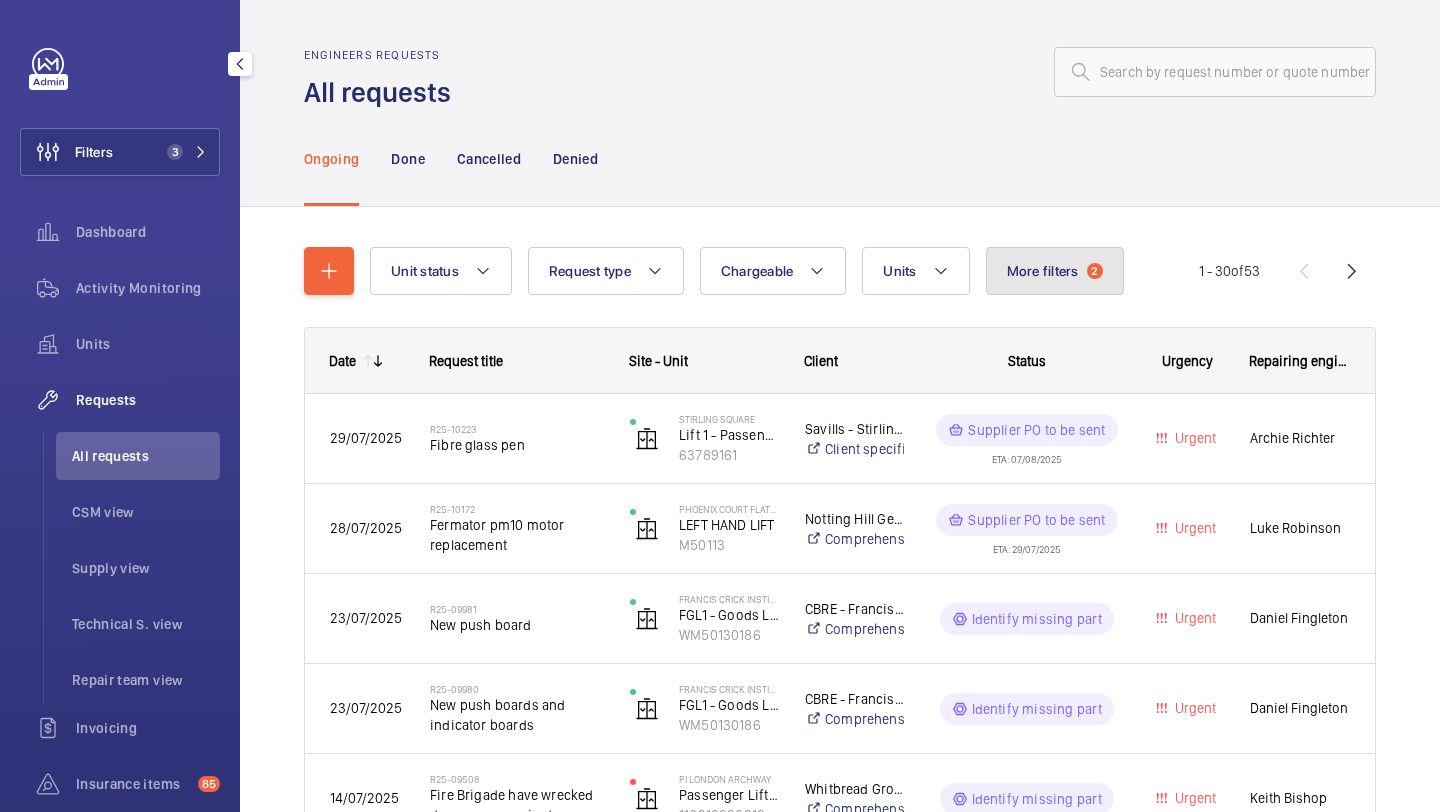click on "More filters  2" 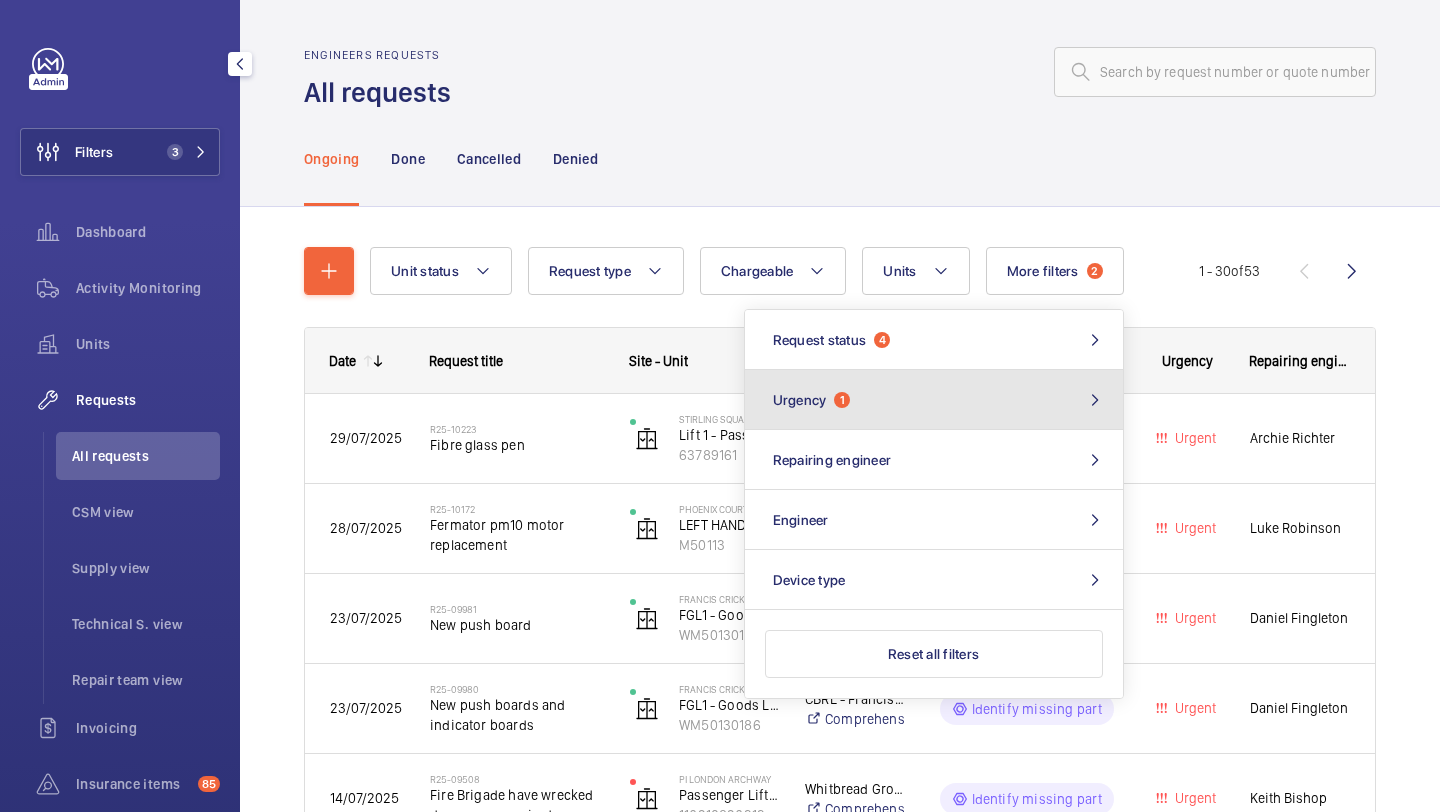 click on "Urgency  1" 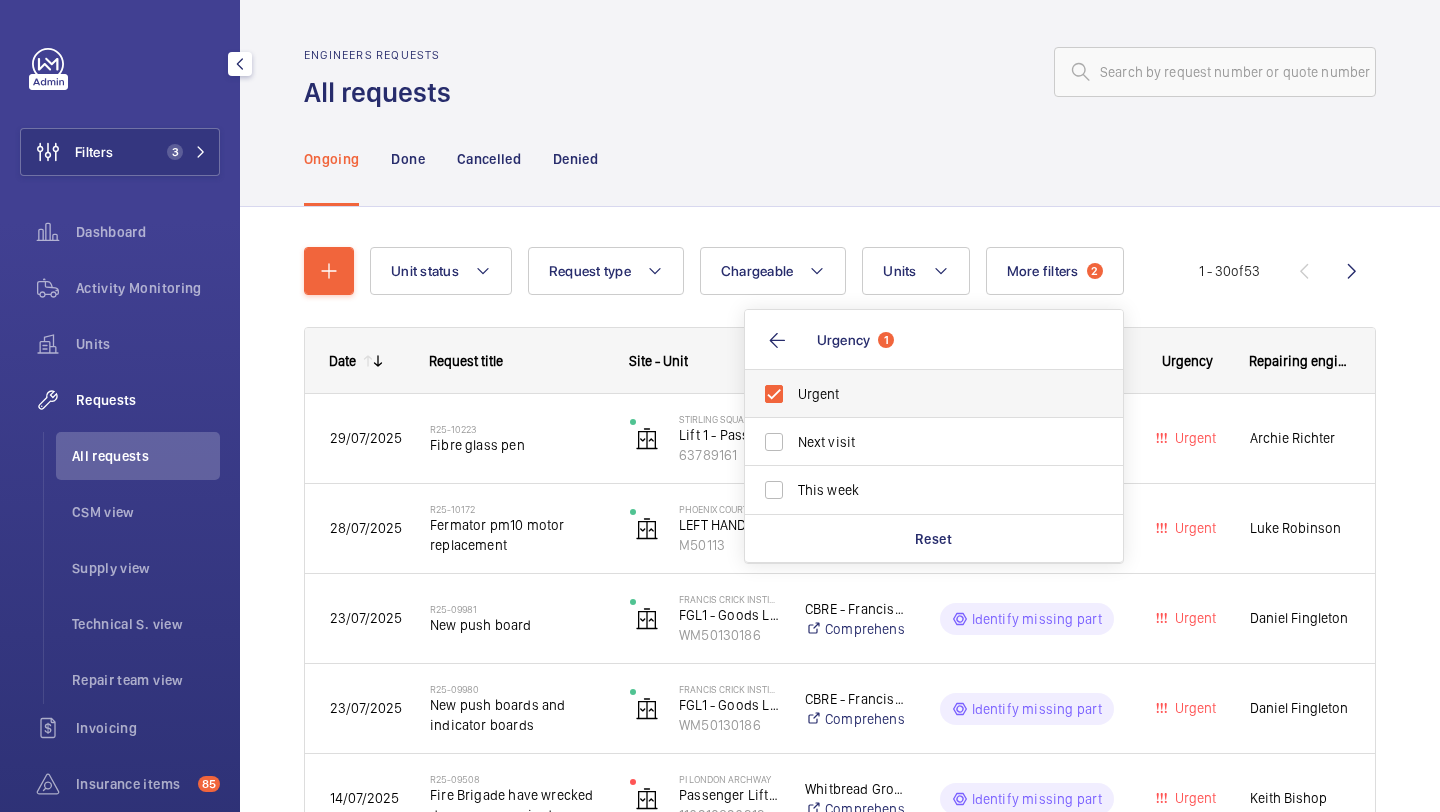 click on "Urgent" at bounding box center (935, 394) 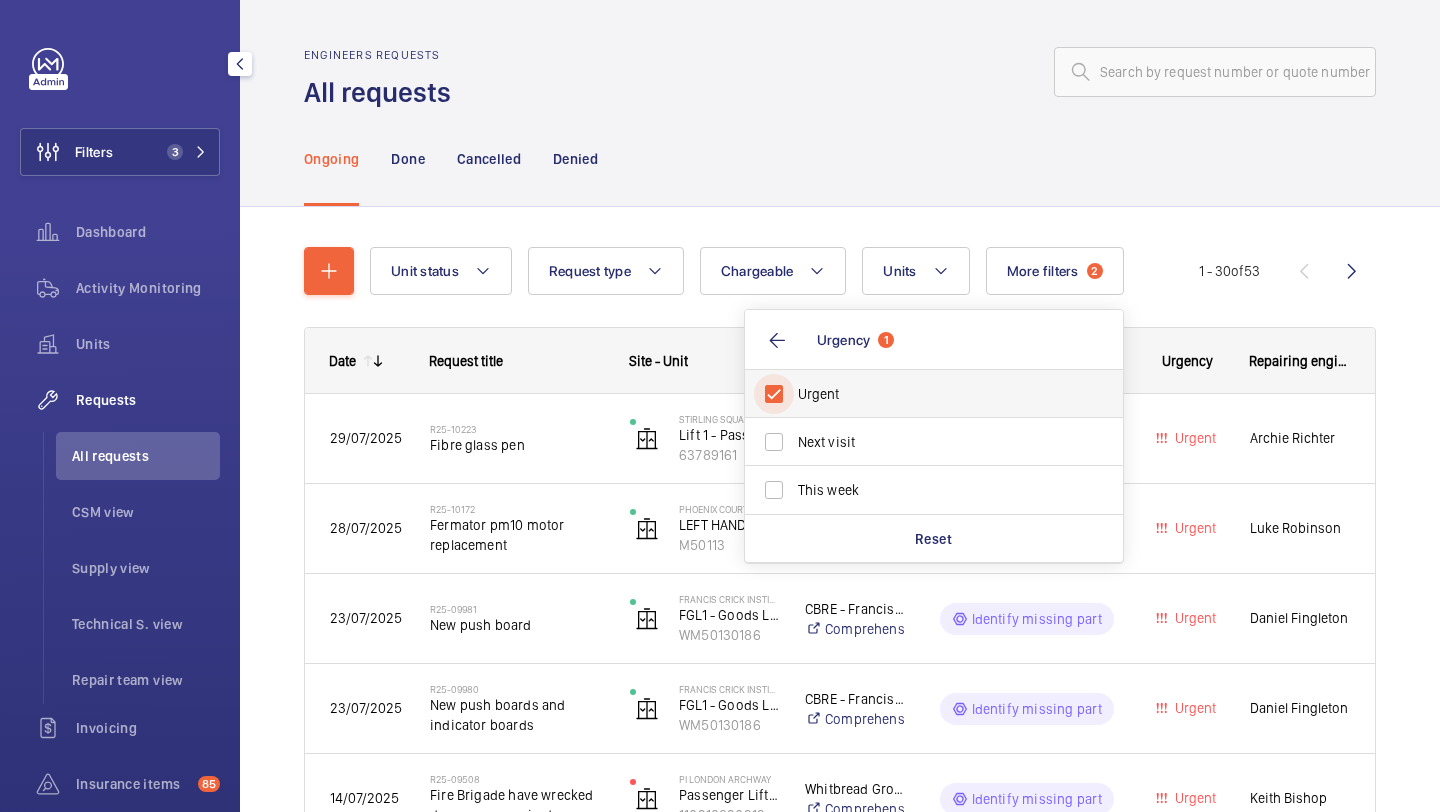 click on "Urgent" at bounding box center (774, 394) 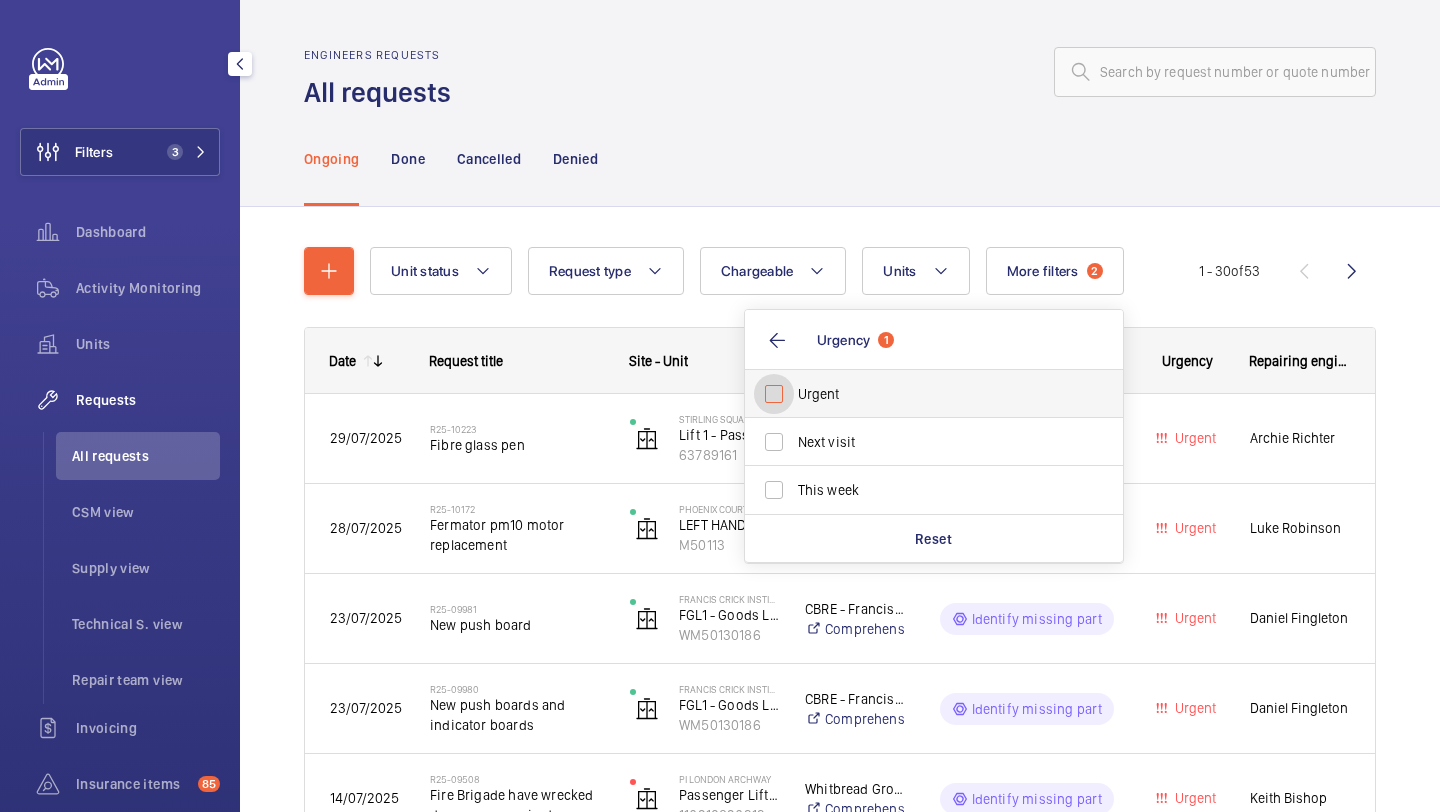 checkbox on "false" 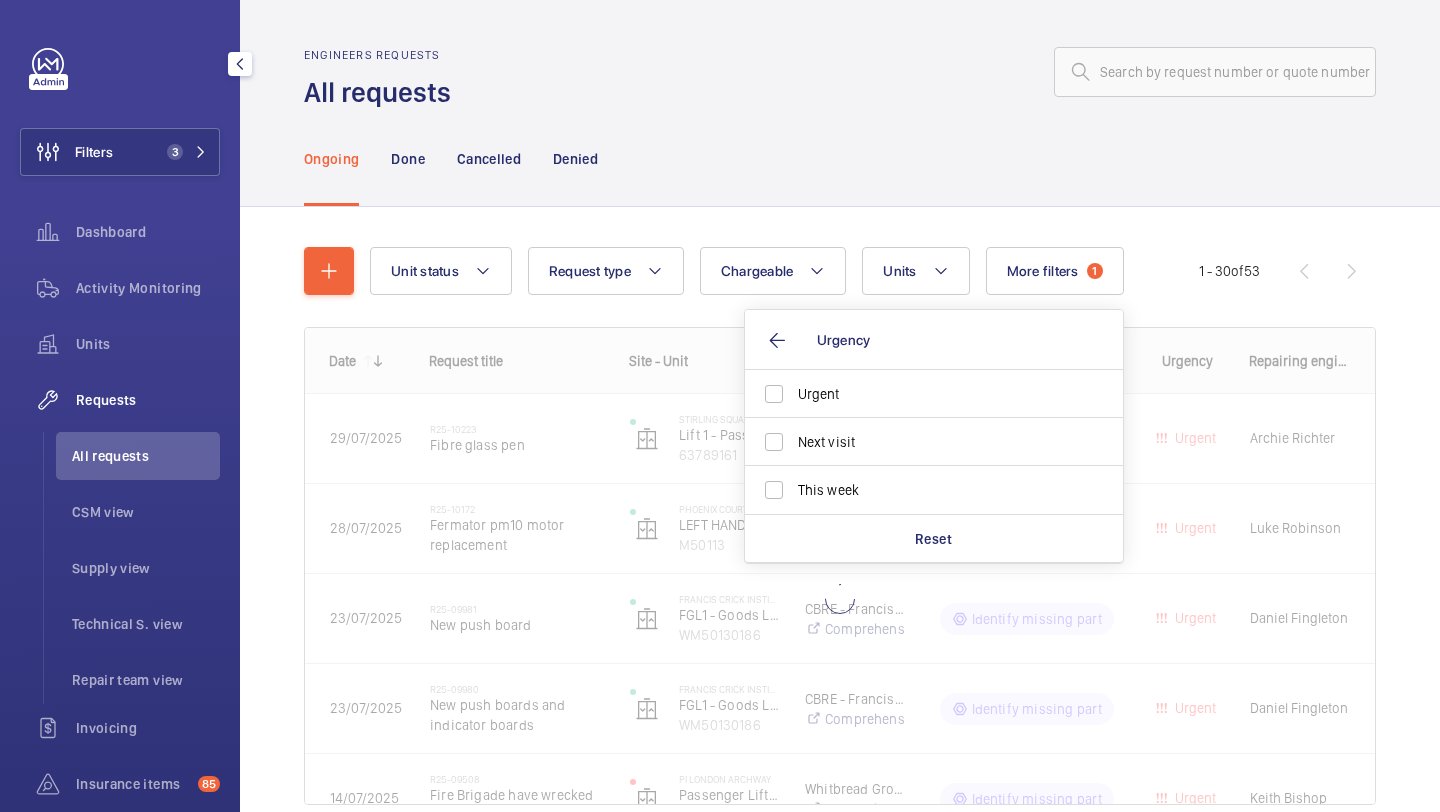 click on "Ongoing Done Cancelled Denied" 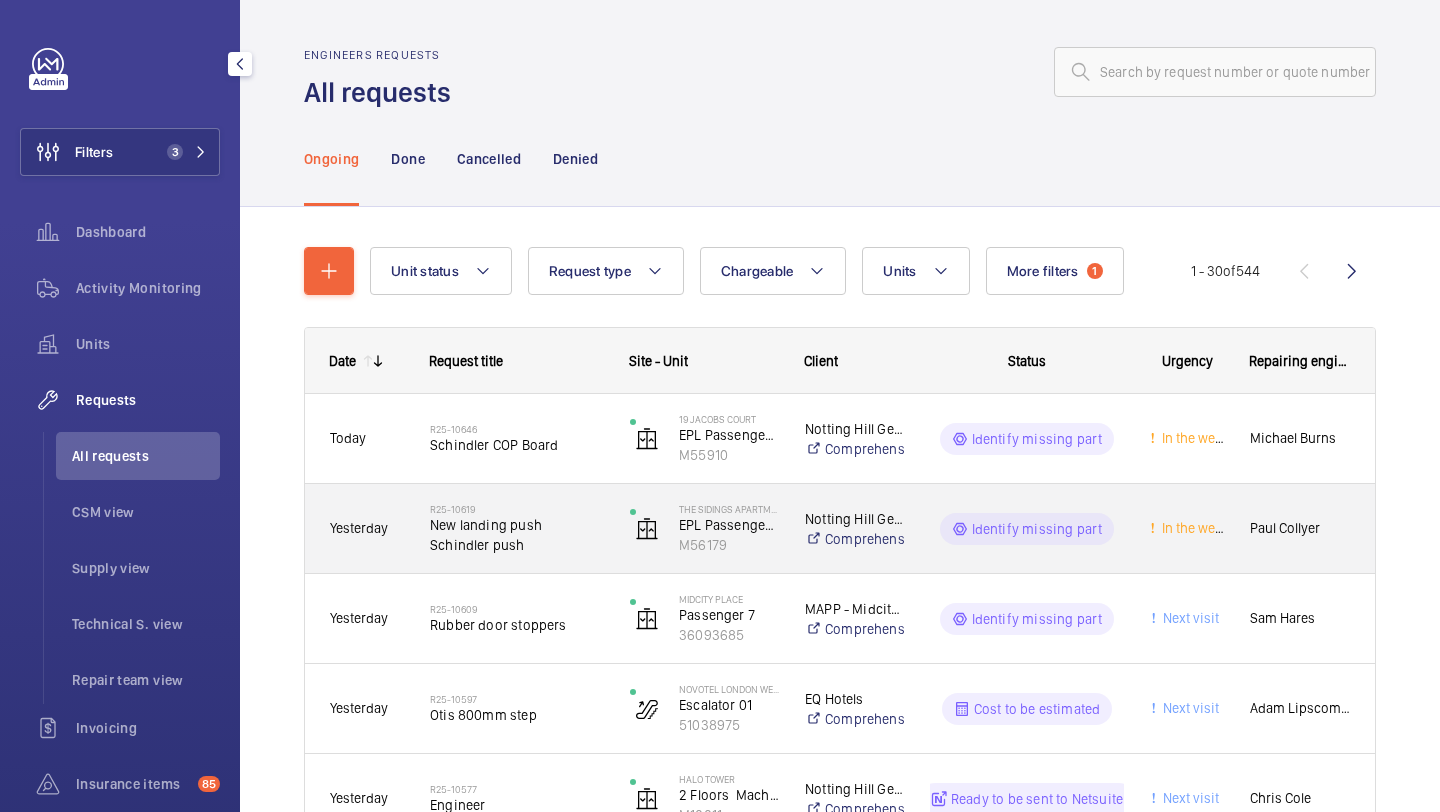 click on "New landing push Schindler push" 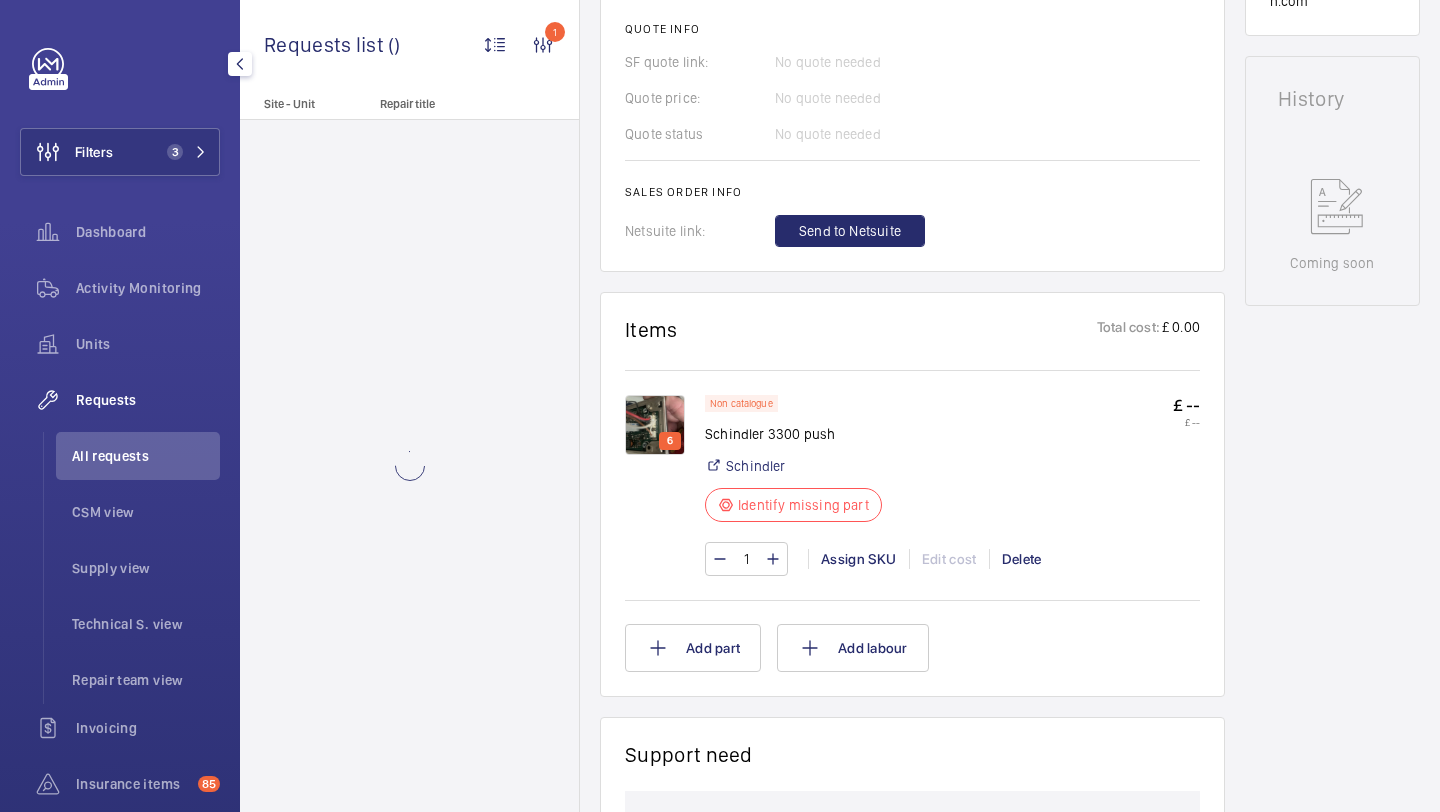 scroll, scrollTop: 863, scrollLeft: 0, axis: vertical 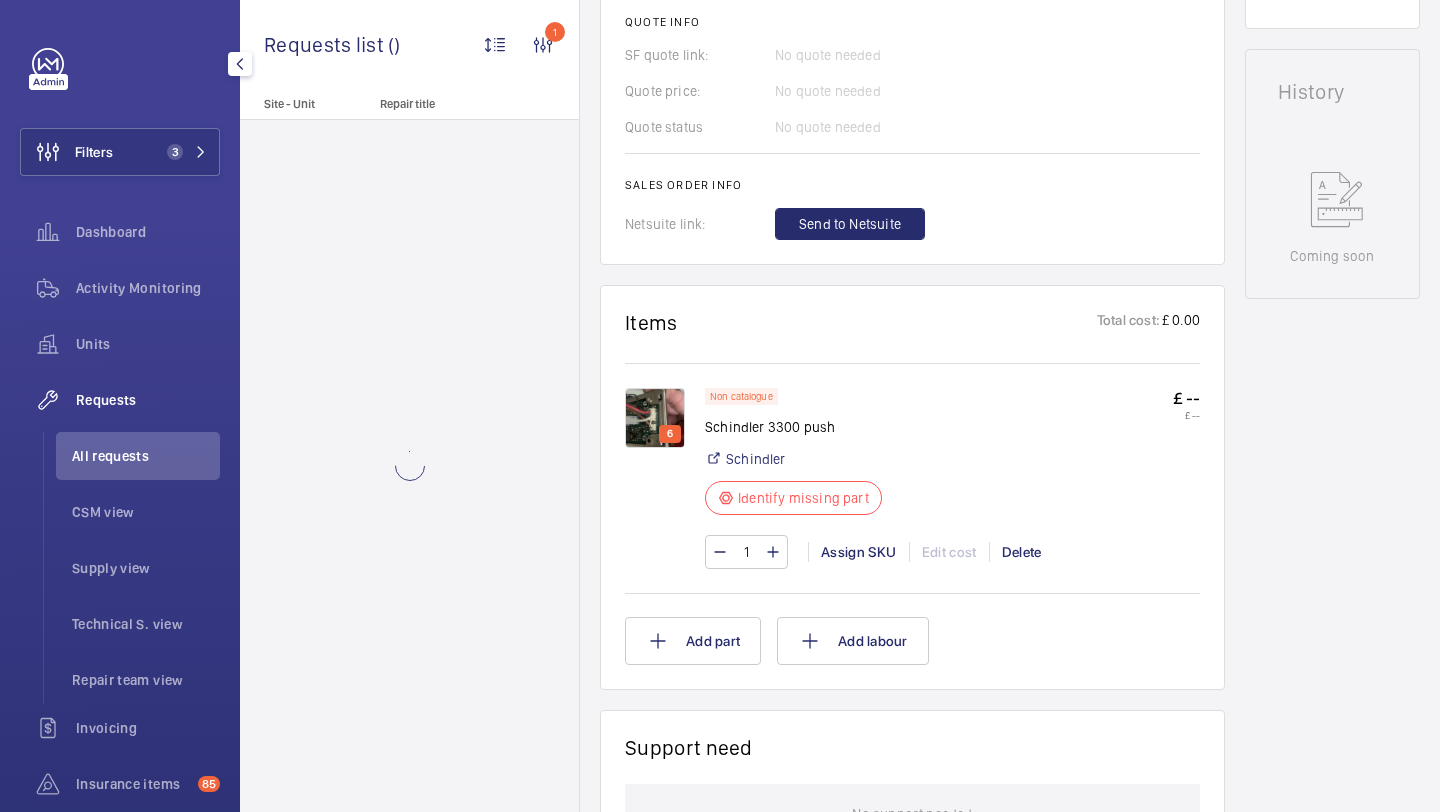 click 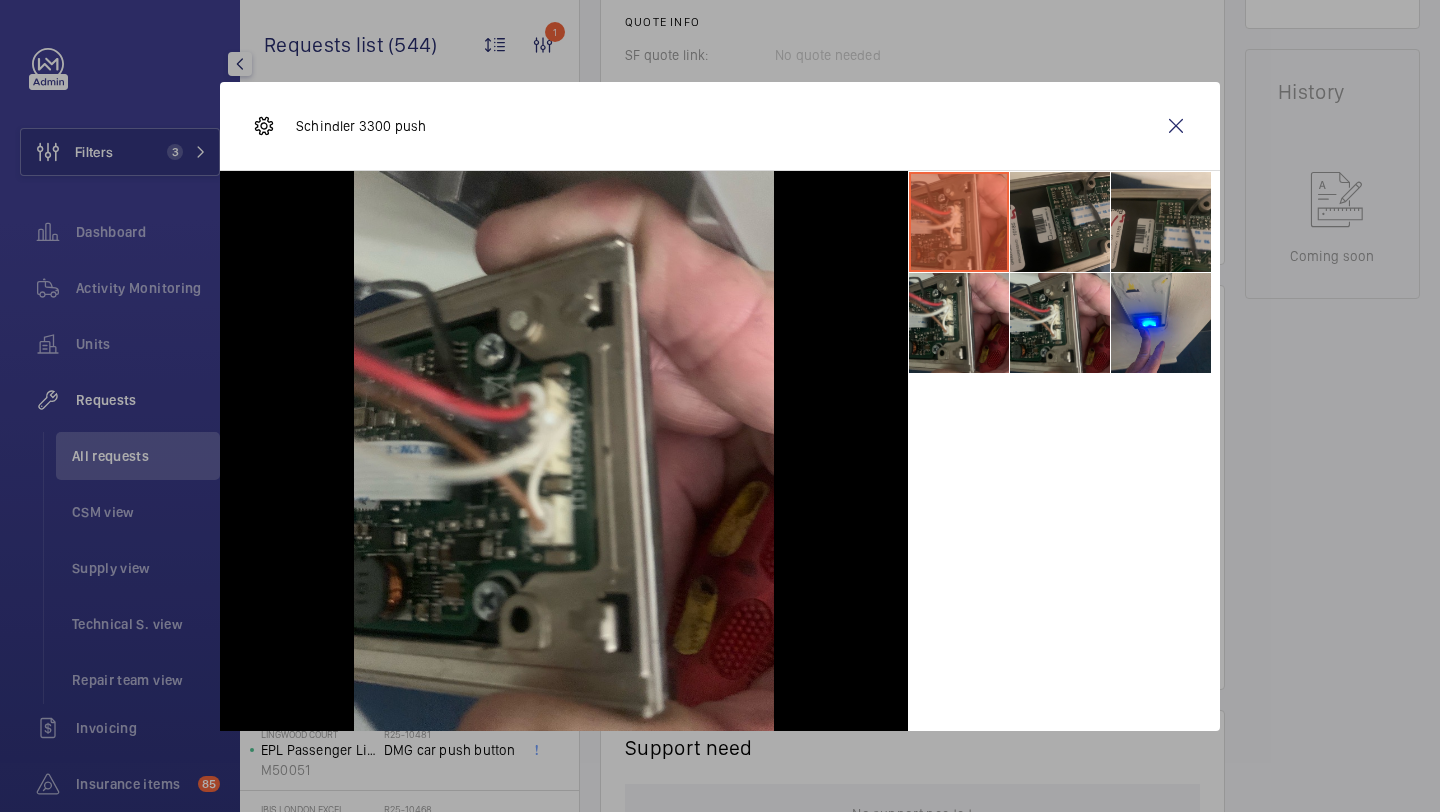 click at bounding box center (1060, 222) 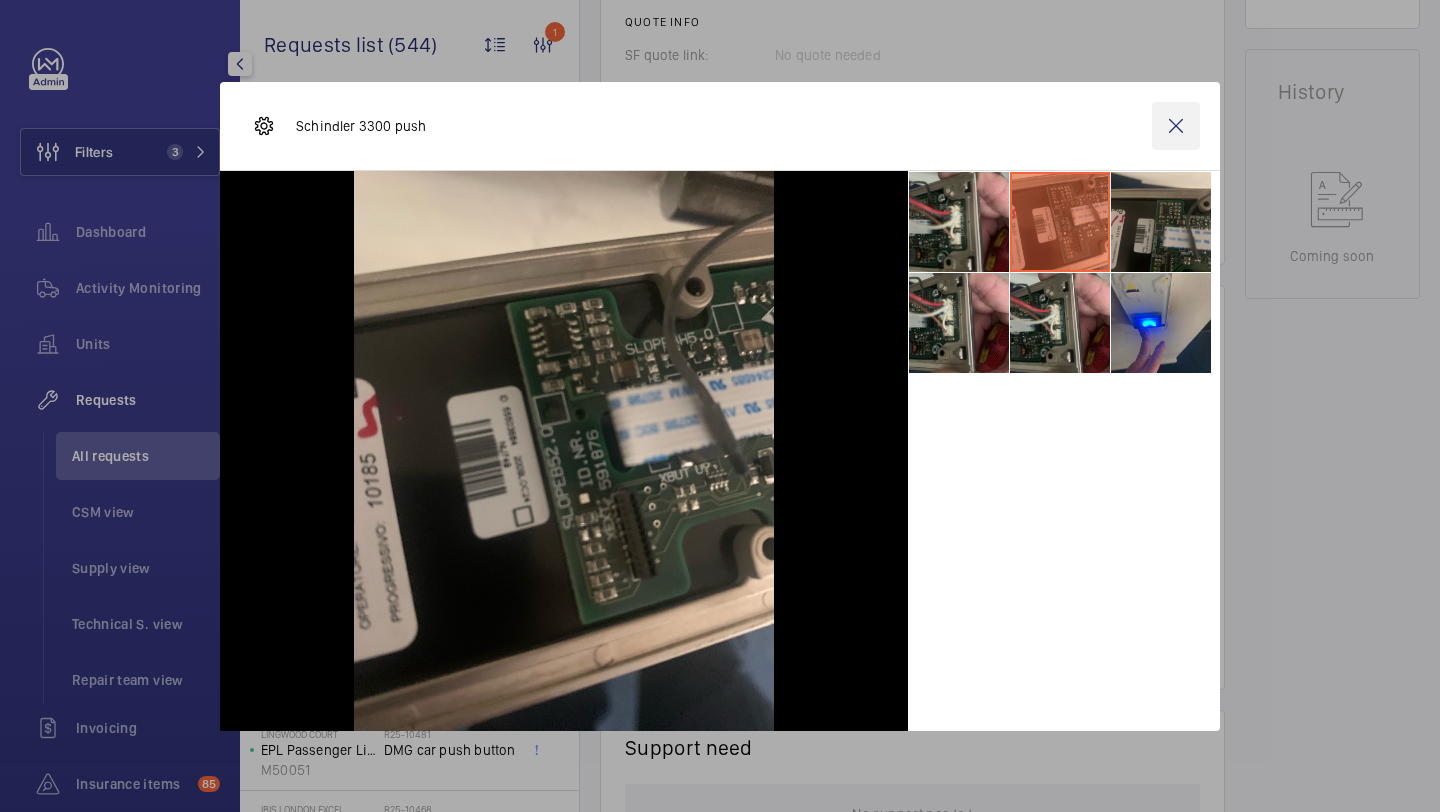 click at bounding box center (1176, 126) 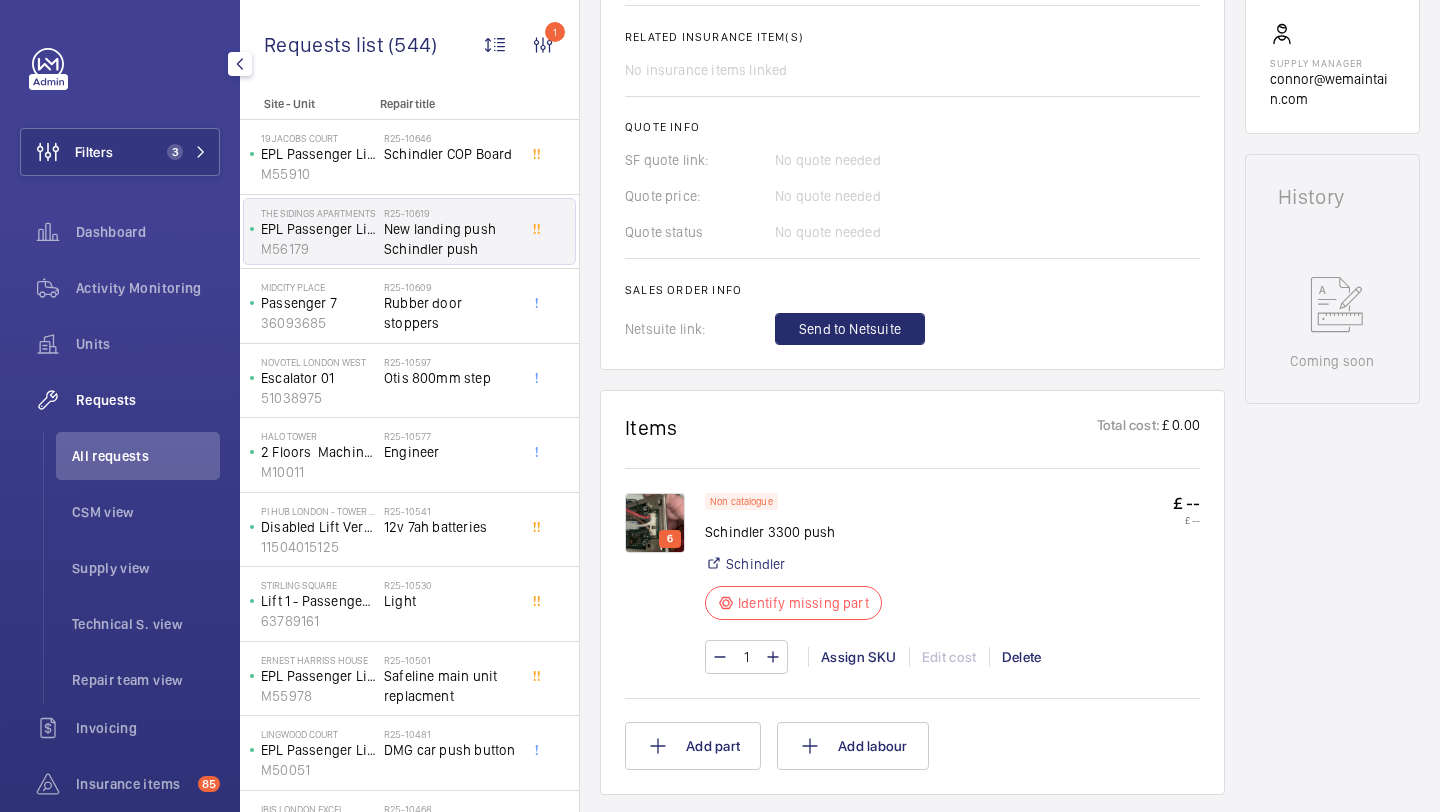 scroll, scrollTop: 883, scrollLeft: 0, axis: vertical 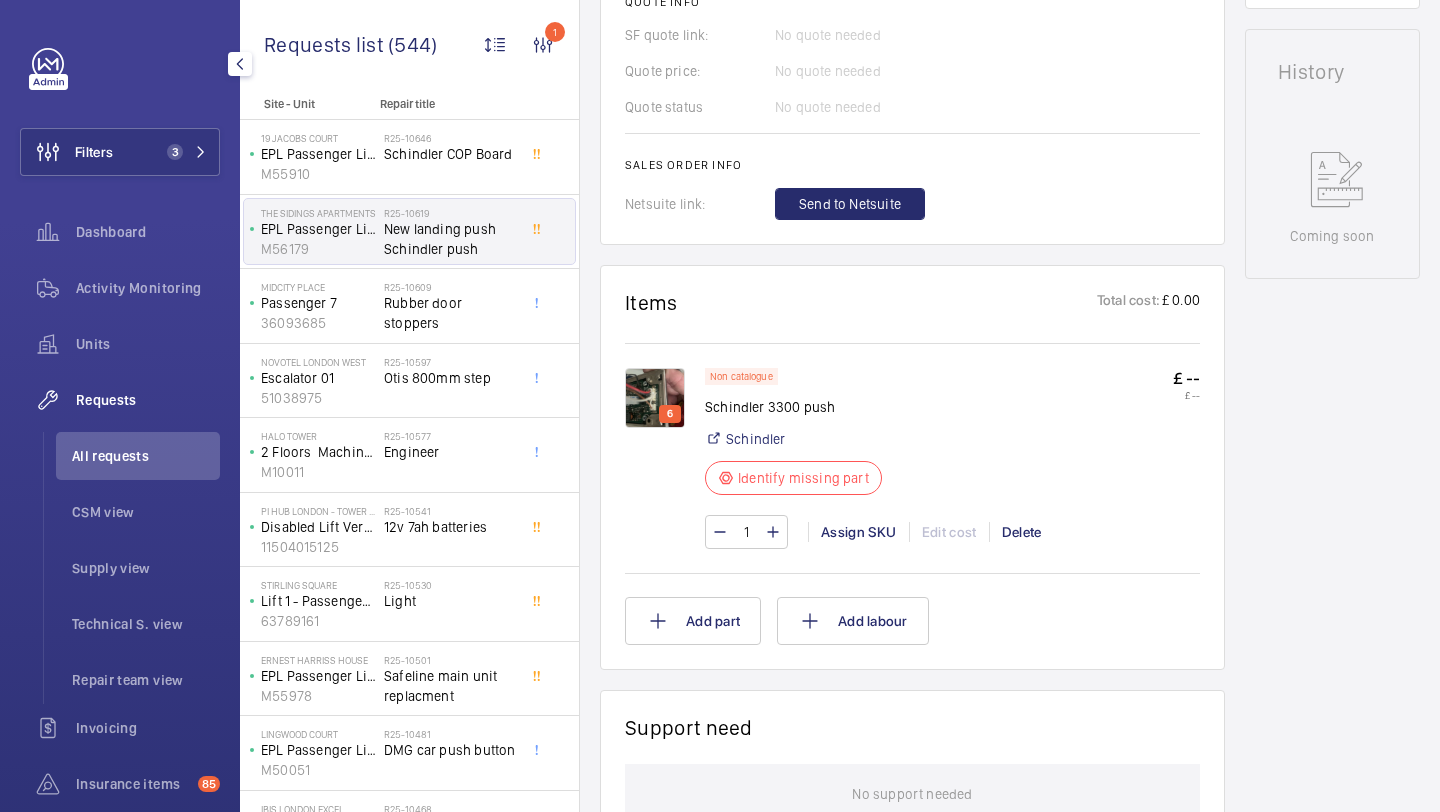 click 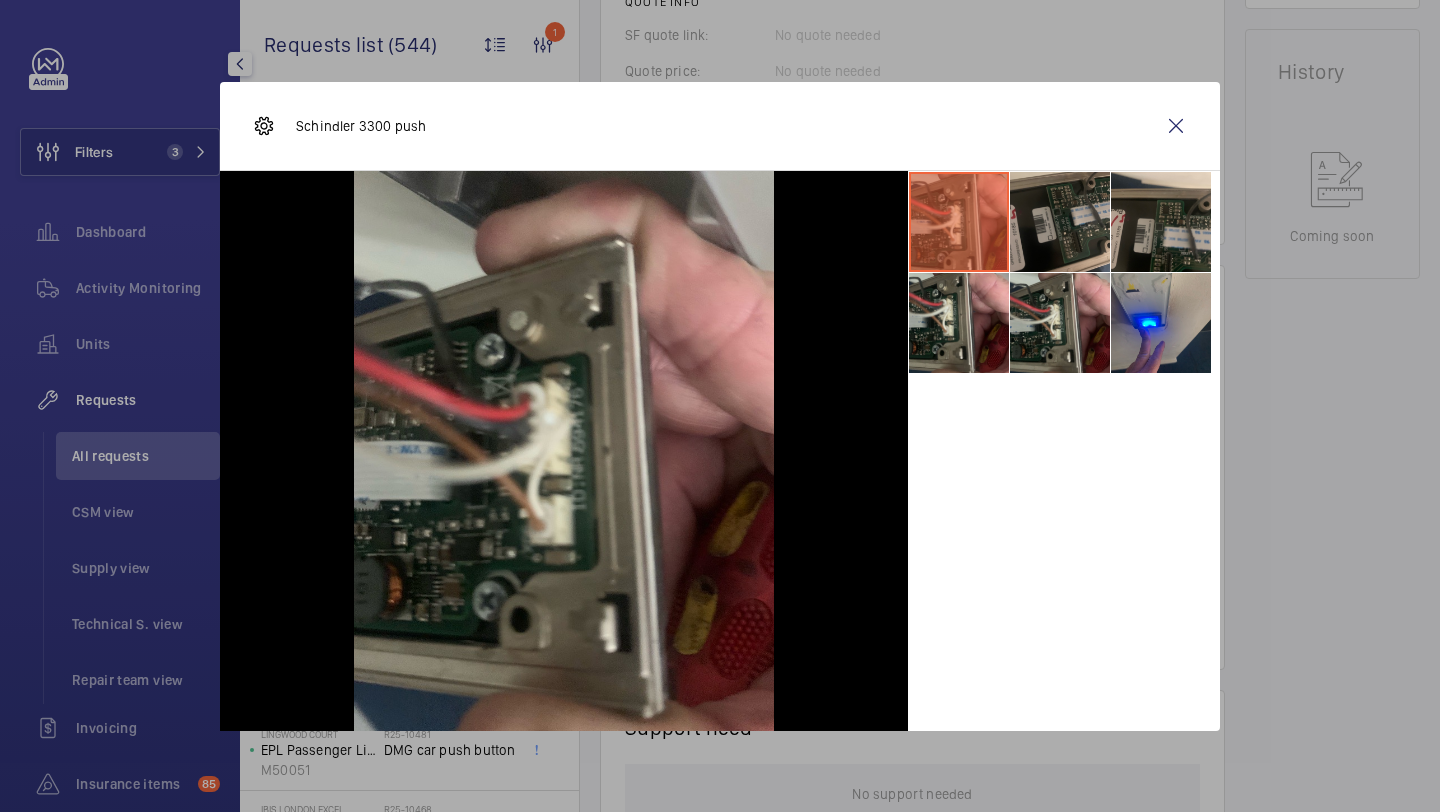 click at bounding box center [1060, 222] 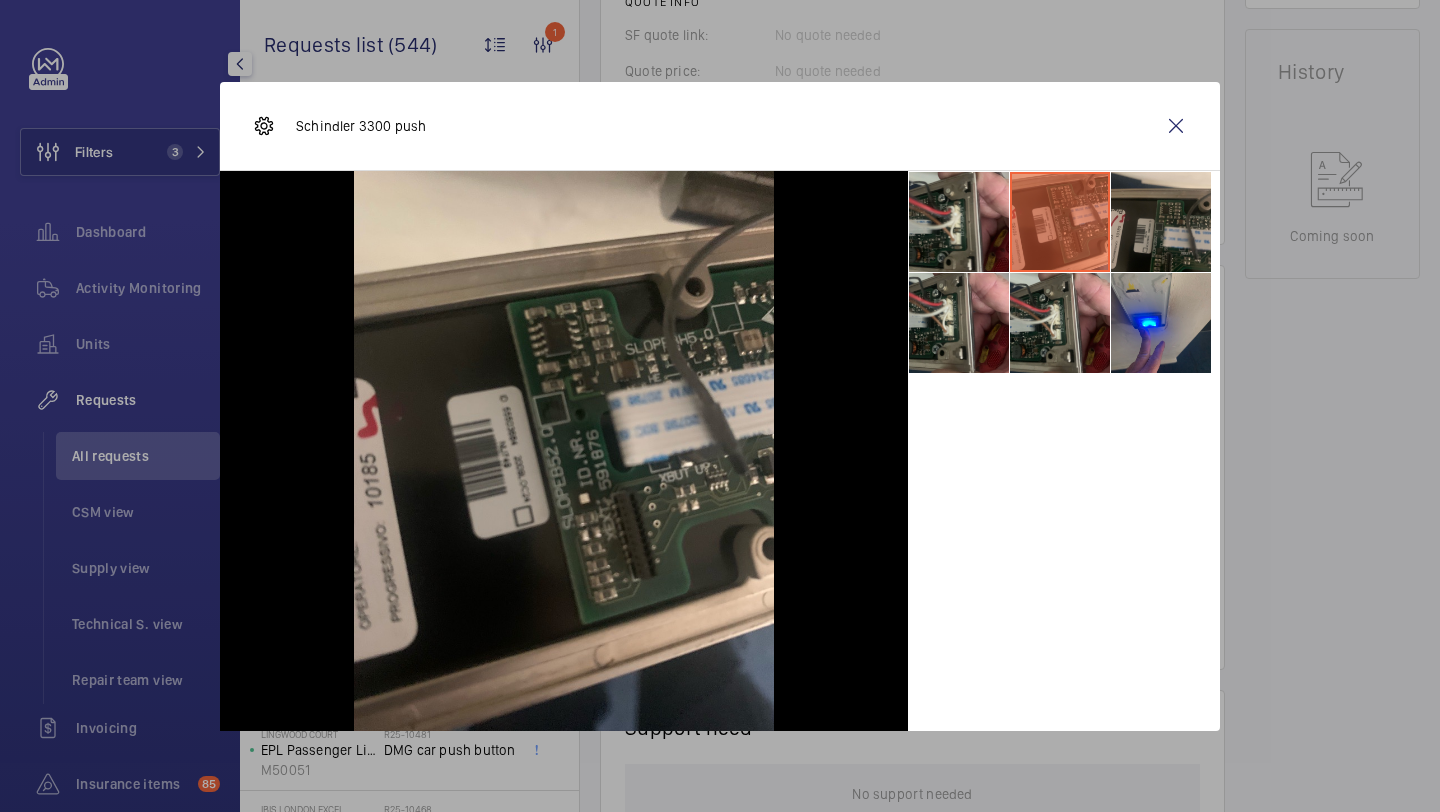 click at bounding box center (1060, 222) 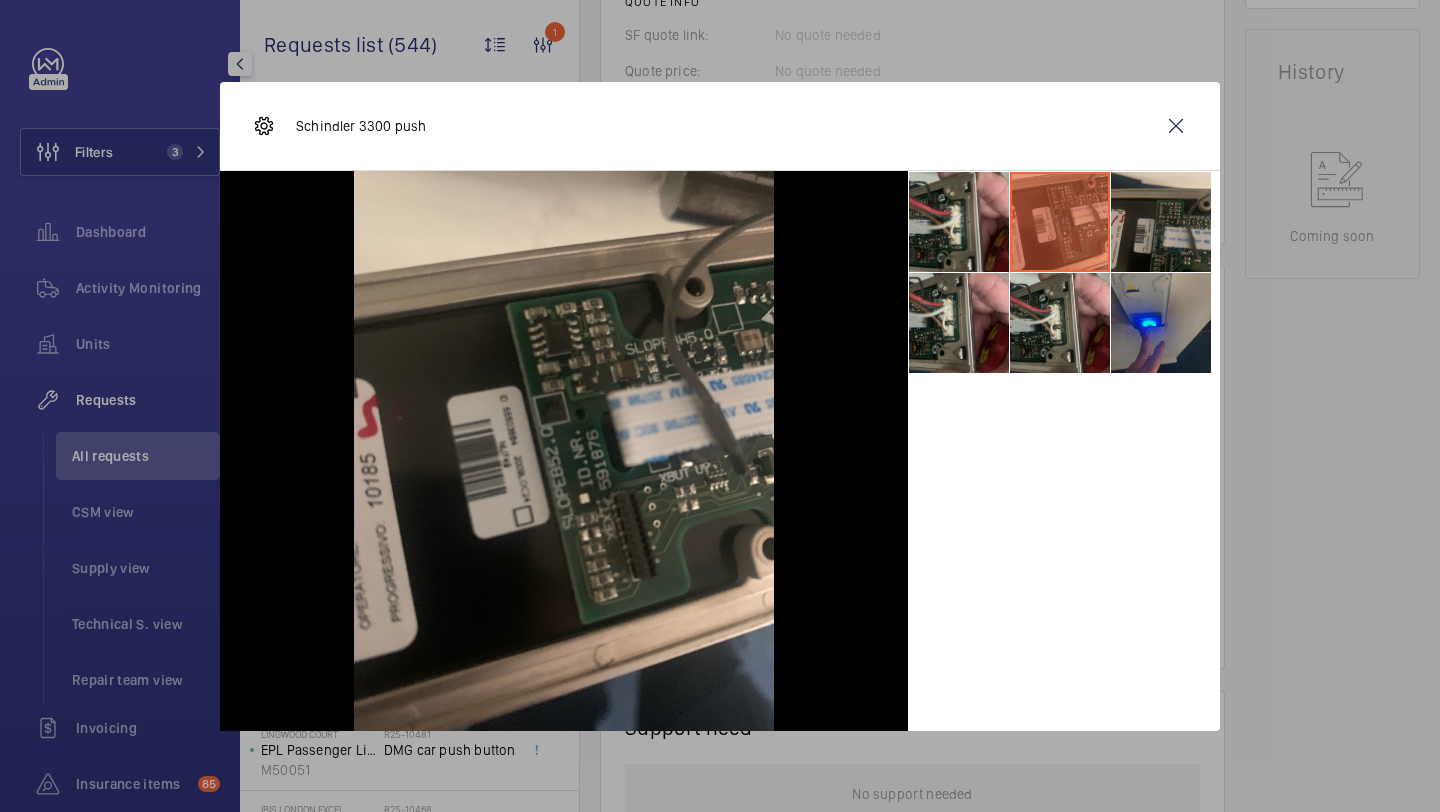 click at bounding box center (1161, 323) 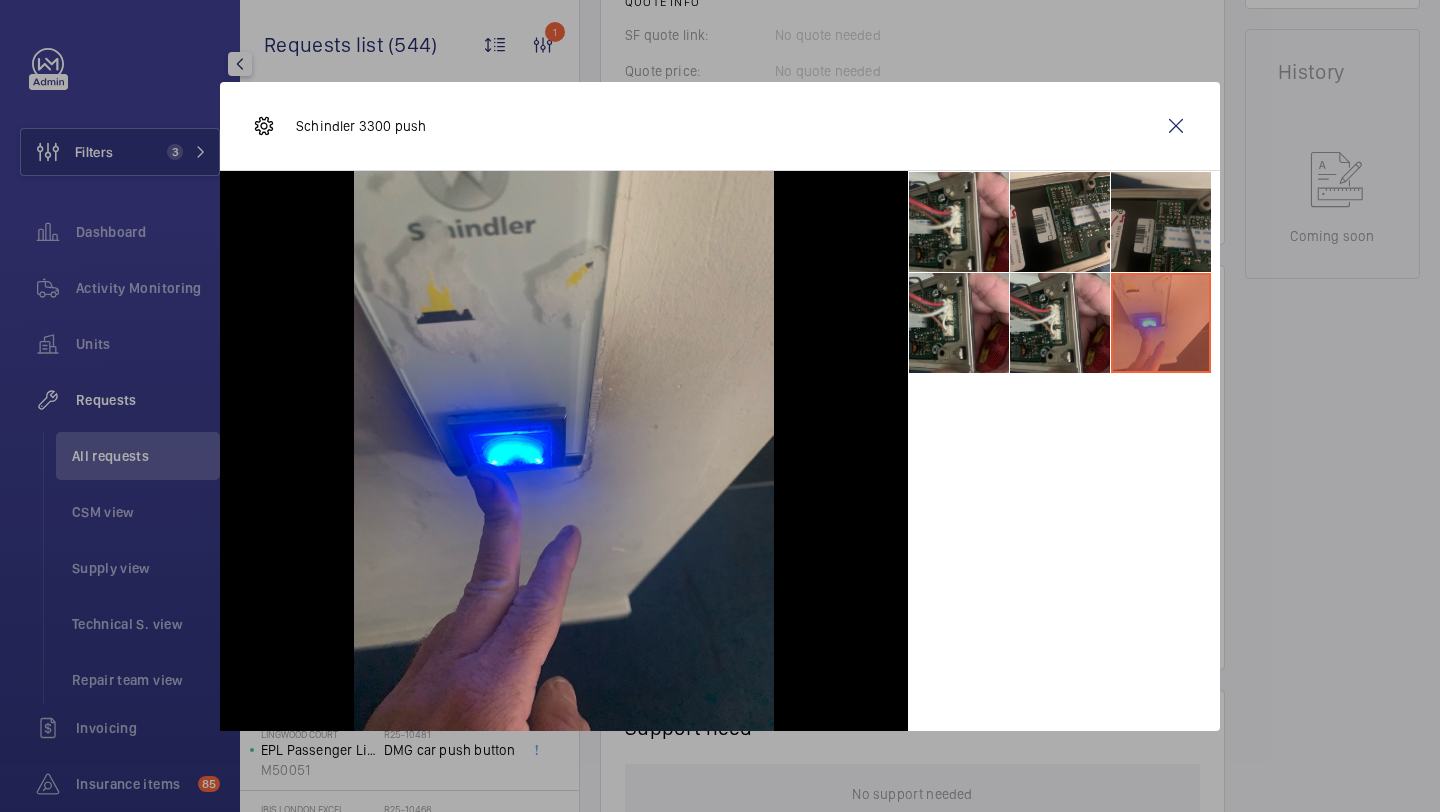 click at bounding box center (1161, 222) 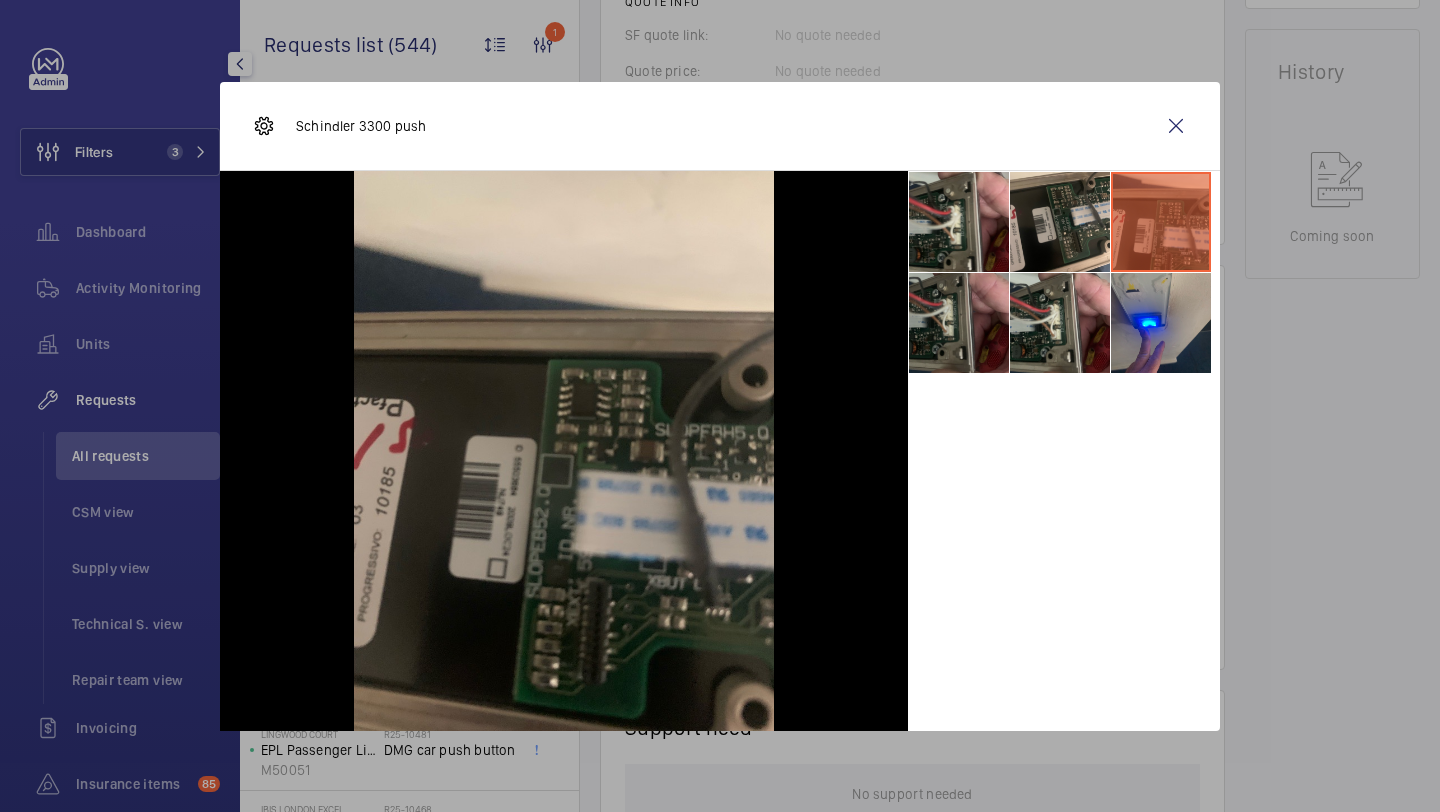 click at bounding box center (959, 323) 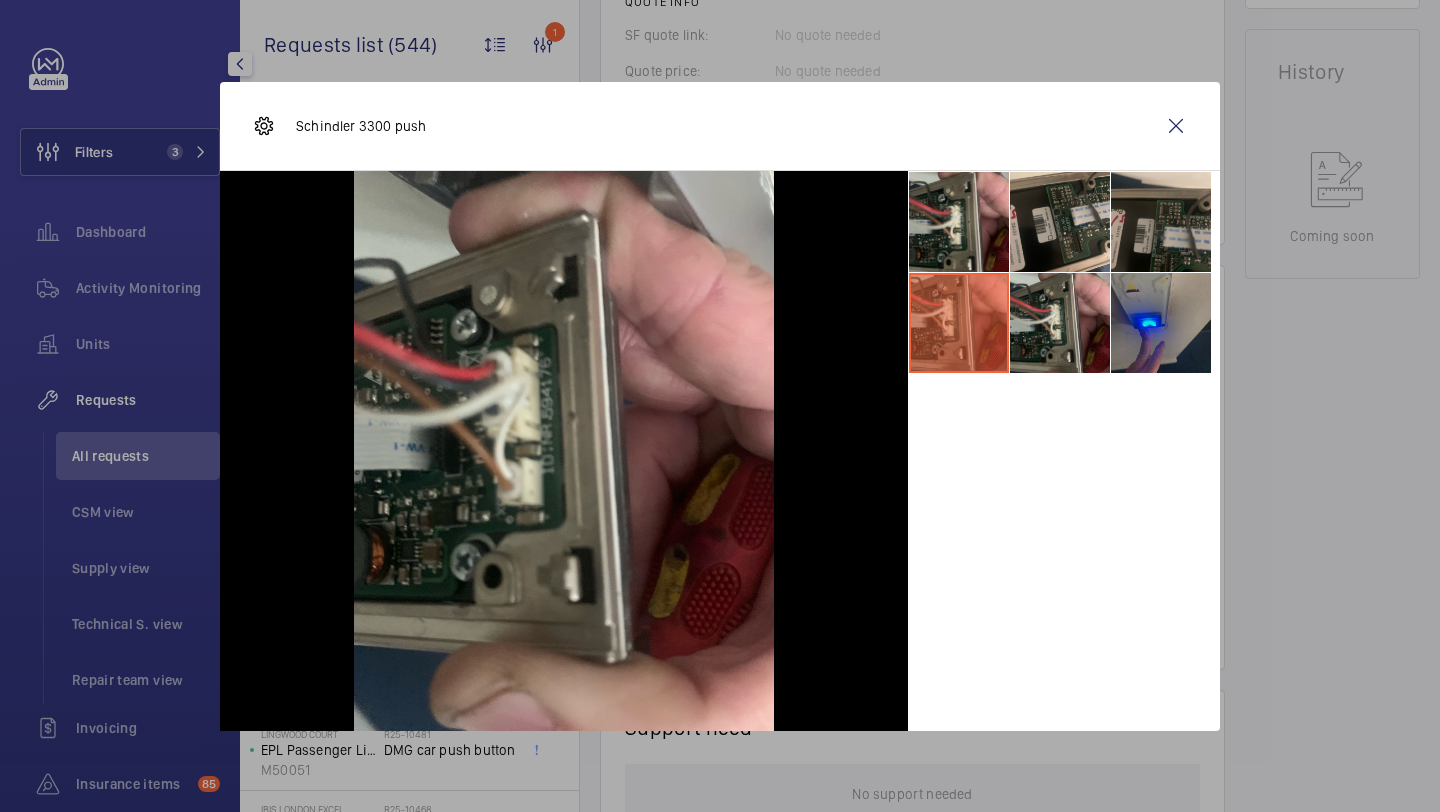 click at bounding box center (1161, 323) 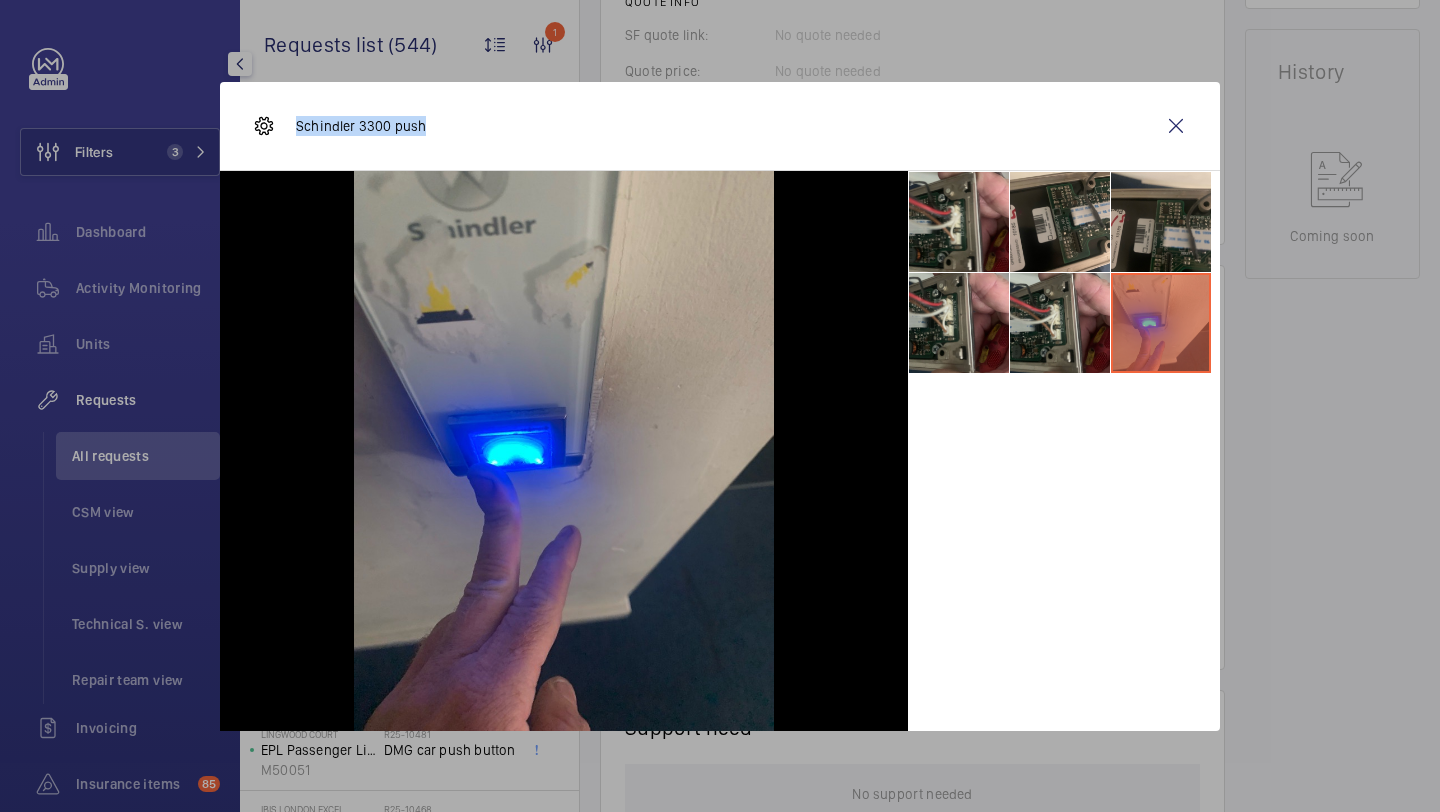 drag, startPoint x: 426, startPoint y: 120, endPoint x: 300, endPoint y: 118, distance: 126.01587 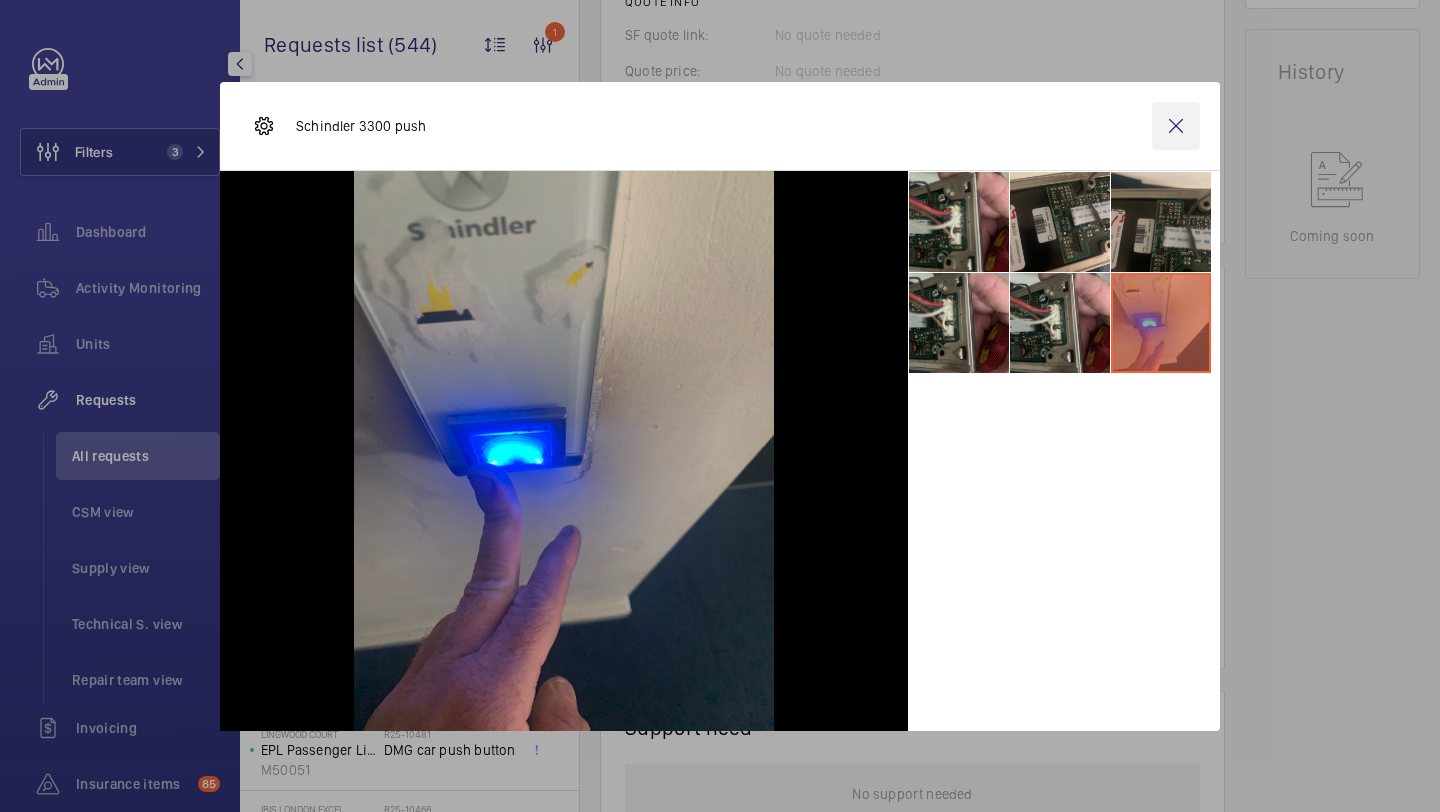click at bounding box center [1176, 126] 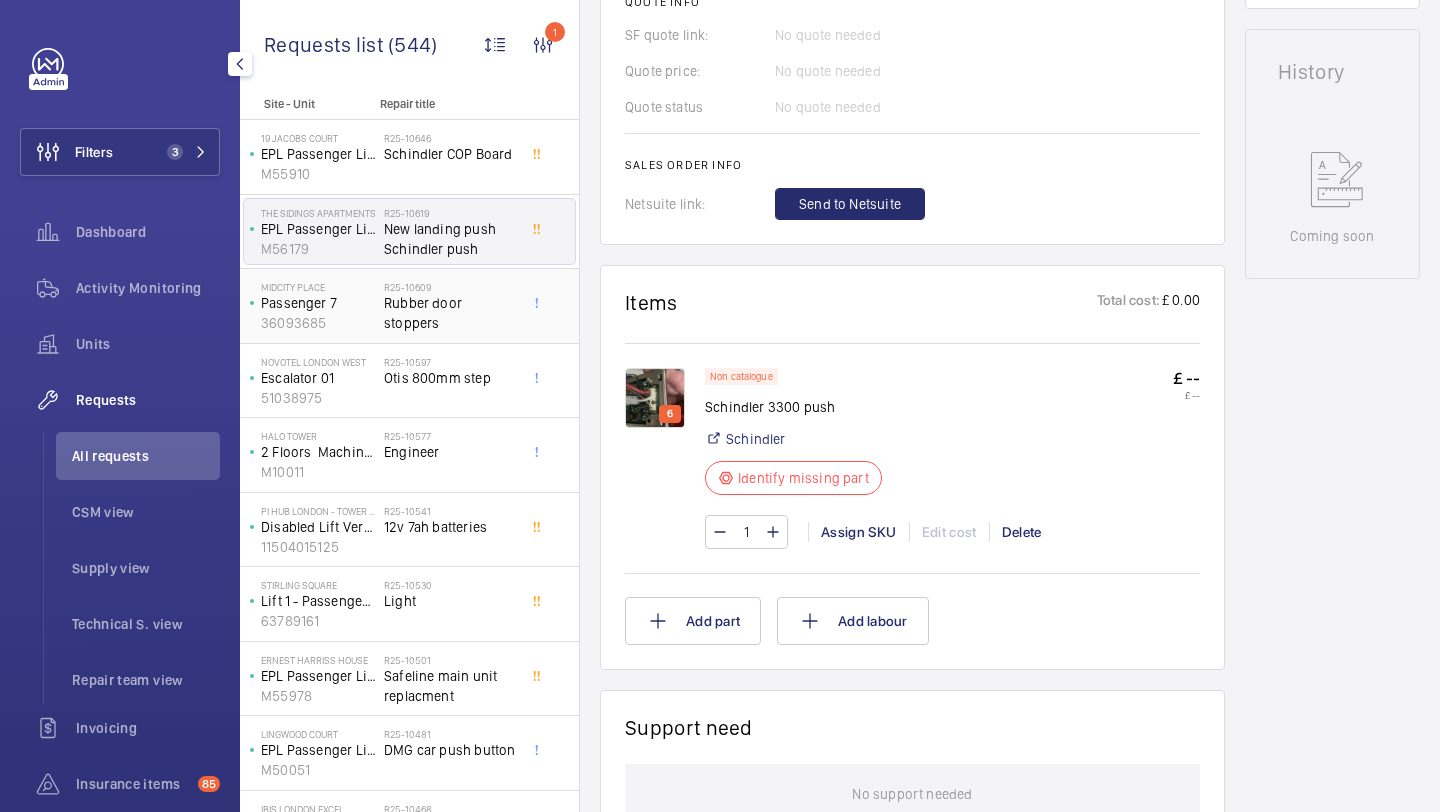 click on "Rubber door stoppers" 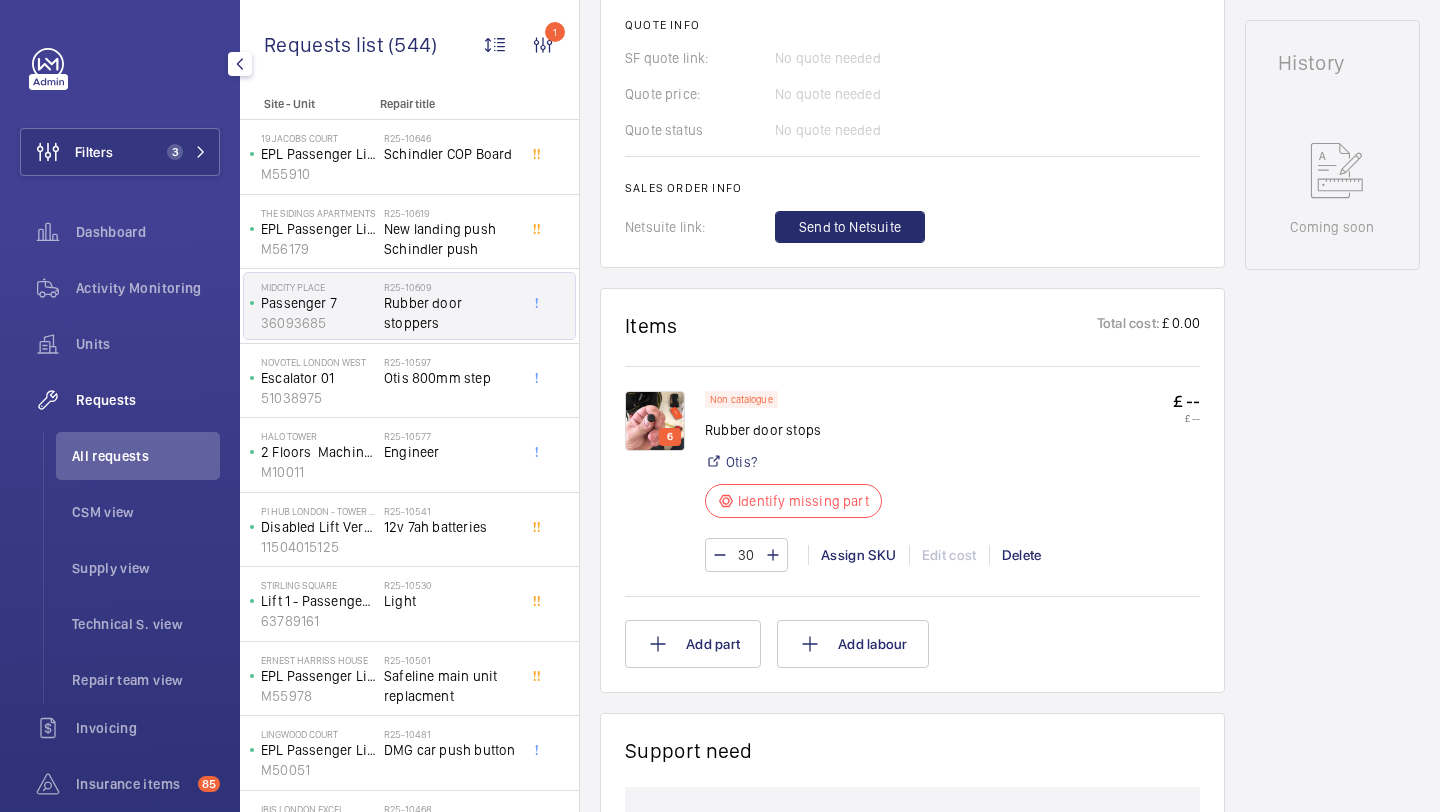 scroll, scrollTop: 864, scrollLeft: 0, axis: vertical 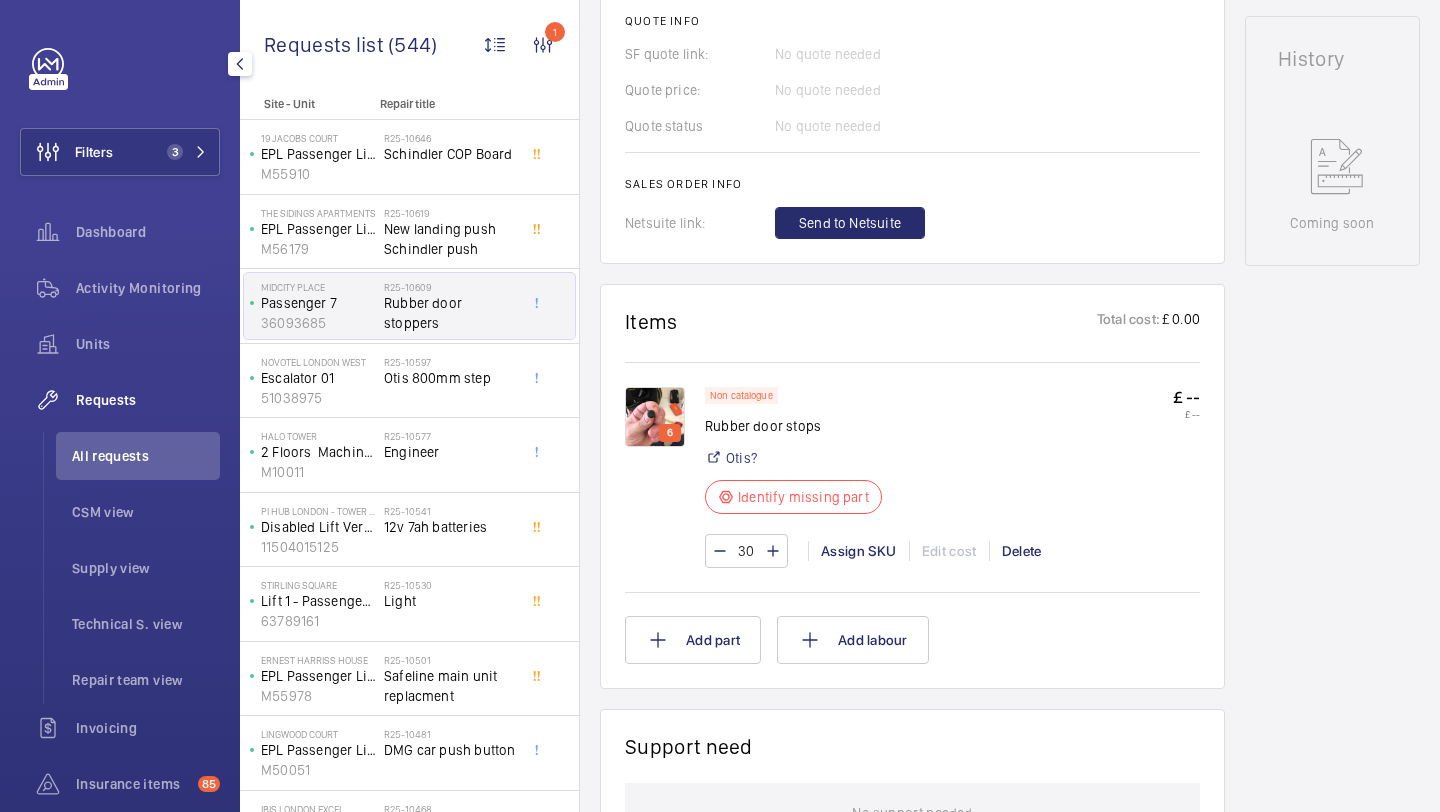 click 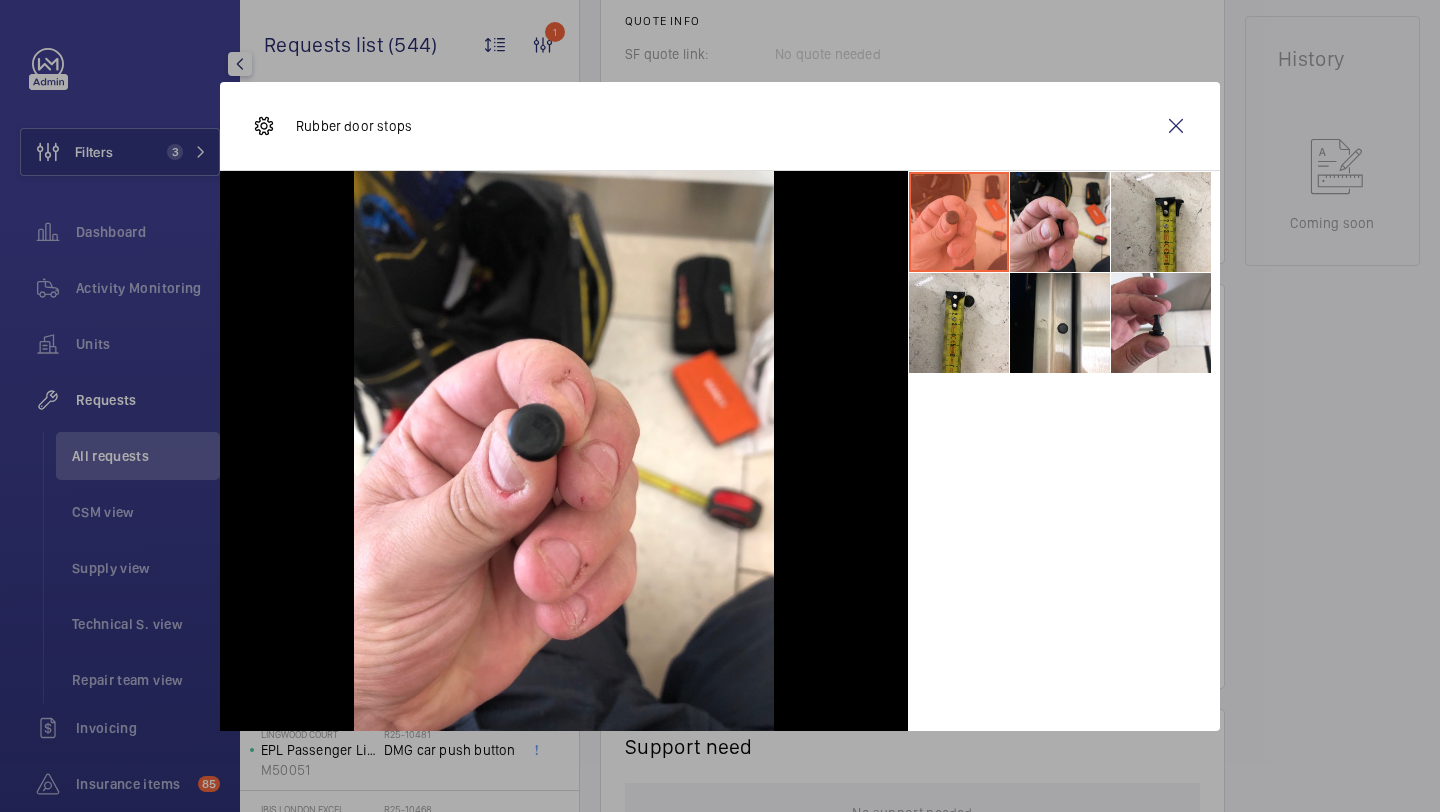 click at bounding box center [1060, 222] 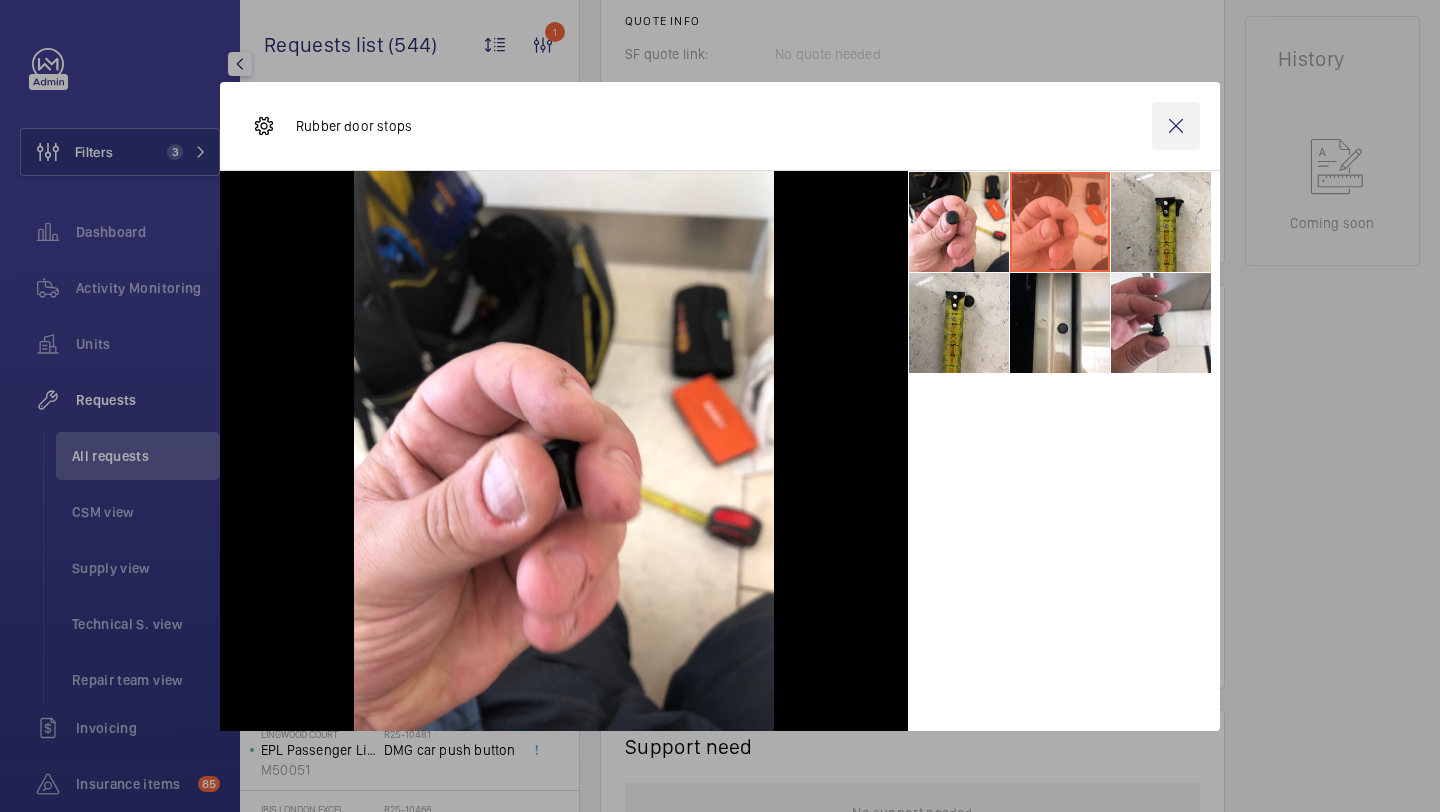 click at bounding box center (1176, 126) 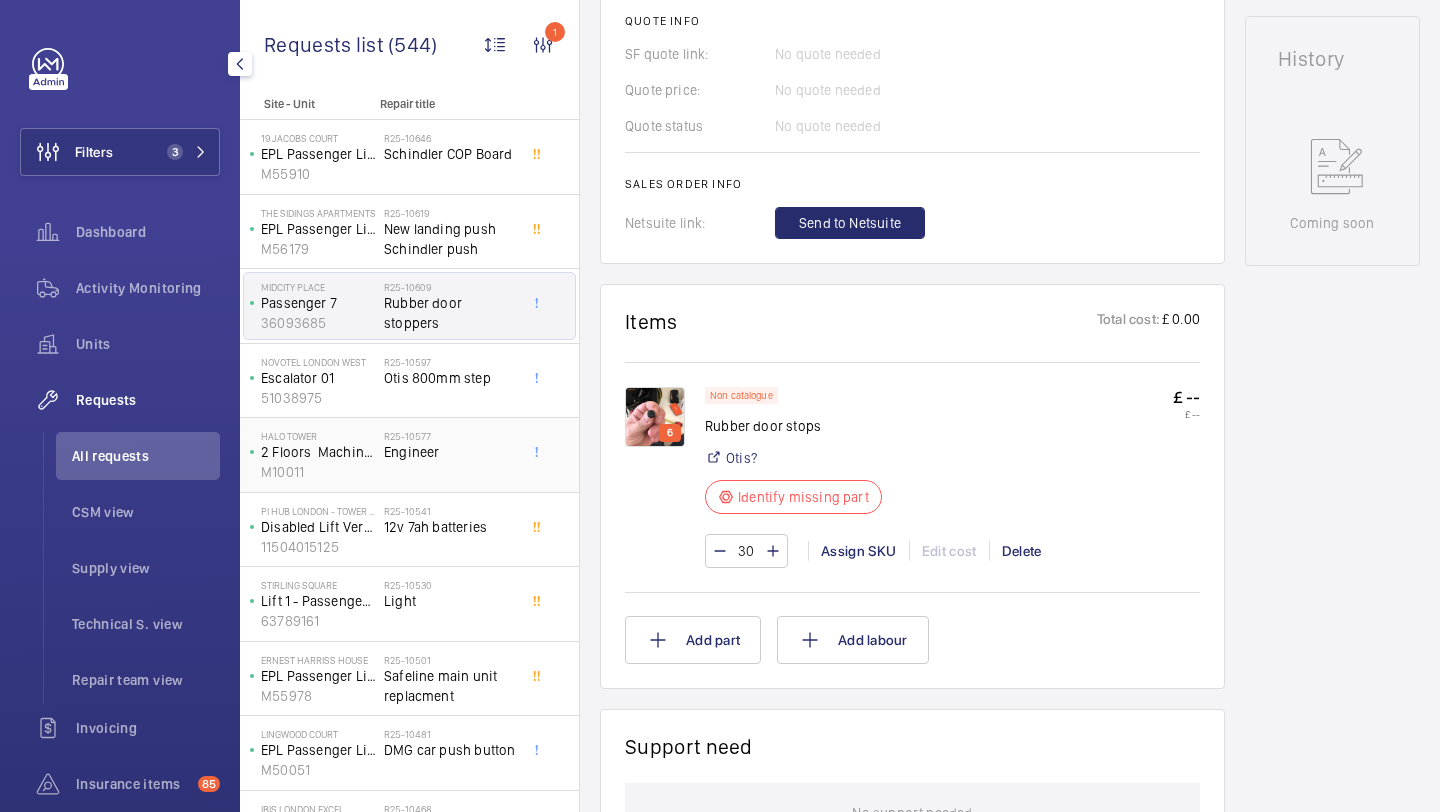 click on "Engineer" 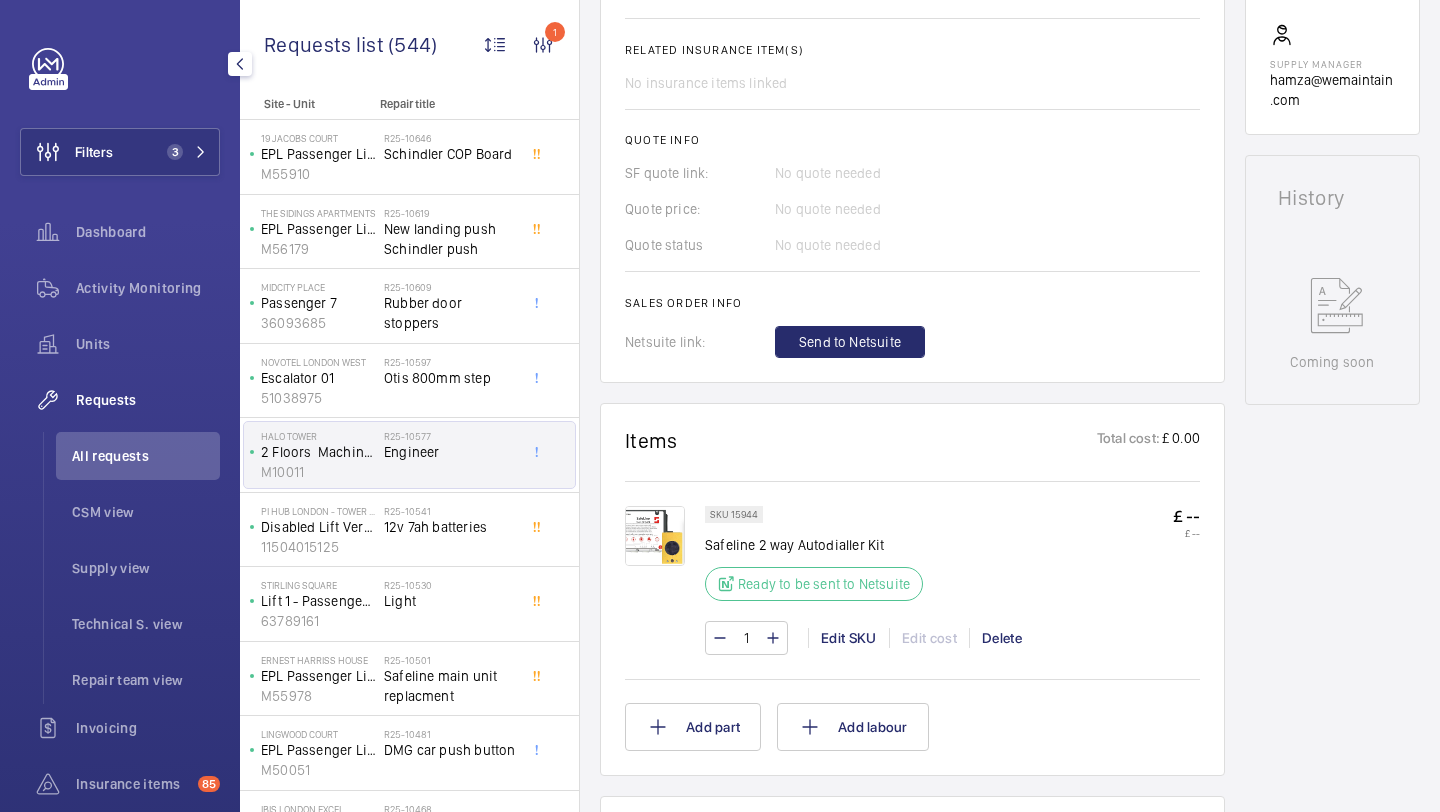 scroll, scrollTop: 1, scrollLeft: 0, axis: vertical 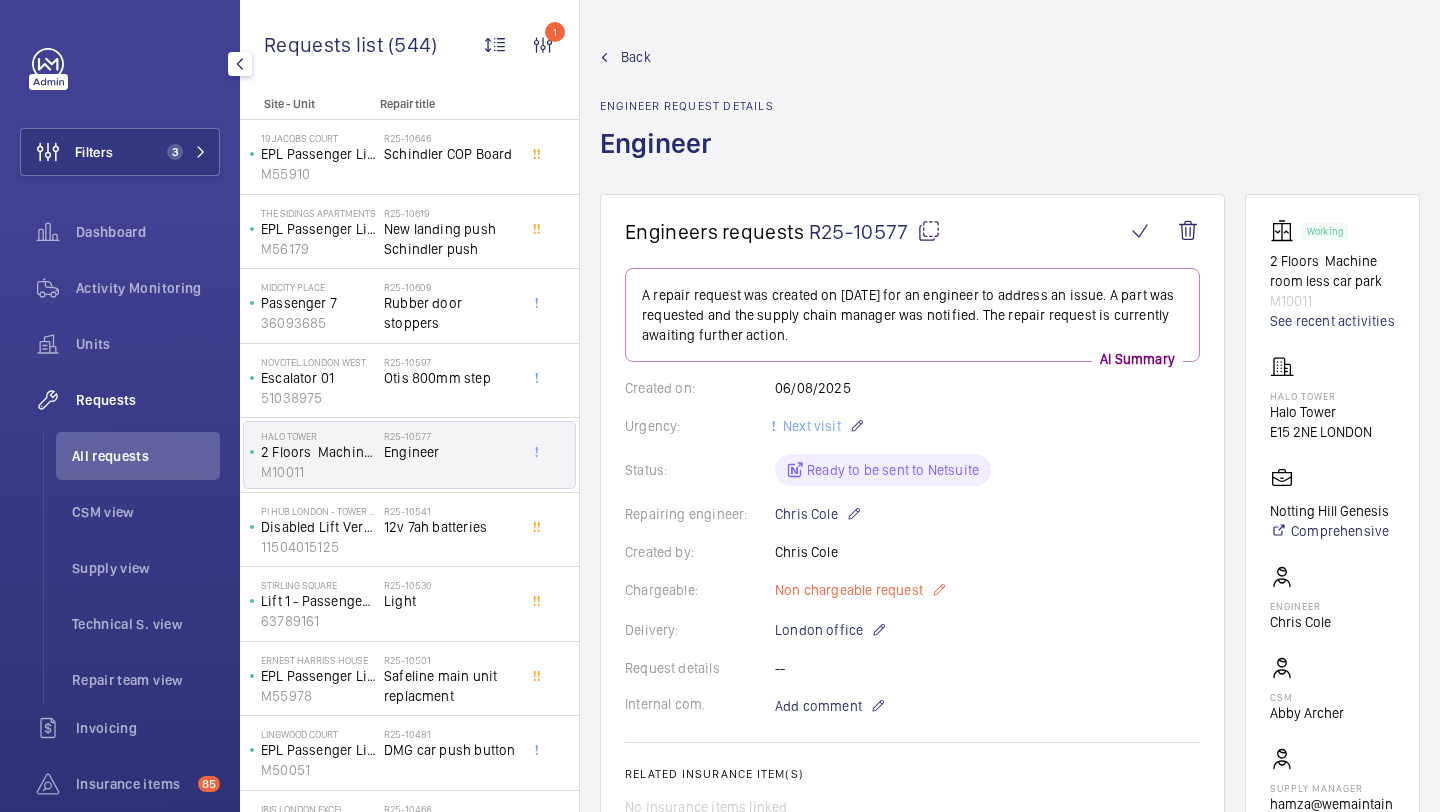 click on "Non chargeable request" 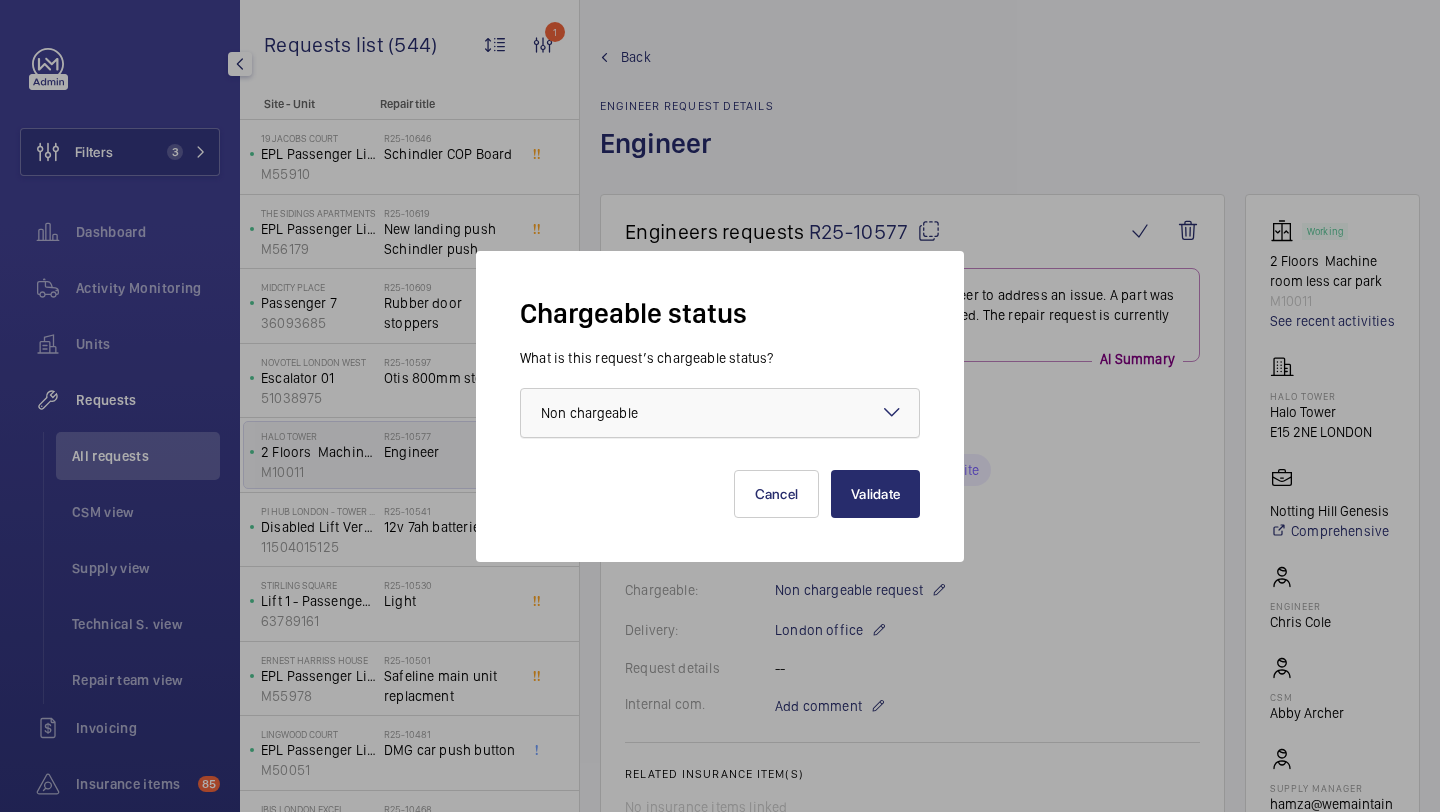 click at bounding box center (720, 413) 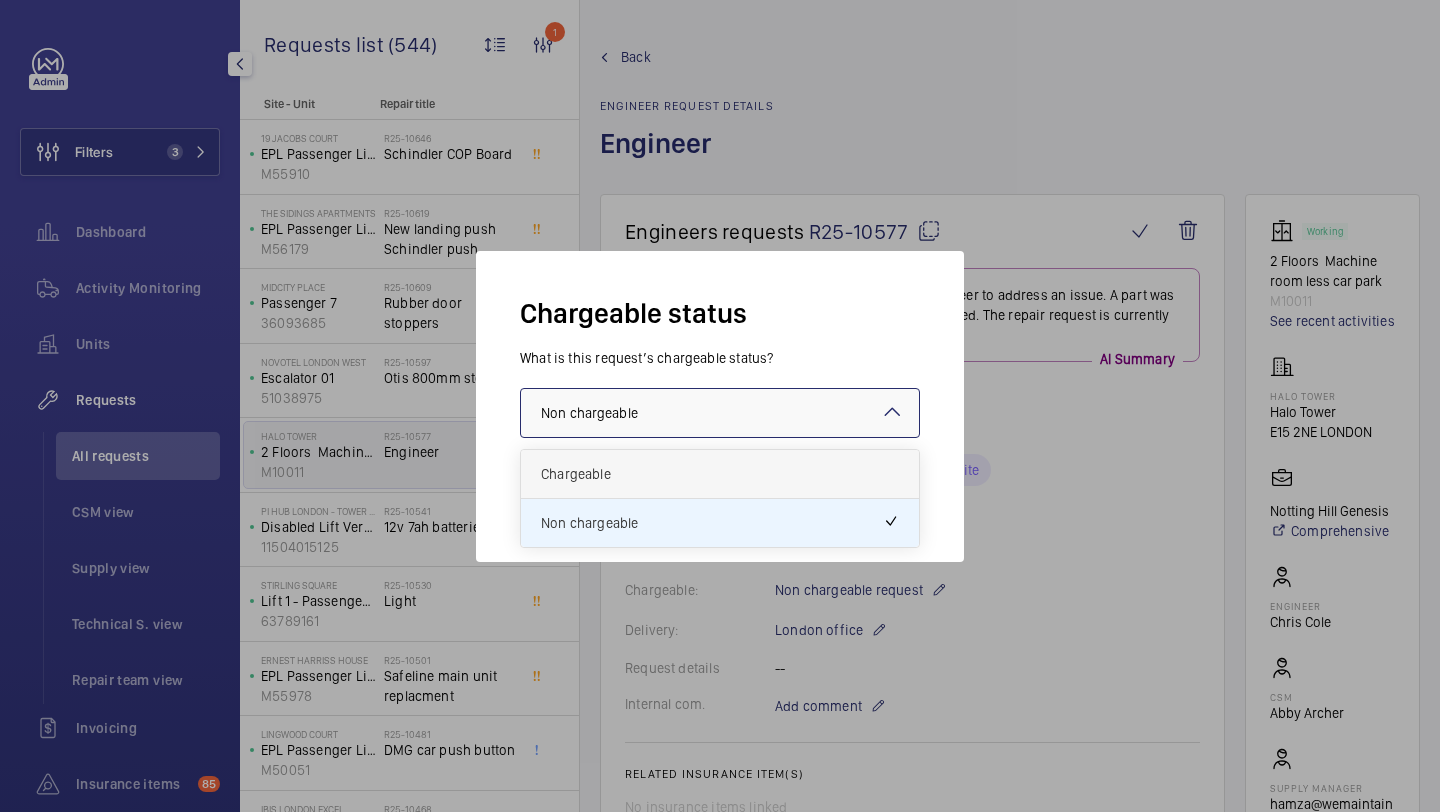 click on "Chargeable" at bounding box center [720, 474] 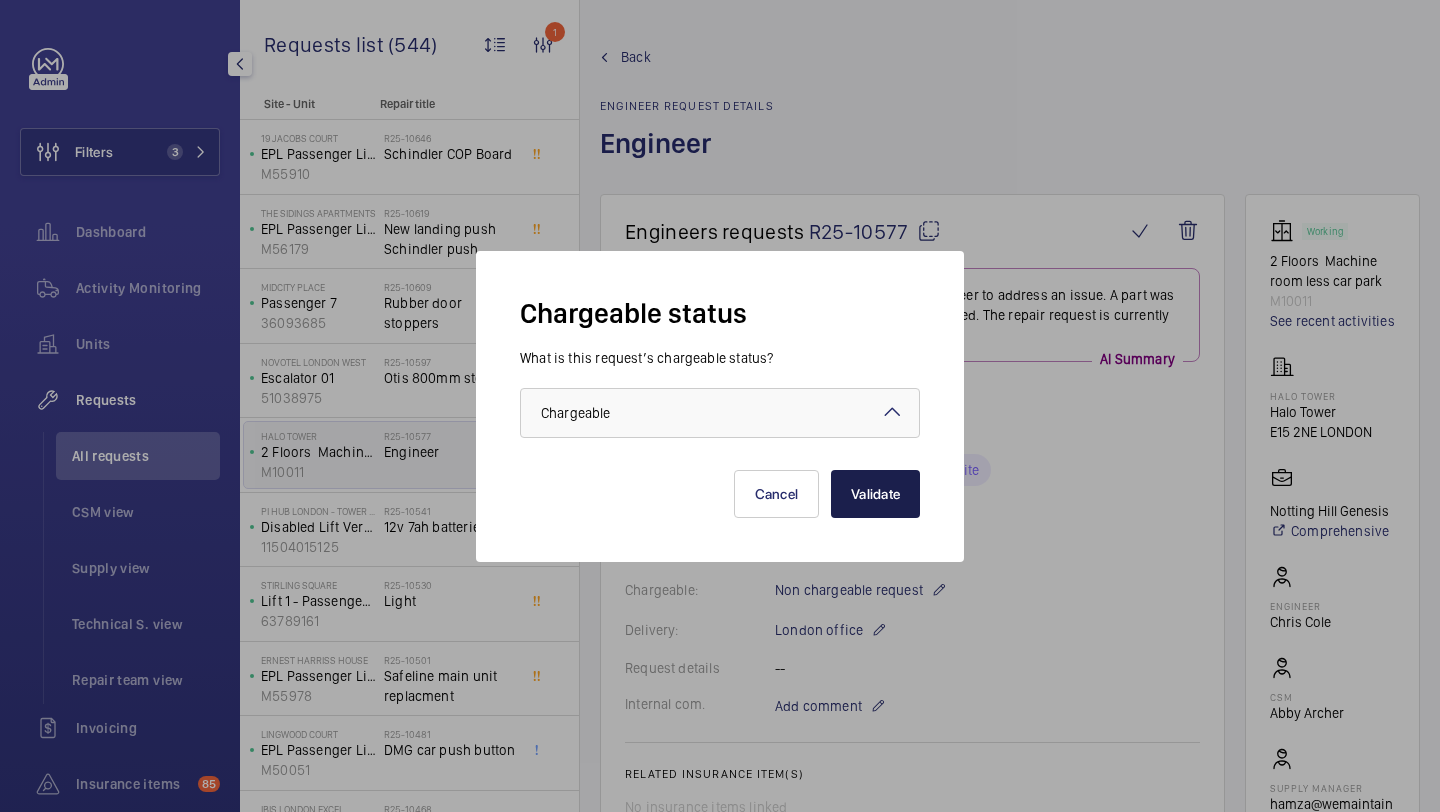 click on "Validate" at bounding box center [875, 494] 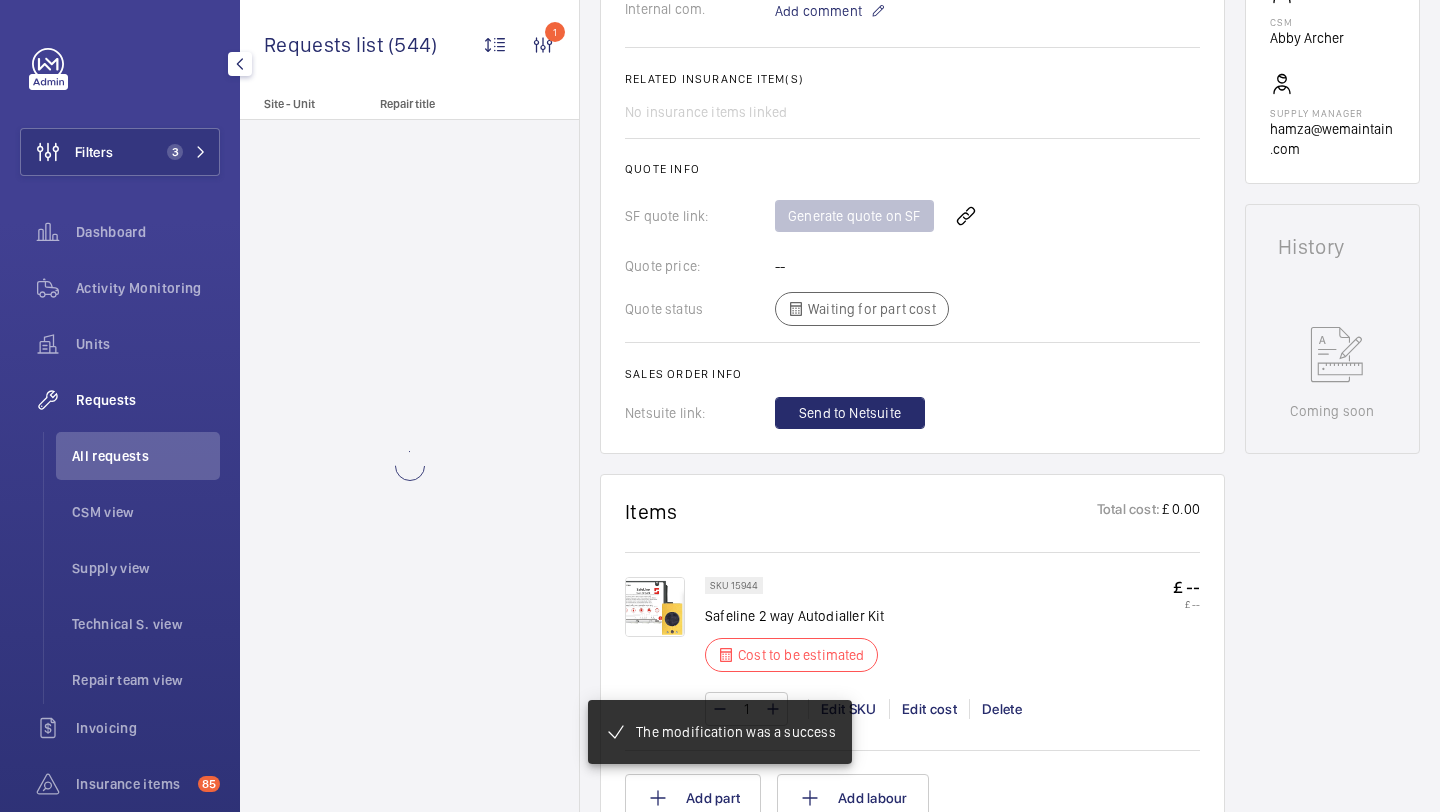 scroll, scrollTop: 696, scrollLeft: 0, axis: vertical 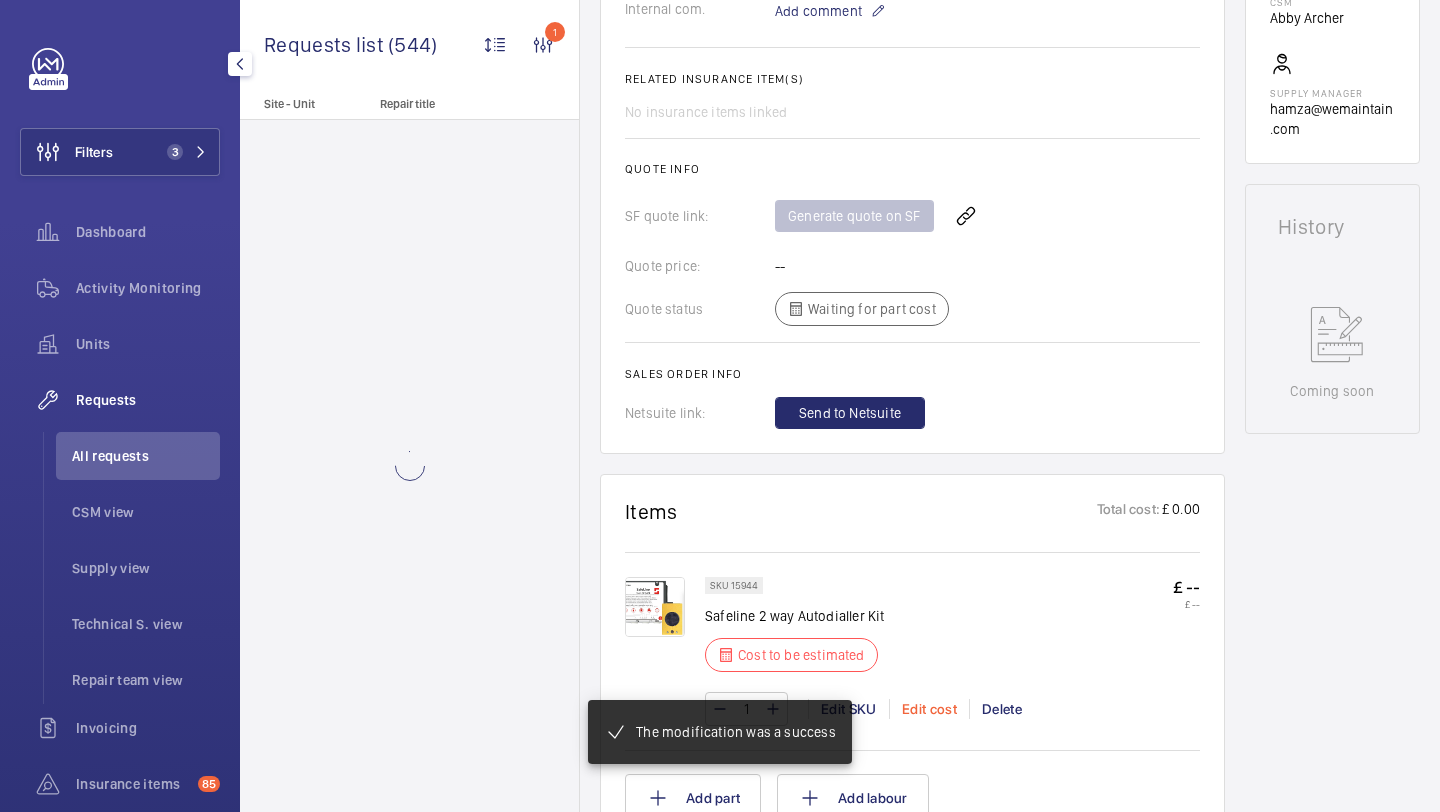 click on "Edit cost" 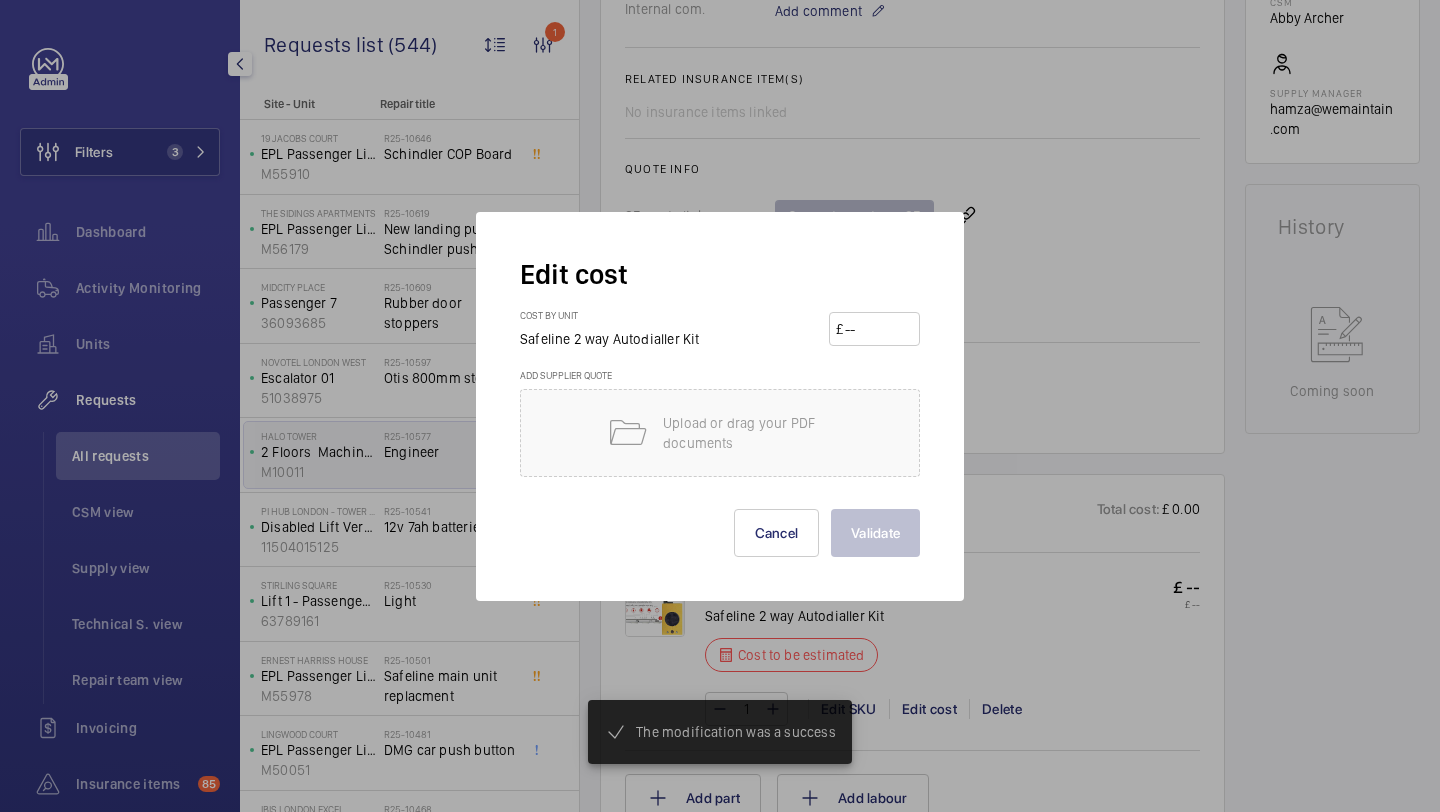 click at bounding box center [878, 329] 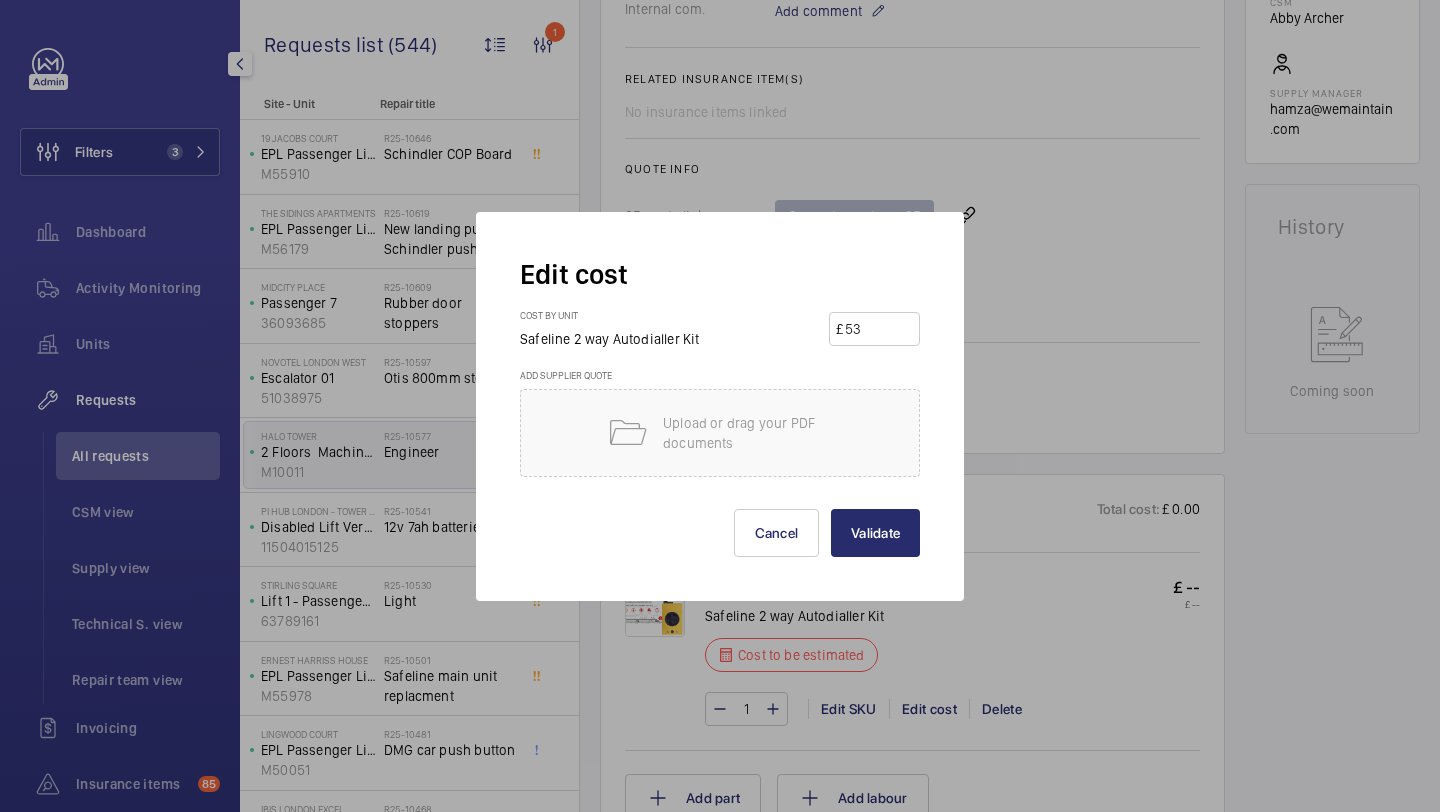 type on "530" 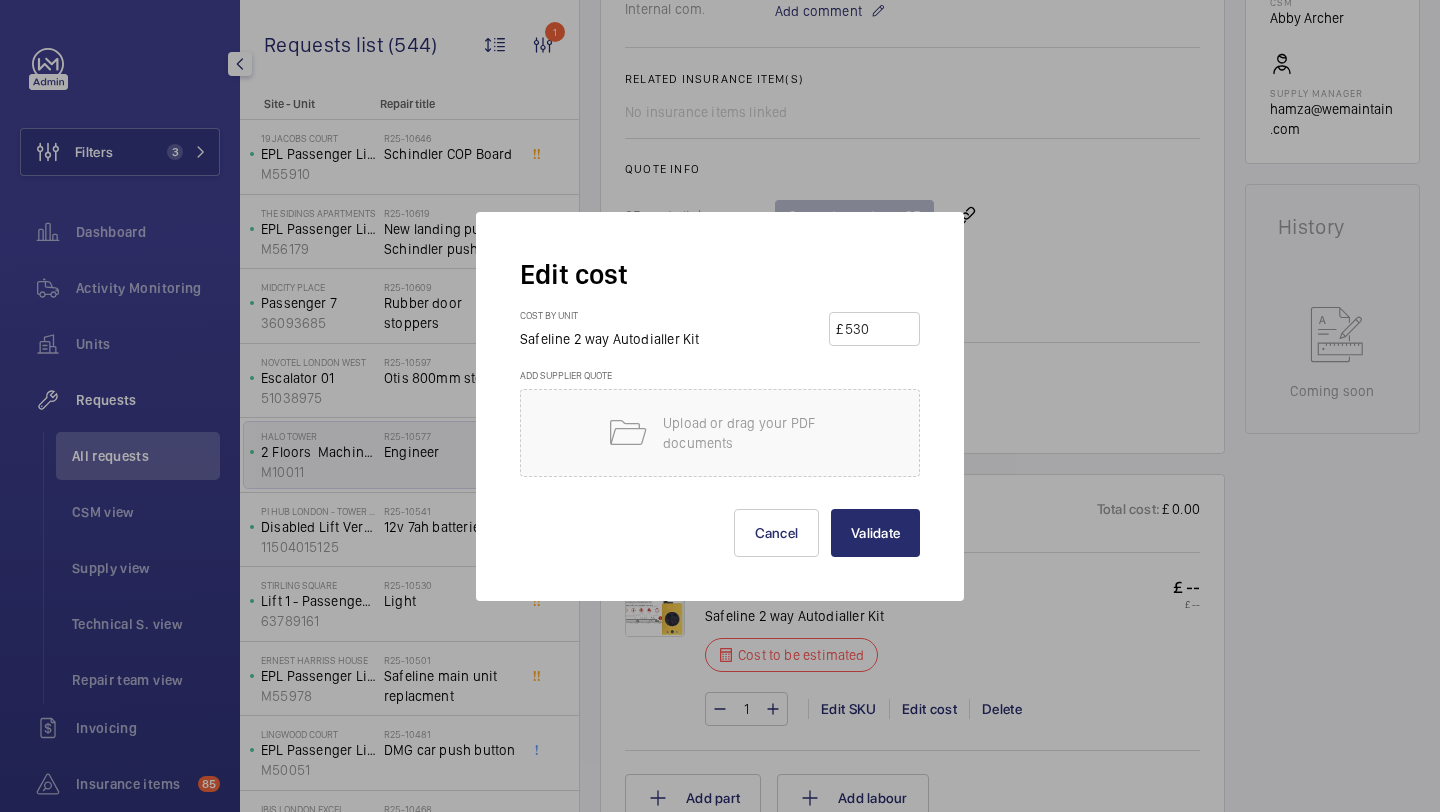 click on "Validate" at bounding box center [875, 533] 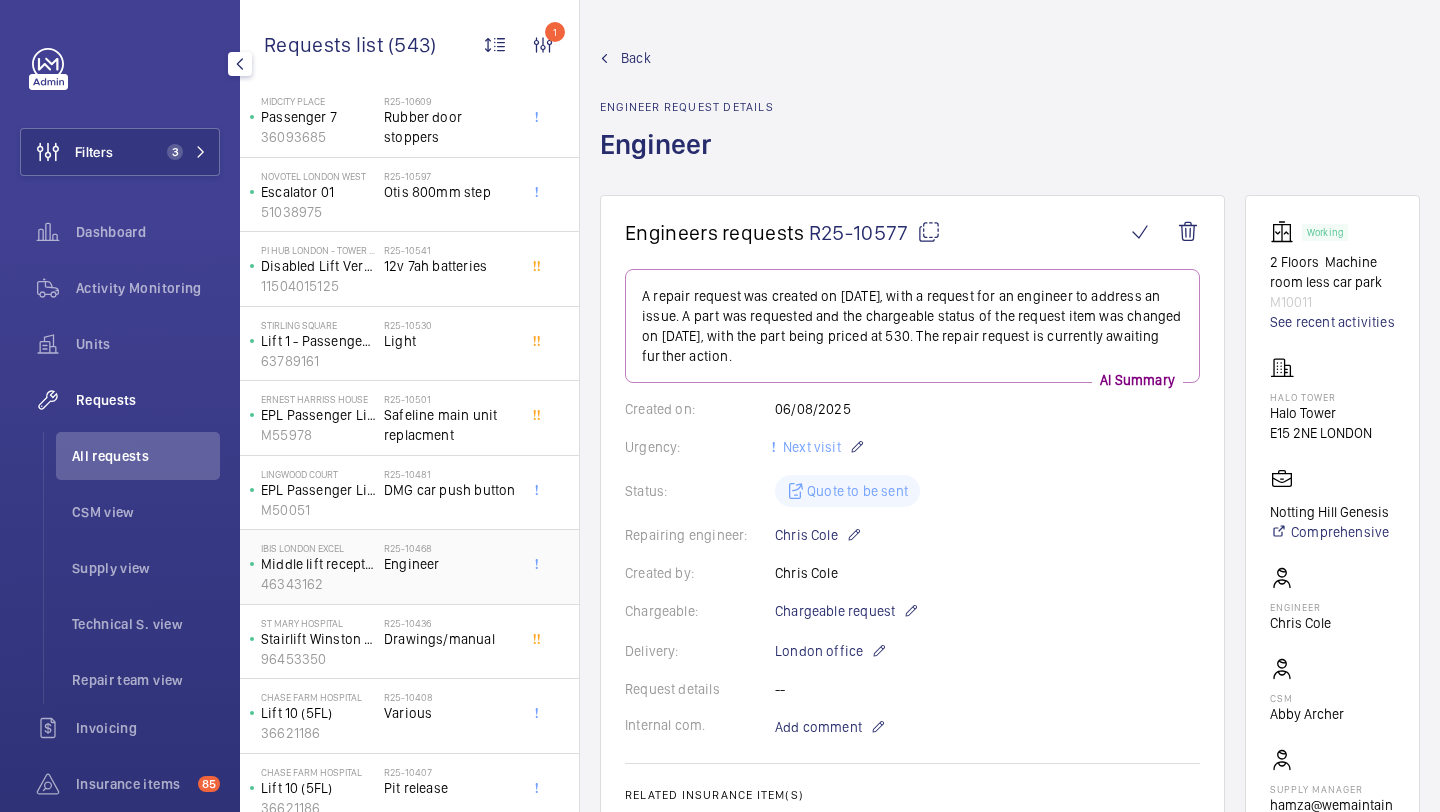 click on "Engineer" 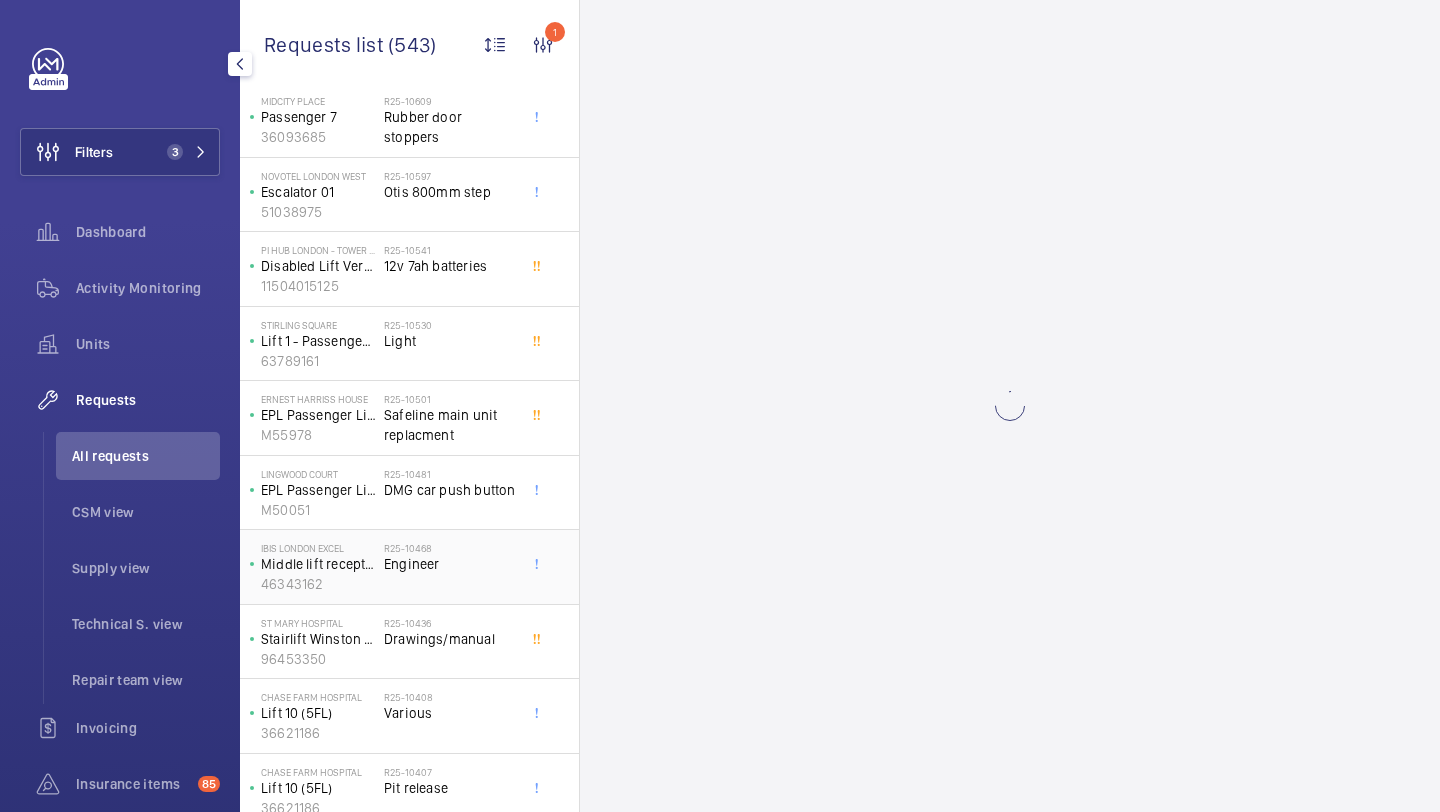 scroll, scrollTop: 194, scrollLeft: 0, axis: vertical 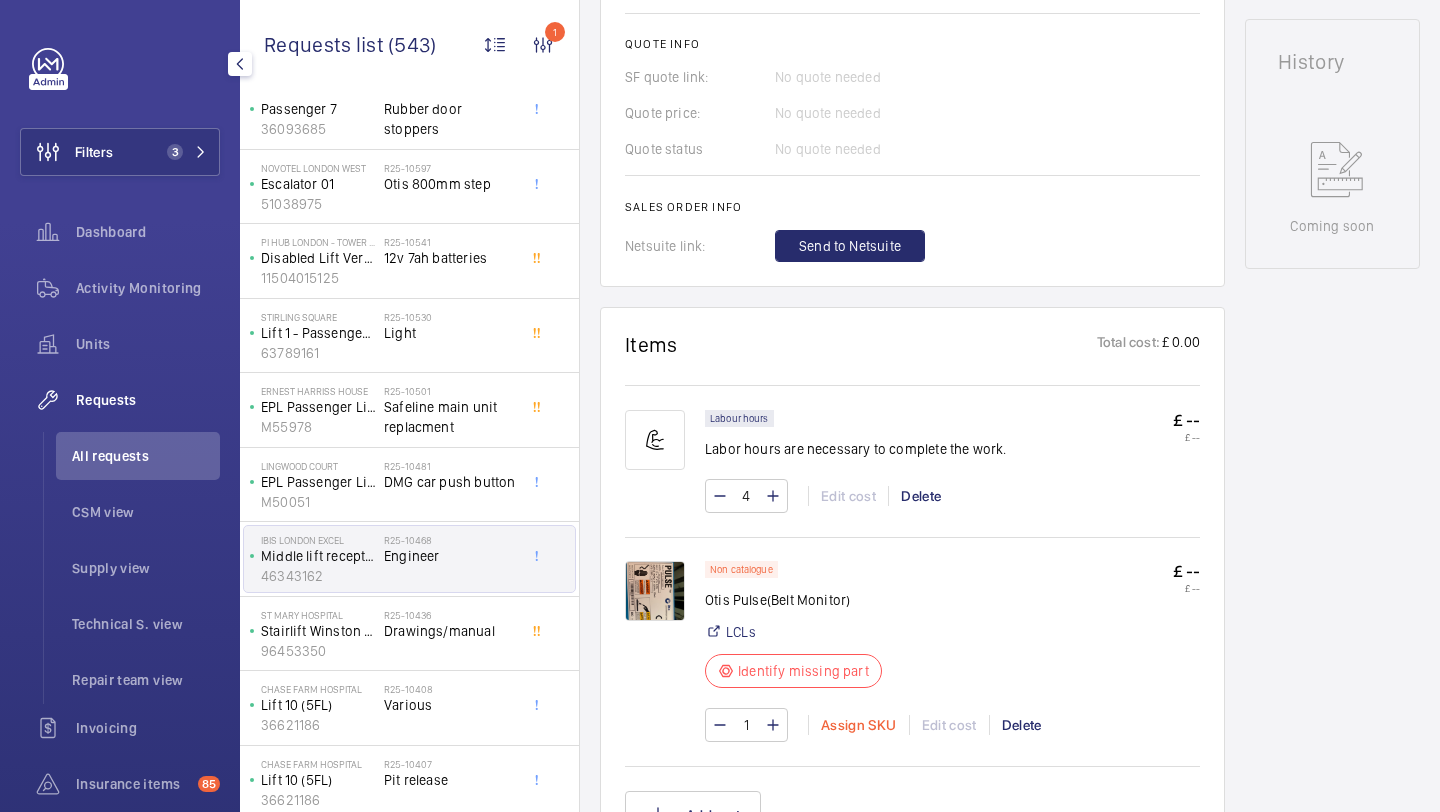 click on "Assign SKU" 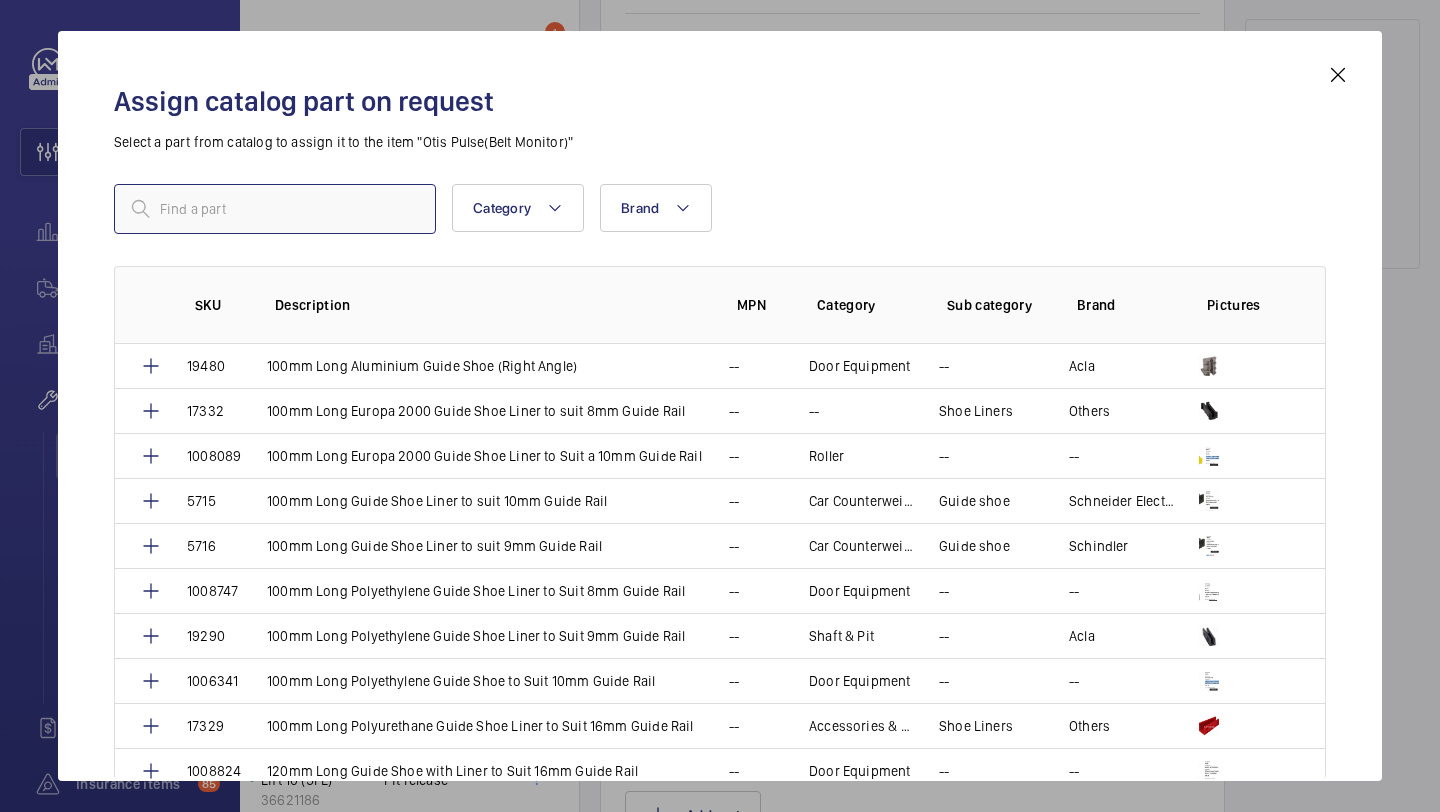 click at bounding box center (275, 209) 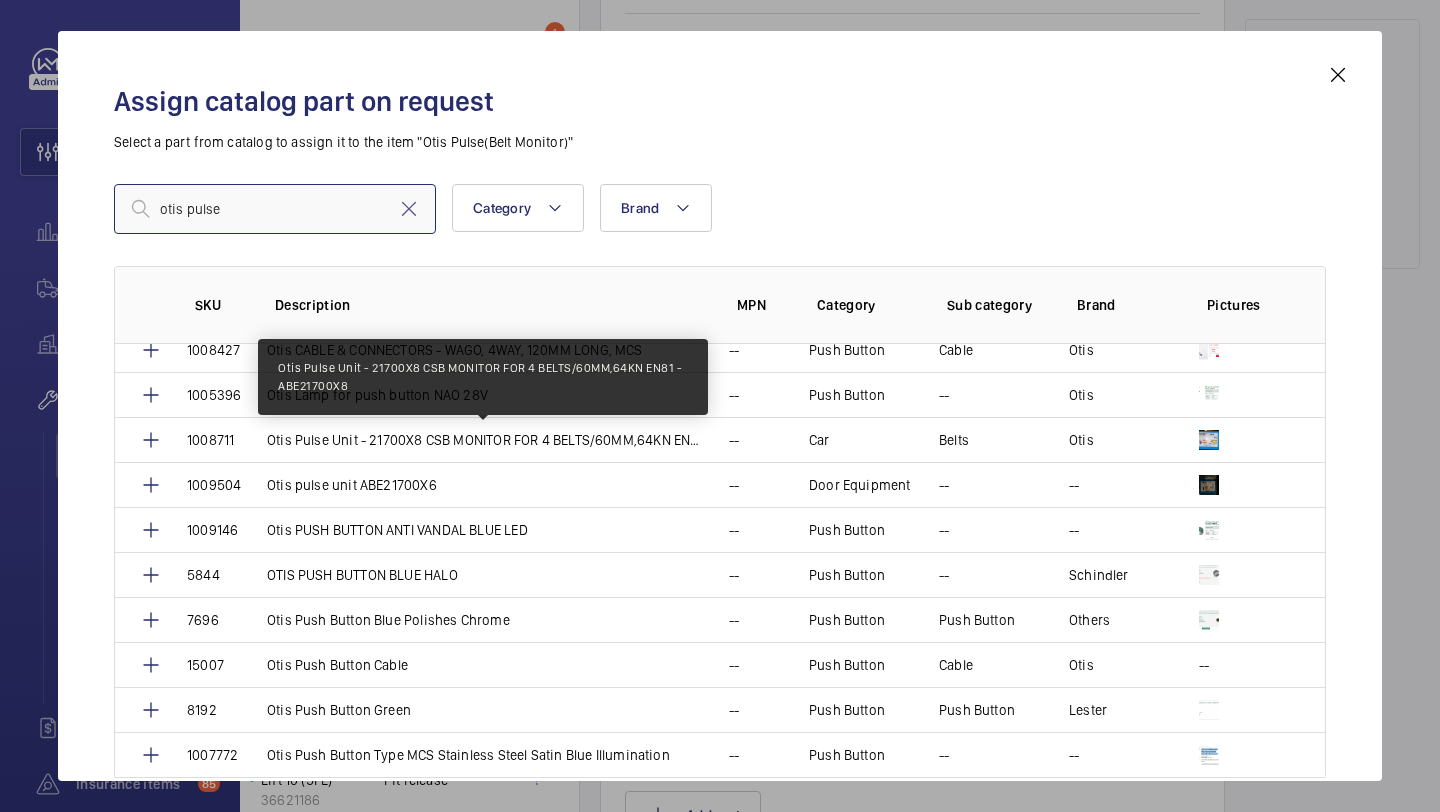 scroll, scrollTop: 274, scrollLeft: 0, axis: vertical 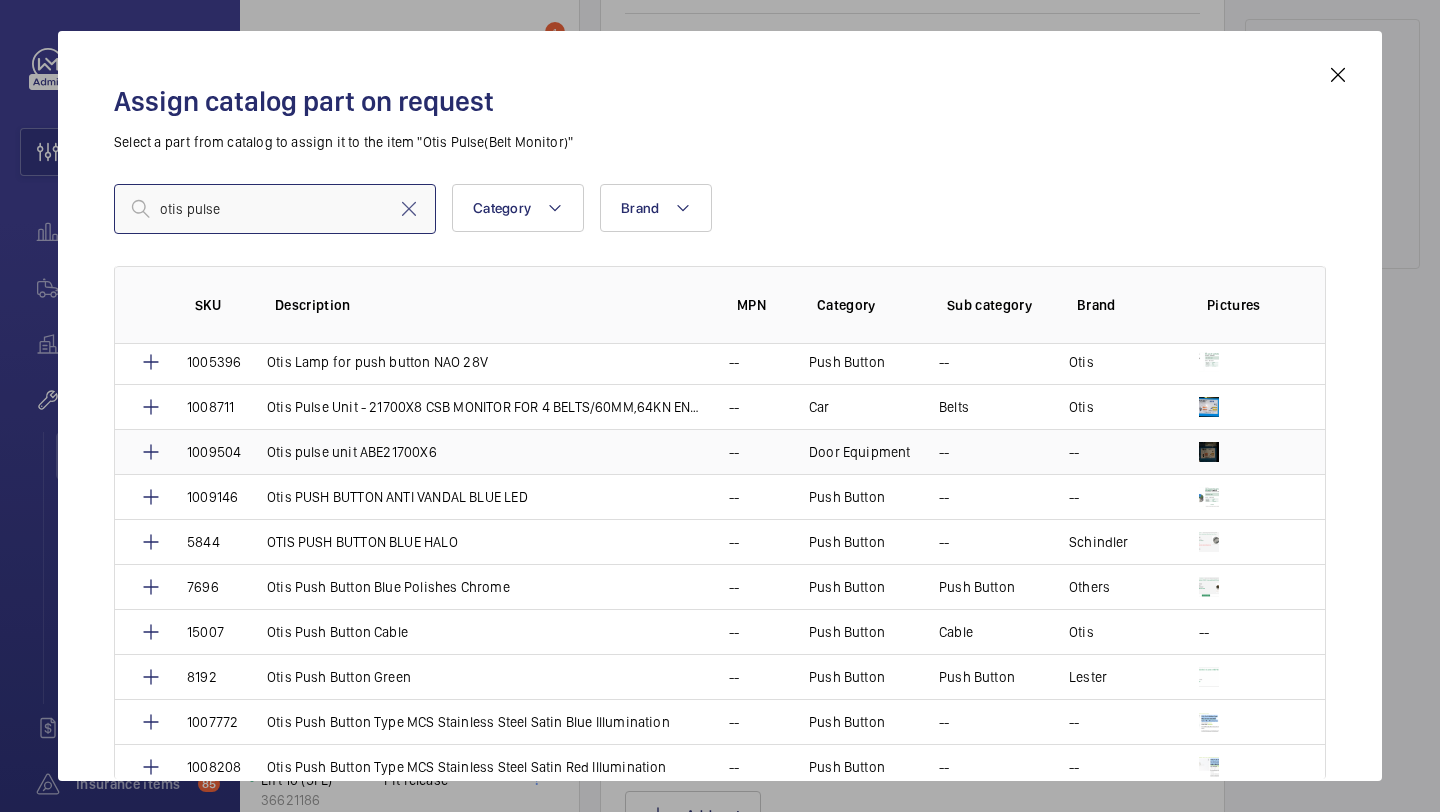 type on "otis pulse" 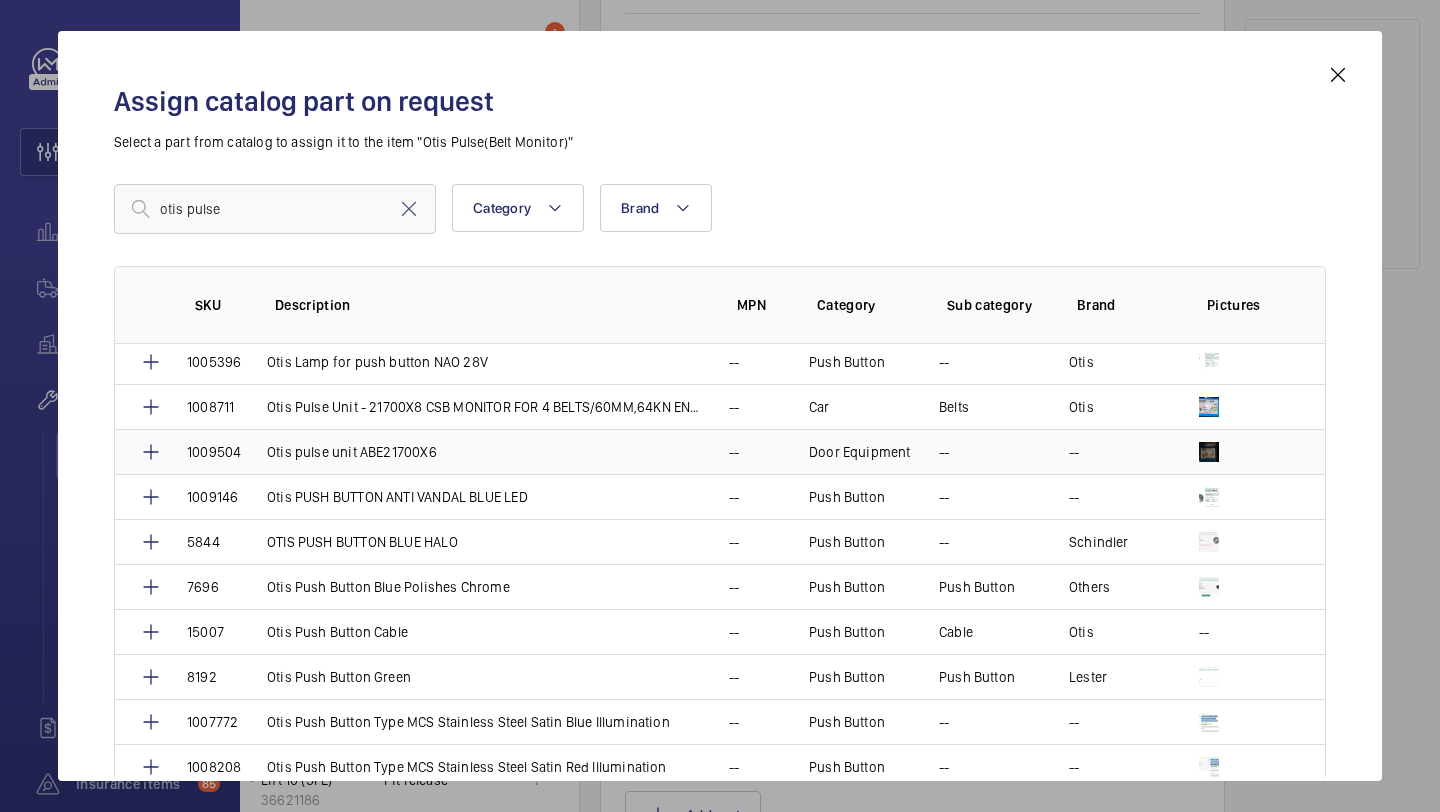 click on "Otis pulse unit ABE21700X6" at bounding box center (474, 451) 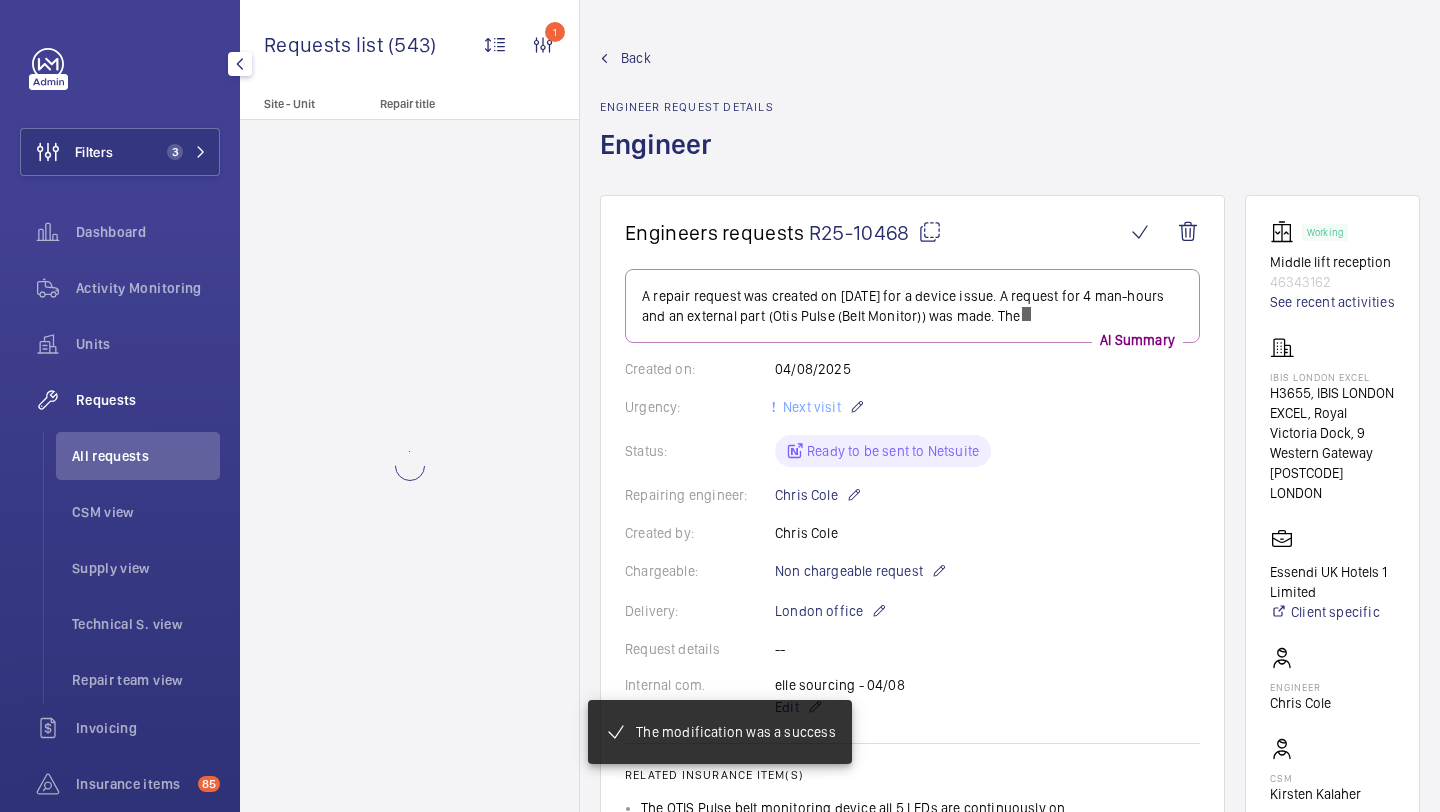 scroll, scrollTop: 0, scrollLeft: 0, axis: both 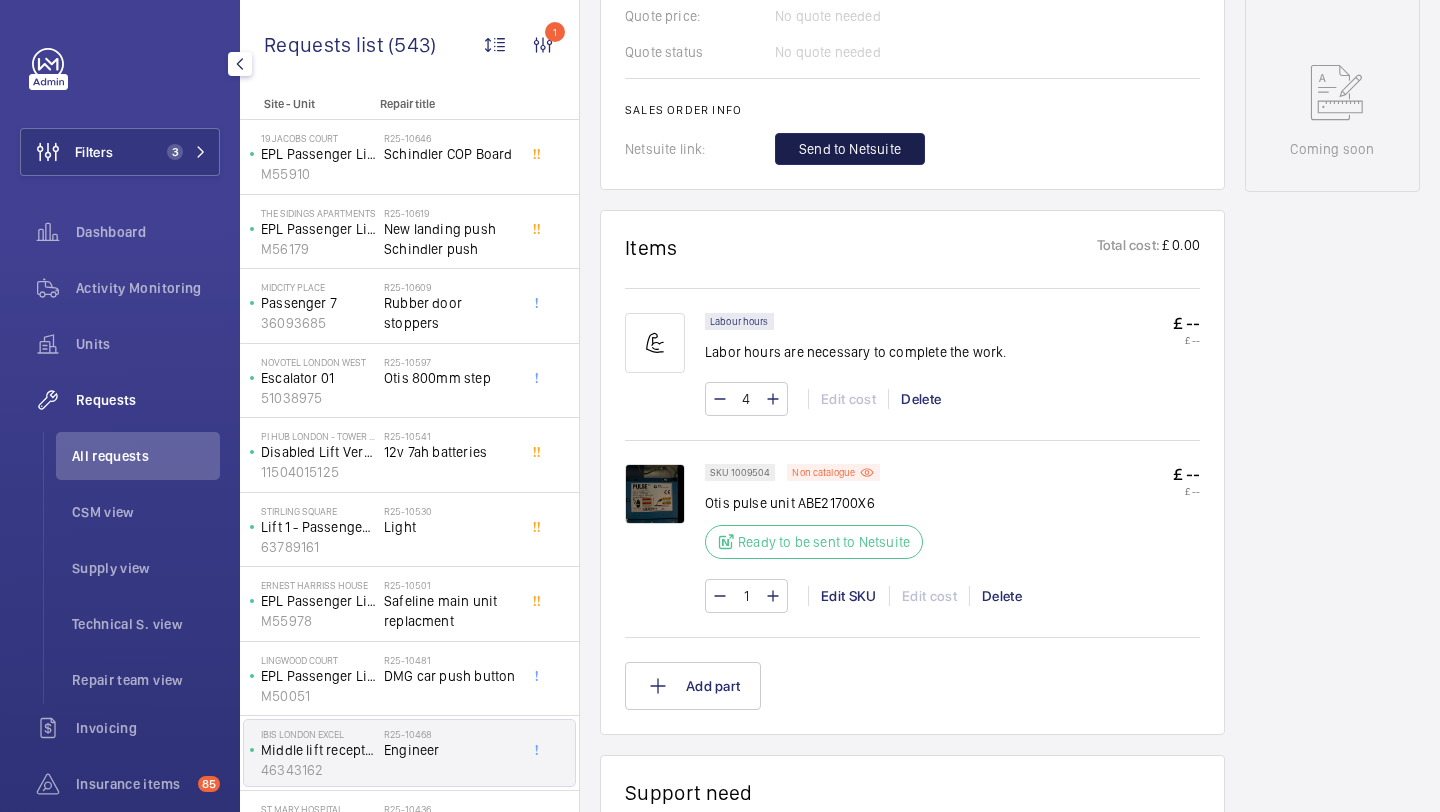 click on "Send to Netsuite" 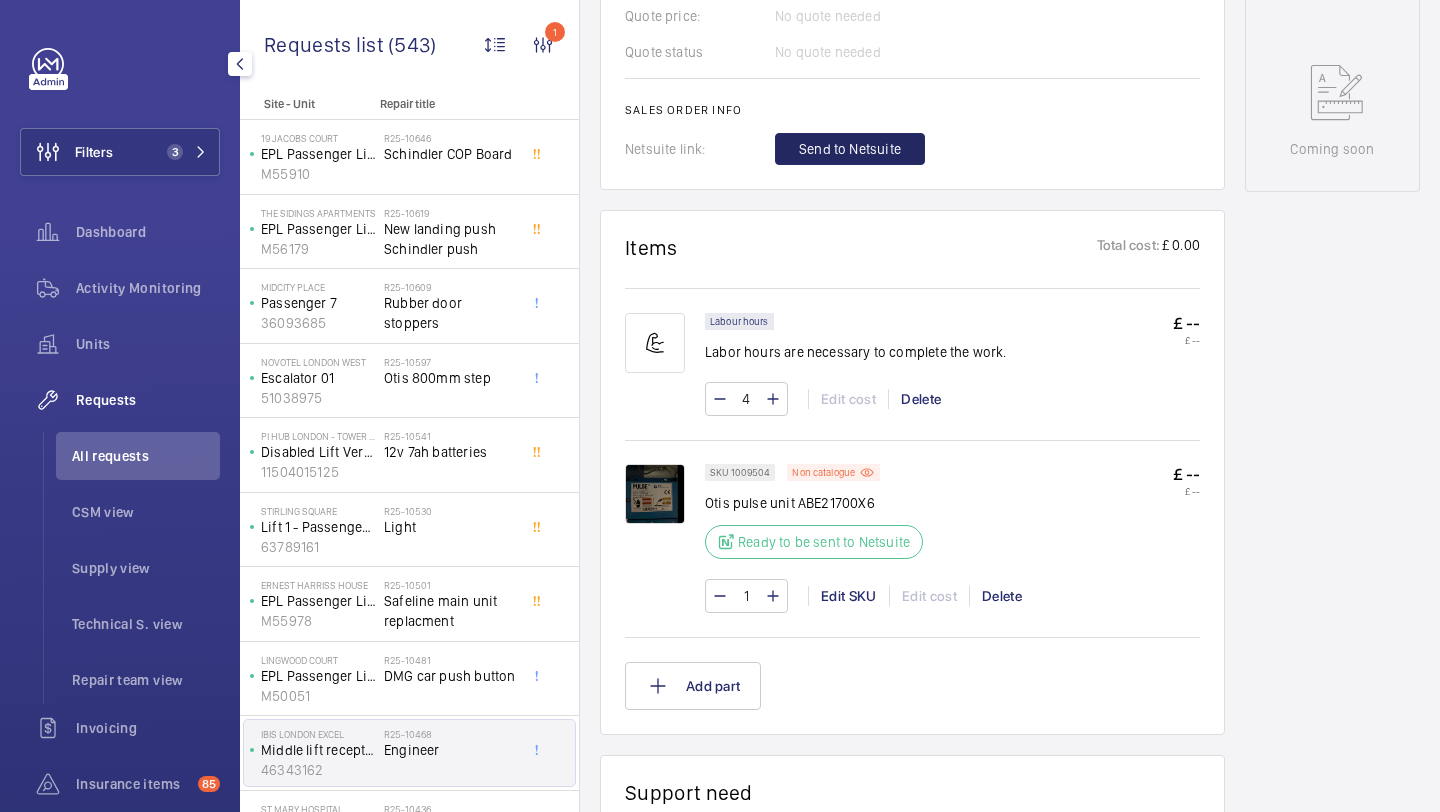 click on "Send to Netsuite" 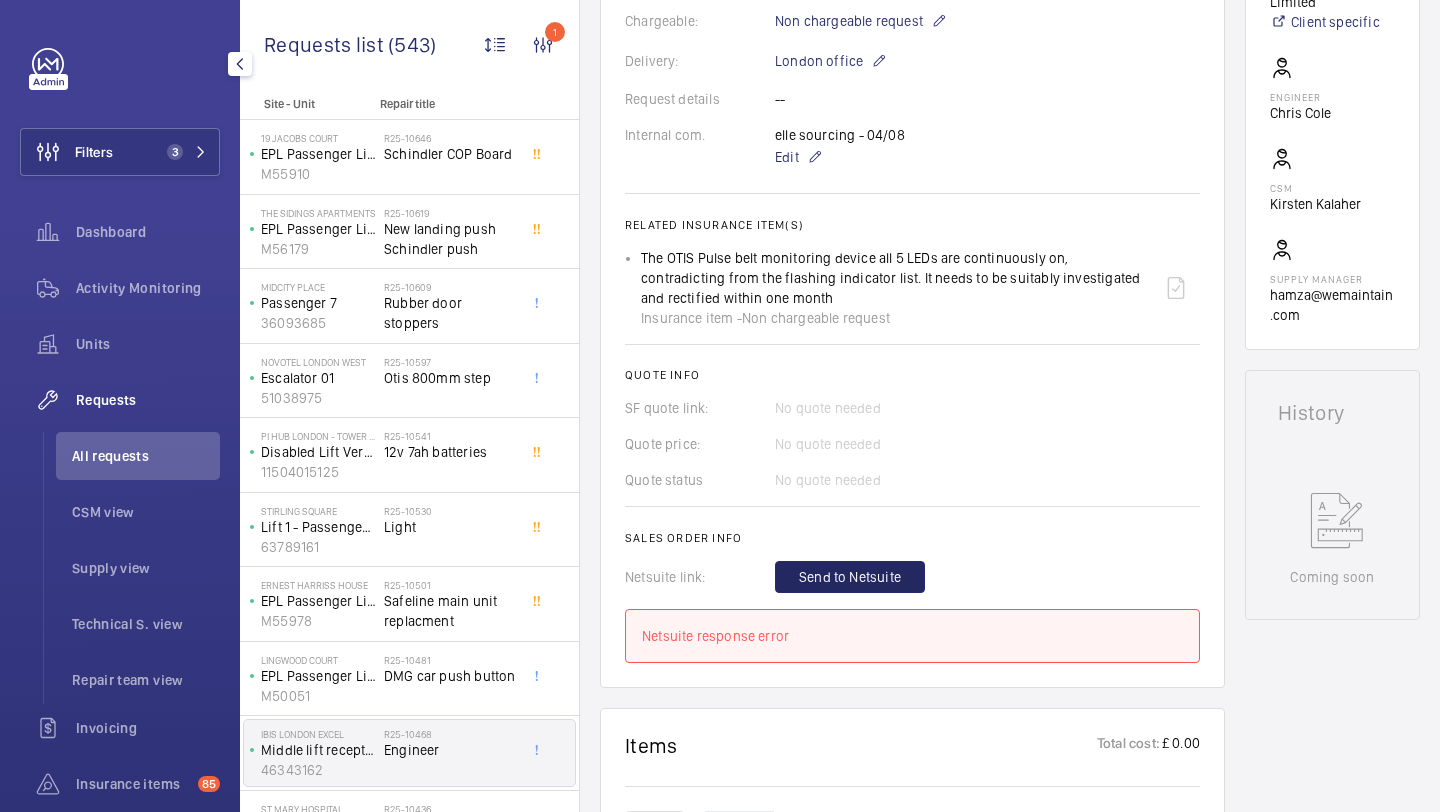 scroll, scrollTop: 696, scrollLeft: 0, axis: vertical 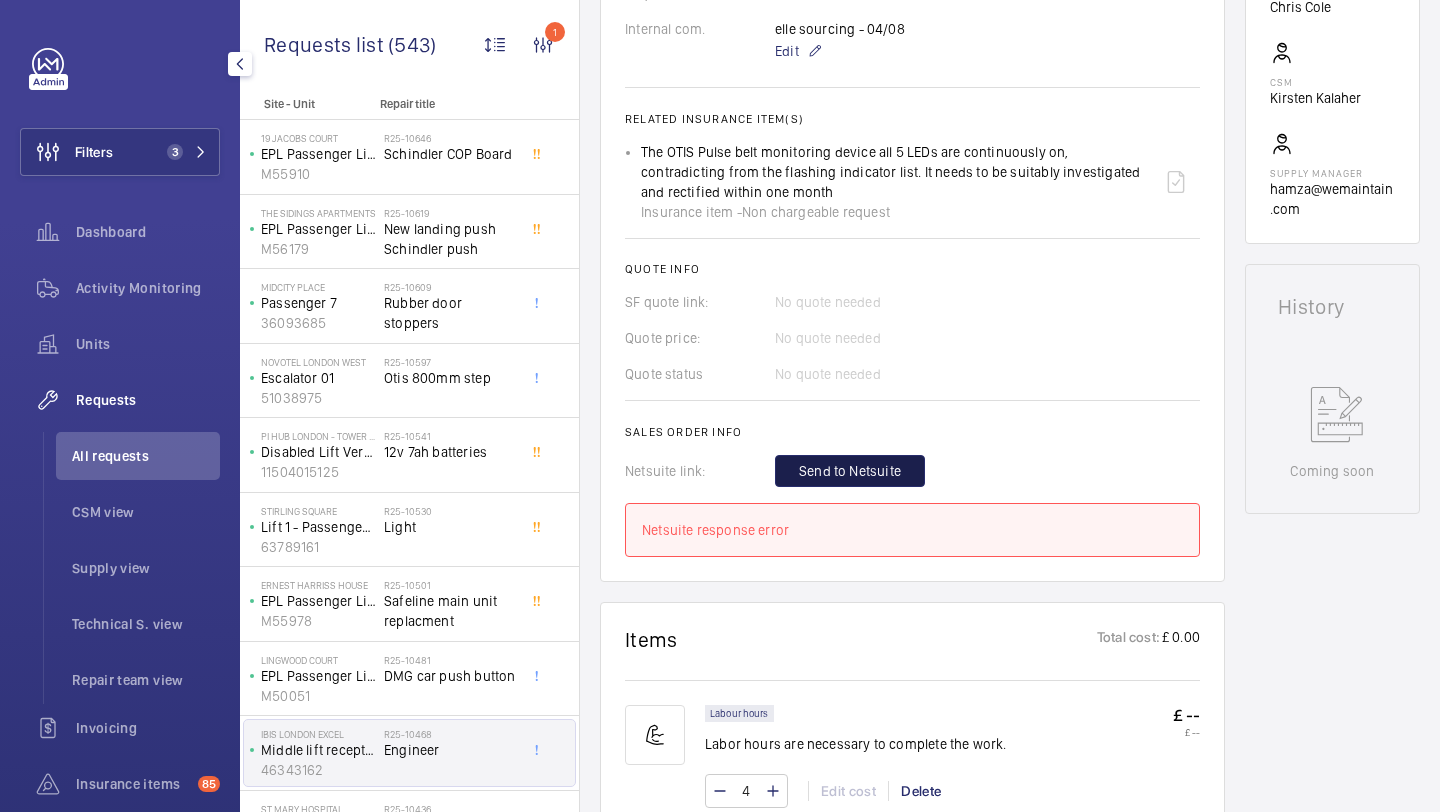 click on "Send to Netsuite" 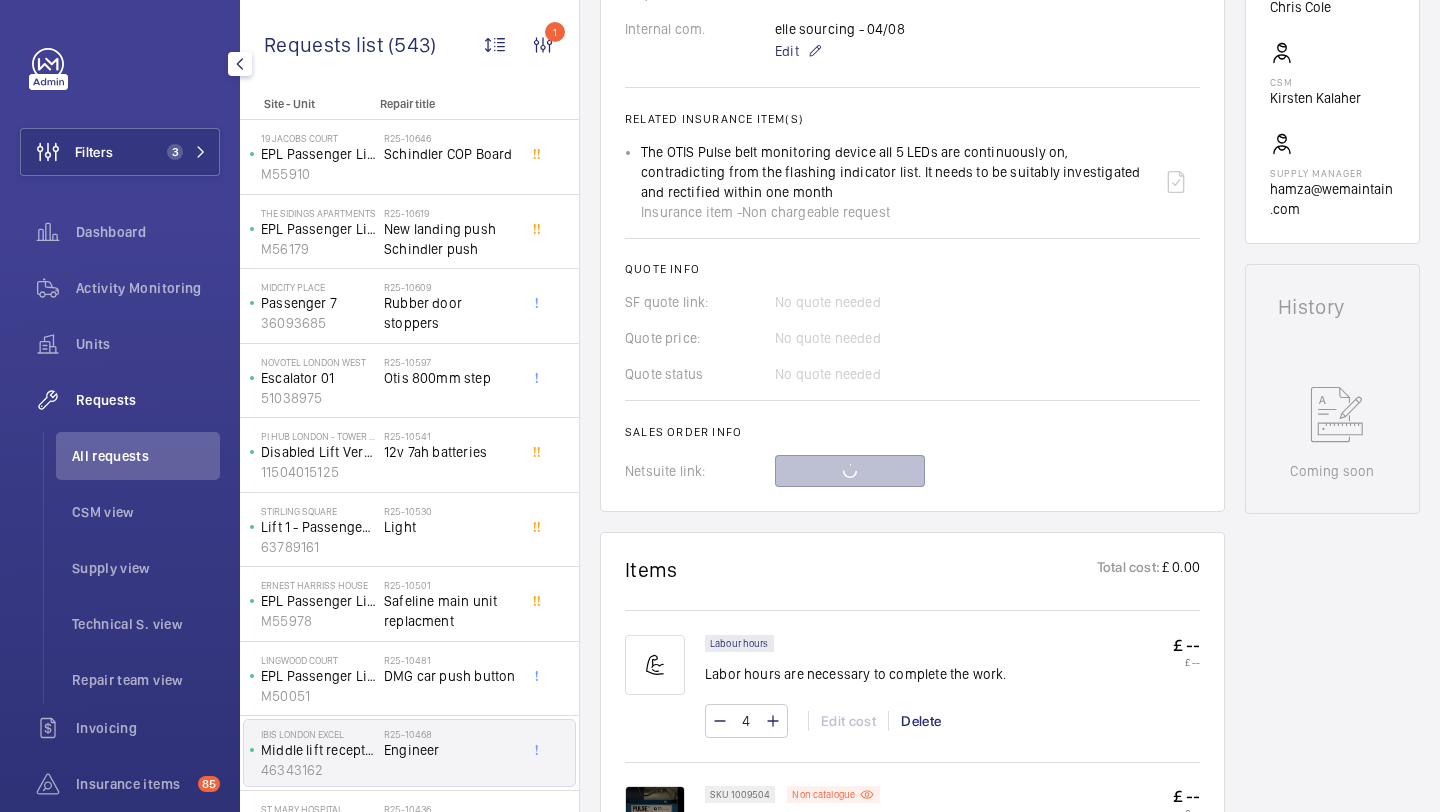 scroll, scrollTop: 0, scrollLeft: 0, axis: both 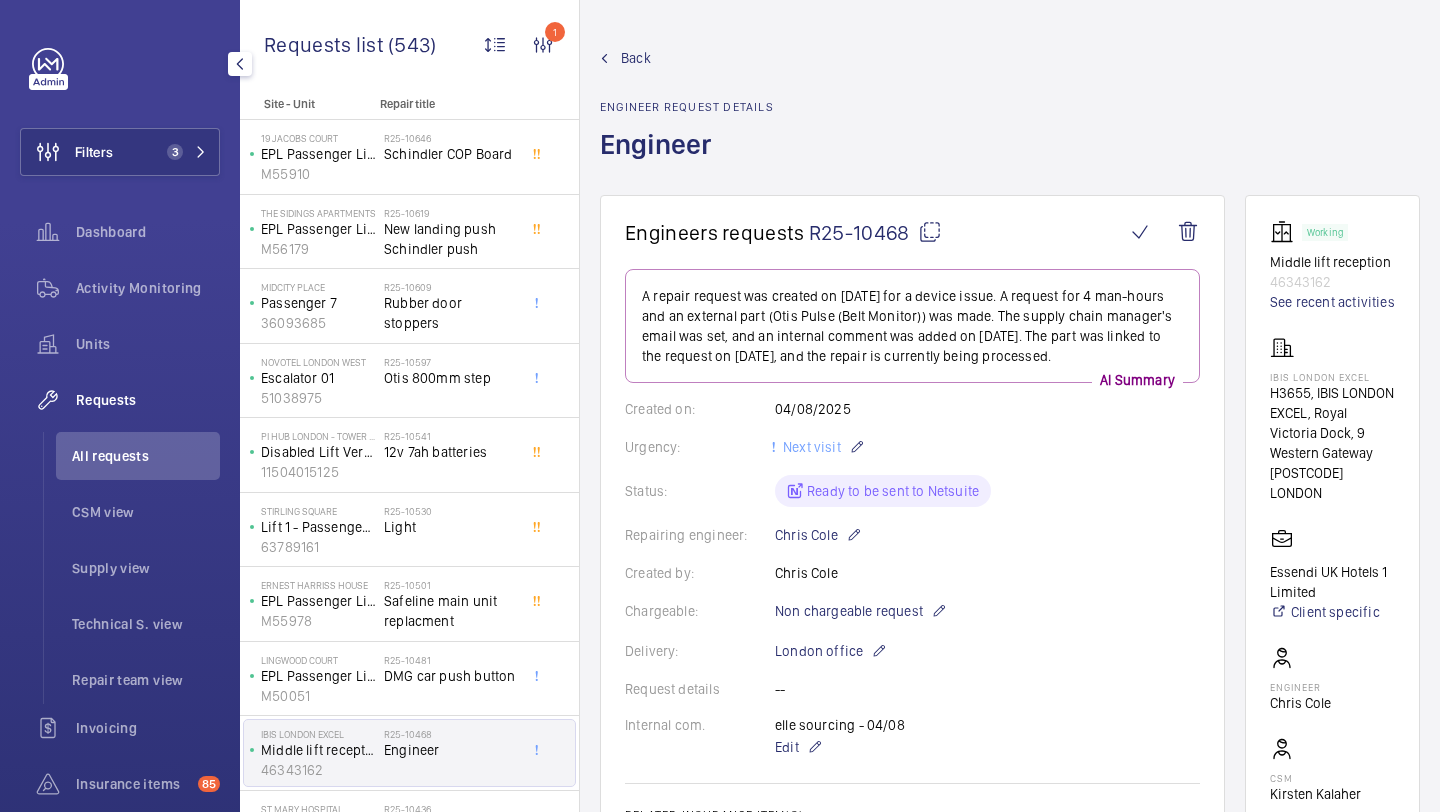 drag, startPoint x: 908, startPoint y: 239, endPoint x: 813, endPoint y: 236, distance: 95.047356 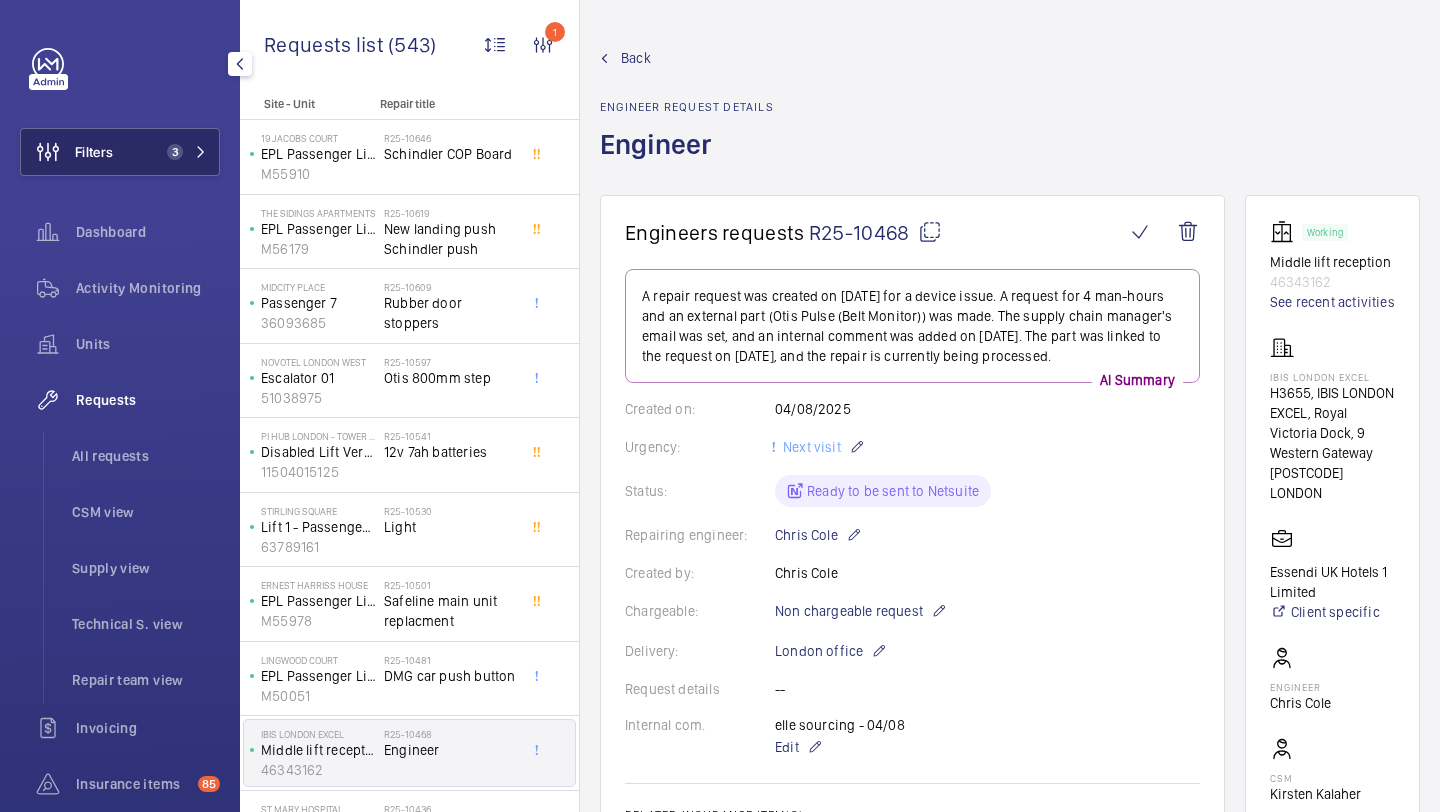click on "Filters" 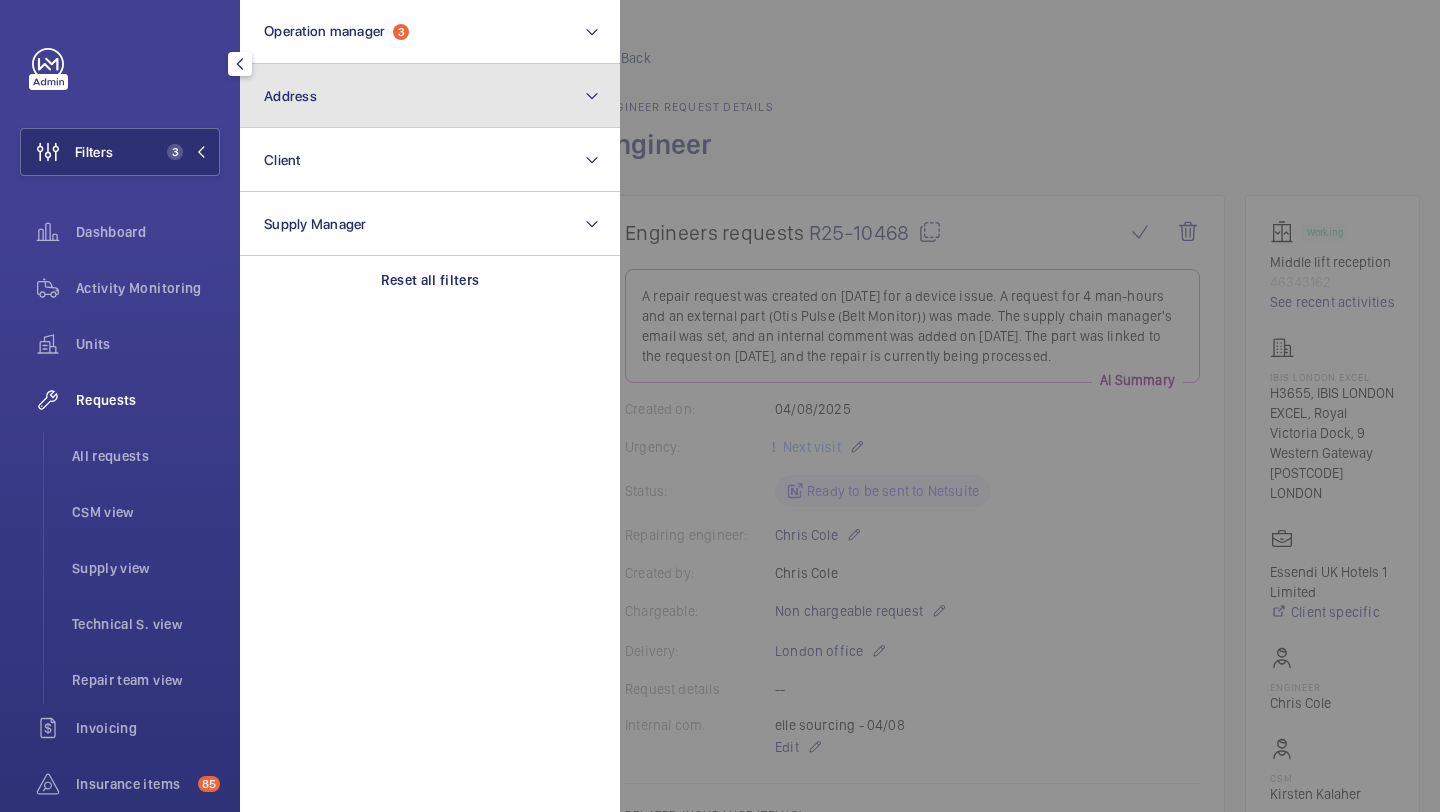 click on "Address" 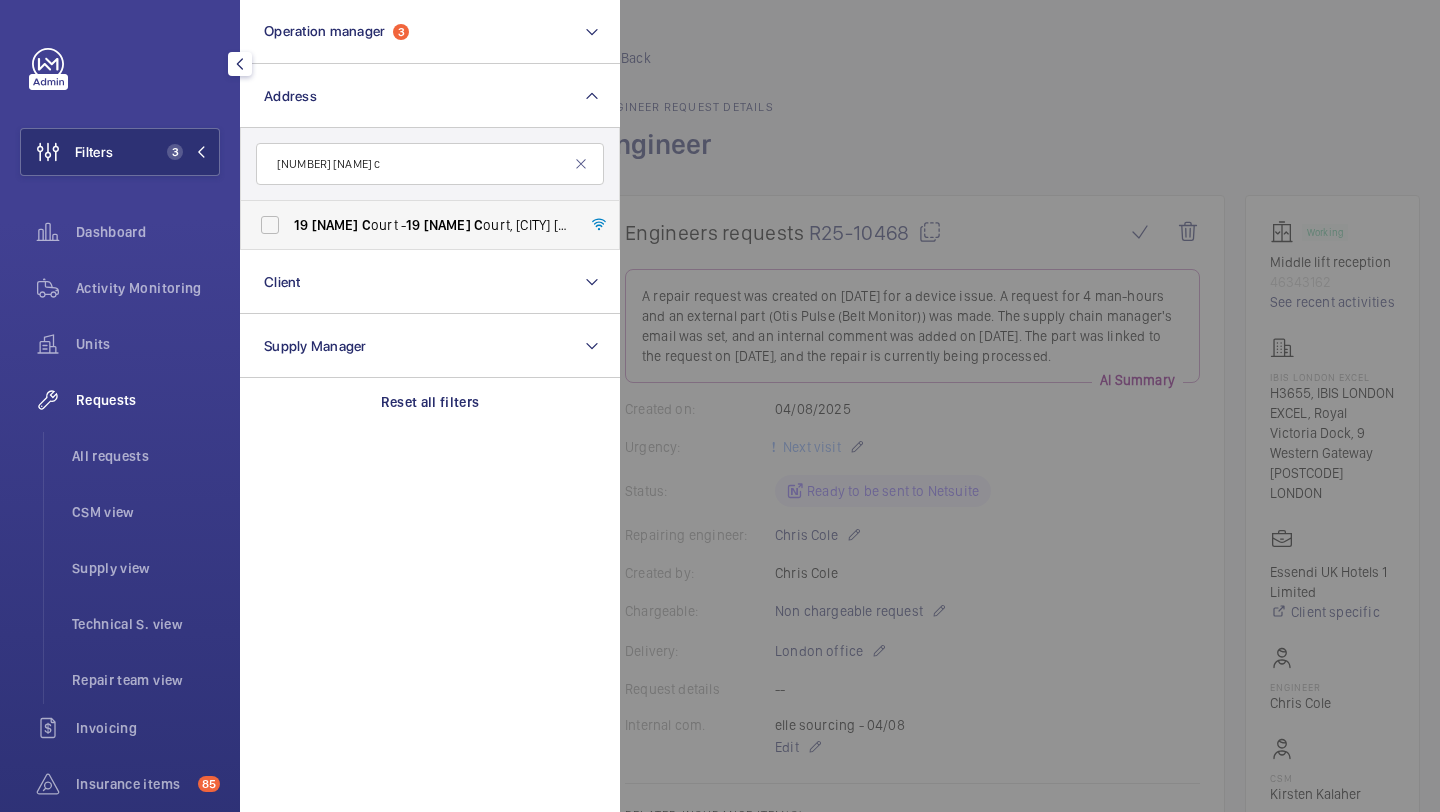 type on "19 jacobs c" 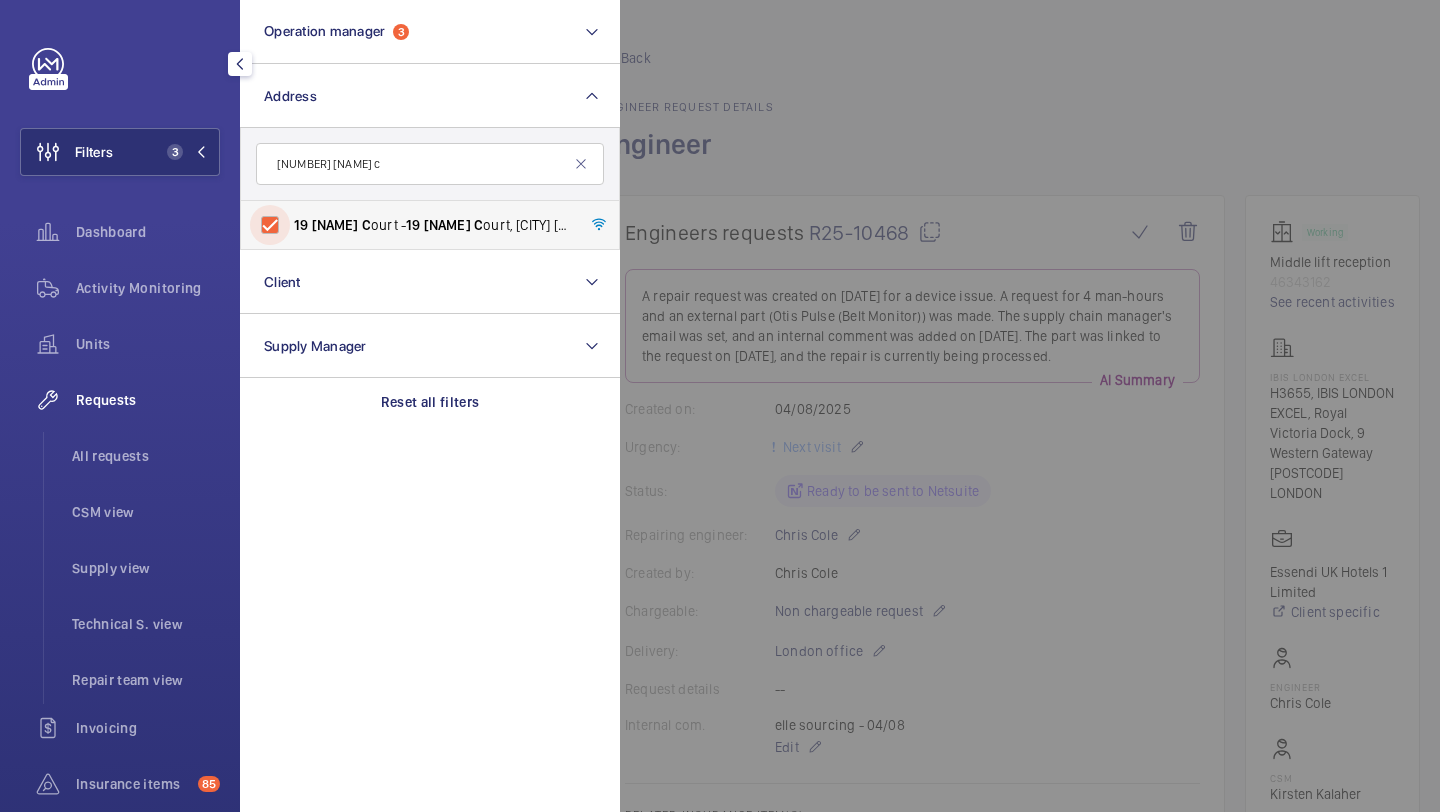 checkbox on "true" 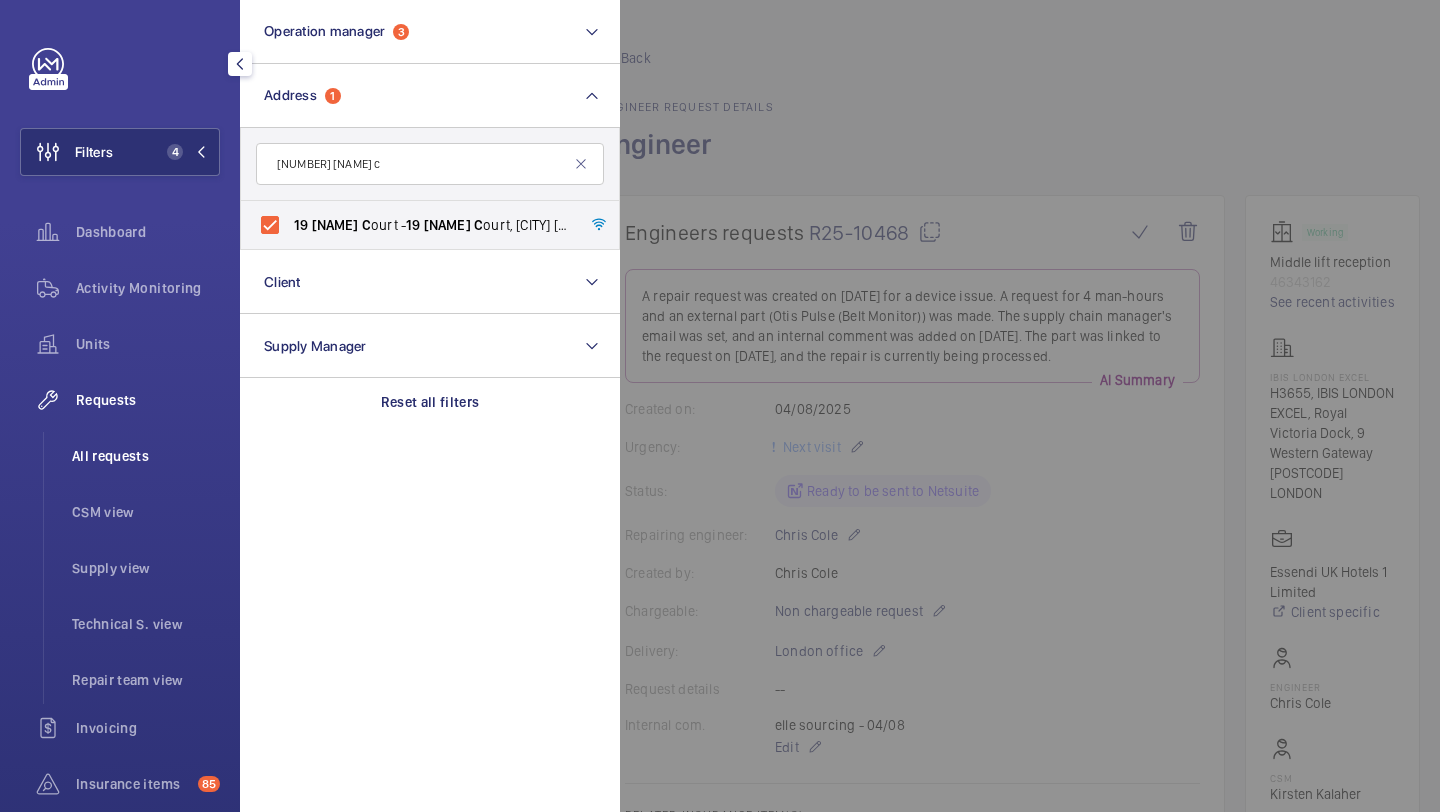click on "All requests" 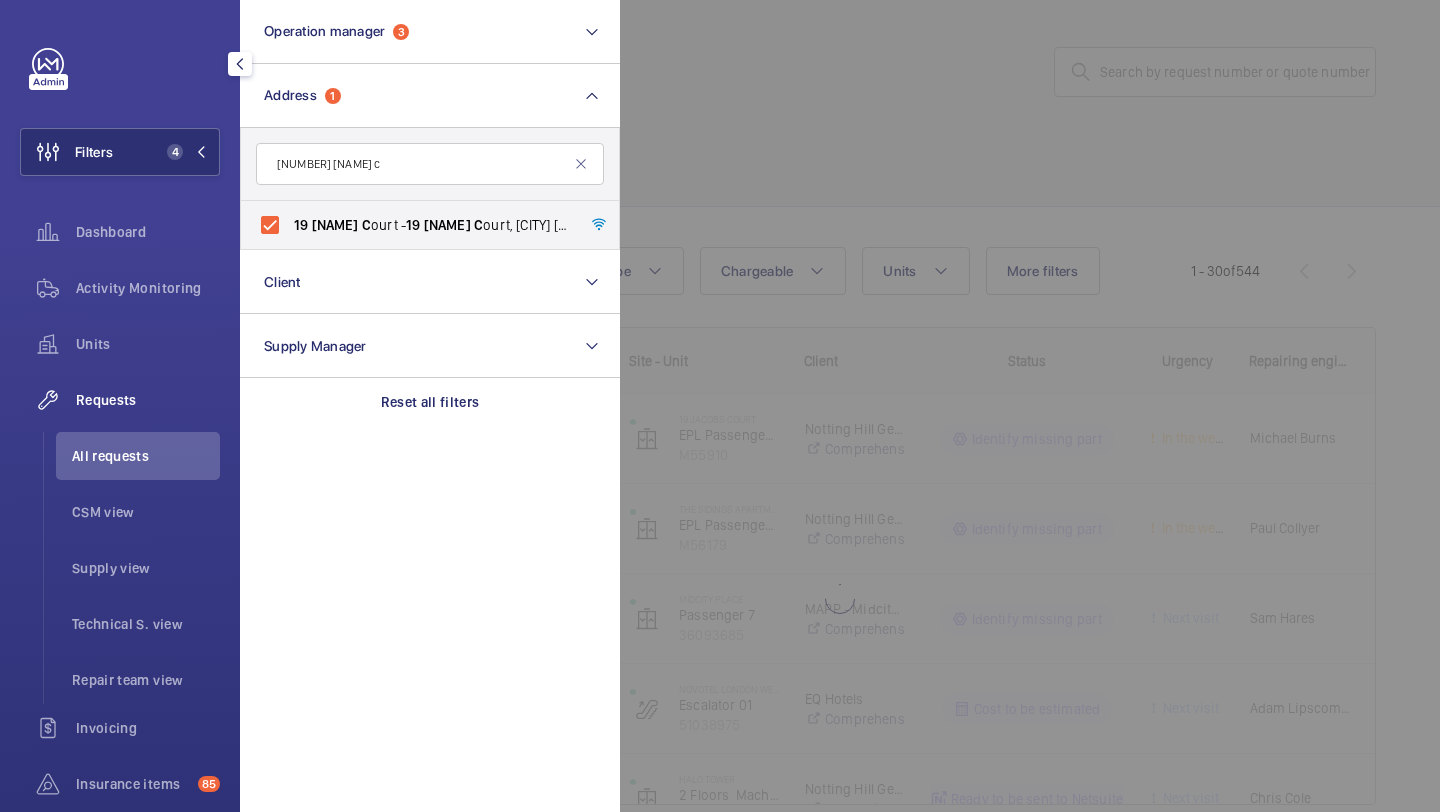 click 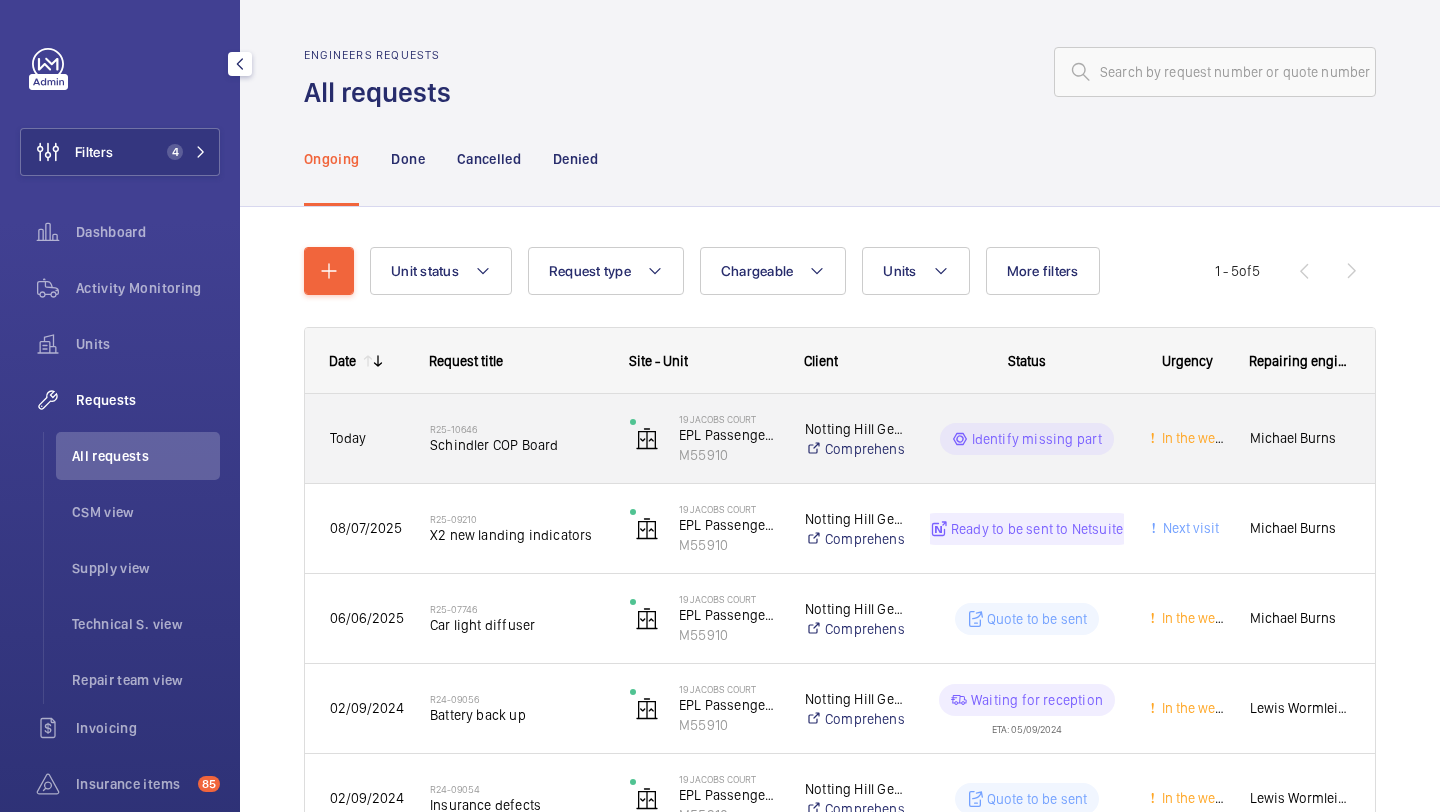 click on "R25-10646" 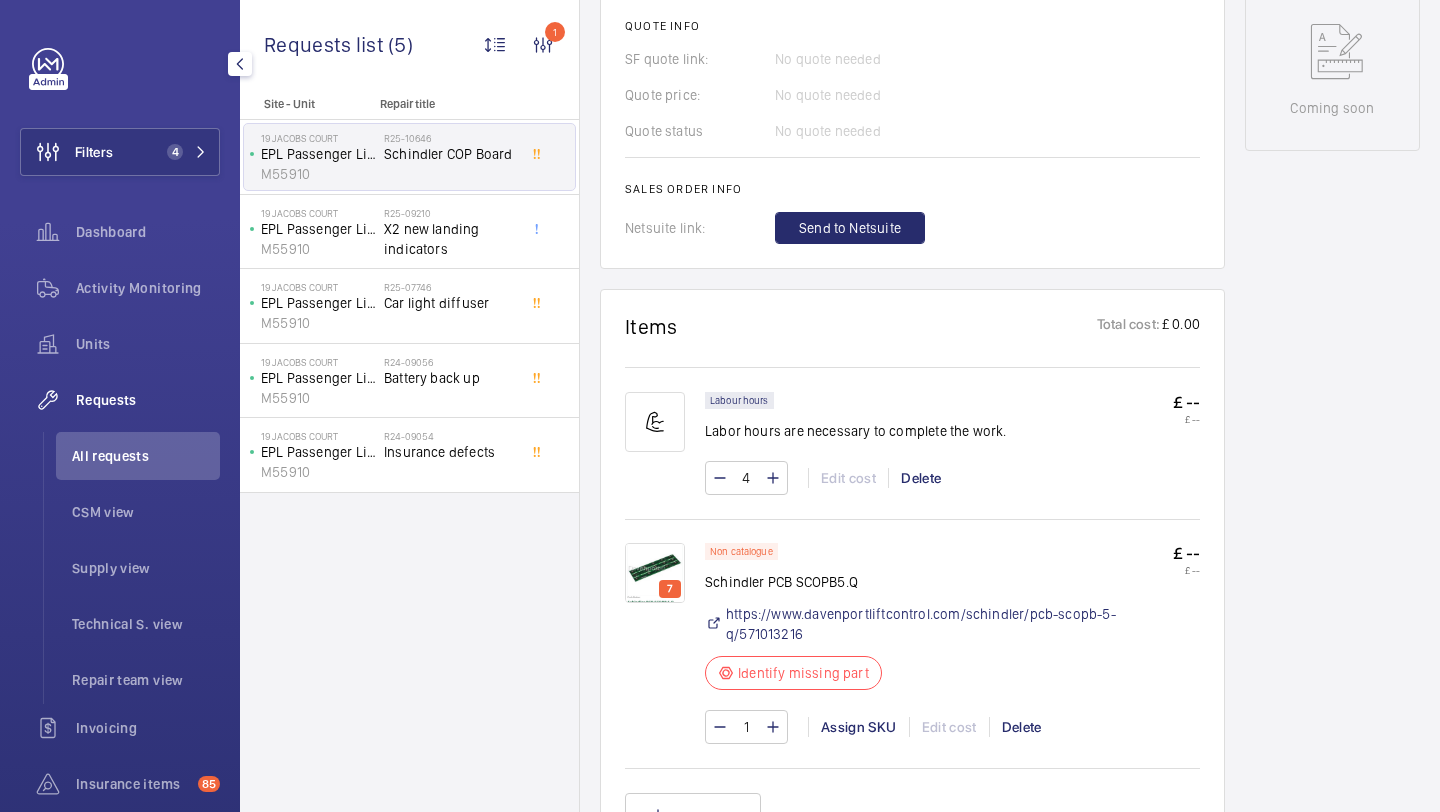 scroll, scrollTop: 987, scrollLeft: 0, axis: vertical 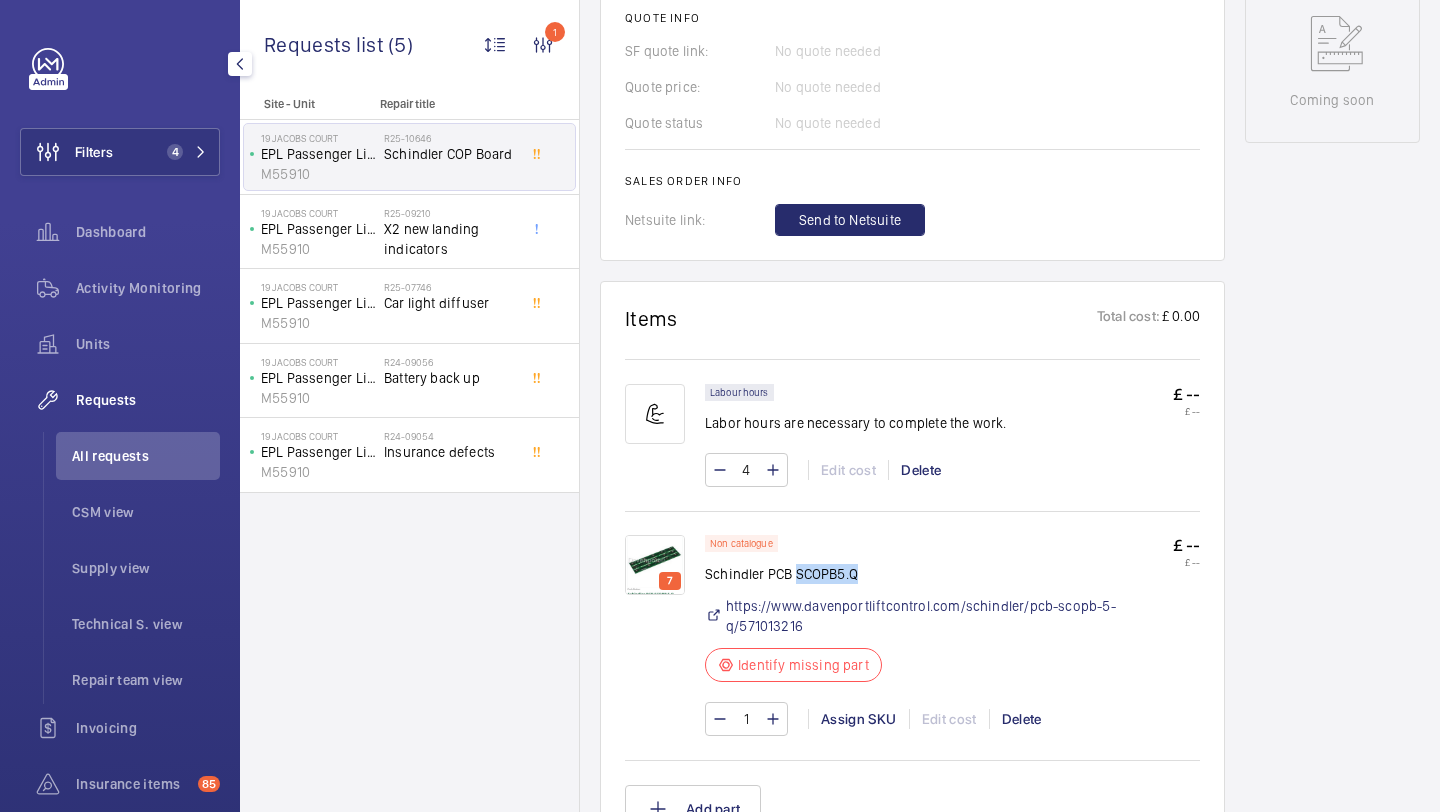 drag, startPoint x: 858, startPoint y: 575, endPoint x: 800, endPoint y: 575, distance: 58 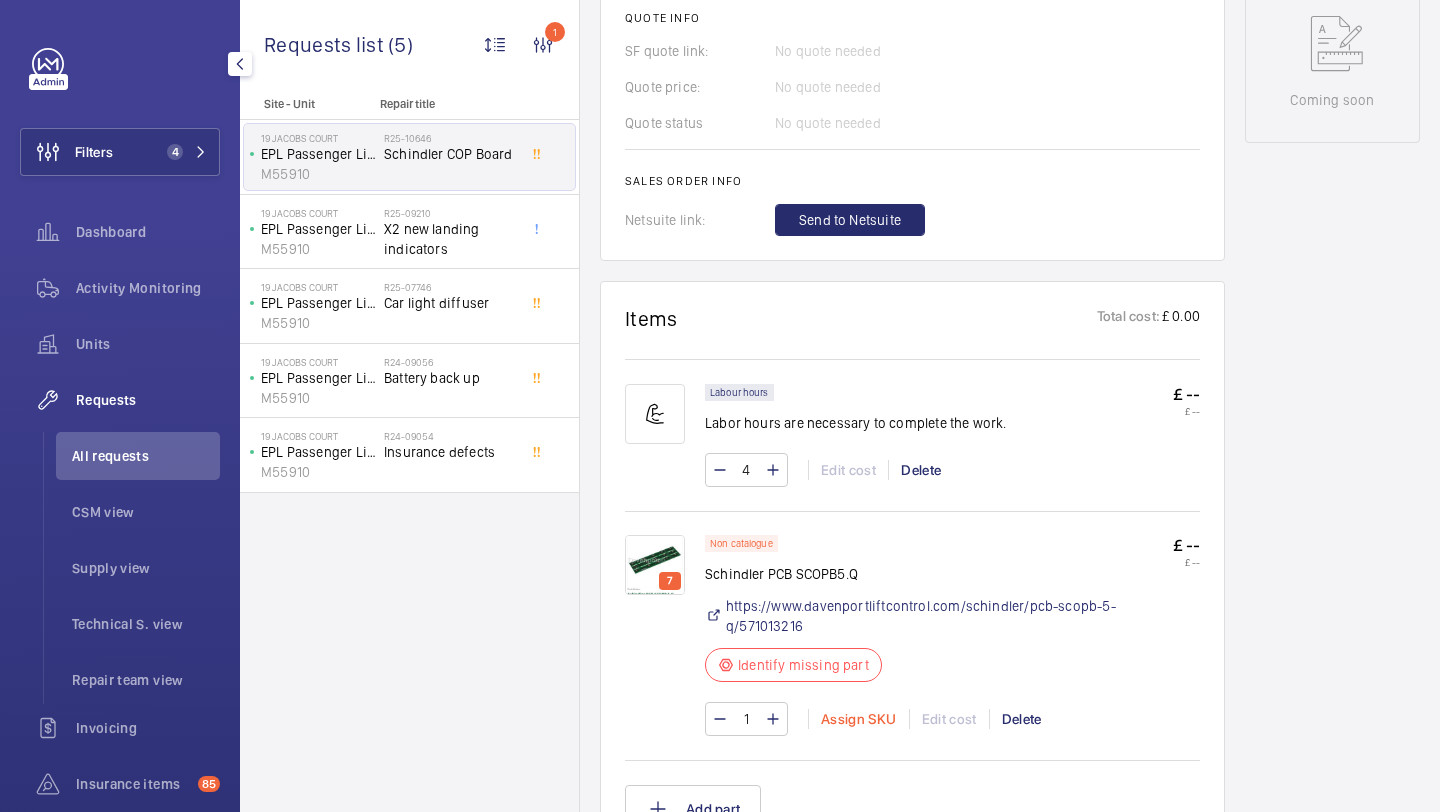 click on "Assign SKU" 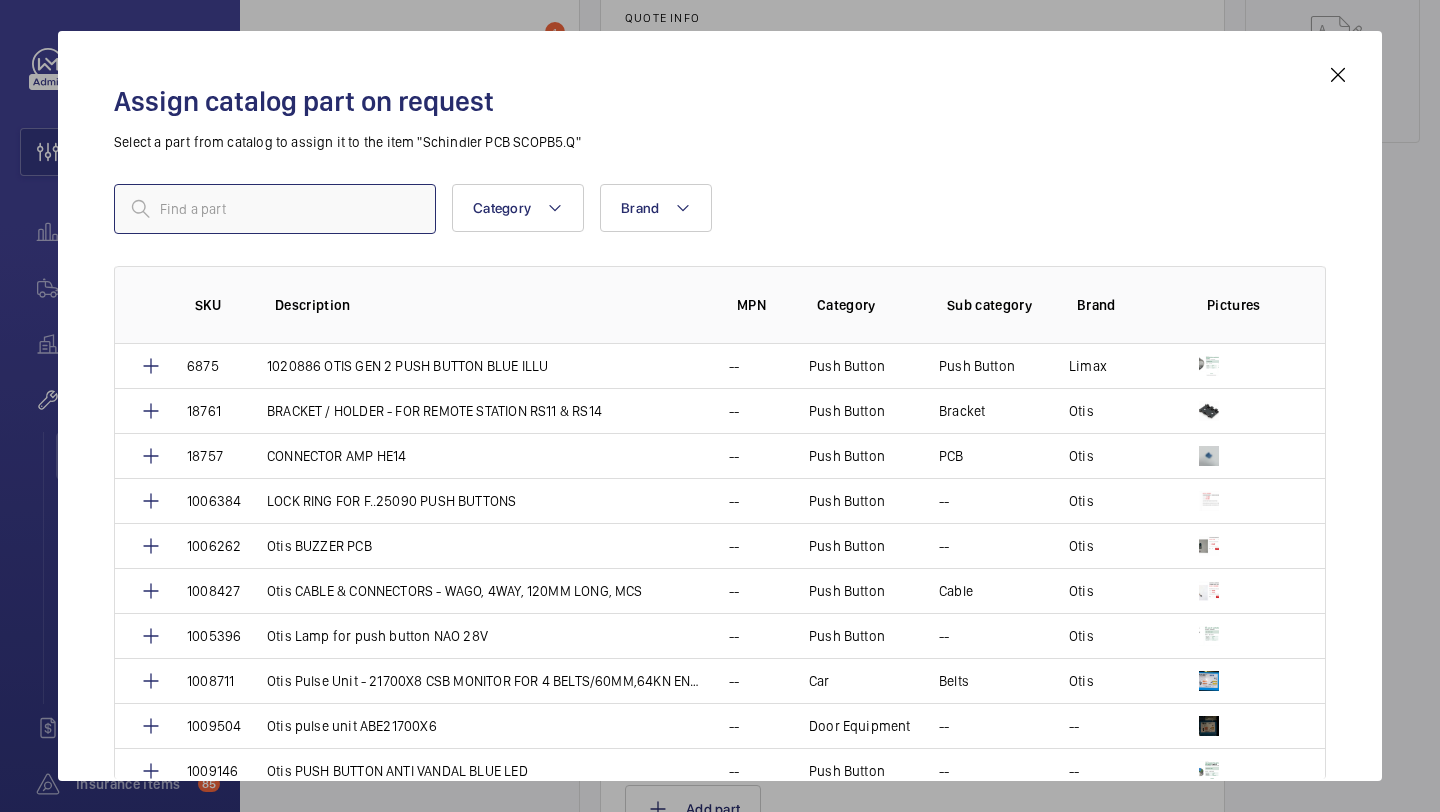 click at bounding box center [275, 209] 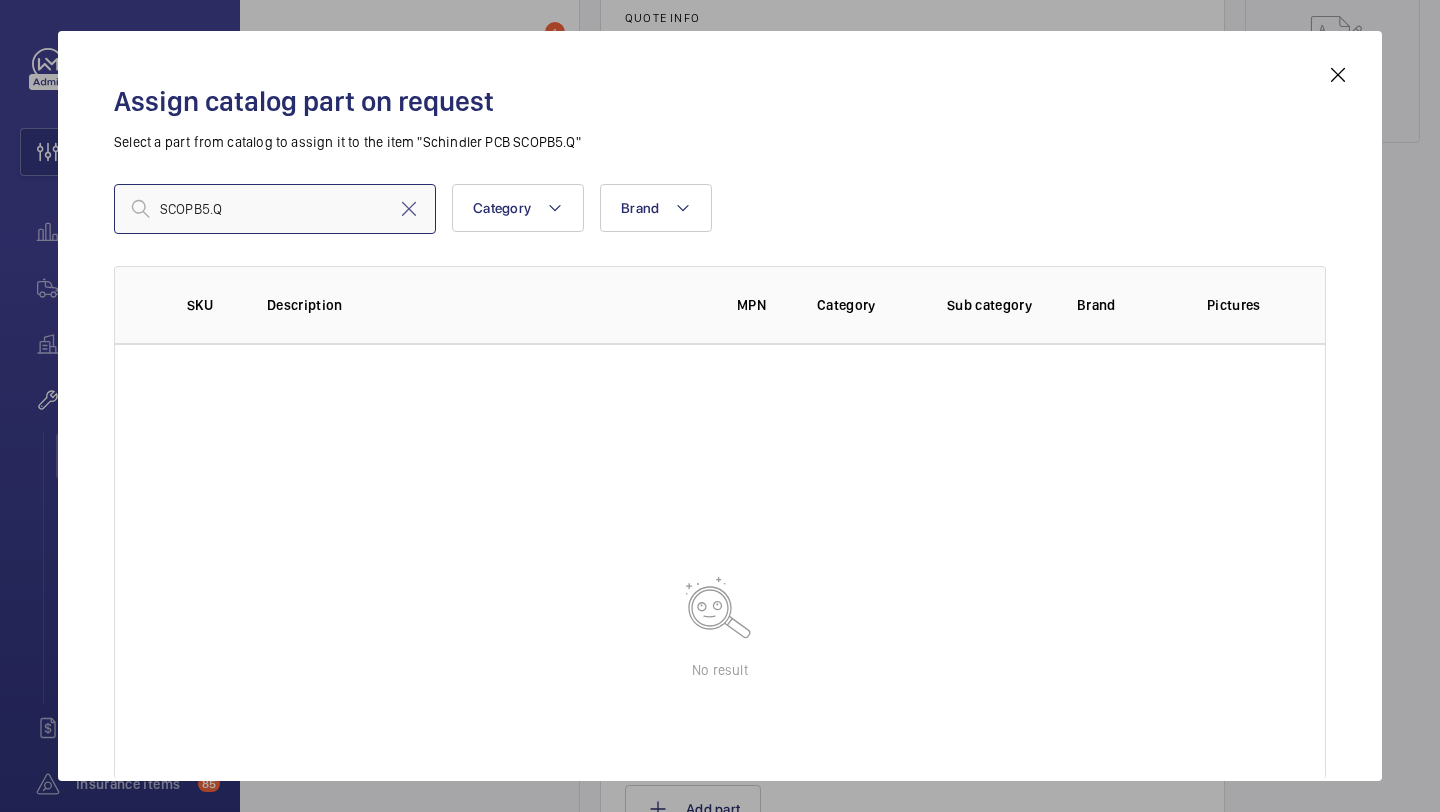 type on "SCOPB5.Q" 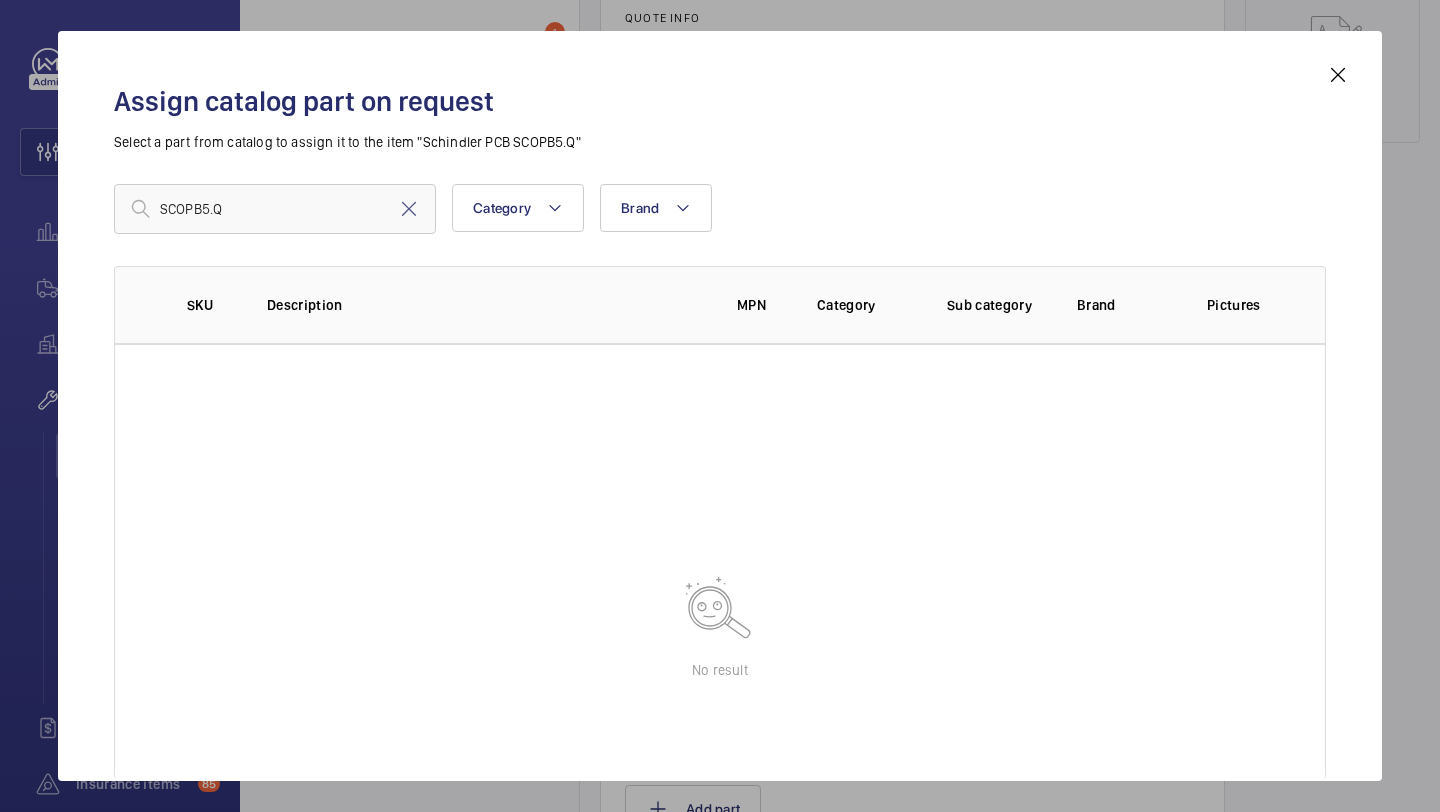 click on "Assign catalog part on request Select a part from catalog to assign it to the item "Schindler PCB SCOPB5.Q"  SCOPB5.Q Category Brand More filters Reset all filters SKU Description  MPN   Category Sub category Brand Pictures  No result" at bounding box center [720, 422] 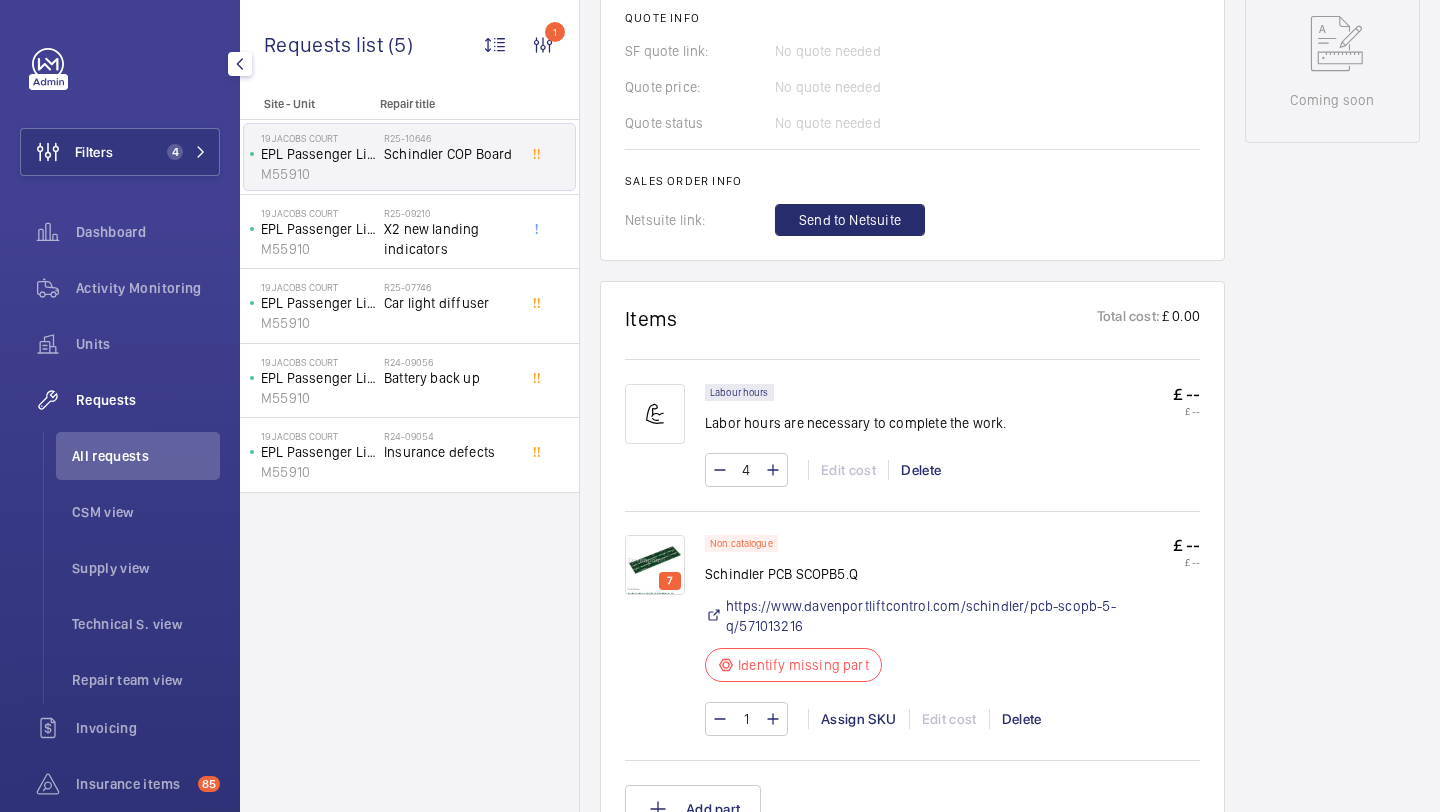 scroll, scrollTop: 1110, scrollLeft: 0, axis: vertical 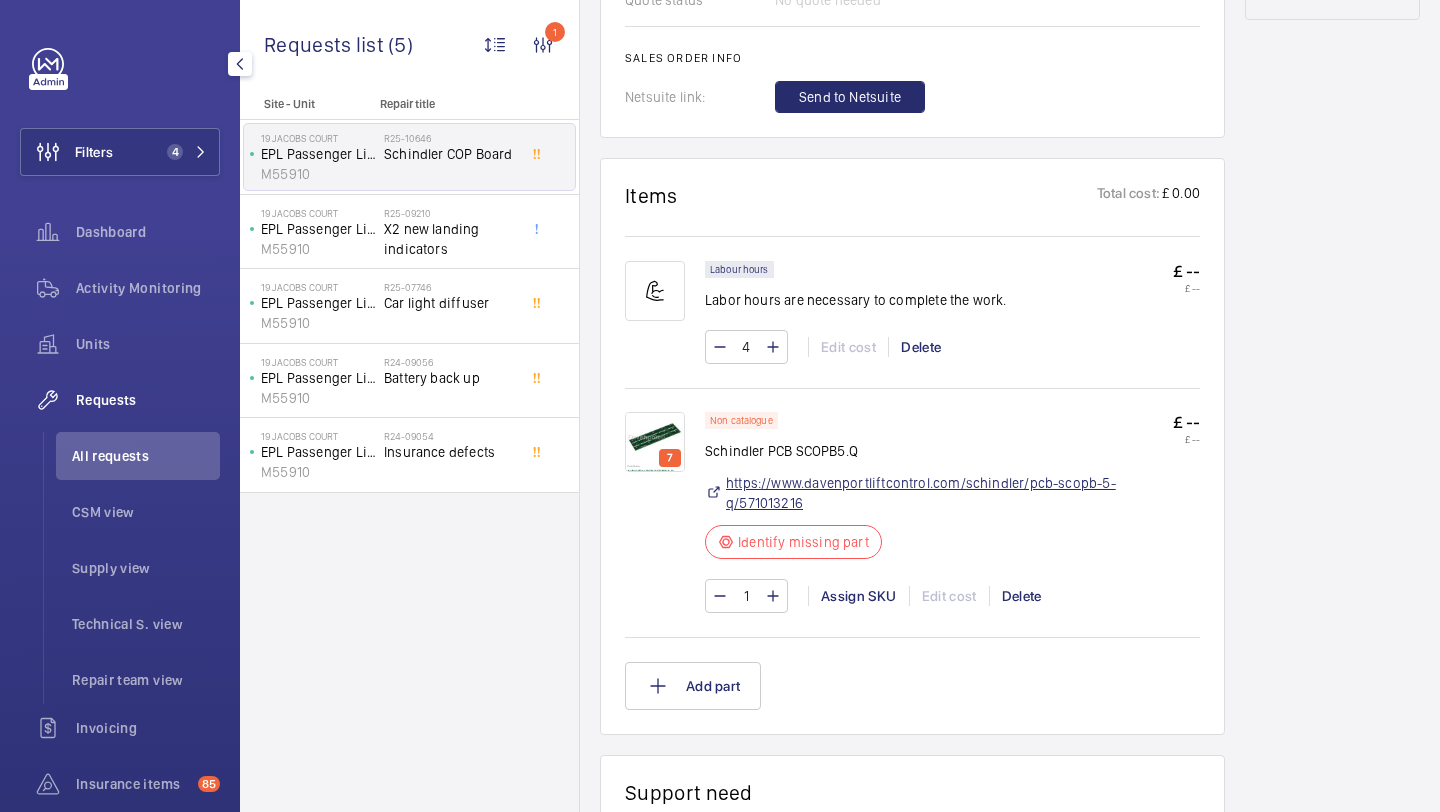 click on "https://www.davenportliftcontrol.com/schindler/pcb-scopb-5-q/571013216" 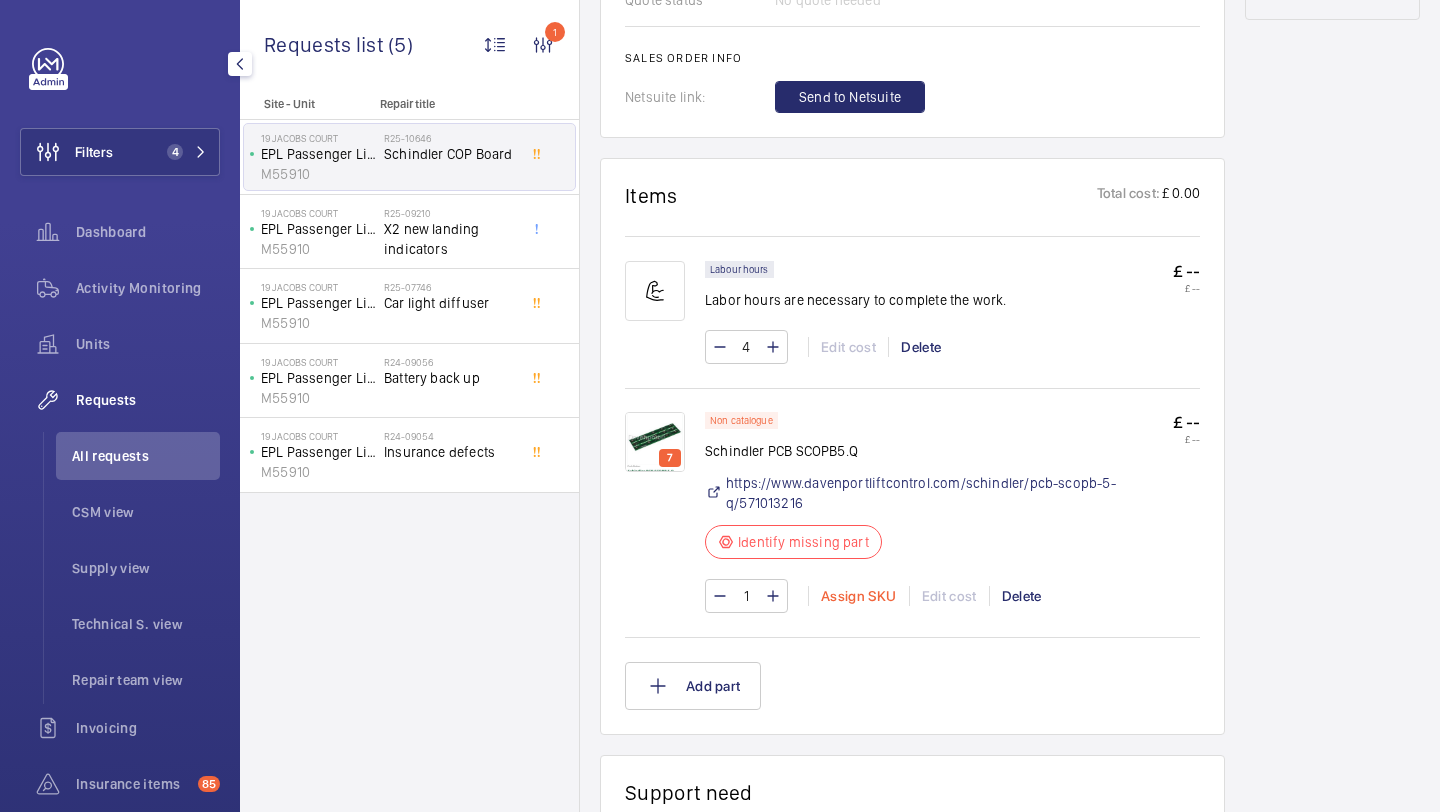 click on "Assign SKU" 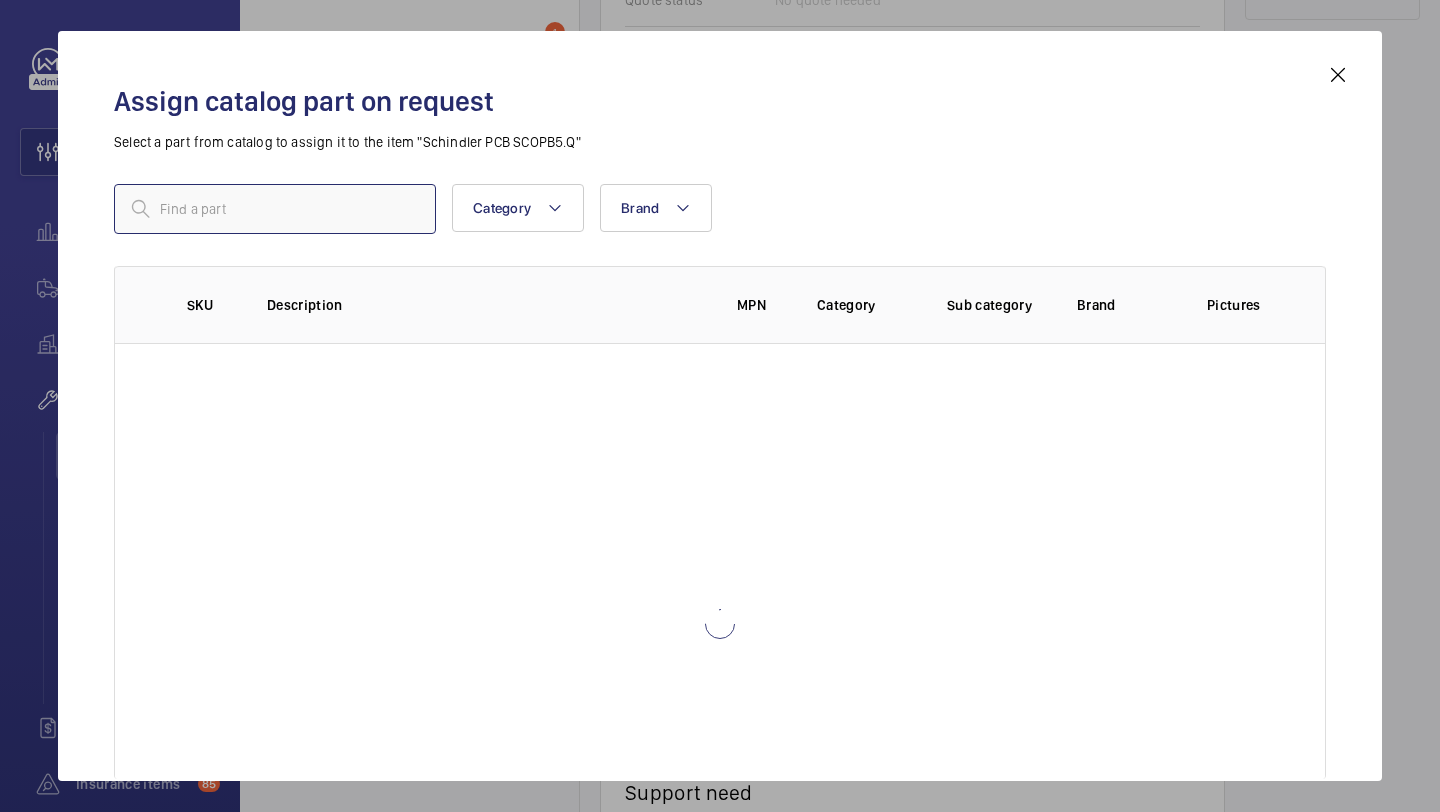 click at bounding box center [275, 209] 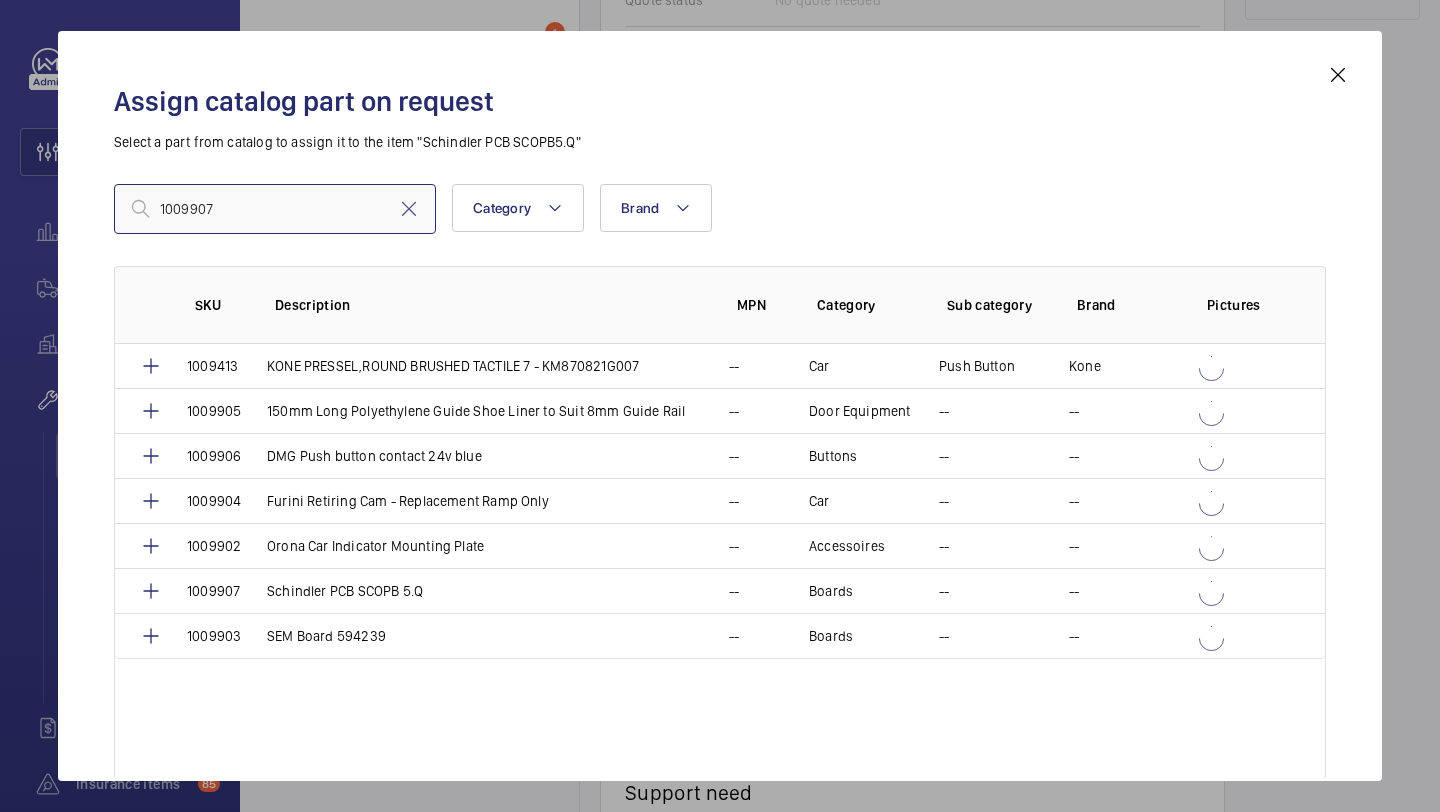 click on "1009907" at bounding box center (275, 209) 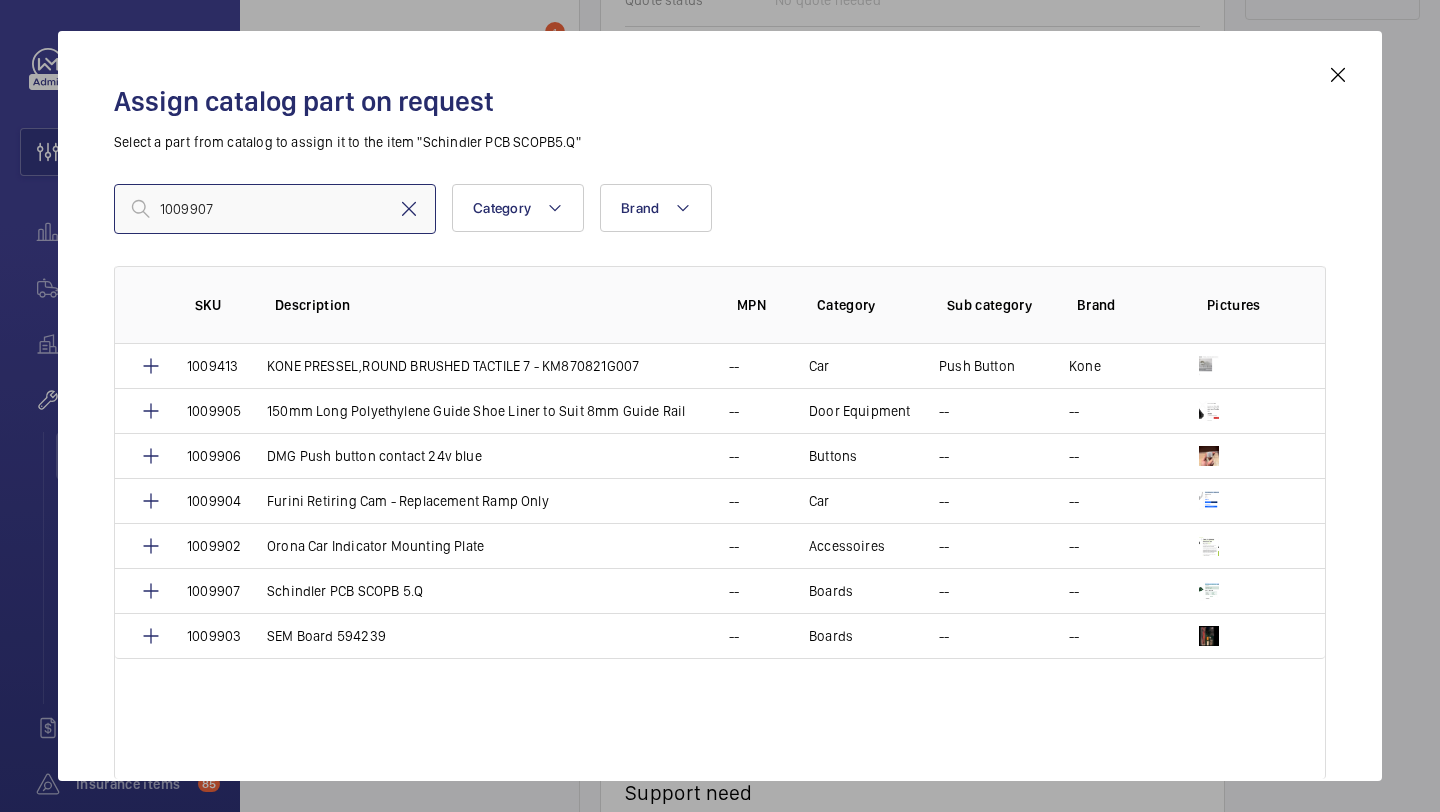 type on "1009907" 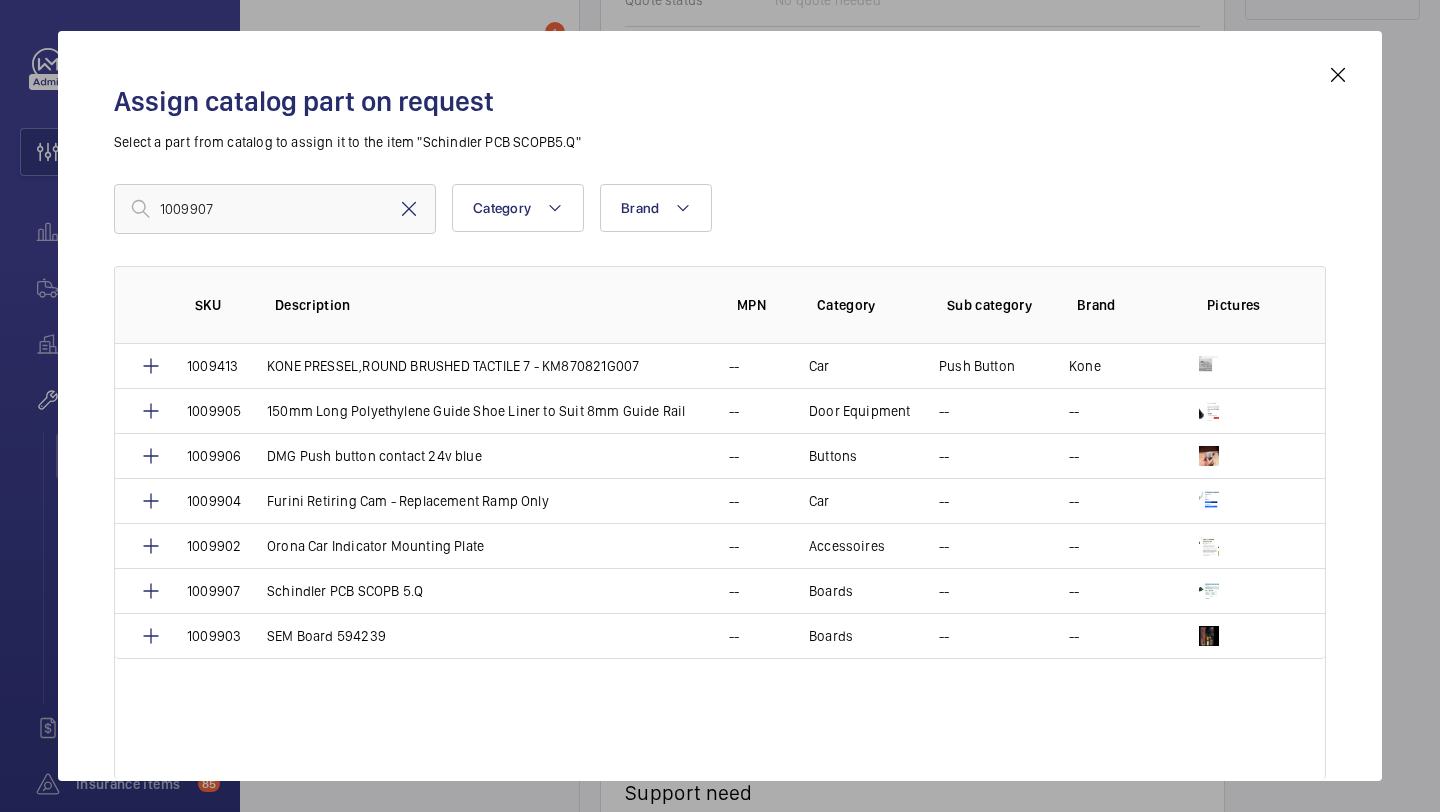 click at bounding box center [409, 209] 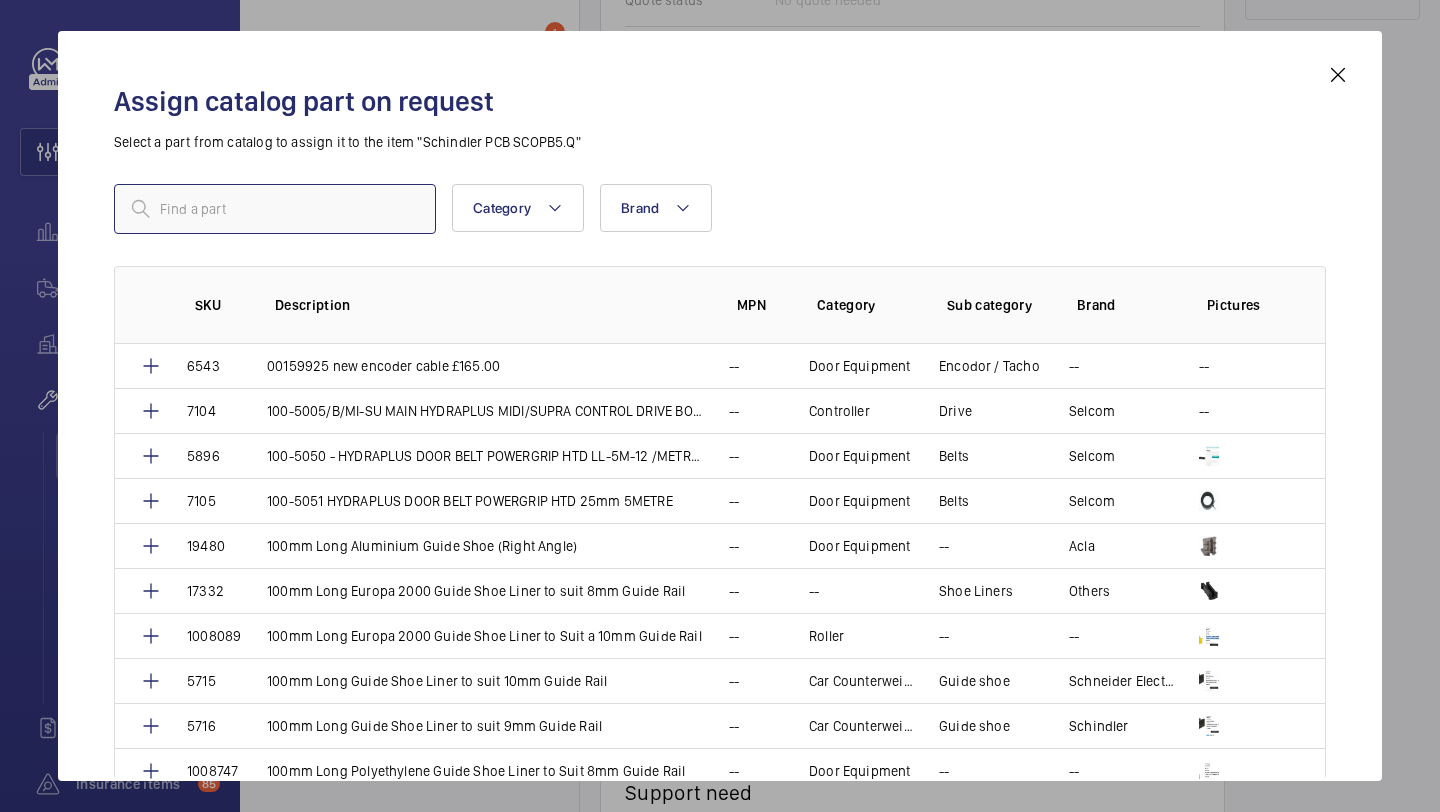paste on "SCOPB 5.Q" 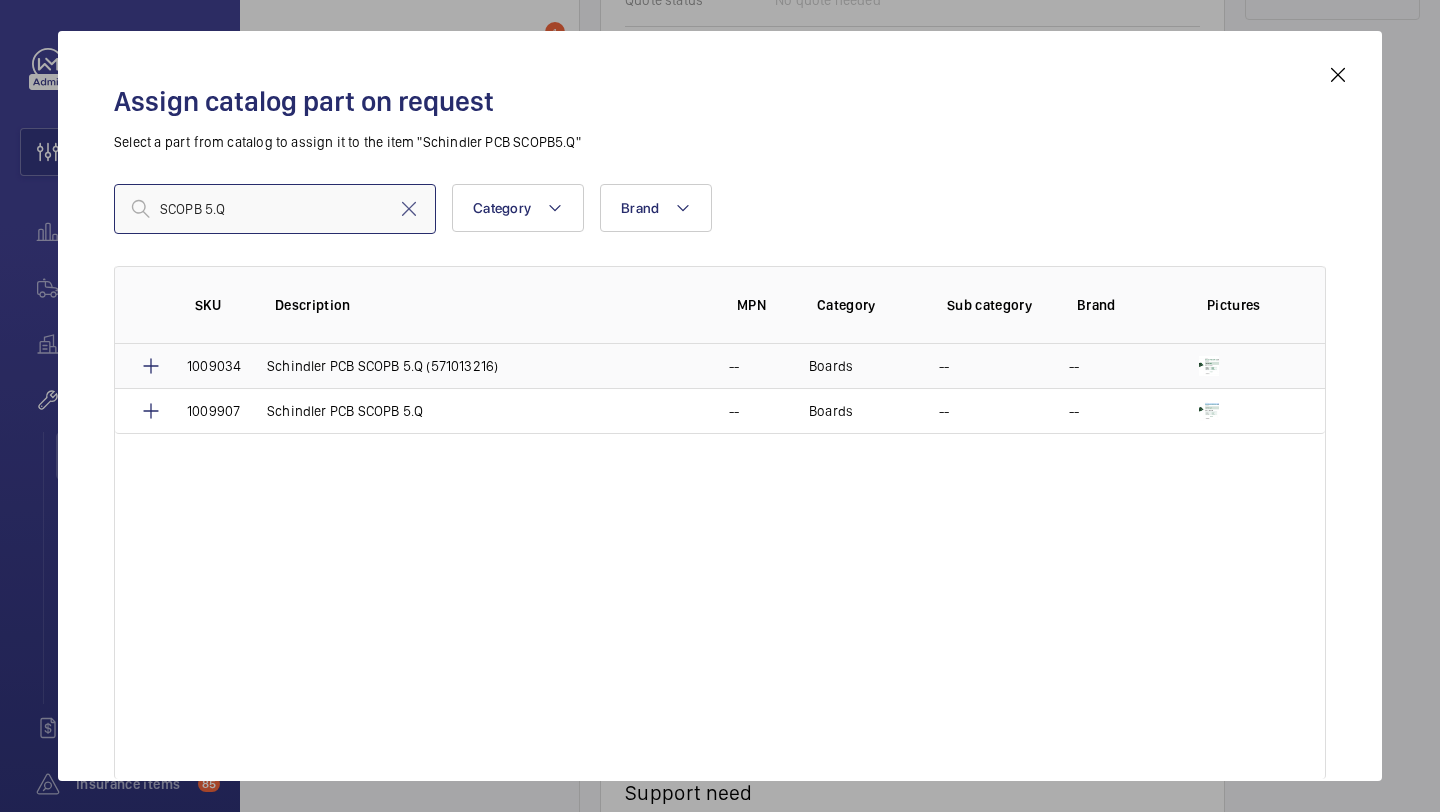type on "SCOPB 5.Q" 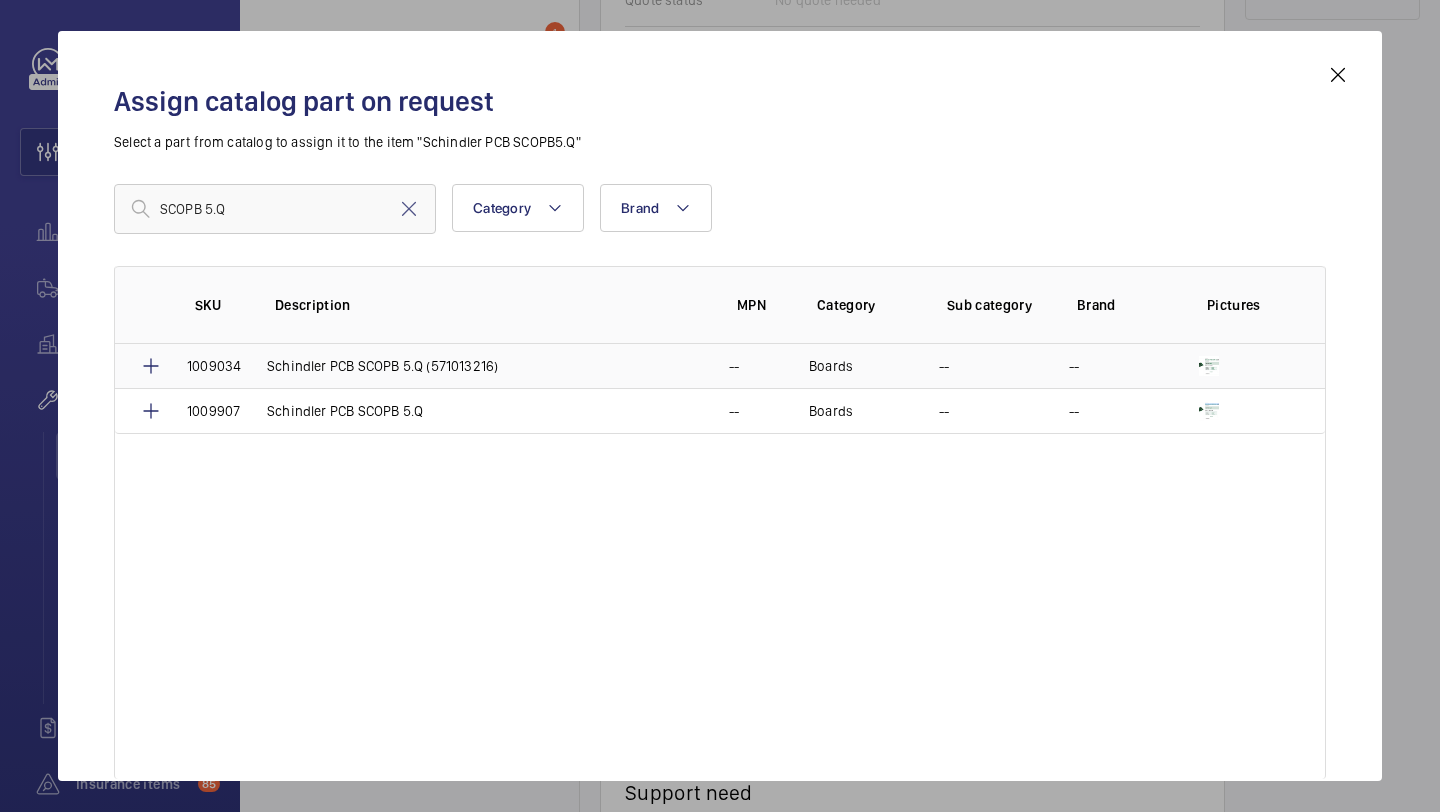 click on "Schindler PCB SCOPB 5.Q (571013216)" at bounding box center (382, 366) 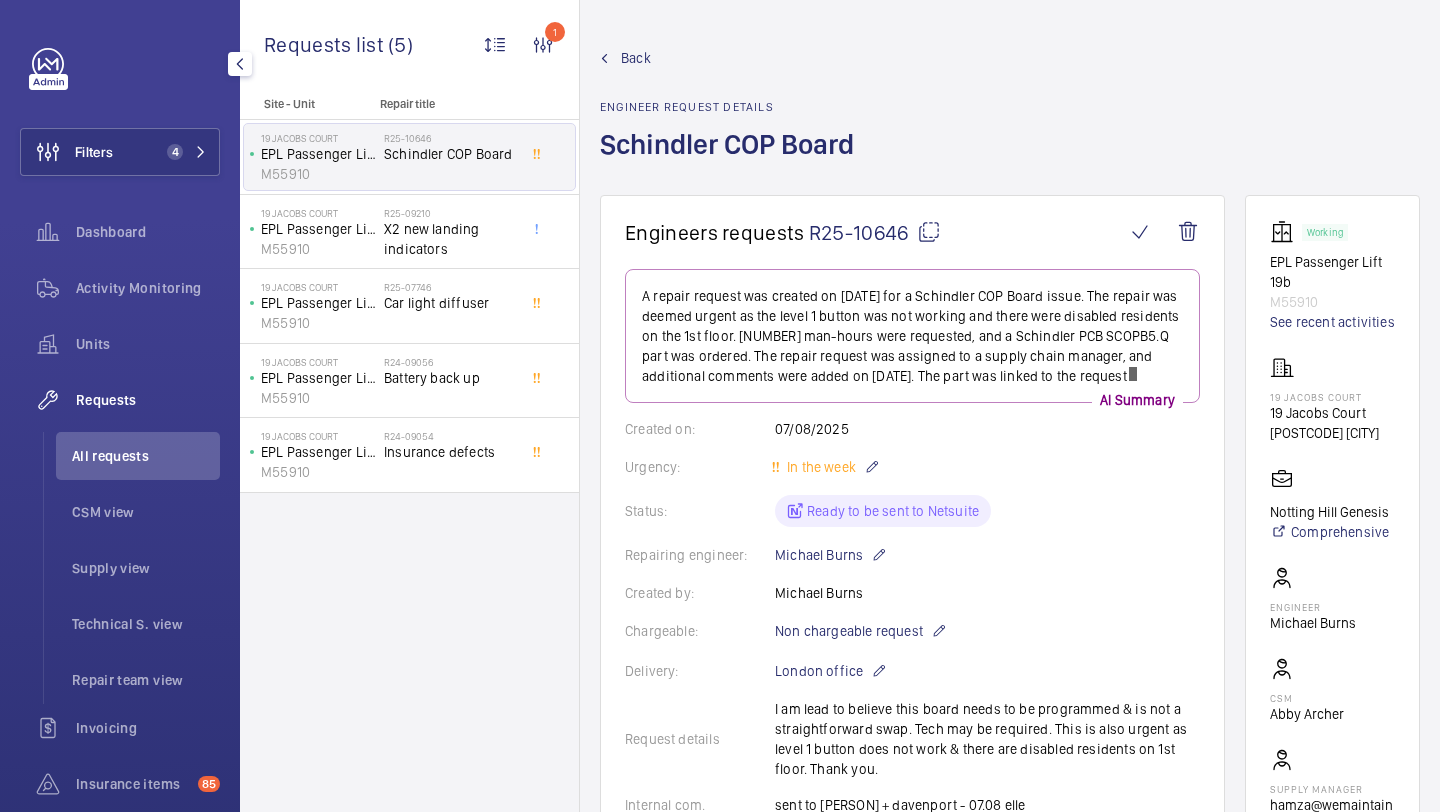 click on "Send to Netsuite" 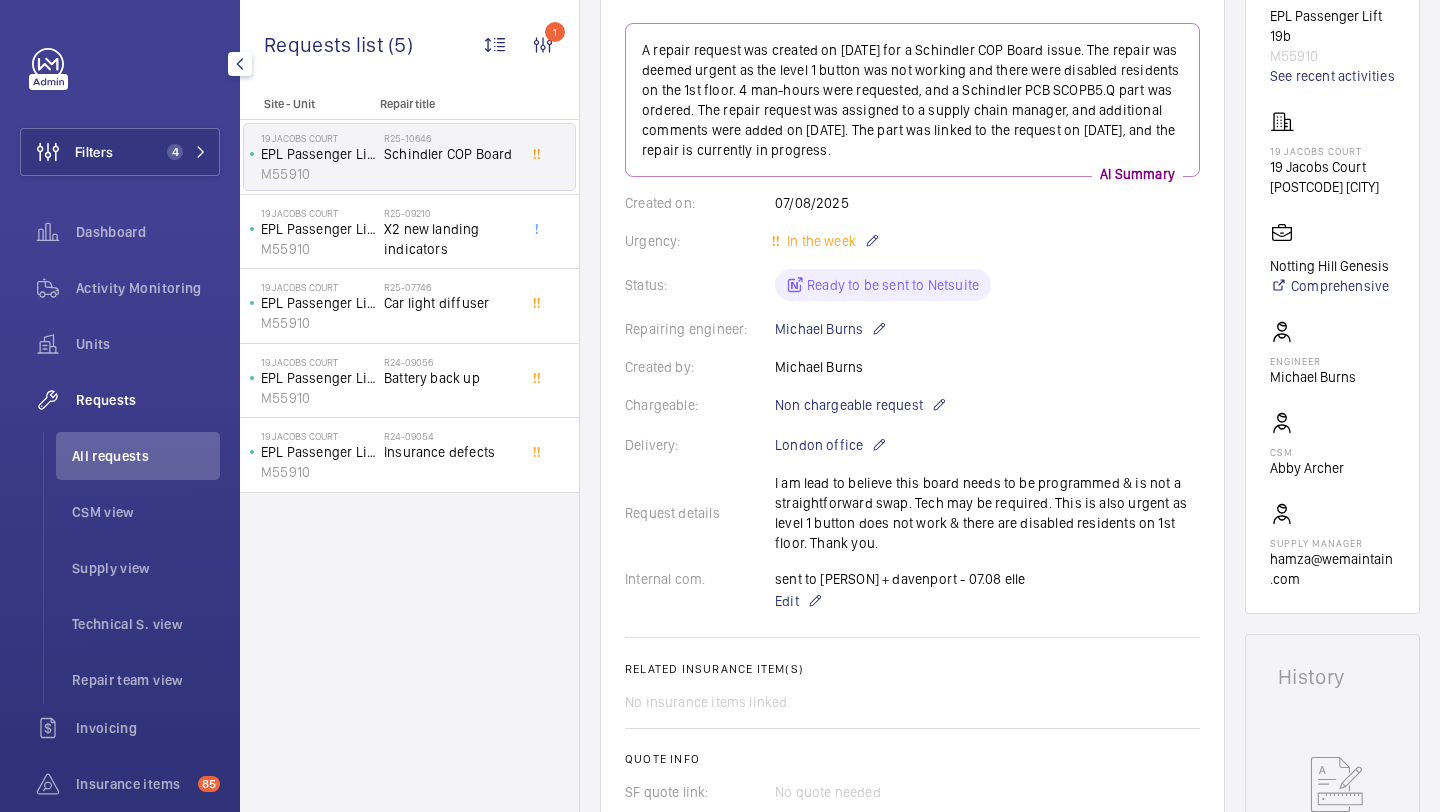 scroll, scrollTop: 248, scrollLeft: 0, axis: vertical 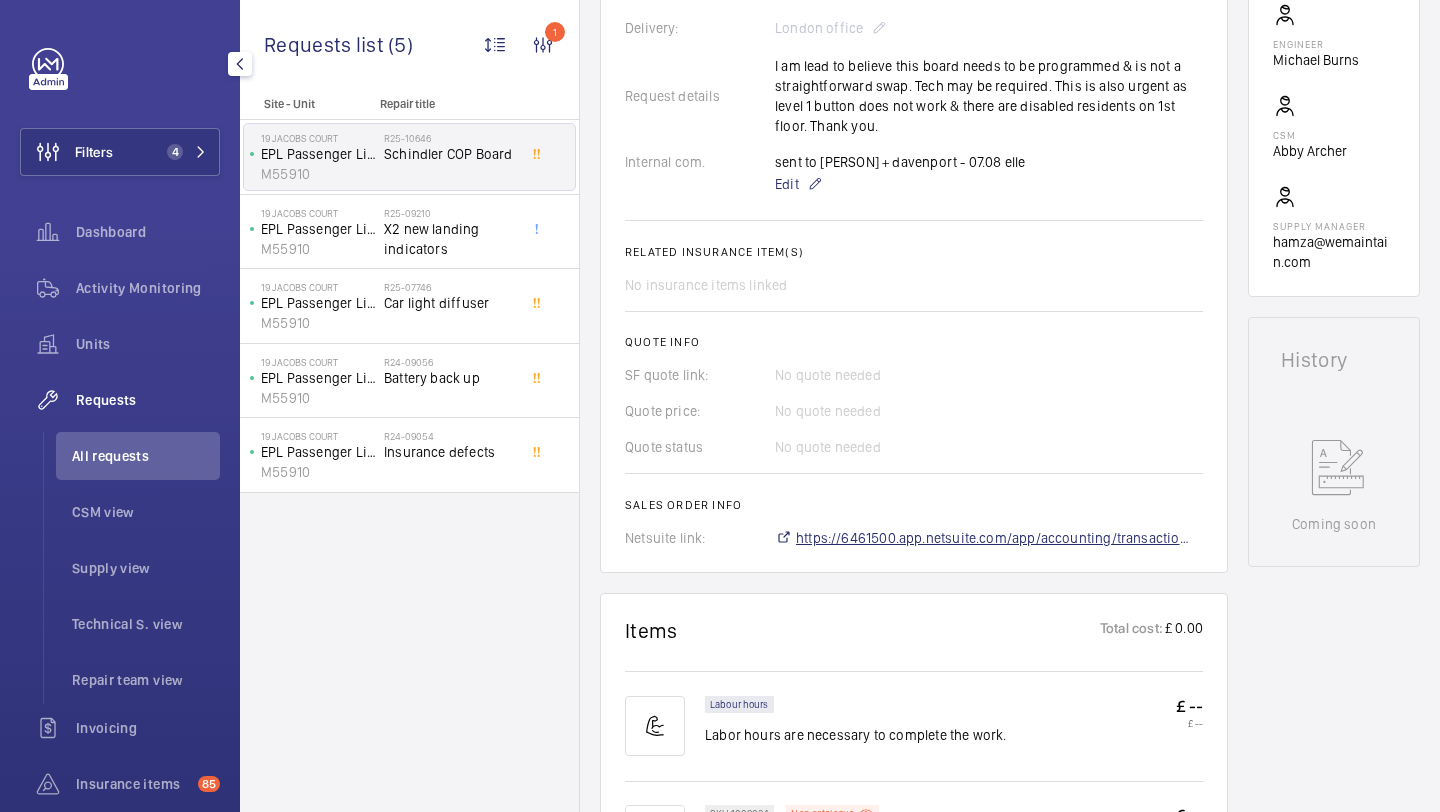 click on "https://6461500.app.netsuite.com/app/accounting/transactions/salesord.nl?id=2885531" 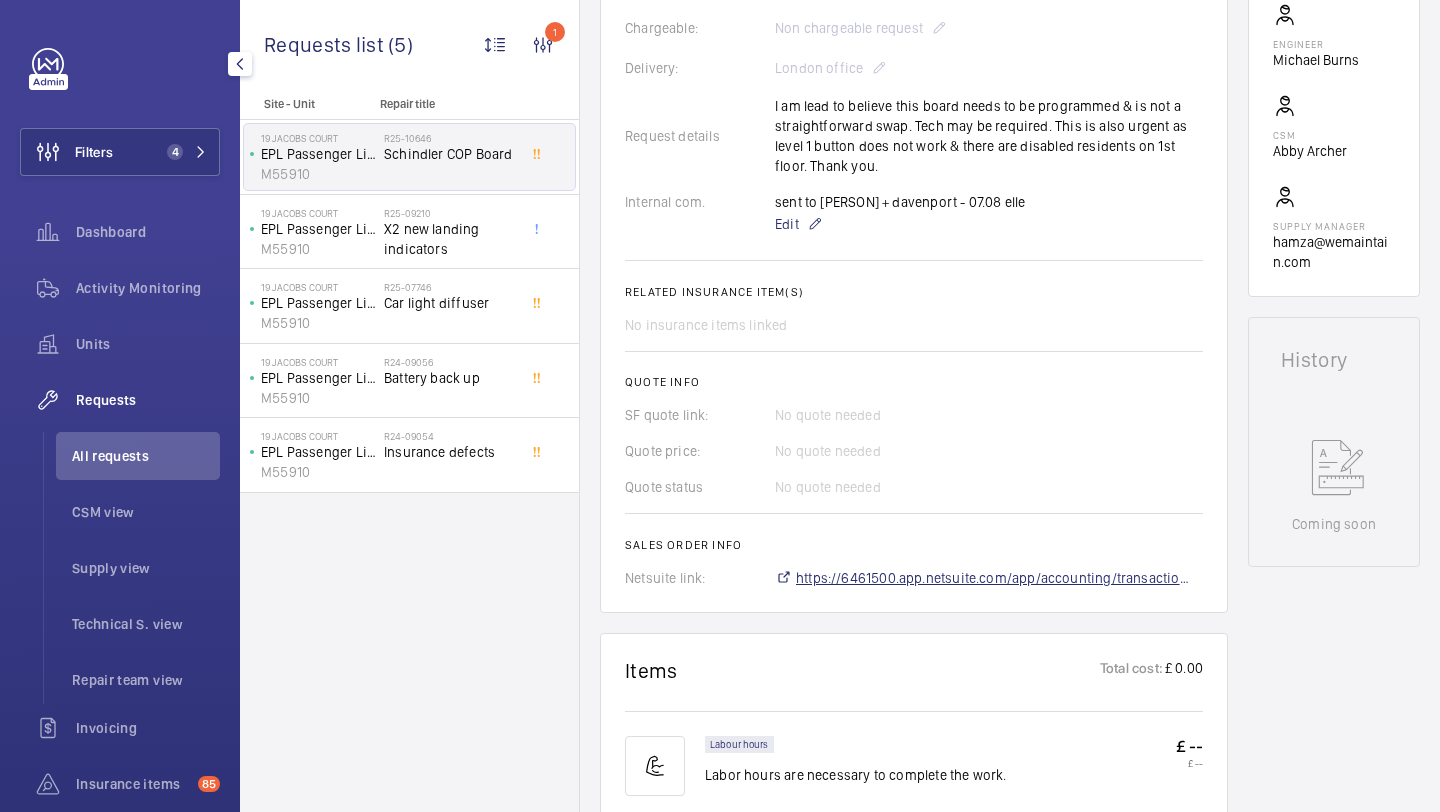 scroll, scrollTop: 623, scrollLeft: 0, axis: vertical 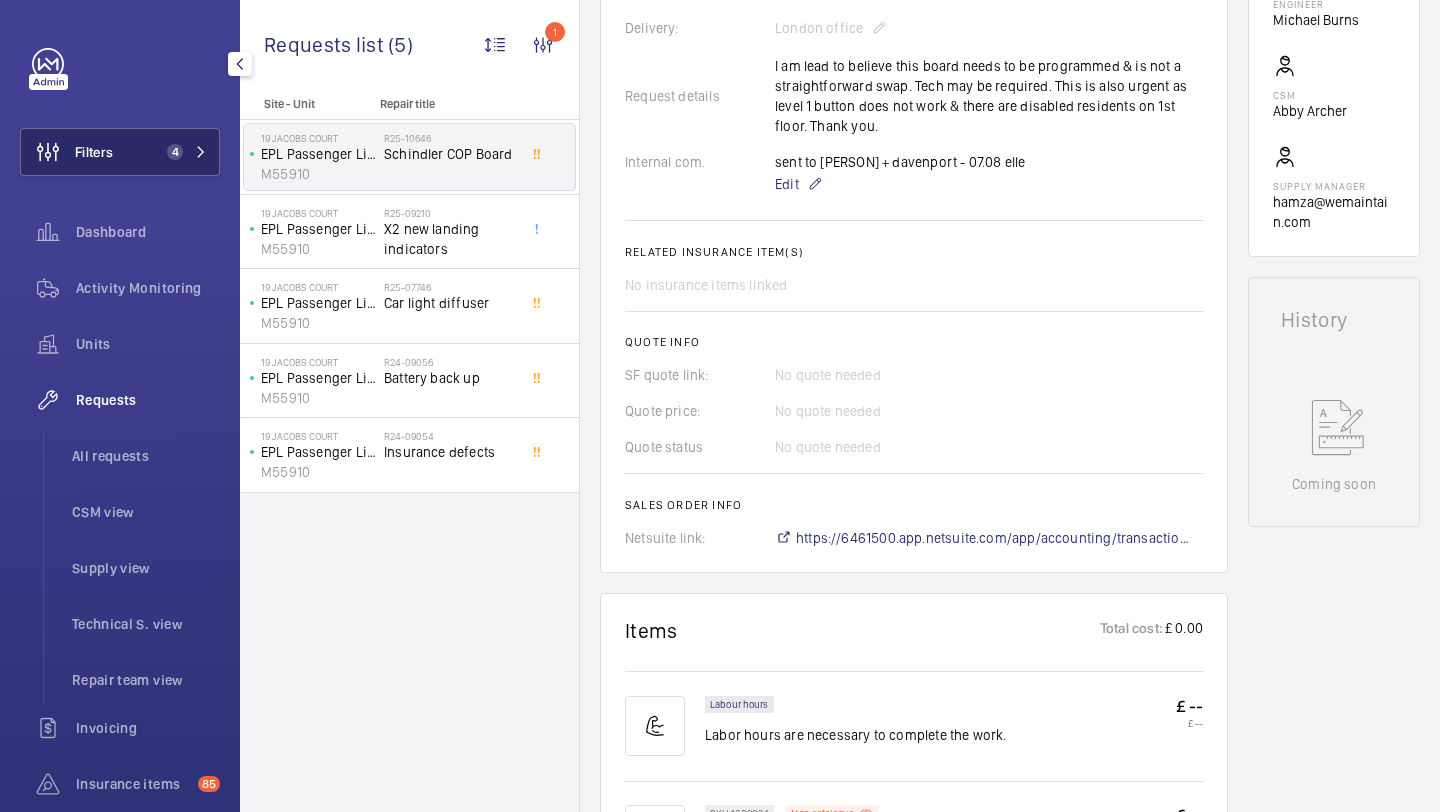 click on "Filters 4" 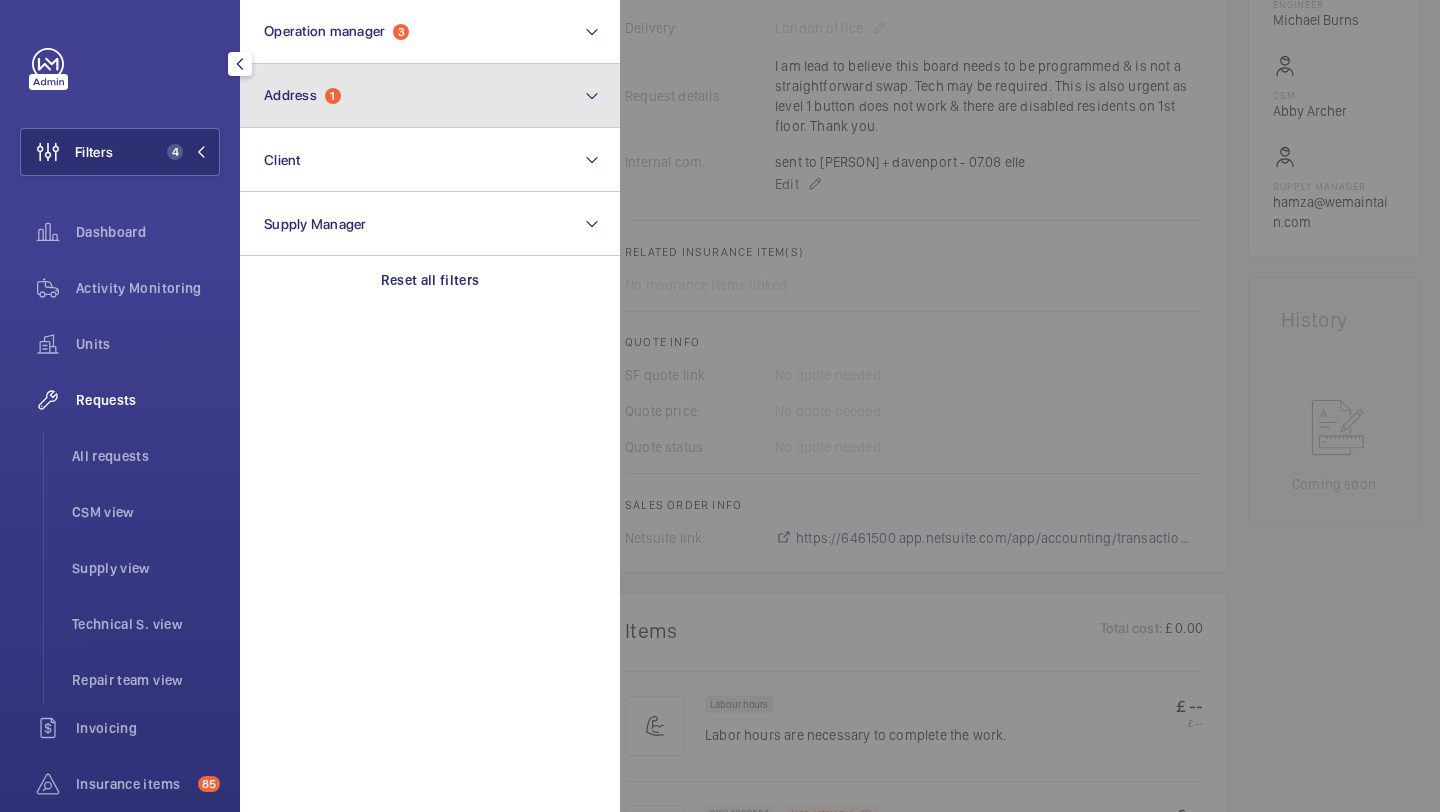 click on "Address  1" 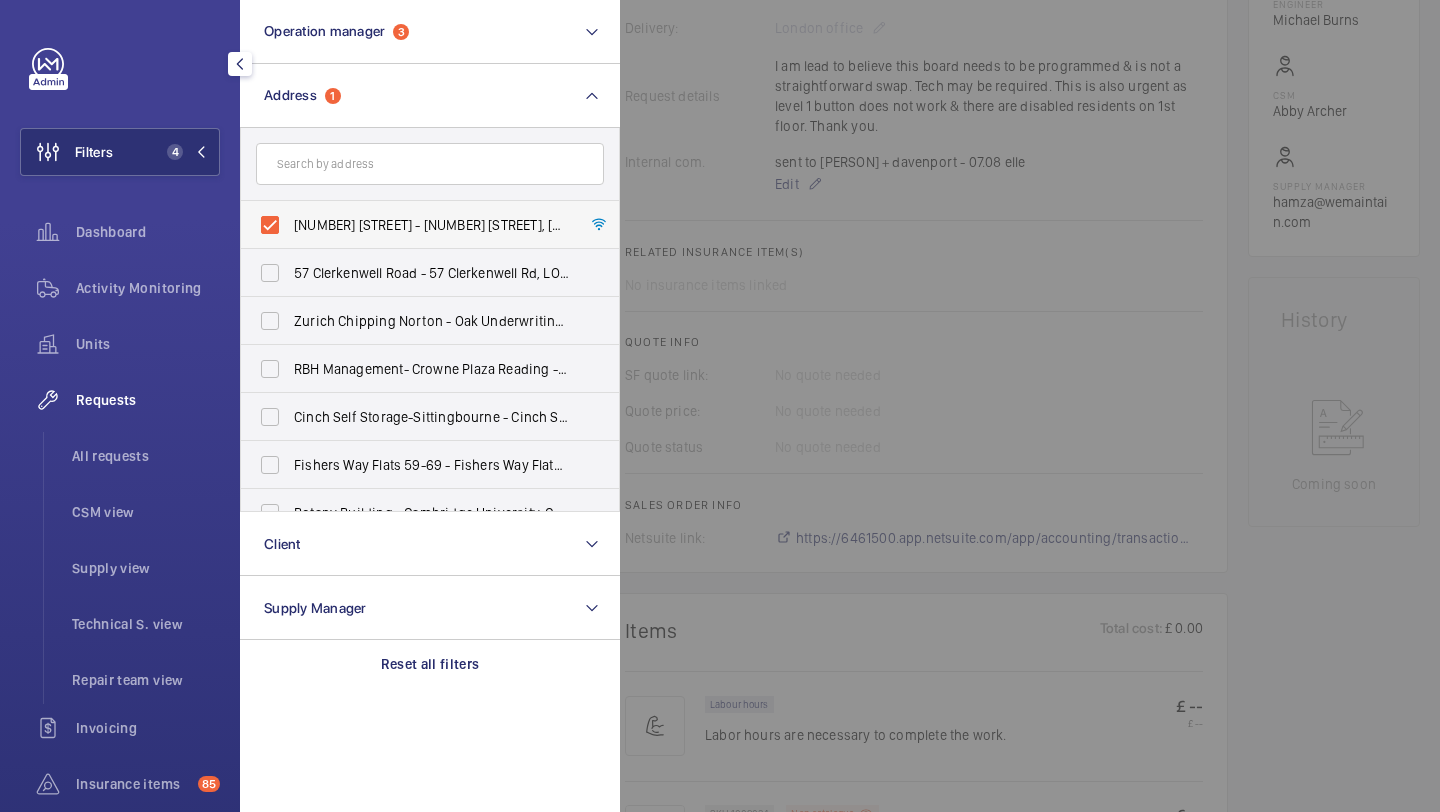 click on "19 Jacobs Court - 19 Jacobs Court, LONDON E1 1AE" at bounding box center (415, 225) 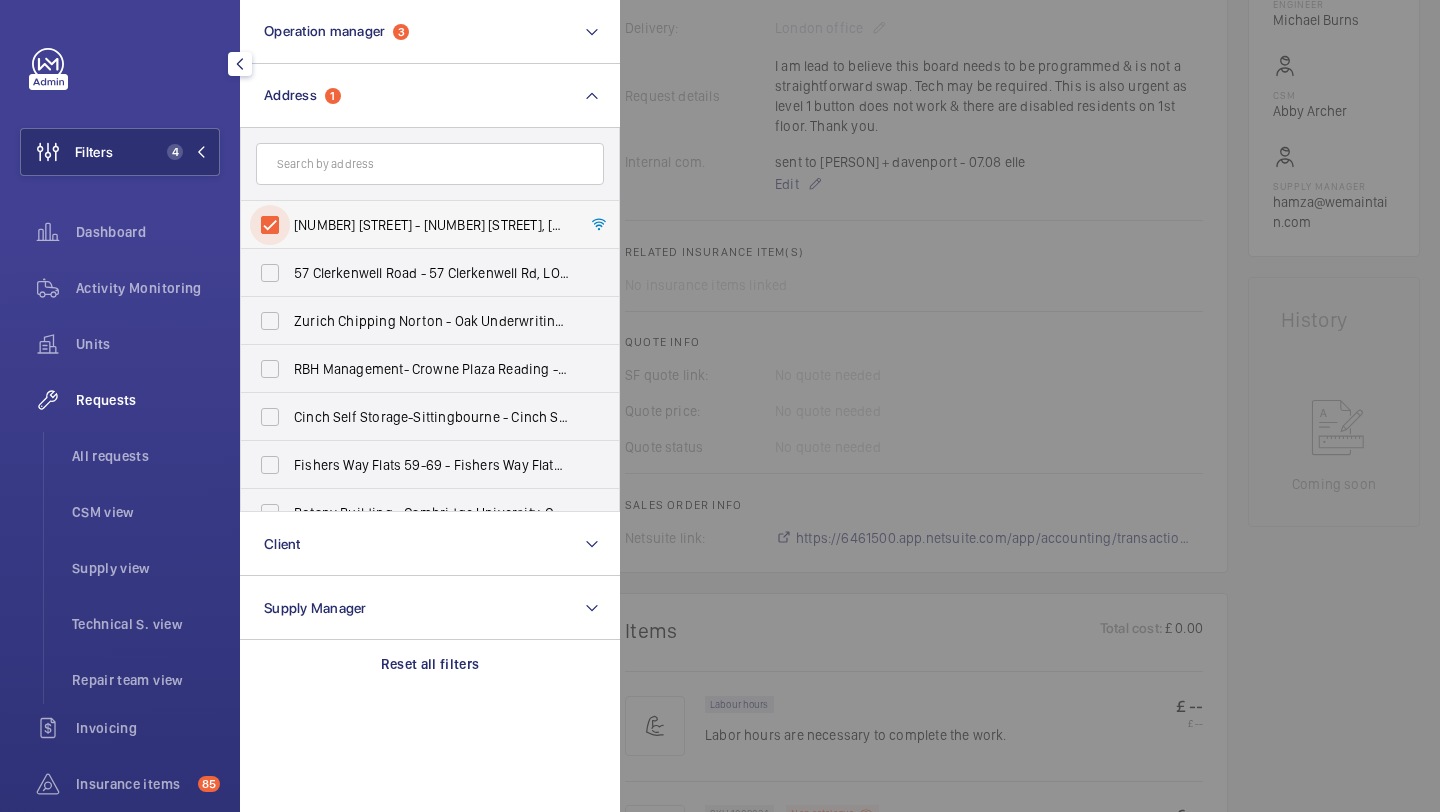 click on "19 Jacobs Court - 19 Jacobs Court, LONDON E1 1AE" at bounding box center (270, 225) 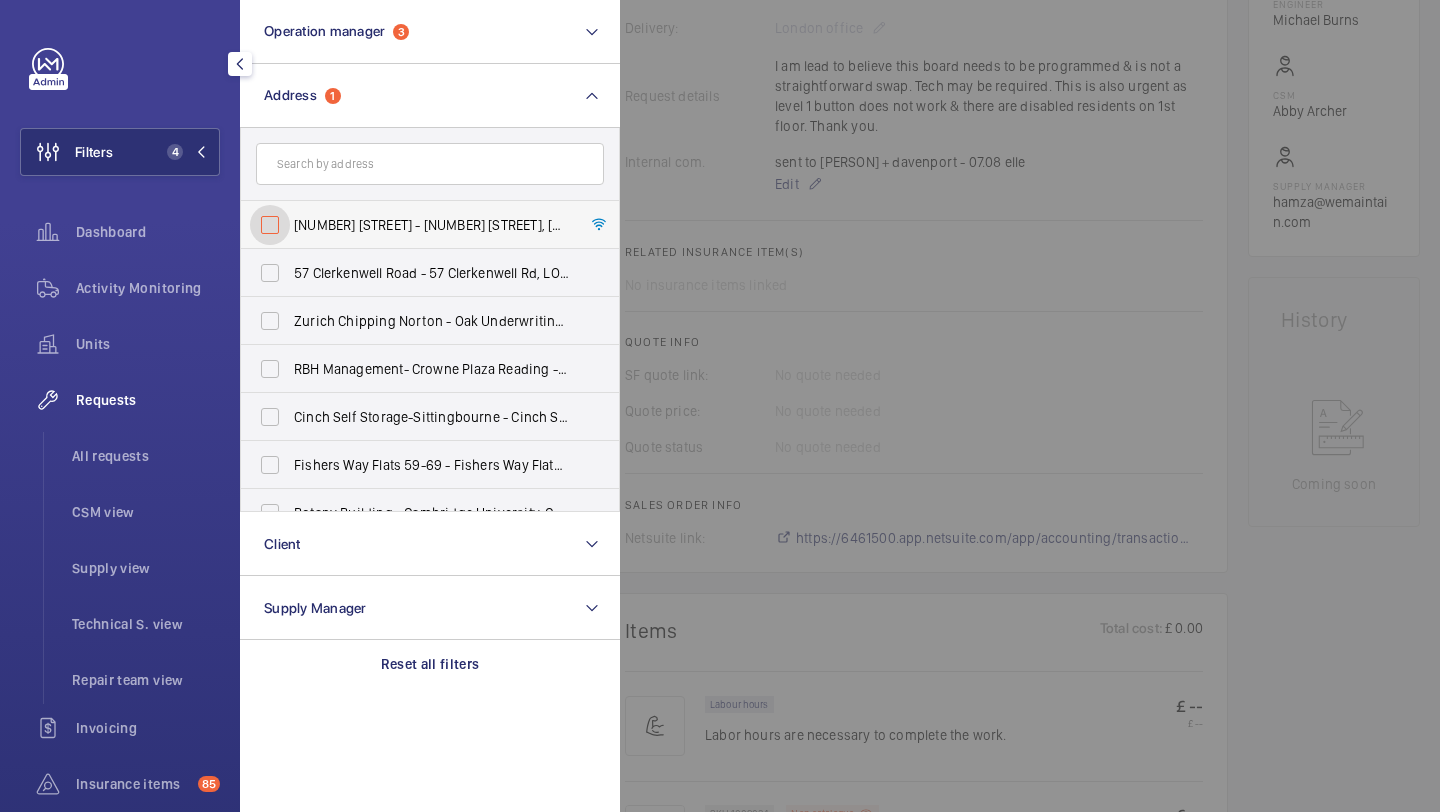 checkbox on "false" 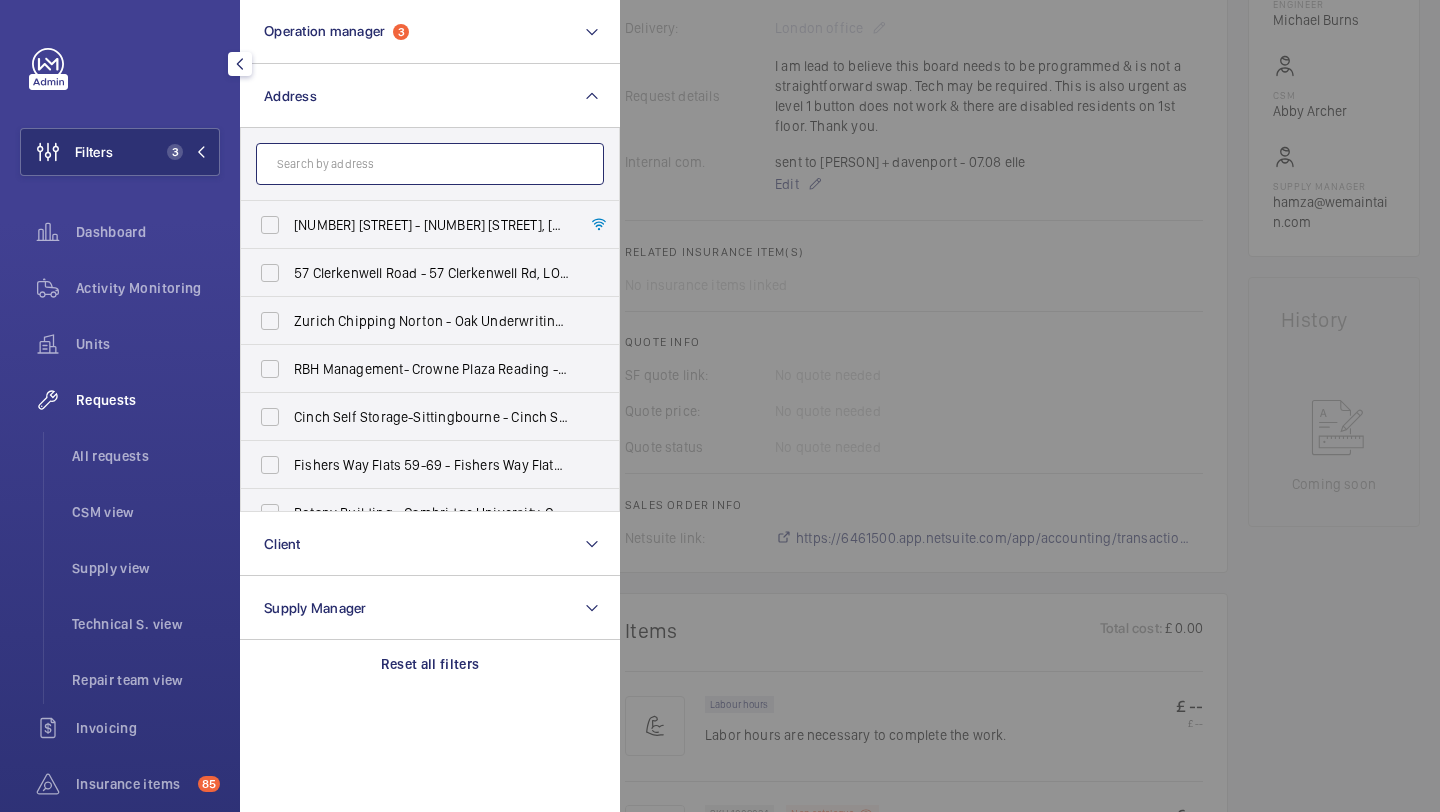 click 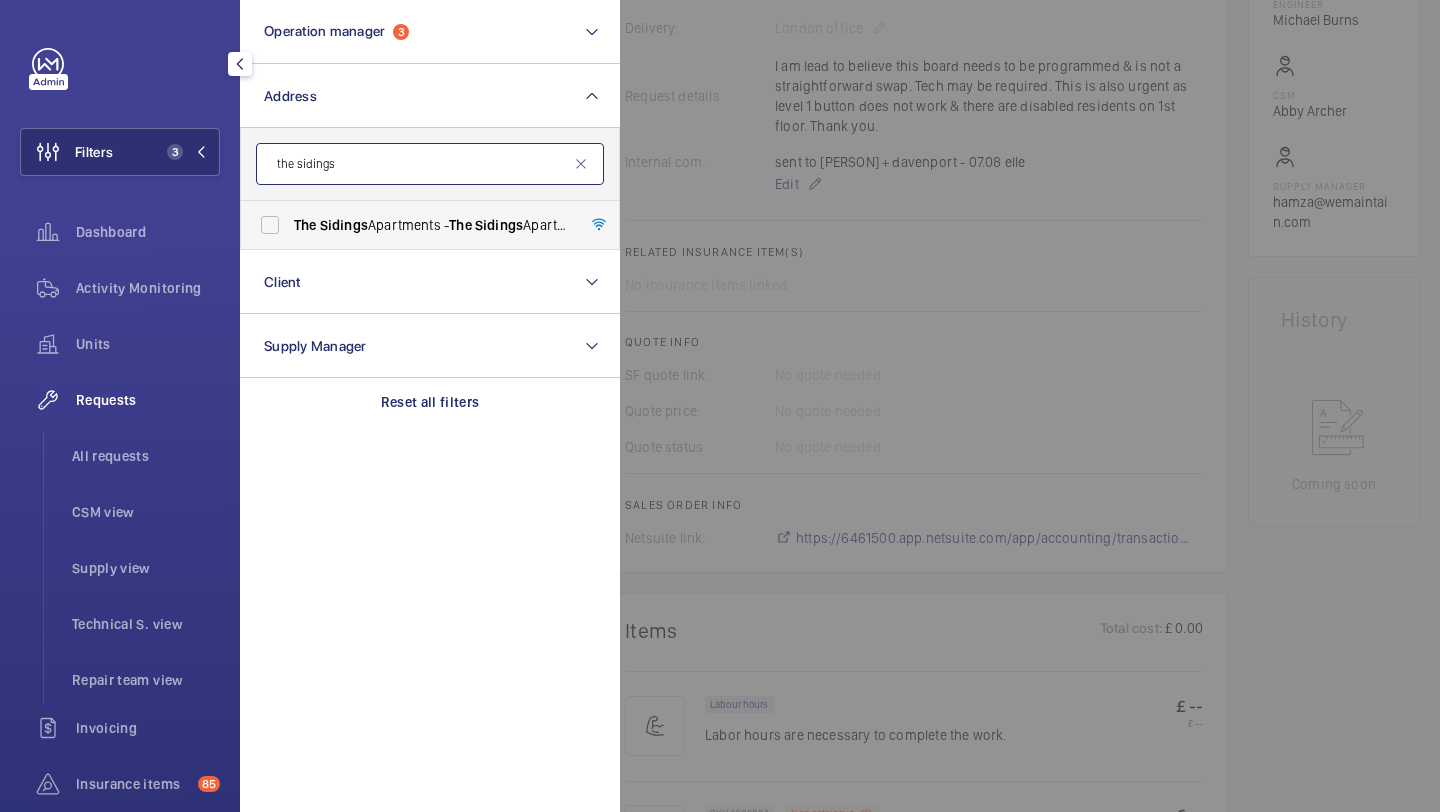 type on "the sidings" 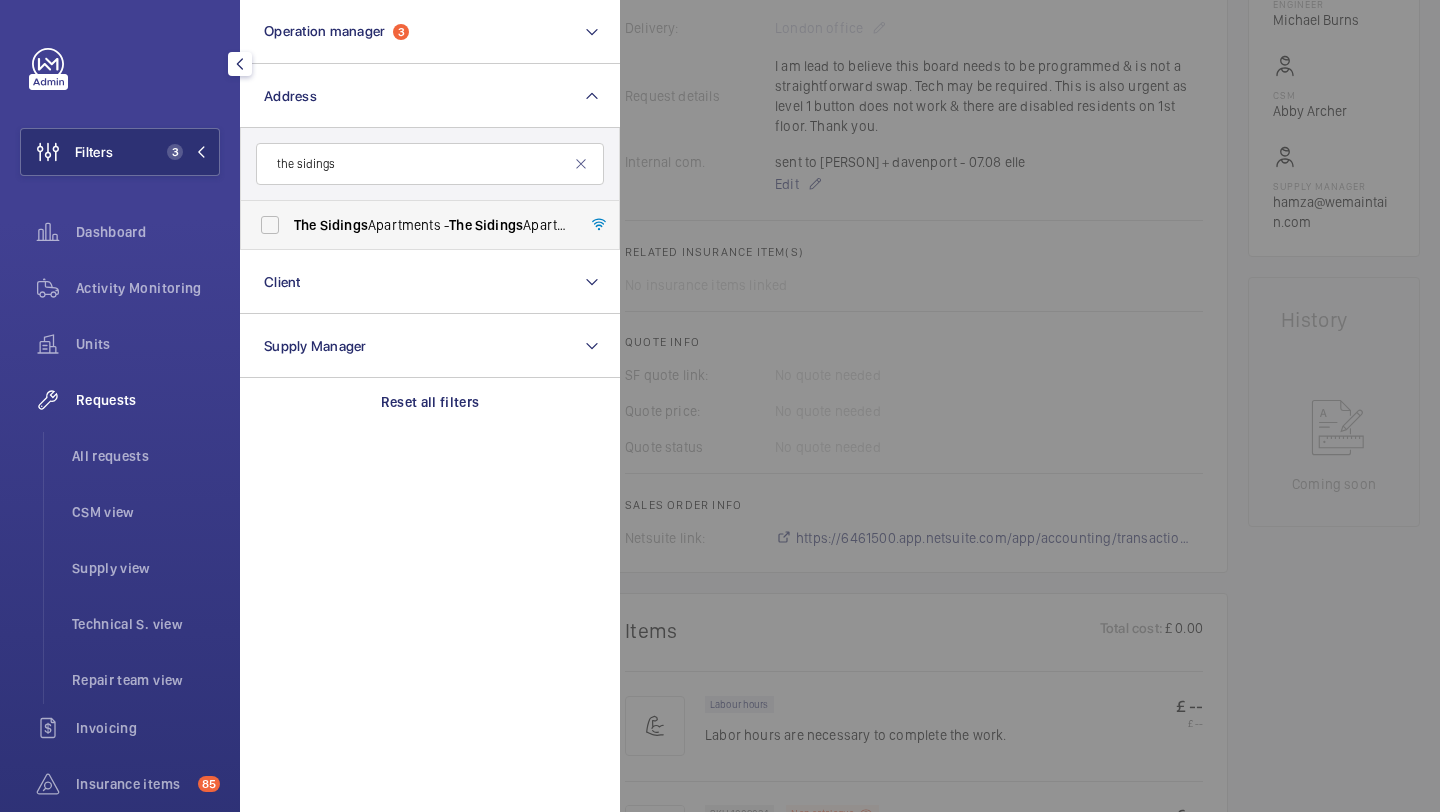 click on "Sidings" at bounding box center [344, 225] 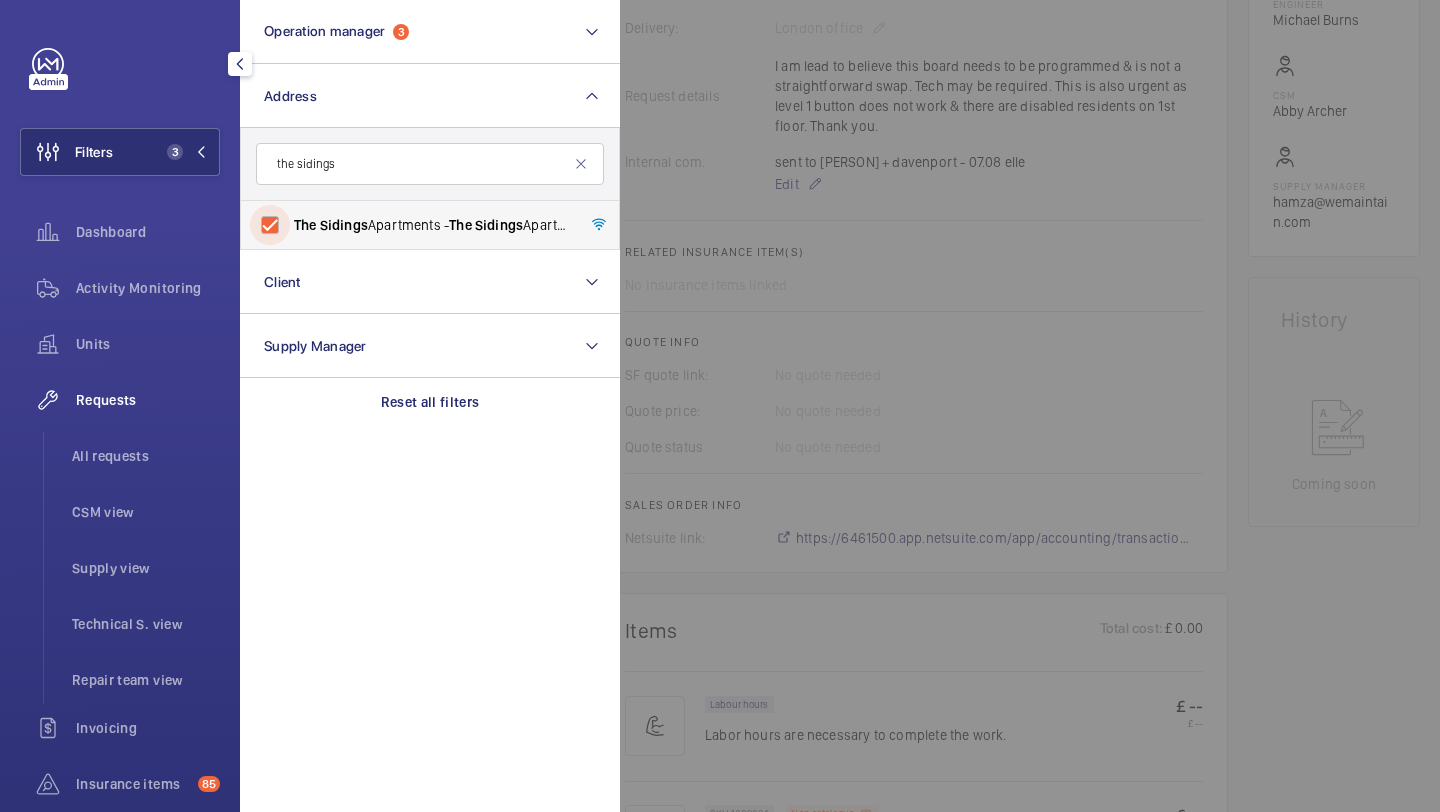 checkbox on "true" 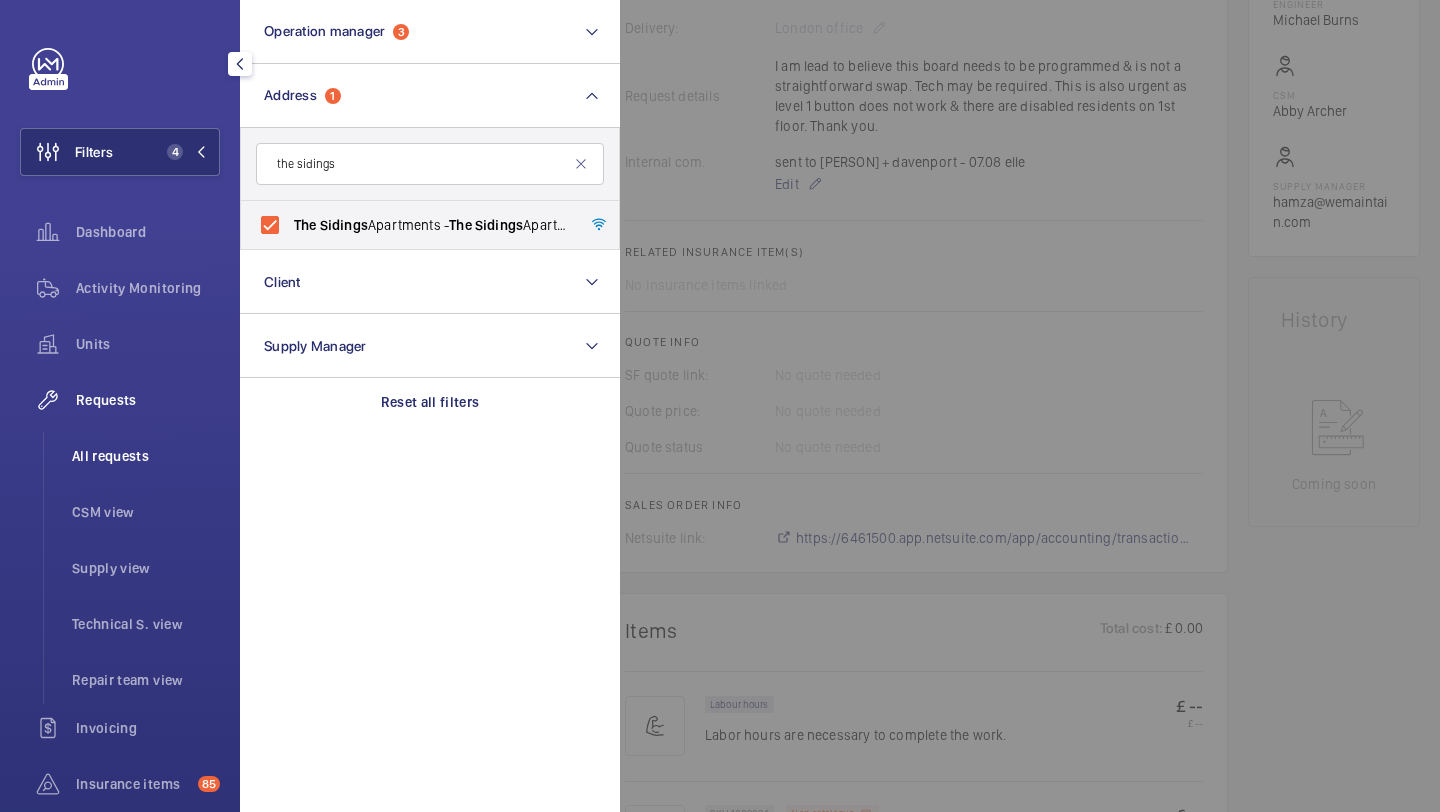 click on "All requests" 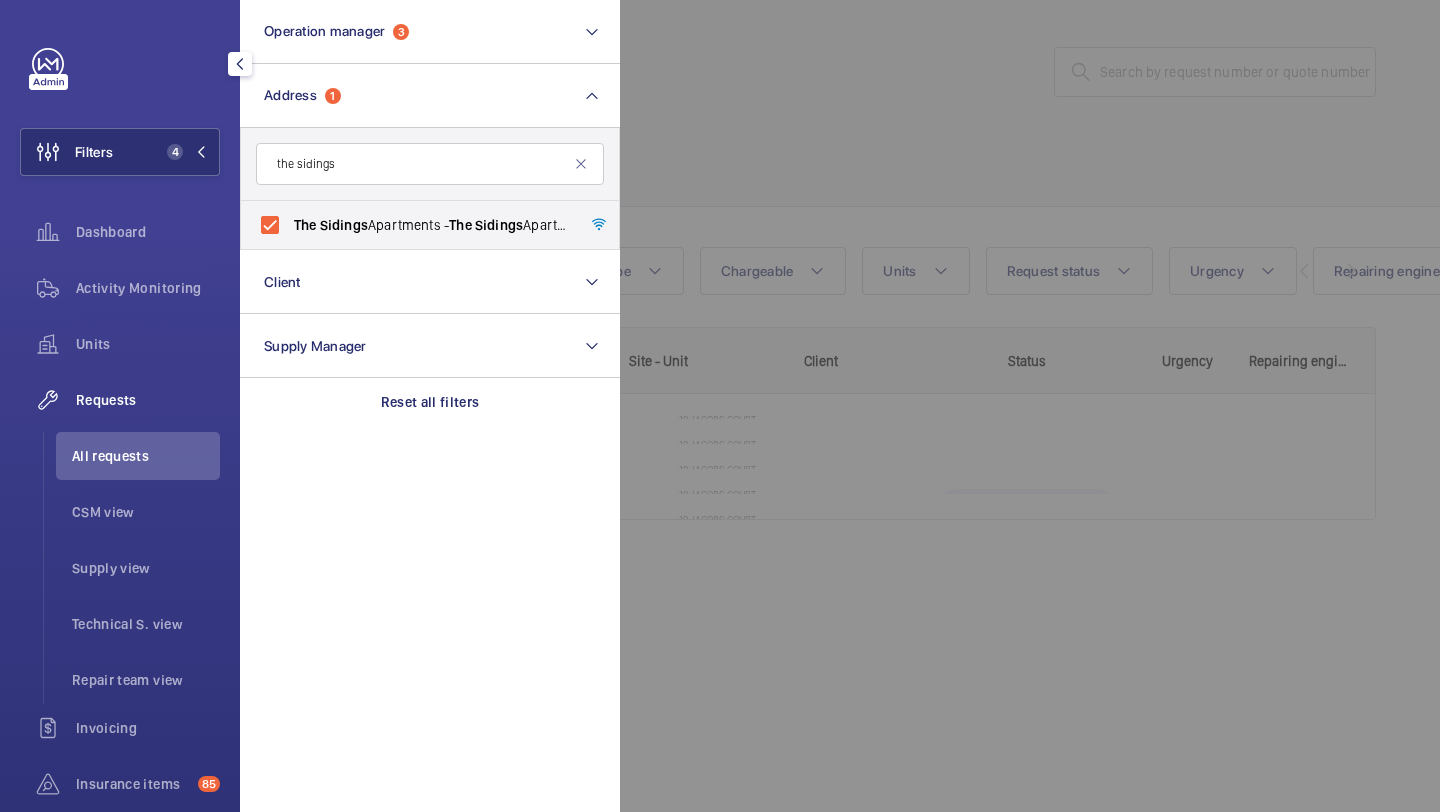click 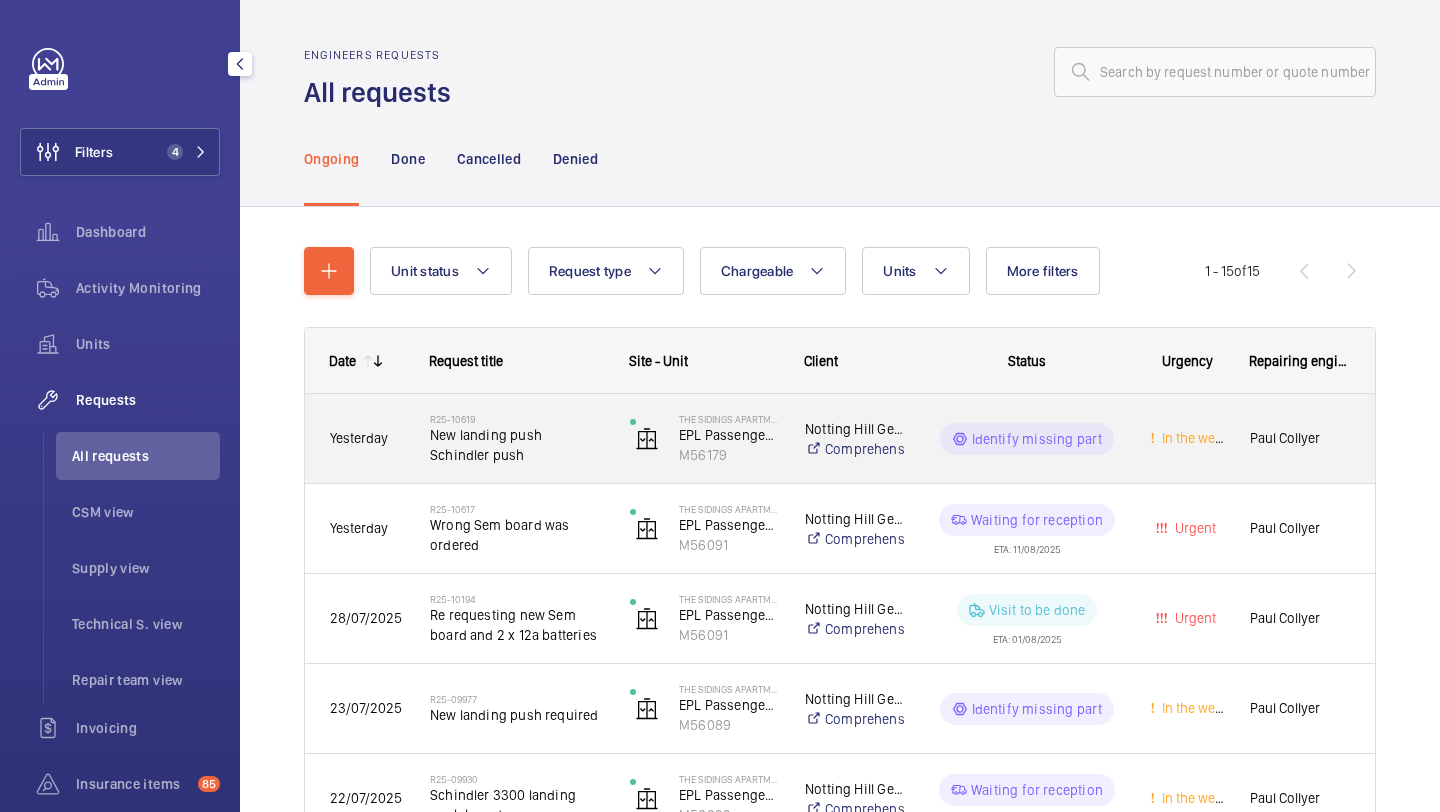 click on "New landing push Schindler push" 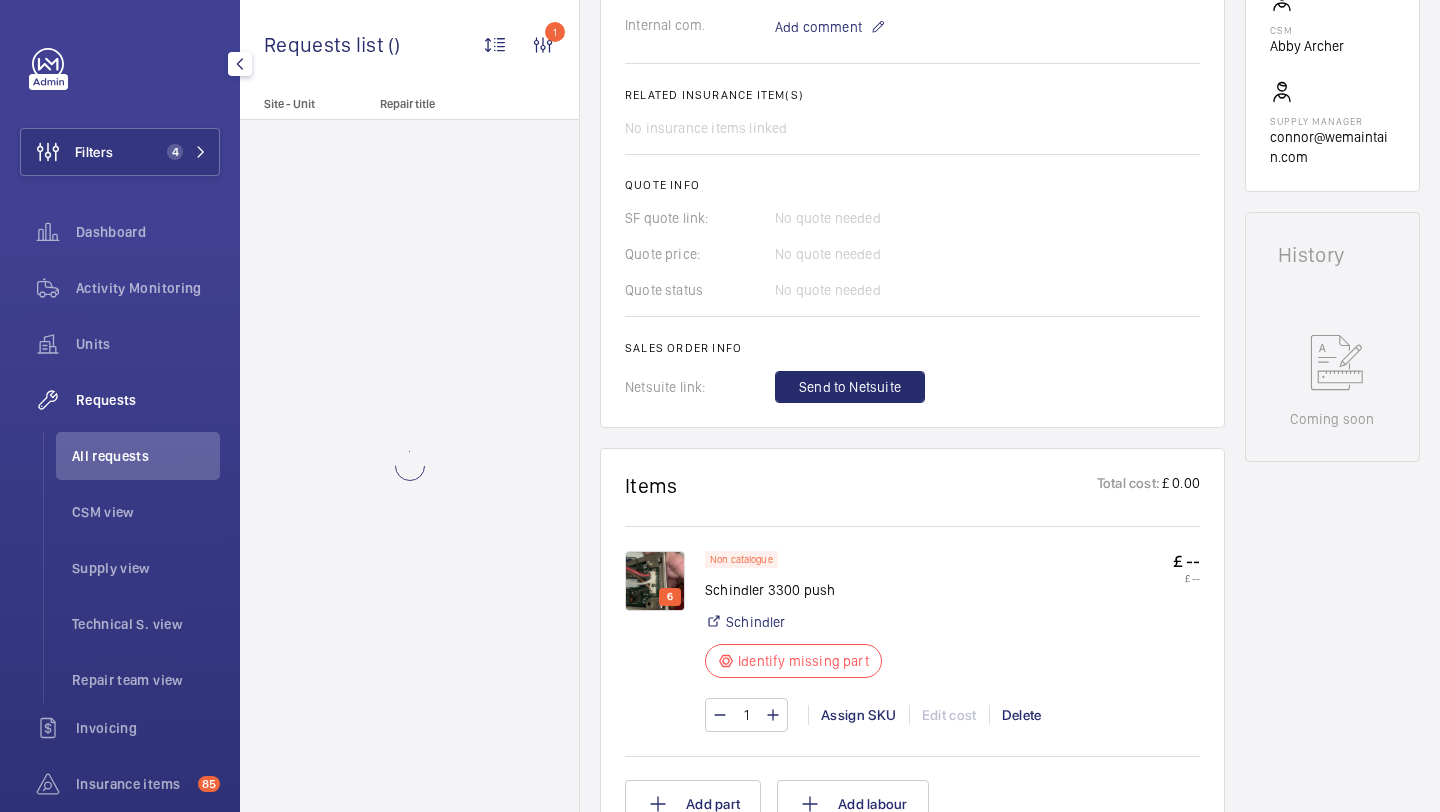 scroll, scrollTop: 824, scrollLeft: 0, axis: vertical 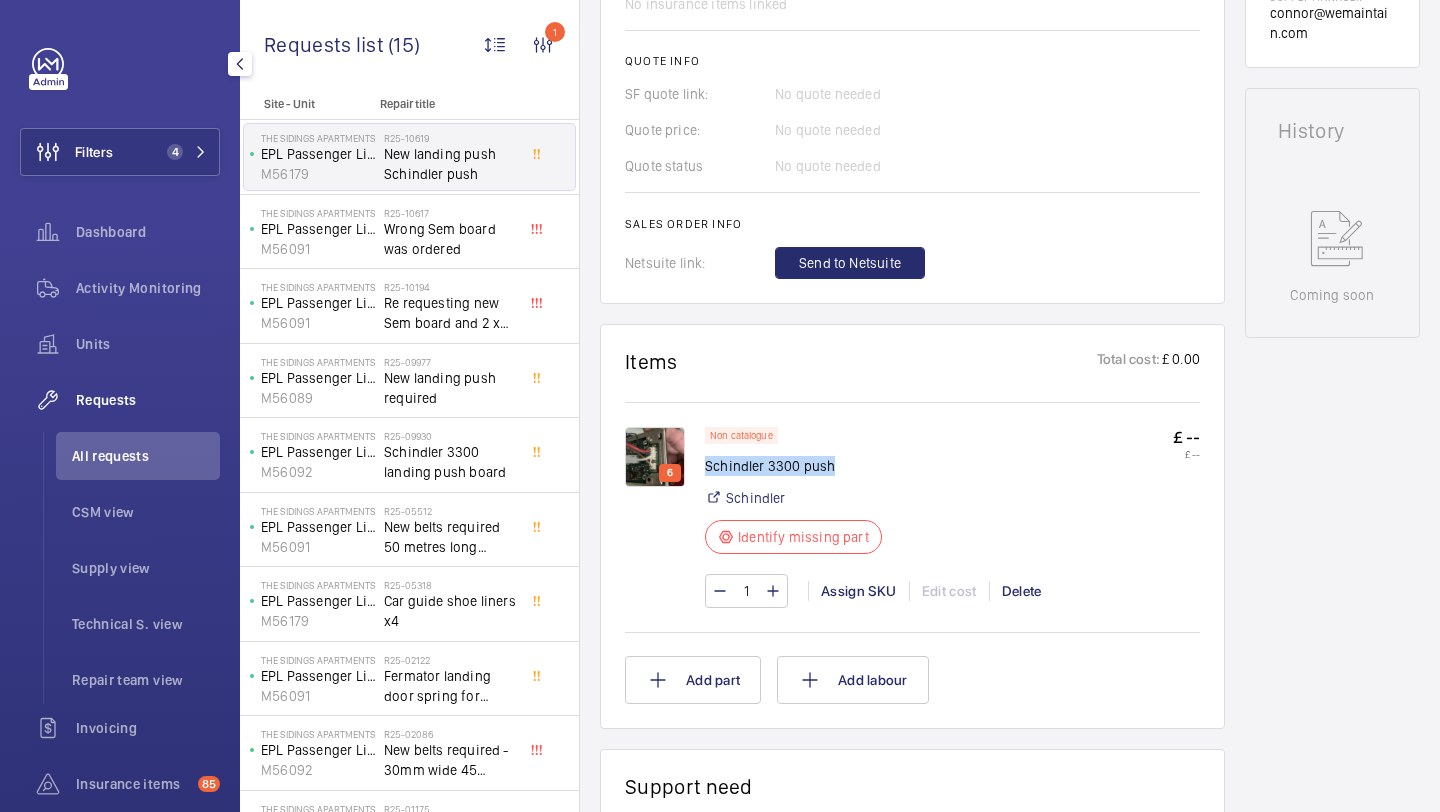 drag, startPoint x: 841, startPoint y: 476, endPoint x: 705, endPoint y: 474, distance: 136.01471 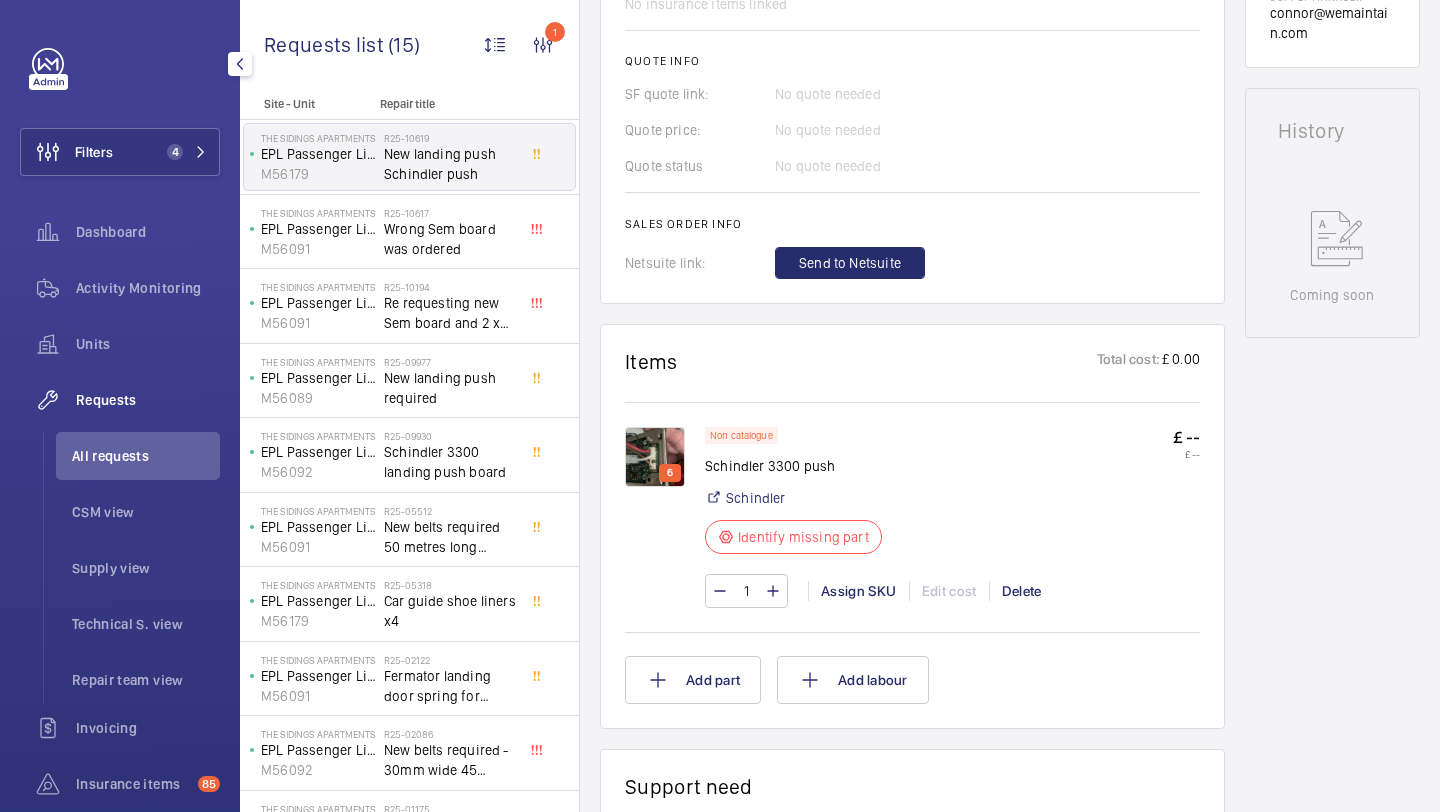 click on "1 Assign SKU Edit cost Delete" 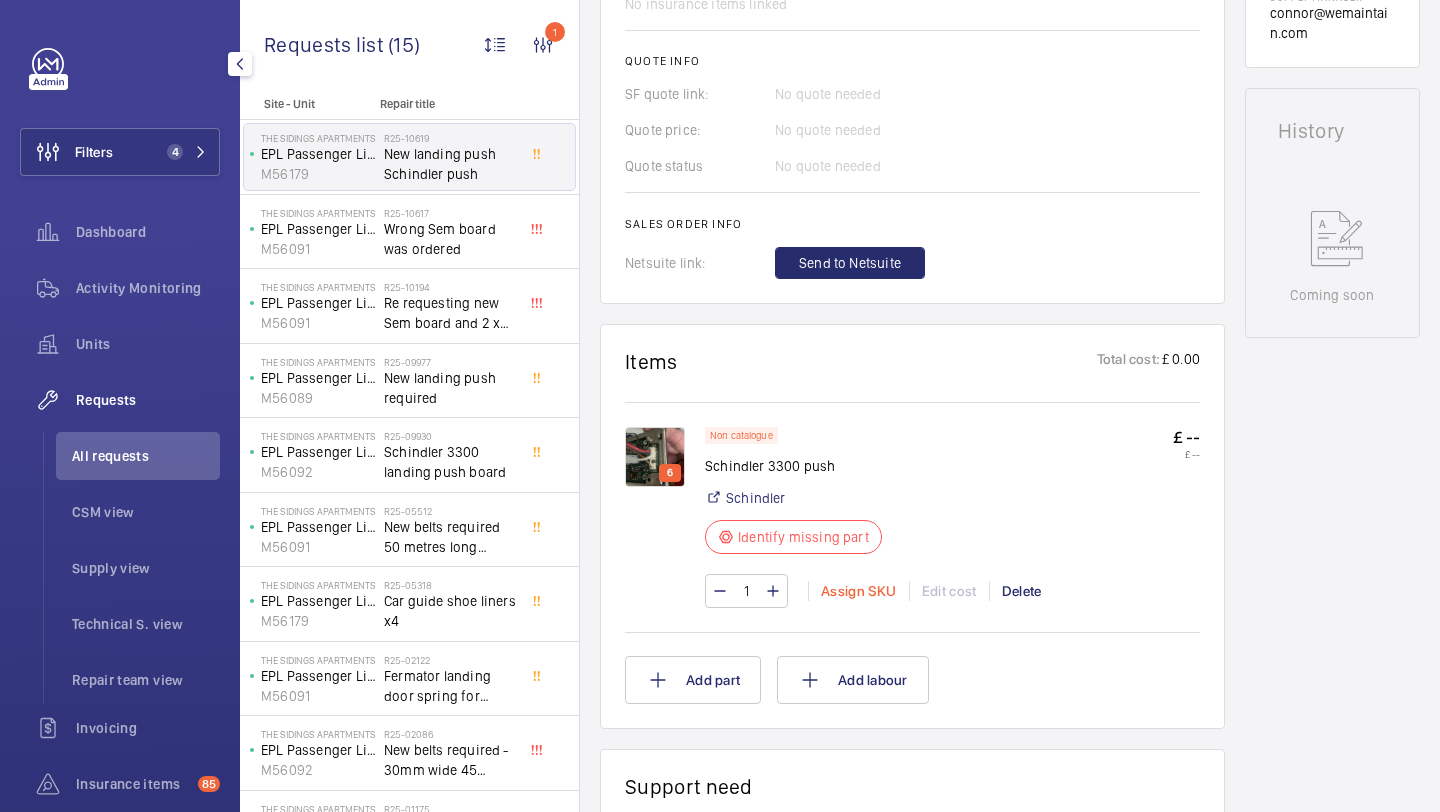 click on "Assign SKU" 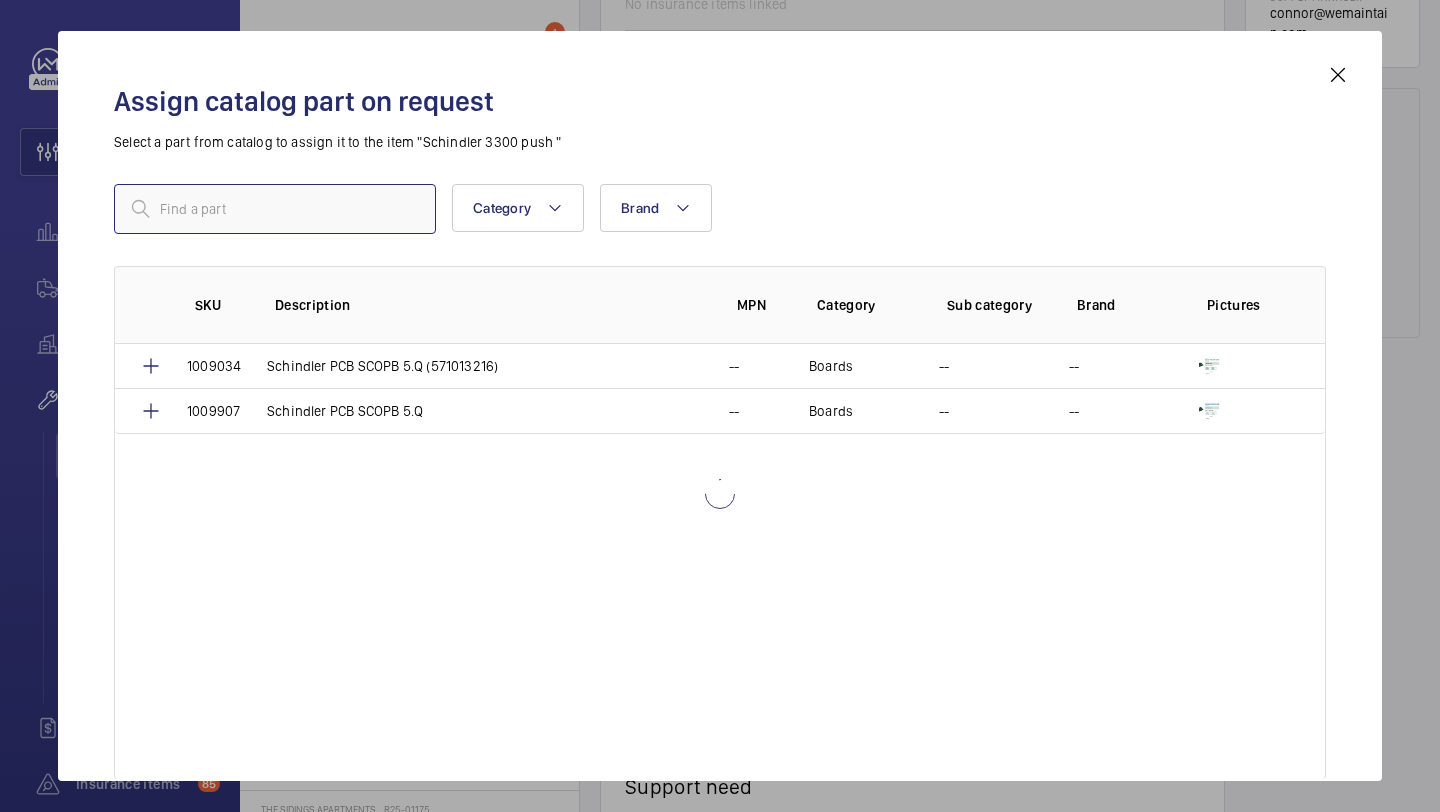 click at bounding box center [275, 209] 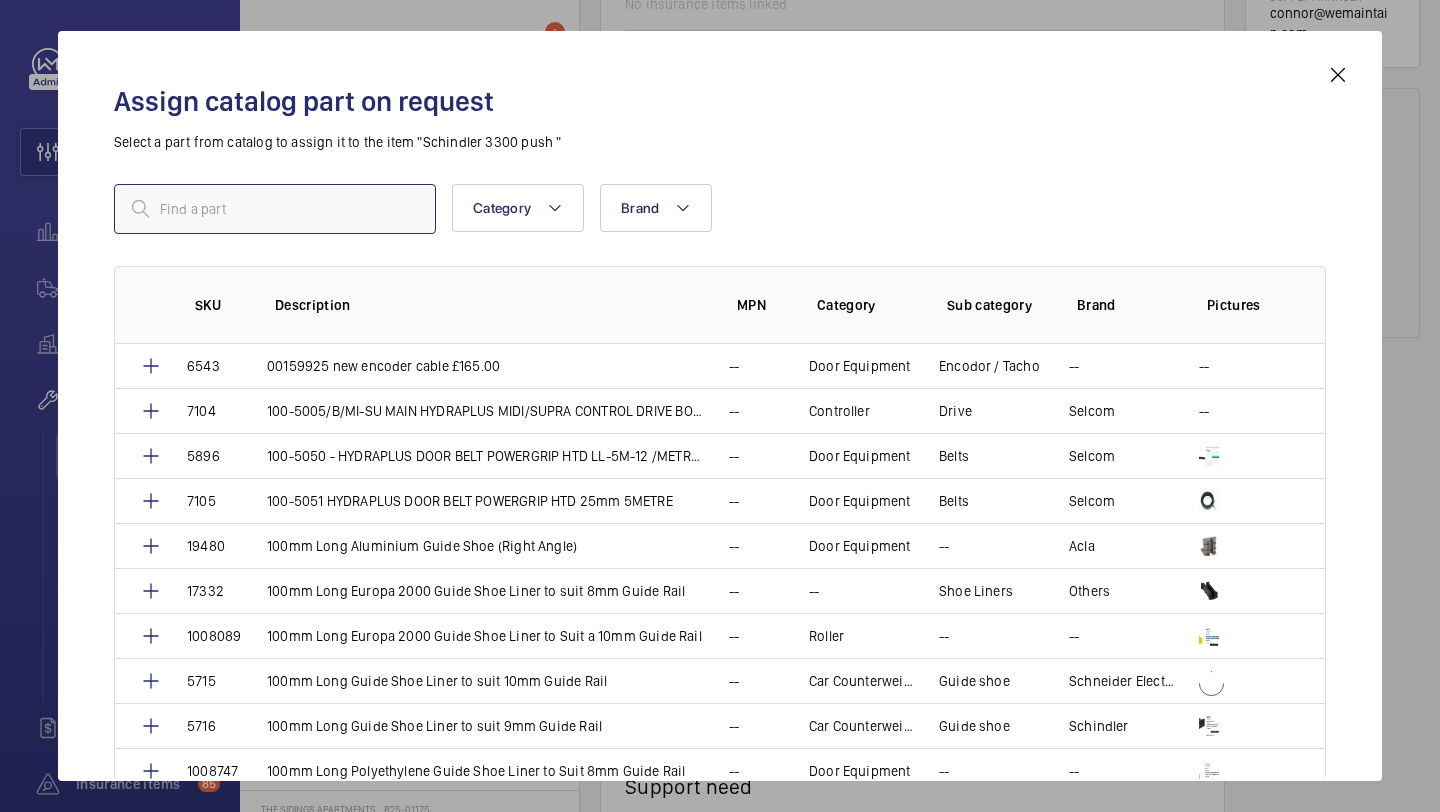 paste on "Schindler 3300 push" 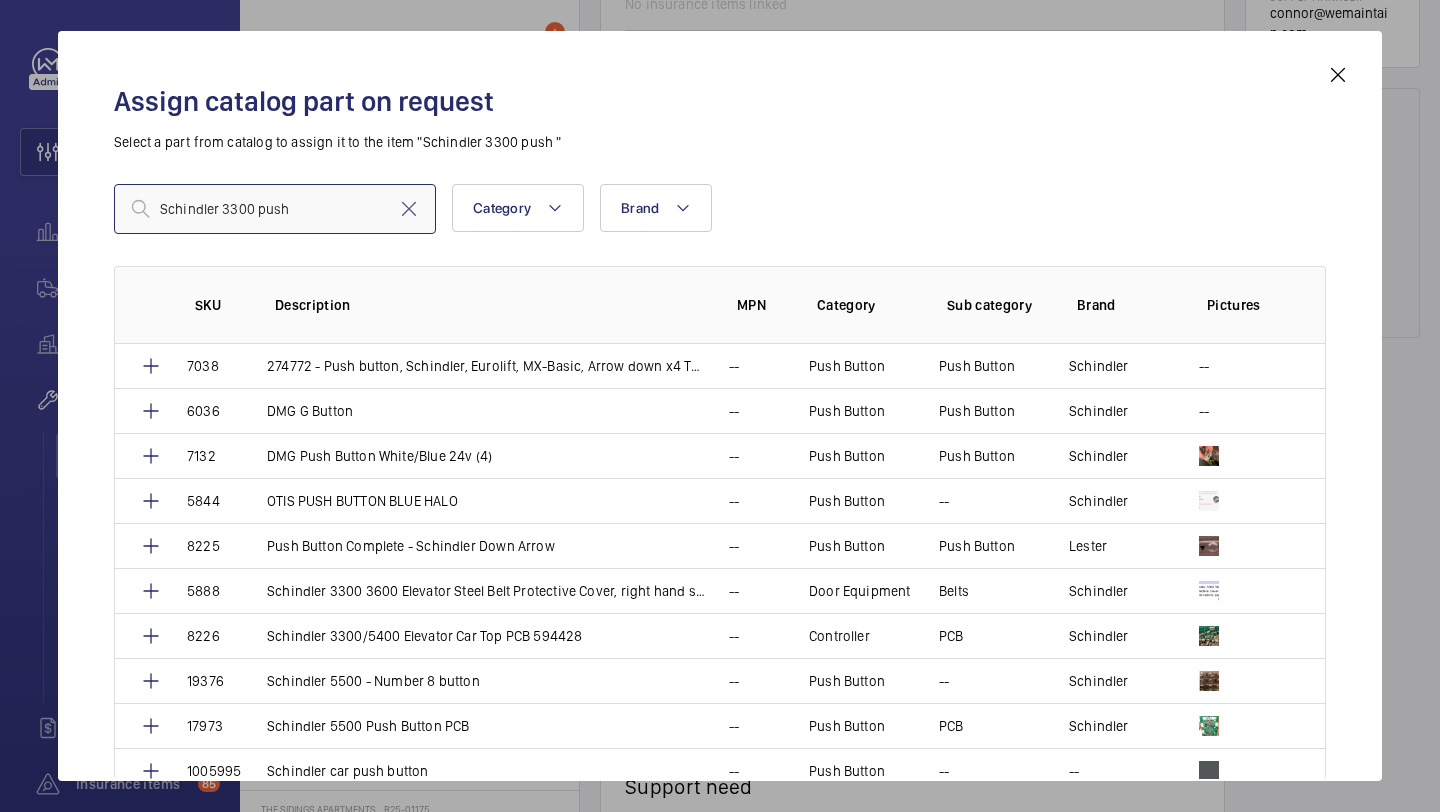 type on "Schindler 3300 push" 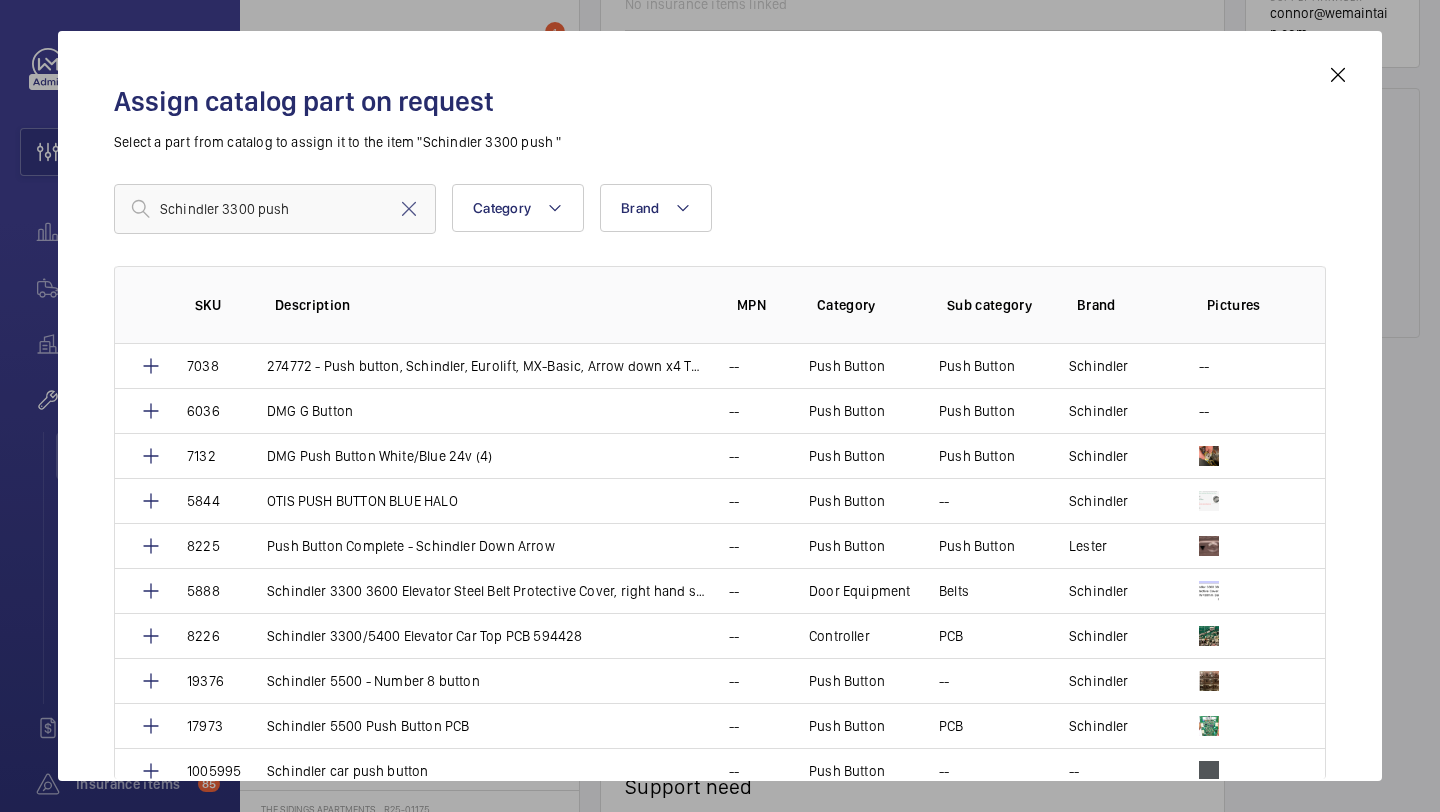 click at bounding box center (409, 209) 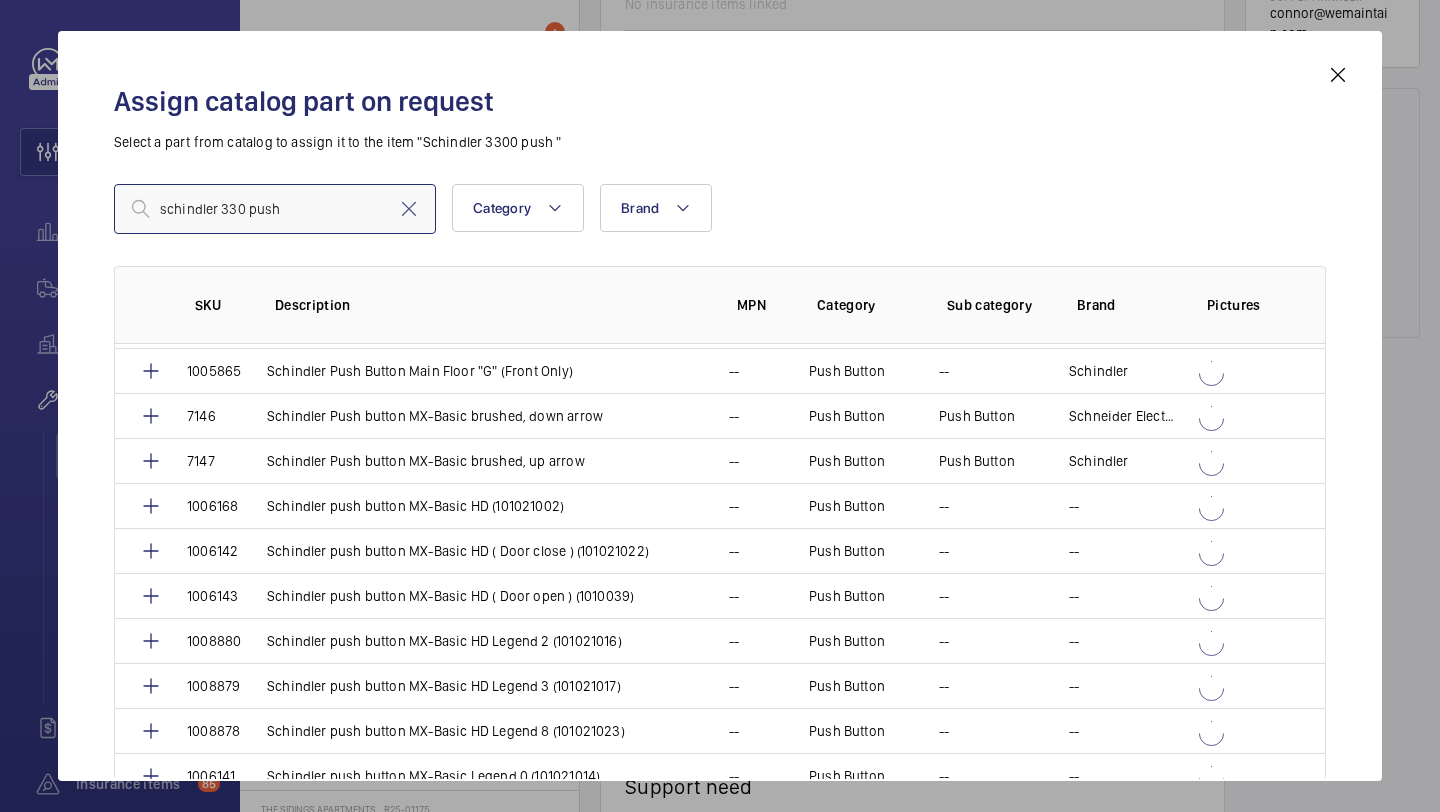 scroll, scrollTop: 831, scrollLeft: 0, axis: vertical 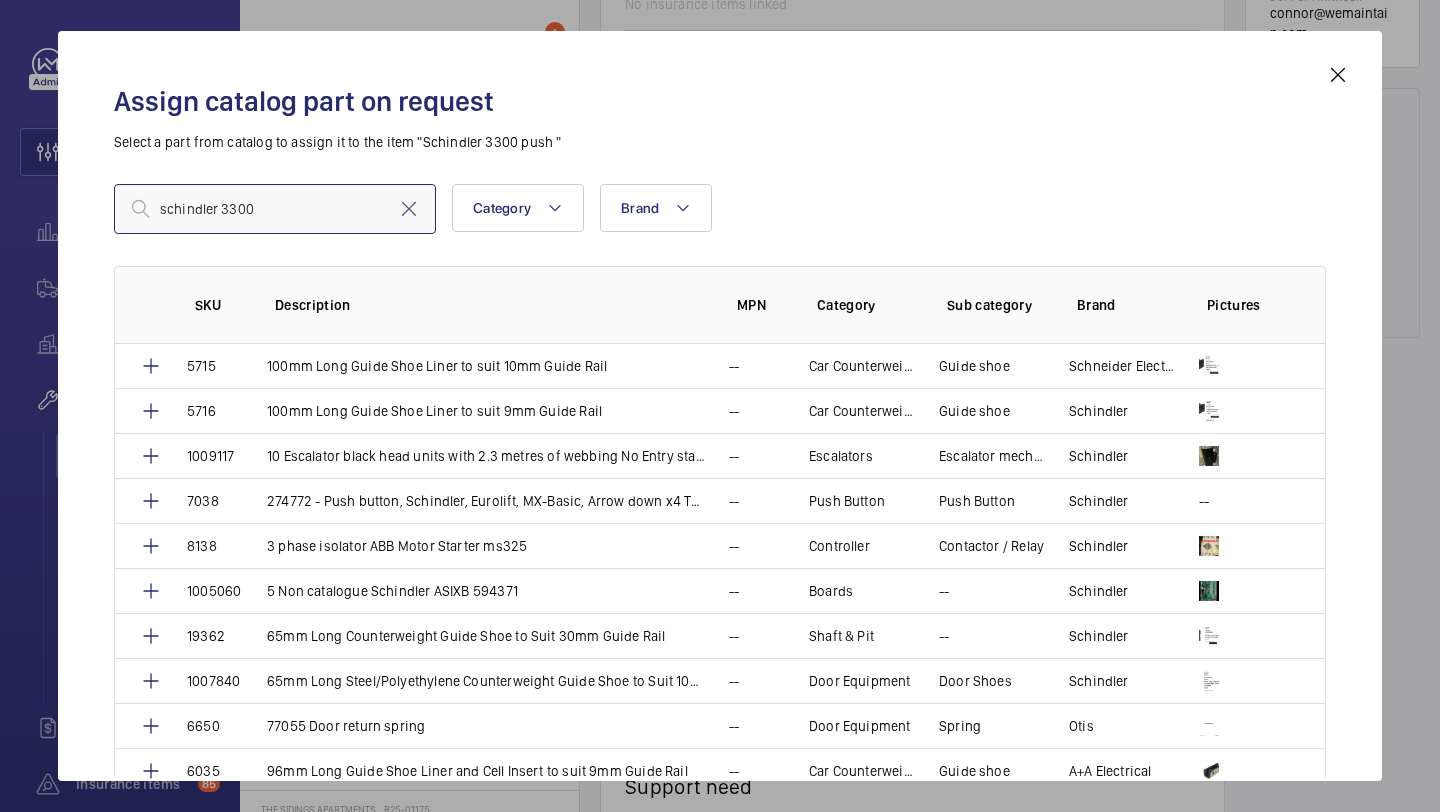 type on "schindler 3300" 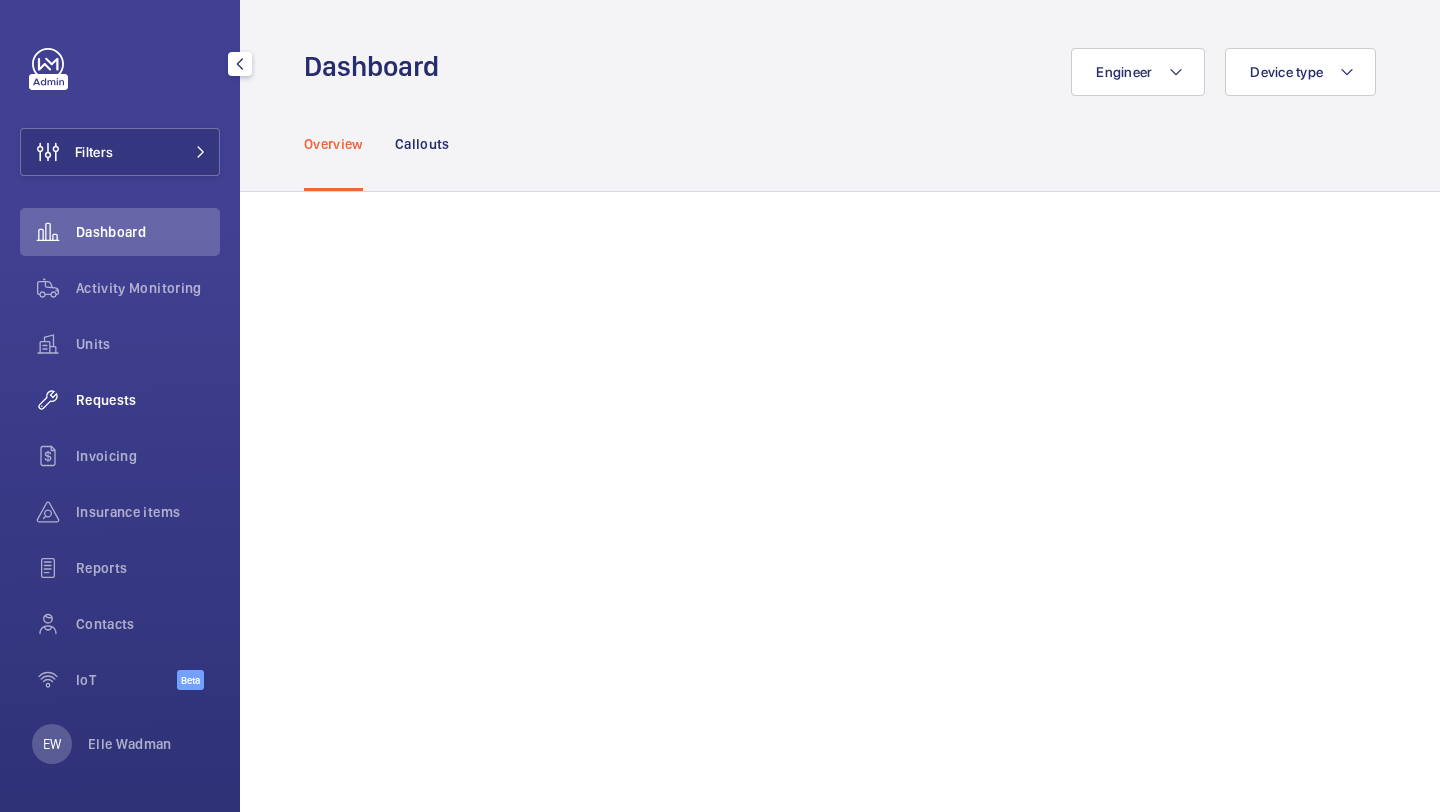 click on "Requests" 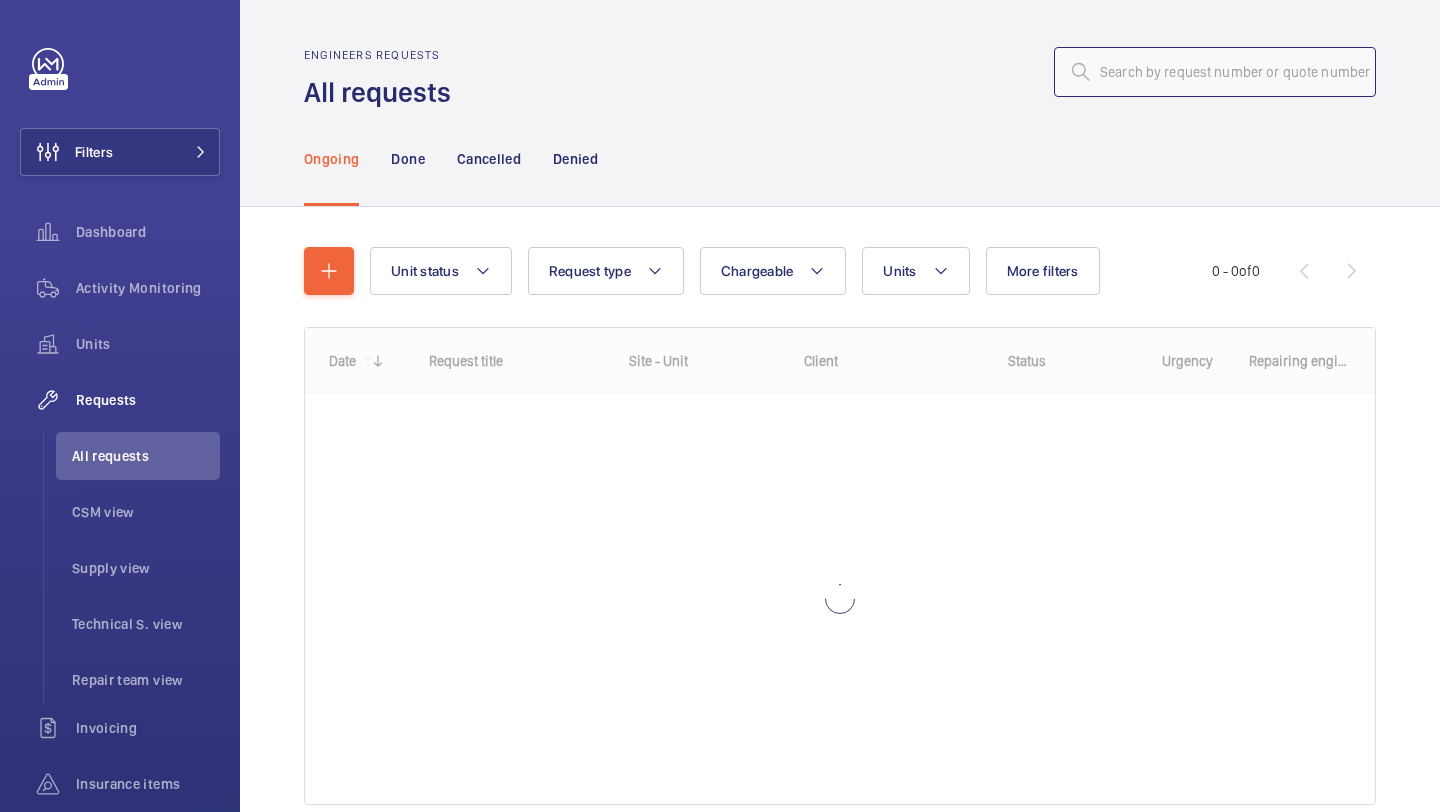 click 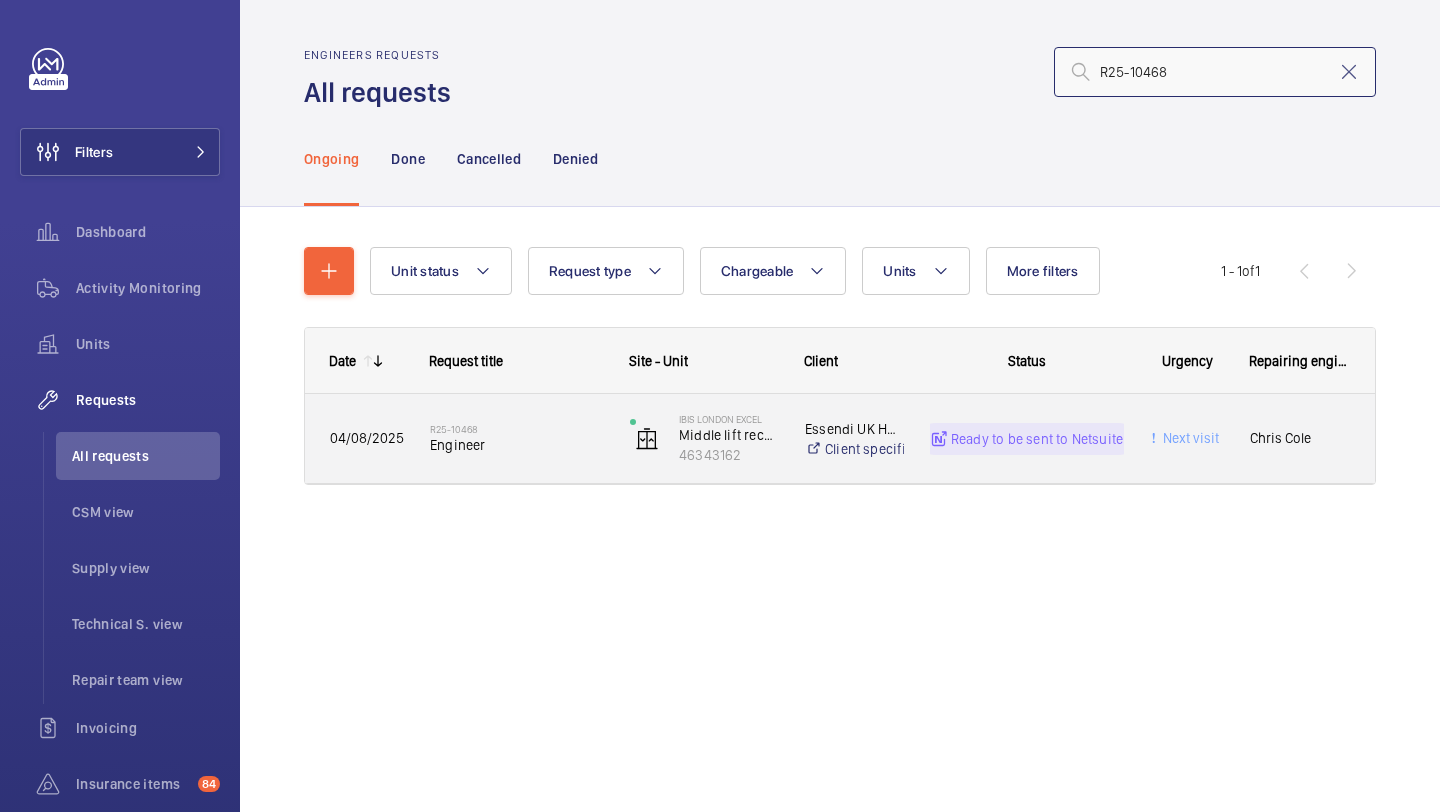 type on "R25-10468" 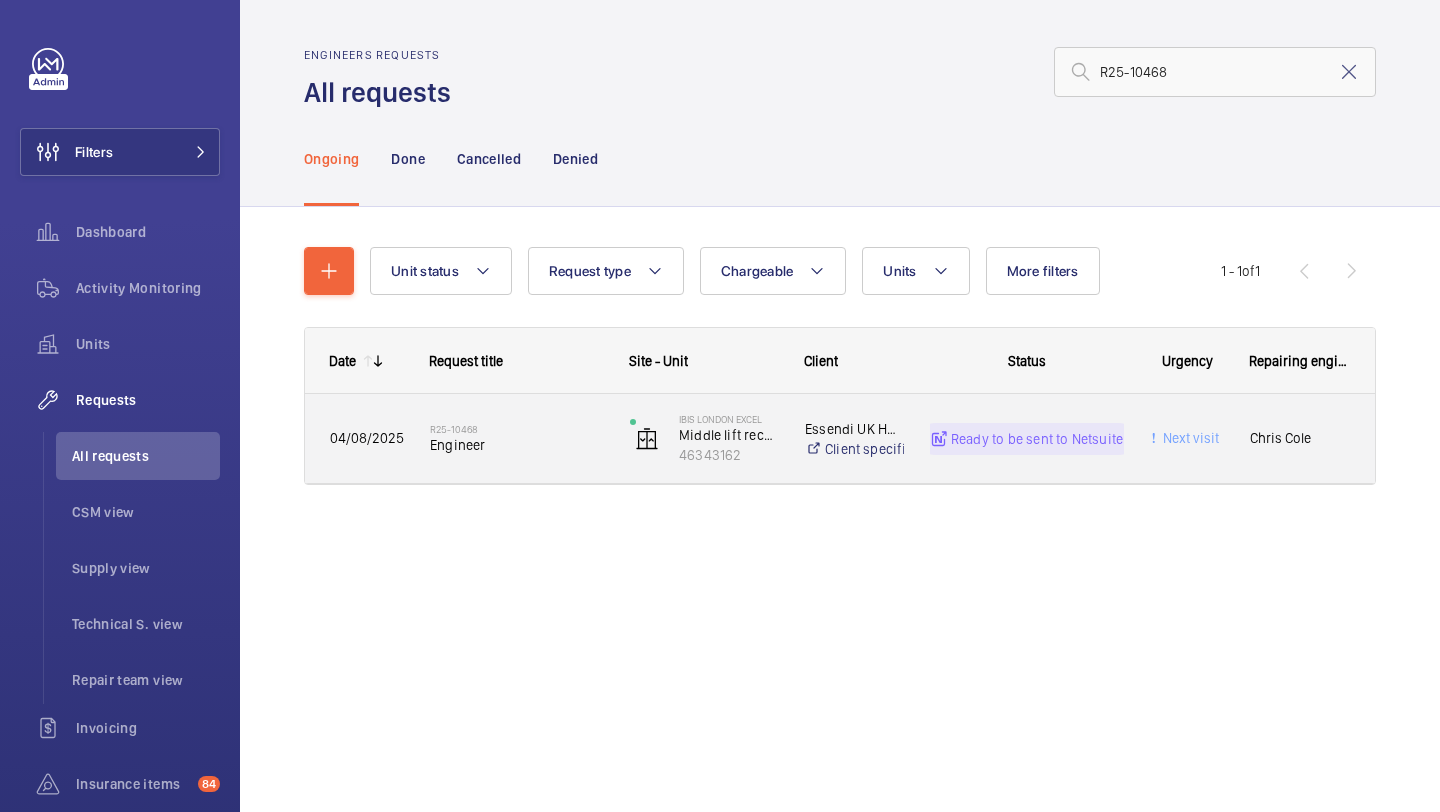 click on "R25-10468   Engineer" 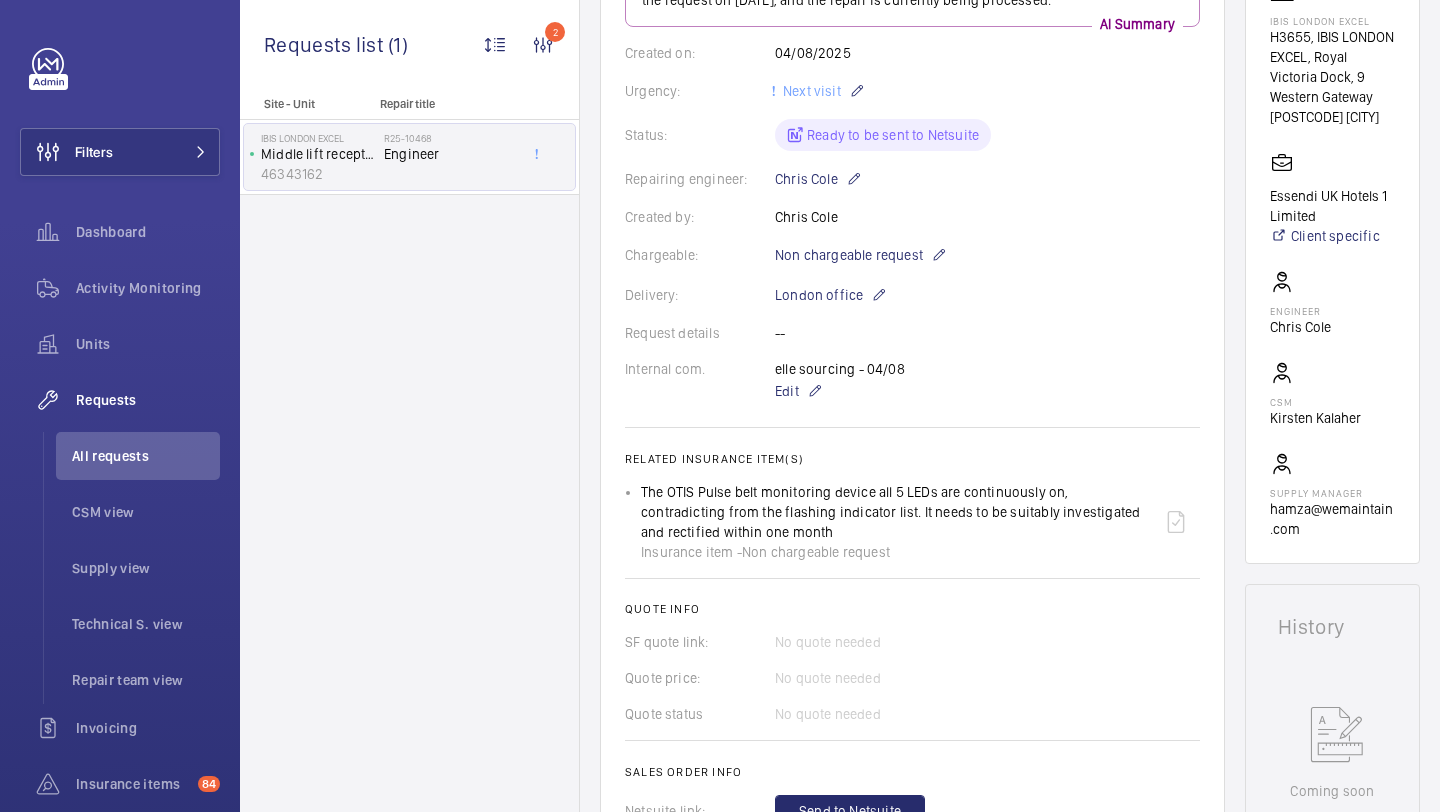 scroll, scrollTop: 585, scrollLeft: 0, axis: vertical 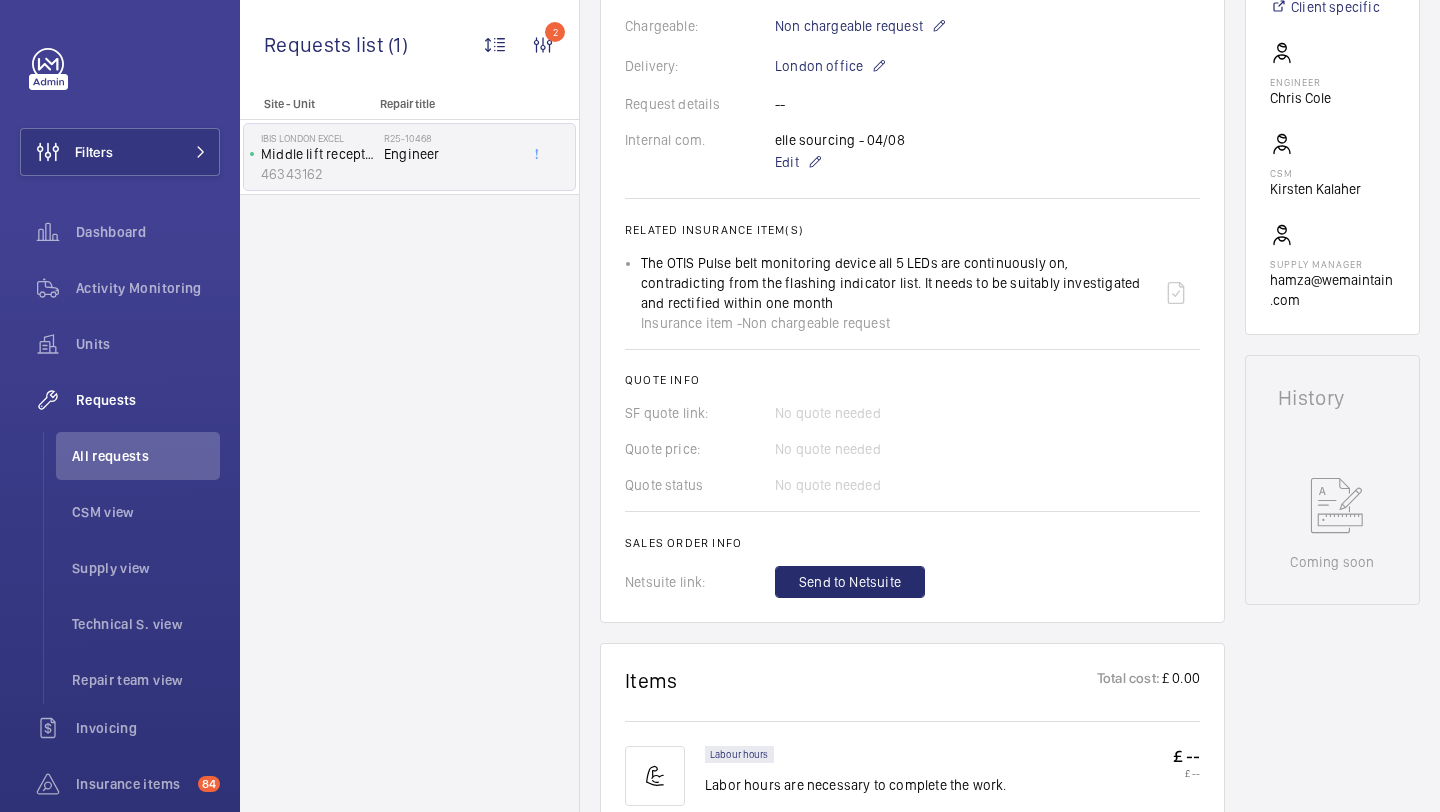 click on "Engineers requests R25-10468 A repair request was created on [DATE] for a device issue. A request for 4 man-hours and an external part (Otis Pulse (Belt Monitor)) was made. The supply chain manager's email was set, and an internal comment was added on [DATE]. The part was linked to the request on [DATE], and the repair is currently being processed. AI Summary Created on: [DATE] Urgency: Next visit Status: Ready to be sent to Netsuite Repairing engineer: [FIRST] [LAST] Created by: [FIRST] [LAST] Chargeable: Non chargeable request Delivery: [CITY] office Request details -- Internal com. elle sourcing - [DATE] Edit Related insurance item(s) The OTIS Pulse belt monitoring device all 5 LEDs are continuously on, contradicting from the flashing indicator list. It needs to be suitably investigated and rectified within one month Insurance item - Non chargeable request Quote info SF quote link: No quote needed Quote price: No quote needed Quote status No quote needed Sales order info" 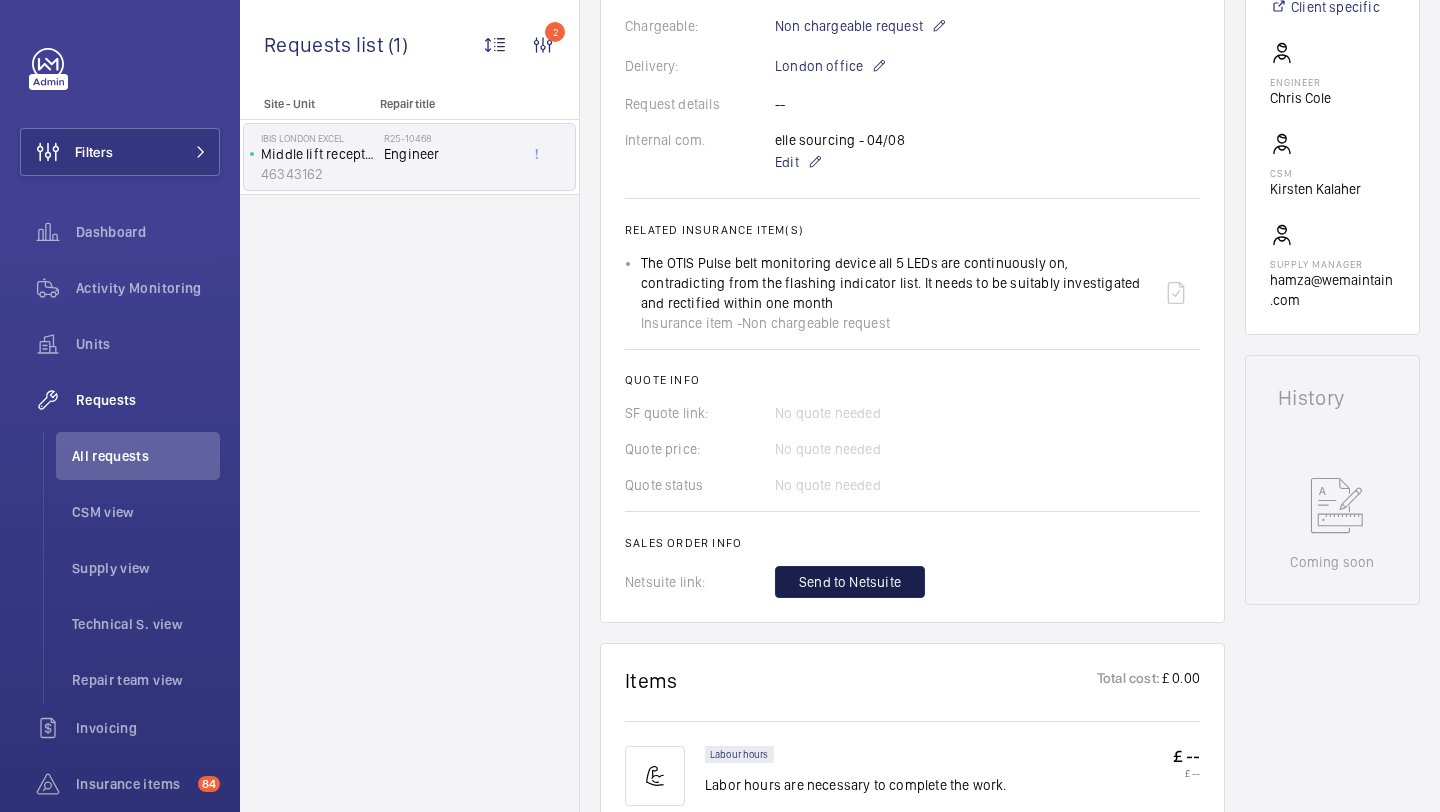 click on "Send to Netsuite" 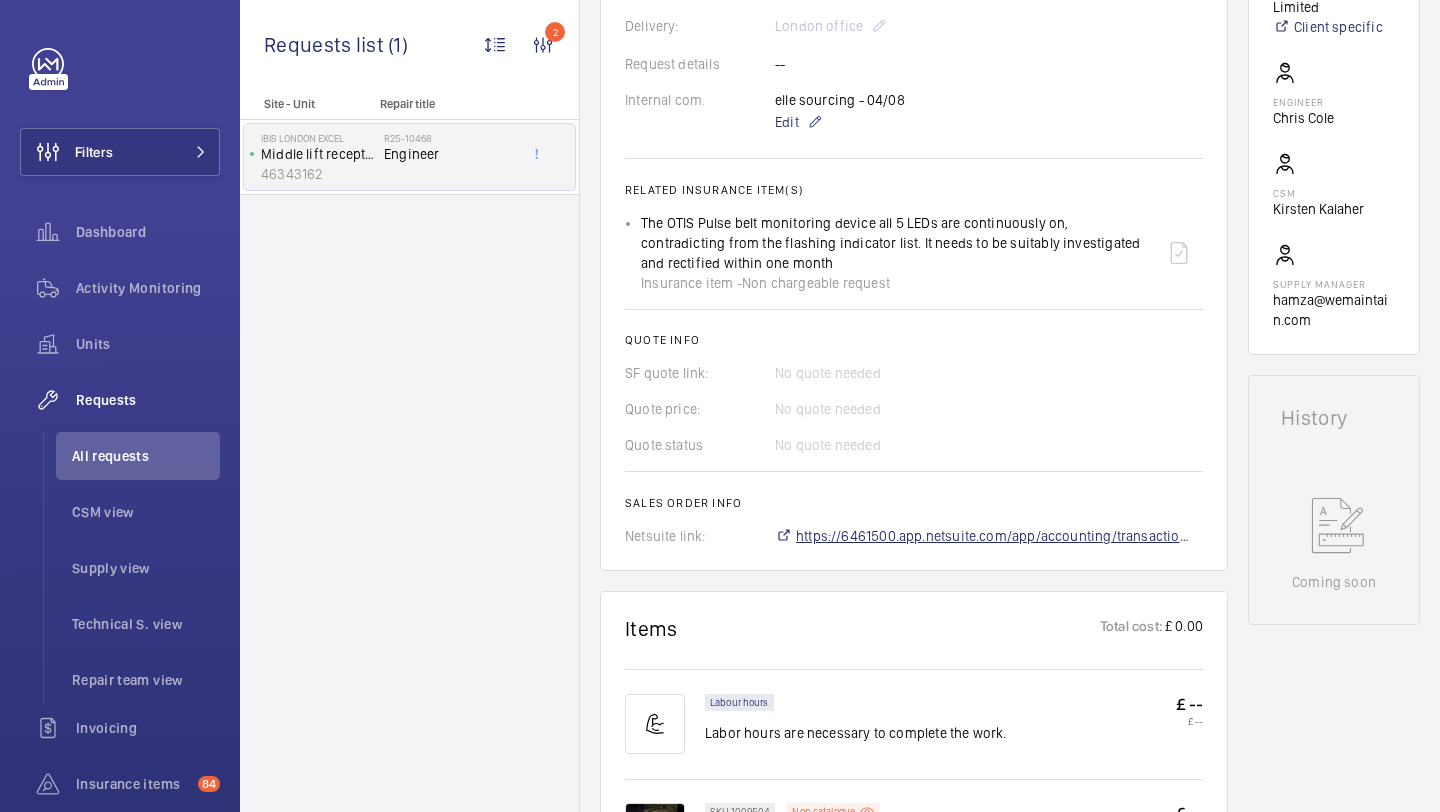 scroll, scrollTop: 605, scrollLeft: 0, axis: vertical 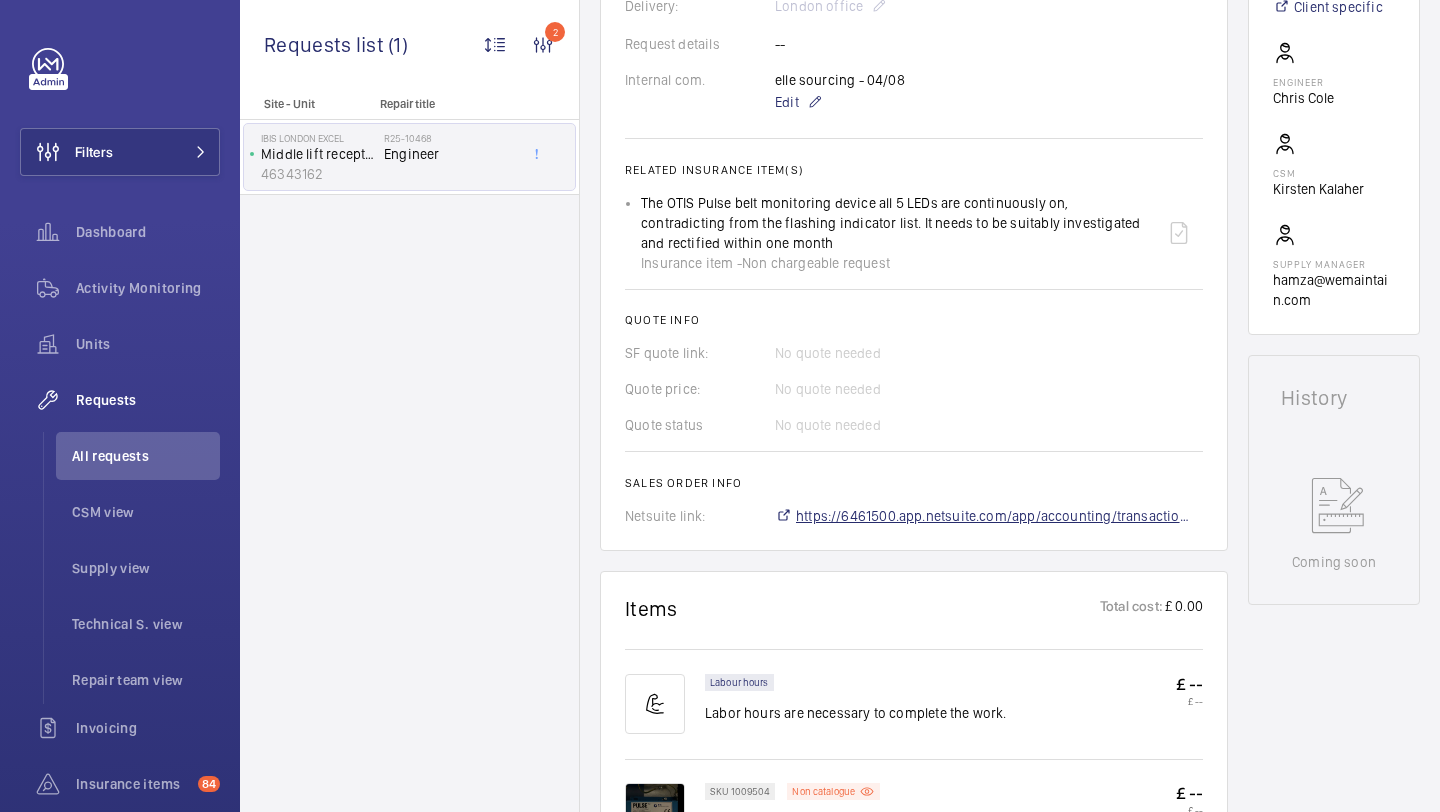 click on "https://6461500.app.netsuite.com/app/accounting/transactions/salesord.nl?id=2885736" 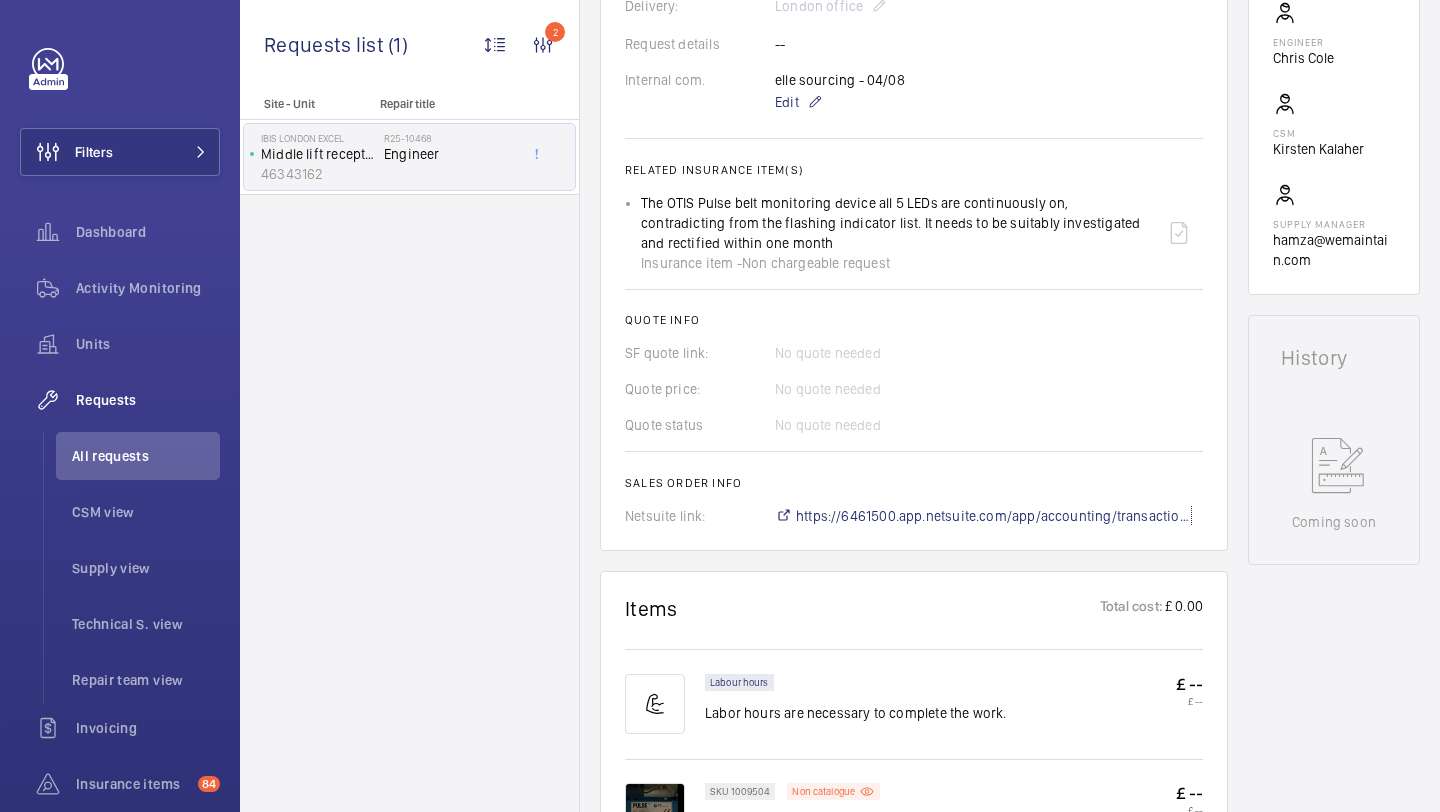 scroll, scrollTop: 1013, scrollLeft: 0, axis: vertical 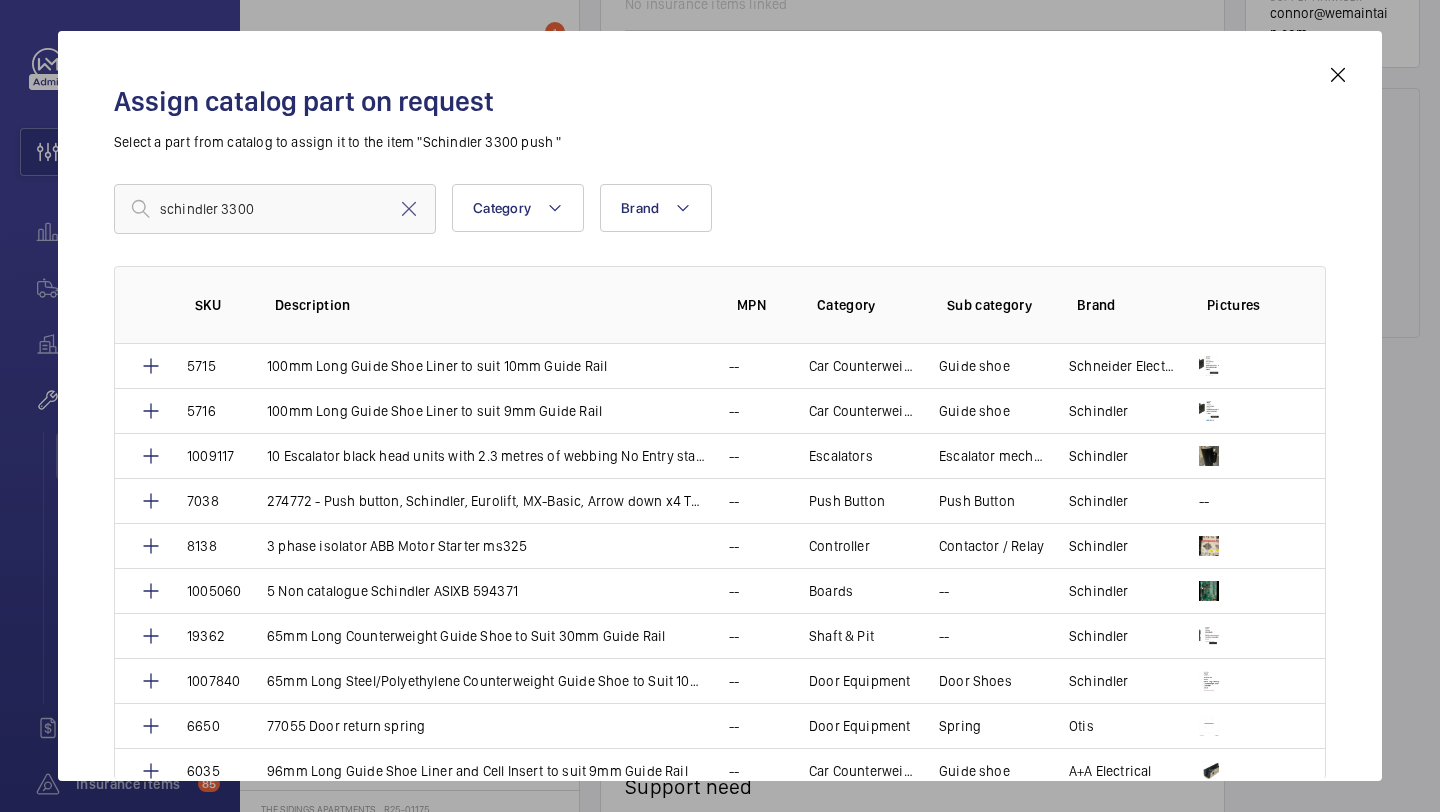 click at bounding box center [1338, 75] 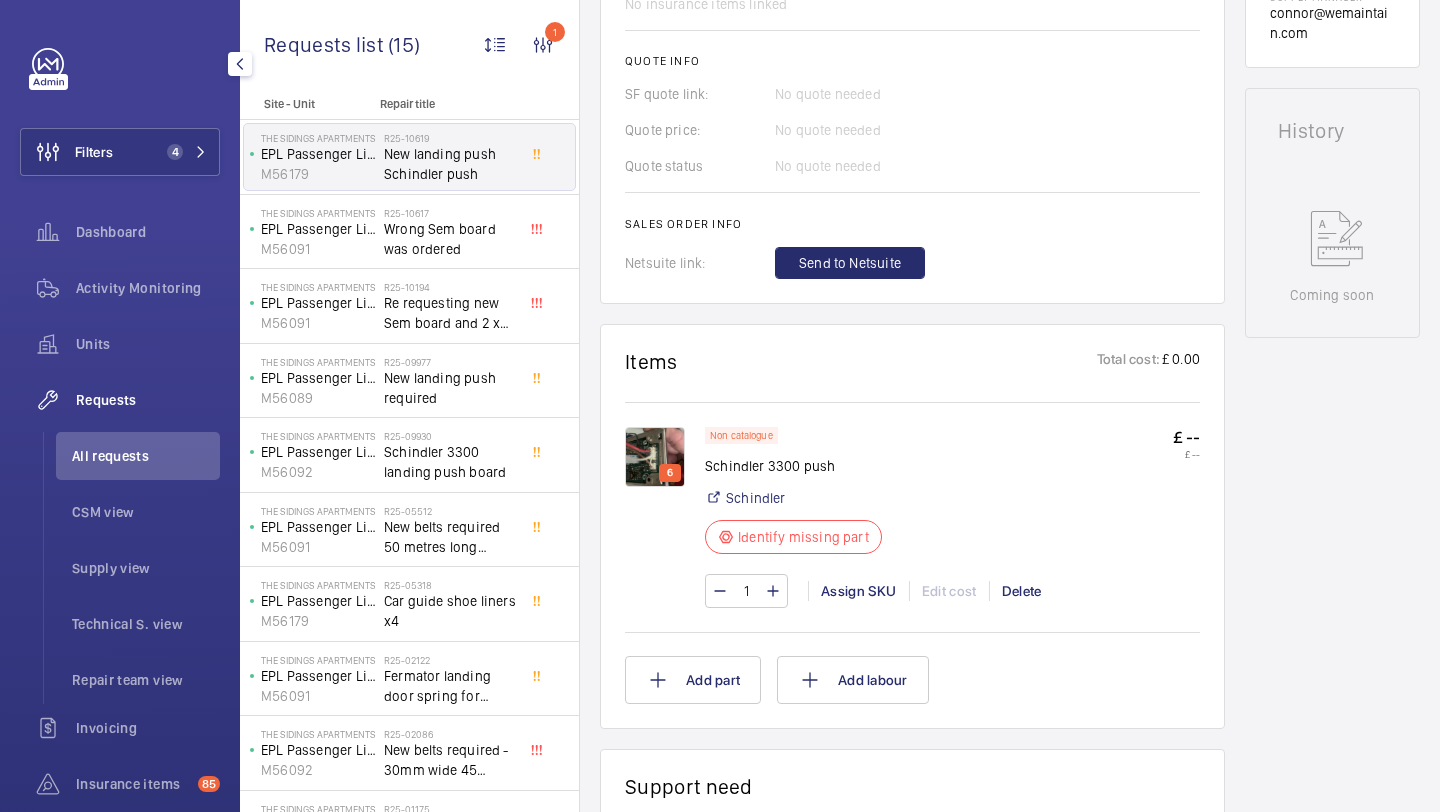 click on "[NUMBER]  Non catalogue Schindler 3300 push   Schindler   Identify missing part  £ --   £ --  1 Assign SKU Edit cost Delete" 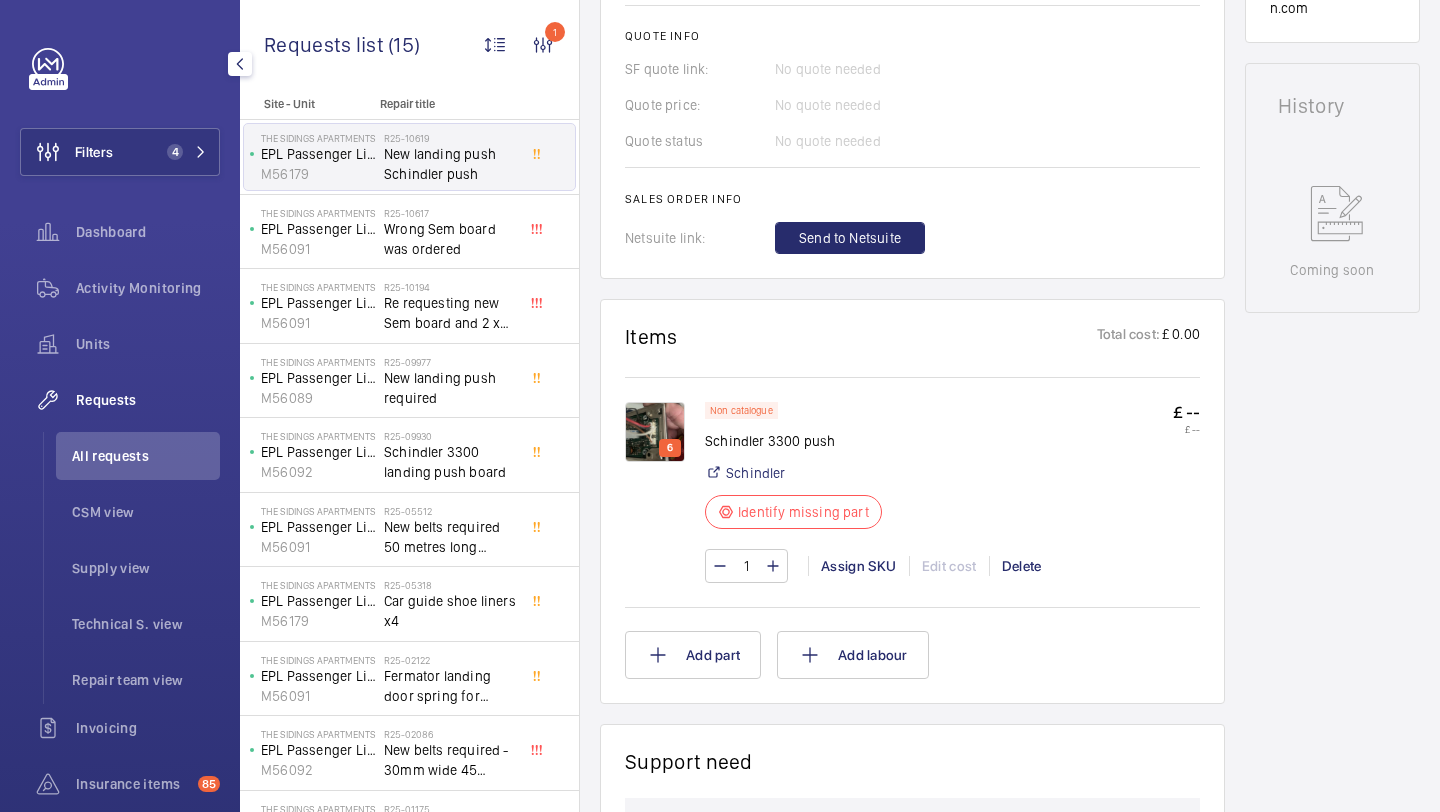 click 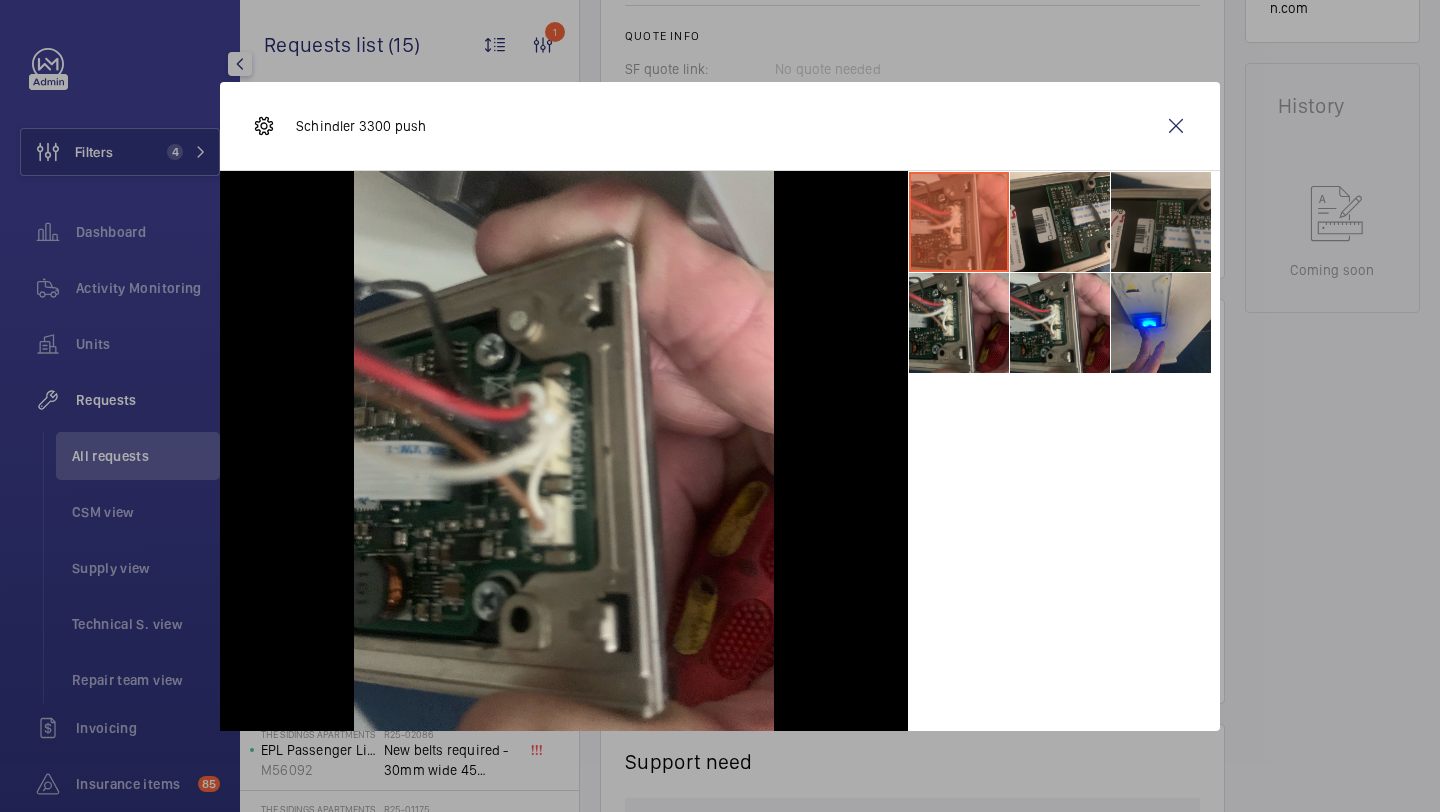 click at bounding box center (1161, 222) 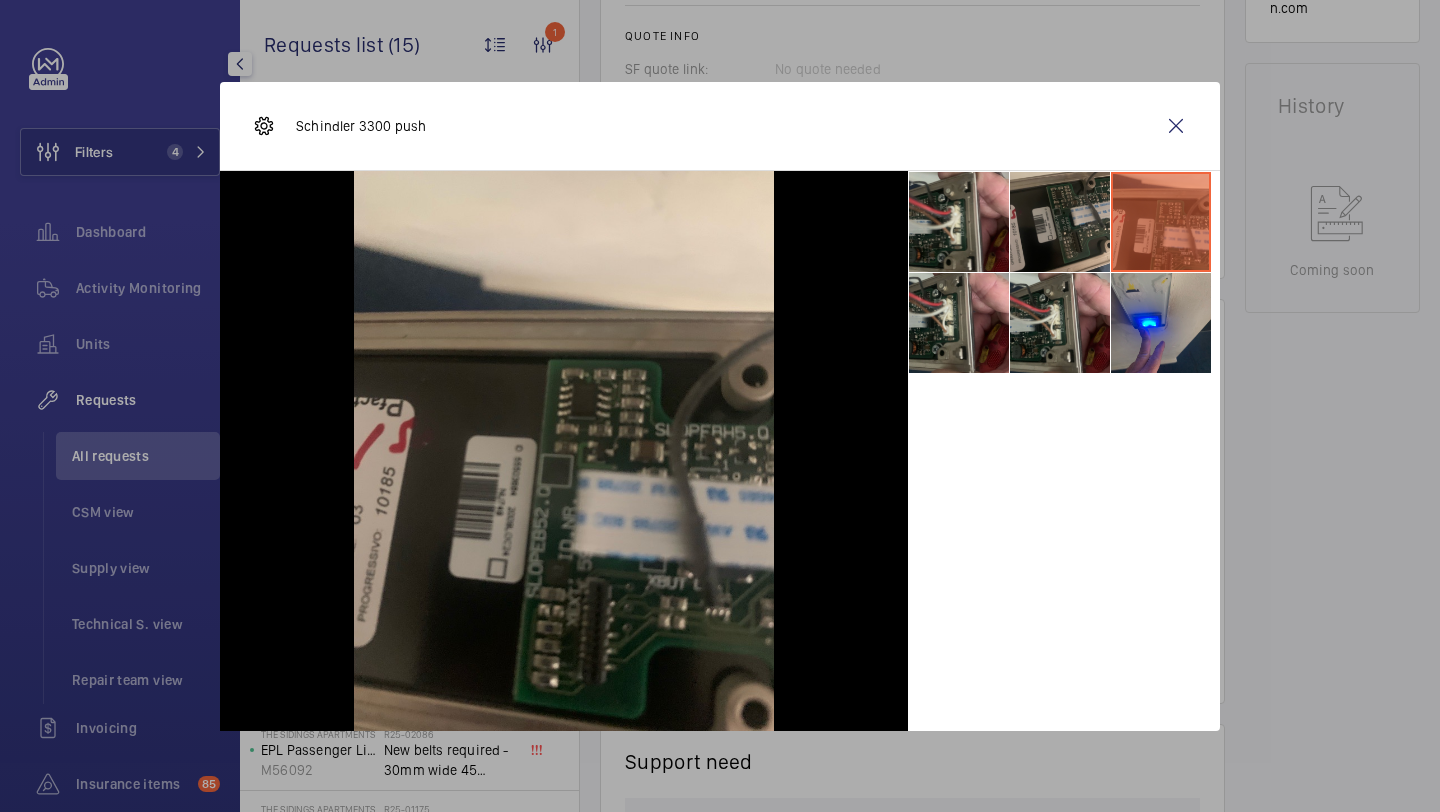click at bounding box center (1060, 222) 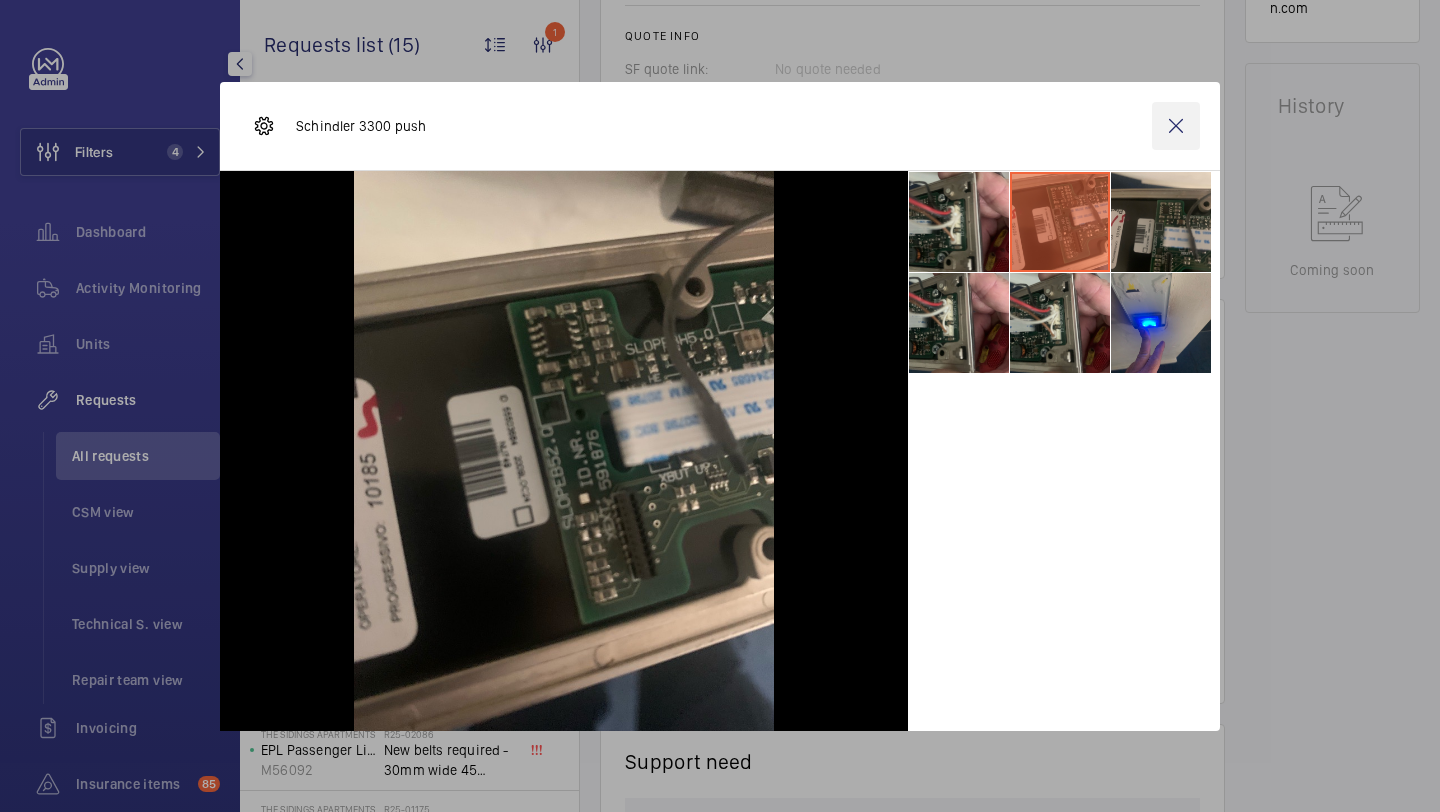 click at bounding box center (1176, 126) 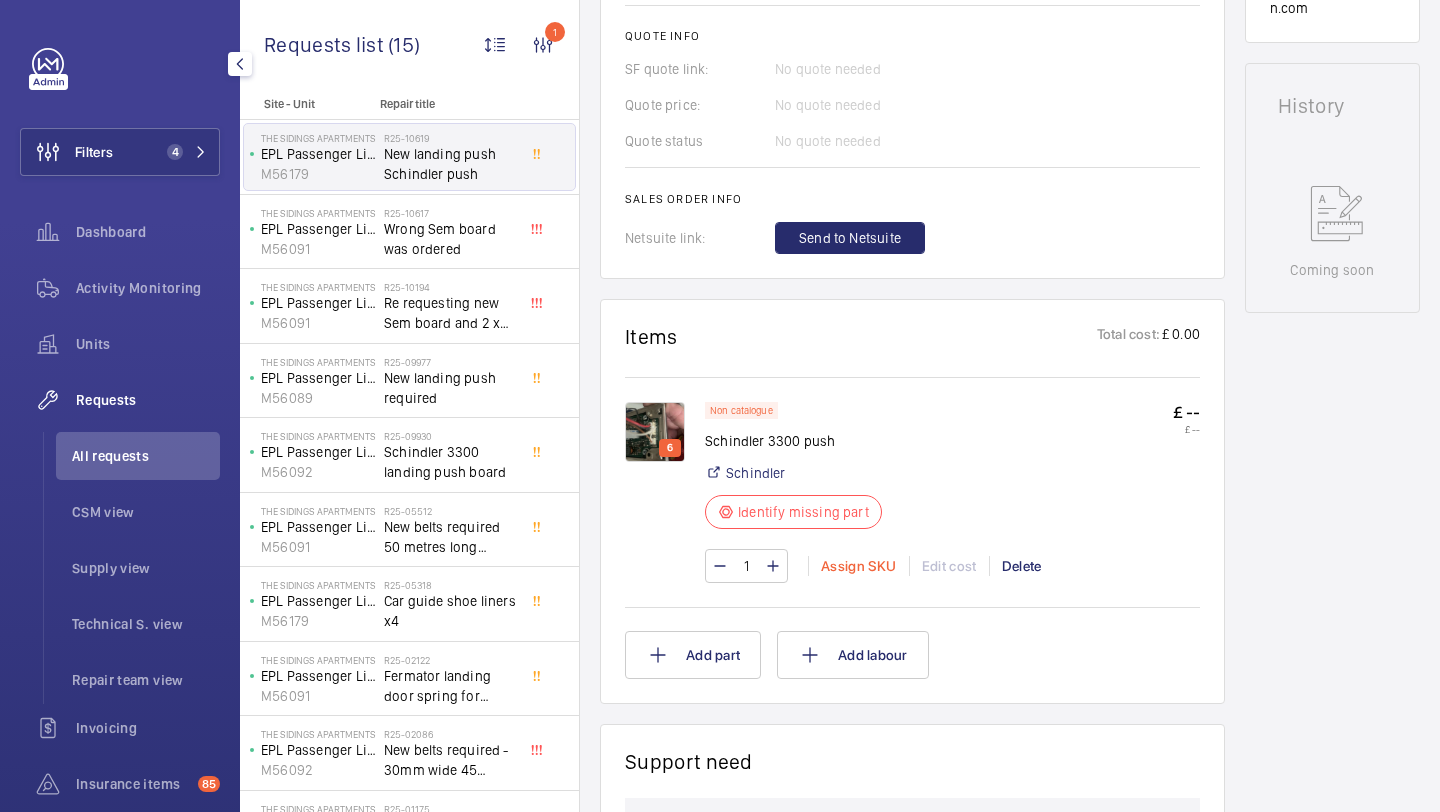 click on "Assign SKU" 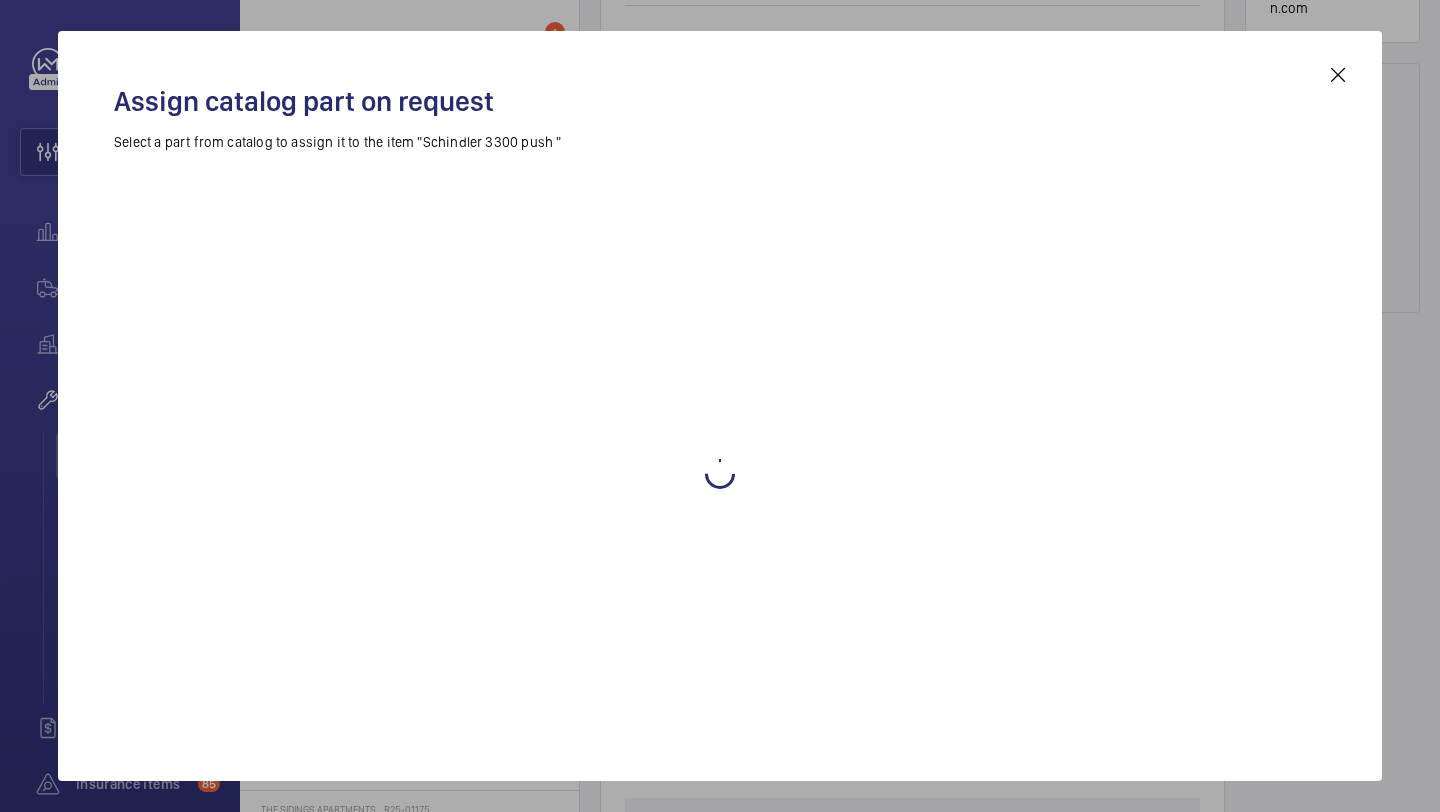 click on "The Sidings Apartments" 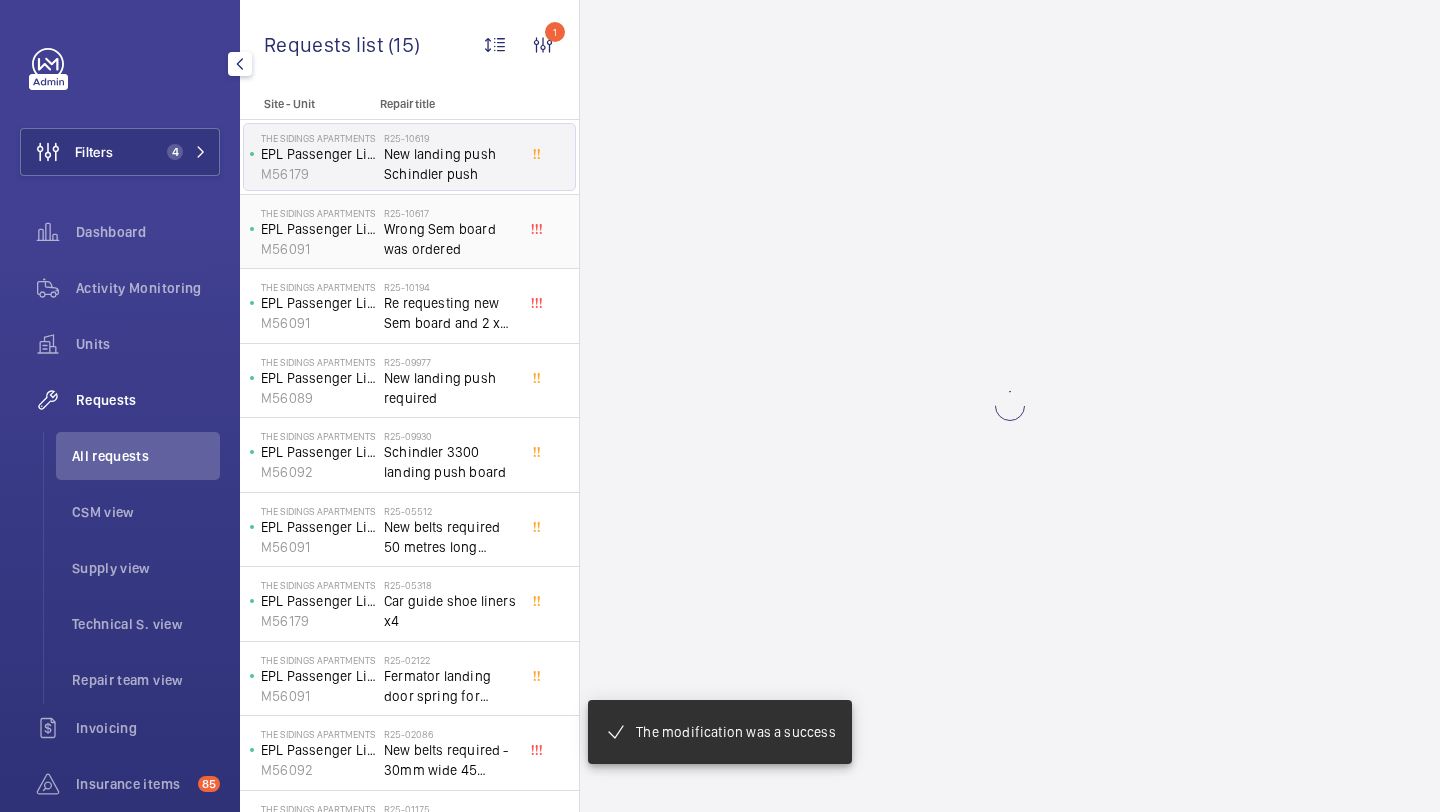 click on "M56179" 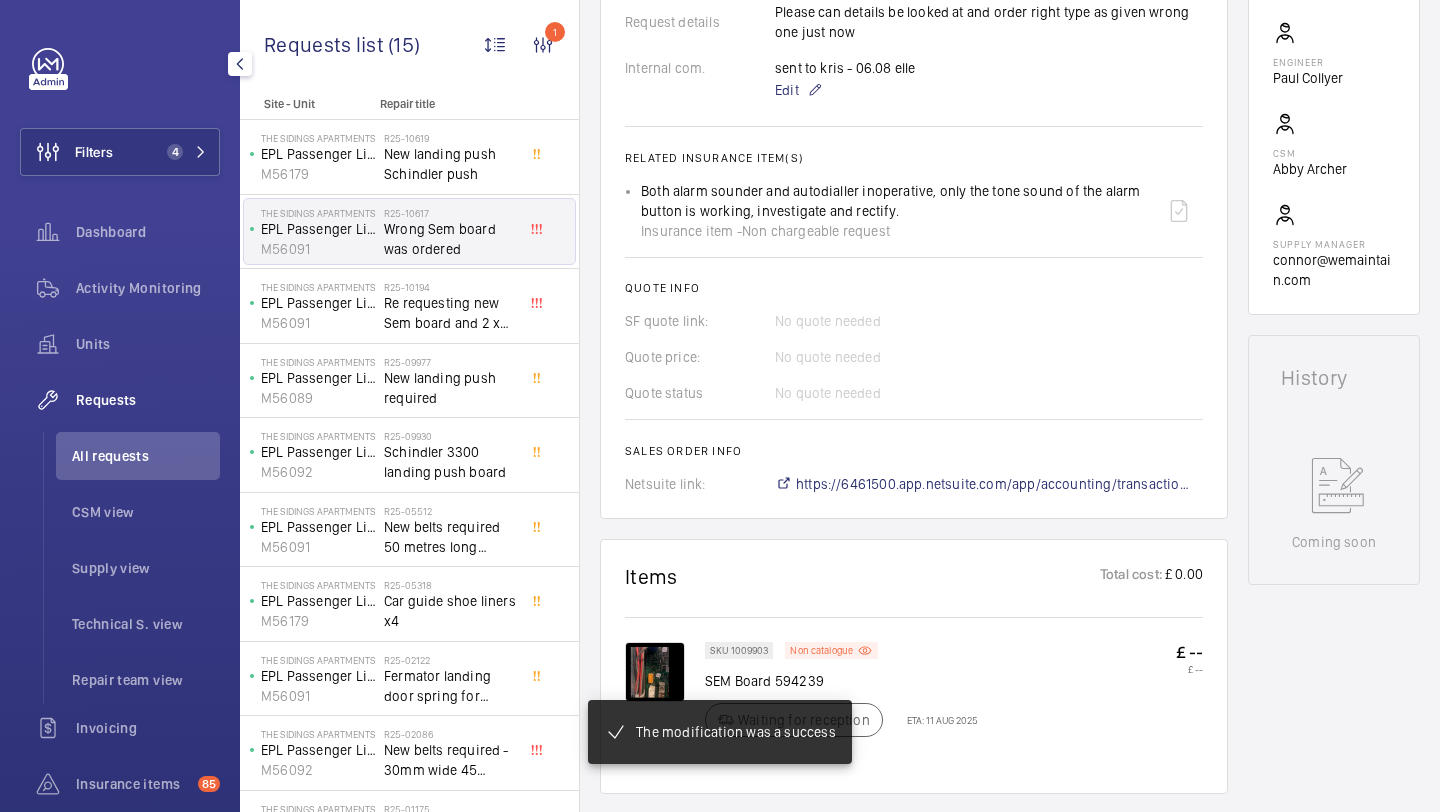 scroll, scrollTop: 560, scrollLeft: 0, axis: vertical 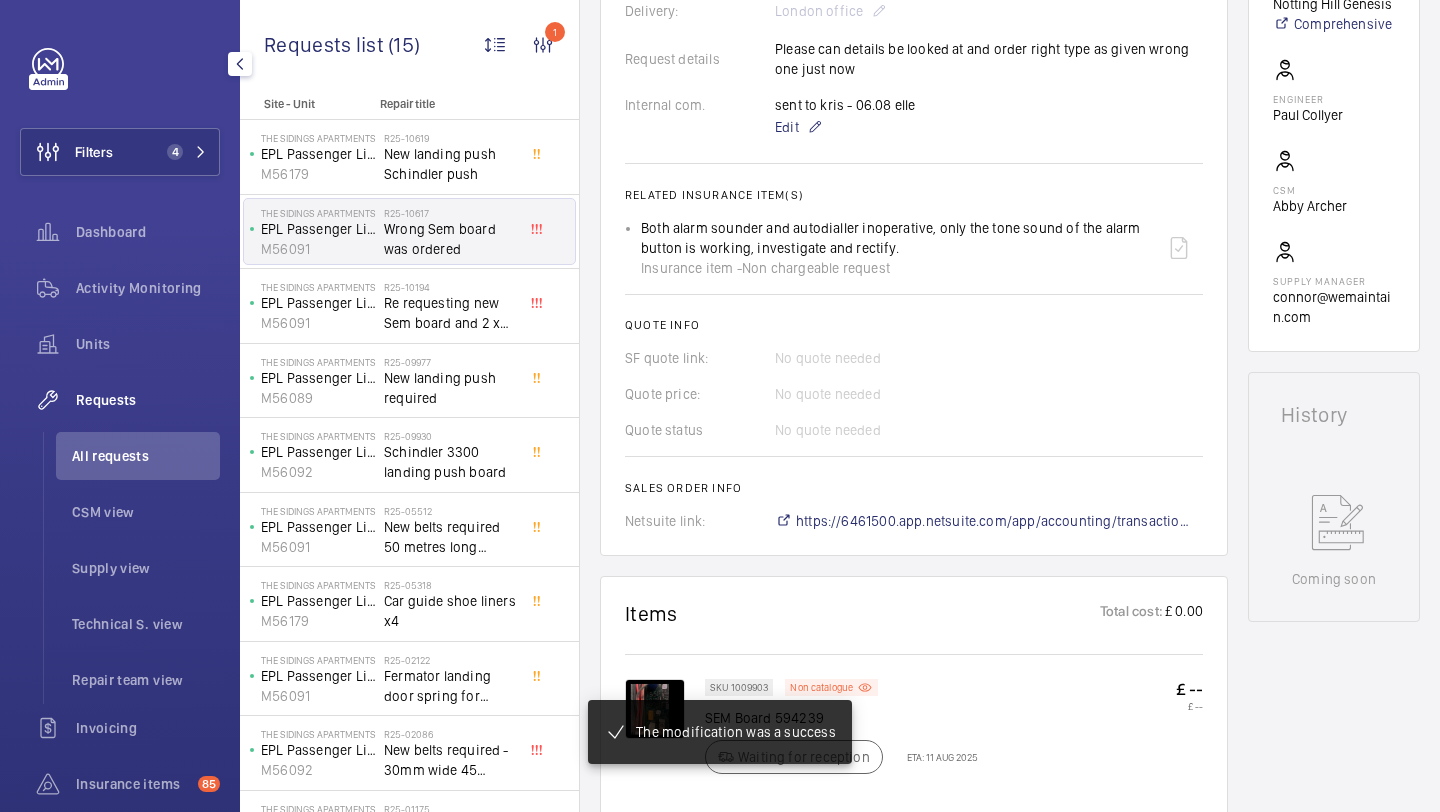 click on "The Sidings Apartments   EPL Passenger Lift No [NUMBER] [NUMBER]   M56091   R25-10617   Wrong Sem board was ordered" 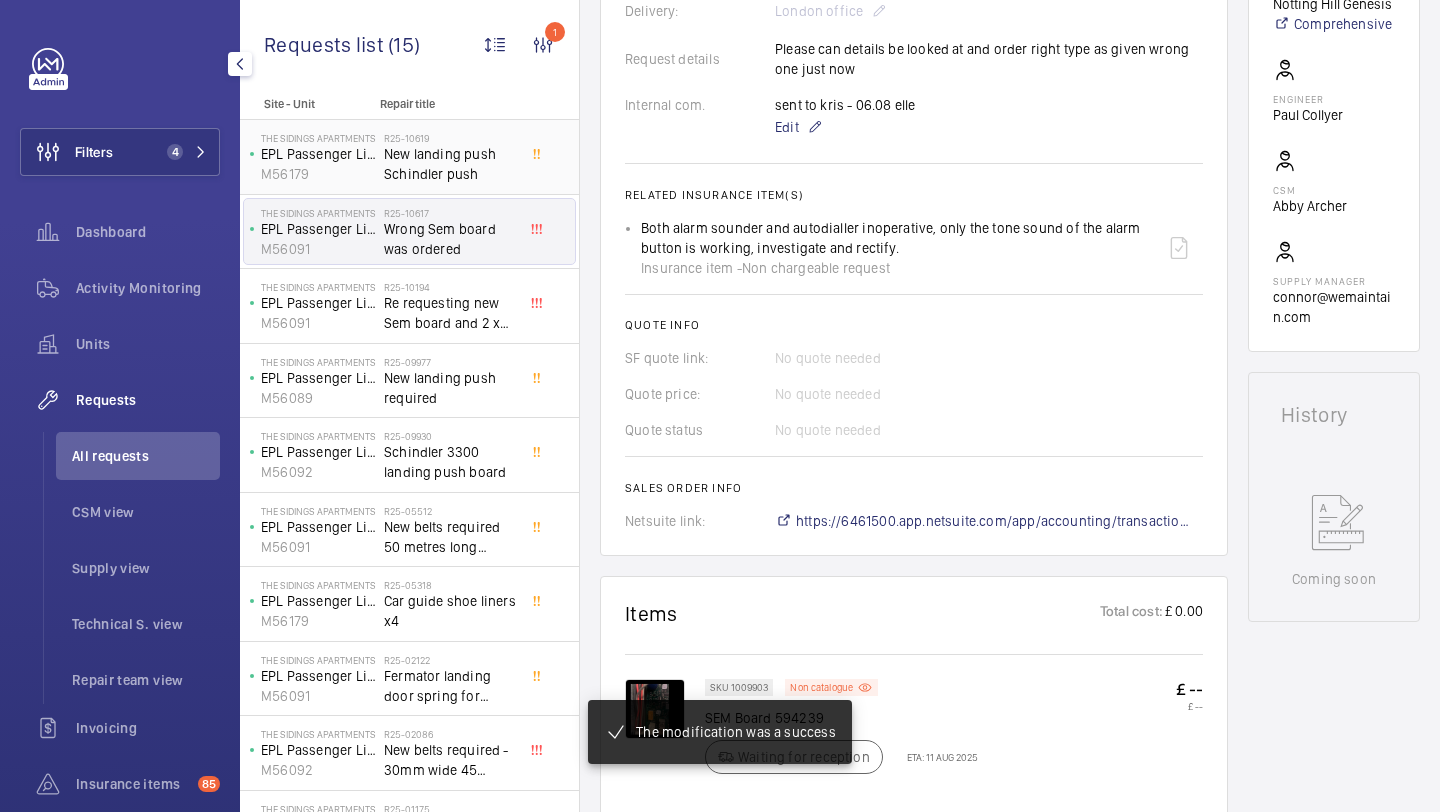 click on "R25-10619   New landing push Schindler push" 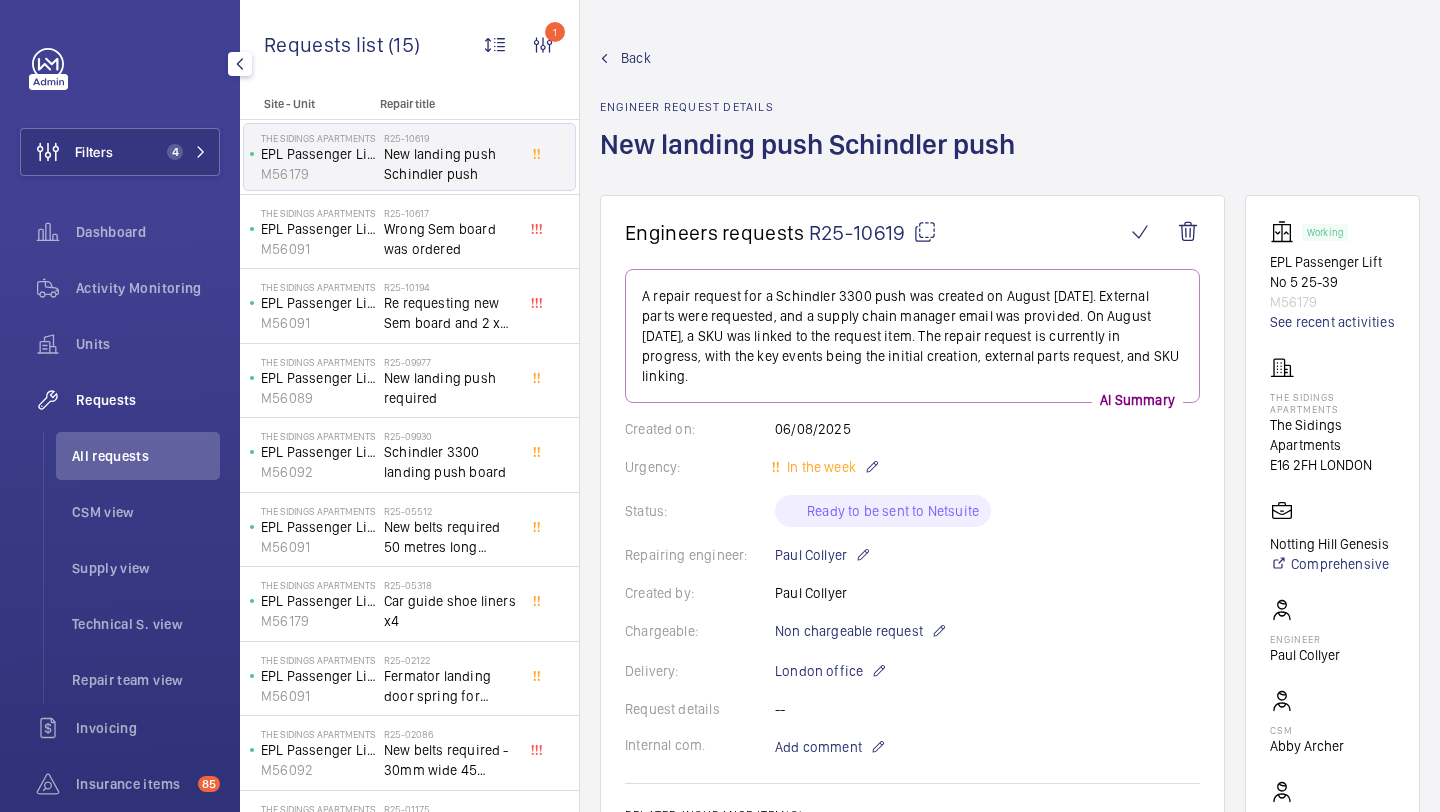 scroll, scrollTop: 949, scrollLeft: 0, axis: vertical 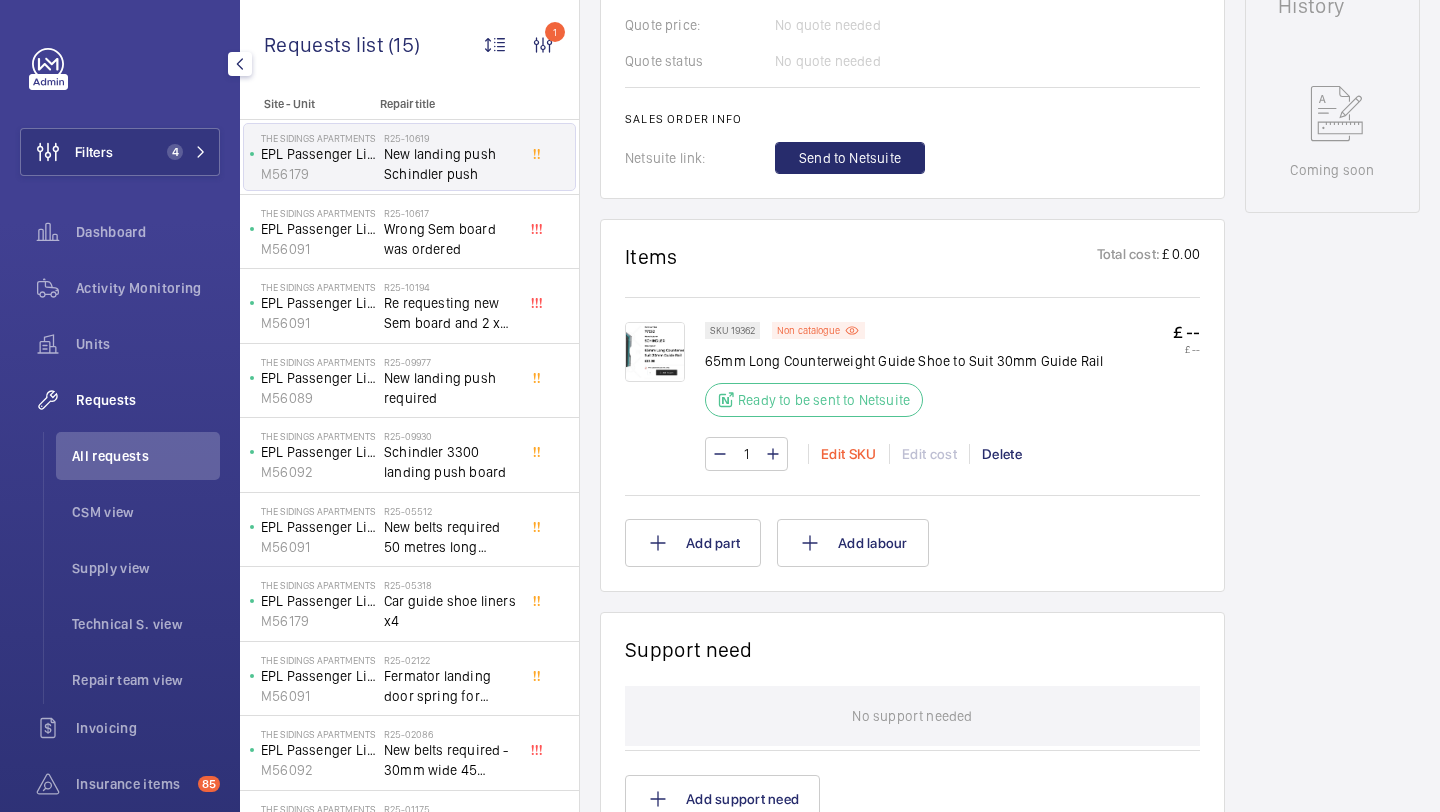 click on "Edit SKU" 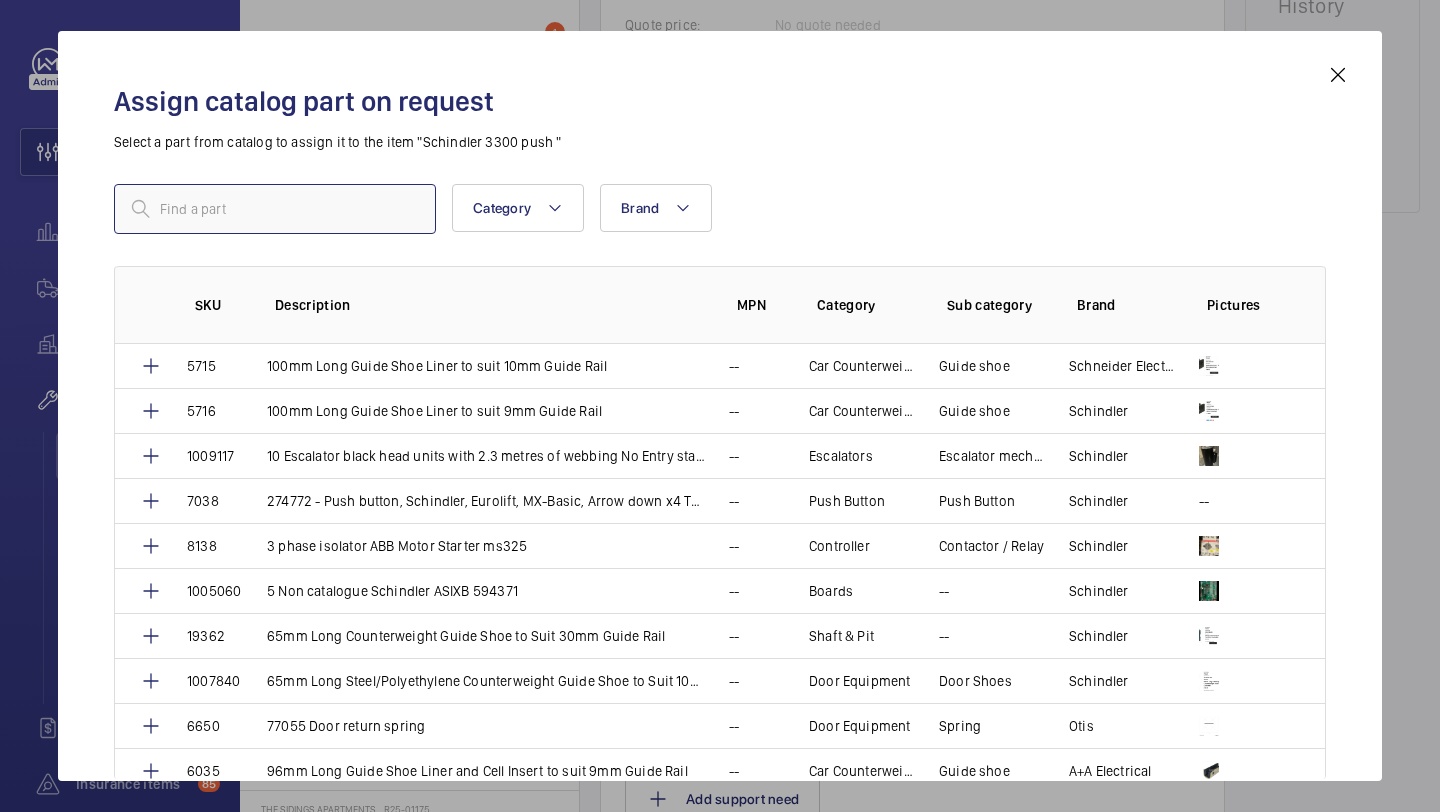 click at bounding box center (275, 209) 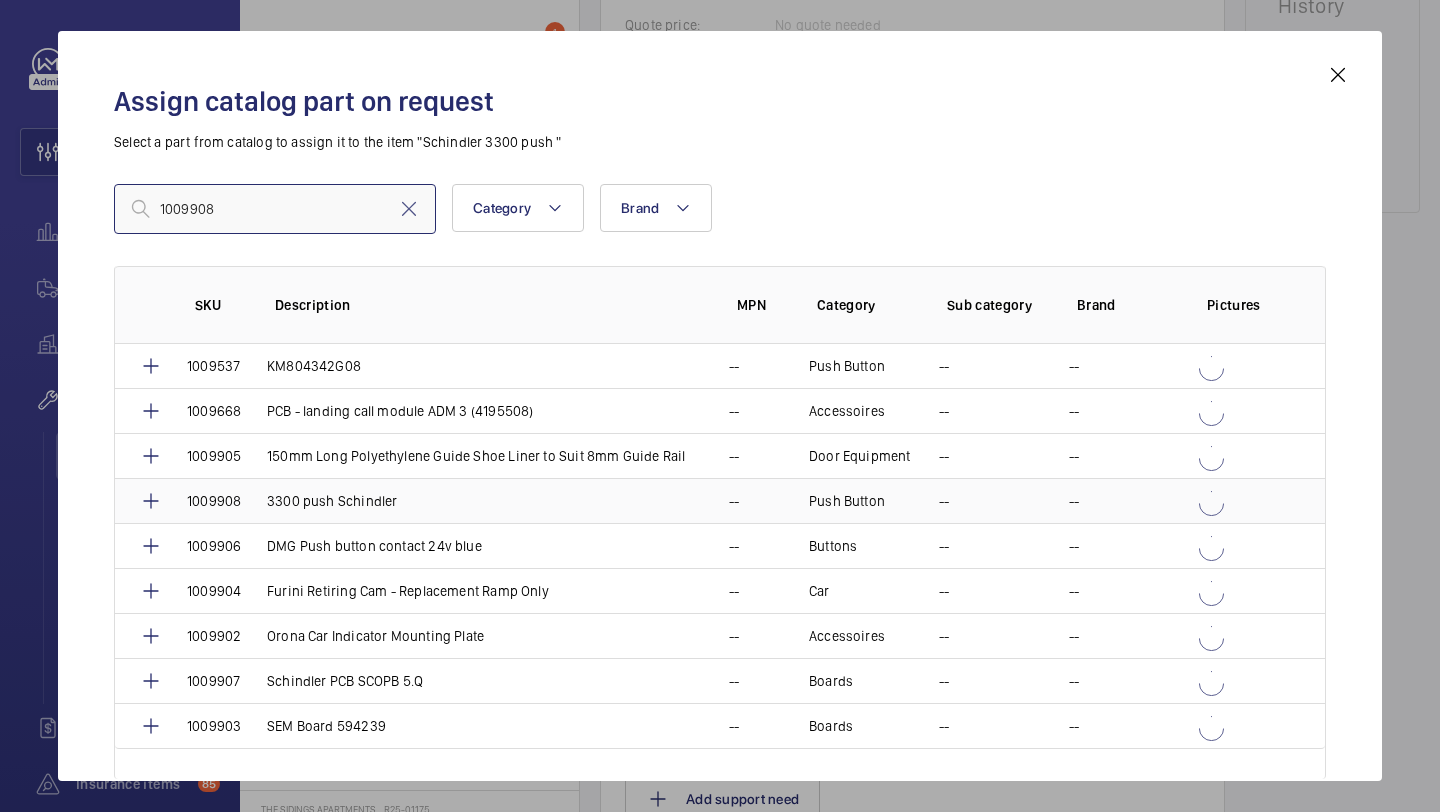 type on "1009908" 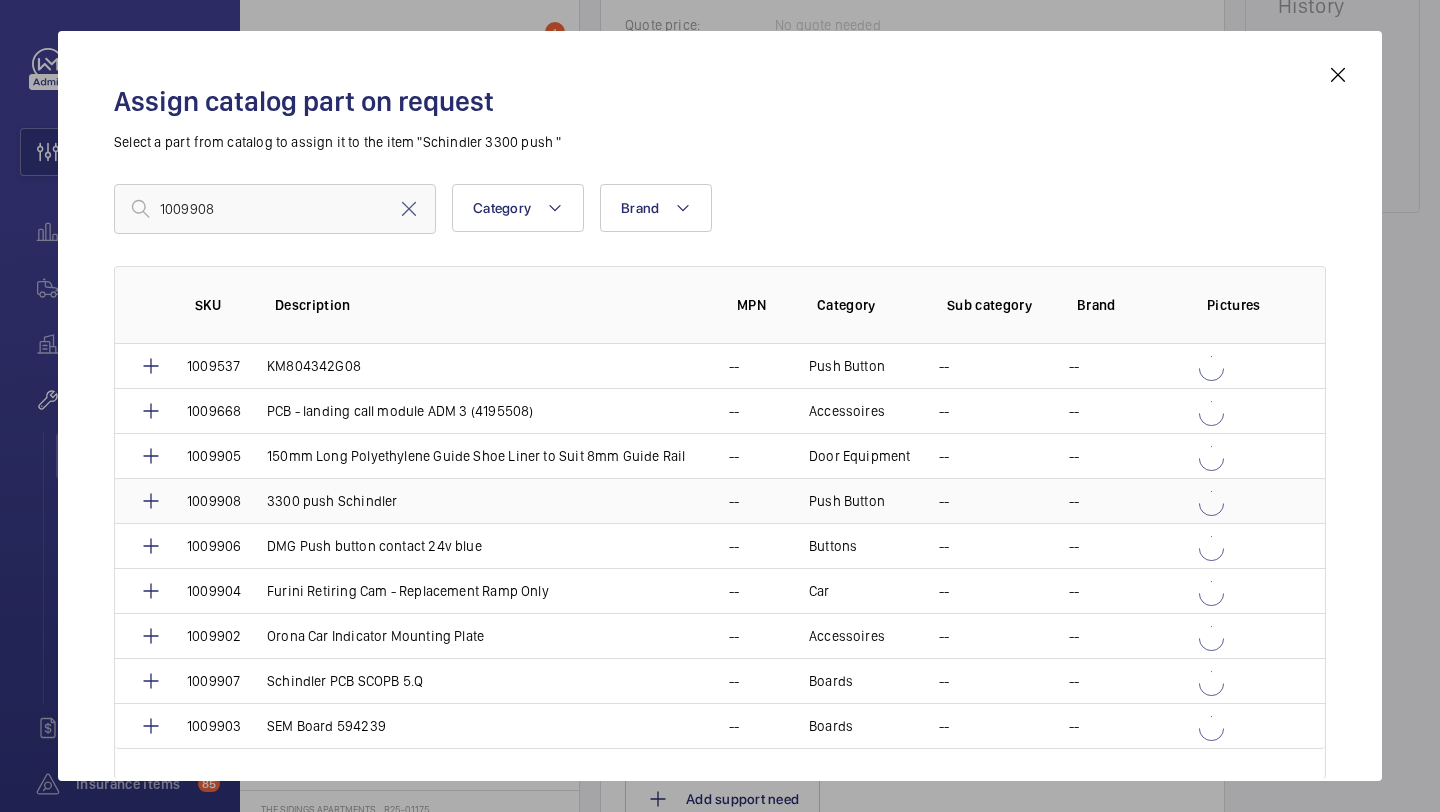 click on "3300 push Schindler" at bounding box center (332, 501) 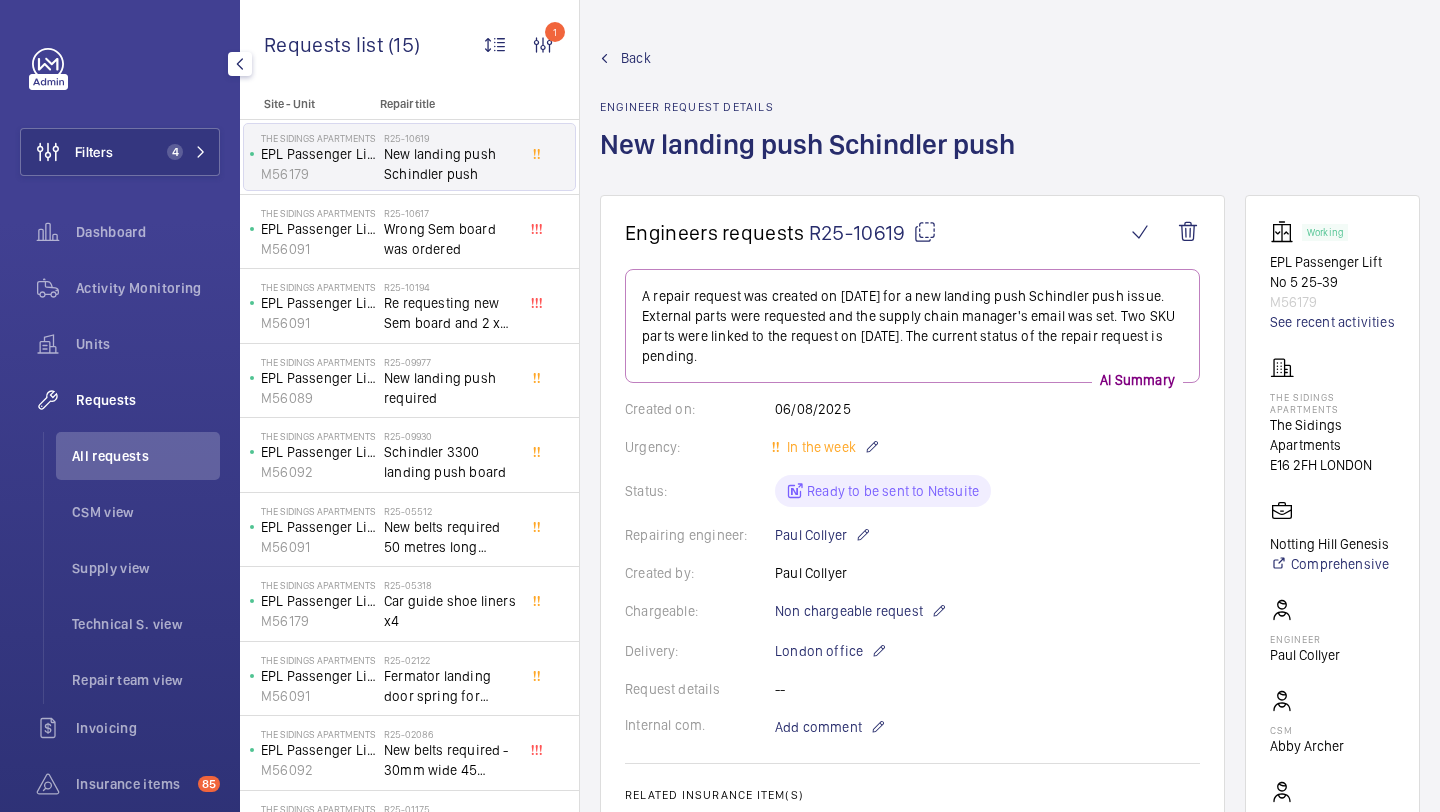 click on "Send to Netsuite" 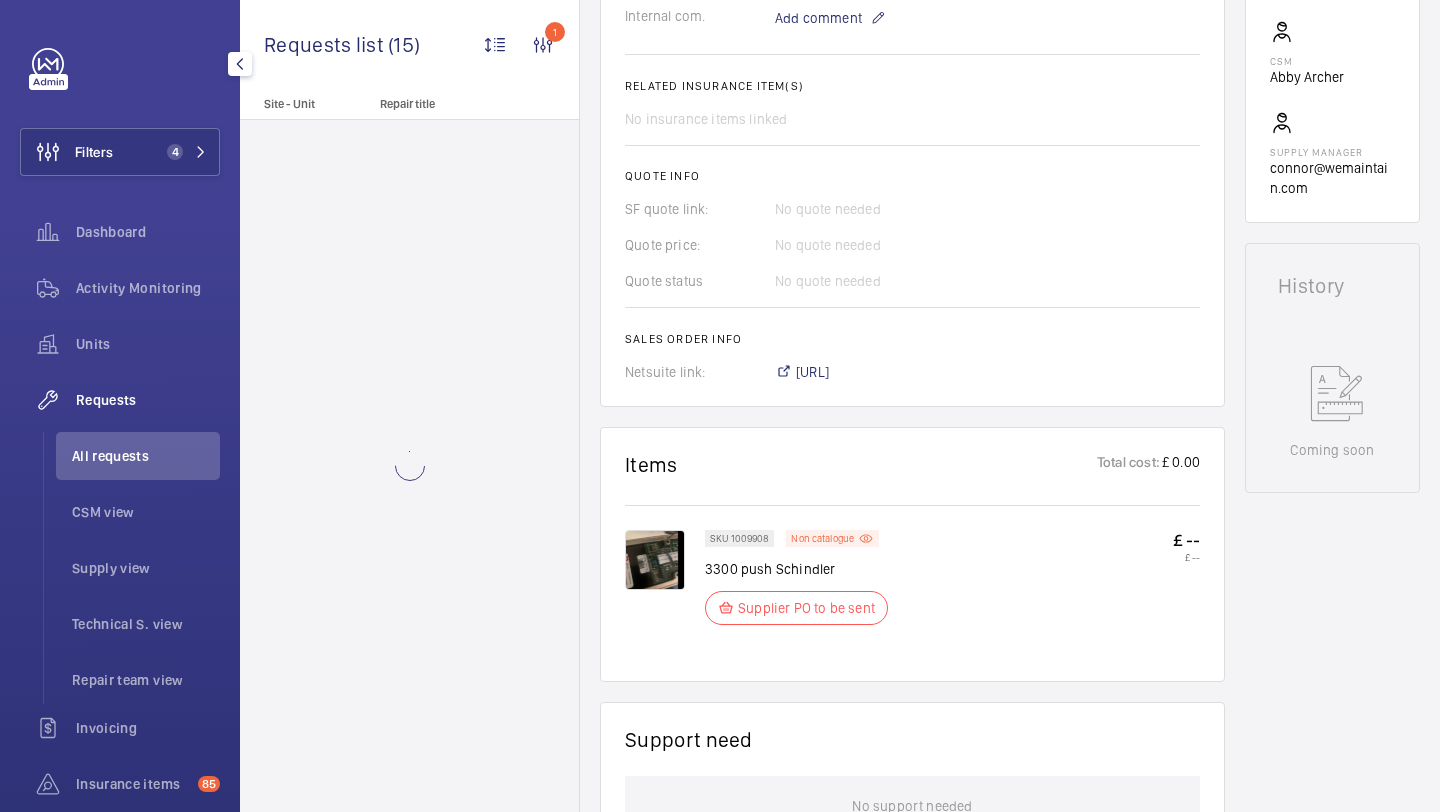 scroll, scrollTop: 689, scrollLeft: 0, axis: vertical 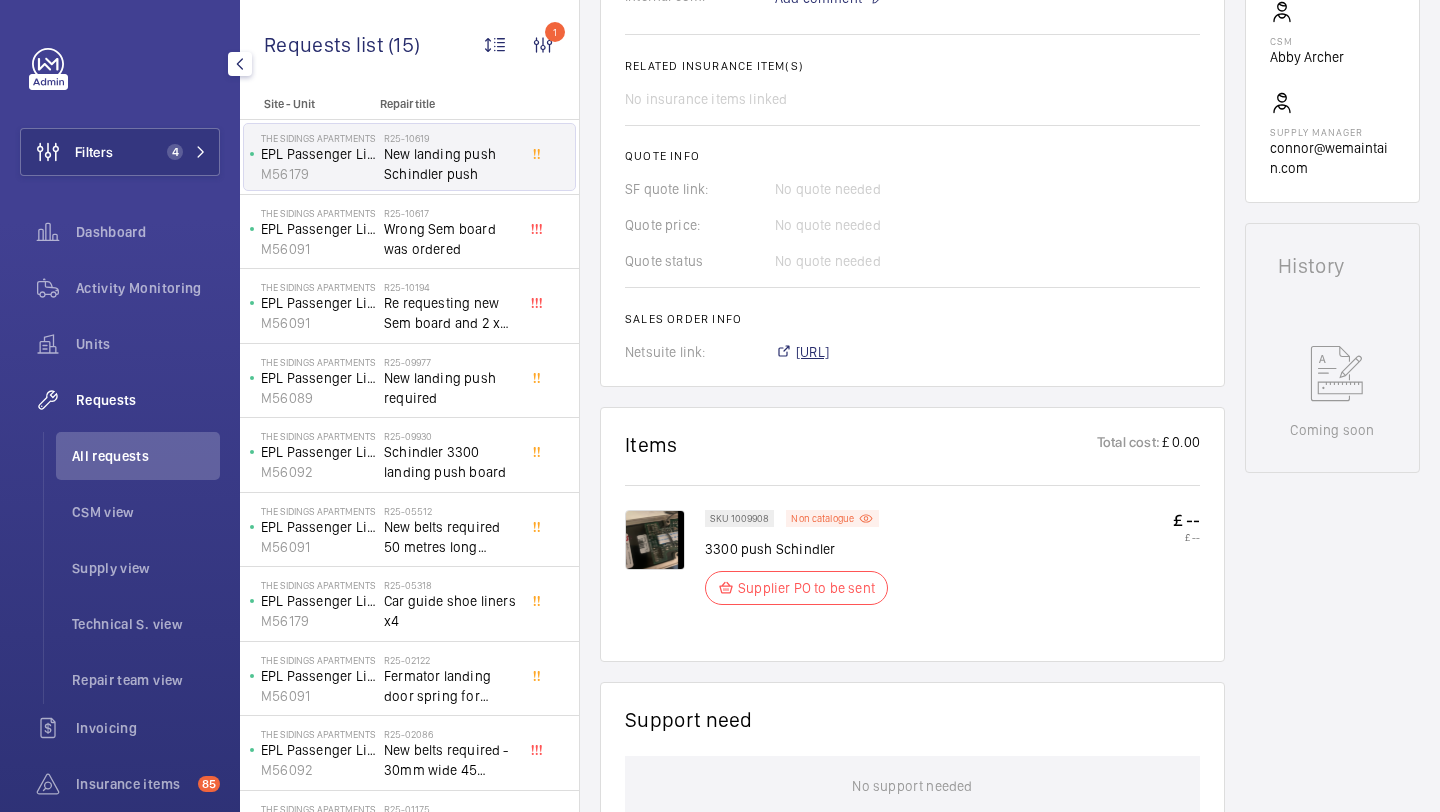 click on "[URL]" 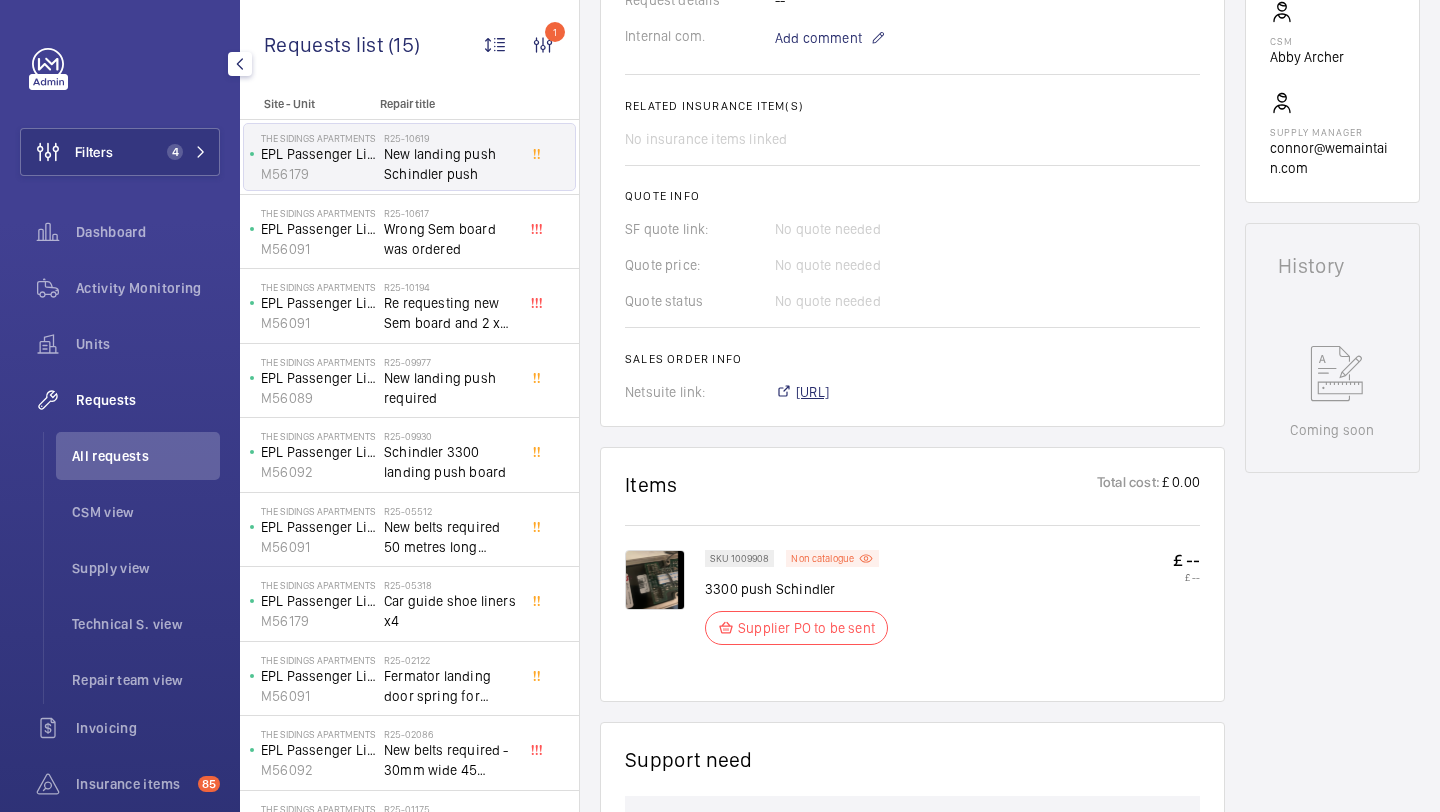 scroll, scrollTop: 729, scrollLeft: 0, axis: vertical 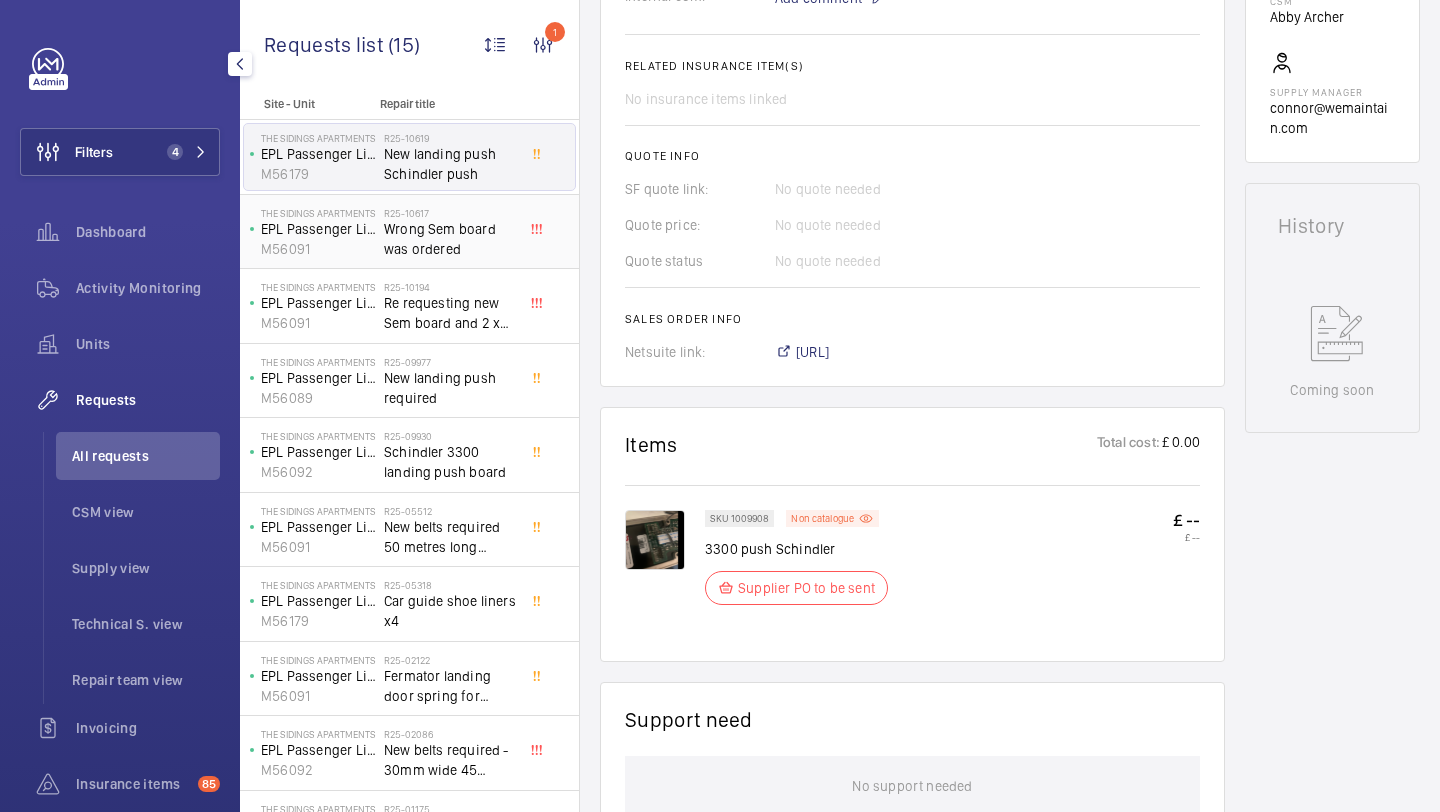 click on "R25-10617" 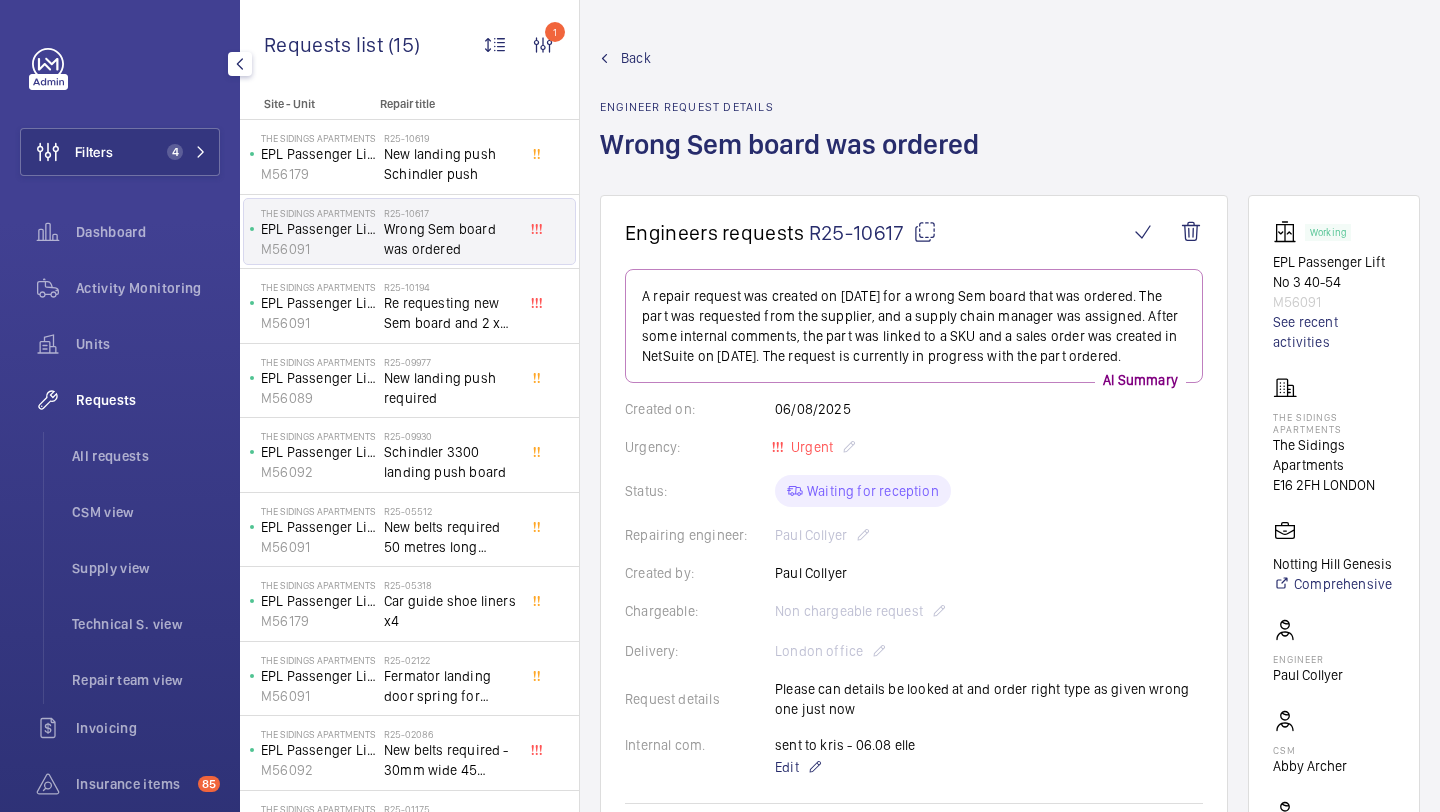 click on "All requests" 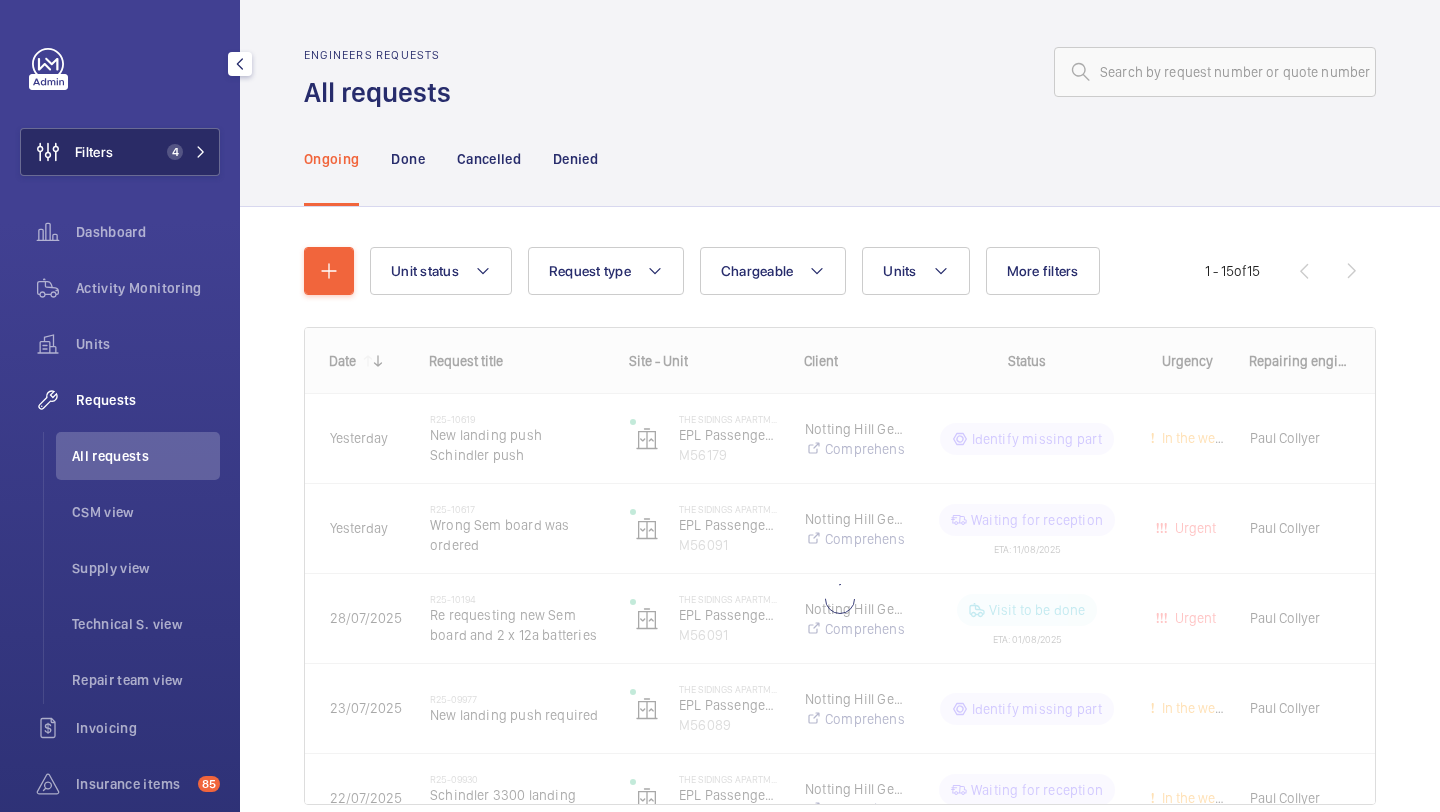 click on "4" 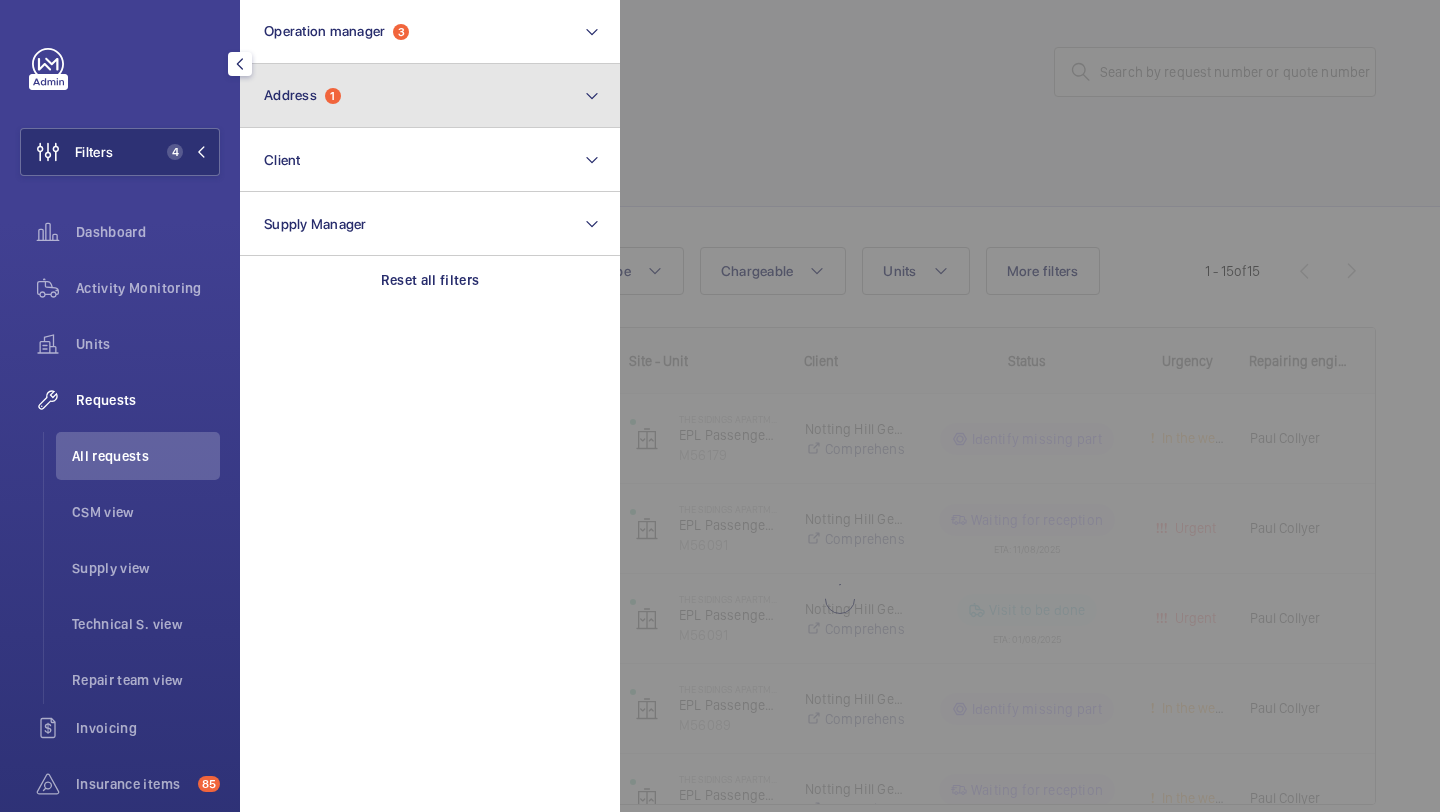 click on "Address" 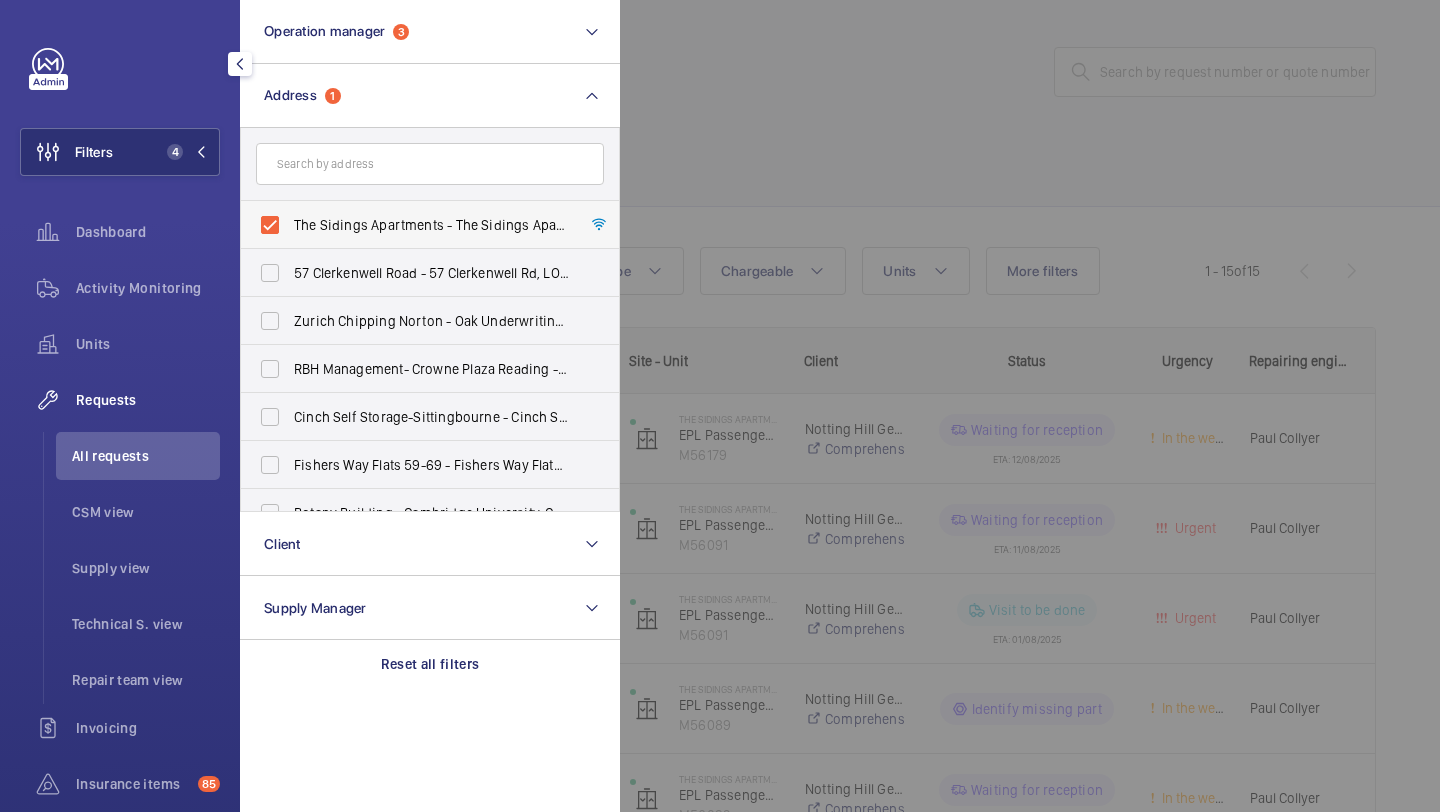 click on "The Sidings Apartments - The Sidings Apartments, LONDON E16 2FH" at bounding box center (431, 225) 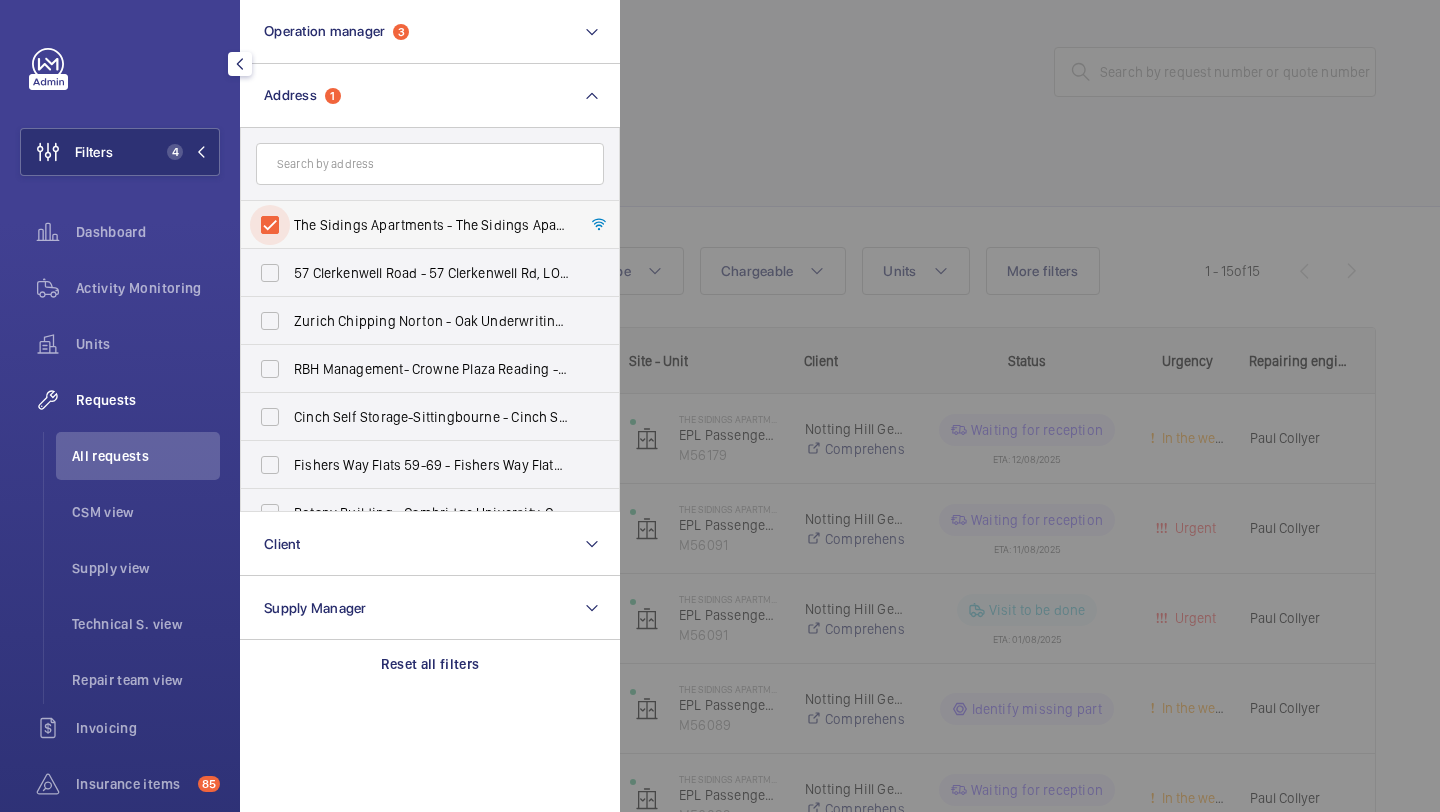 click on "The Sidings Apartments - The Sidings Apartments, LONDON E16 2FH" at bounding box center (270, 225) 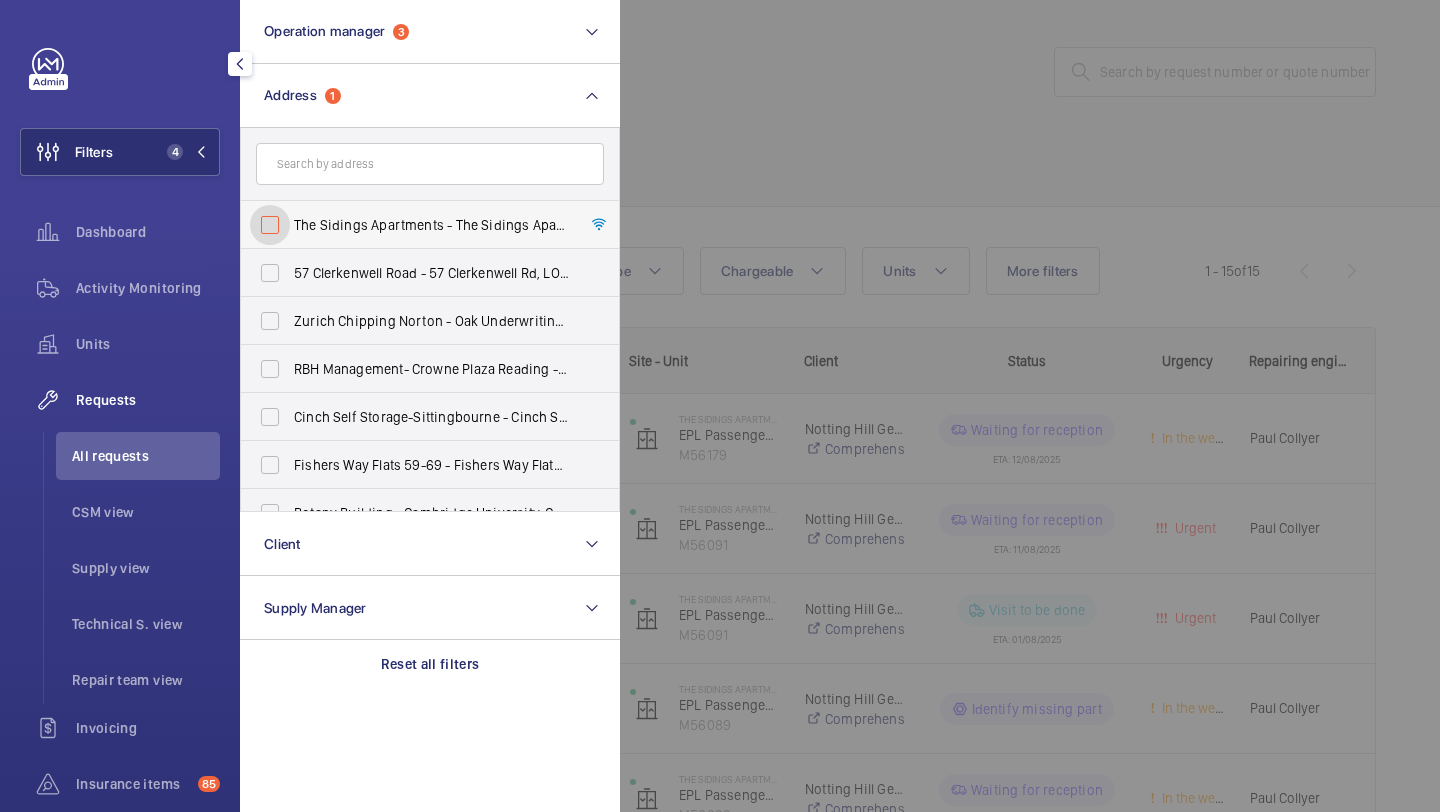 checkbox on "false" 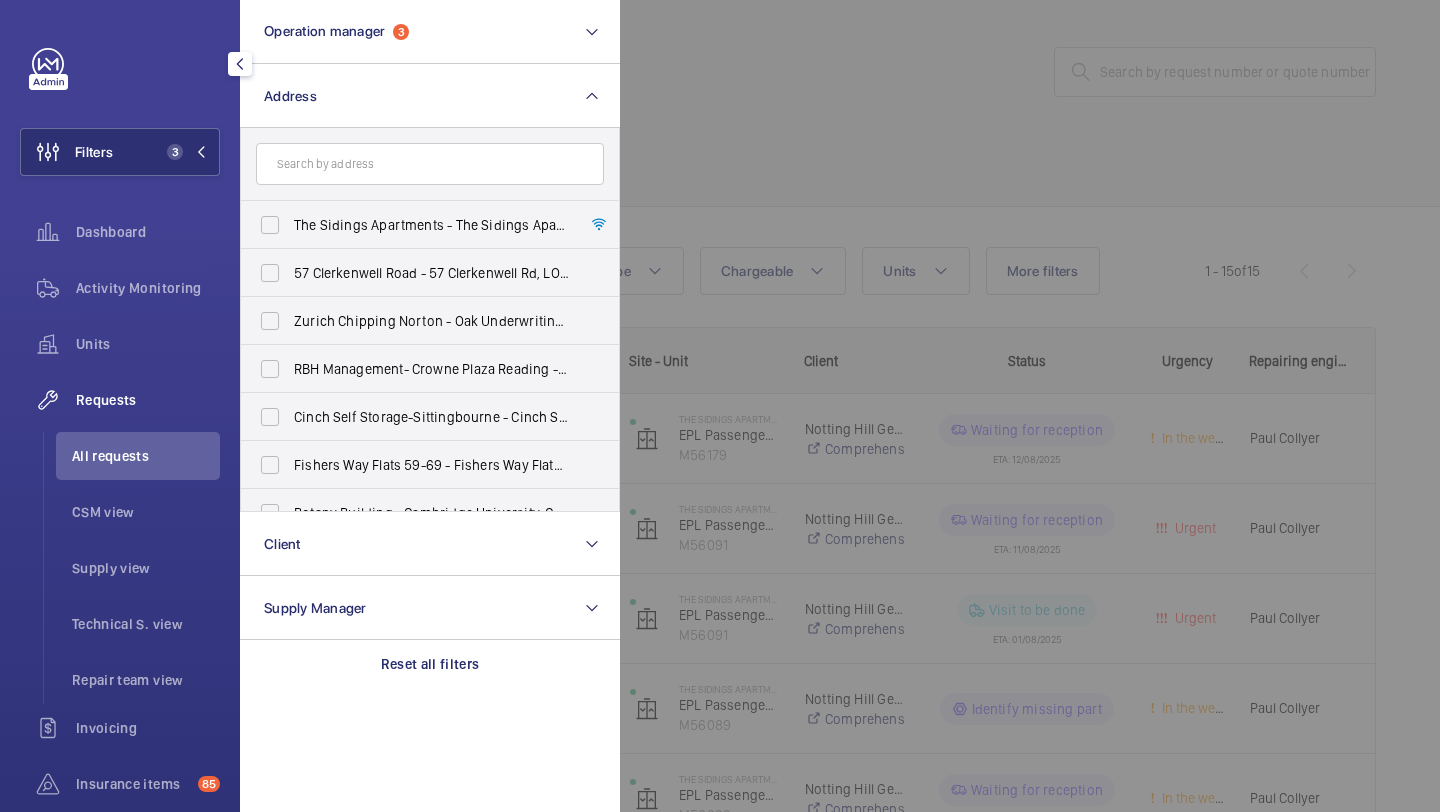 click 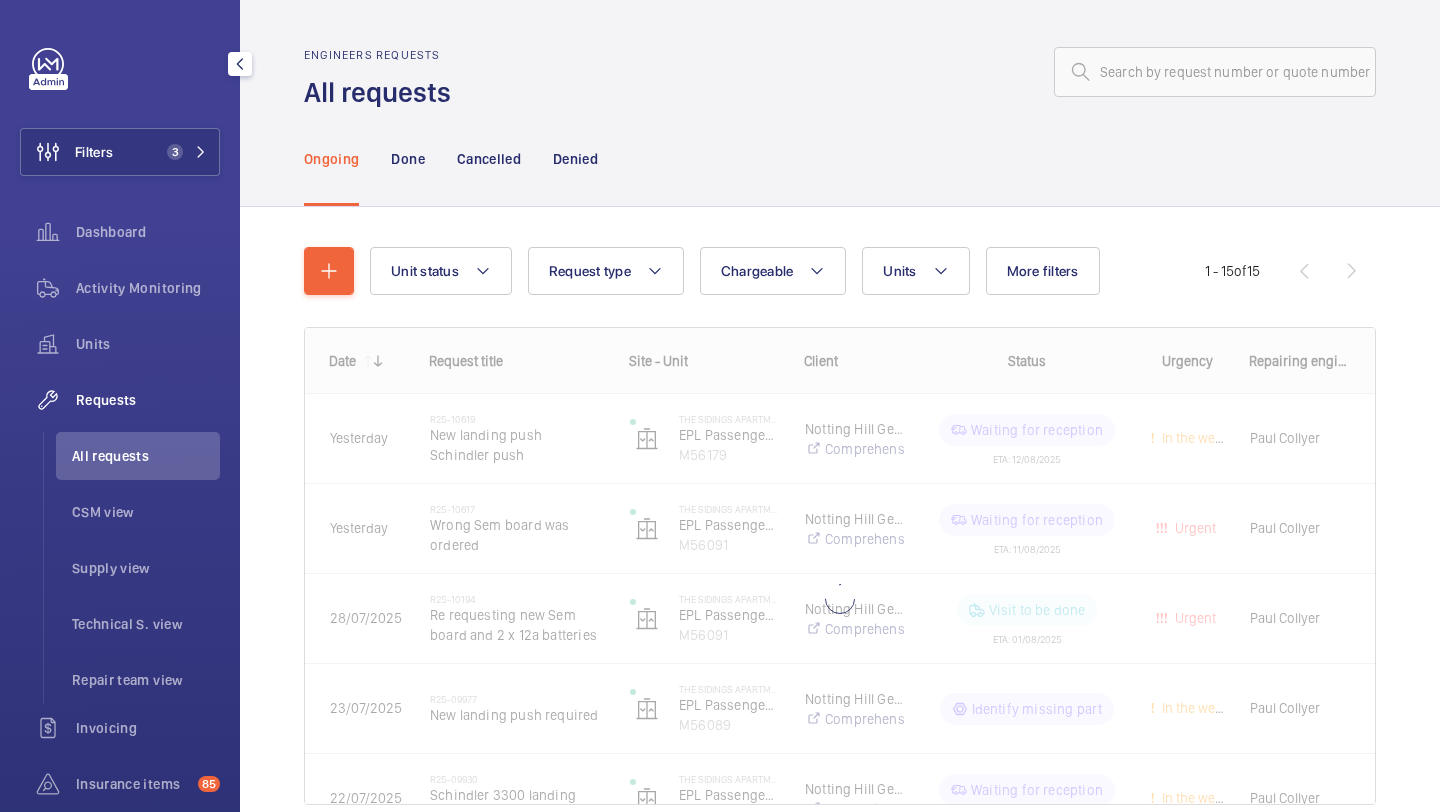 click on "Unit status Request type  Chargeable Units More filters Request status Urgency Repairing engineer Engineer Device type Reset all filters 1 - 15  of  15
Date
Request title
Site - Unit
to" 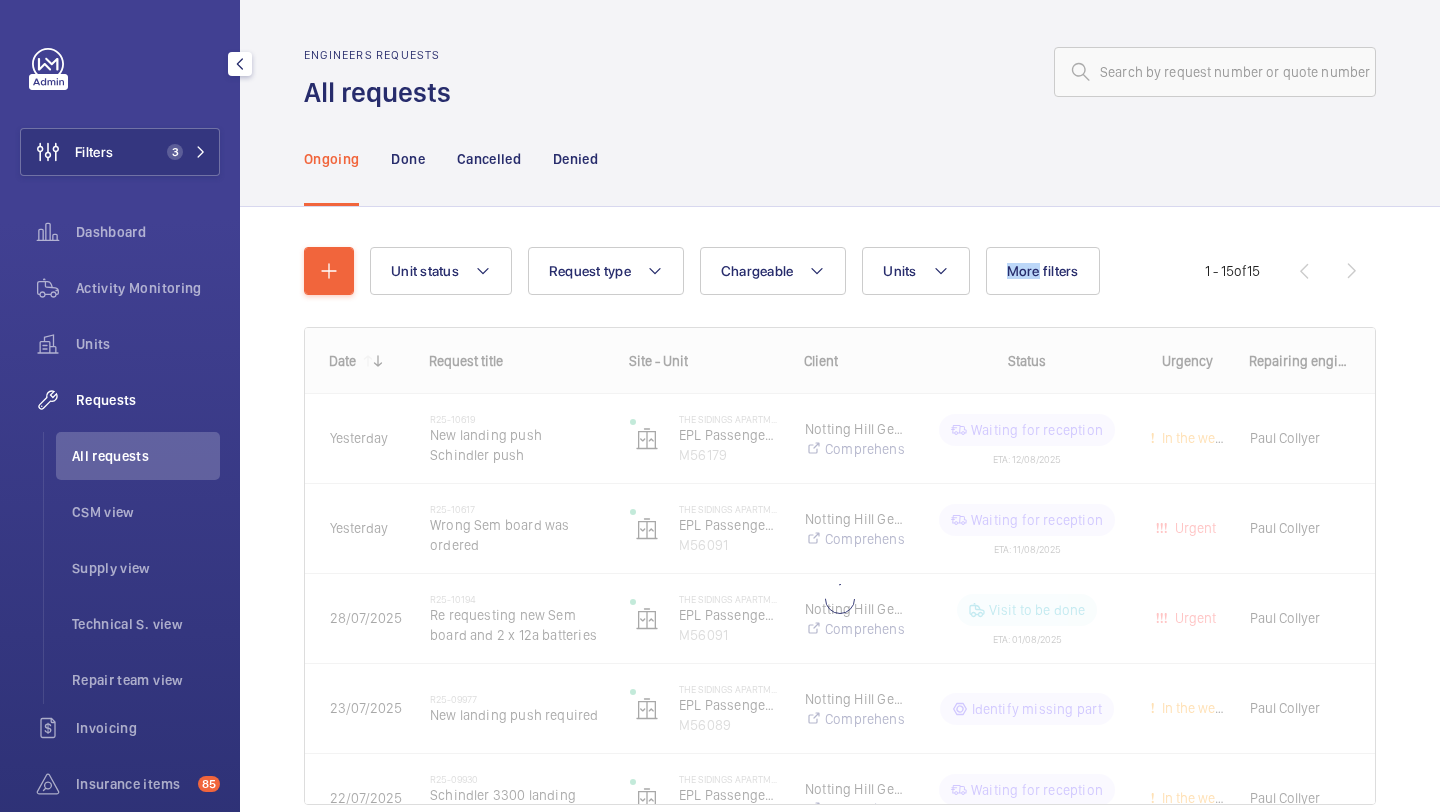 click on "Unit status Request type  Chargeable Units More filters Request status Urgency Repairing engineer Engineer Device type Reset all filters 1 - 15  of  15
Date
Request title
Site - Unit
to" 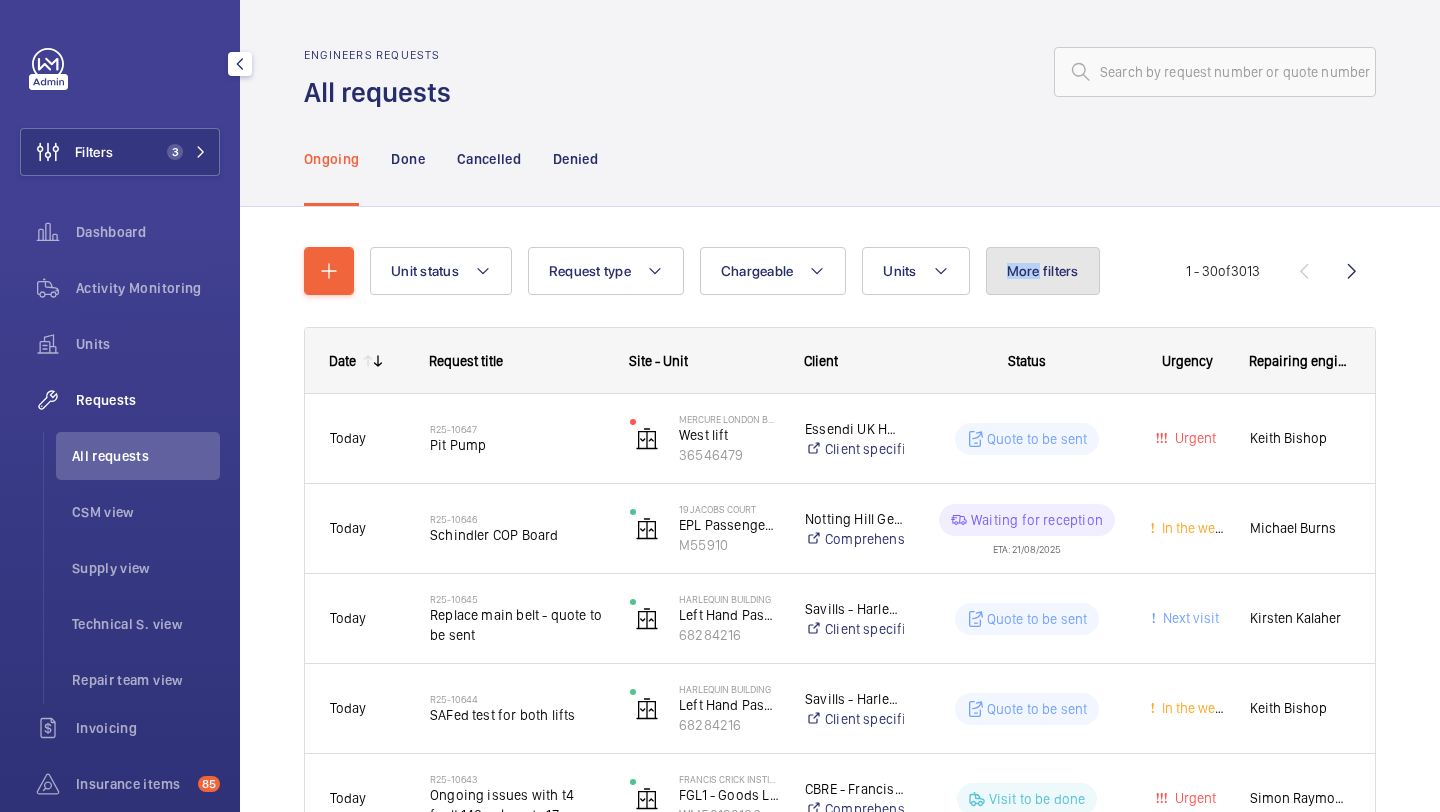 click on "More filters" 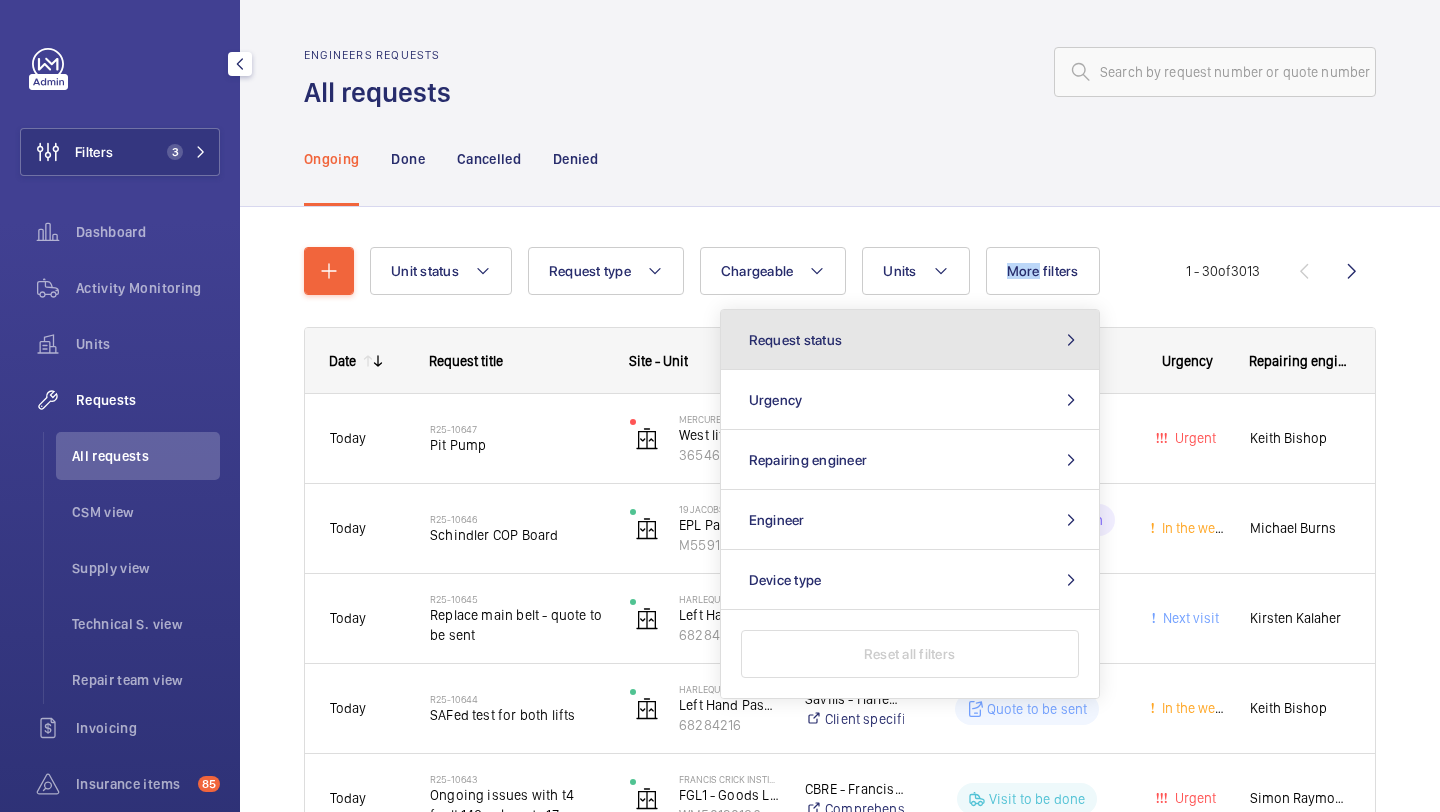 click on "Request status" 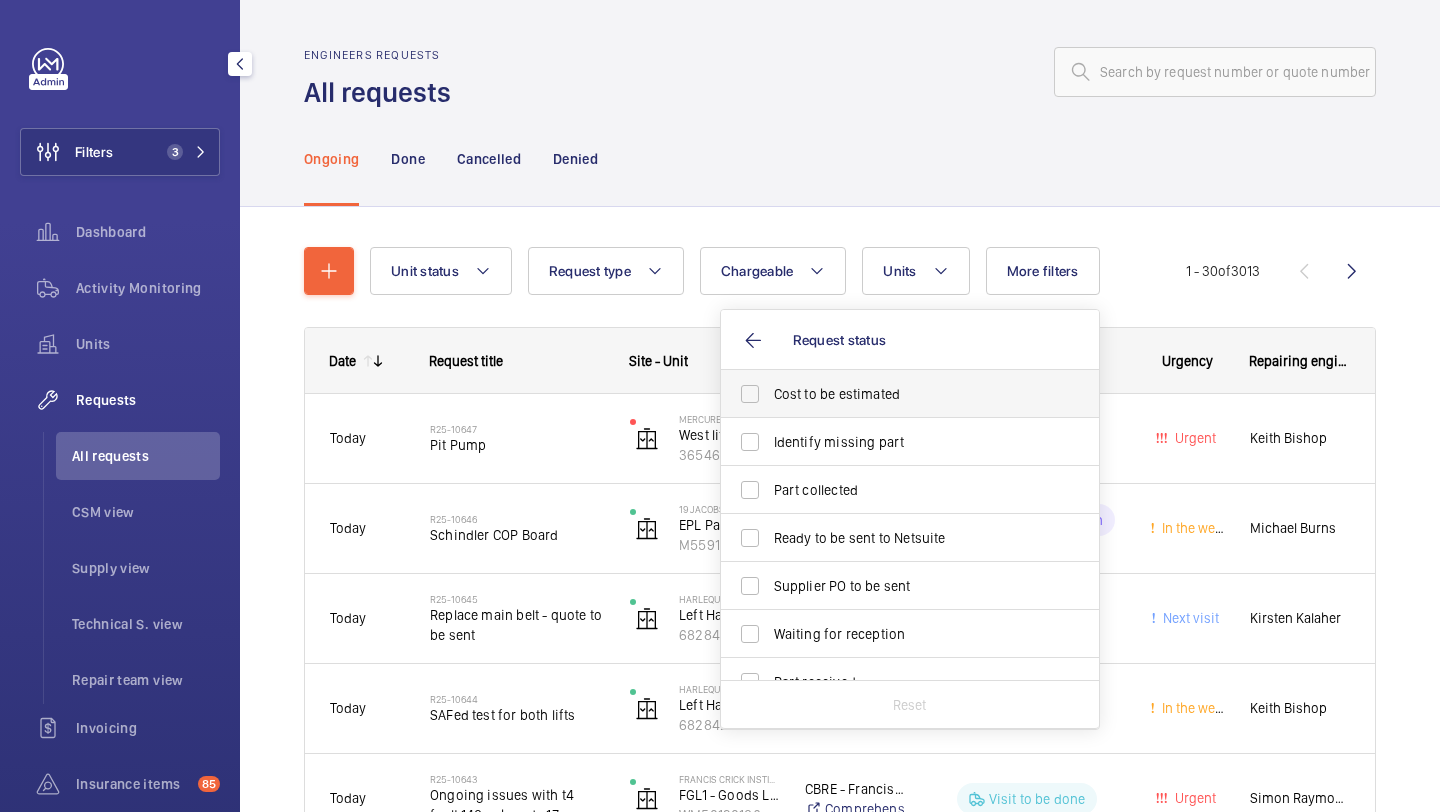 click on "Cost to be estimated" at bounding box center [911, 394] 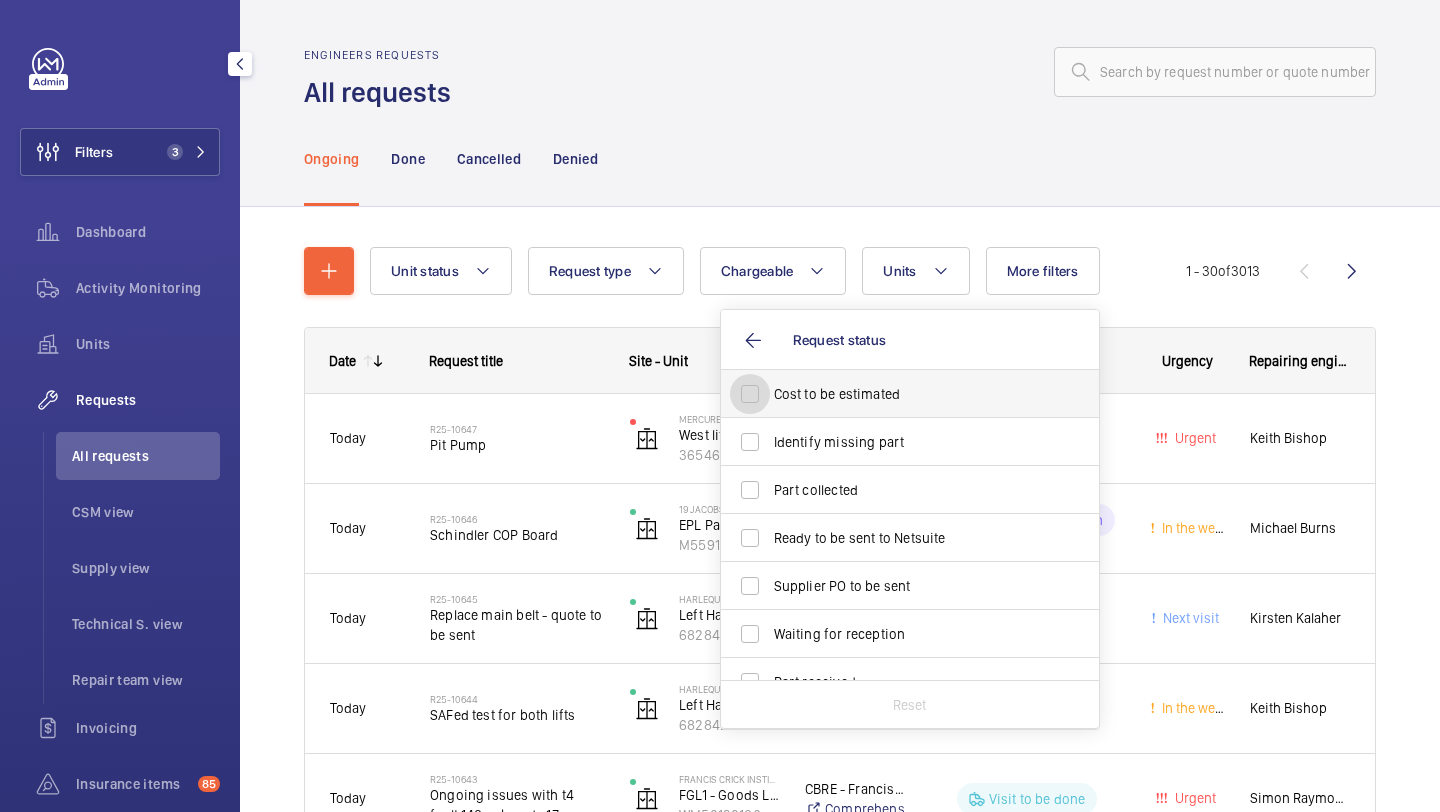 click on "Cost to be estimated" at bounding box center (750, 394) 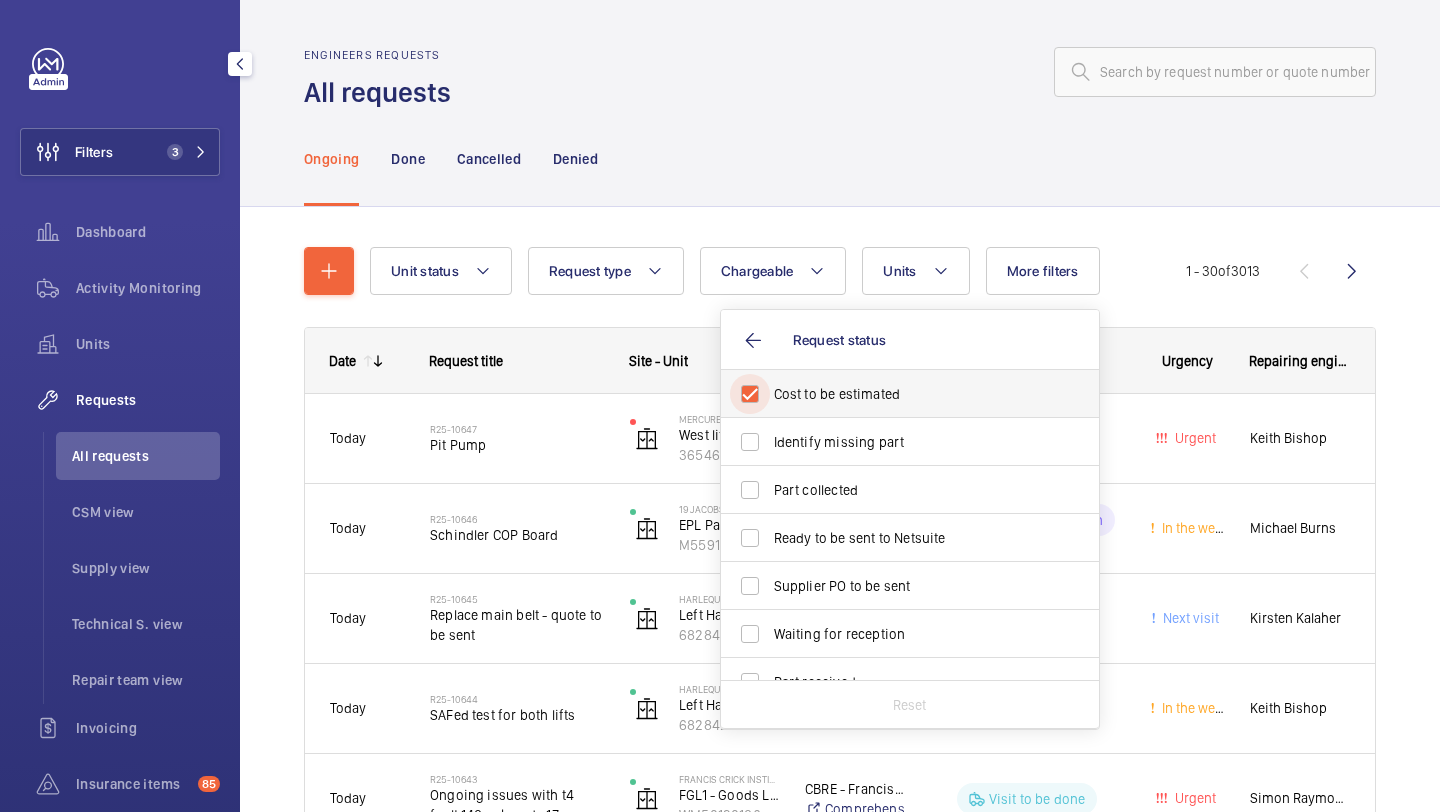 checkbox on "true" 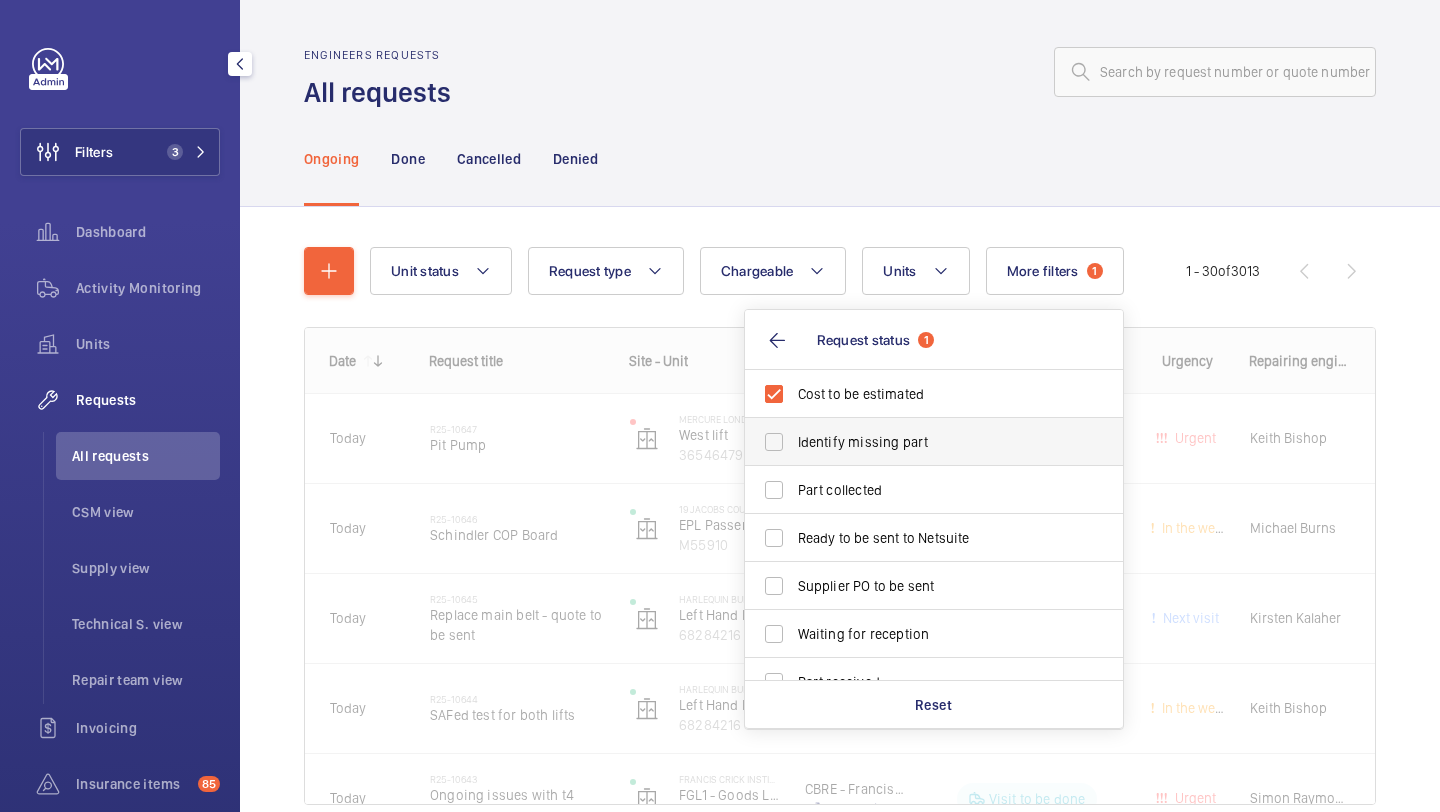 click on "Identify missing part" at bounding box center [935, 442] 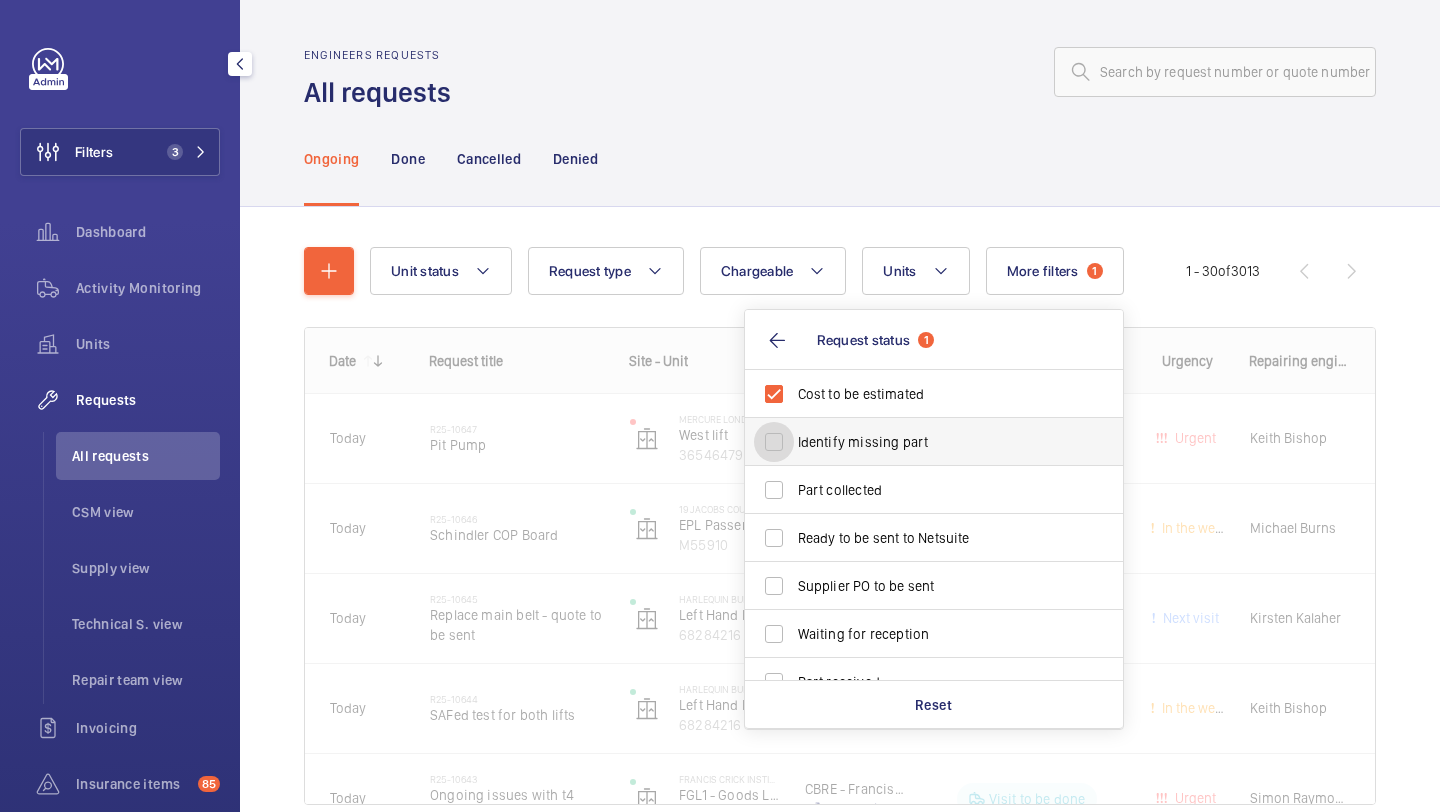 click on "Identify missing part" at bounding box center [774, 442] 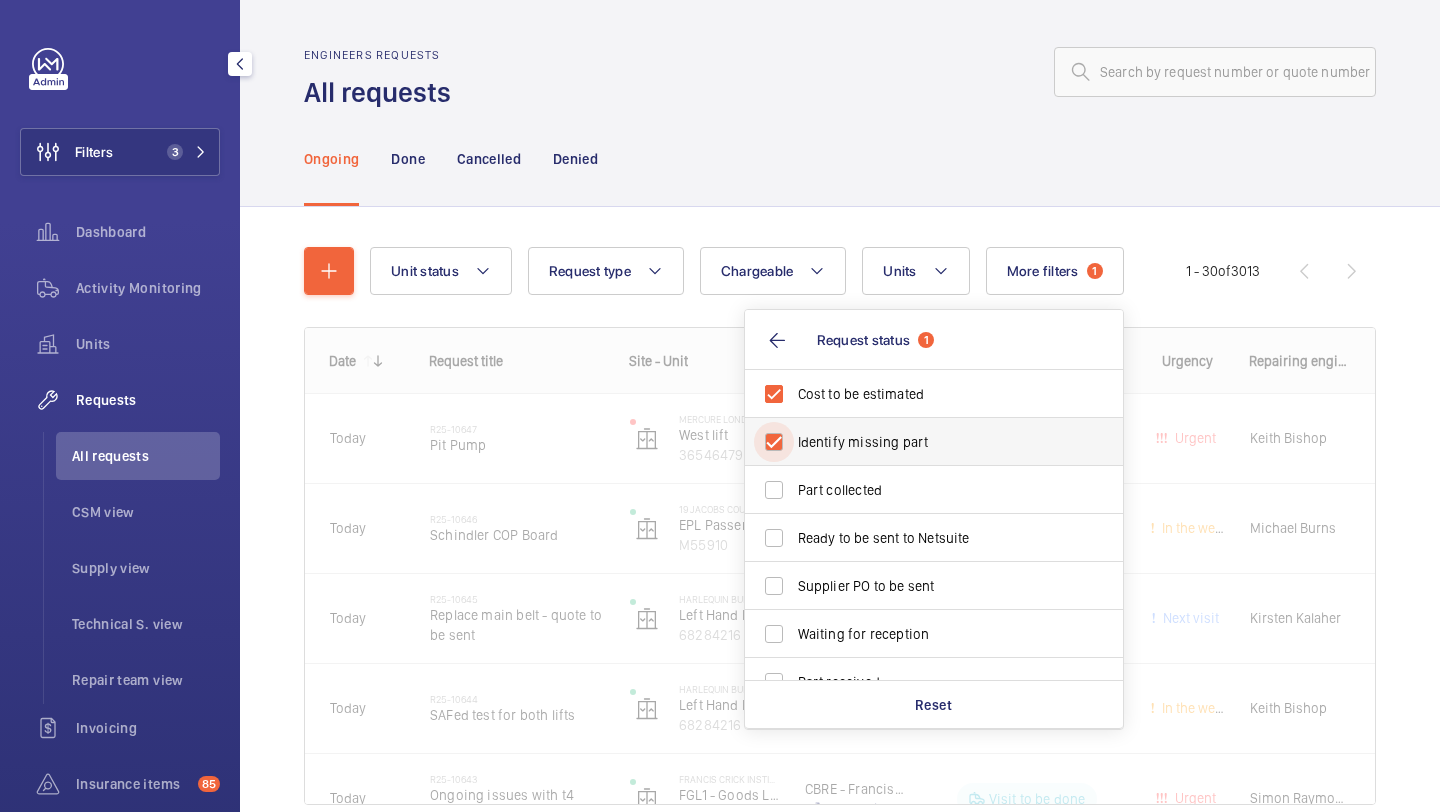 checkbox on "true" 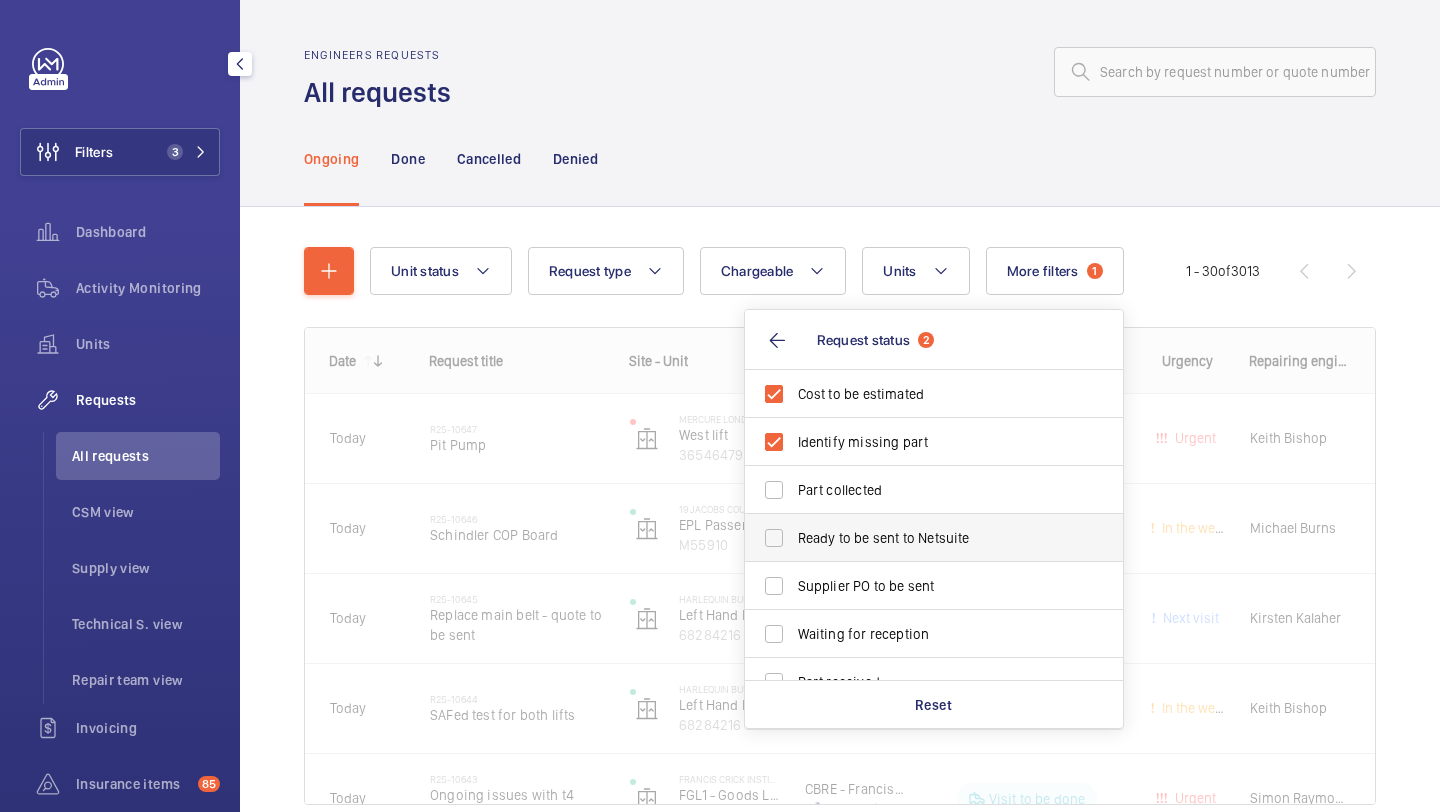 click on "Ready to be sent to Netsuite" at bounding box center [935, 538] 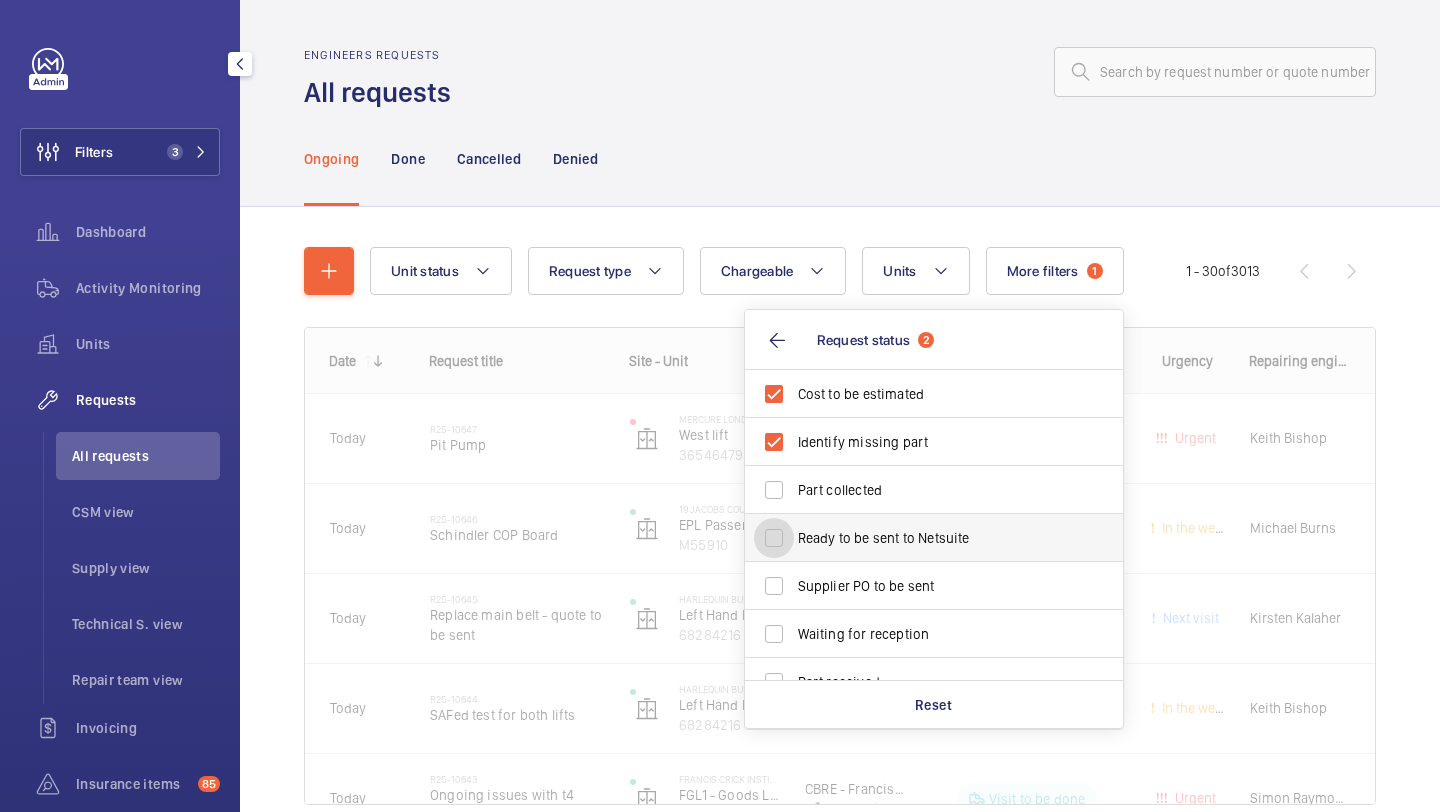 click on "Ready to be sent to Netsuite" at bounding box center (774, 538) 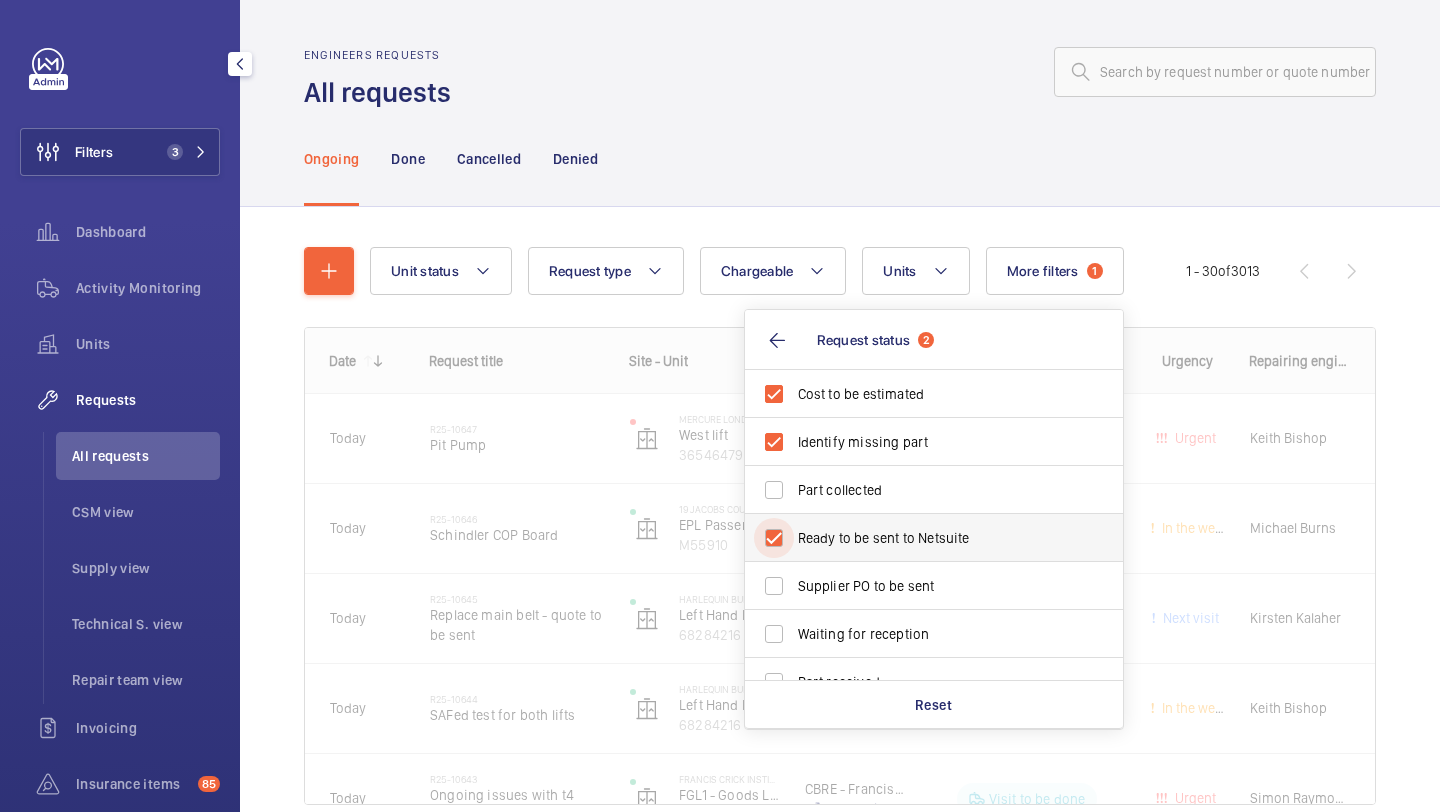 checkbox on "true" 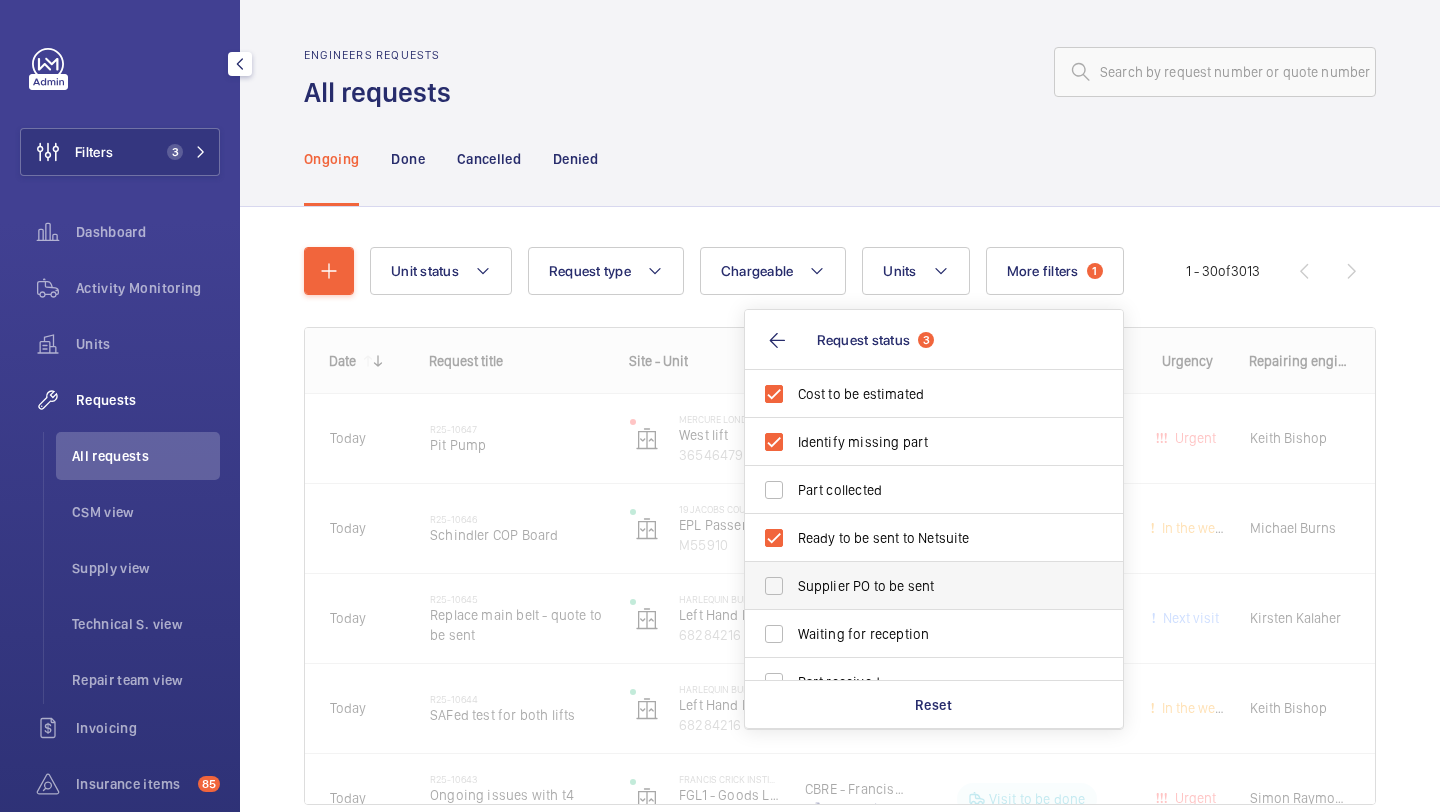 click on "Supplier PO to be sent" at bounding box center (919, 586) 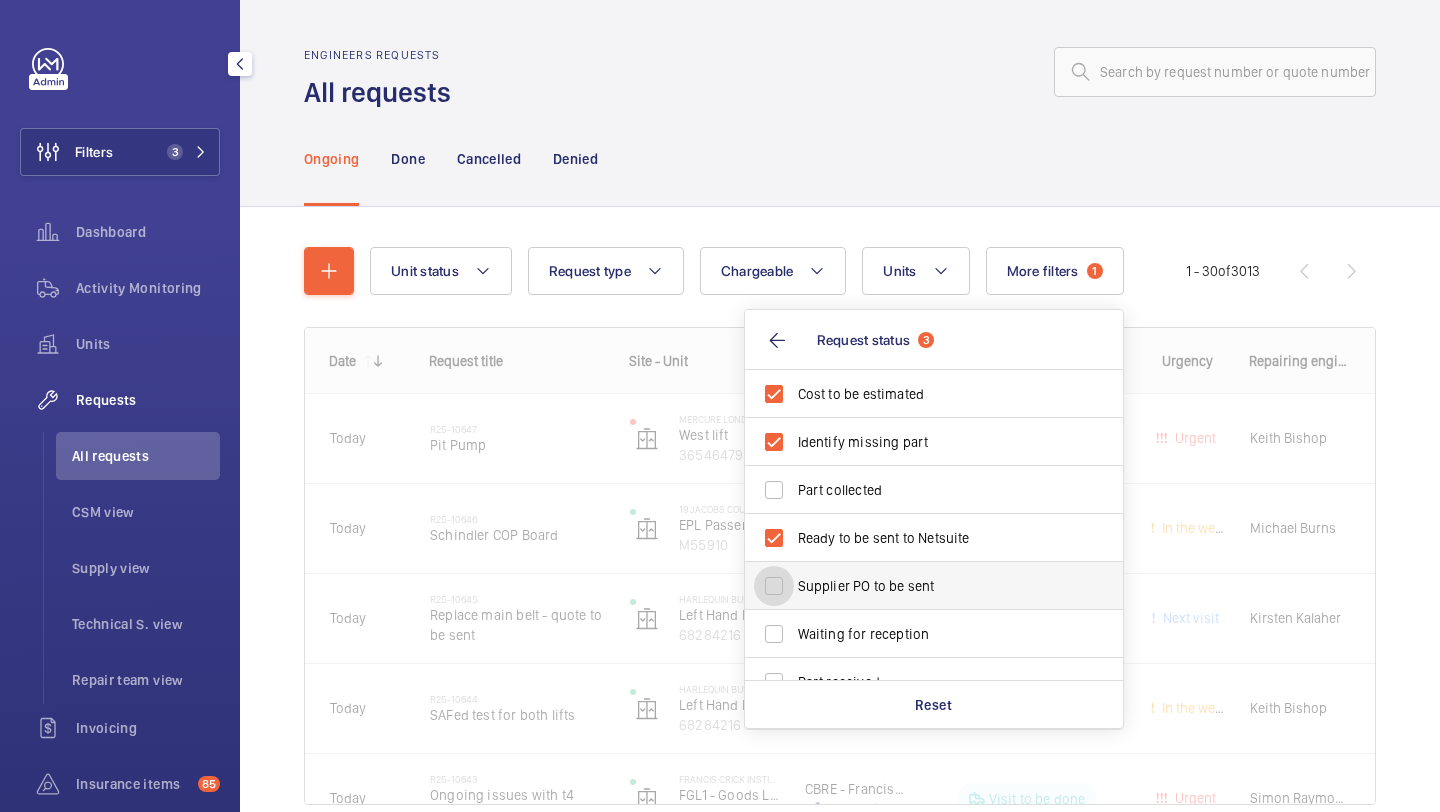 click on "Supplier PO to be sent" at bounding box center (774, 586) 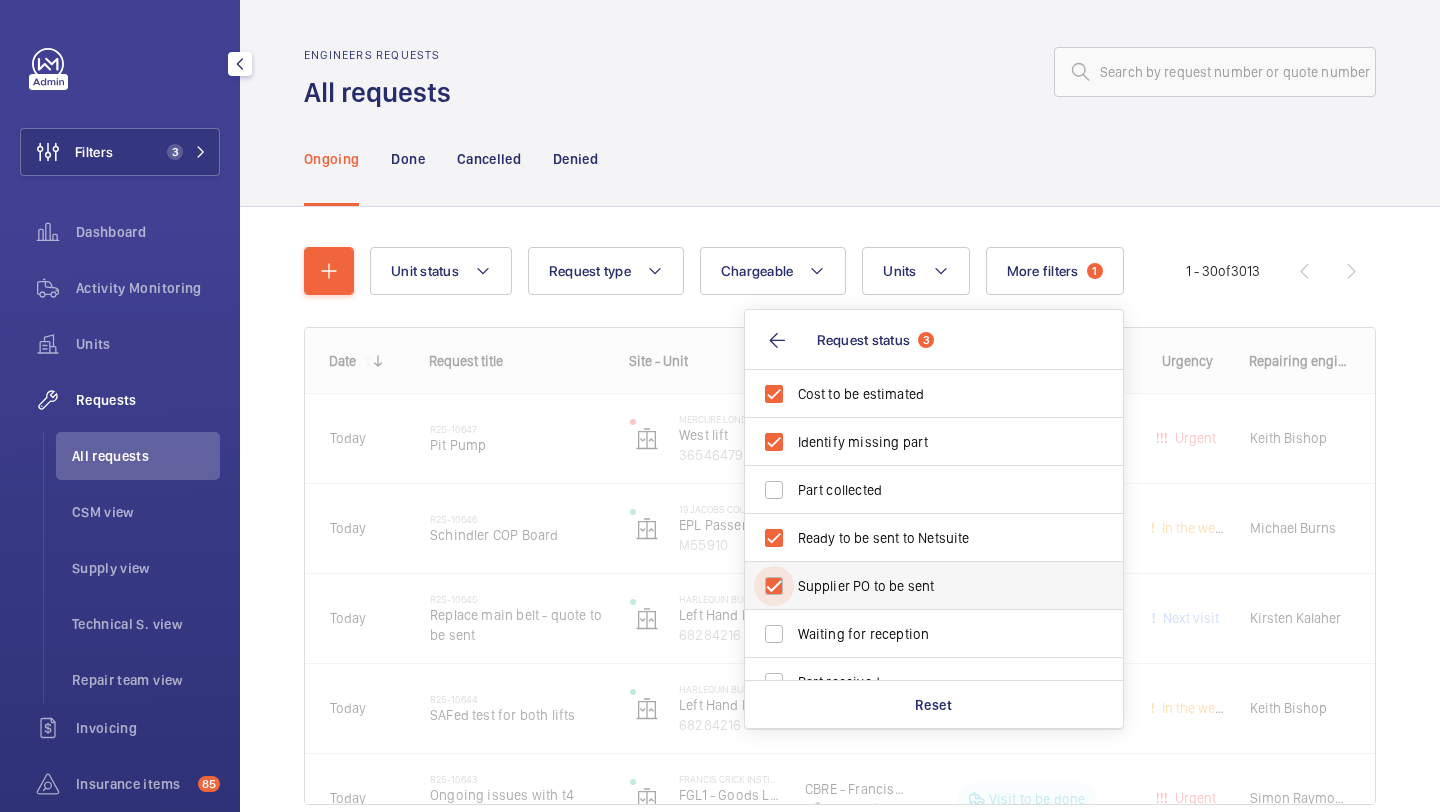 checkbox on "true" 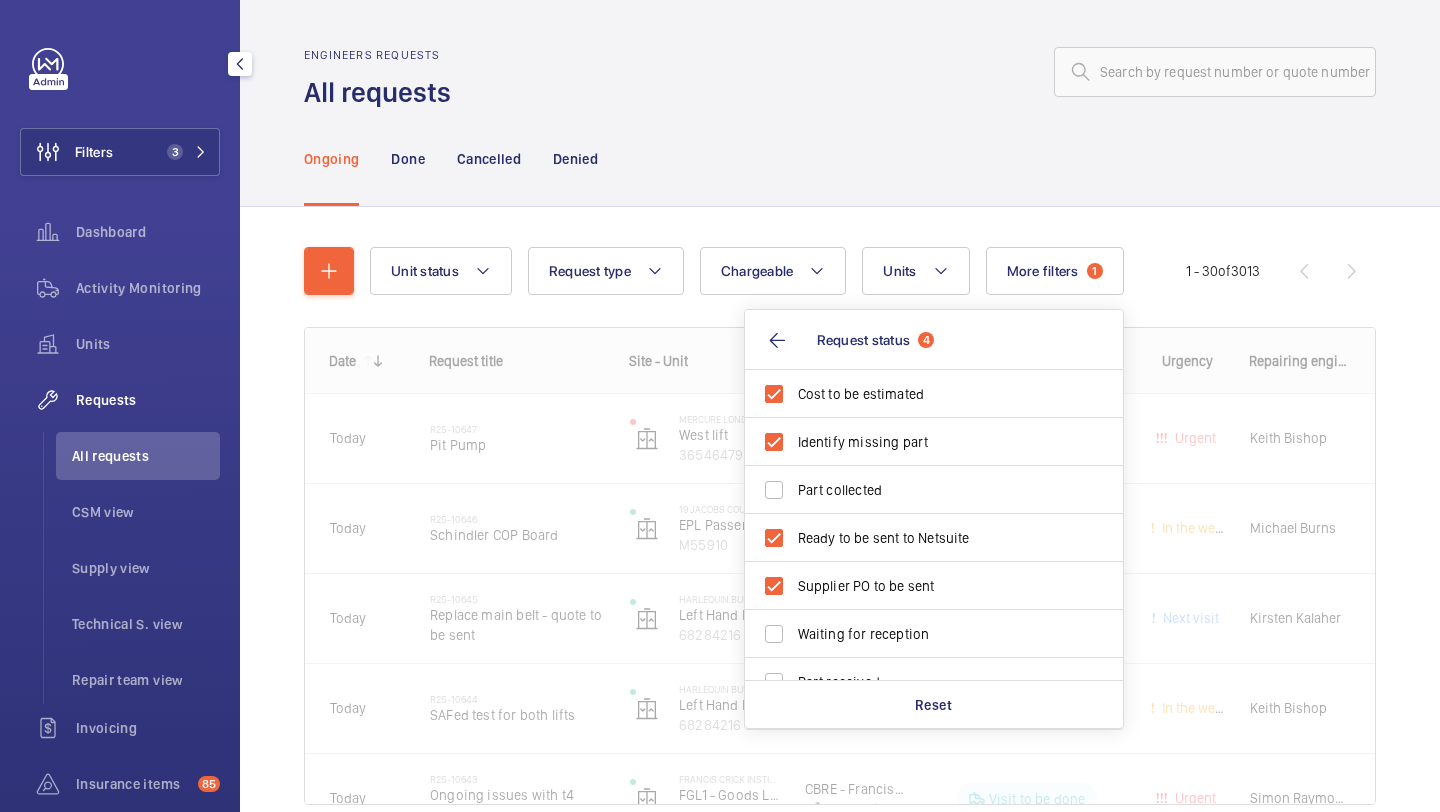 click on "Ongoing Done Cancelled Denied" 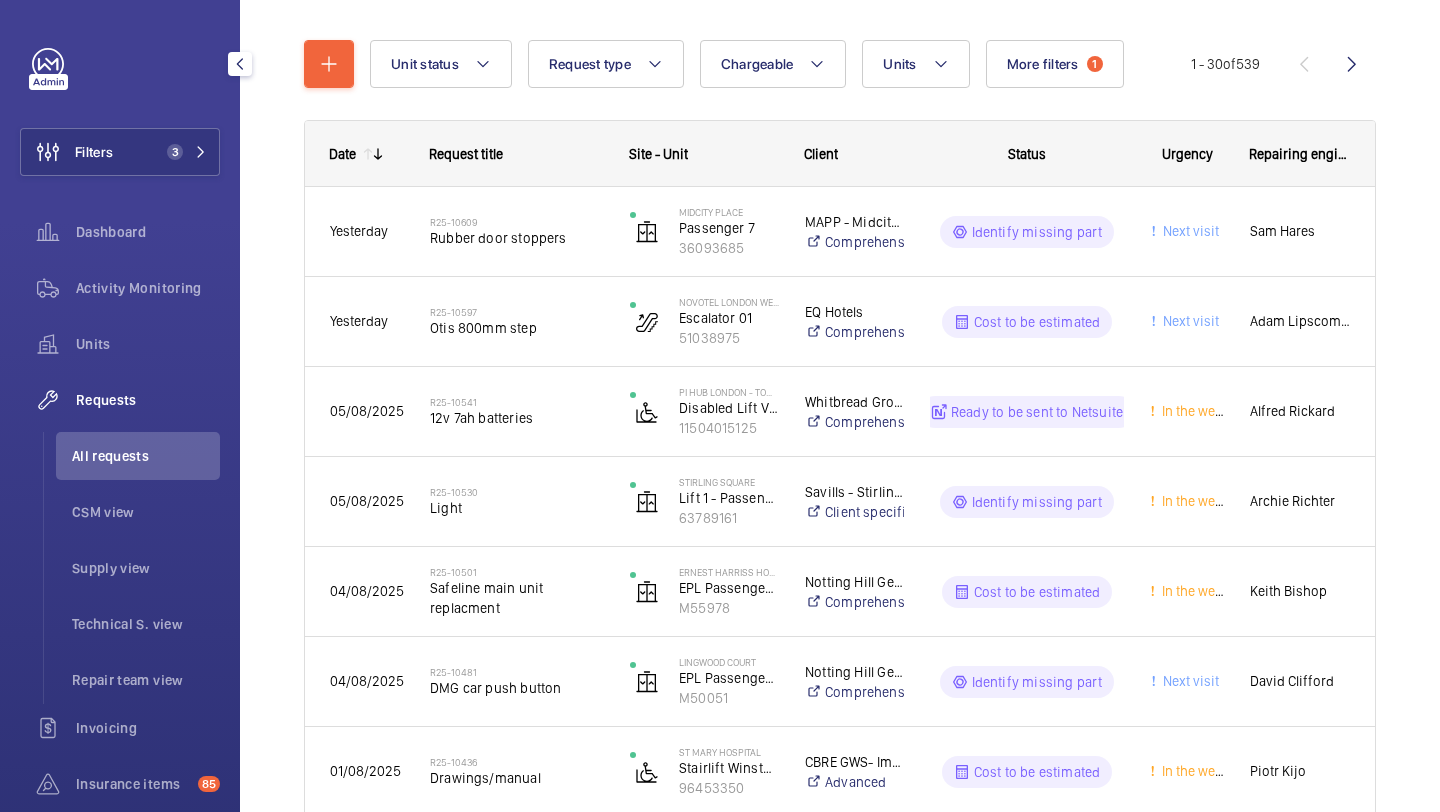 scroll, scrollTop: 0, scrollLeft: 0, axis: both 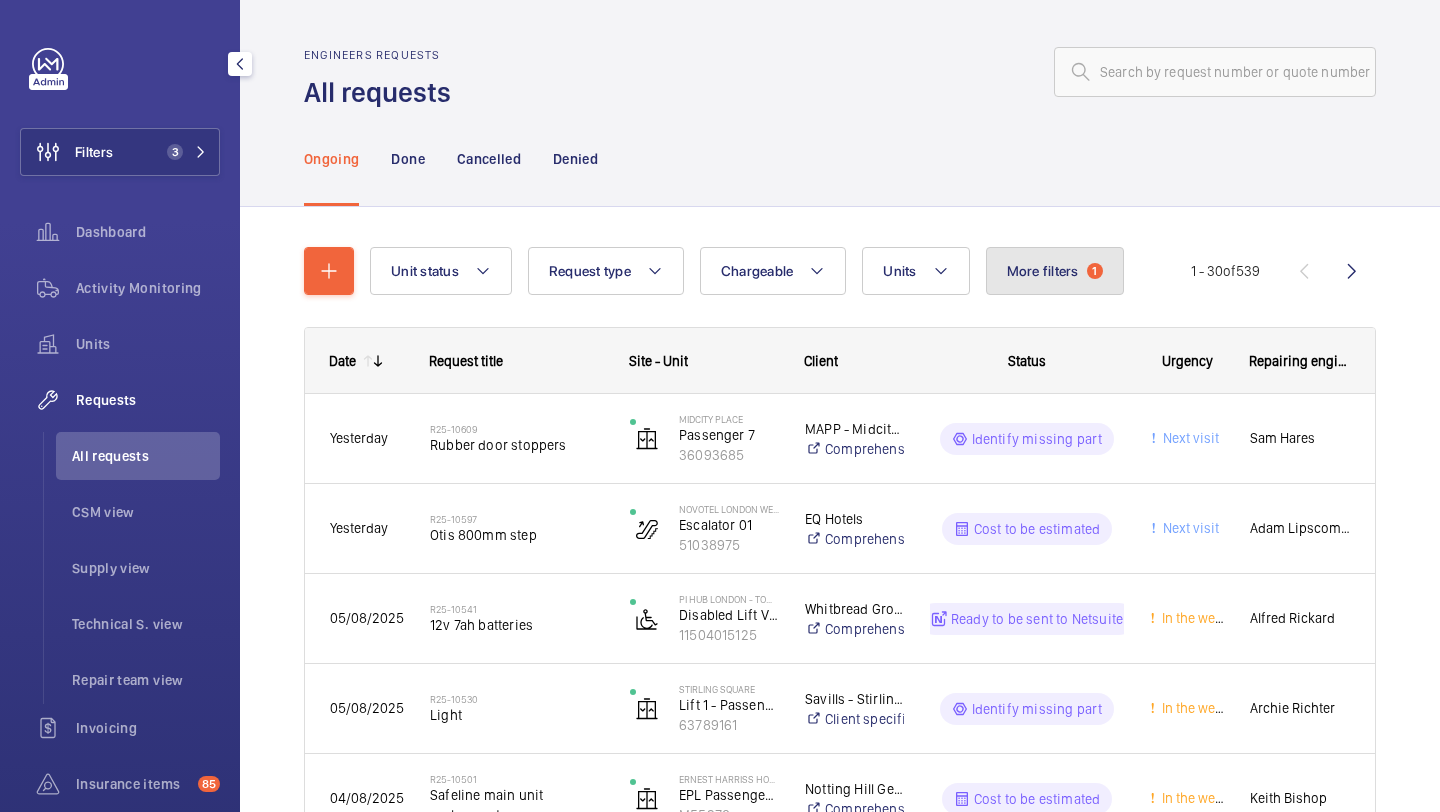 click on "More filters  1" 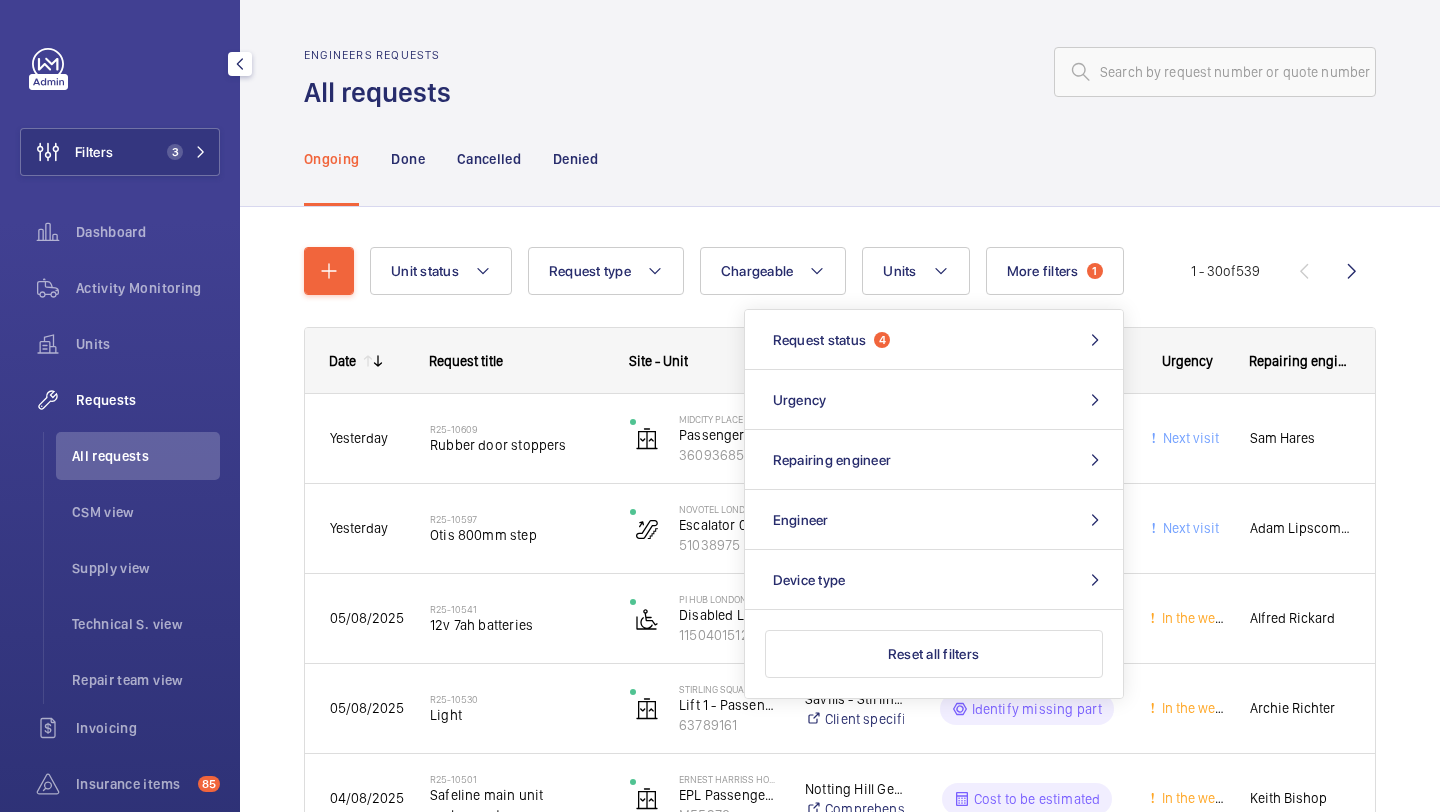 click on "Ongoing Done Cancelled Denied" 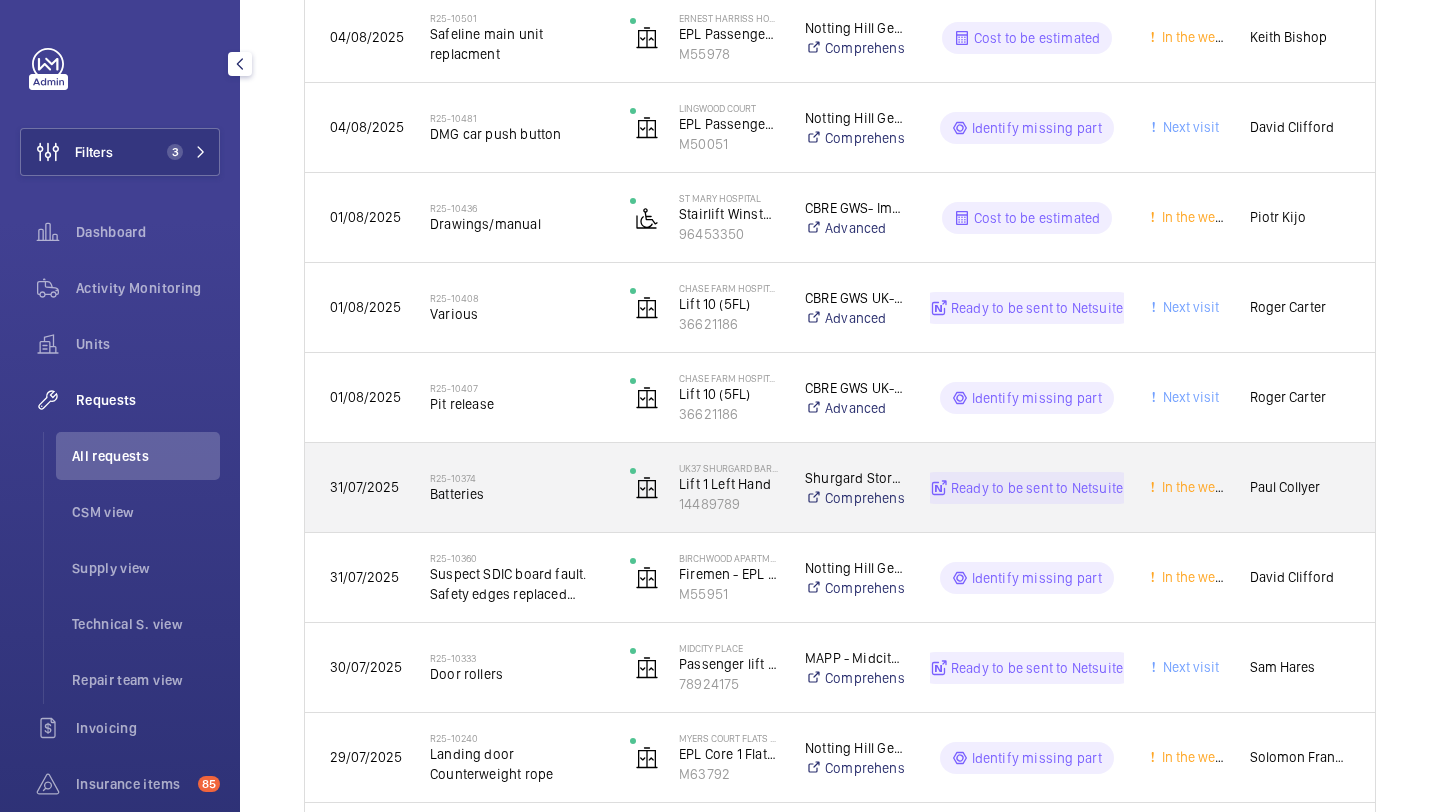 scroll, scrollTop: 0, scrollLeft: 0, axis: both 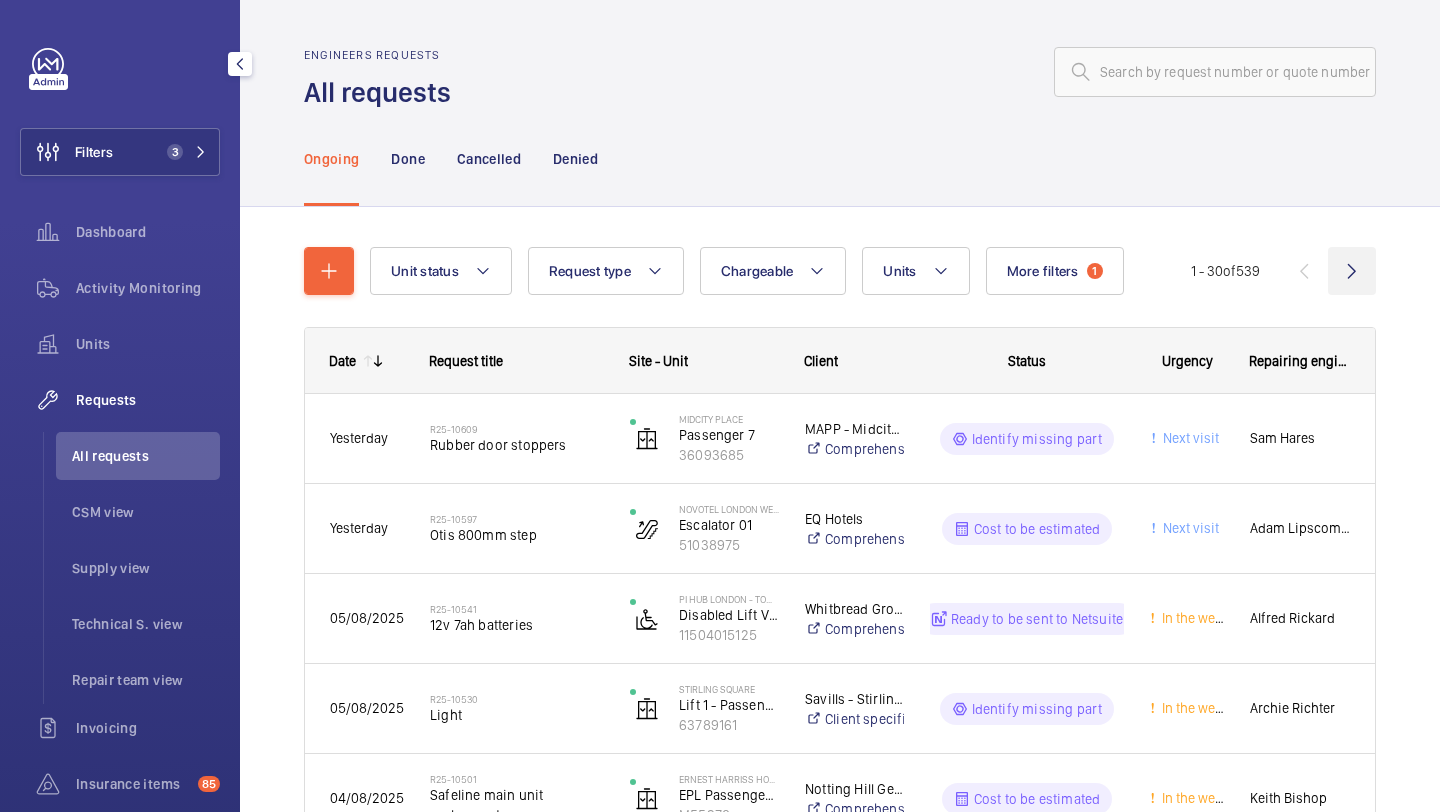 click 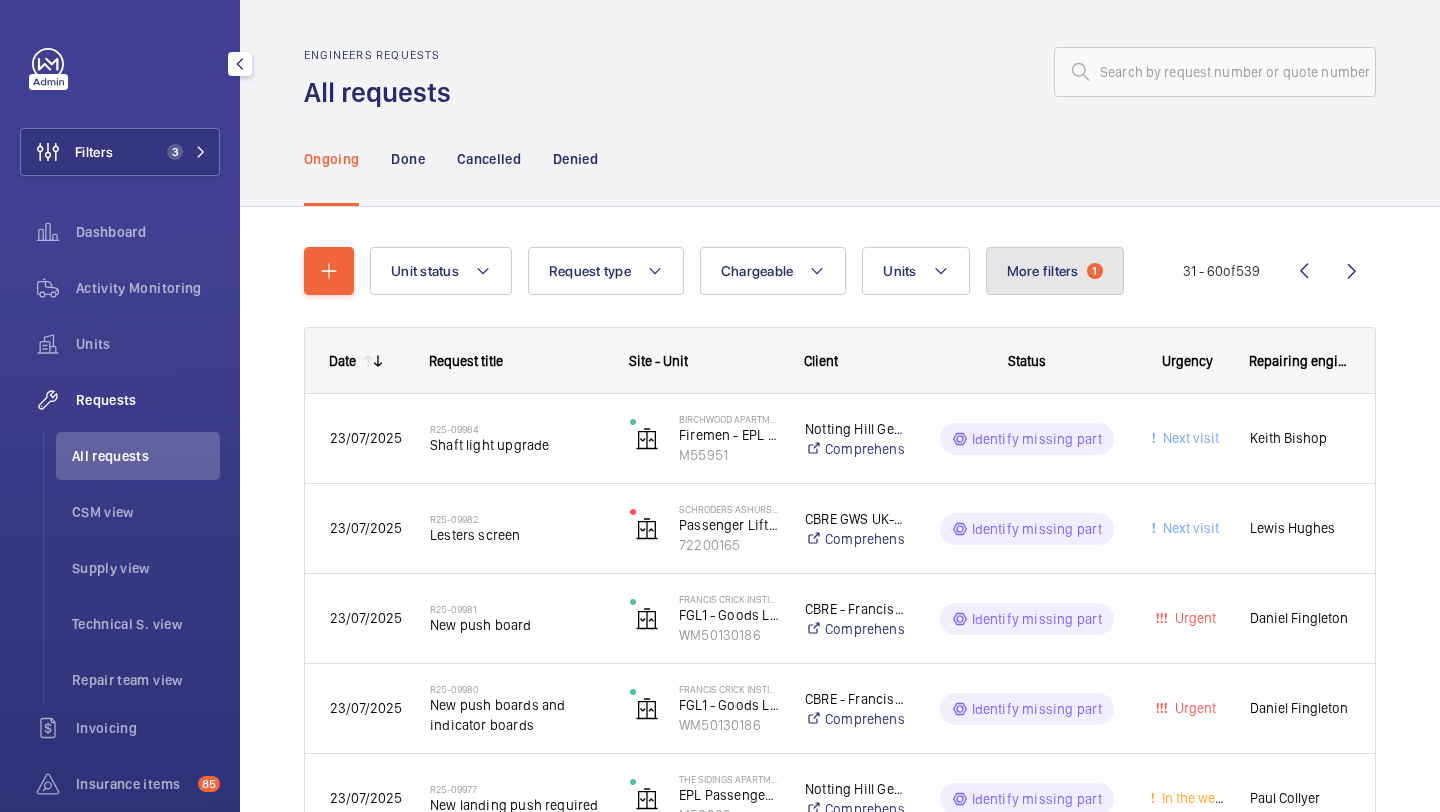 click on "More filters" 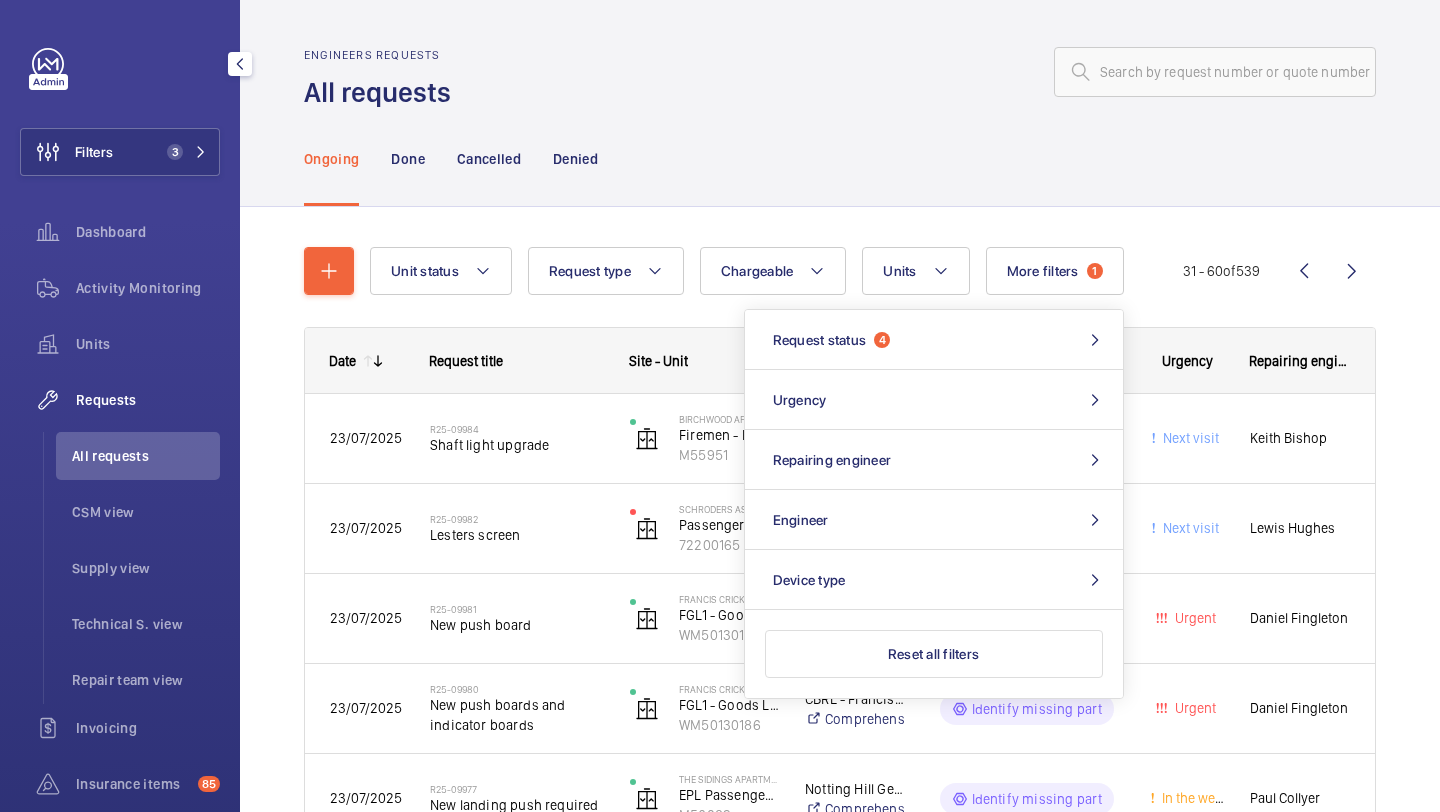 click on "Ongoing Done Cancelled Denied" 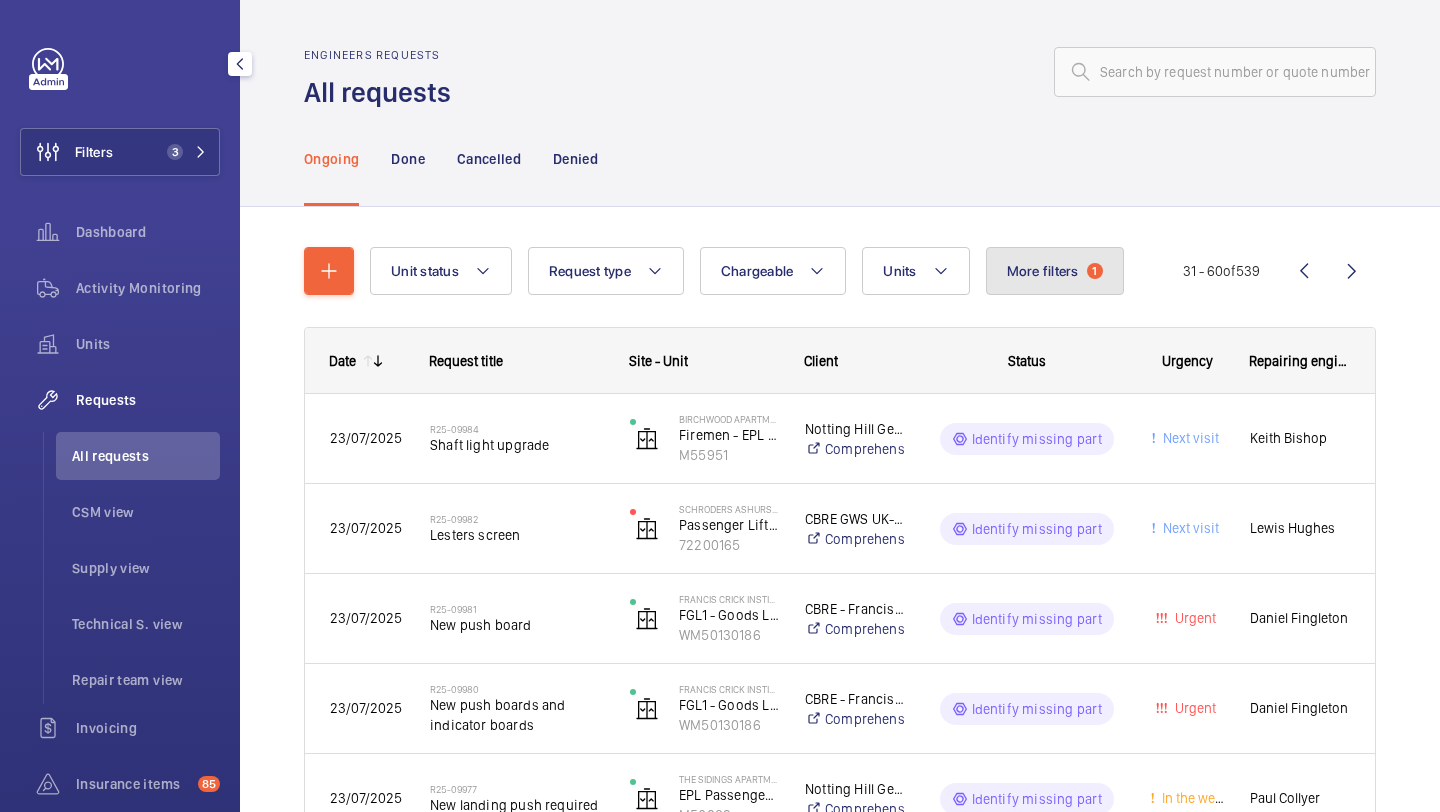 click on "More filters  1" 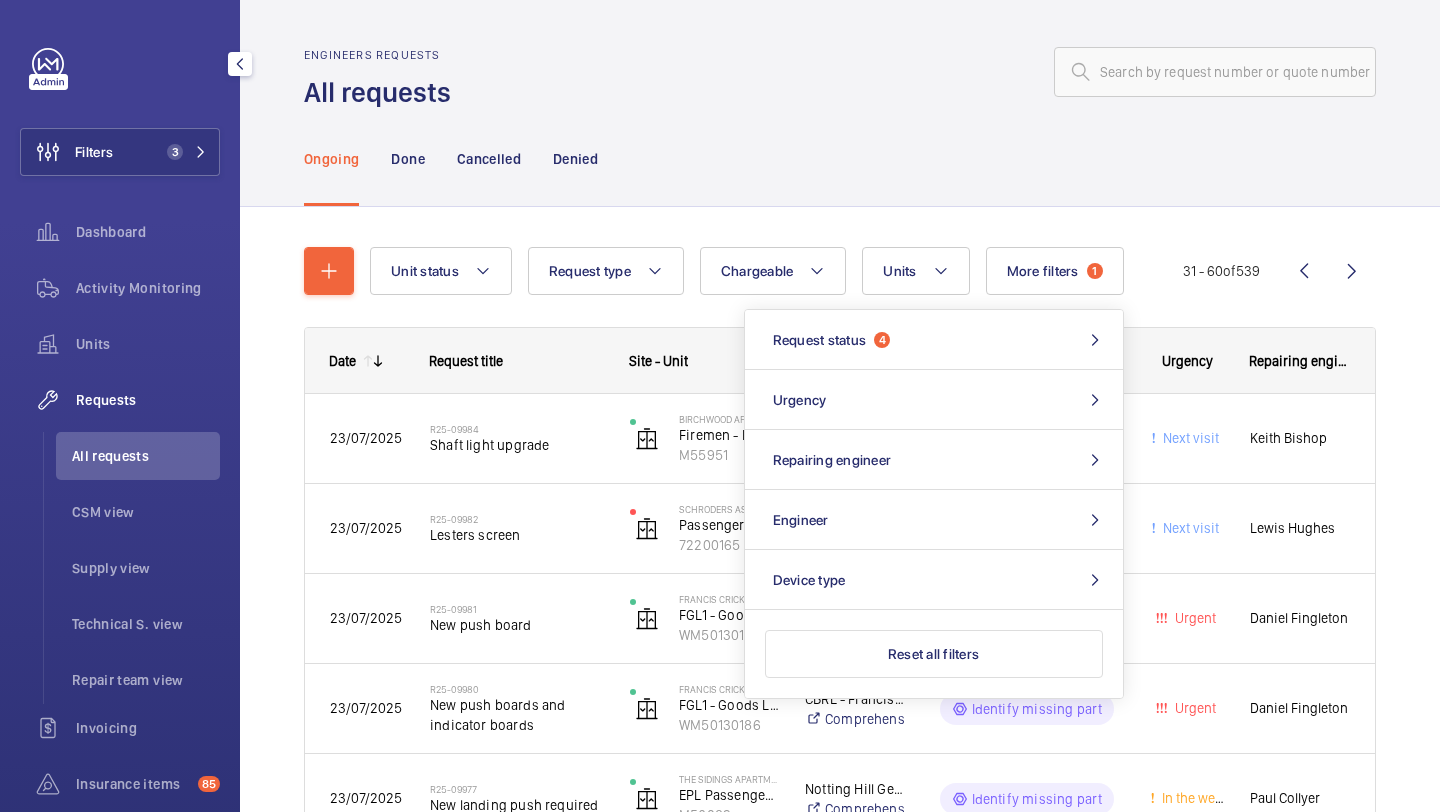 click on "Ongoing Done Cancelled Denied" 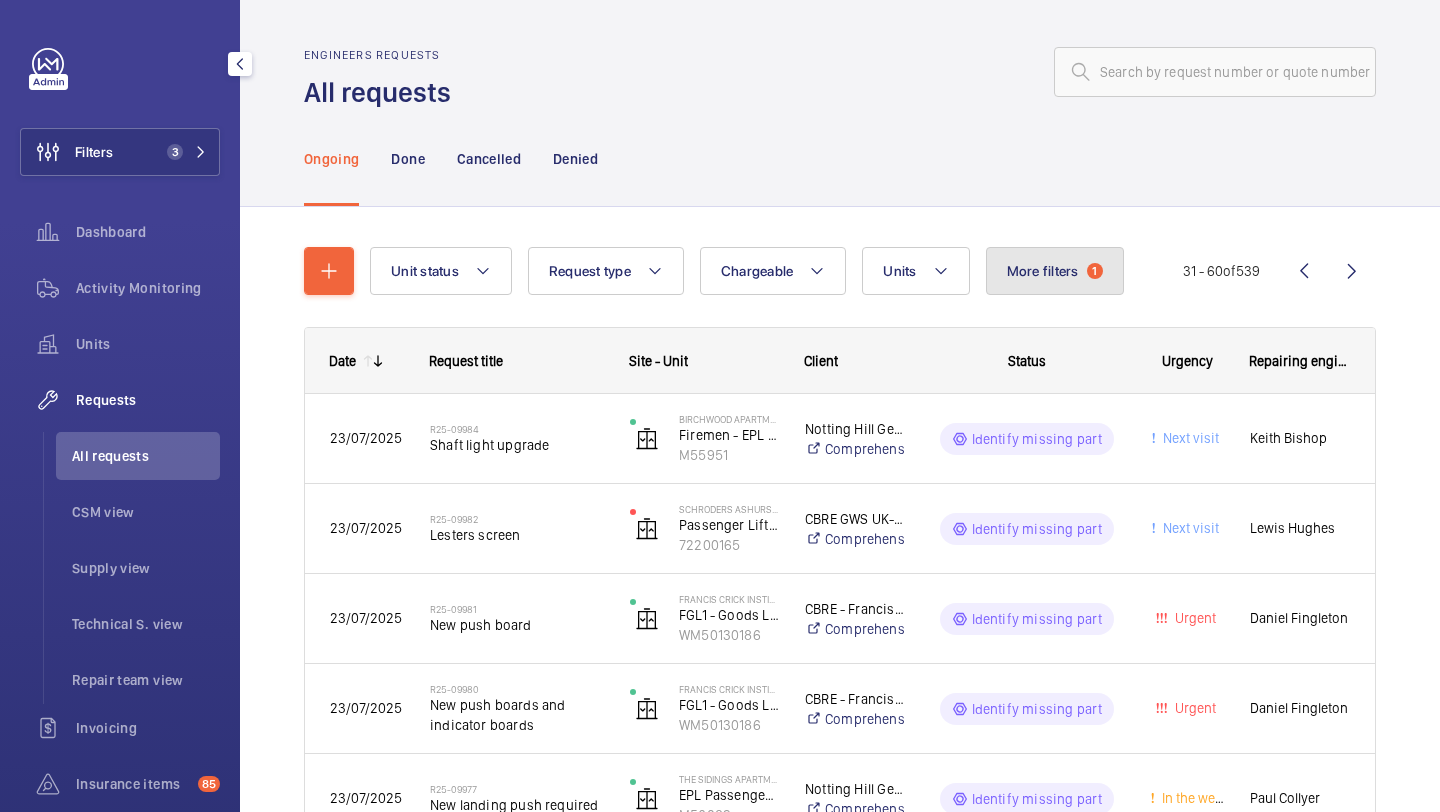 click on "More filters" 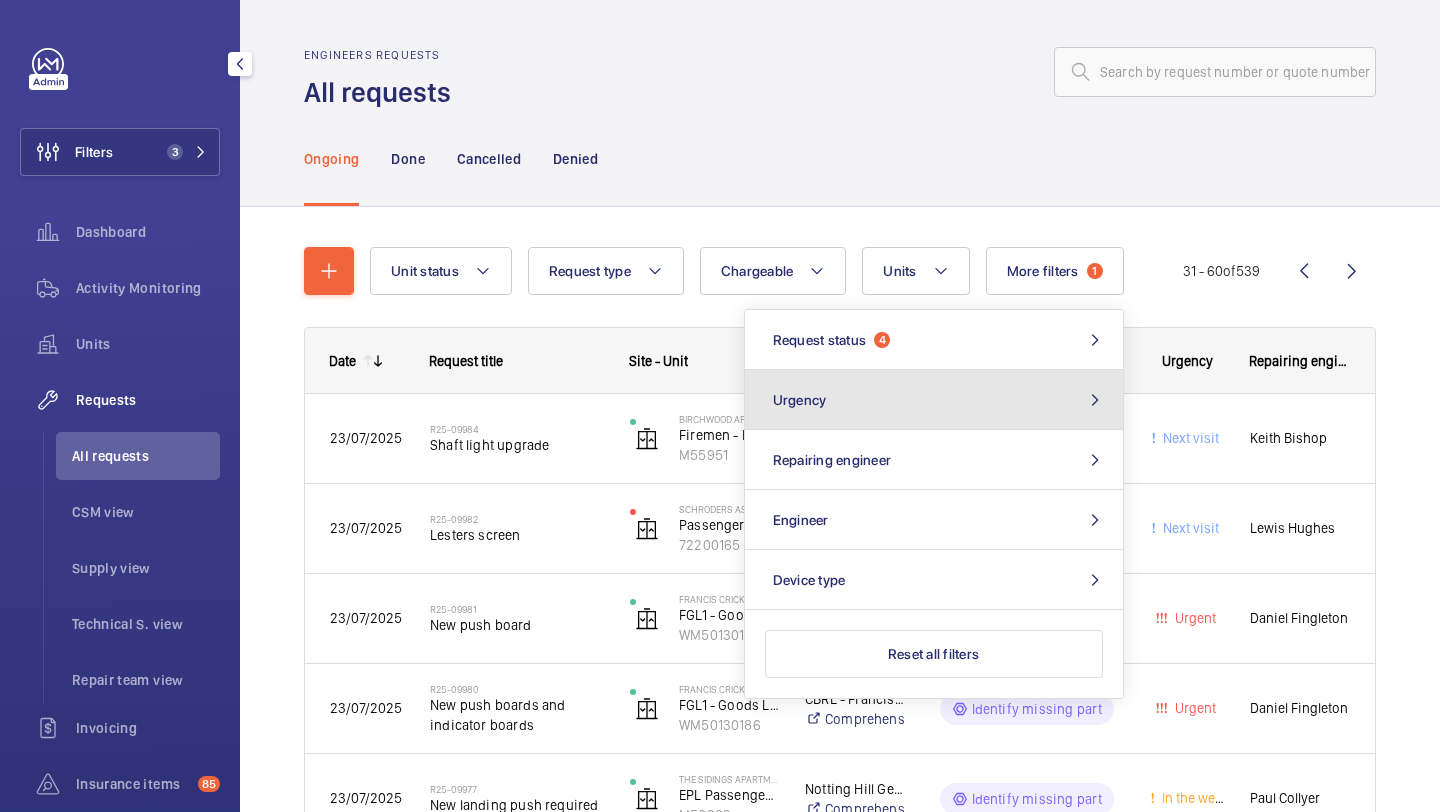 click on "Urgency" 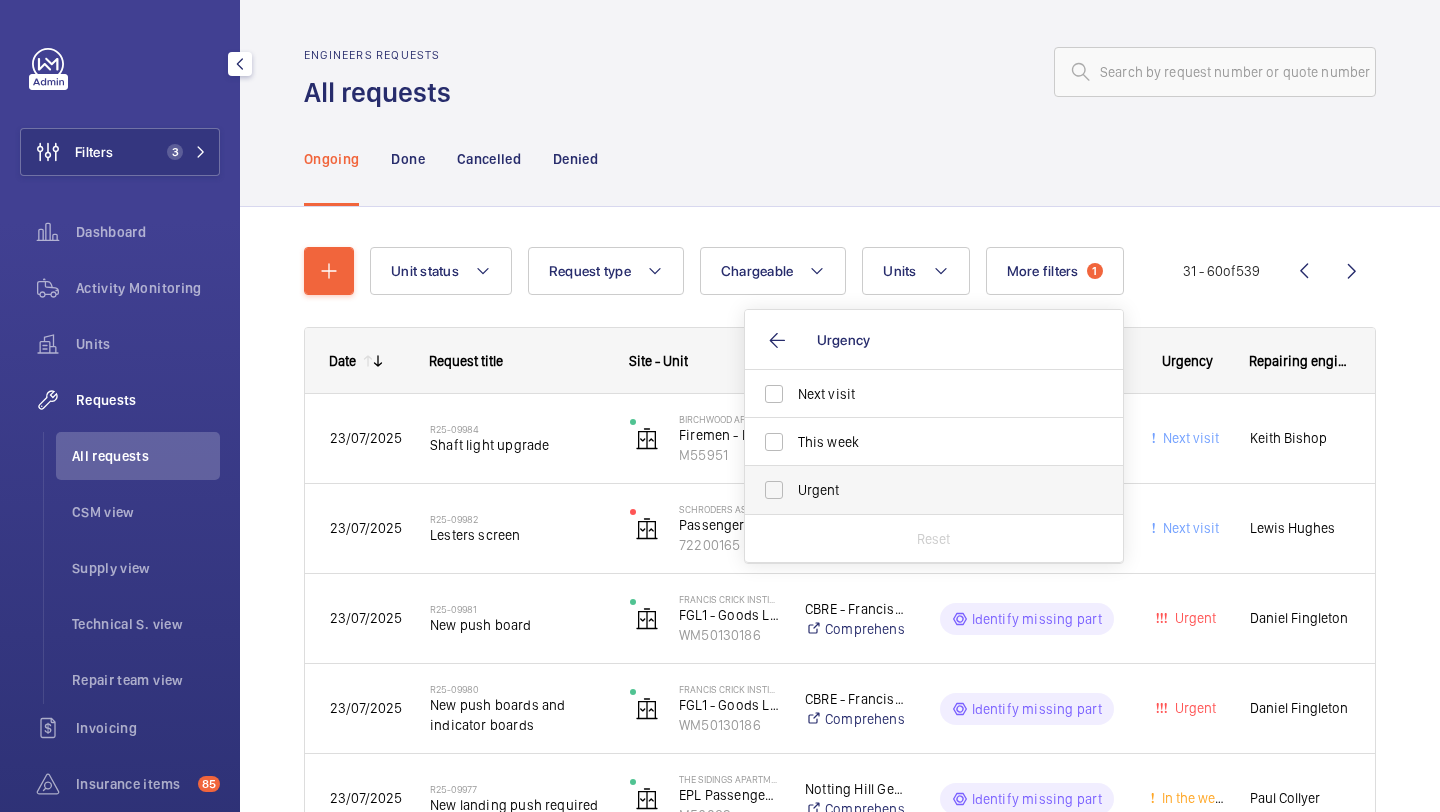 click on "Urgent" at bounding box center [919, 490] 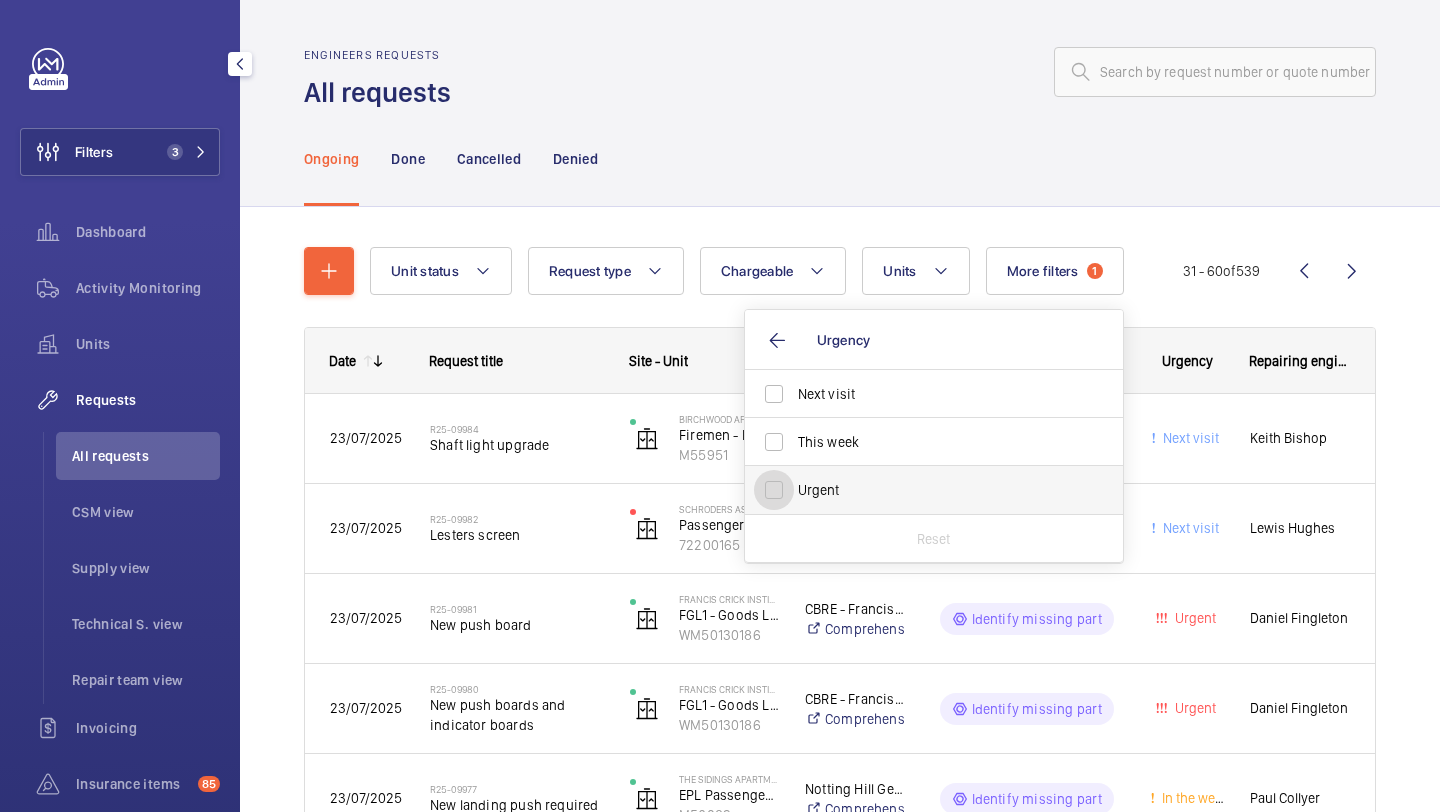 click on "Urgent" at bounding box center (774, 490) 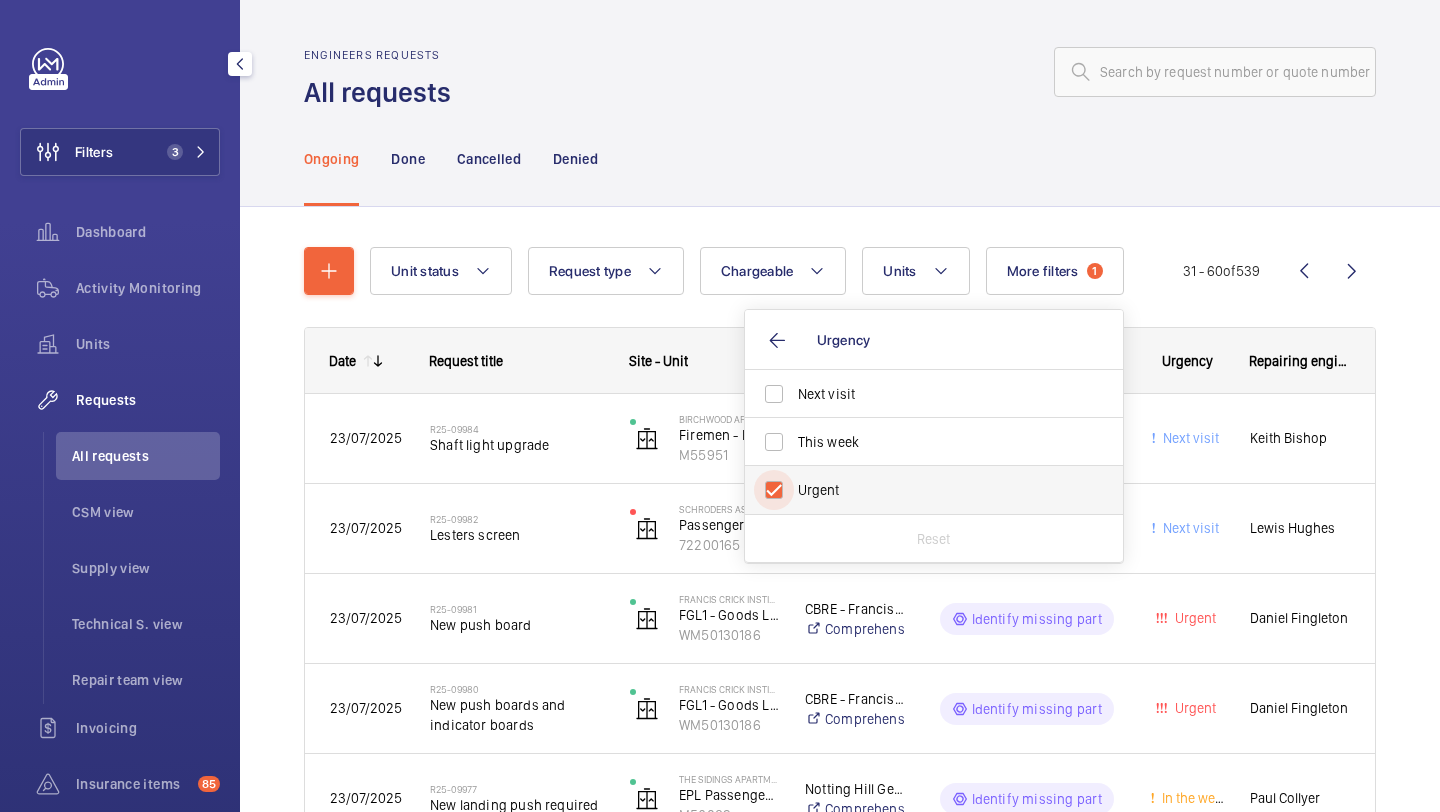 checkbox on "true" 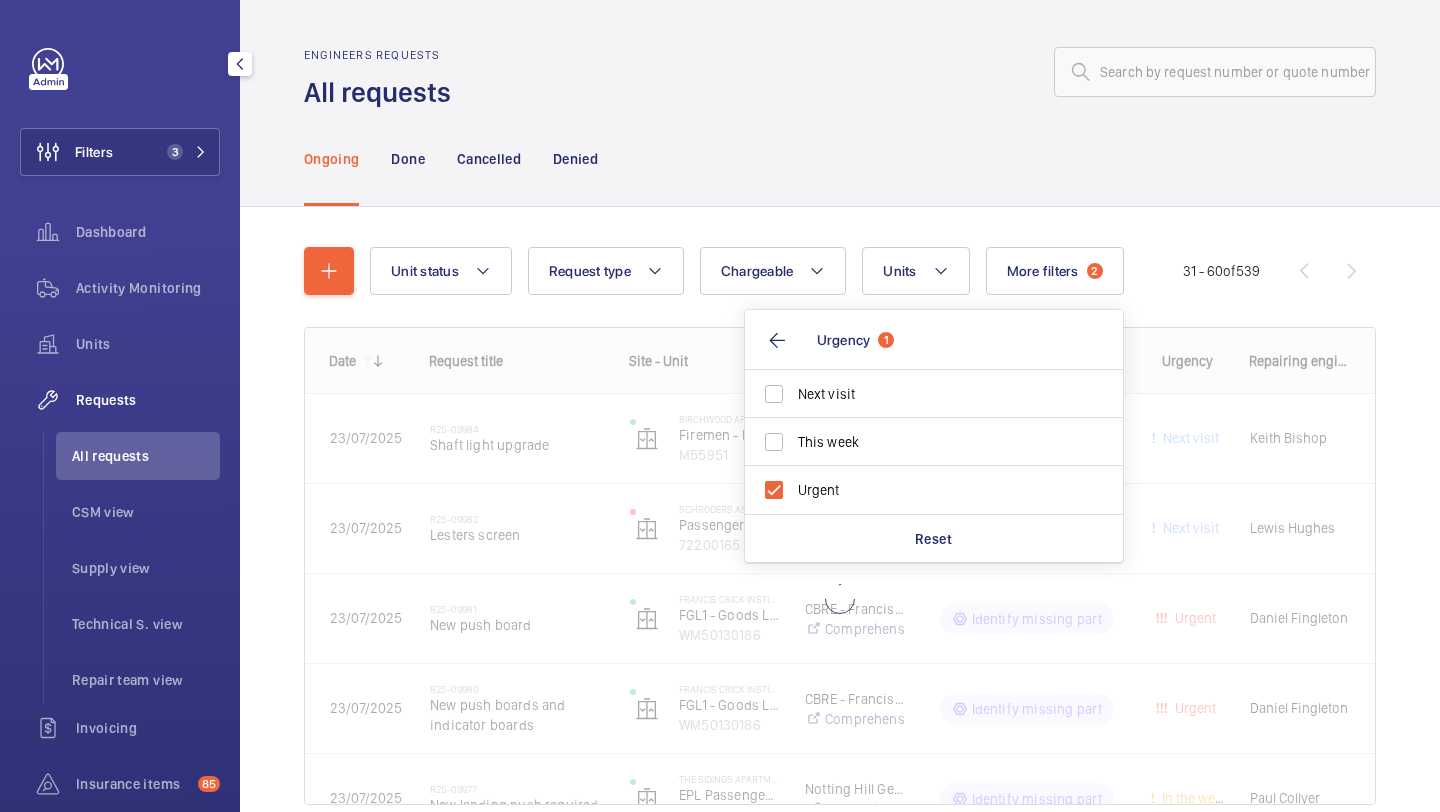 click on "Engineers requests All requests" 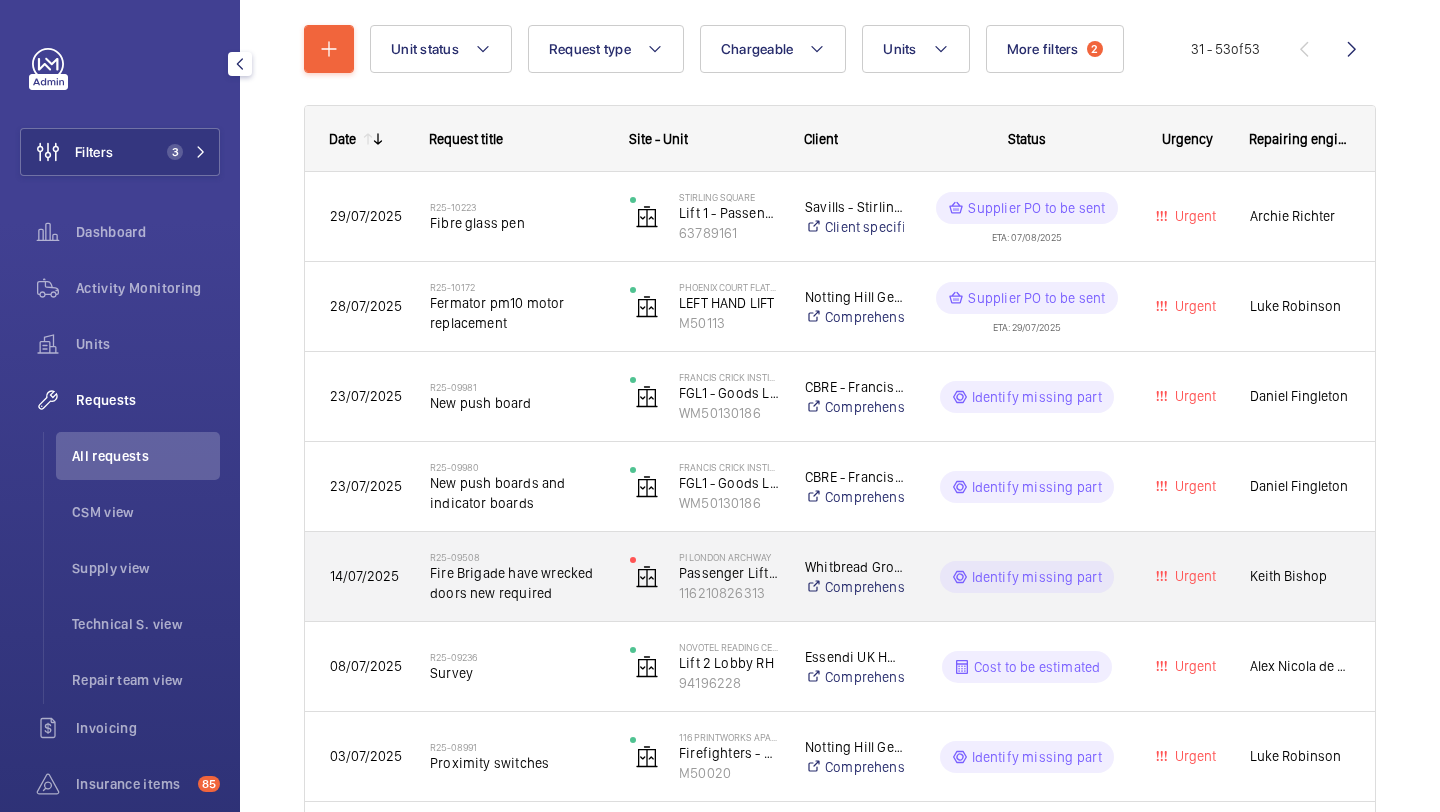 scroll, scrollTop: 224, scrollLeft: 0, axis: vertical 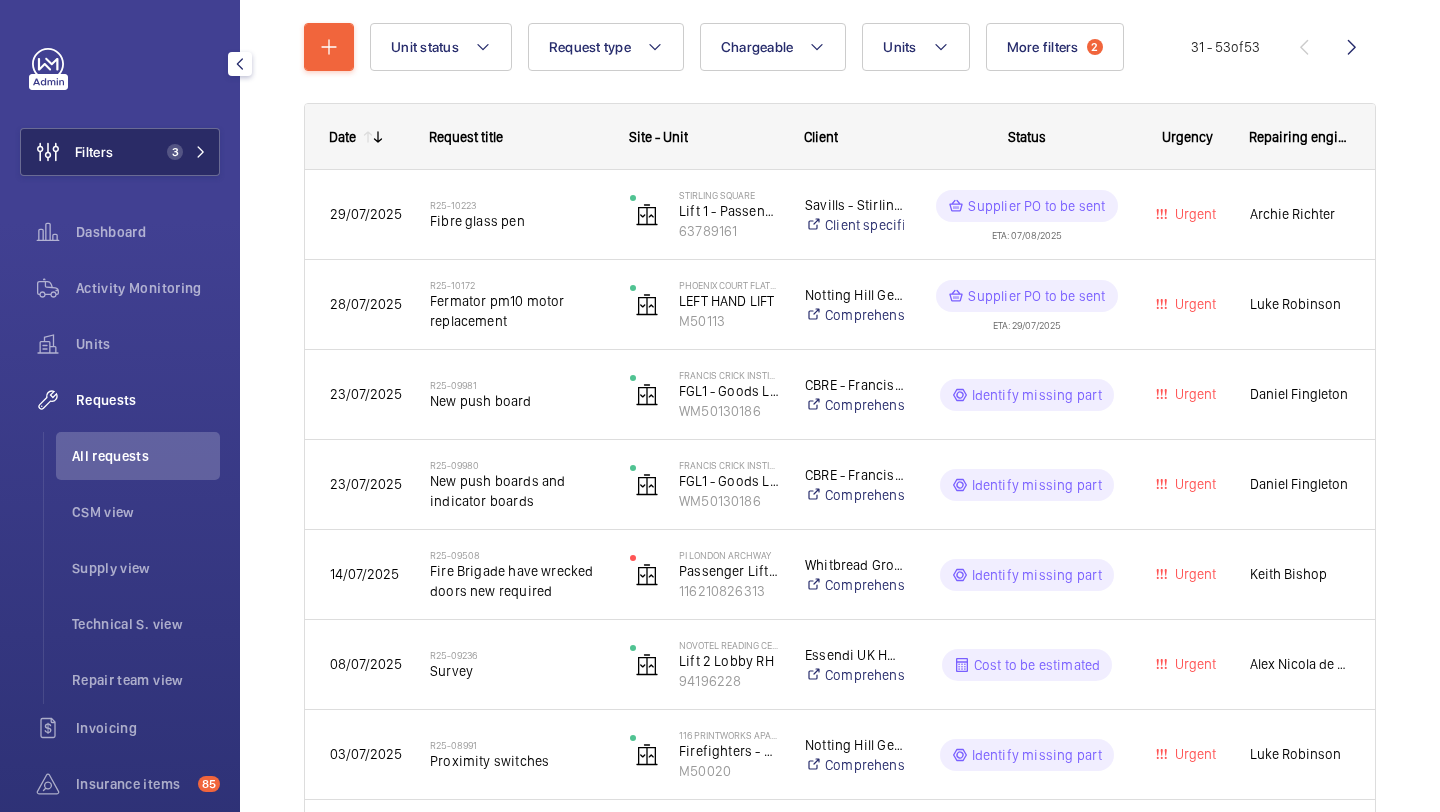 click on "Filters 3" 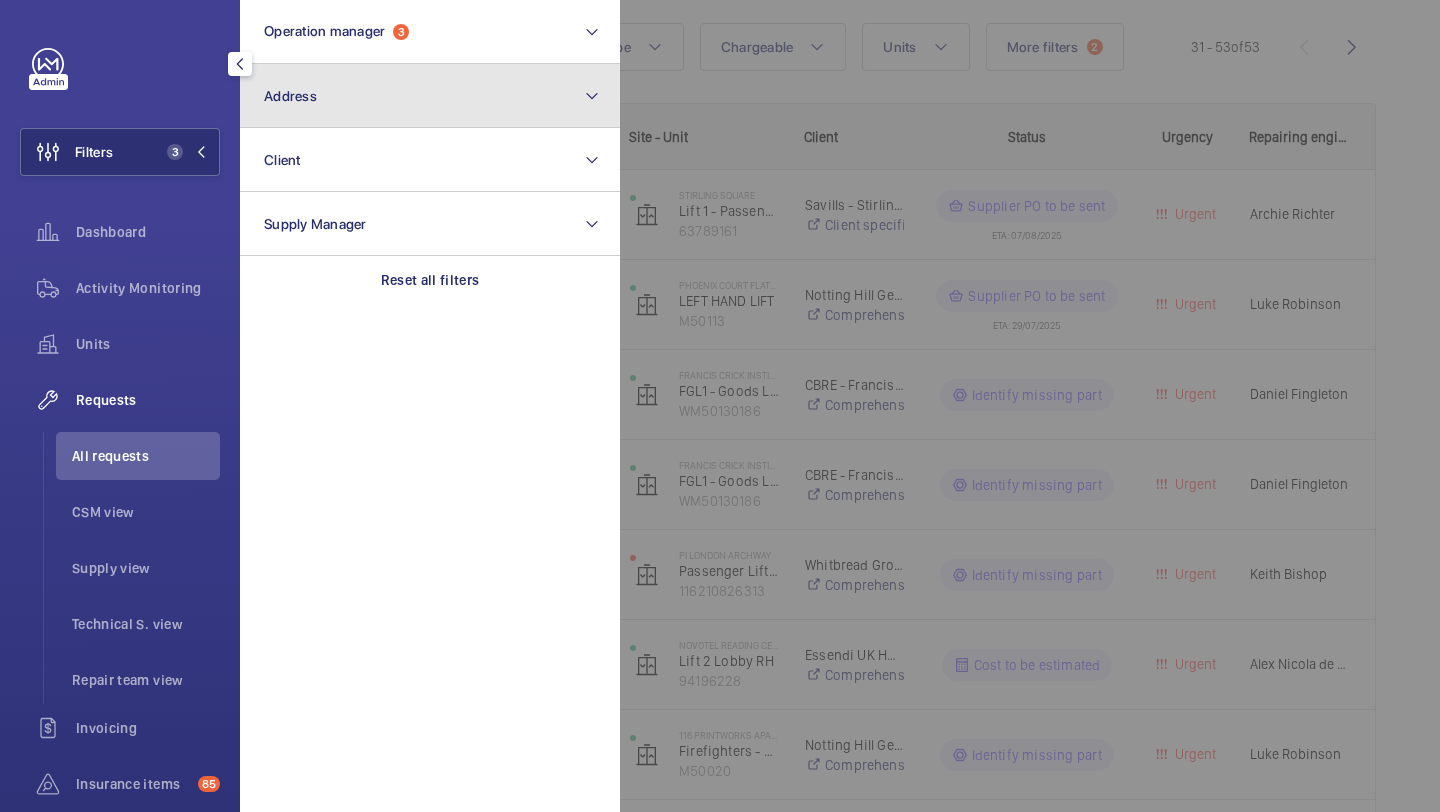 click on "Address" 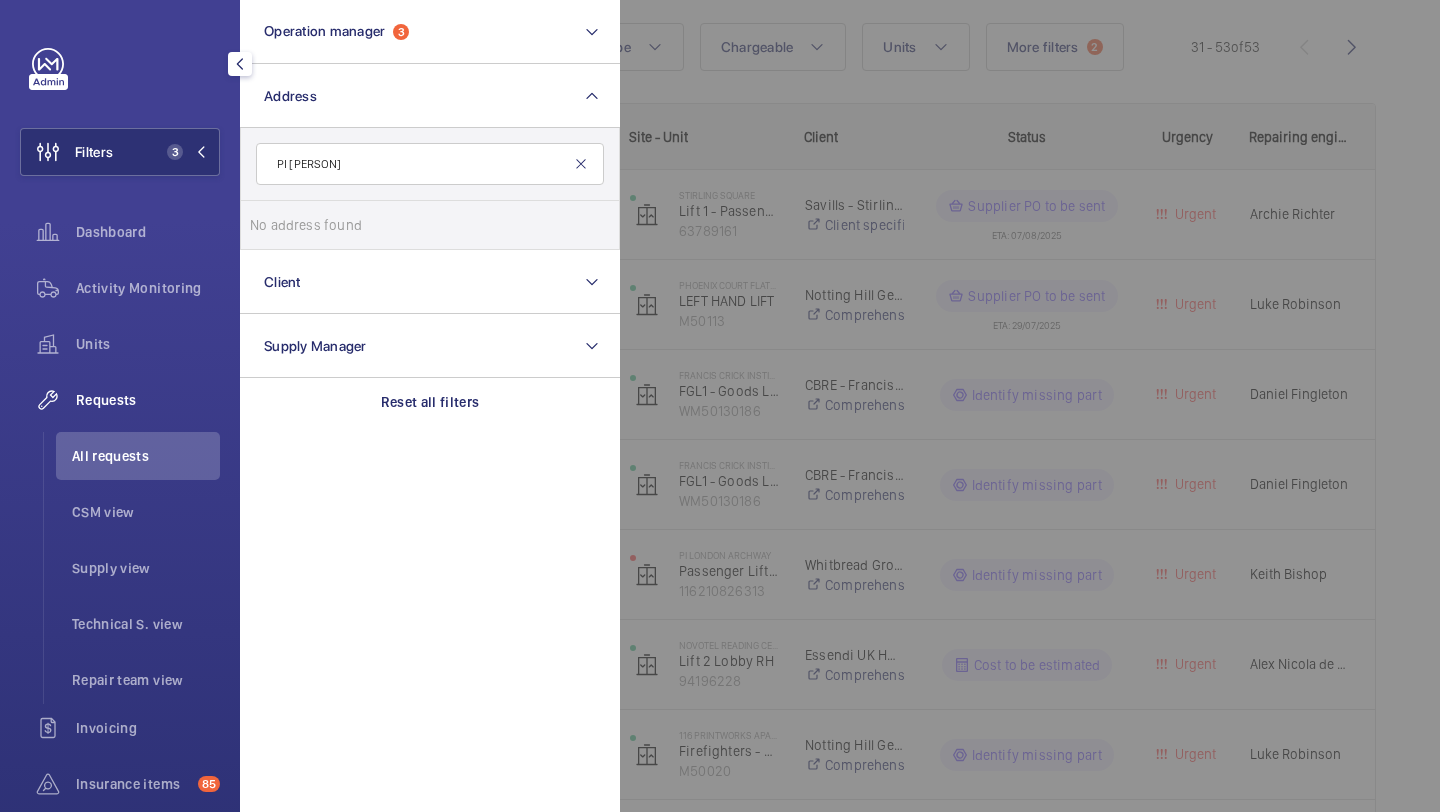 type on "PI ANGEL" 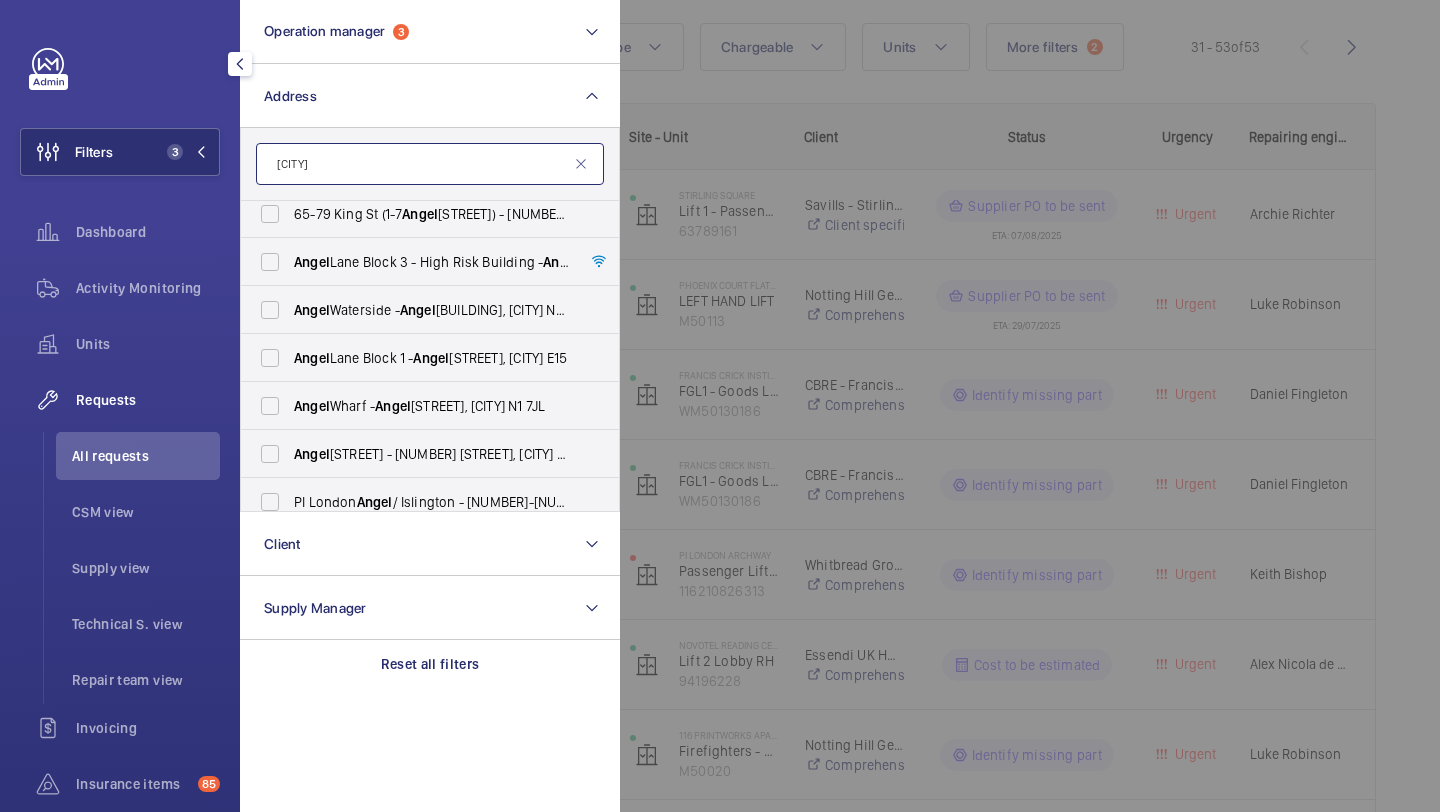 scroll, scrollTop: 362, scrollLeft: 0, axis: vertical 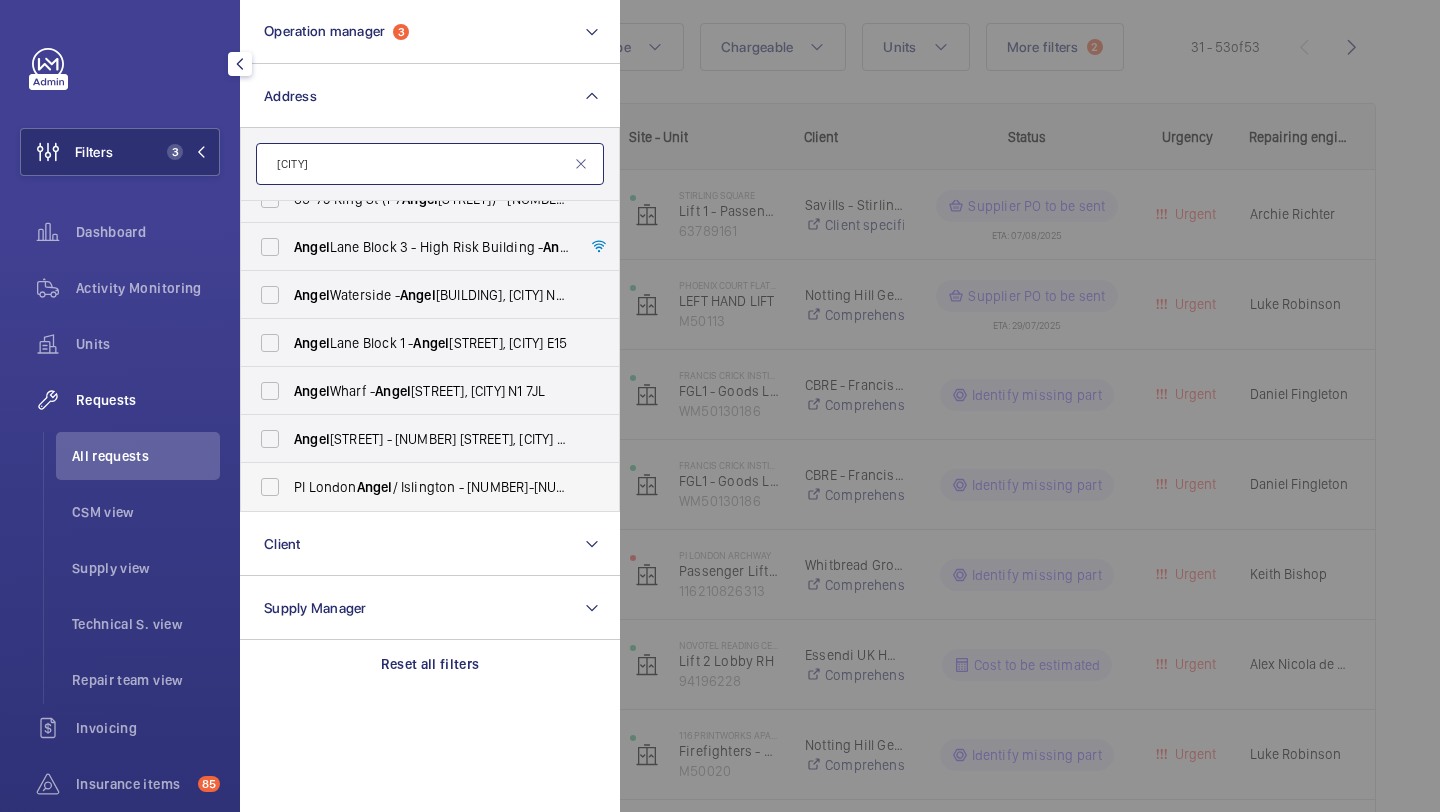 type on "ANGEL" 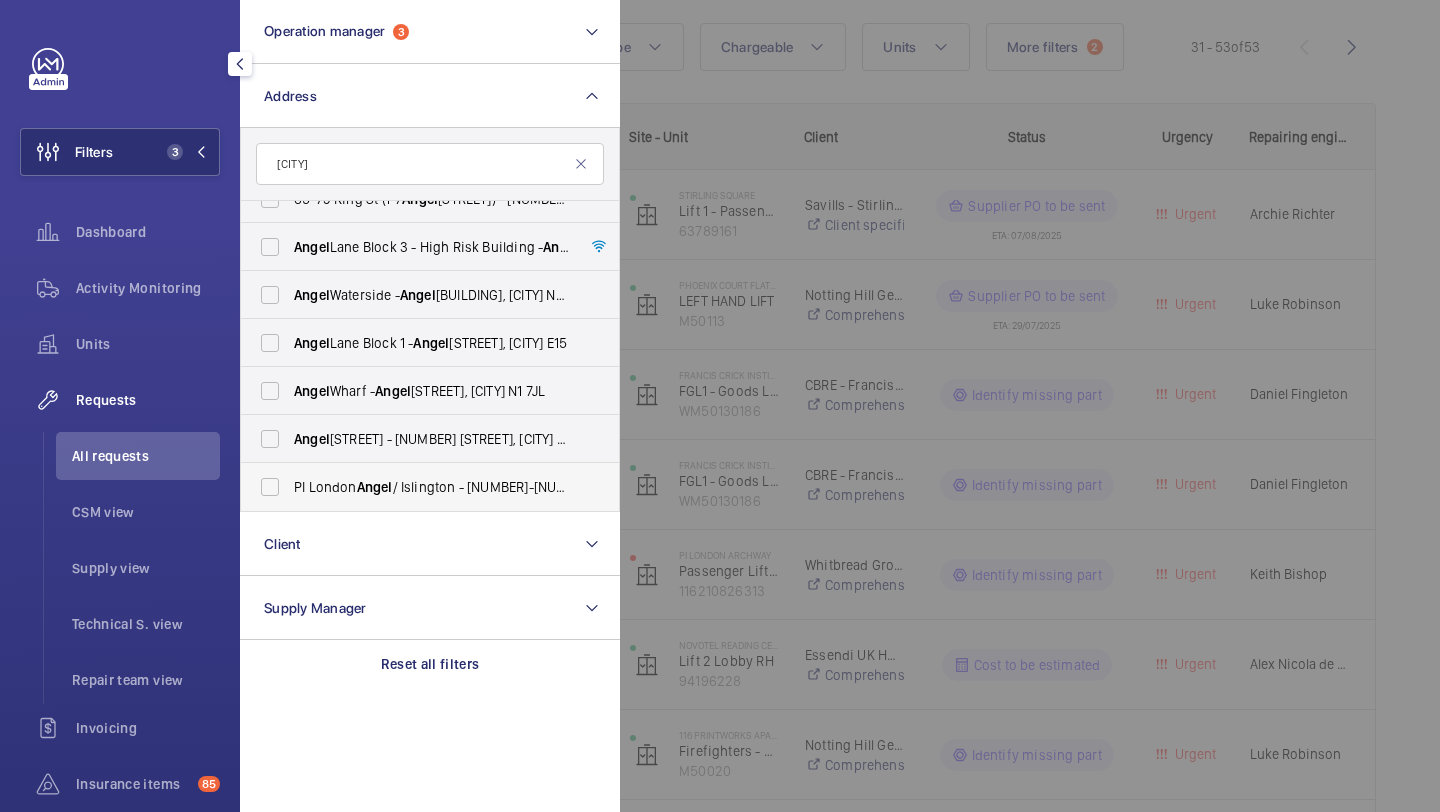 click on "PI London  Angel / Islington - 18-26 Parkfield St, ISLINGTON N1 0PS" at bounding box center (431, 487) 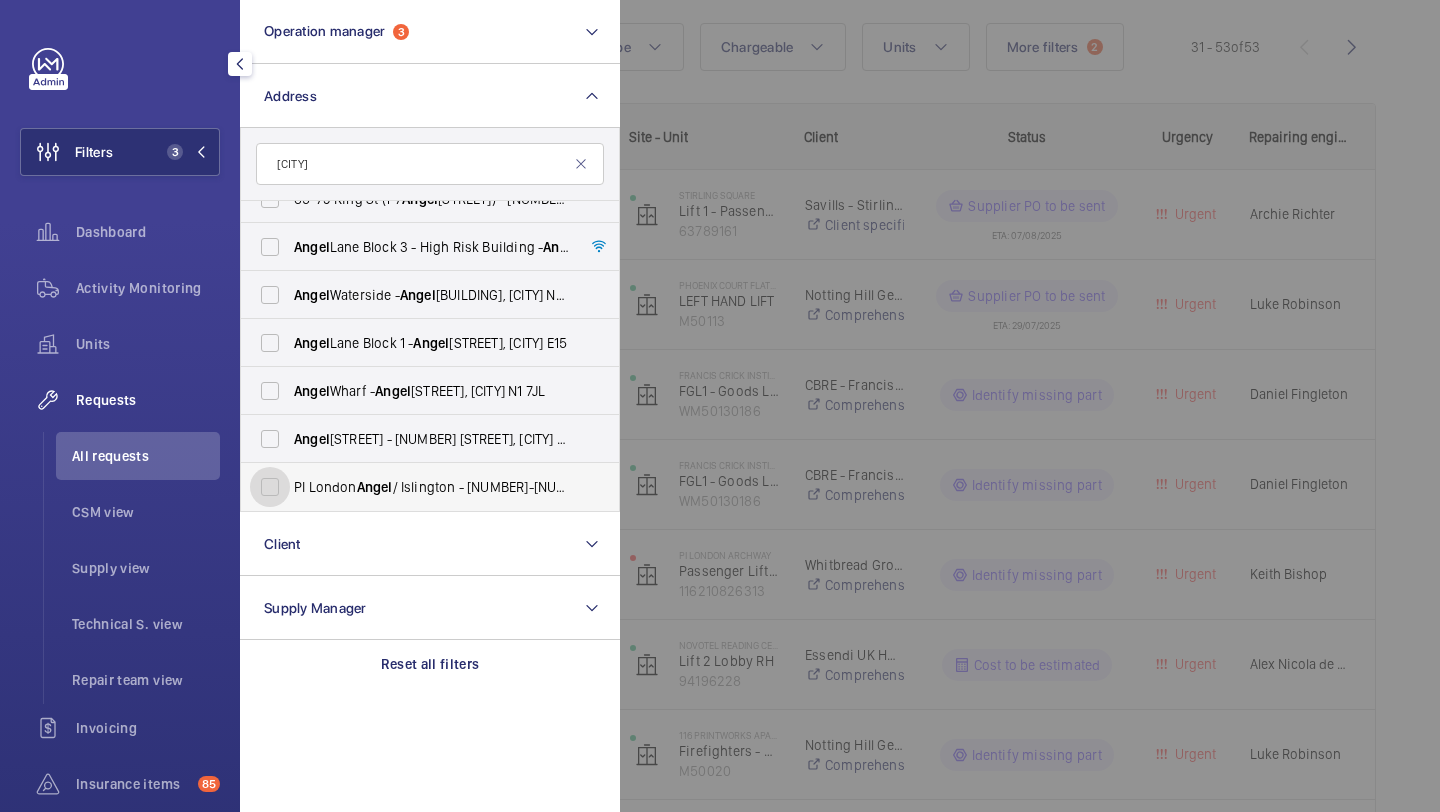 click on "PI London  Angel / Islington - 18-26 Parkfield St, ISLINGTON N1 0PS" at bounding box center [270, 487] 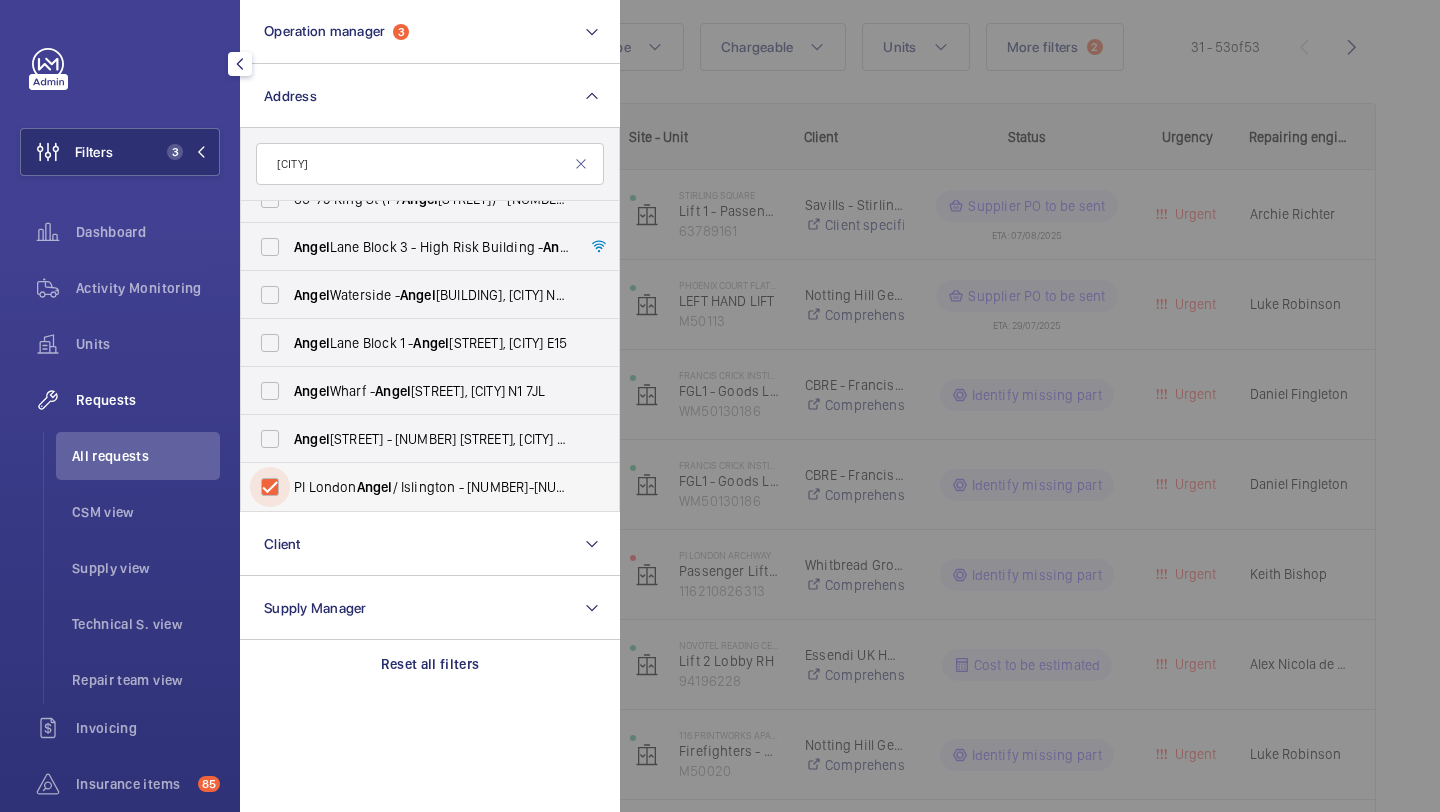 checkbox on "true" 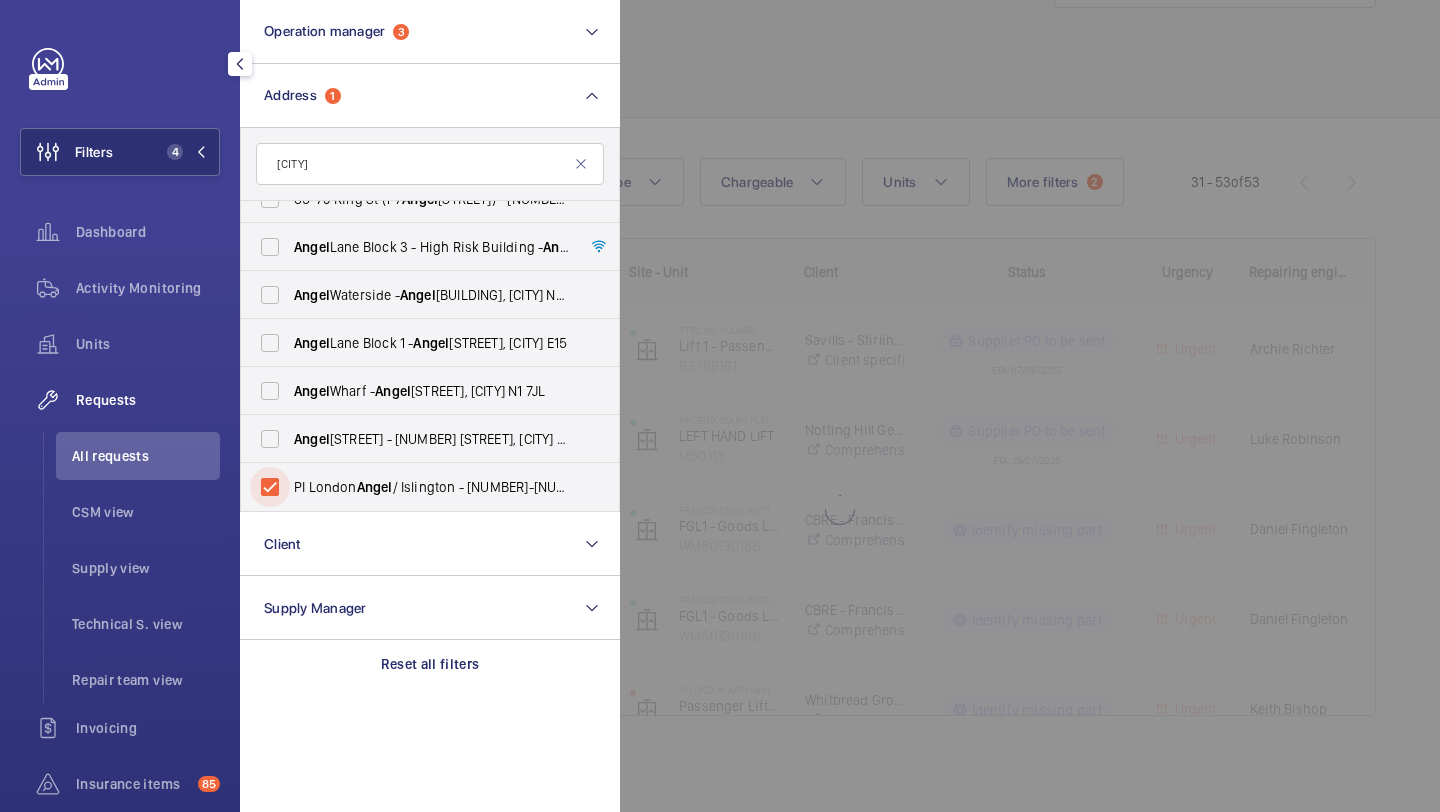 scroll, scrollTop: 89, scrollLeft: 0, axis: vertical 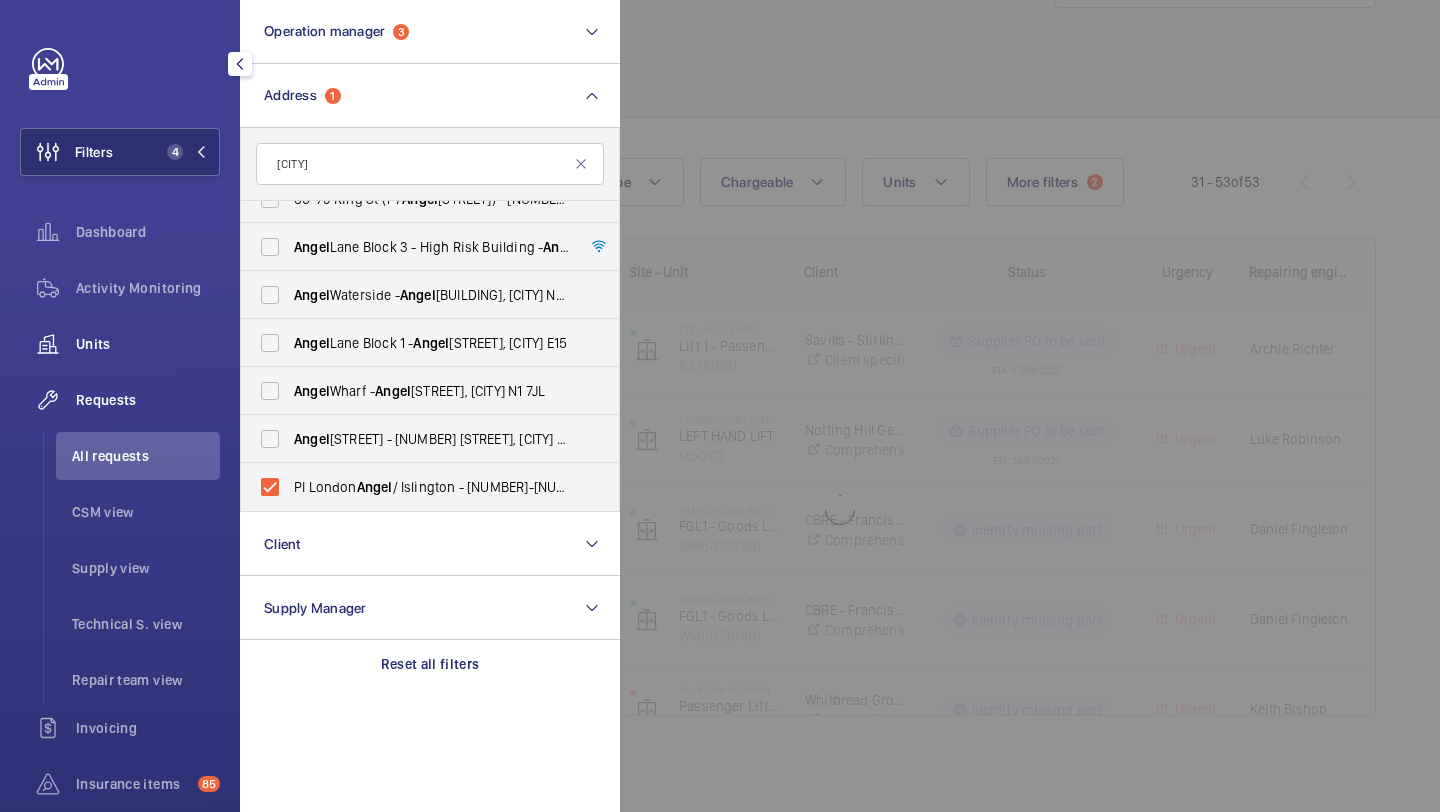 click on "Units" 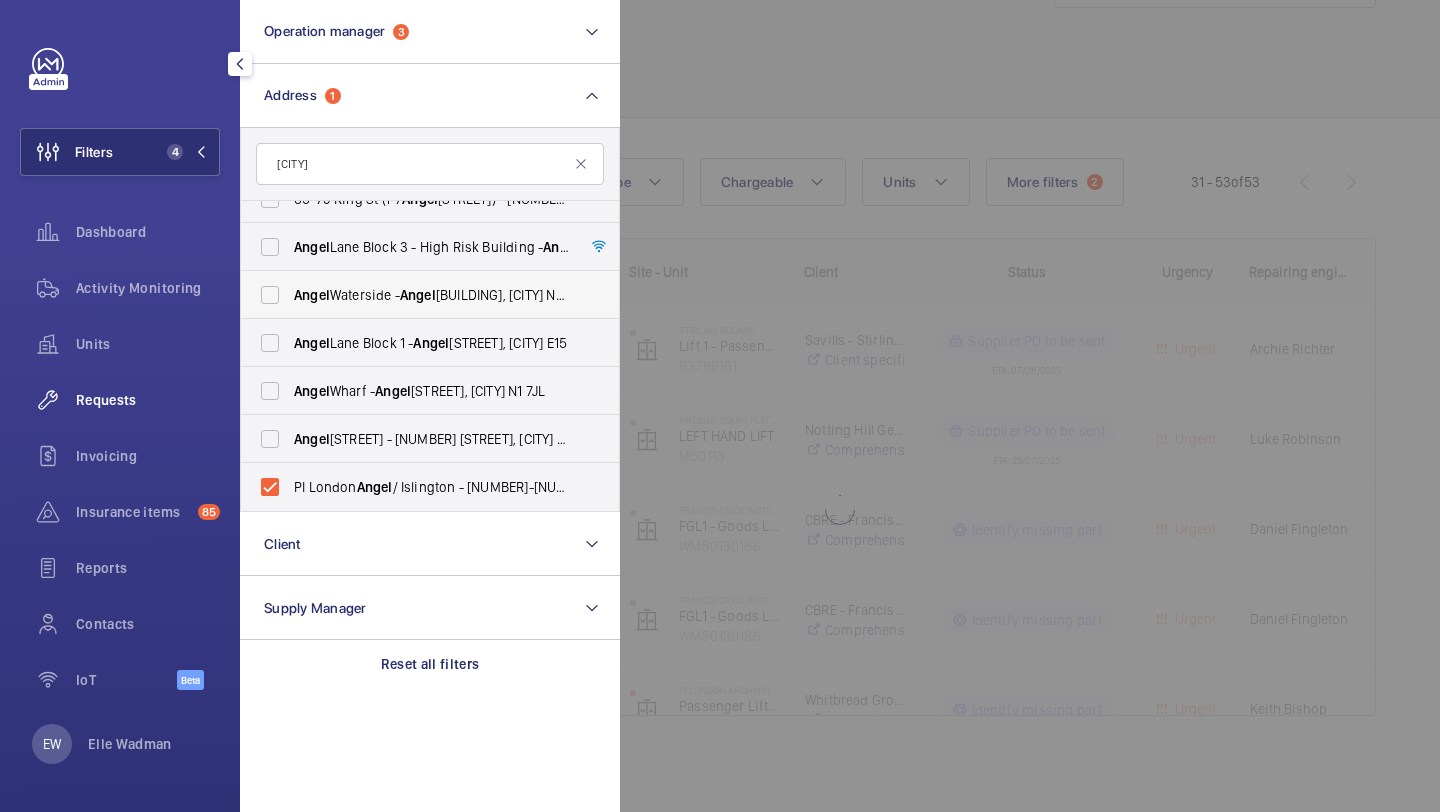 scroll, scrollTop: 0, scrollLeft: 0, axis: both 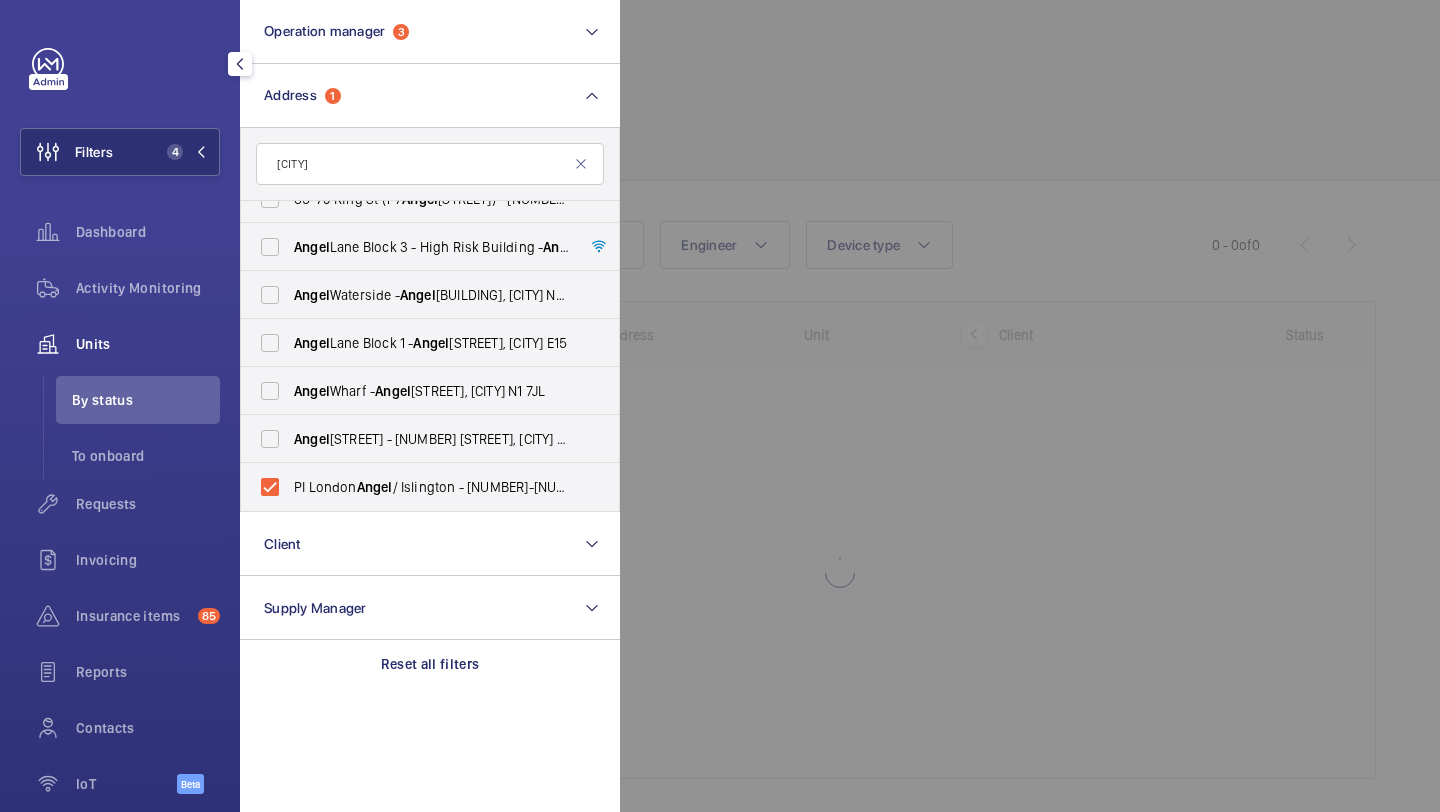 click 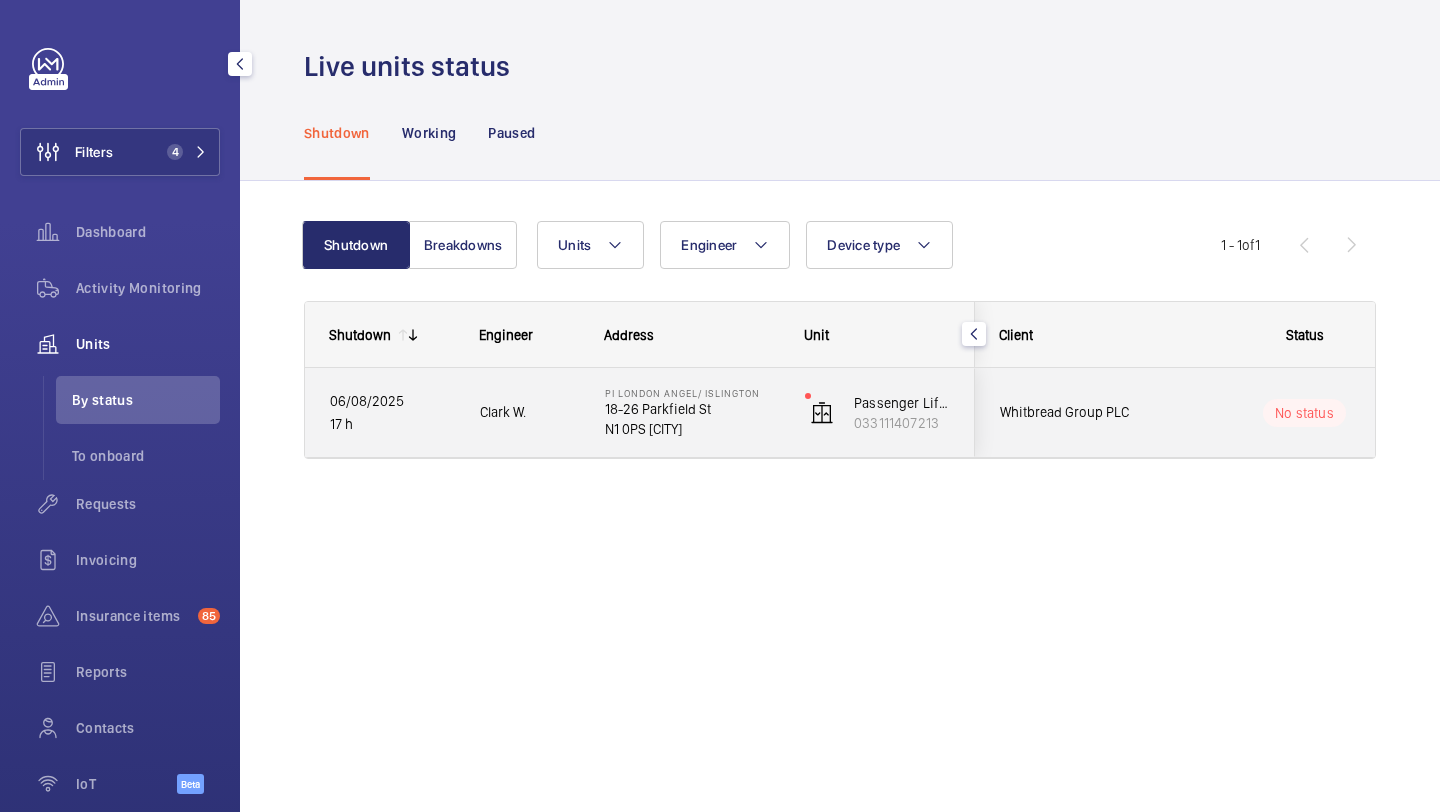click on "Whitbread Group PLC" 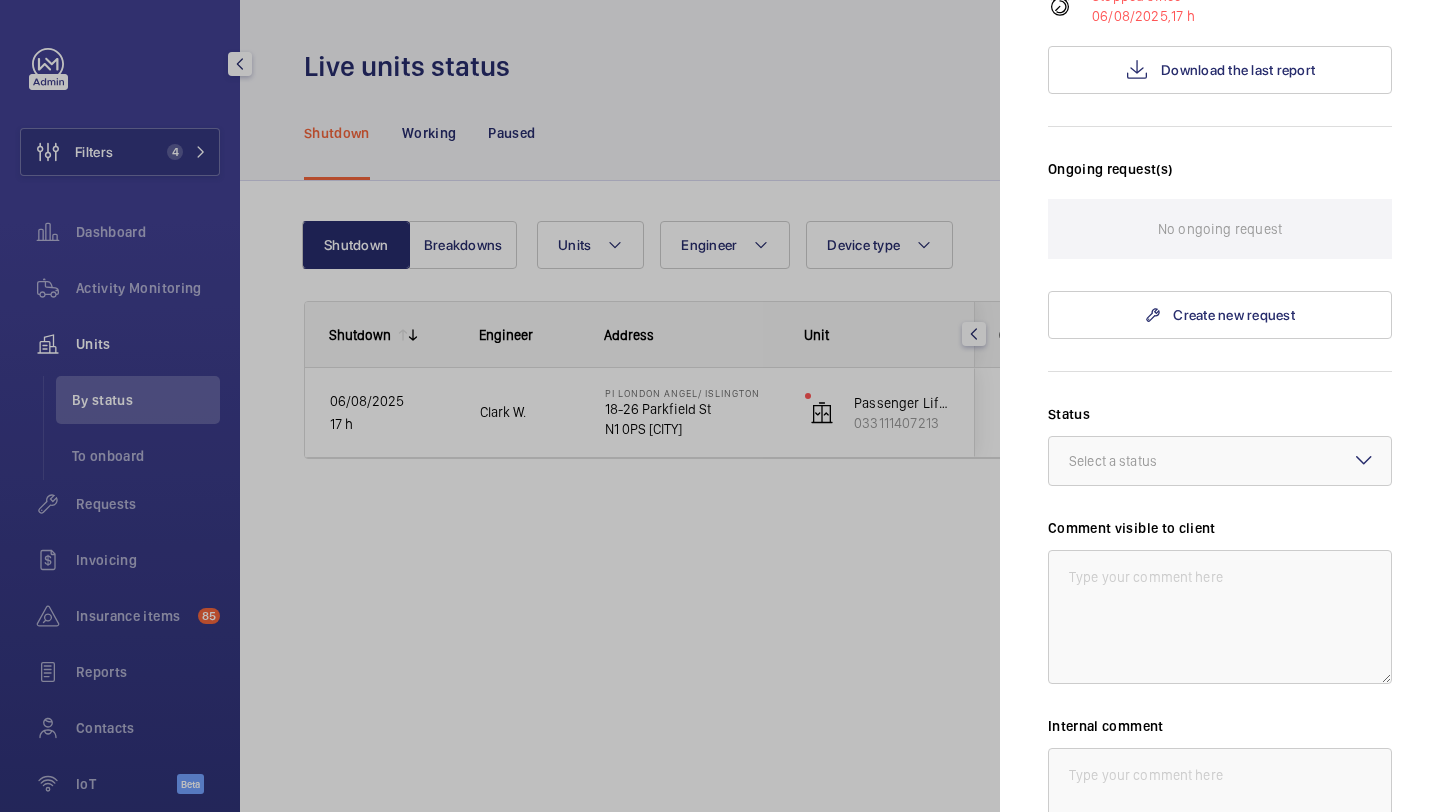 scroll, scrollTop: 328, scrollLeft: 0, axis: vertical 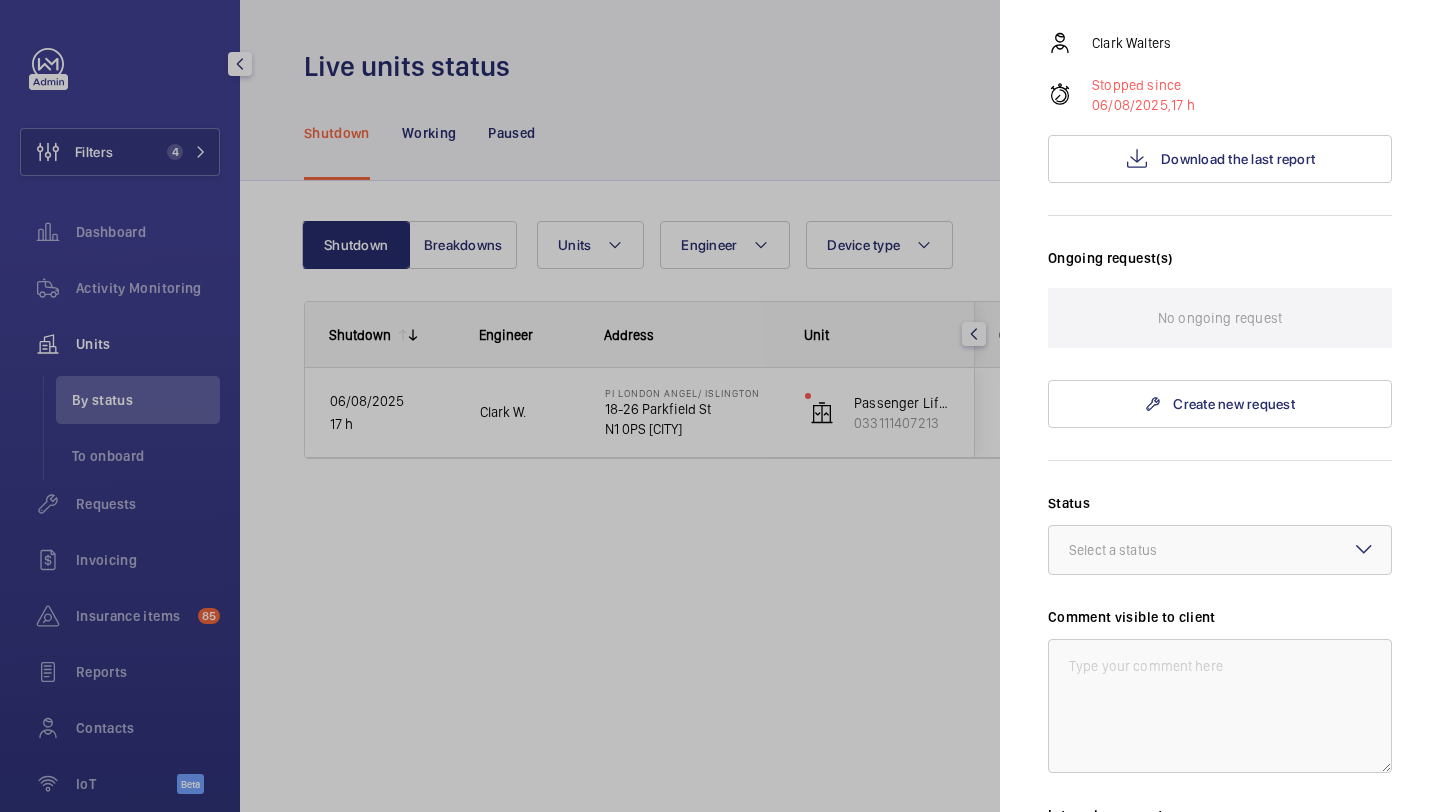 click on "Stopped unit PI London Angel/ Islington 18-26 Parkfield St  N1 0PS ISLINGTON   Whitbread Group PLC   Passenger Lift (RH at bottom. LH at panel)   033111407213   Clark Walters   Stopped since 06/08/2025,  17 h Download the last report Ongoing request(s) No ongoing request  Create new request Status Select a status Comment visible to client Internal comment Save the changes Pause the unit" 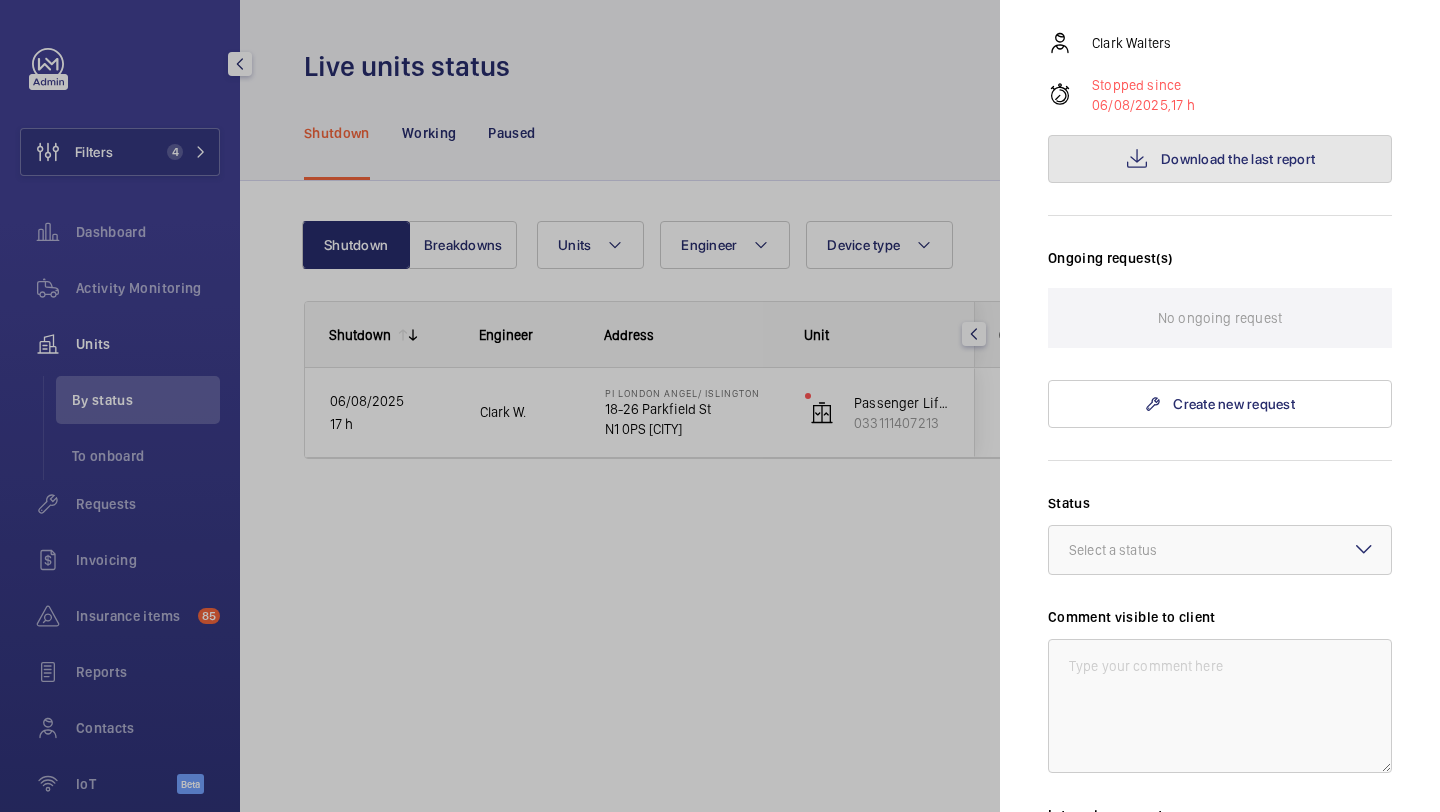 click on "Download the last report" 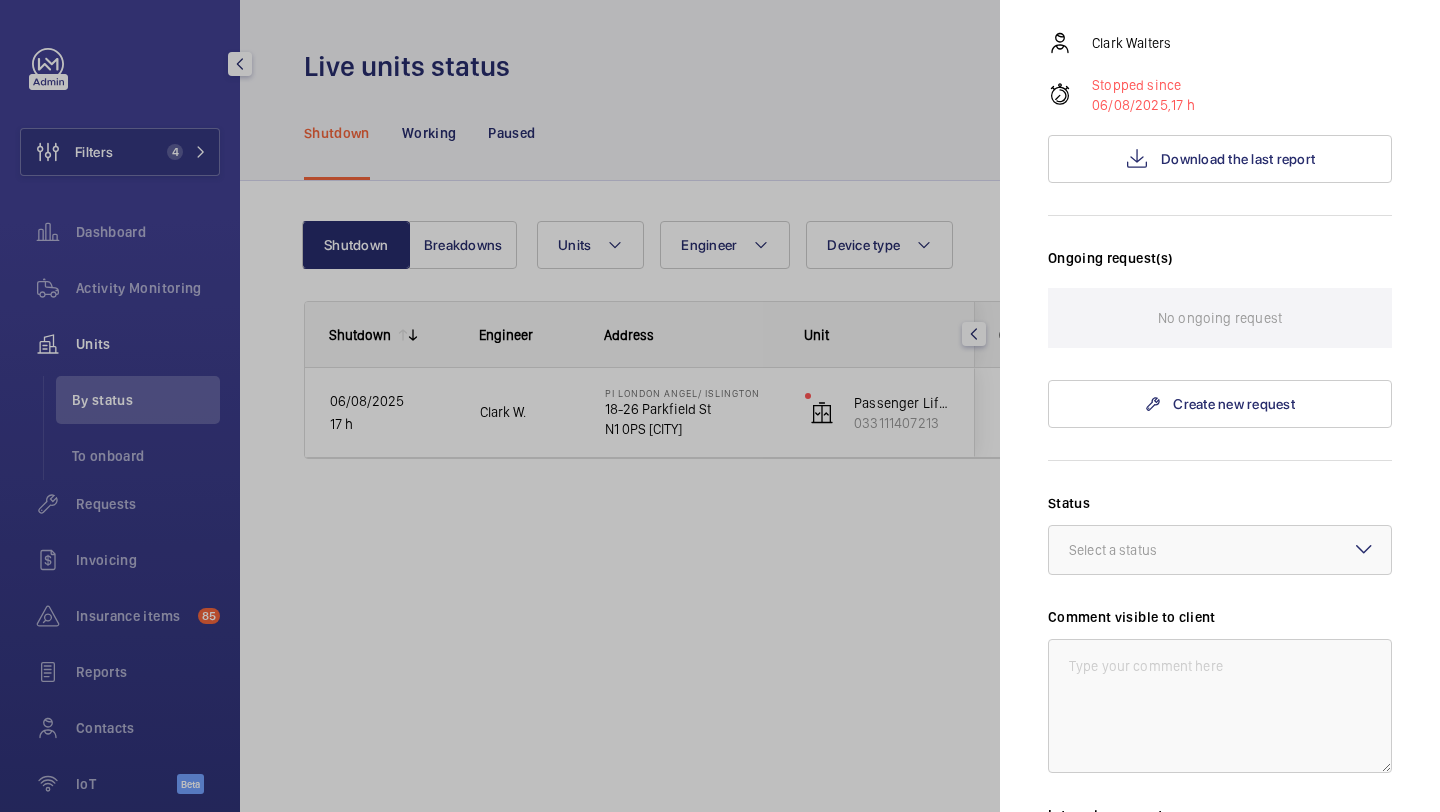 click on "Status Select a status" 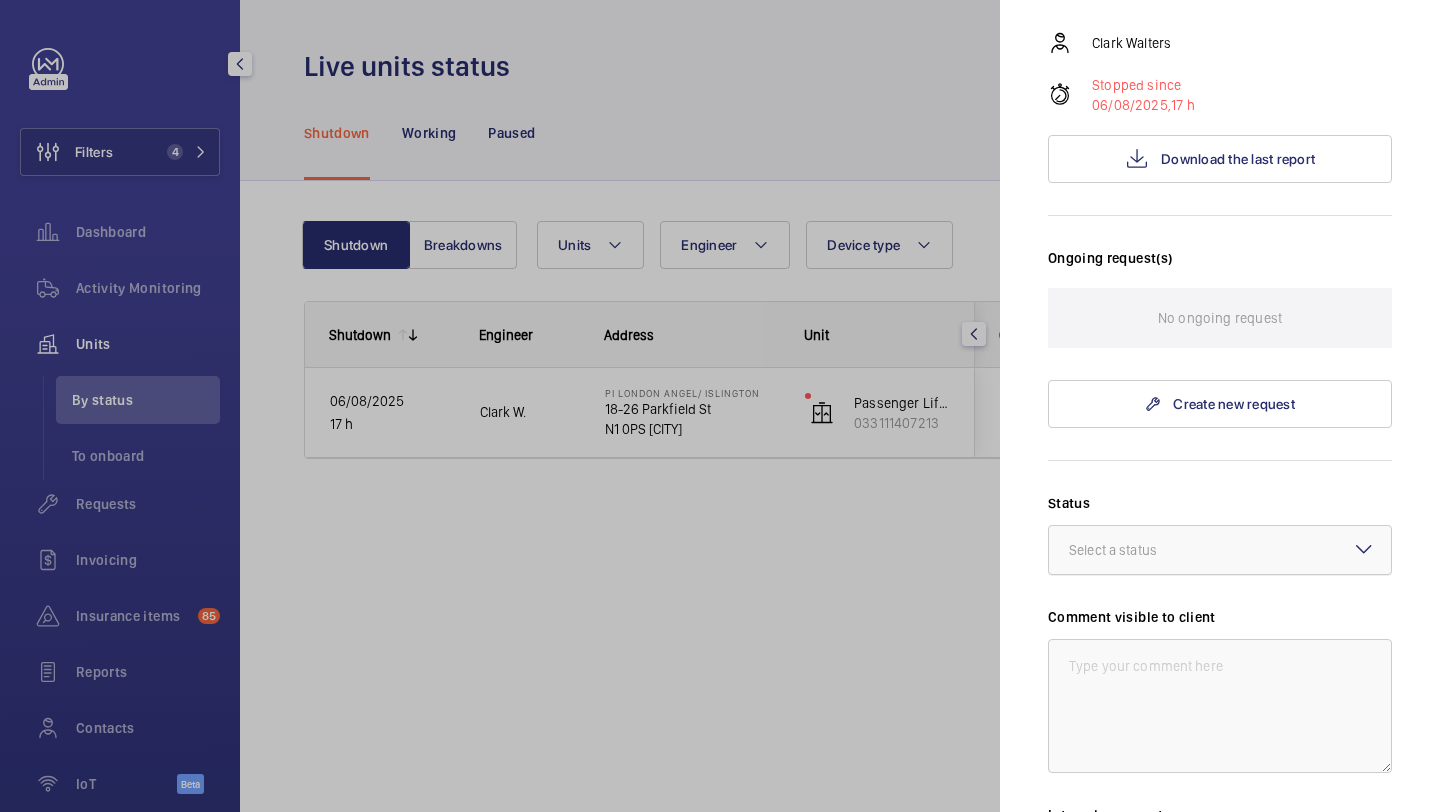 click on "Select a status" 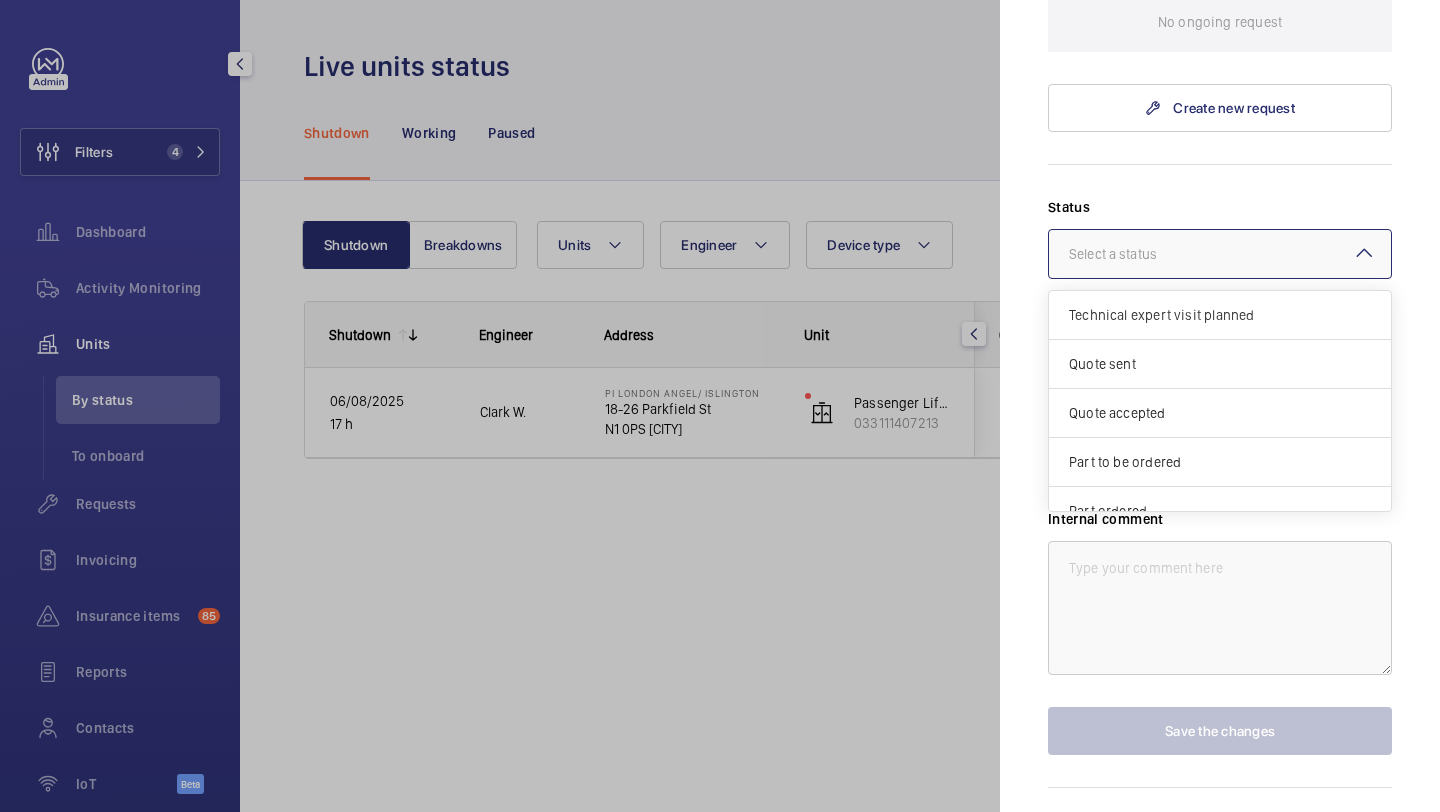 scroll, scrollTop: 680, scrollLeft: 0, axis: vertical 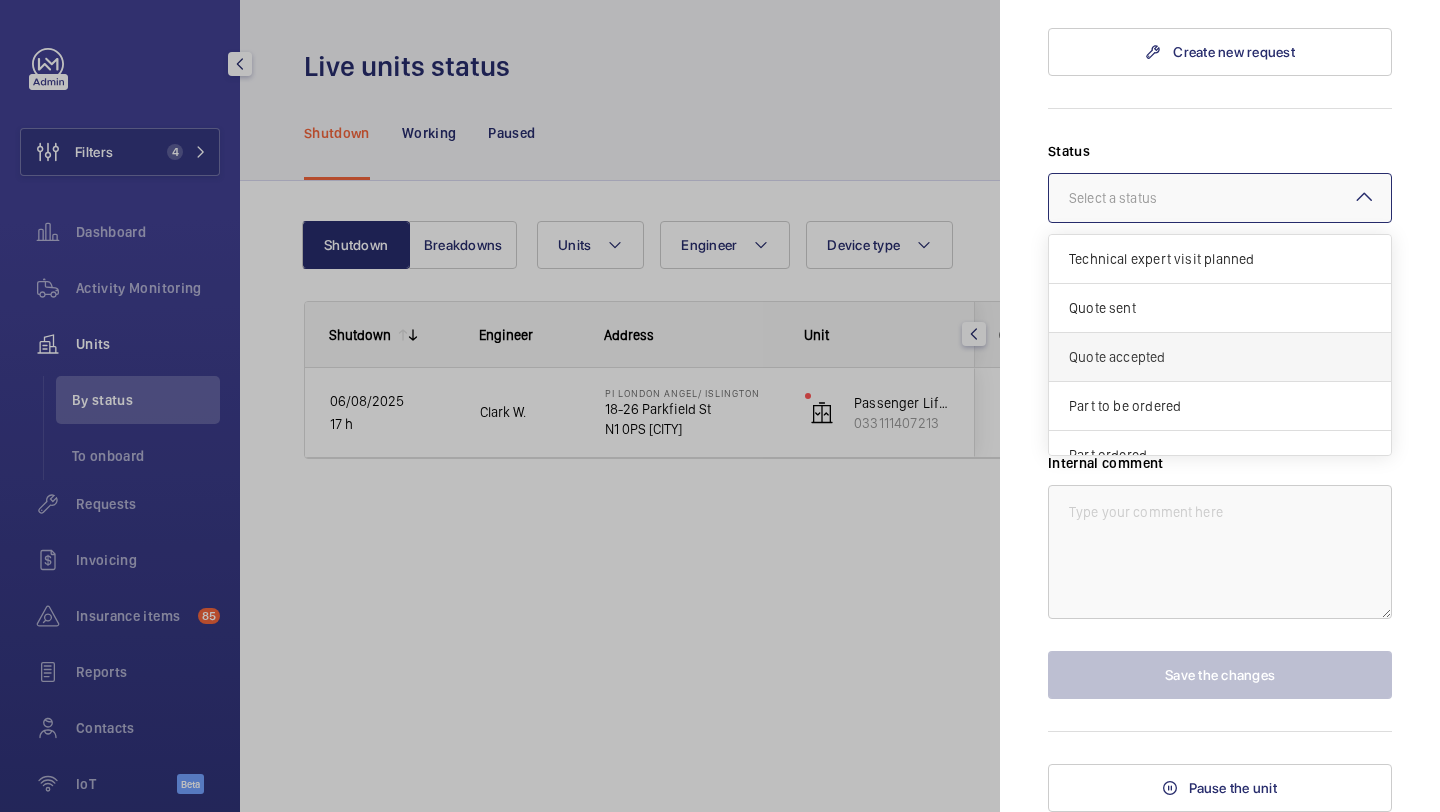 click on "Quote accepted" at bounding box center [1220, 357] 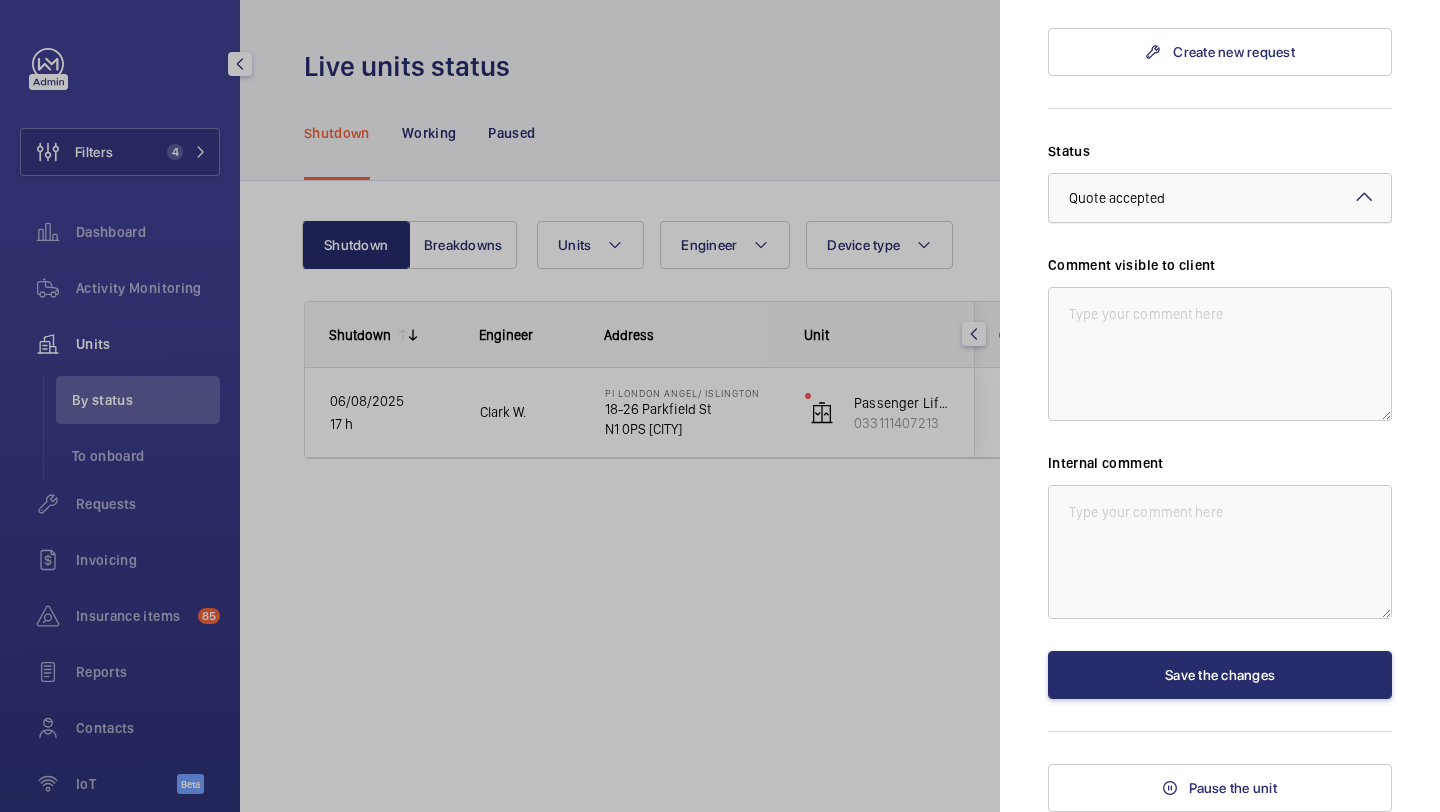 click 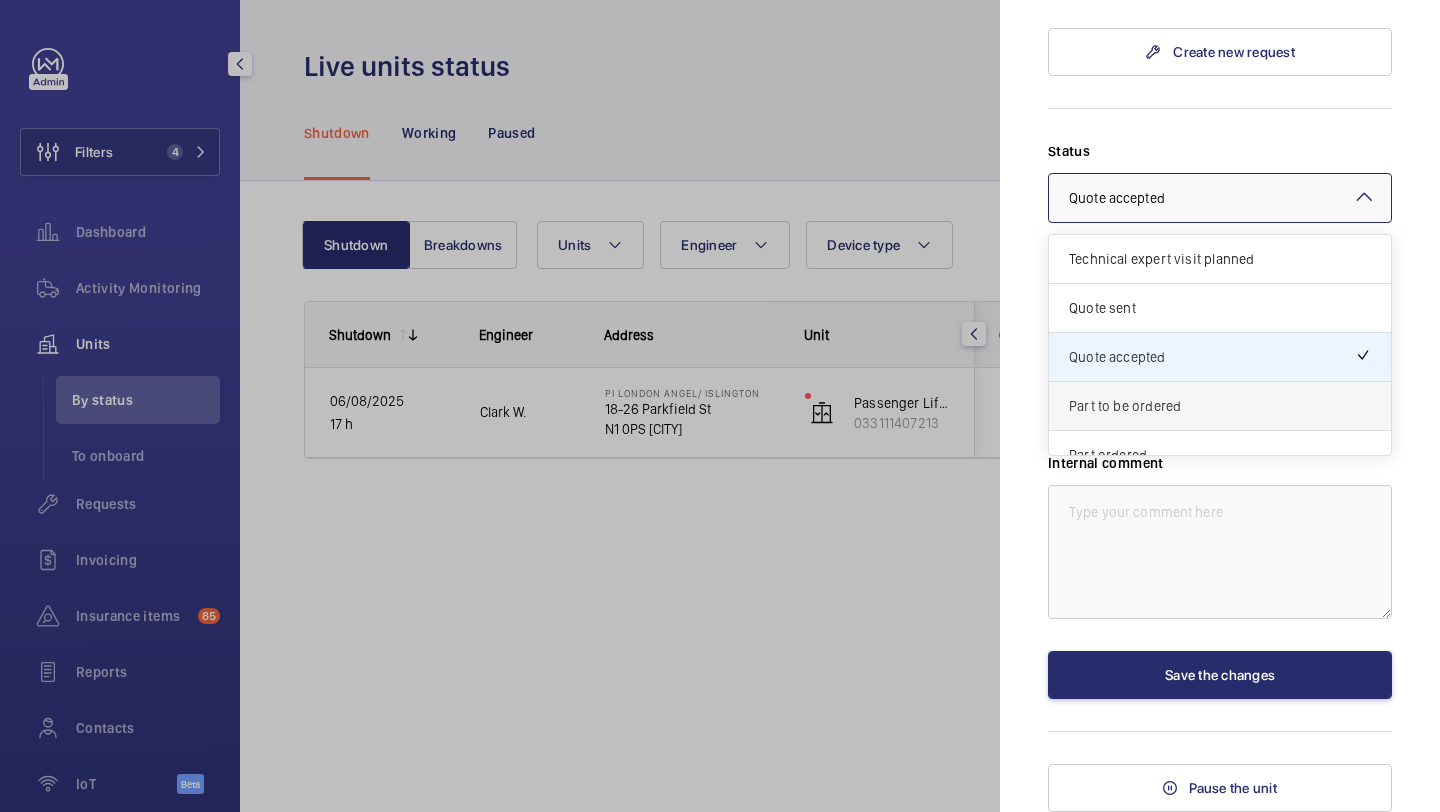 click on "Part to be ordered" at bounding box center (1220, 406) 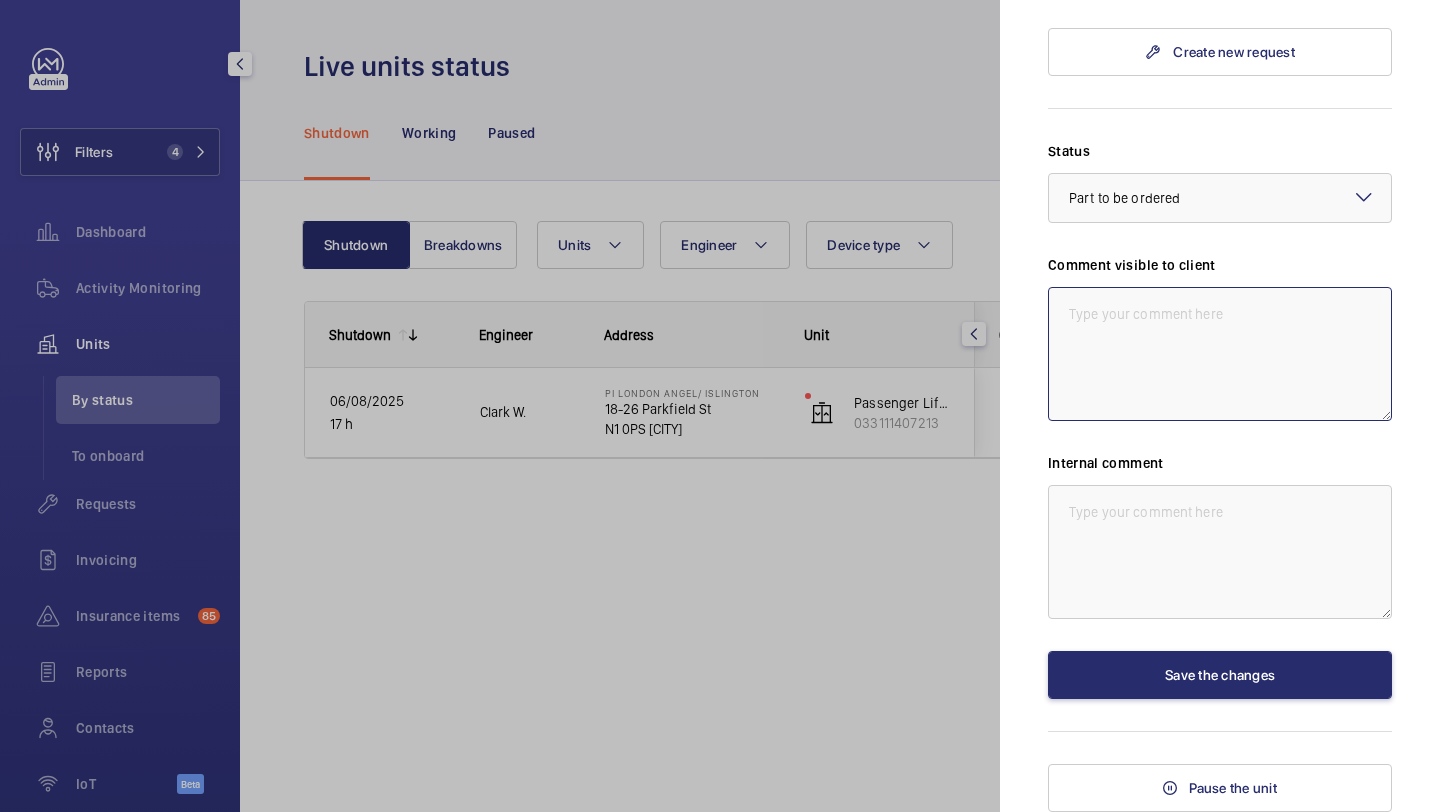 click 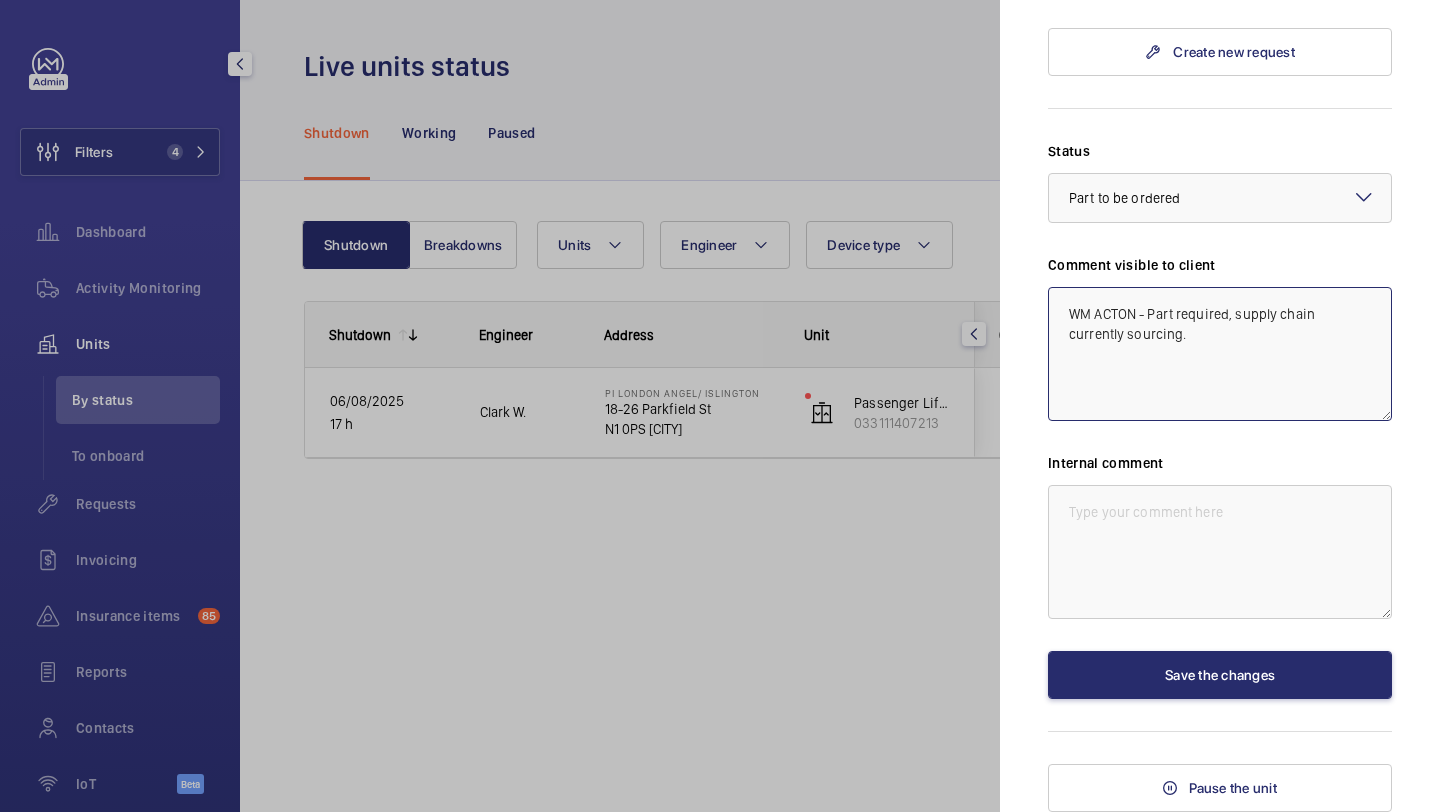 drag, startPoint x: 1158, startPoint y: 356, endPoint x: 1053, endPoint y: 313, distance: 113.46365 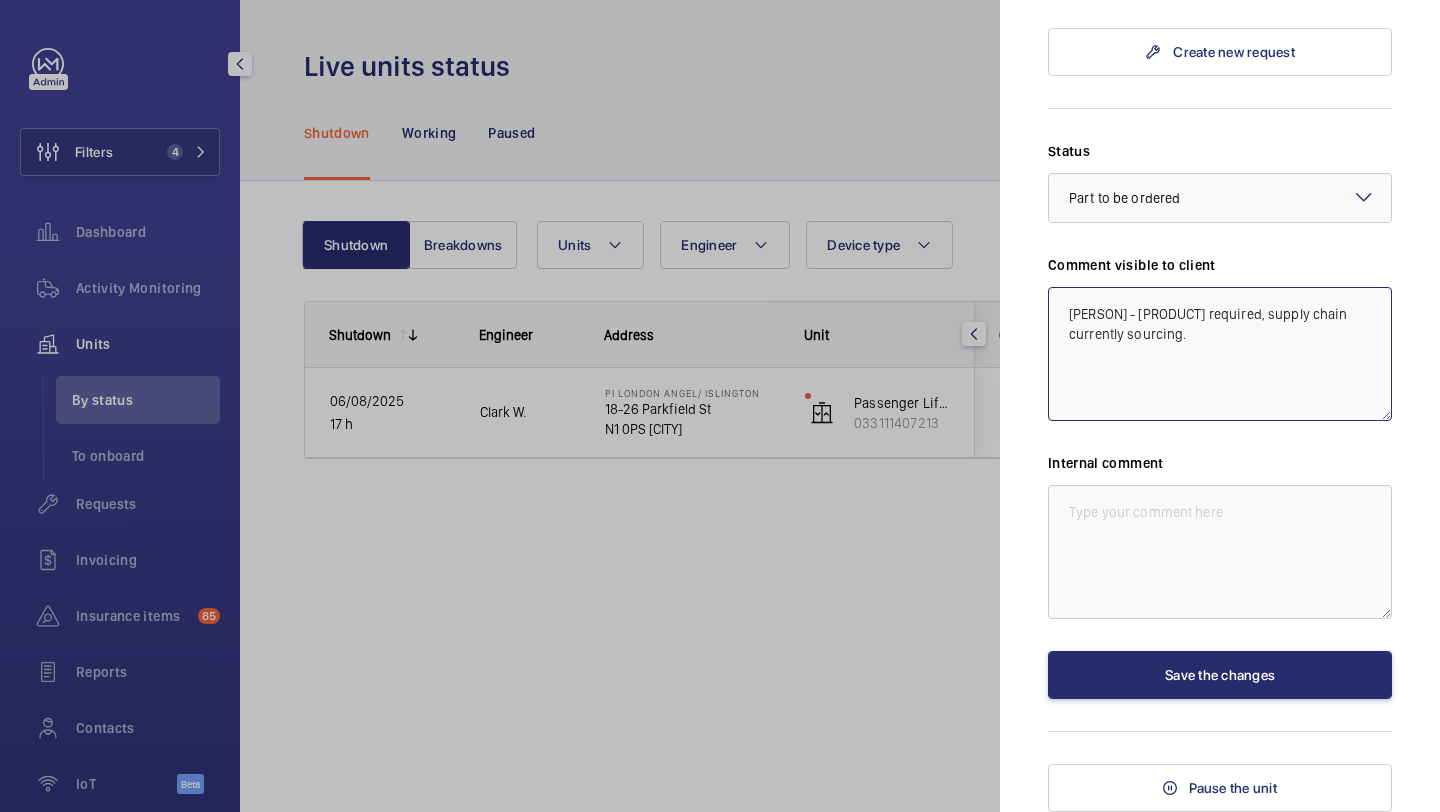 drag, startPoint x: 1232, startPoint y: 314, endPoint x: 1157, endPoint y: 314, distance: 75 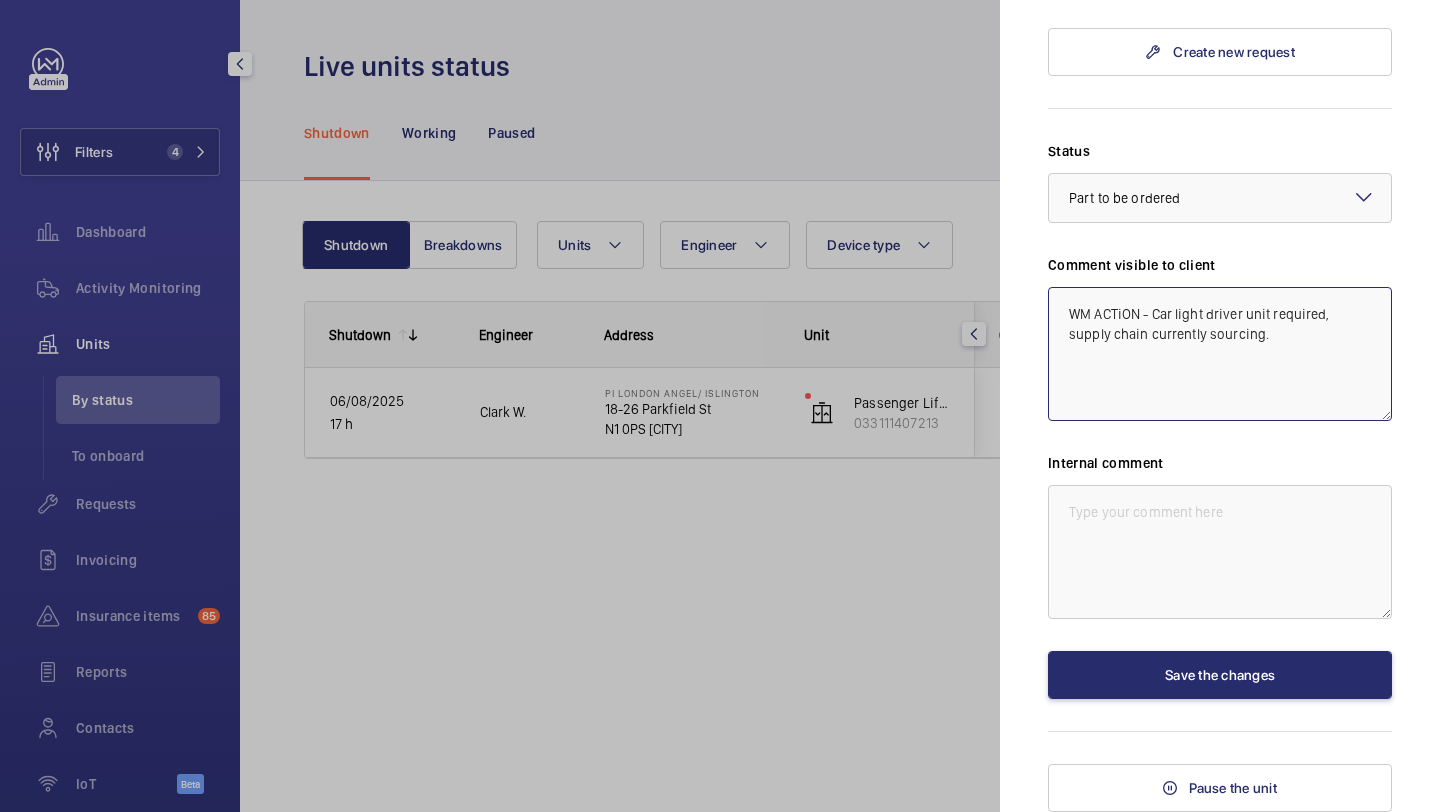 drag, startPoint x: 1235, startPoint y: 336, endPoint x: 1023, endPoint y: 294, distance: 216.12033 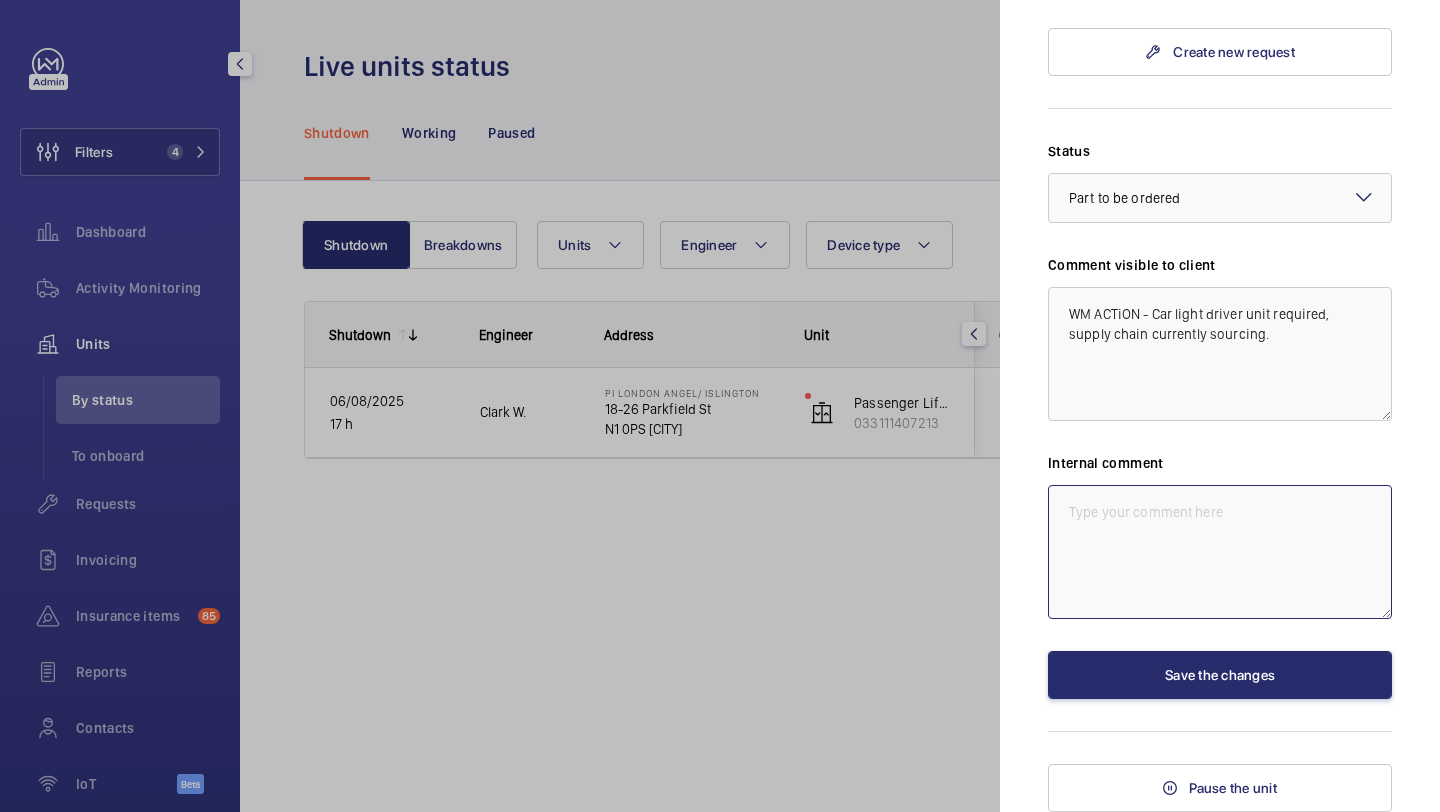 click 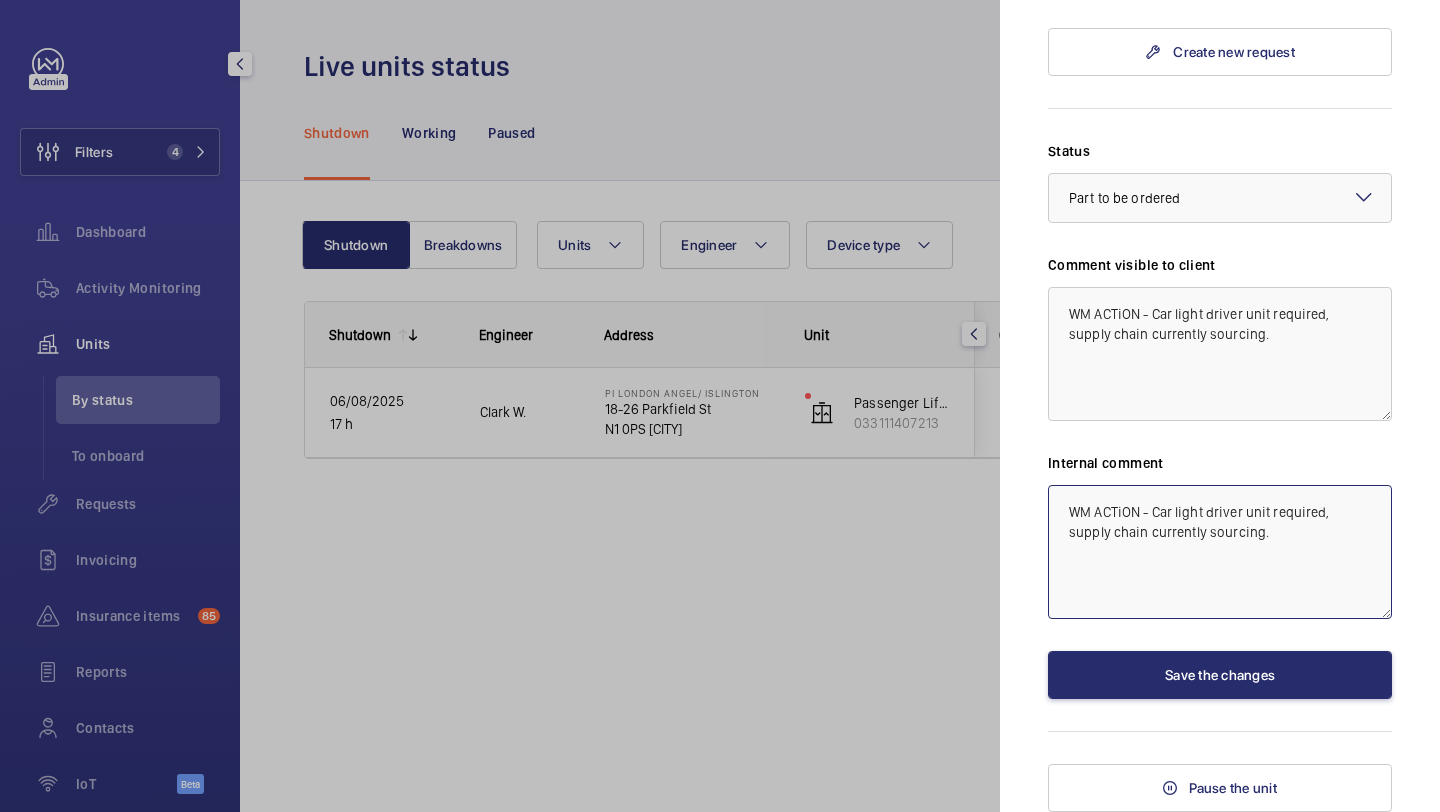 click on "WM ACTiON - Car light driver unit required, supply chain currently sourcing." 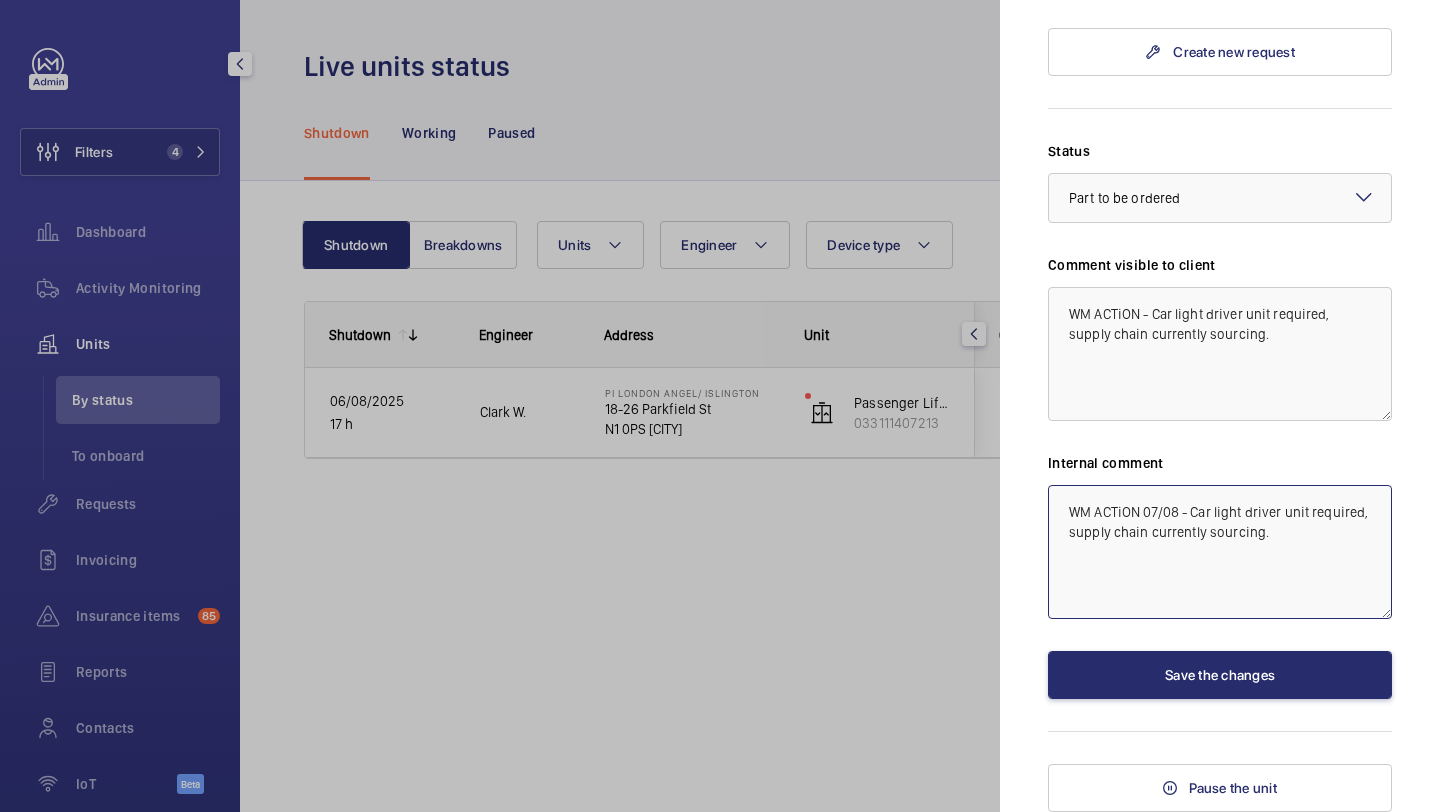 click on "WM ACTiON 07/08 - Car light driver unit required, supply chain currently sourcing." 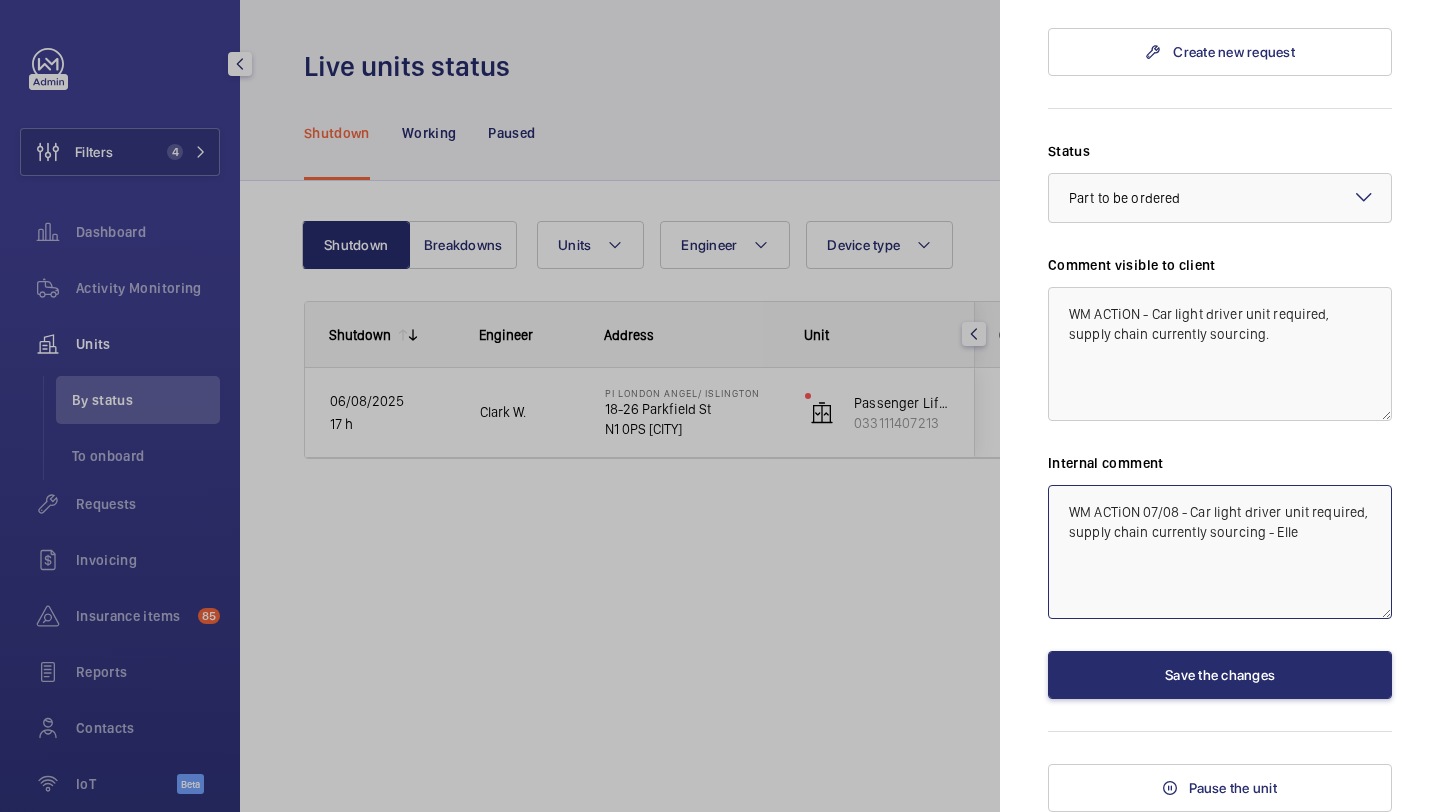 type on "WM ACTiON 07/08 - Car light driver unit required, supply chain currently sourcing - Elle" 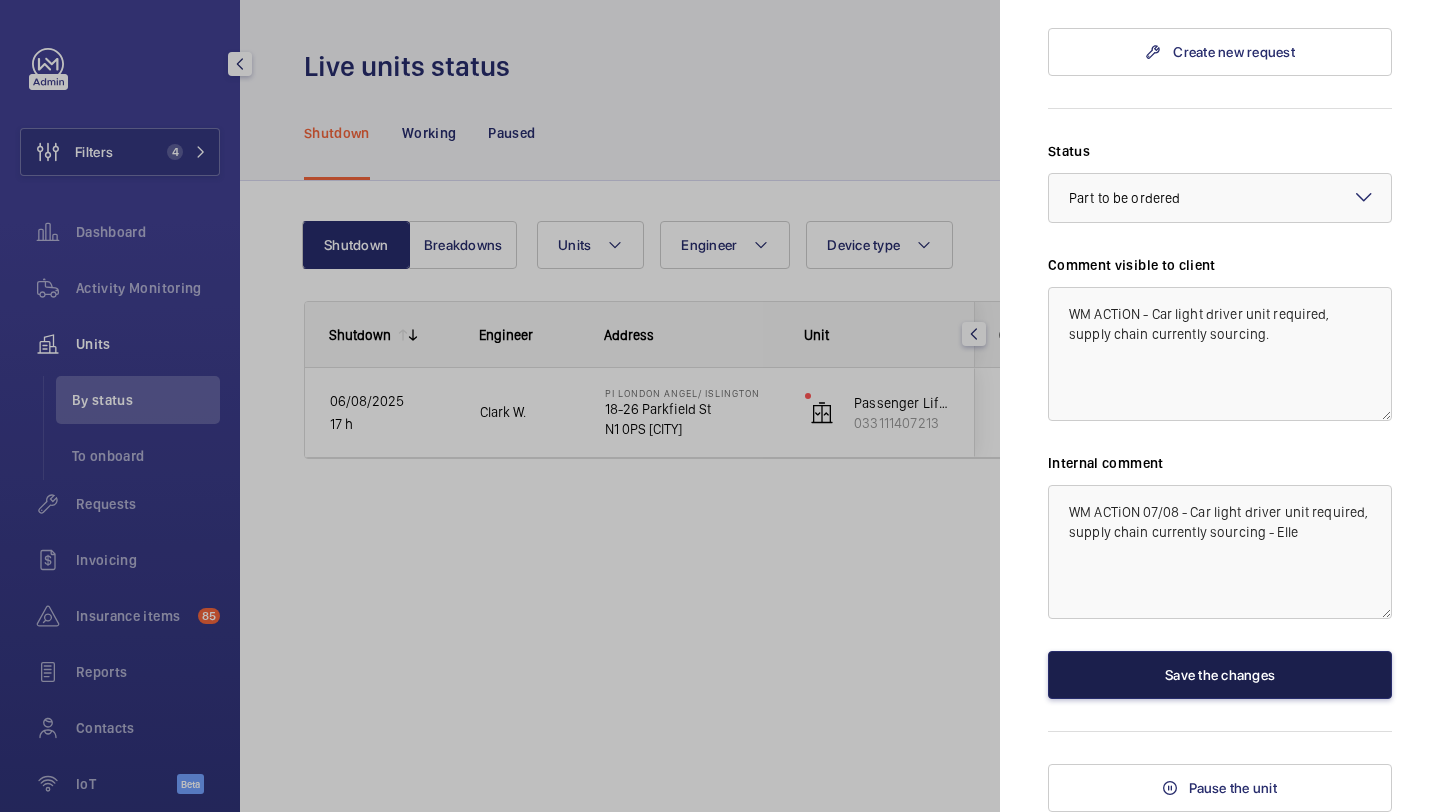 click on "Save the changes" 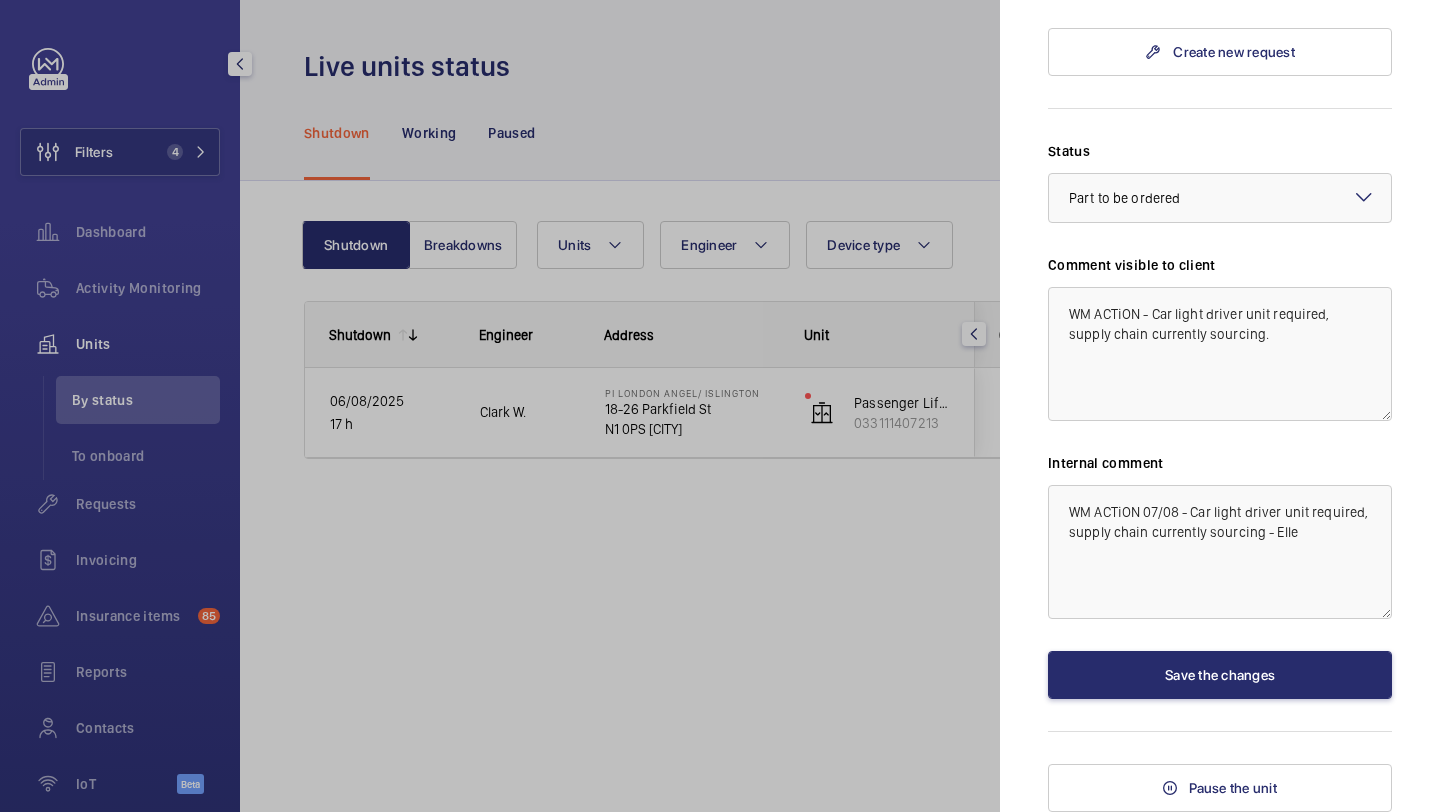 scroll, scrollTop: 0, scrollLeft: 0, axis: both 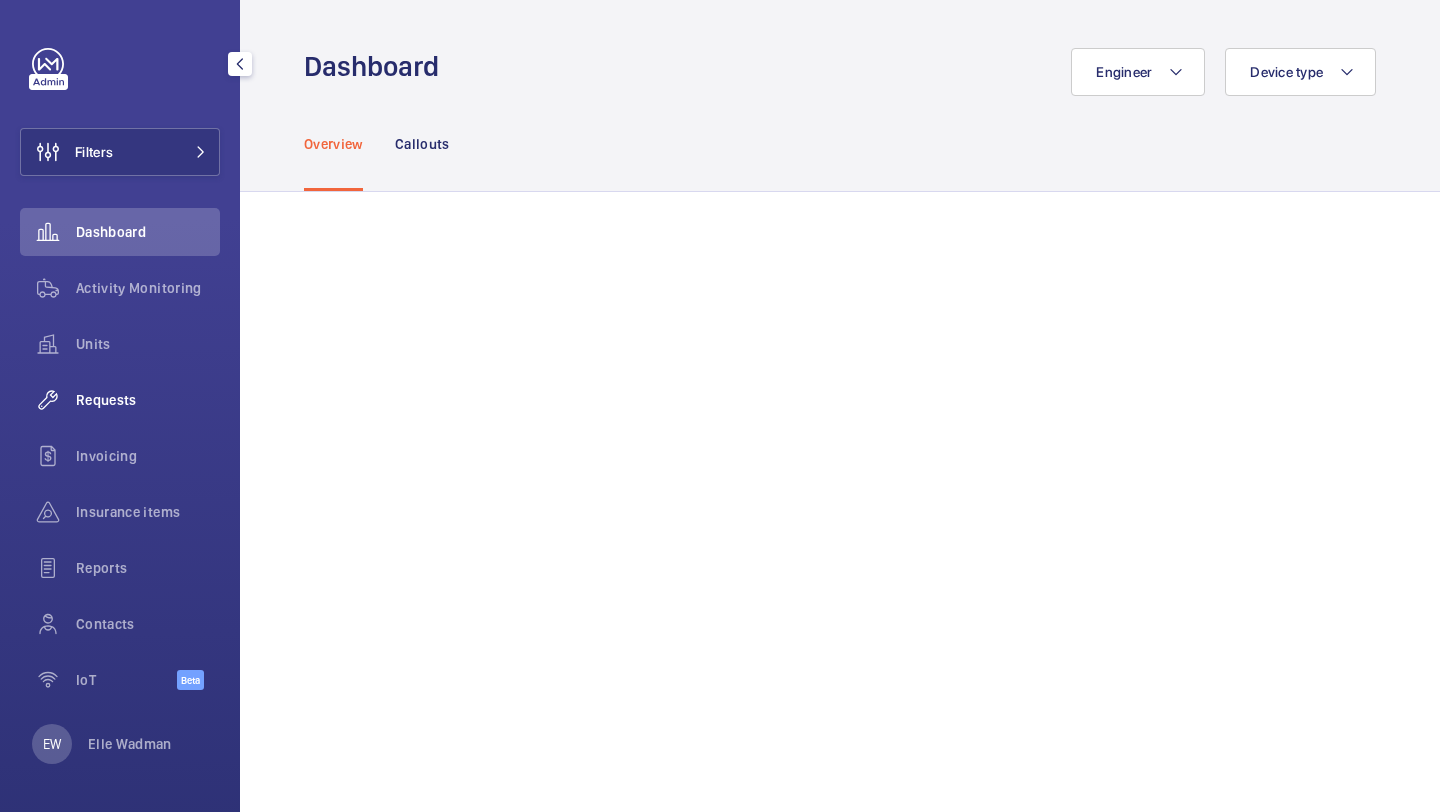 click on "Requests" 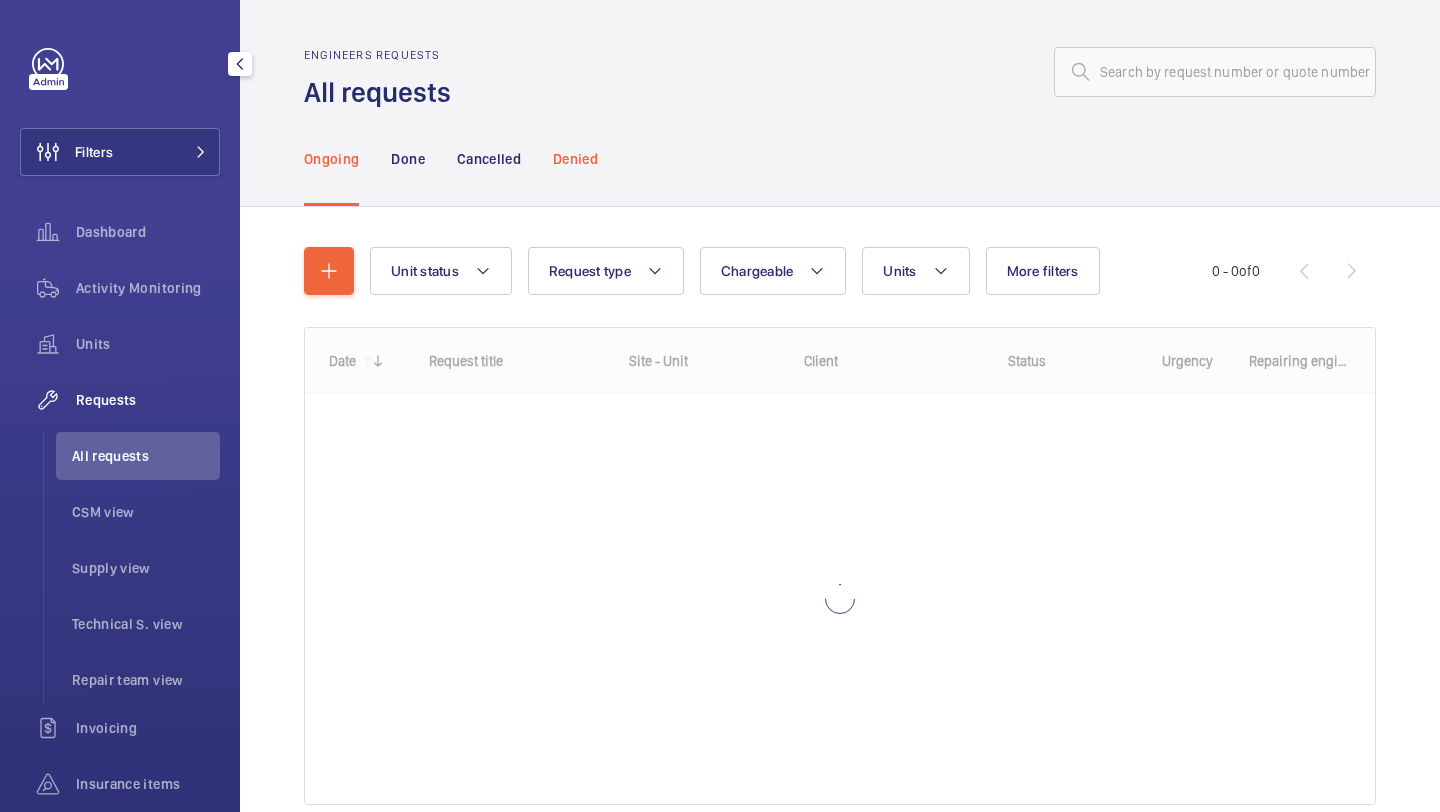 click on "Denied" 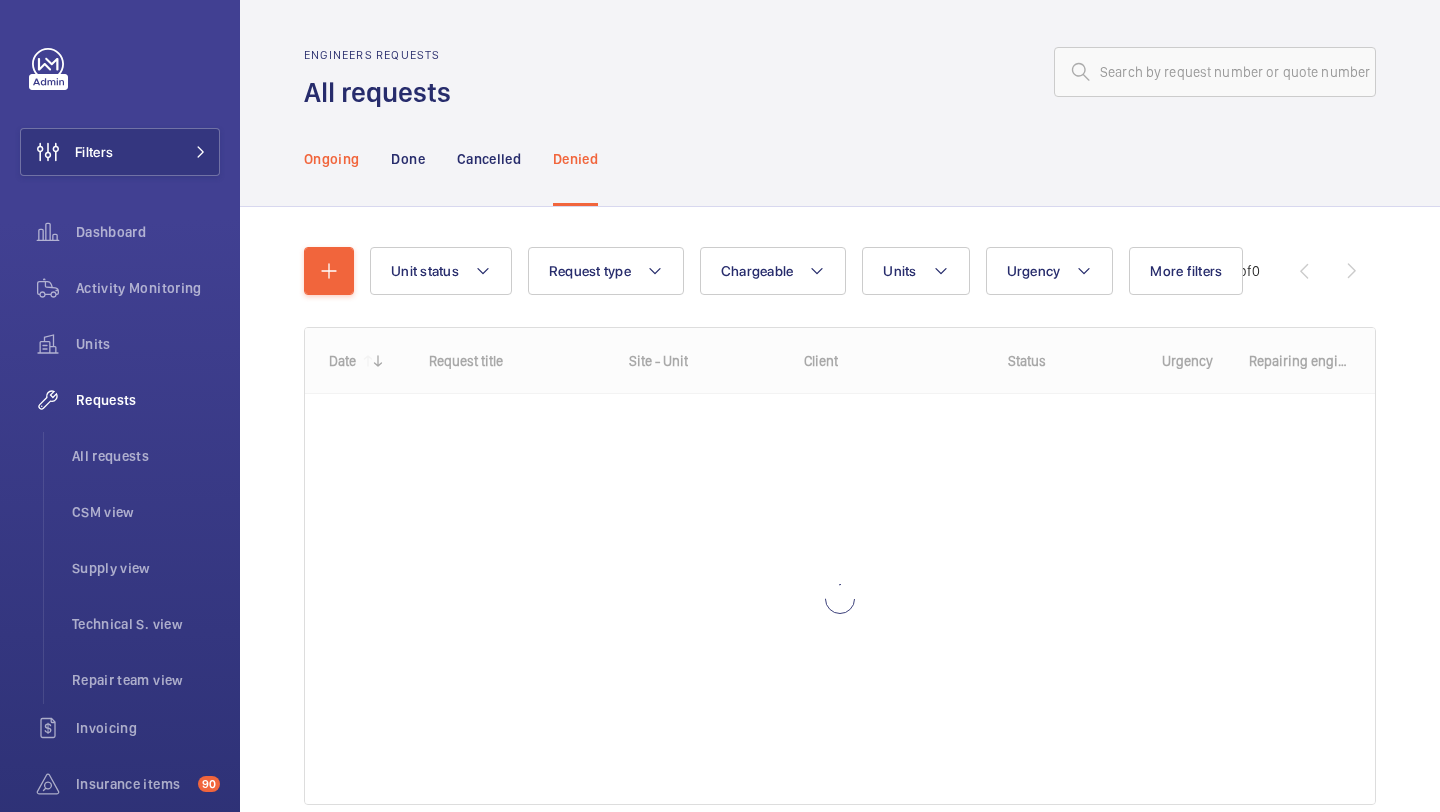 click on "Ongoing" 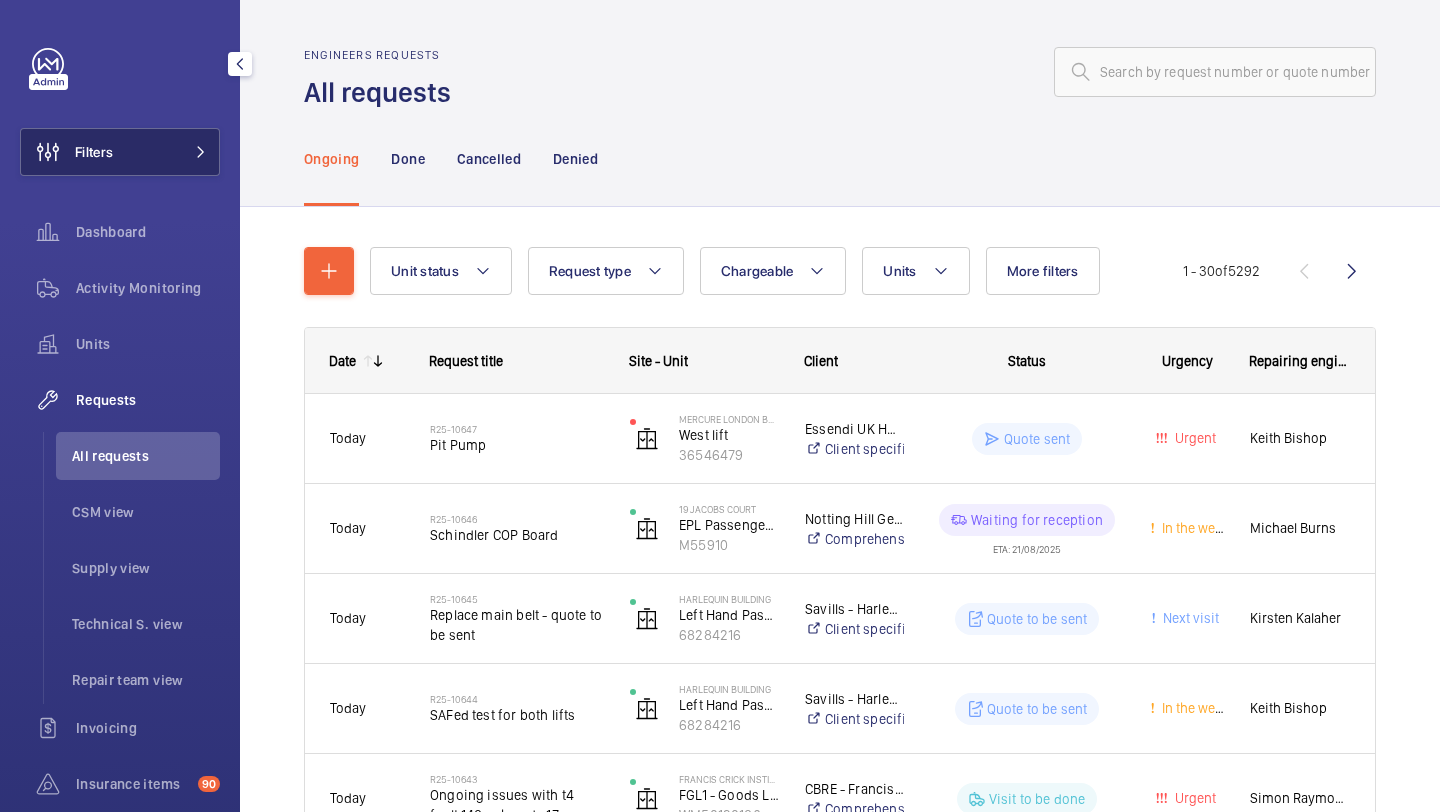 click on "Filters" 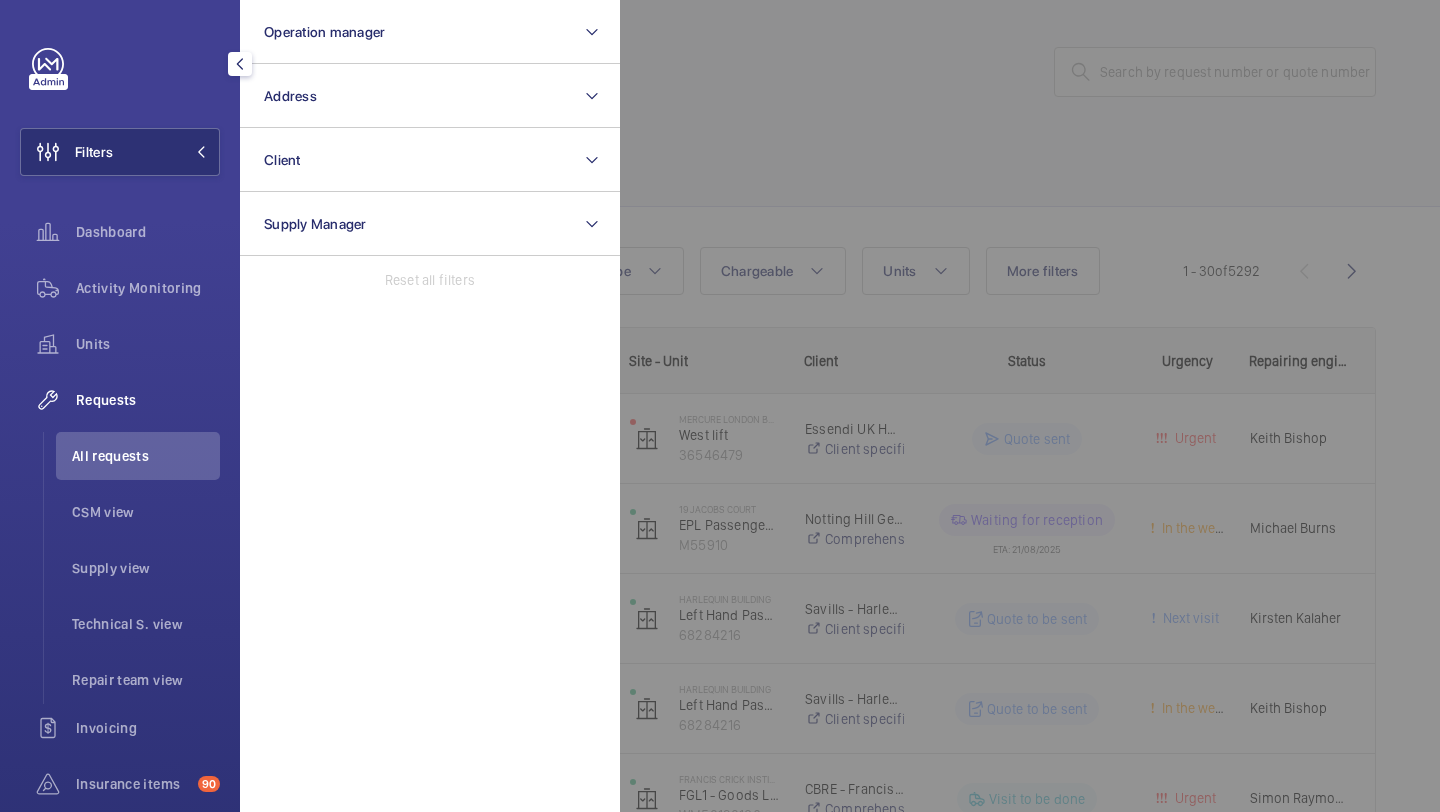 click 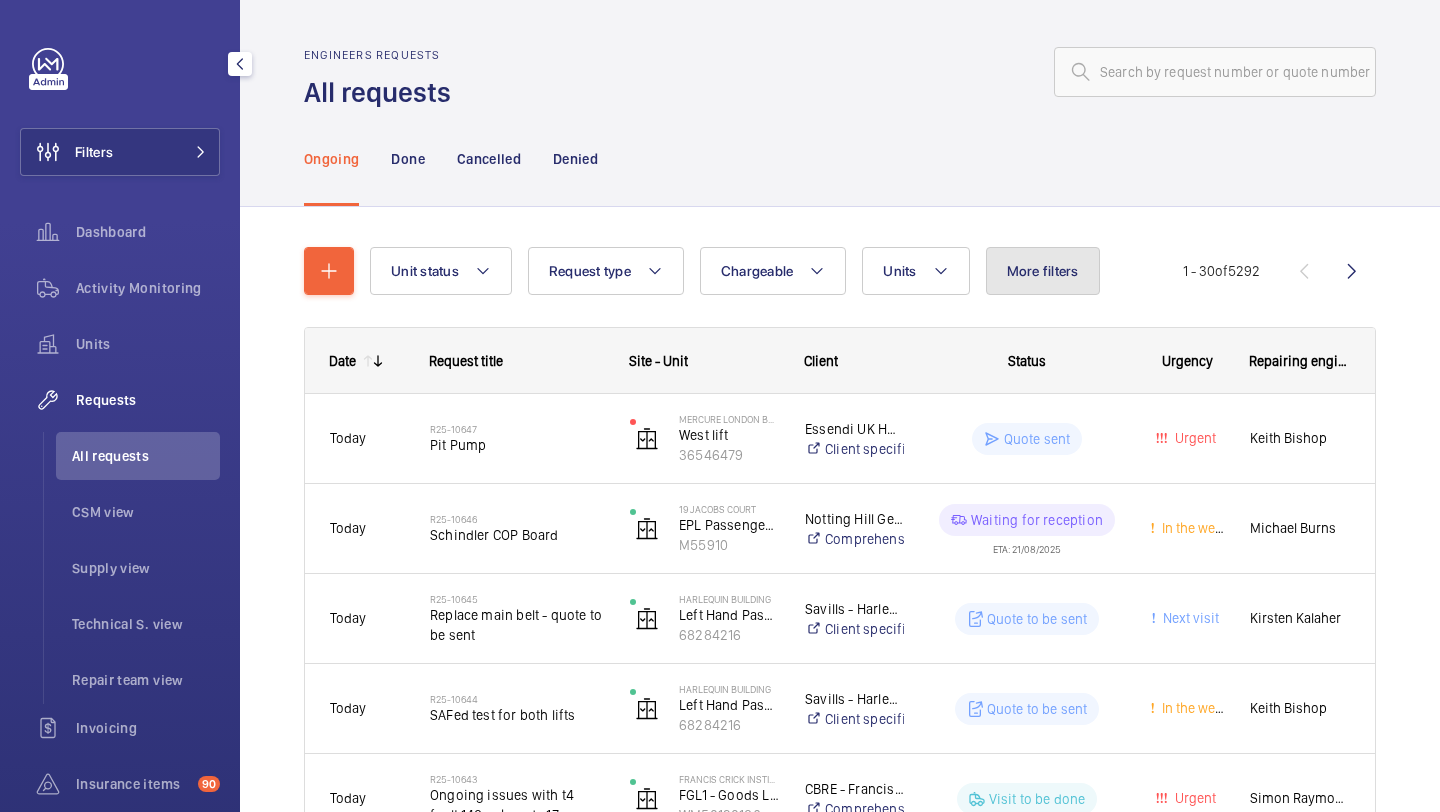 click on "More filters" 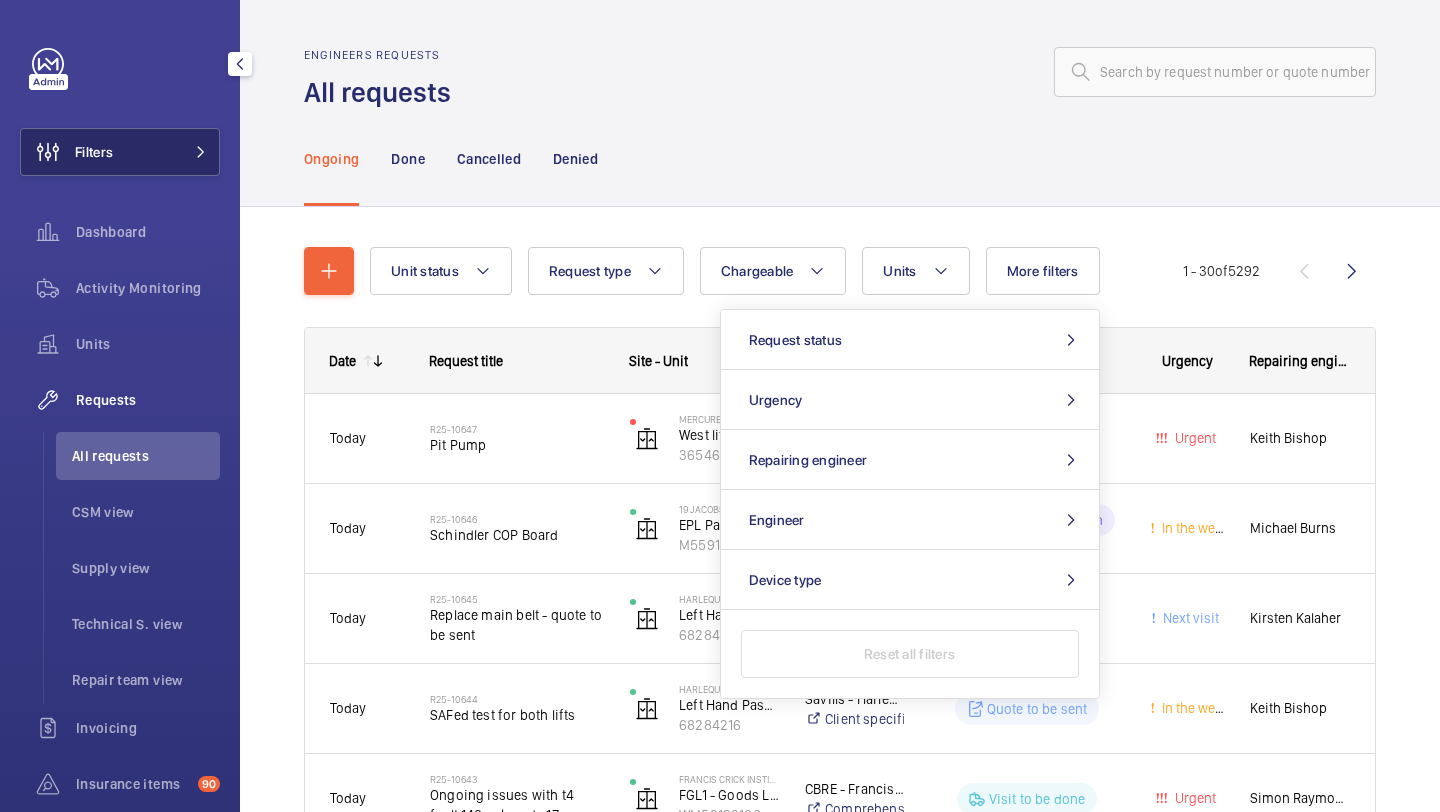 click on "Filters" 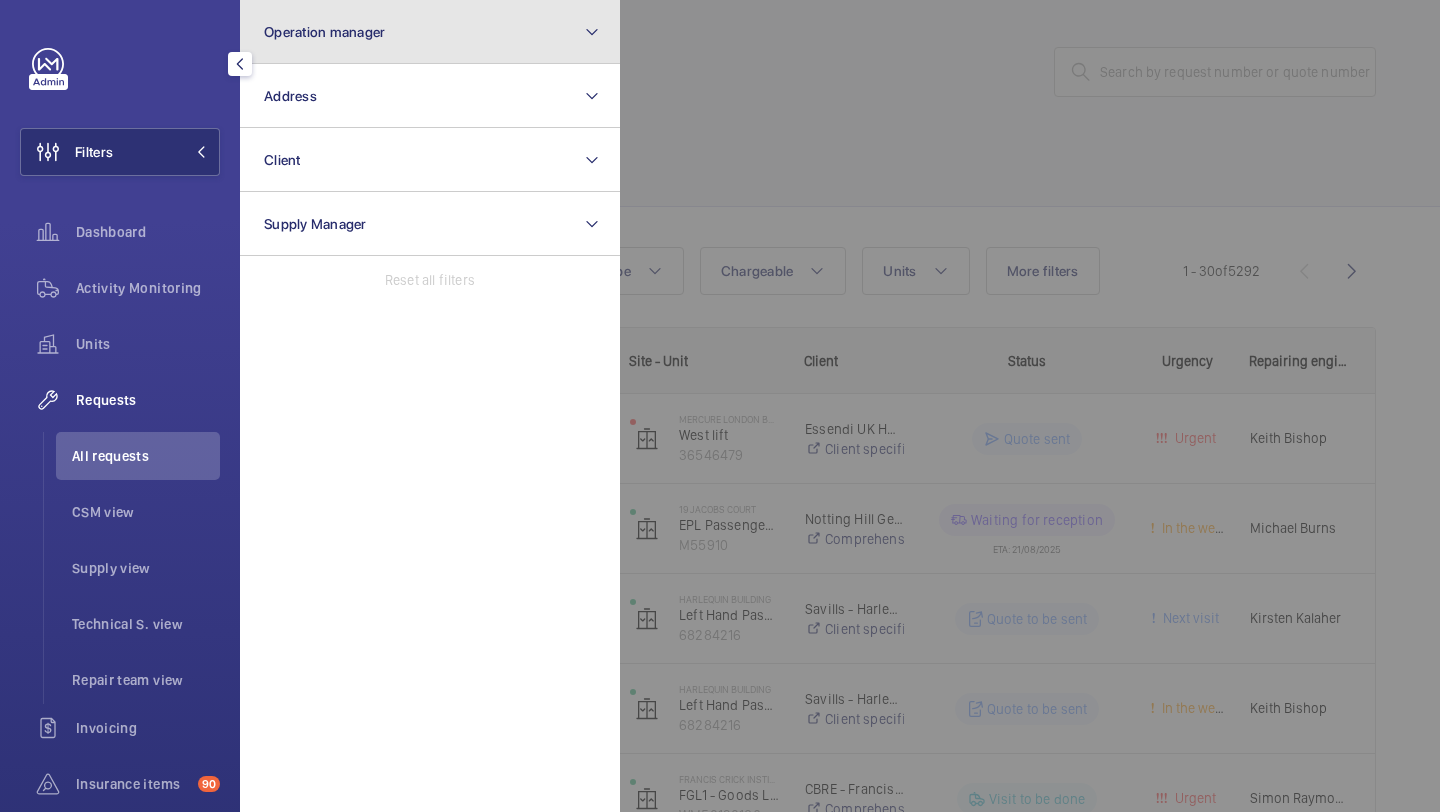 click on "Operation manager" 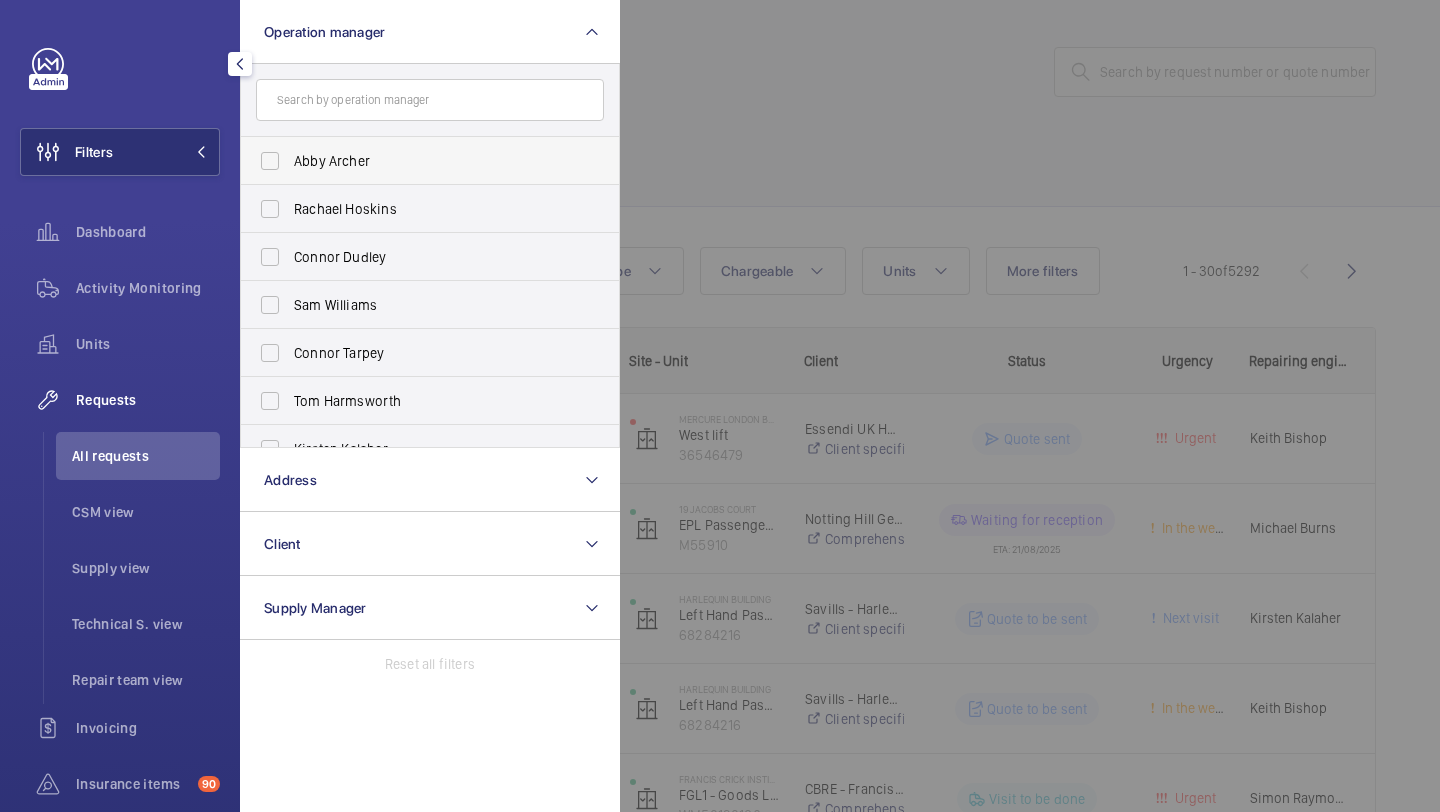 click on "Abby Archer" at bounding box center [431, 161] 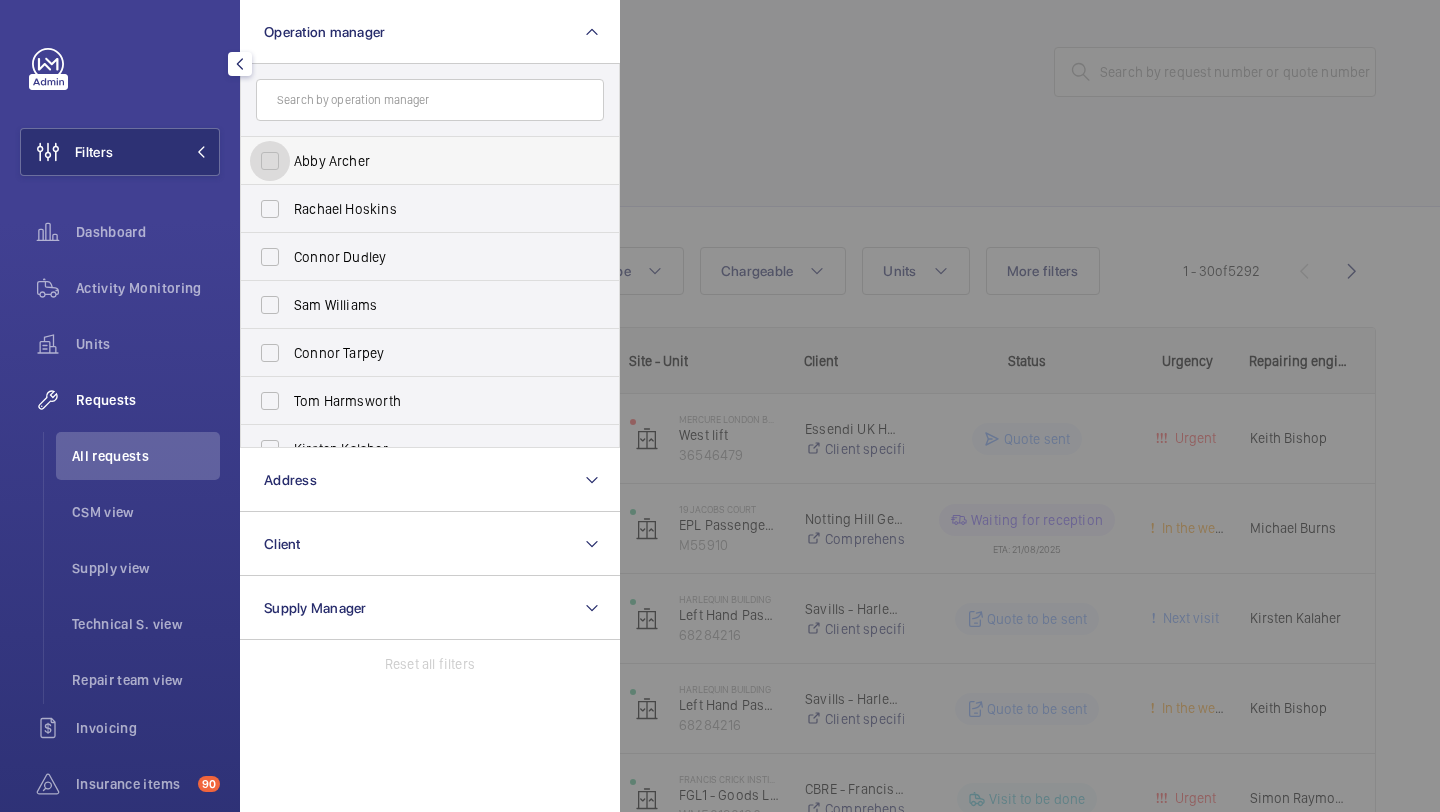 click on "Abby Archer" at bounding box center (270, 161) 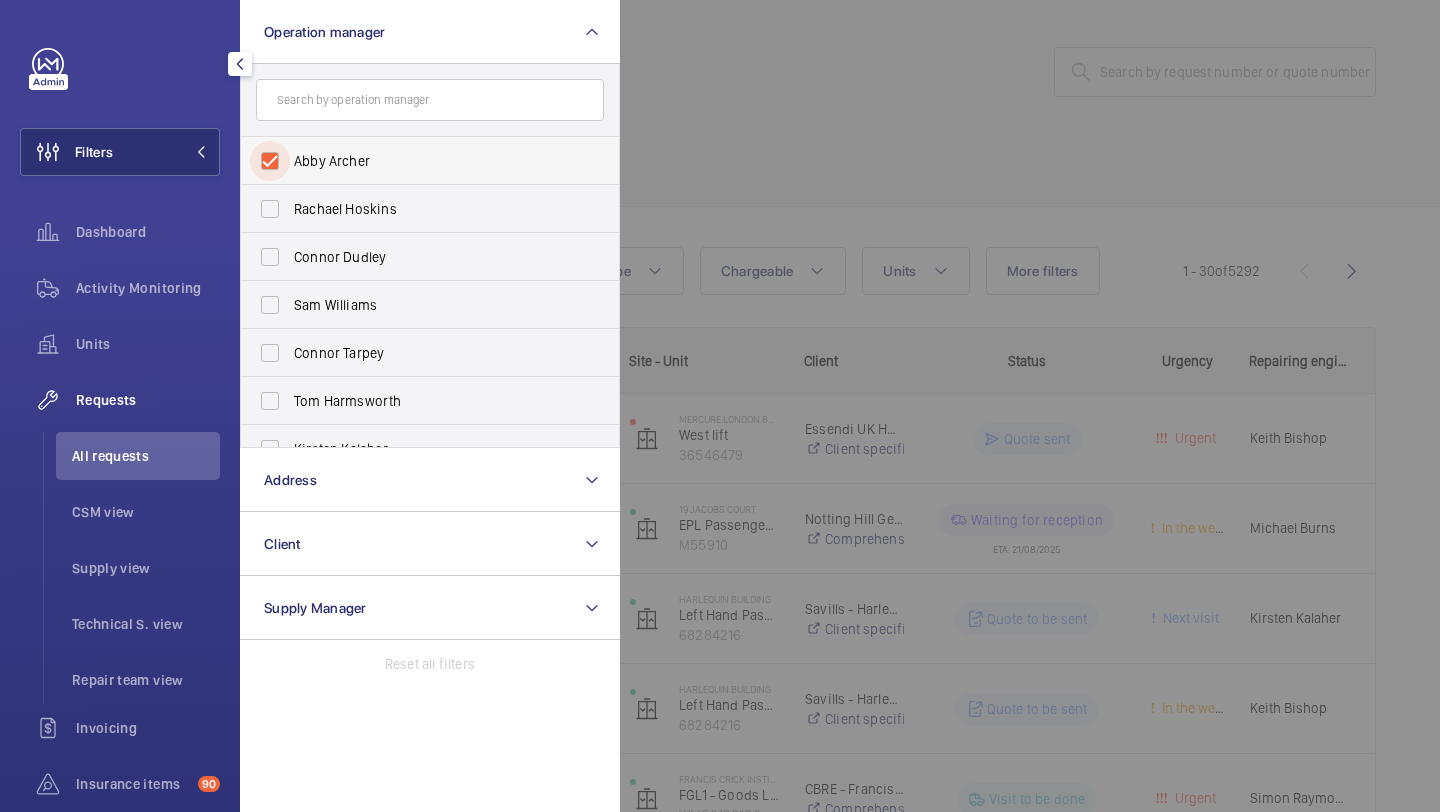 checkbox on "true" 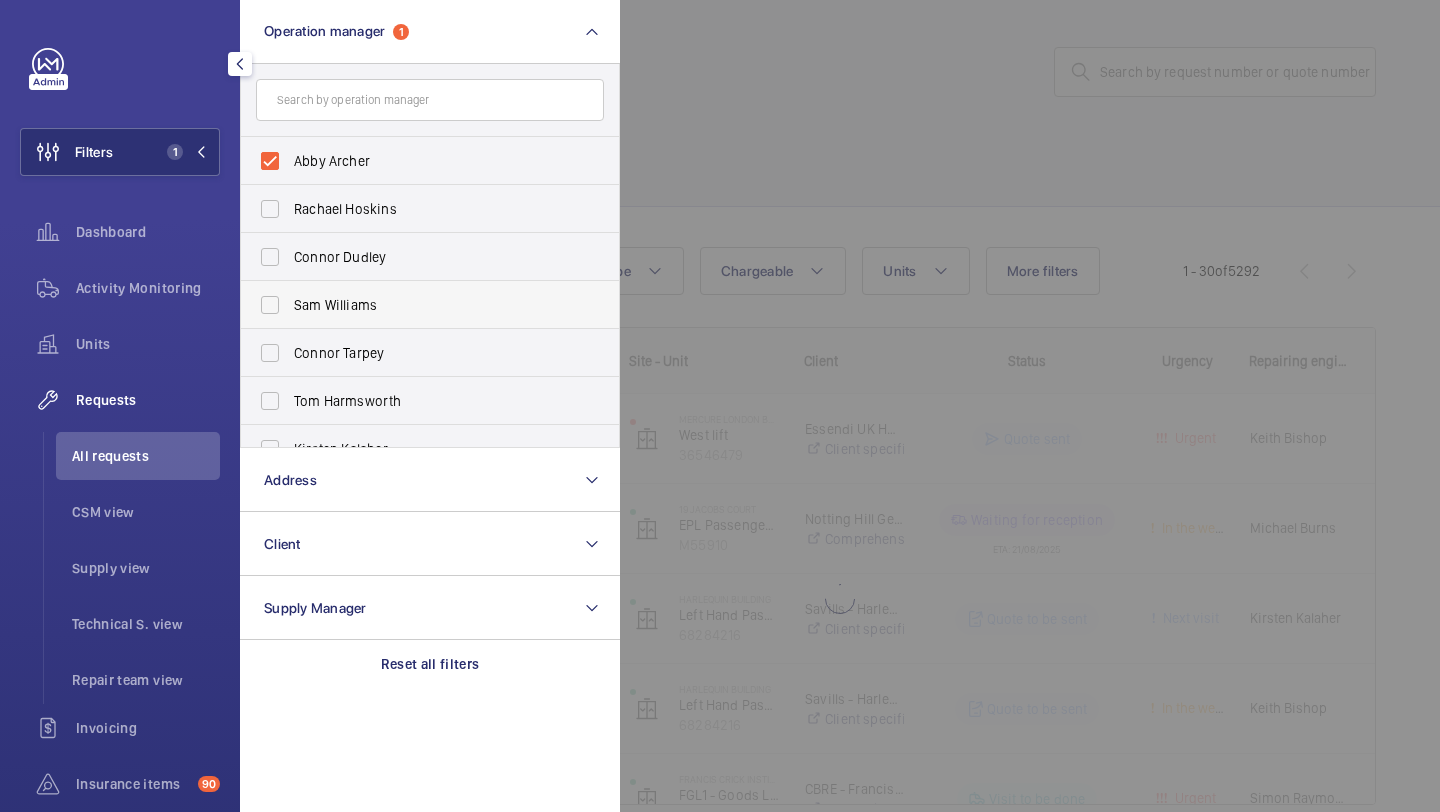 click on "Sam Williams" at bounding box center (415, 305) 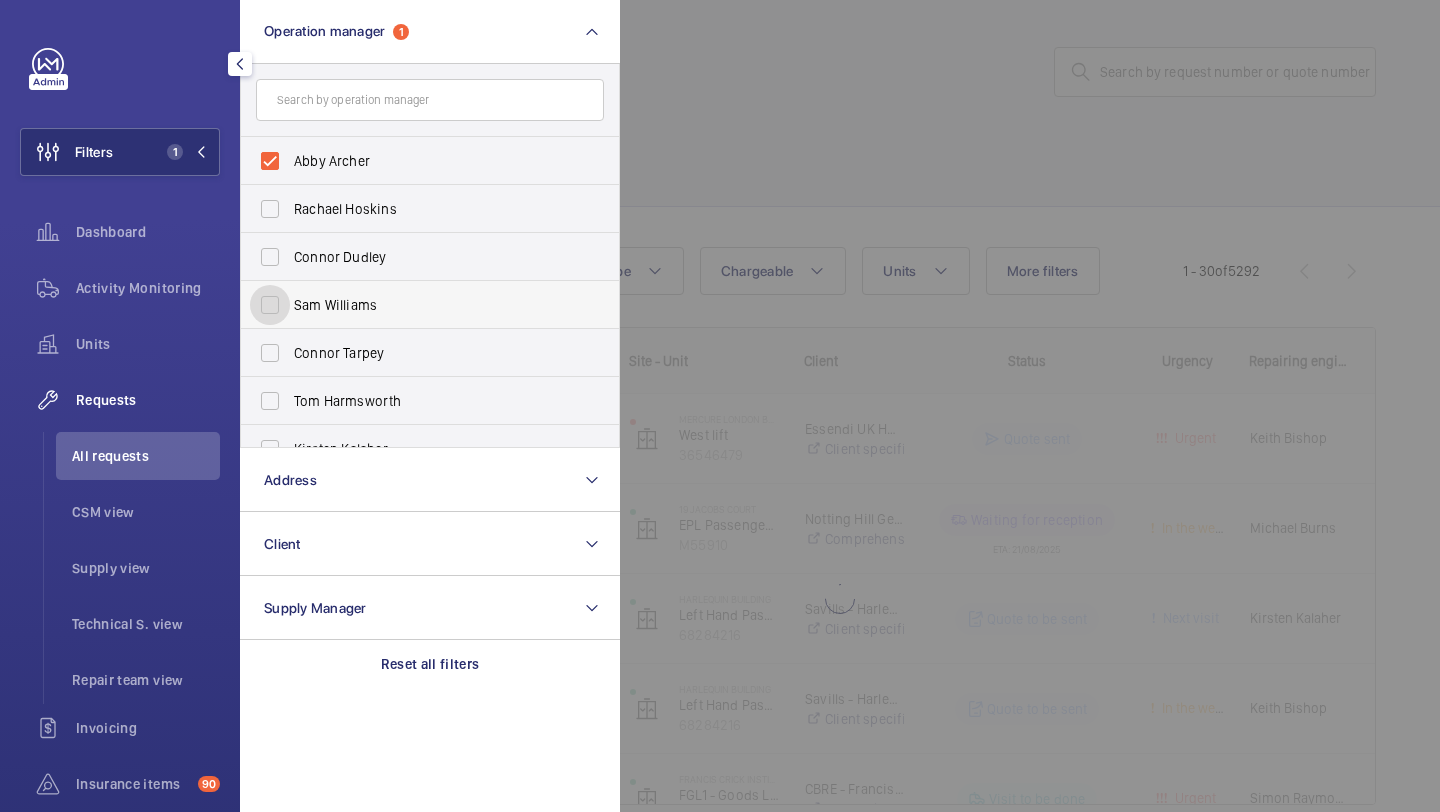 click on "Sam Williams" at bounding box center (270, 305) 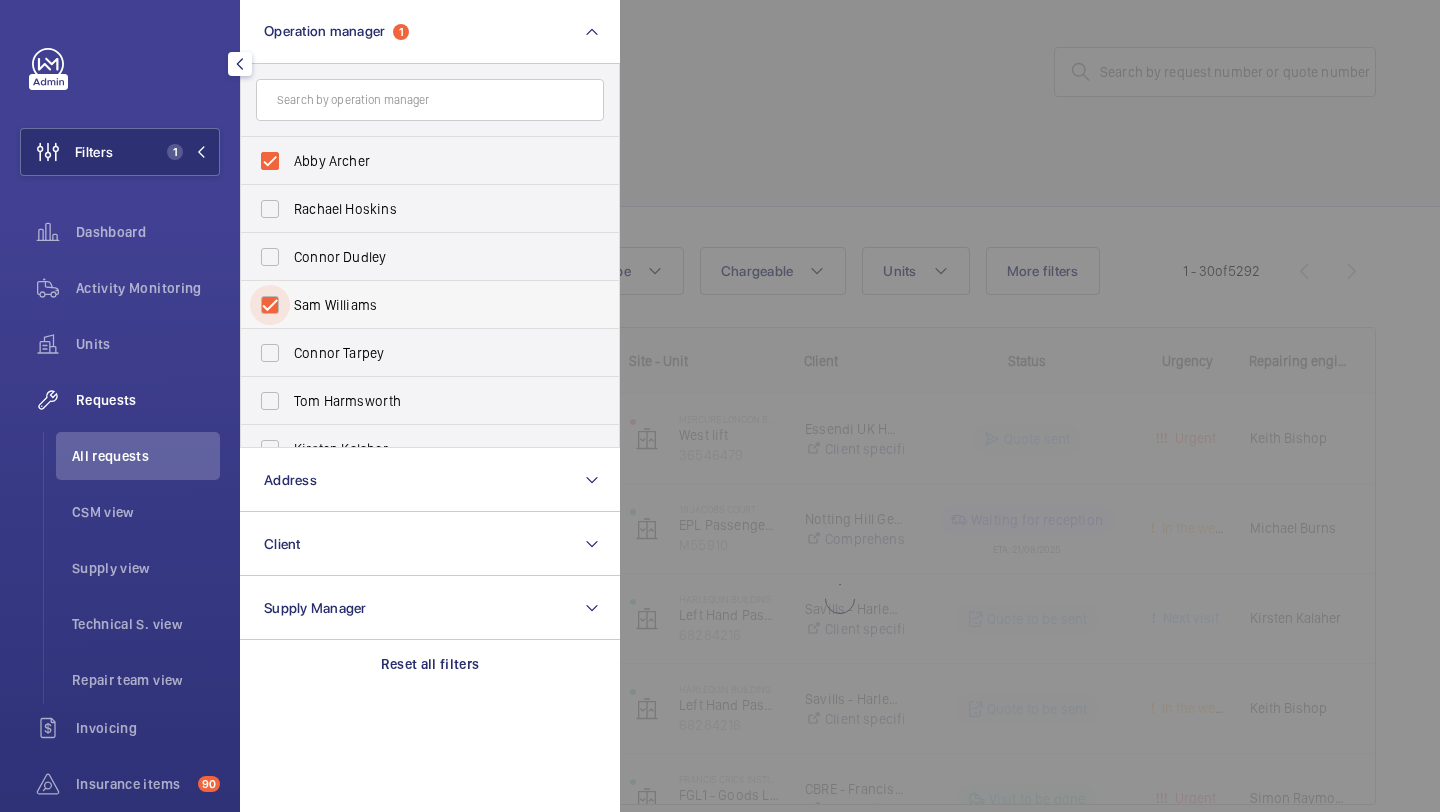 checkbox on "true" 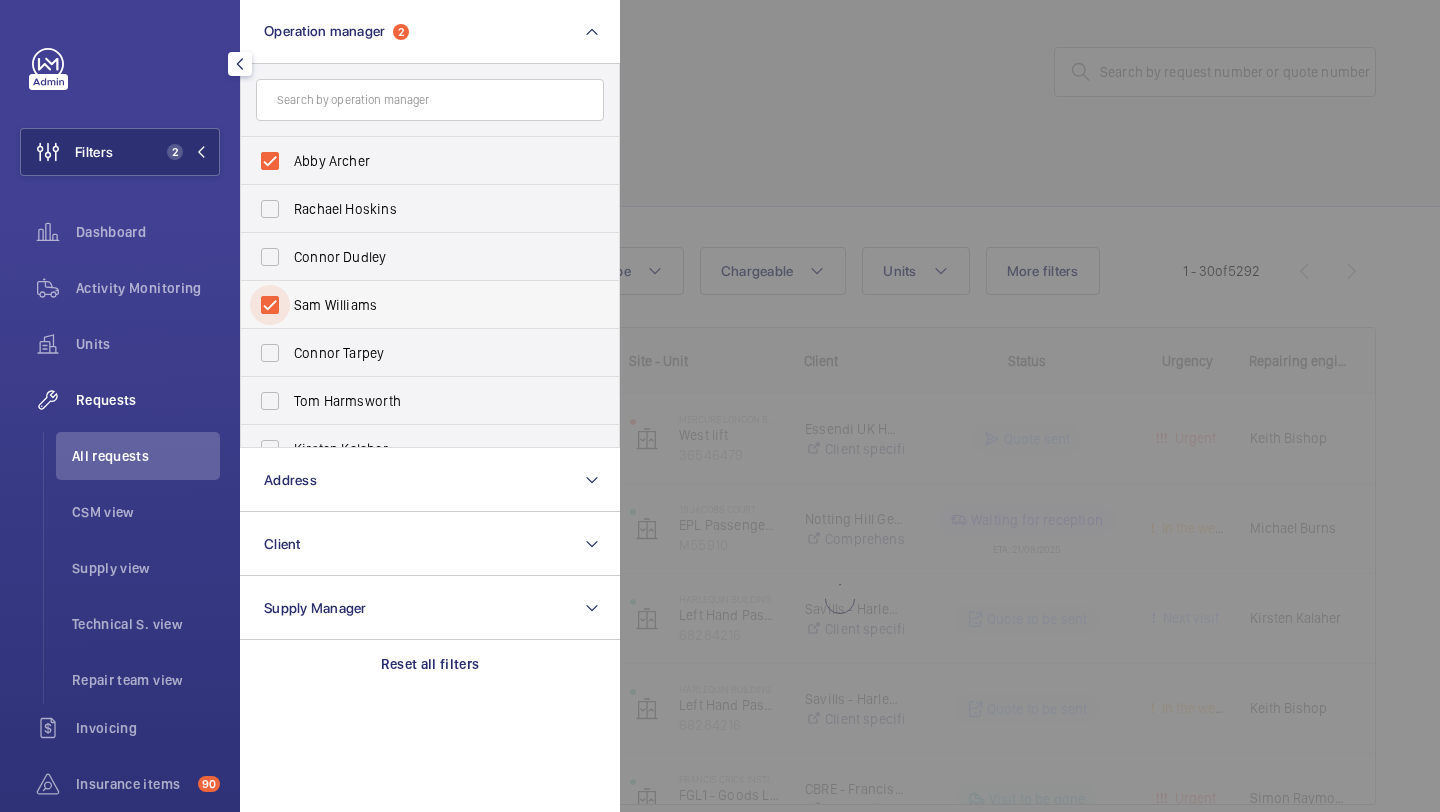 scroll, scrollTop: 74, scrollLeft: 0, axis: vertical 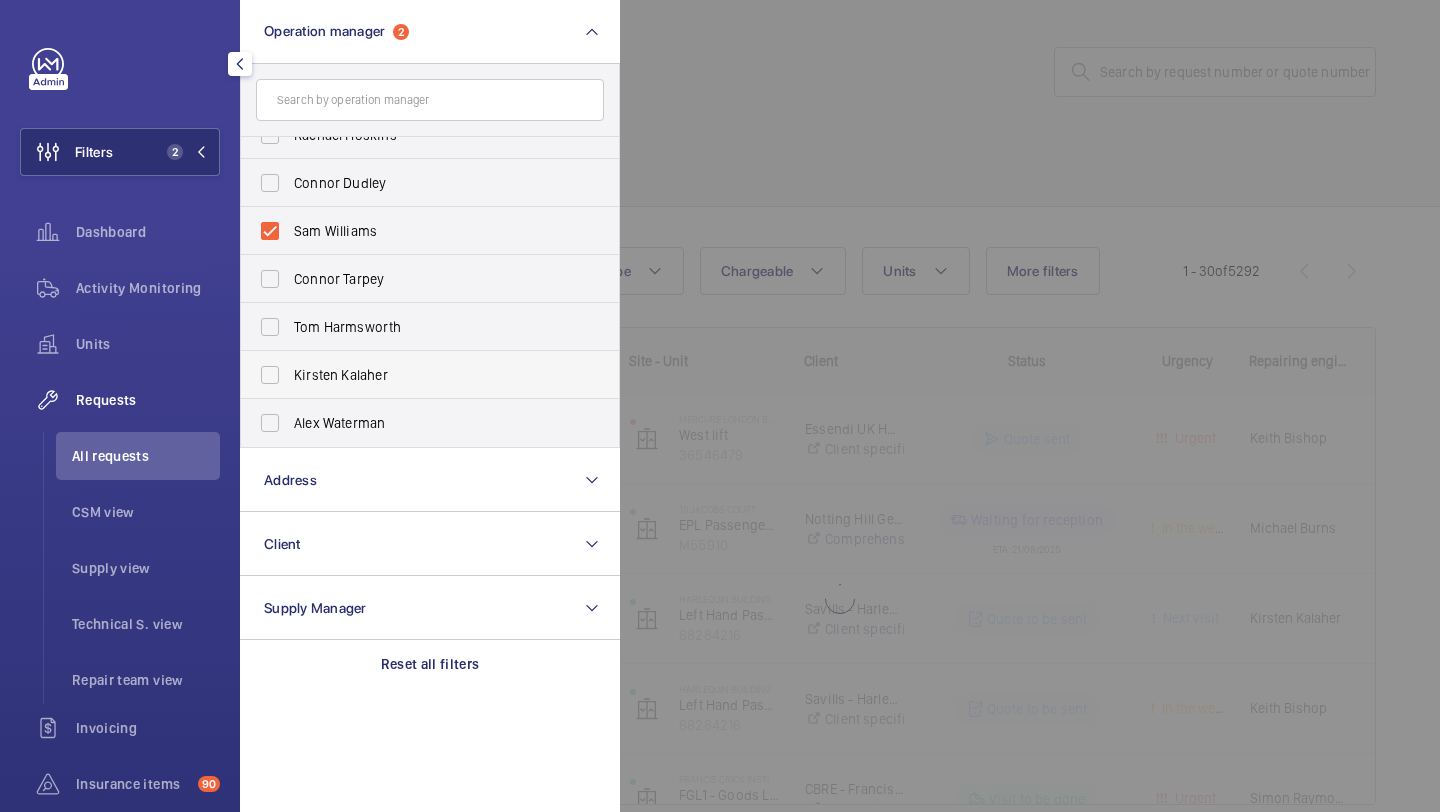 click on "Kirsten Kalaher" at bounding box center [431, 375] 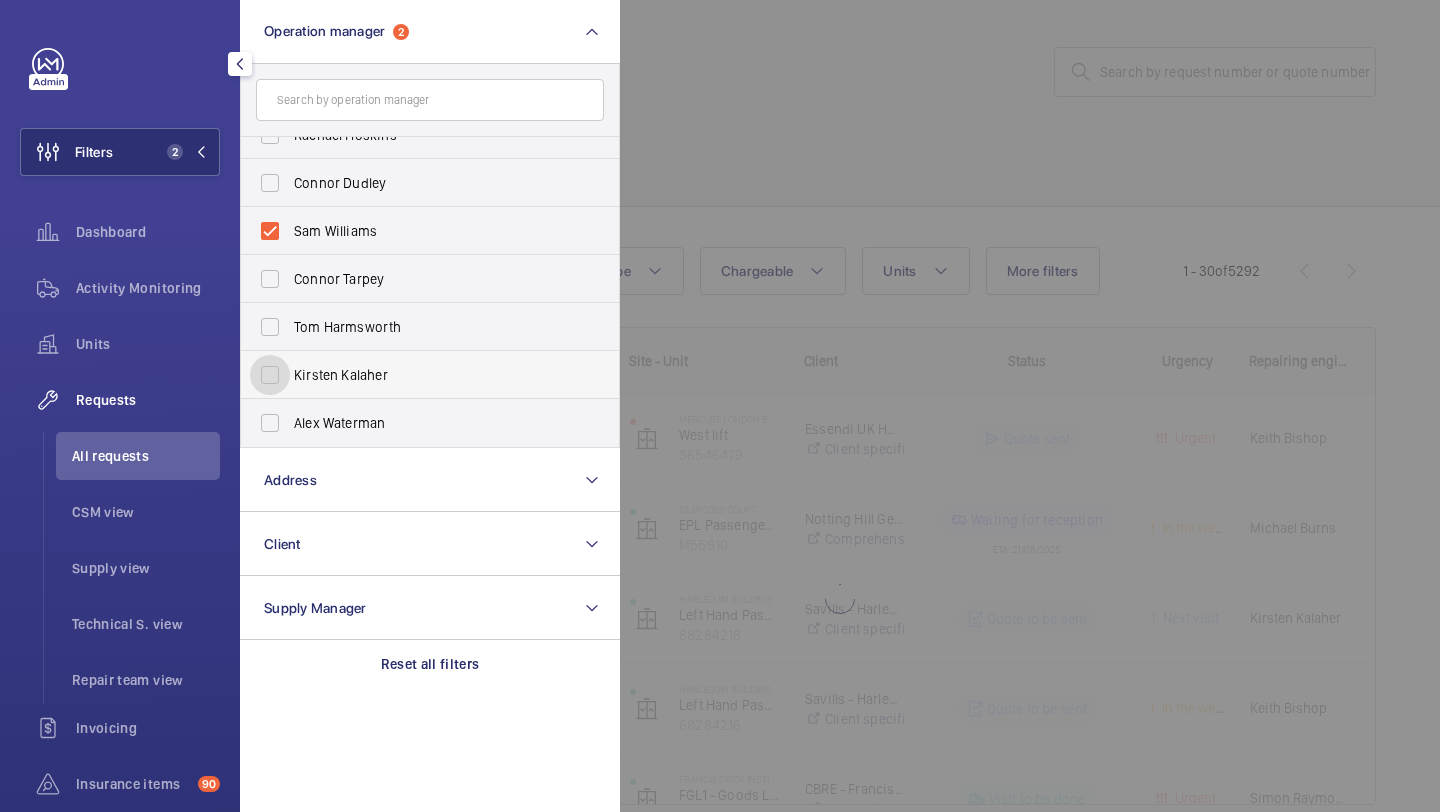 click on "Kirsten Kalaher" at bounding box center [270, 375] 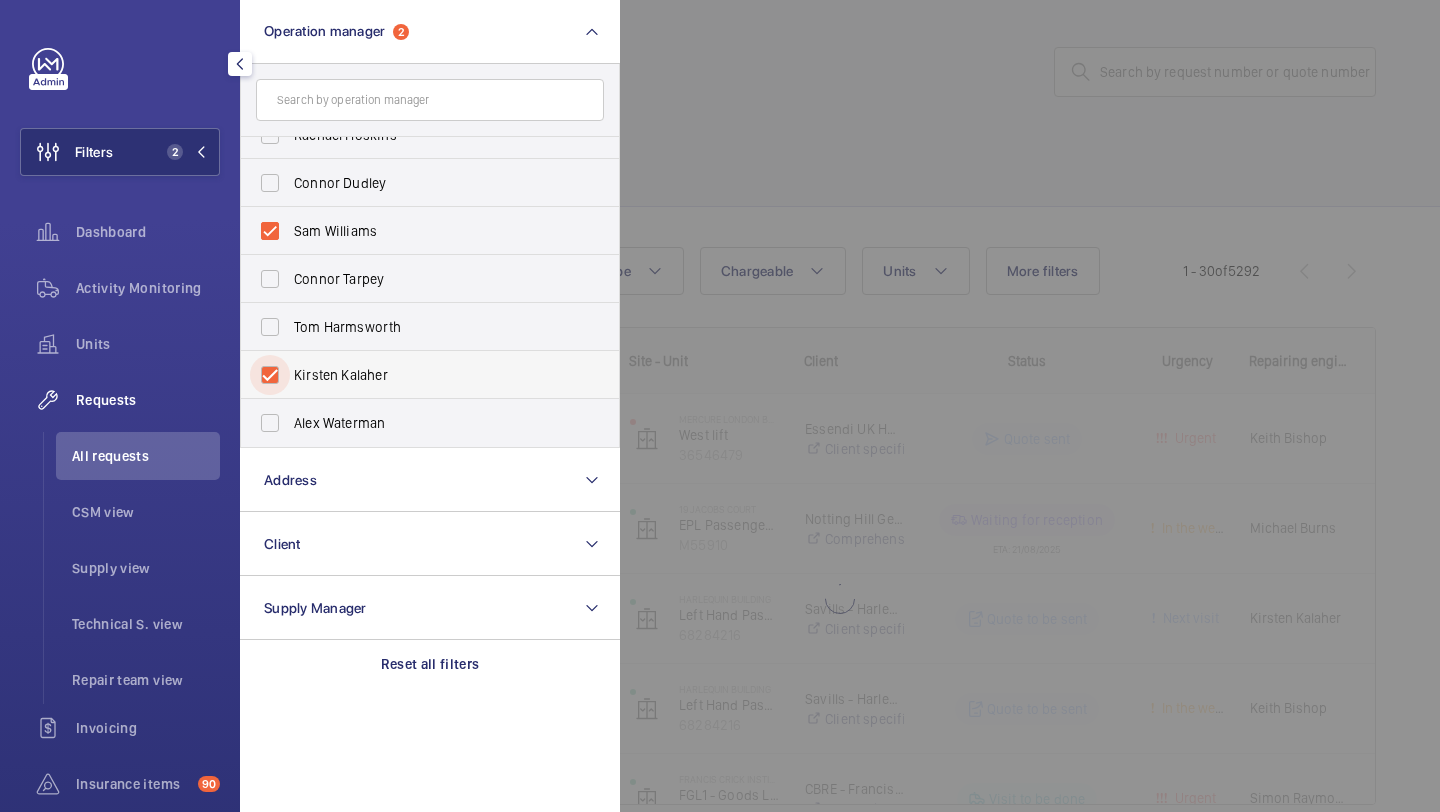 checkbox on "true" 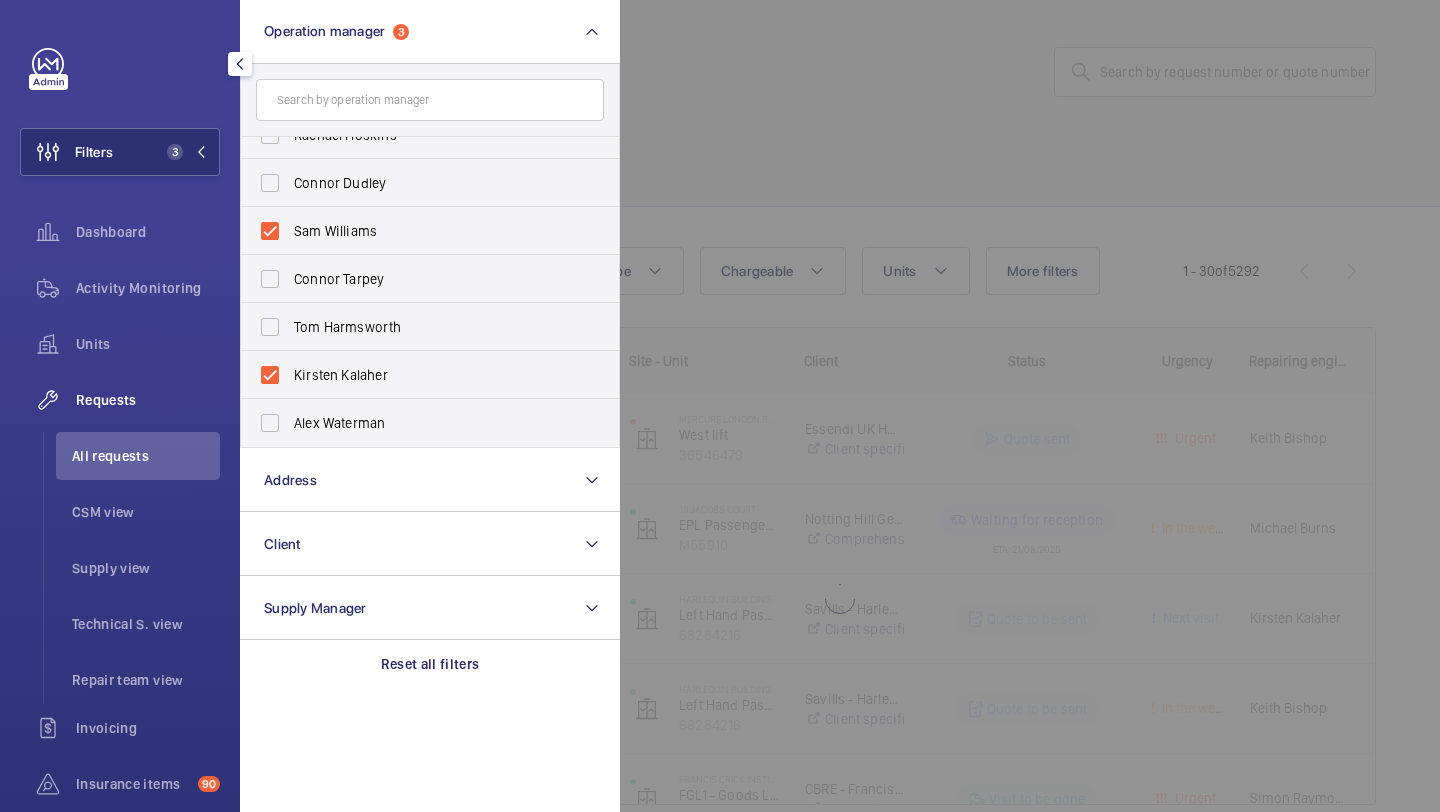 click 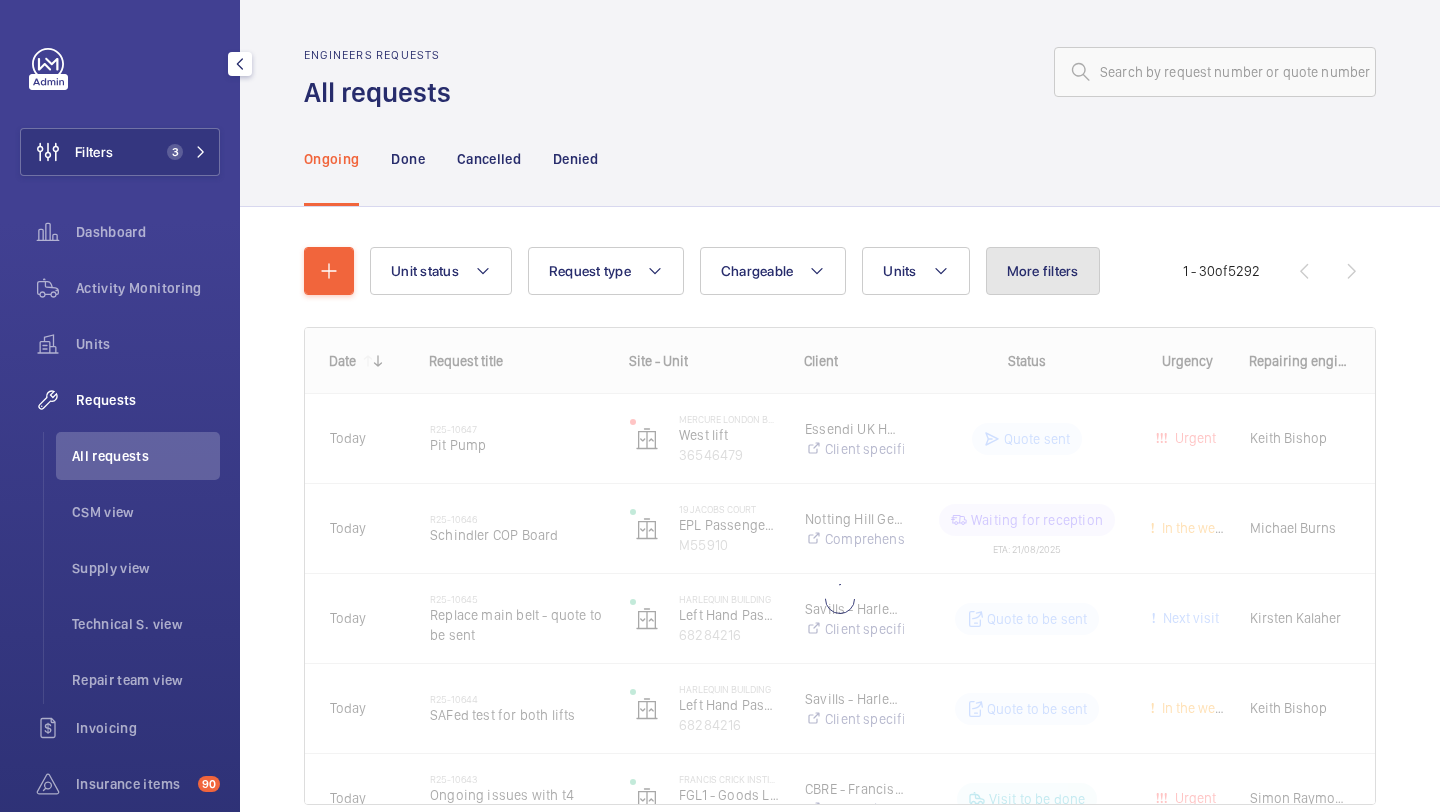 click on "More filters" 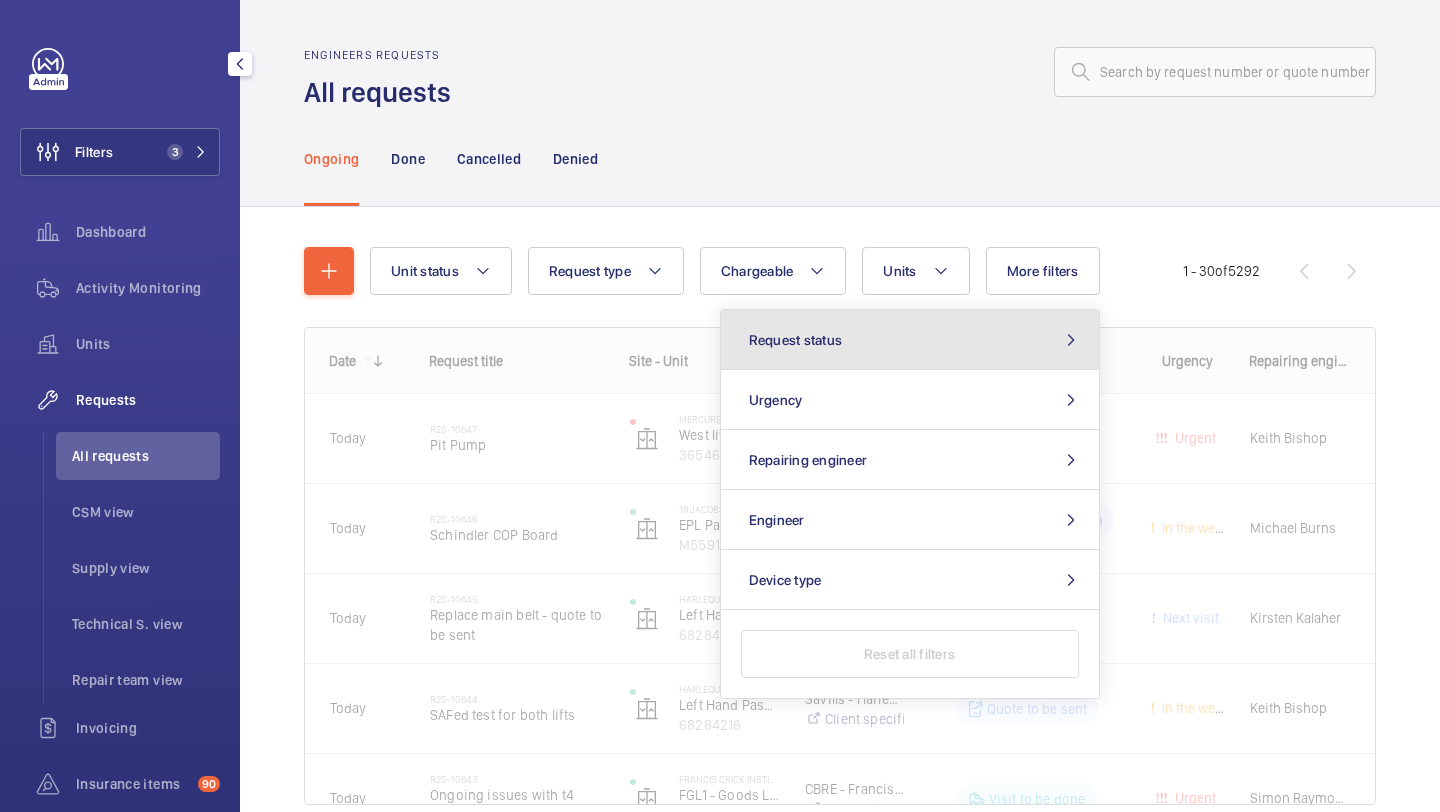 click on "Request status" 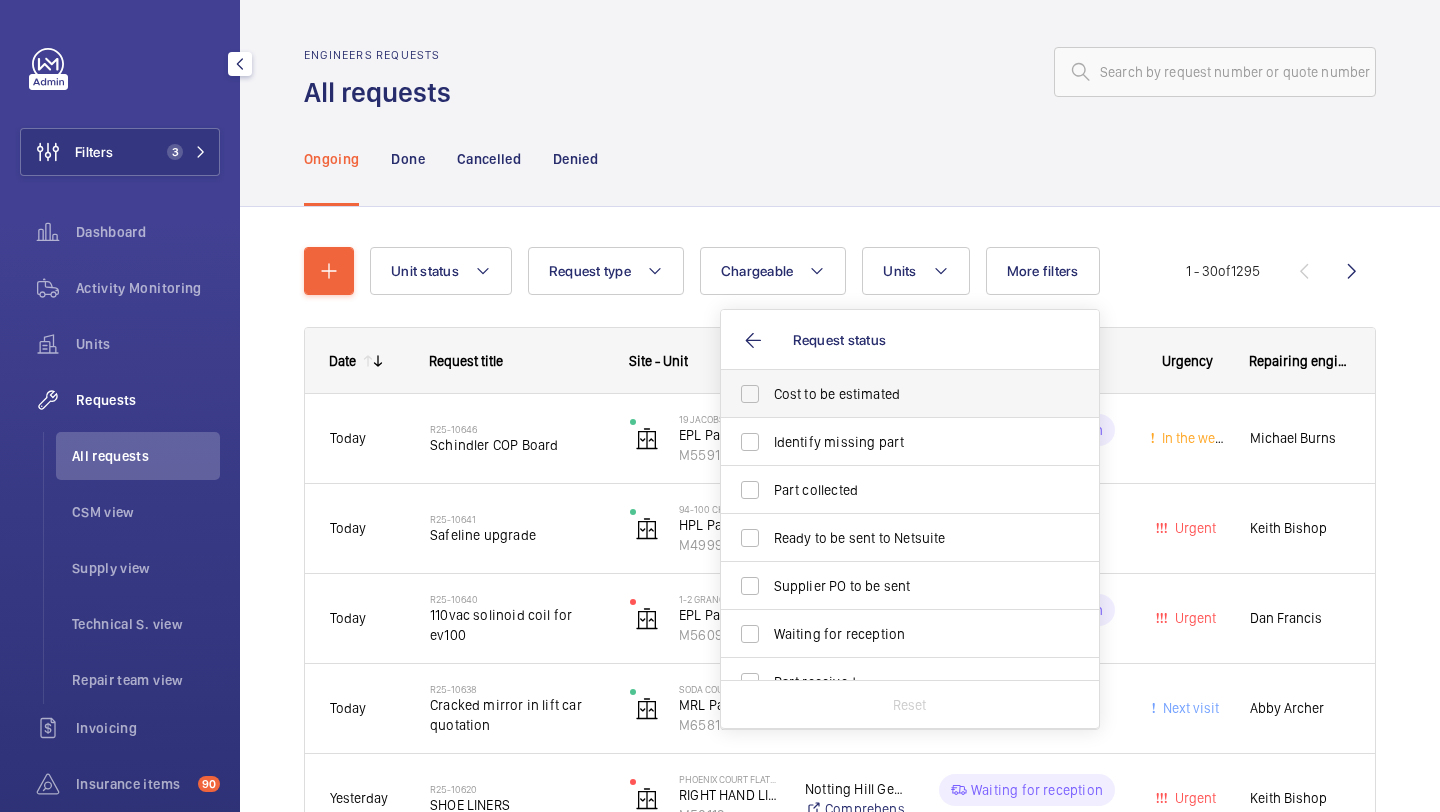 click on "Cost to be estimated" at bounding box center (895, 394) 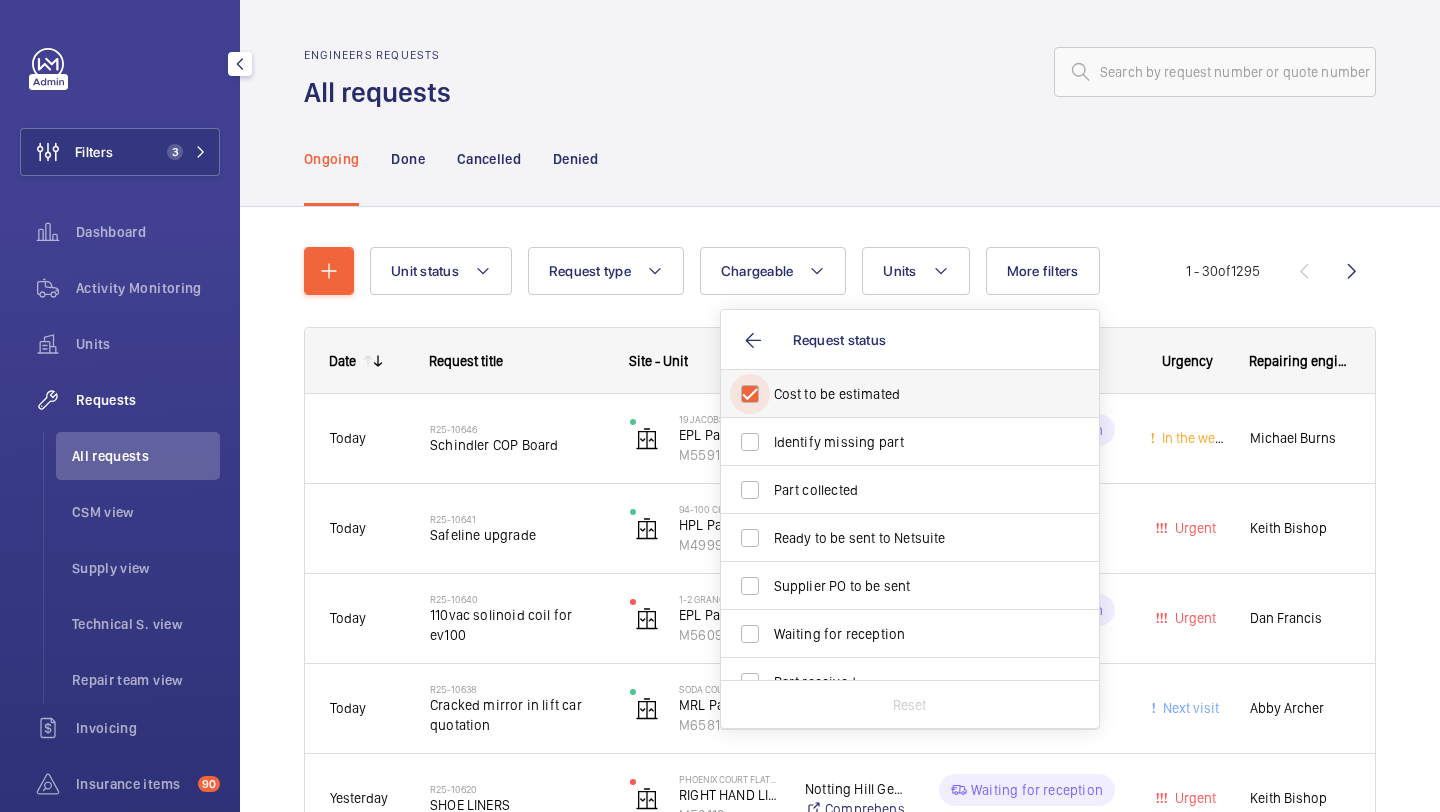checkbox on "true" 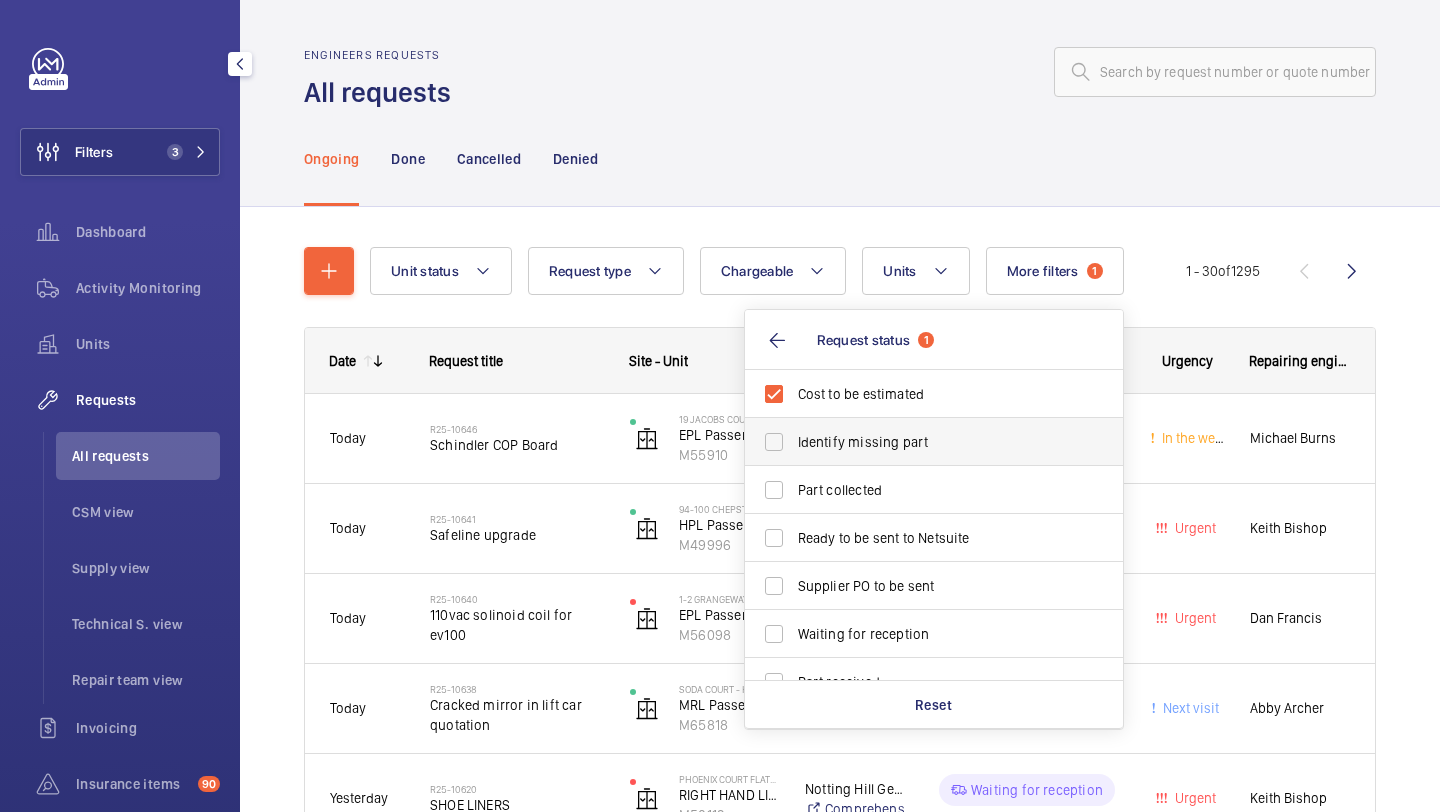 click on "Identify missing part" at bounding box center [935, 442] 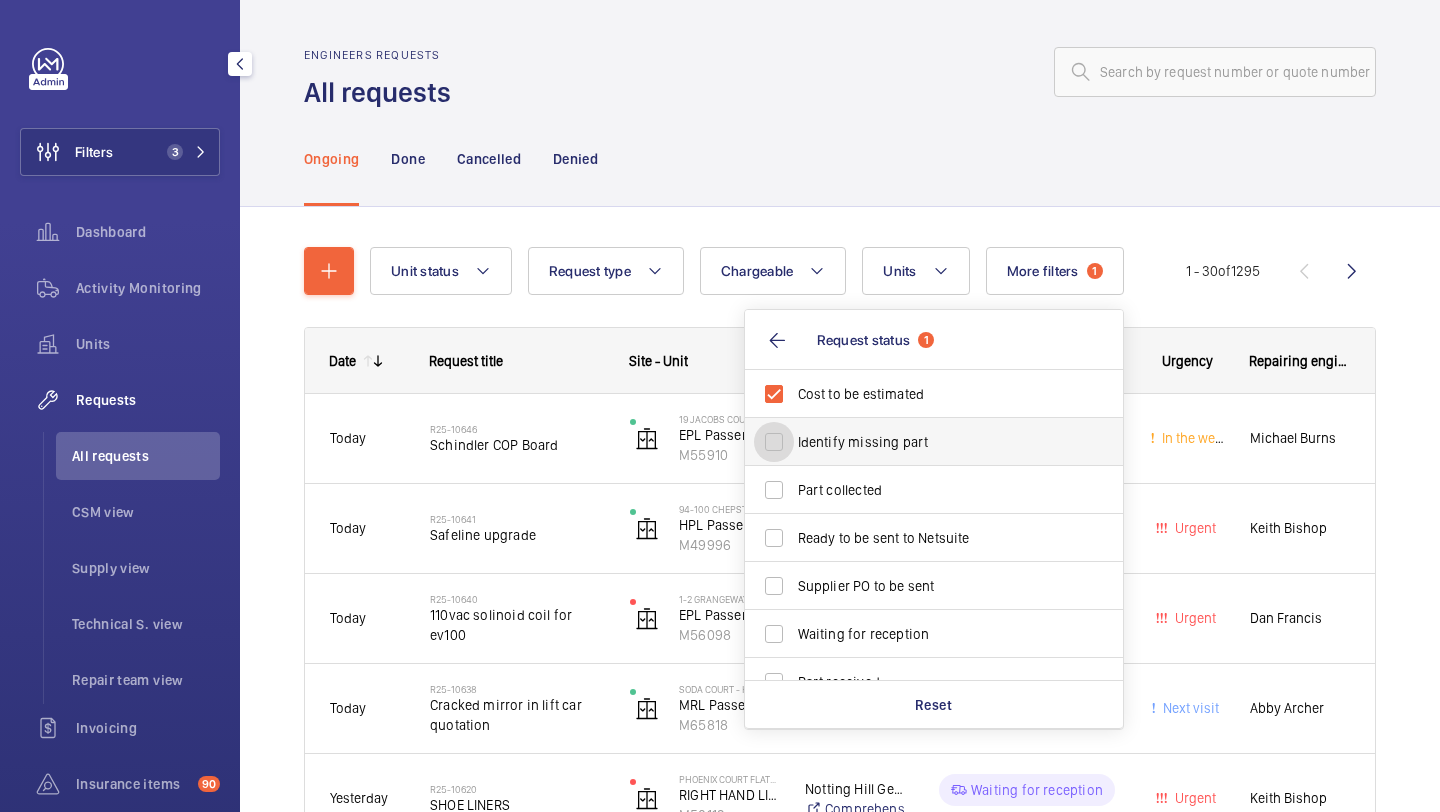 click on "Identify missing part" at bounding box center [774, 442] 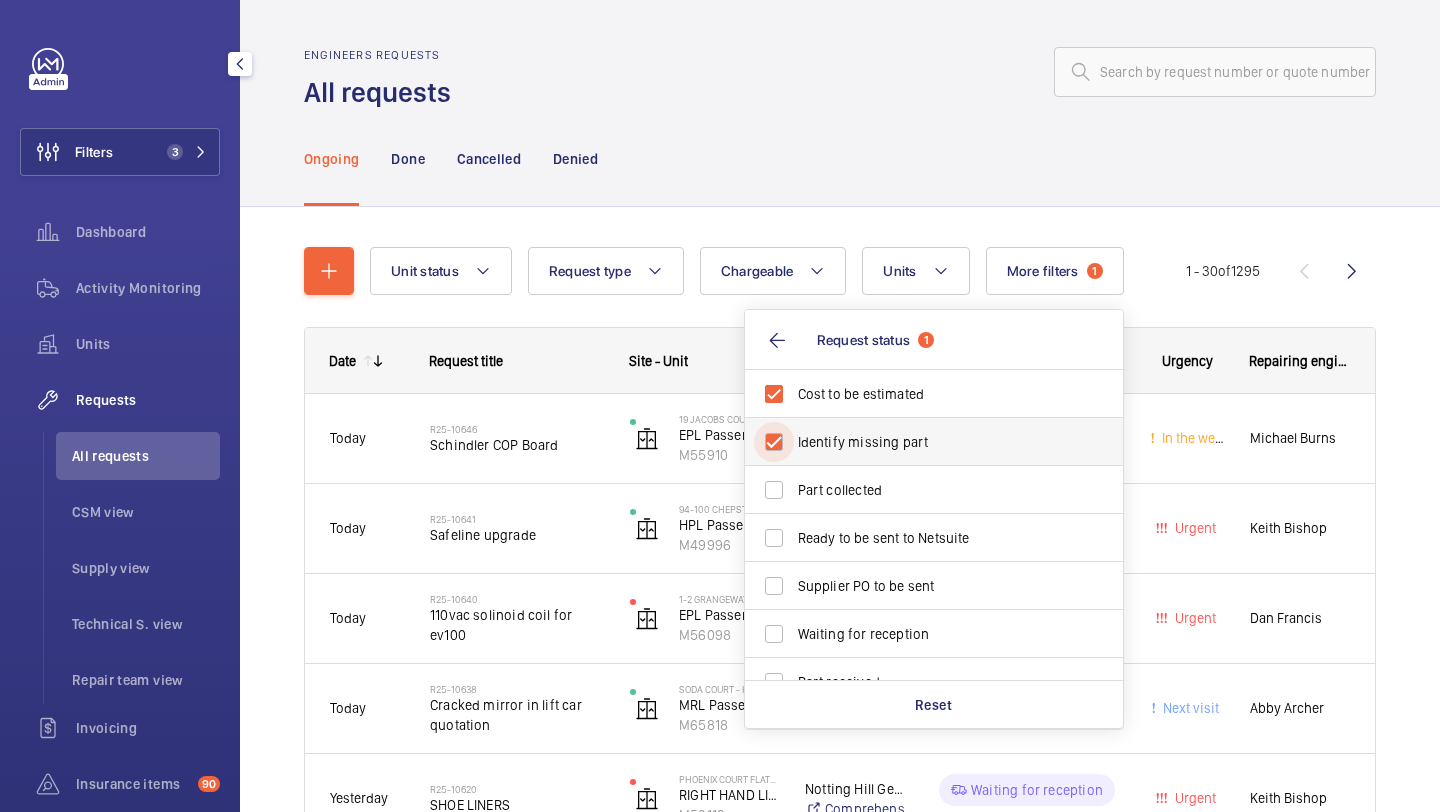 checkbox on "true" 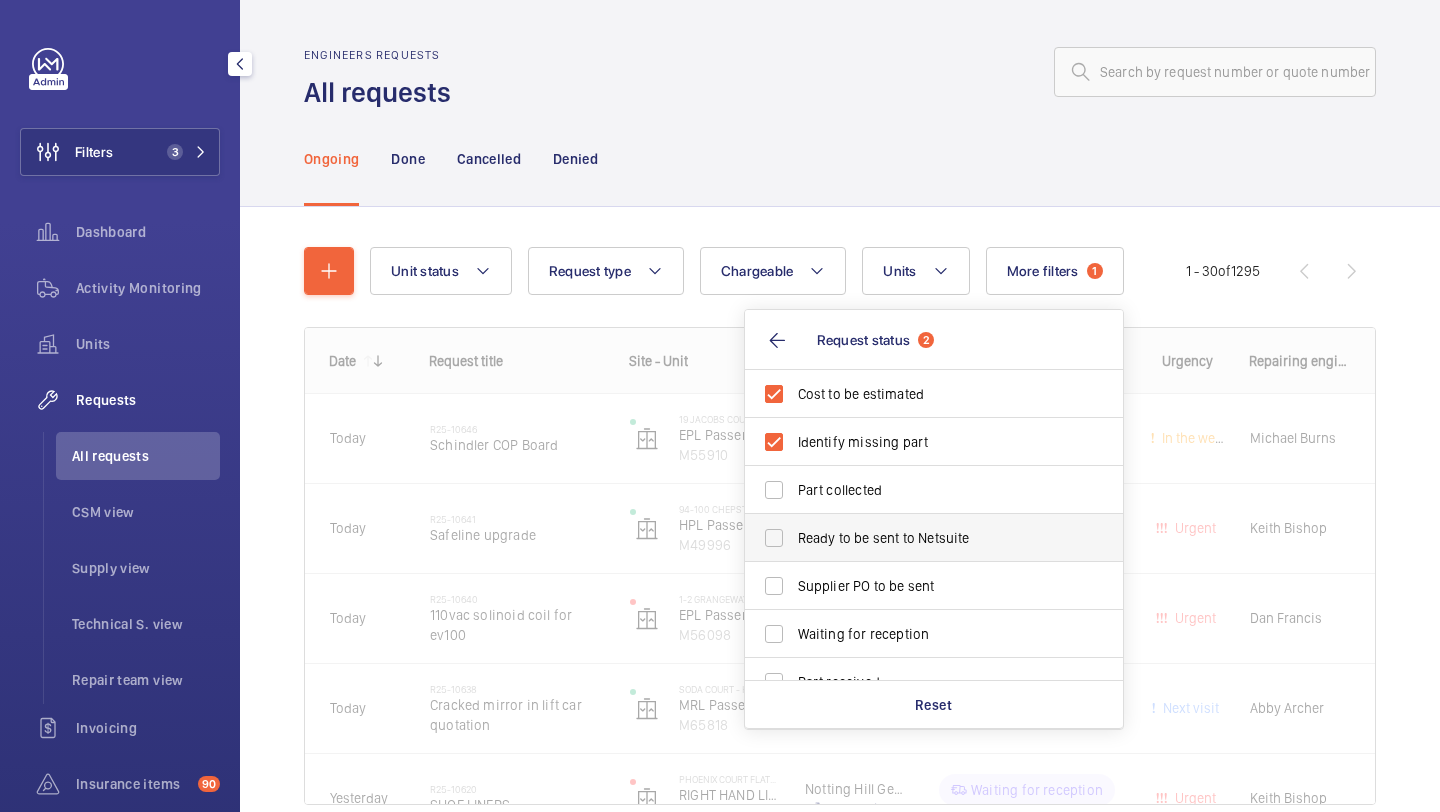 click on "Ready to be sent to Netsuite" at bounding box center (919, 538) 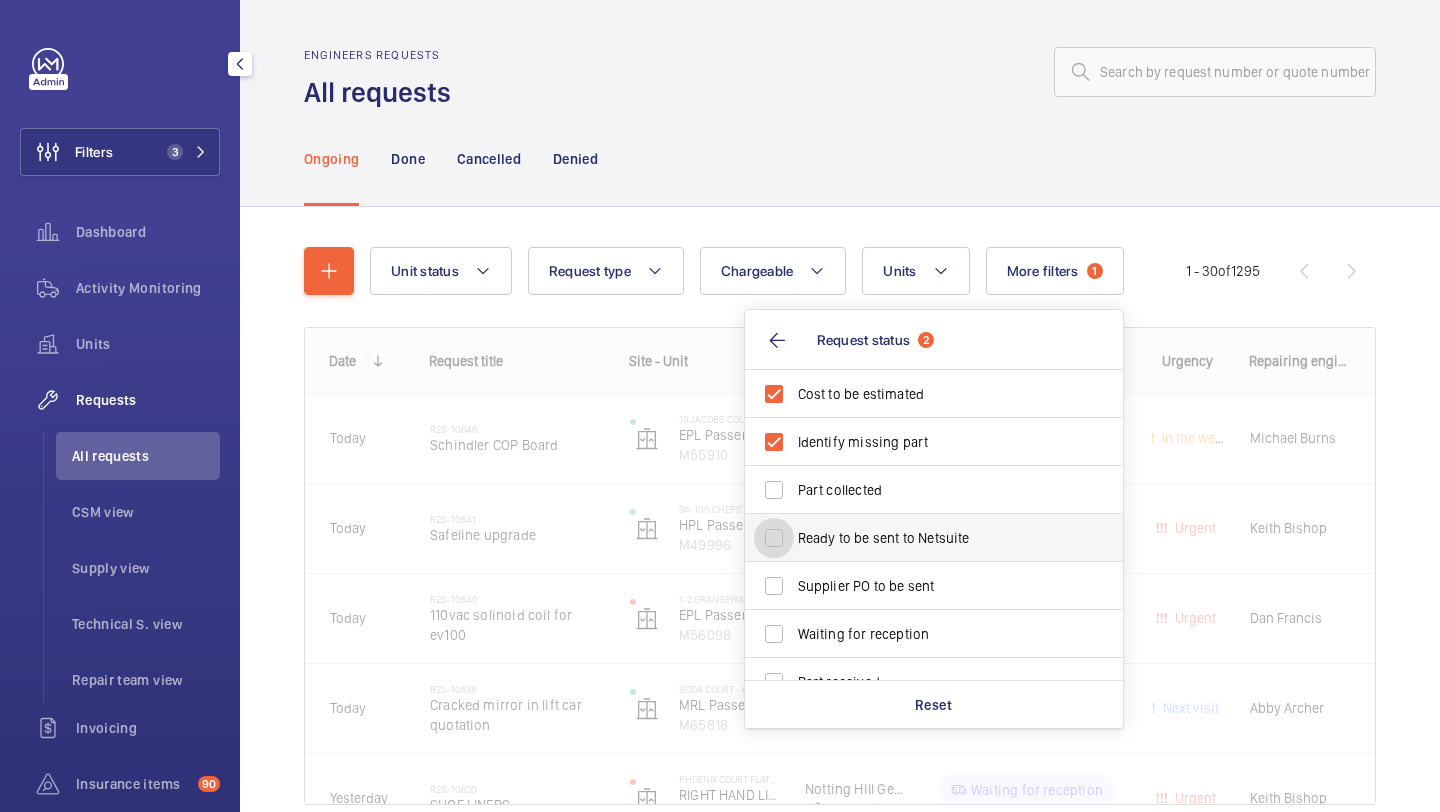 click on "Ready to be sent to Netsuite" at bounding box center (774, 538) 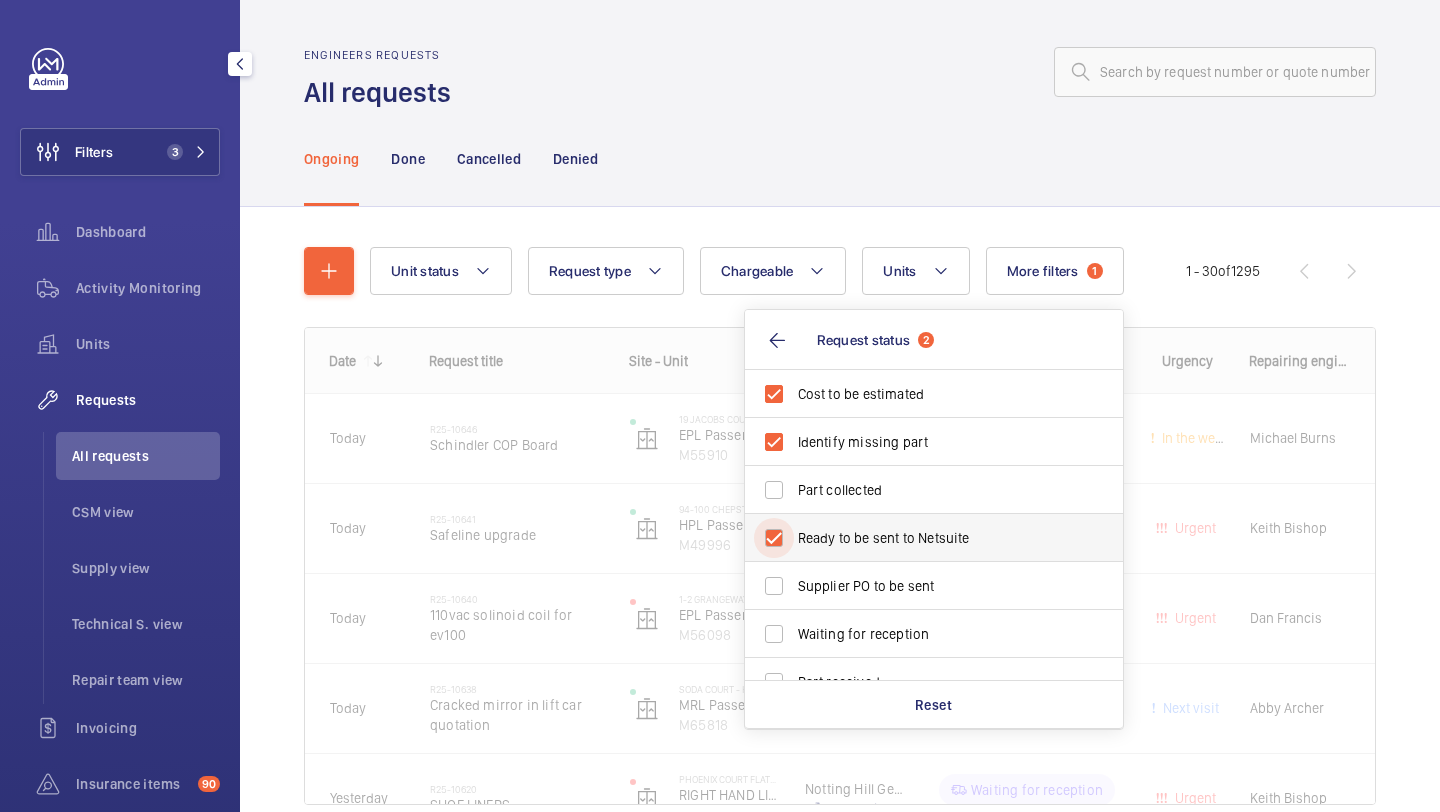 checkbox on "true" 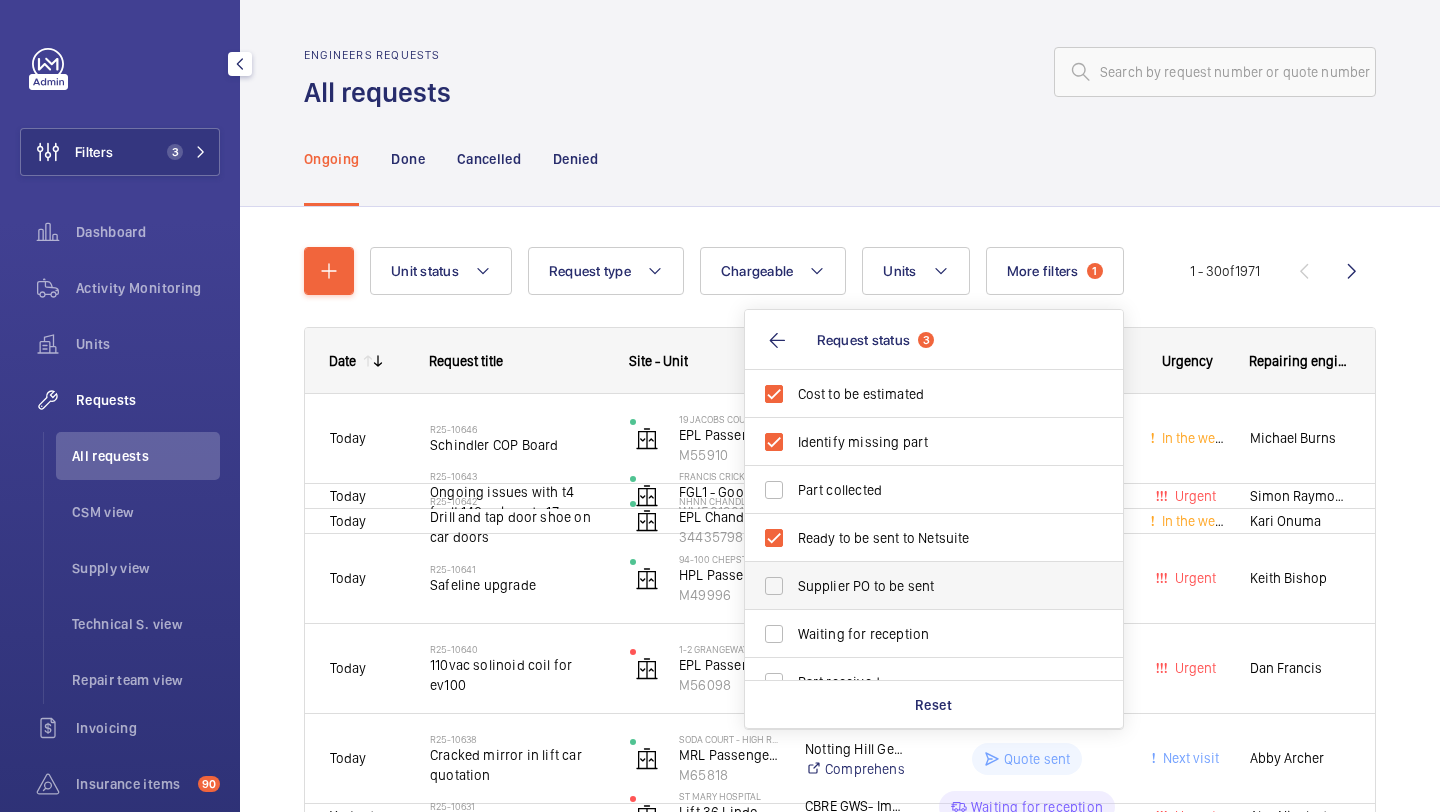 click on "Supplier PO to be sent" at bounding box center [935, 586] 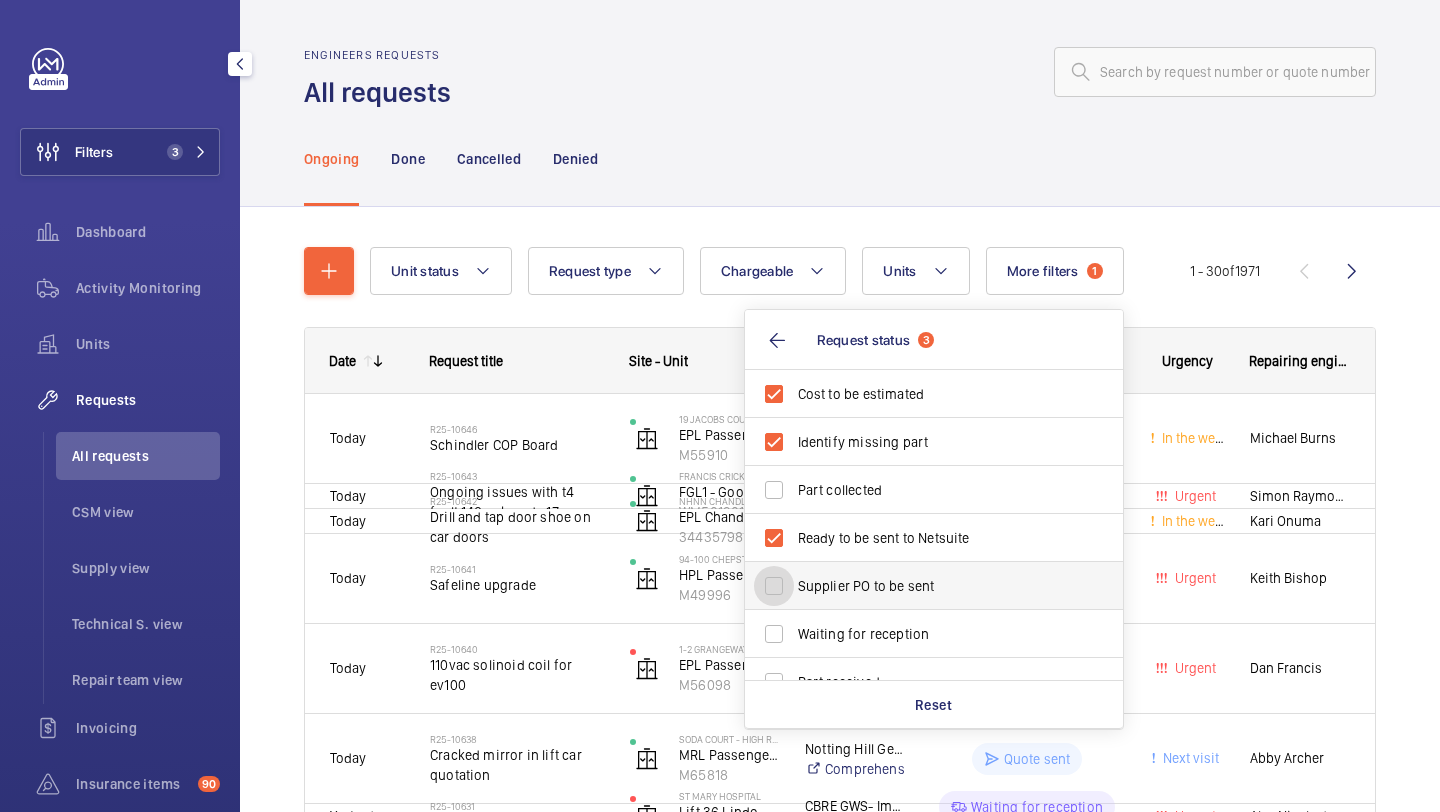 click on "Supplier PO to be sent" at bounding box center [774, 586] 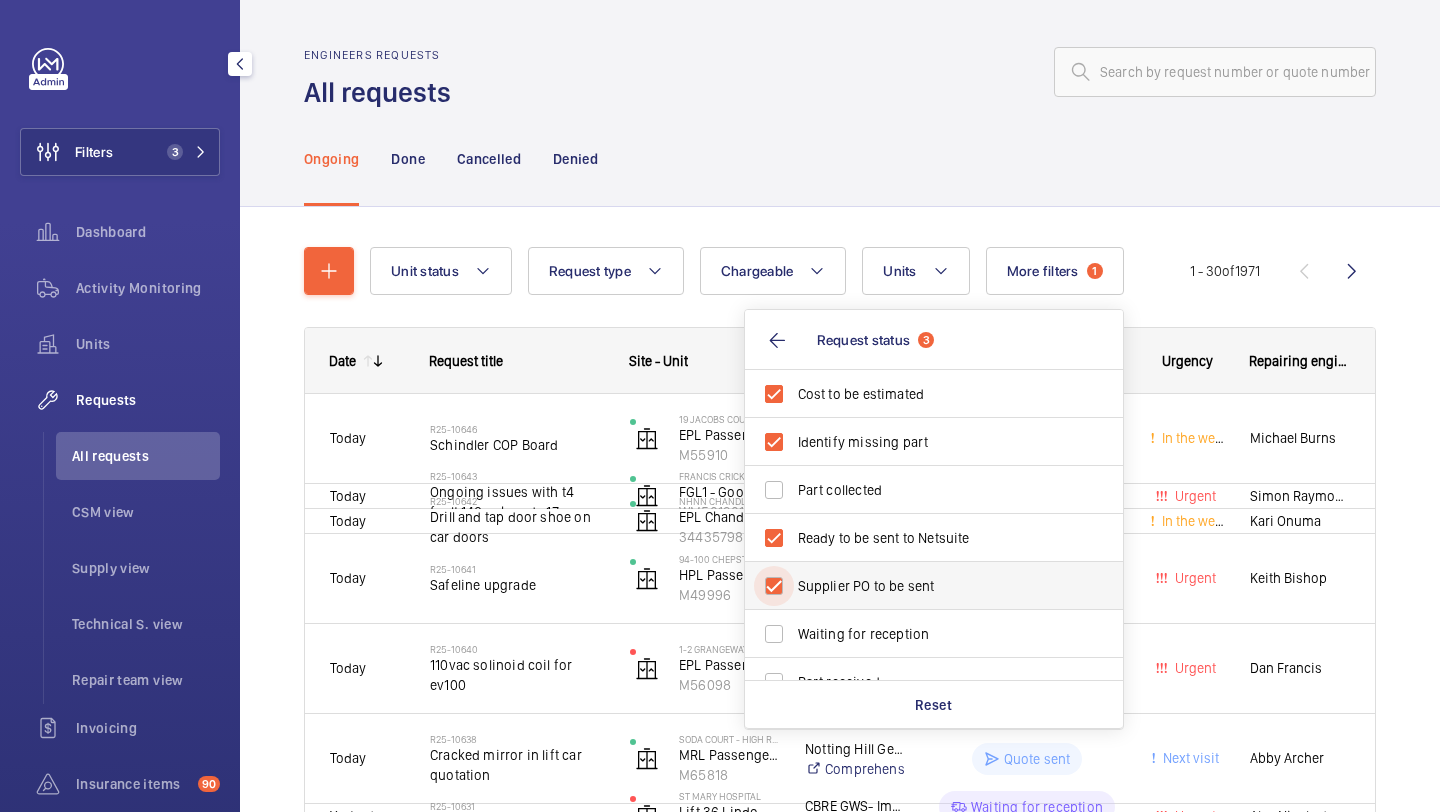 checkbox on "true" 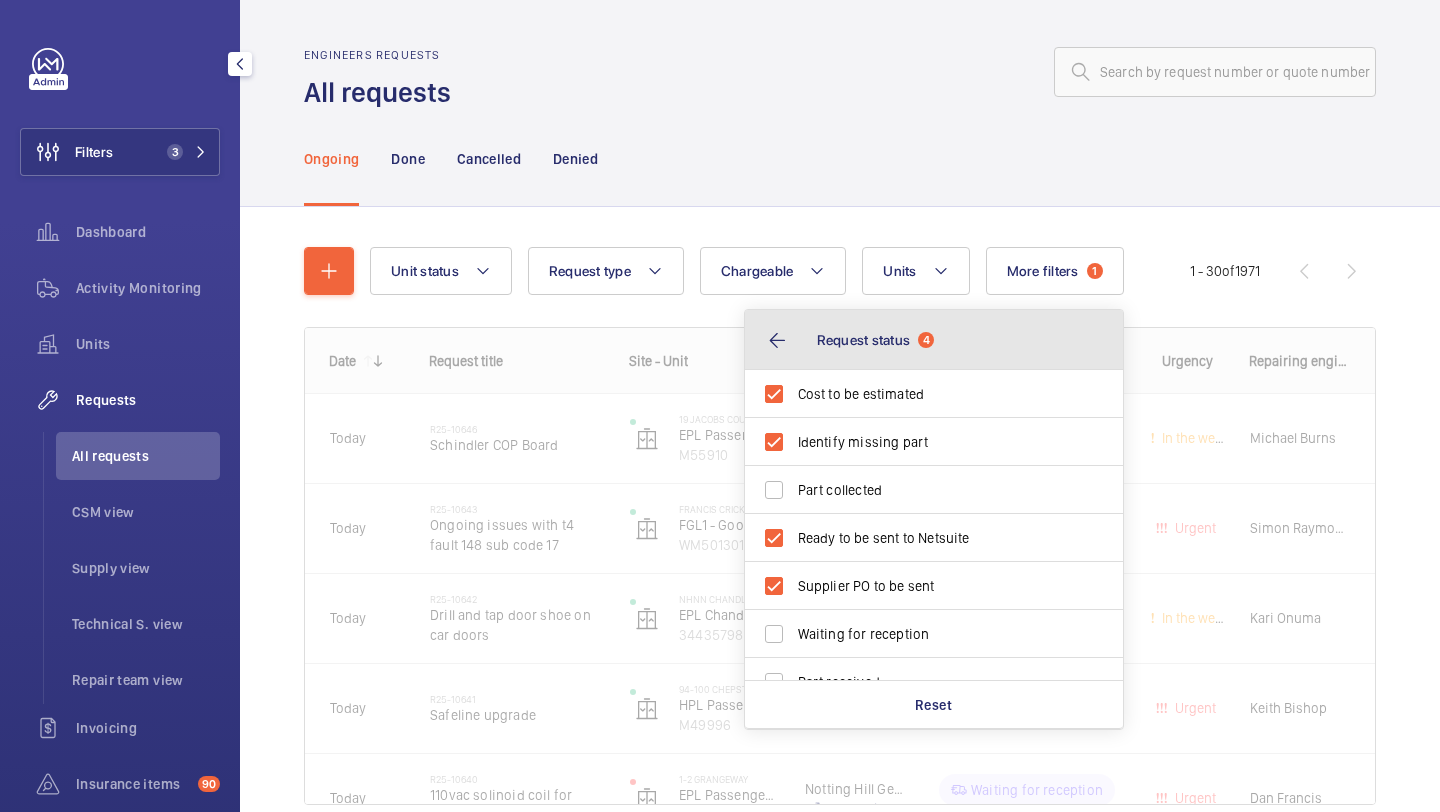 click on "Request status" 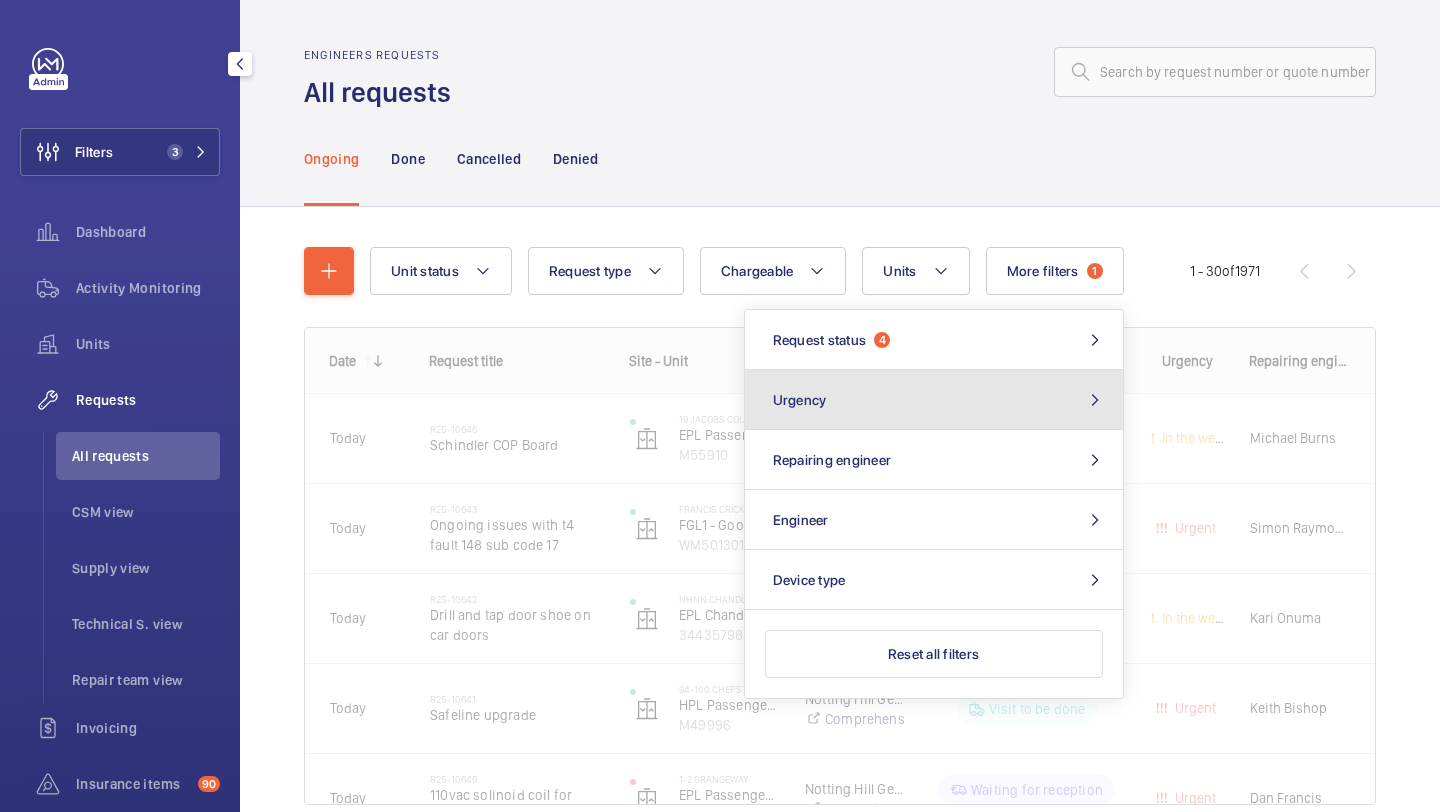 click on "Urgency" 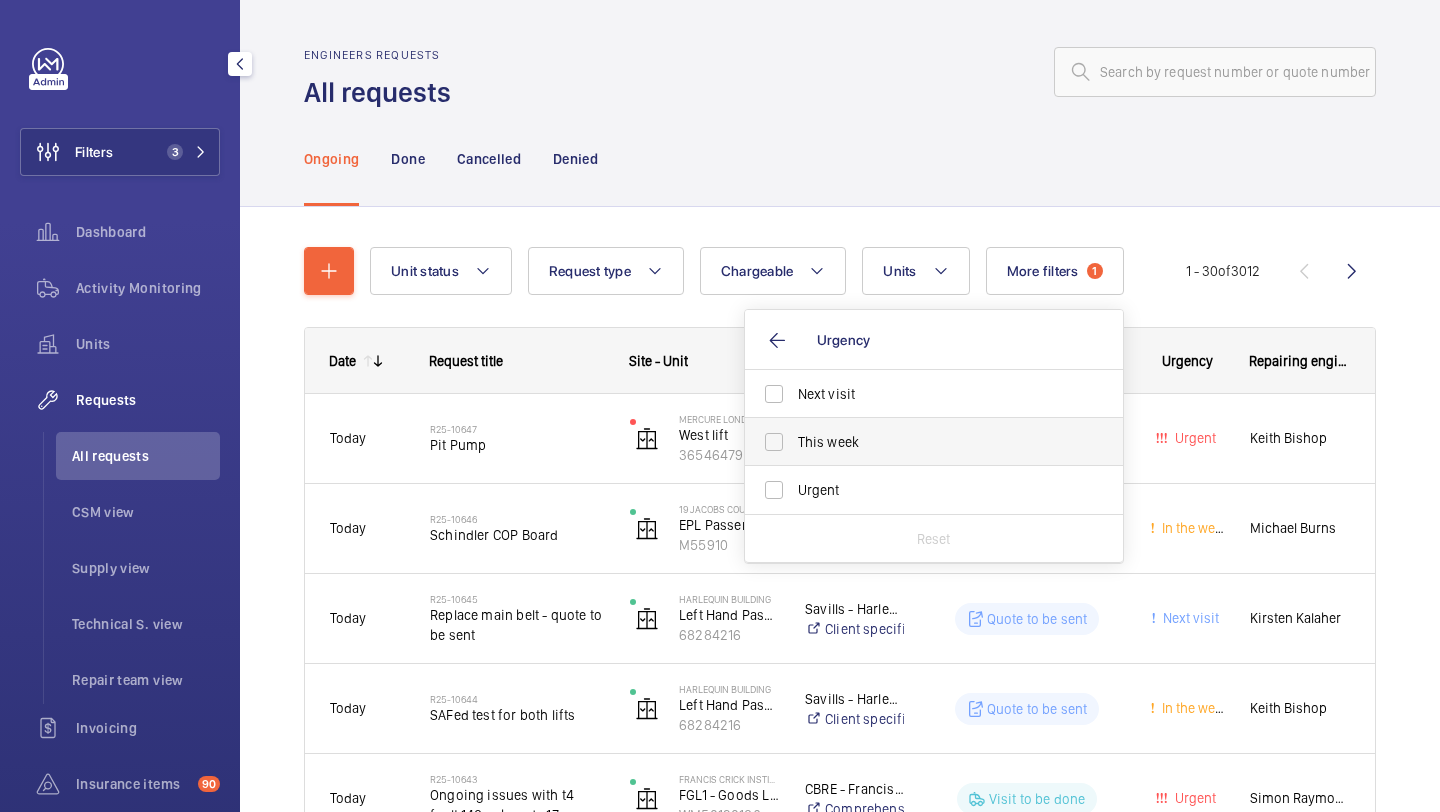 click on "This week" at bounding box center (935, 442) 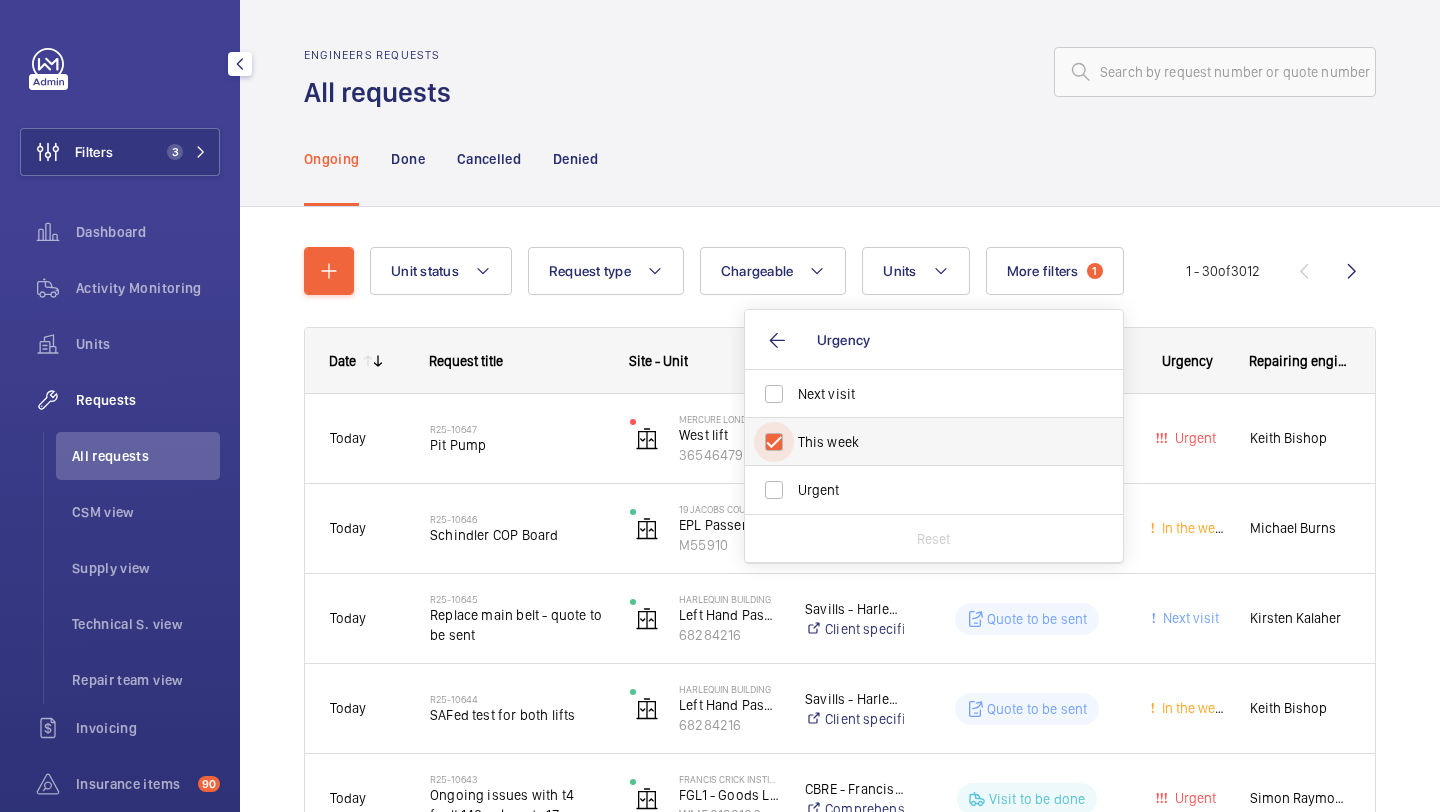checkbox on "true" 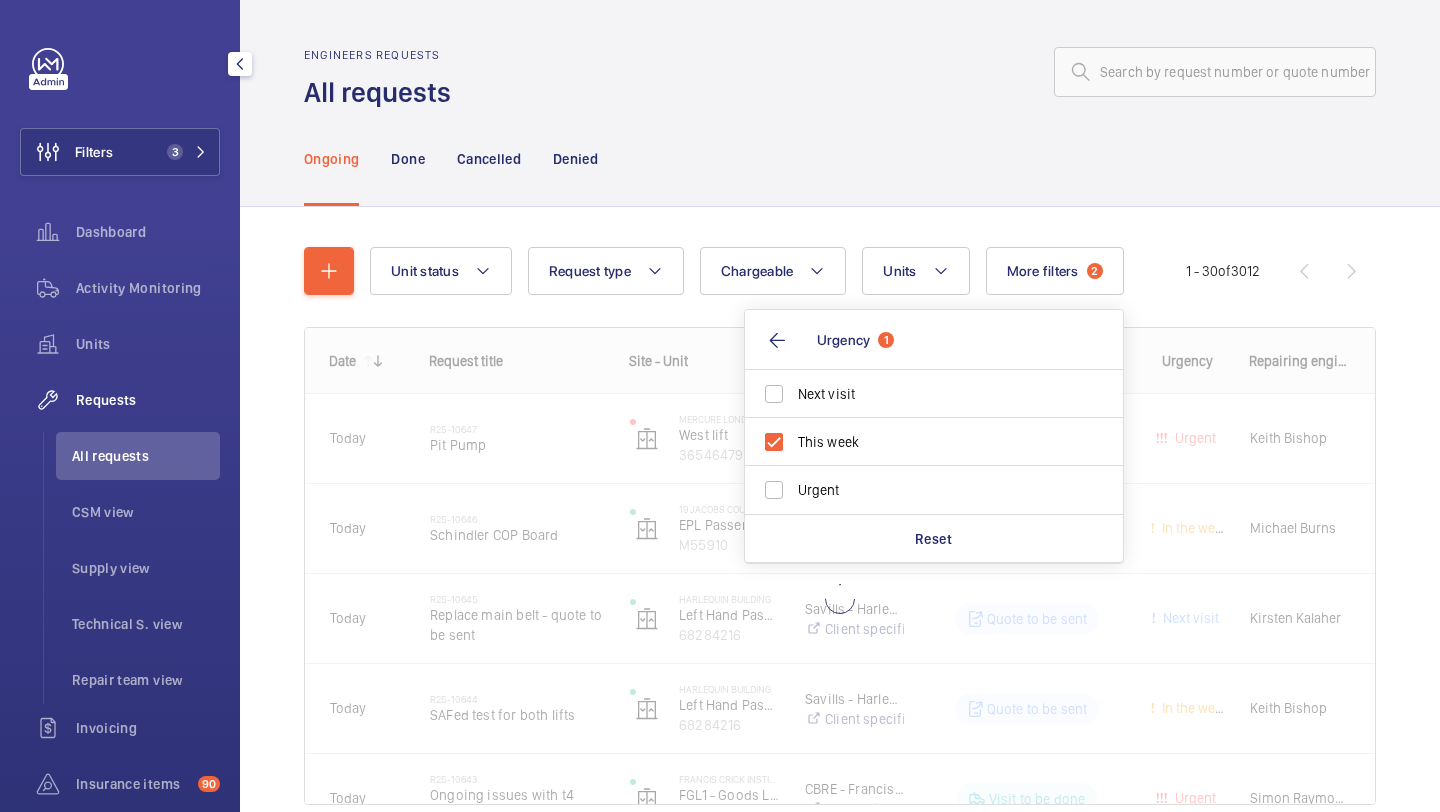 click on "Unit status Request type  Chargeable Units More filters  2  Request status  4 Urgency  1 Next visit This week Urgent Reset Repairing engineer Engineer Device type 1 - 30  of  3012
Date
Request title
Site - Unit
Client" 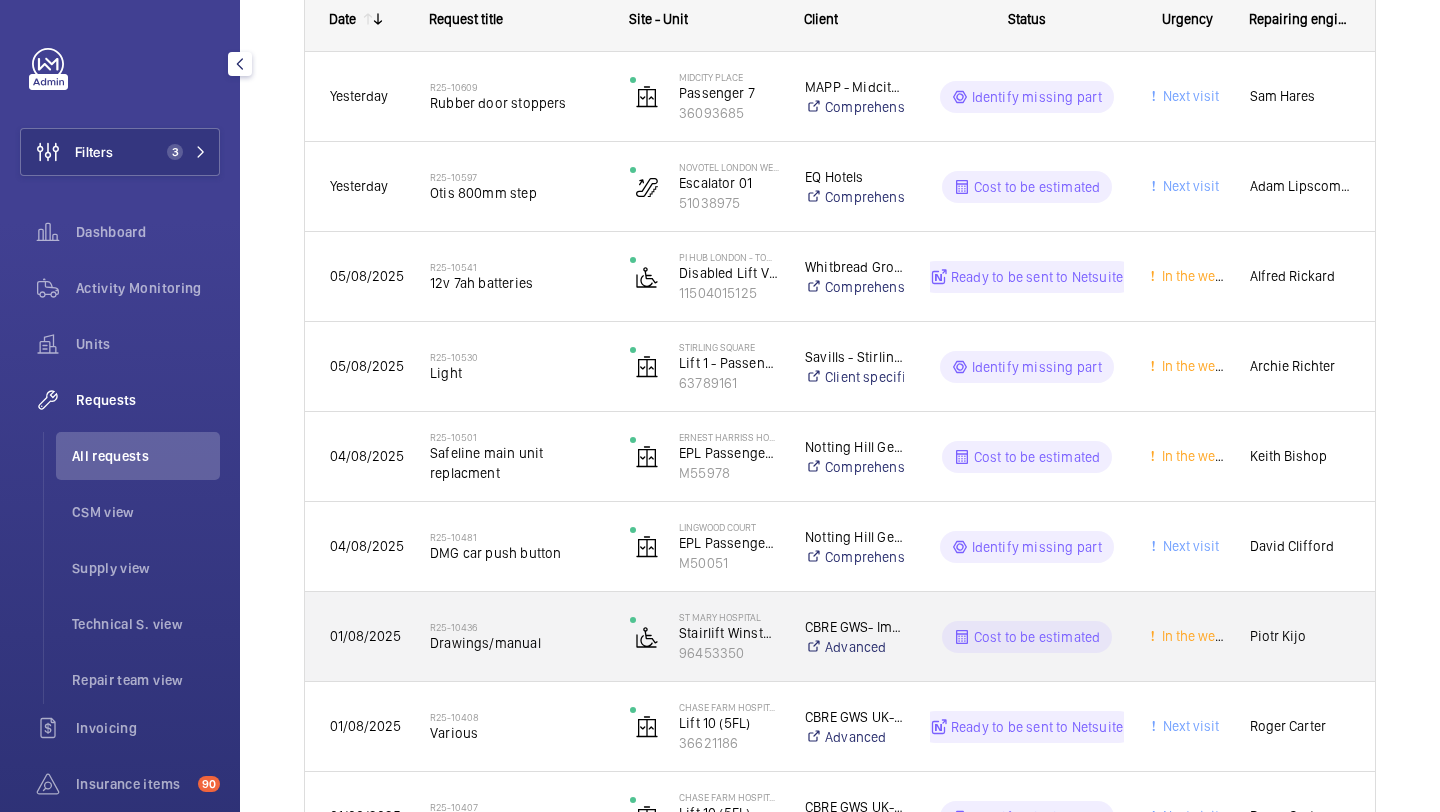 scroll, scrollTop: 443, scrollLeft: 0, axis: vertical 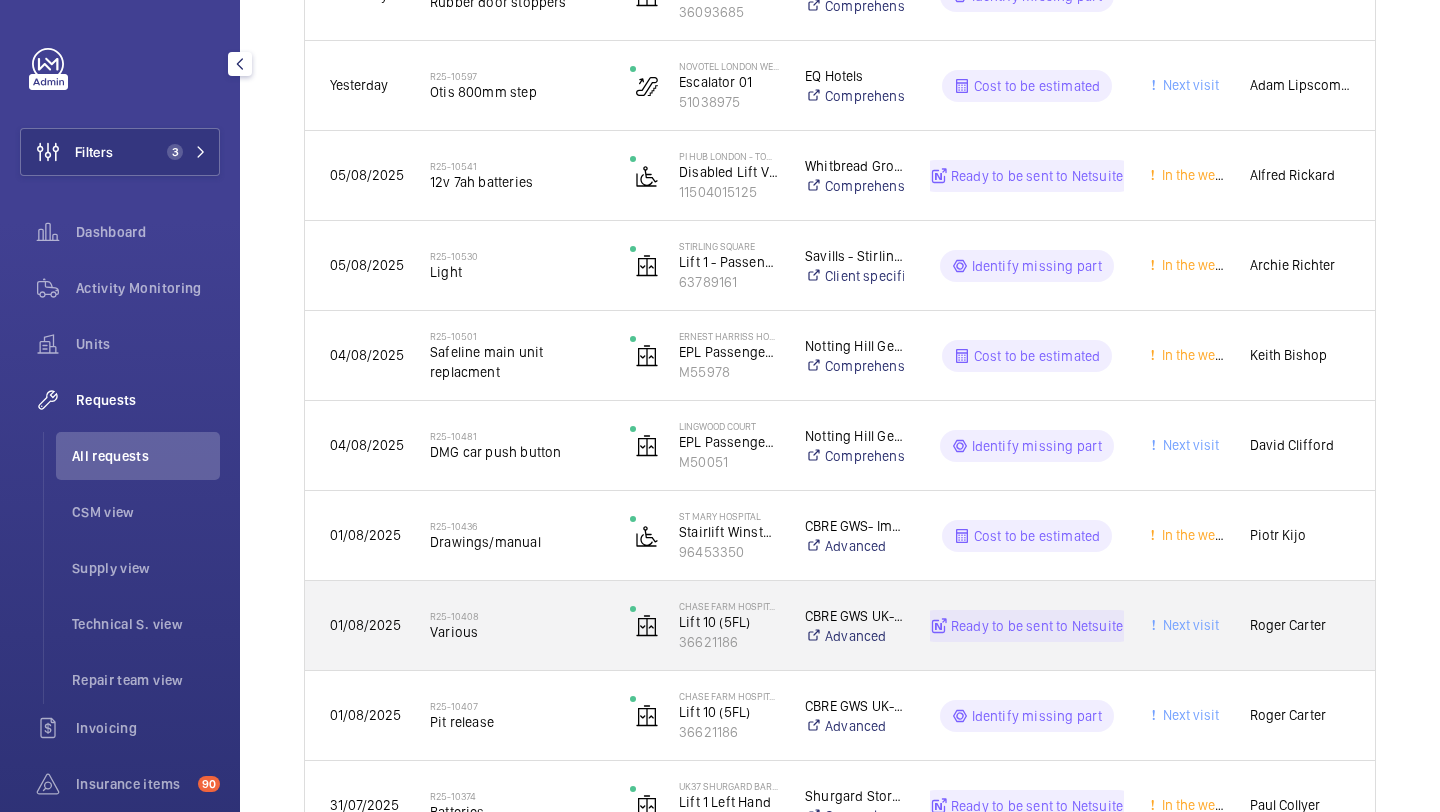 click on "R25-10408   Various" 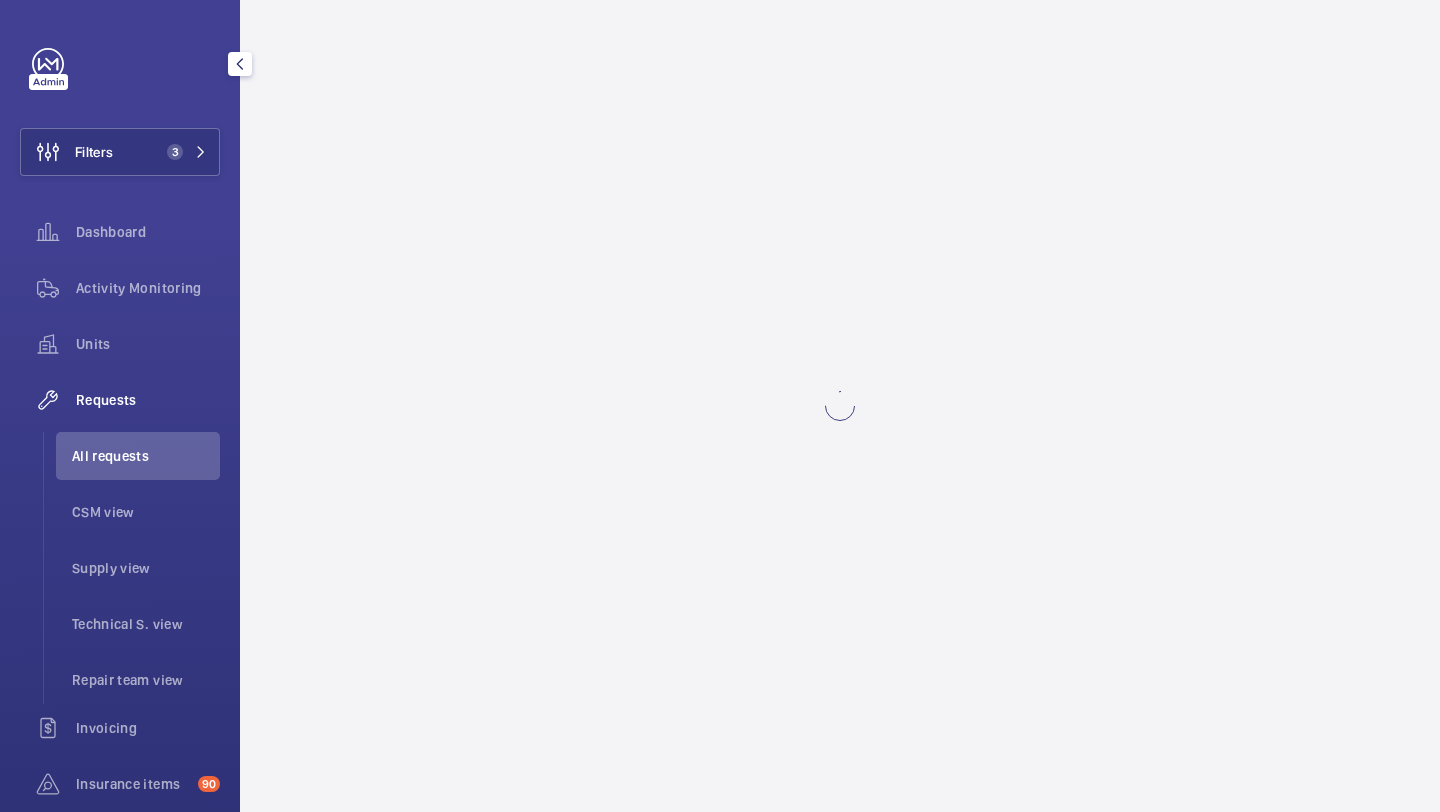 scroll, scrollTop: 0, scrollLeft: 0, axis: both 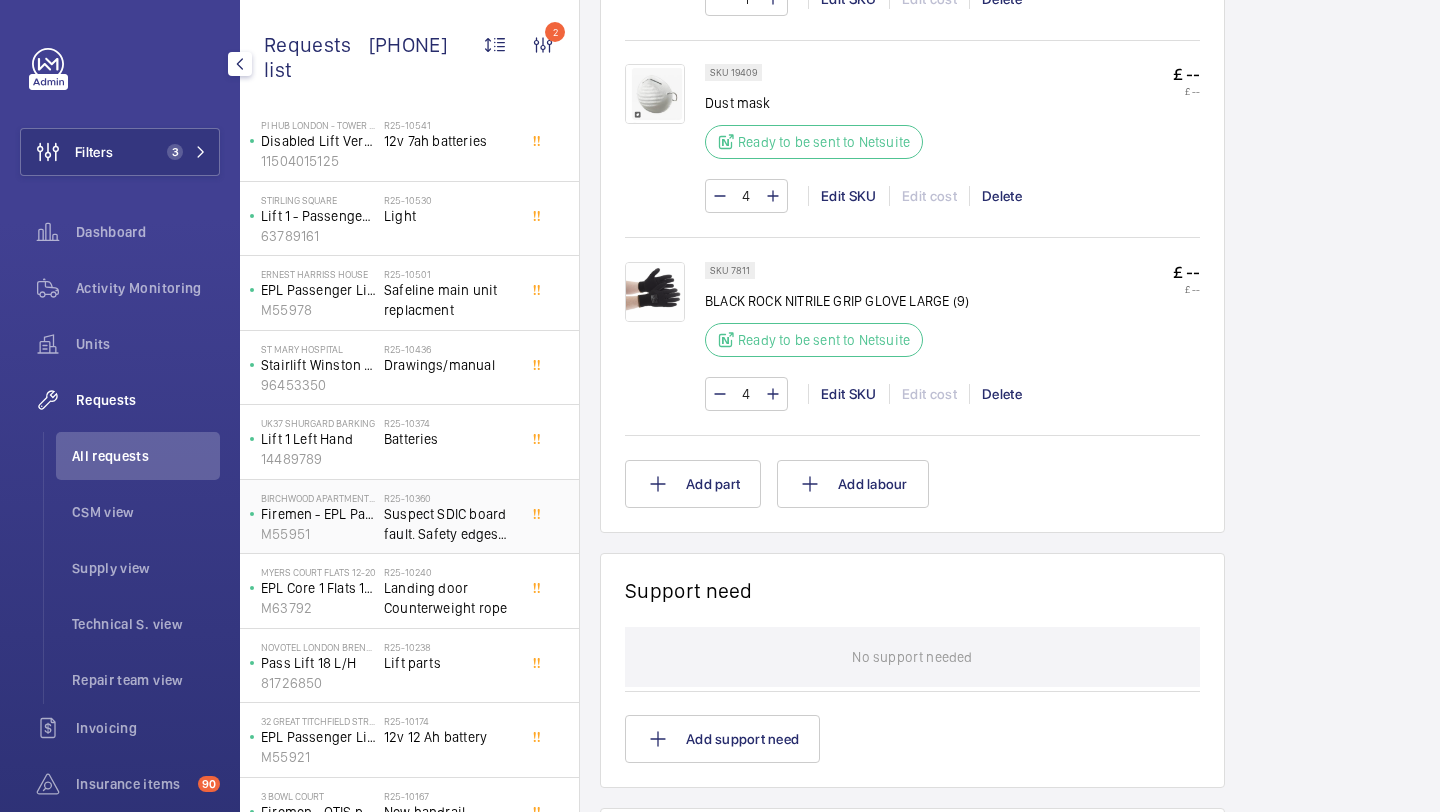 click on "R25-10360" 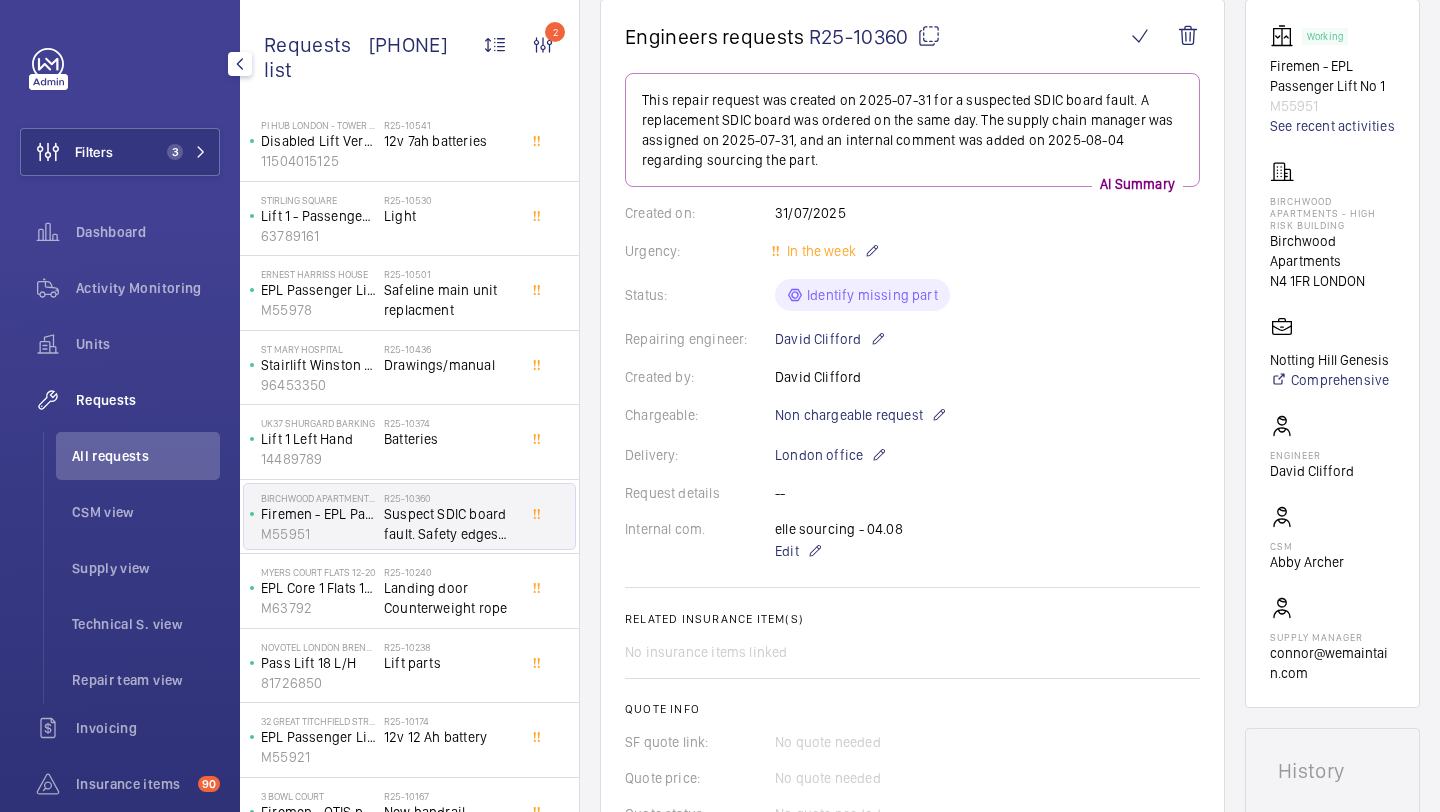scroll, scrollTop: 907, scrollLeft: 0, axis: vertical 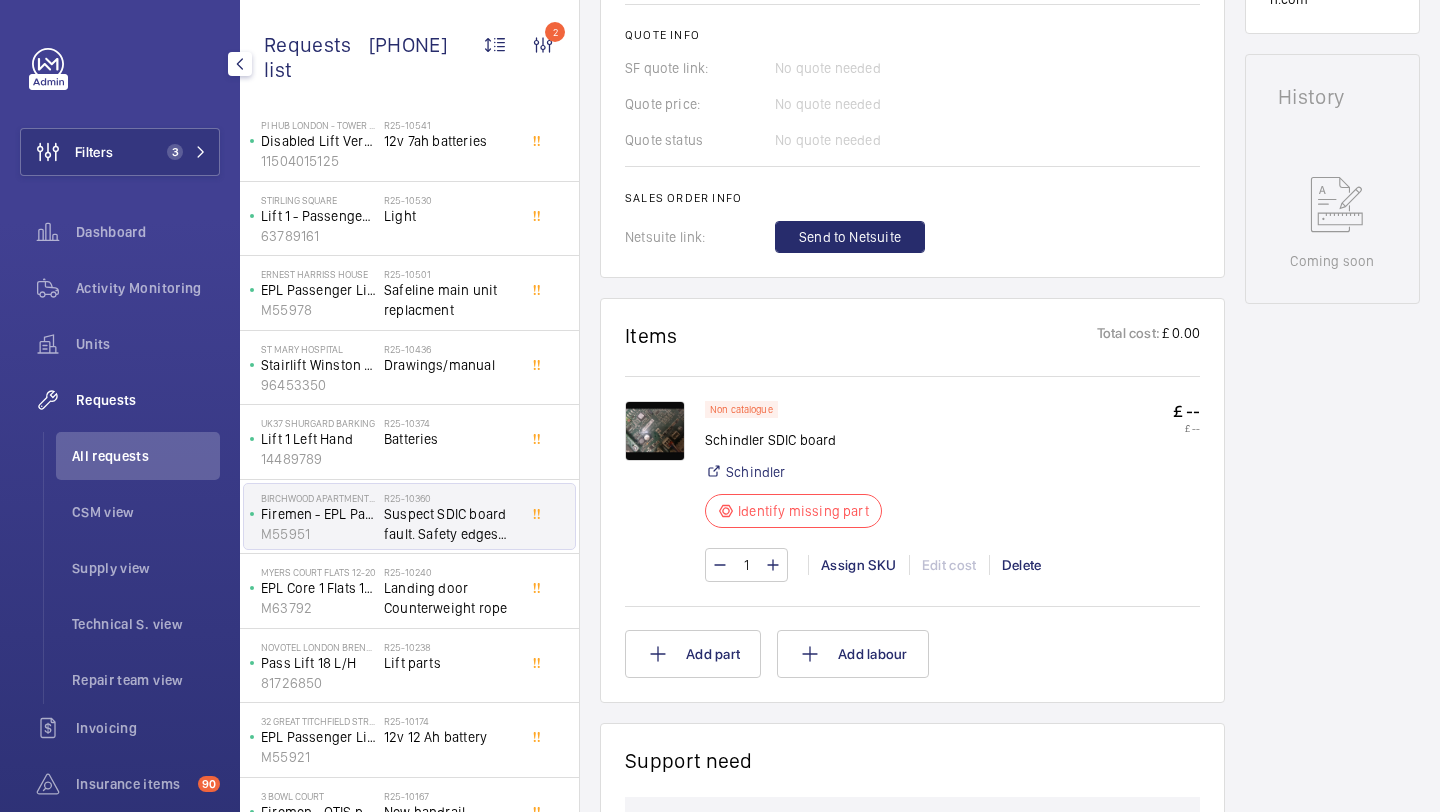 click 